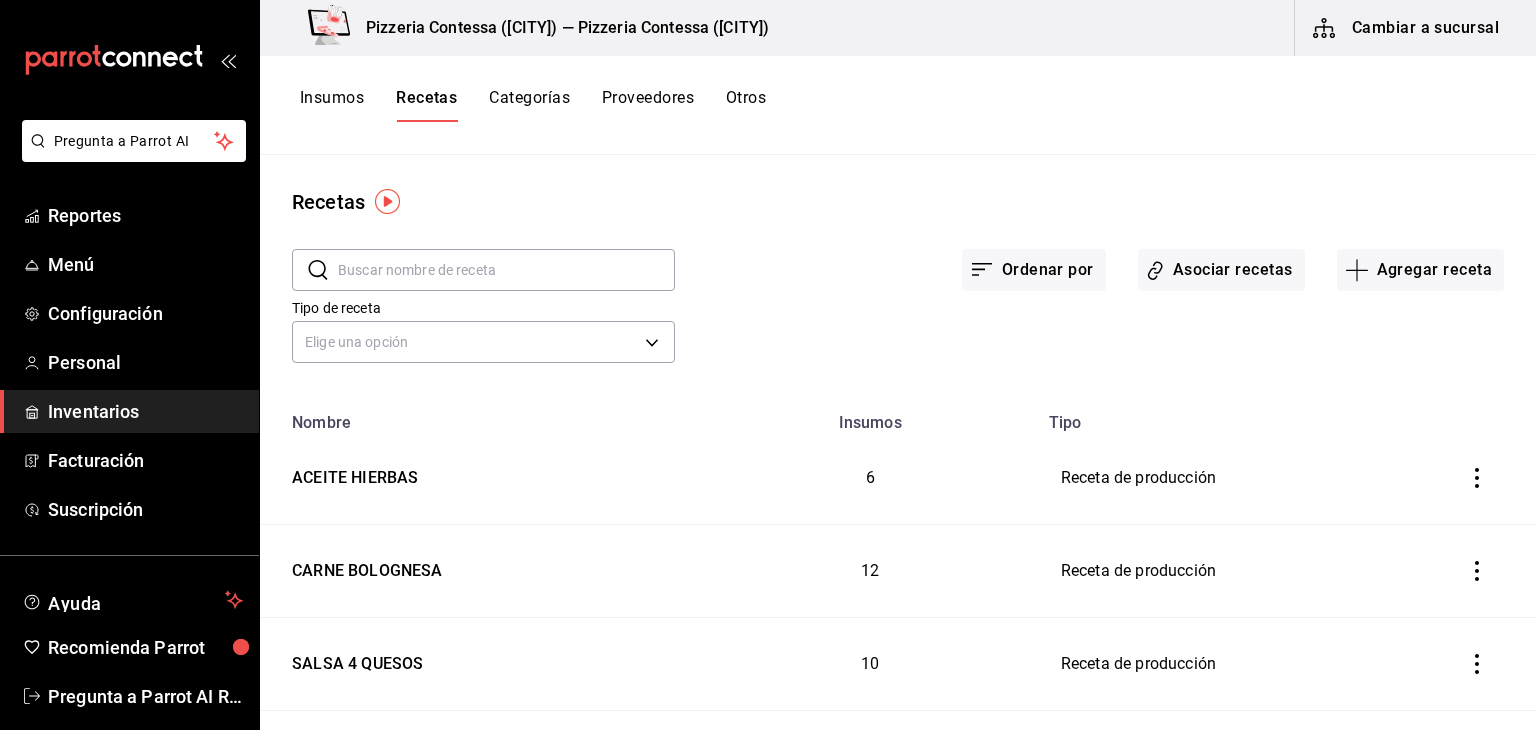 scroll, scrollTop: 0, scrollLeft: 0, axis: both 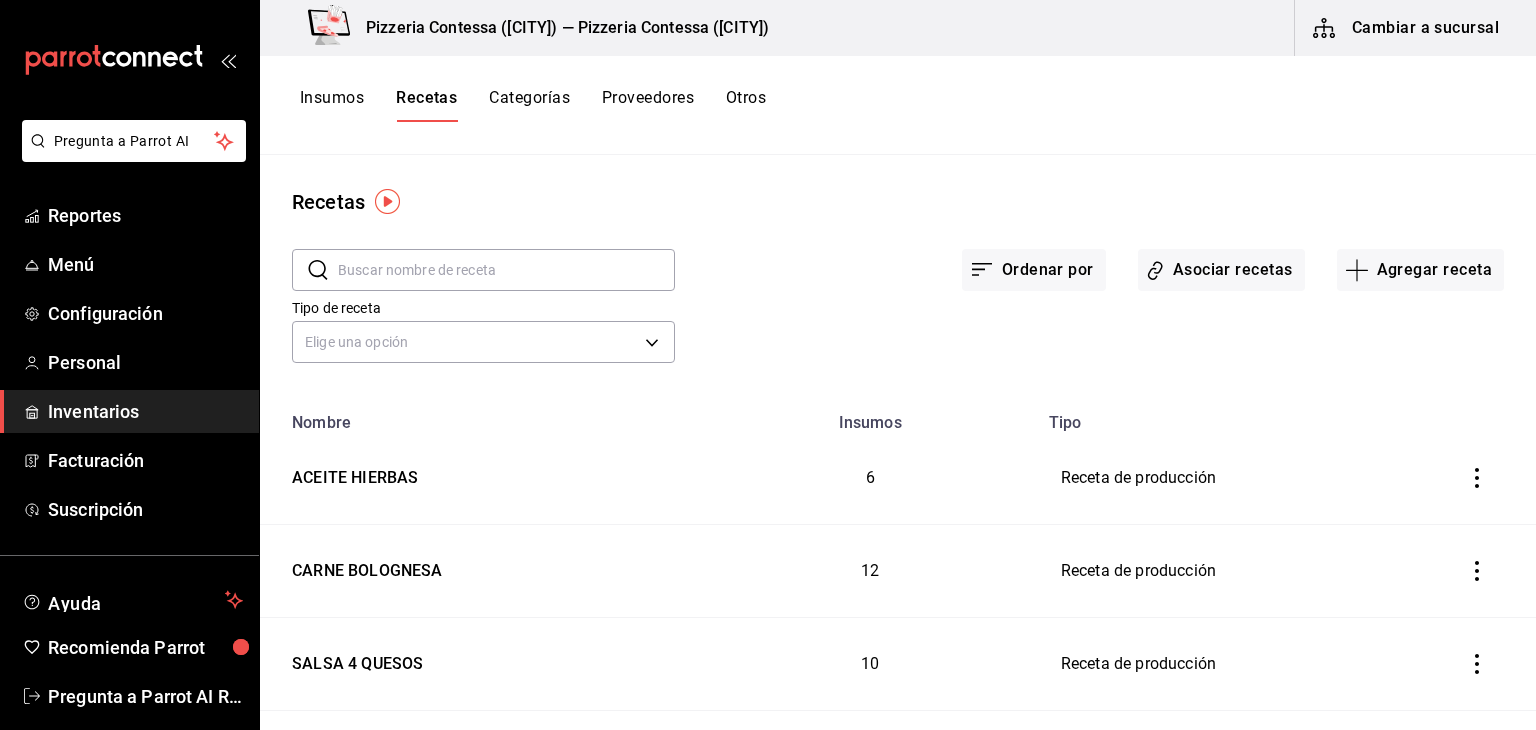click on "Insumos" at bounding box center (332, 105) 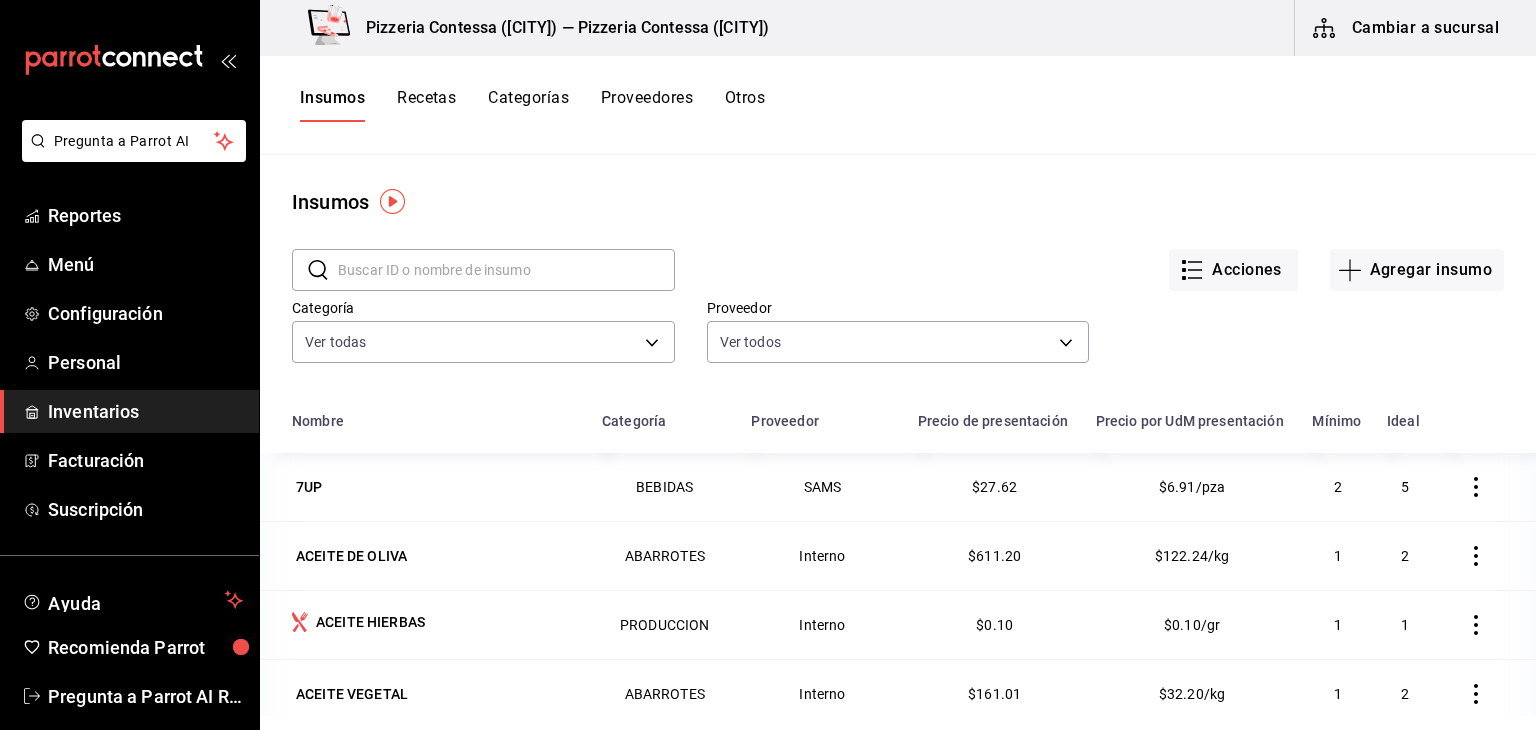 click at bounding box center [506, 270] 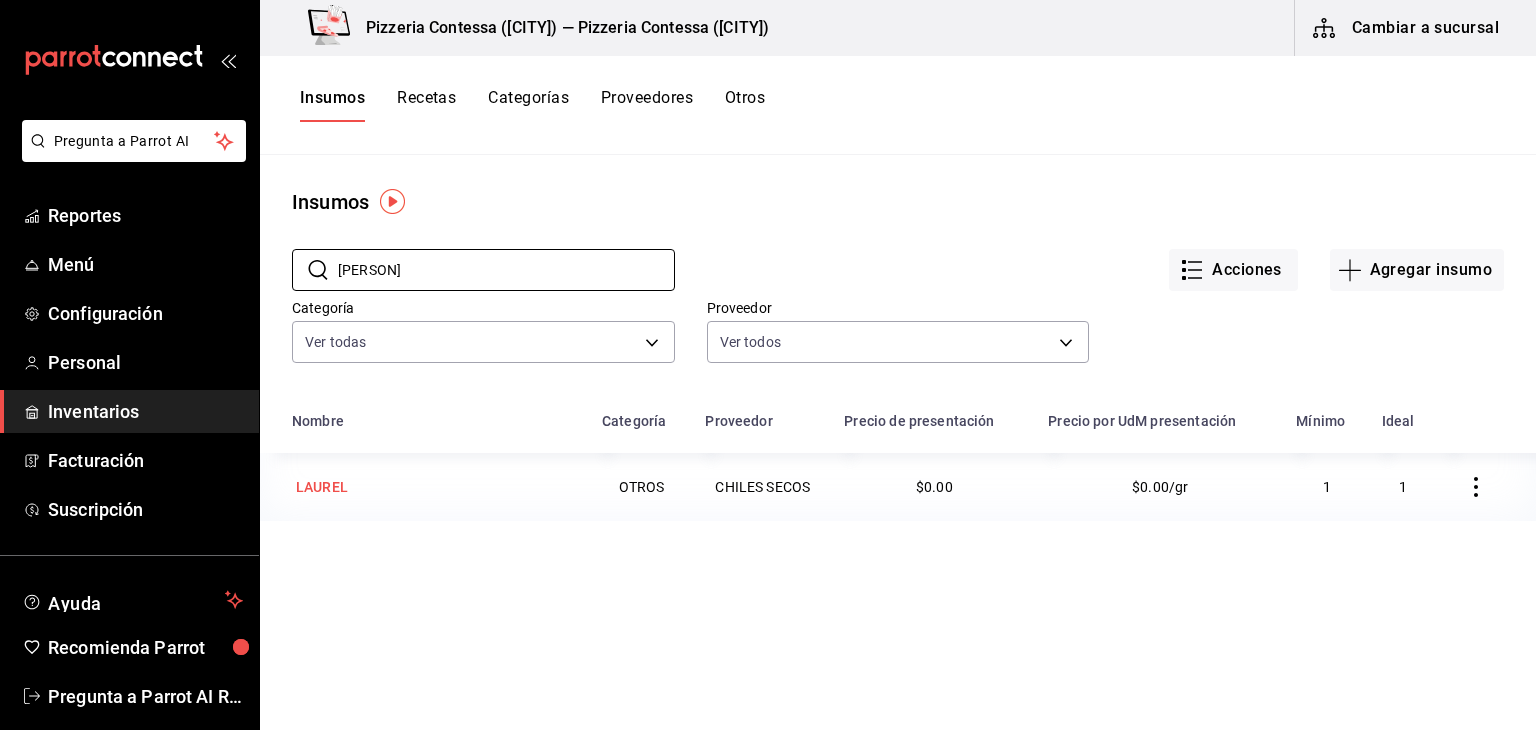 type on "lau" 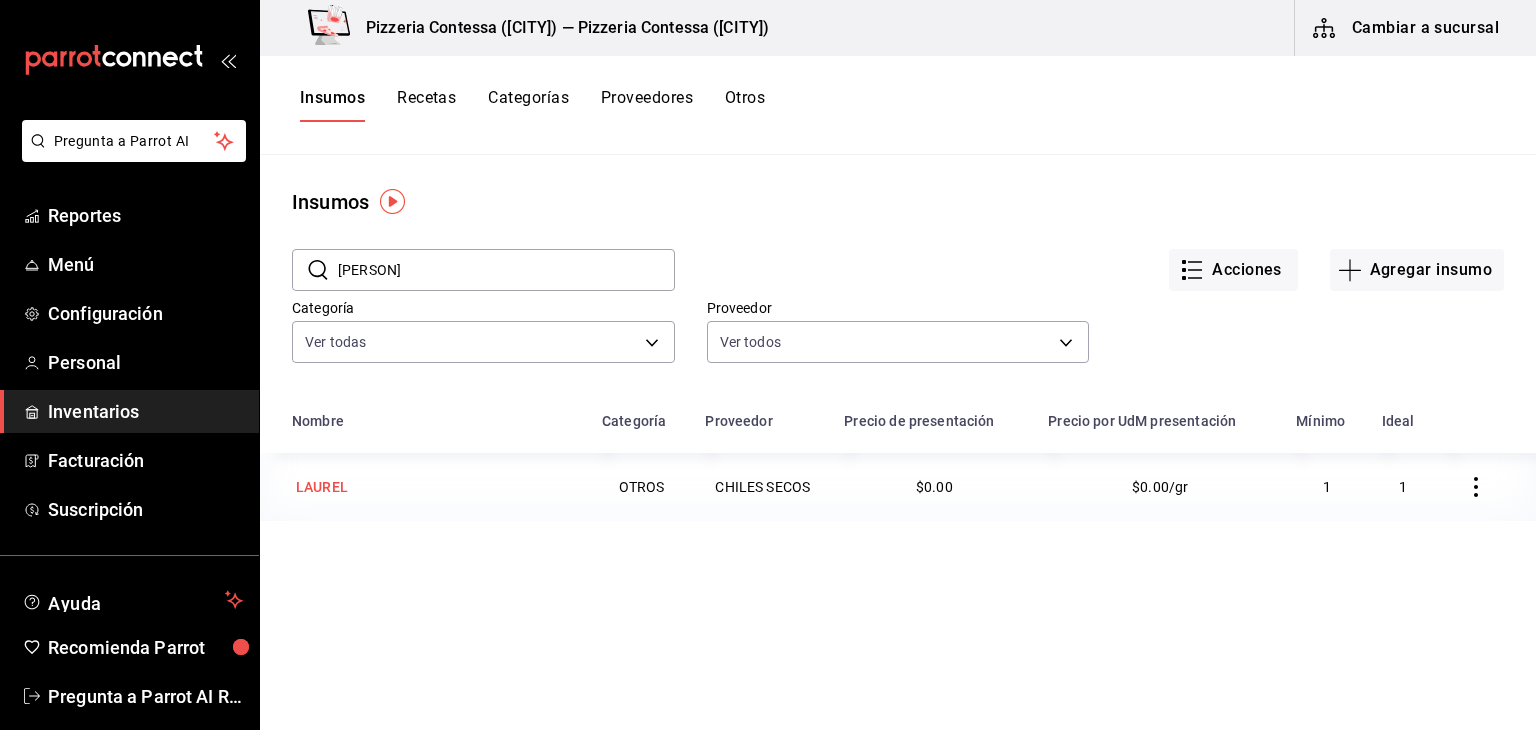 click on "LAUREL" at bounding box center (435, 487) 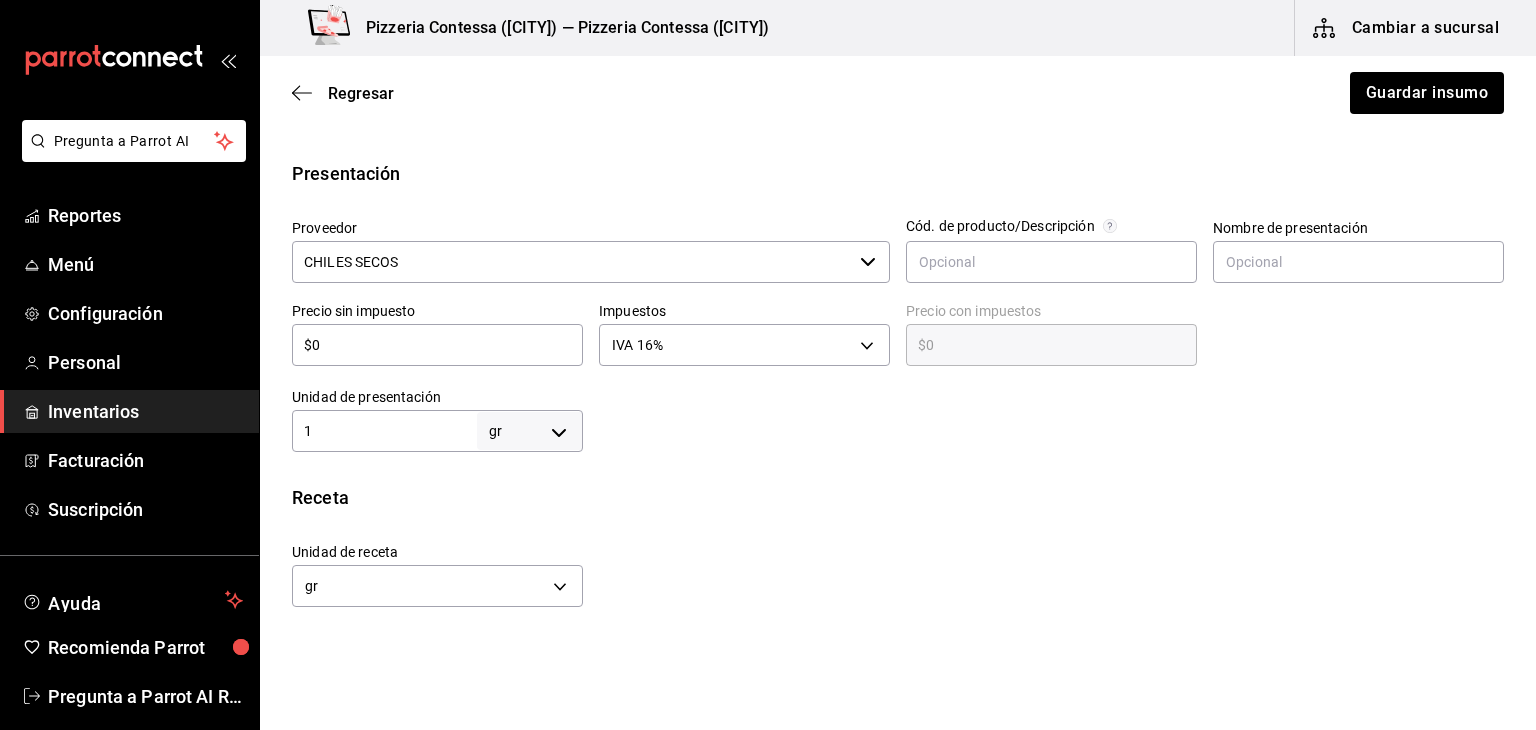 scroll, scrollTop: 435, scrollLeft: 0, axis: vertical 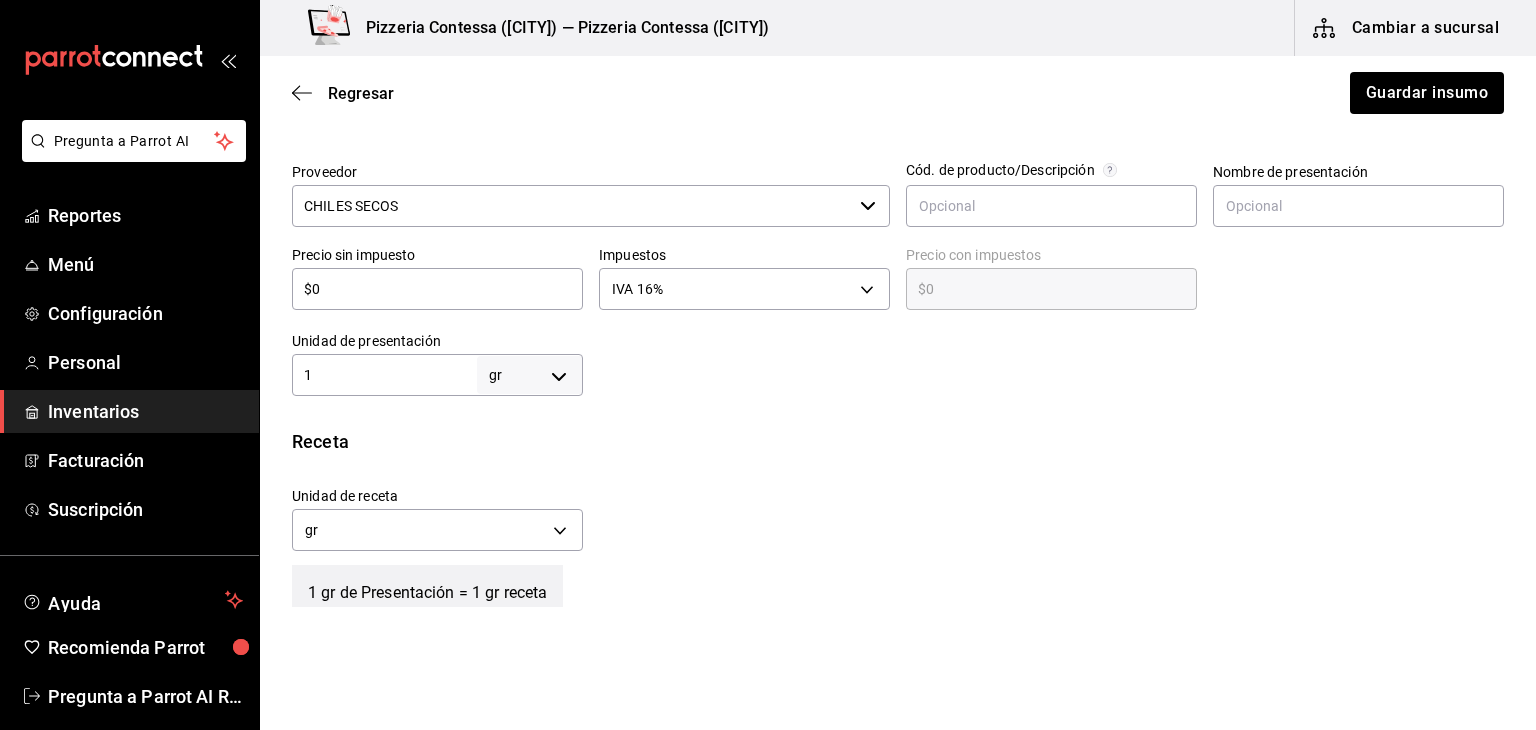 click on "$0 ​" at bounding box center (437, 289) 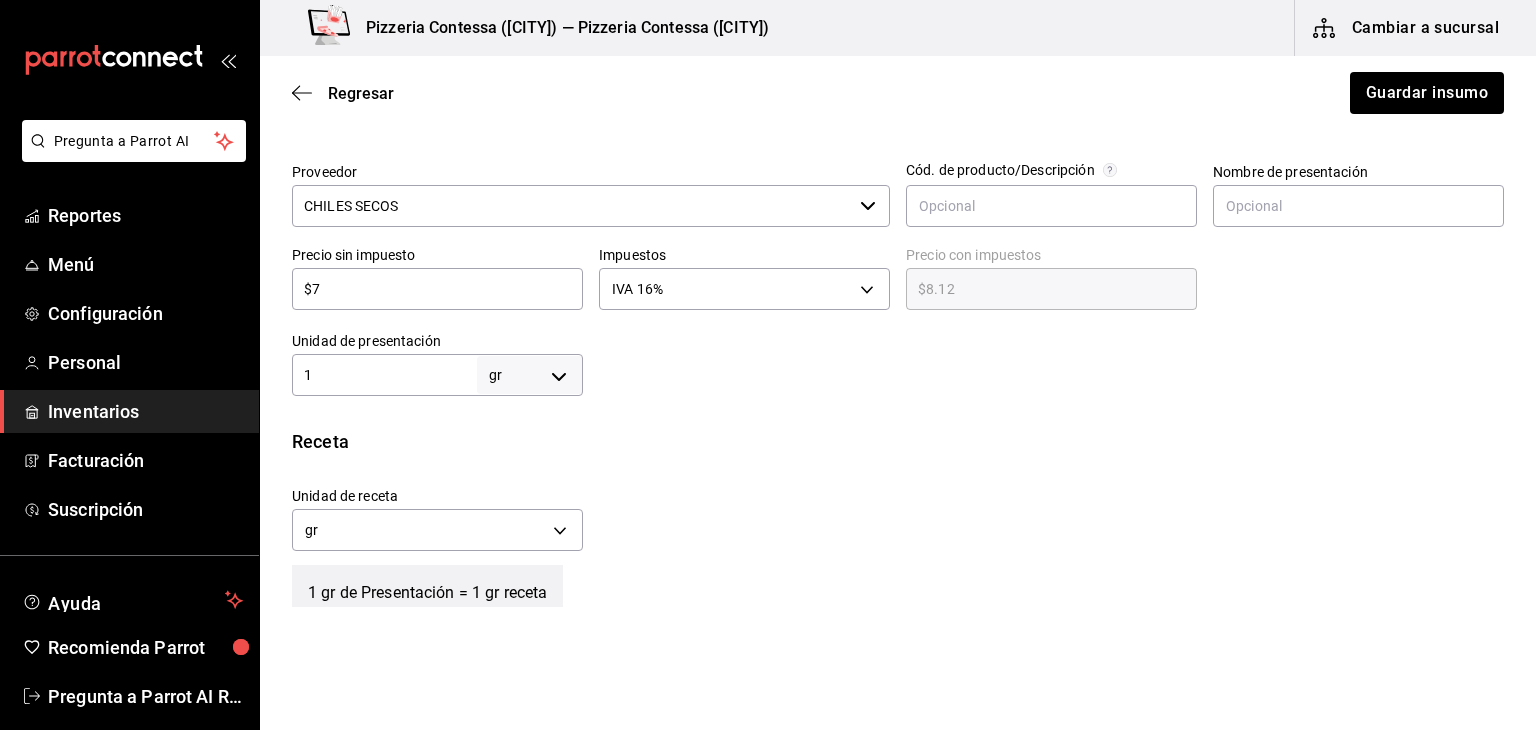 type on "$8.12" 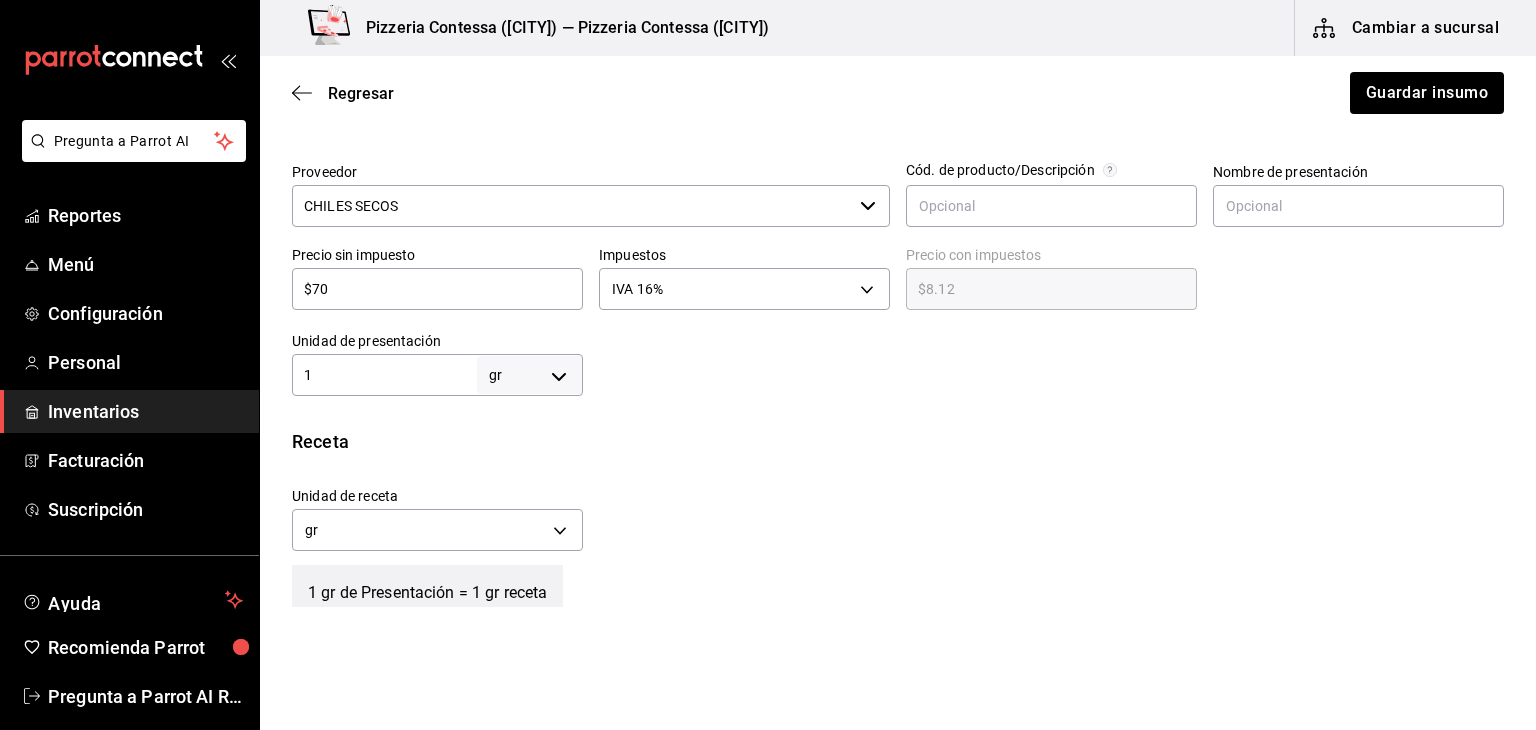 type on "$81.20" 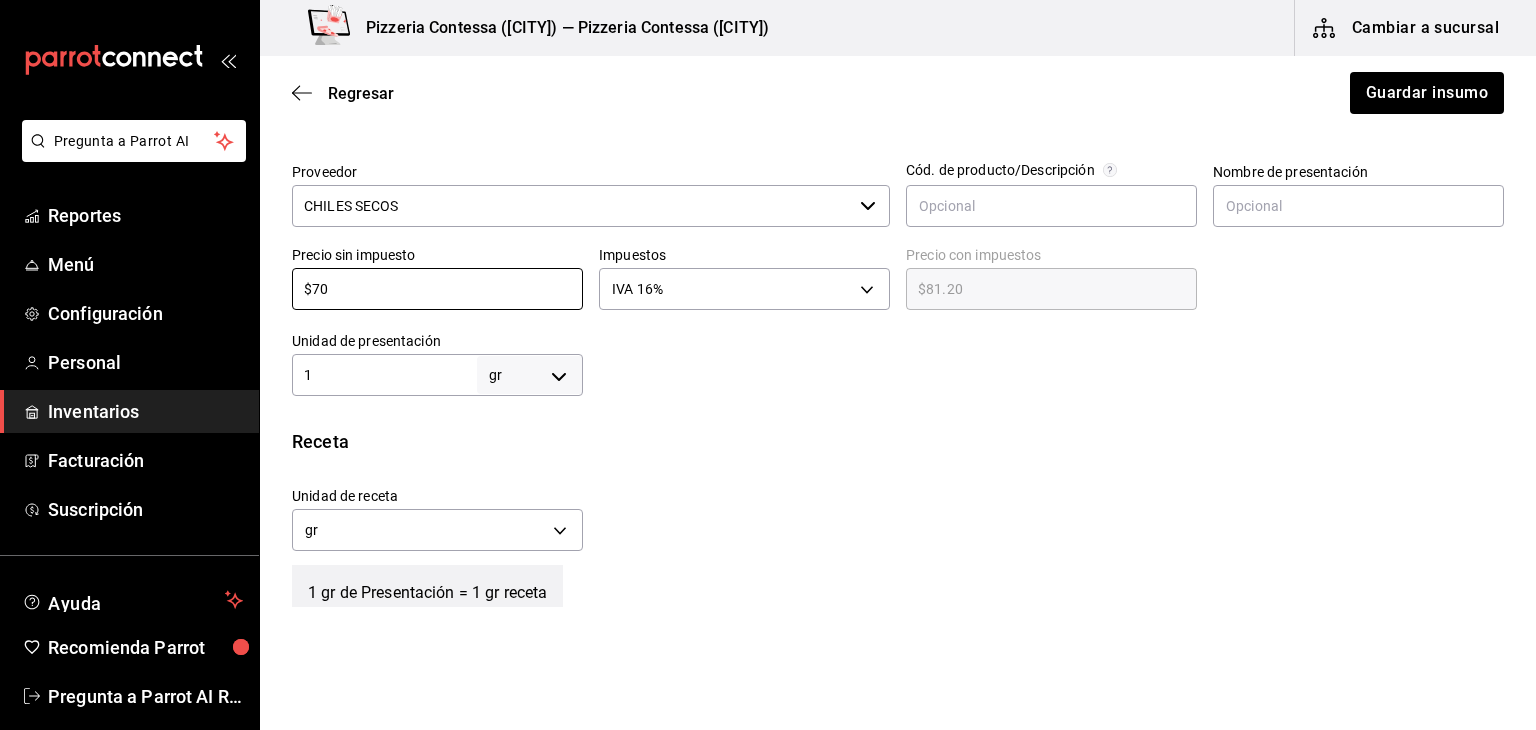 type on "$70" 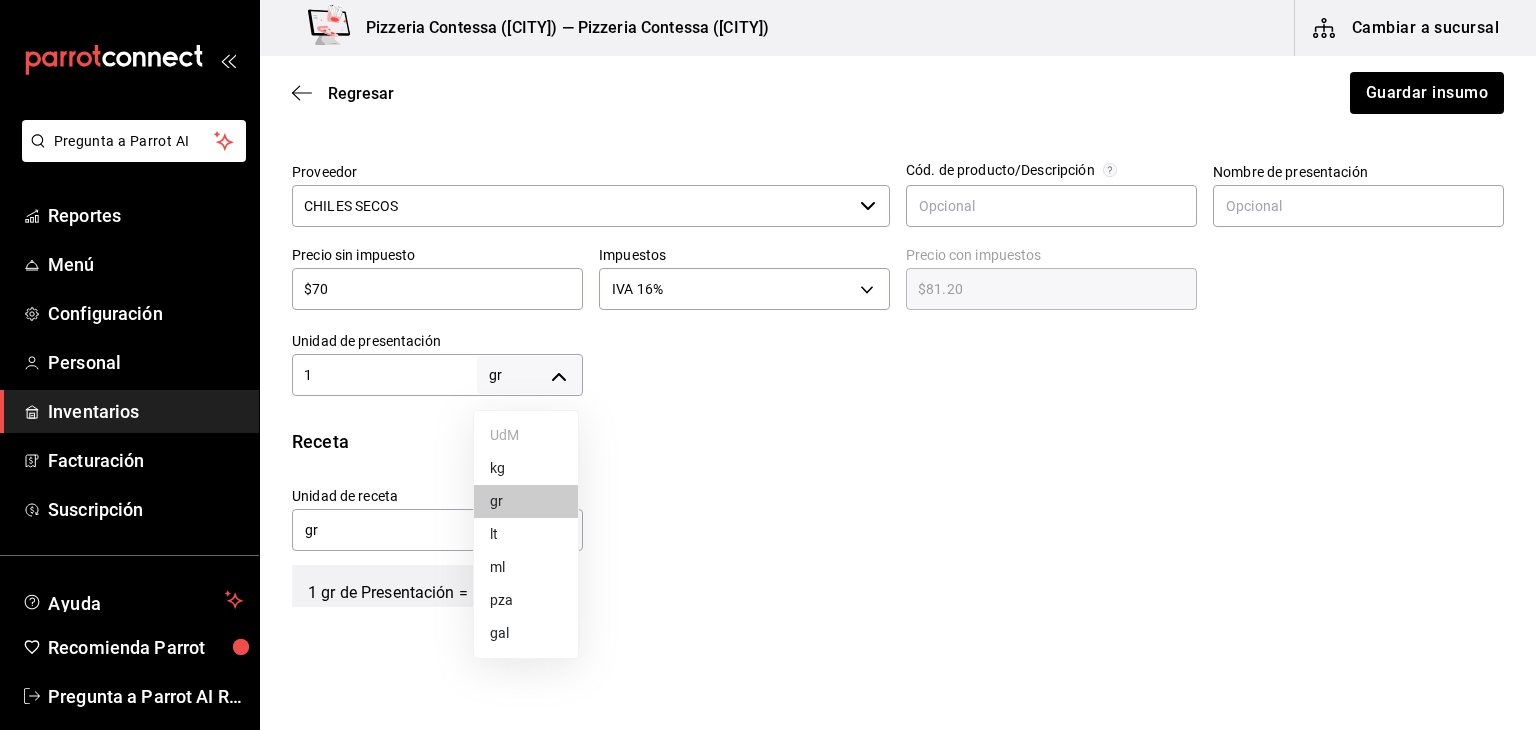 click on "kg" at bounding box center [526, 468] 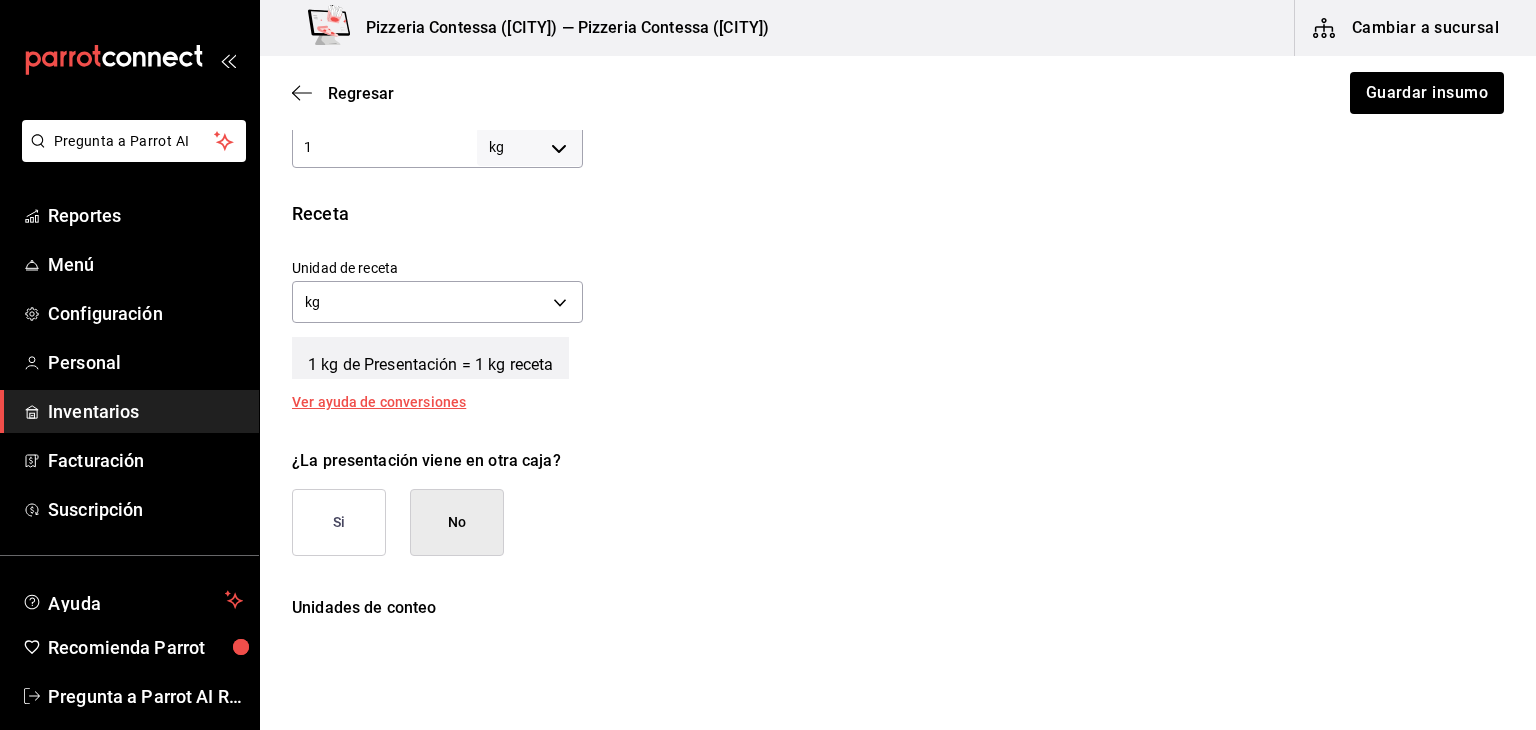 scroll, scrollTop: 647, scrollLeft: 0, axis: vertical 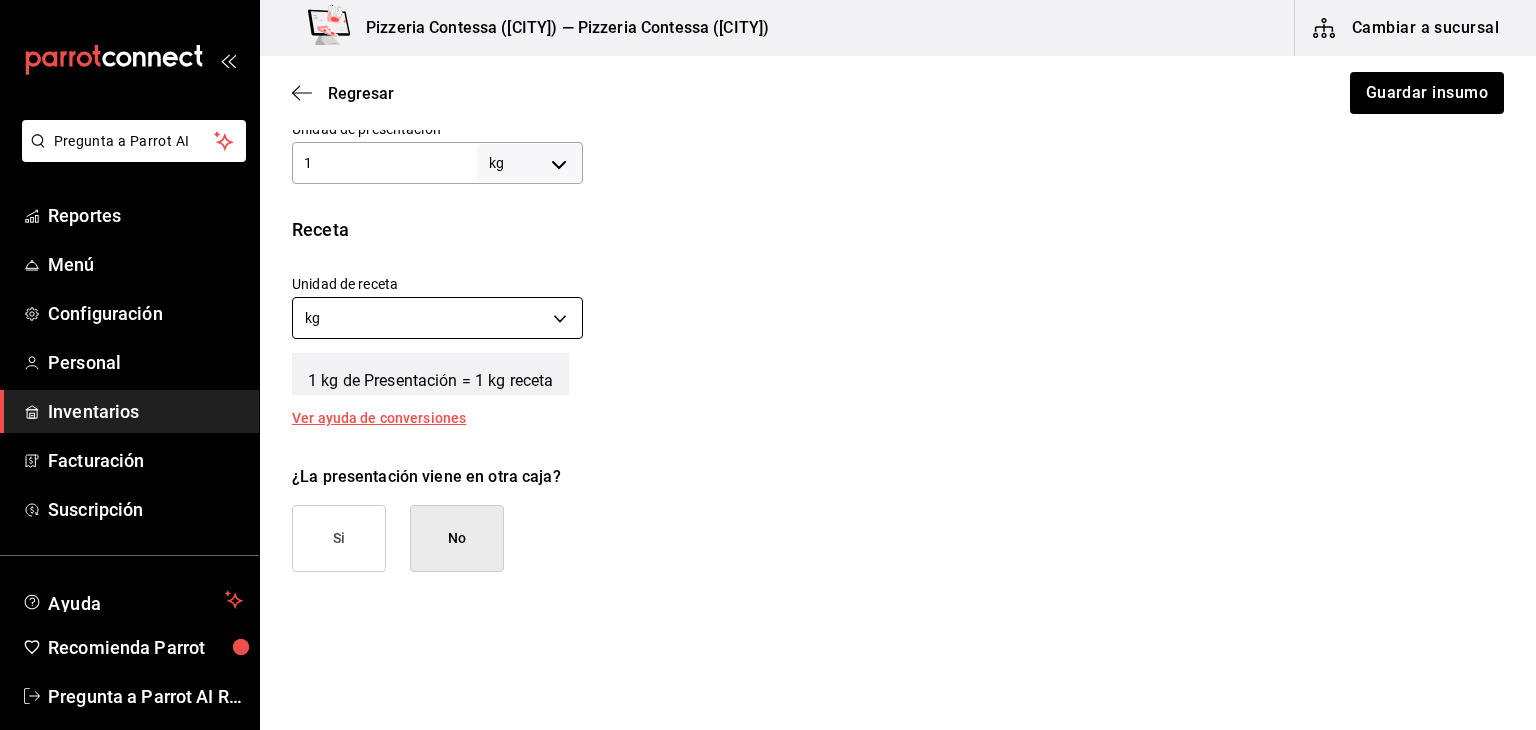 click on "Pregunta a Parrot AI Reportes   Menú   Configuración   Personal   Inventarios   Facturación   Suscripción   Ayuda Recomienda Parrot   Eduardo Quiroz   Sugerir nueva función   Pizzeria Contessa (Condesa) — Pizzeria Contessa (Condesa) Cambiar a sucursal Regresar Guardar insumo Insumo IN-1754198666881 Nombre LAUREL Categoría de inventario OTROS ​ Mínimo 1 ​ Ideal 1 ​ Insumo de producción Este insumo se produce con una receta de producción Presentación Proveedor CHILES SECOS ​ Cód. de producto/Descripción Nombre de presentación Precio sin impuesto $70 ​ Impuestos IVA 16% IVA_16 Precio con impuestos $81.20 ​ Unidad de presentación 1 kg KILOGRAM ​ Receta Unidad de receta kg KILOGRAM Factor de conversión 1 ​ 1 kg de Presentación = 1 kg receta Ver ayuda de conversiones ¿La presentación  viene en otra caja? Si No Unidades de conteo kg Presentación (1 kg) Caja (0*1 kg) ; GANA 1 MES GRATIS EN TU SUSCRIPCIÓN AQUÍ Pregunta a Parrot AI Reportes   Menú   Configuración   Personal" at bounding box center [768, 308] 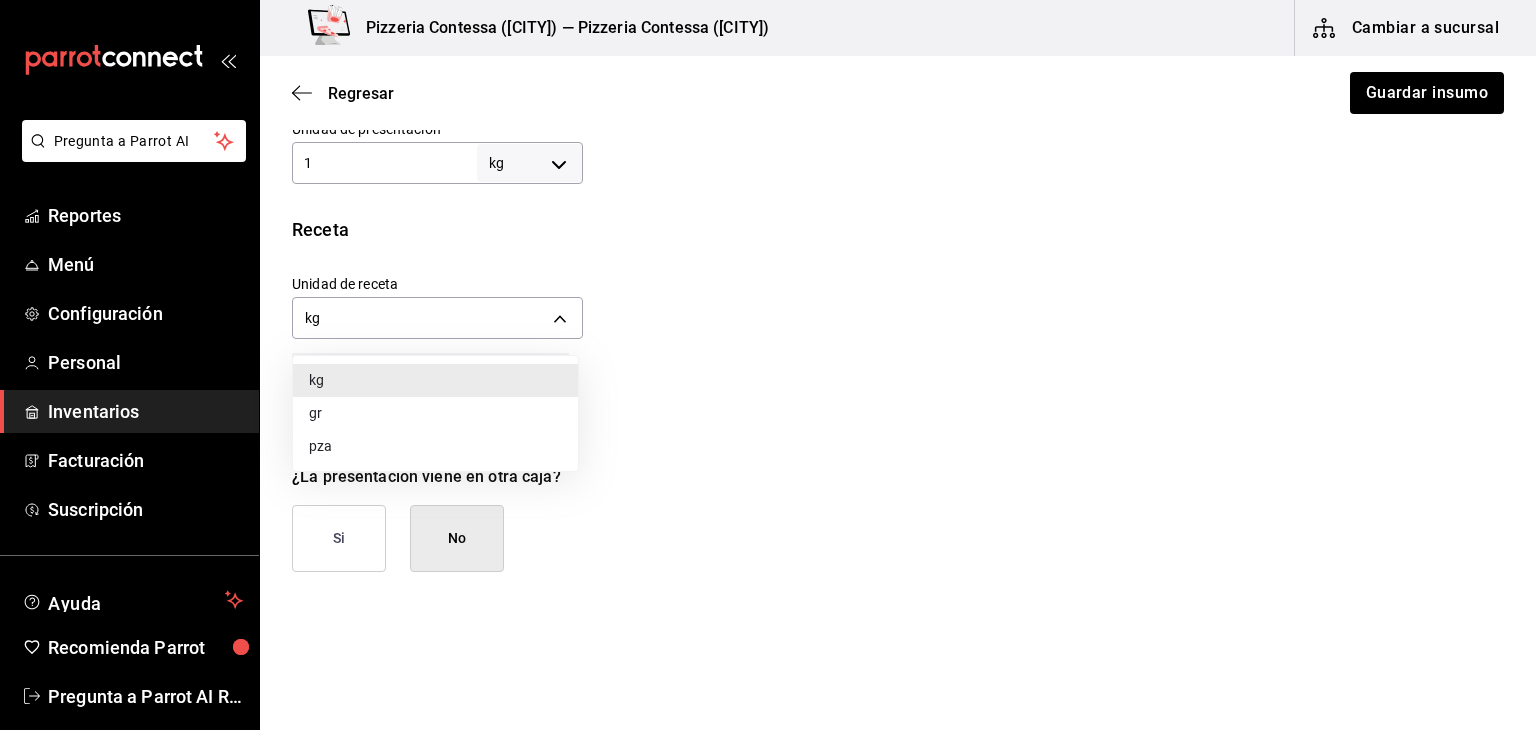 click on "gr" at bounding box center [435, 413] 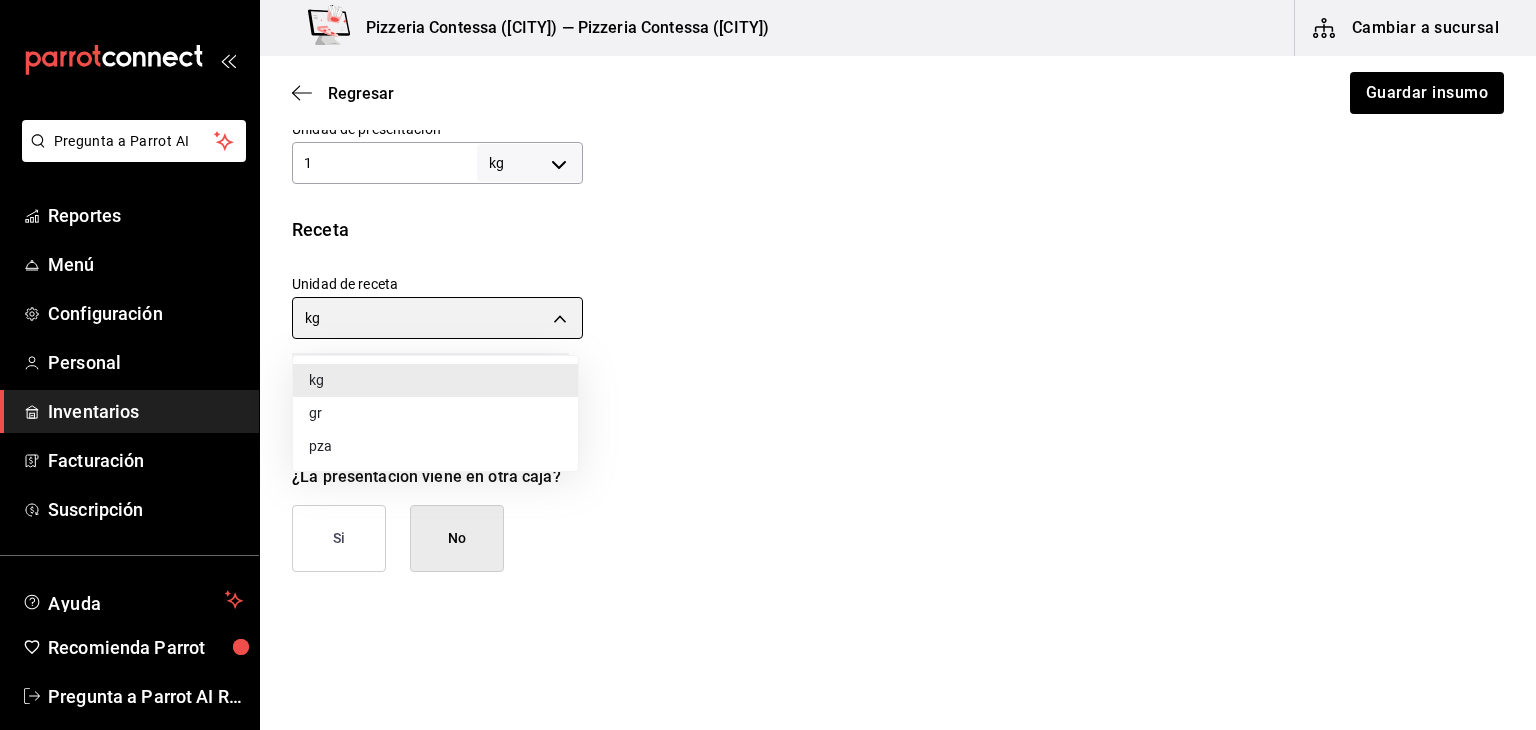 type on "GRAM" 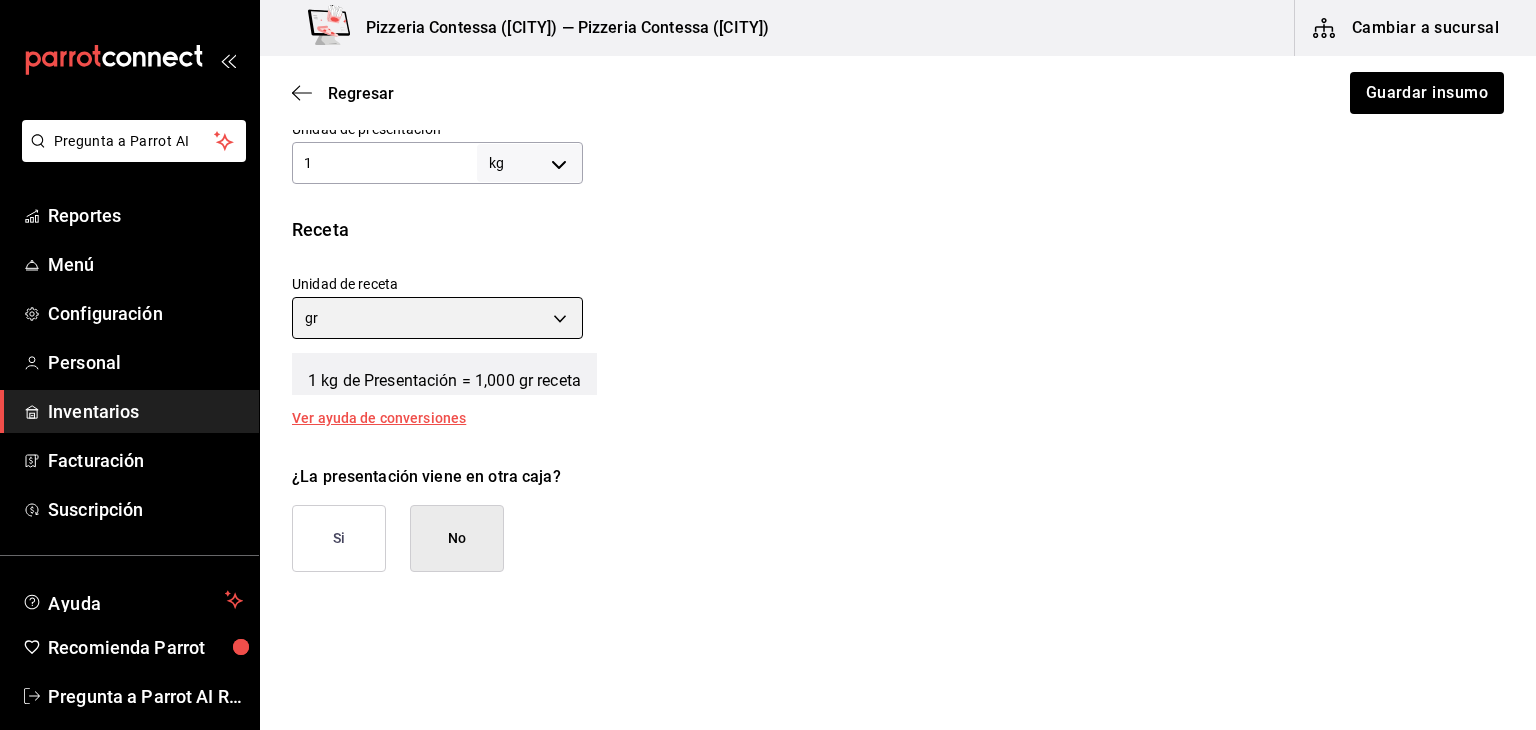 scroll, scrollTop: 838, scrollLeft: 0, axis: vertical 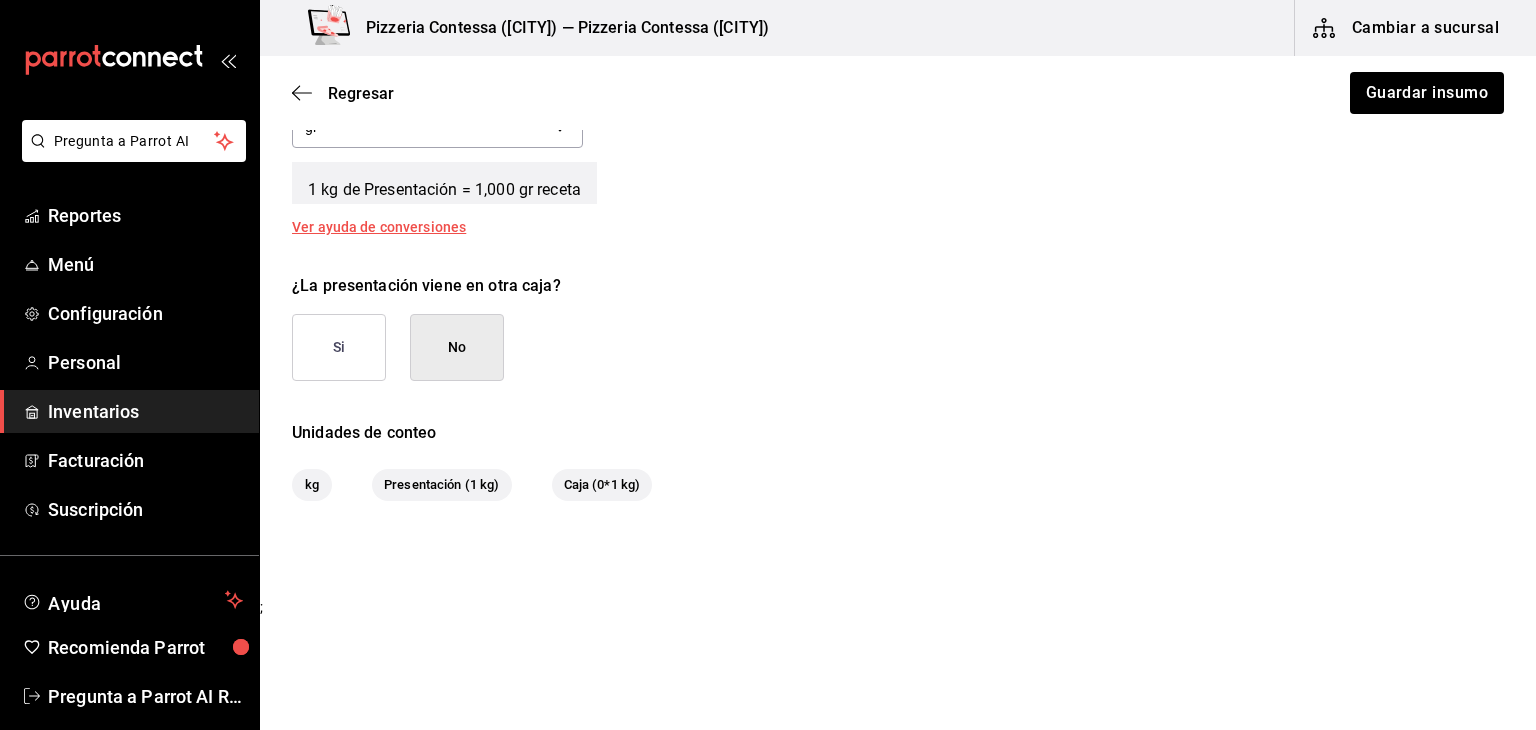 click on "No" at bounding box center [457, 347] 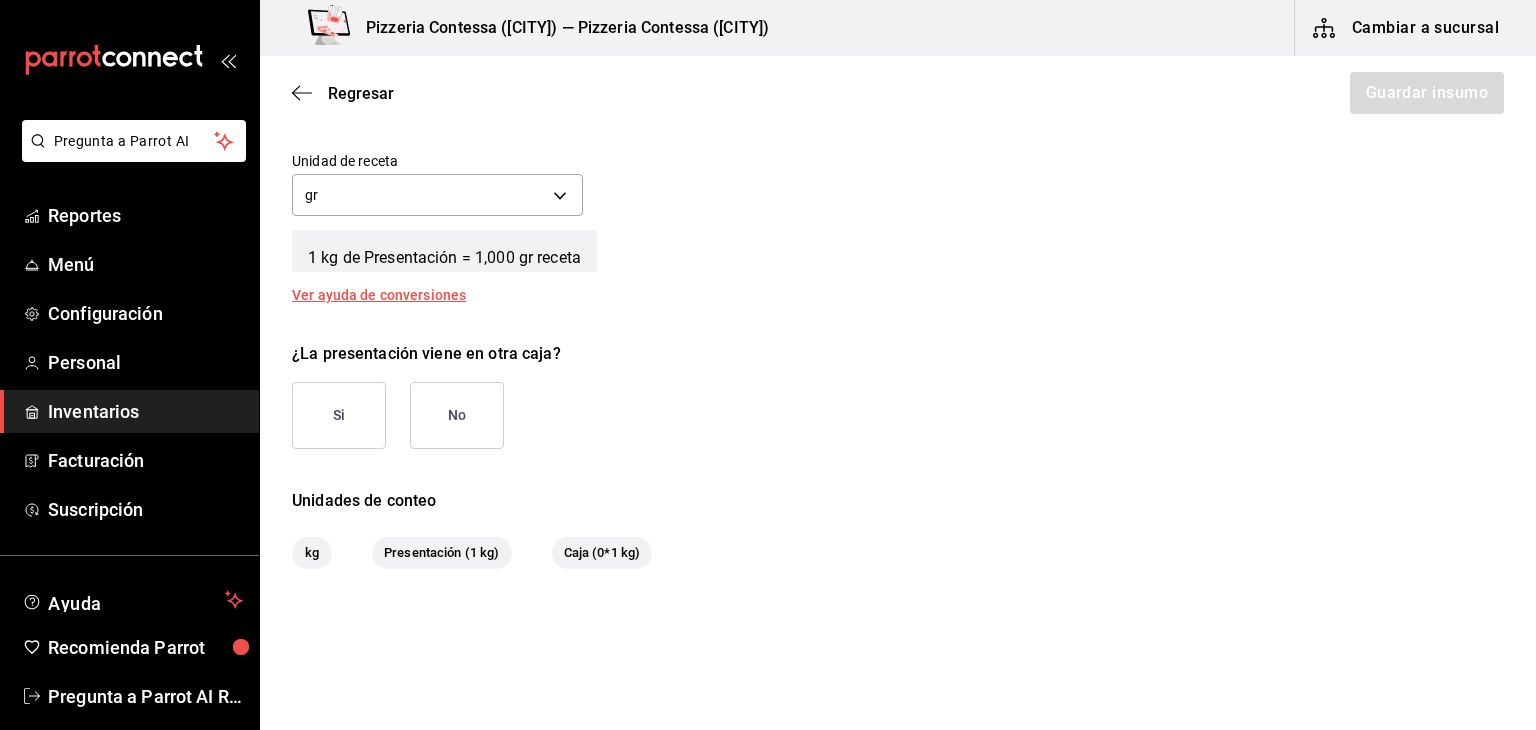 scroll, scrollTop: 769, scrollLeft: 0, axis: vertical 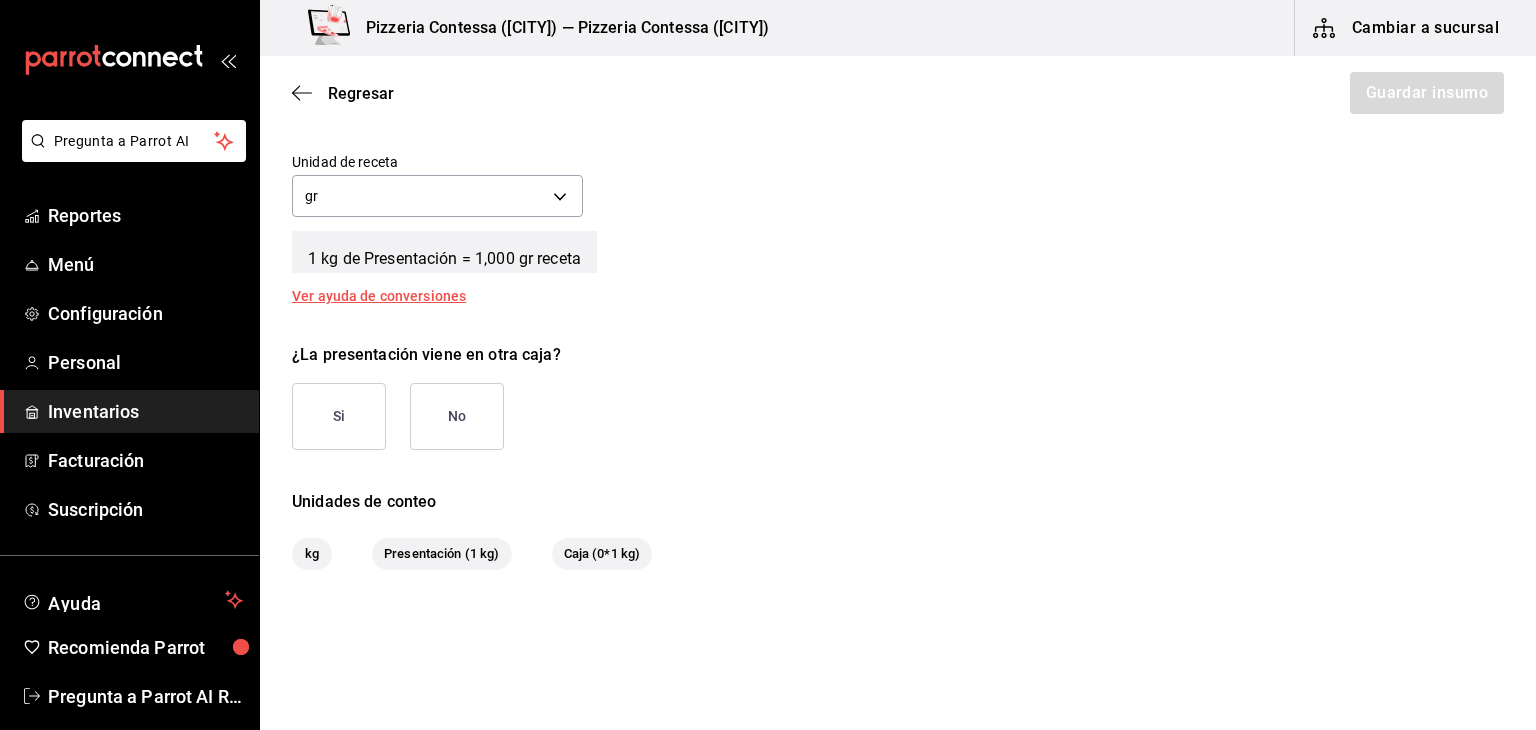 click on "No" at bounding box center [457, 416] 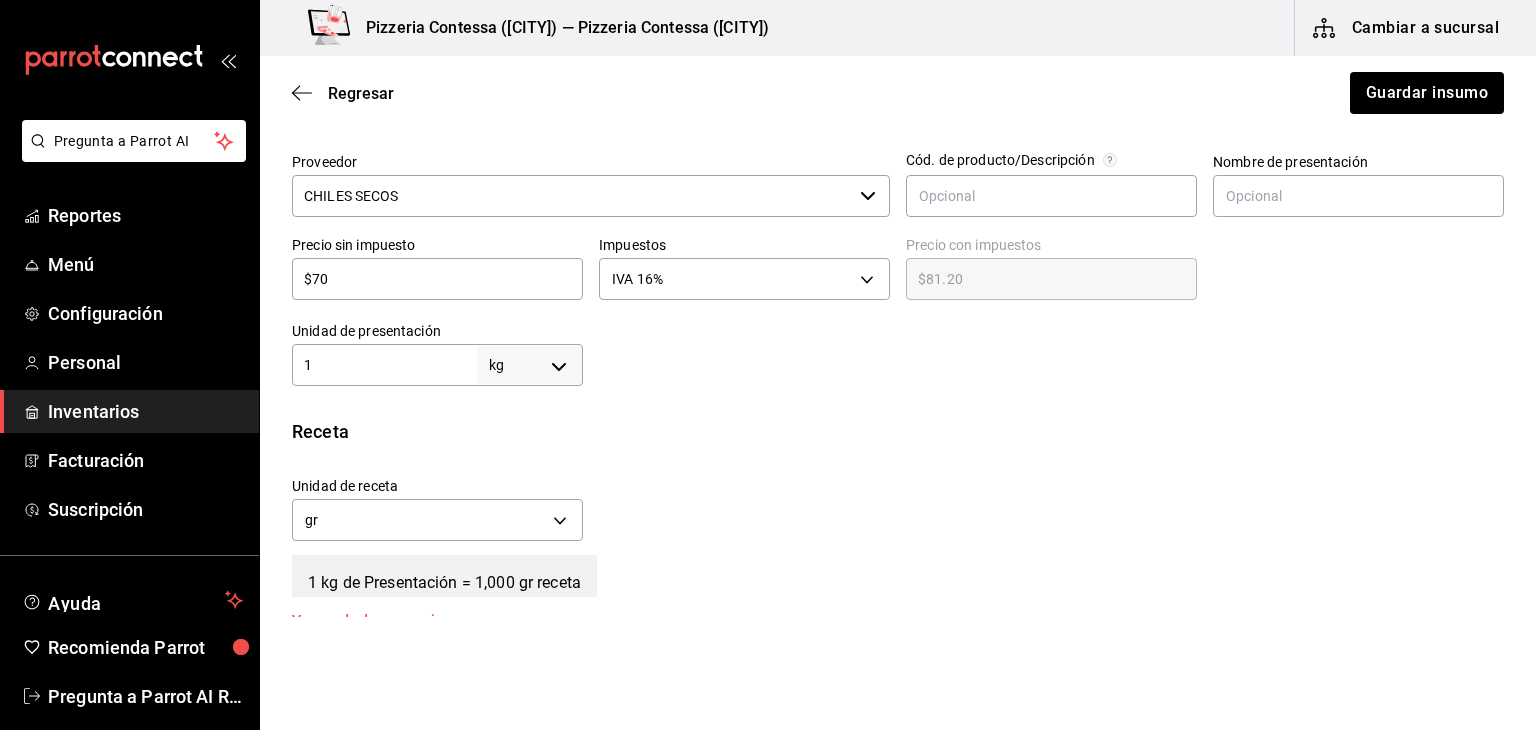 scroll, scrollTop: 446, scrollLeft: 0, axis: vertical 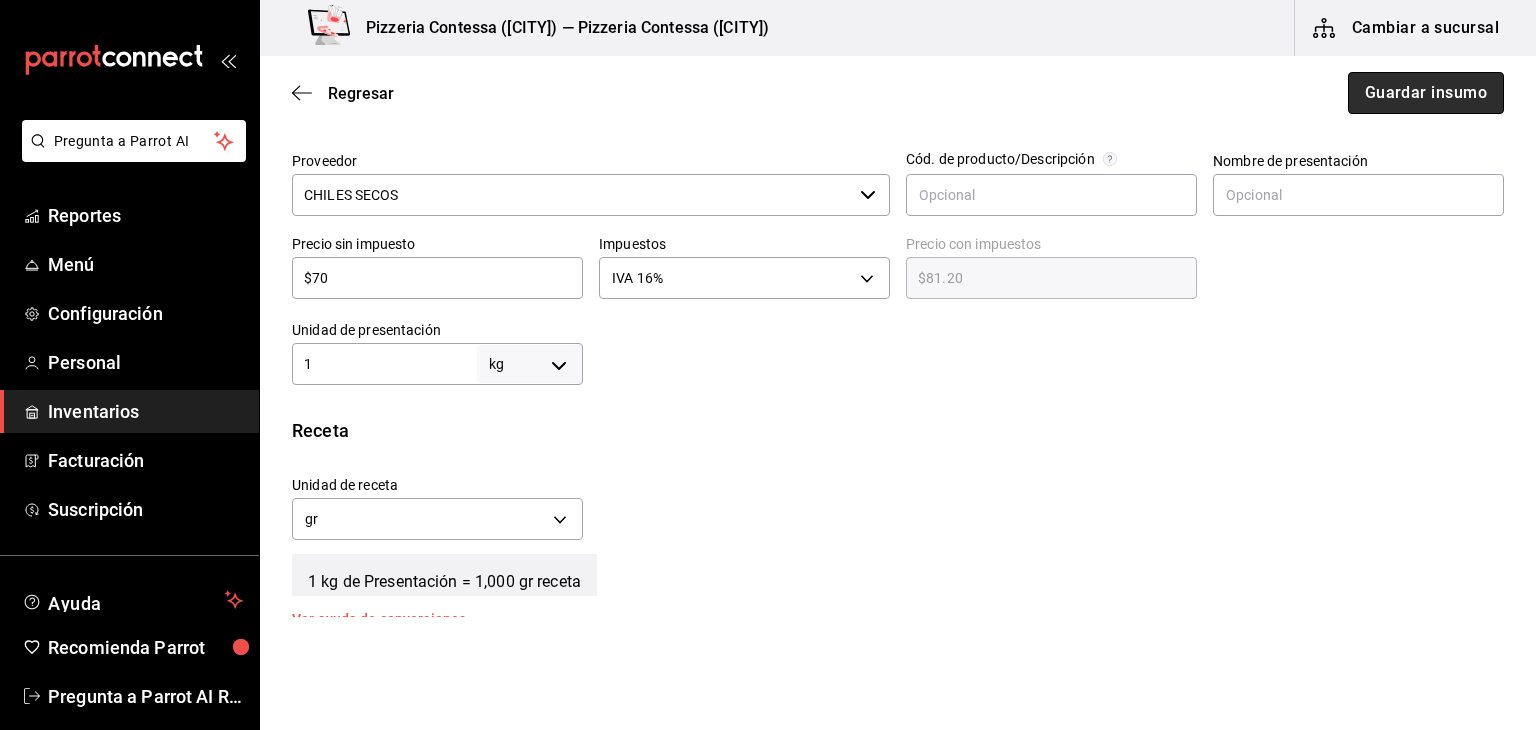 click on "Guardar insumo" at bounding box center [1426, 93] 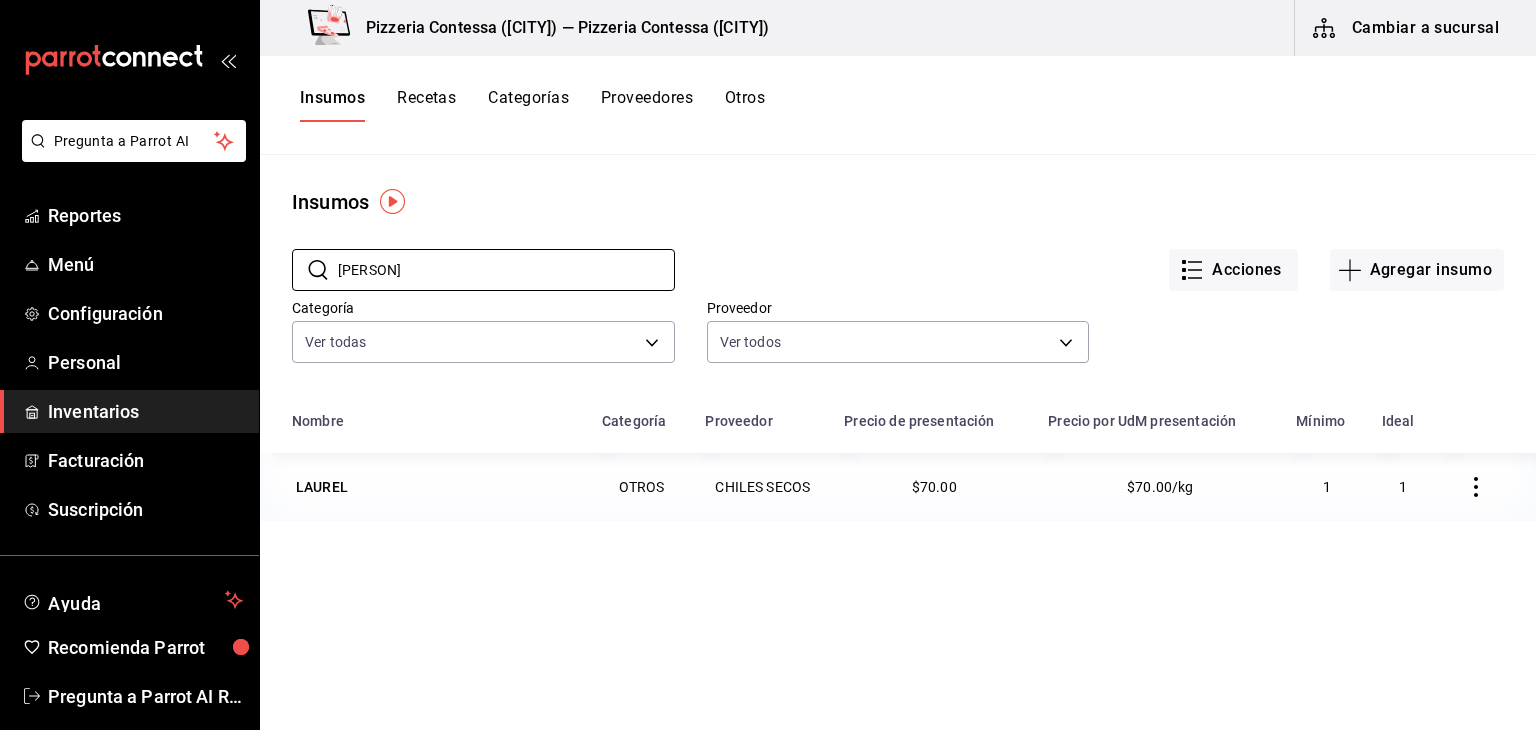 drag, startPoint x: 404, startPoint y: 259, endPoint x: 276, endPoint y: 252, distance: 128.19127 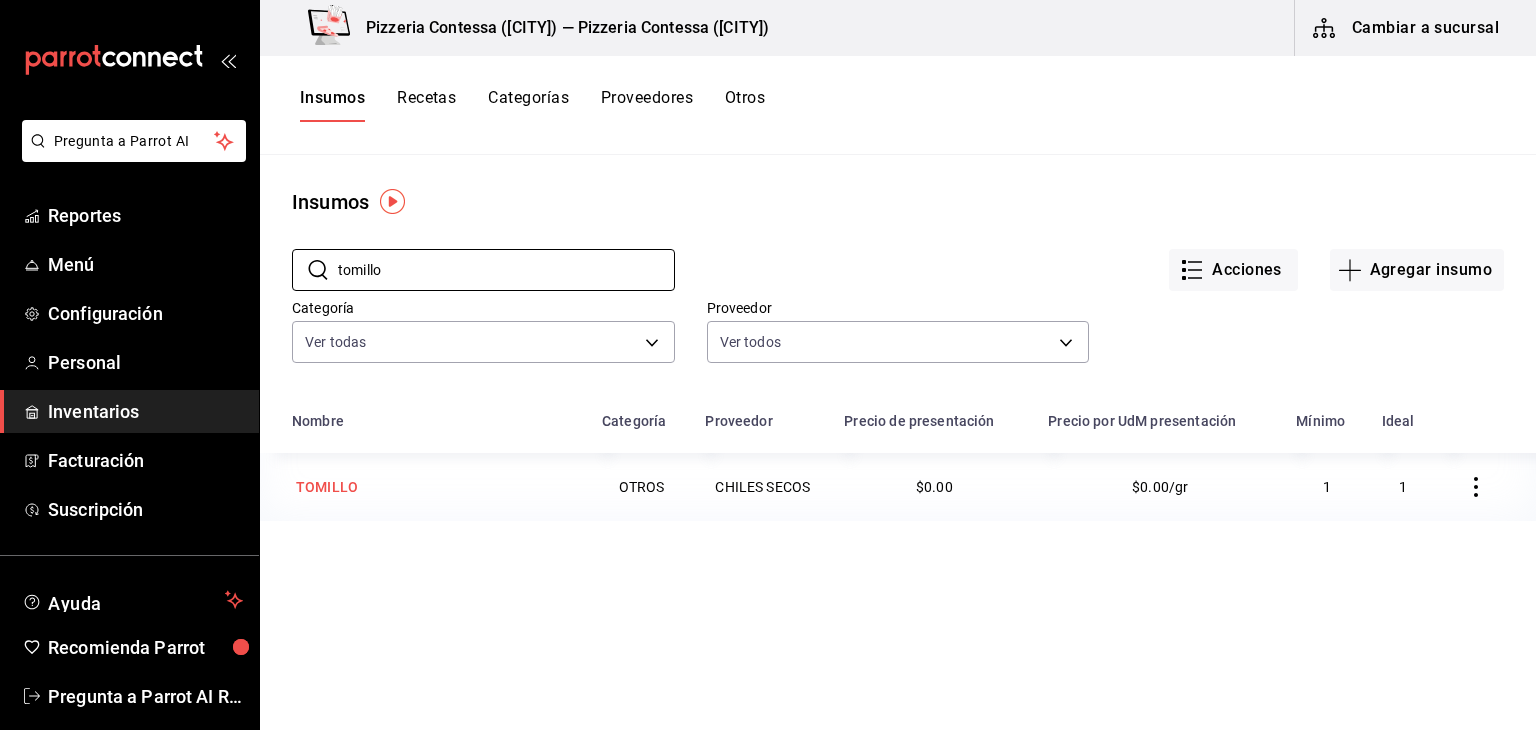 type on "tomillo" 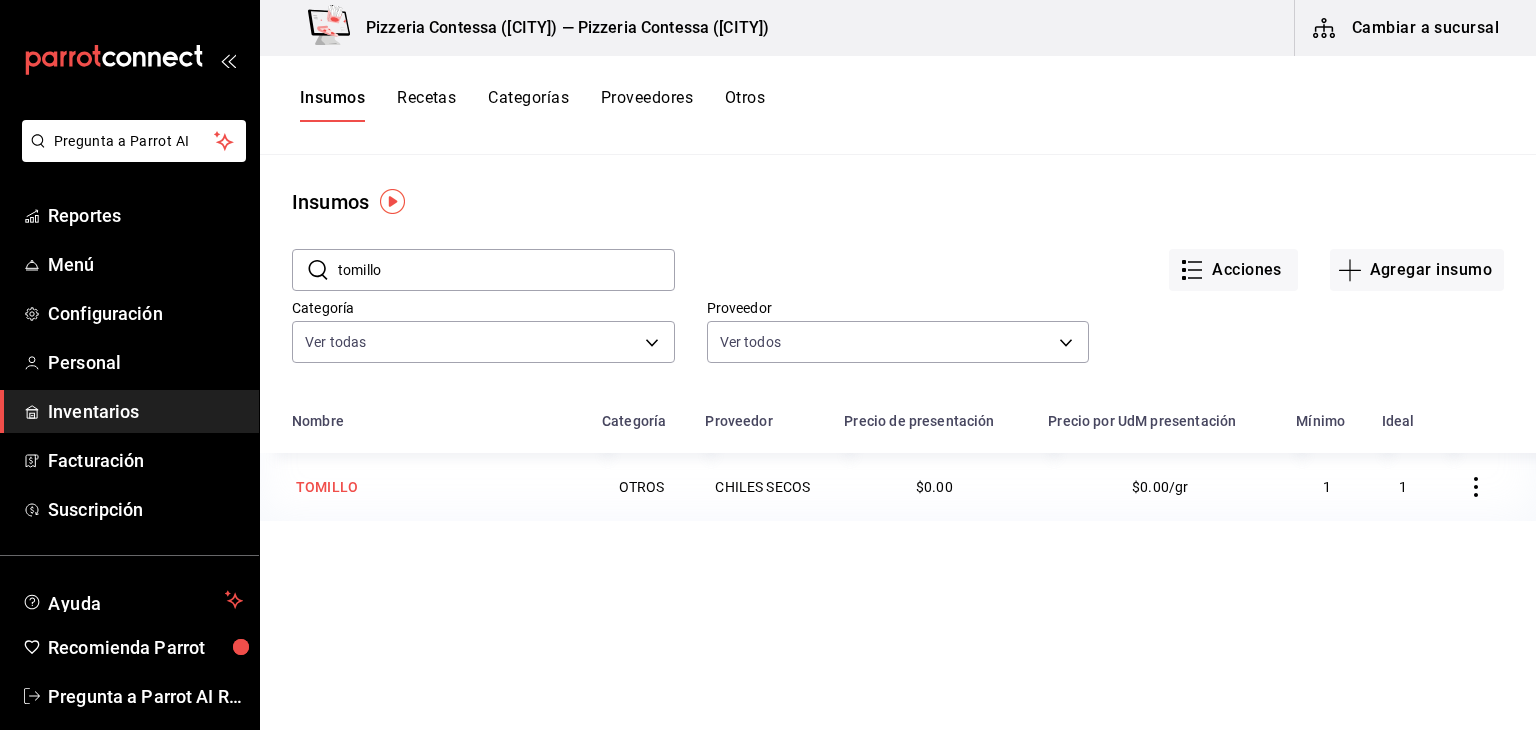 click on "TOMILLO" at bounding box center (435, 487) 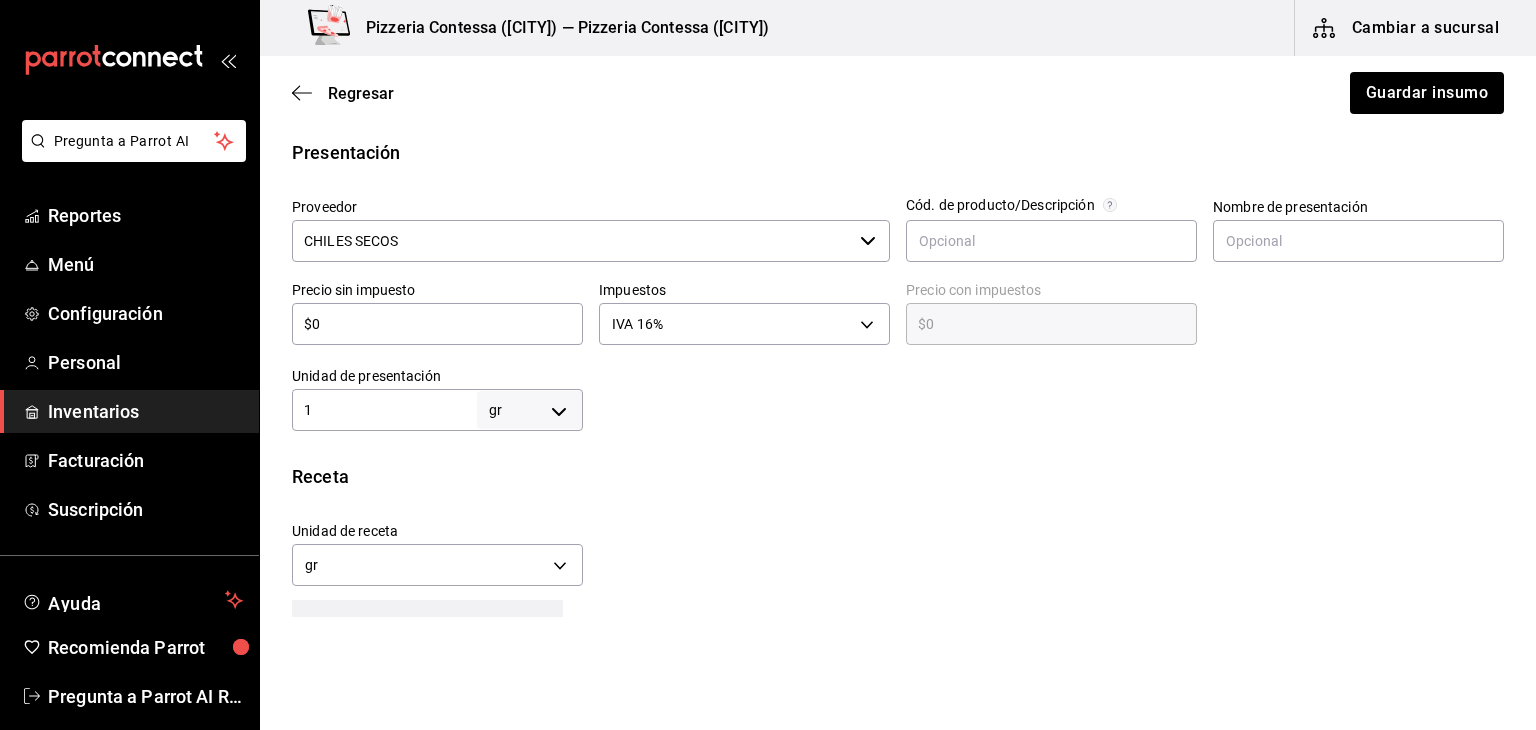 scroll, scrollTop: 402, scrollLeft: 0, axis: vertical 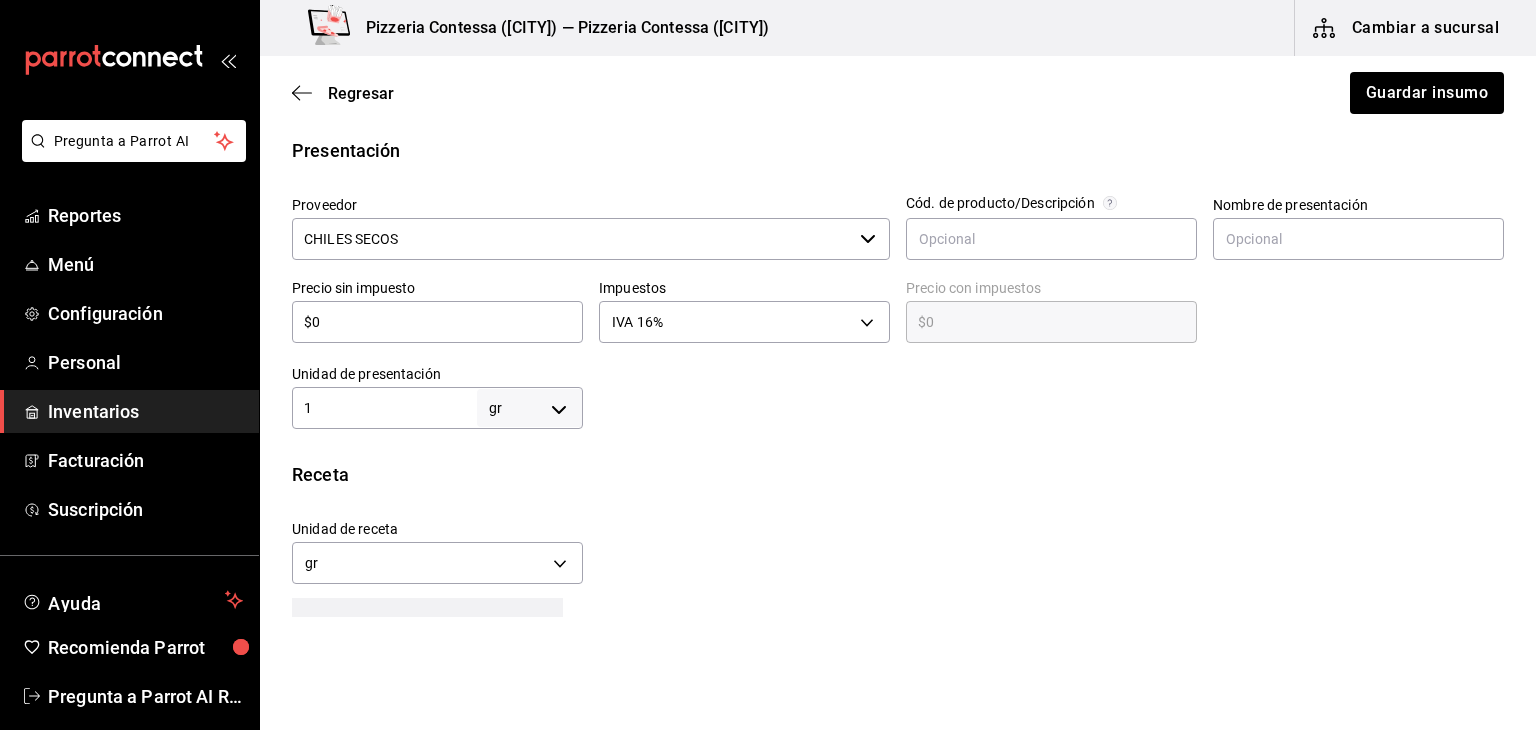 click on "$0" at bounding box center (437, 322) 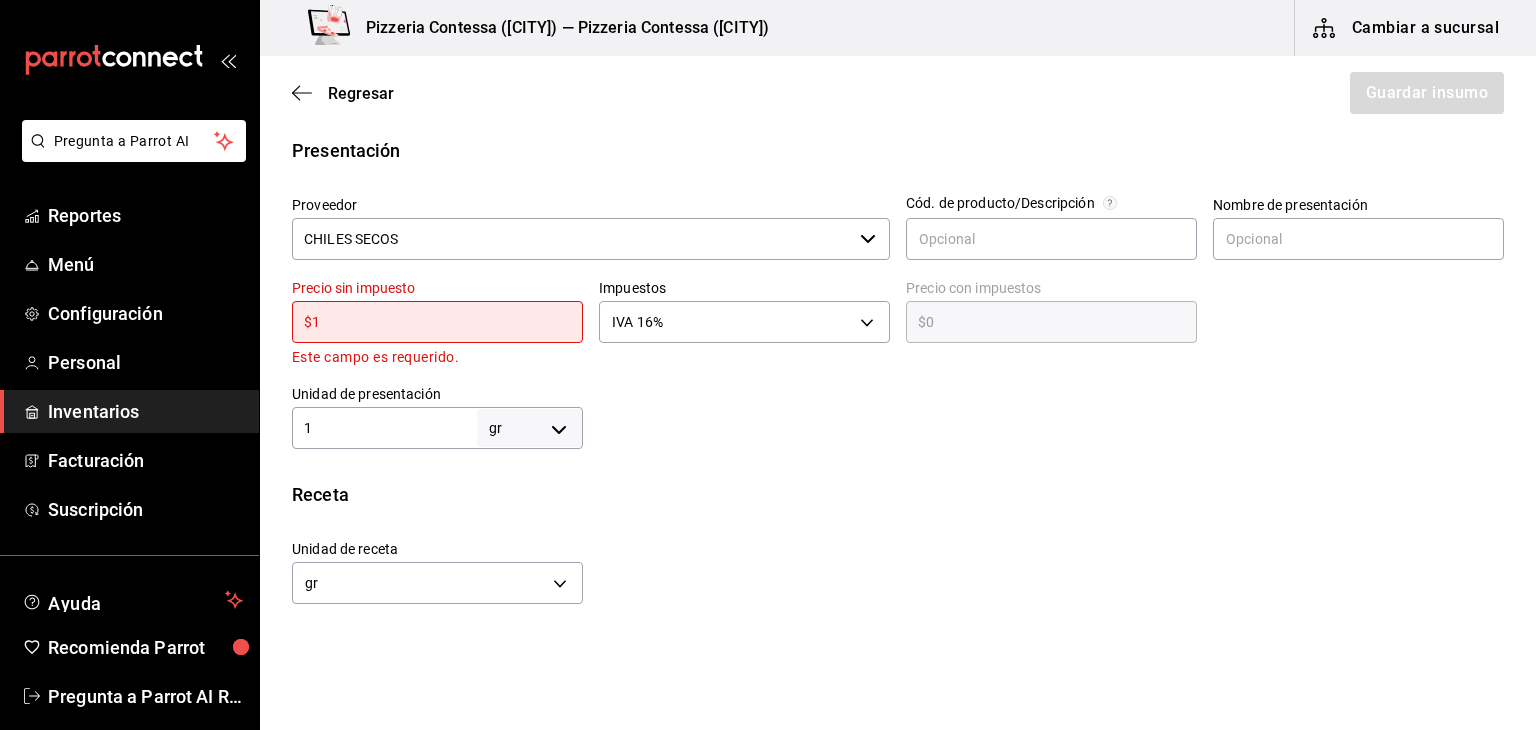 type on "$12" 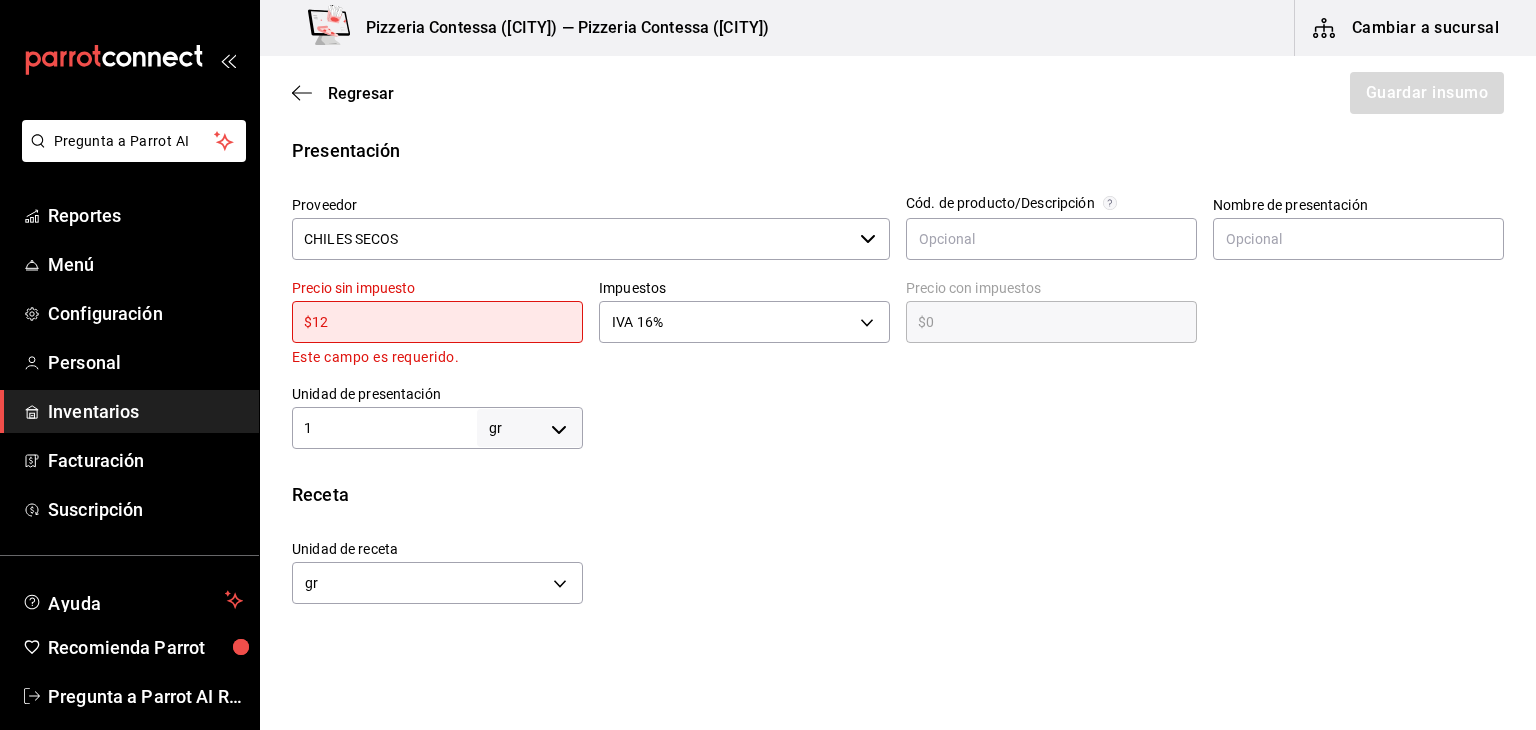 type on "$13.92" 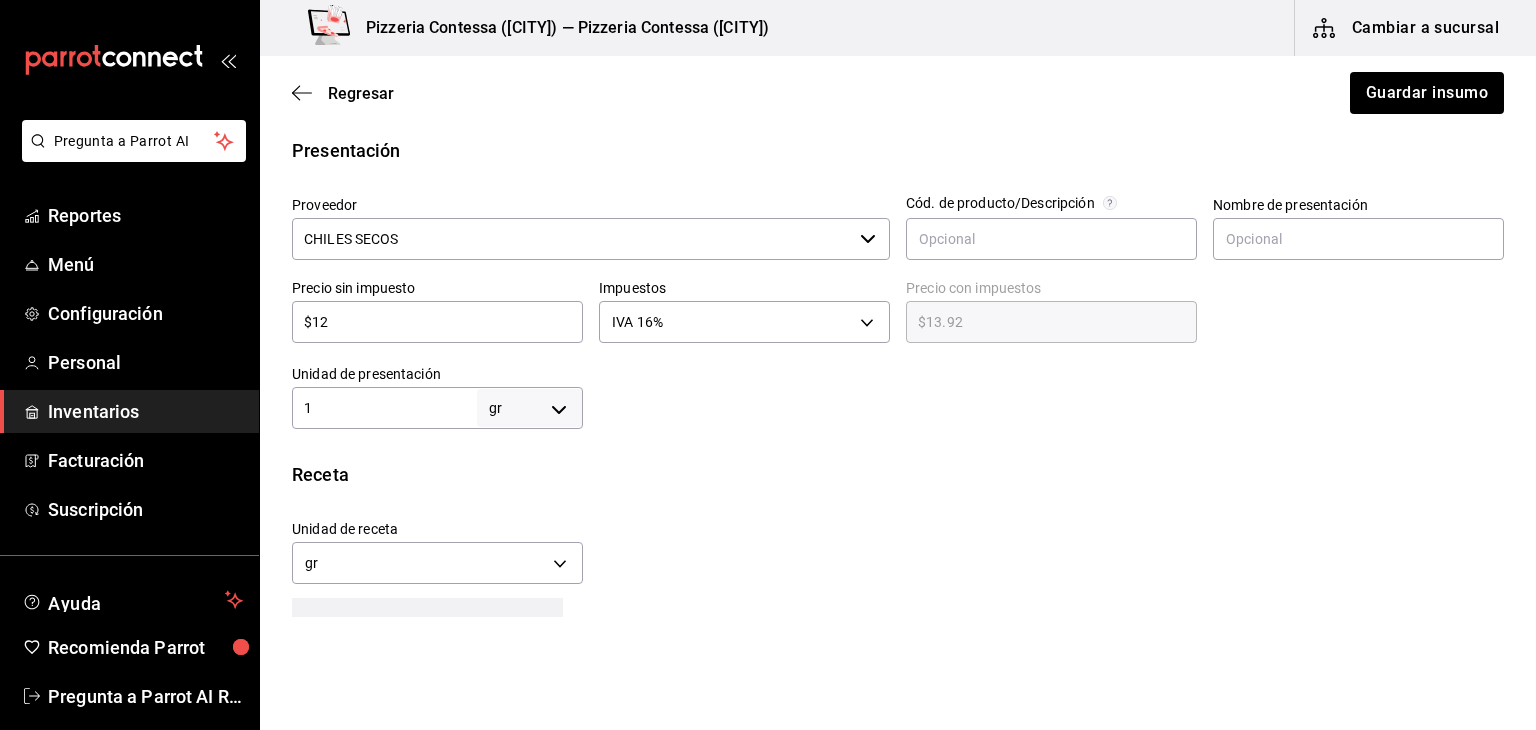 type on "$120" 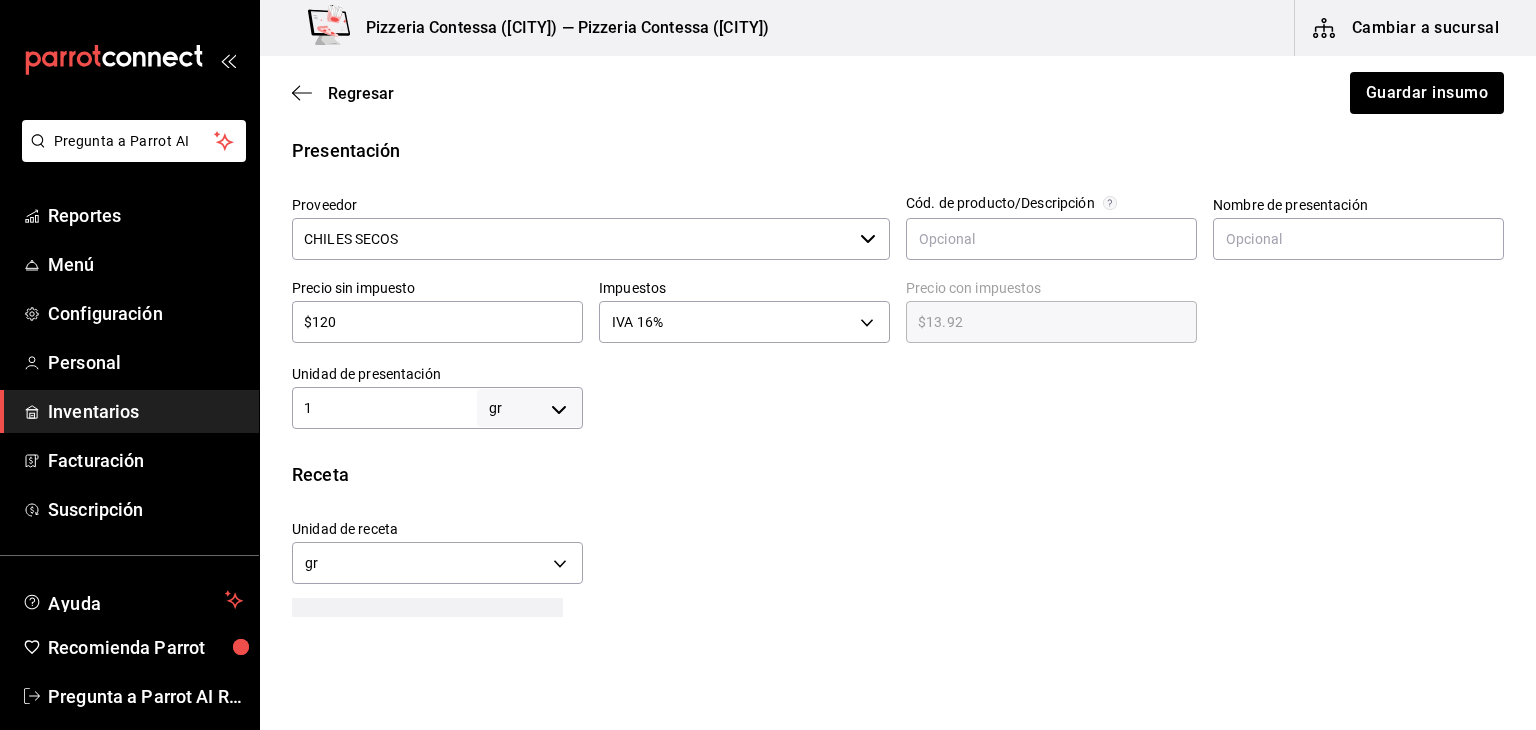 type on "$139.20" 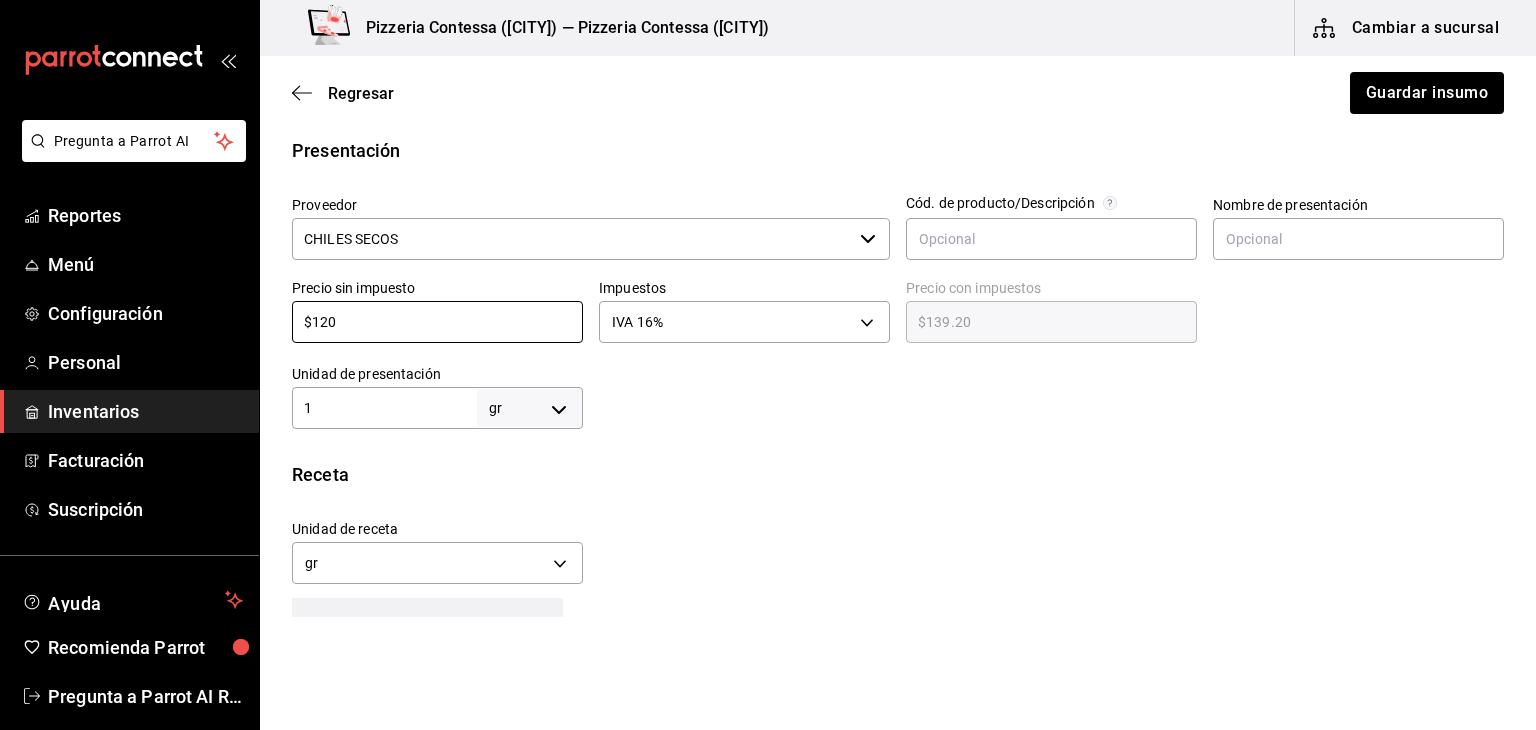 type on "$120" 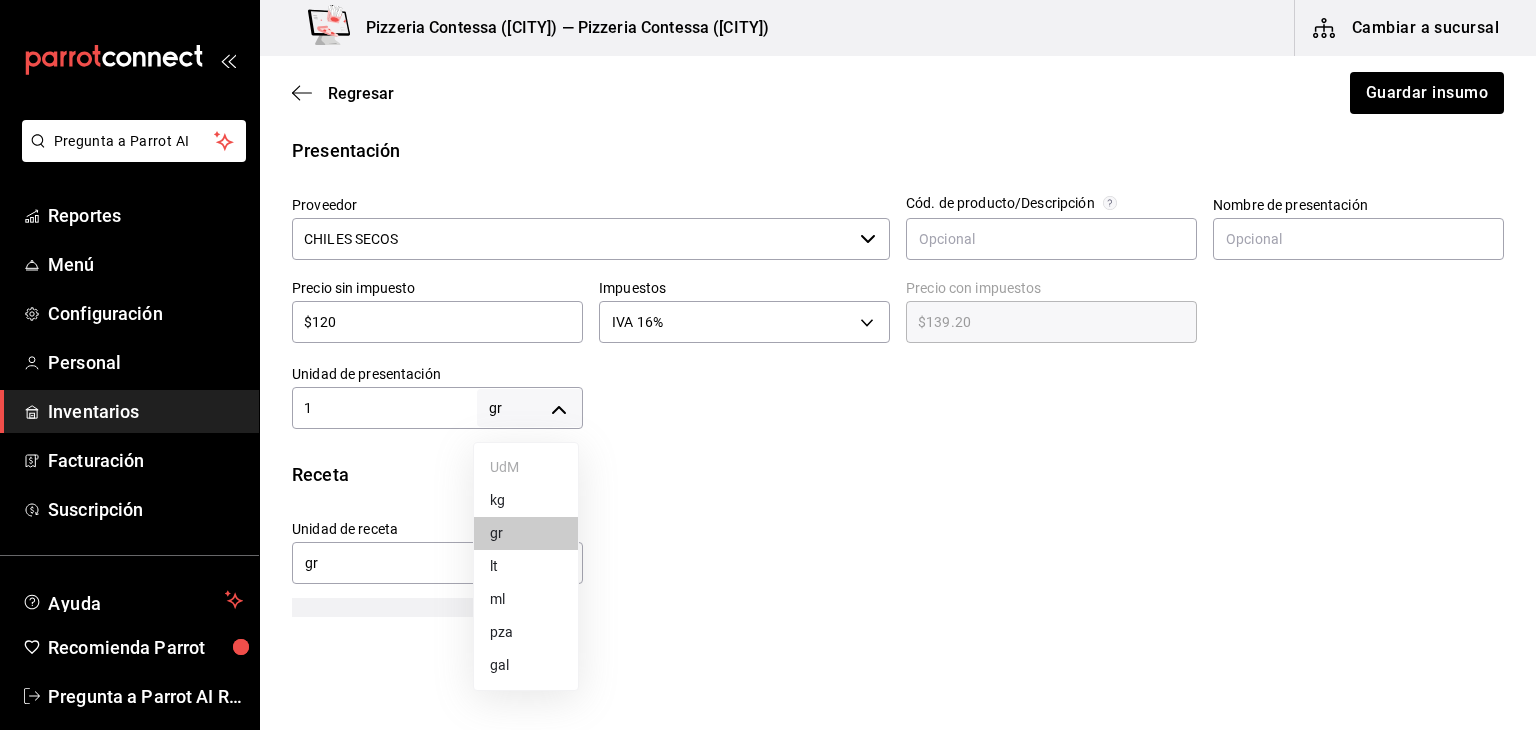 click on "kg" at bounding box center [526, 500] 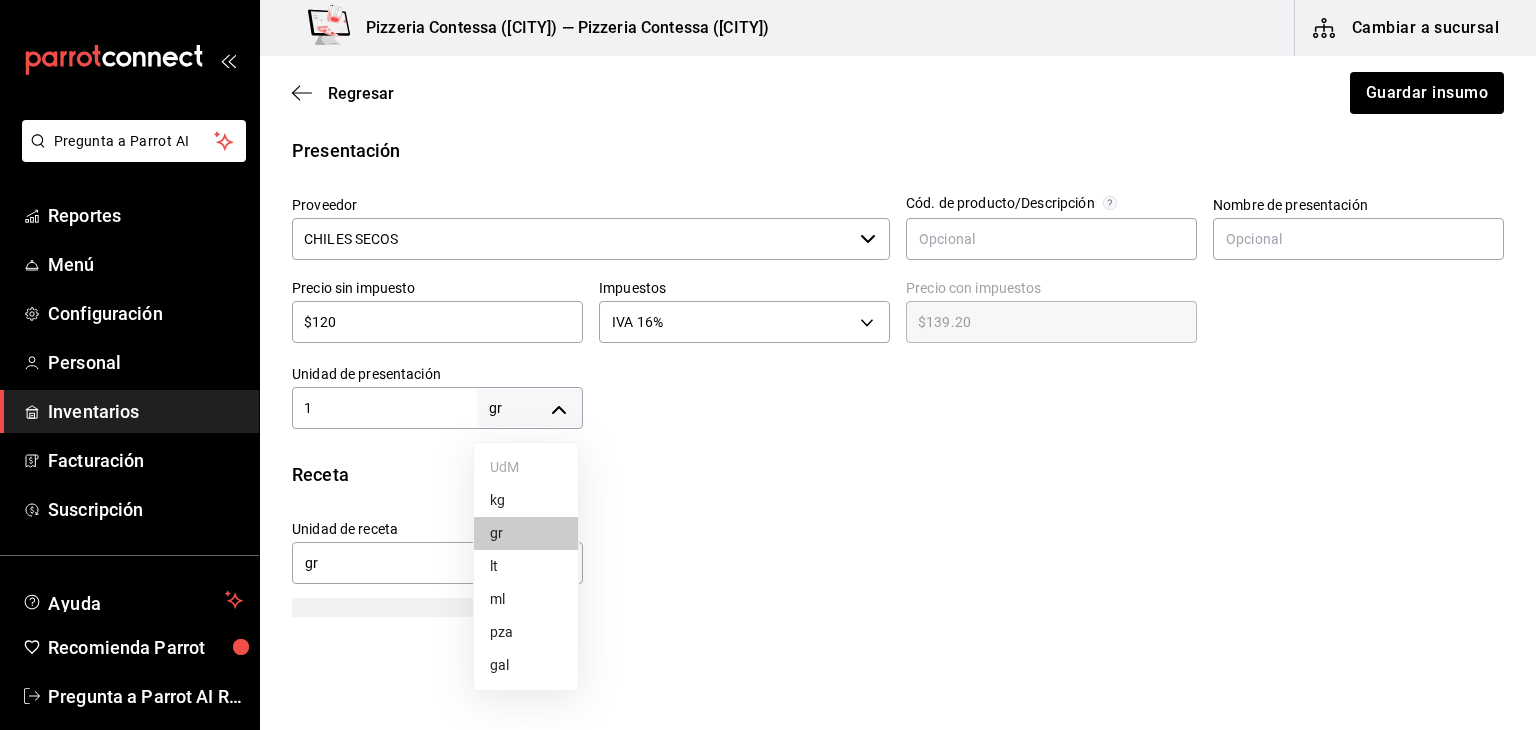 type on "KILOGRAM" 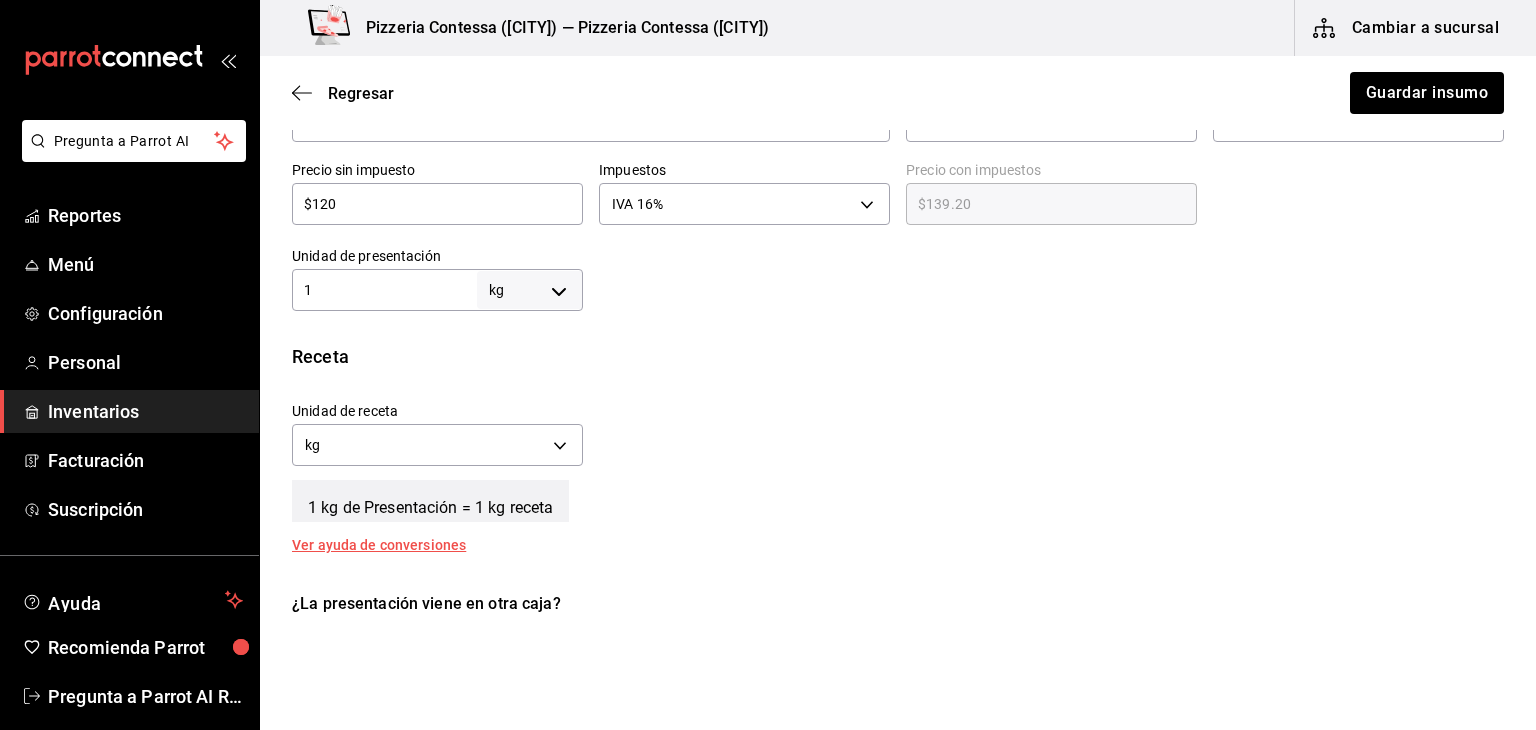 scroll, scrollTop: 524, scrollLeft: 0, axis: vertical 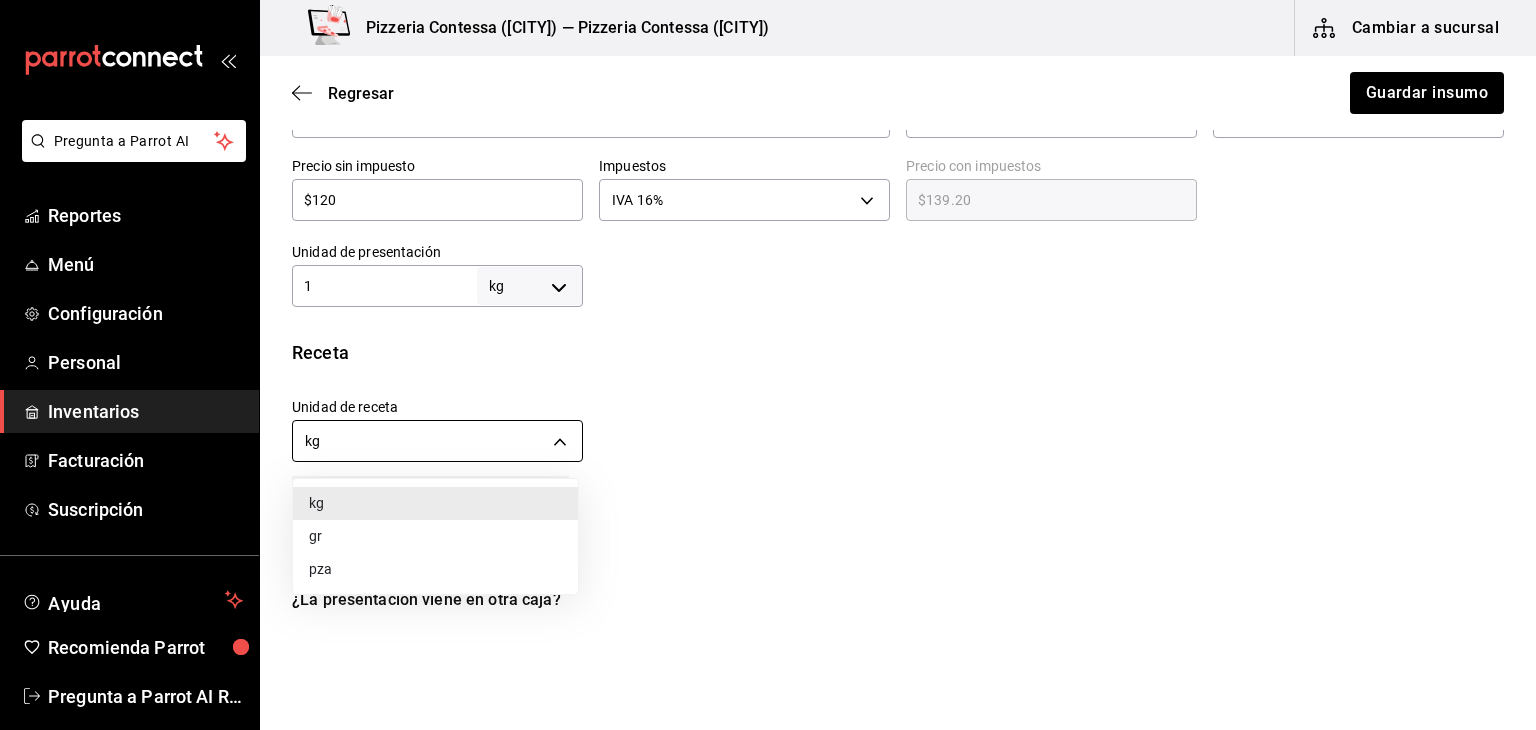 click on "Pregunta a Parrot AI Reportes   Menú   Configuración   Personal   Inventarios   Facturación   Suscripción   Ayuda Recomienda Parrot   Eduardo Quiroz   Sugerir nueva función   Pizzeria Contessa (Condesa) — Pizzeria Contessa (Condesa) Cambiar a sucursal Regresar Guardar insumo Insumo IN-1754198630071 Nombre TOMILLO Categoría de inventario OTROS ​ Mínimo 1 ​ Ideal 1 ​ Insumo de producción Este insumo se produce con una receta de producción Presentación Proveedor CHILES SECOS ​ Cód. de producto/Descripción Nombre de presentación Precio sin impuesto $120 ​ Impuestos IVA 16% IVA_16 Precio con impuestos $139.20 ​ Unidad de presentación 1 kg KILOGRAM ​ Receta Unidad de receta kg KILOGRAM Factor de conversión 1 ​ 1 kg de Presentación = 1 kg receta Ver ayuda de conversiones ¿La presentación  viene en otra caja? Si No Unidades de conteo kg Presentación (1 kg) Caja (0*1 kg) ; GANA 1 MES GRATIS EN TU SUSCRIPCIÓN AQUÍ Pregunta a Parrot AI Reportes   Menú   Configuración   Personal" at bounding box center (768, 308) 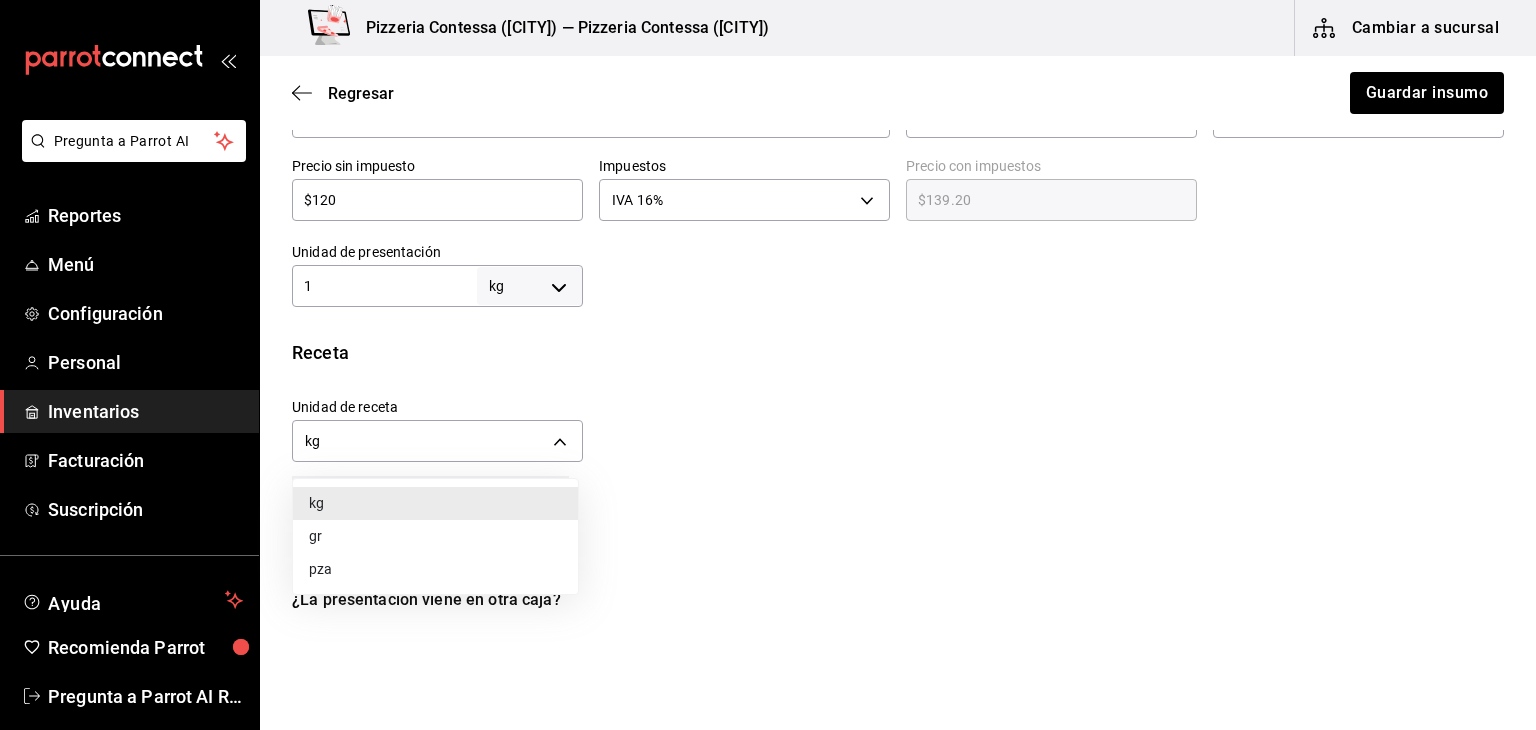 click on "gr" at bounding box center (435, 536) 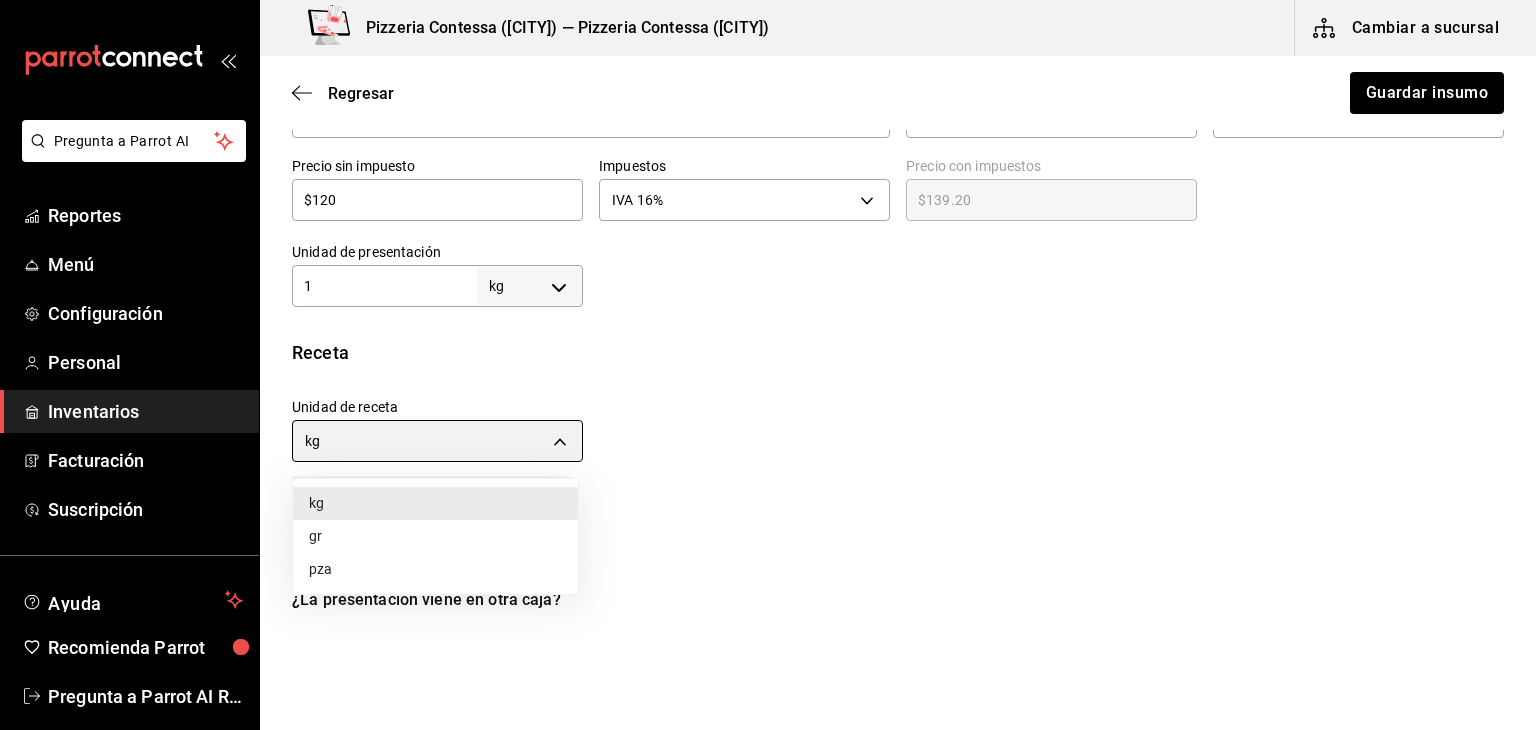 type on "GRAM" 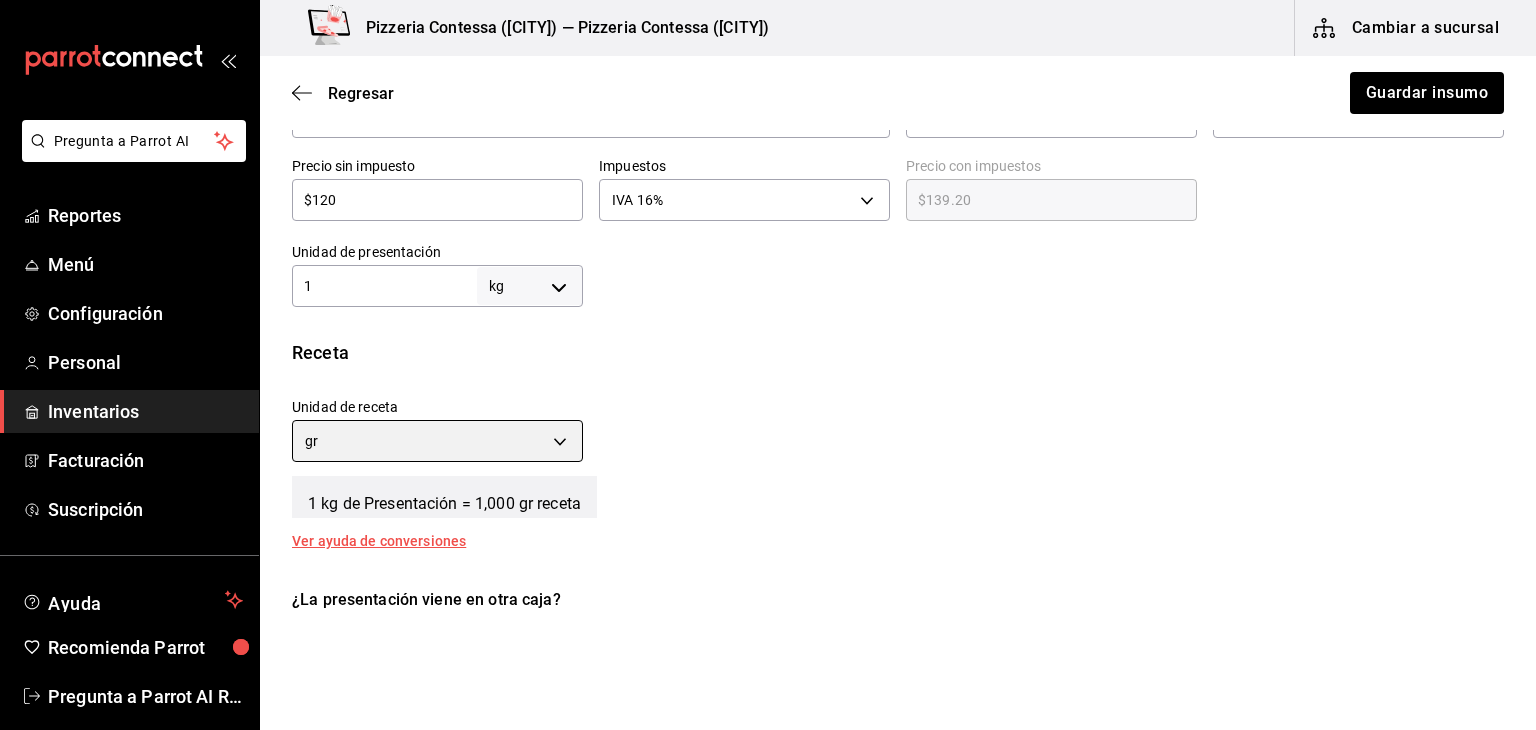 scroll, scrollTop: 732, scrollLeft: 0, axis: vertical 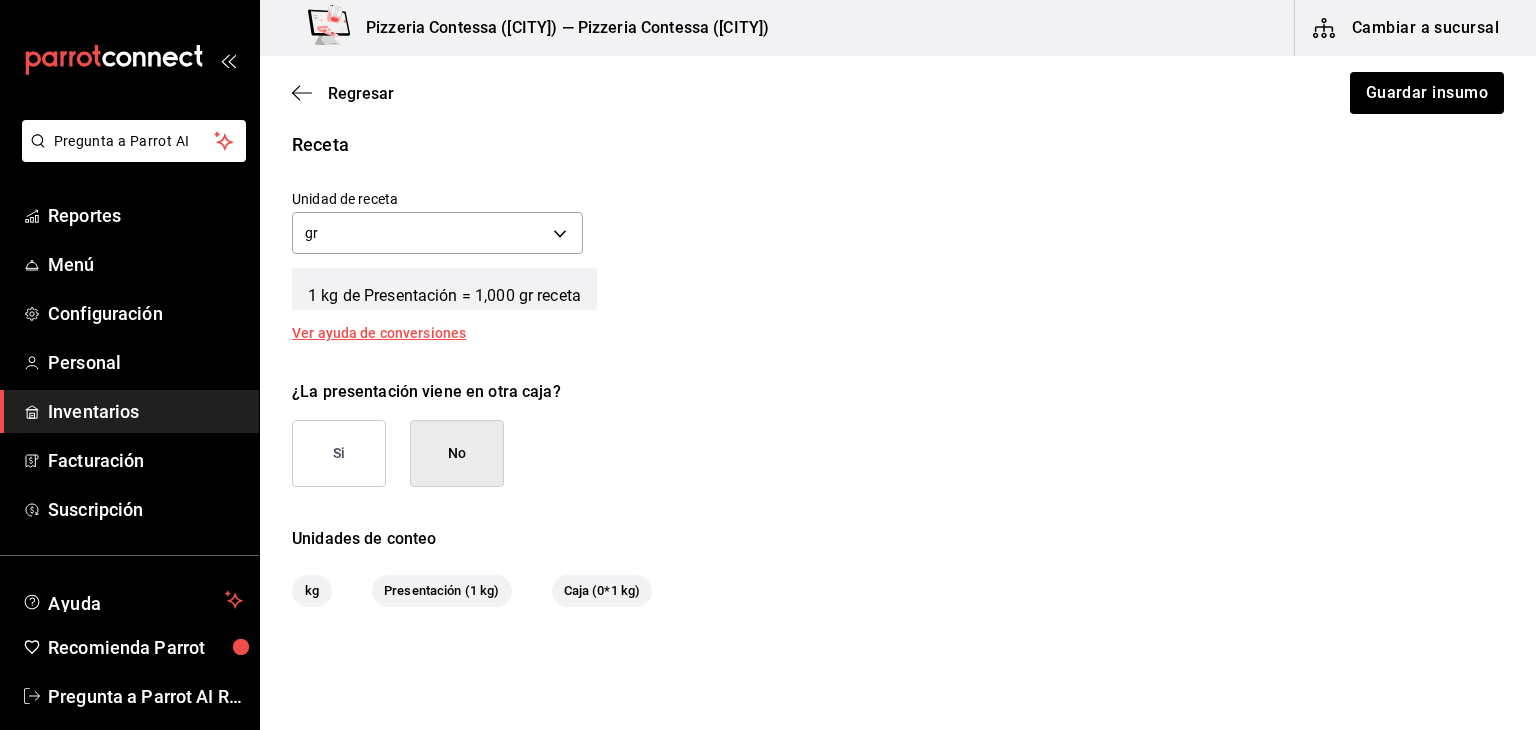 click on "No" at bounding box center [457, 453] 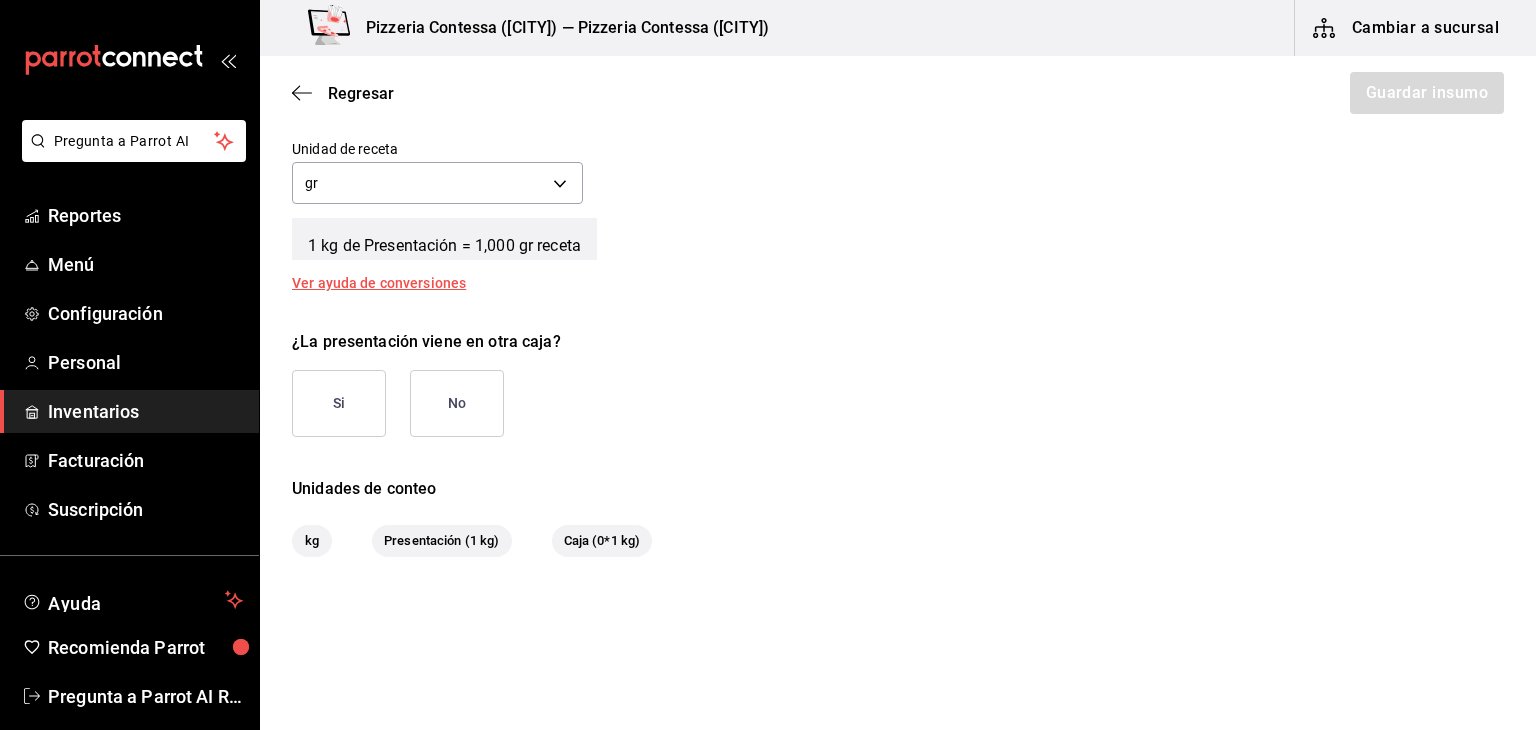 scroll, scrollTop: 788, scrollLeft: 0, axis: vertical 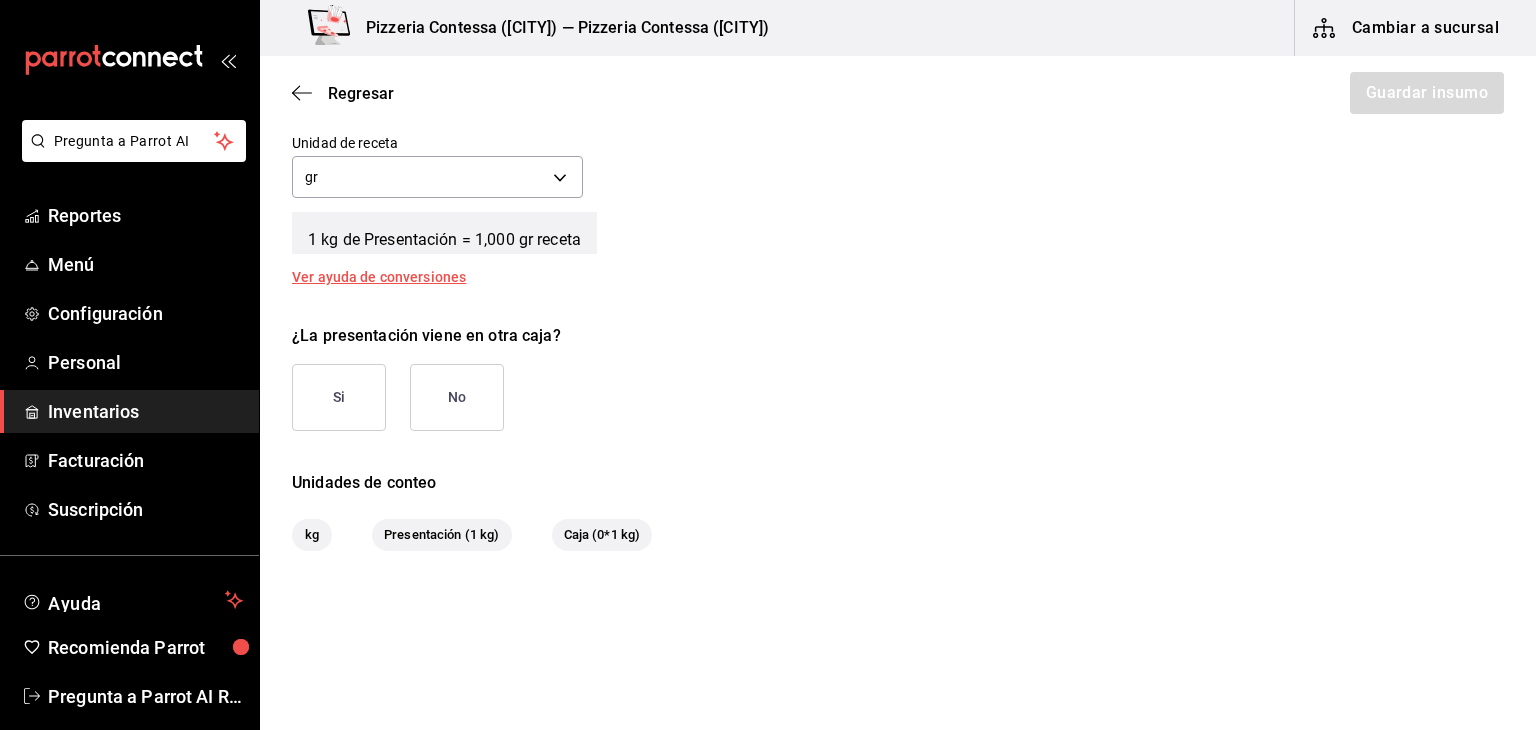 click on "No" at bounding box center [457, 397] 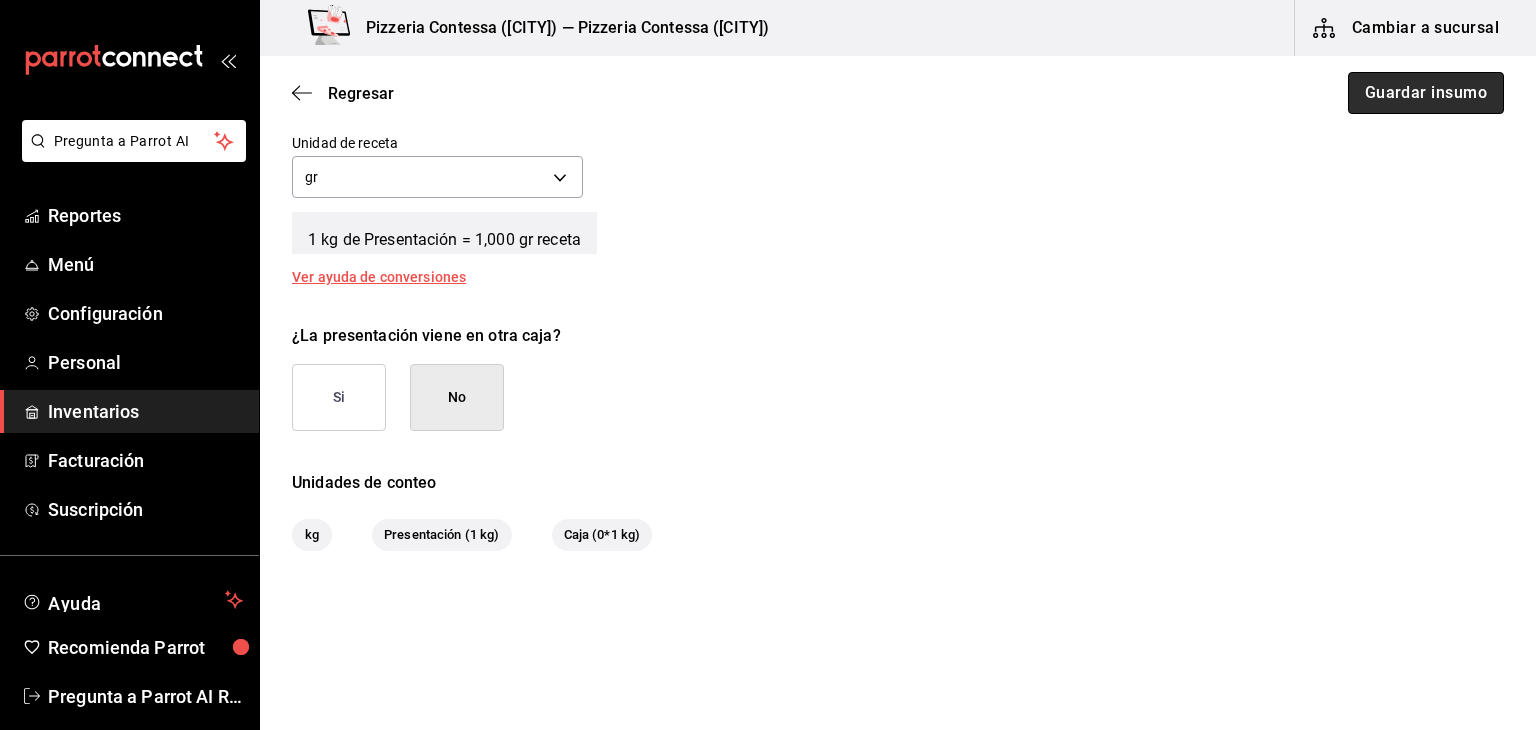 click on "Guardar insumo" at bounding box center [1426, 93] 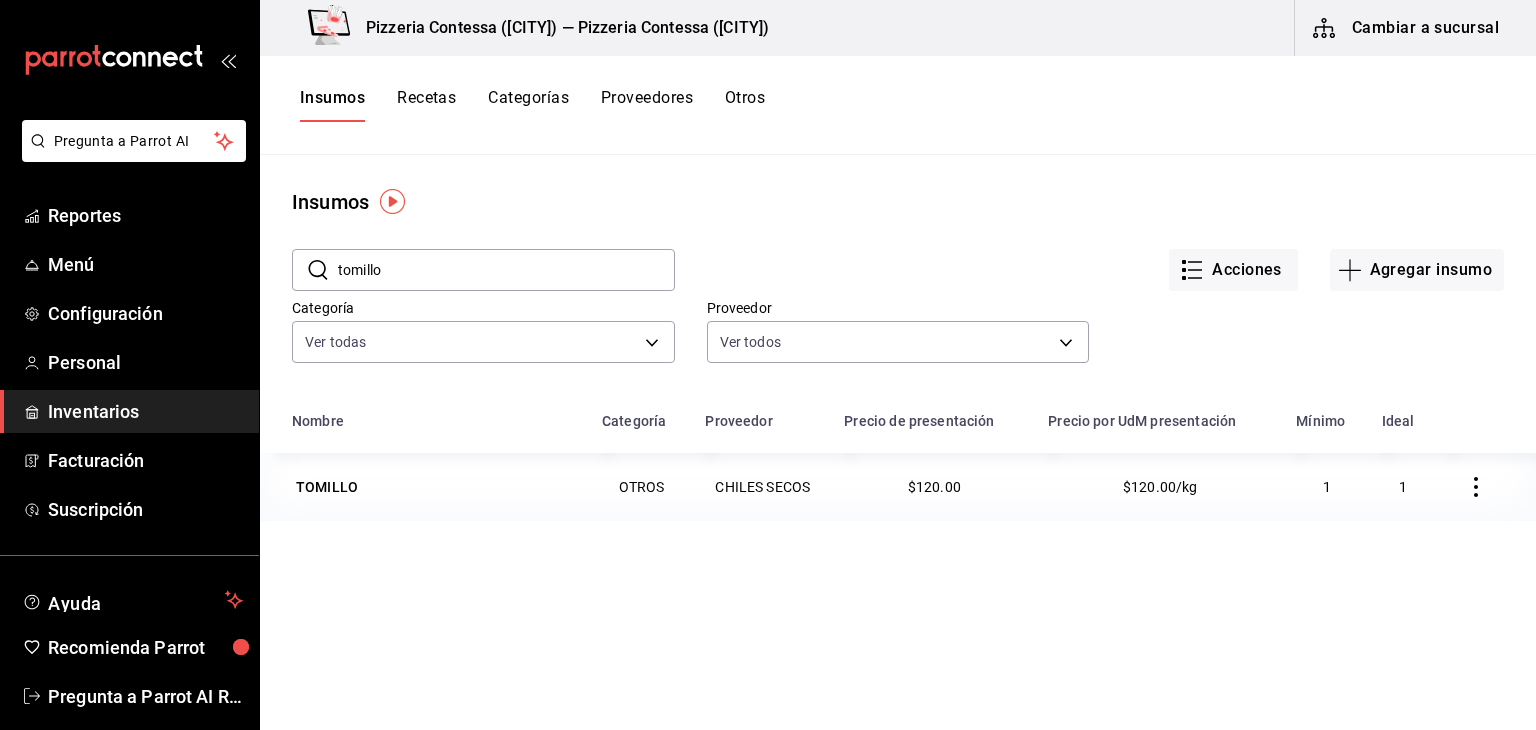 click on "Recetas" at bounding box center (426, 105) 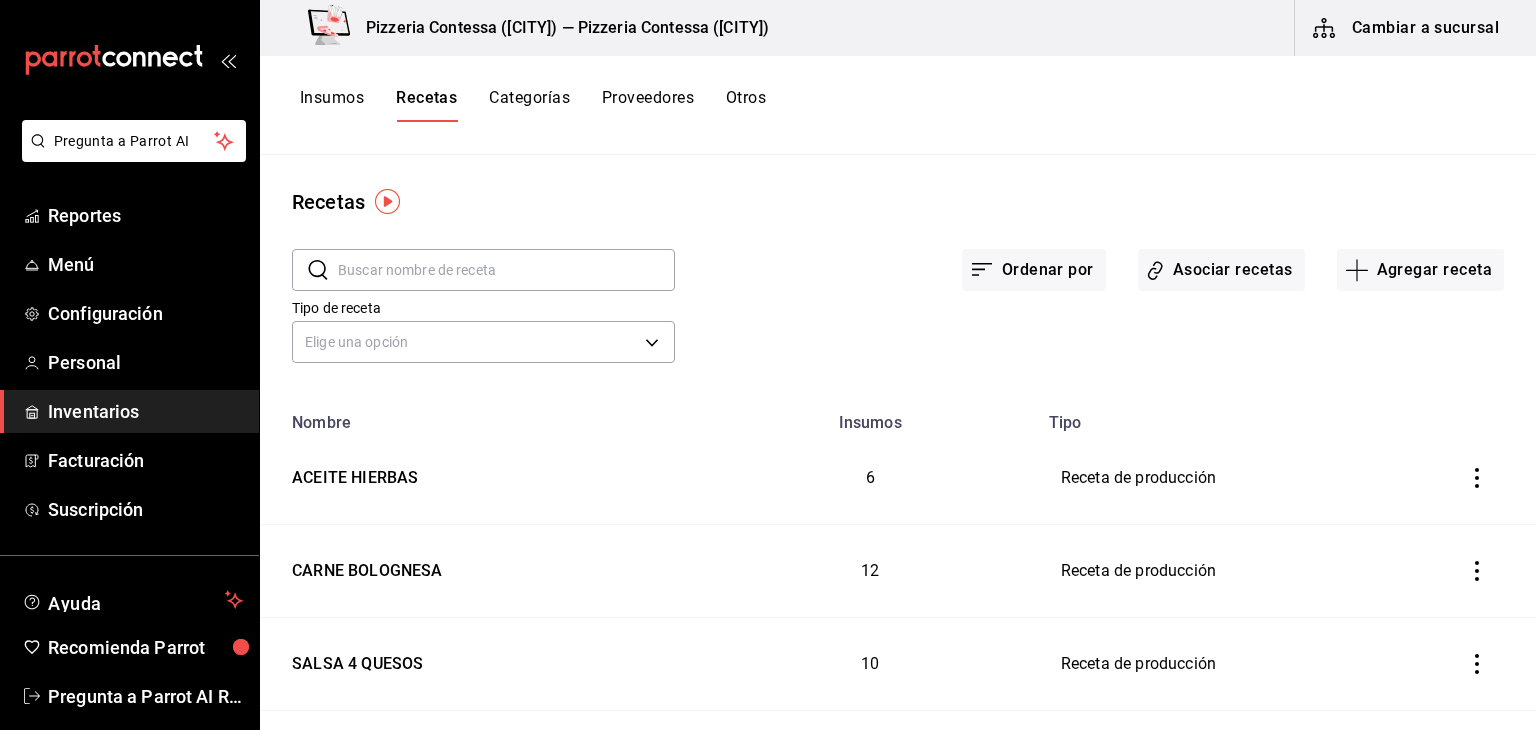 type 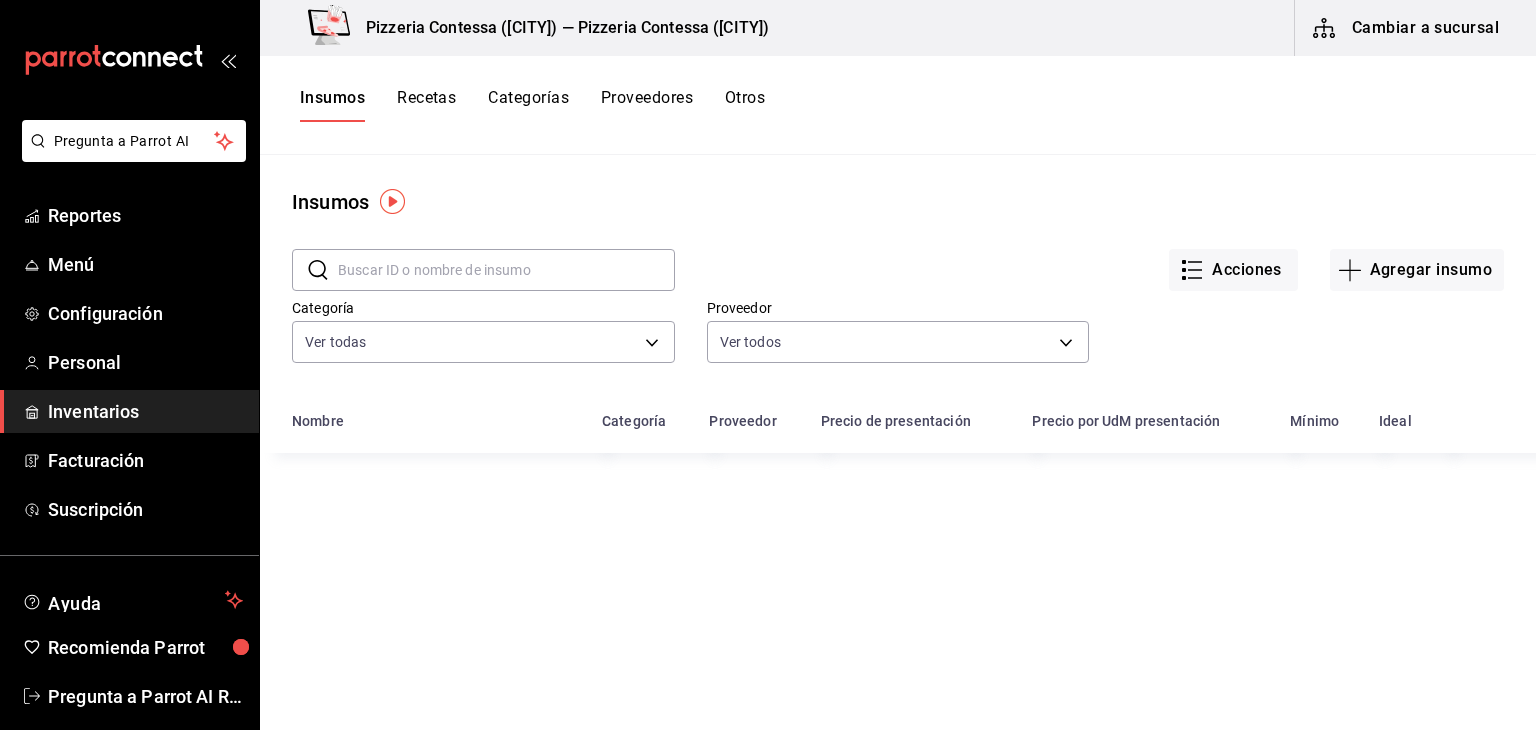 click at bounding box center (506, 270) 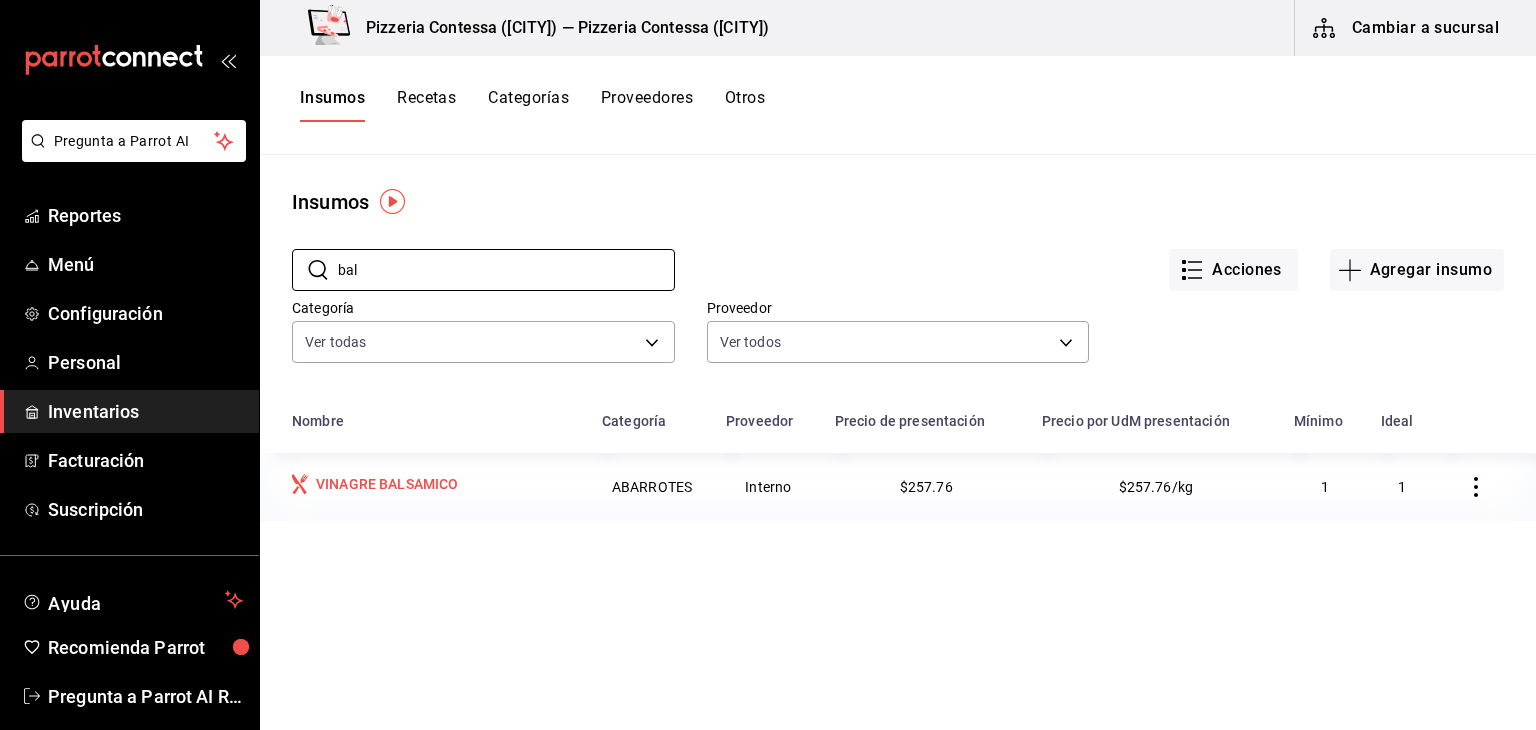 type on "bal" 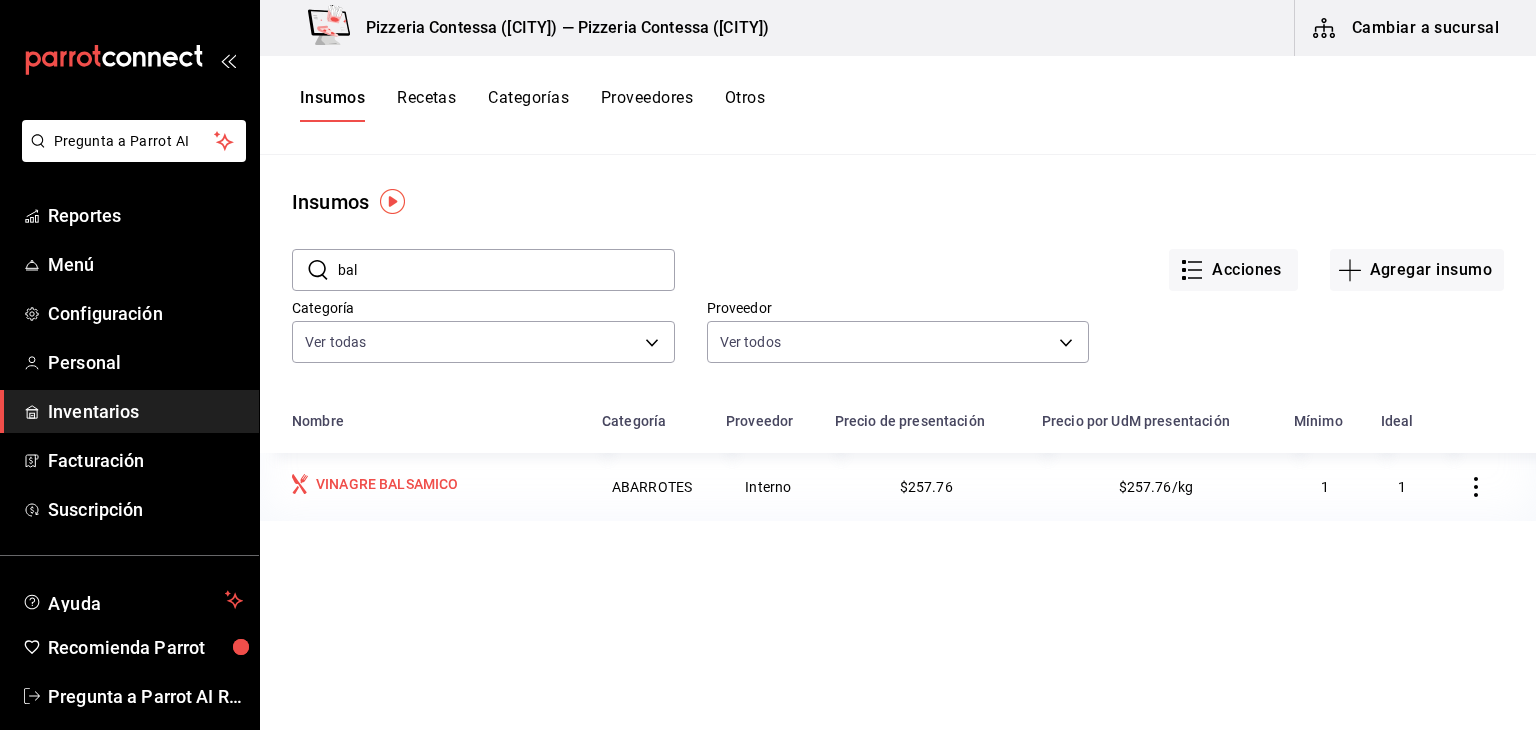 click on "VINAGRE BALSAMICO" at bounding box center (387, 484) 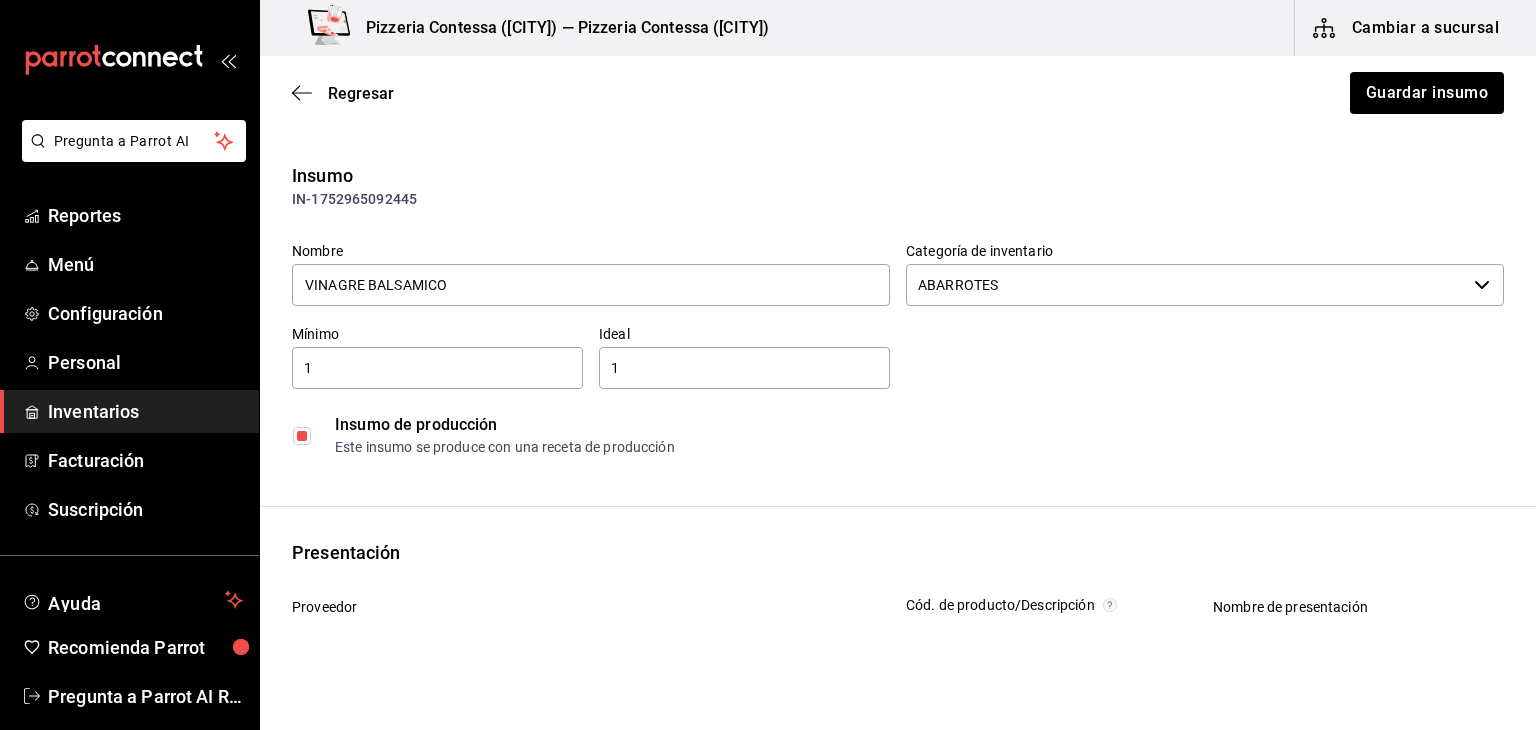 click at bounding box center [302, 436] 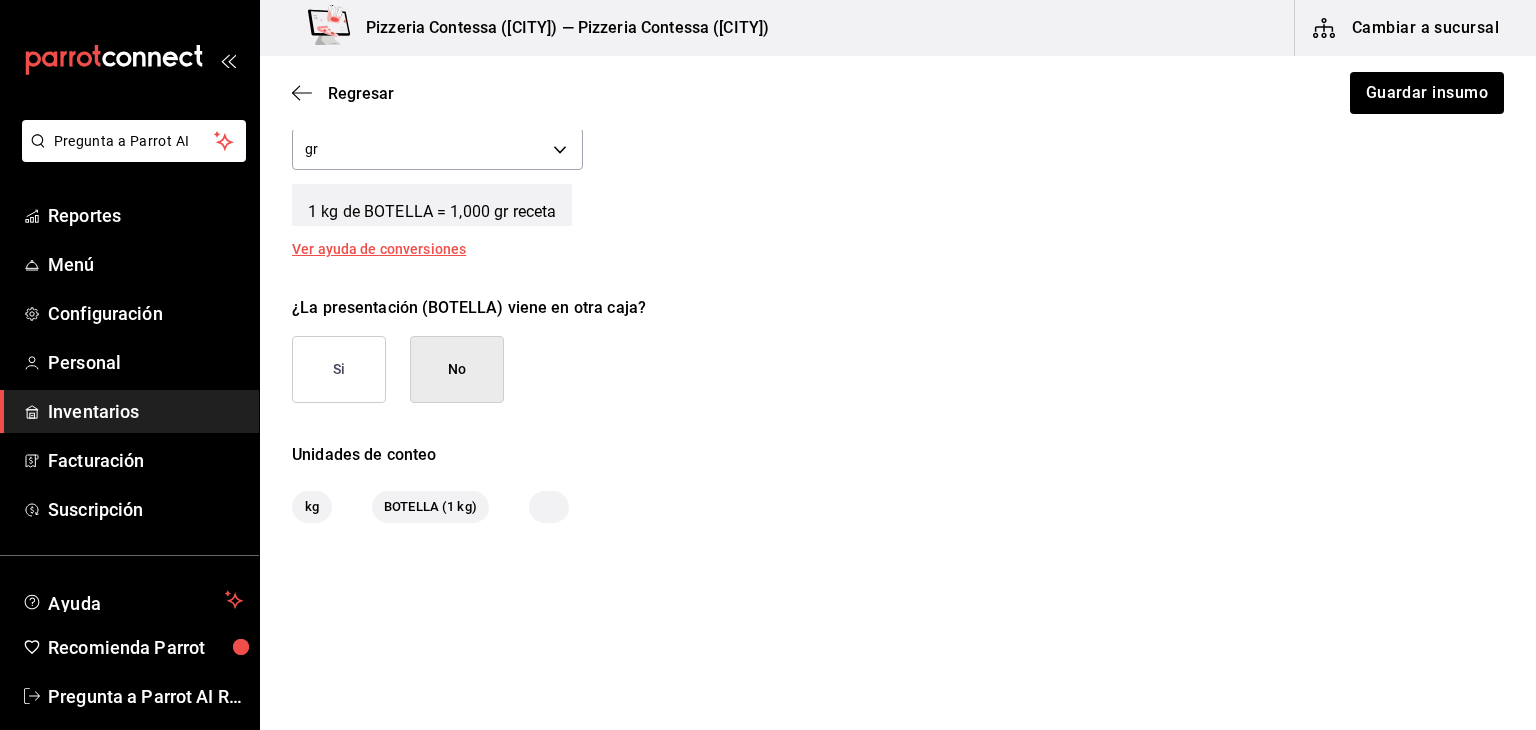 scroll, scrollTop: 822, scrollLeft: 0, axis: vertical 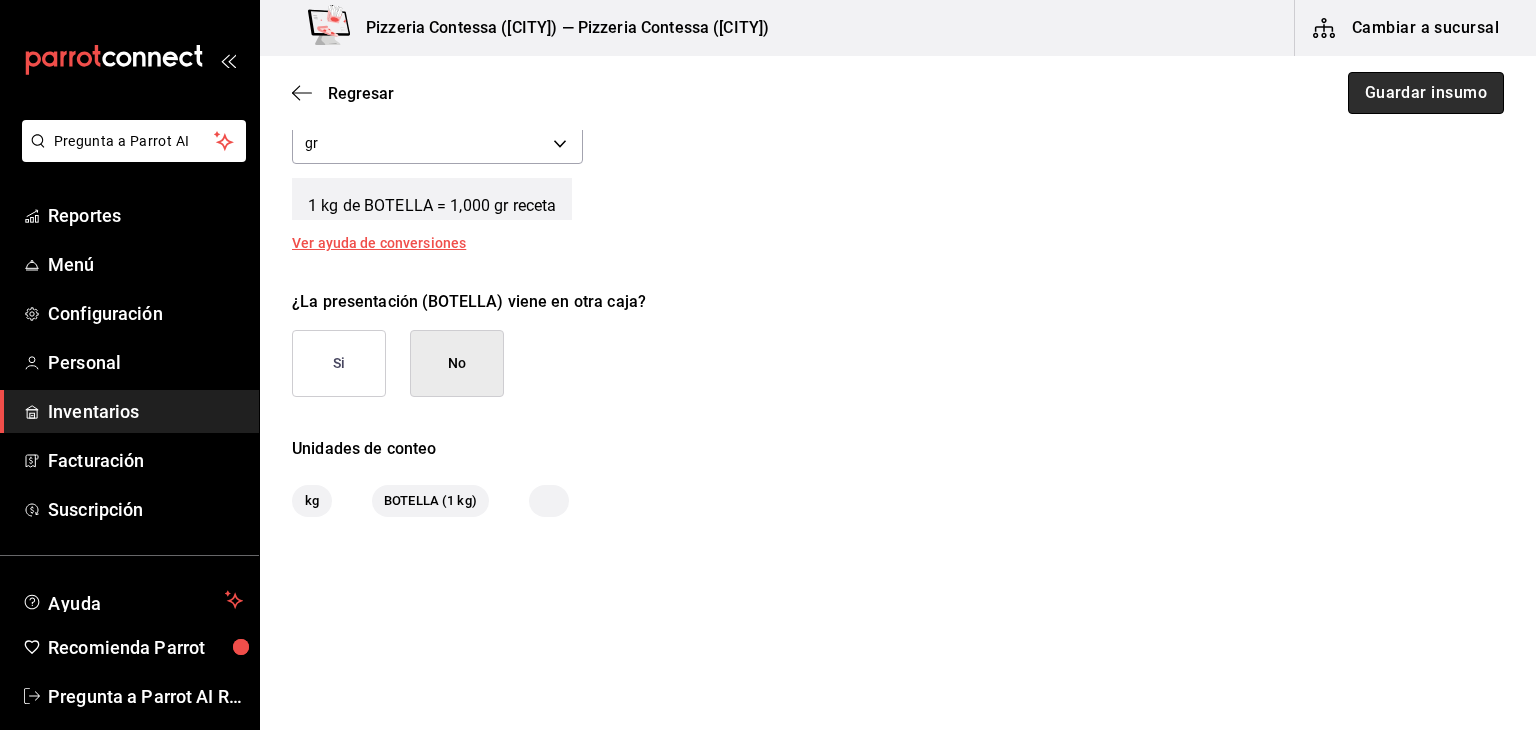 click on "Guardar insumo" at bounding box center (1426, 93) 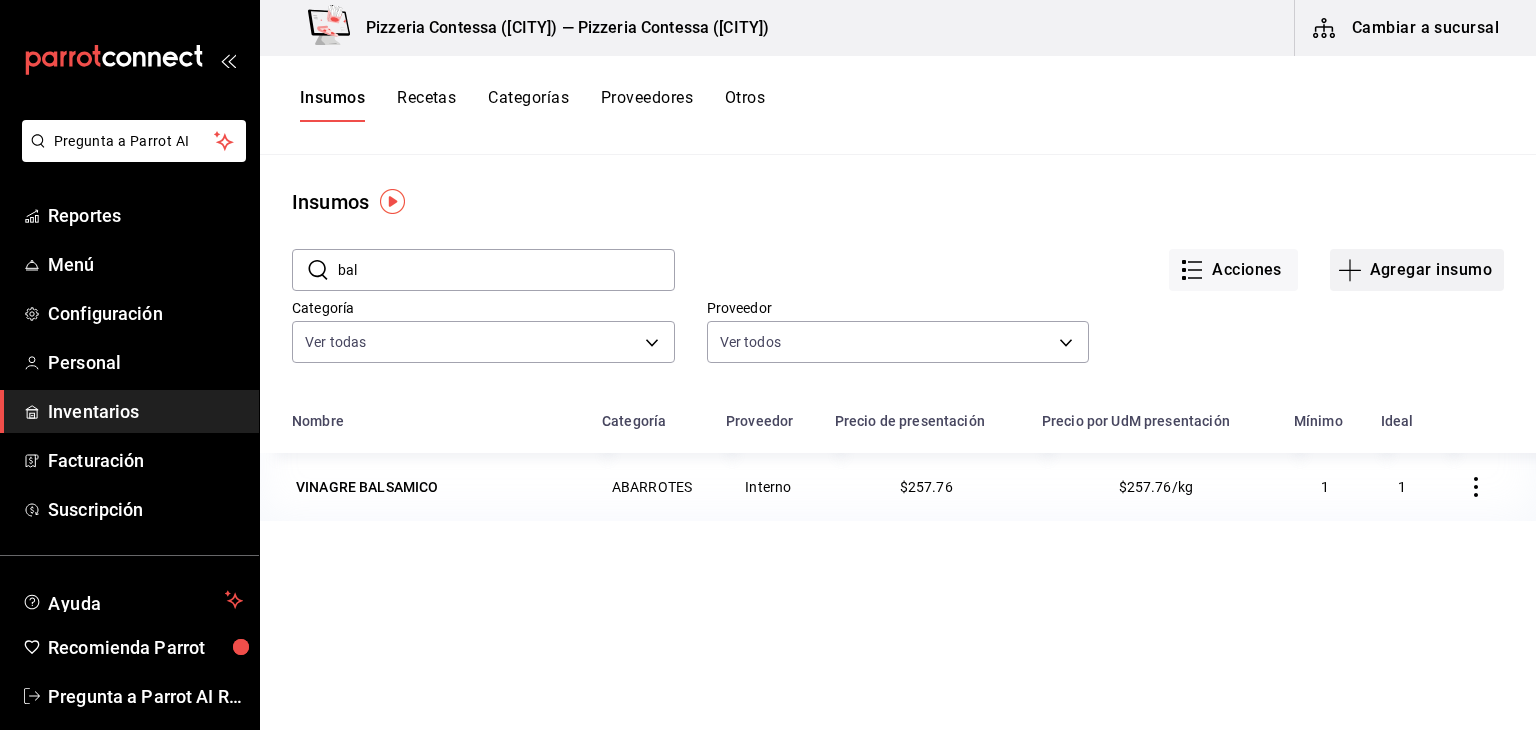 click on "Agregar insumo" at bounding box center (1417, 270) 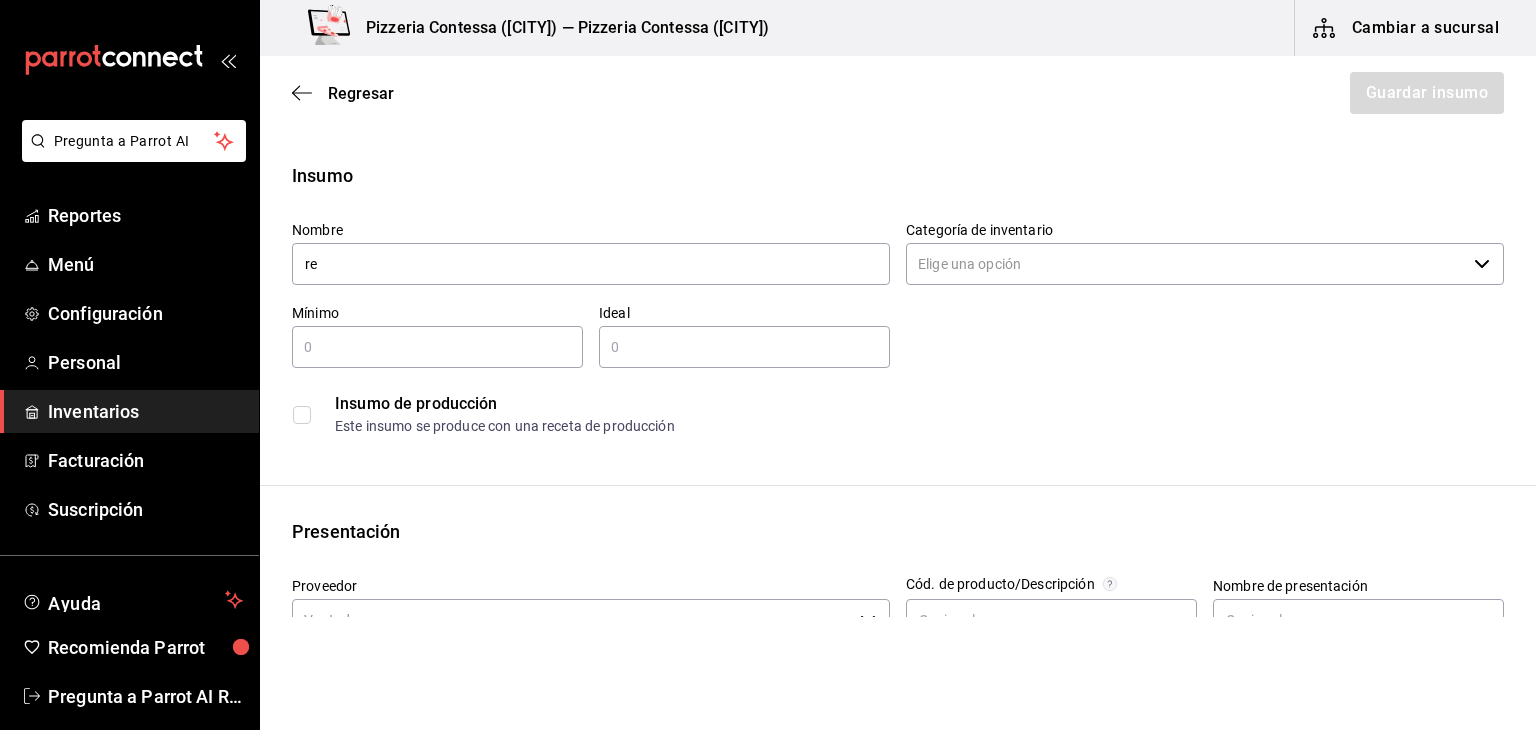 type on "r" 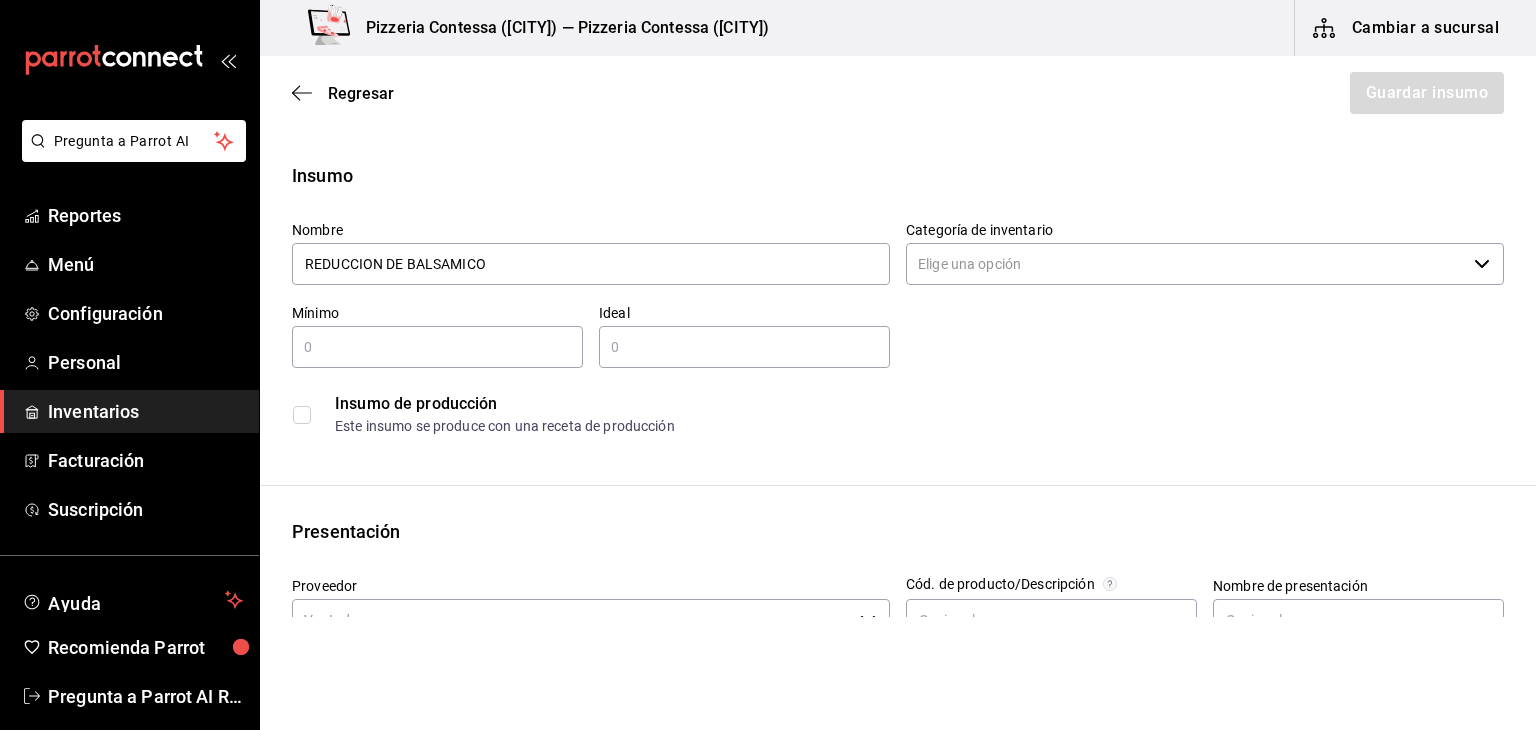 type on "REDUCCION DE BALSAMICO" 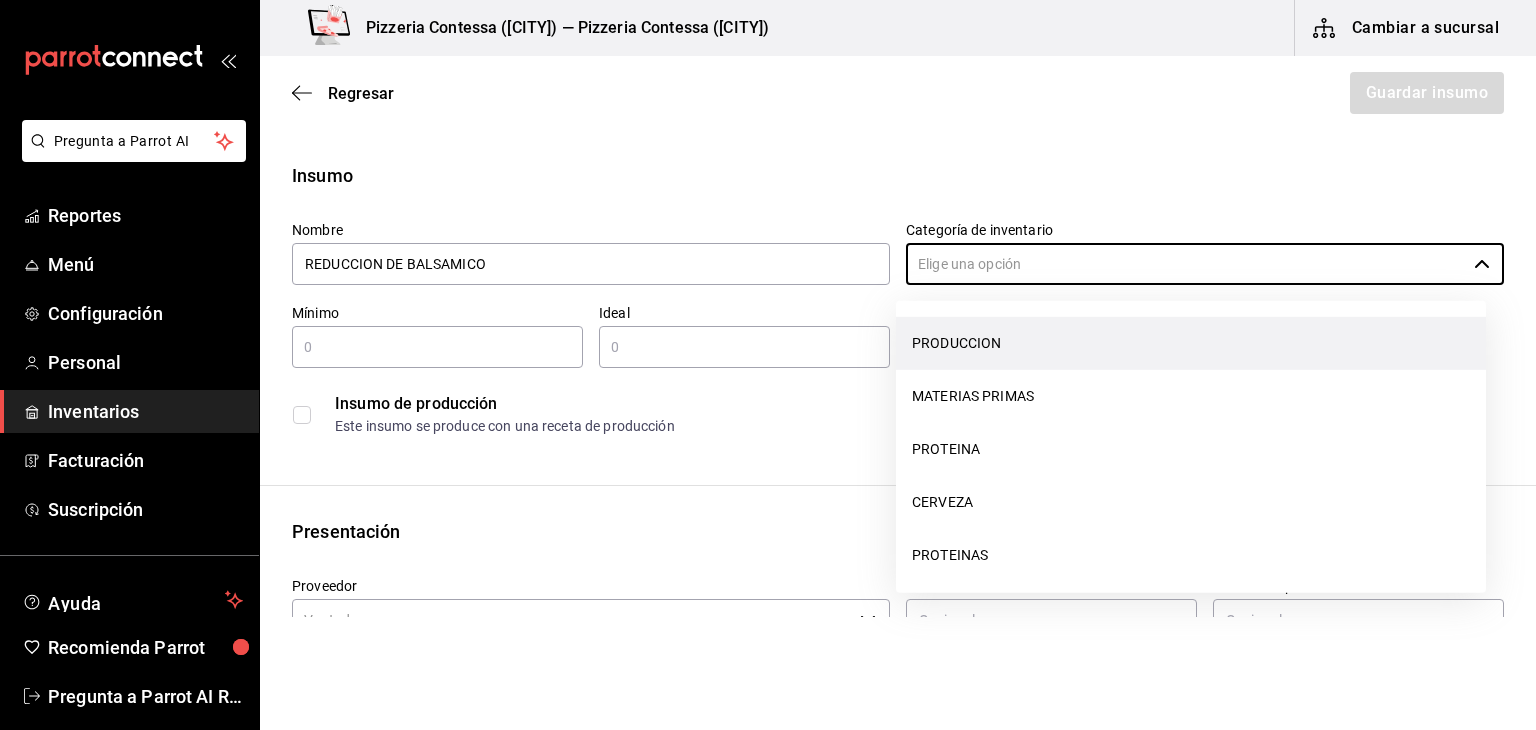 click on "PRODUCCION" at bounding box center (1191, 343) 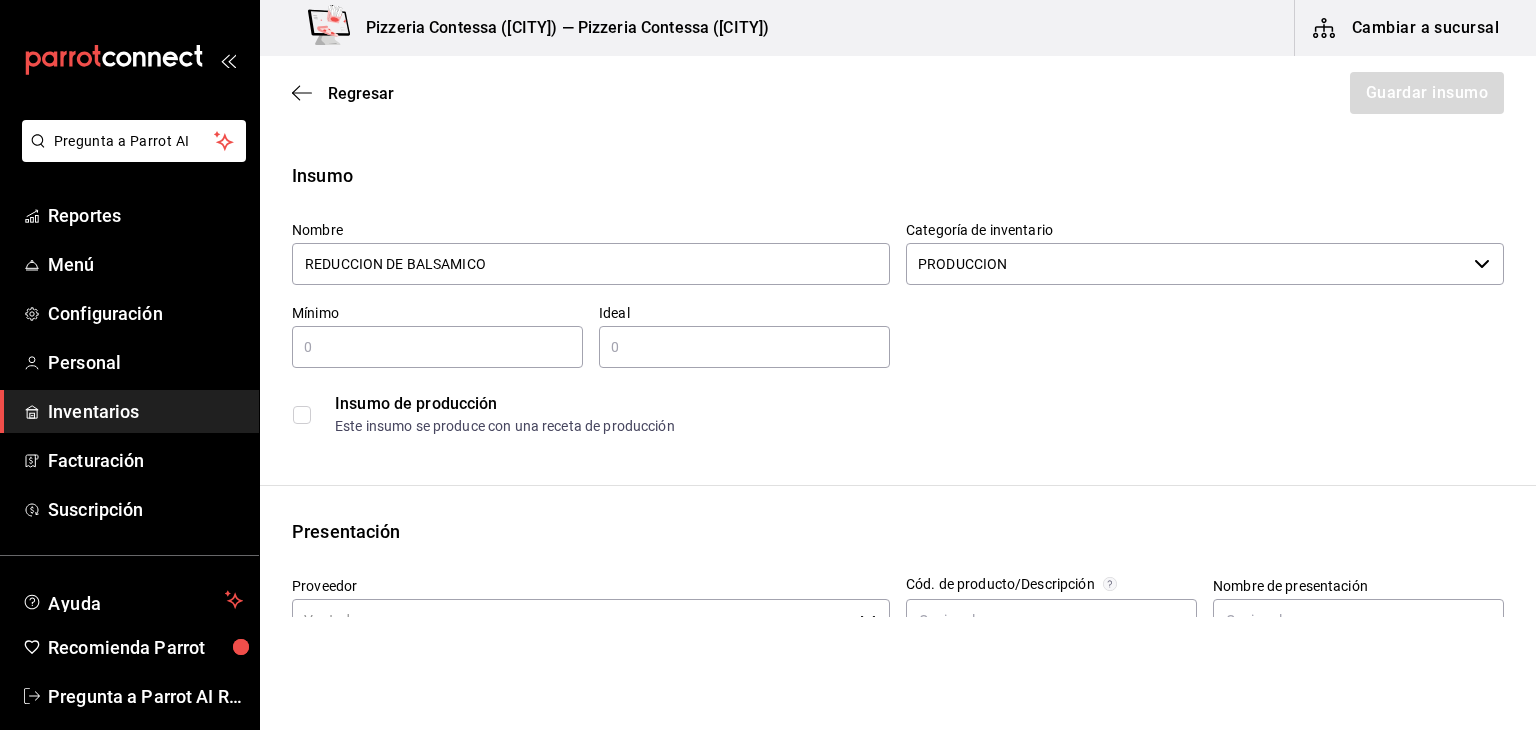click at bounding box center [437, 347] 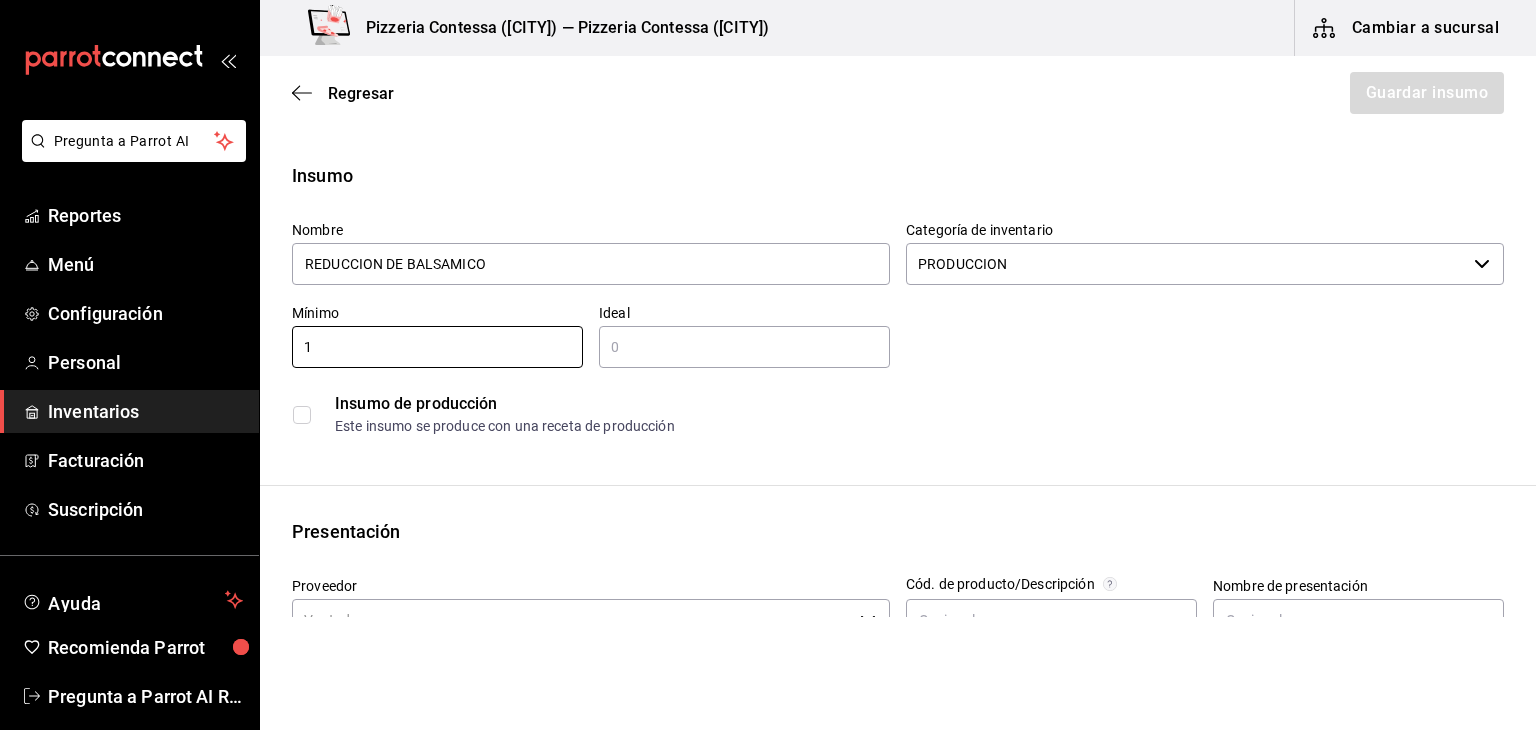 type on "1" 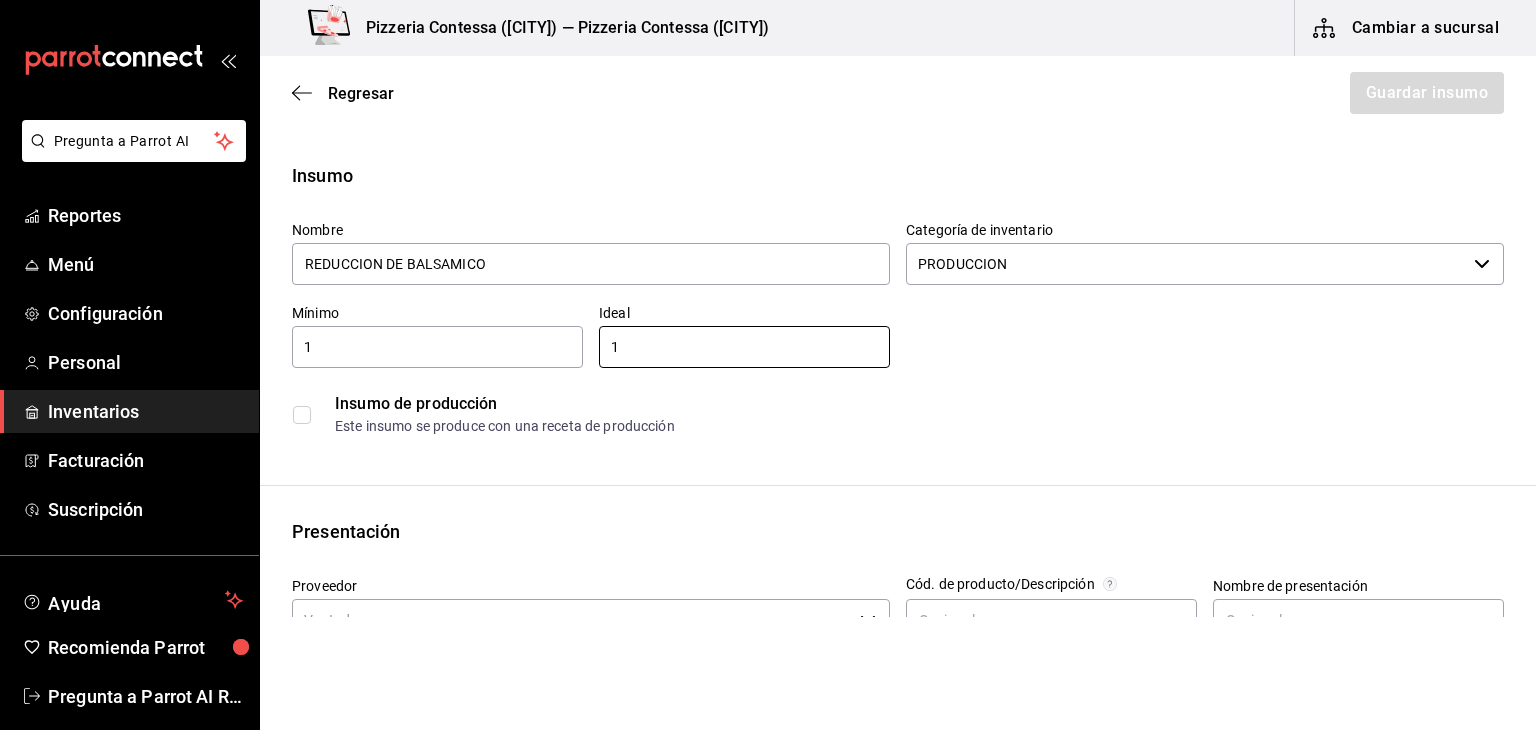 type on "1" 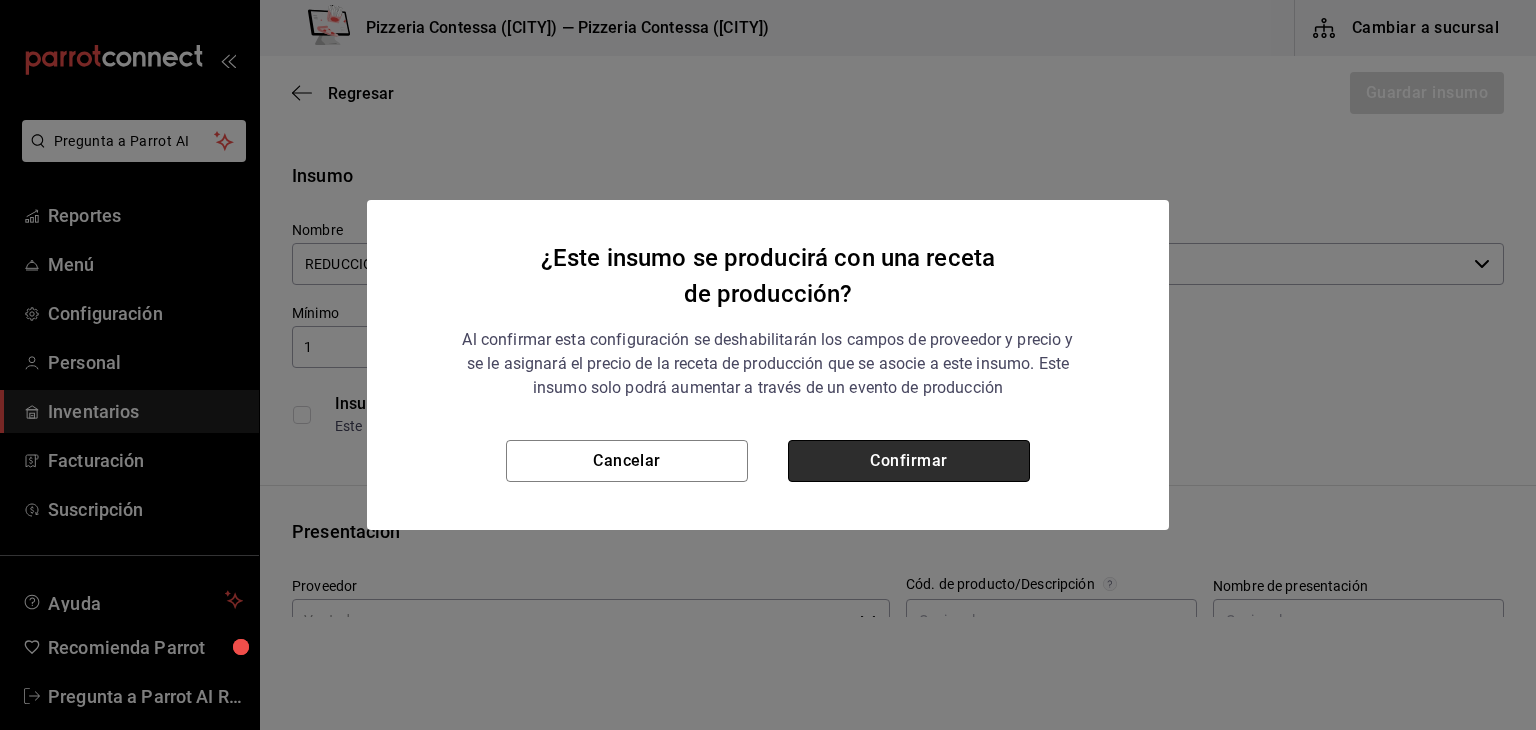 click on "Confirmar" at bounding box center [909, 461] 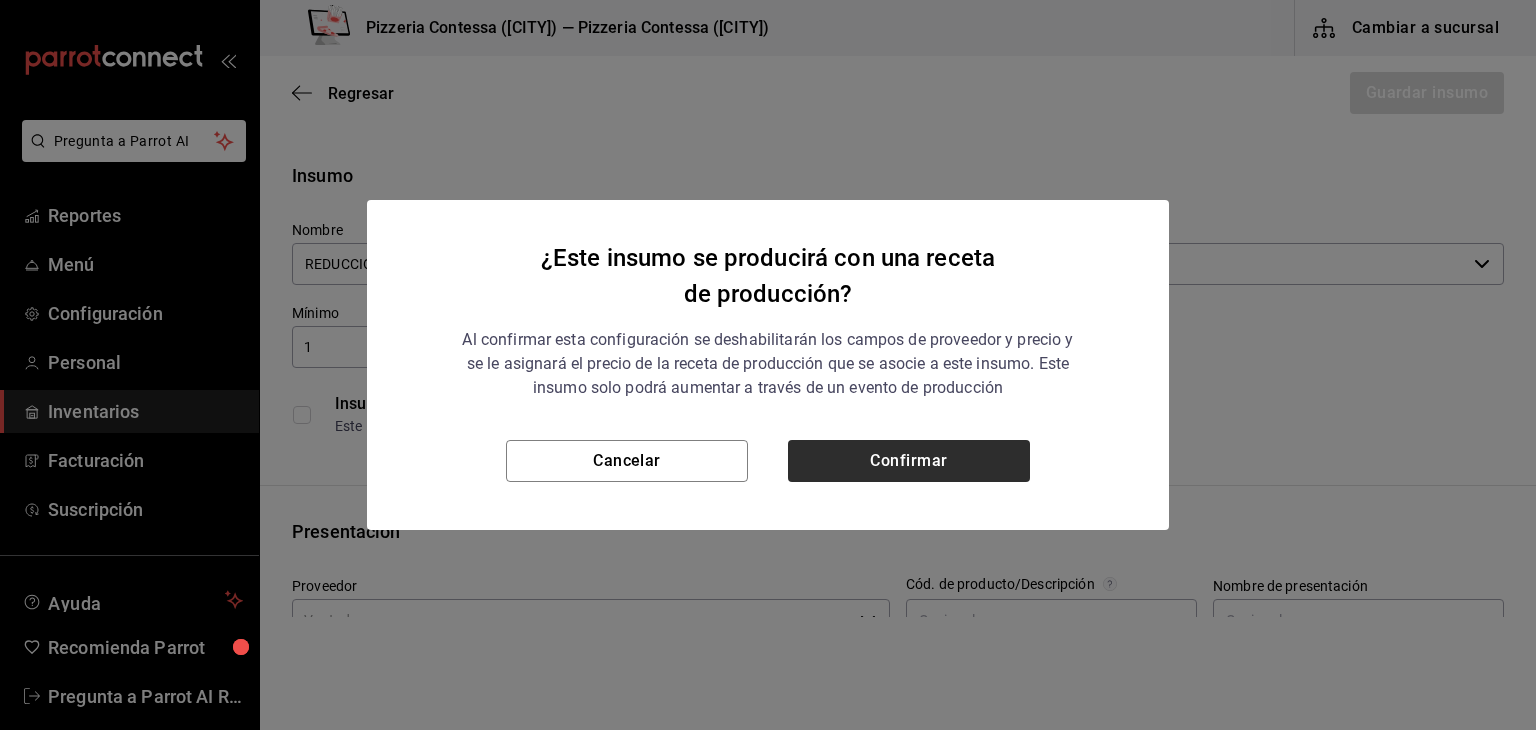 checkbox on "true" 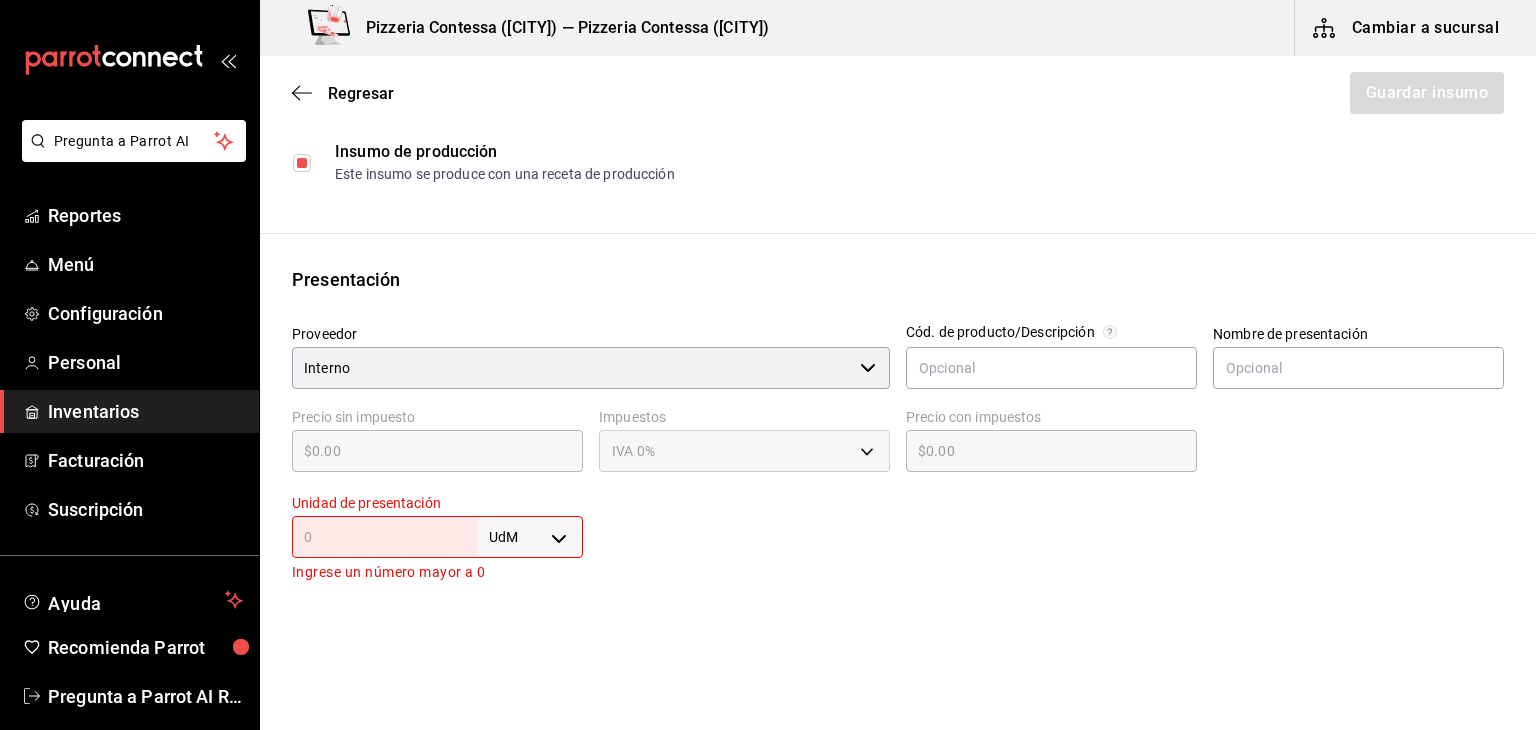 scroll, scrollTop: 256, scrollLeft: 0, axis: vertical 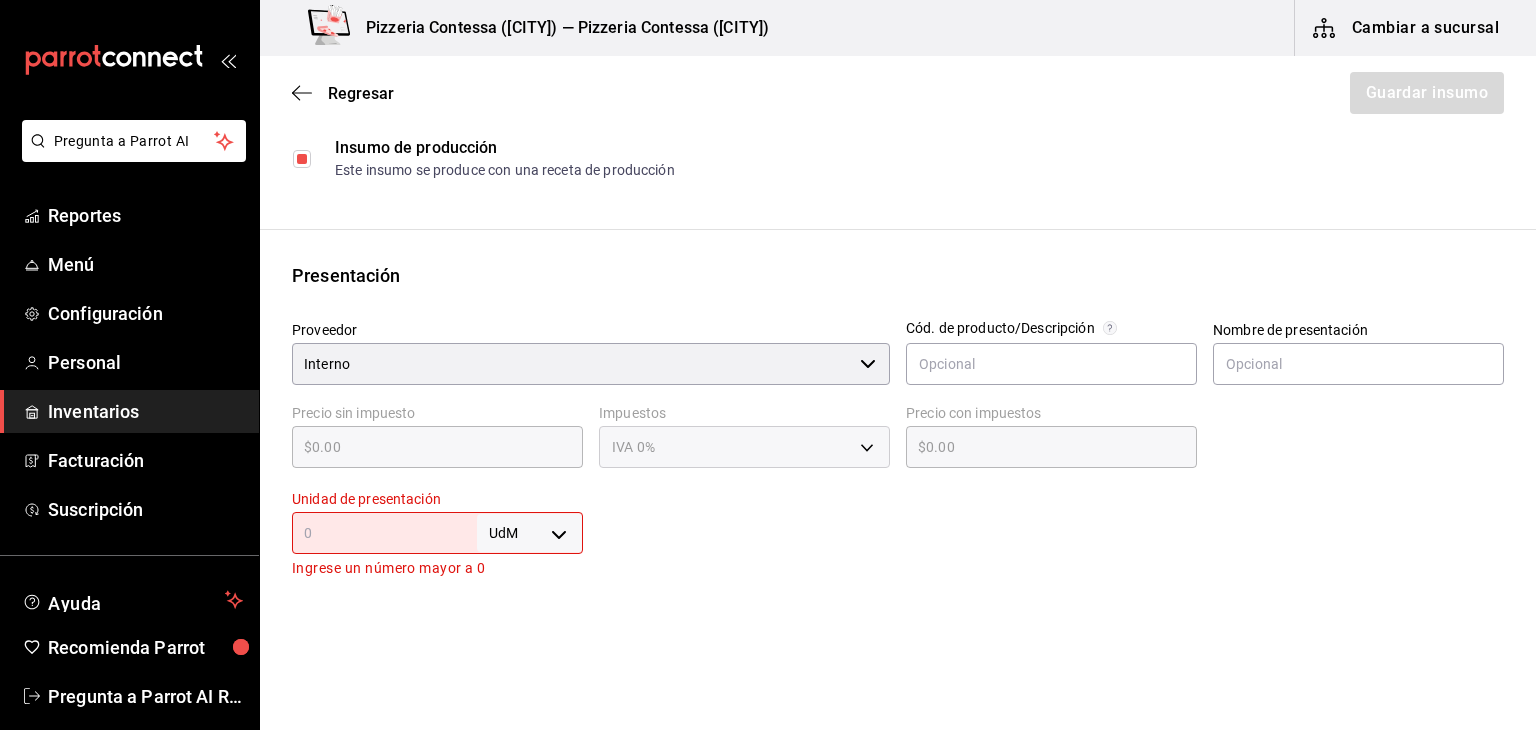 click on "Interno" at bounding box center (572, 364) 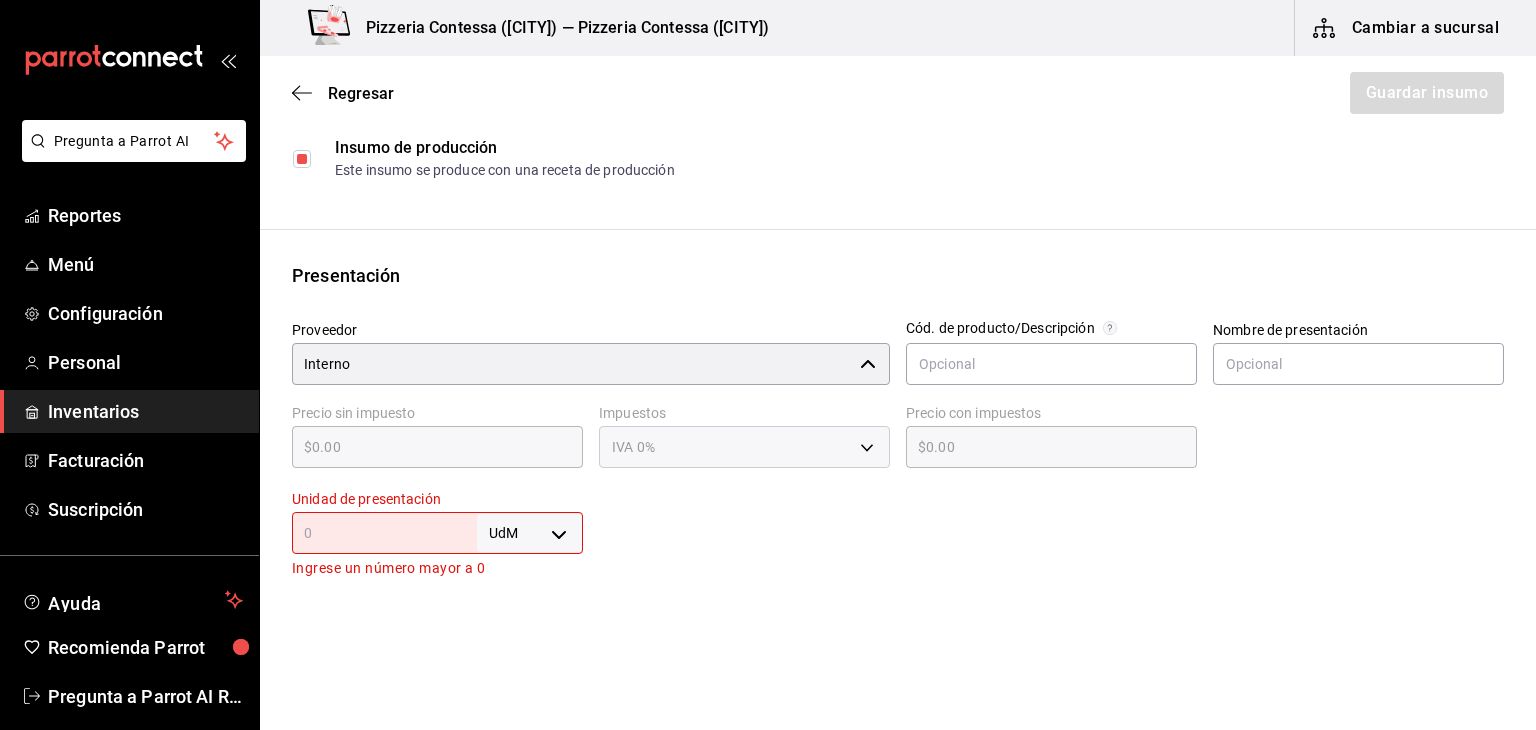 click on "Interno ​" at bounding box center (591, 364) 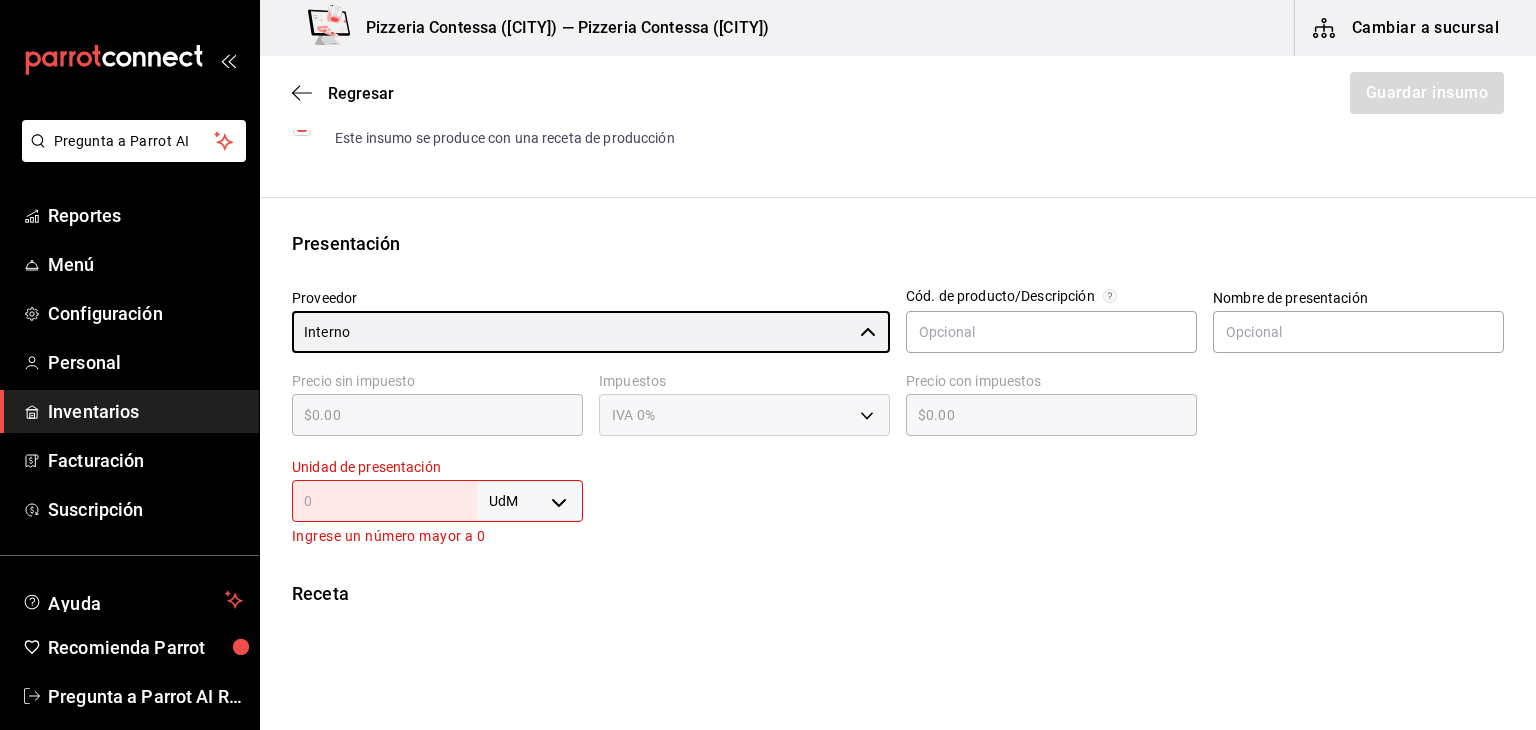scroll, scrollTop: 288, scrollLeft: 0, axis: vertical 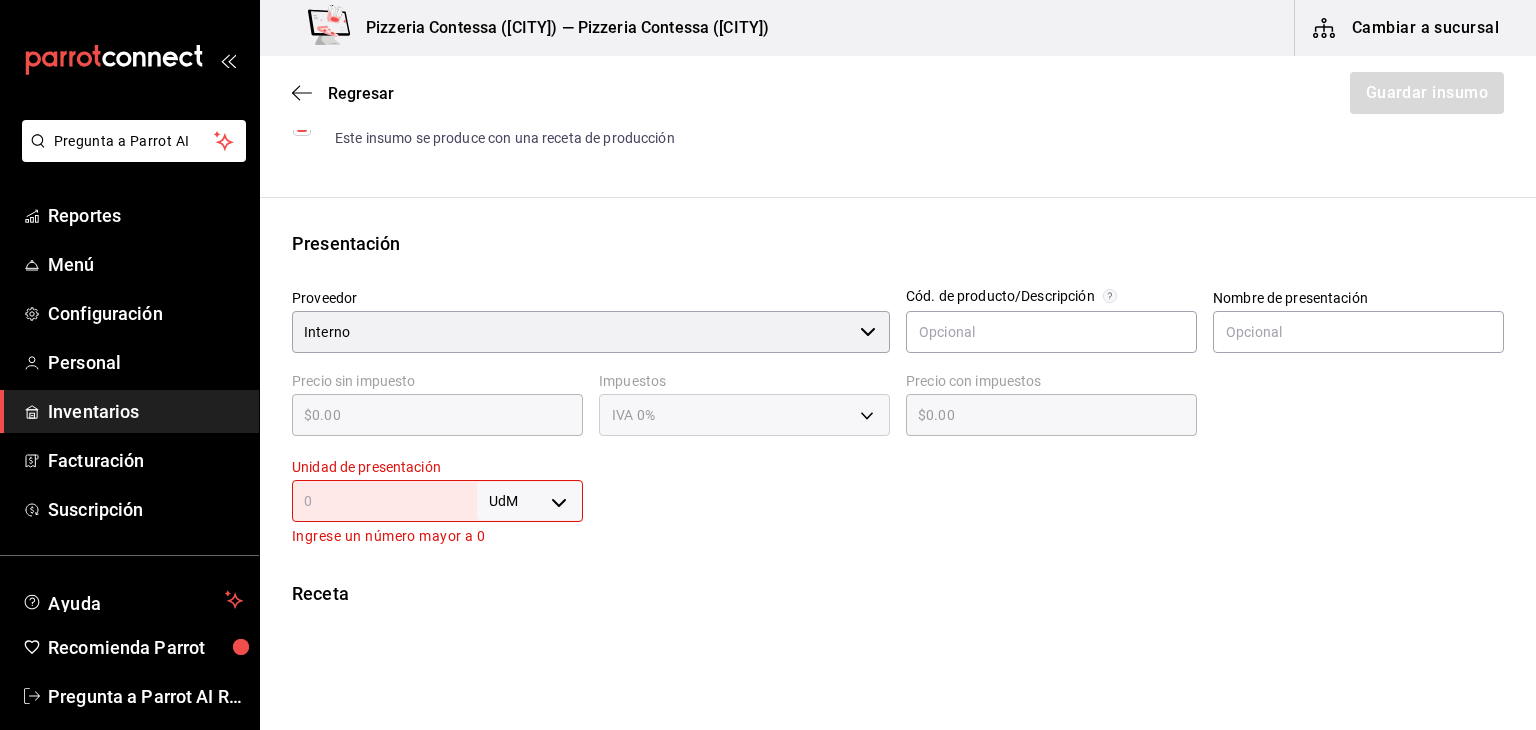 click on "UdM ​" at bounding box center (437, 501) 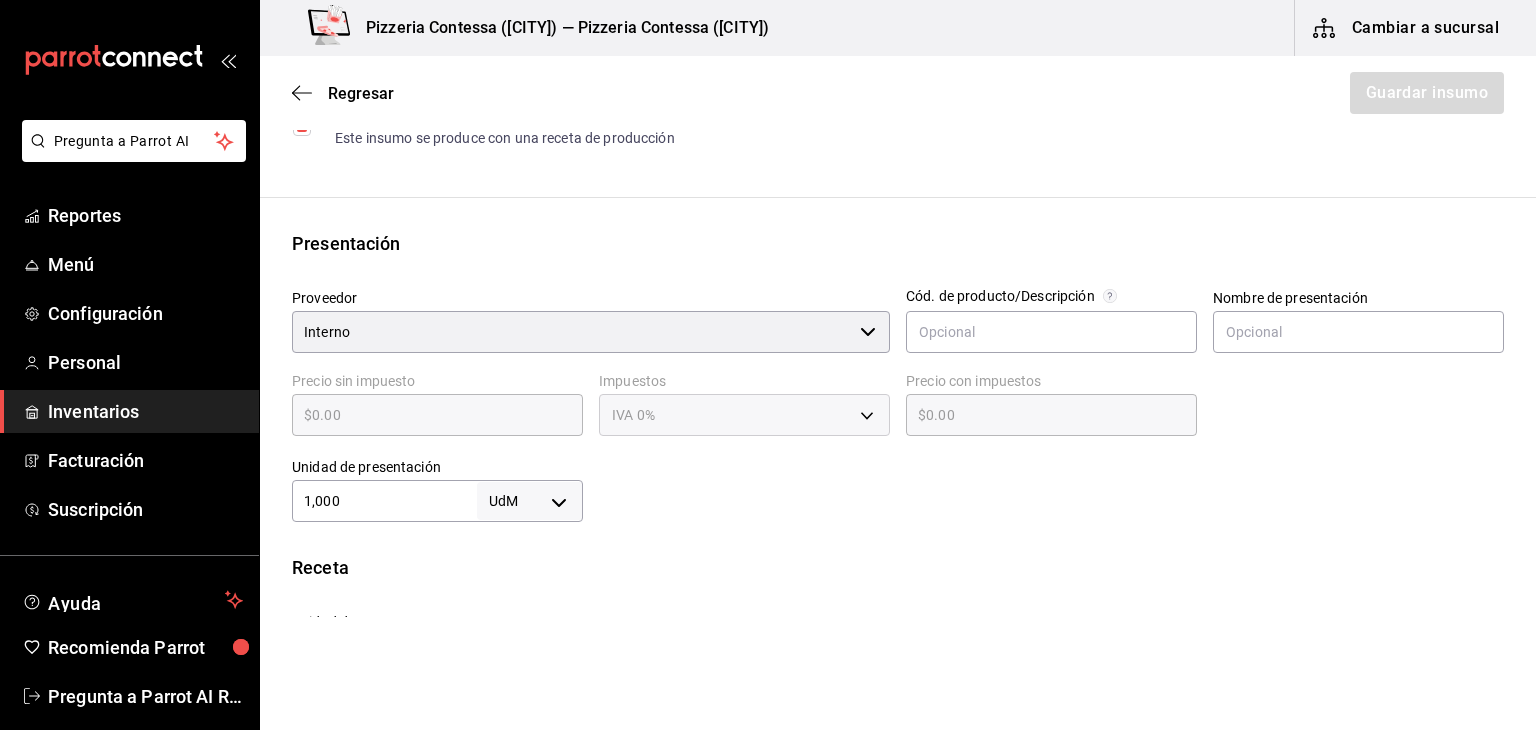 type on "1,000" 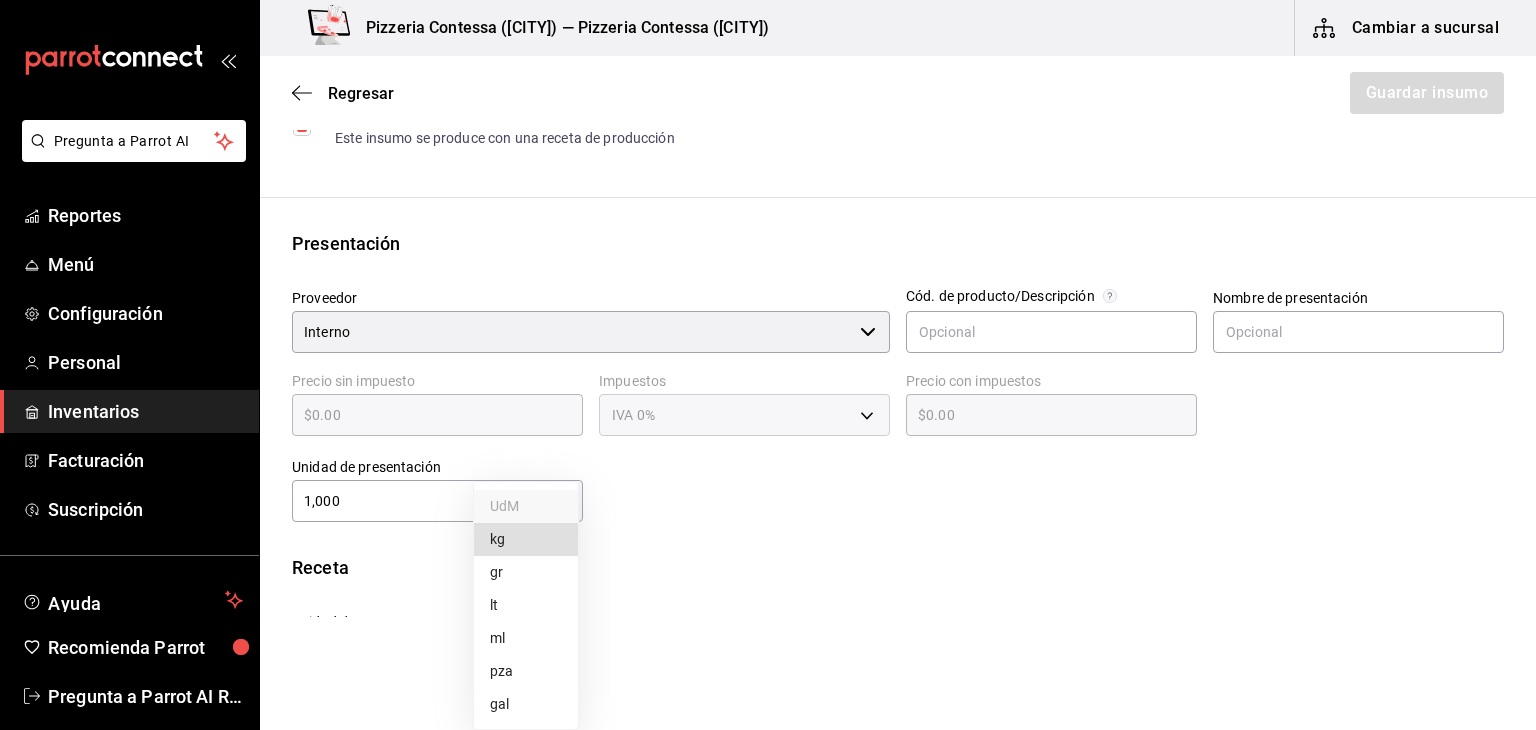 click on "Pregunta a Parrot AI Reportes   Menú   Configuración   Personal   Inventarios   Facturación   Suscripción   Ayuda Recomienda Parrot   Eduardo Quiroz   Sugerir nueva función   Pizzeria Contessa (Condesa) — Pizzeria Contessa (Condesa) Cambiar a sucursal Regresar Guardar insumo Insumo Nombre REDUCCION DE BALSAMICO Categoría de inventario PRODUCCION ​ Mínimo 1 ​ Ideal 1 ​ Insumo de producción Este insumo se produce con una receta de producción Presentación Proveedor Interno ​ Cód. de producto/Descripción Nombre de presentación Precio sin impuesto $0.00 ​ Impuestos IVA 0% Precio con impuestos $0.00 ​ Unidad de presentación 1,000 UdM ​ Receta Unidad de receta Elige una opción Factor de conversión ​ Ver ayuda de conversiones Unidades de conteo GANA 1 MES GRATIS EN TU SUSCRIPCIÓN AQUÍ Pregunta a Parrot AI Reportes   Menú   Configuración   Personal   Inventarios   Facturación   Suscripción   Ayuda Recomienda Parrot   Eduardo Quiroz   Sugerir nueva función   (81) 2046 6363 UdM" at bounding box center [768, 308] 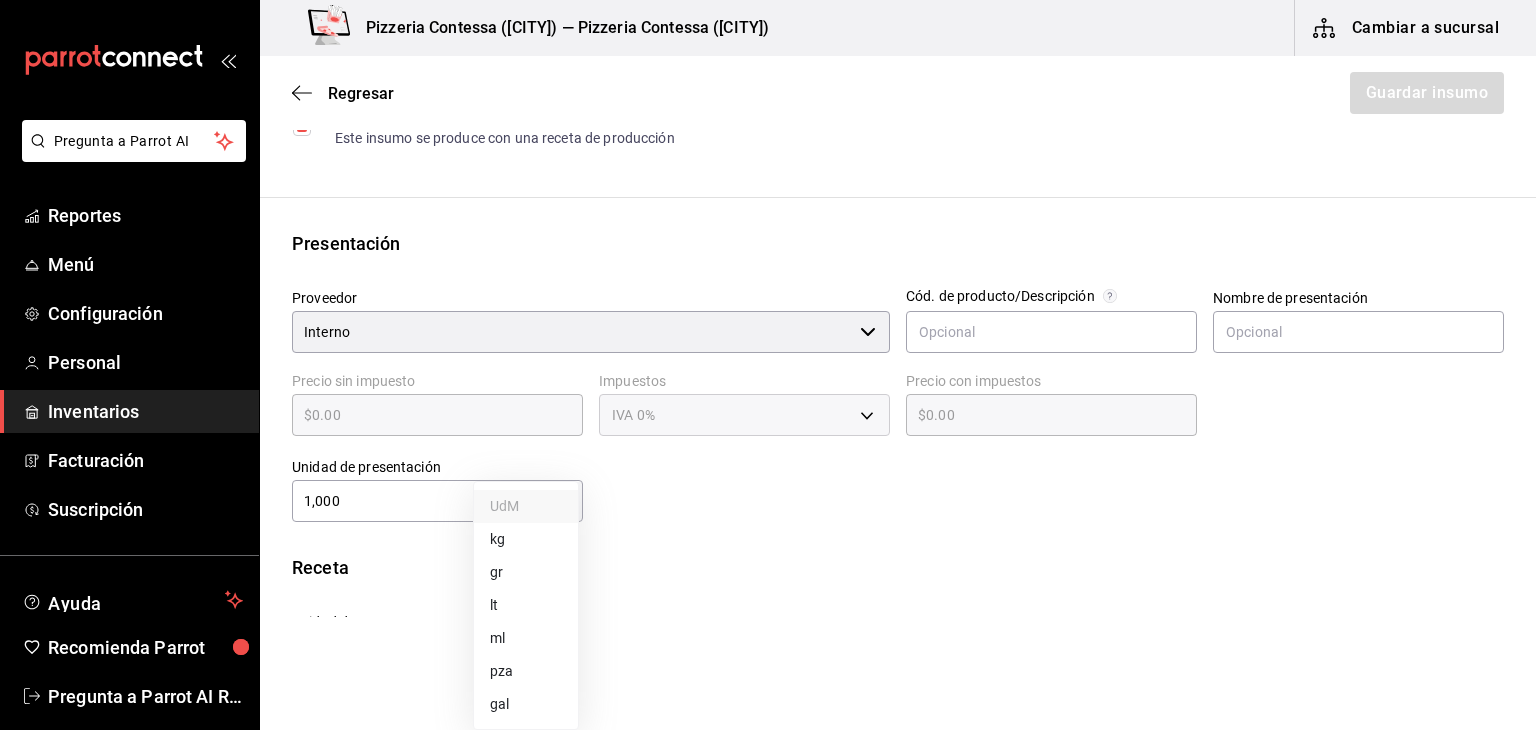 click on "kg" at bounding box center [526, 539] 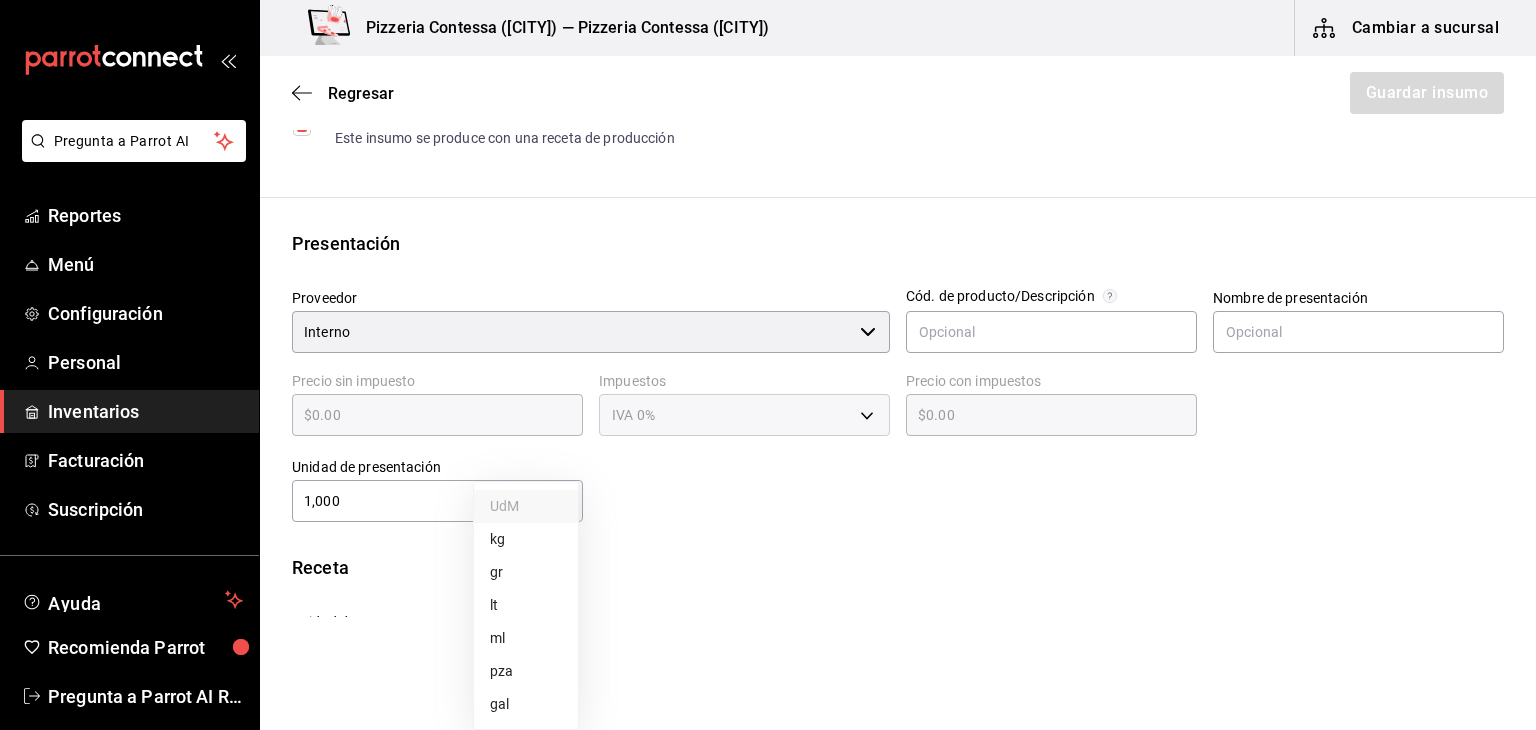 type on "KILOGRAM" 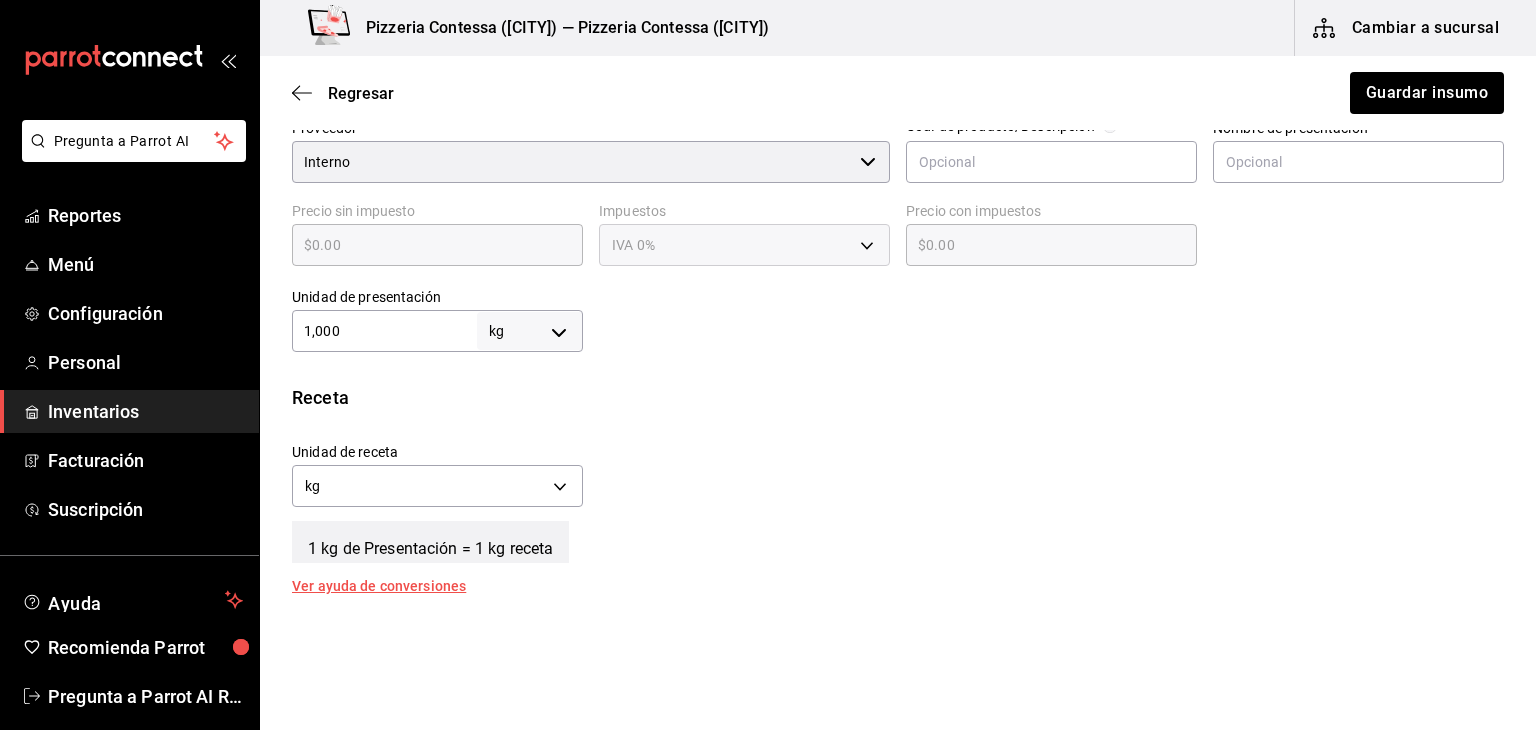 scroll, scrollTop: 576, scrollLeft: 0, axis: vertical 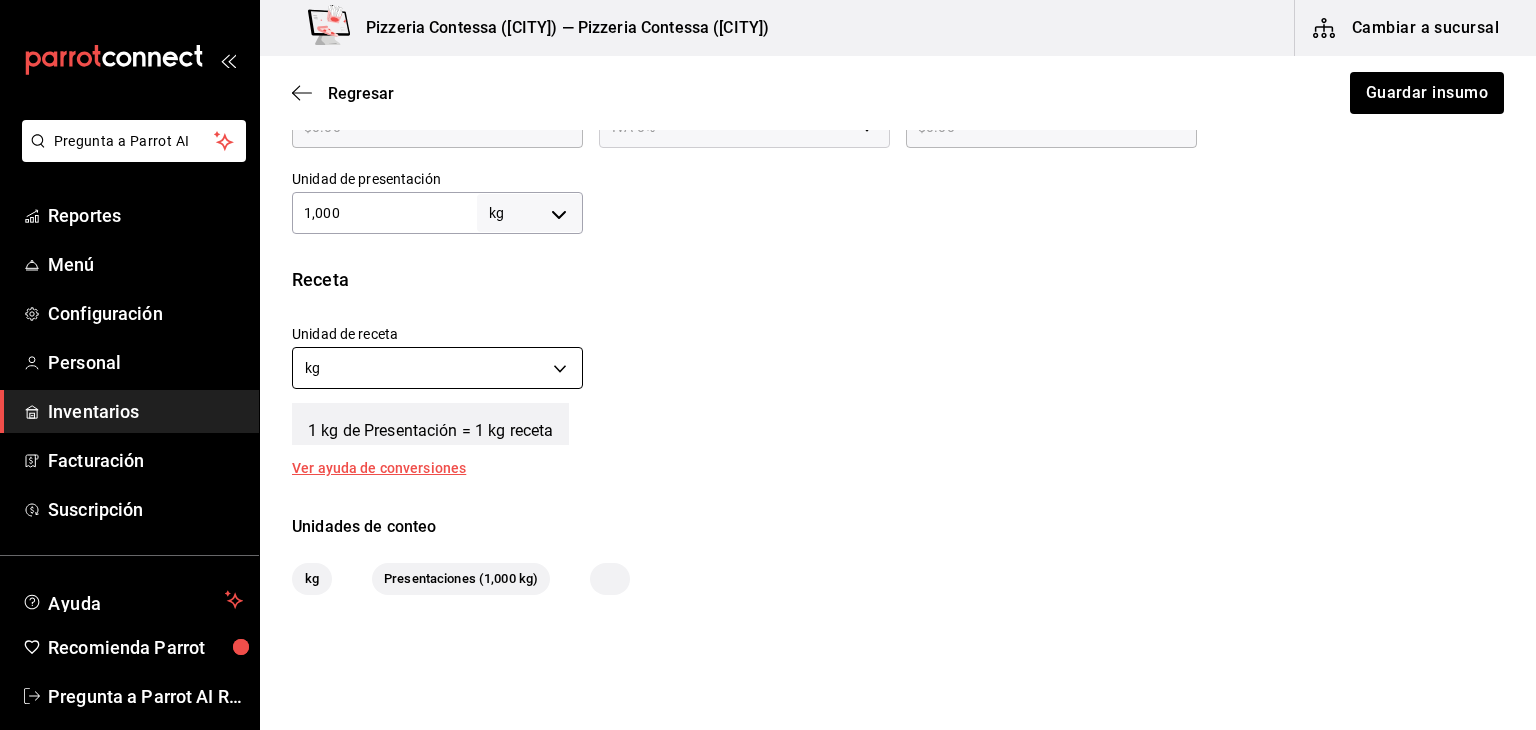 click on "Pregunta a Parrot AI Reportes   Menú   Configuración   Personal   Inventarios   Facturación   Suscripción   Ayuda Recomienda Parrot   Eduardo Quiroz   Sugerir nueva función   Pizzeria Contessa (Condesa) — Pizzeria Contessa (Condesa) Cambiar a sucursal Regresar Guardar insumo Insumo Nombre REDUCCION DE BALSAMICO Categoría de inventario PRODUCCION ​ Mínimo 1 ​ Ideal 1 ​ Insumo de producción Este insumo se produce con una receta de producción Presentación Proveedor Interno ​ Cód. de producto/Descripción Nombre de presentación Precio sin impuesto $0.00 ​ Impuestos IVA 0% Precio con impuestos $0.00 ​ Unidad de presentación 1,000 kg KILOGRAM ​ Receta Unidad de receta kg KILOGRAM Factor de conversión 1,000 ​ 1 kg de Presentación = 1 kg receta Ver ayuda de conversiones Unidades de conteo kg Presentaciones (1,000 kg) GANA 1 MES GRATIS EN TU SUSCRIPCIÓN AQUÍ Pregunta a Parrot AI Reportes   Menú   Configuración   Personal   Inventarios   Facturación   Suscripción   Ayuda" at bounding box center (768, 308) 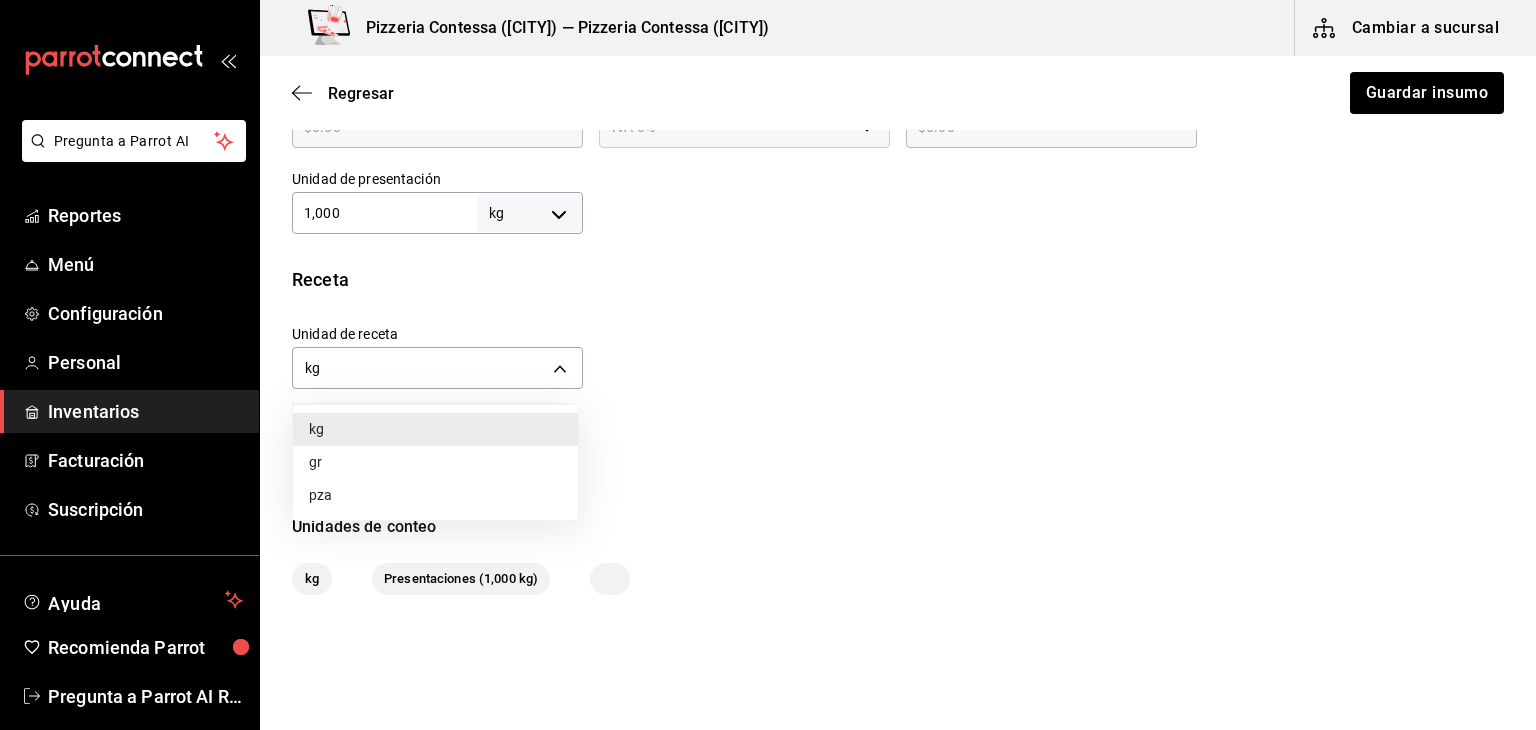 click on "gr" at bounding box center [435, 462] 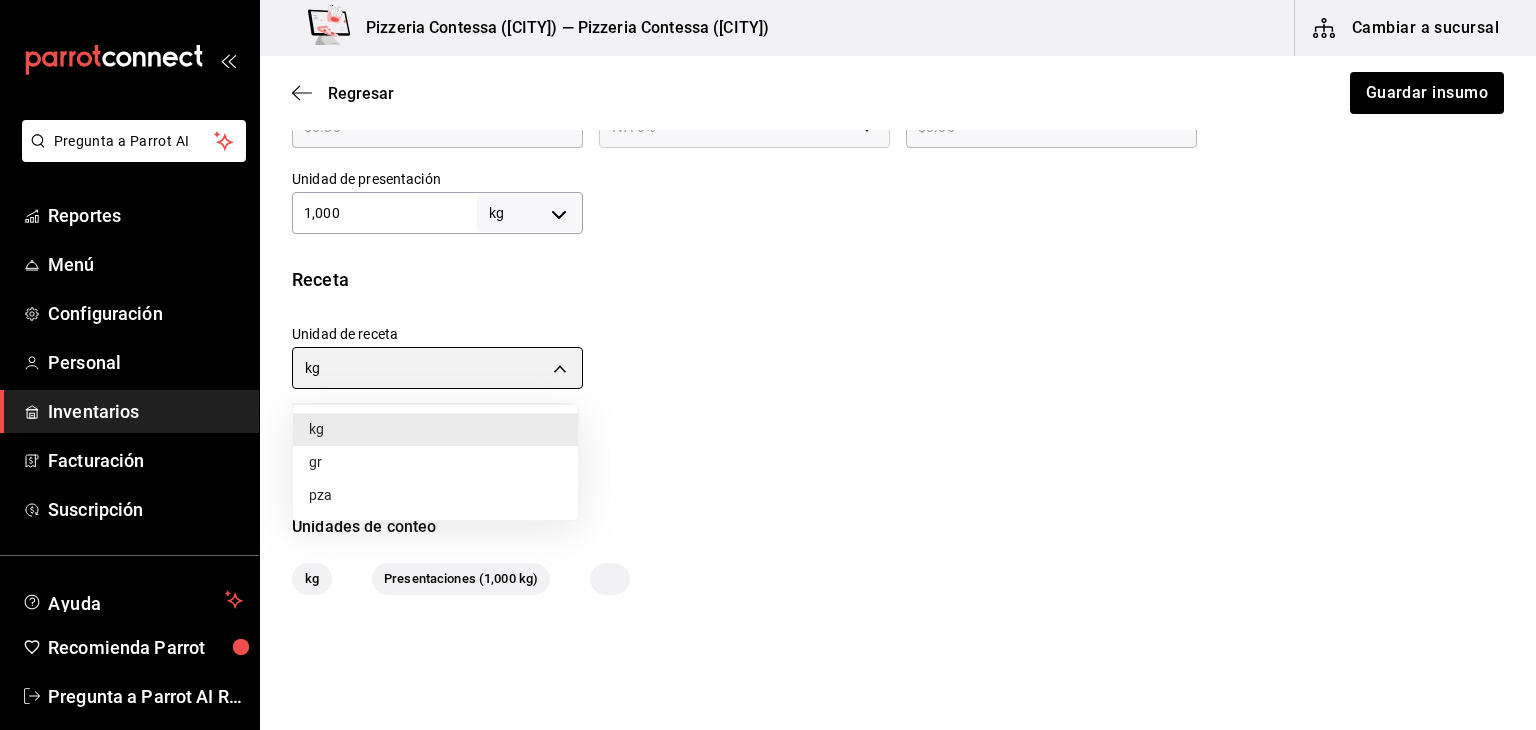 type on "GRAM" 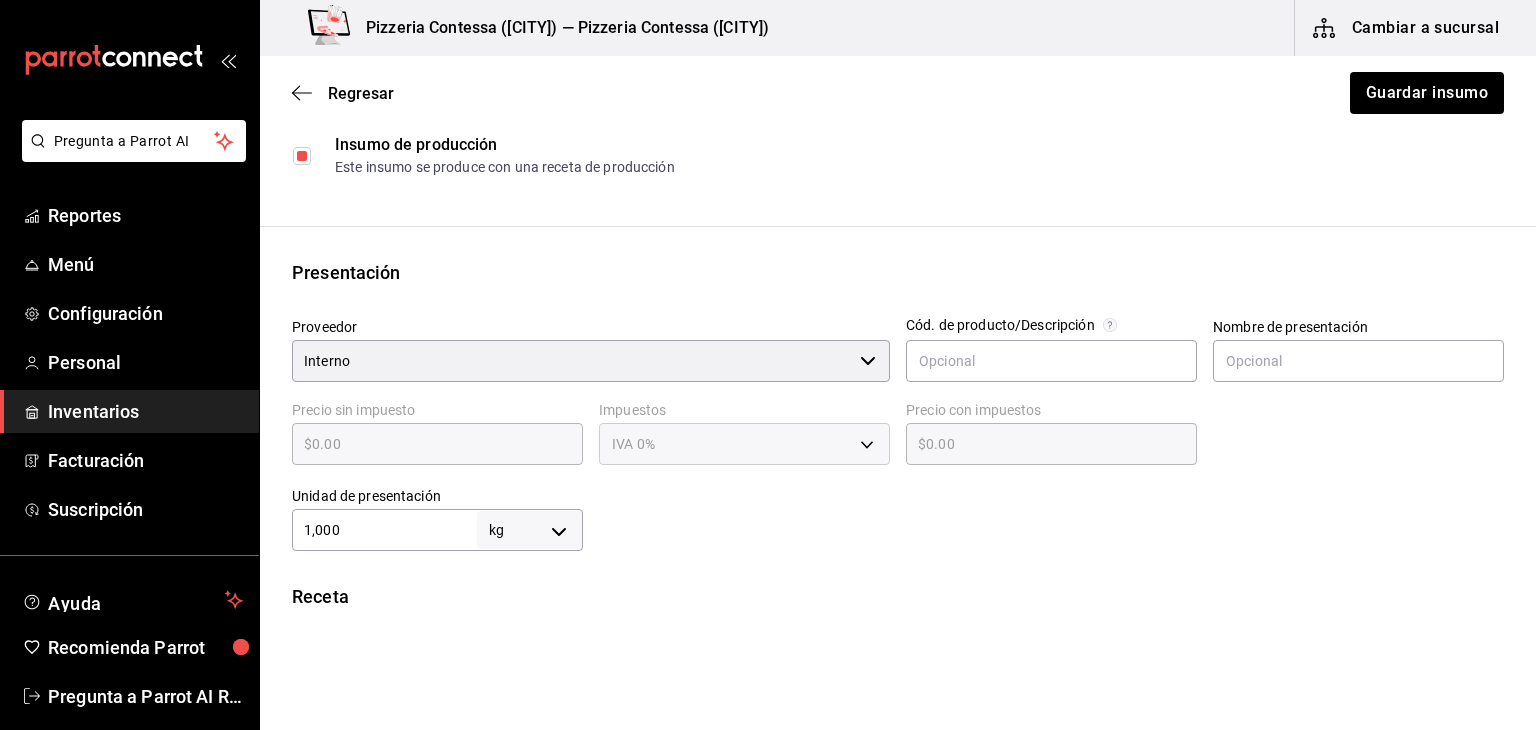 scroll, scrollTop: 0, scrollLeft: 0, axis: both 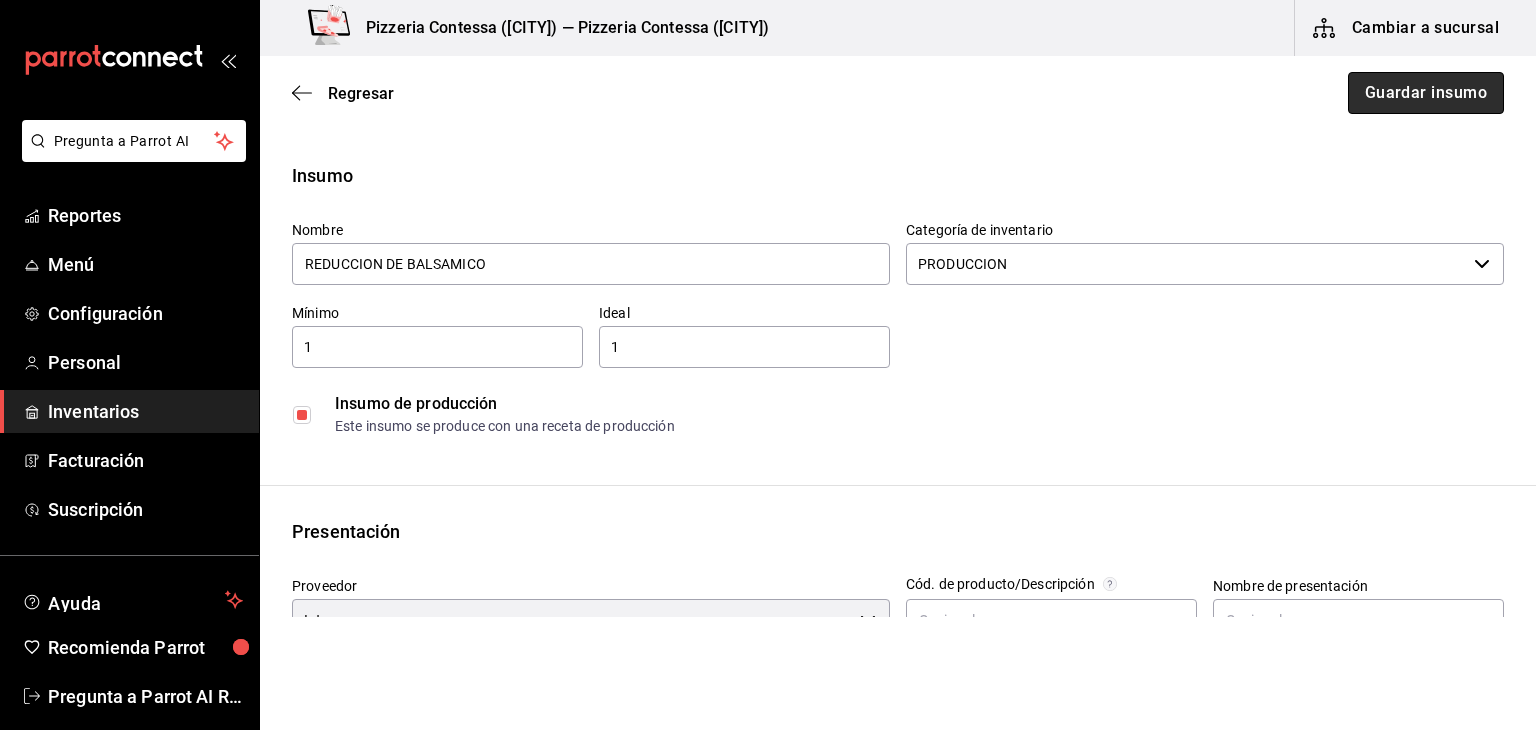 click on "Guardar insumo" at bounding box center (1426, 93) 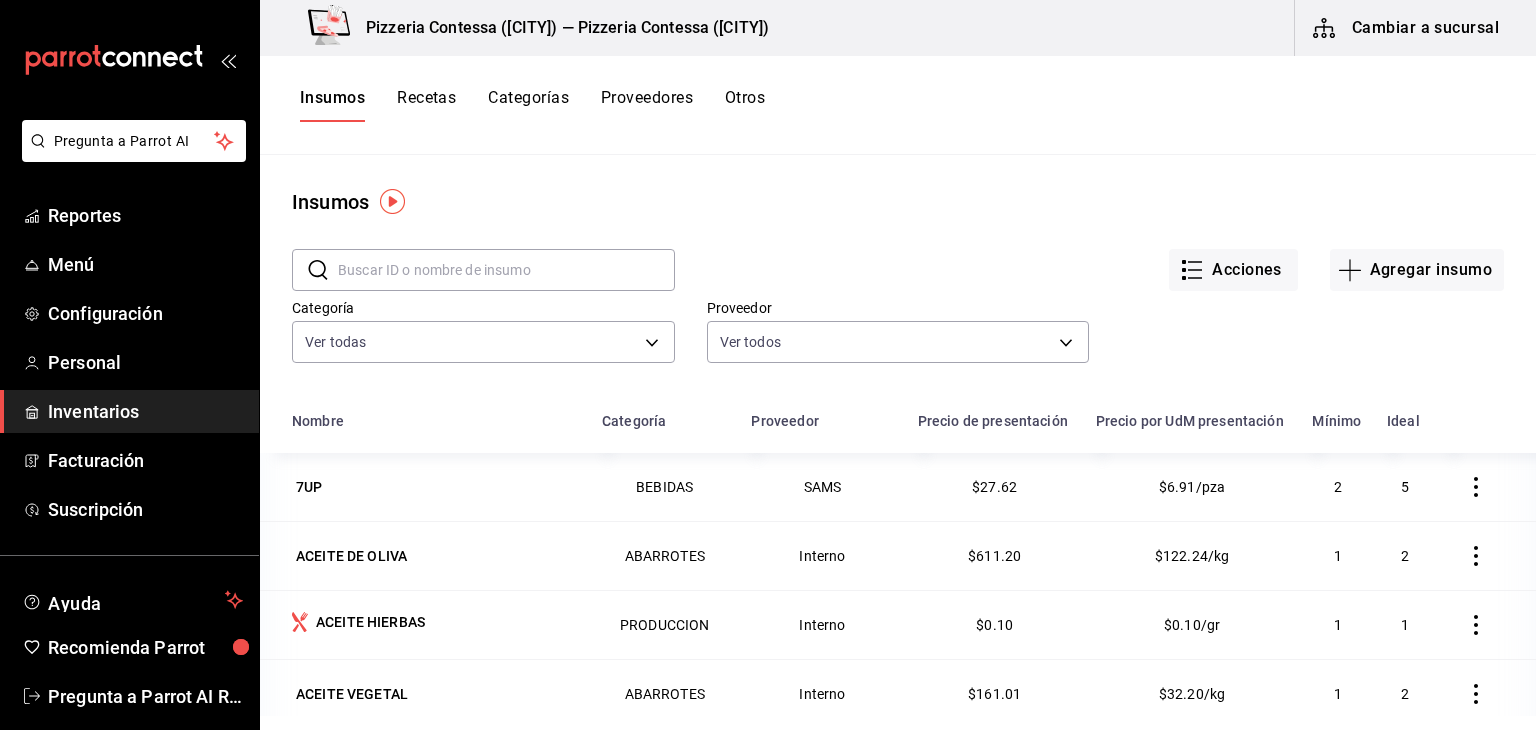click at bounding box center (506, 270) 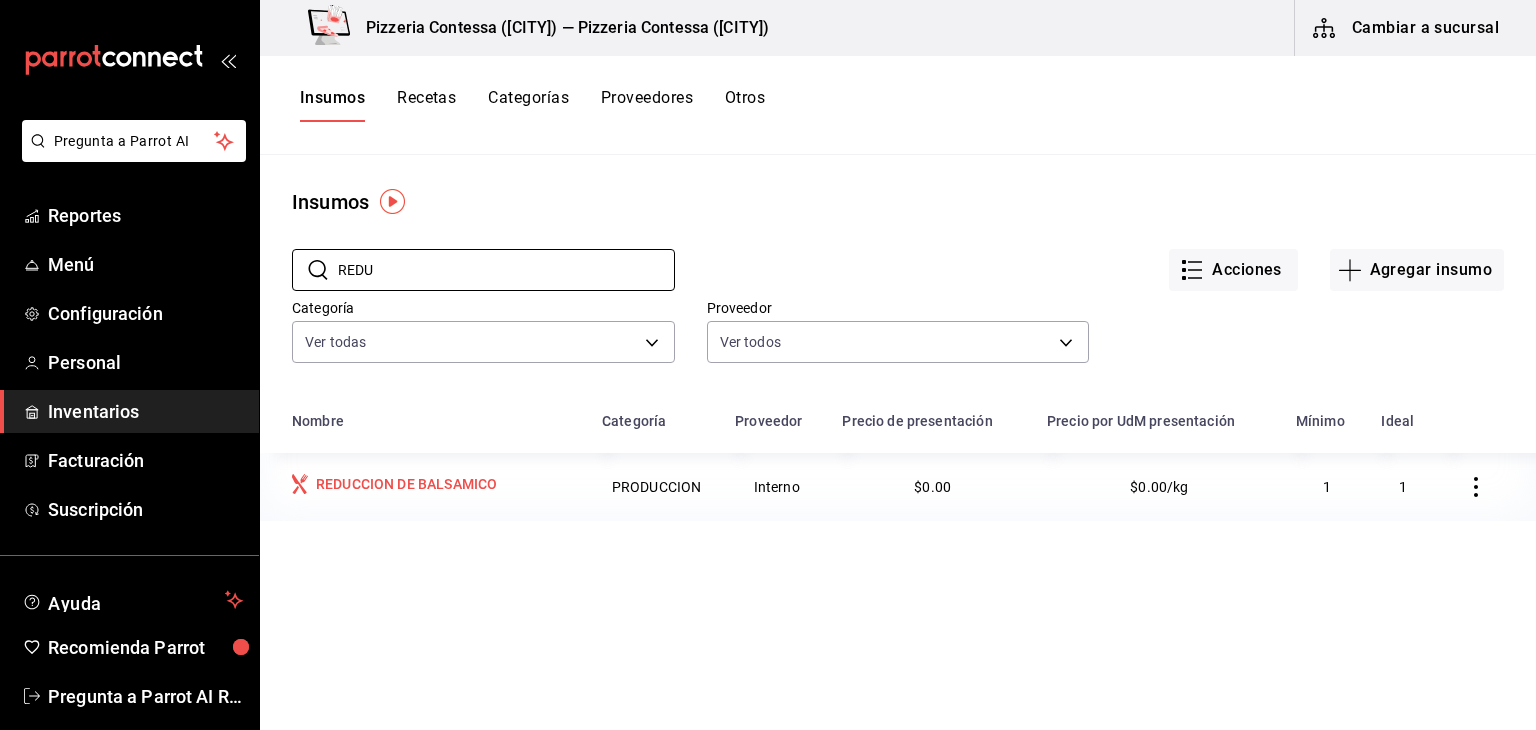 type on "REDU" 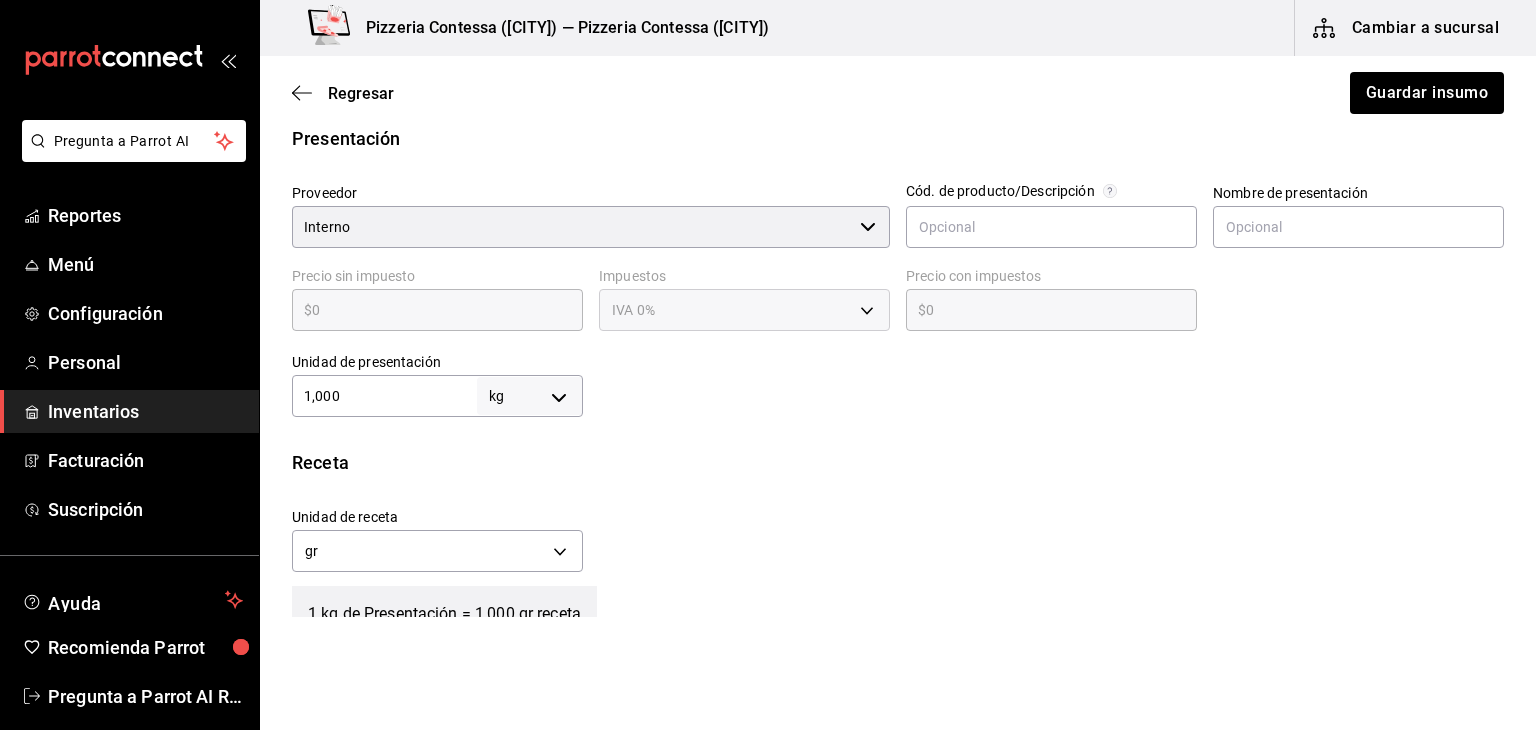 scroll, scrollTop: 399, scrollLeft: 0, axis: vertical 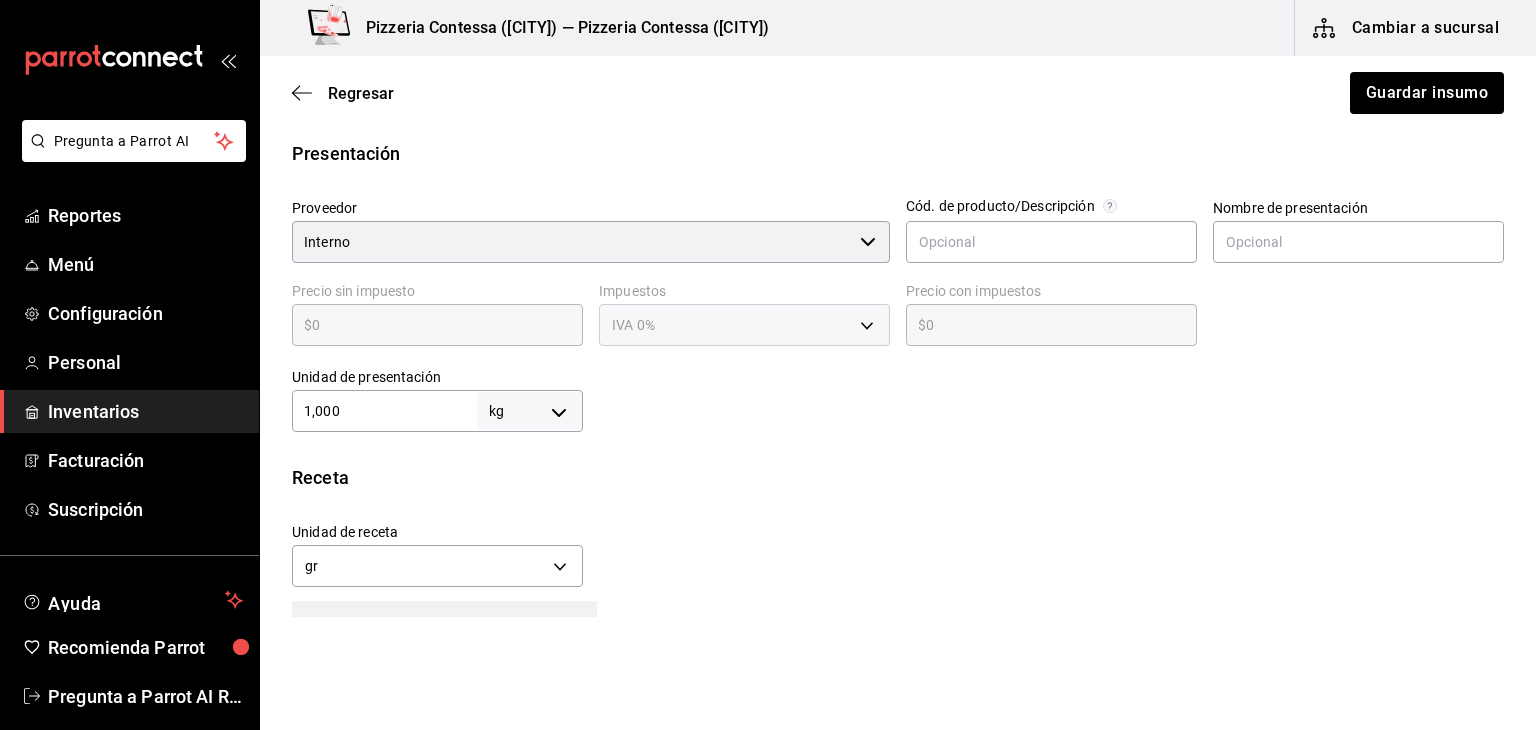 click on "Pregunta a Parrot AI Reportes   Menú   Configuración   Personal   Inventarios   Facturación   Suscripción   Ayuda Recomienda Parrot   Eduardo Quiroz   Sugerir nueva función   Pizzeria Contessa (Condesa) — Pizzeria Contessa (Condesa) Cambiar a sucursal Regresar Guardar insumo Insumo IN-1754200809057 Nombre REDUCCION DE BALSAMICO Categoría de inventario PRODUCCION ​ Mínimo 1 ​ Ideal 1 ​ Insumo de producción Este insumo se produce con una receta de producción Presentación Proveedor Interno ​ Cód. de producto/Descripción Nombre de presentación Precio sin impuesto $0 ​ Impuestos IVA 0% IVA_0 Precio con impuestos $0 ​ Unidad de presentación 1,000 kg KILOGRAM ​ Receta Unidad de receta gr GRAM Factor de conversión 1,000,000 ​ 1 kg de Presentación = 1,000 gr receta Ver ayuda de conversiones Unidades de conteo kg Presentaciones (1,000 kg) ; GANA 1 MES GRATIS EN TU SUSCRIPCIÓN AQUÍ Pregunta a Parrot AI Reportes   Menú   Configuración   Personal   Inventarios   Facturación     Ayuda" at bounding box center (768, 308) 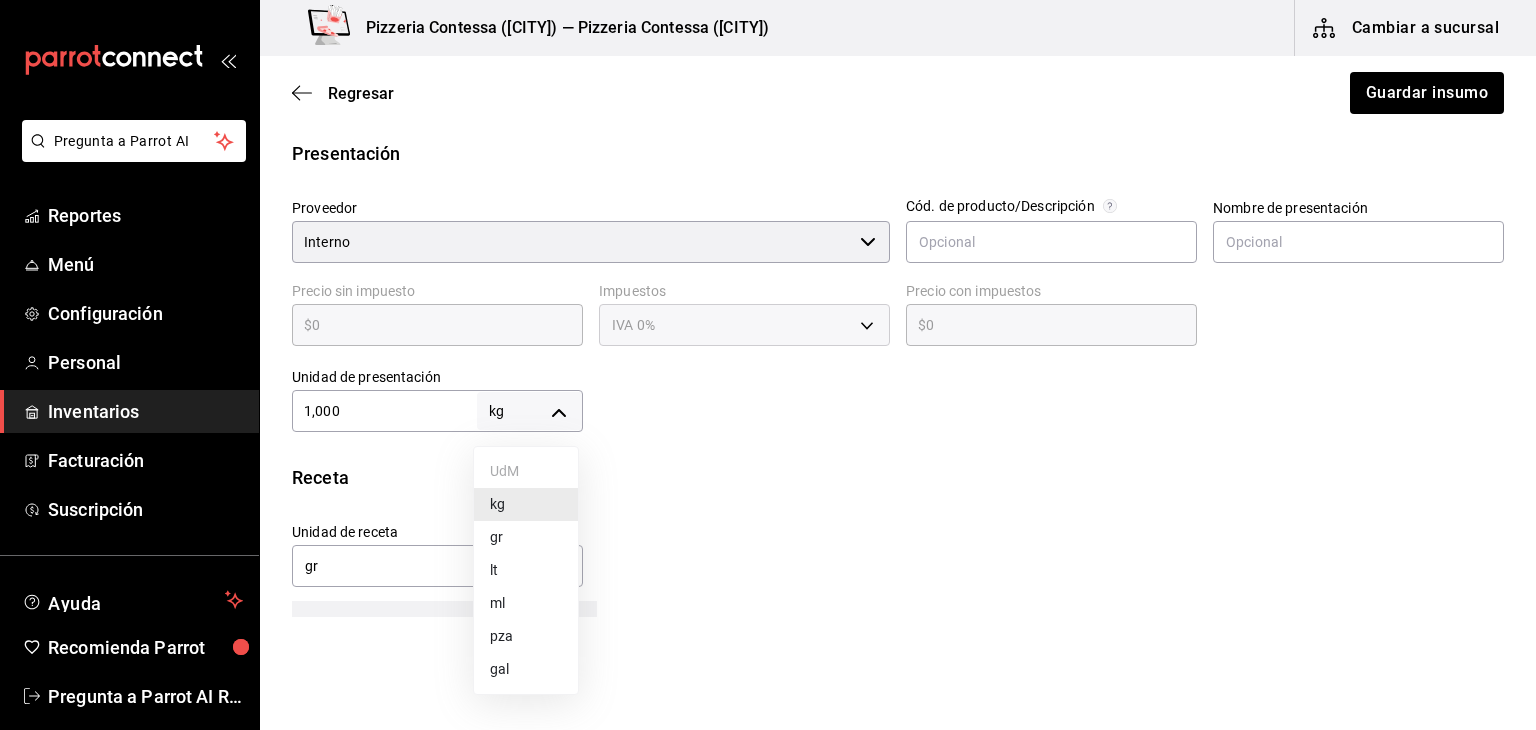 click on "gr" at bounding box center [526, 537] 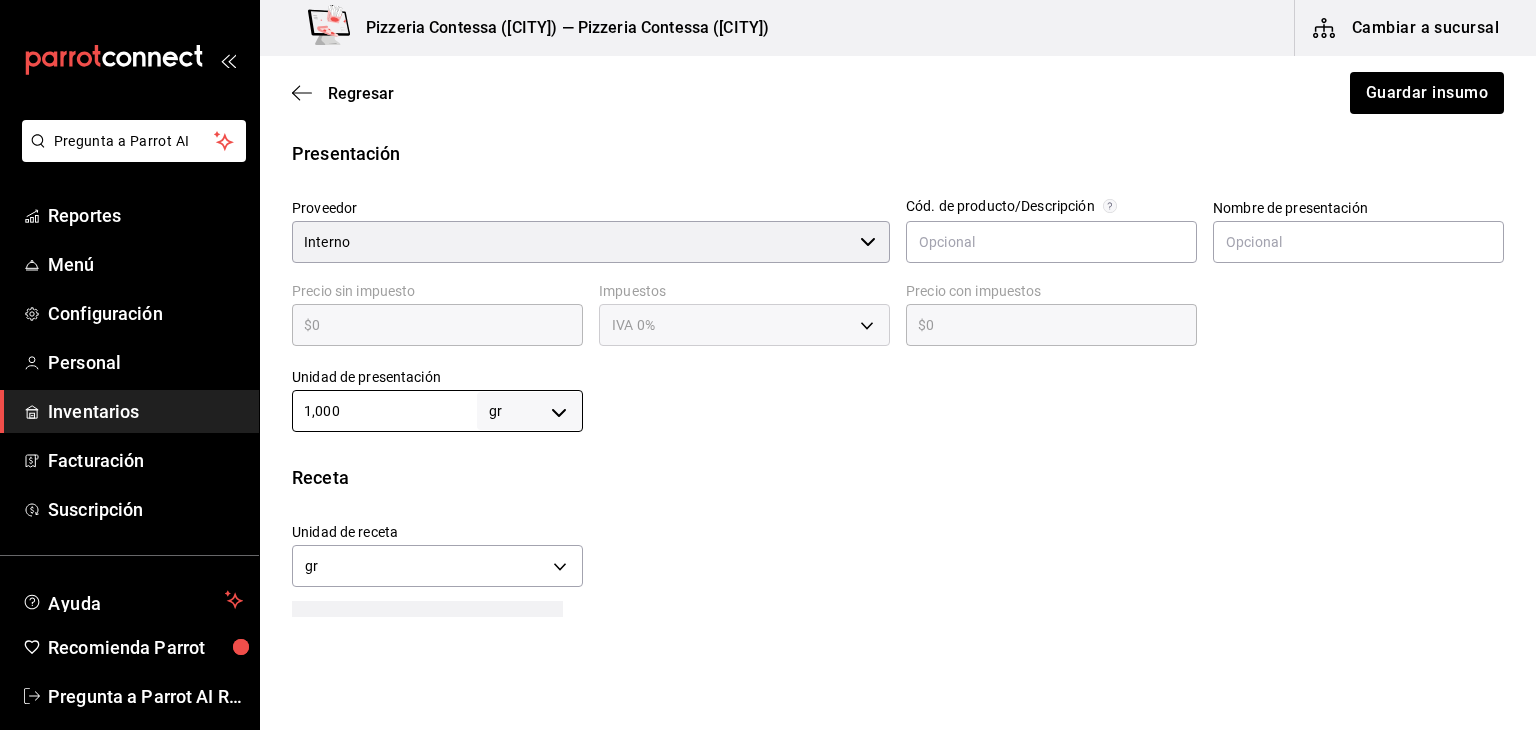 drag, startPoint x: 343, startPoint y: 420, endPoint x: 230, endPoint y: 410, distance: 113.44161 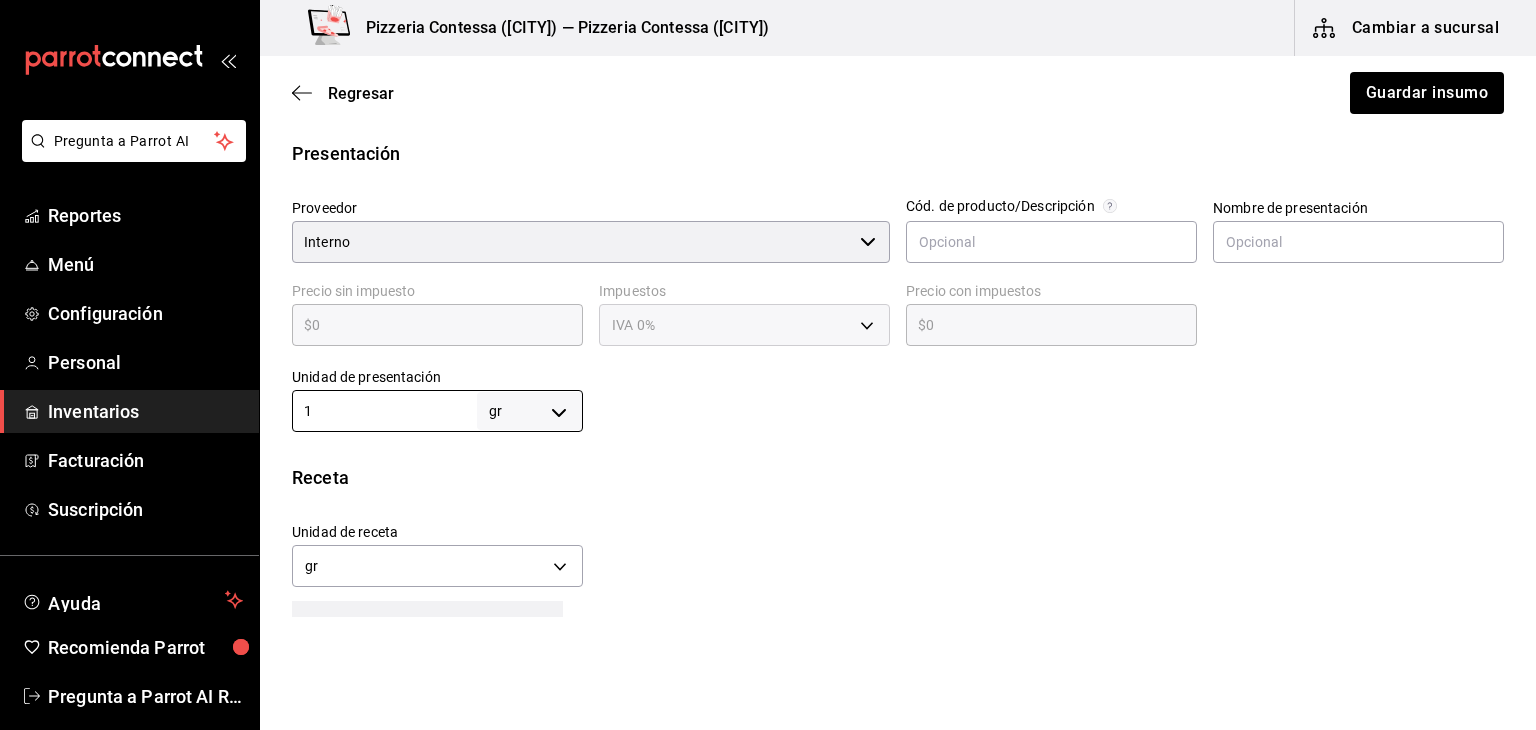 type on "1" 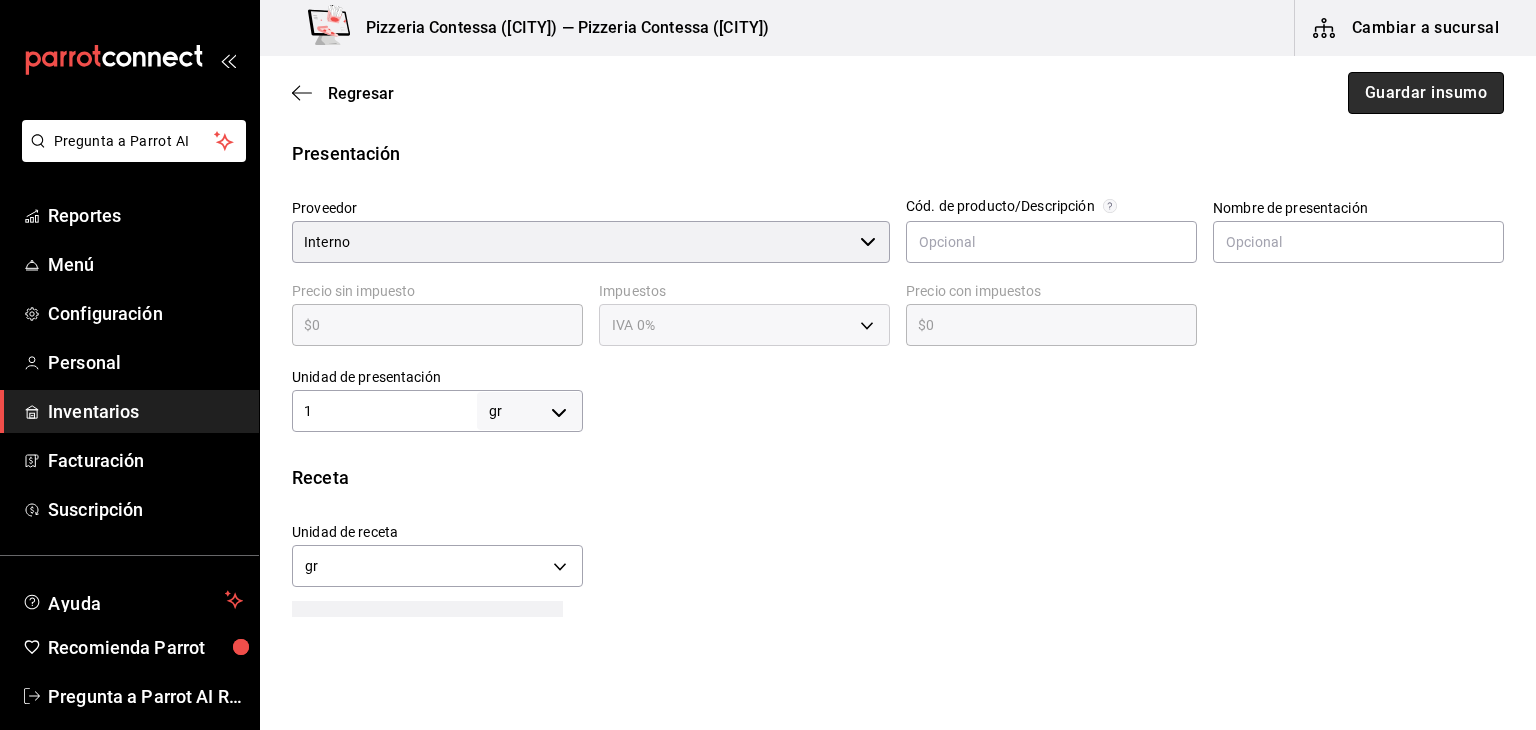 click on "Guardar insumo" at bounding box center (1426, 93) 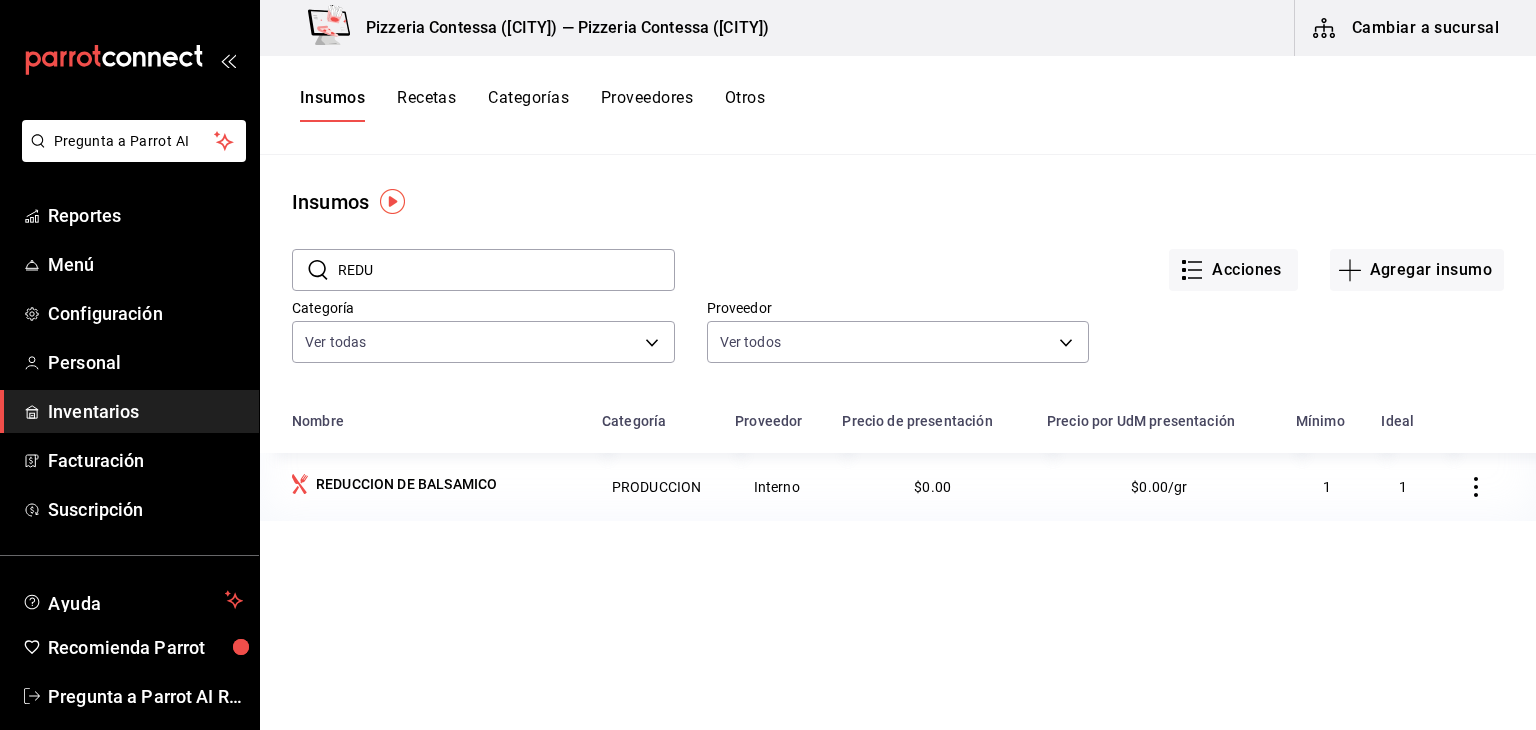 click on "Recetas" at bounding box center (426, 105) 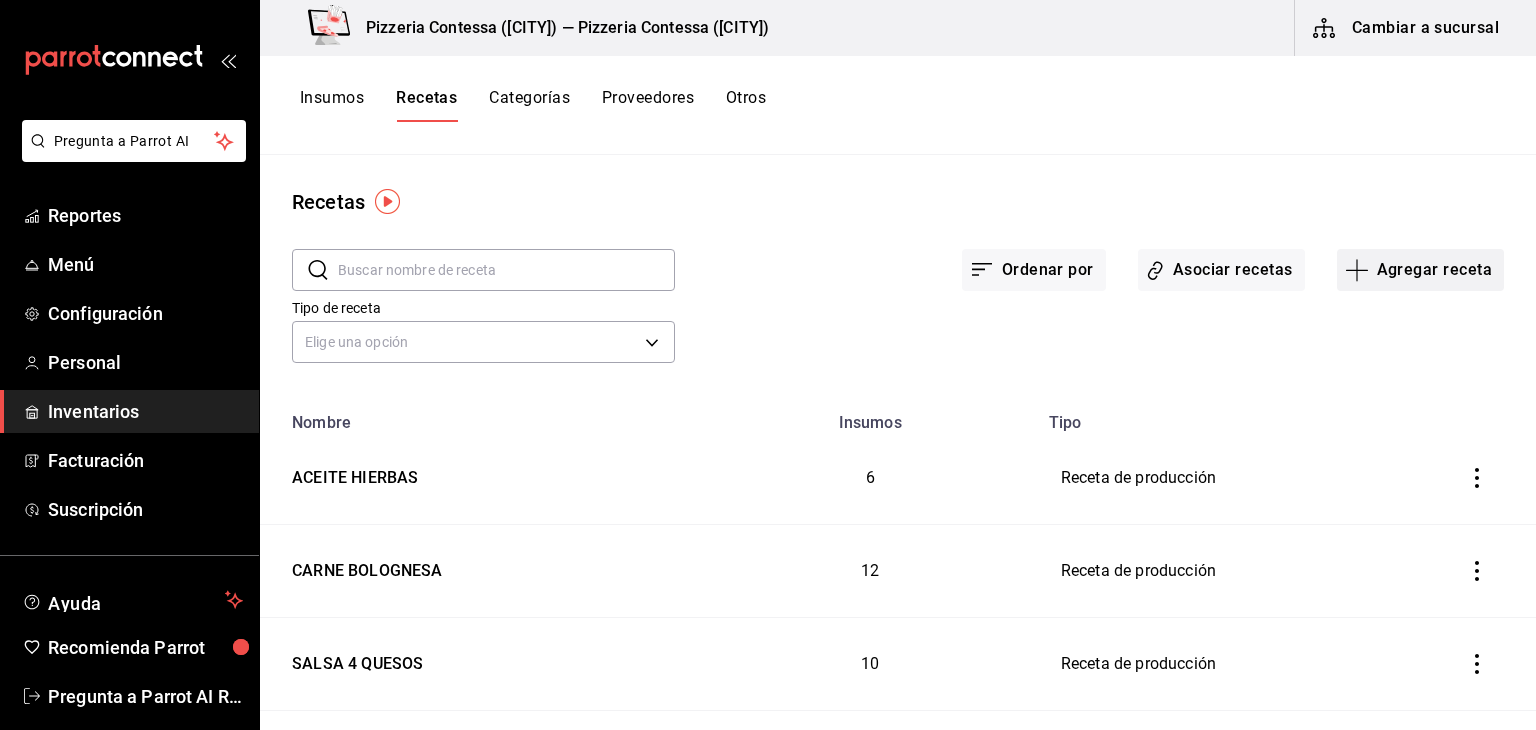 click on "Agregar receta" at bounding box center [1420, 270] 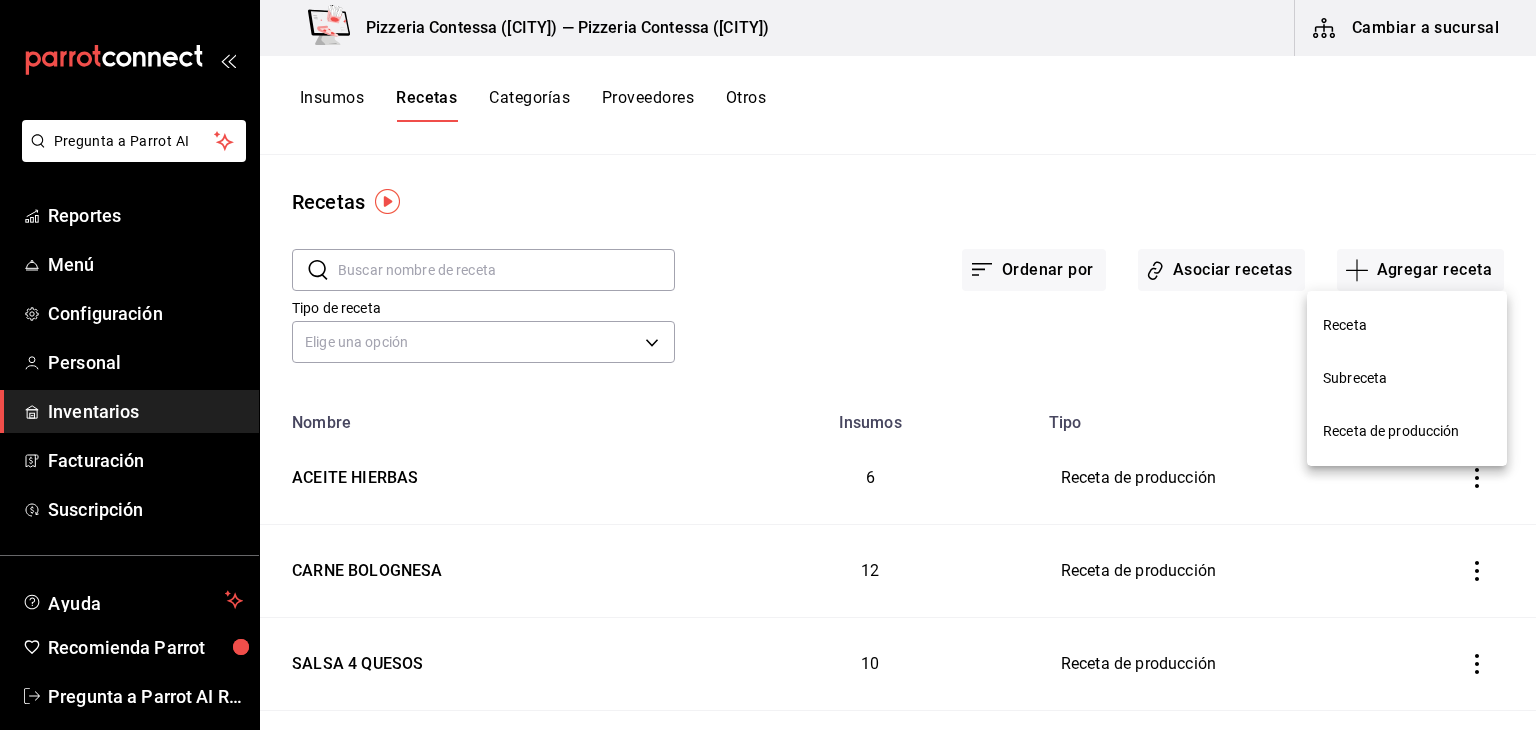 click on "Receta de producción" at bounding box center (1407, 431) 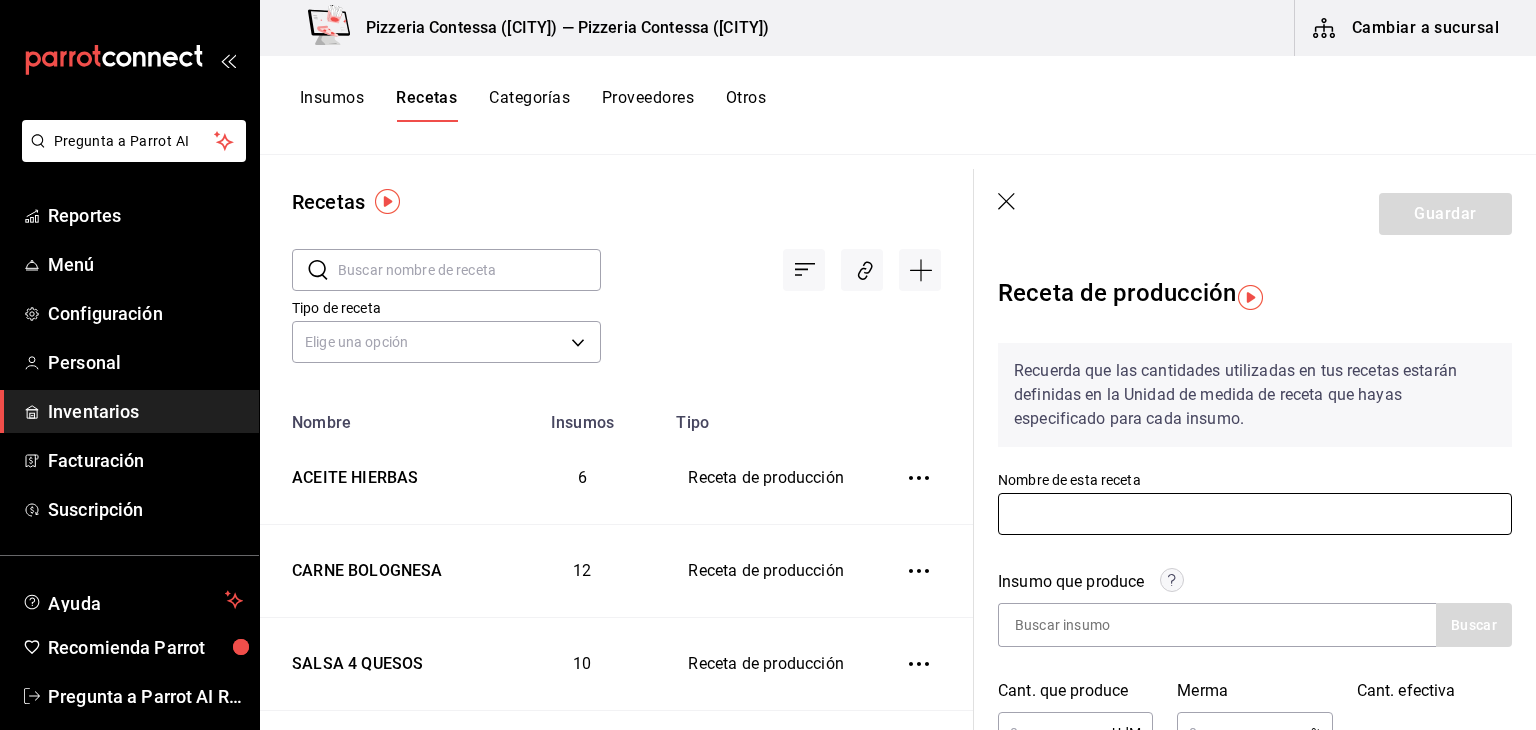 click at bounding box center (1255, 514) 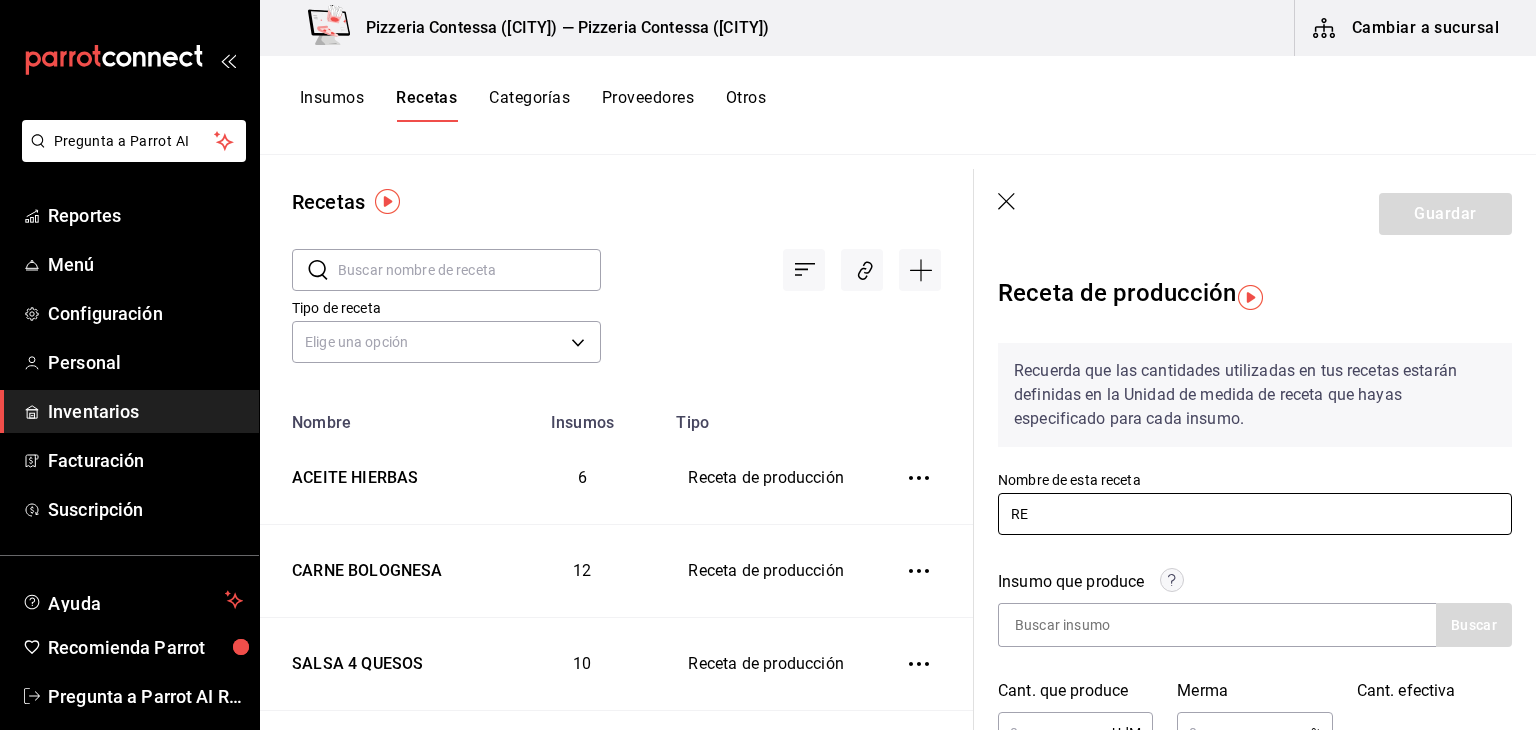 type on "REDUCCION DE BALSAMICO" 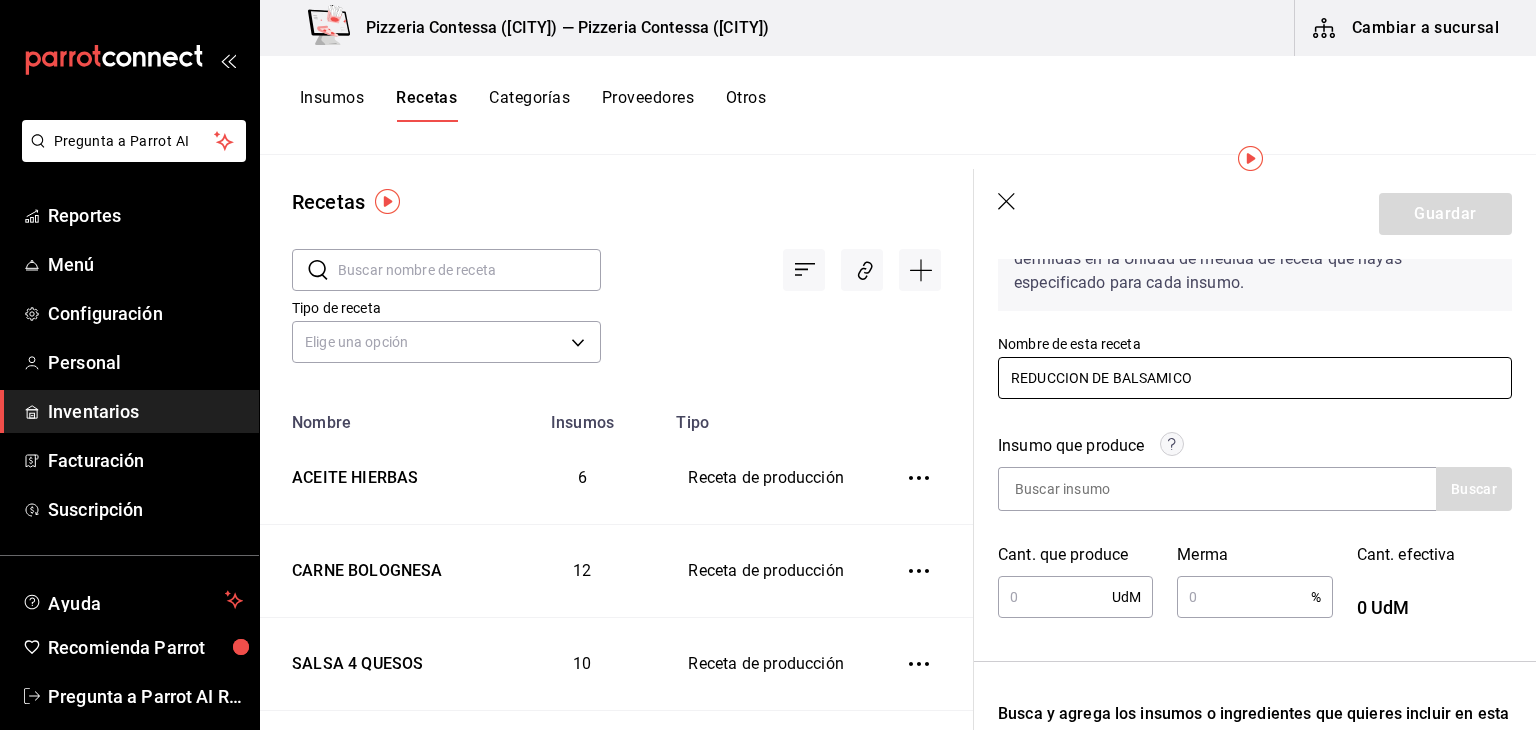 scroll, scrollTop: 138, scrollLeft: 0, axis: vertical 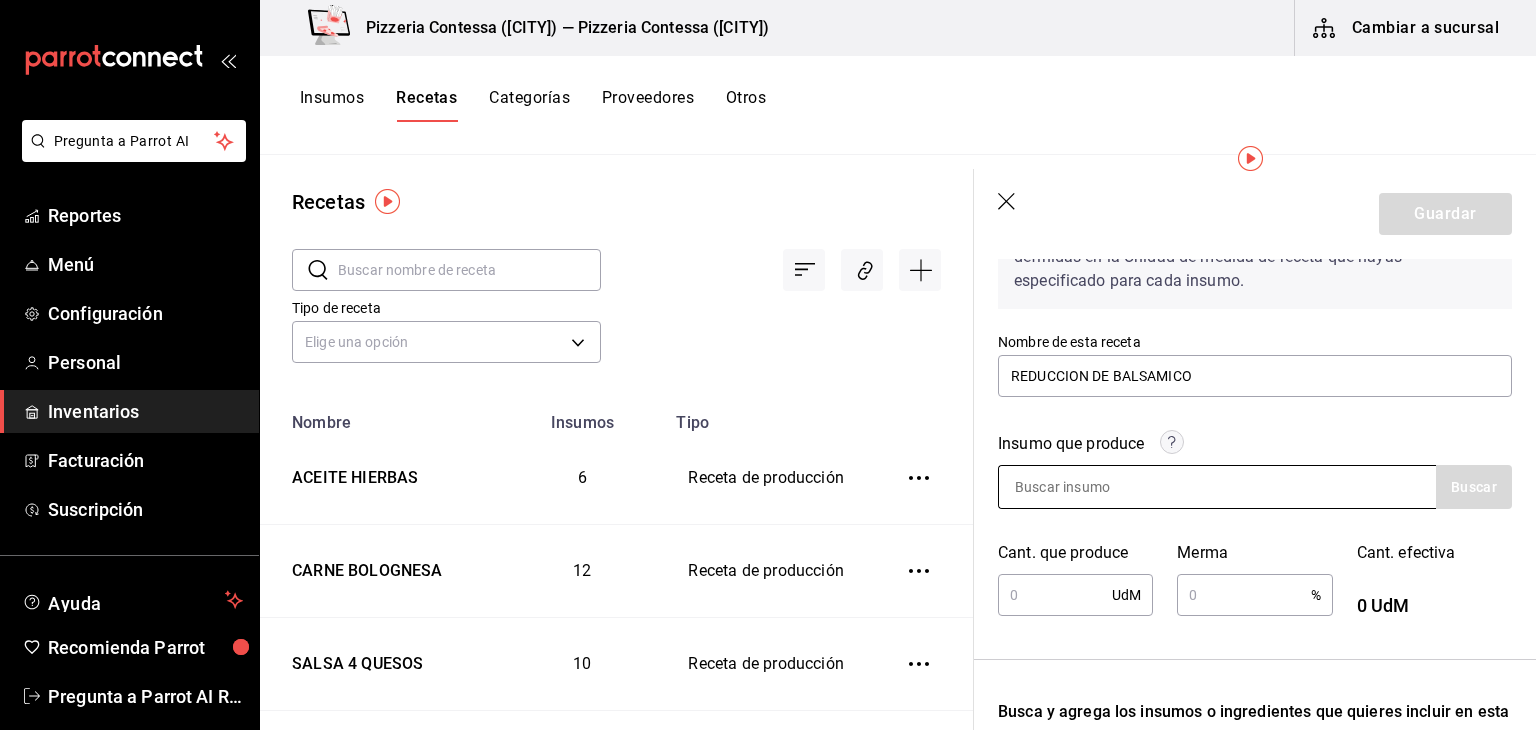 click at bounding box center [1099, 487] 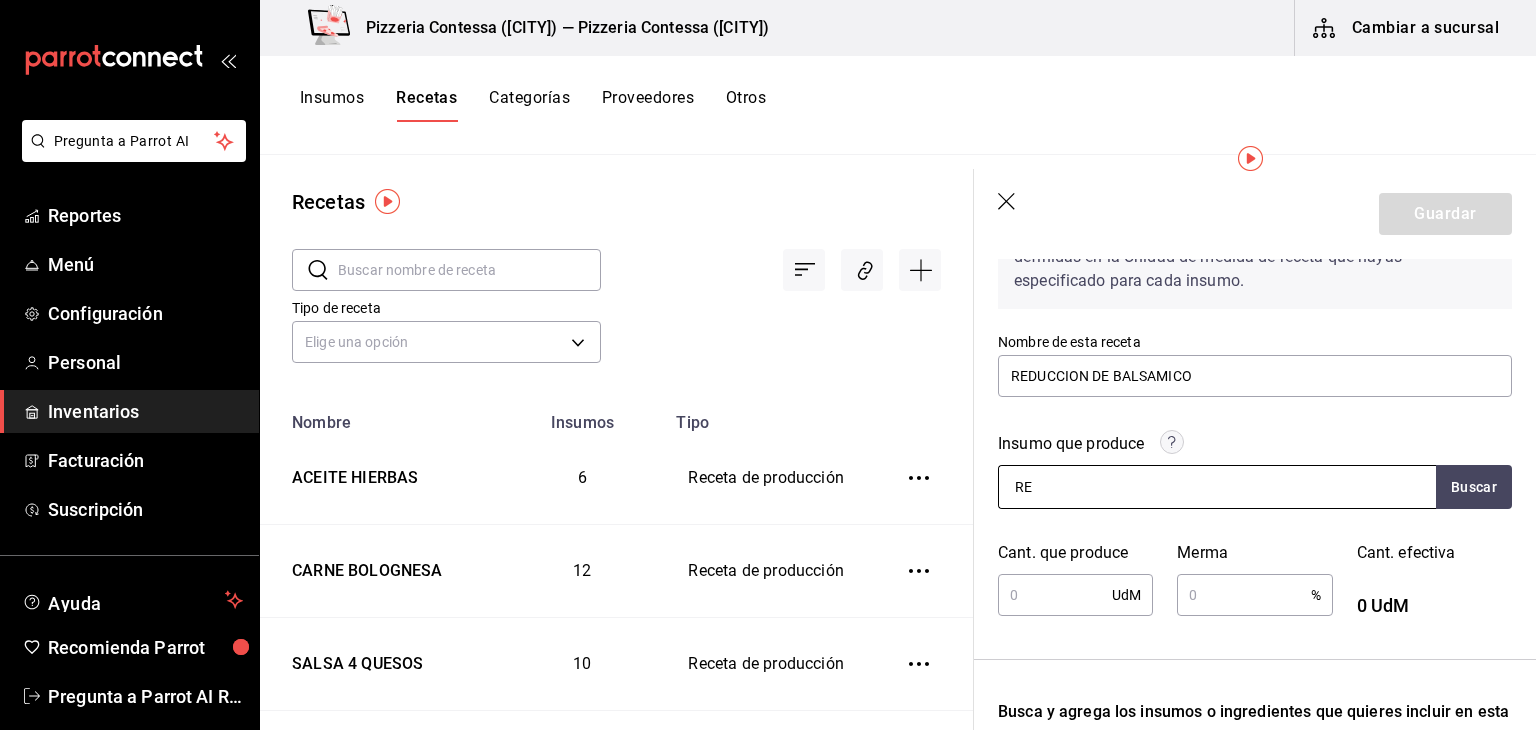 type on "RED" 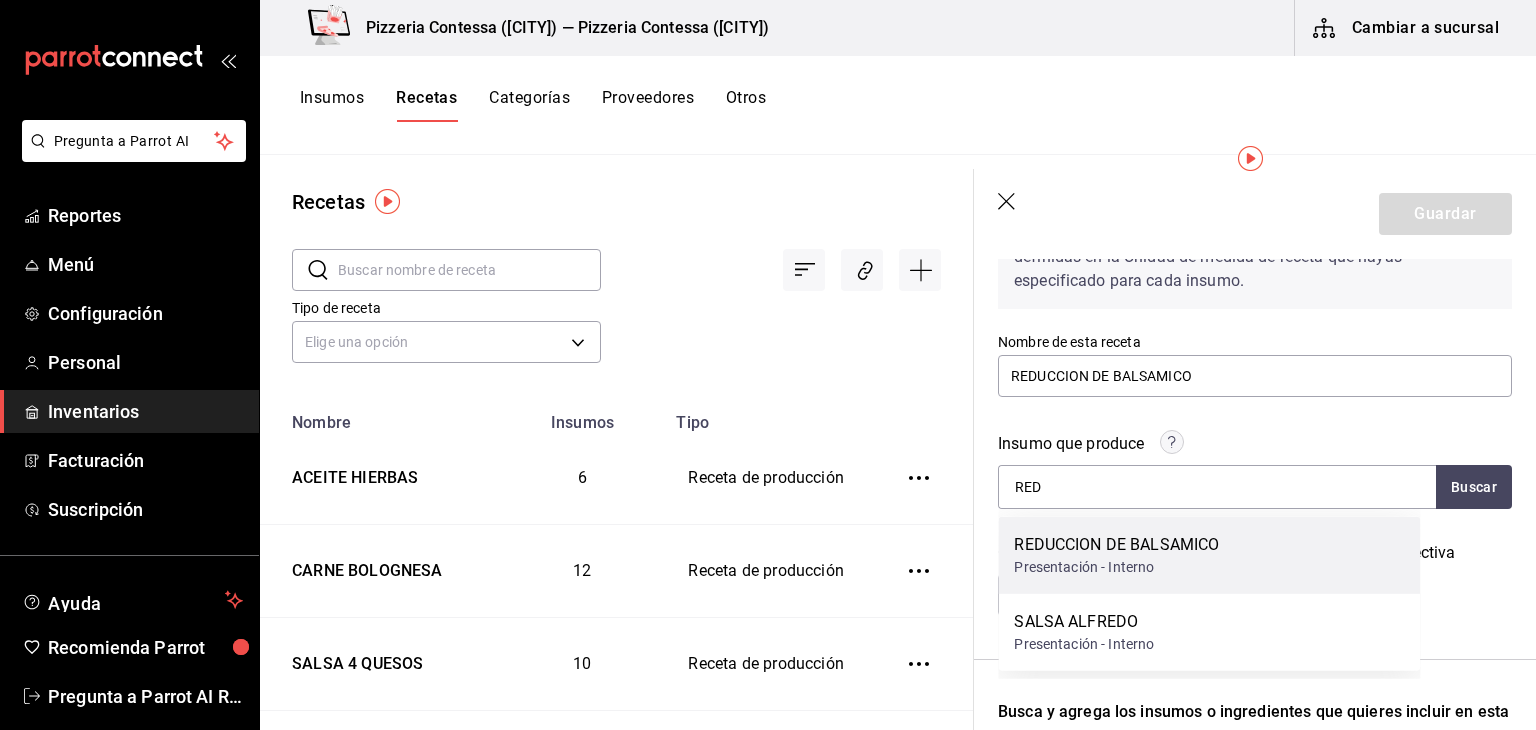 click on "Presentación - Interno" at bounding box center (1116, 567) 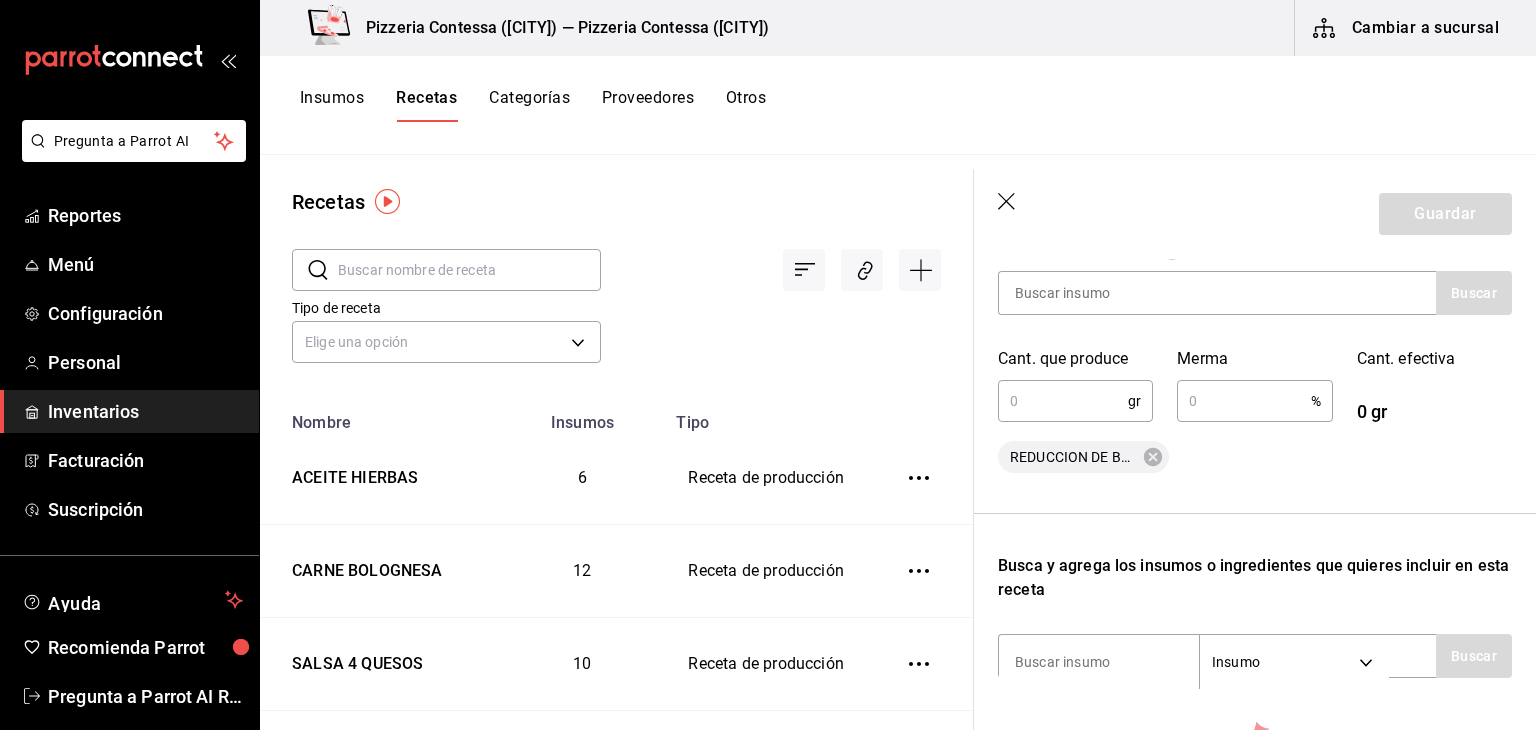scroll, scrollTop: 334, scrollLeft: 0, axis: vertical 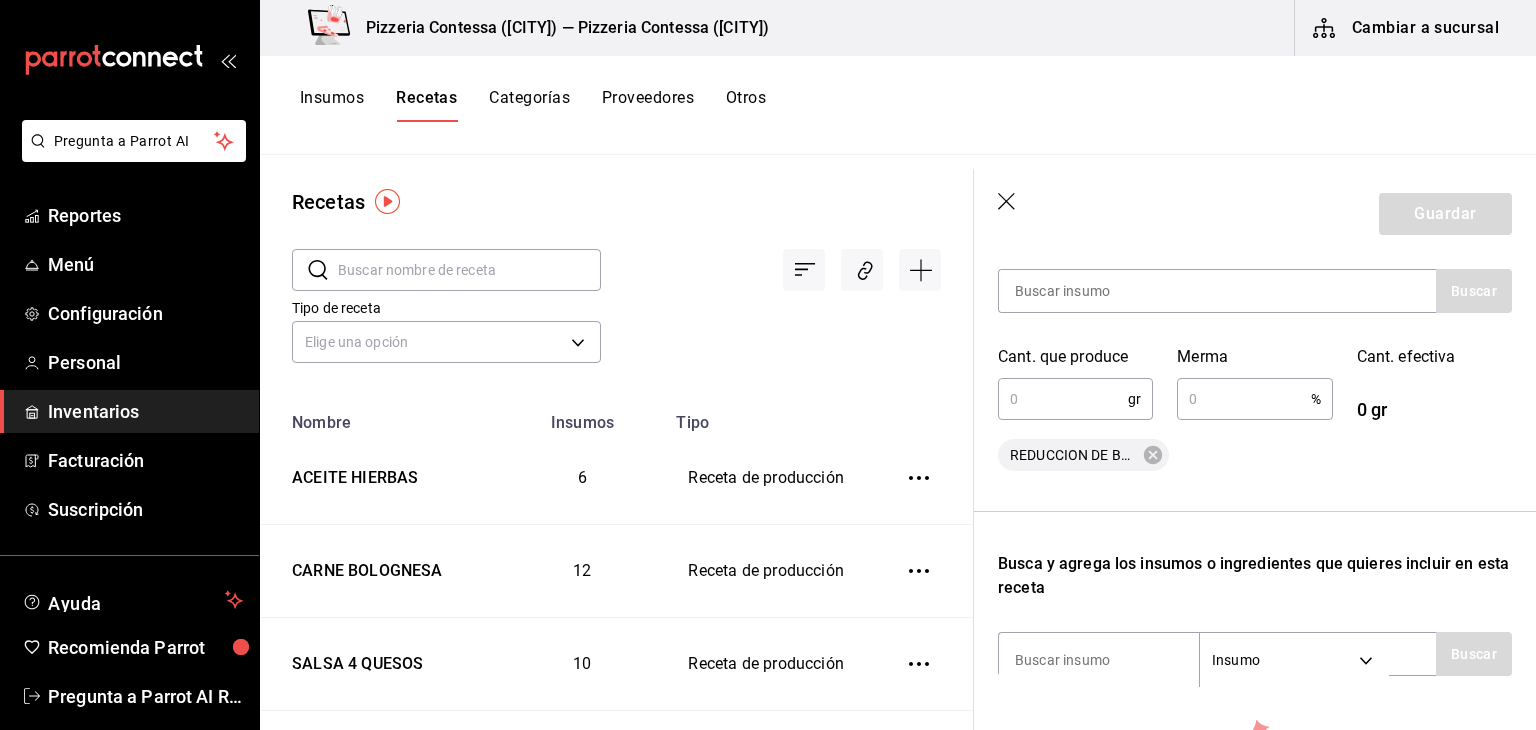 click at bounding box center (1063, 399) 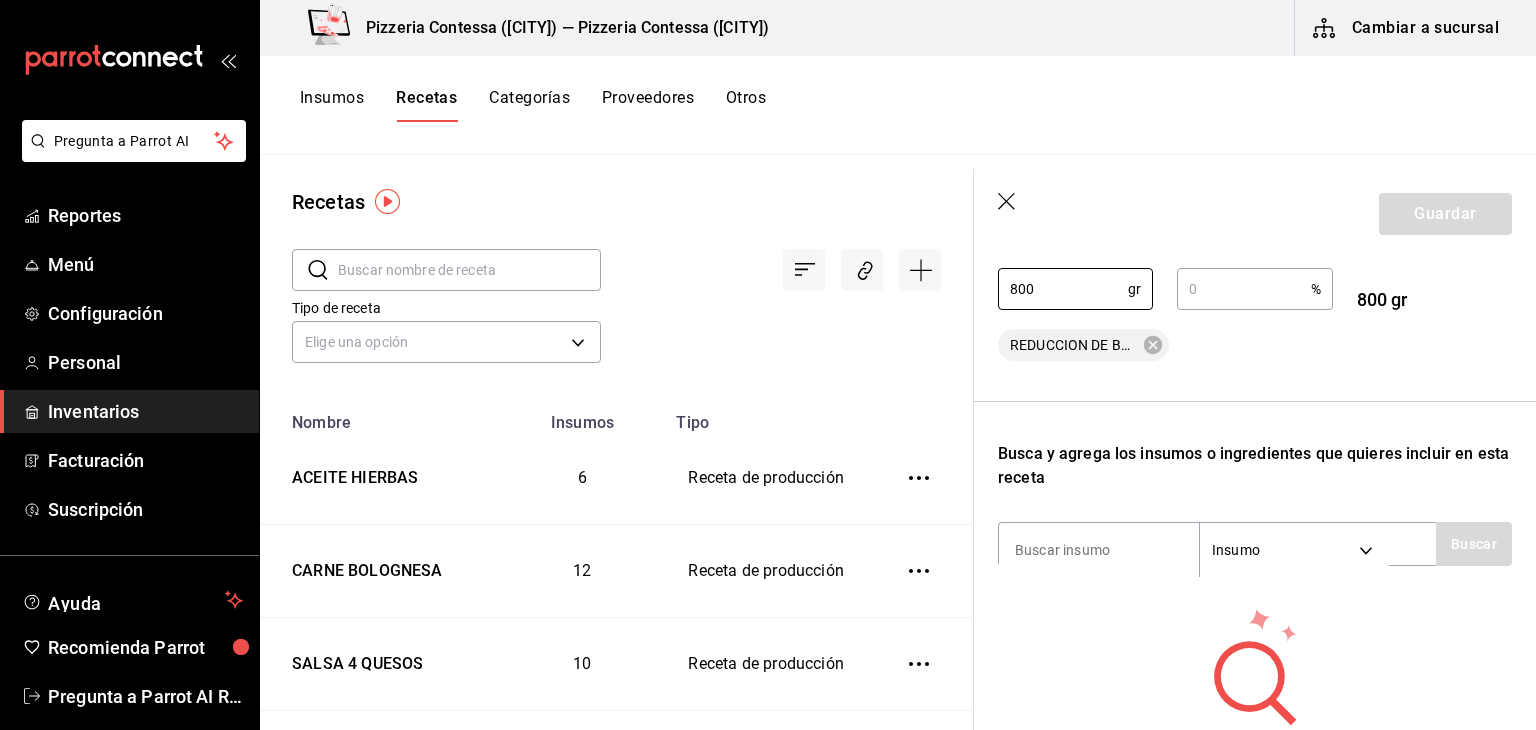 scroll, scrollTop: 451, scrollLeft: 0, axis: vertical 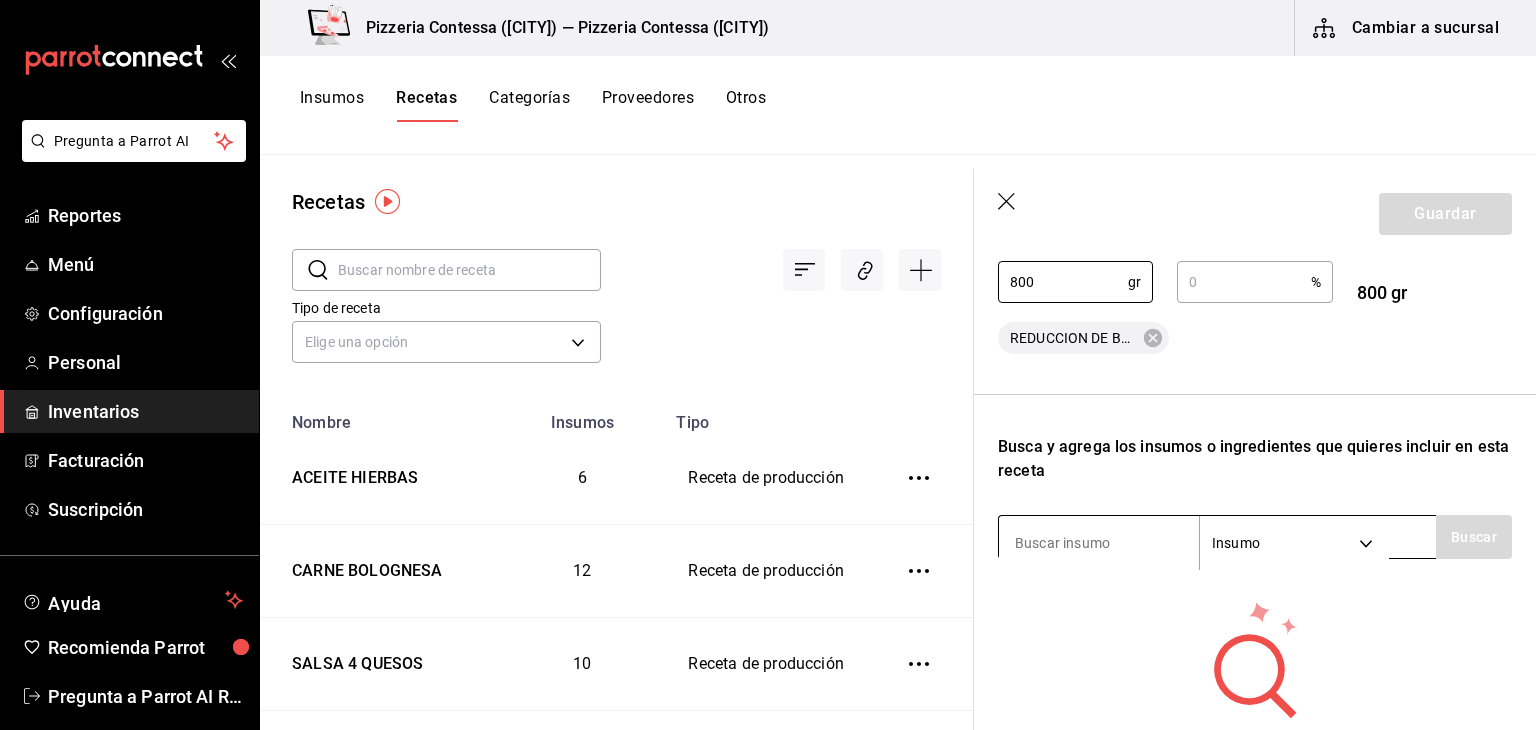 type on "800" 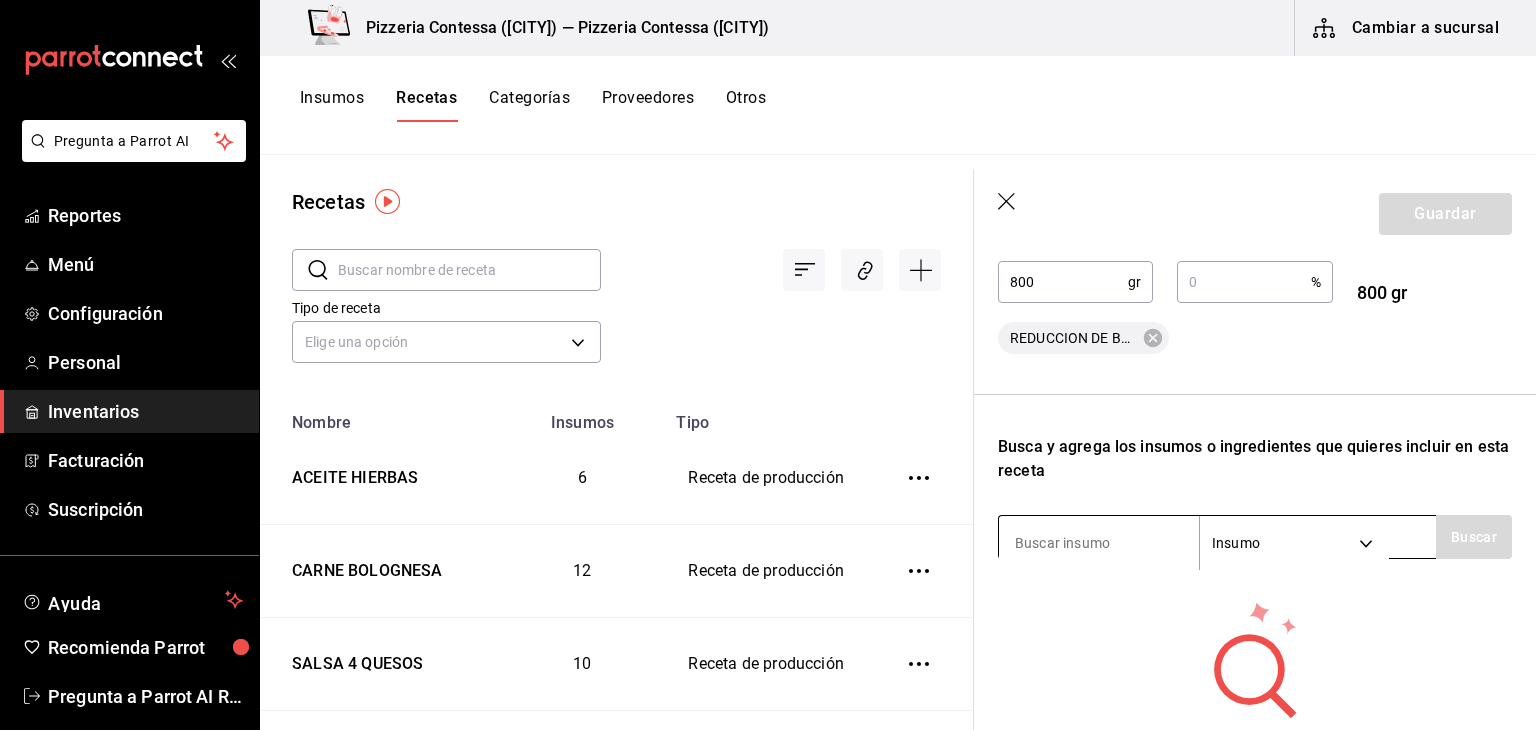 click at bounding box center (1099, 543) 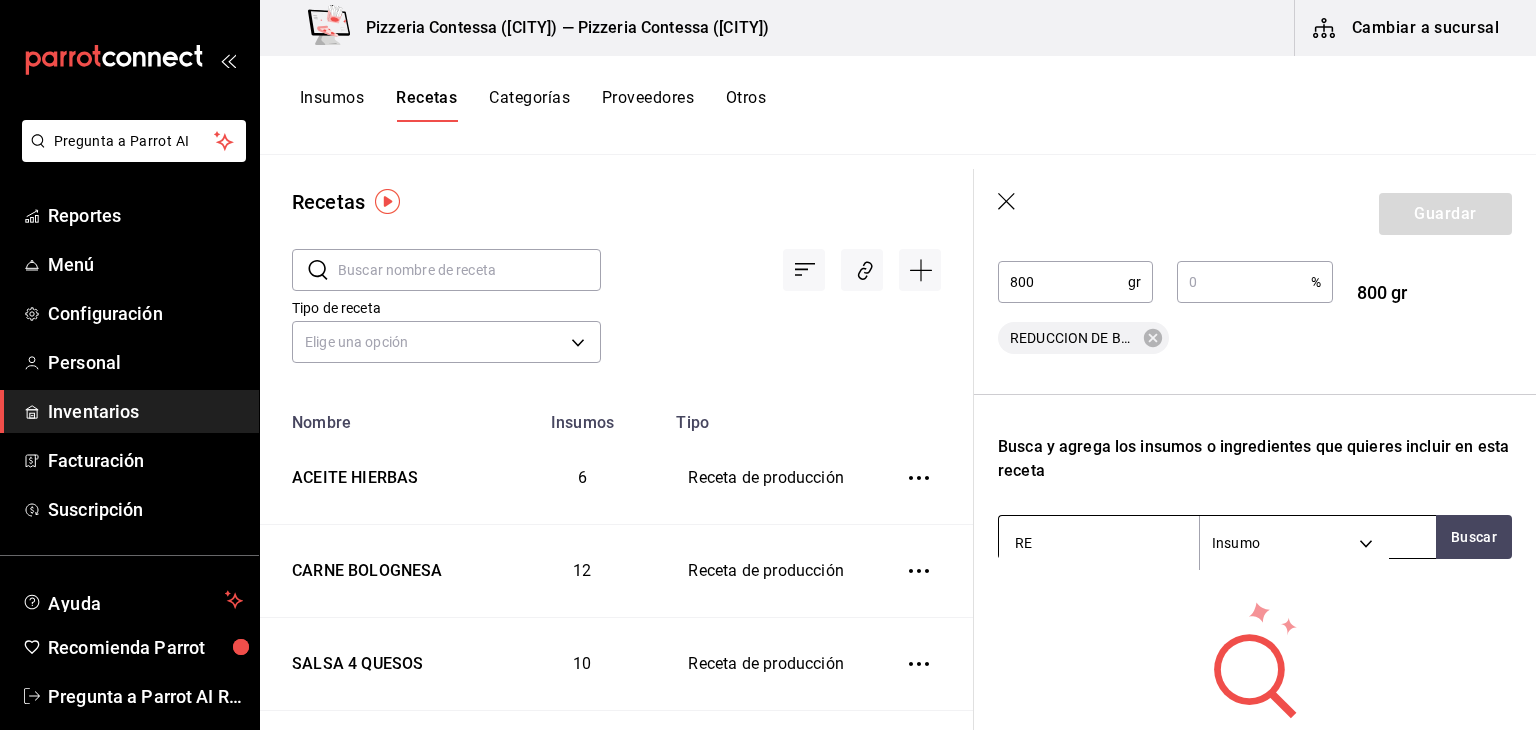 type on "R" 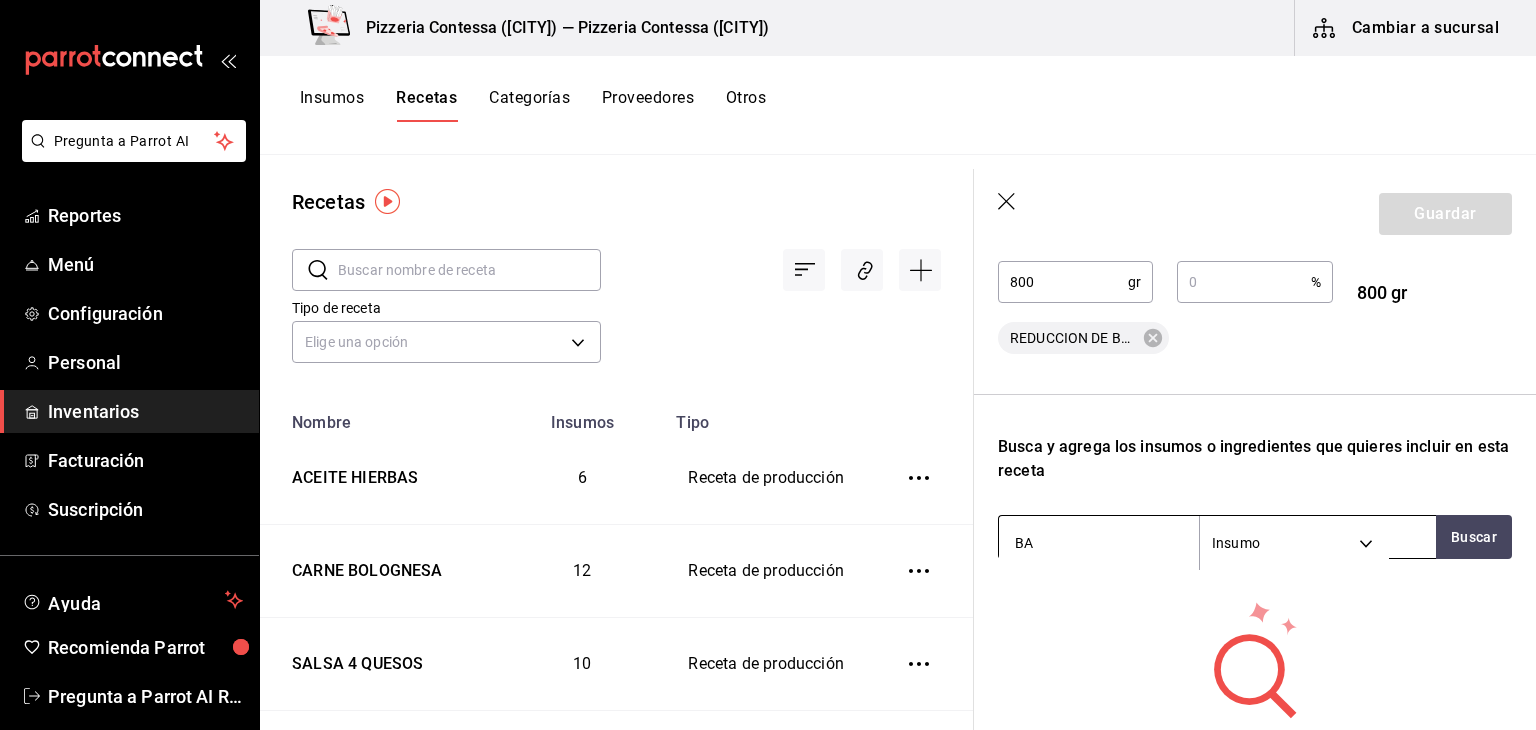 type on "BAL" 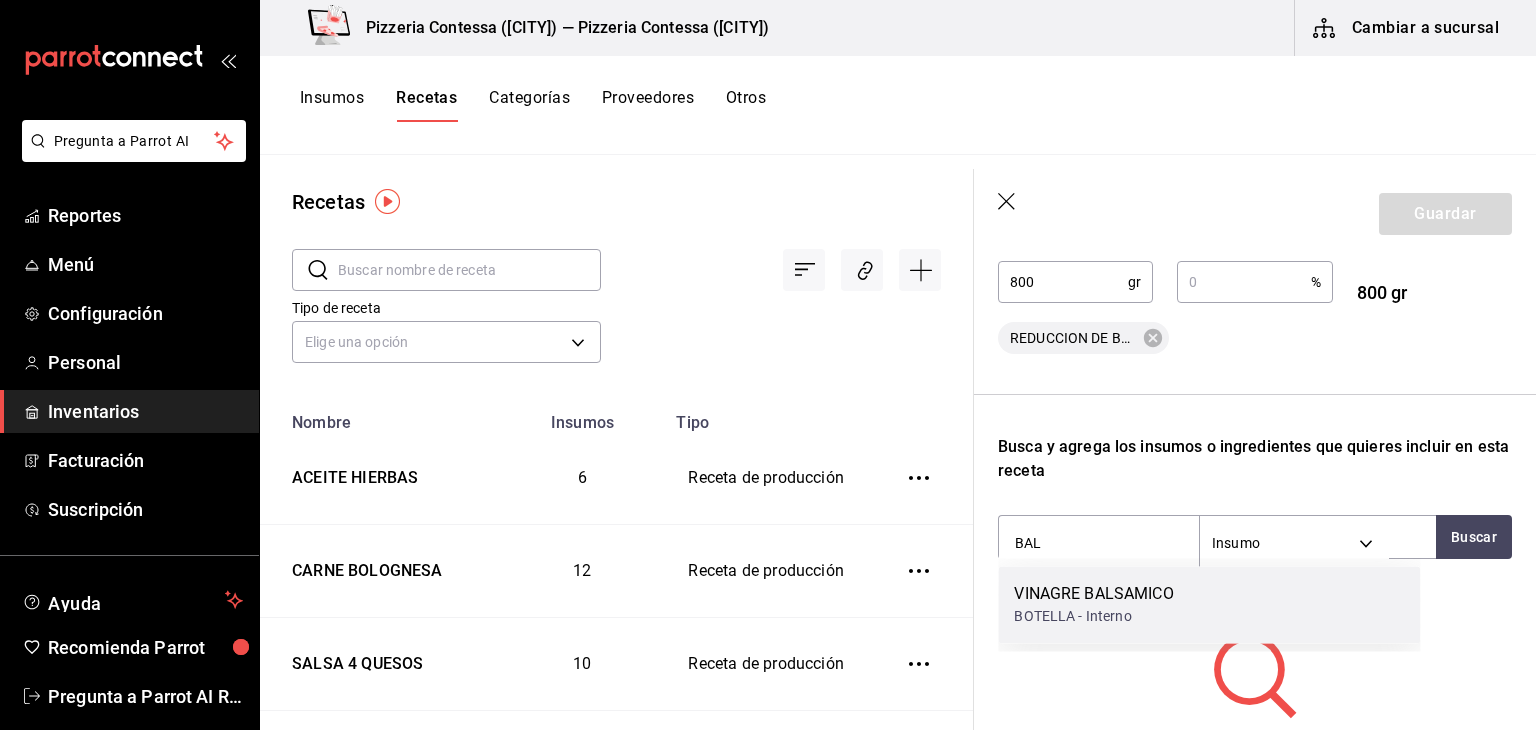 click on "VINAGRE BALSAMICO" at bounding box center [1093, 594] 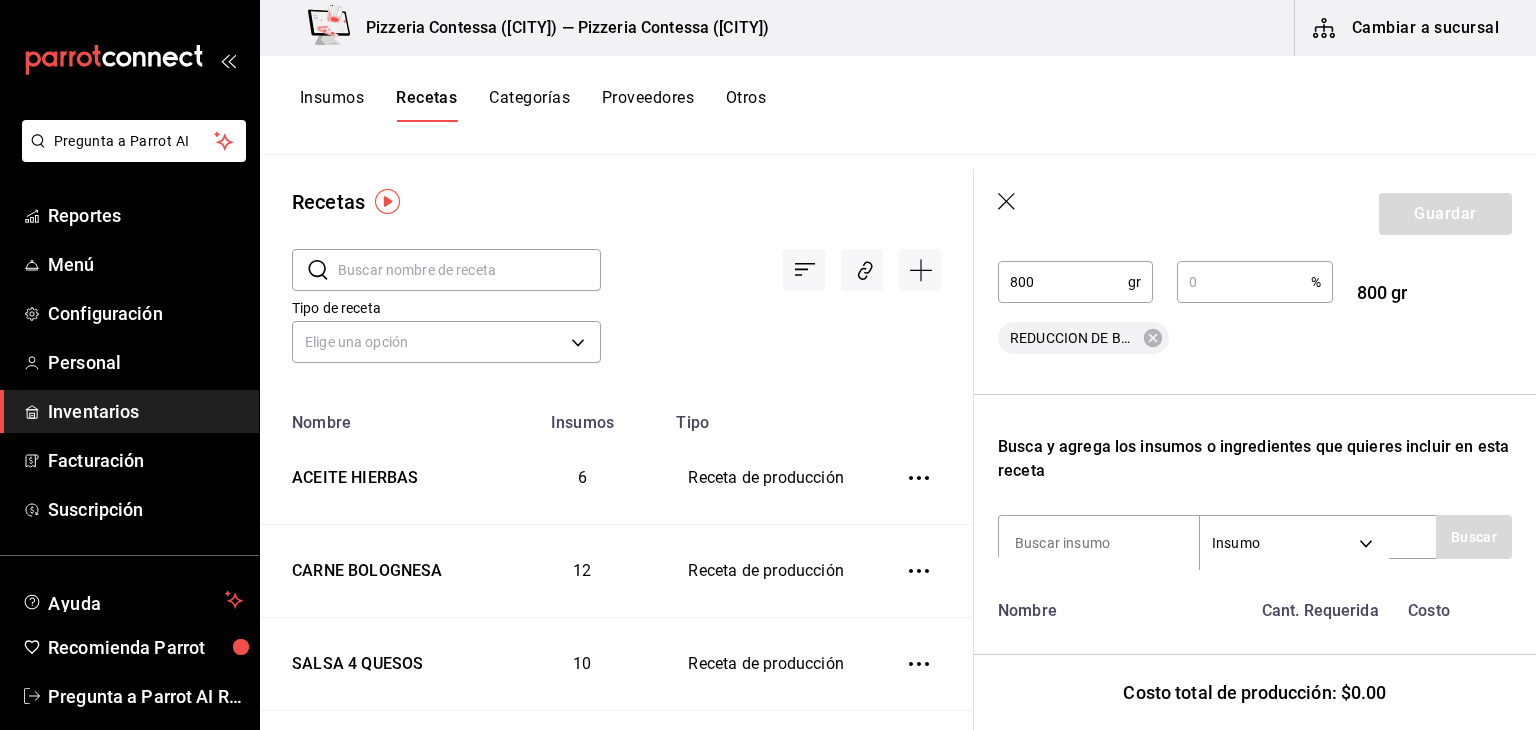 scroll, scrollTop: 576, scrollLeft: 0, axis: vertical 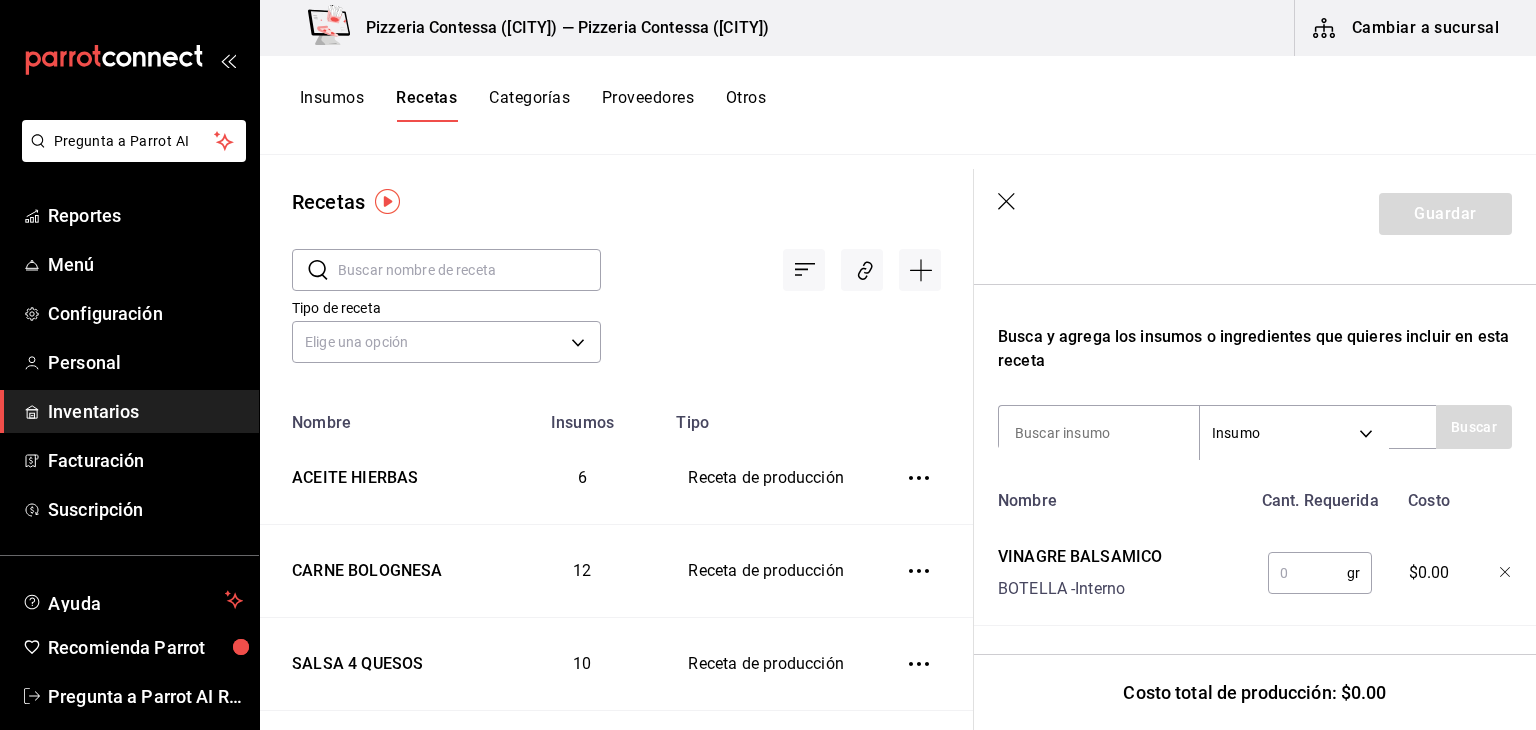 click at bounding box center [1307, 573] 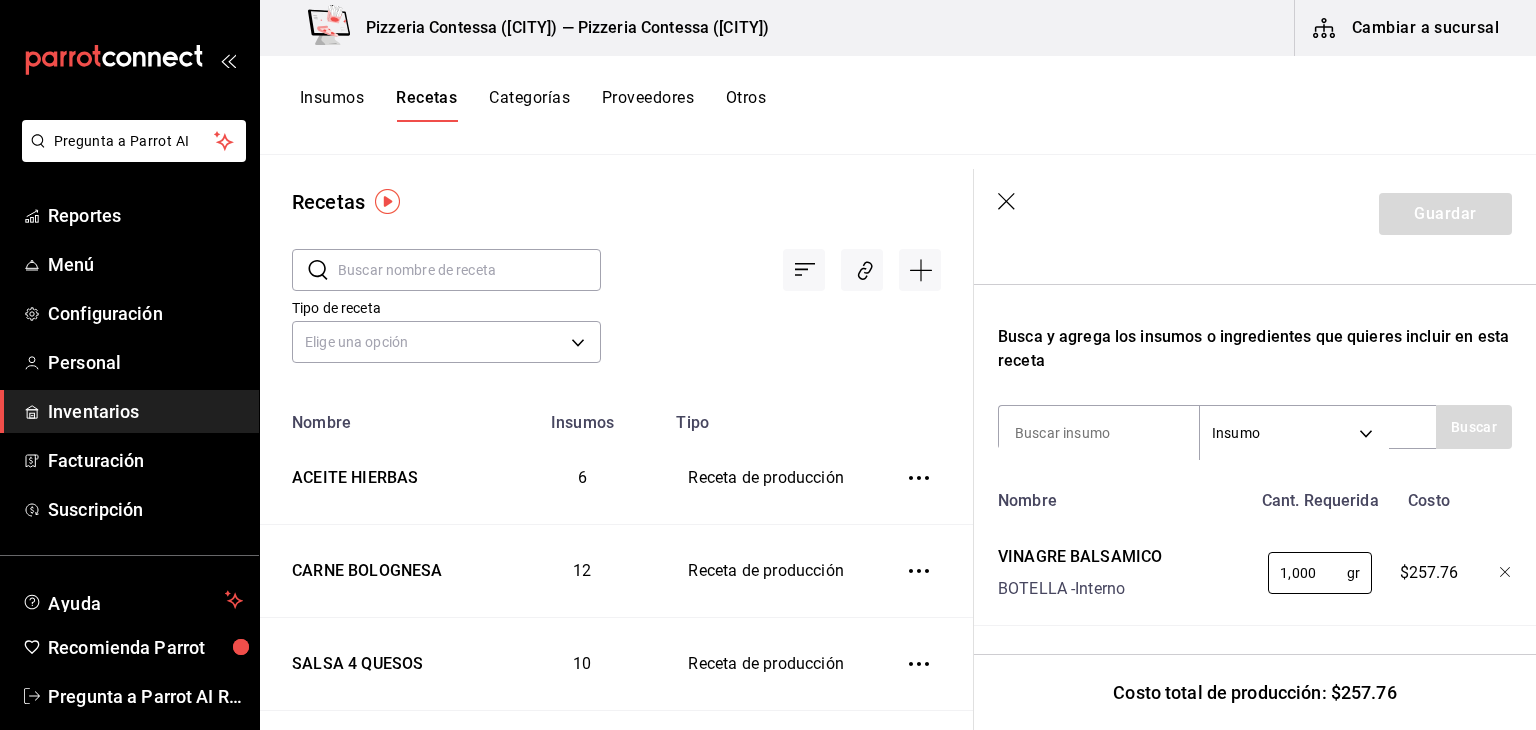 type on "1,000" 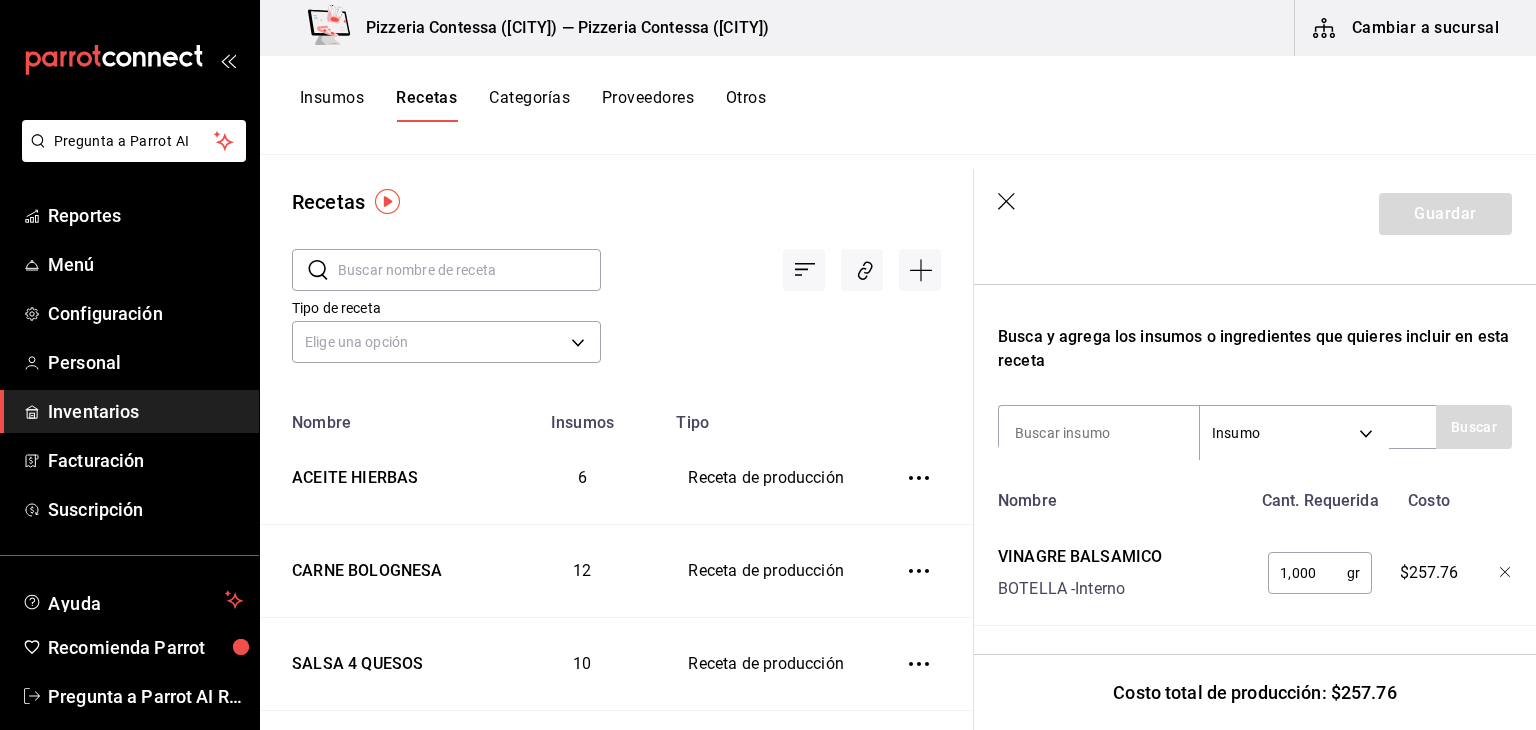 click on "Nombre" at bounding box center [1120, 497] 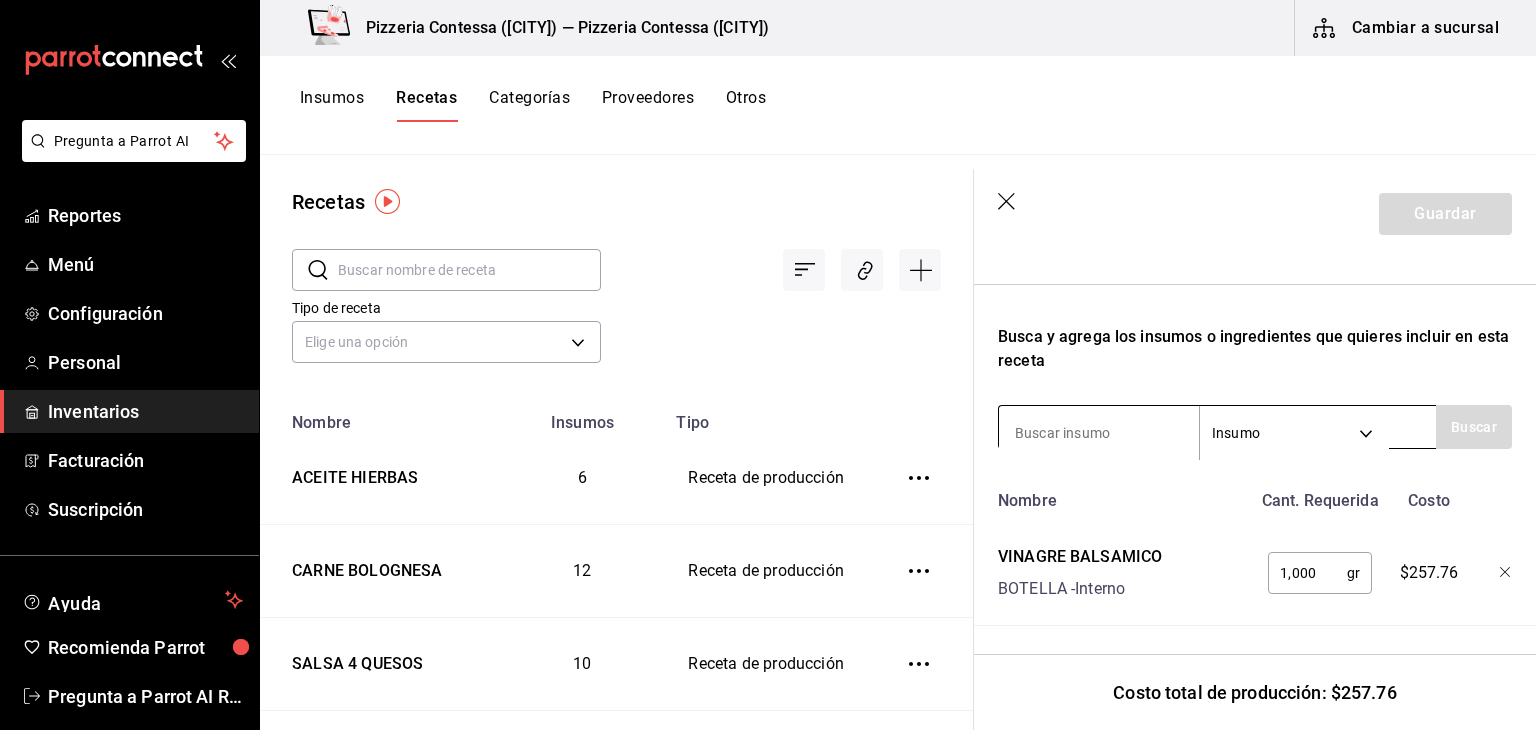 click at bounding box center [1099, 433] 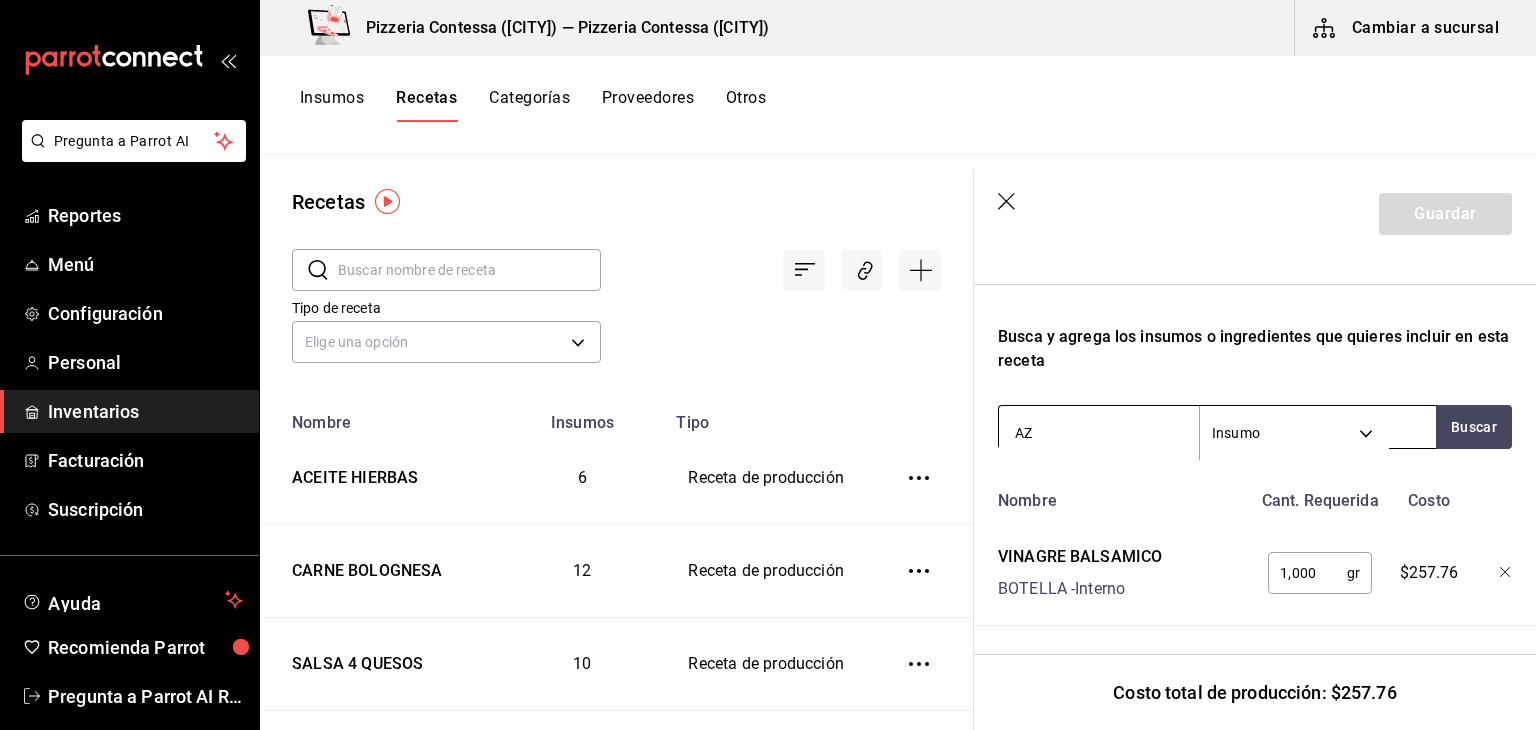 type on "AZU" 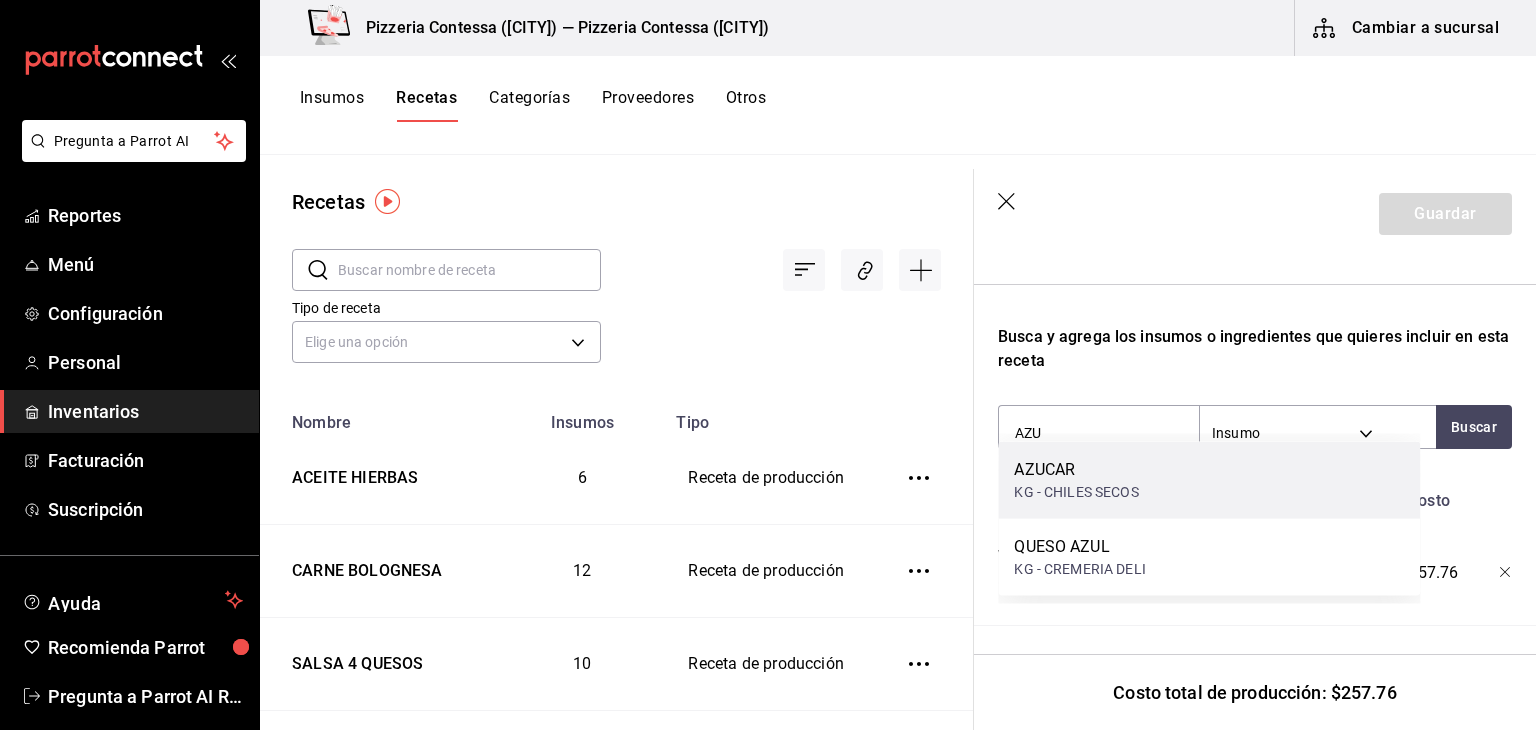 click on "AZUCAR" at bounding box center (1076, 470) 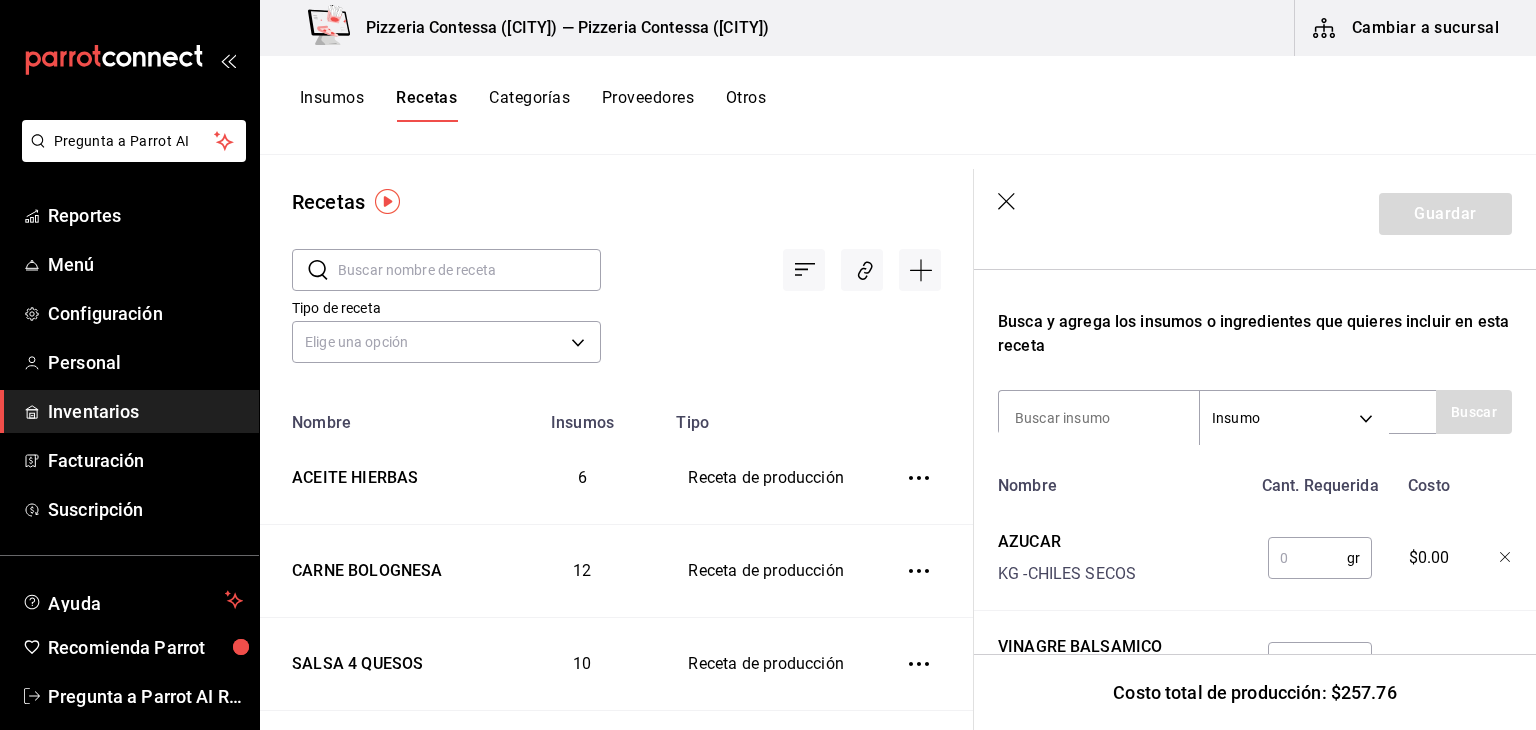 click at bounding box center (1307, 558) 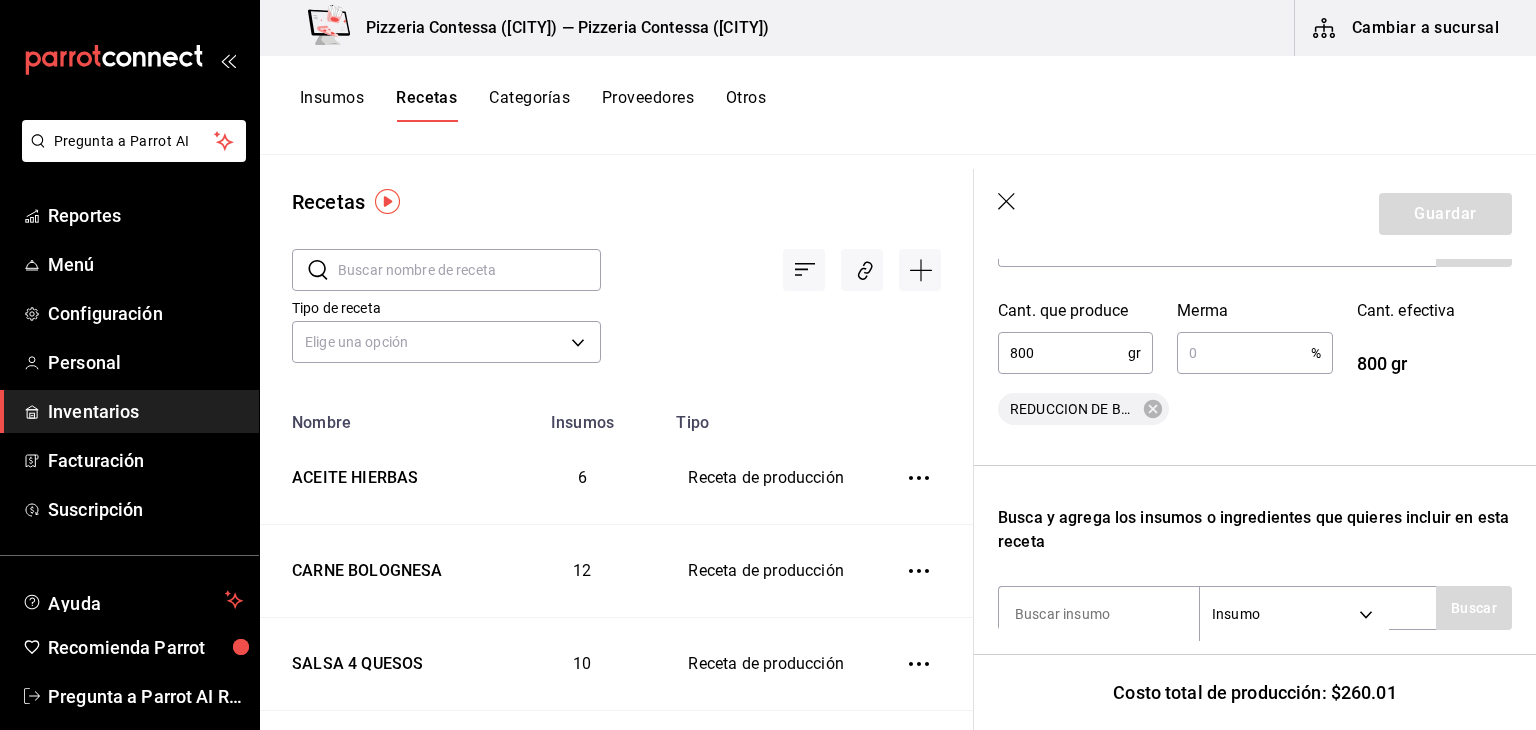 scroll, scrollTop: 376, scrollLeft: 0, axis: vertical 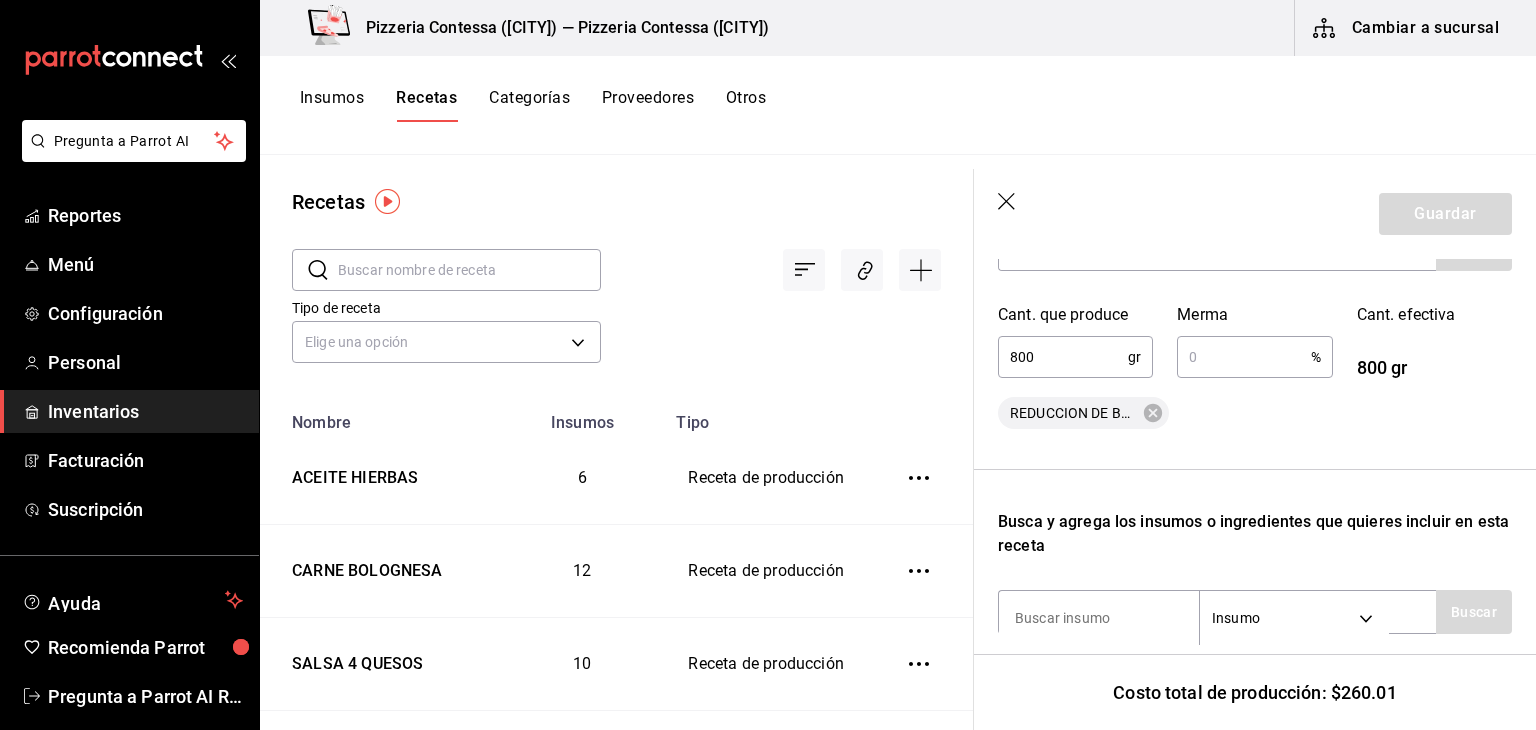 type on "125" 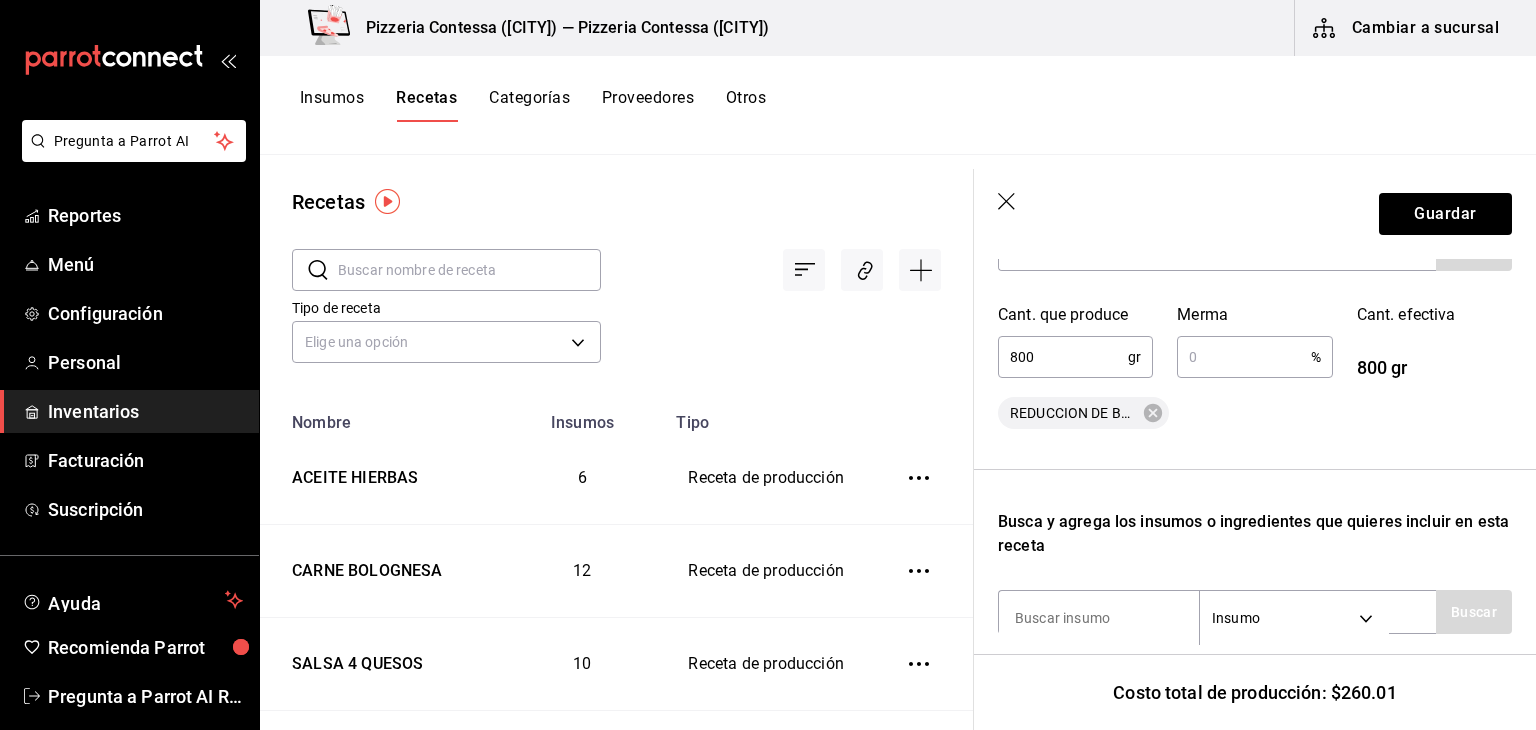 scroll, scrollTop: 0, scrollLeft: 0, axis: both 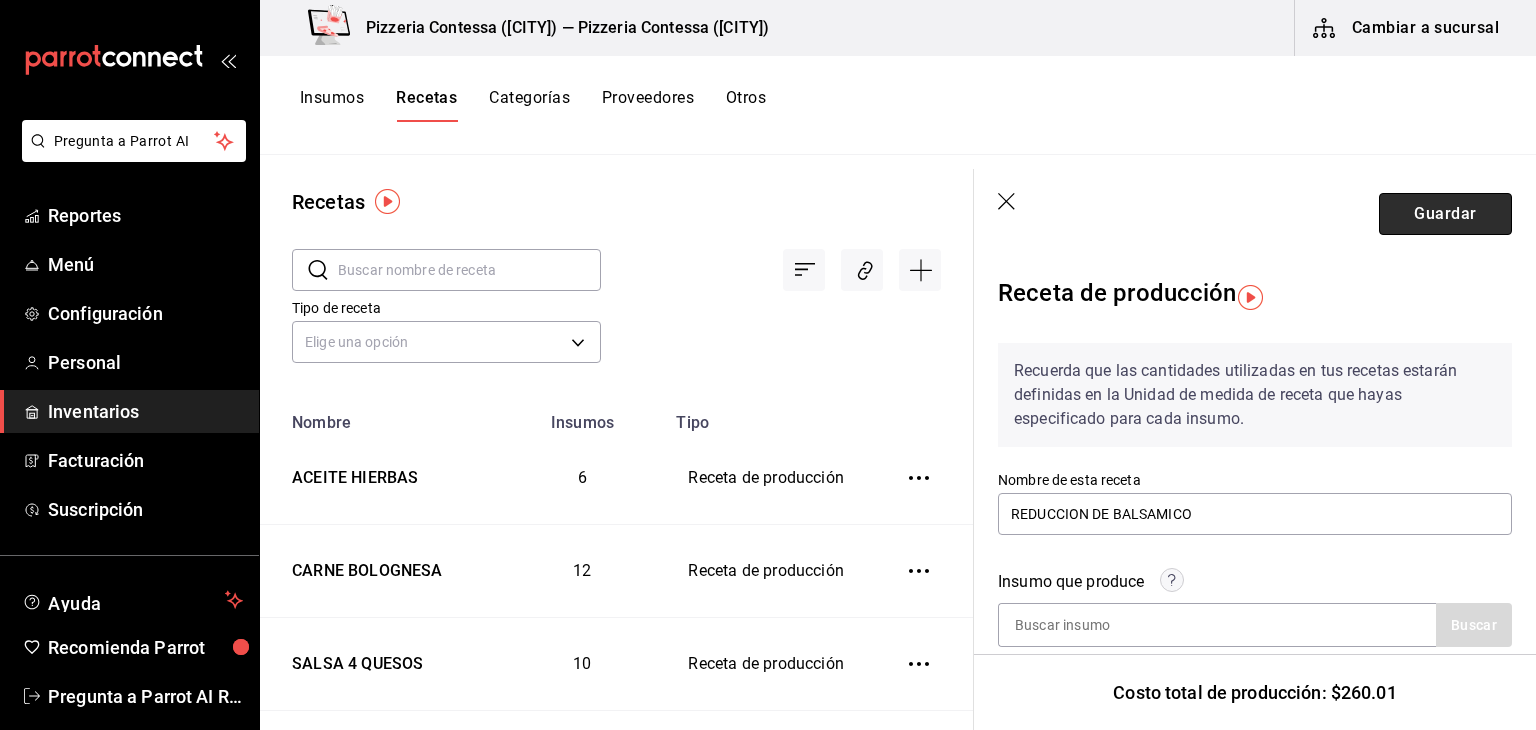 click on "Guardar" at bounding box center (1445, 214) 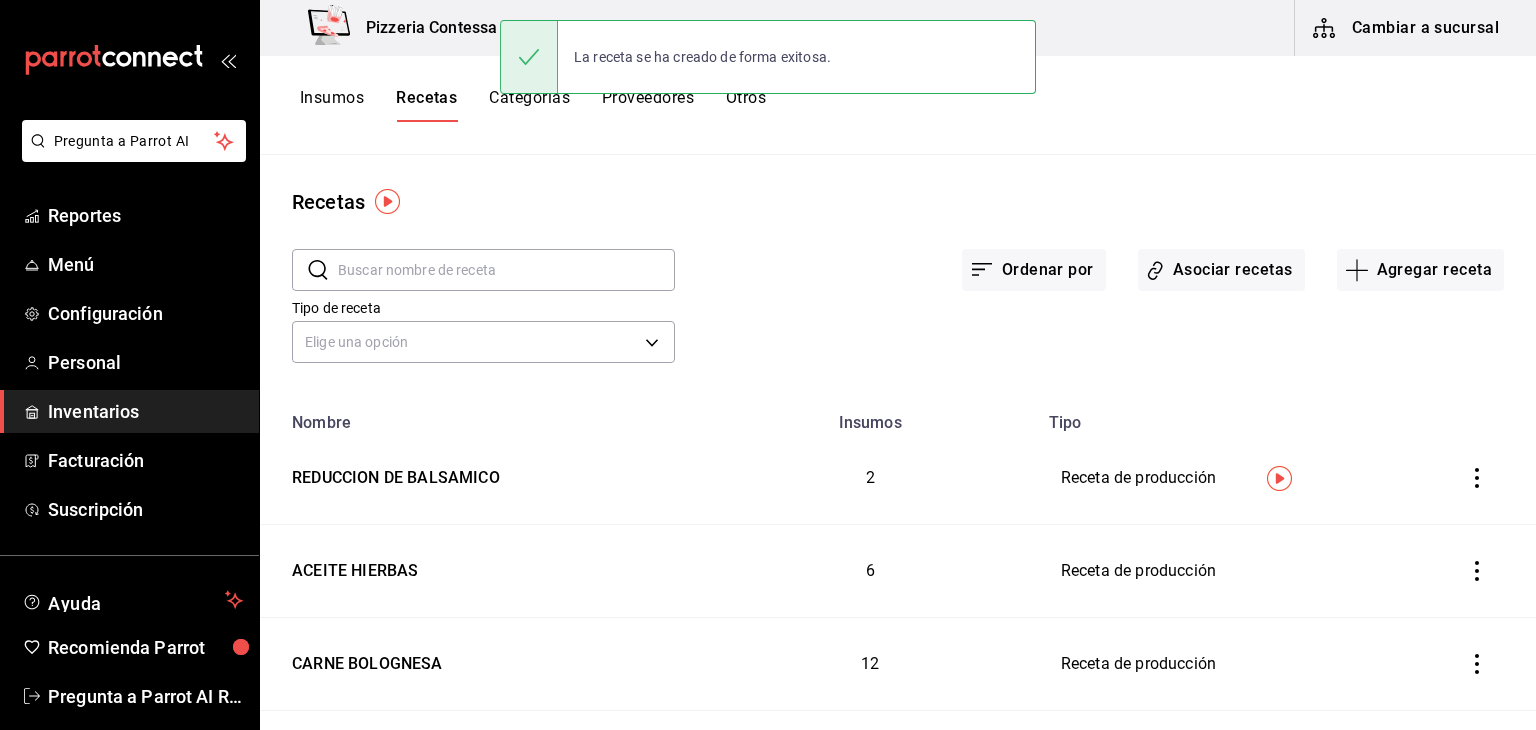 click on "Insumos" at bounding box center (332, 105) 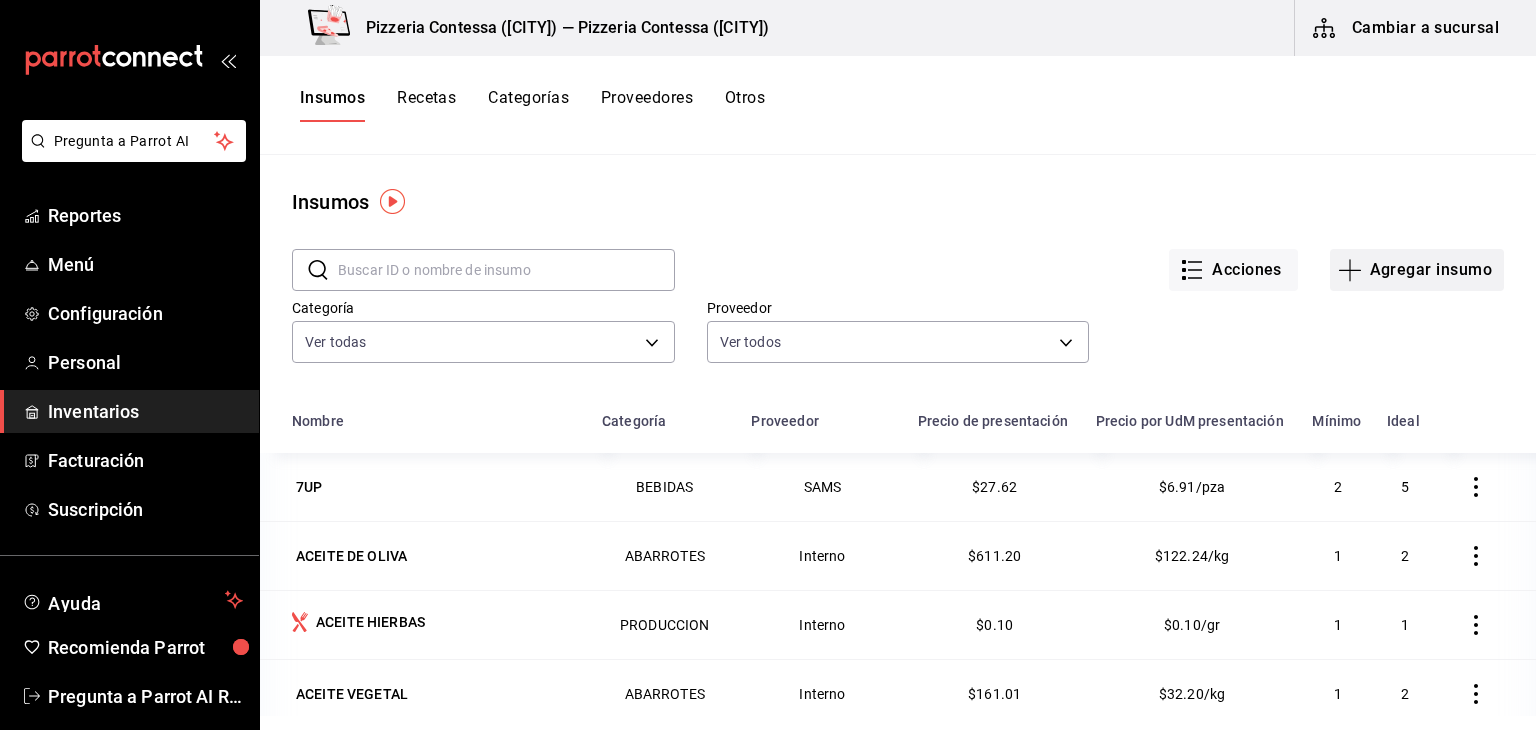 click on "Agregar insumo" at bounding box center [1417, 270] 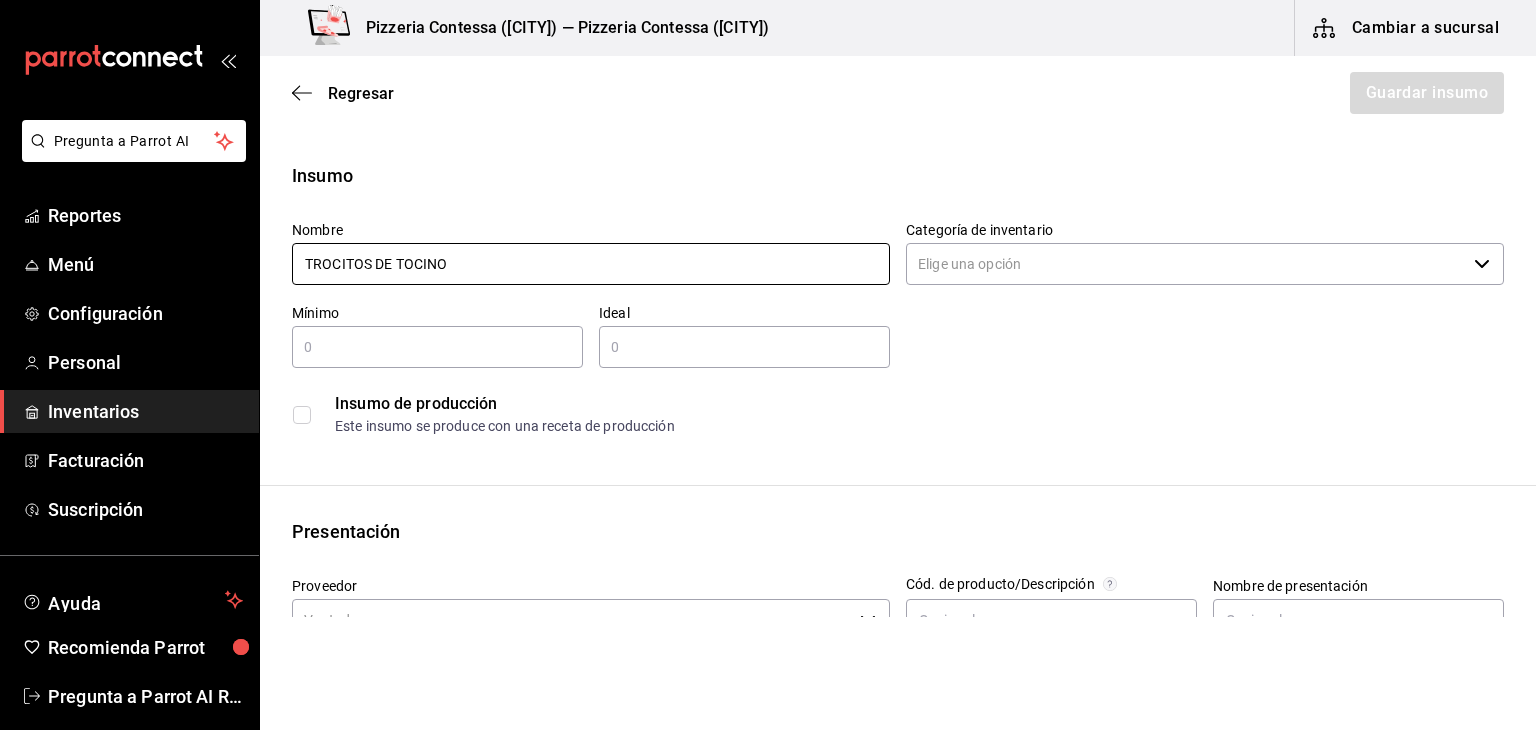 type on "TROCITOS DE TOCINO" 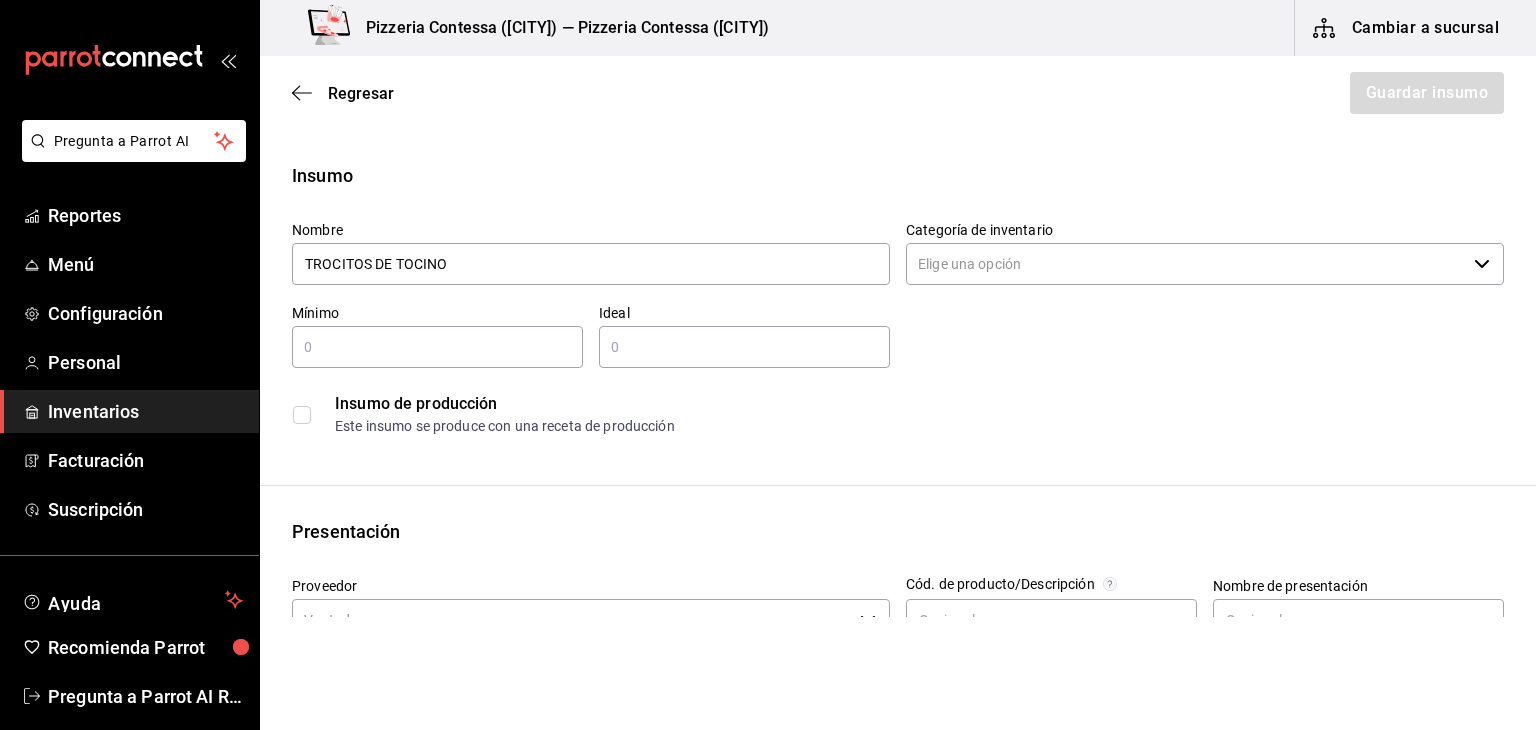 click on "Categoría de inventario" at bounding box center [1186, 264] 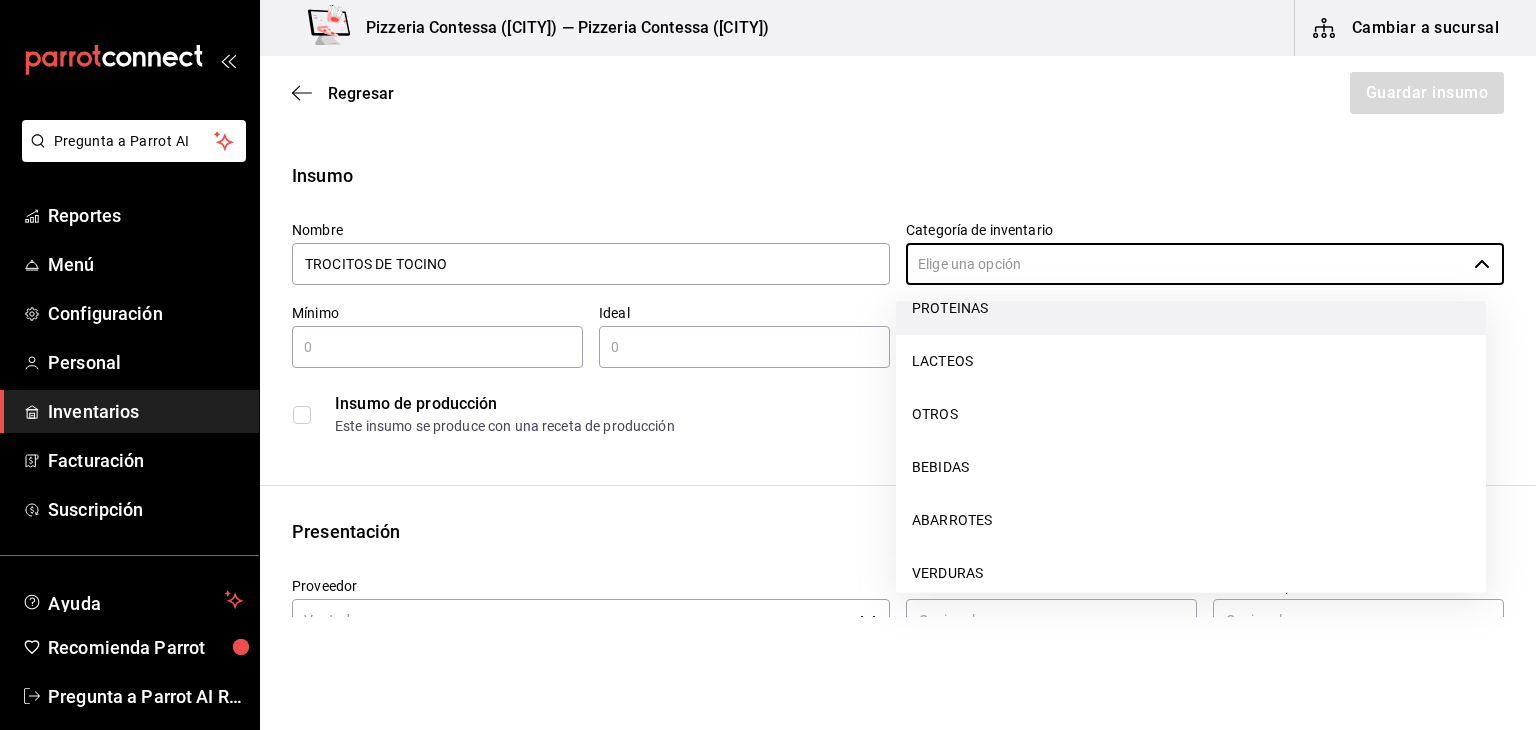 scroll, scrollTop: 270, scrollLeft: 0, axis: vertical 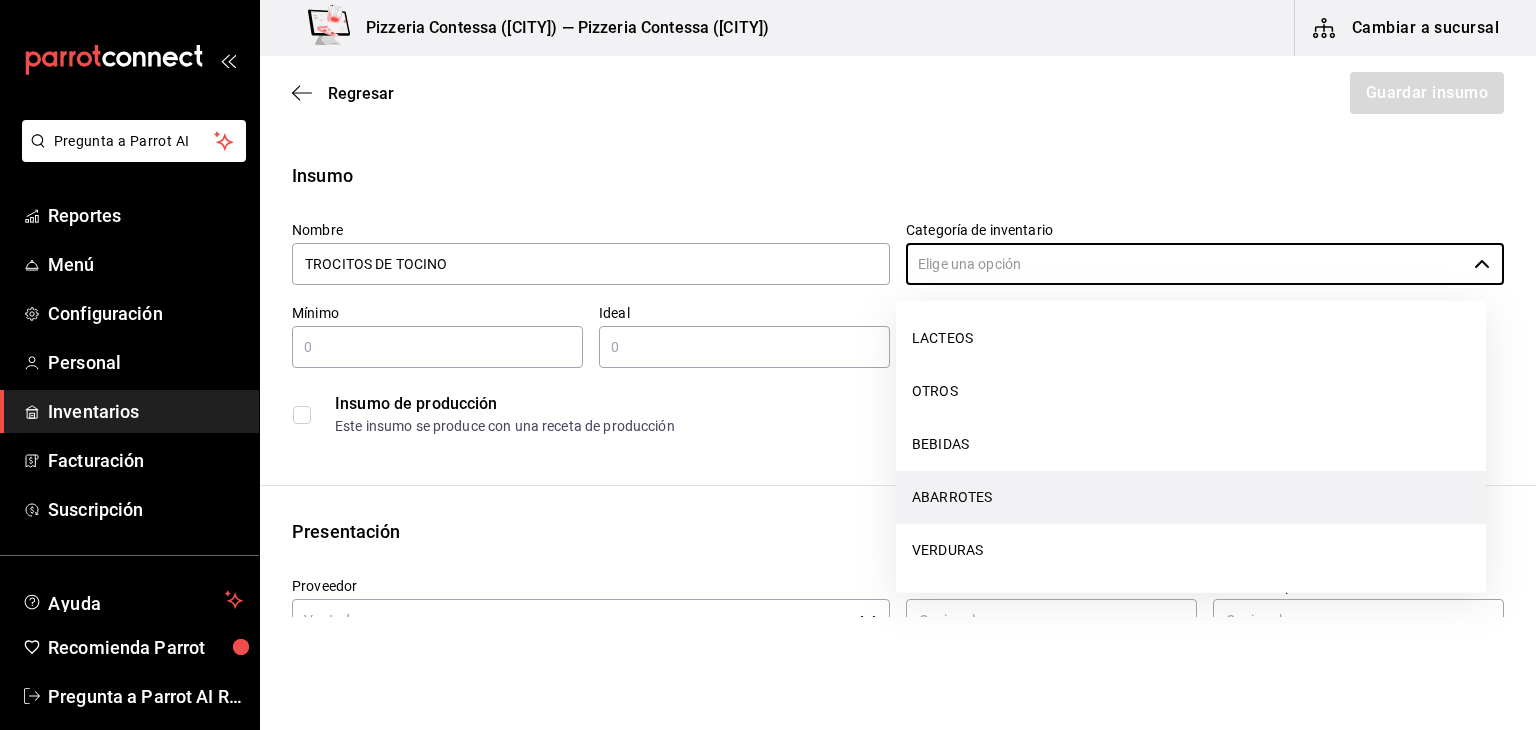 click on "ABARROTES" at bounding box center (1191, 497) 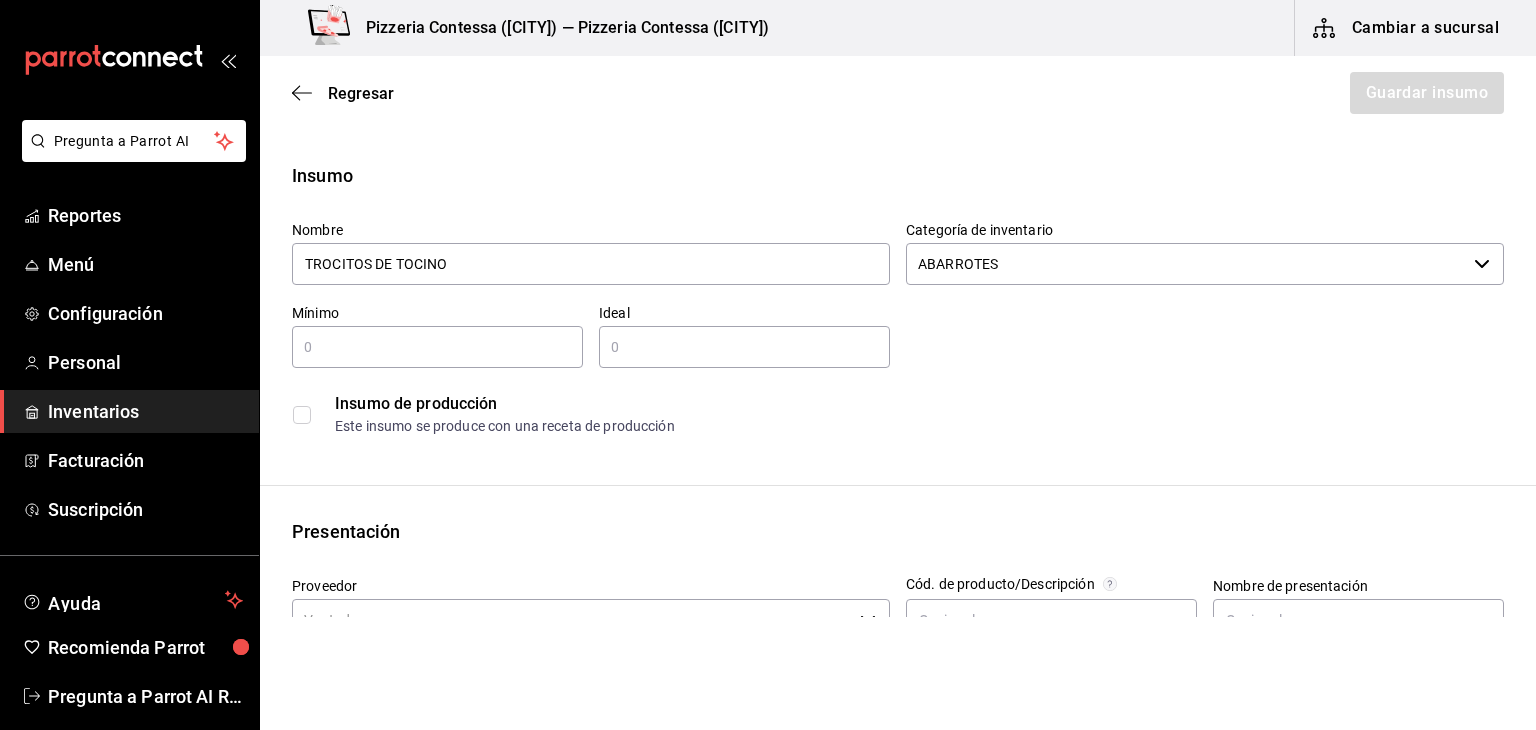 click at bounding box center (437, 347) 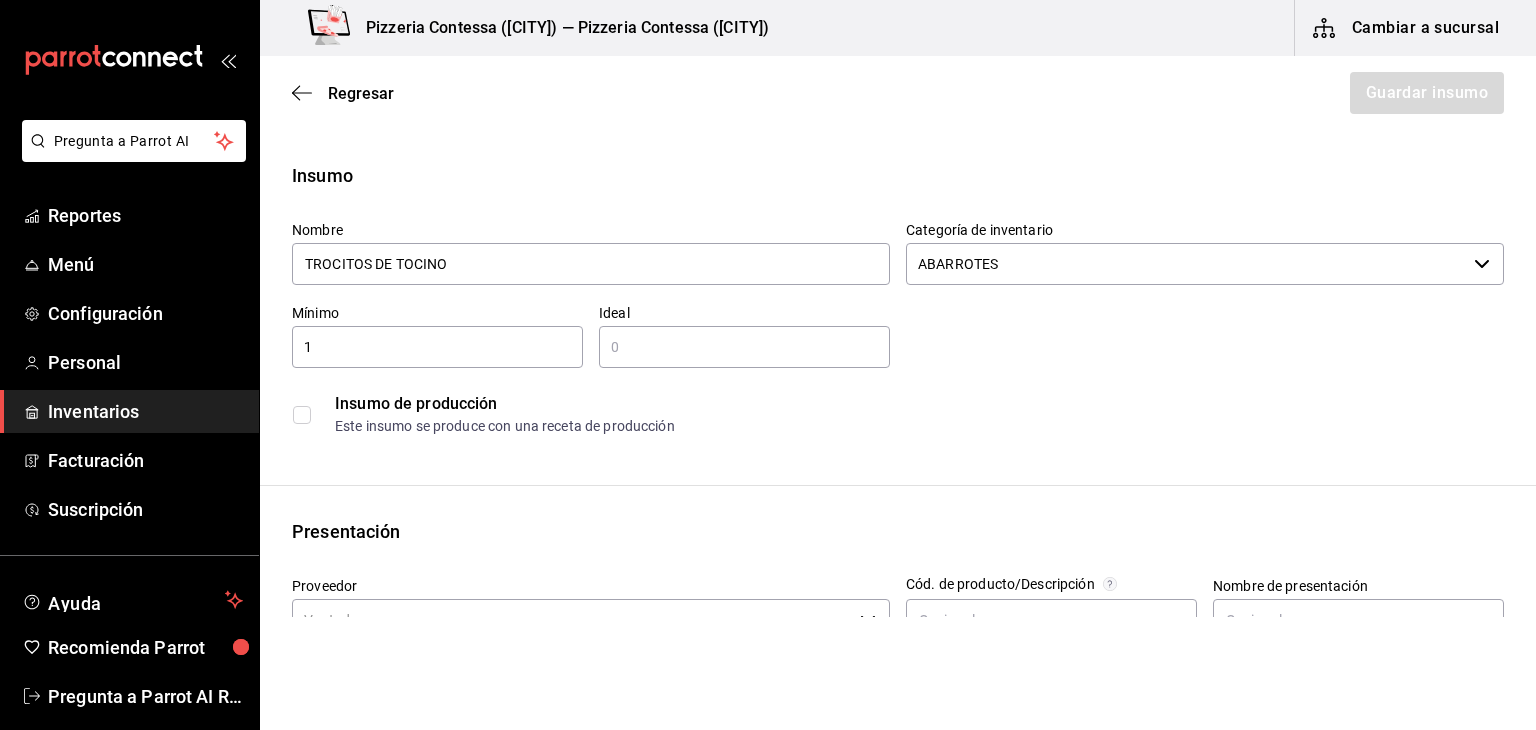 type on "1" 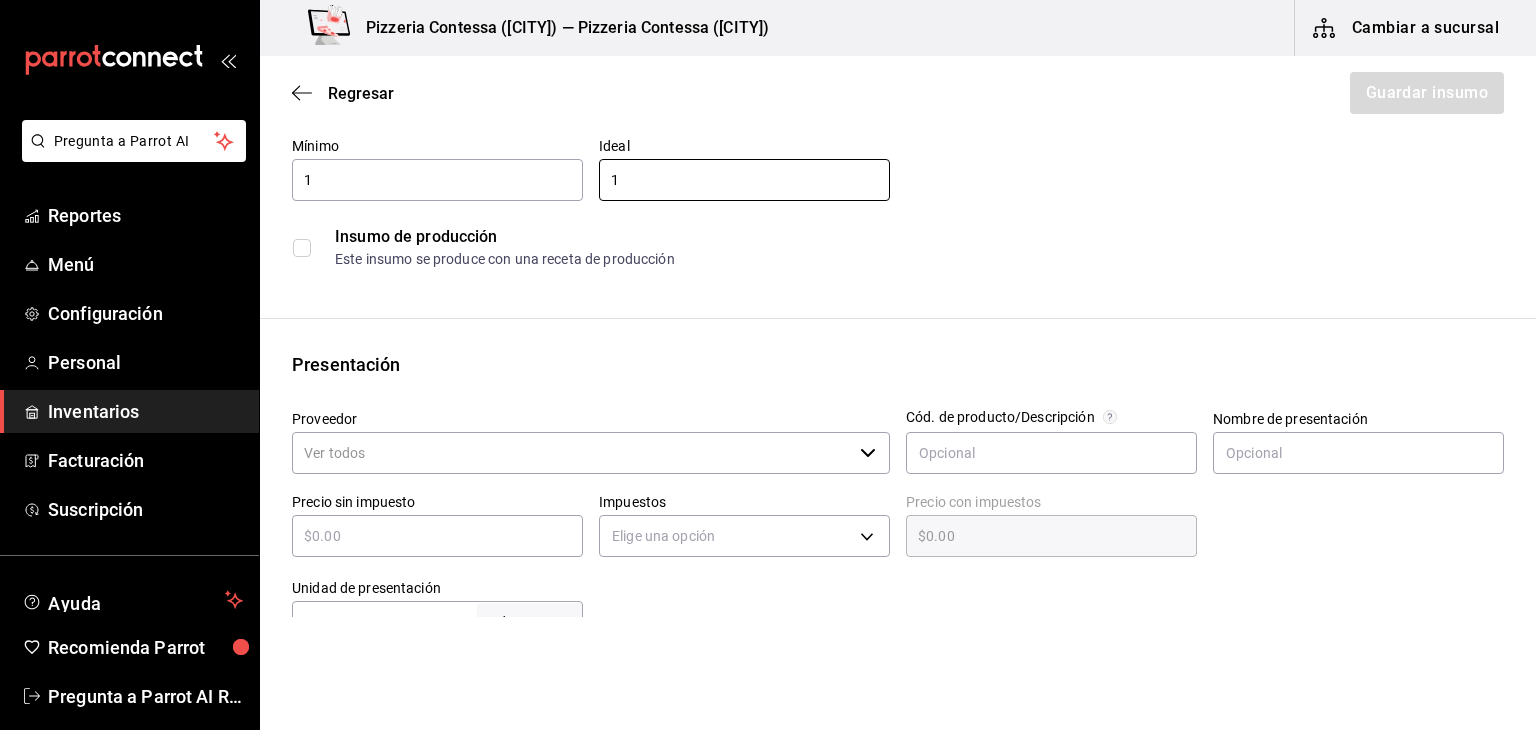scroll, scrollTop: 174, scrollLeft: 0, axis: vertical 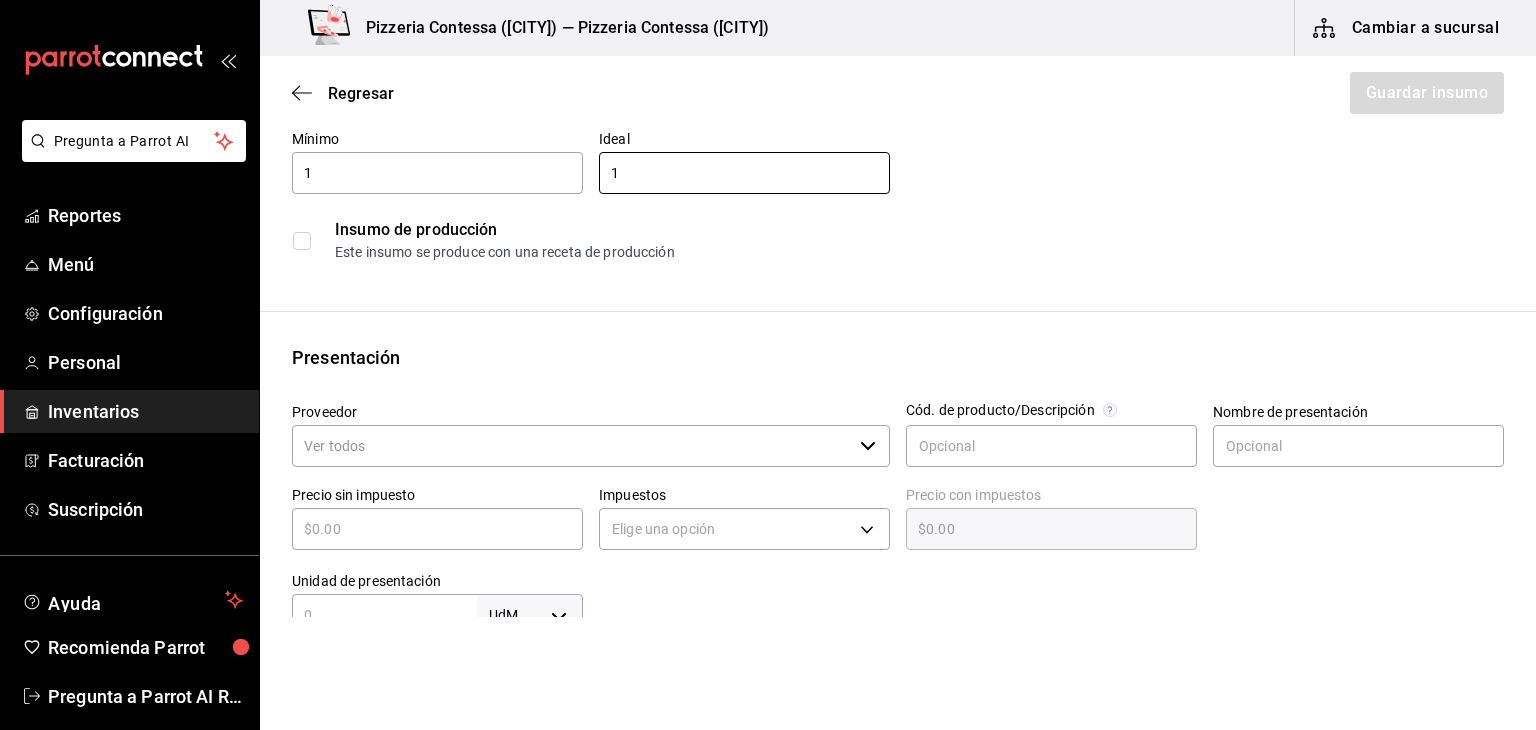type on "1" 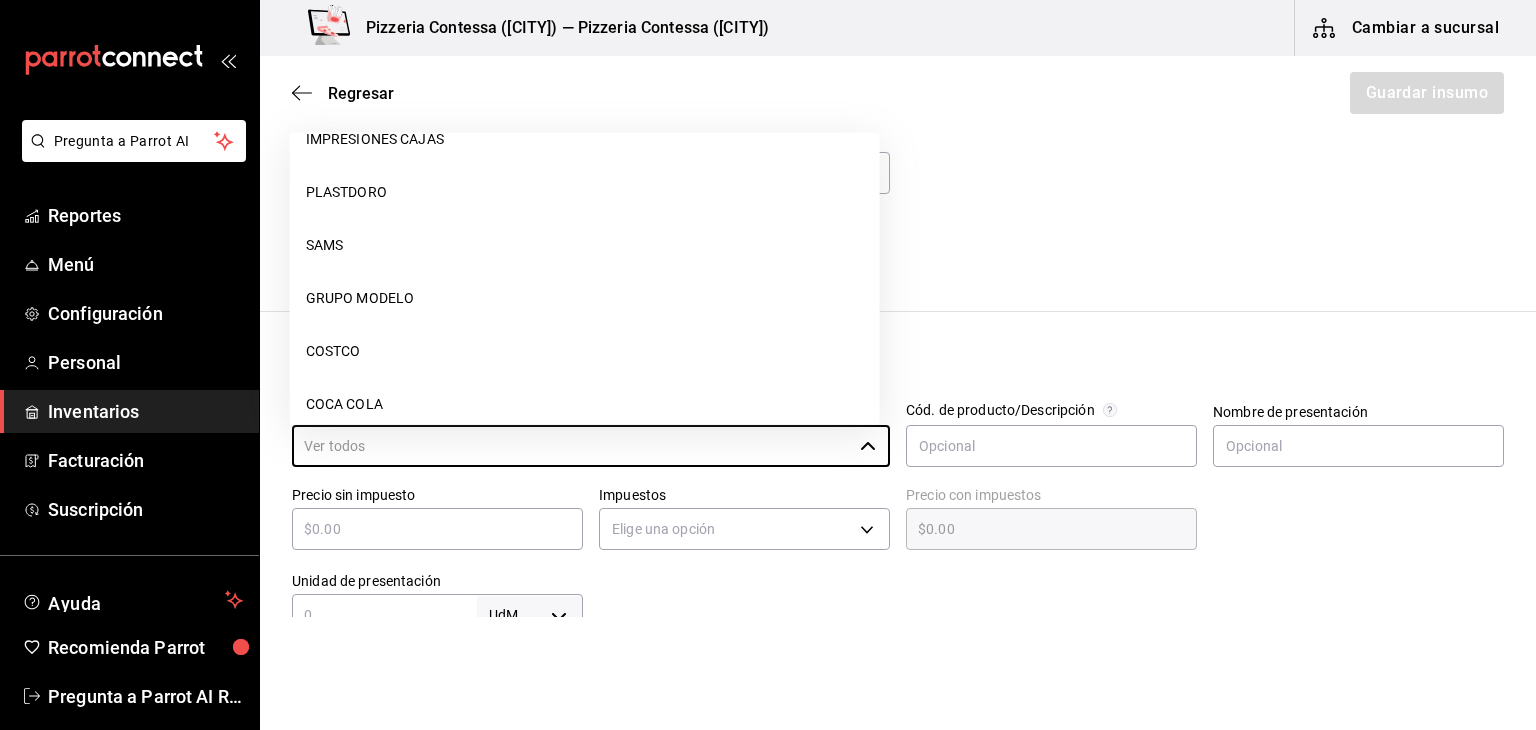 scroll, scrollTop: 259, scrollLeft: 0, axis: vertical 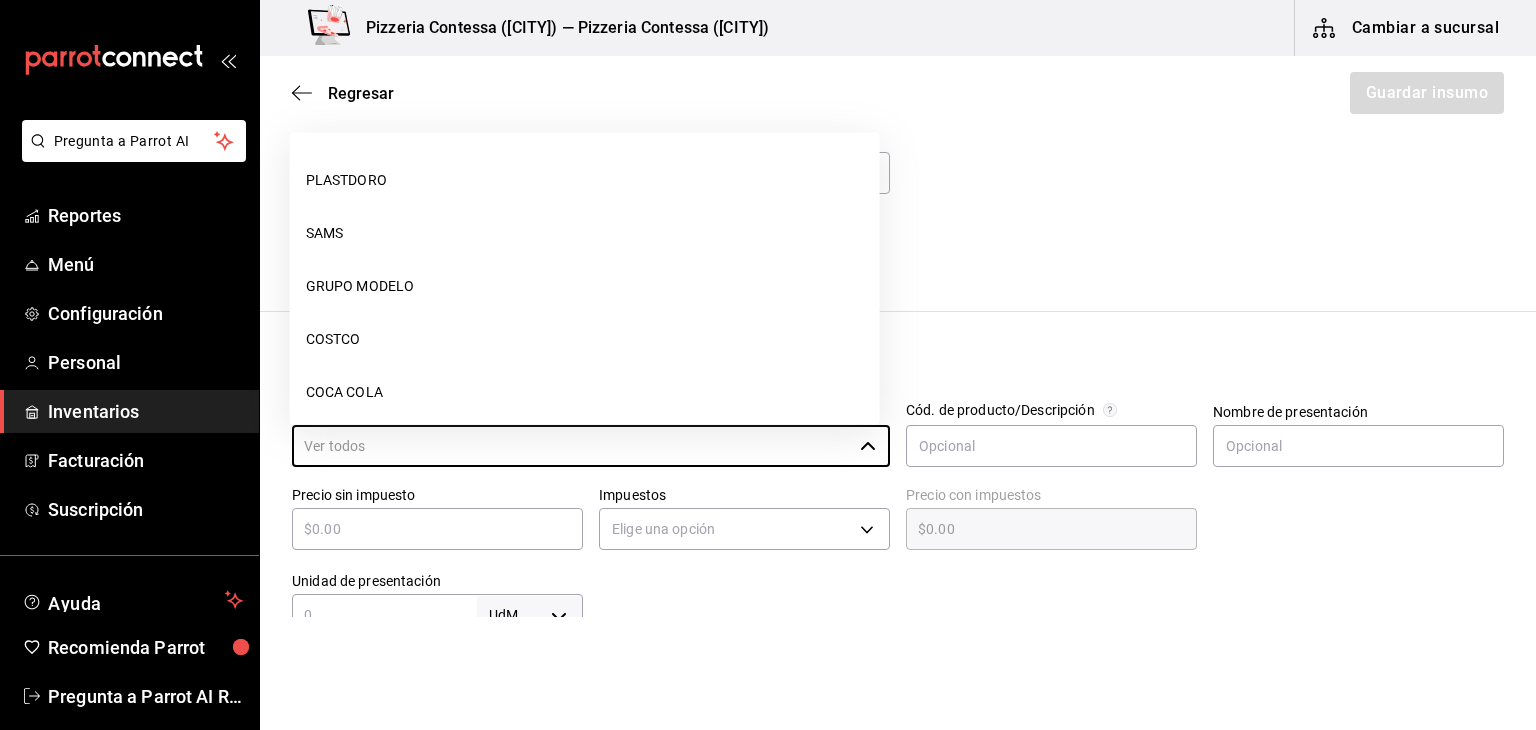 click on "COSTCO" at bounding box center [585, 339] 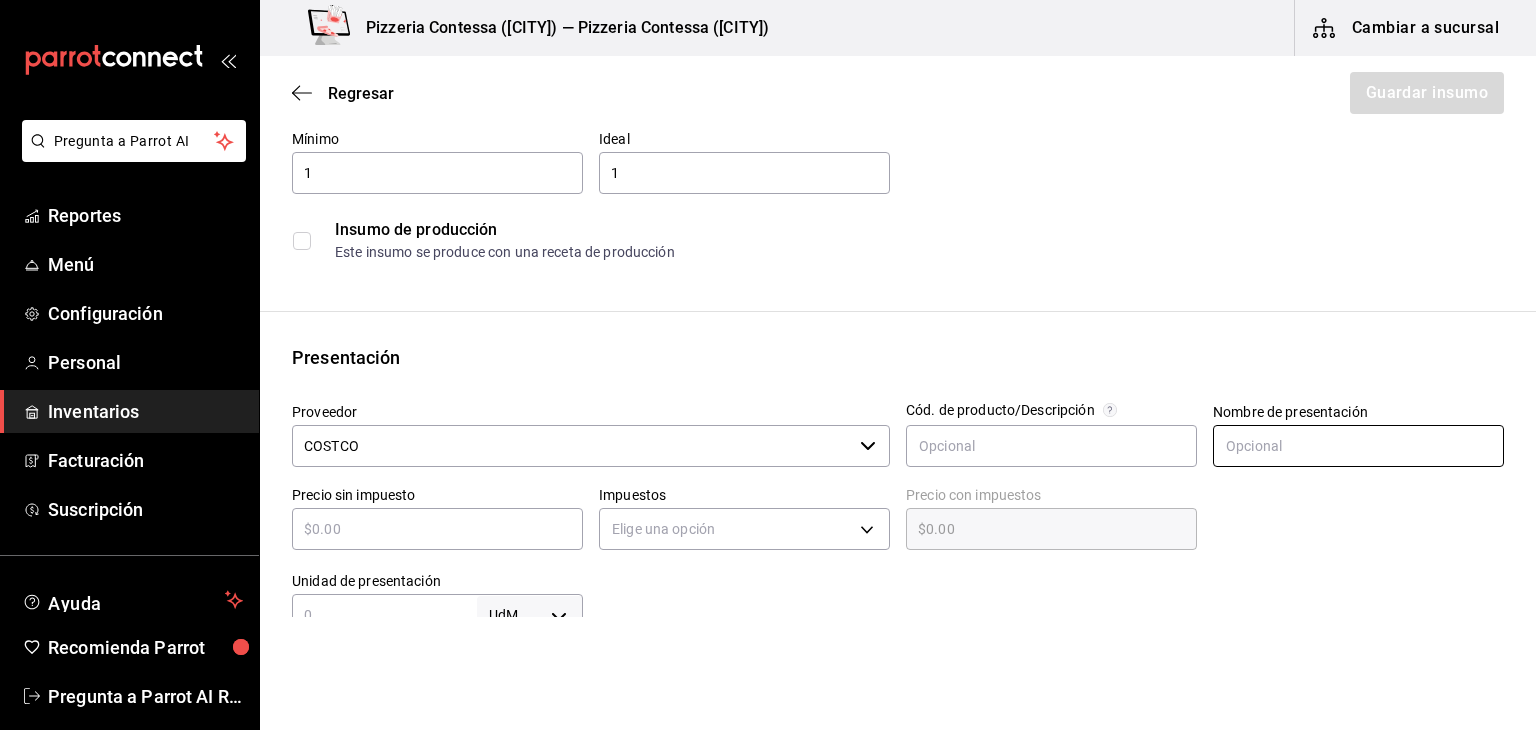 click at bounding box center (1358, 446) 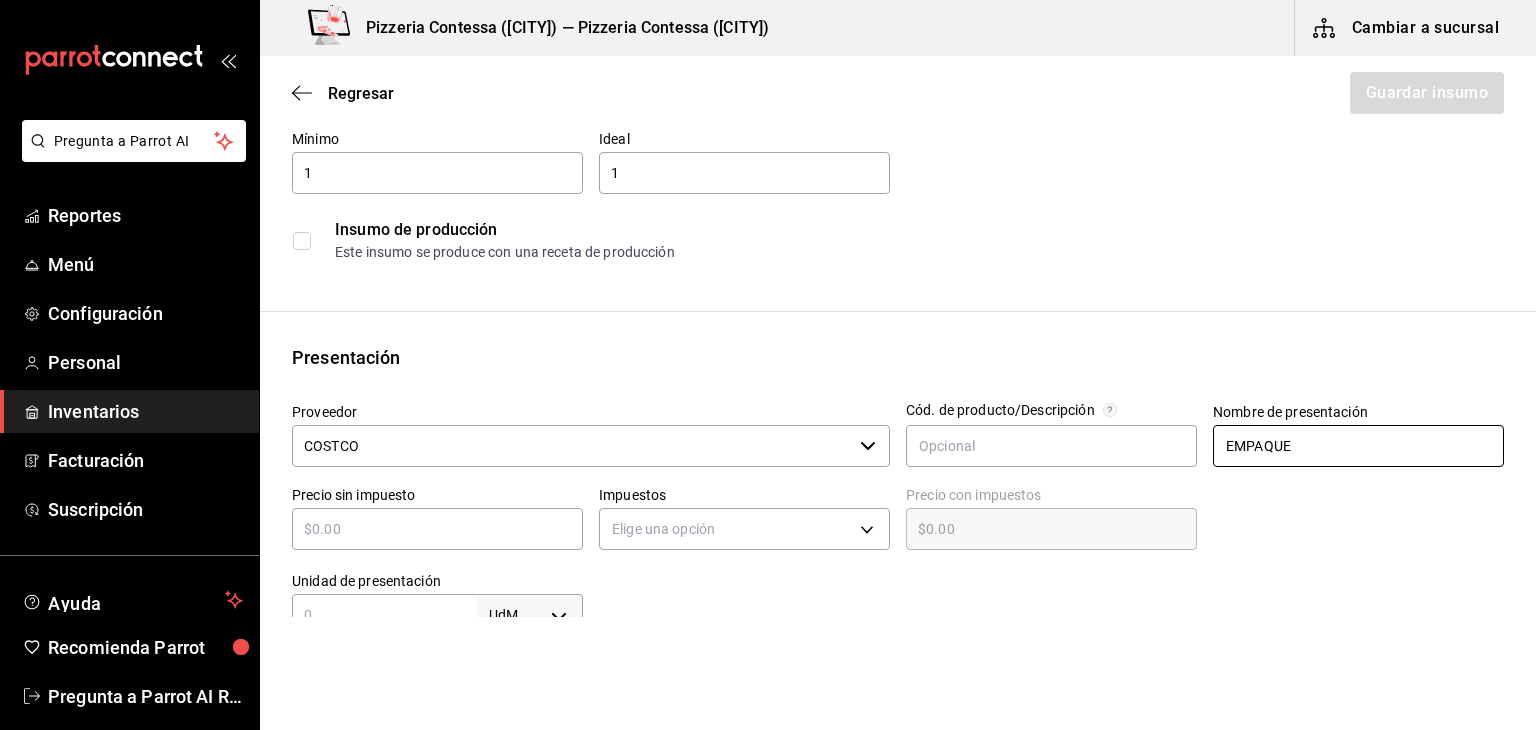 type on "EMPAQUE" 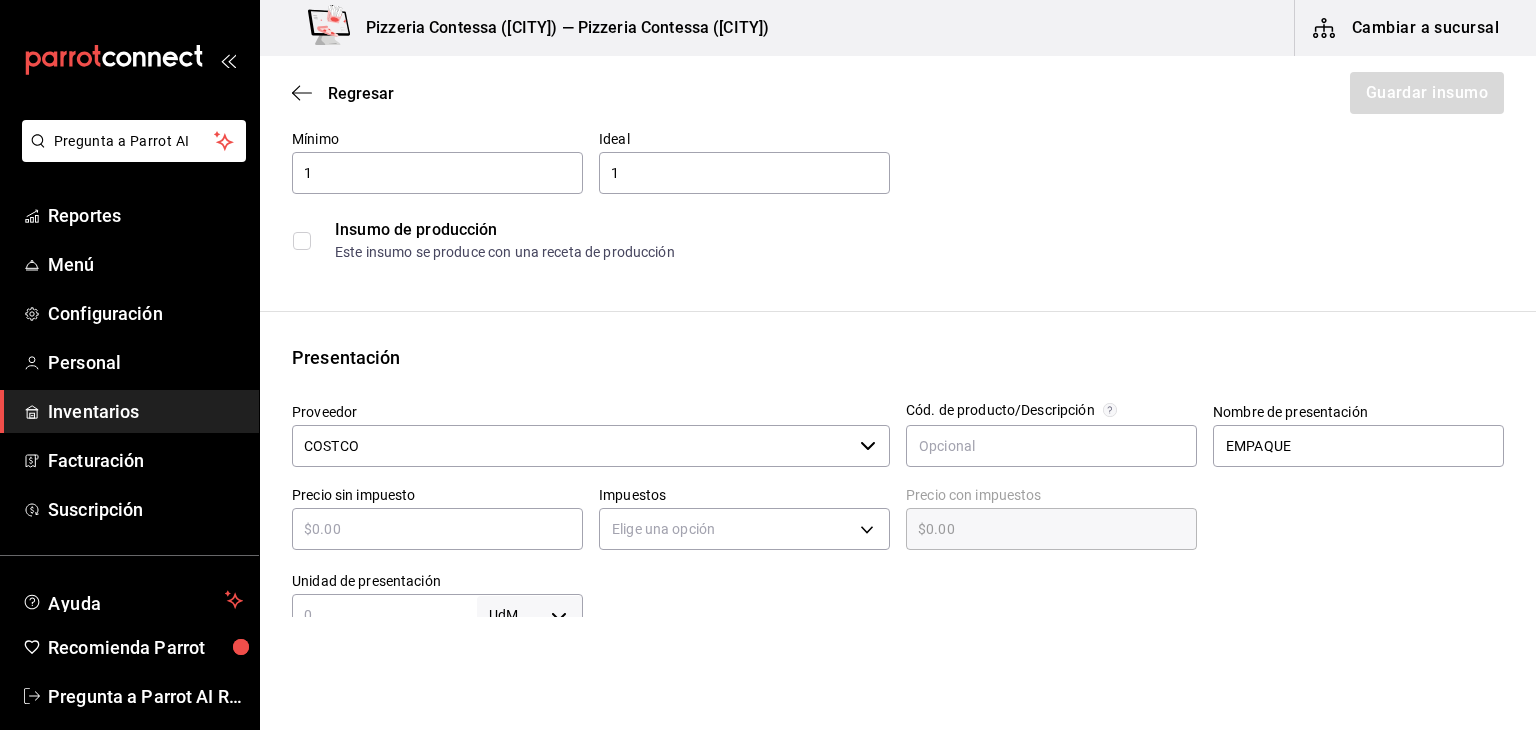 click on "​" at bounding box center [437, 529] 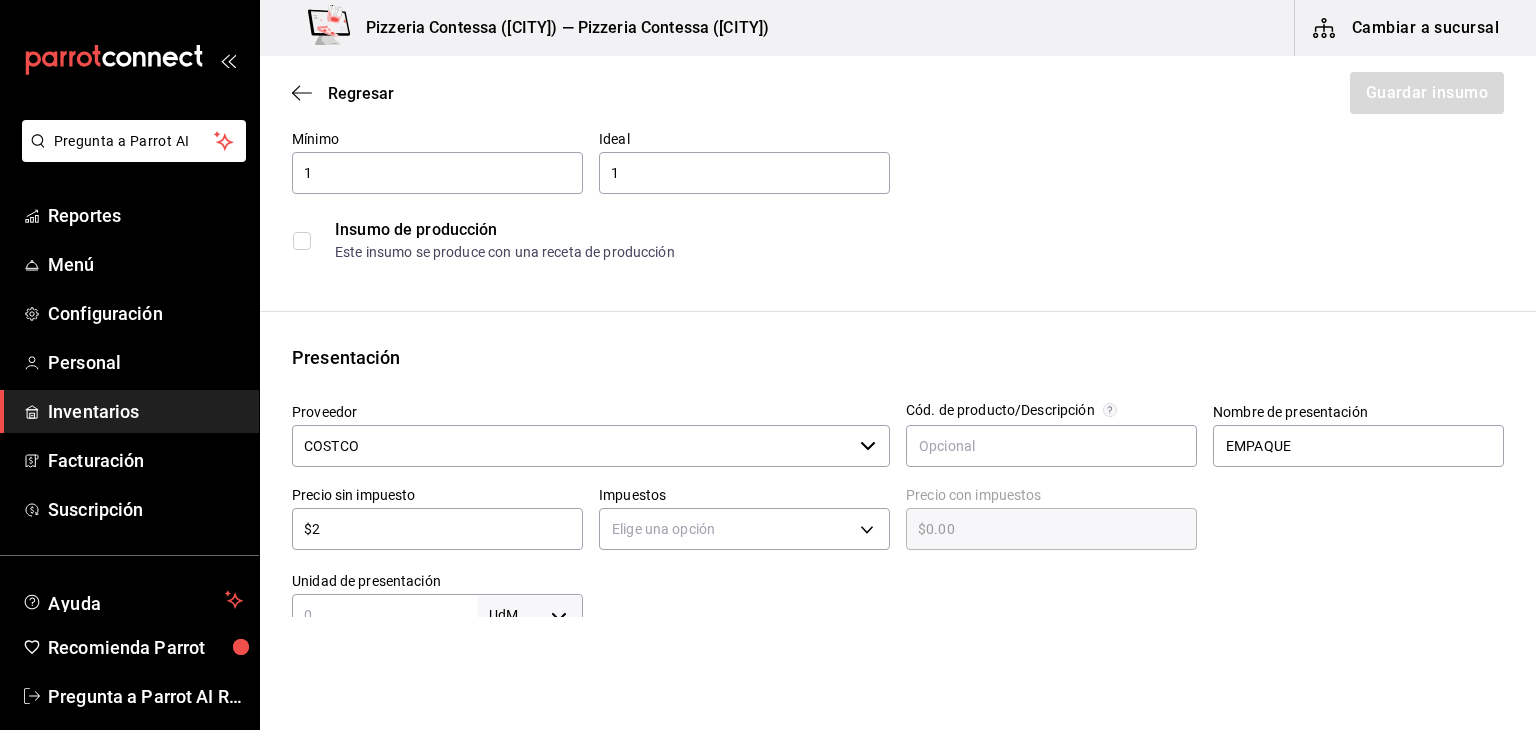 type on "$2.00" 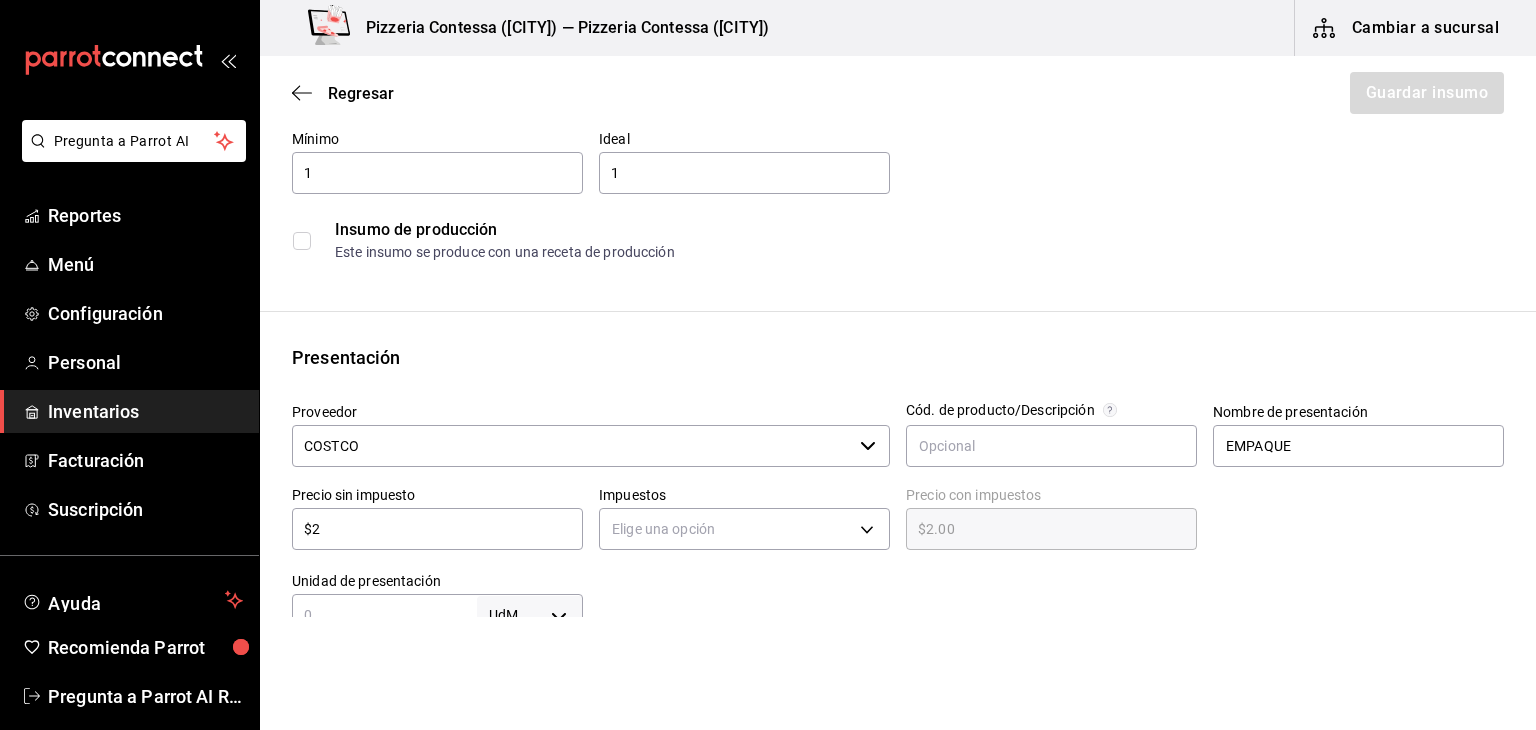 type on "$25" 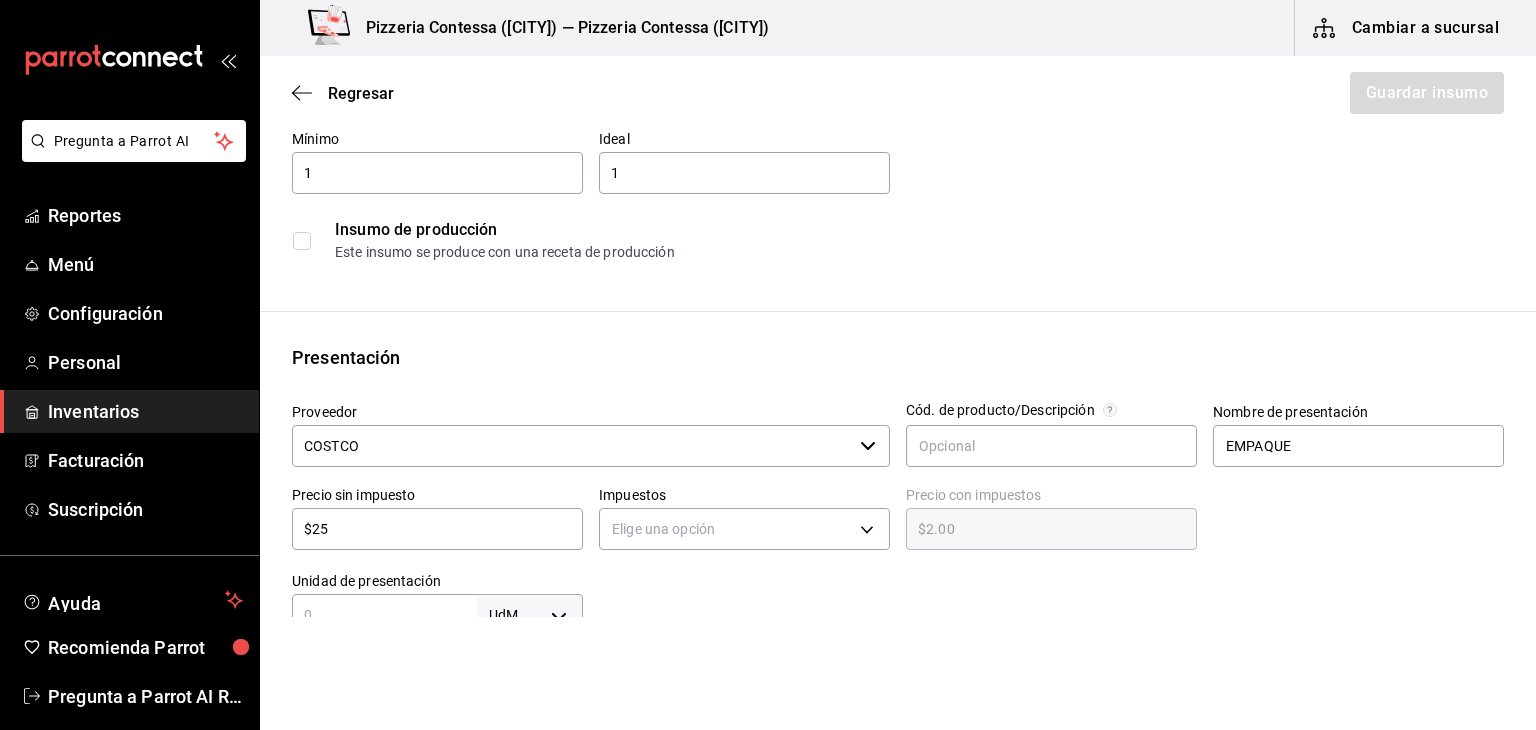 type on "$25.00" 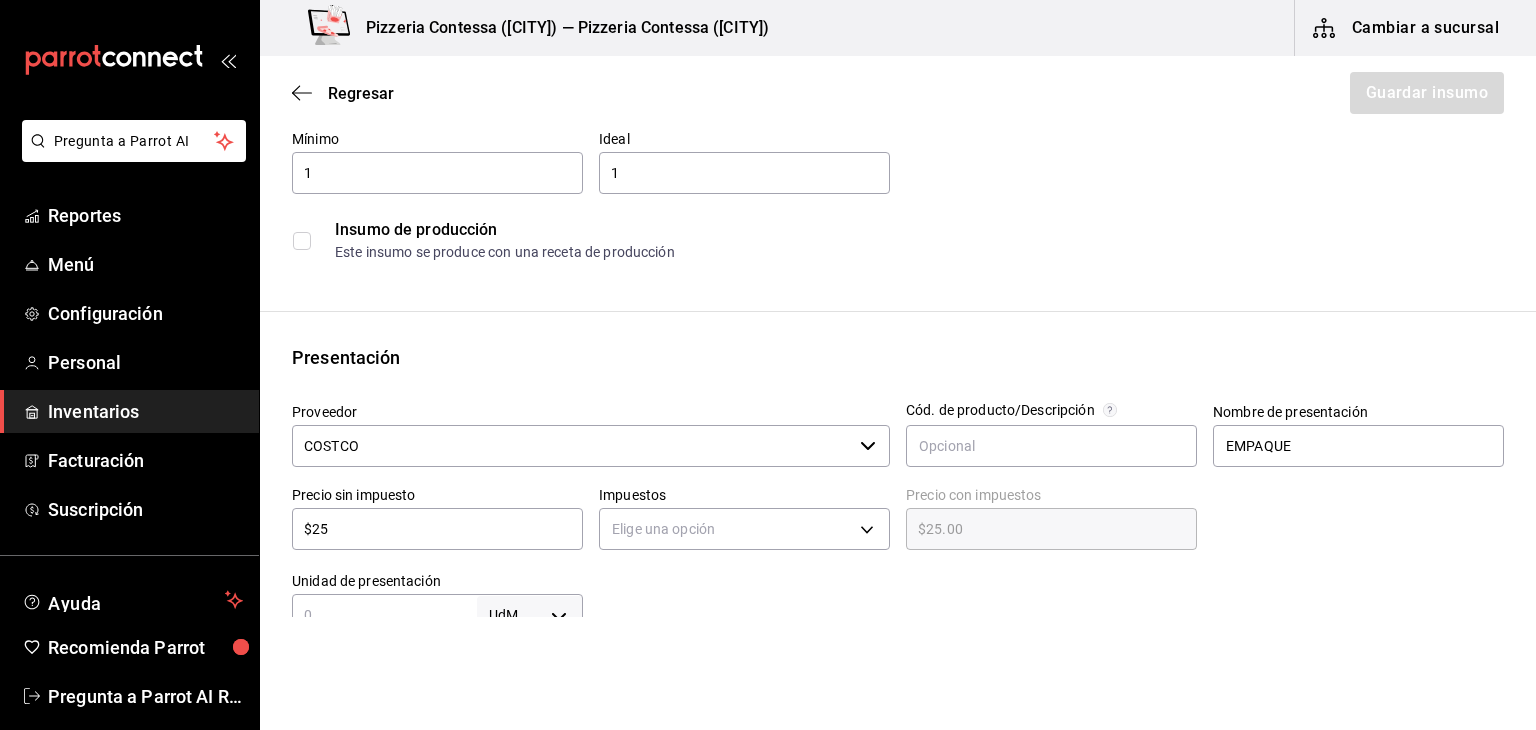 type on "$259" 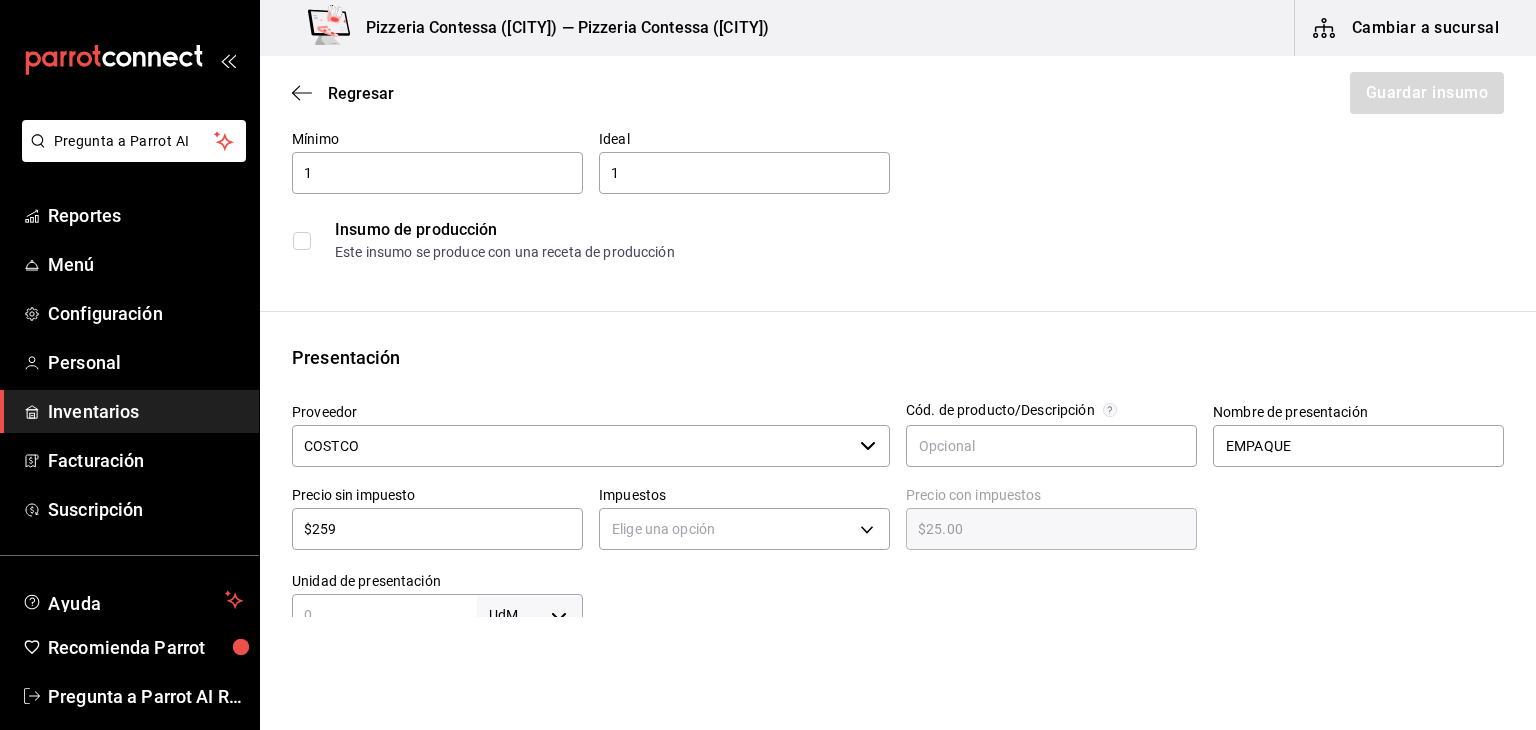 type on "$259.00" 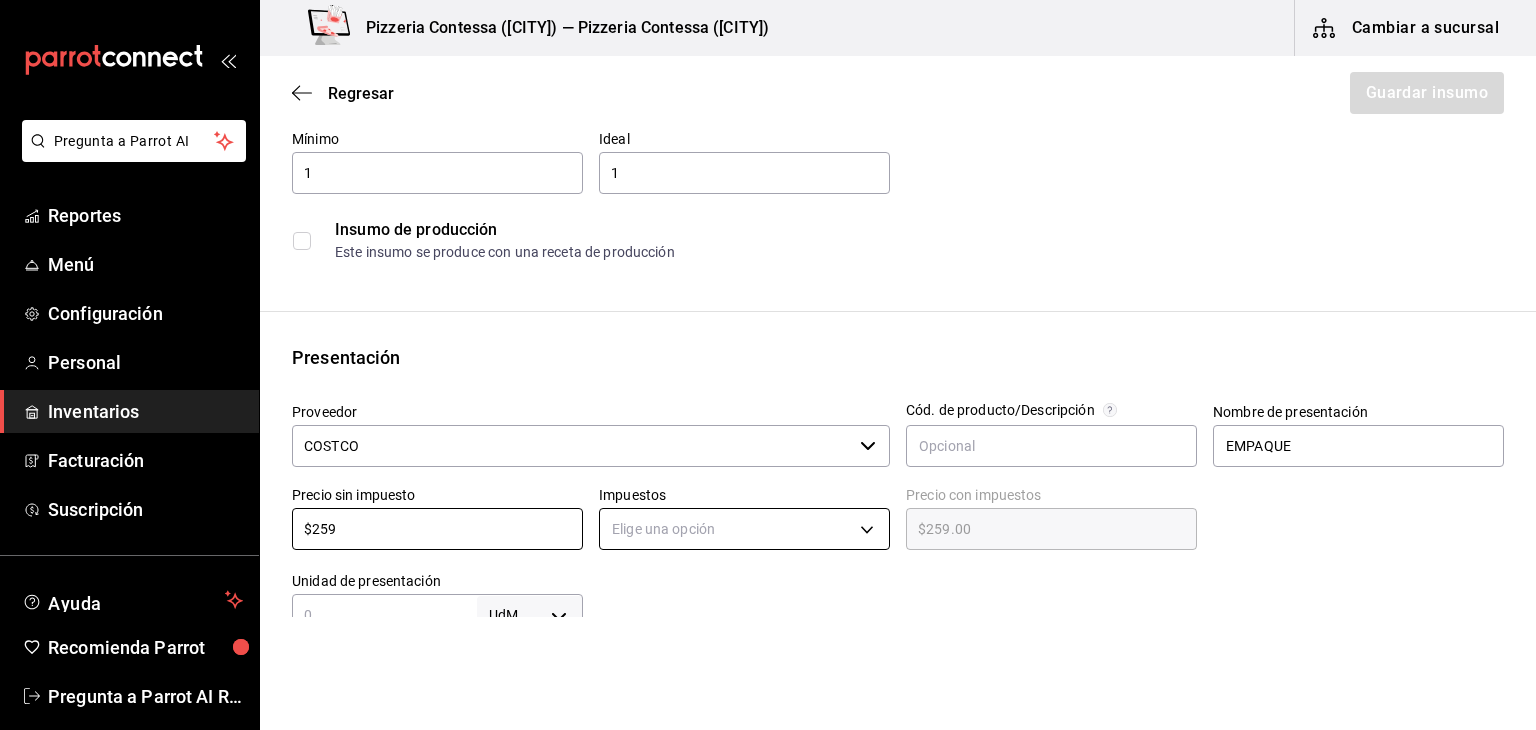 type on "$259" 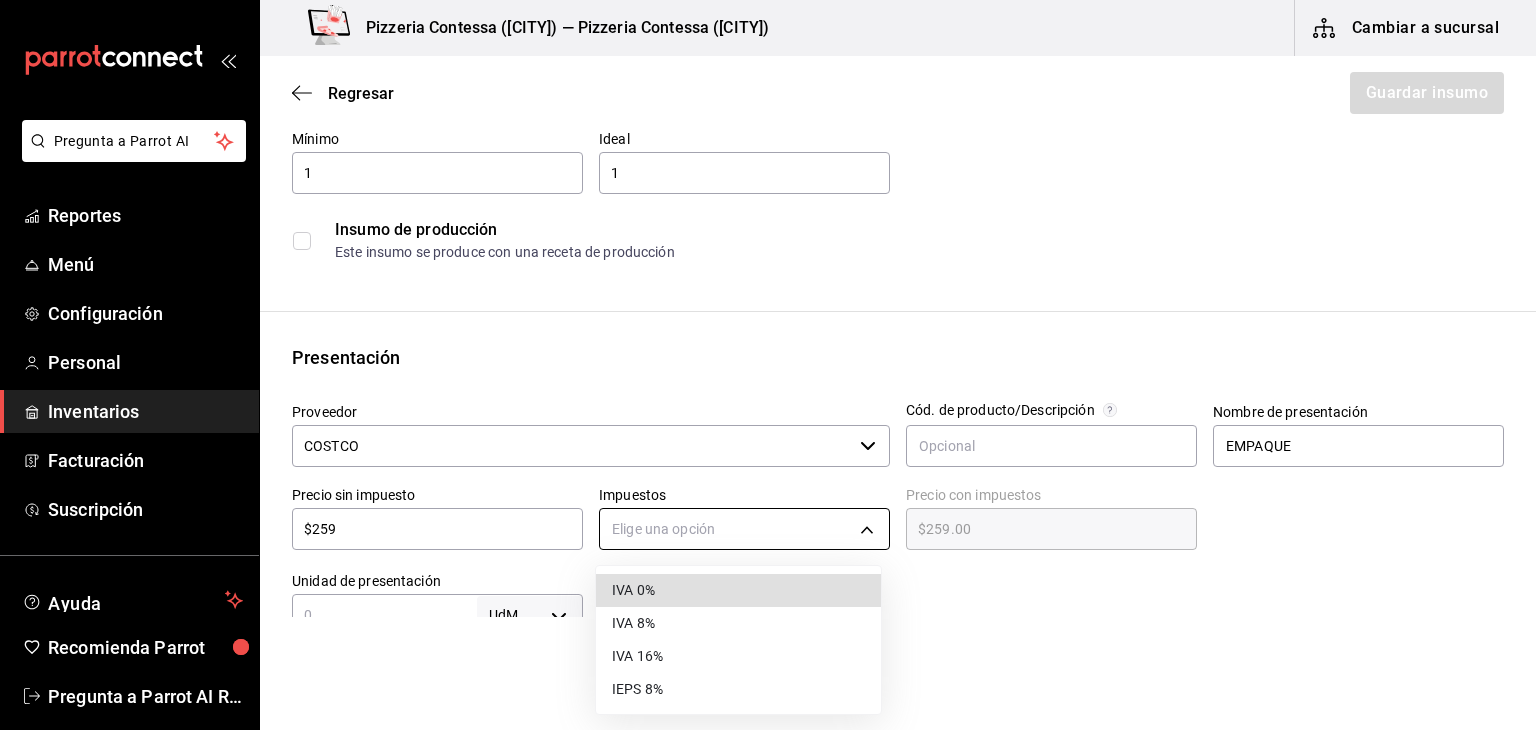 click on "Pregunta a Parrot AI Reportes   Menú   Configuración   Personal   Inventarios   Facturación   Suscripción   Ayuda Recomienda Parrot   Eduardo Quiroz   Sugerir nueva función   Pizzeria Contessa (Condesa) — Pizzeria Contessa (Condesa) Cambiar a sucursal Regresar Guardar insumo Insumo Nombre TROCITOS DE TOCINO Categoría de inventario ABARROTES ​ Mínimo 1 ​ Ideal 1 ​ Insumo de producción Este insumo se produce con una receta de producción Presentación Proveedor COSTCO ​ Cód. de producto/Descripción Nombre de presentación EMPAQUE Precio sin impuesto $259 ​ Impuestos Elige una opción Precio con impuestos $259.00 ​ Unidad de presentación UdM ​ Receta Unidad de receta Elige una opción Factor de conversión ​ Ver ayuda de conversiones ¿La presentación (EMPAQUE) viene en otra caja? Si No Presentaciones por caja ​ Sin definir Unidades de conteo GANA 1 MES GRATIS EN TU SUSCRIPCIÓN AQUÍ Ver video tutorial Ir a video Pregunta a Parrot AI Reportes   Menú   Configuración   Personal" at bounding box center (768, 308) 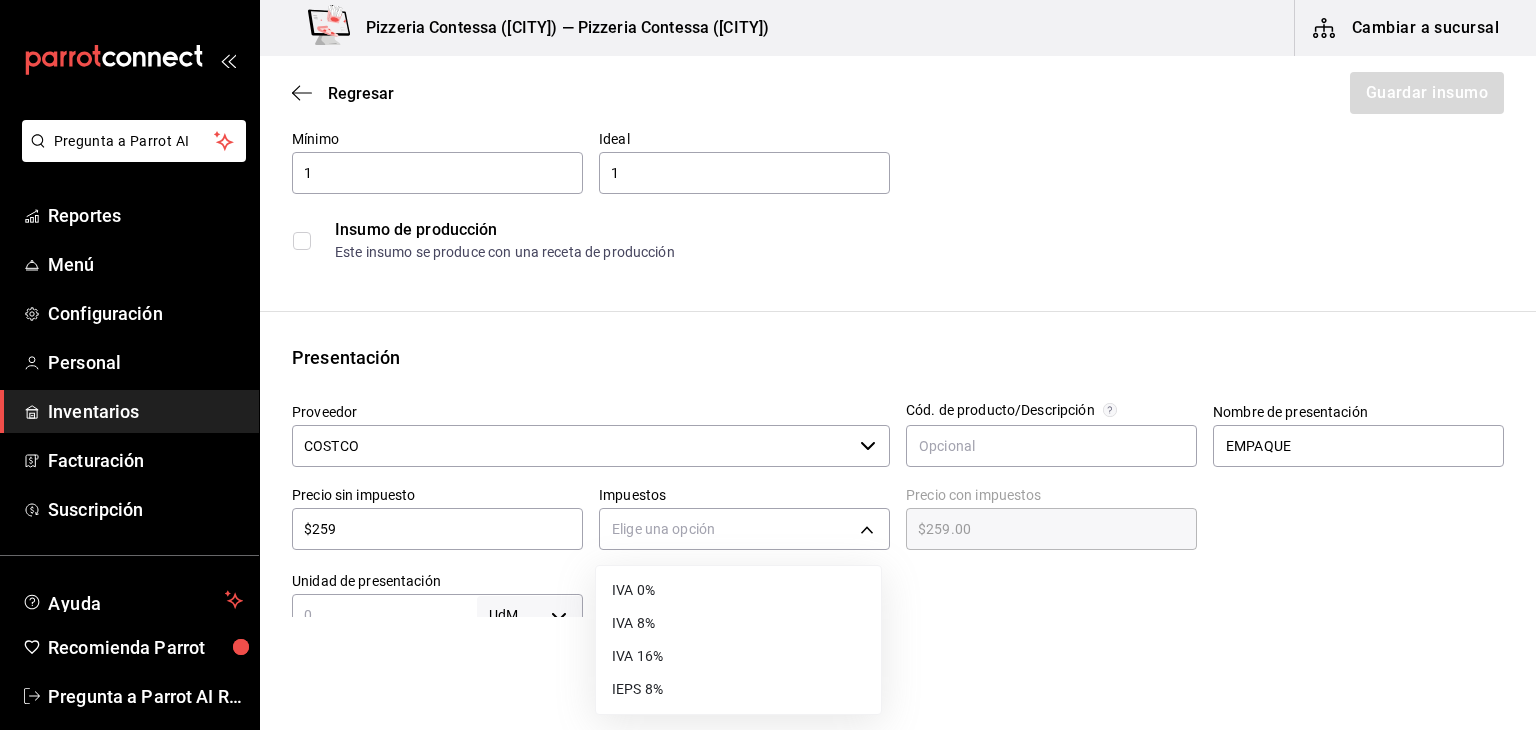 click on "IVA 16%" at bounding box center [738, 656] 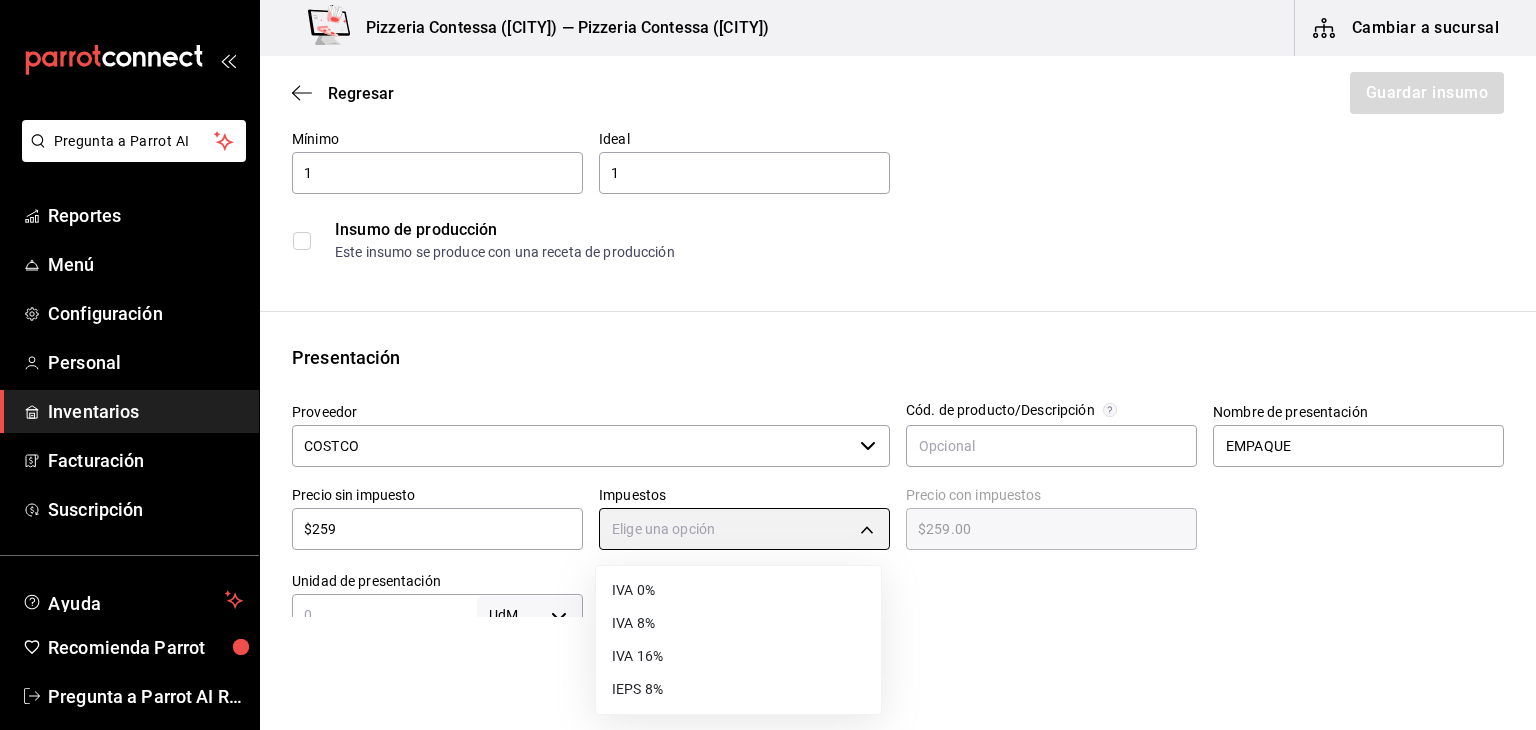 type on "IVA_16" 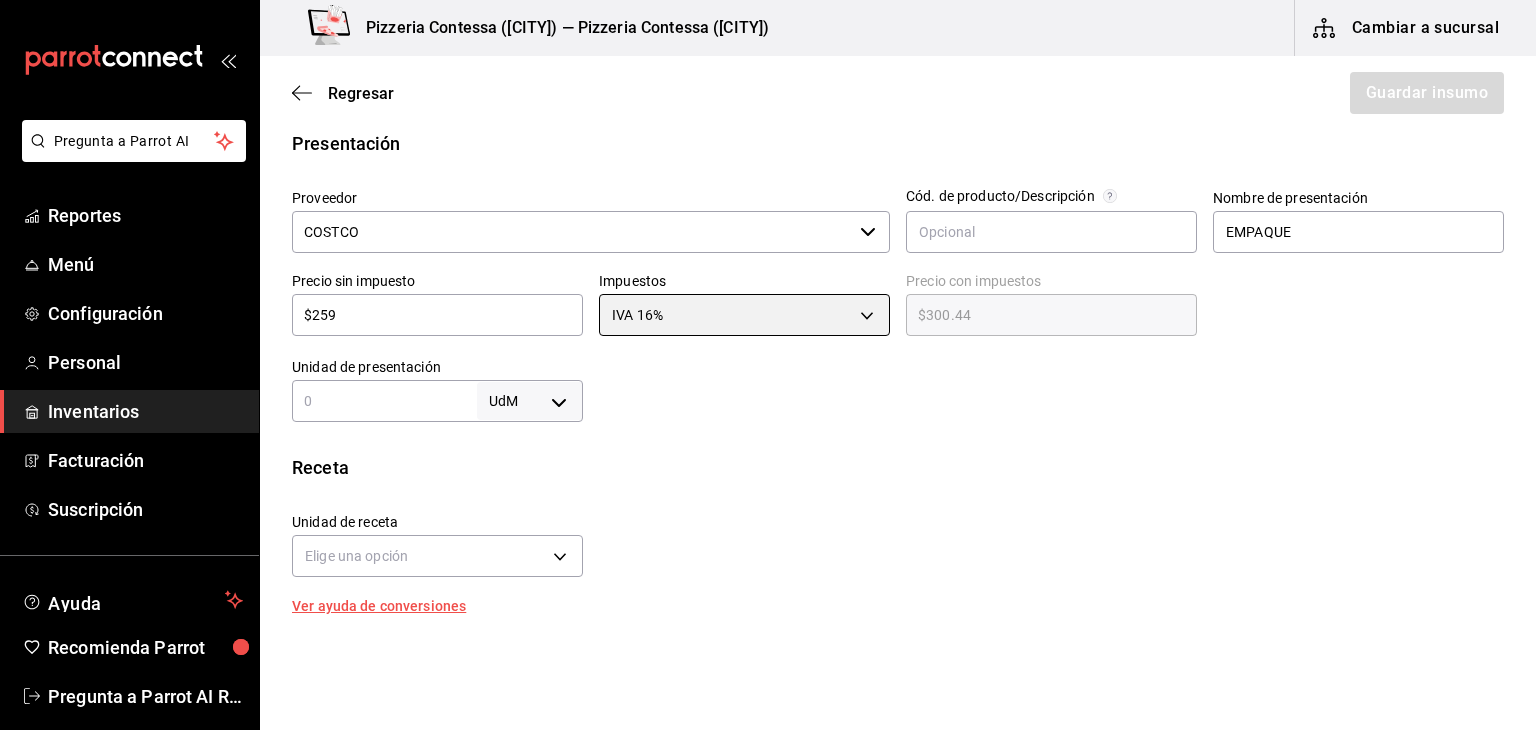 scroll, scrollTop: 390, scrollLeft: 0, axis: vertical 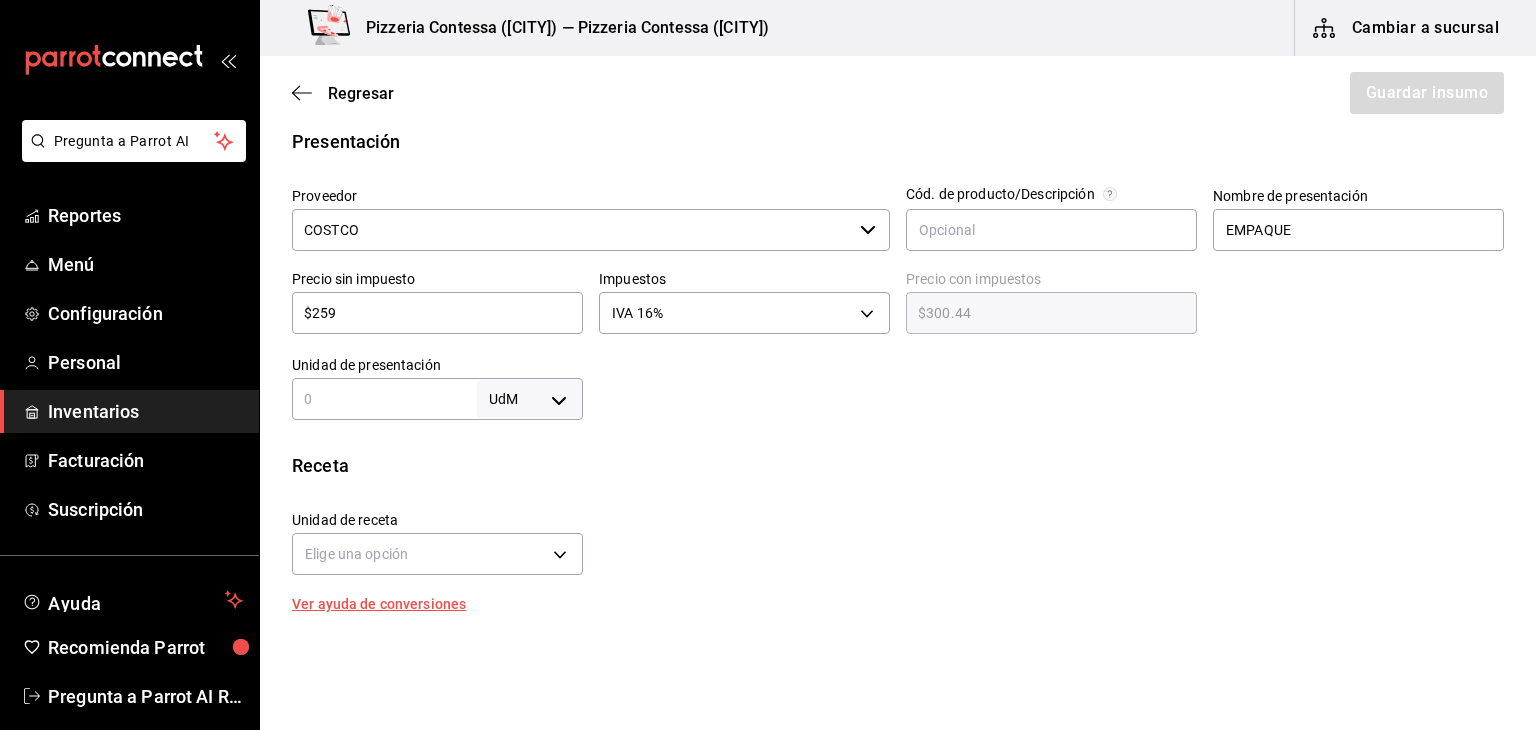click at bounding box center (384, 399) 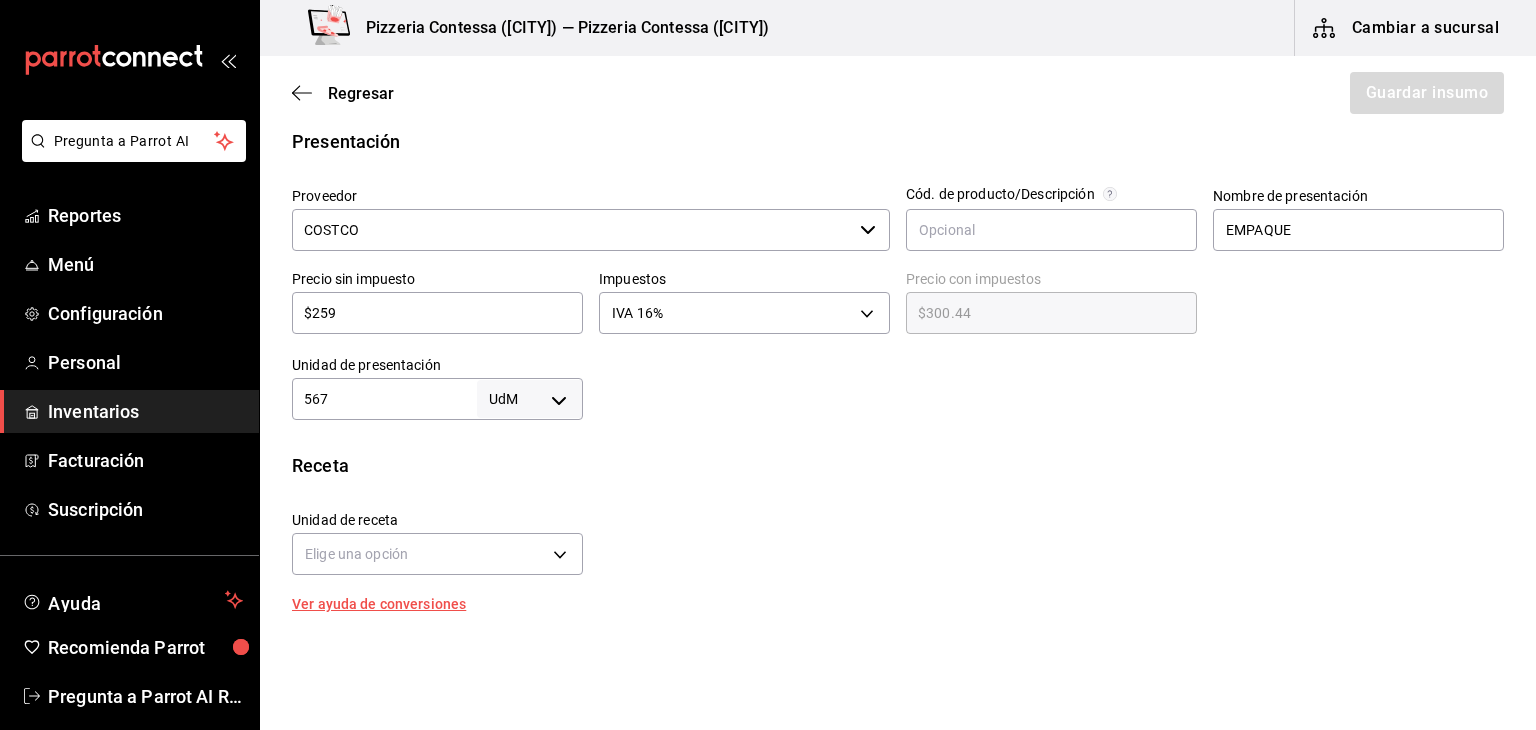 type on "567" 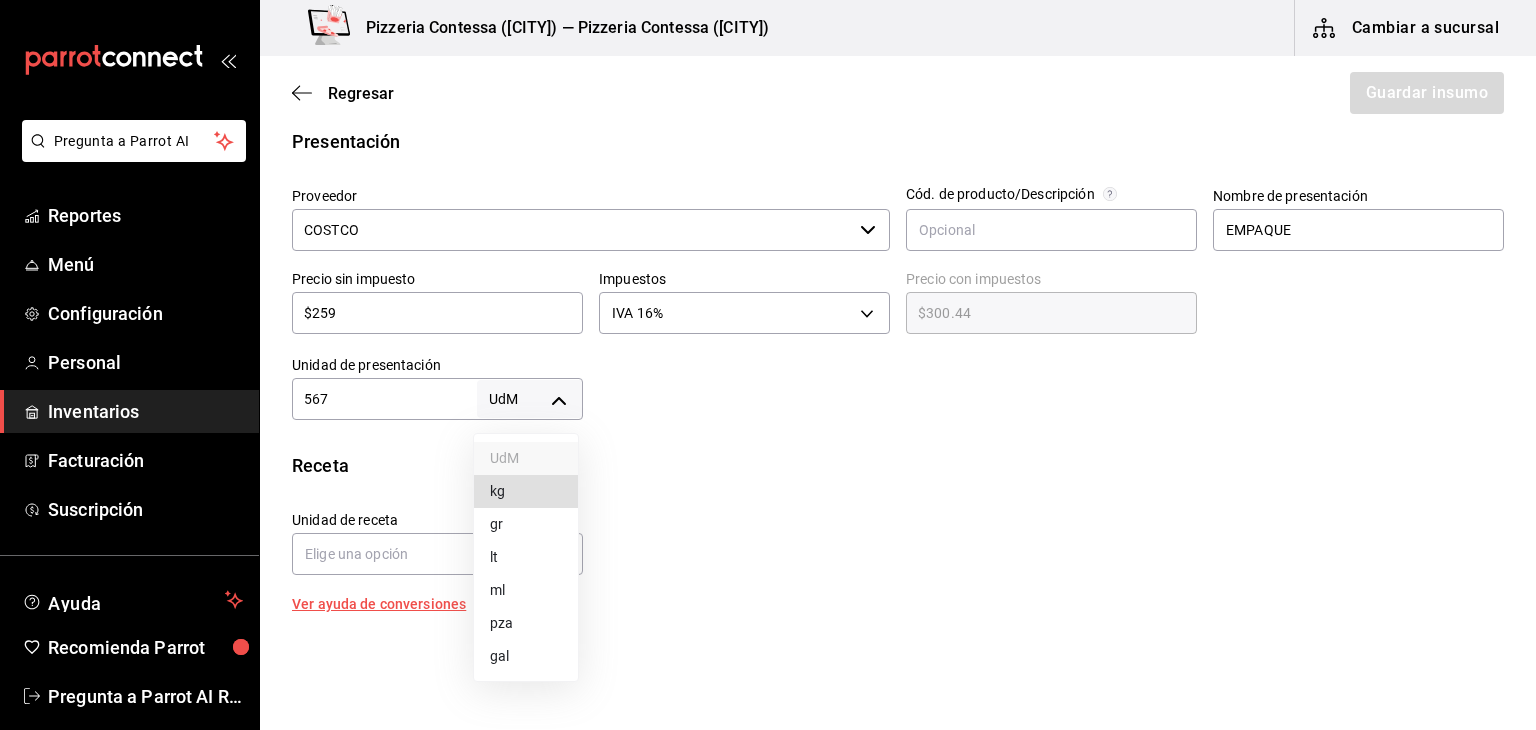 click on "Pregunta a Parrot AI Reportes   Menú   Configuración   Personal   Inventarios   Facturación   Suscripción   Ayuda Recomienda Parrot   Eduardo Quiroz   Sugerir nueva función   Pizzeria Contessa (Condesa) — Pizzeria Contessa (Condesa) Cambiar a sucursal Regresar Guardar insumo Insumo Nombre TROCITOS DE TOCINO Categoría de inventario ABARROTES ​ Mínimo 1 ​ Ideal 1 ​ Insumo de producción Este insumo se produce con una receta de producción Presentación Proveedor COSTCO ​ Cód. de producto/Descripción Nombre de presentación EMPAQUE Precio sin impuesto $259 ​ Impuestos IVA 16% IVA_16 Precio con impuestos $300.44 ​ Unidad de presentación 567 UdM ​ Receta Unidad de receta Elige una opción Factor de conversión ​ Ver ayuda de conversiones ¿La presentación (EMPAQUE) viene en otra caja? Si No Presentaciones por caja ​ Sin definir Unidades de conteo GANA 1 MES GRATIS EN TU SUSCRIPCIÓN AQUÍ Ver video tutorial Ir a video Pregunta a Parrot AI Reportes   Menú   Configuración   Personal" at bounding box center [768, 308] 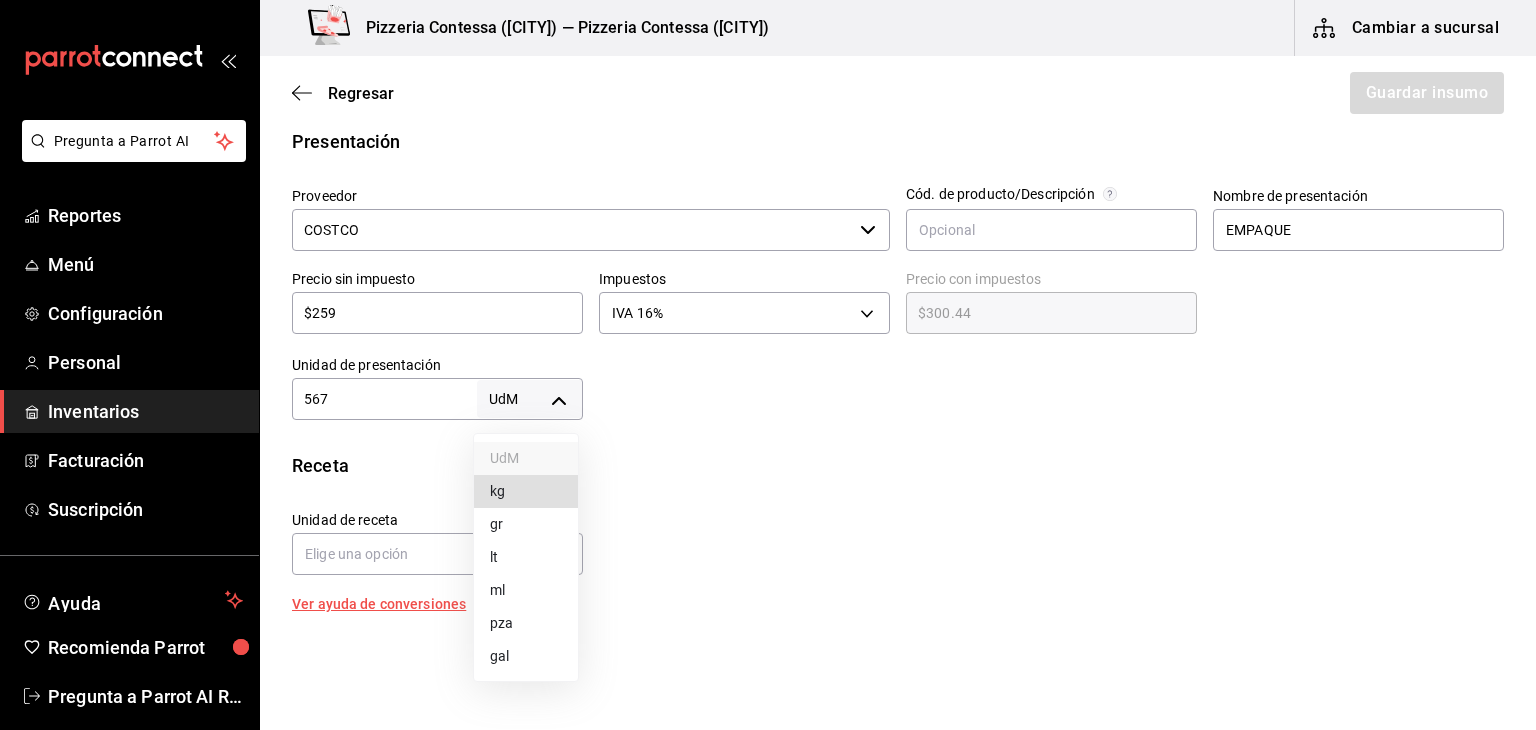 type on "GRAM" 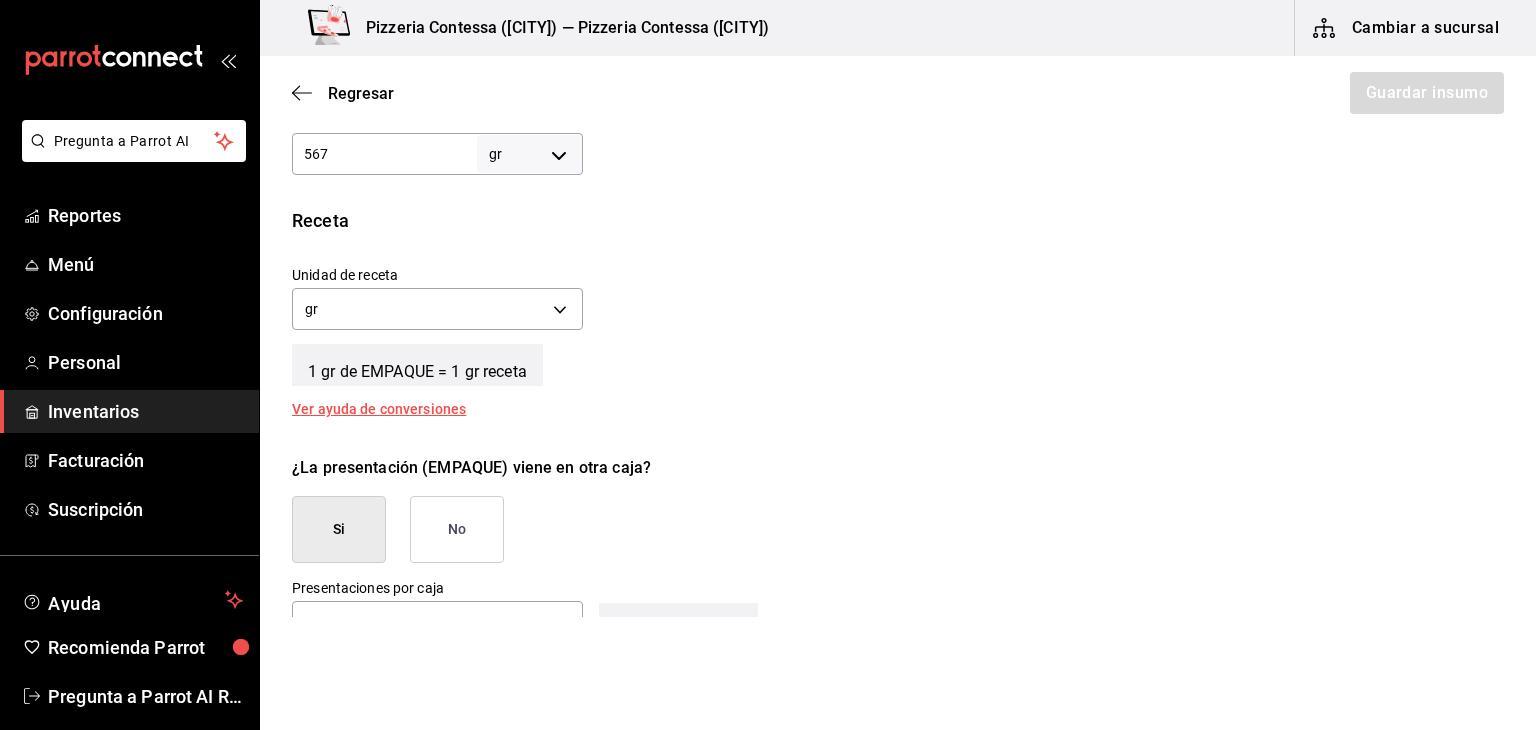 scroll, scrollTop: 694, scrollLeft: 0, axis: vertical 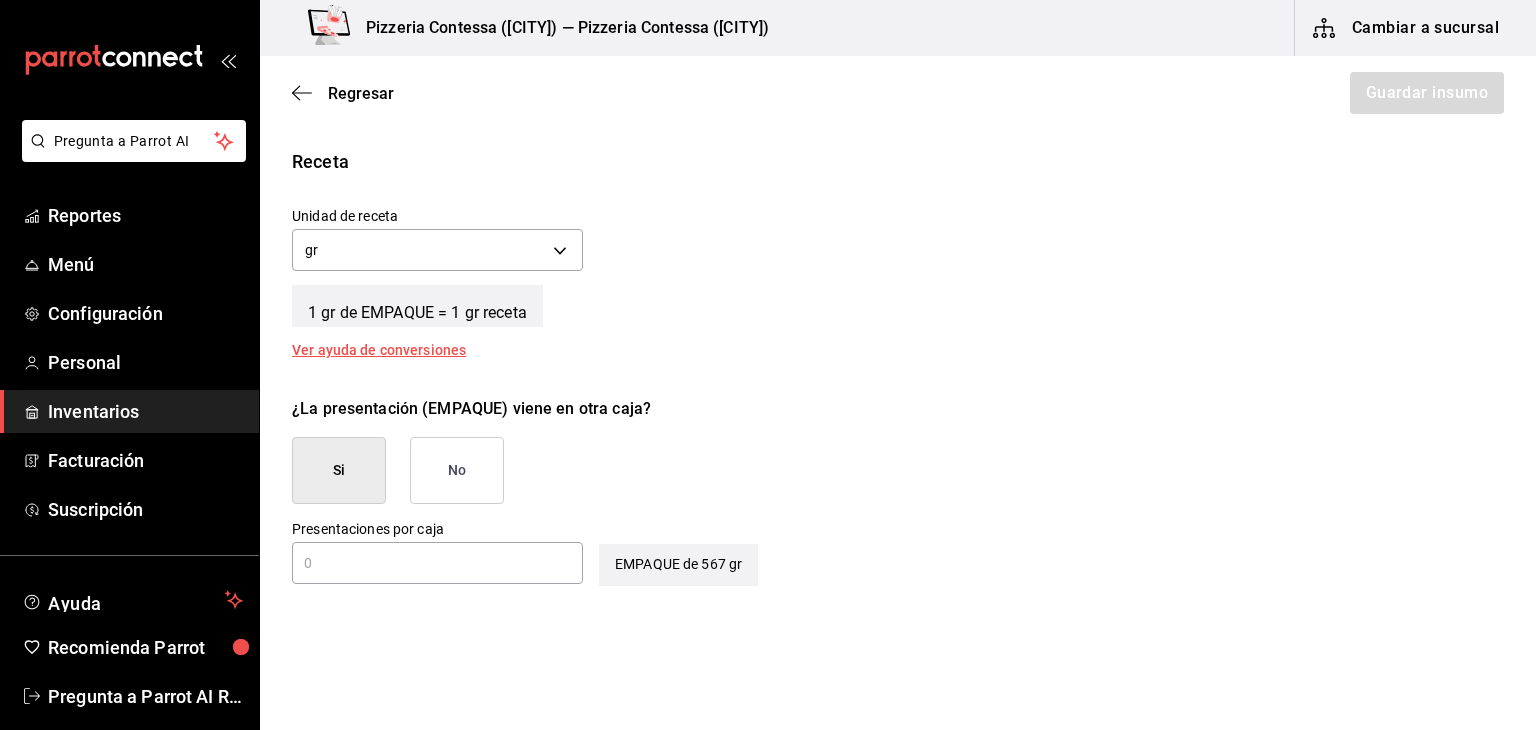 click on "No" at bounding box center [457, 470] 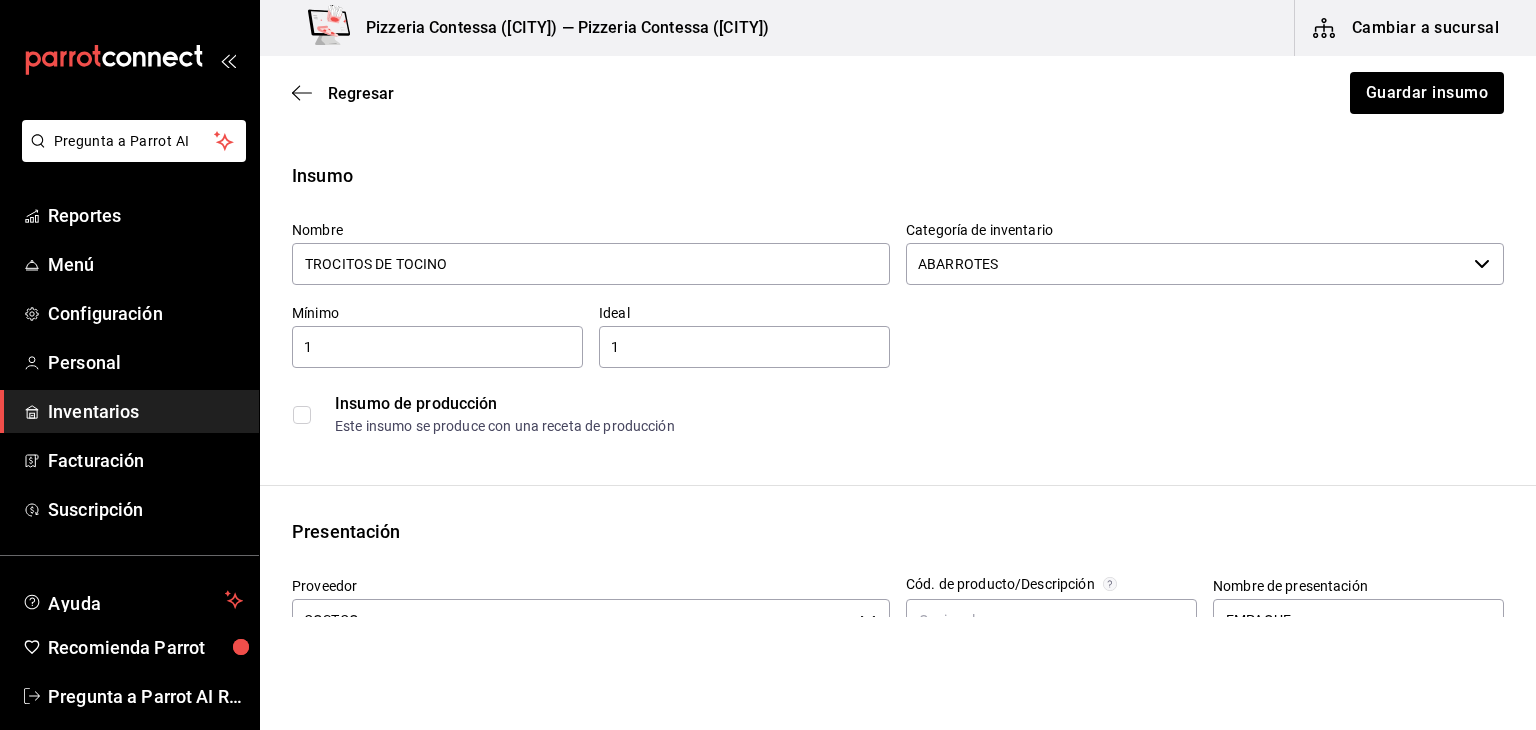 scroll, scrollTop: 0, scrollLeft: 0, axis: both 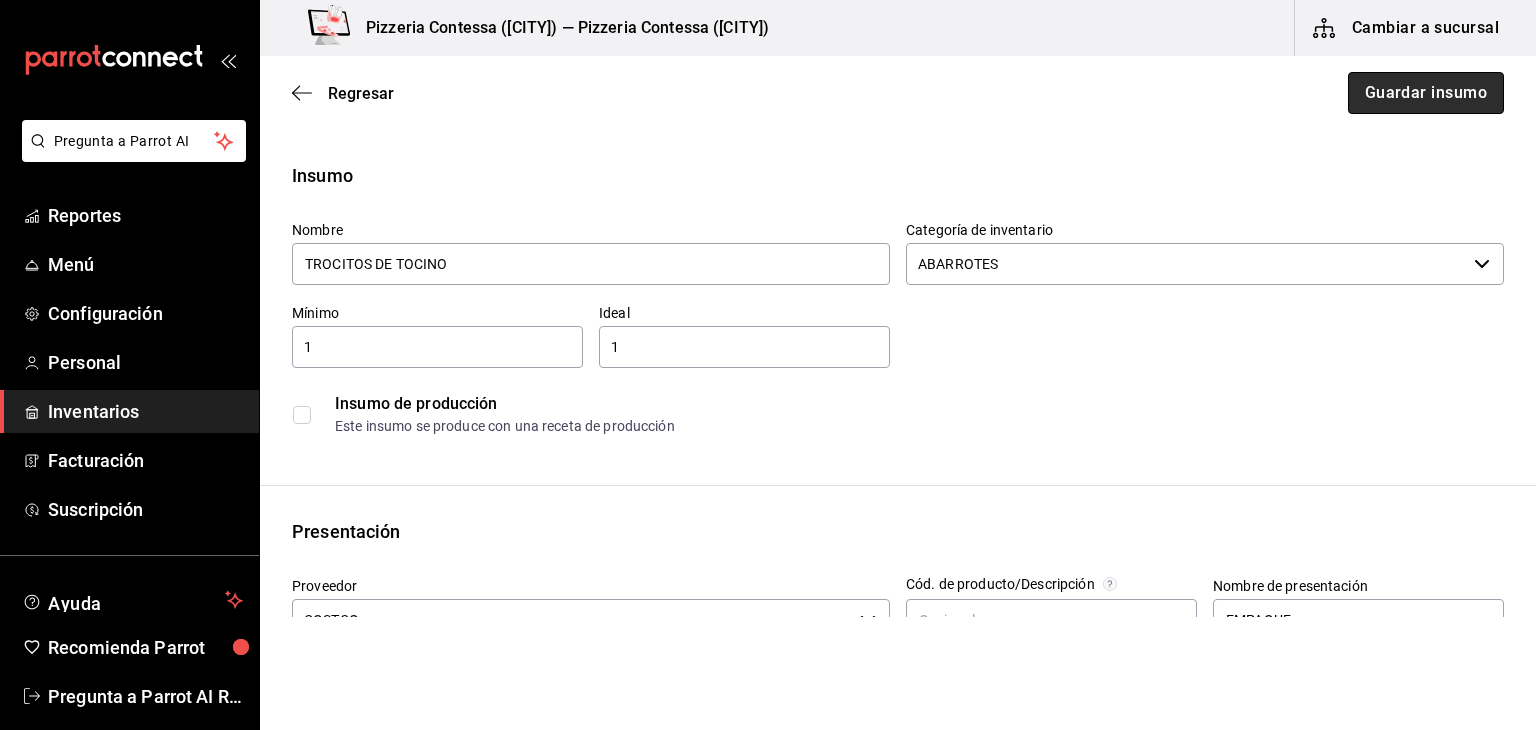 click on "Guardar insumo" at bounding box center [1426, 93] 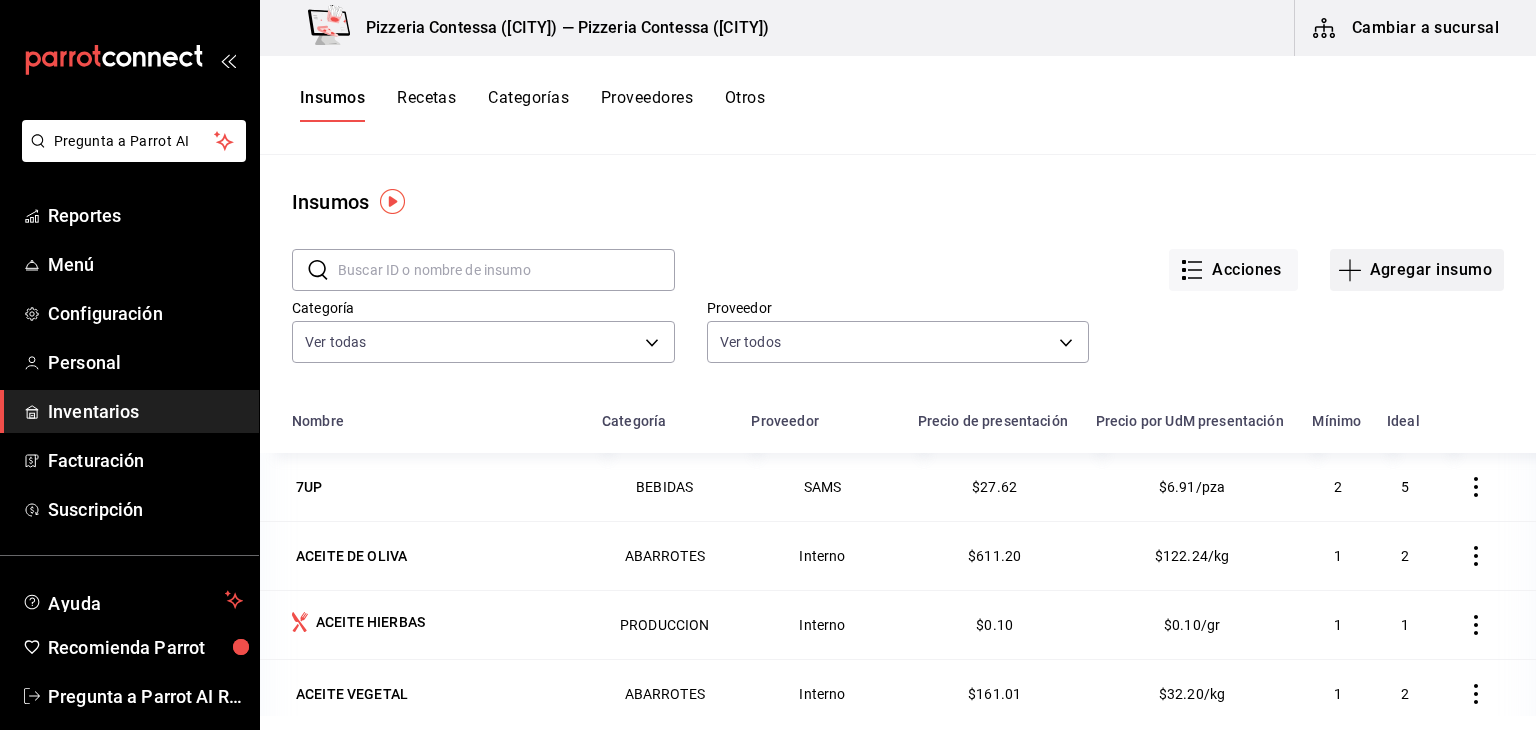 click on "Agregar insumo" at bounding box center [1417, 270] 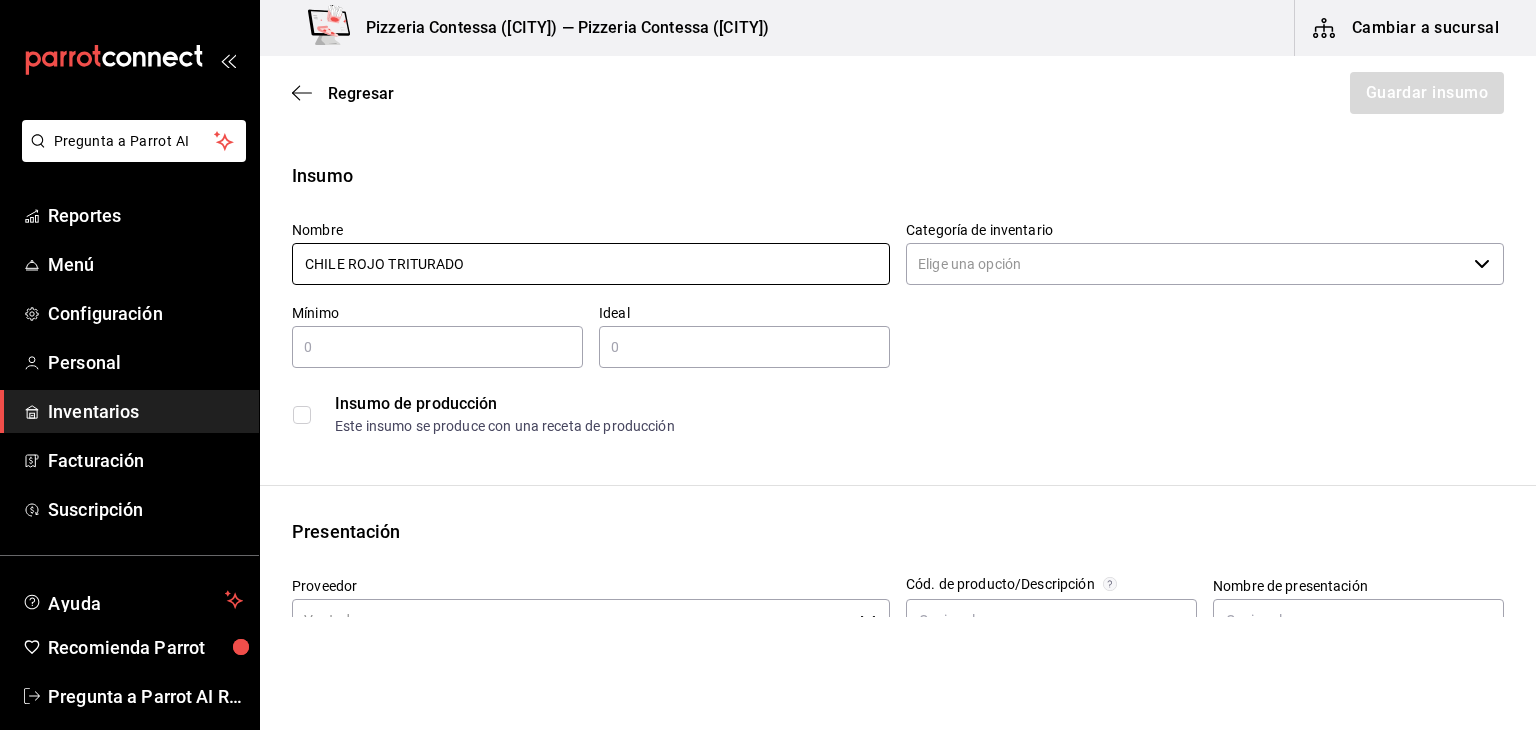 type on "CHILE ROJO TRITURADO" 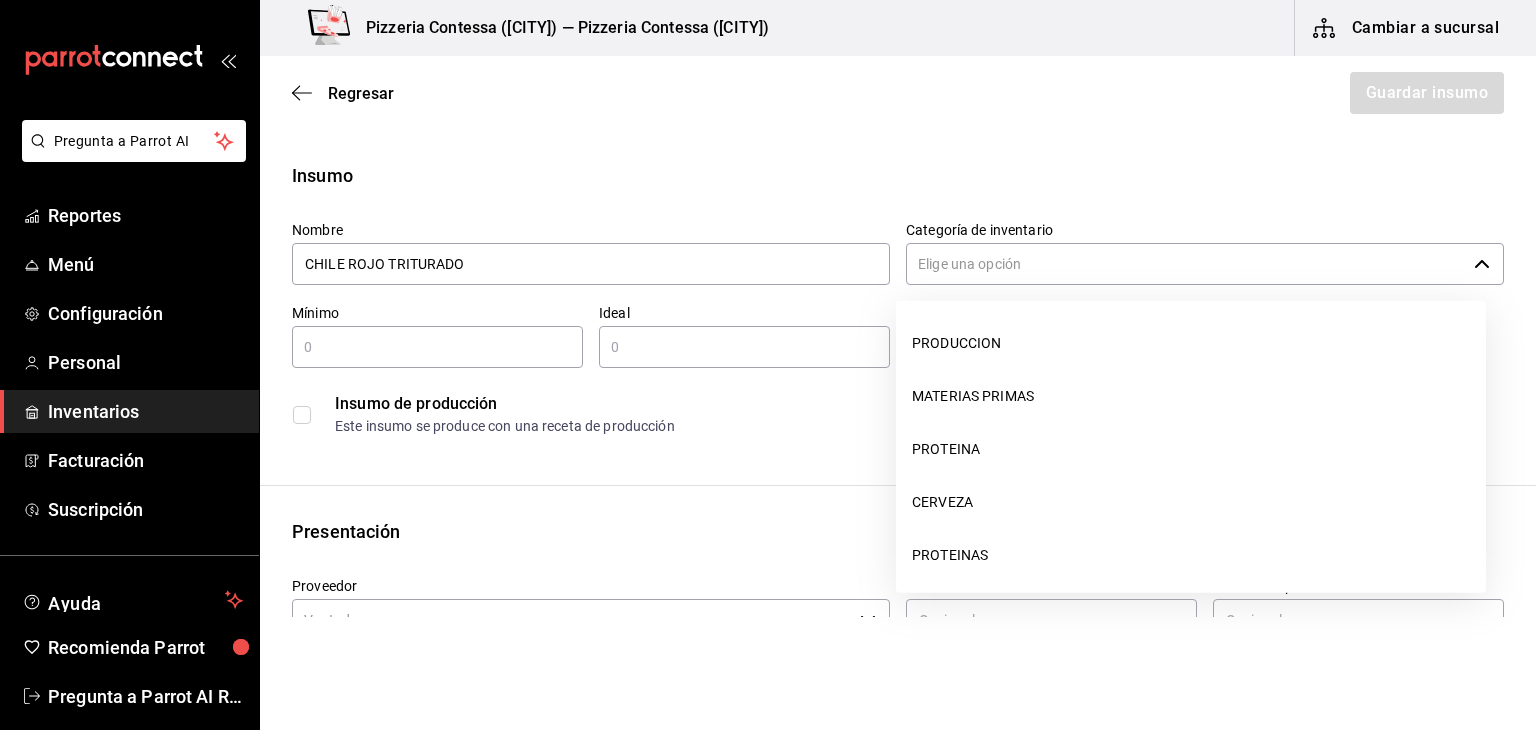 click on "Categoría de inventario" at bounding box center (1186, 264) 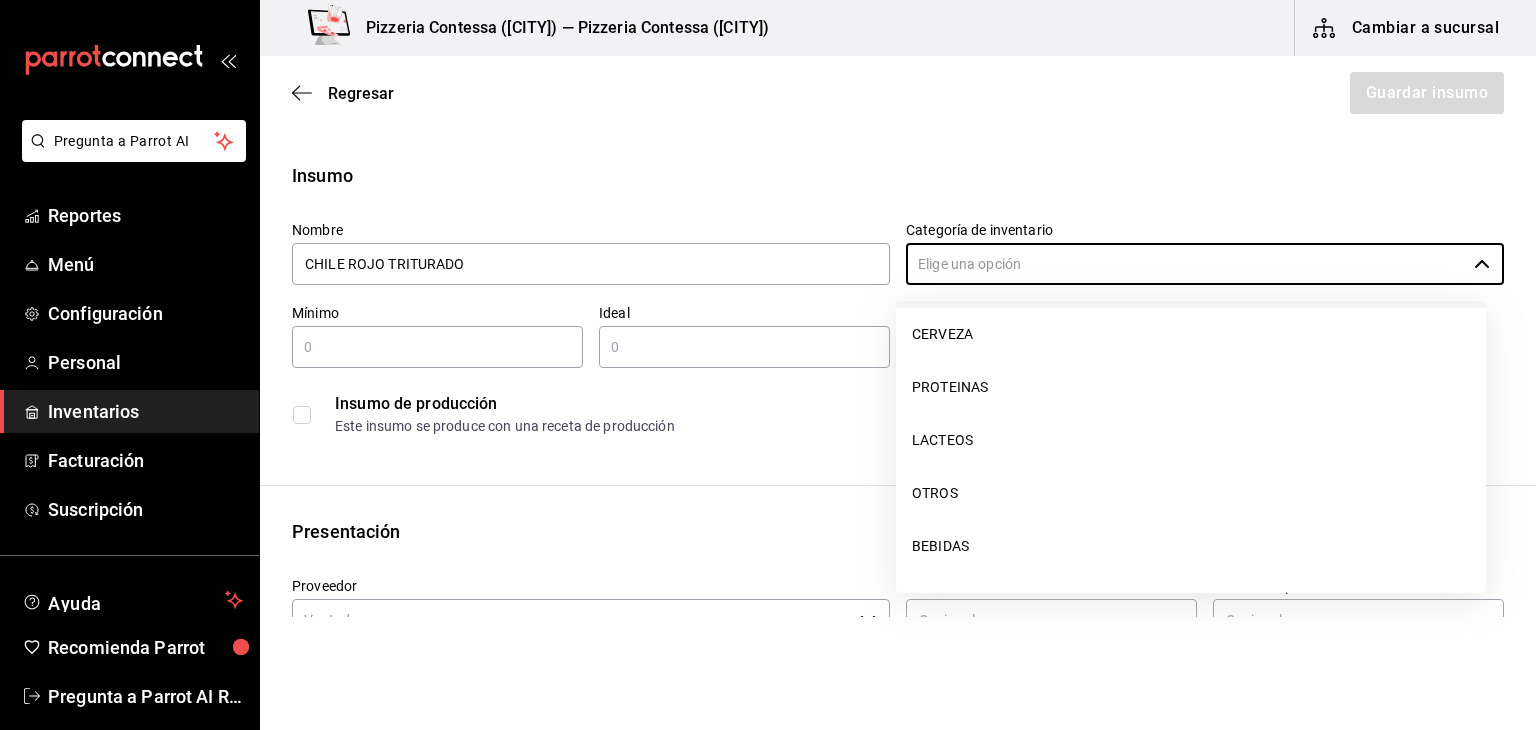 scroll, scrollTop: 270, scrollLeft: 0, axis: vertical 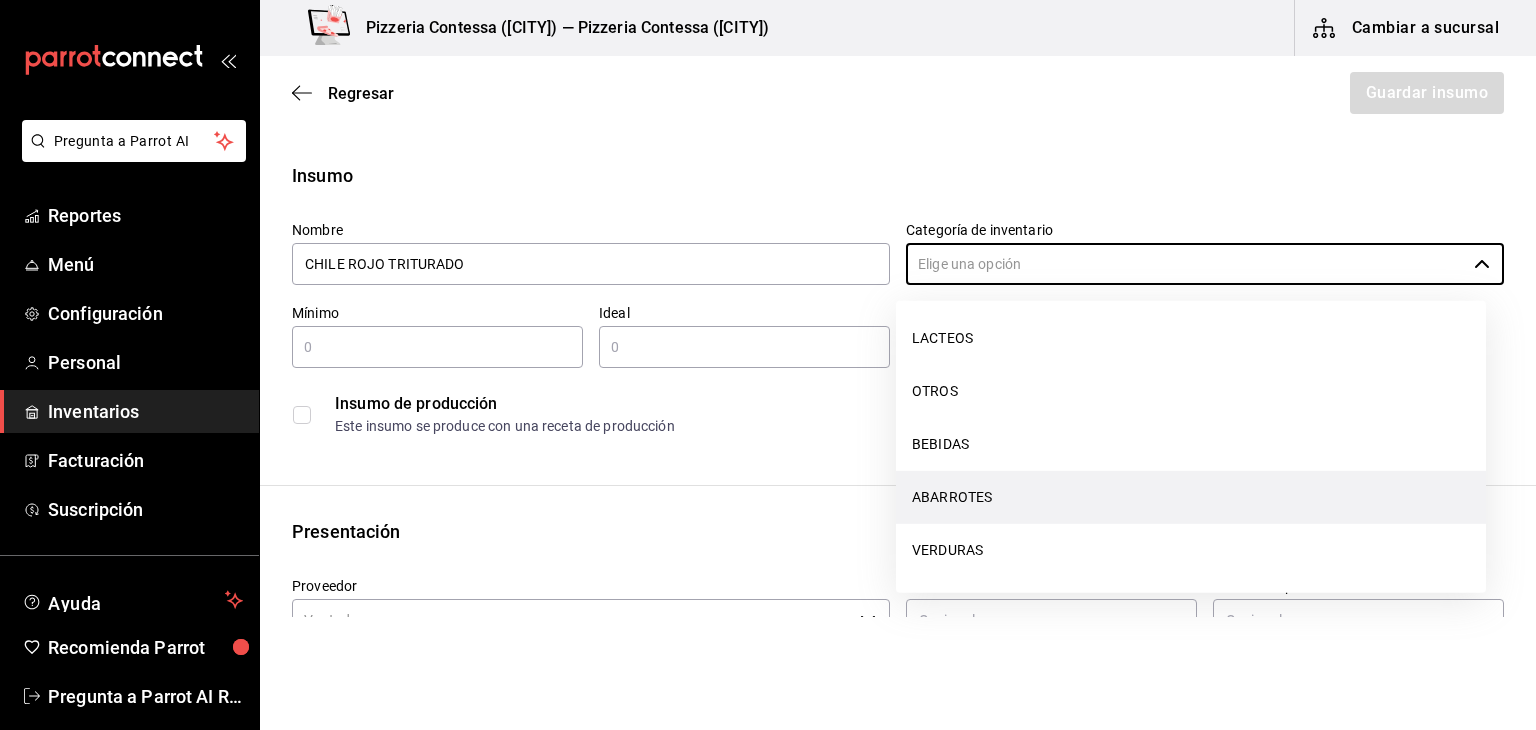 click on "ABARROTES" at bounding box center [1191, 497] 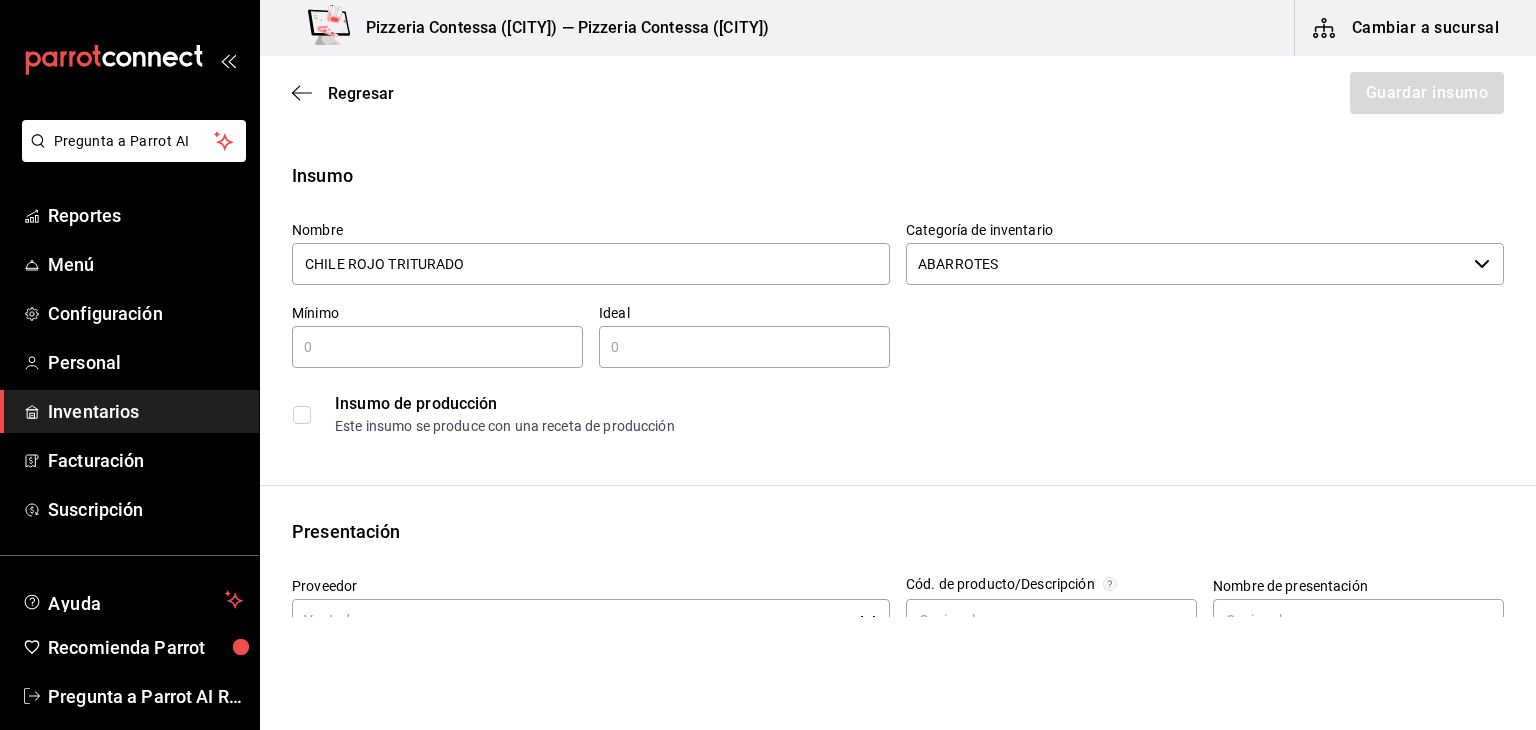 click at bounding box center [437, 347] 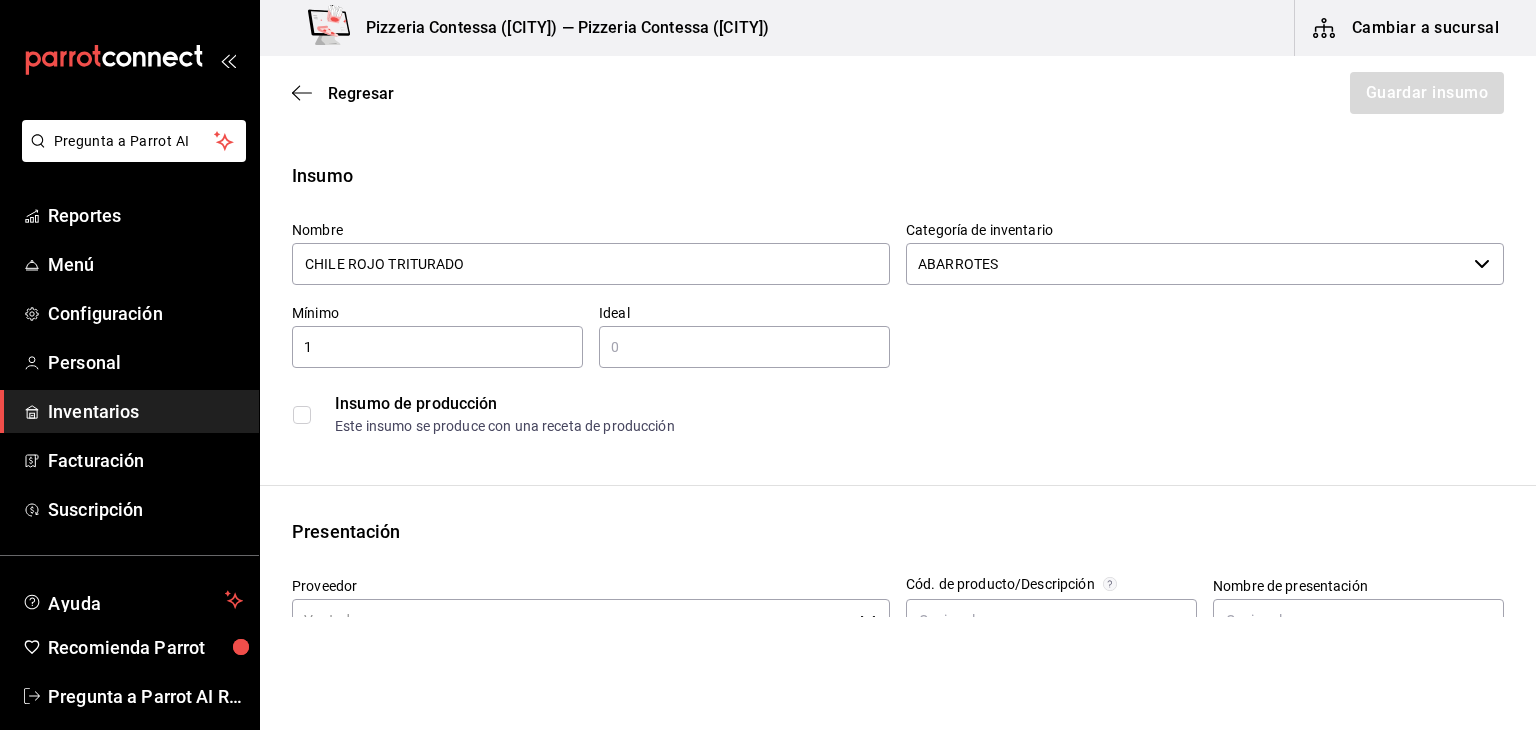 type on "1" 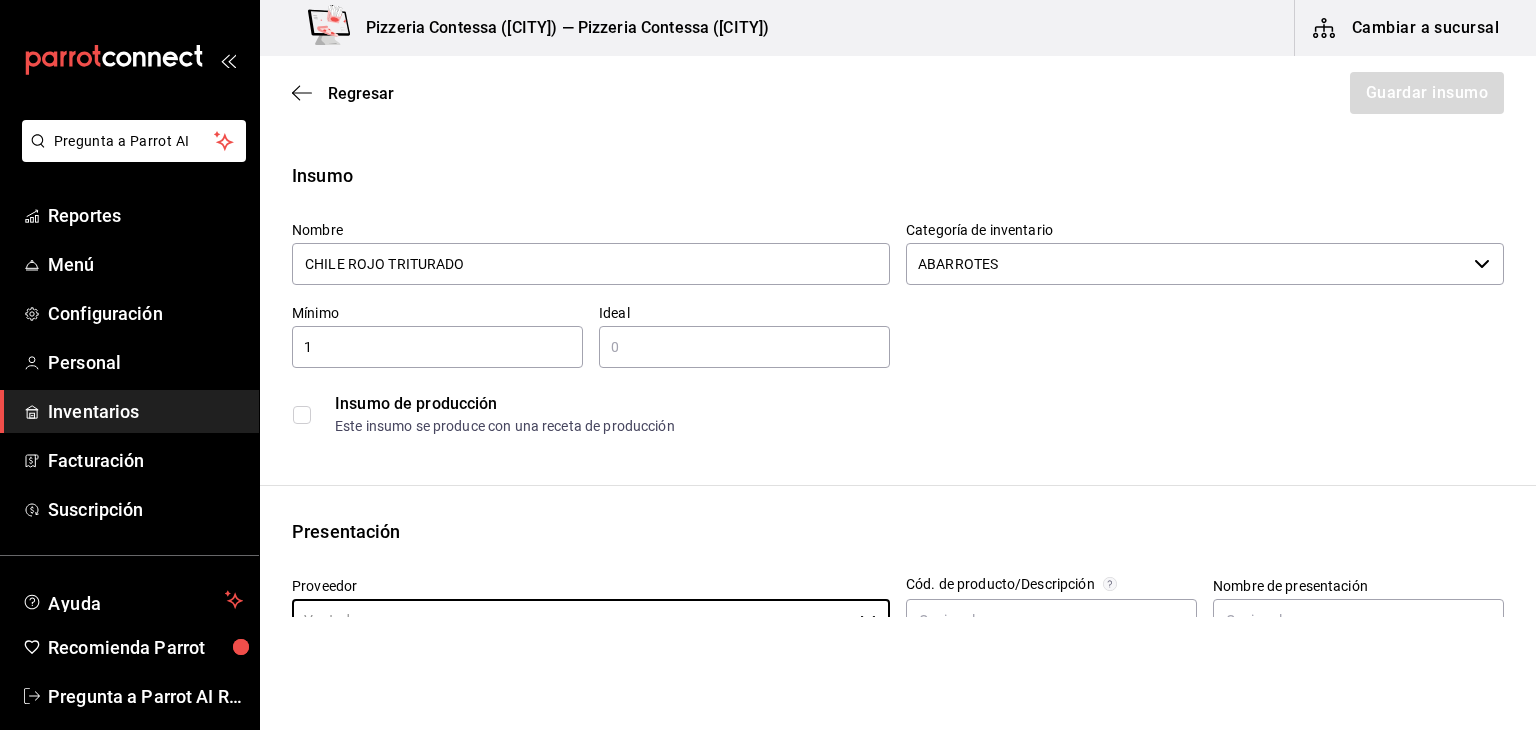 scroll, scrollTop: 24, scrollLeft: 0, axis: vertical 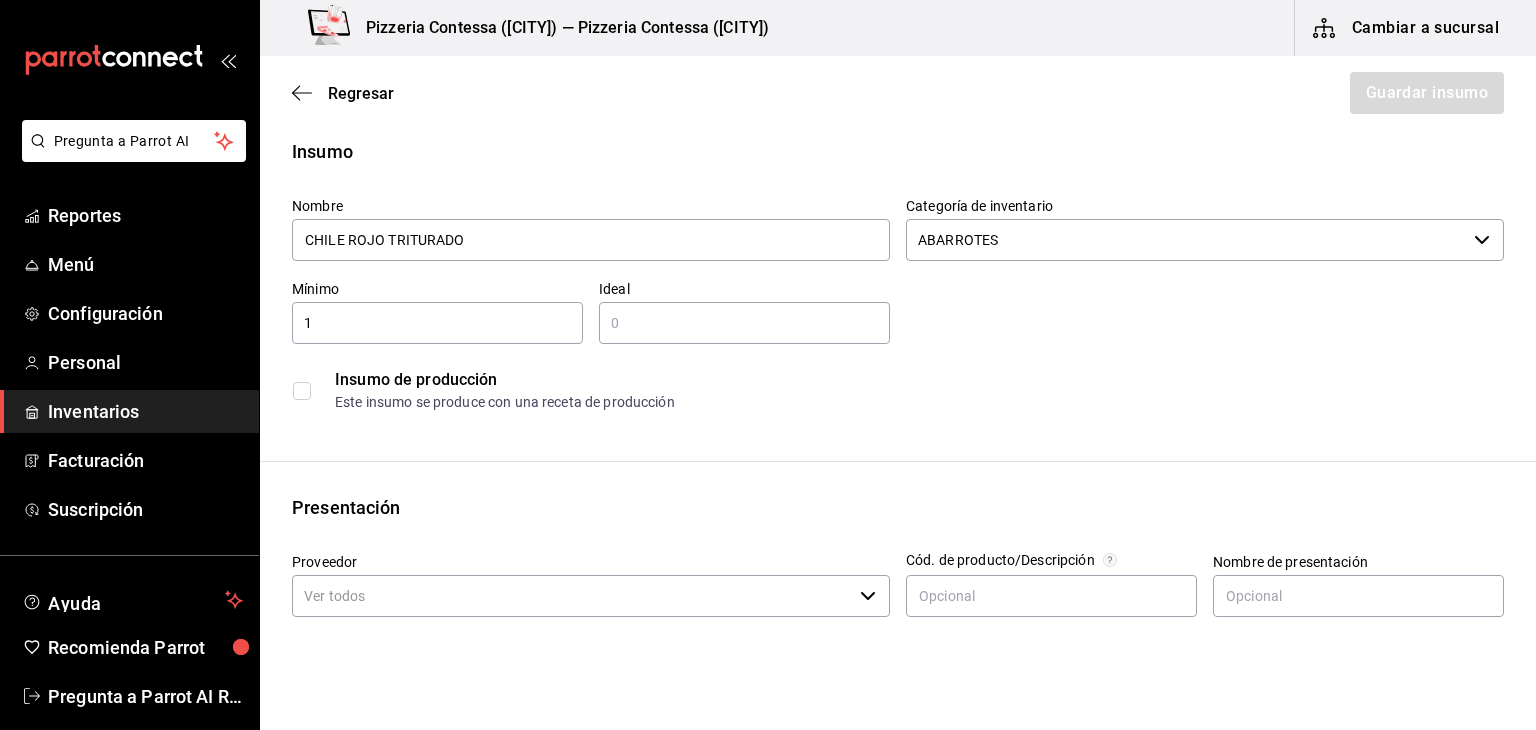 click on "​" at bounding box center (744, 323) 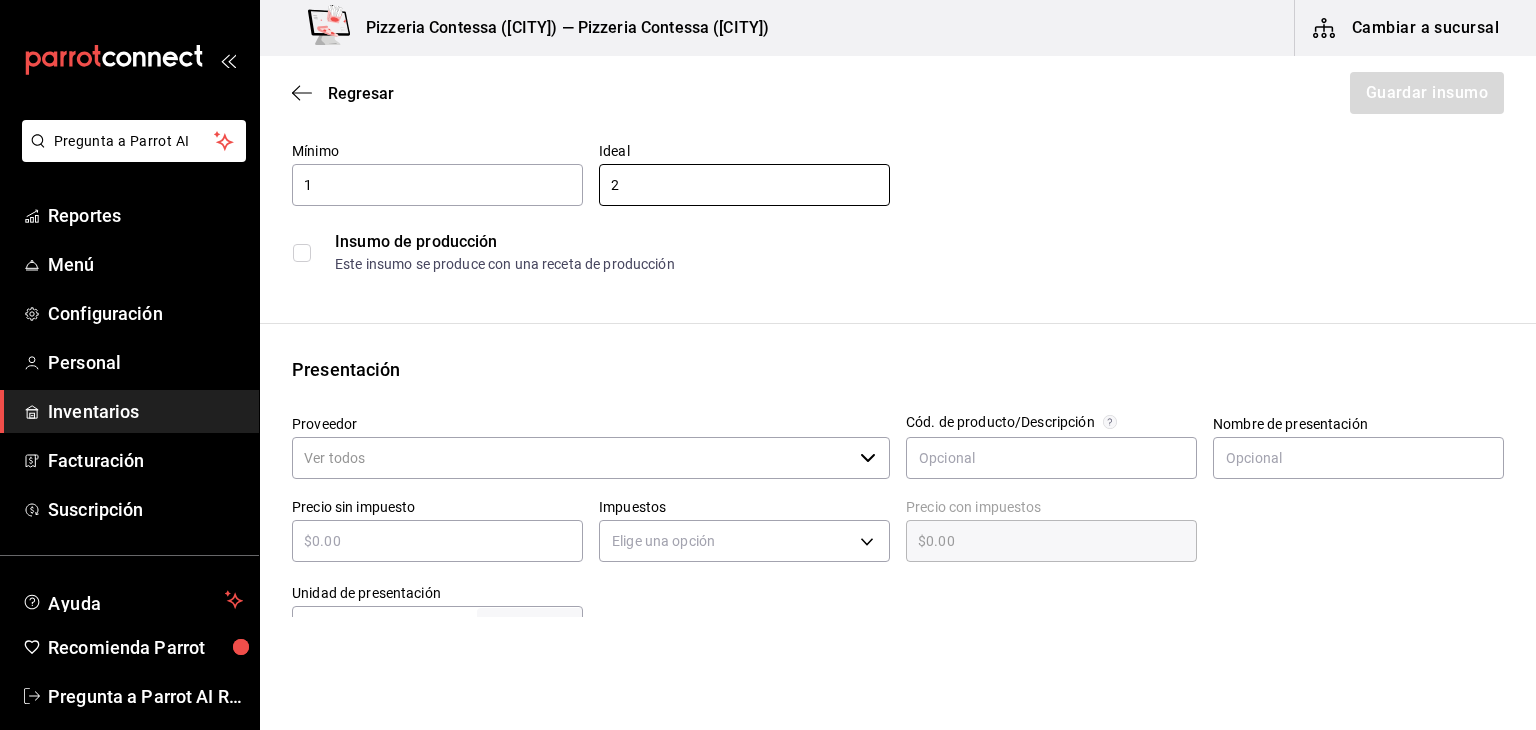 scroll, scrollTop: 187, scrollLeft: 0, axis: vertical 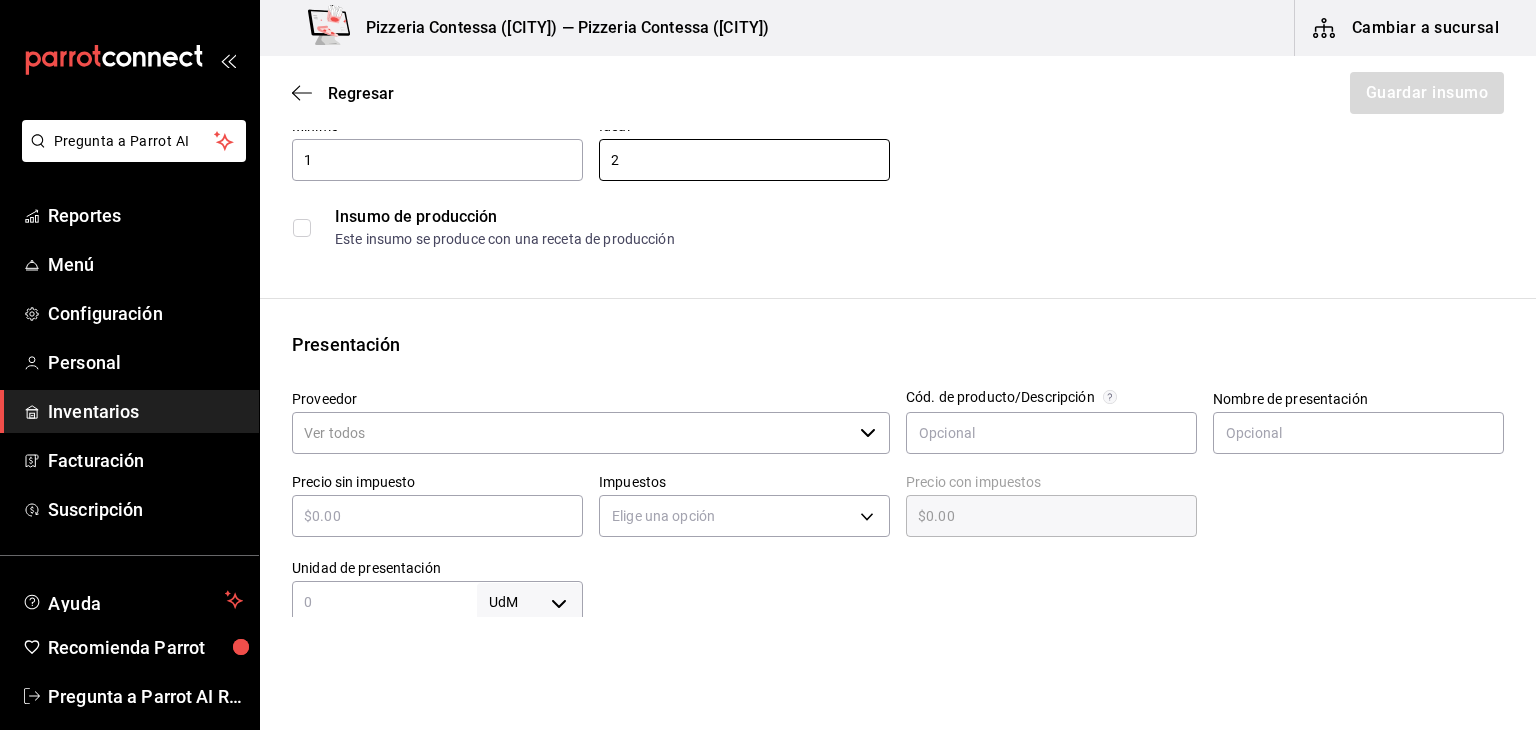 type on "2" 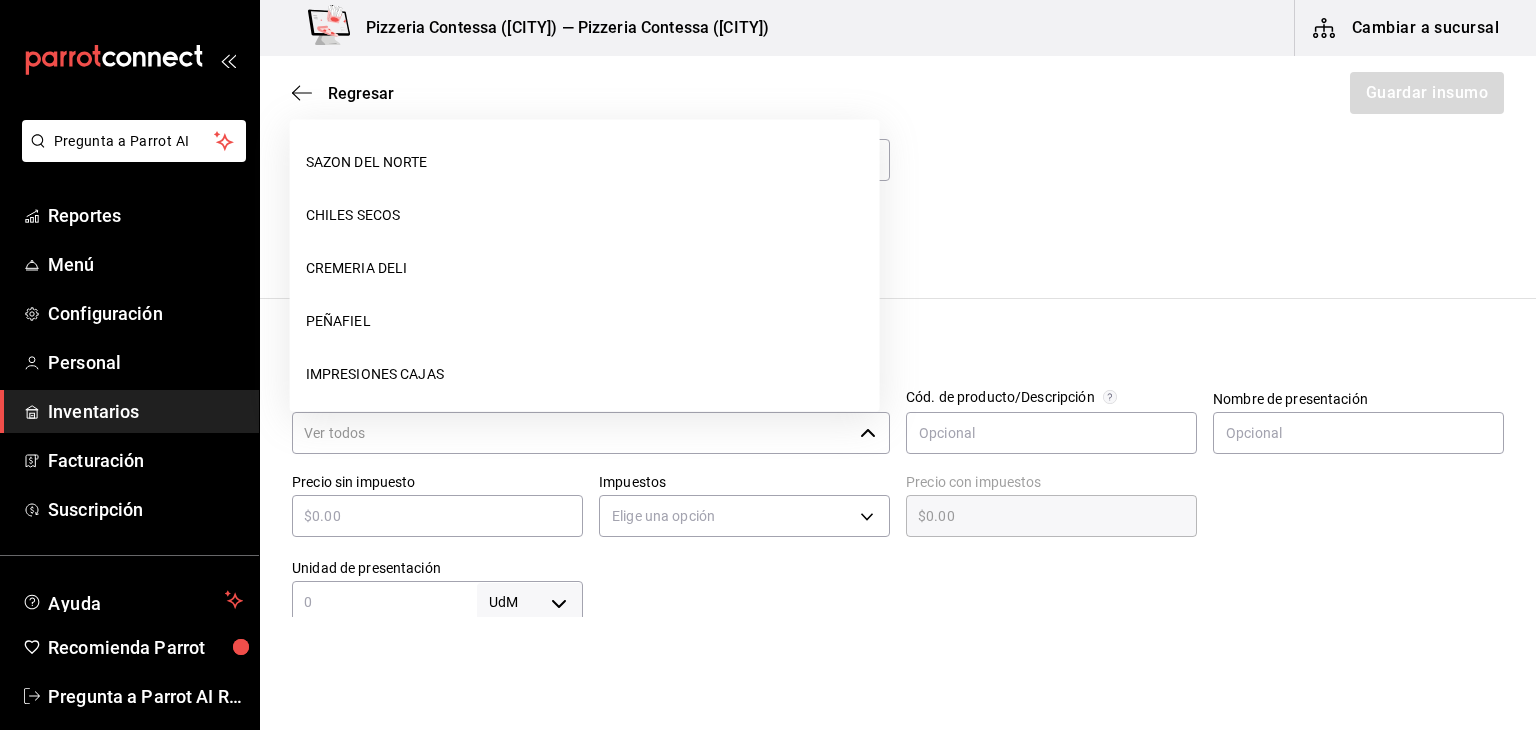 click on "Proveedor" at bounding box center (572, 433) 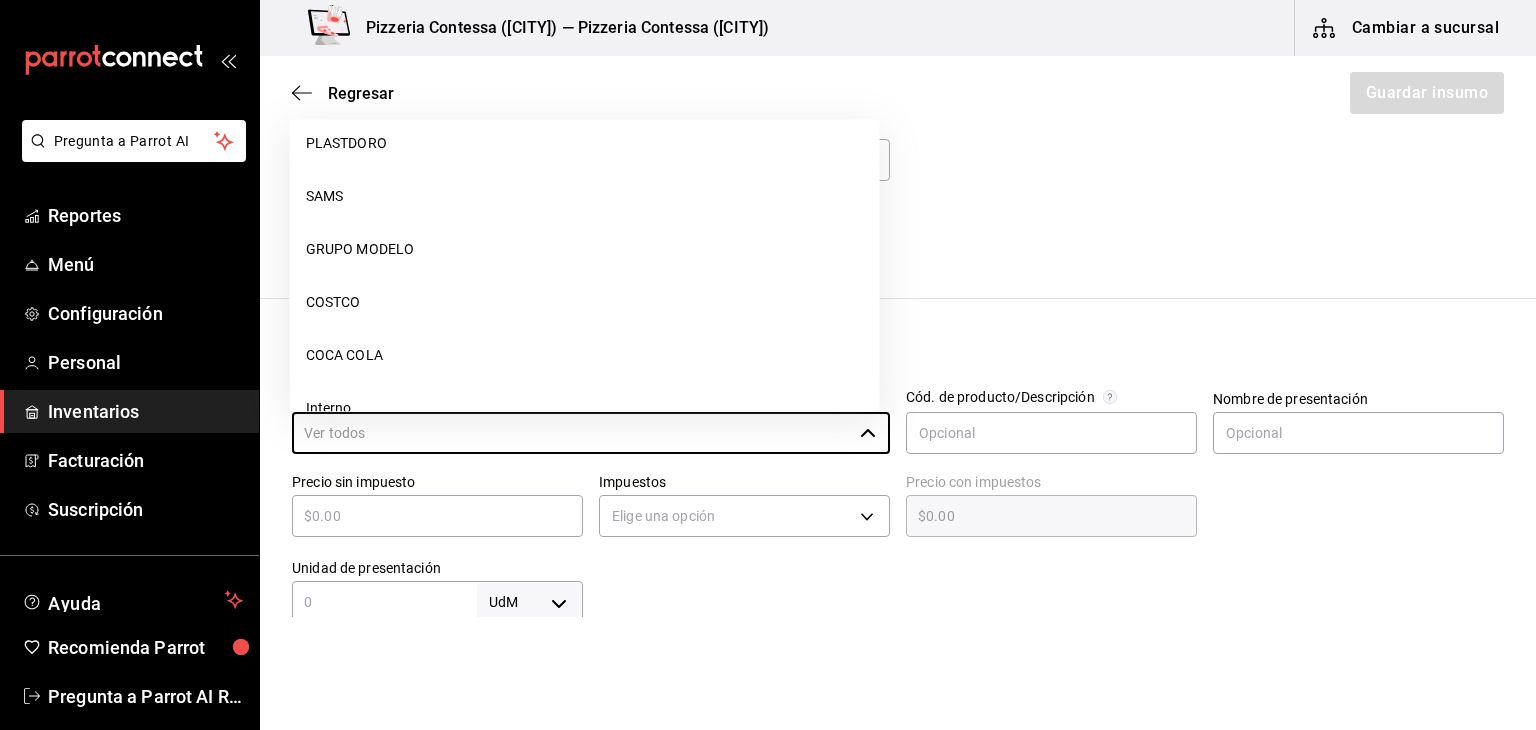 scroll, scrollTop: 288, scrollLeft: 0, axis: vertical 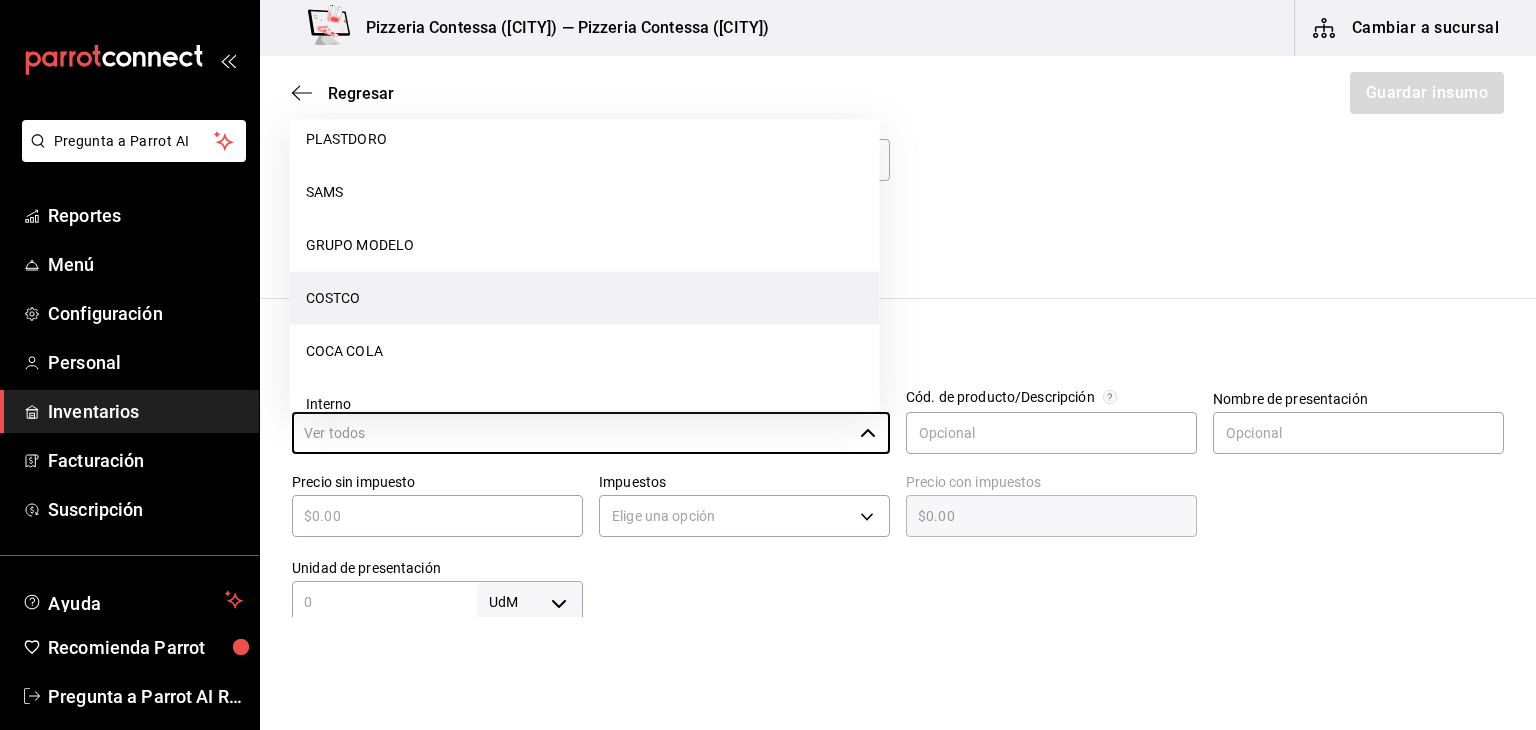 click on "COSTCO" at bounding box center (585, 298) 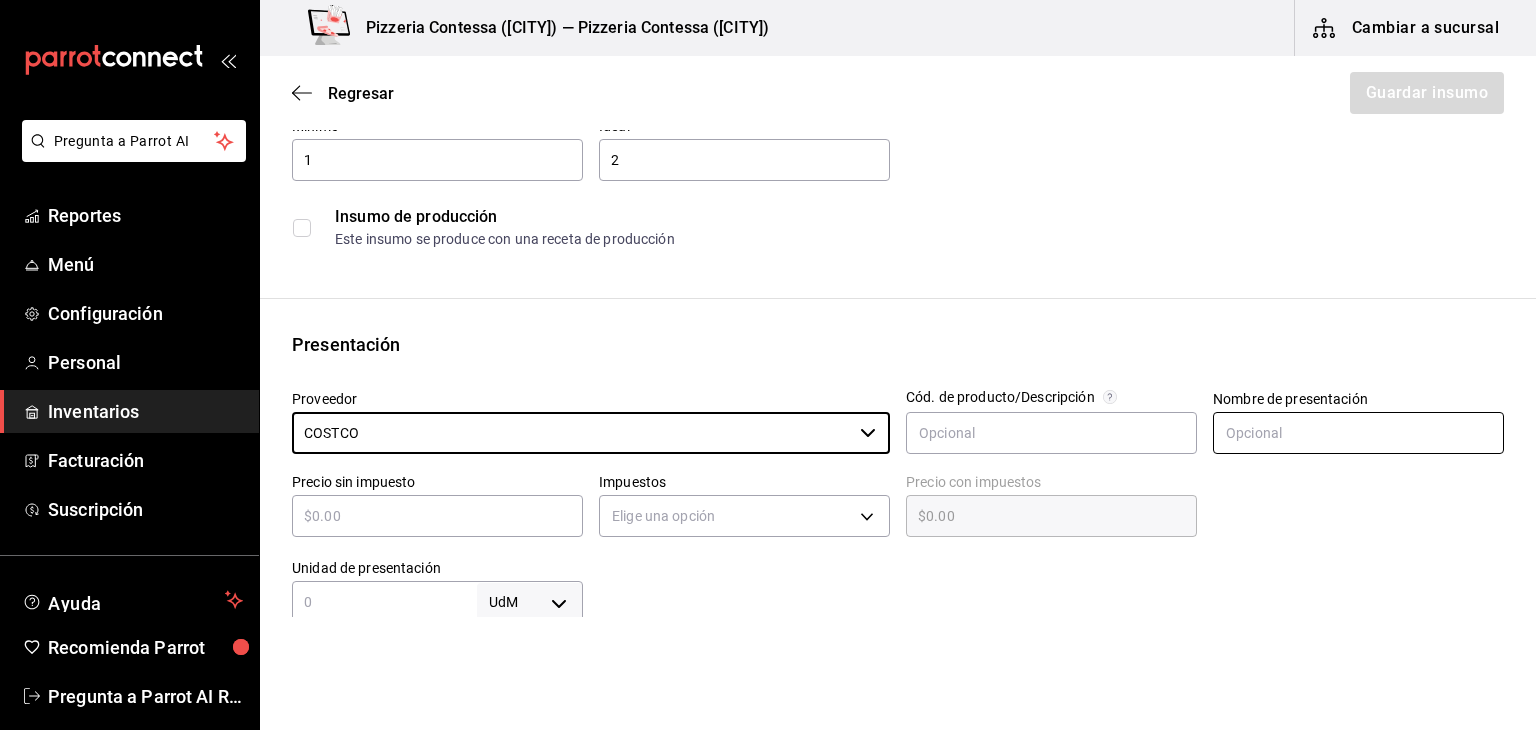 click at bounding box center [1358, 433] 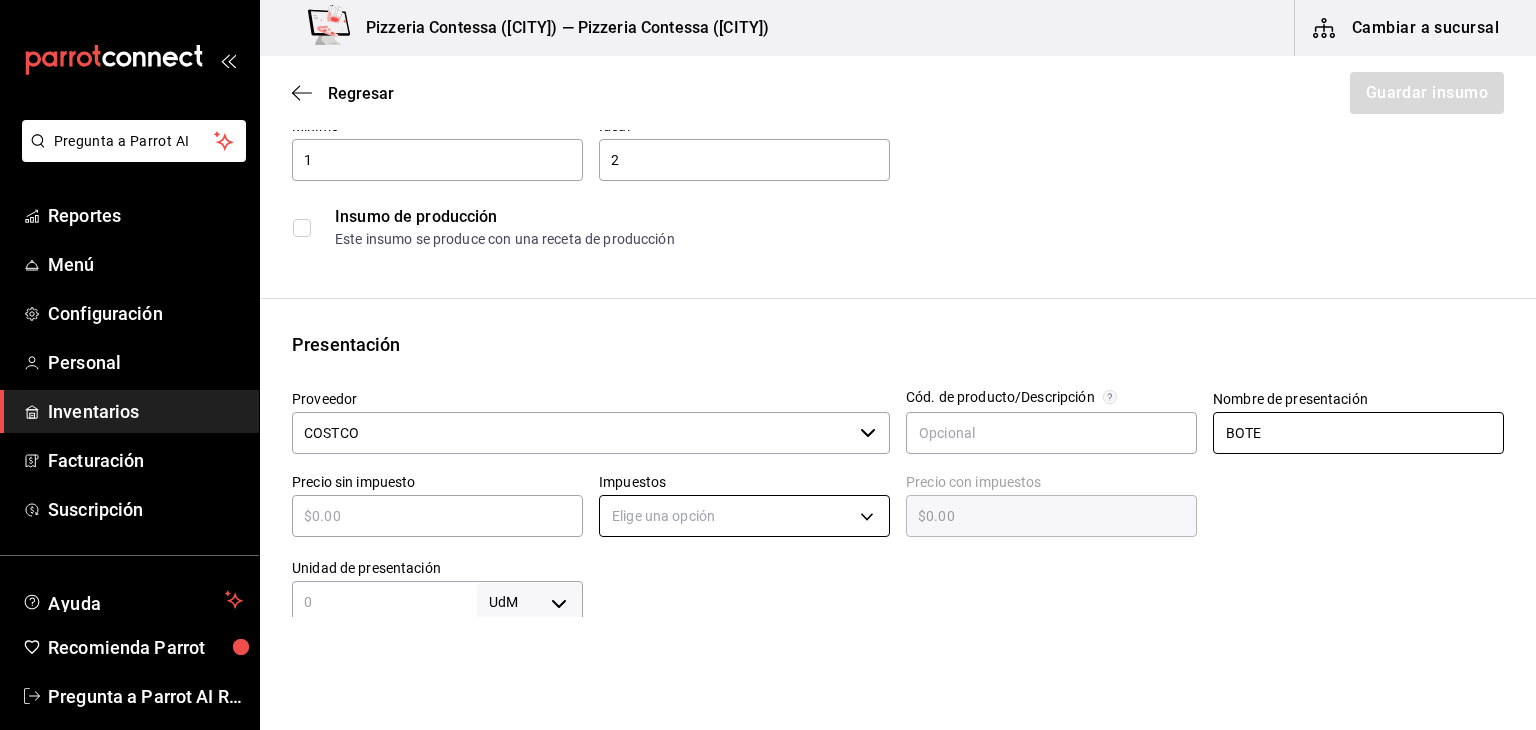 type on "BOTE" 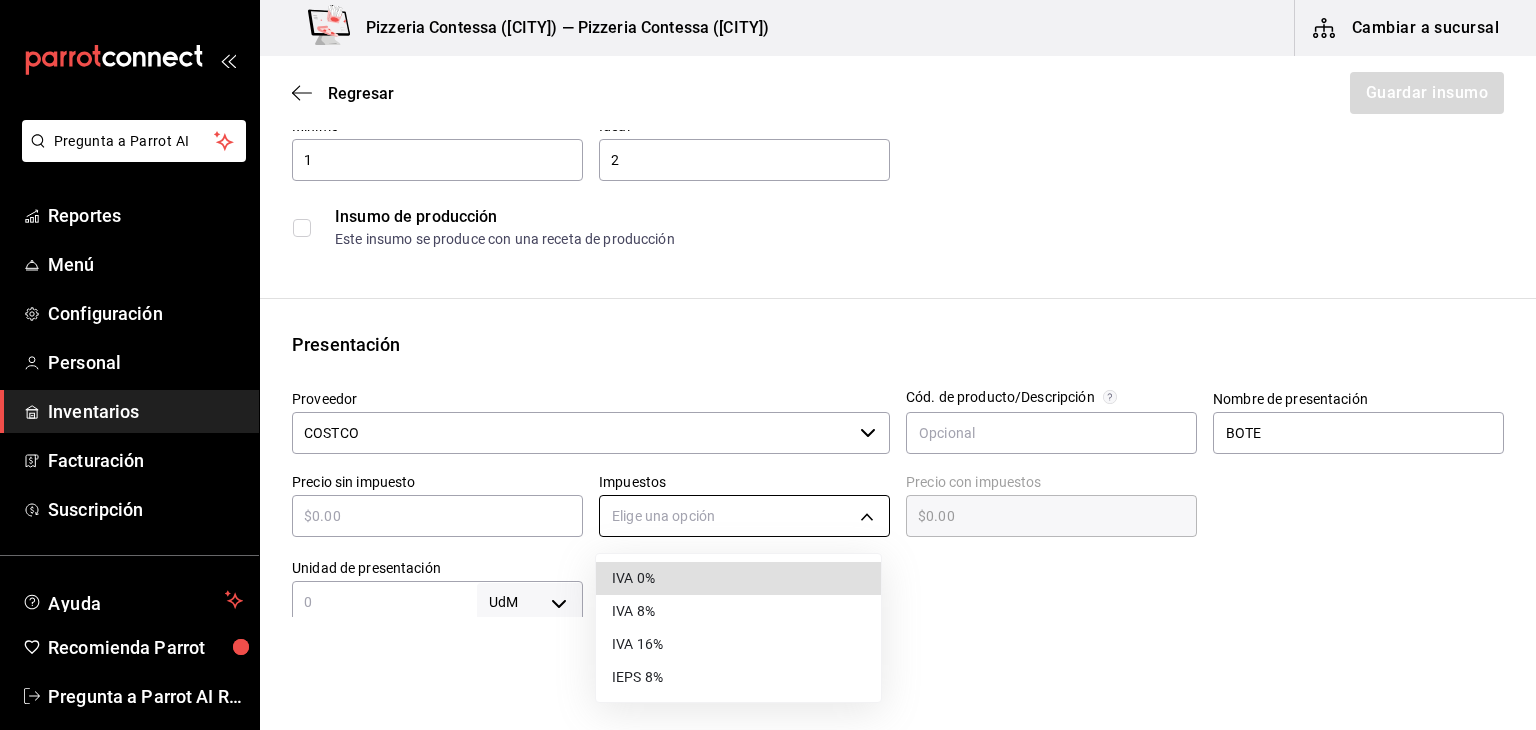 click on "Pregunta a Parrot AI Reportes   Menú   Configuración   Personal   Inventarios   Facturación   Suscripción   Ayuda Recomienda Parrot   Eduardo Quiroz   Sugerir nueva función   Pizzeria Contessa (Condesa) — Pizzeria Contessa (Condesa) Cambiar a sucursal Regresar Guardar insumo Insumo Nombre CHILE ROJO TRITURADO Categoría de inventario ABARROTES ​ Mínimo 1 ​ Ideal 2 ​ Insumo de producción Este insumo se produce con una receta de producción Presentación Proveedor COSTCO ​ Cód. de producto/Descripción Nombre de presentación BOTE Precio sin impuesto ​ Impuestos Elige una opción Precio con impuestos $0.00 ​ Unidad de presentación UdM ​ Receta Unidad de receta Elige una opción Factor de conversión ​ Ver ayuda de conversiones ¿La presentación (BOTE) viene en otra caja? Si No Presentaciones por caja ​ Sin definir Unidades de conteo GANA 1 MES GRATIS EN TU SUSCRIPCIÓN AQUÍ Pregunta a Parrot AI Reportes   Menú   Configuración   Personal   Inventarios   Facturación     Ayuda" at bounding box center [768, 308] 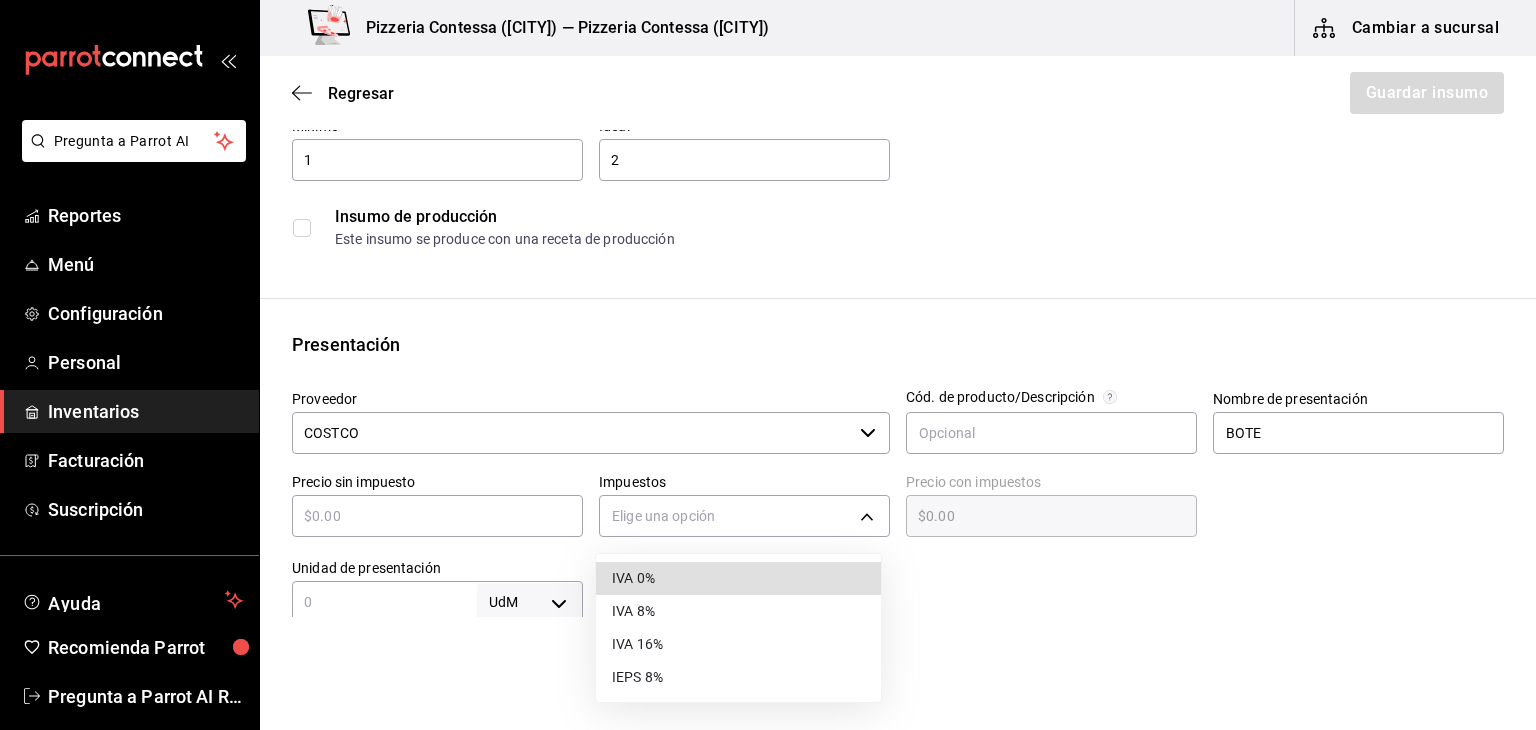 click at bounding box center (768, 365) 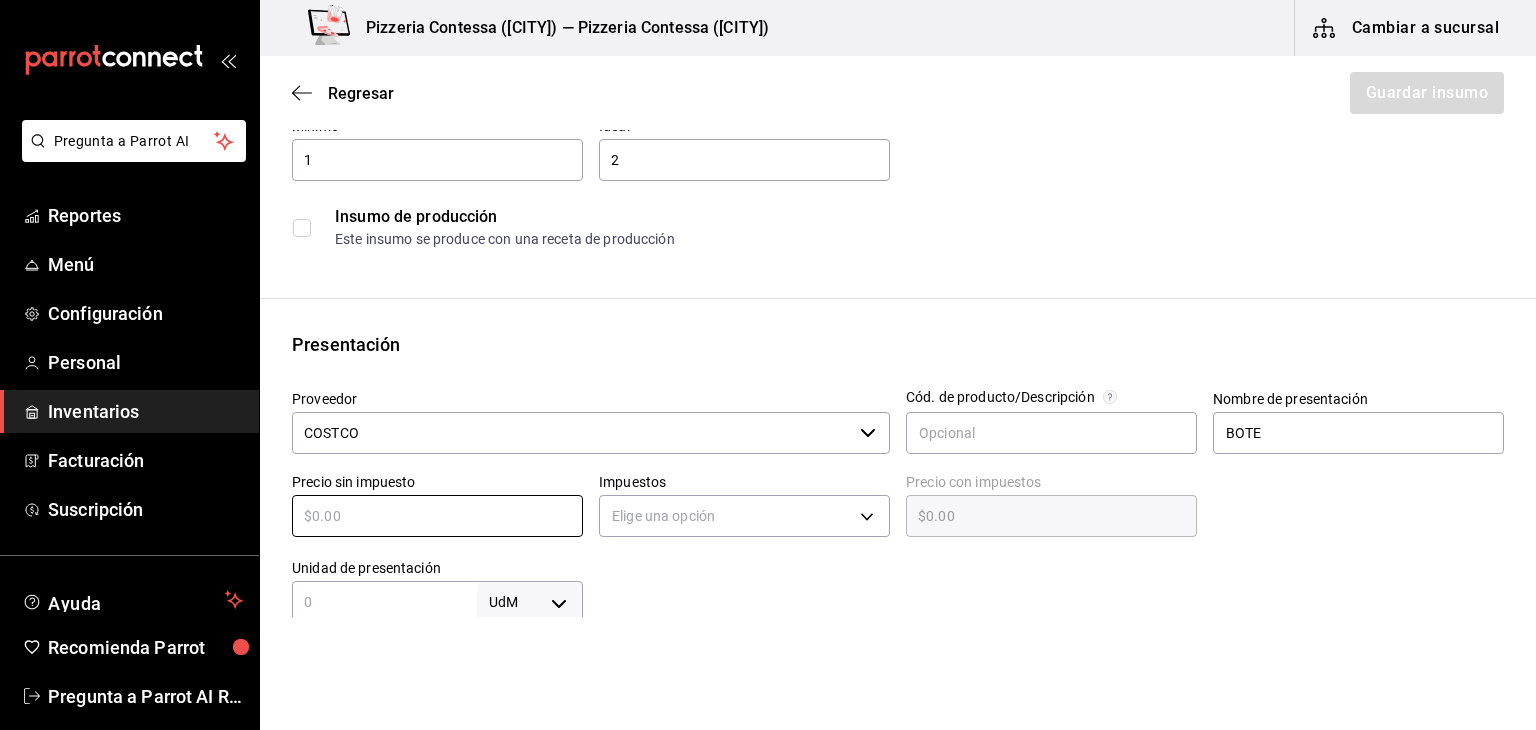click at bounding box center (437, 516) 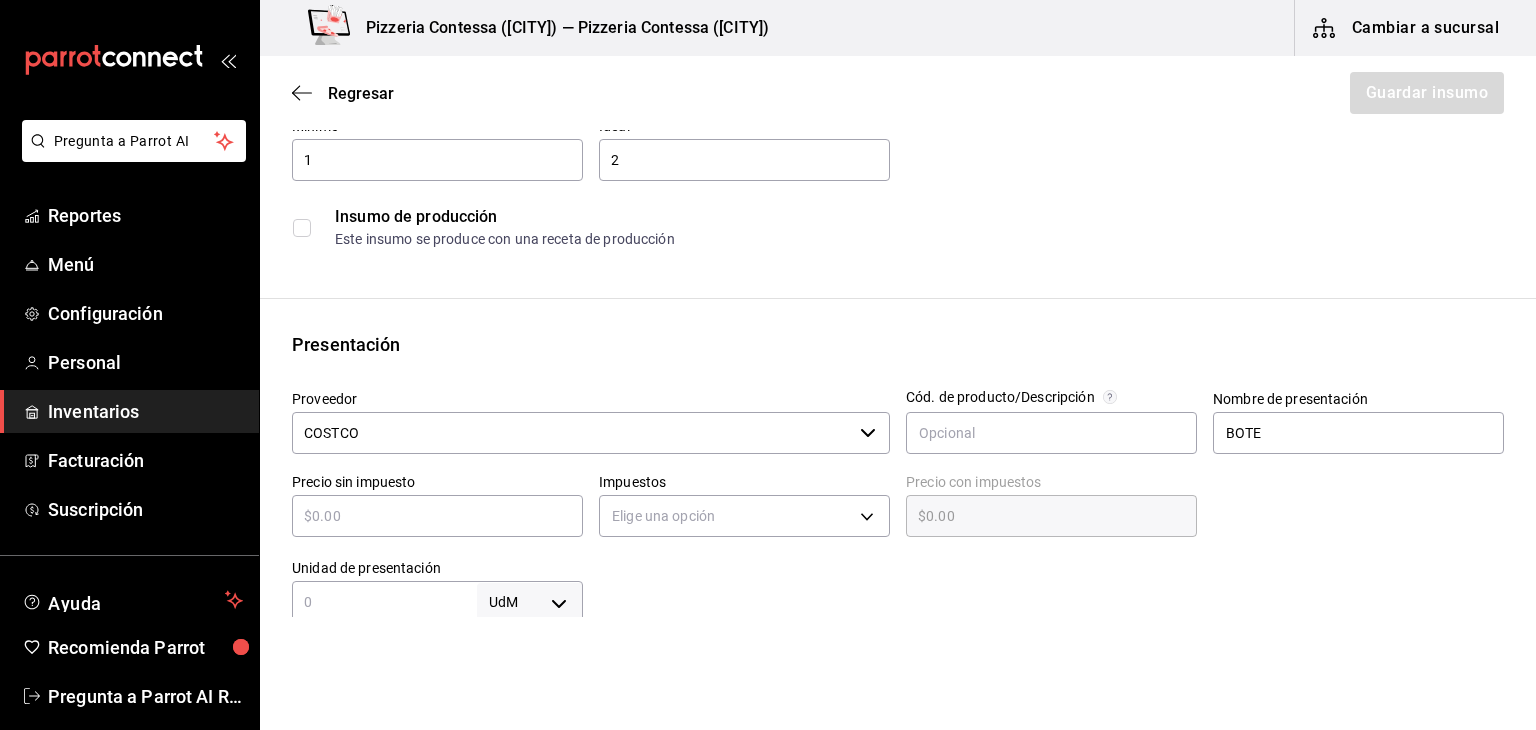 type on "$1" 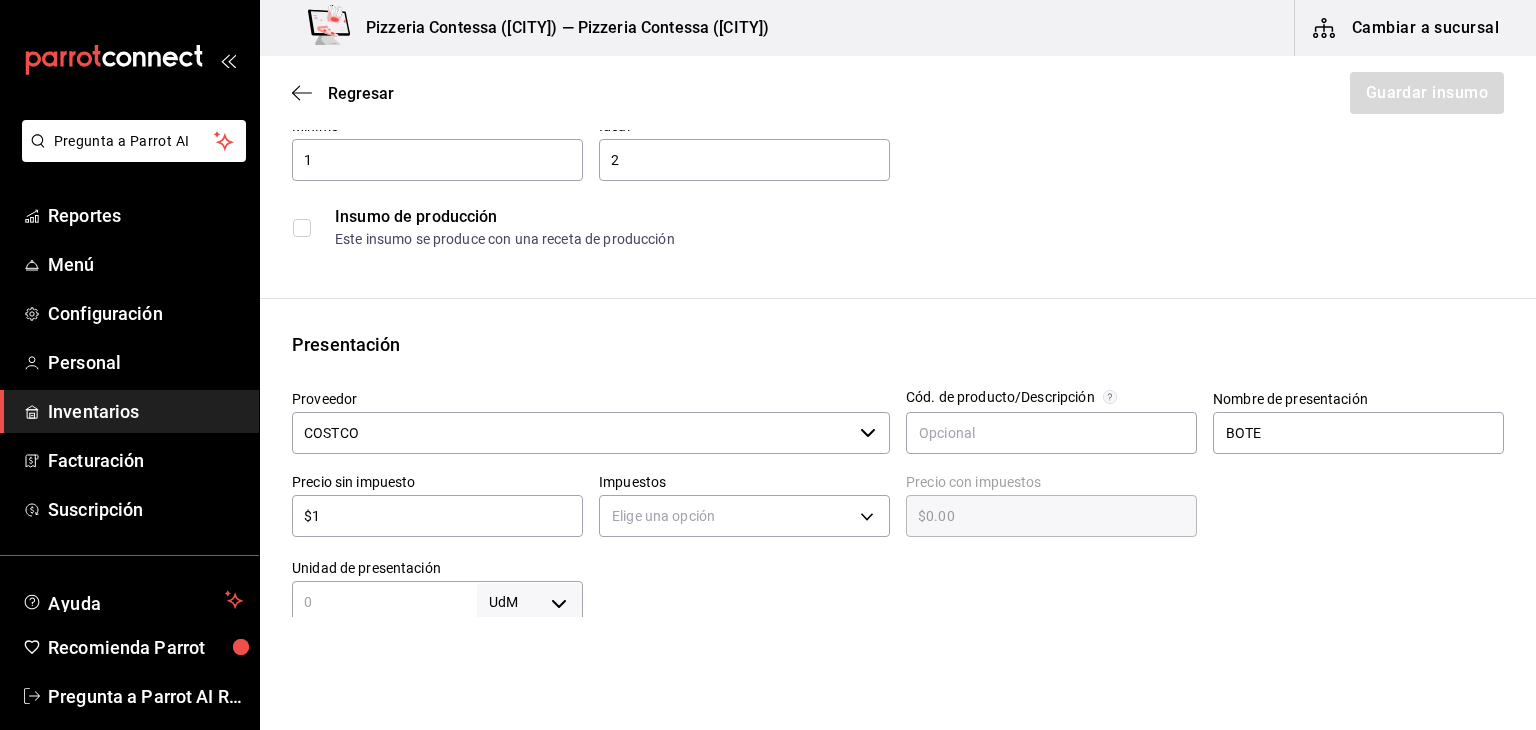 type on "$1.00" 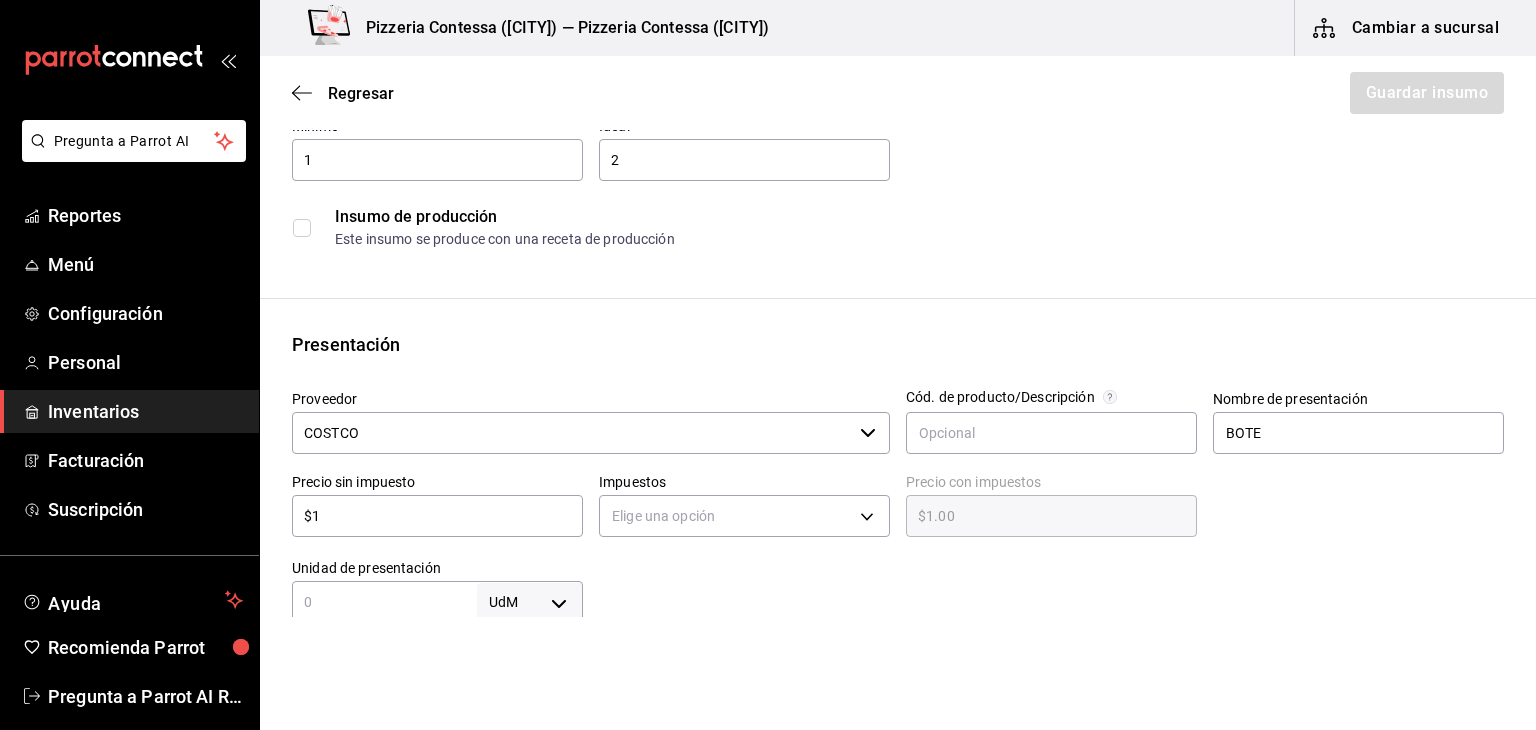 type on "$11" 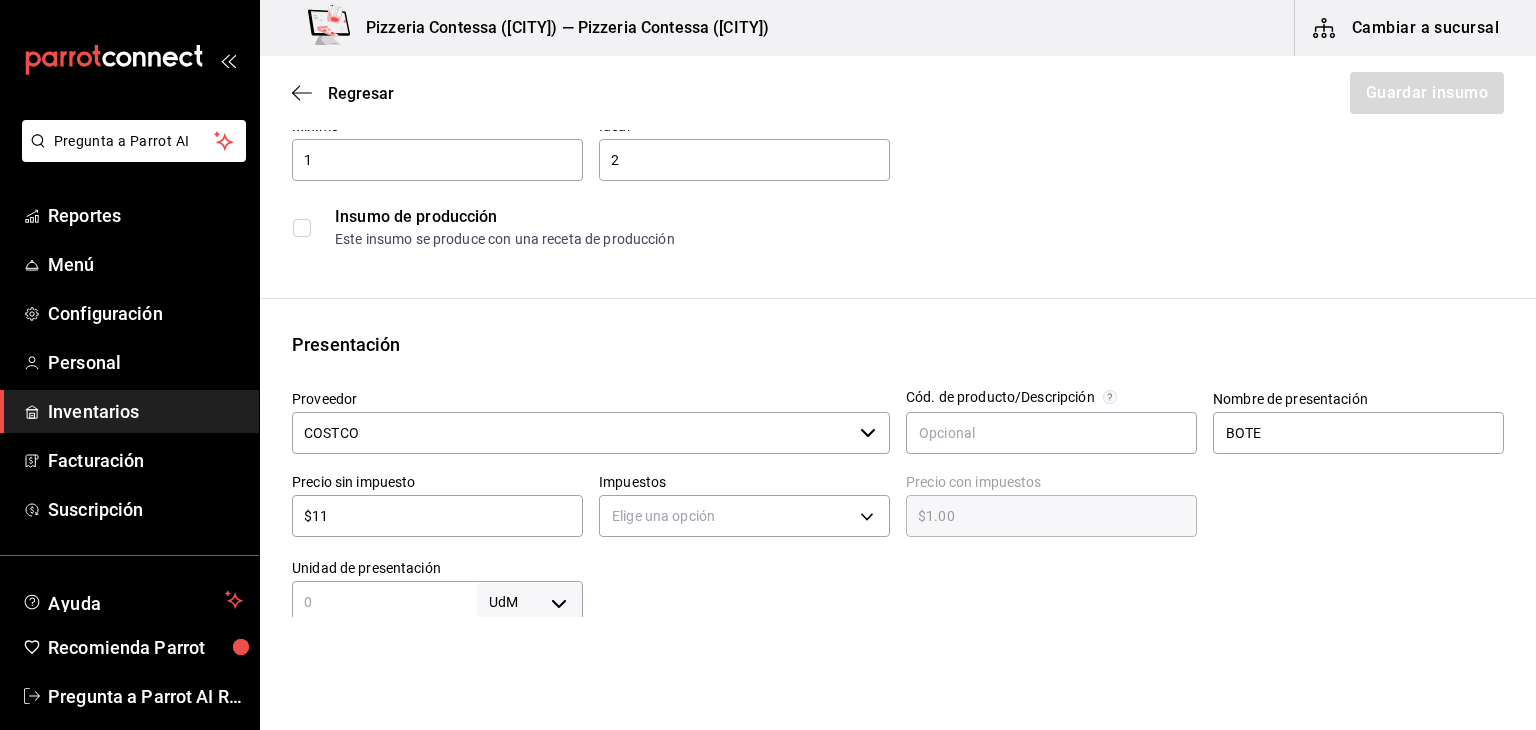 type on "$11.00" 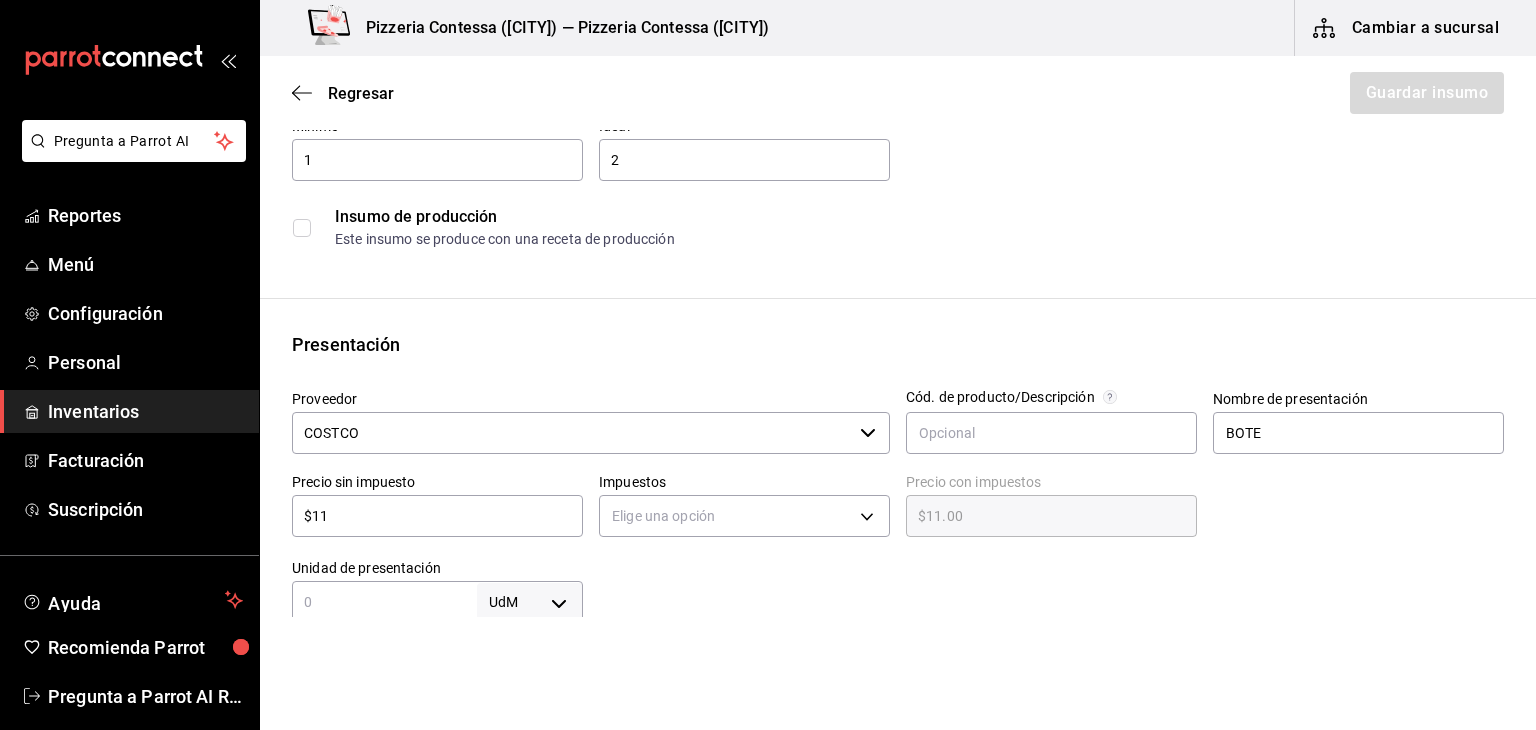 type on "$119" 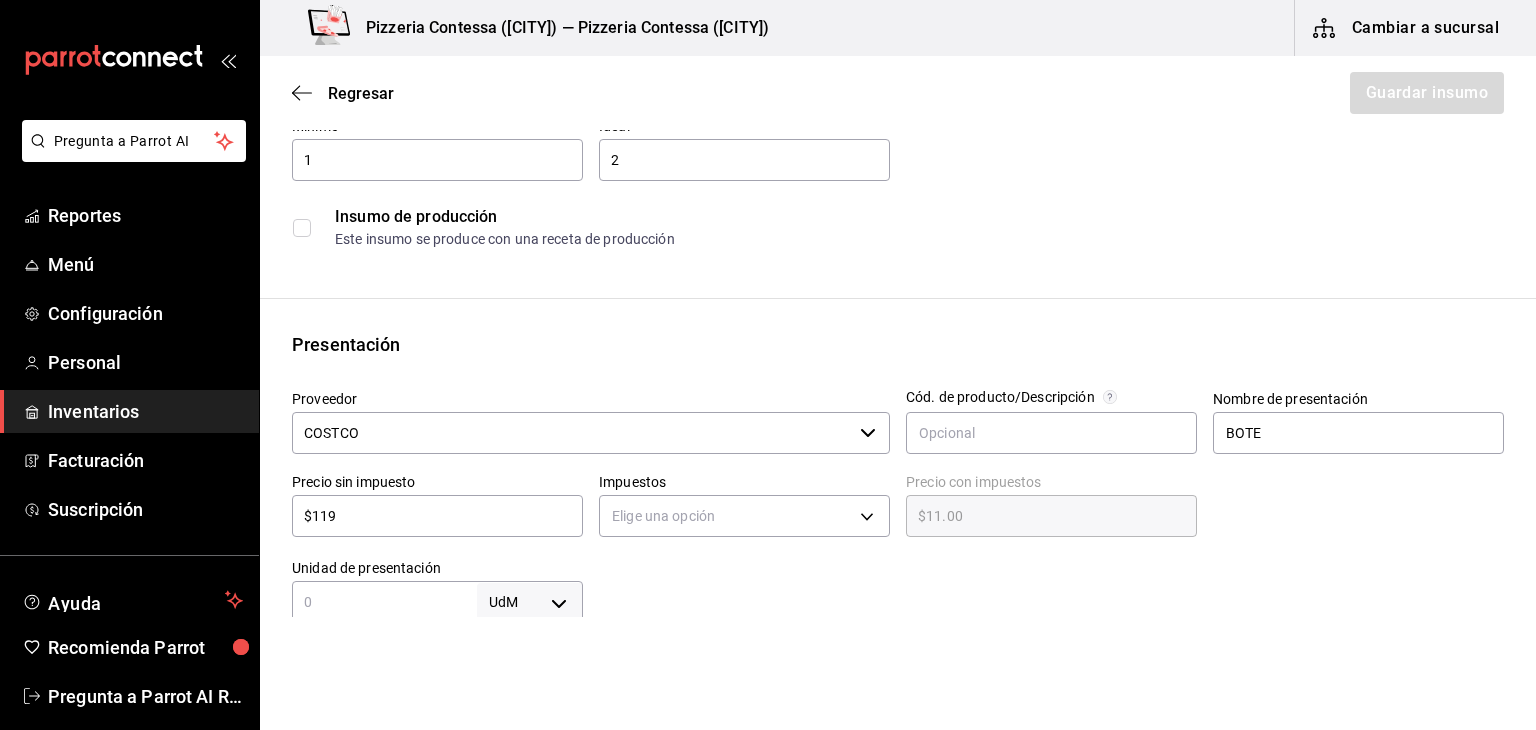 type on "$119.00" 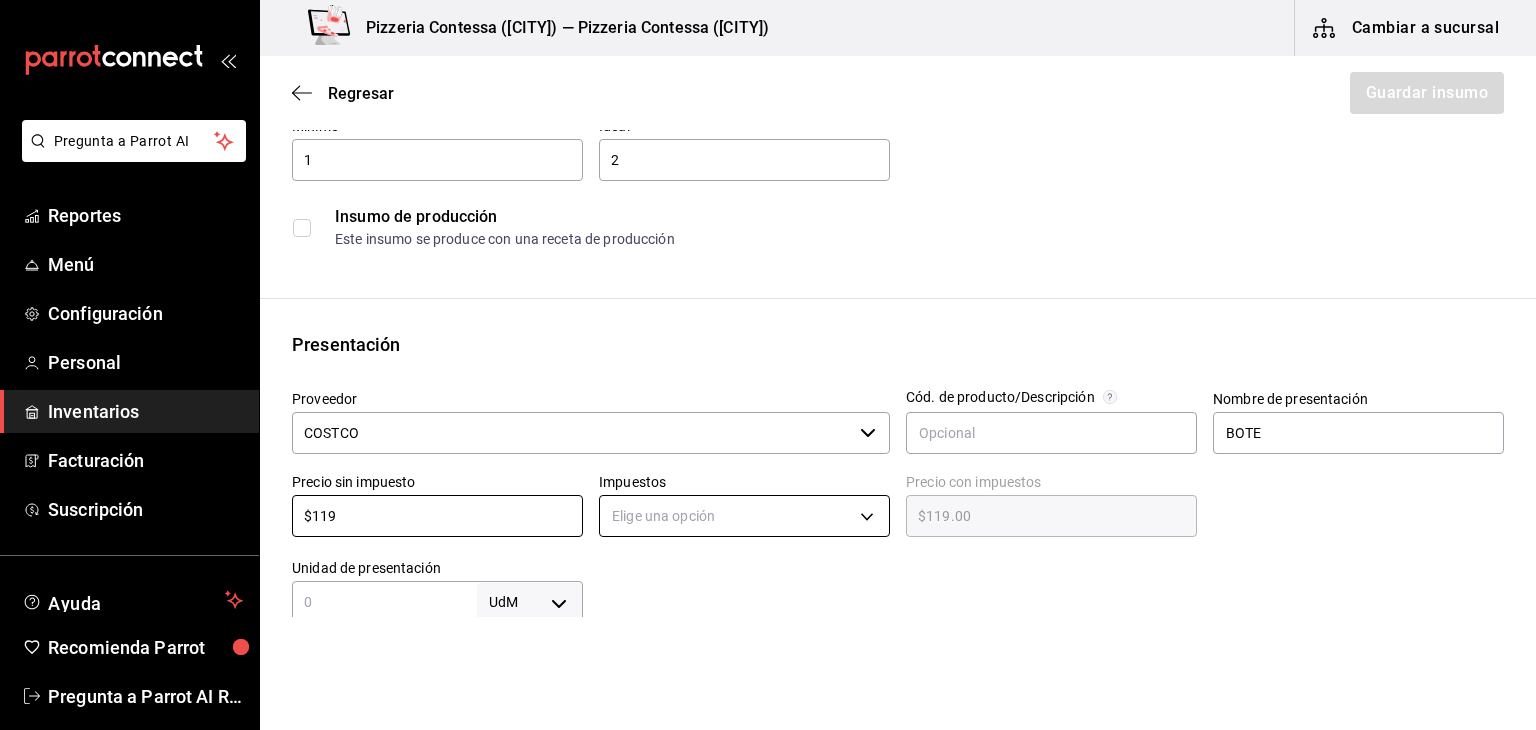type on "$119" 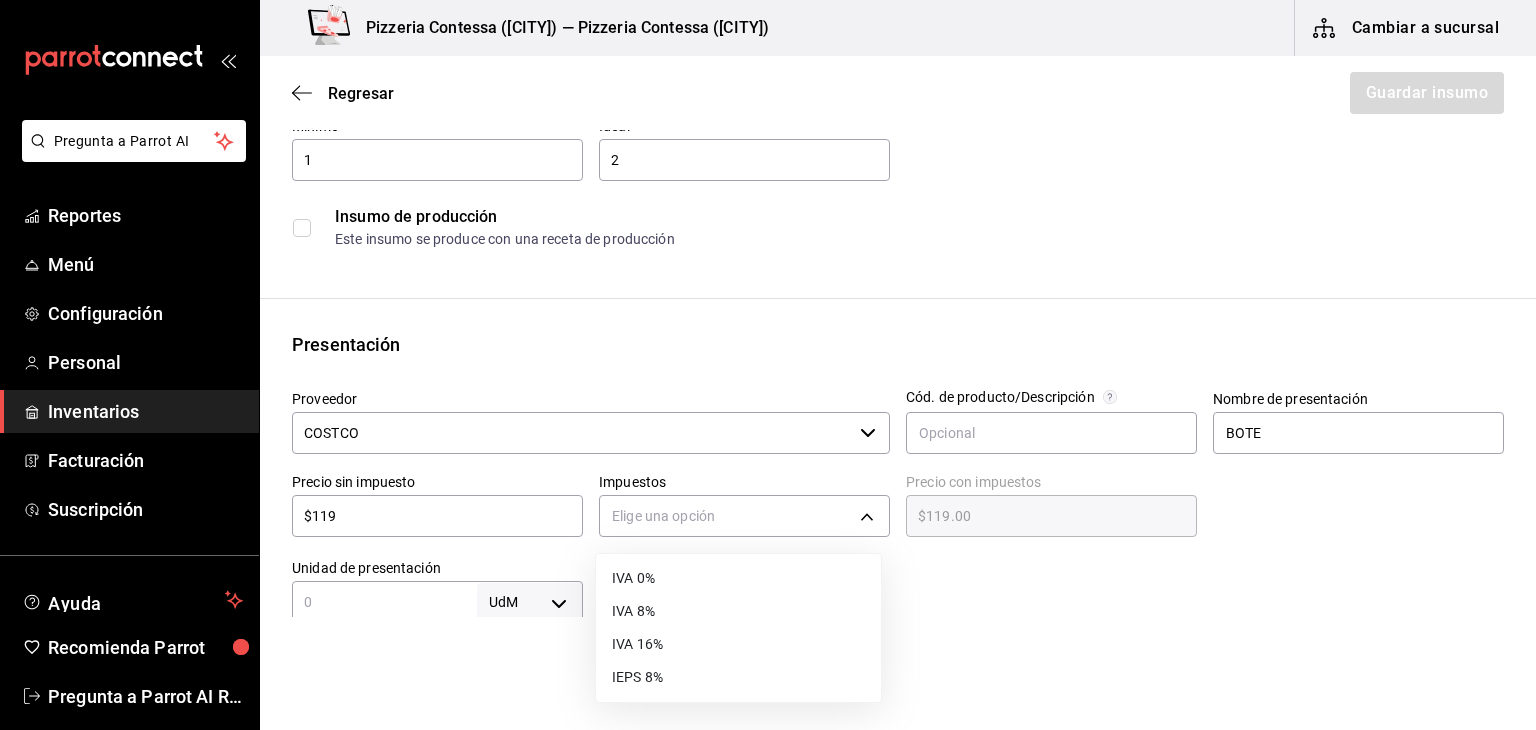 click on "IVA 16%" at bounding box center [738, 644] 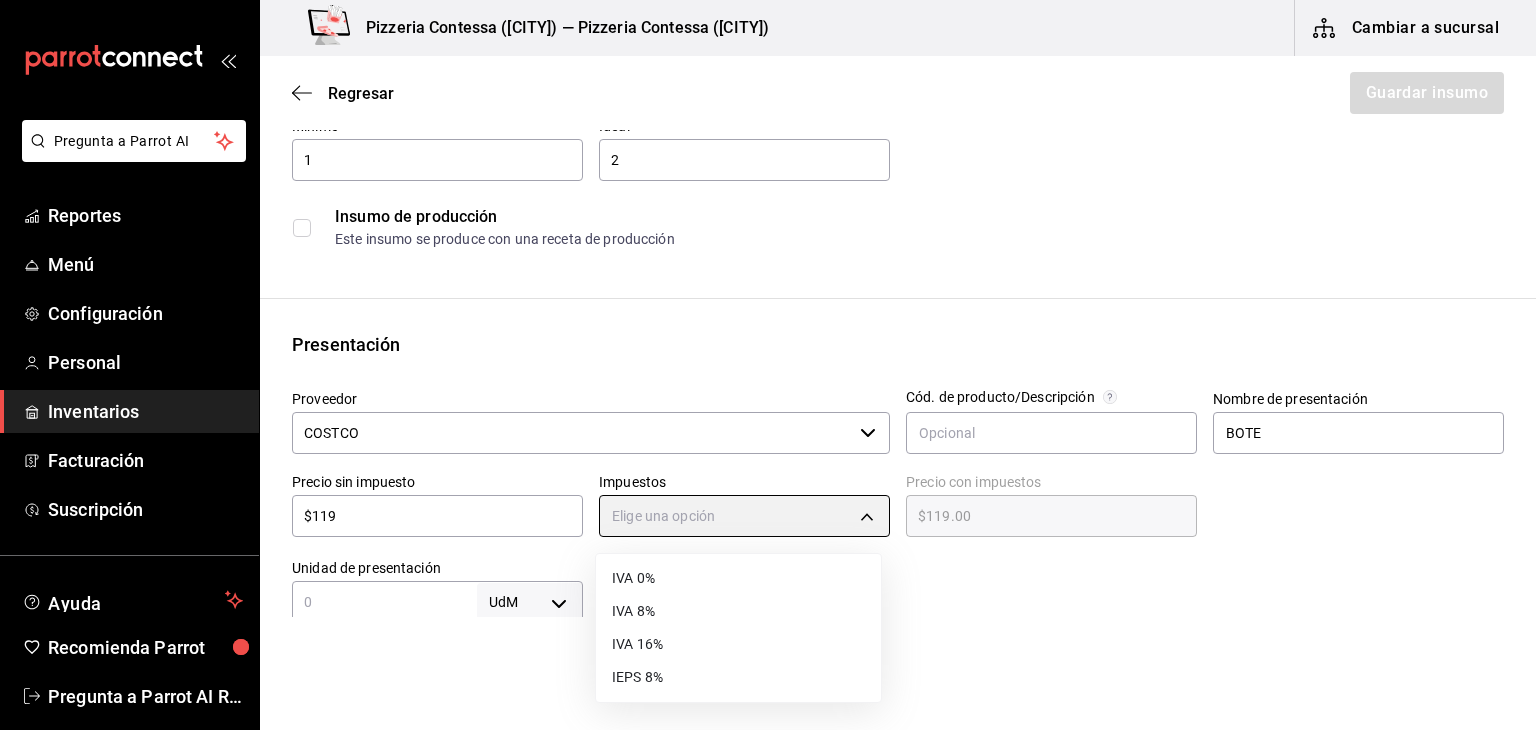 type on "IVA_16" 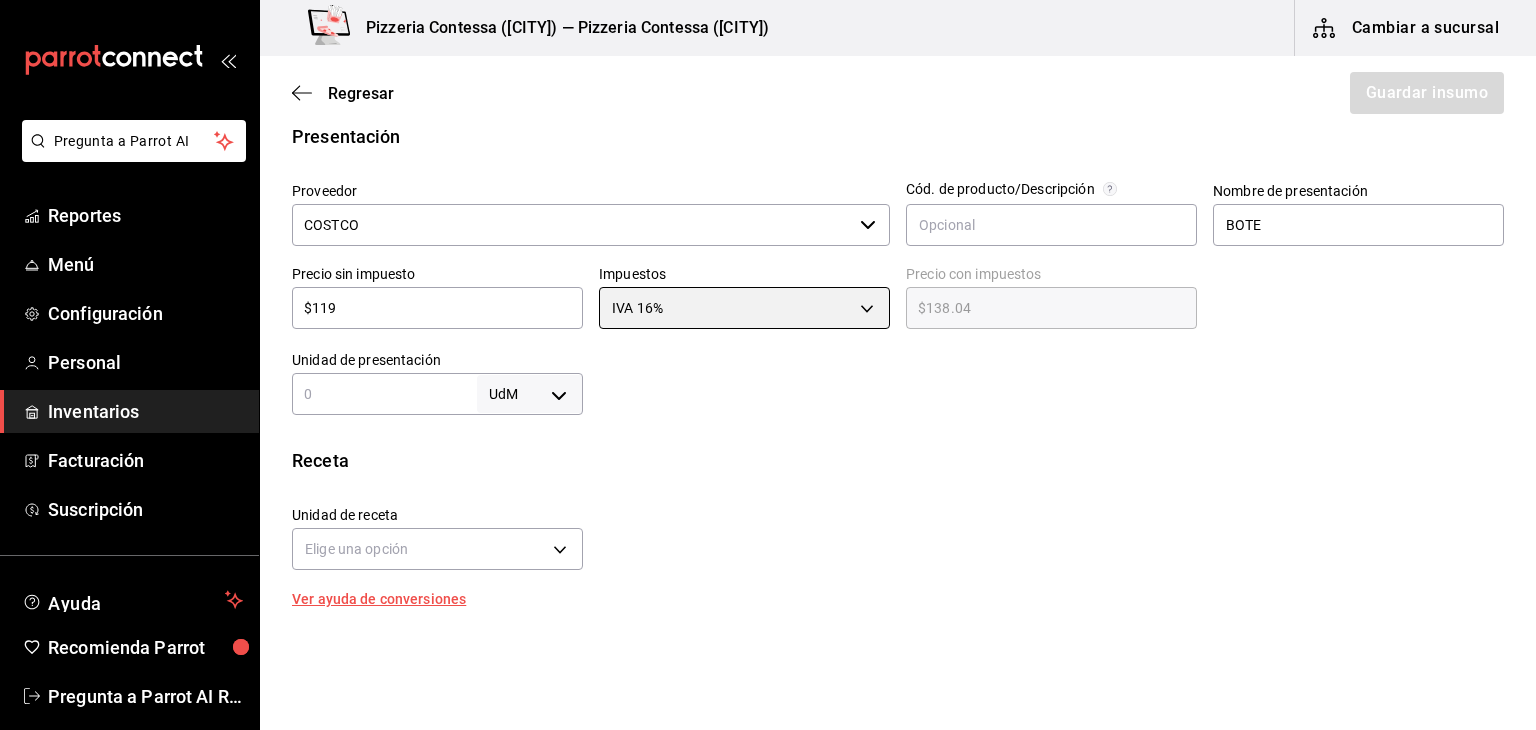 scroll, scrollTop: 415, scrollLeft: 0, axis: vertical 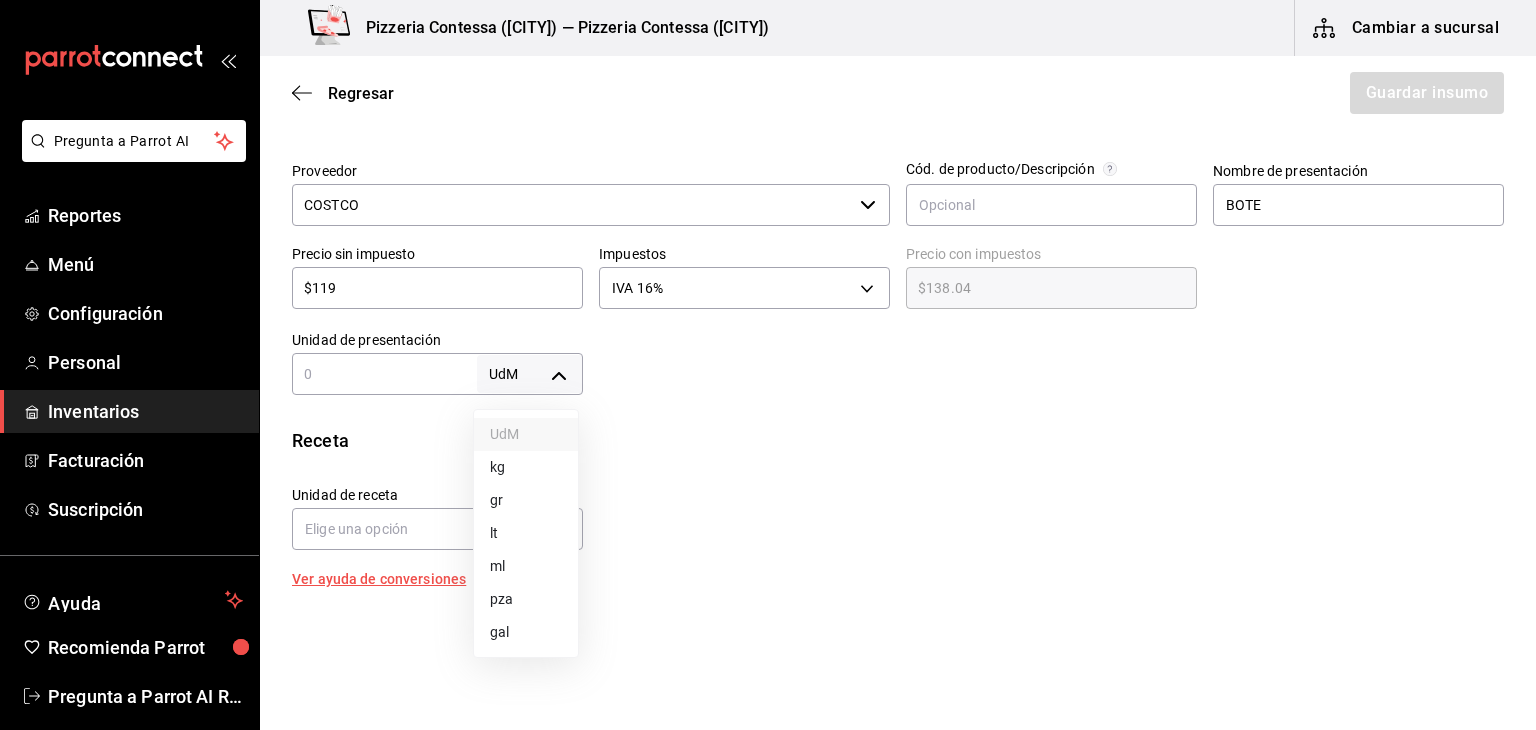 click on "Pregunta a Parrot AI Reportes   Menú   Configuración   Personal   Inventarios   Facturación   Suscripción   Ayuda Recomienda Parrot   Eduardo Quiroz   Sugerir nueva función   Pizzeria Contessa (Condesa) — Pizzeria Contessa (Condesa) Cambiar a sucursal Regresar Guardar insumo Insumo Nombre CHILE ROJO TRITURADO Categoría de inventario ABARROTES ​ Mínimo 1 ​ Ideal 2 ​ Insumo de producción Este insumo se produce con una receta de producción Presentación Proveedor COSTCO ​ Cód. de producto/Descripción Nombre de presentación BOTE Precio sin impuesto $119 ​ Impuestos IVA 16% IVA_16 Precio con impuestos $138.04 ​ Unidad de presentación UdM ​ Receta Unidad de receta Elige una opción Factor de conversión ​ Ver ayuda de conversiones ¿La presentación (BOTE) viene en otra caja? Si No Presentaciones por caja ​ Sin definir Unidades de conteo GANA 1 MES GRATIS EN TU SUSCRIPCIÓN AQUÍ Pregunta a Parrot AI Reportes   Menú   Configuración   Personal   Inventarios   Facturación     Ayuda" at bounding box center (768, 308) 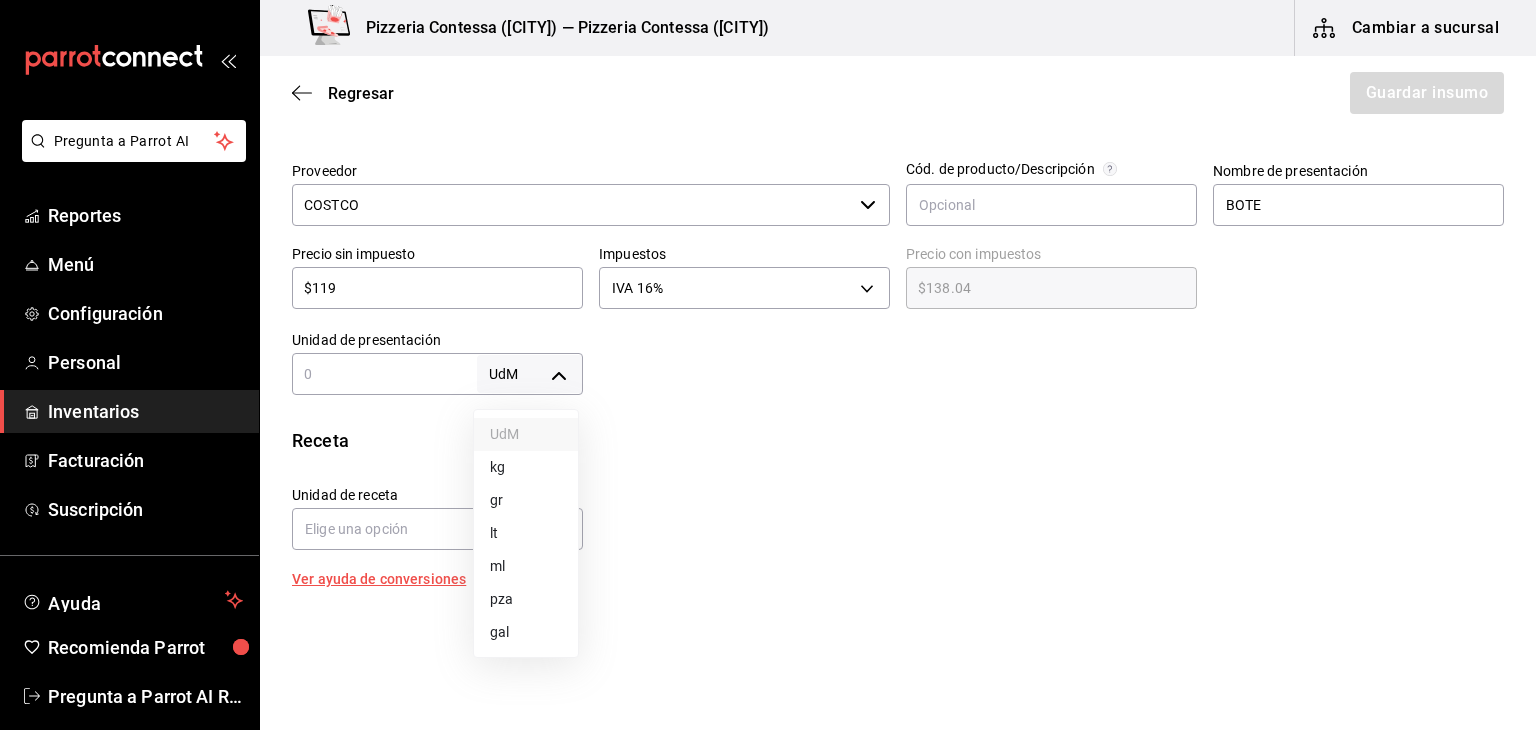 type on "GRAM" 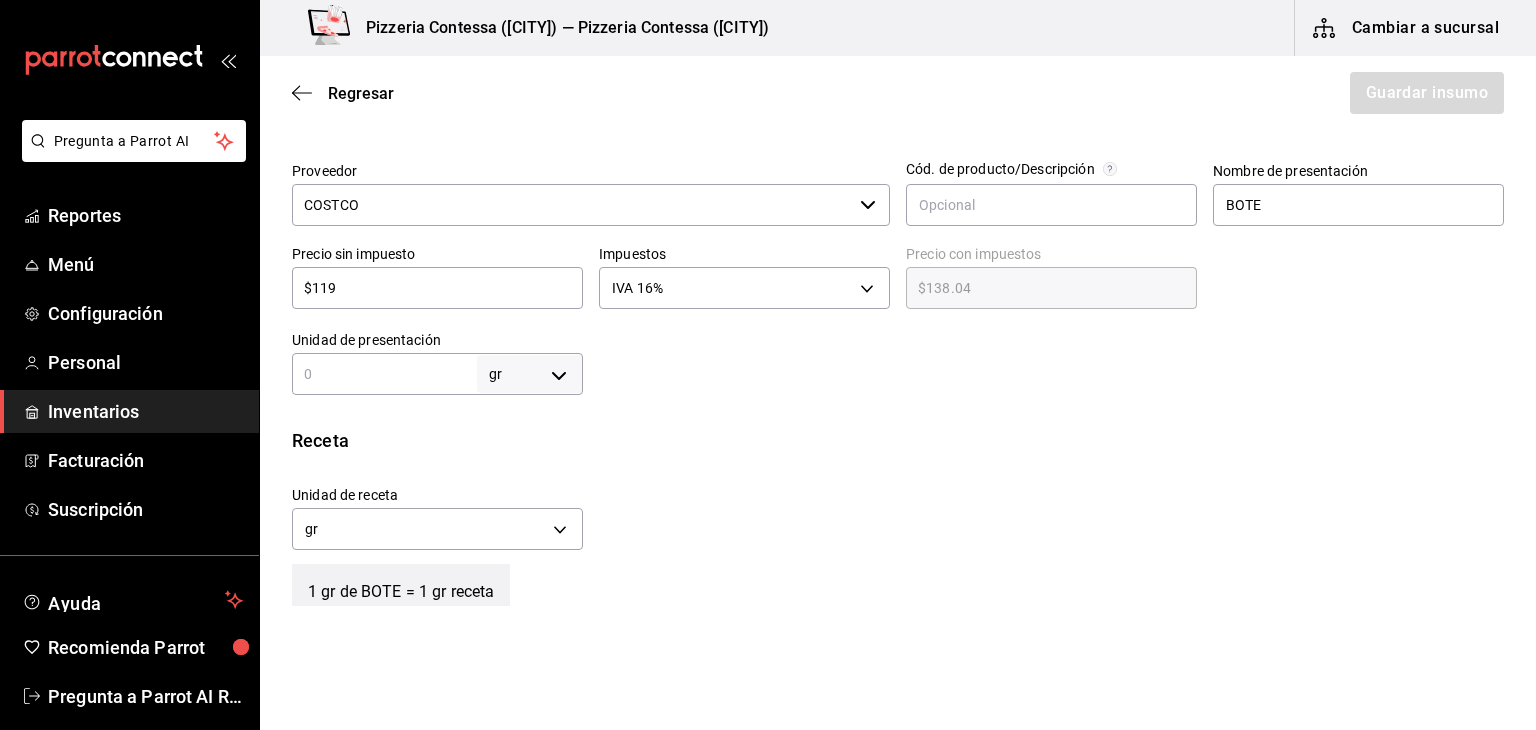 click on "gr GRAM ​" at bounding box center (437, 374) 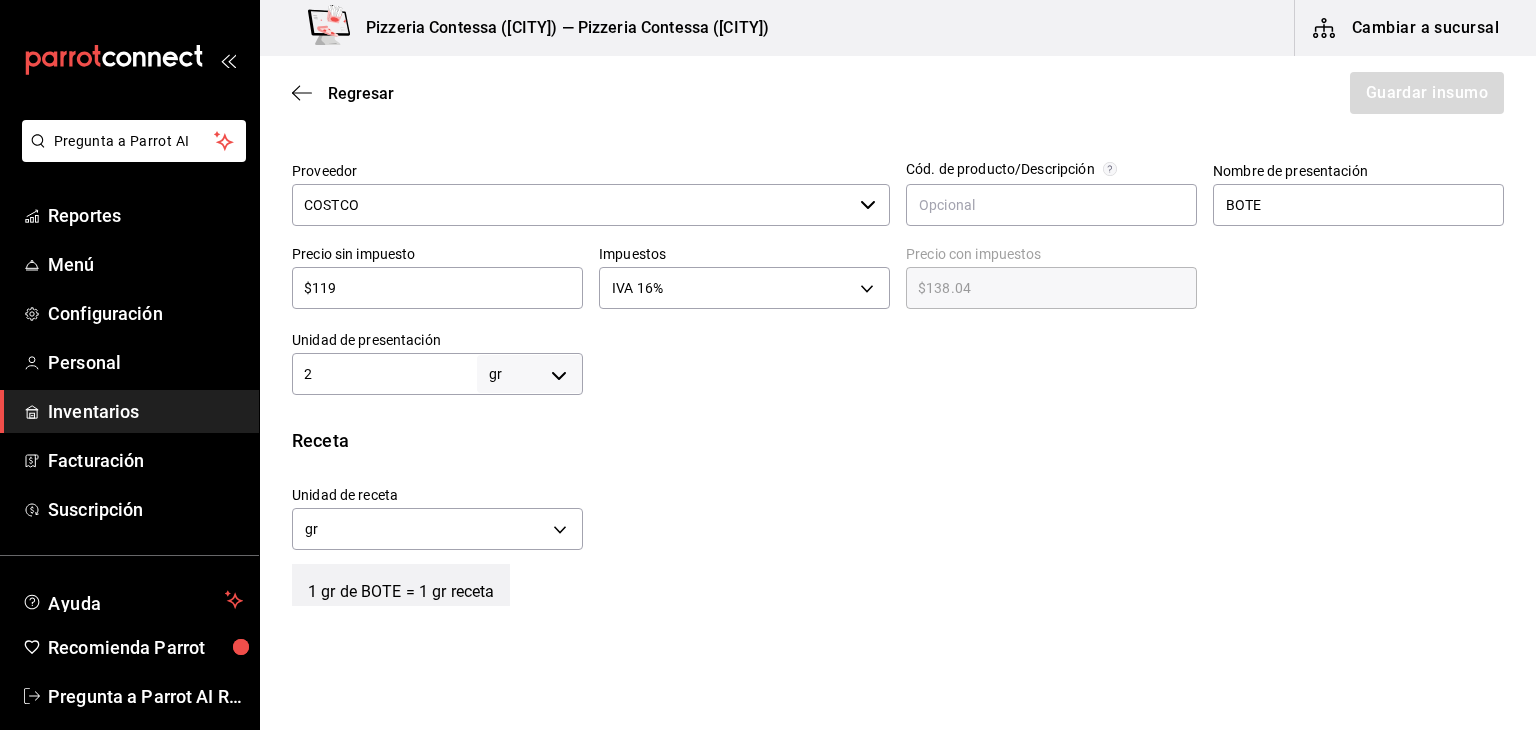 type on "2" 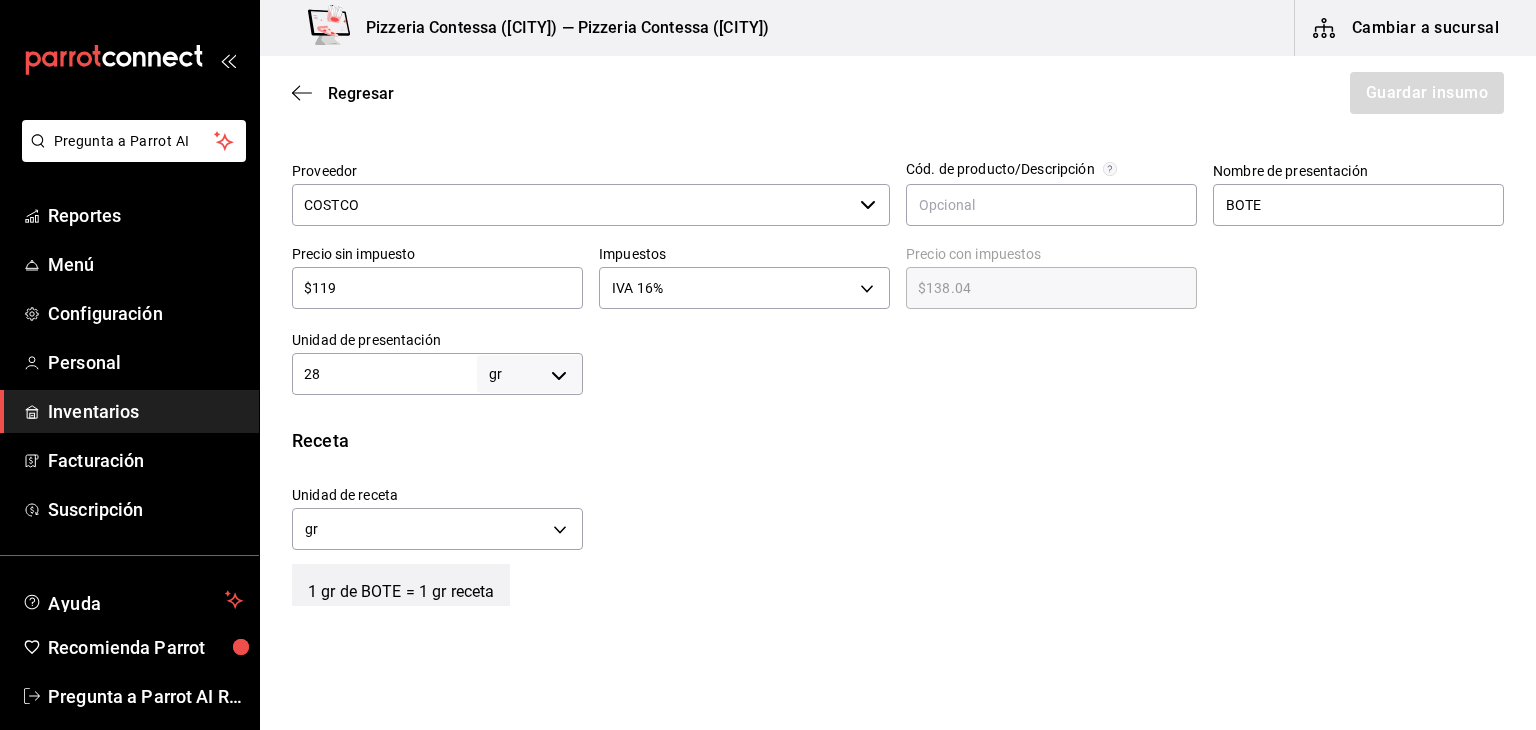 type on "28" 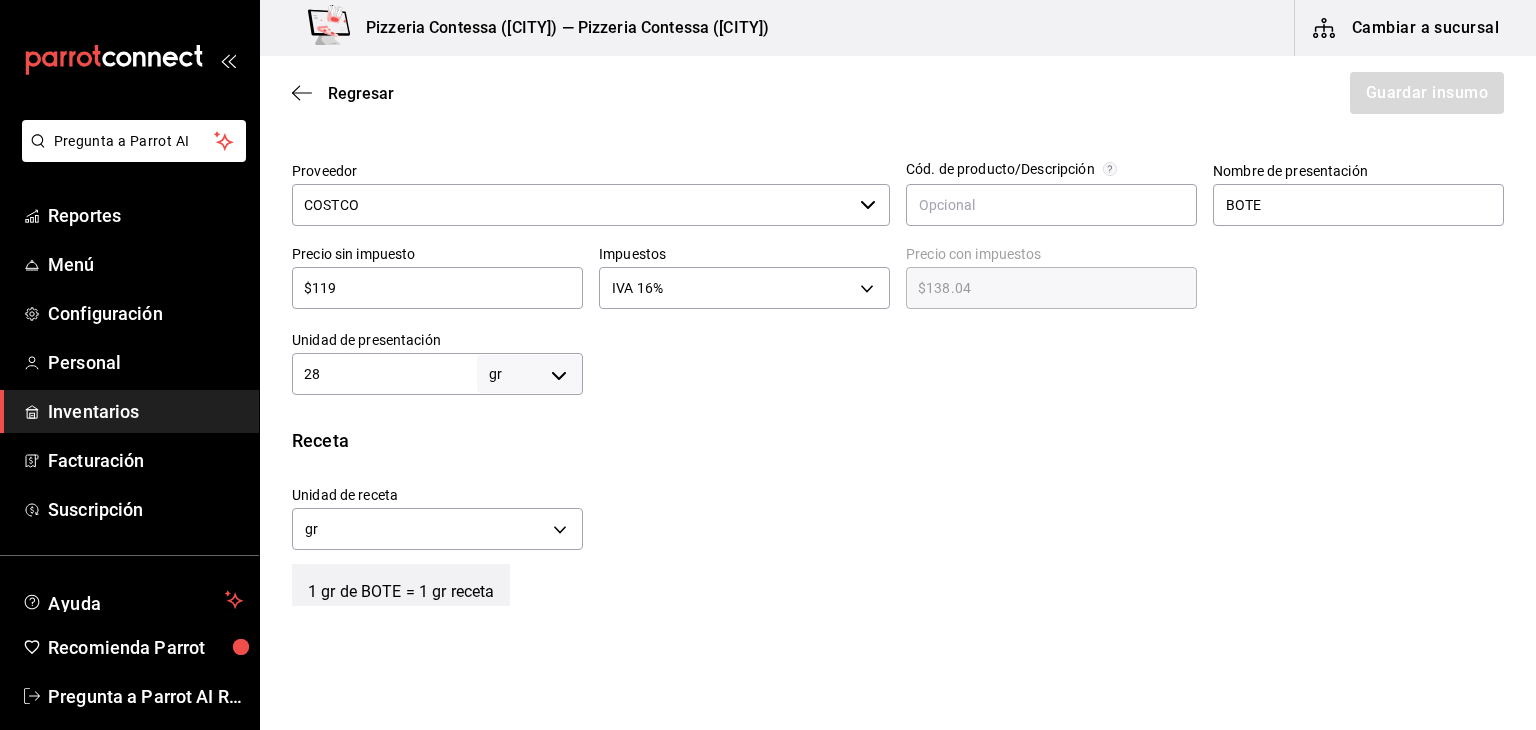 type on "283" 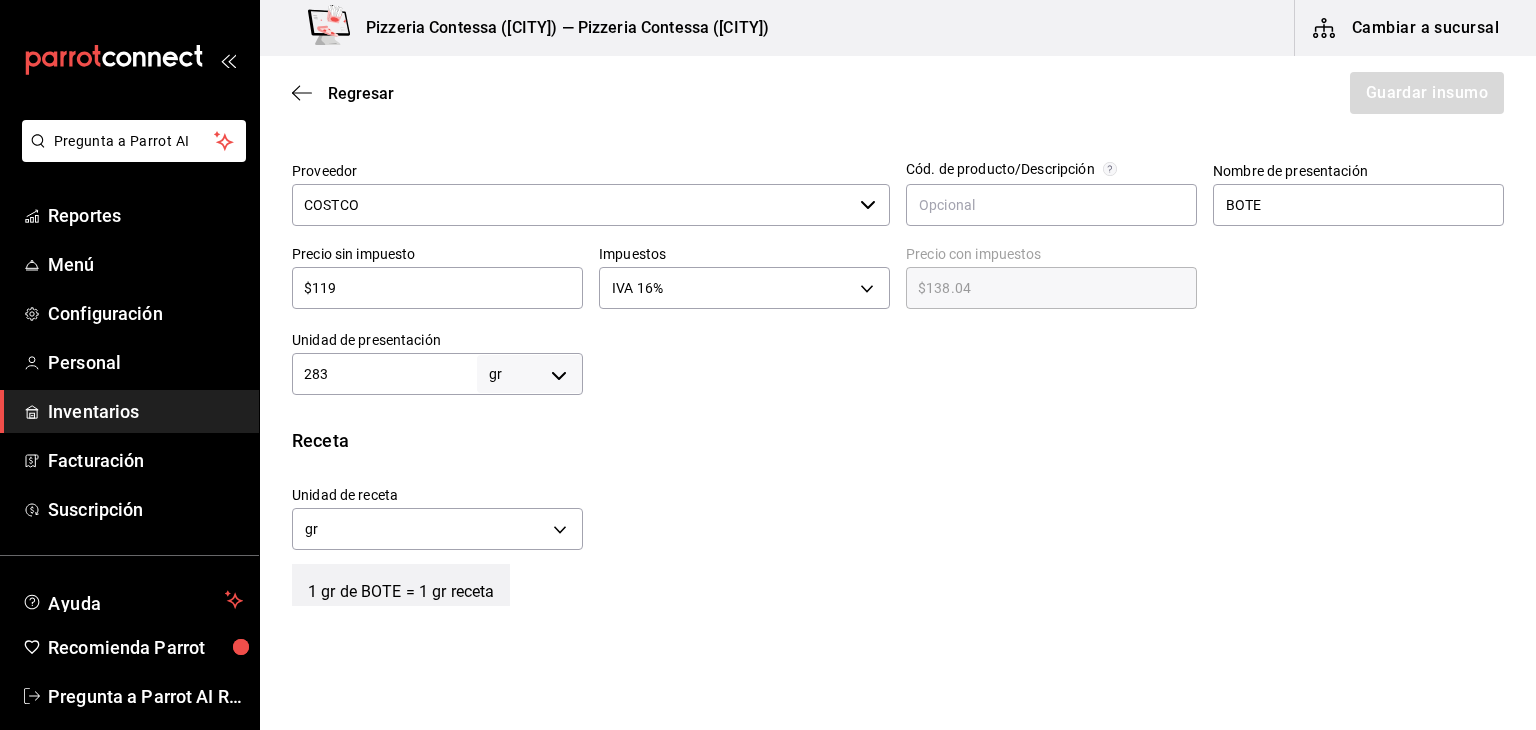 type on "283" 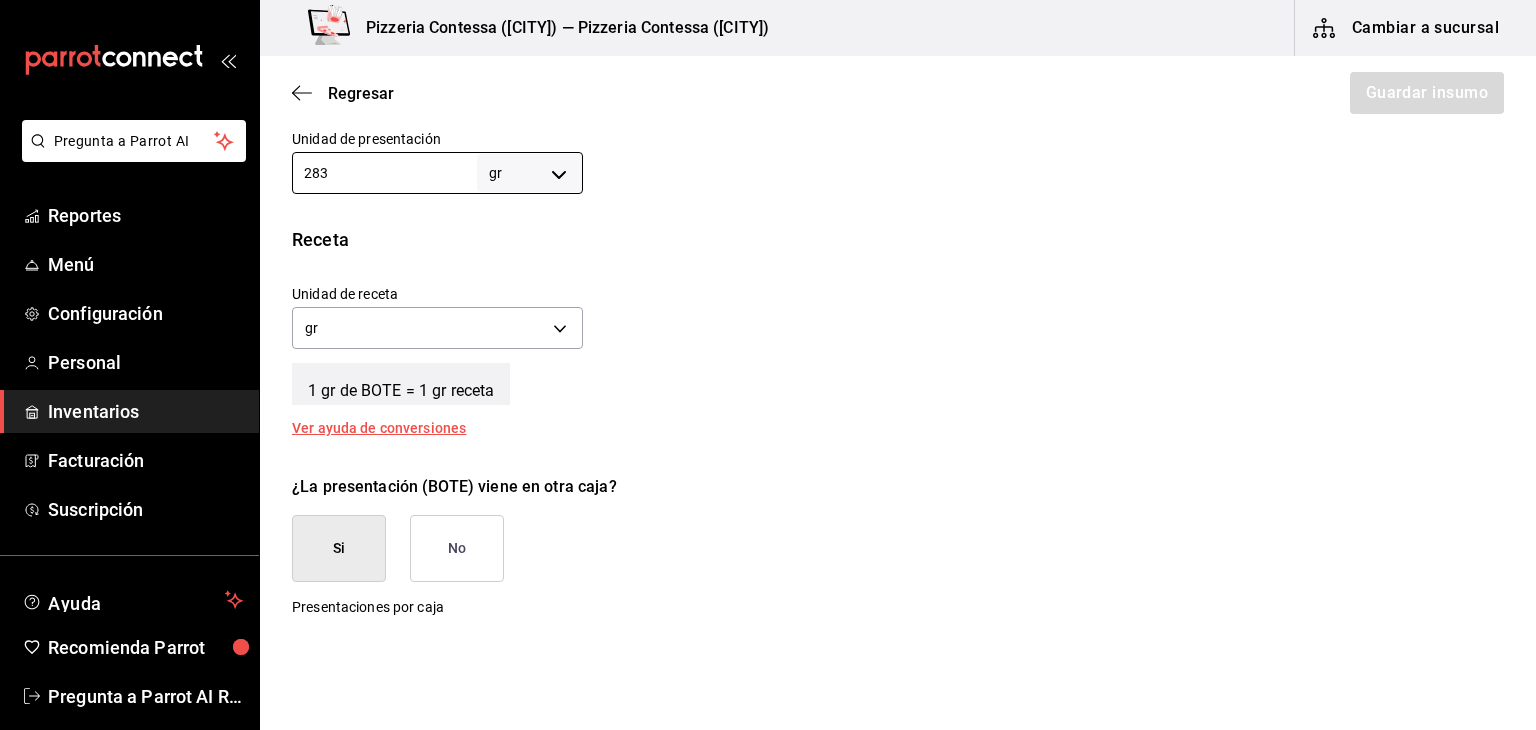 scroll, scrollTop: 666, scrollLeft: 0, axis: vertical 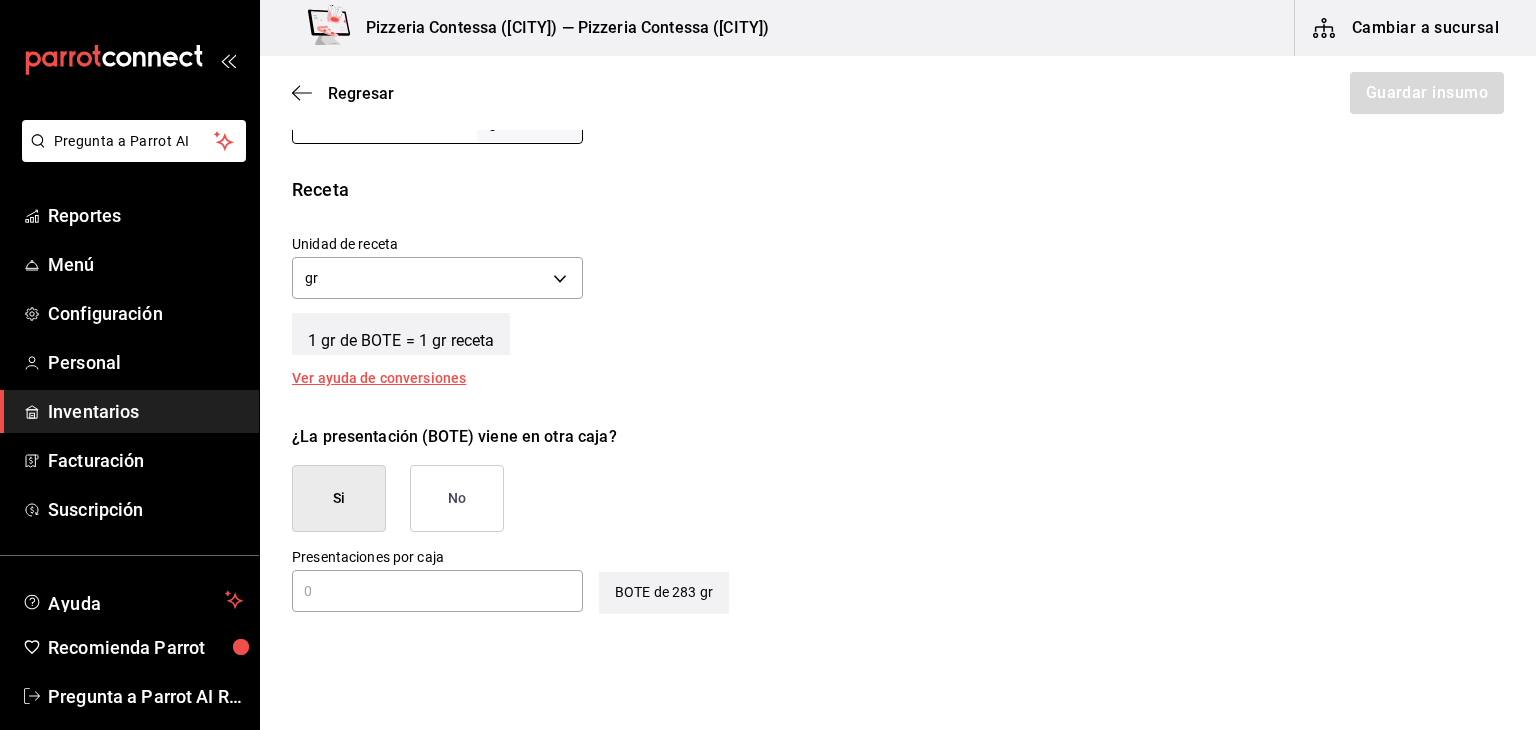 type on "283" 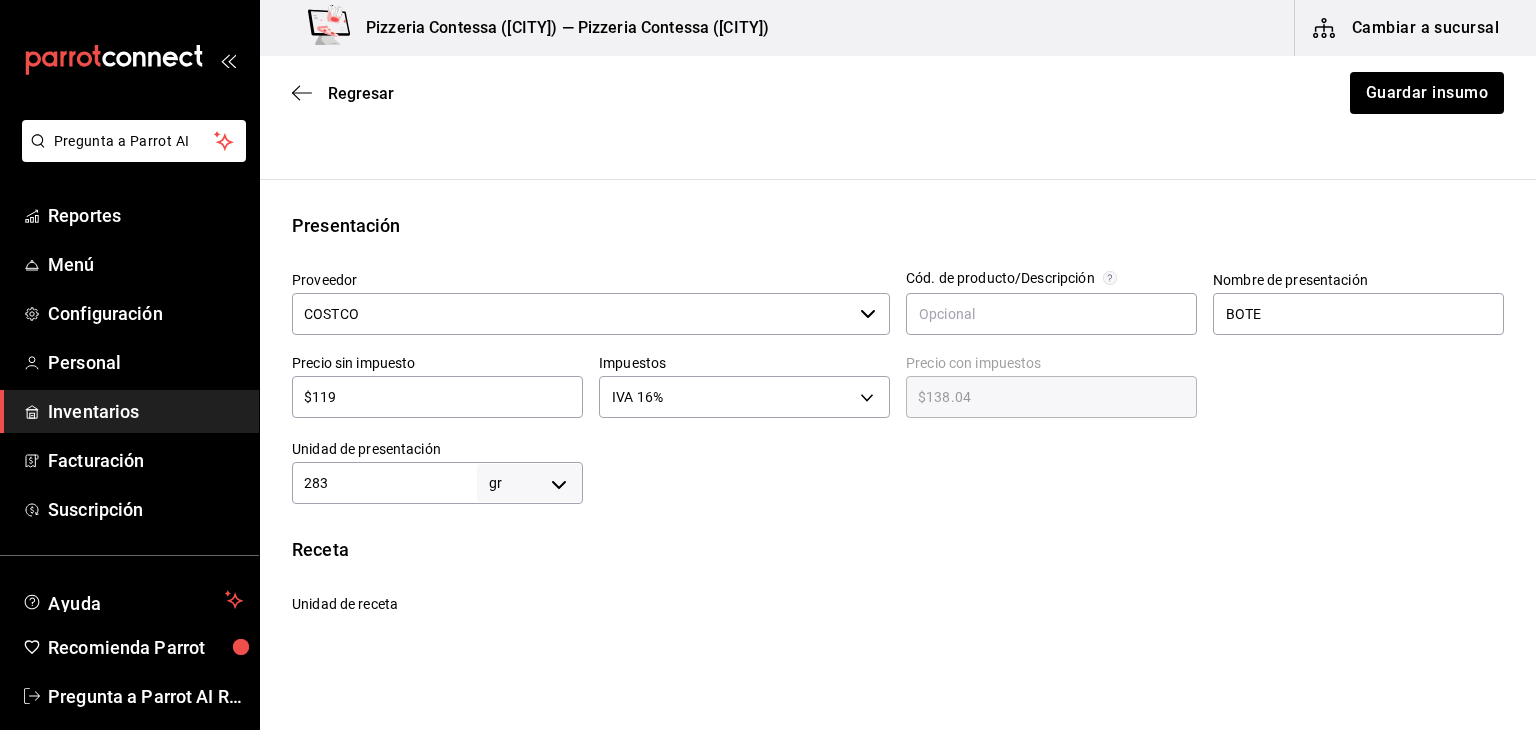 scroll, scrollTop: 796, scrollLeft: 0, axis: vertical 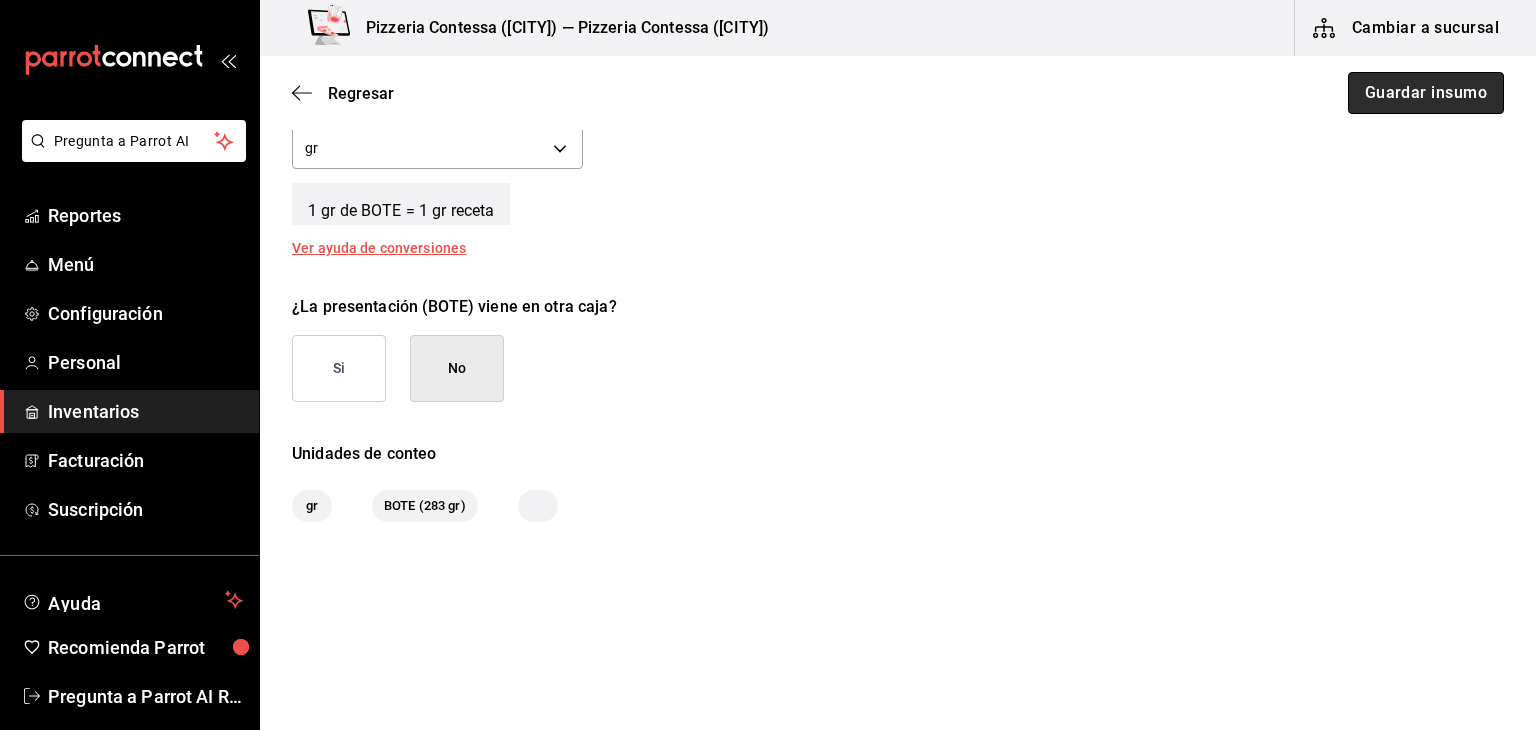click on "Guardar insumo" at bounding box center [1426, 93] 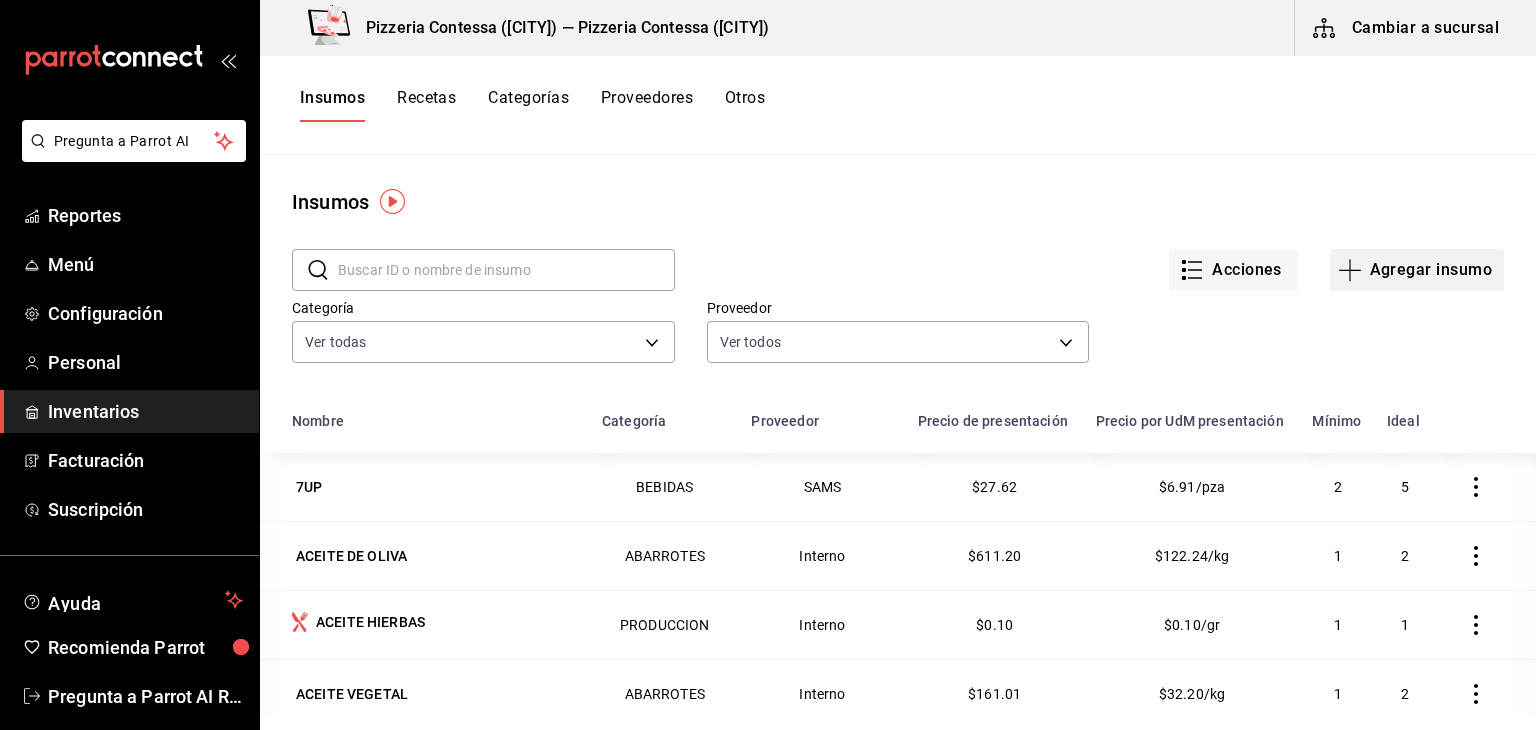 click on "Agregar insumo" at bounding box center (1417, 270) 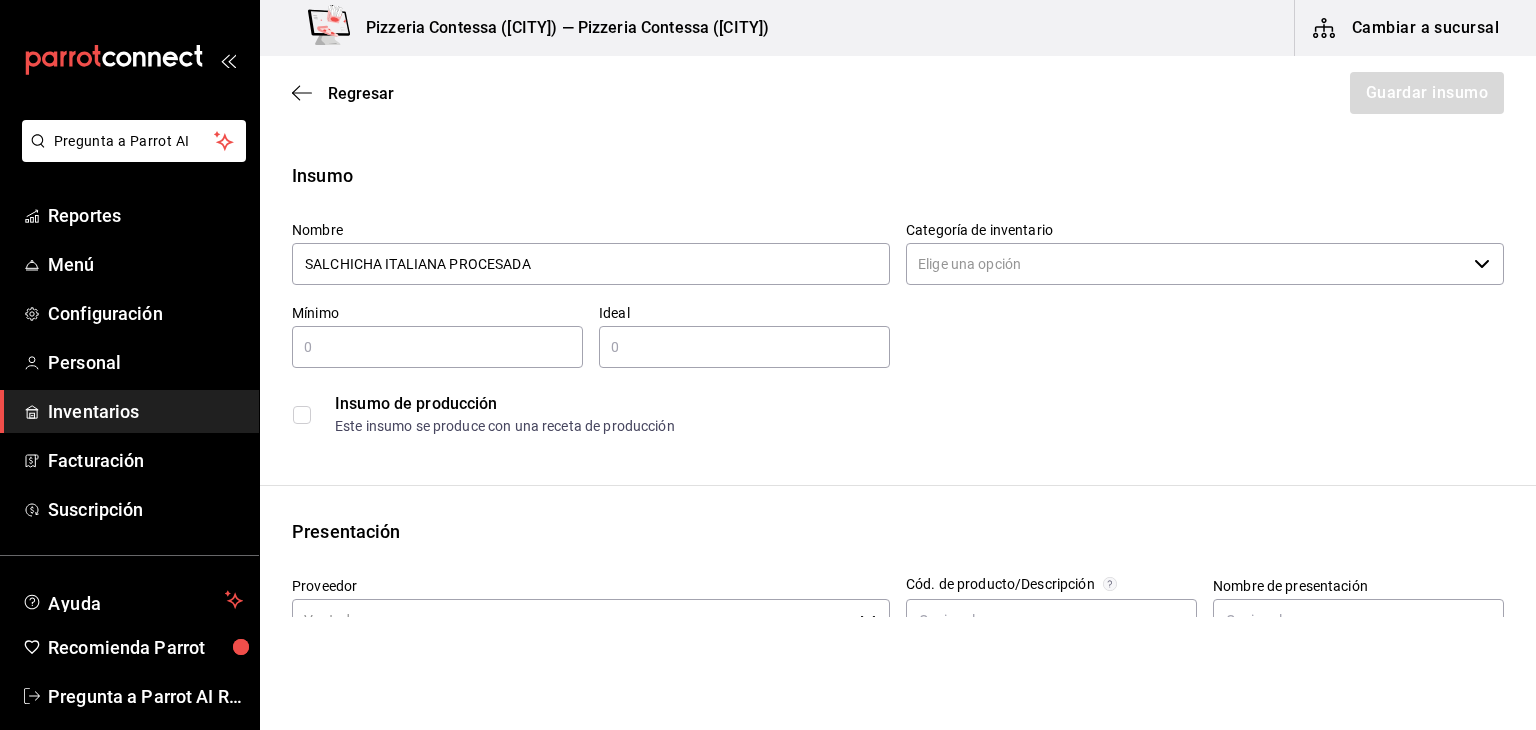 type on "SALCHICHA ITALIANA PROCESADA" 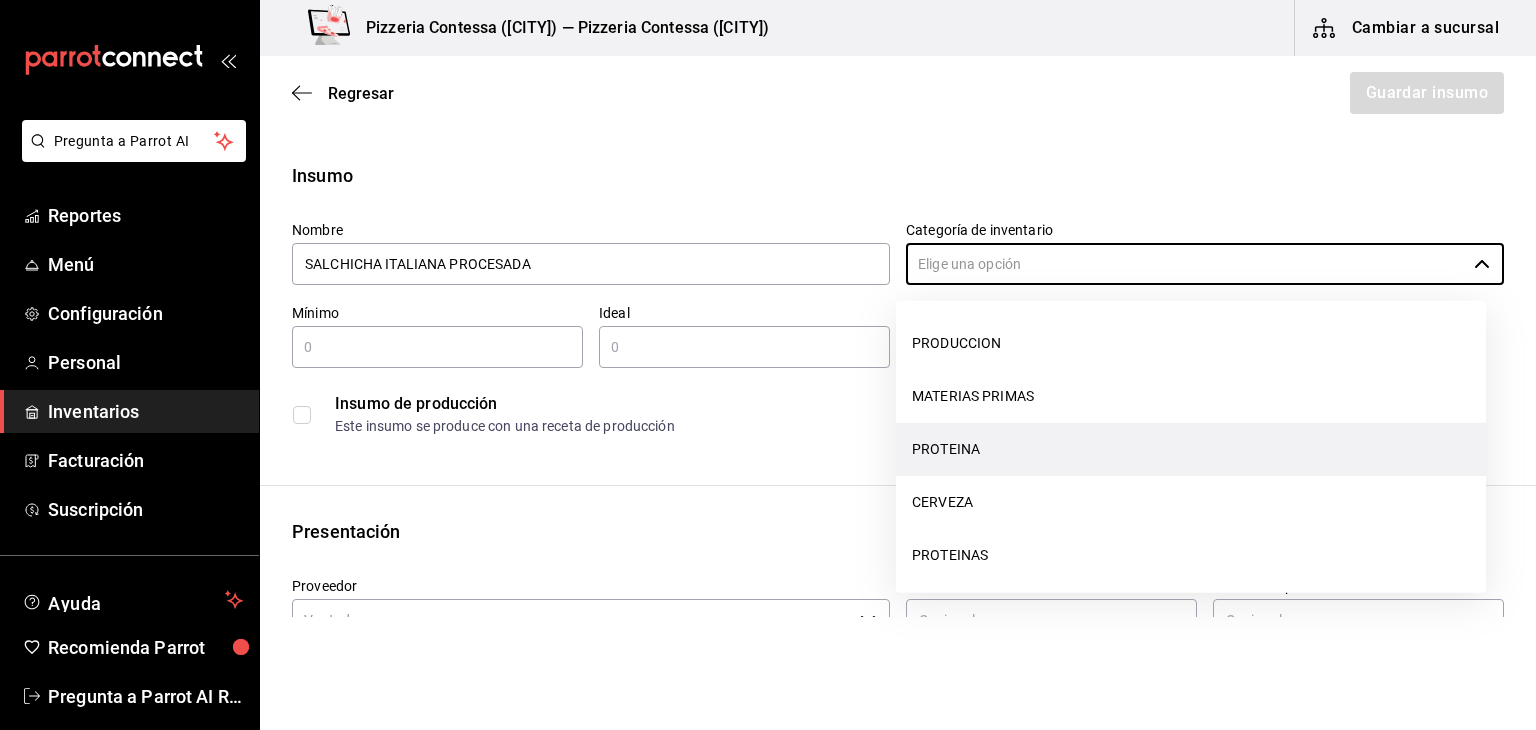 click on "PROTEINA" at bounding box center [1191, 449] 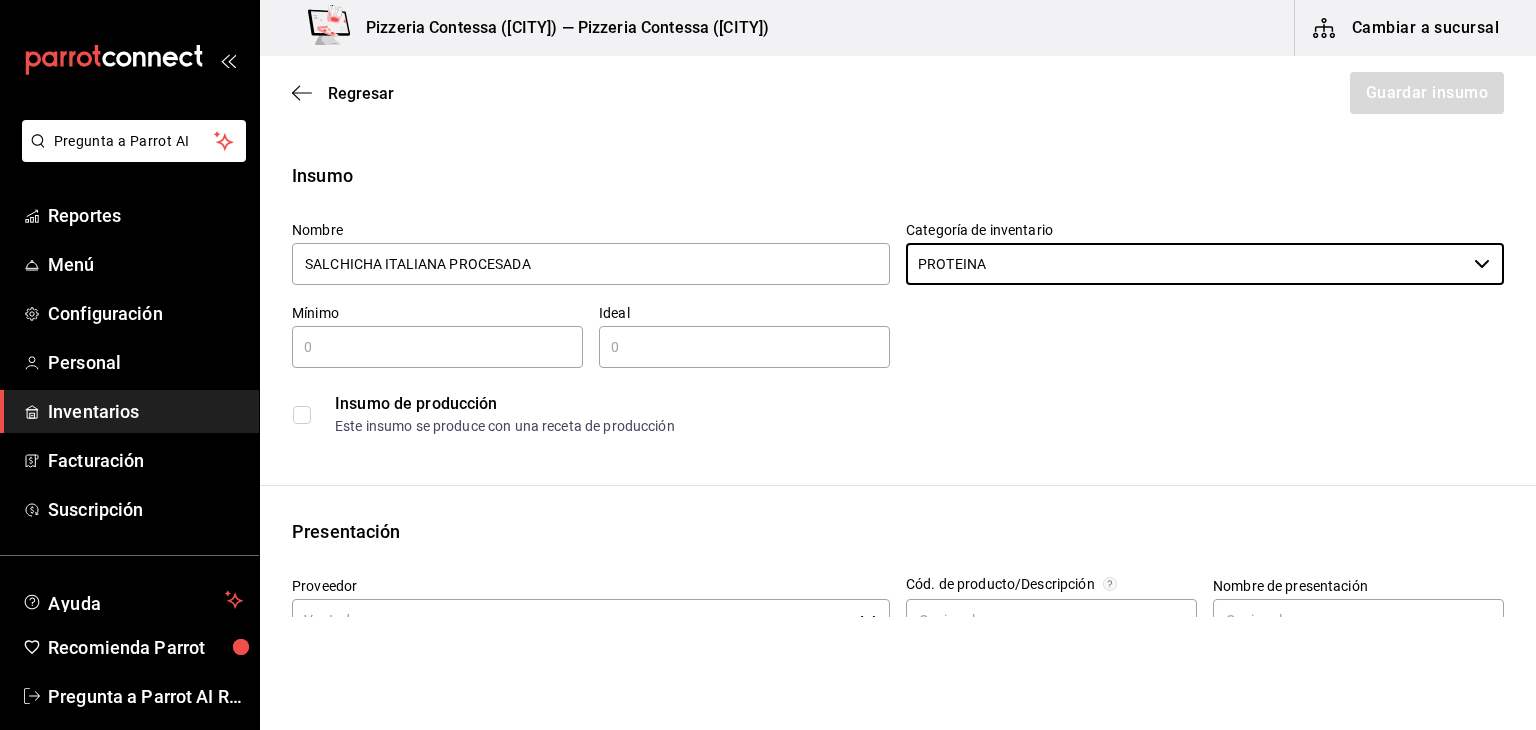 click at bounding box center [437, 347] 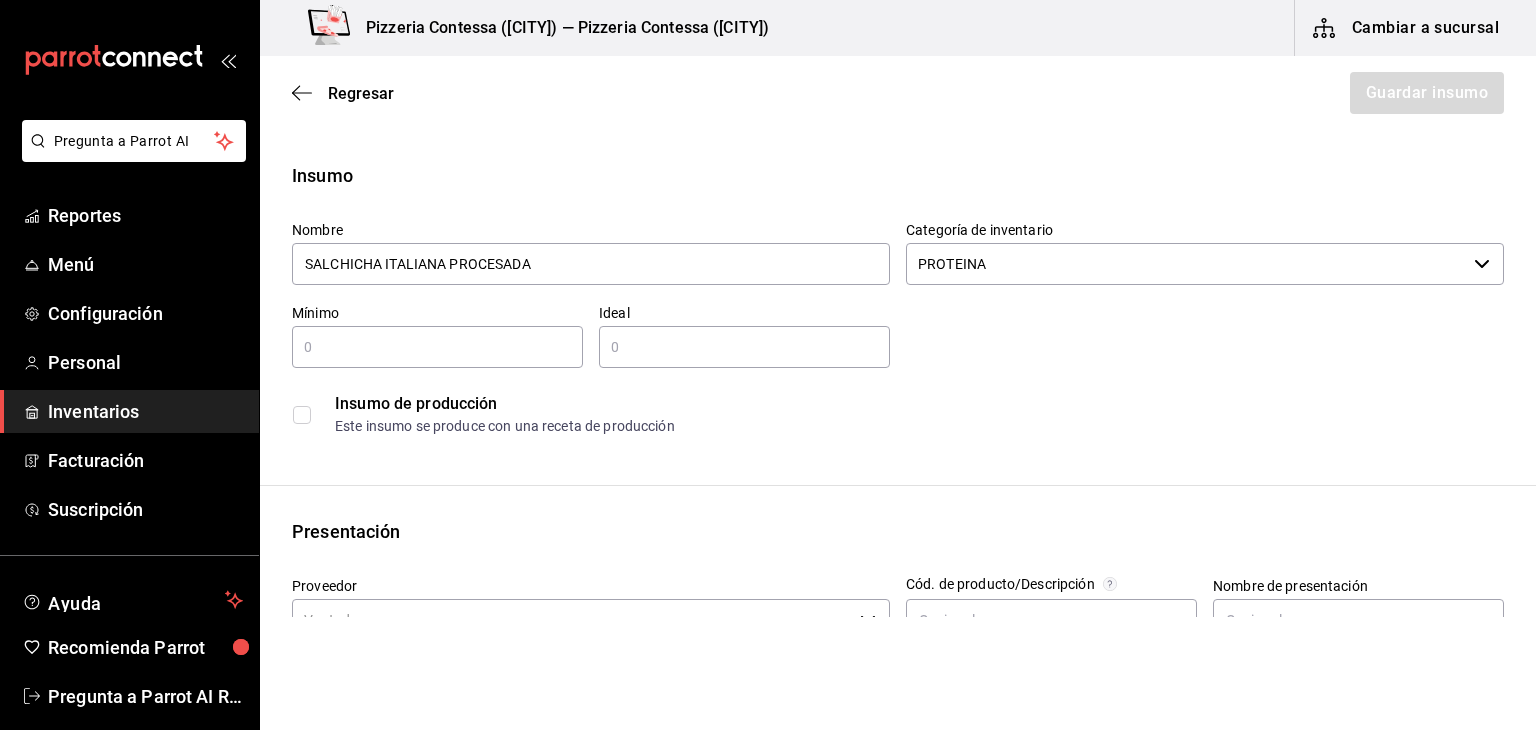 click at bounding box center (437, 347) 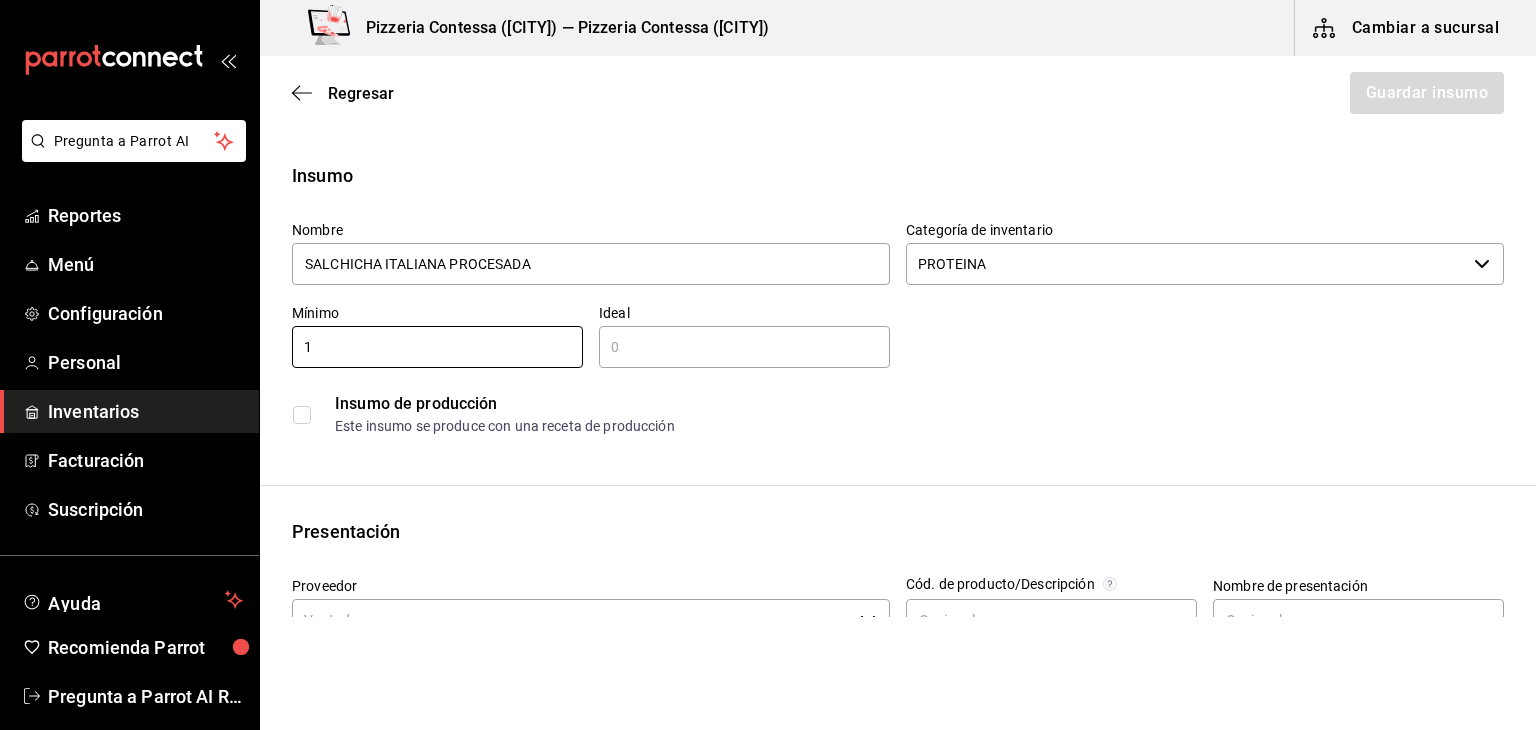 type on "1" 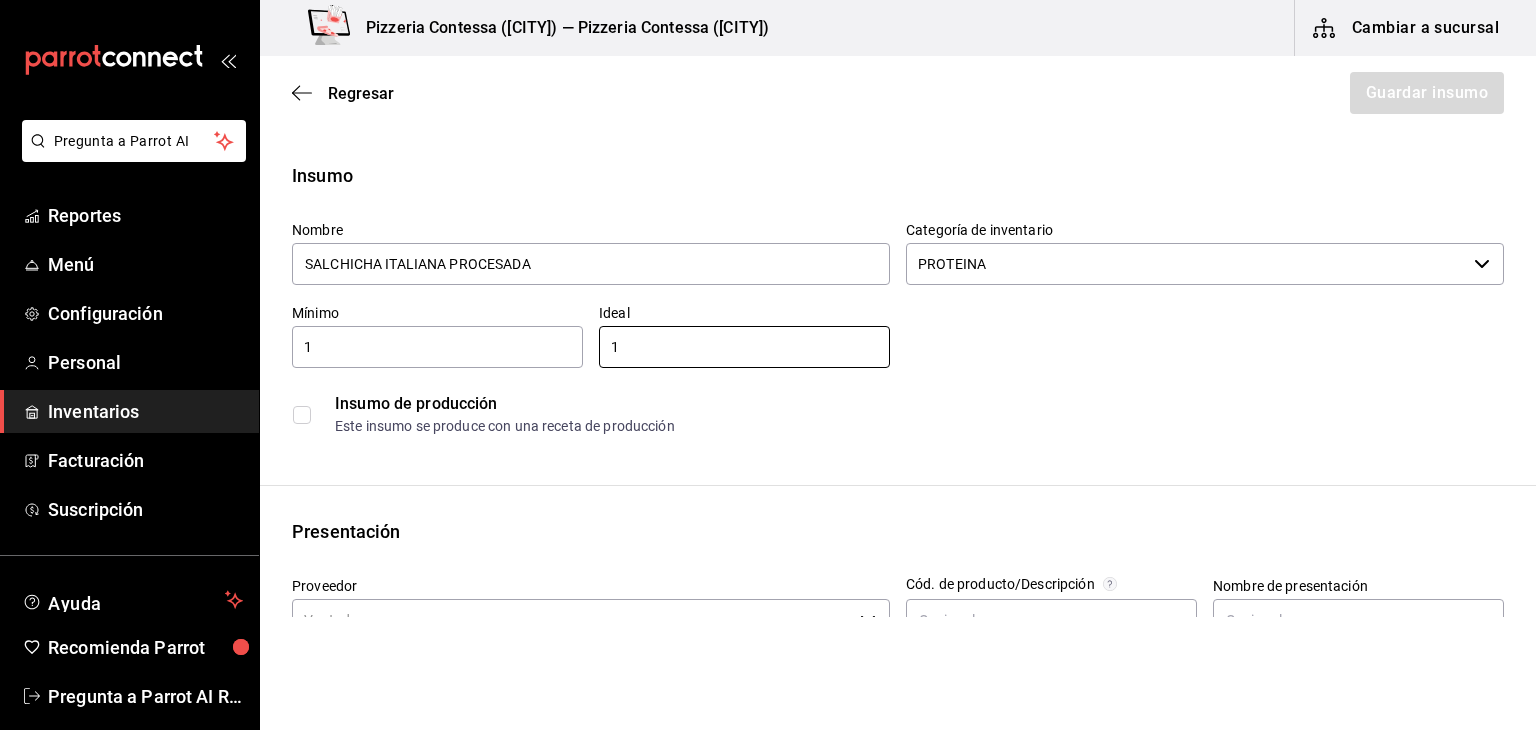 type on "1" 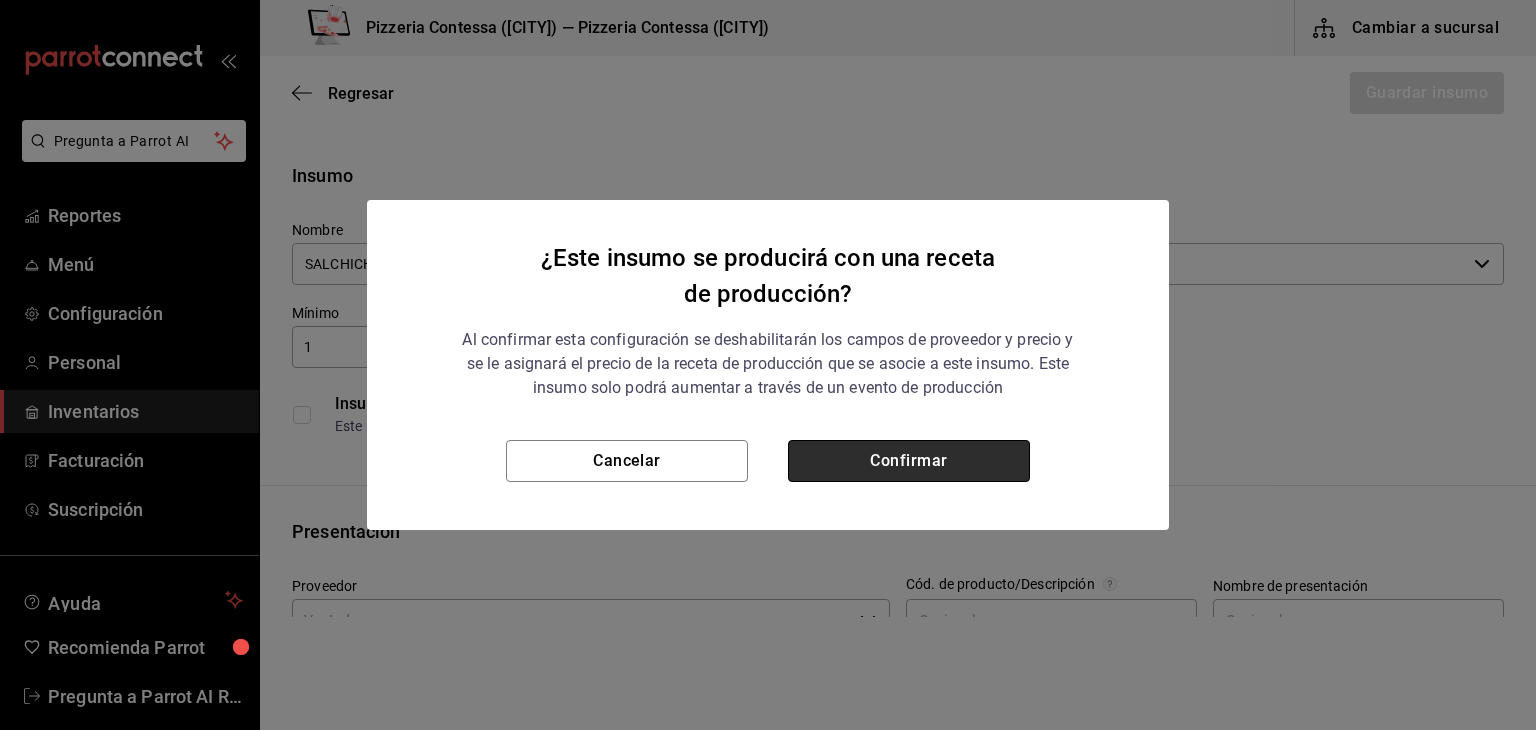 click on "Confirmar" at bounding box center (909, 461) 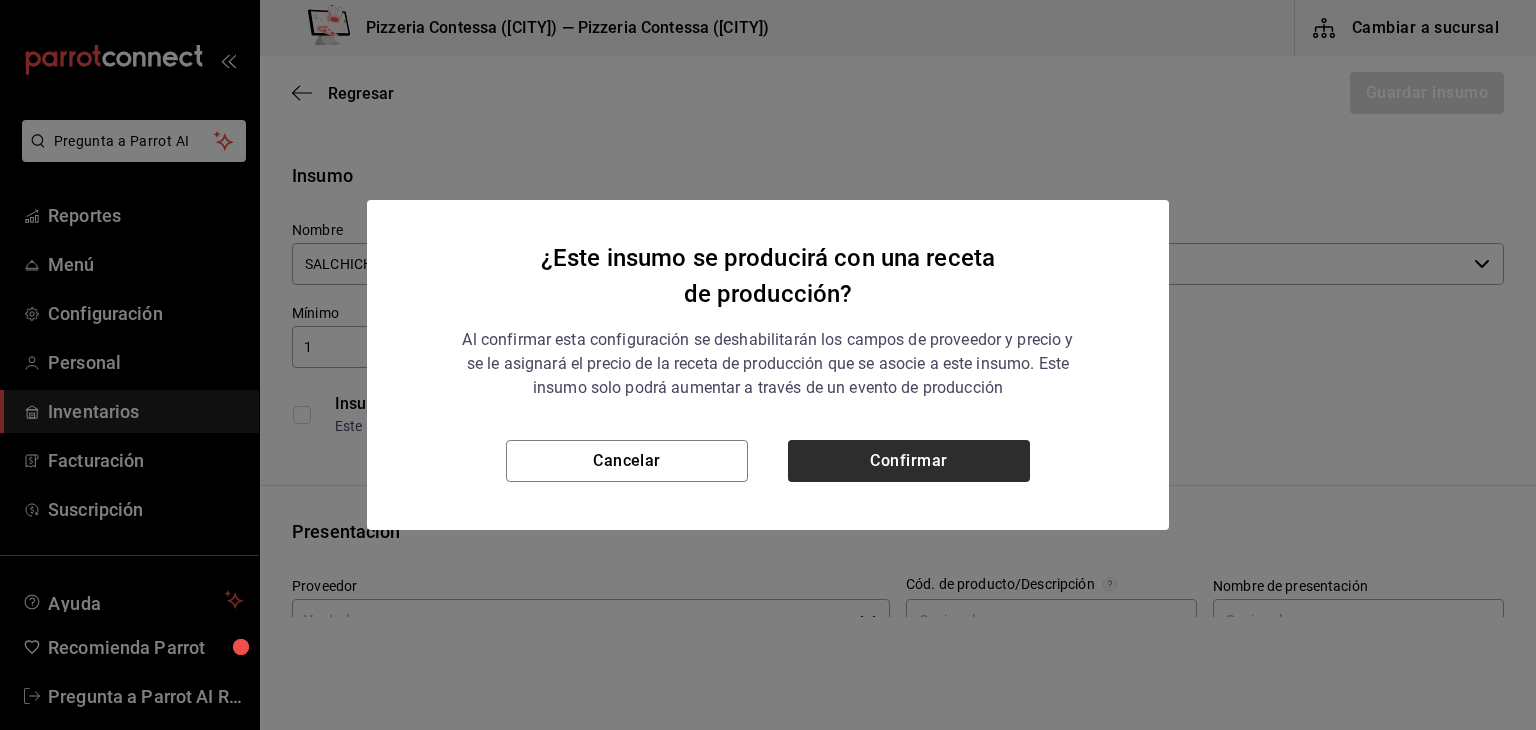 checkbox on "true" 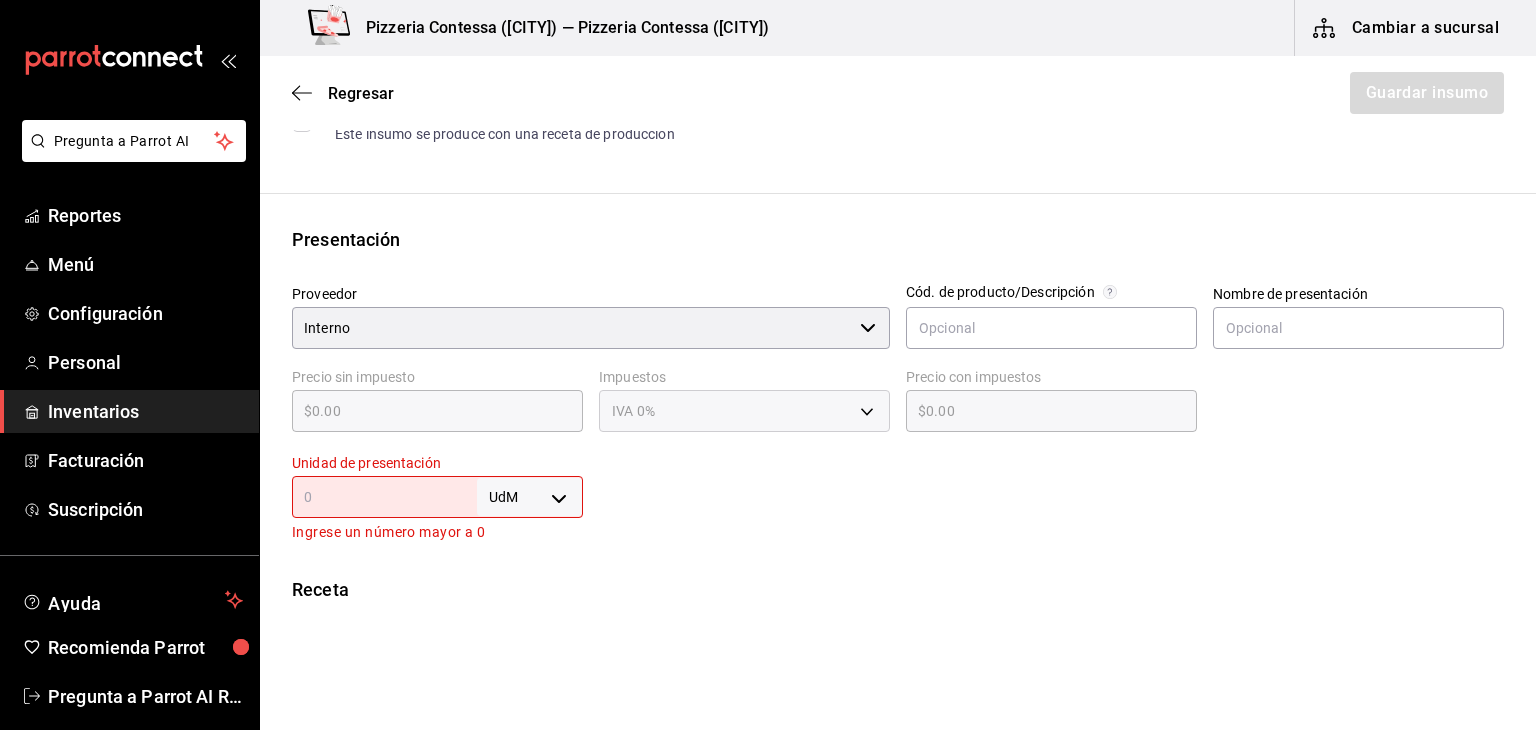 scroll, scrollTop: 292, scrollLeft: 0, axis: vertical 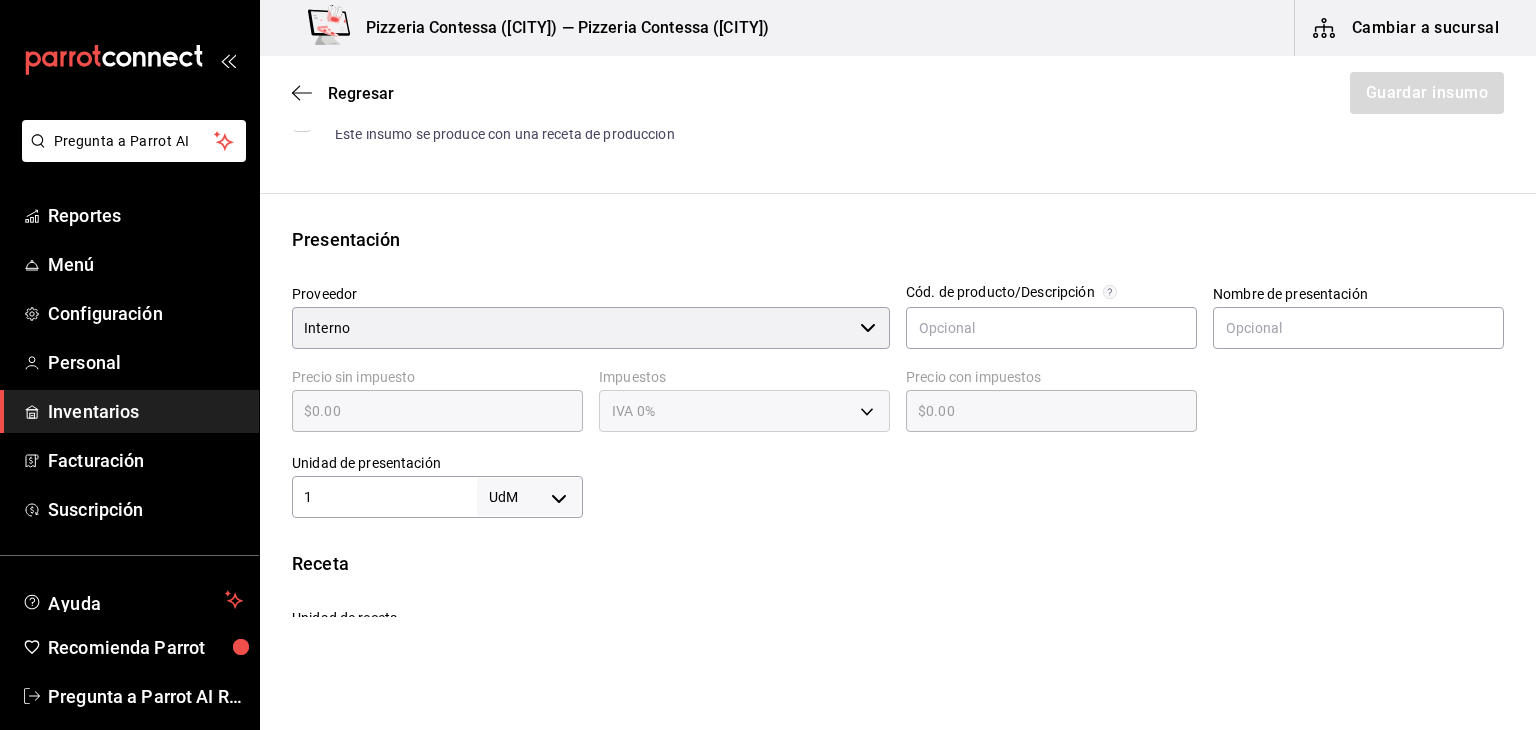 type on "1" 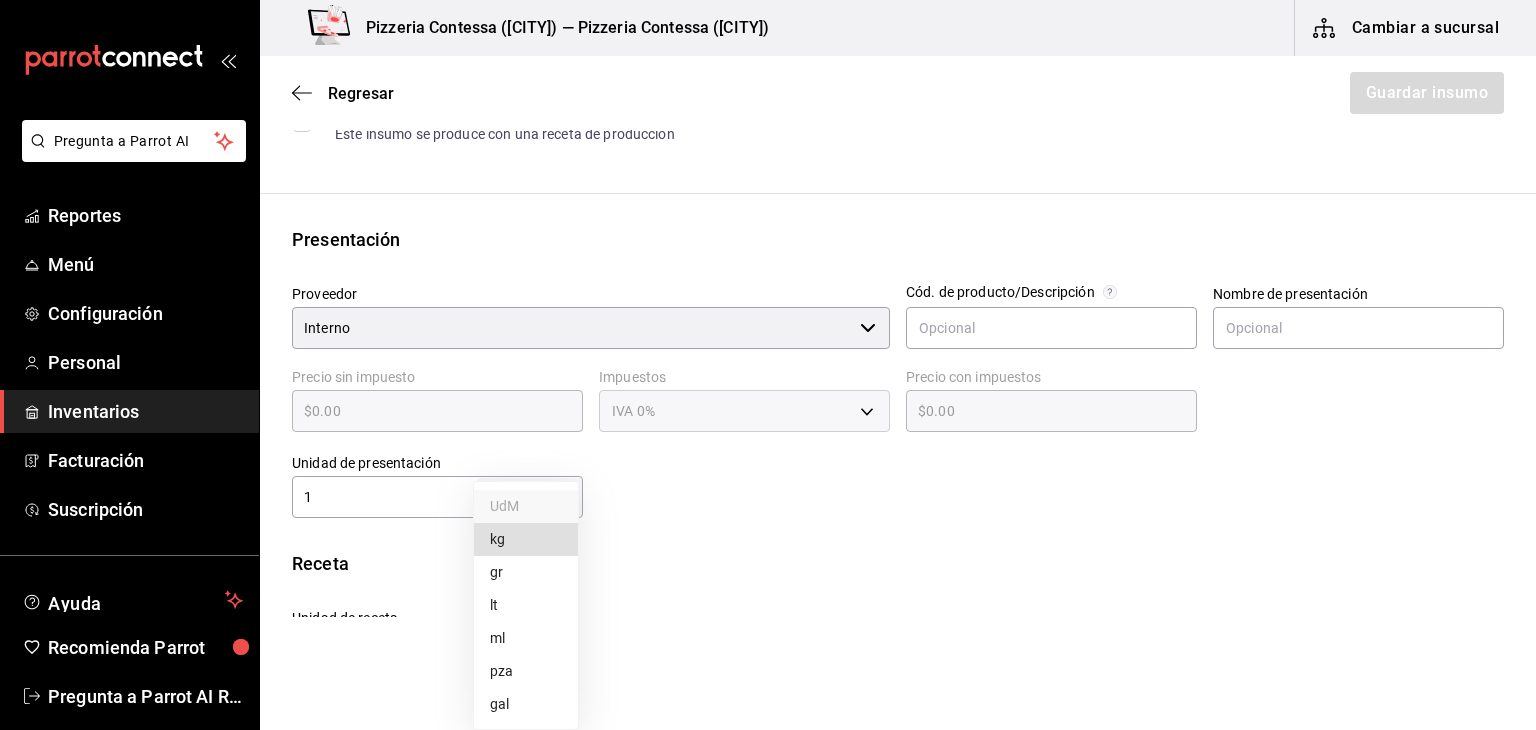 click on "Pregunta a Parrot AI Reportes   Menú   Configuración   Personal   Inventarios   Facturación   Suscripción   Ayuda Recomienda Parrot   Eduardo Quiroz   Sugerir nueva función   Pizzeria Contessa (Condesa) — Pizzeria Contessa (Condesa) Cambiar a sucursal Regresar Guardar insumo Insumo Nombre SALCHICHA ITALIANA PROCESADA Categoría de inventario PROTEINA ​ Mínimo 1 ​ Ideal 1 ​ Insumo de producción Este insumo se produce con una receta de producción Presentación Proveedor Interno ​ Cód. de producto/Descripción Nombre de presentación Precio sin impuesto $0.00 ​ Impuestos IVA 0% Precio con impuestos $0.00 ​ Unidad de presentación 1 UdM ​ Receta Unidad de receta Elige una opción Factor de conversión ​ Ver ayuda de conversiones Unidades de conteo GANA 1 MES GRATIS EN TU SUSCRIPCIÓN AQUÍ Ver video tutorial Ir a video Pregunta a Parrot AI Reportes   Menú   Configuración   Personal   Inventarios   Facturación   Suscripción   Ayuda Recomienda Parrot   Eduardo Quiroz     UdM kg gr lt" at bounding box center (768, 308) 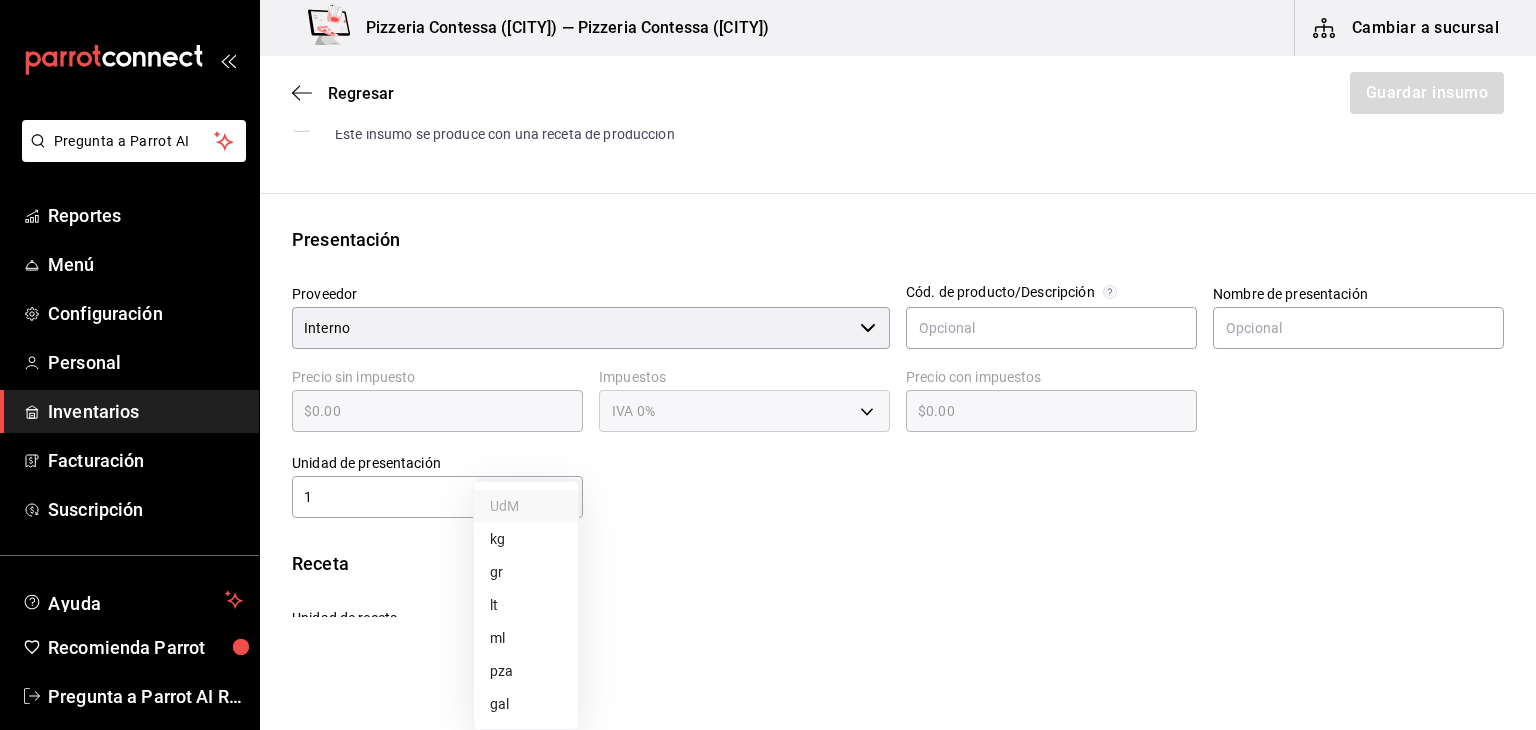 click on "gr" at bounding box center (526, 572) 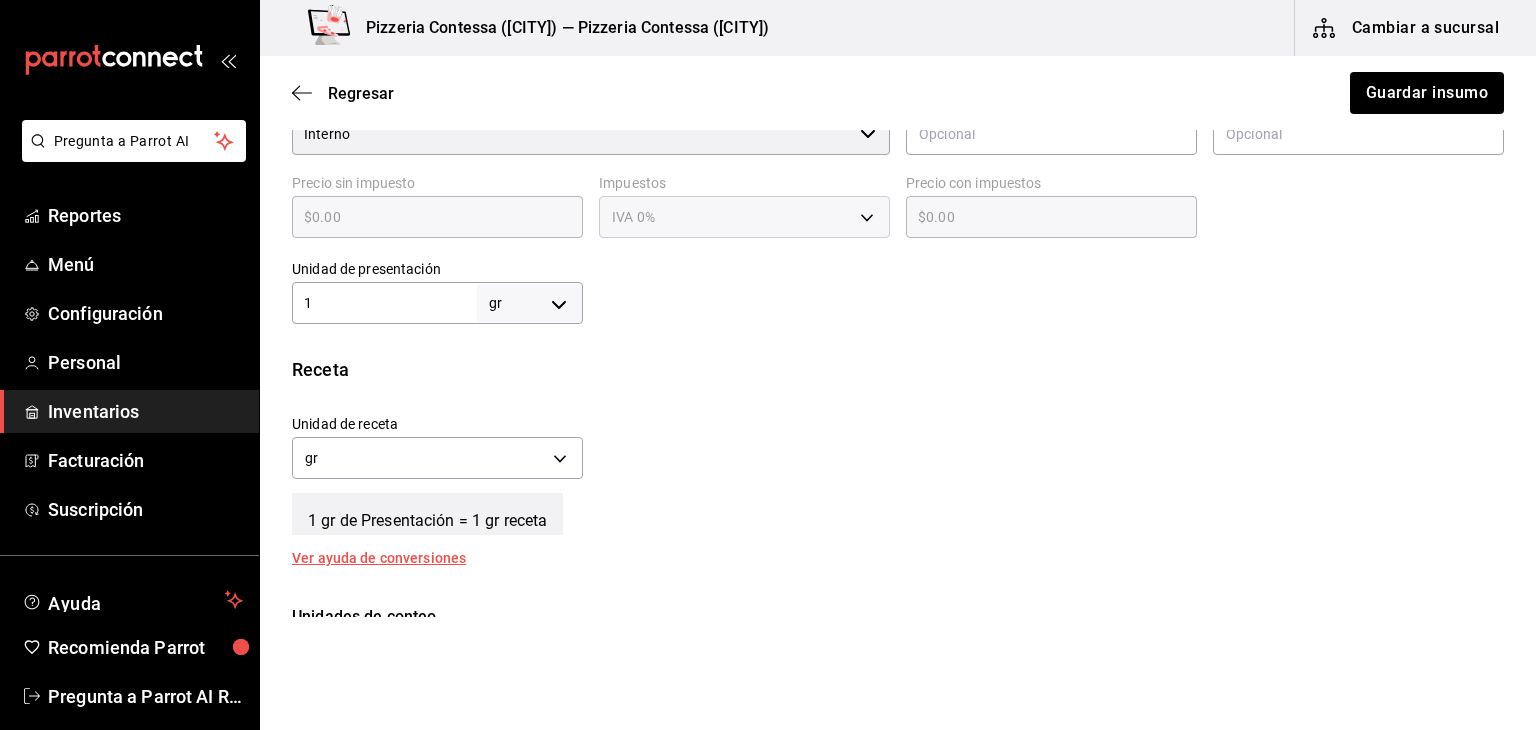 scroll, scrollTop: 650, scrollLeft: 0, axis: vertical 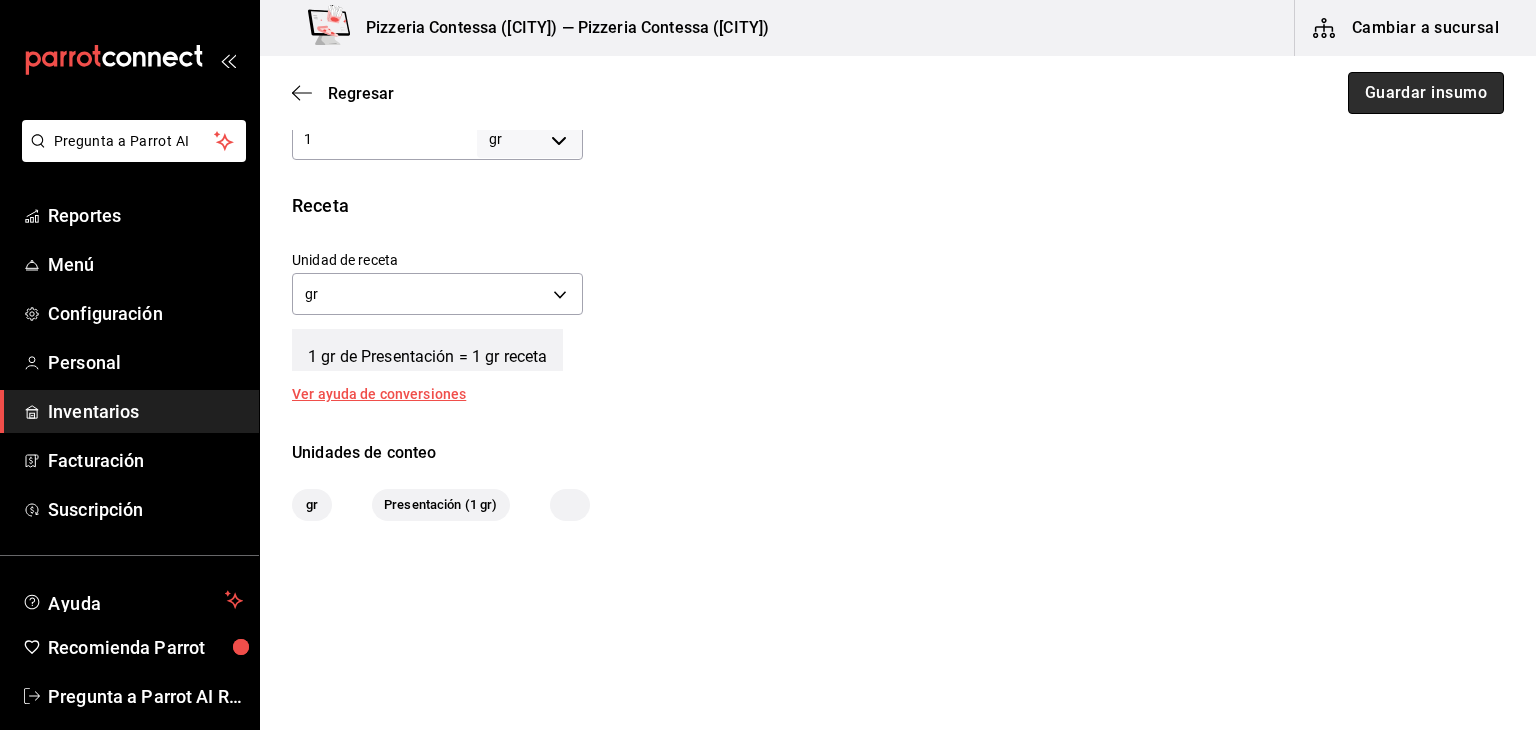 click on "Guardar insumo" at bounding box center (1426, 93) 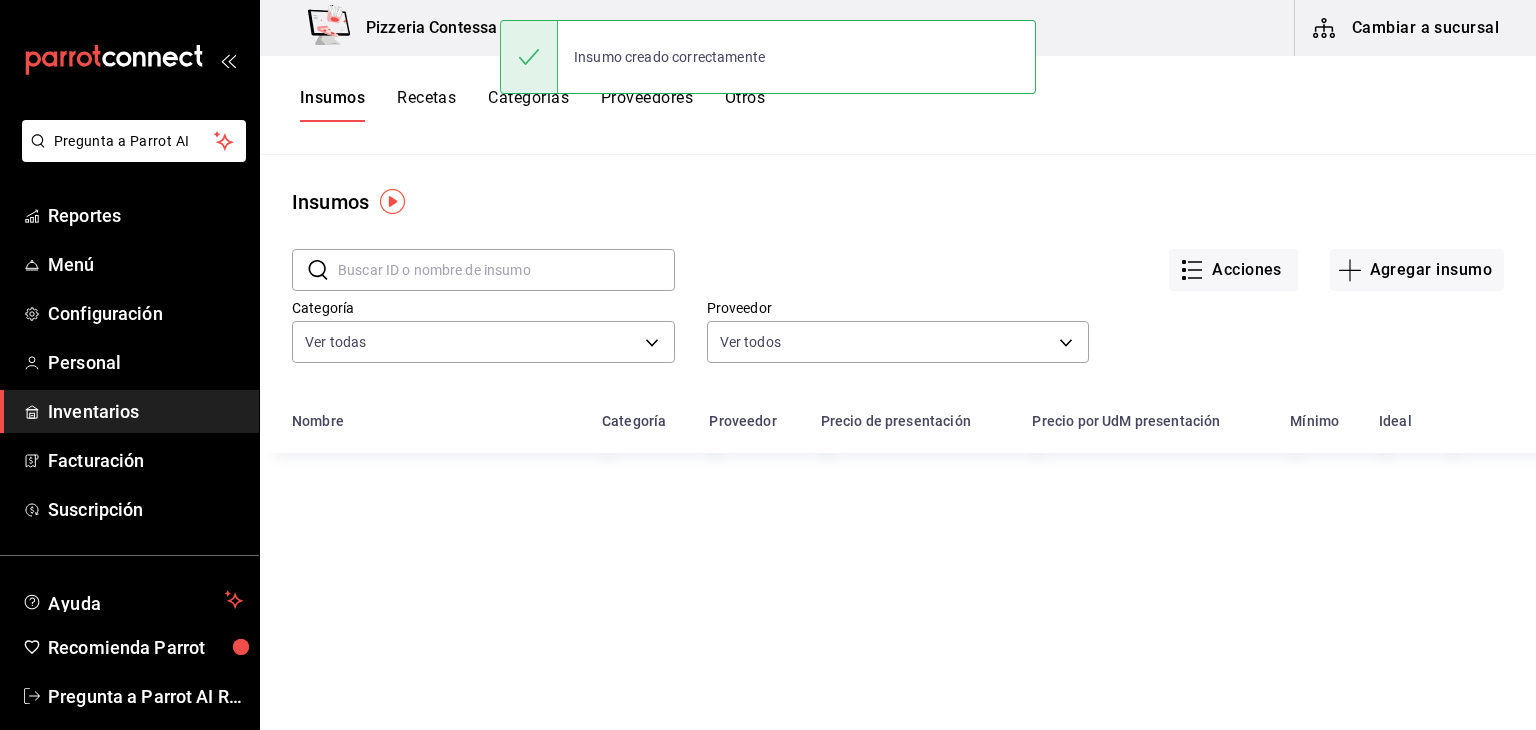 click on "Recetas" at bounding box center [426, 105] 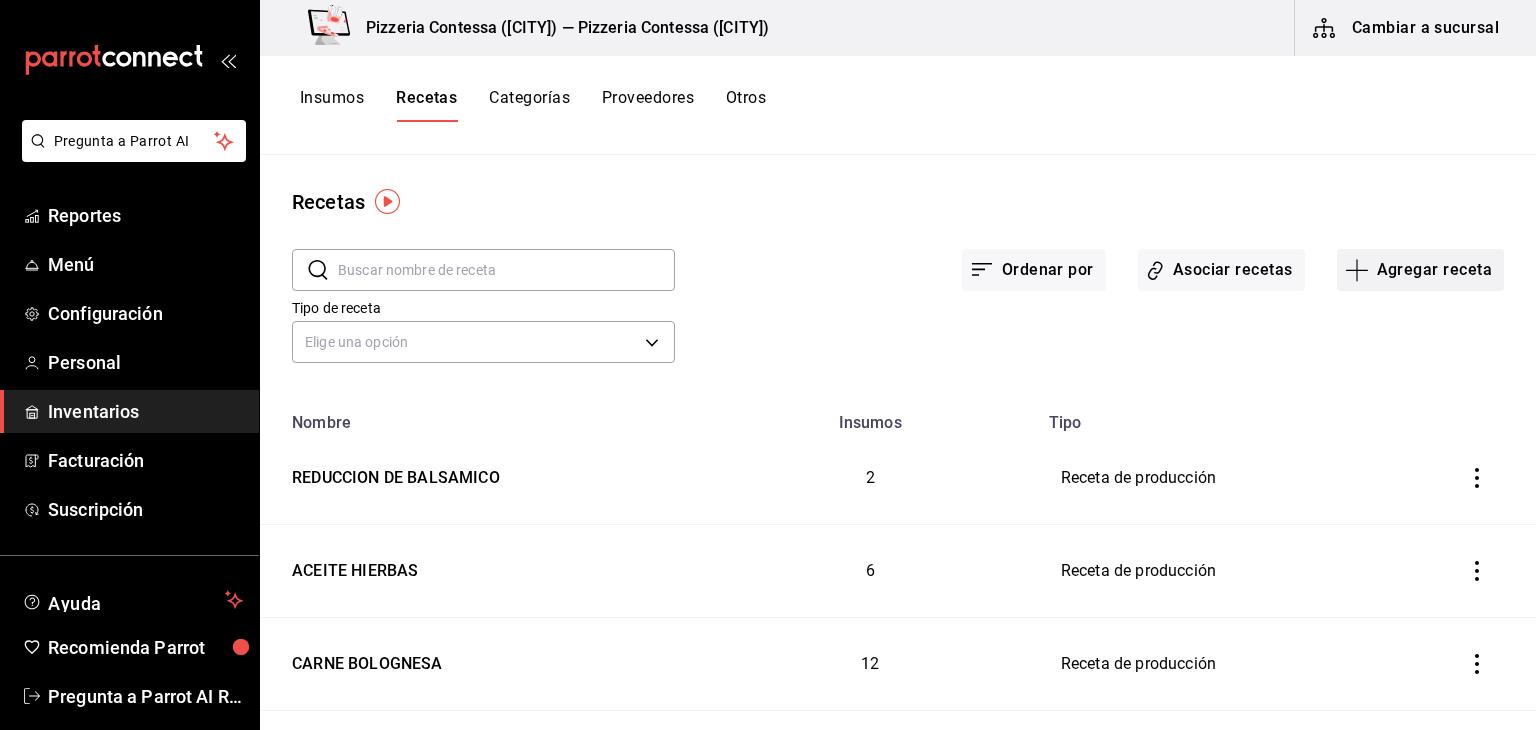 click on "Agregar receta" at bounding box center (1420, 270) 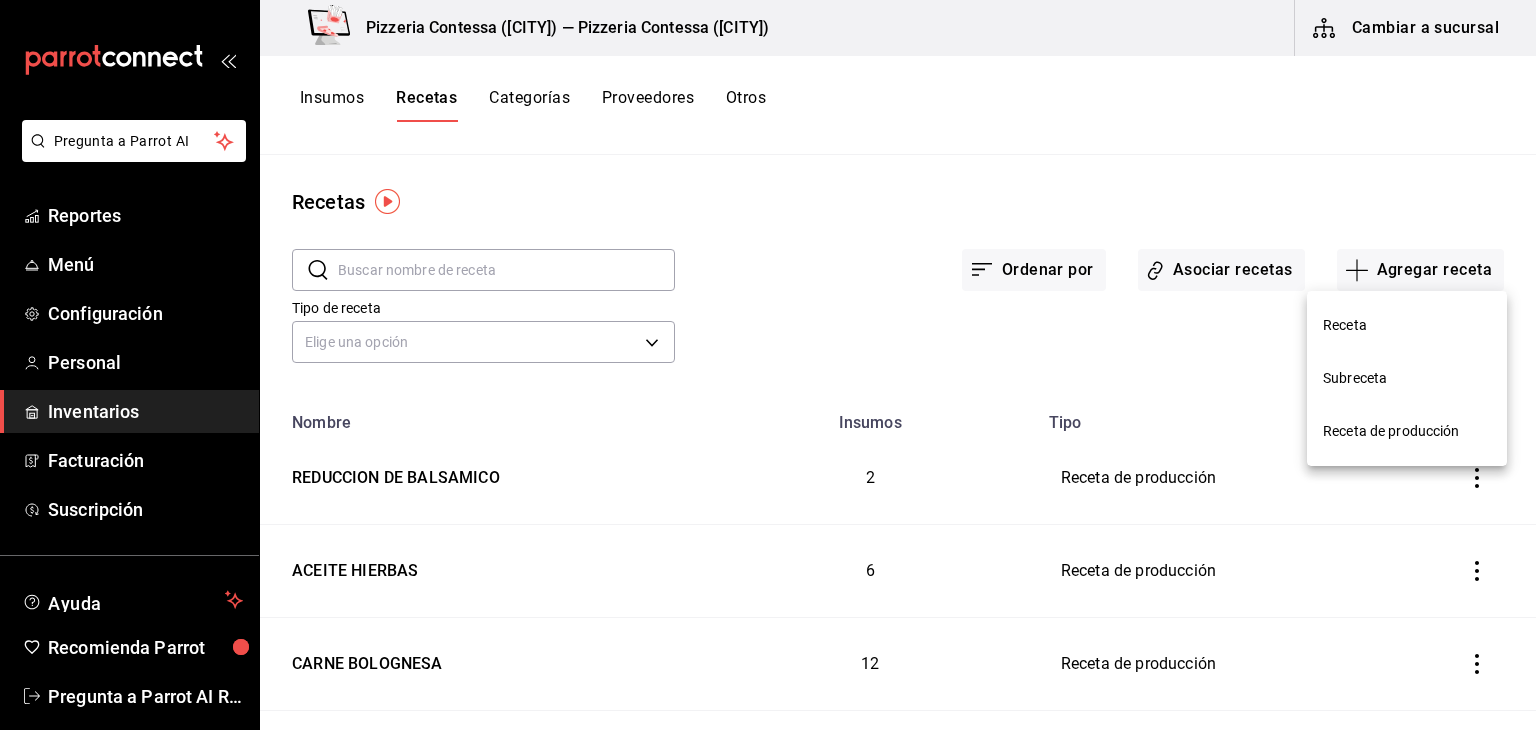 click on "Receta de producción" at bounding box center [1407, 431] 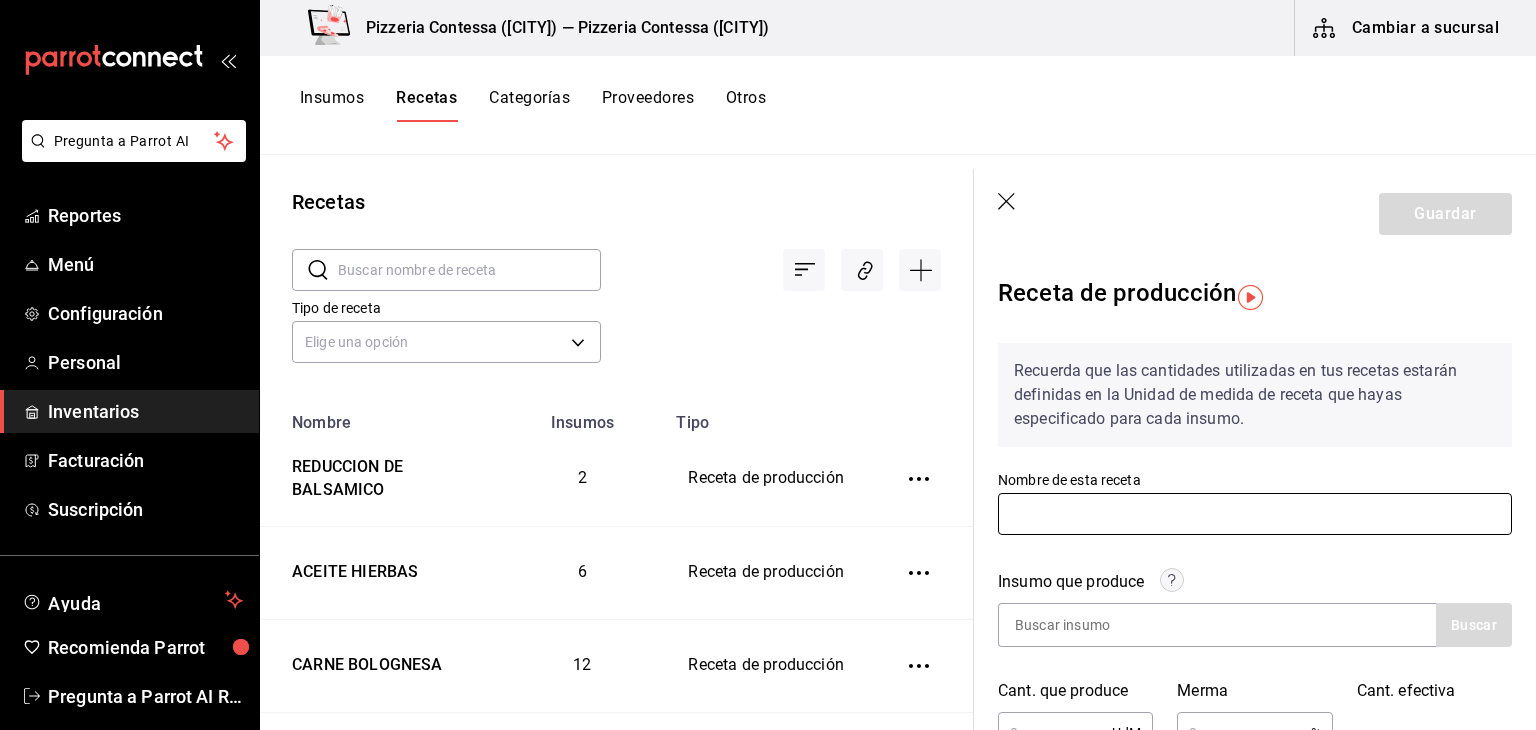 click at bounding box center [1255, 514] 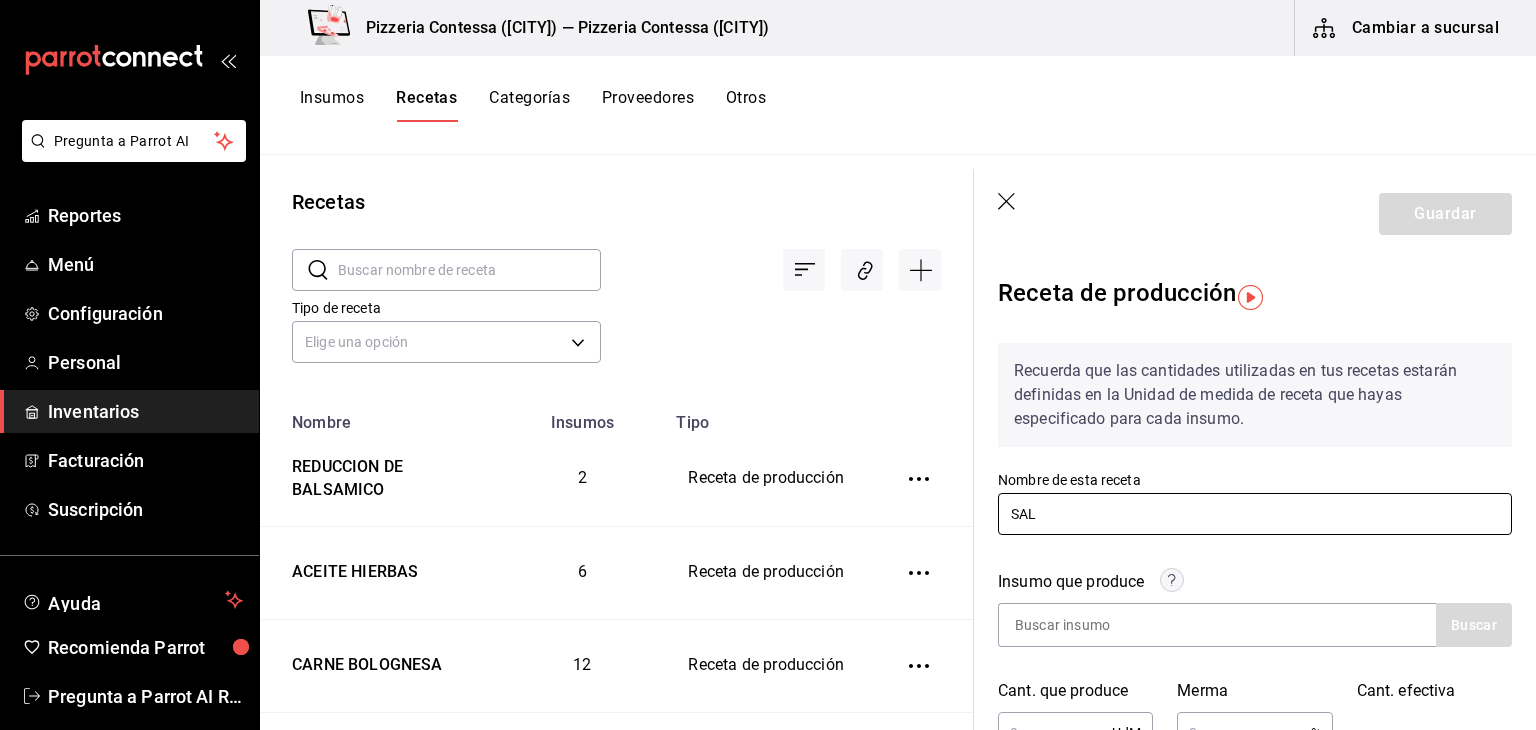 type on "SALCHICHA ITALIANA PROCESADA" 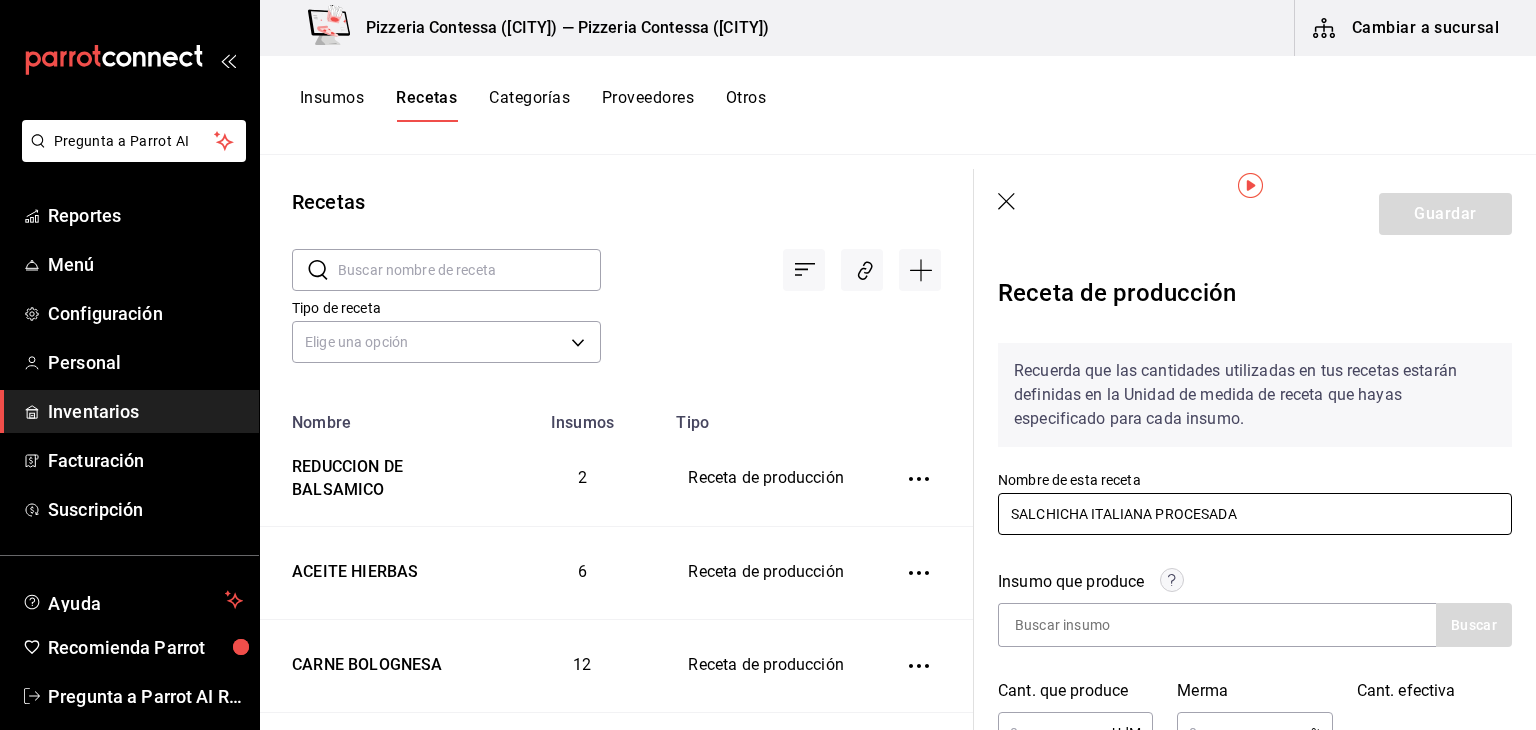 scroll, scrollTop: 112, scrollLeft: 0, axis: vertical 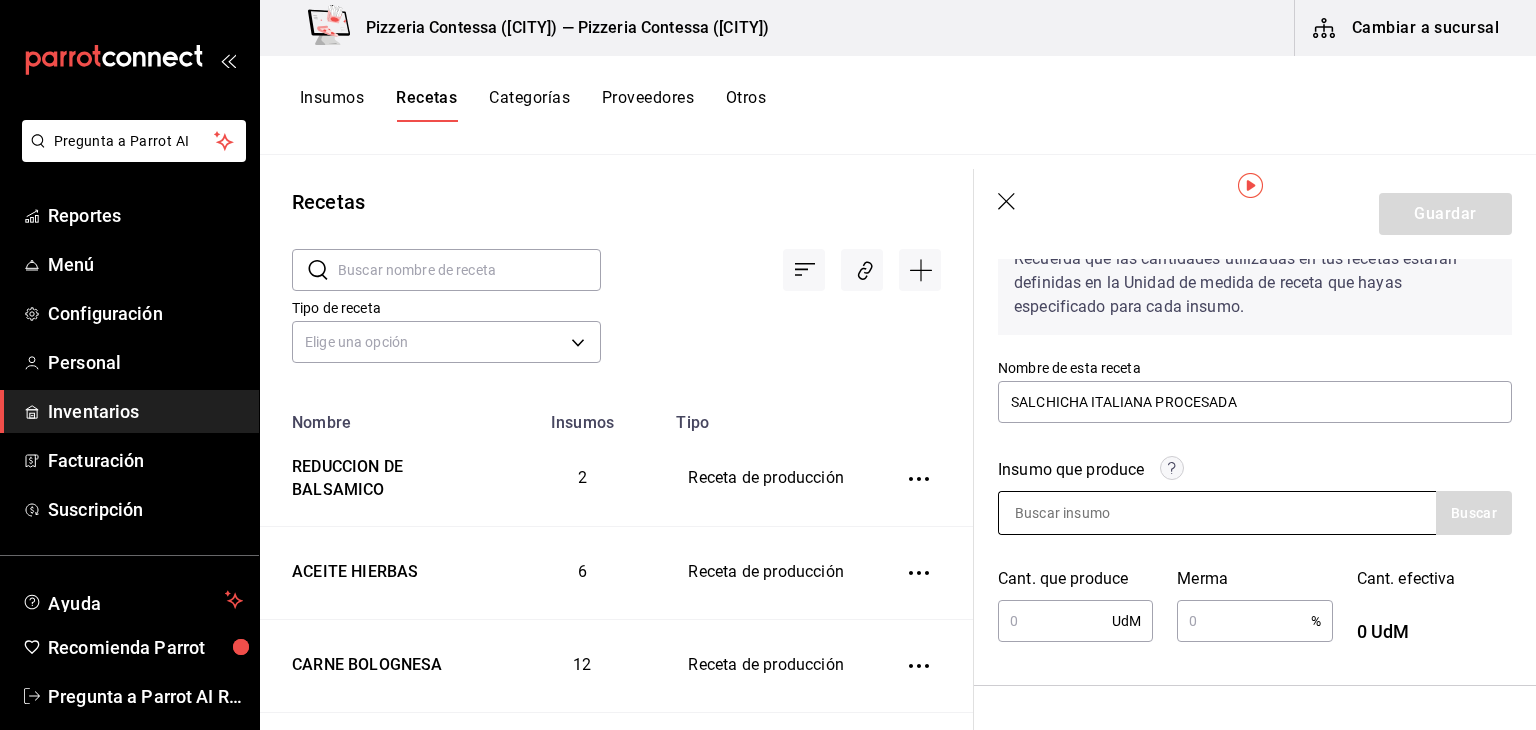 click at bounding box center [1099, 513] 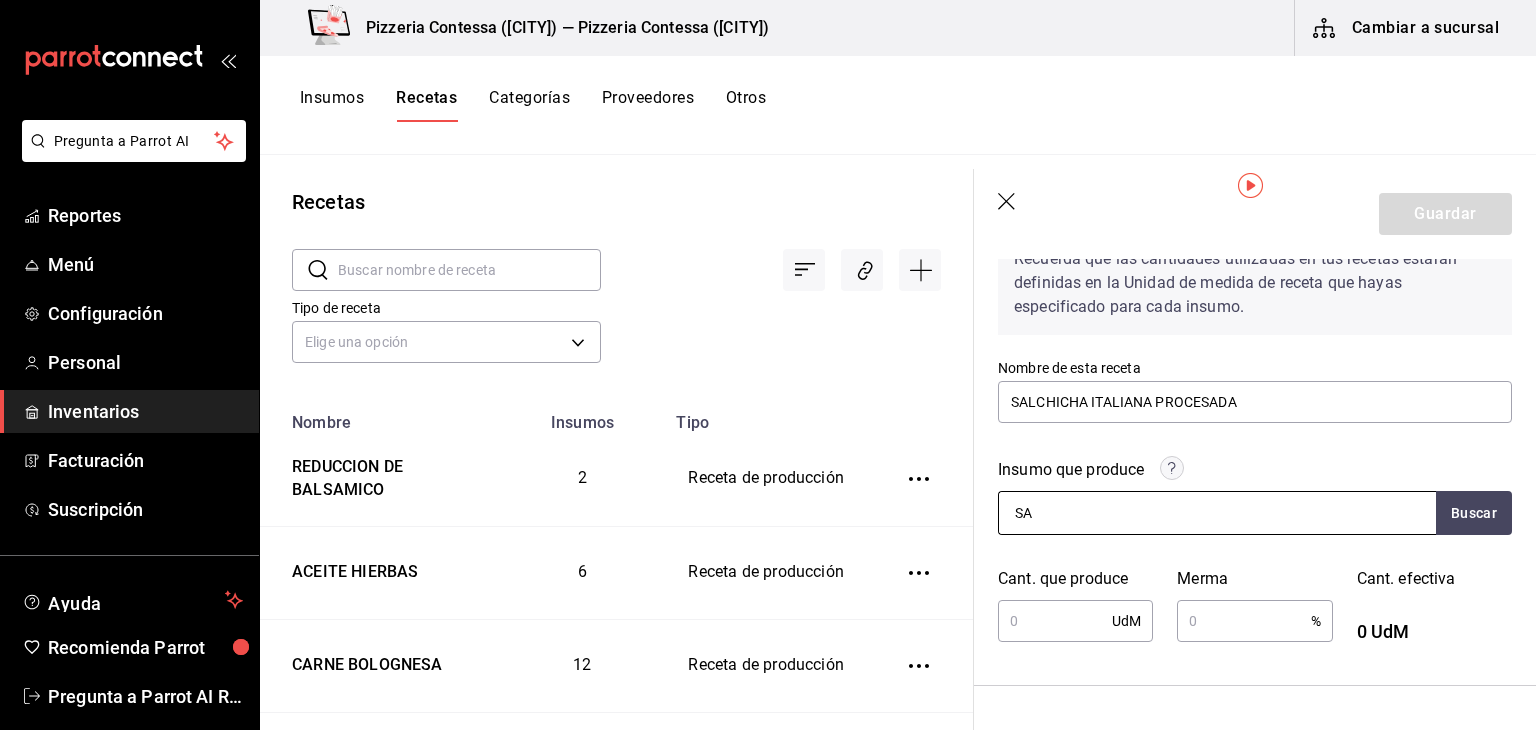 type on "SAL" 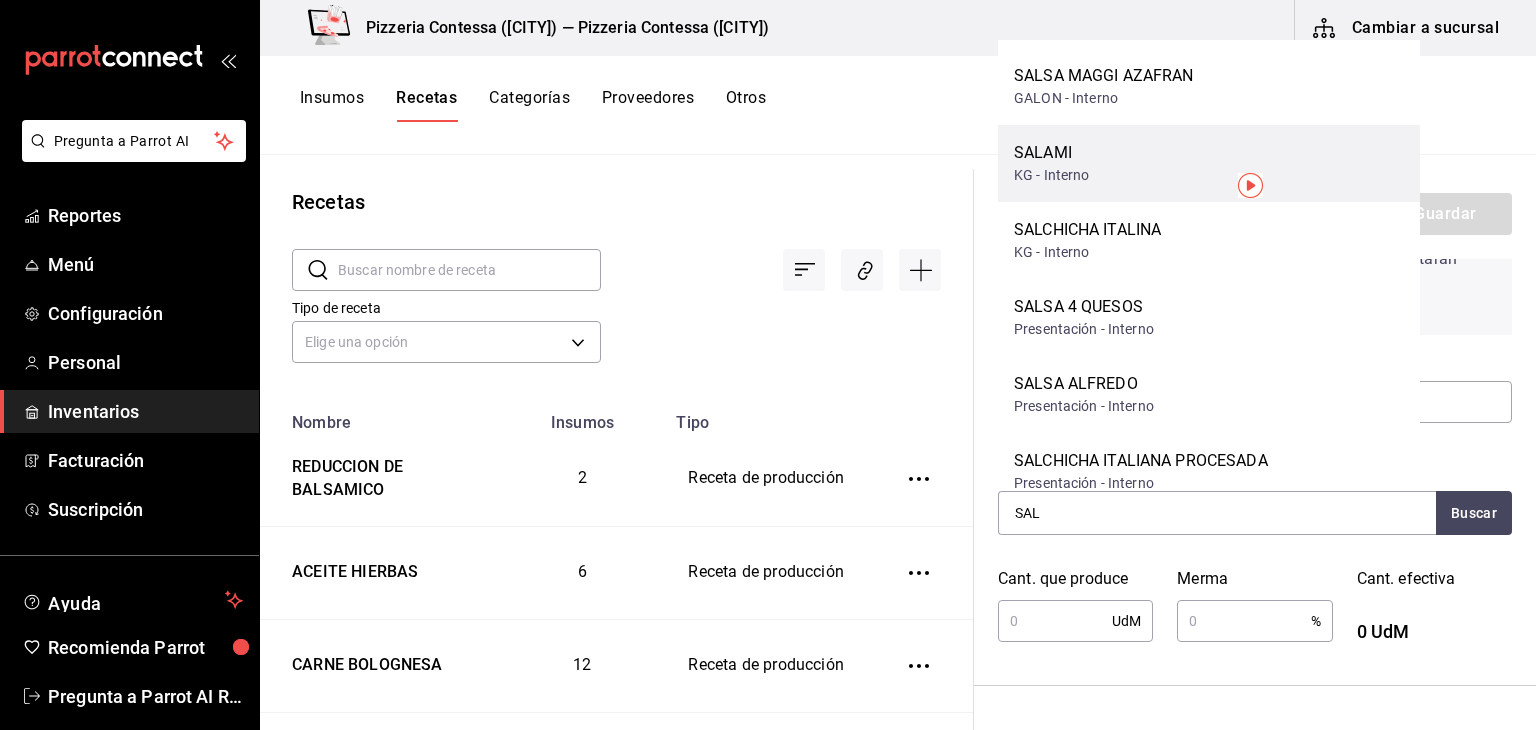 scroll, scrollTop: 232, scrollLeft: 0, axis: vertical 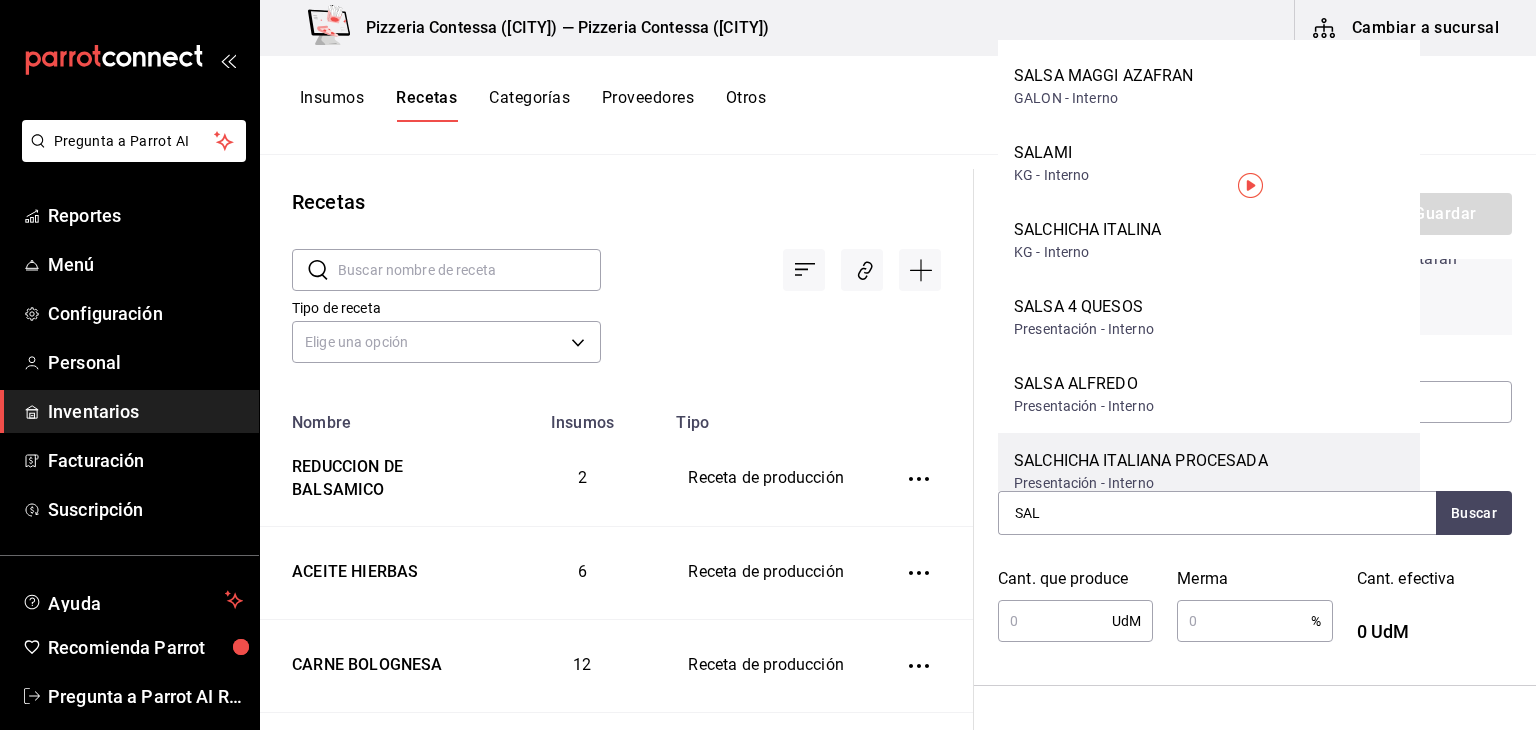 click on "SALCHICHA ITALIANA PROCESADA" at bounding box center (1141, 461) 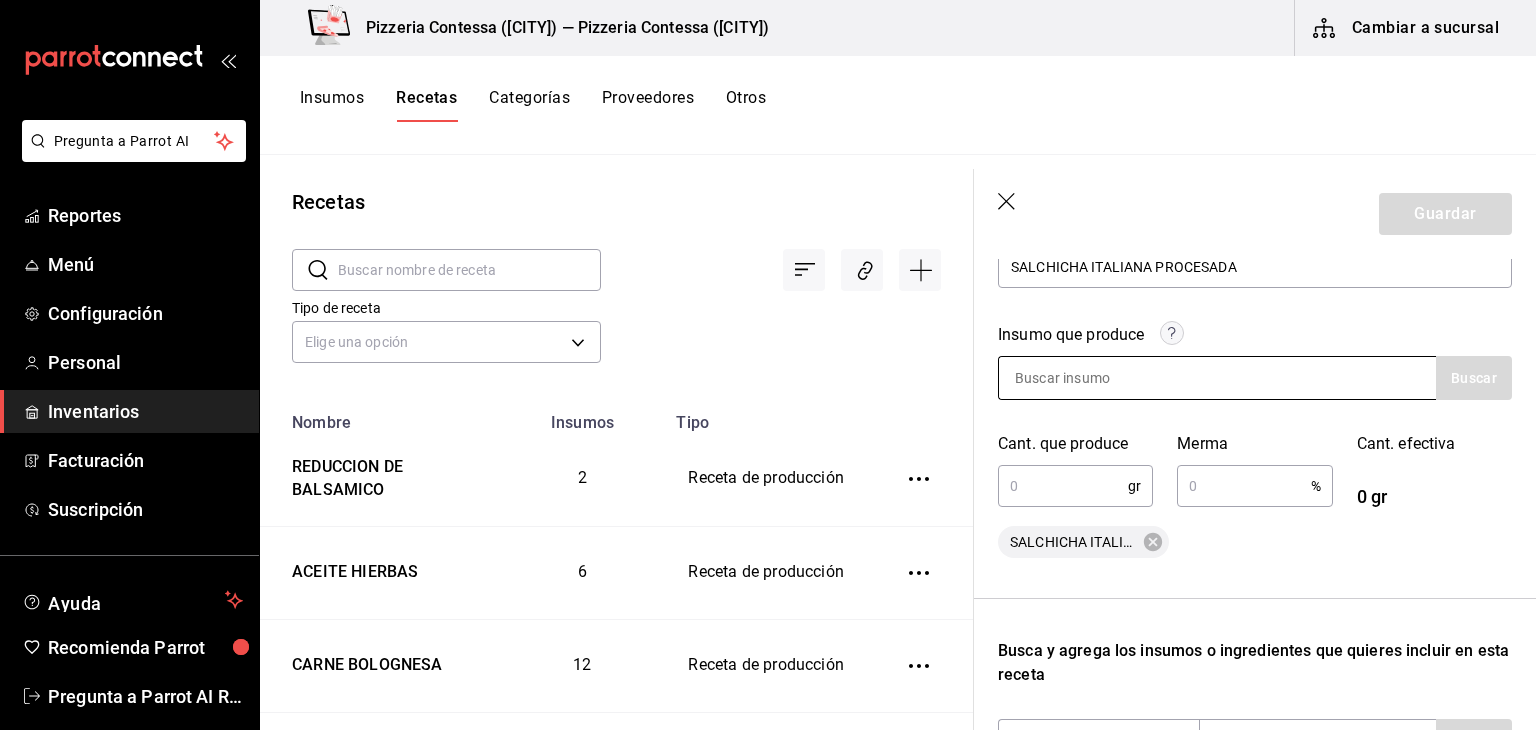 scroll, scrollTop: 248, scrollLeft: 0, axis: vertical 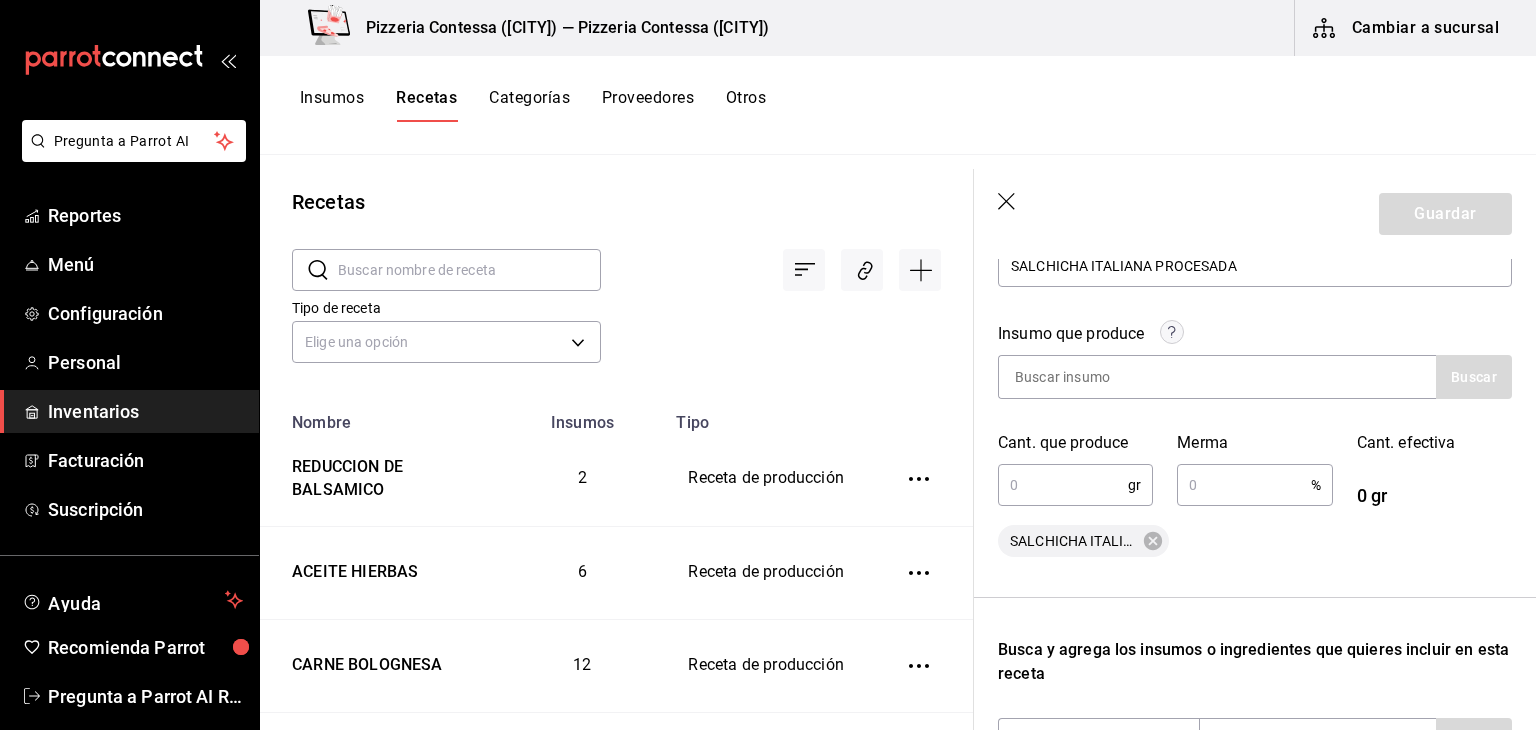 click at bounding box center (1063, 485) 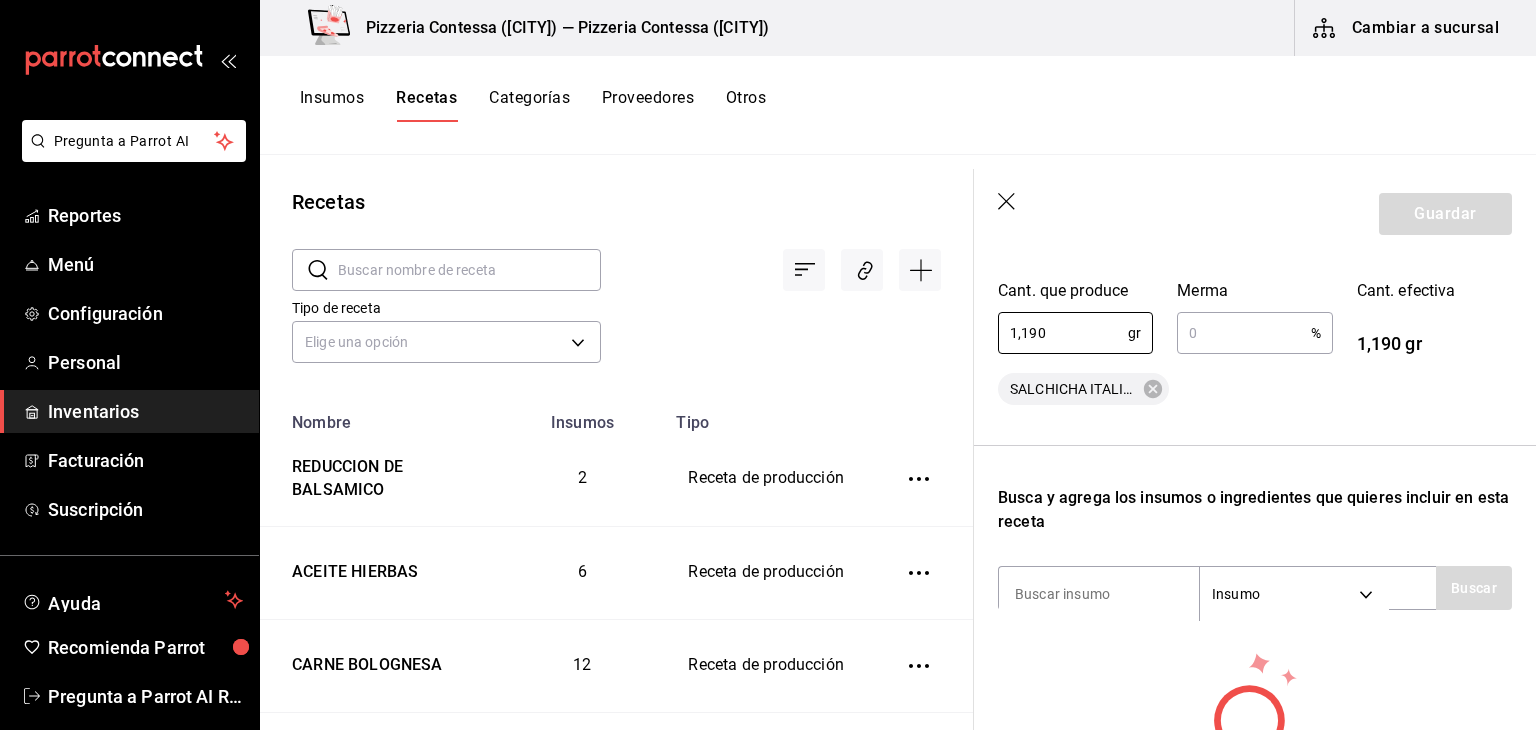 scroll, scrollTop: 412, scrollLeft: 0, axis: vertical 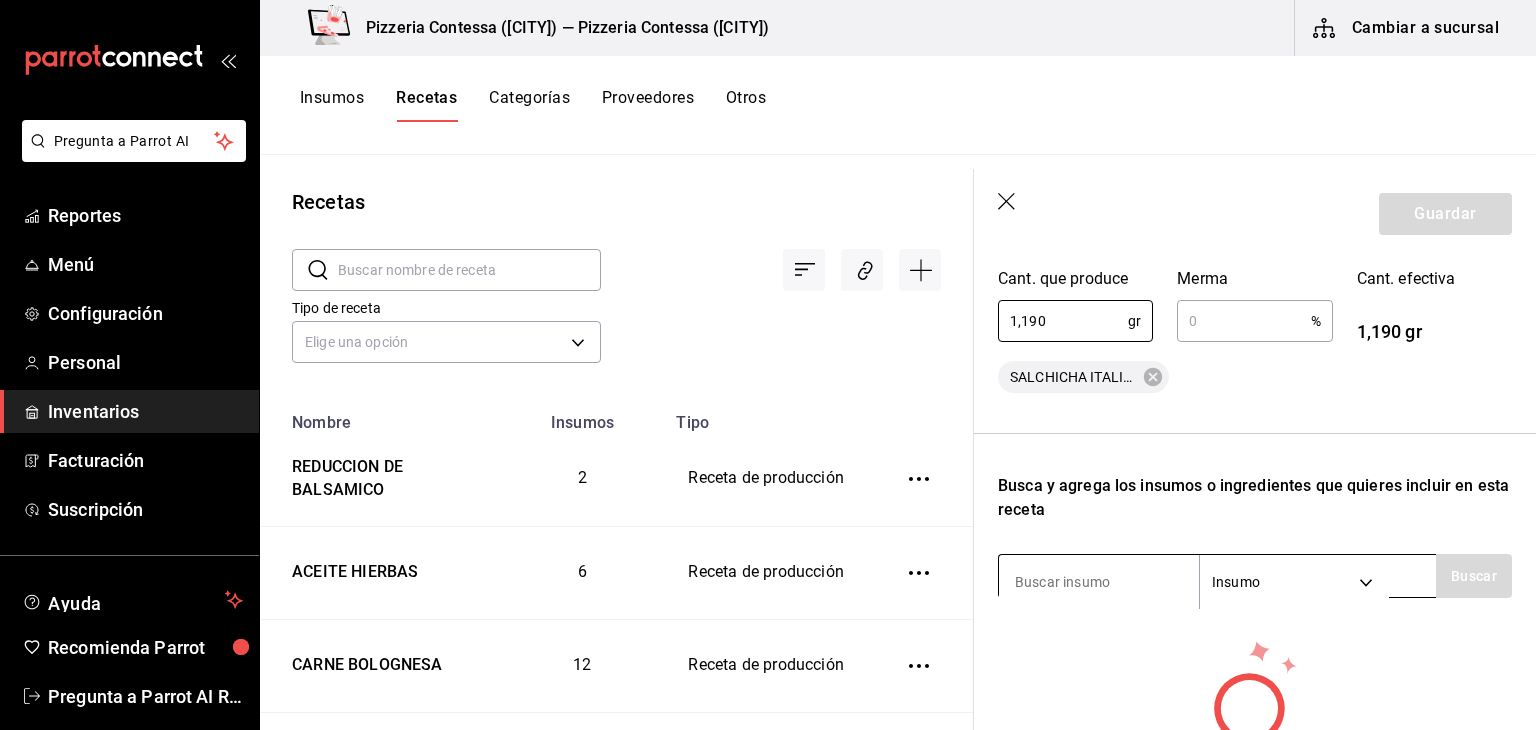 type on "1,190" 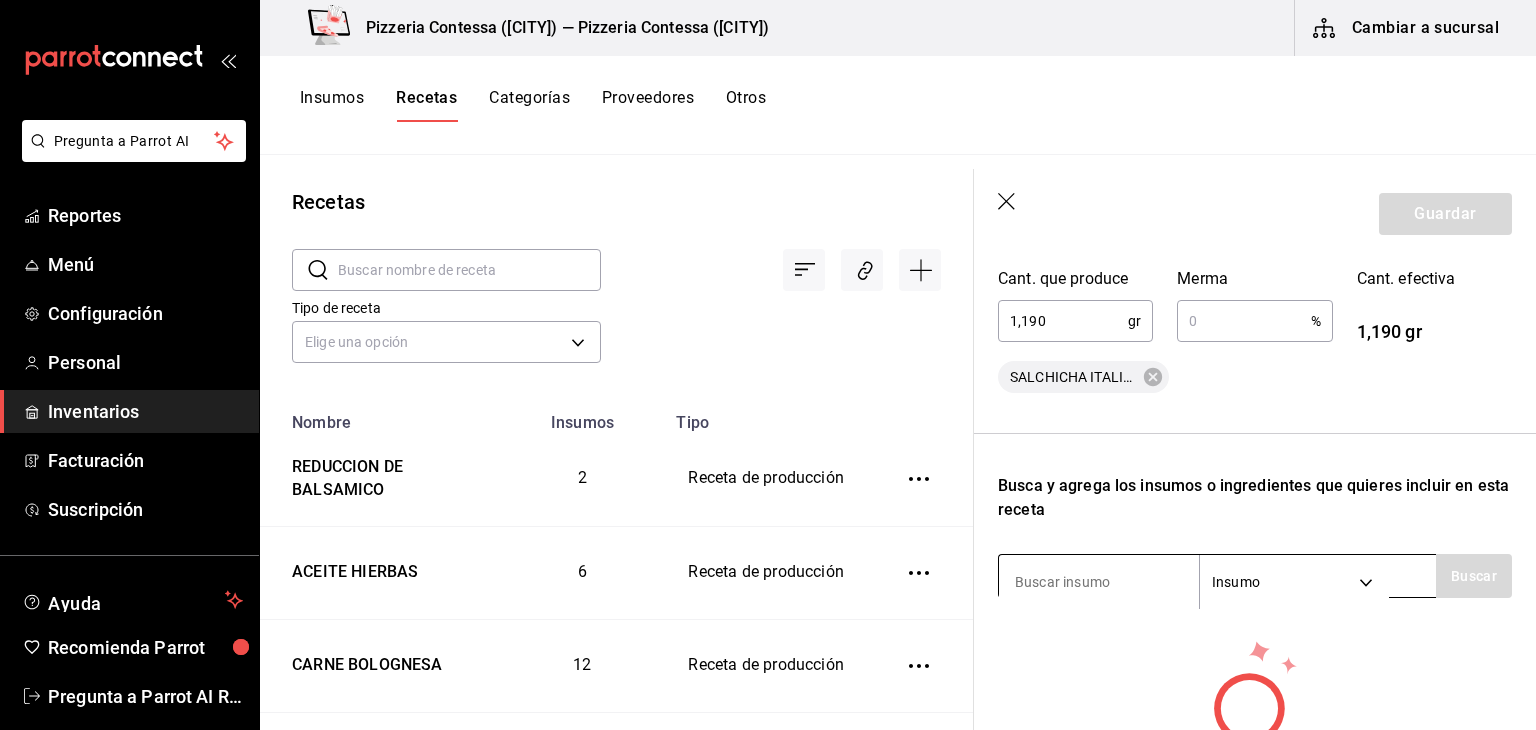 click at bounding box center [1099, 582] 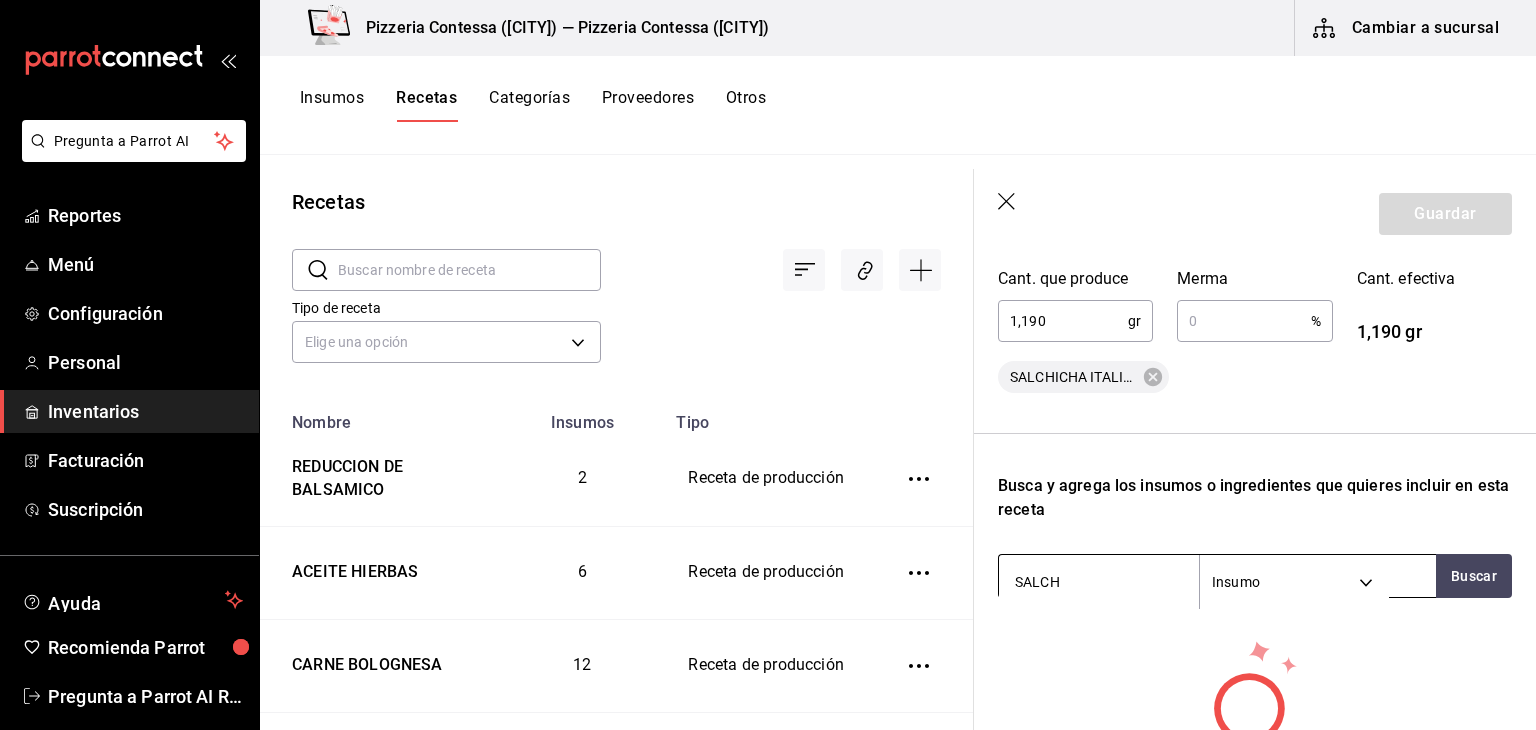 type on "SALCHI" 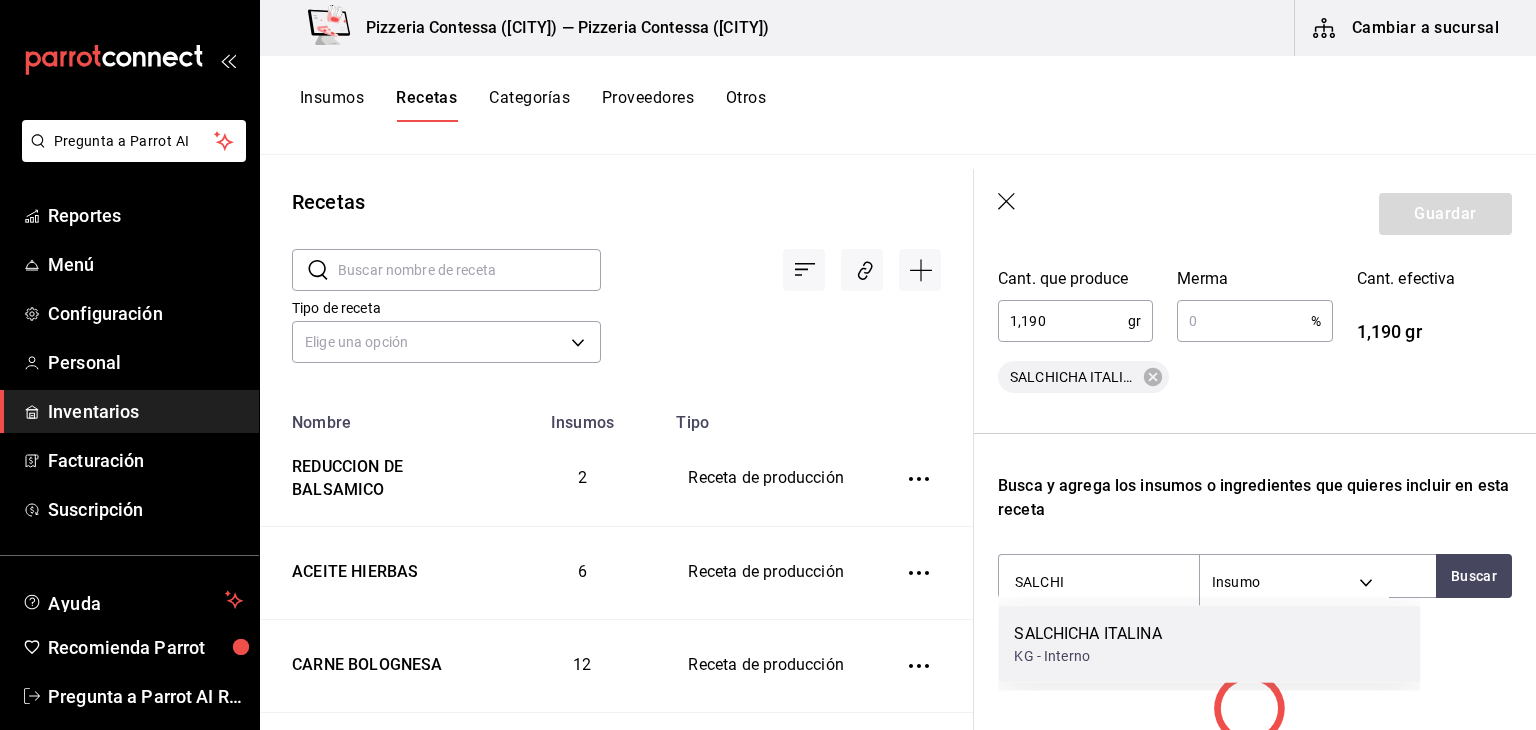click on "SALCHICHA ITALINA" at bounding box center (1087, 634) 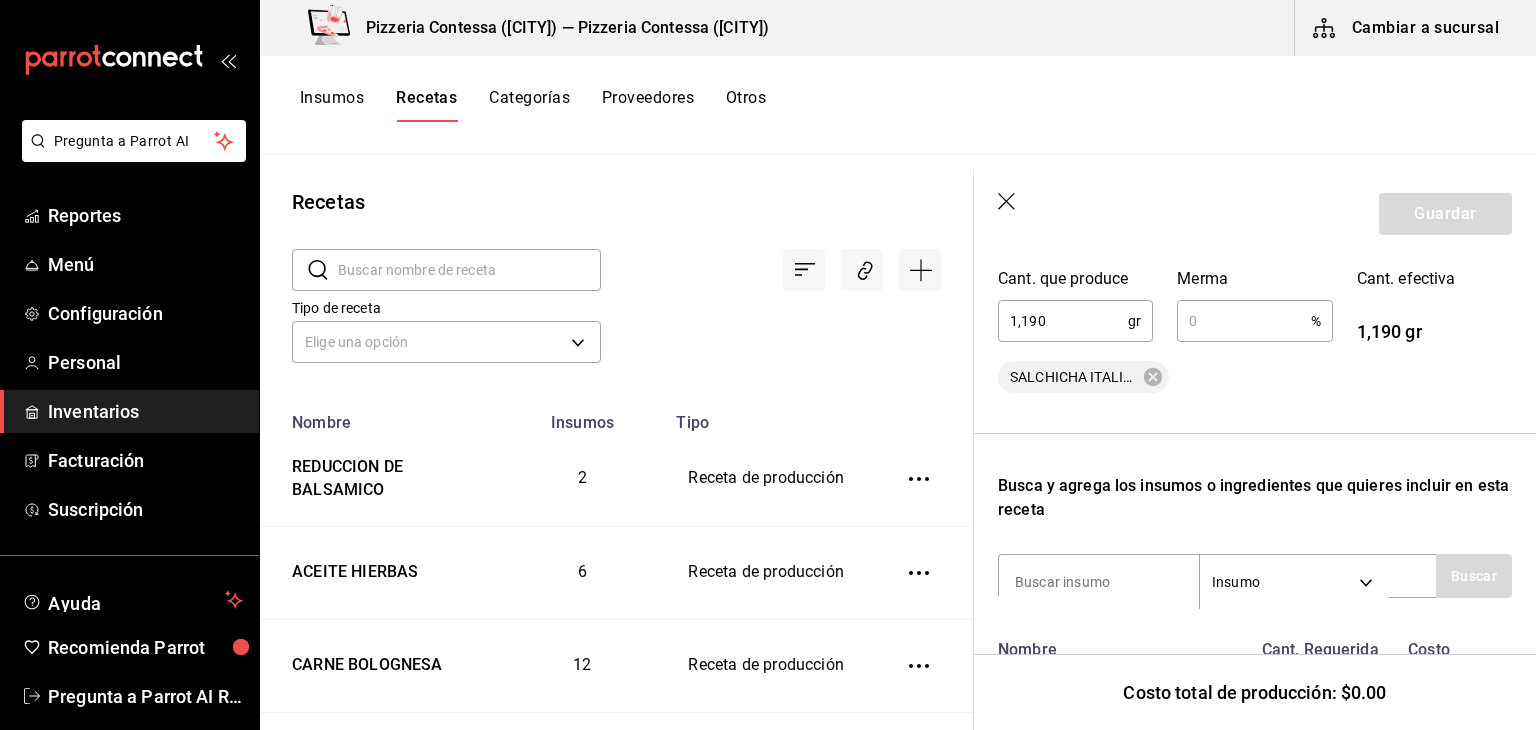 scroll, scrollTop: 576, scrollLeft: 0, axis: vertical 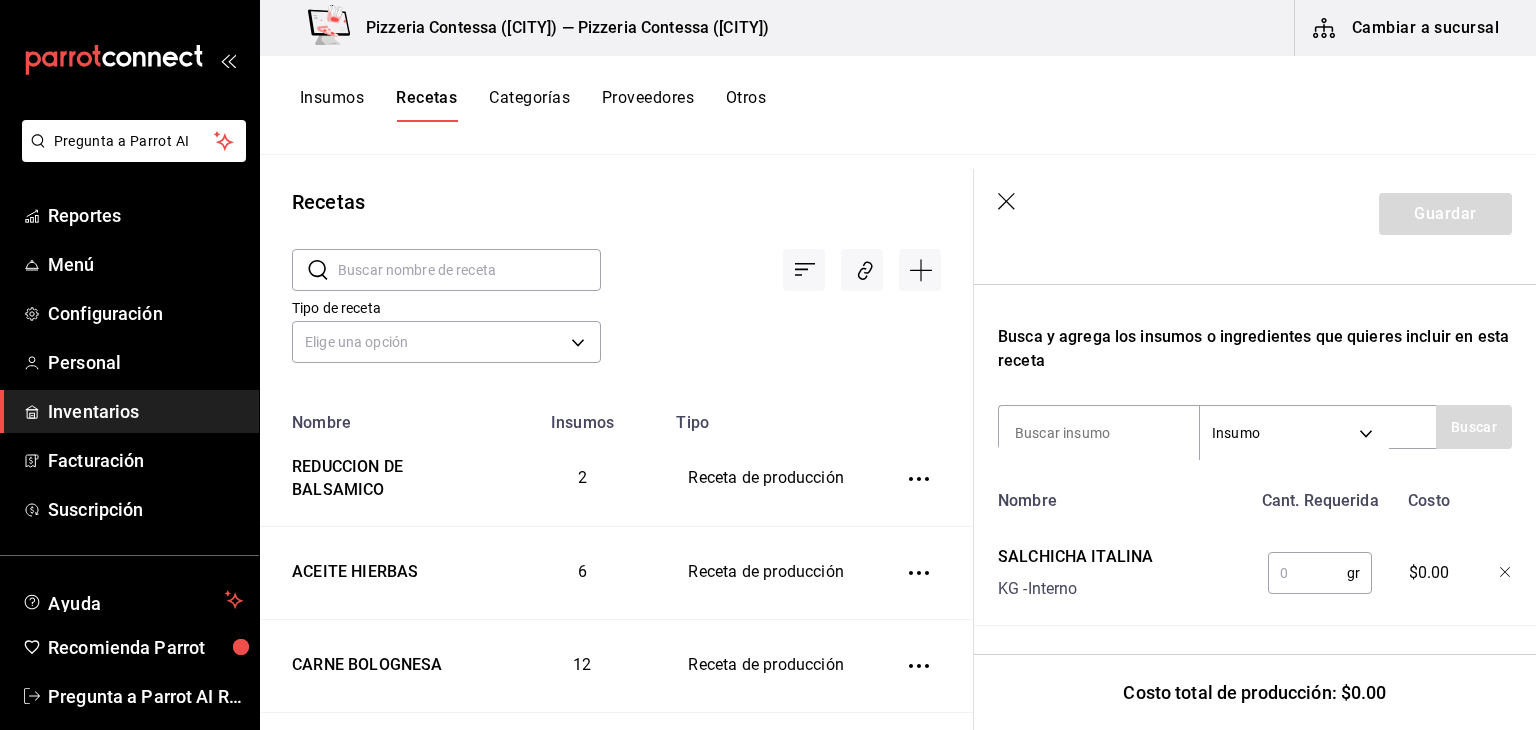 click at bounding box center (1307, 573) 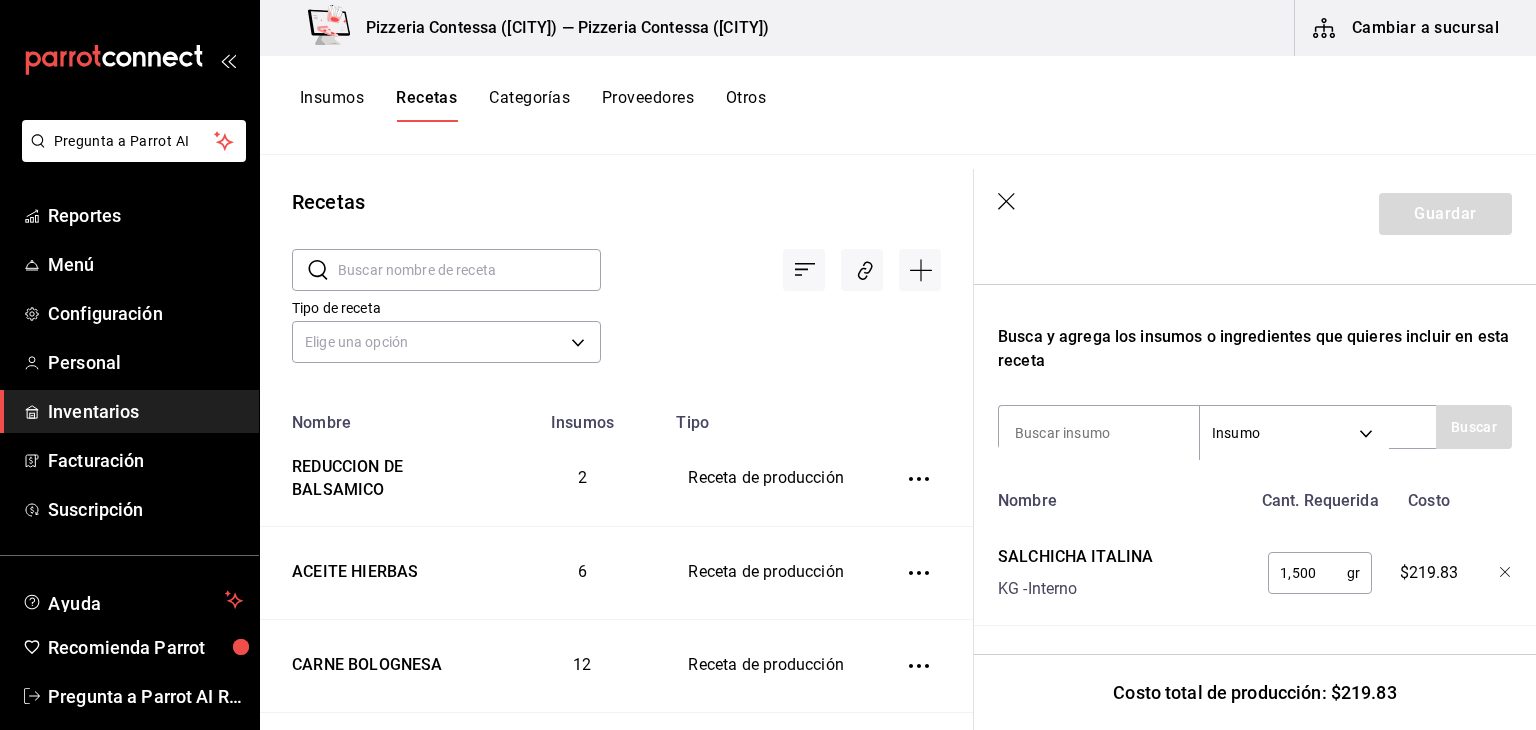 type on "1,500" 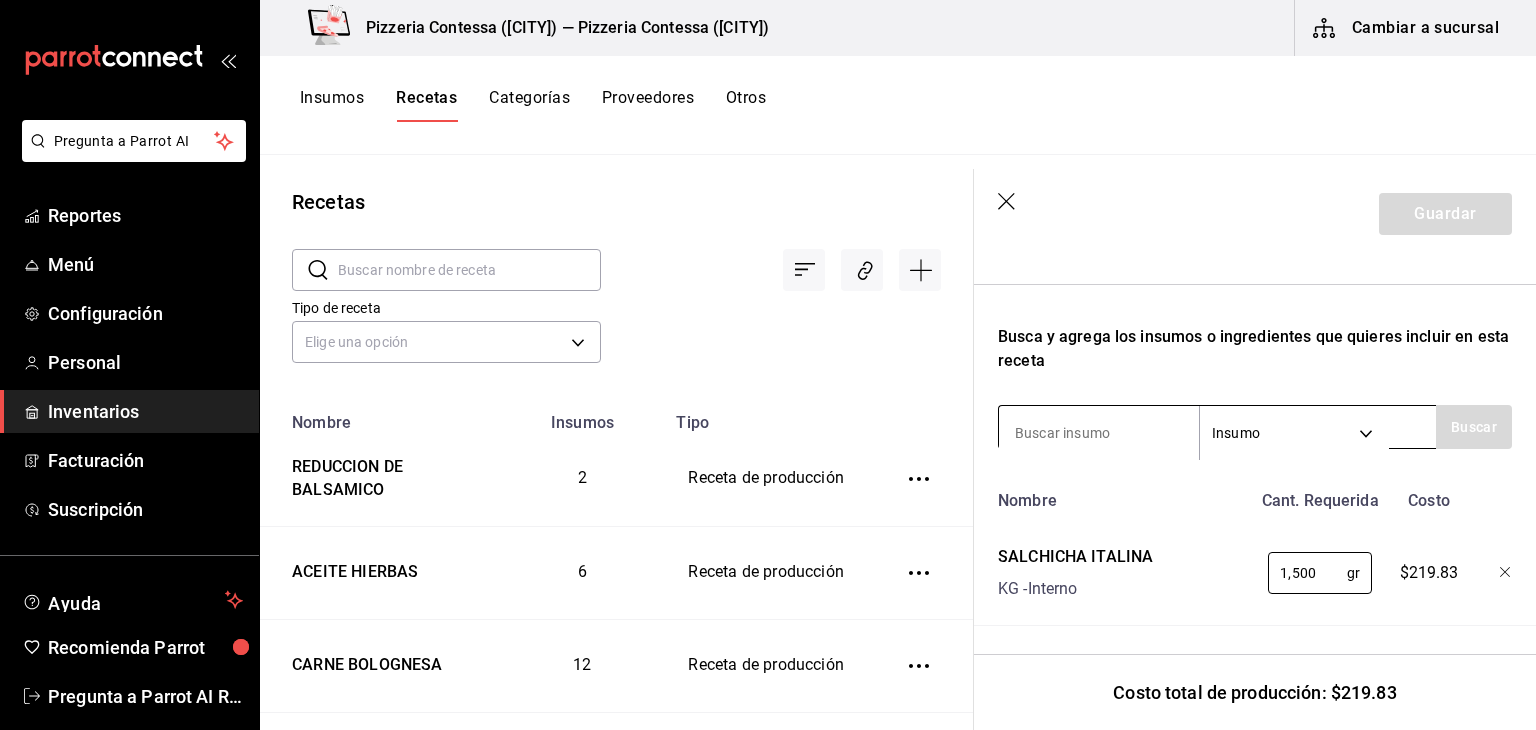 click at bounding box center [1099, 433] 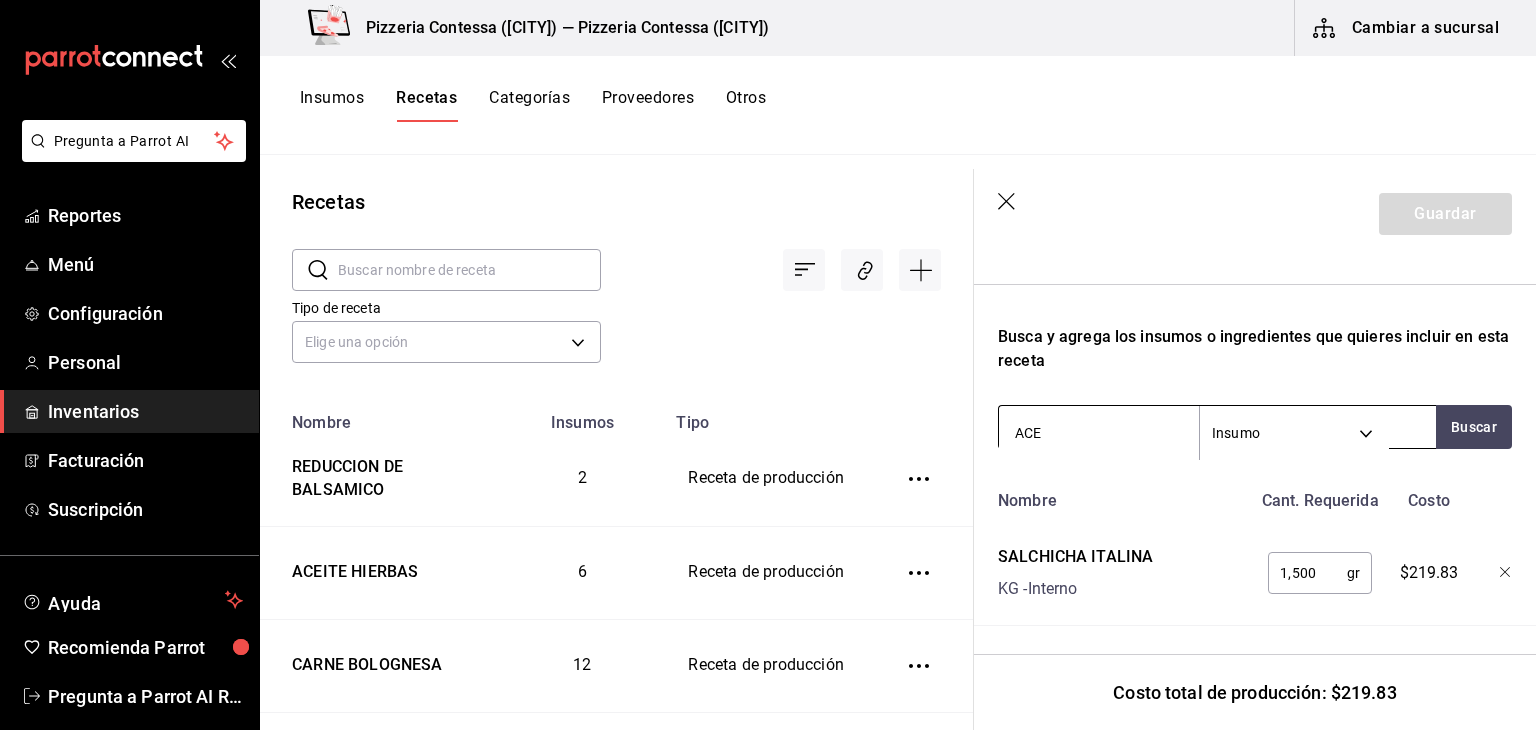 type on "ACEI" 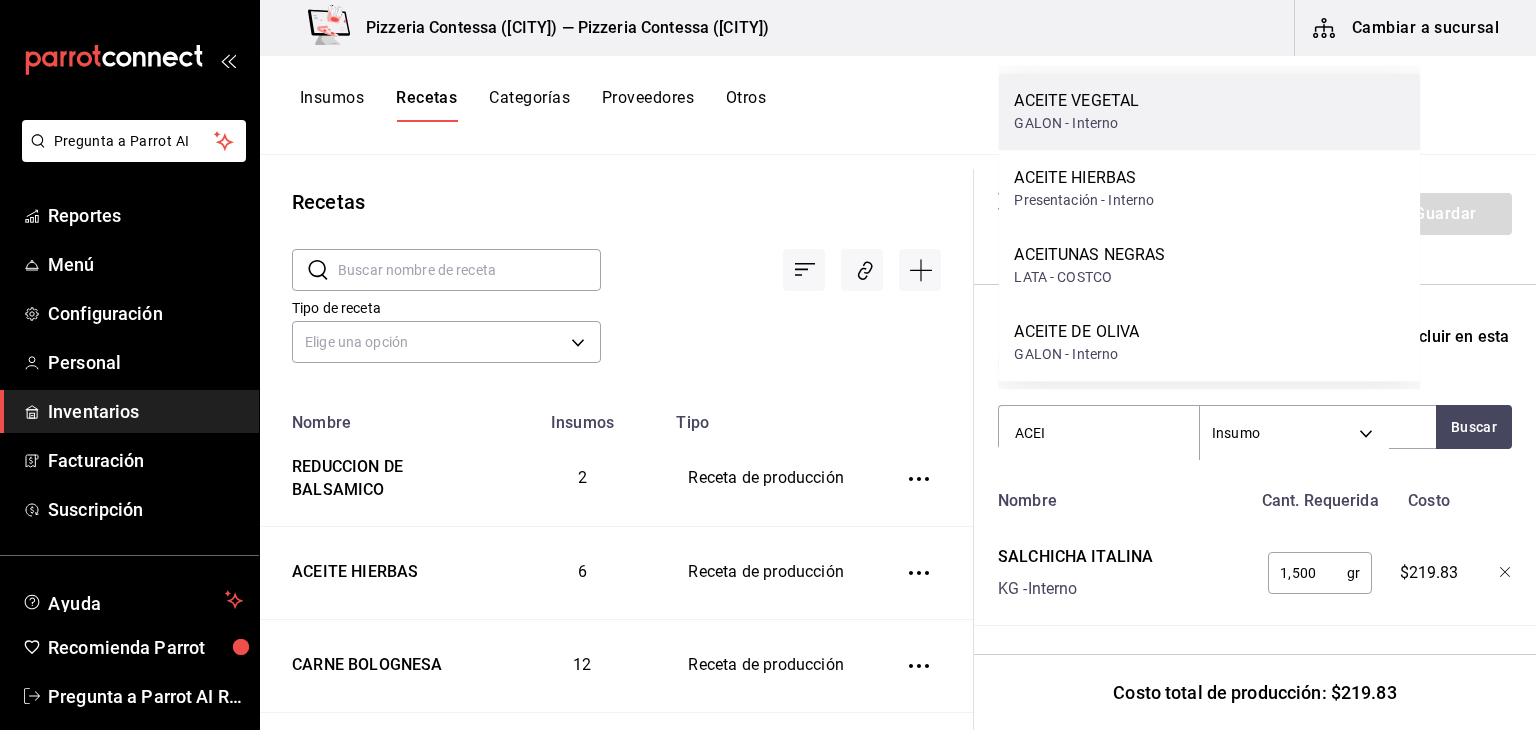 click on "ACEITE VEGETAL GALON - Interno" at bounding box center [1209, 111] 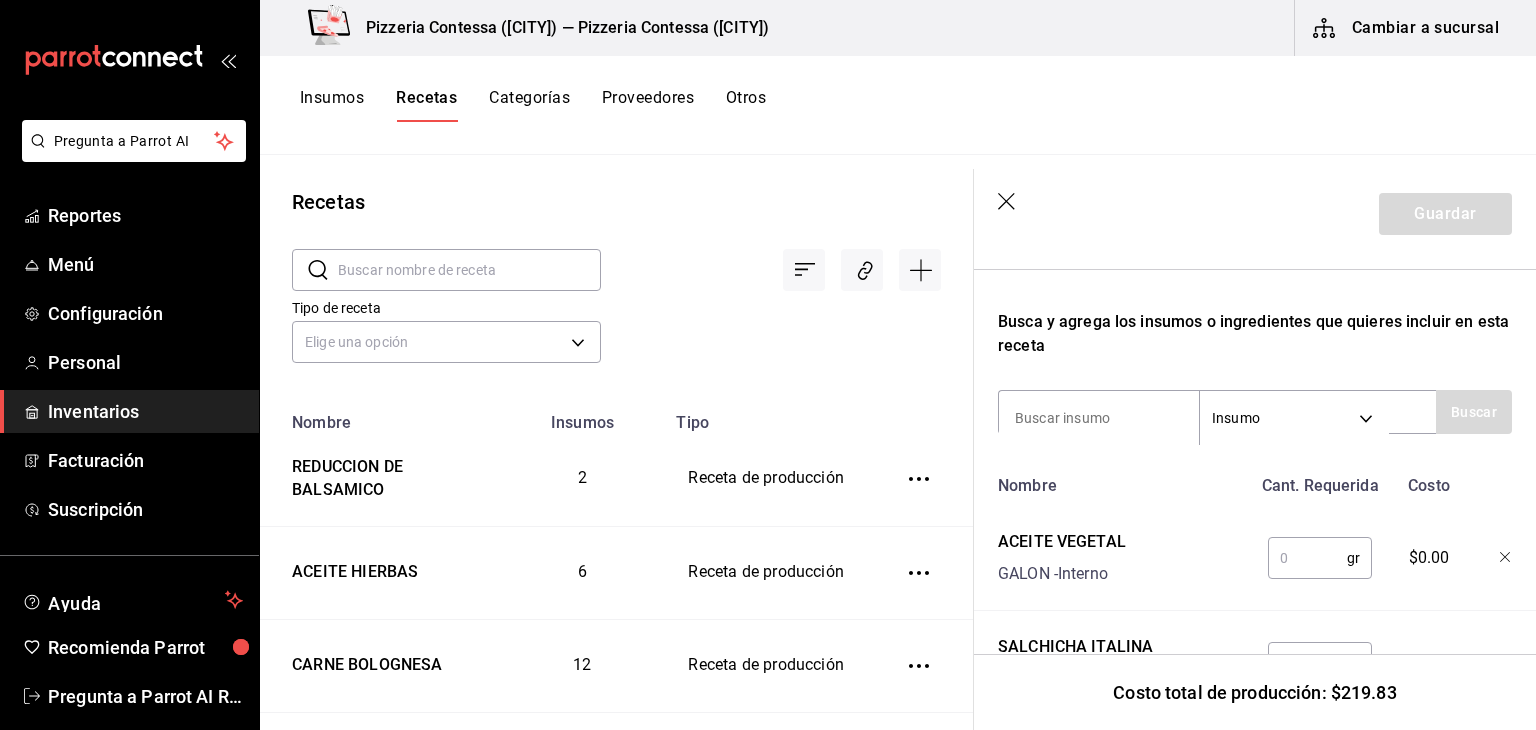 scroll, scrollTop: 681, scrollLeft: 0, axis: vertical 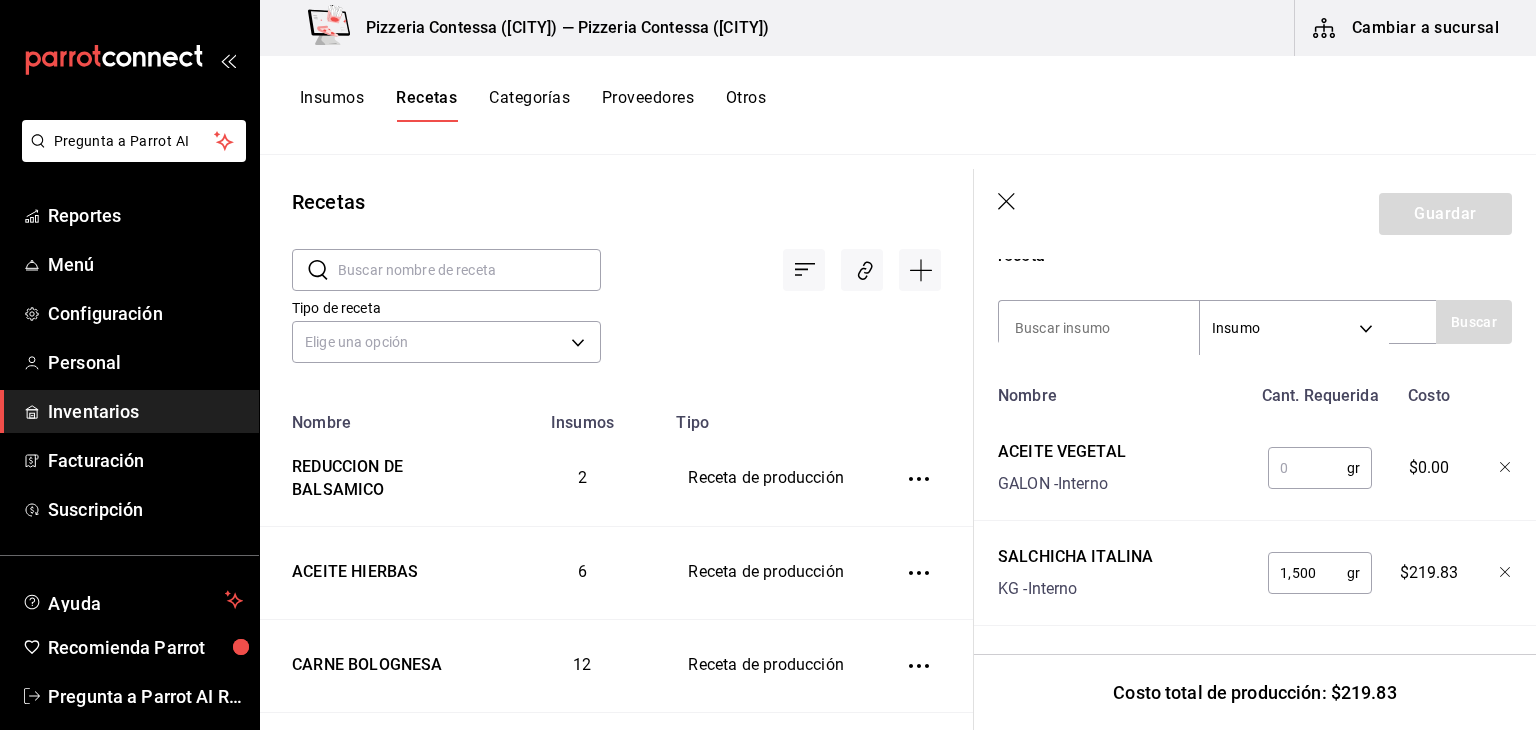 click at bounding box center (1307, 468) 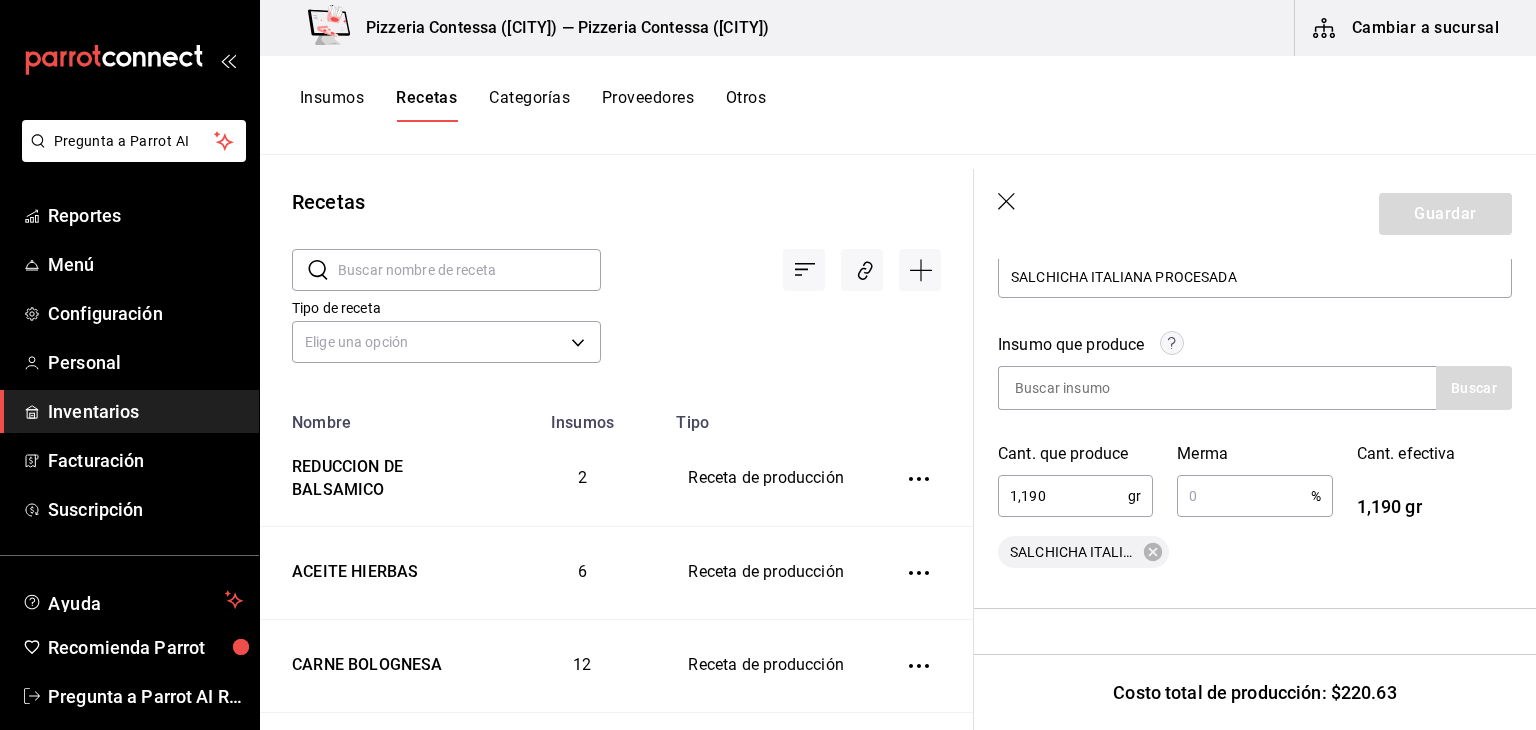 scroll, scrollTop: 232, scrollLeft: 0, axis: vertical 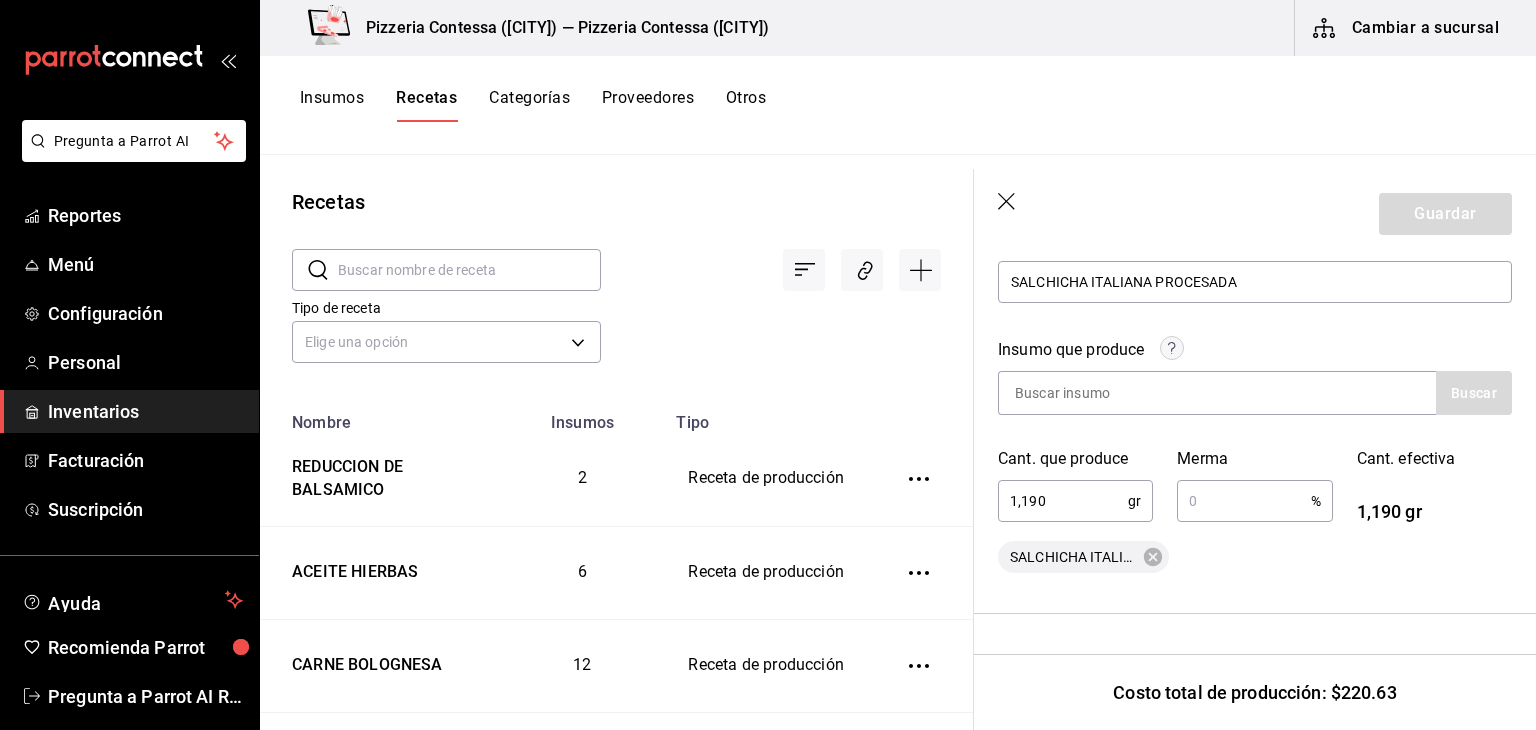 type on "25" 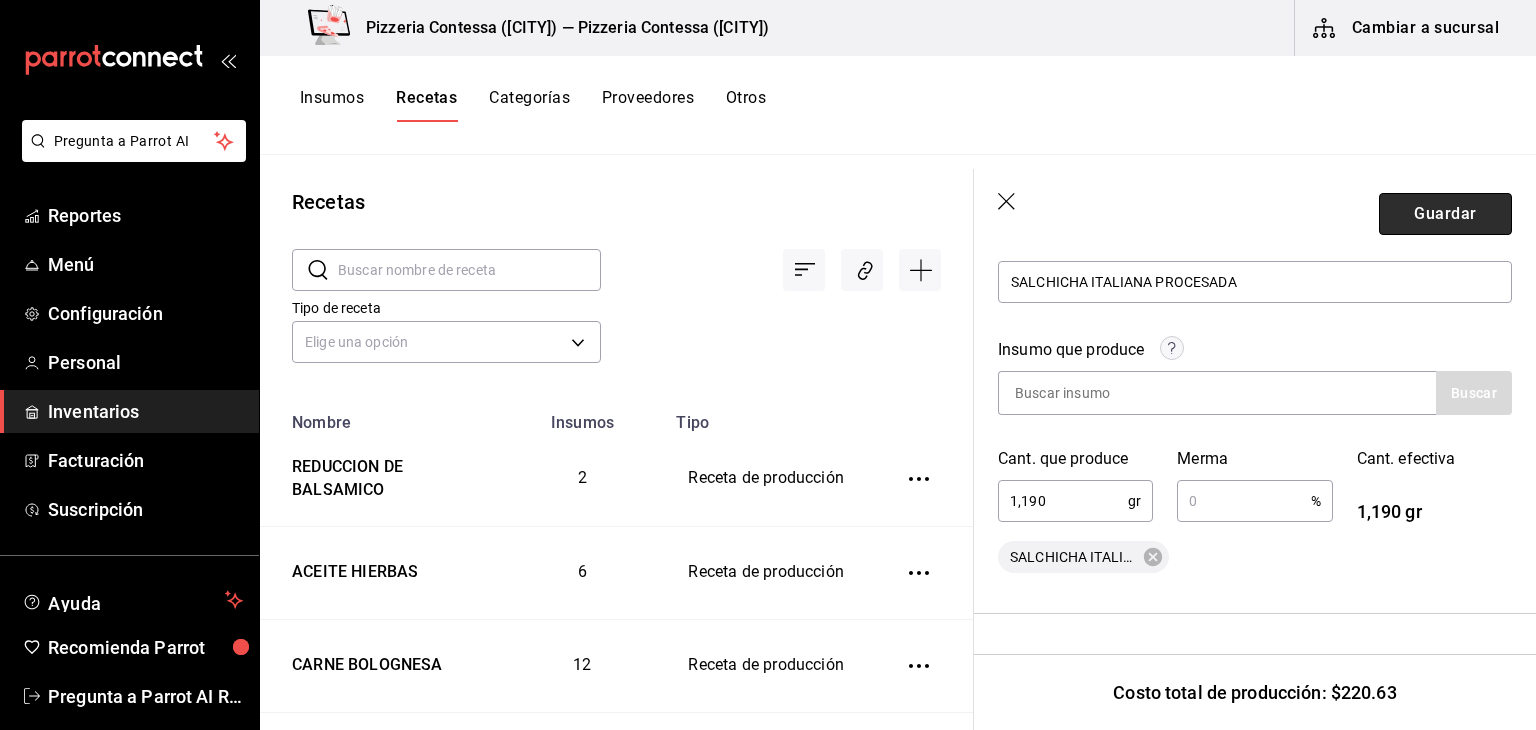 click on "Guardar" at bounding box center [1445, 214] 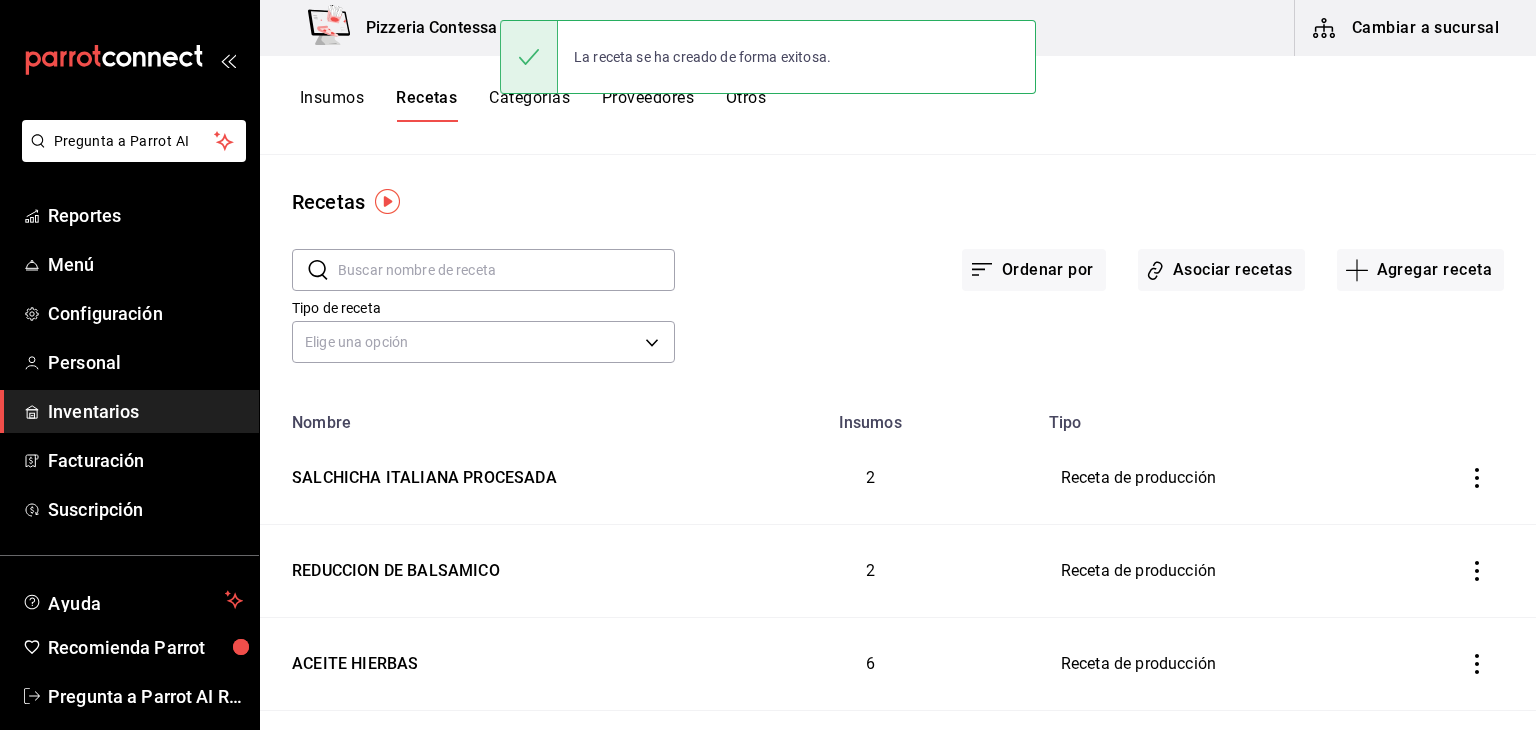 scroll, scrollTop: 0, scrollLeft: 0, axis: both 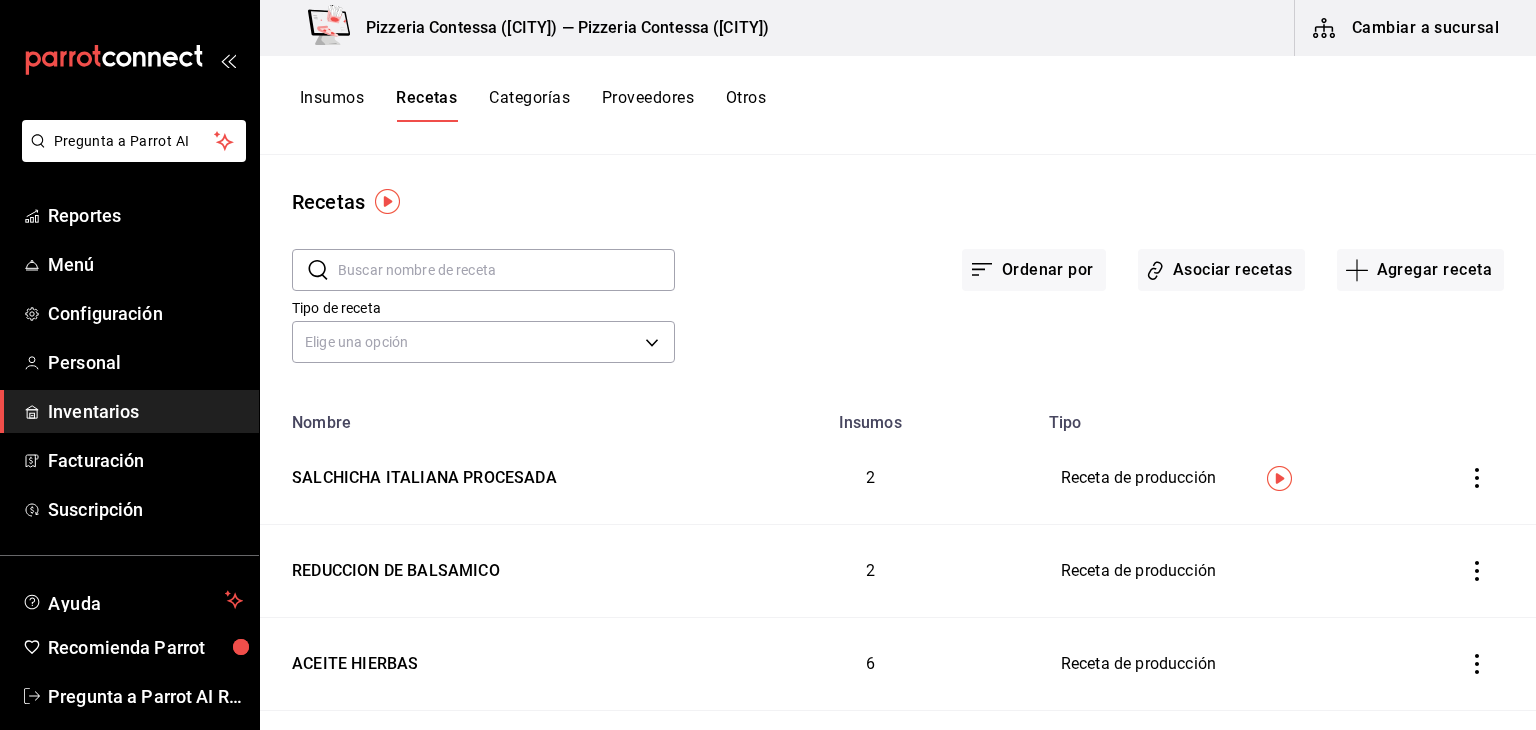 type 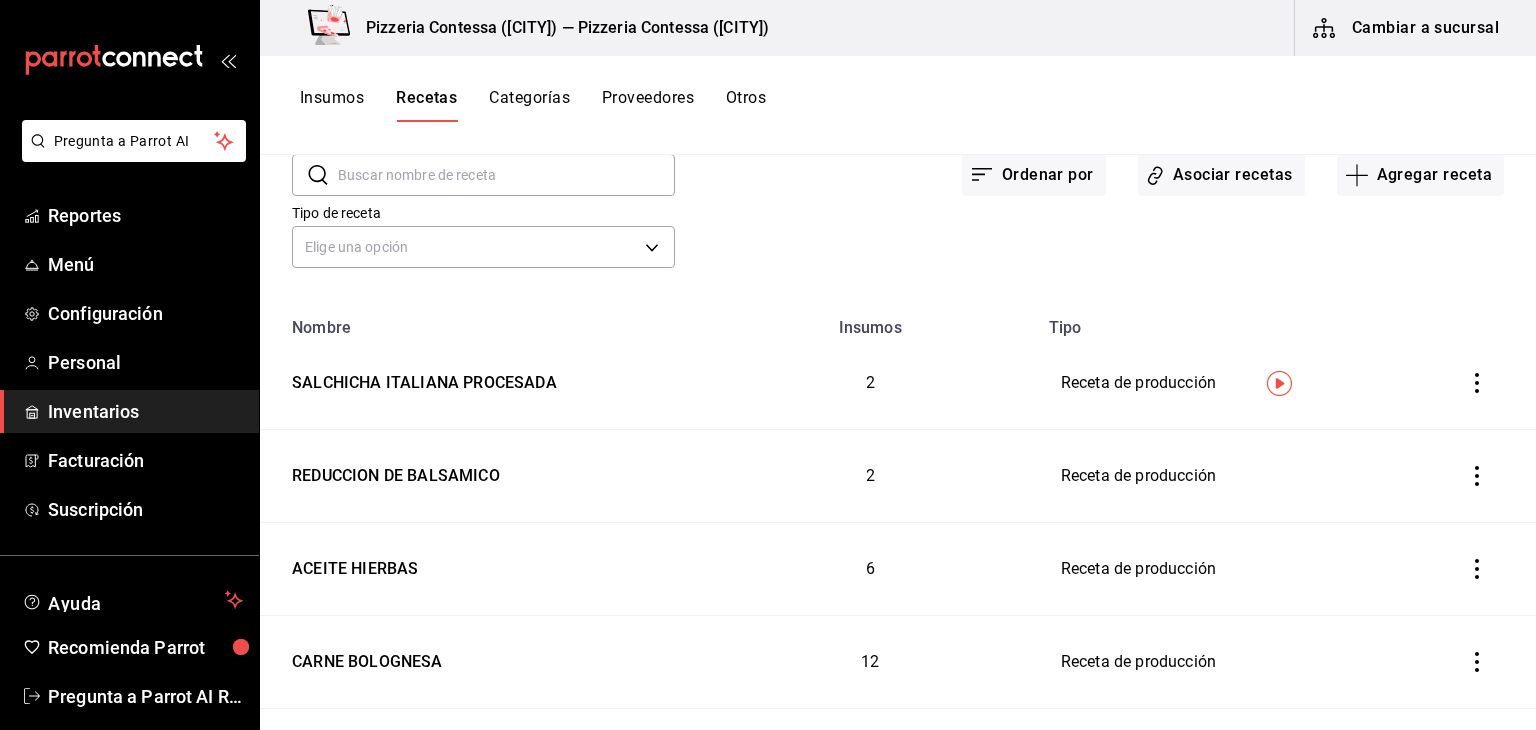 scroll, scrollTop: 96, scrollLeft: 0, axis: vertical 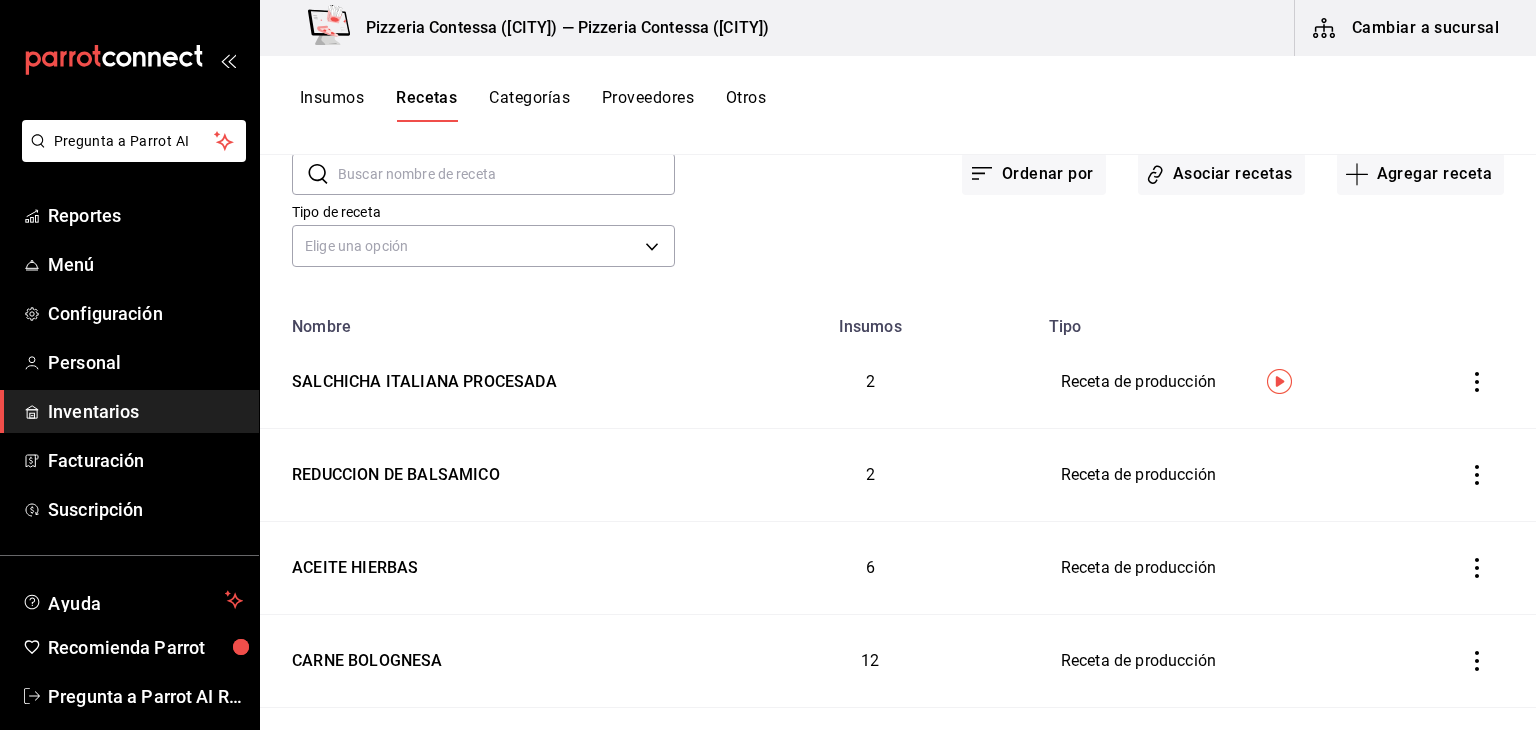 click on "Insumos" at bounding box center [332, 105] 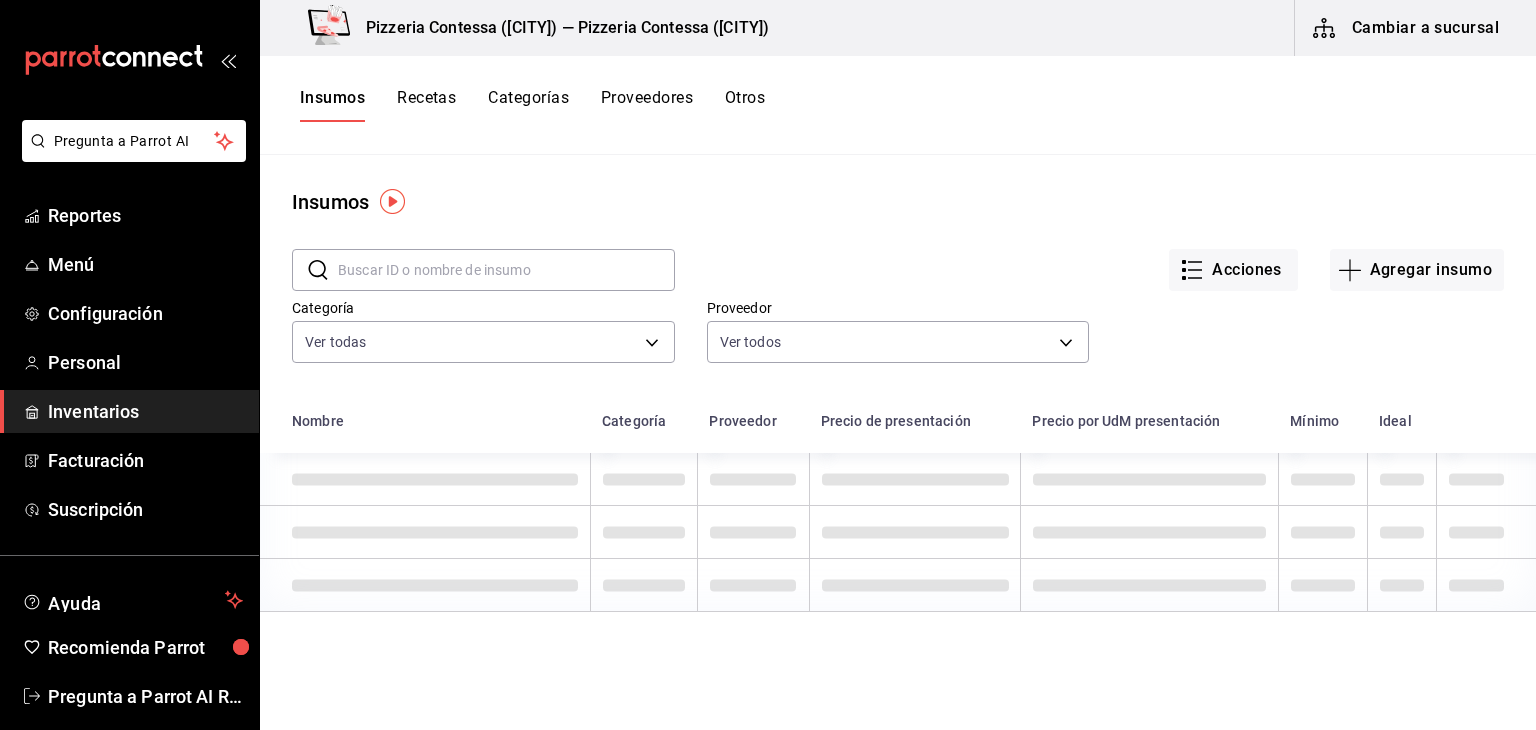click at bounding box center [506, 270] 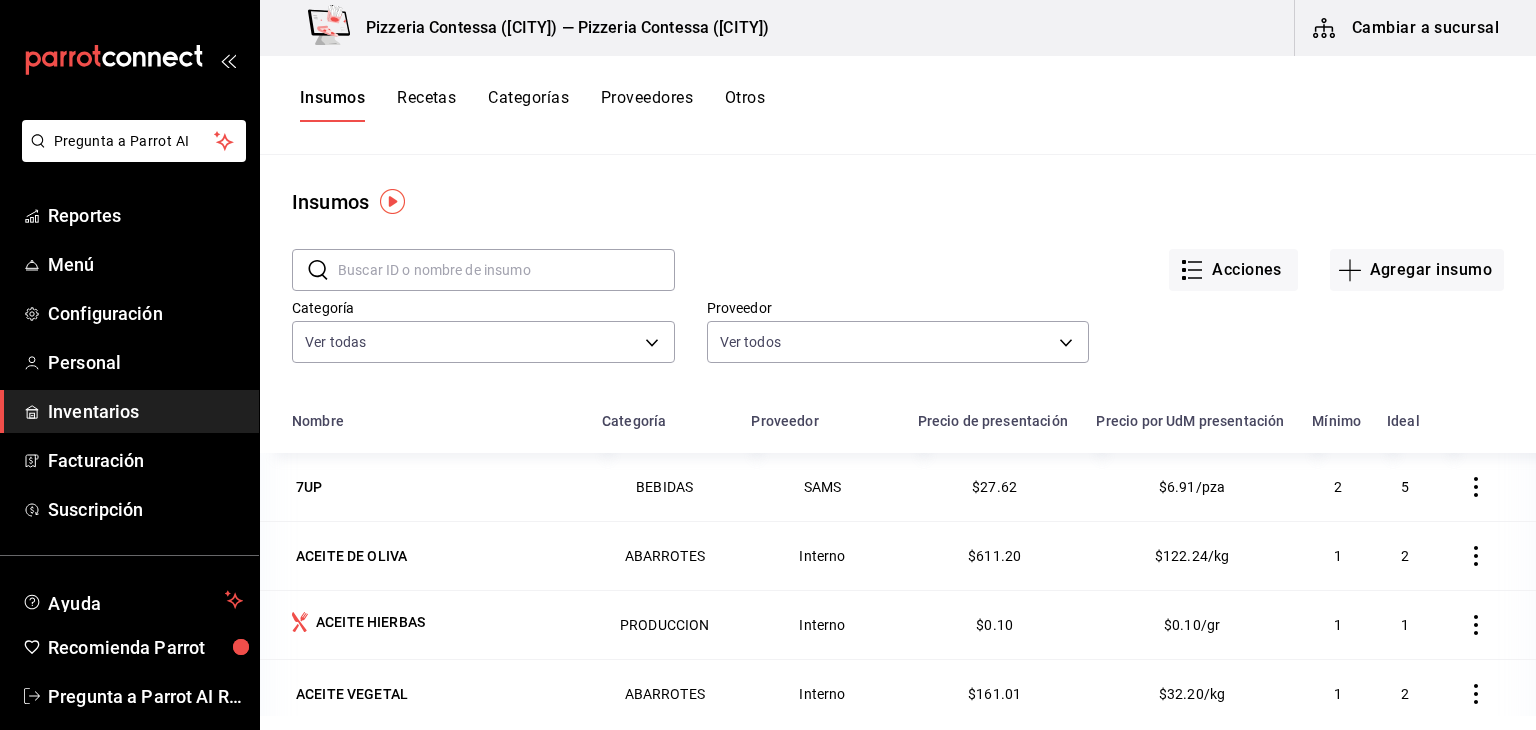 click at bounding box center [506, 270] 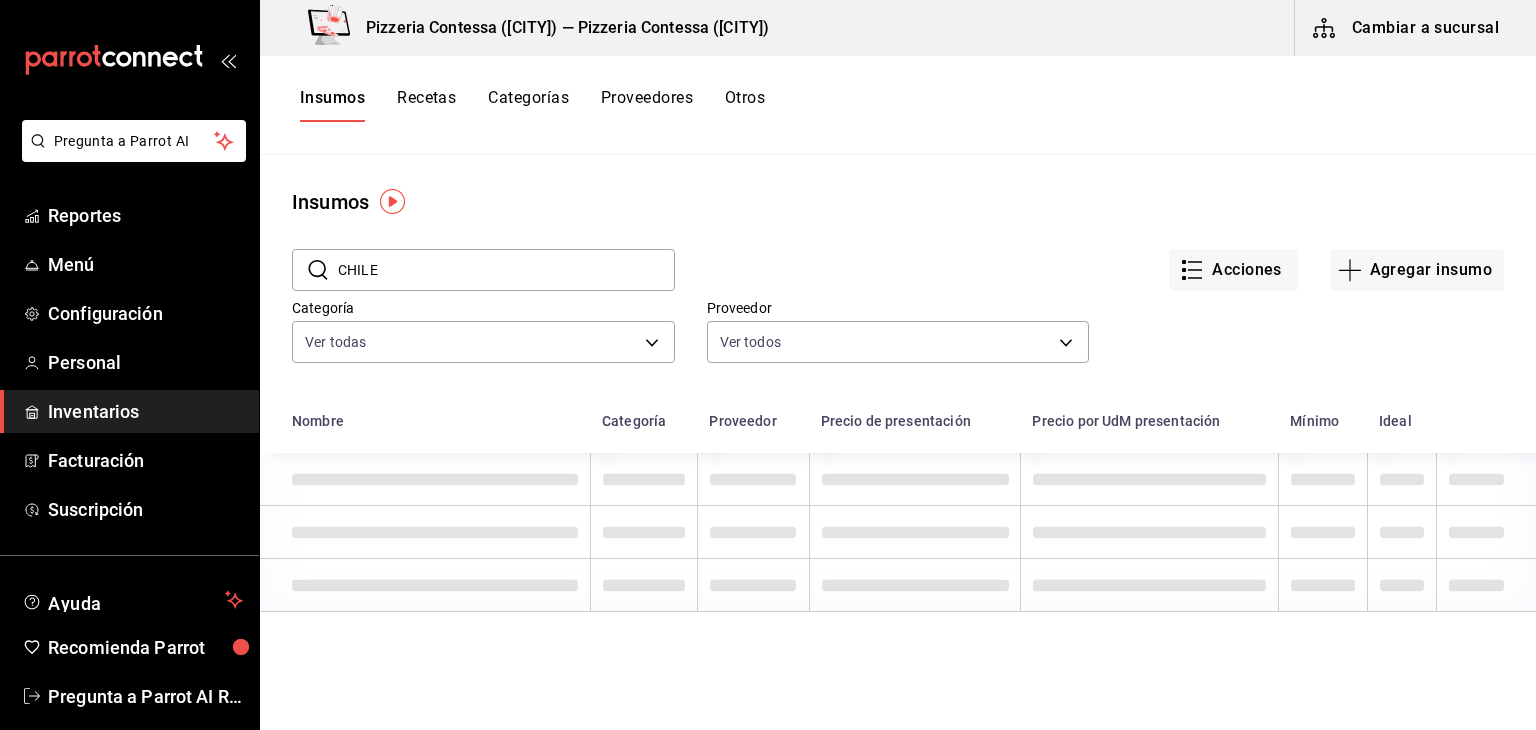 type on "CHILE" 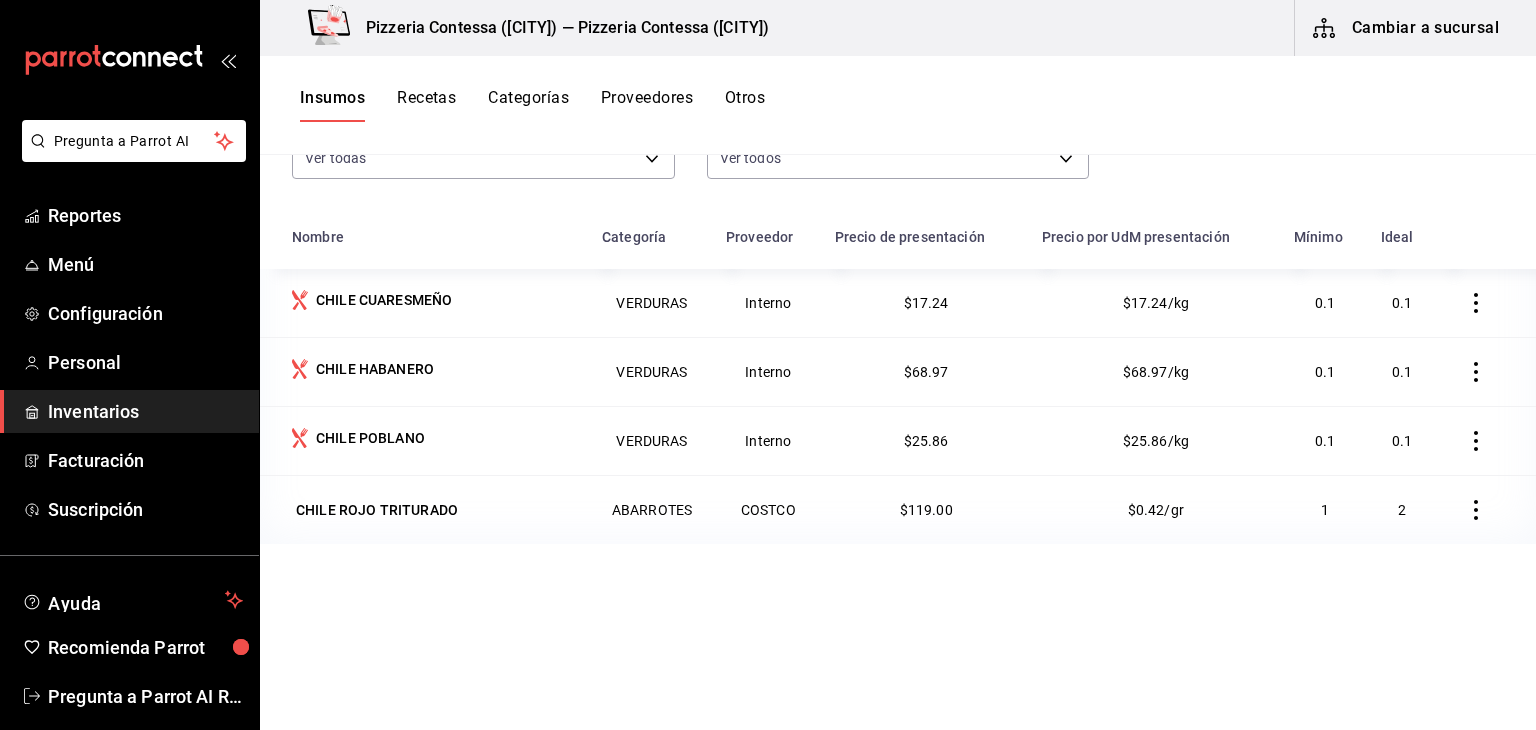 scroll, scrollTop: 183, scrollLeft: 0, axis: vertical 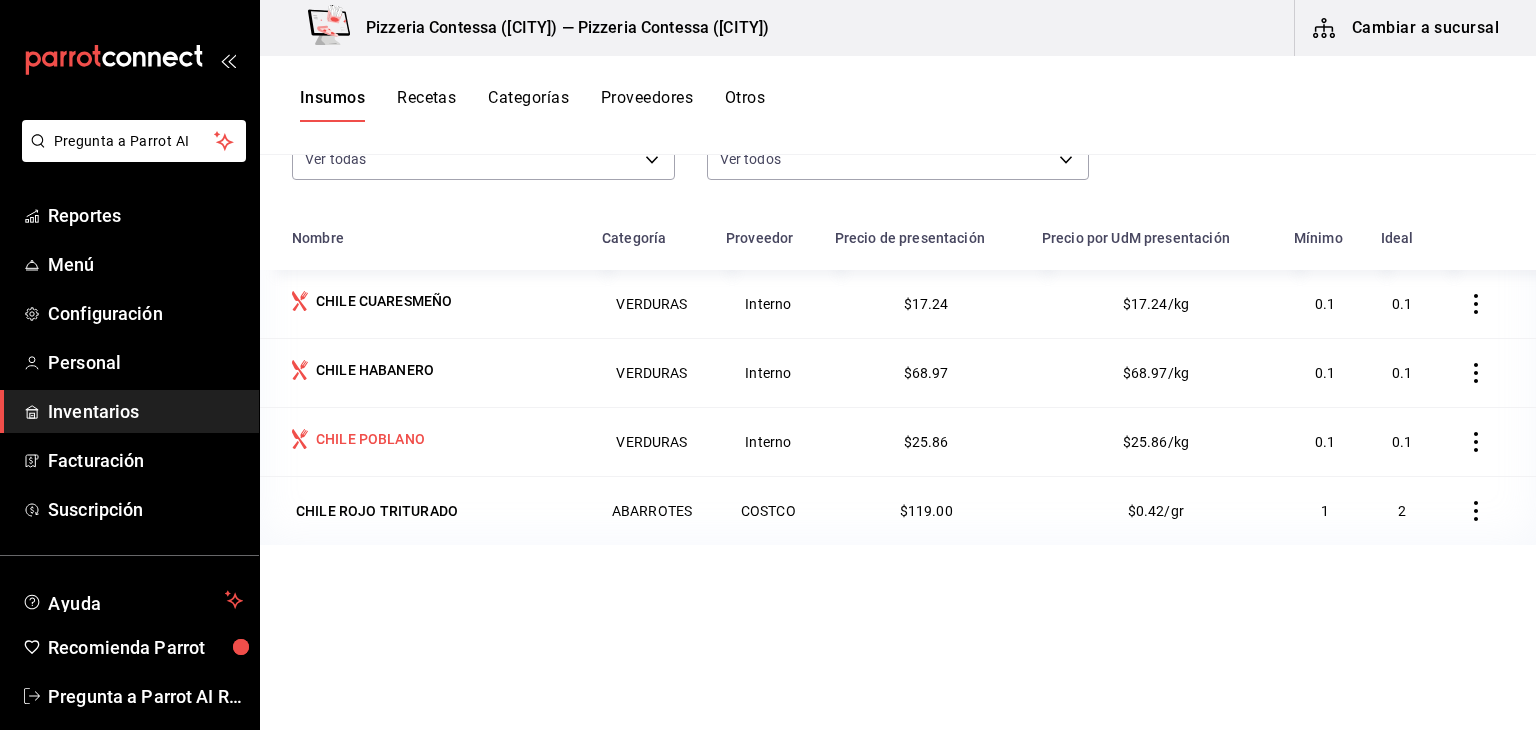 click on "CHILE POBLANO" at bounding box center [425, 441] 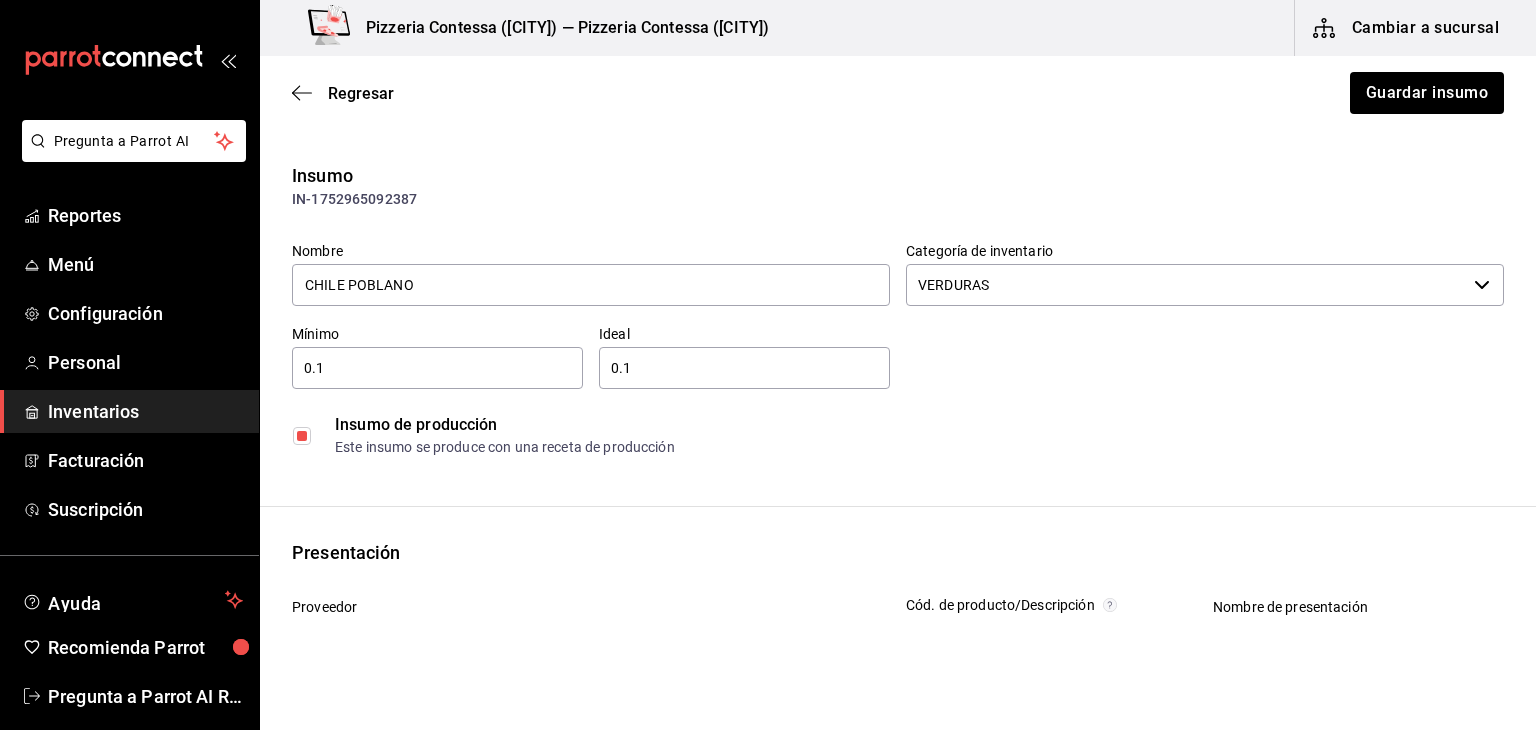 click at bounding box center [302, 436] 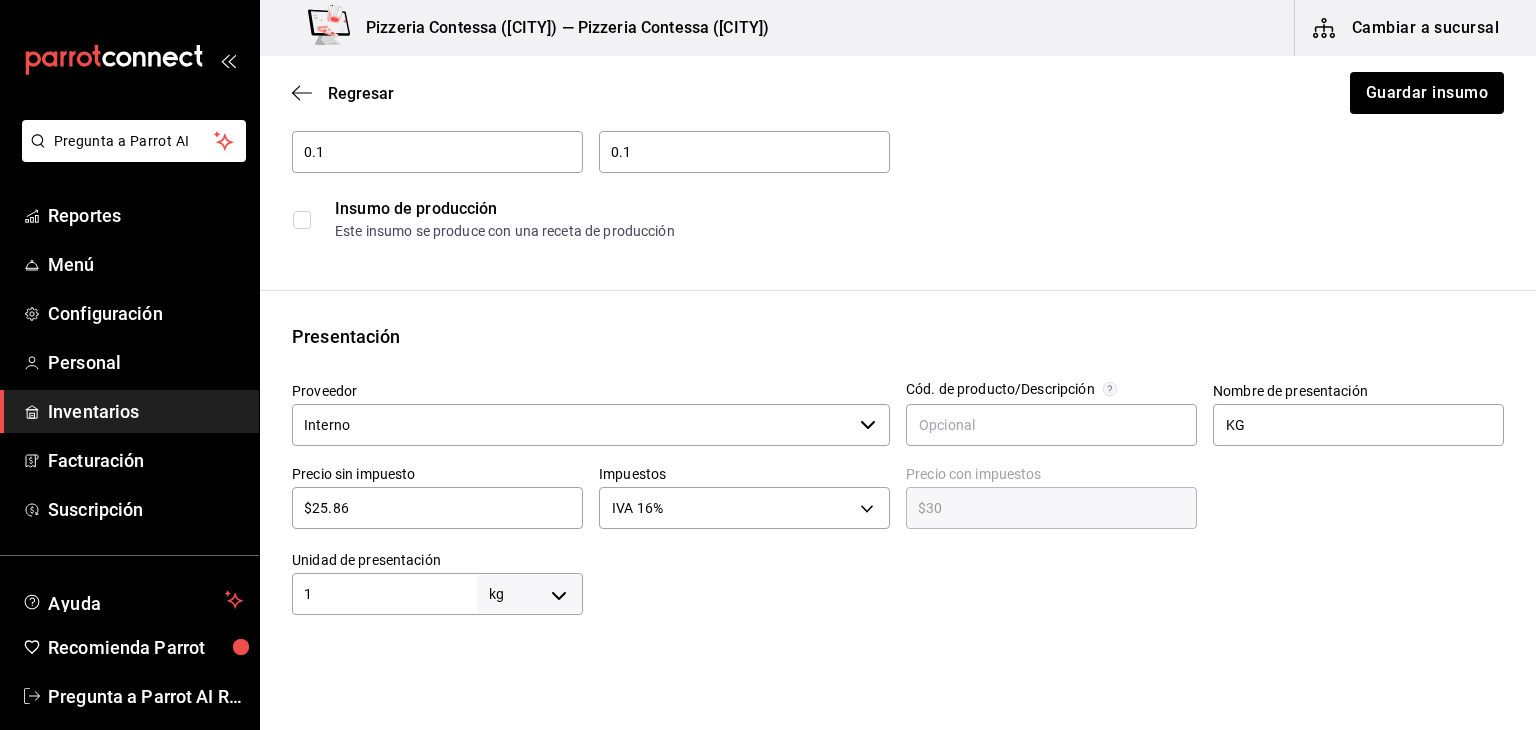 scroll, scrollTop: 224, scrollLeft: 0, axis: vertical 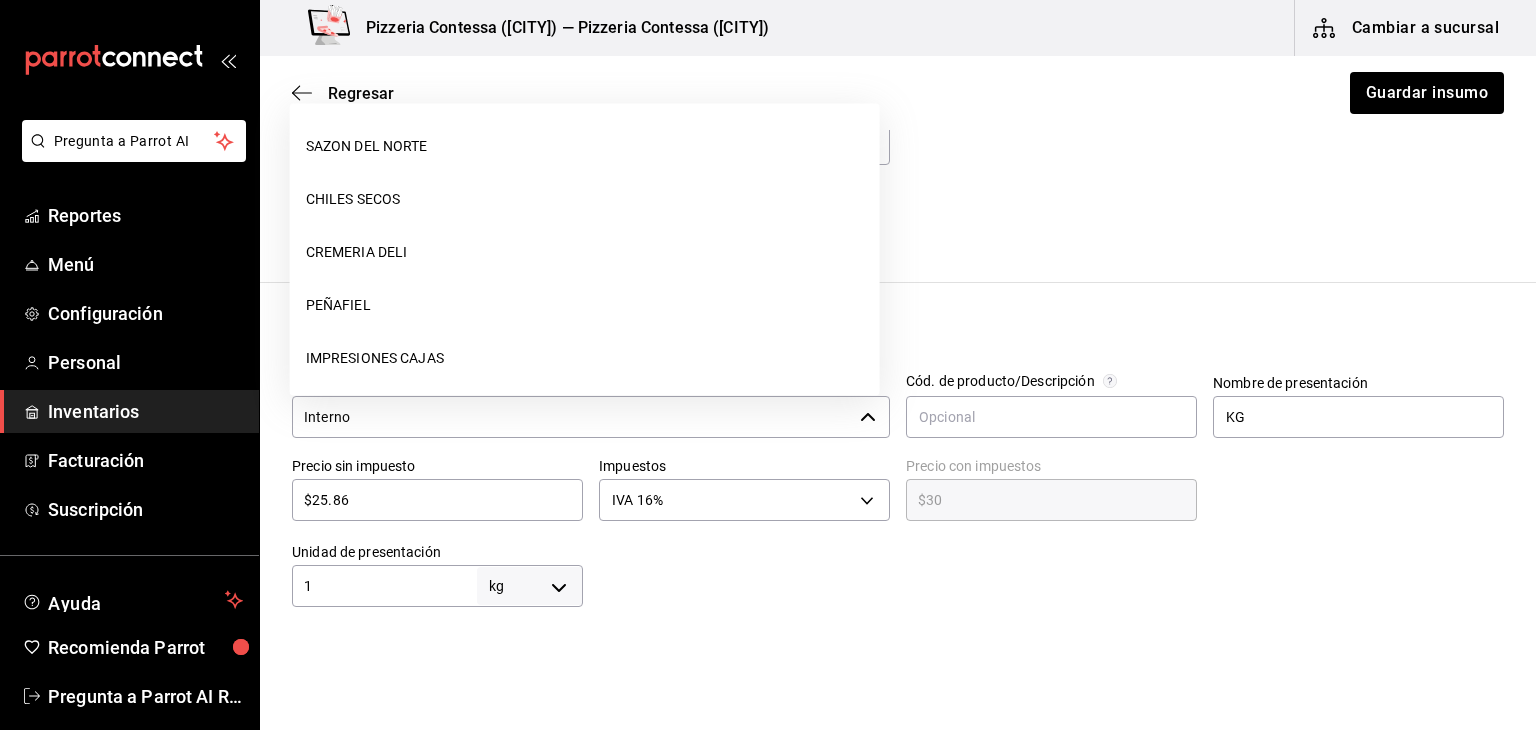 click on "Interno" at bounding box center (572, 417) 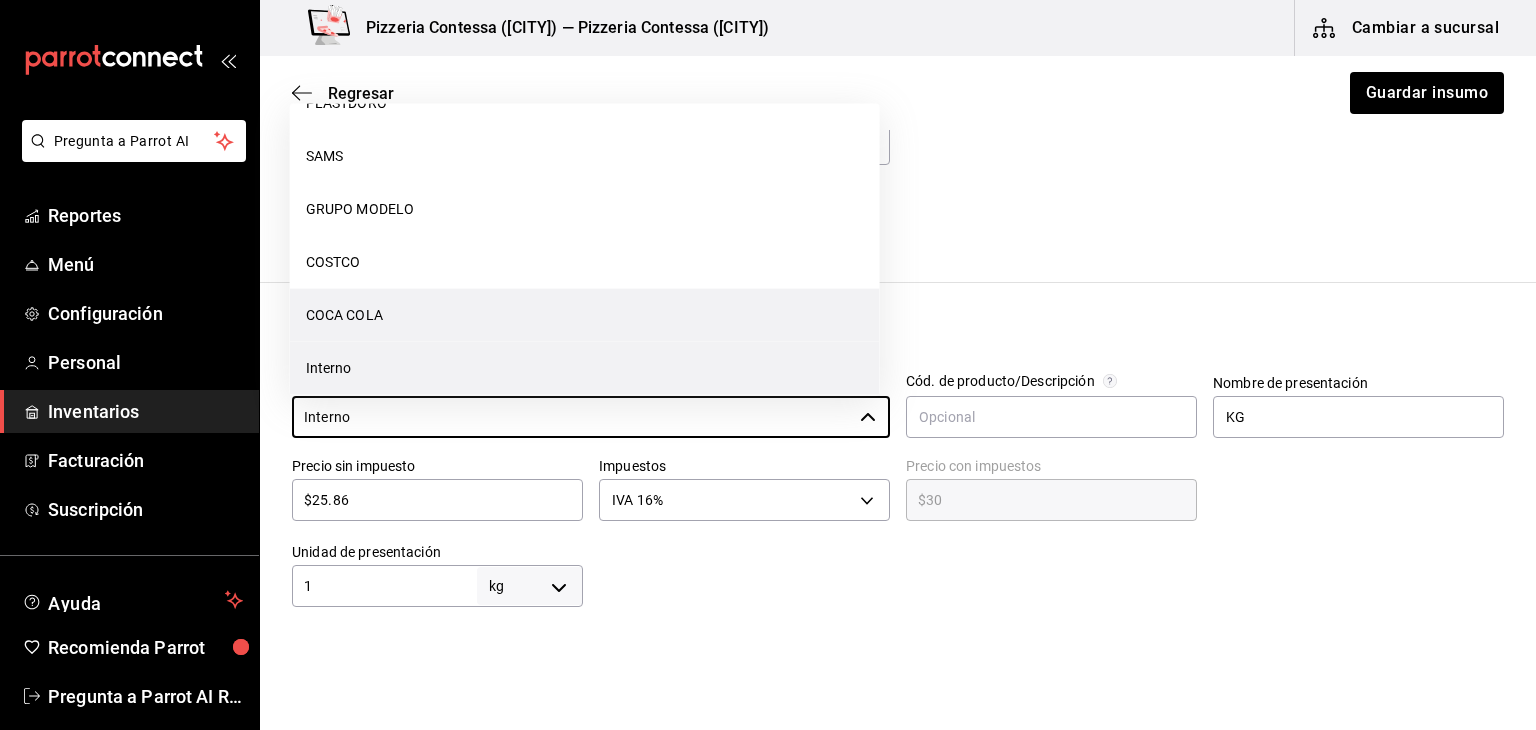 scroll, scrollTop: 323, scrollLeft: 0, axis: vertical 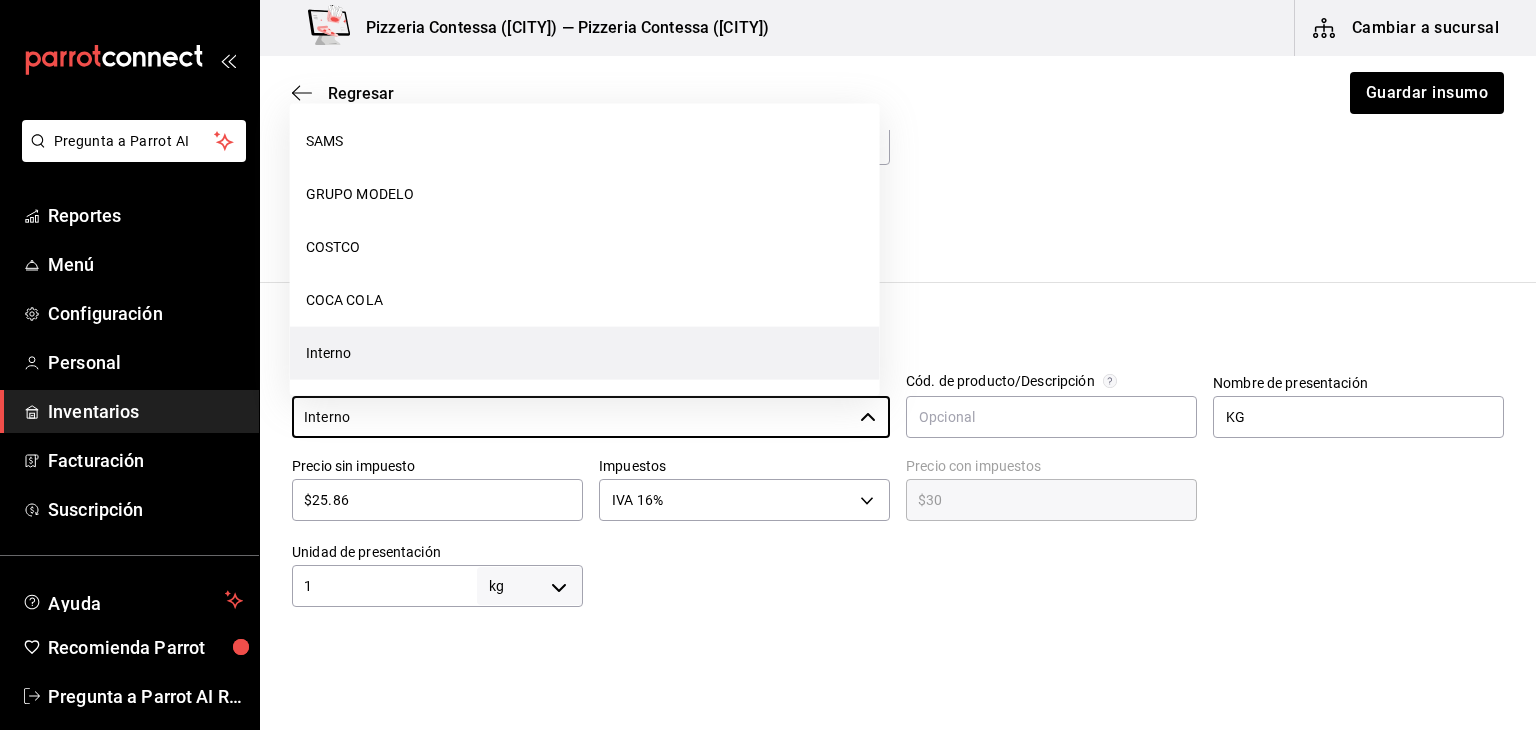 click on "Este insumo se produce con una receta de producción" at bounding box center [919, 223] 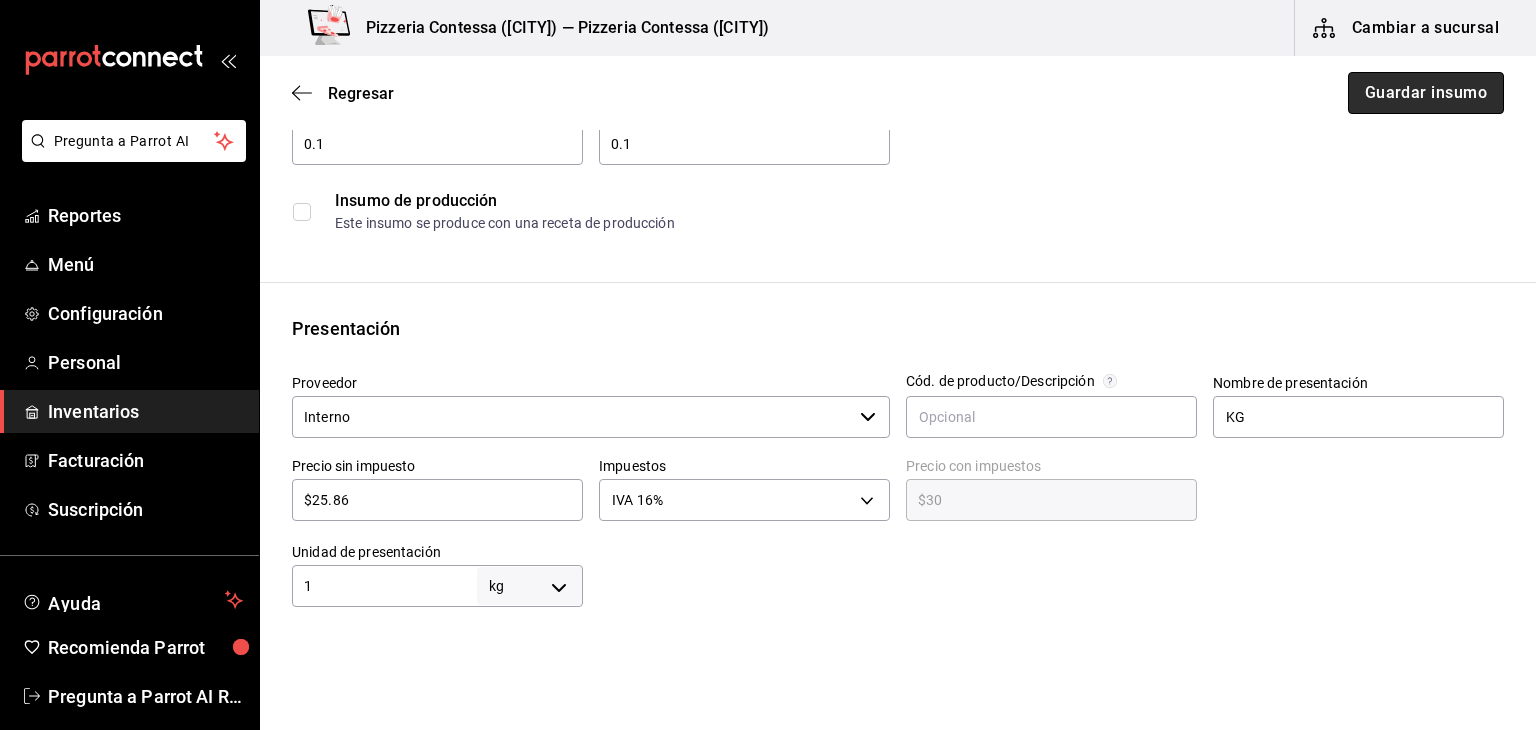 click on "Guardar insumo" at bounding box center [1426, 93] 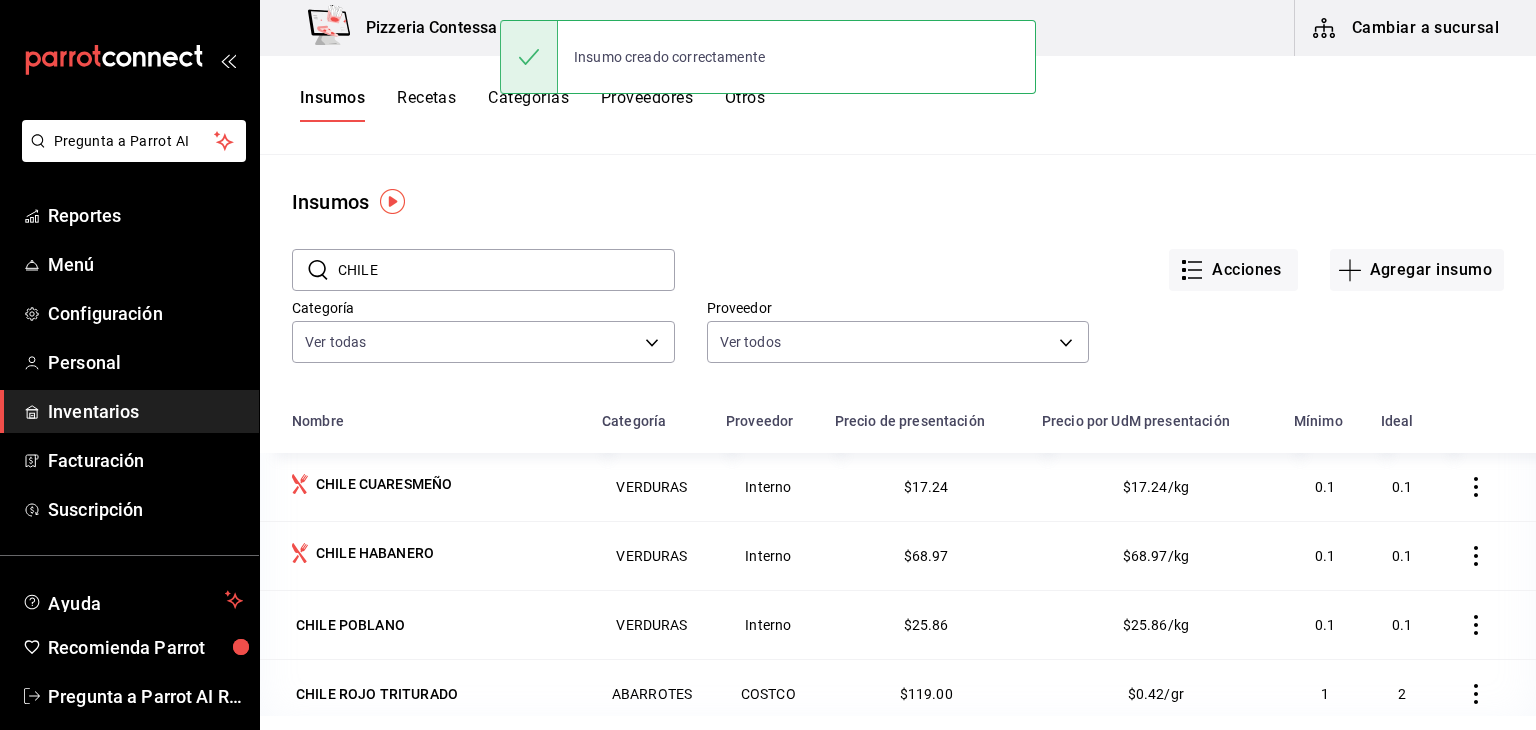 click on "Categorías" at bounding box center (528, 105) 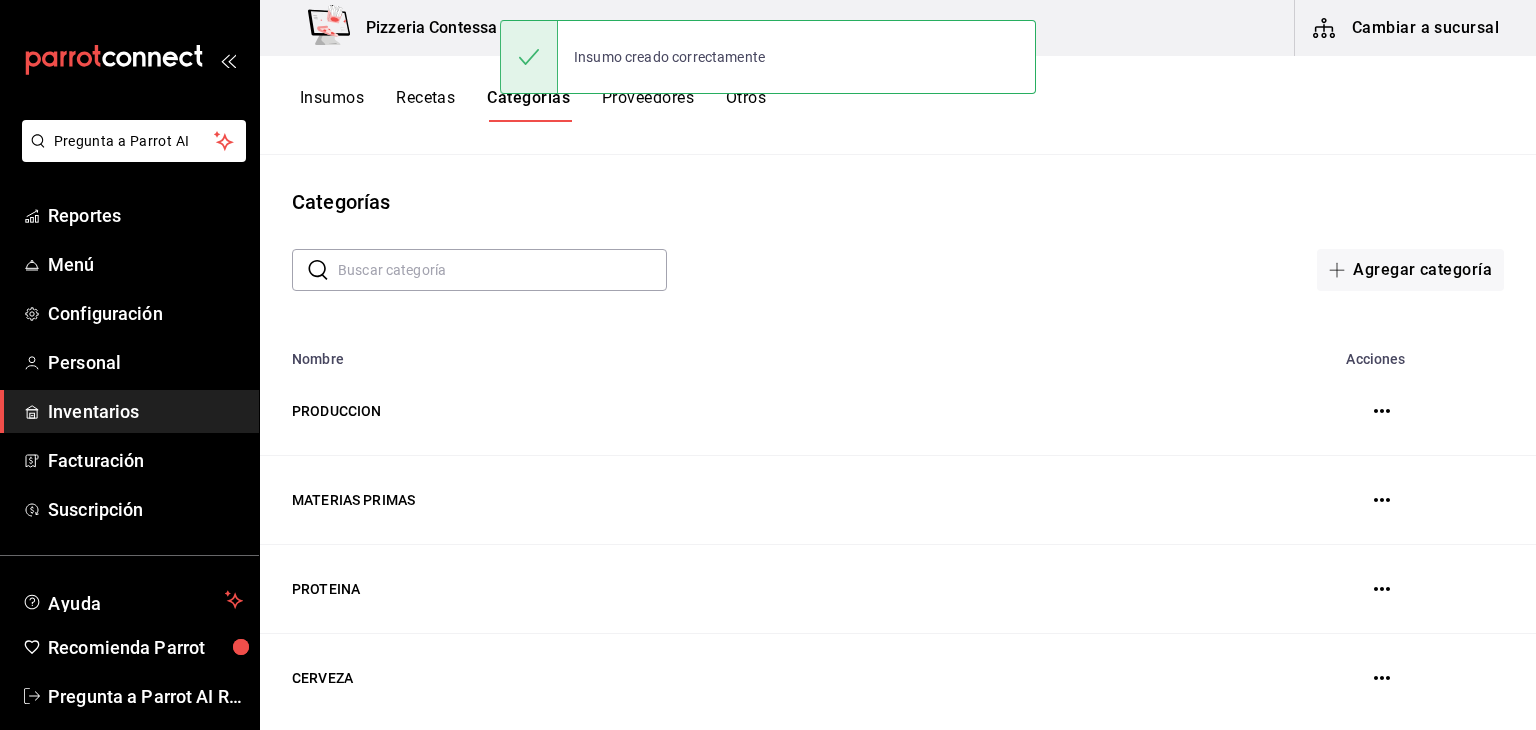 click on "Insumo creado correctamente" at bounding box center [768, 57] 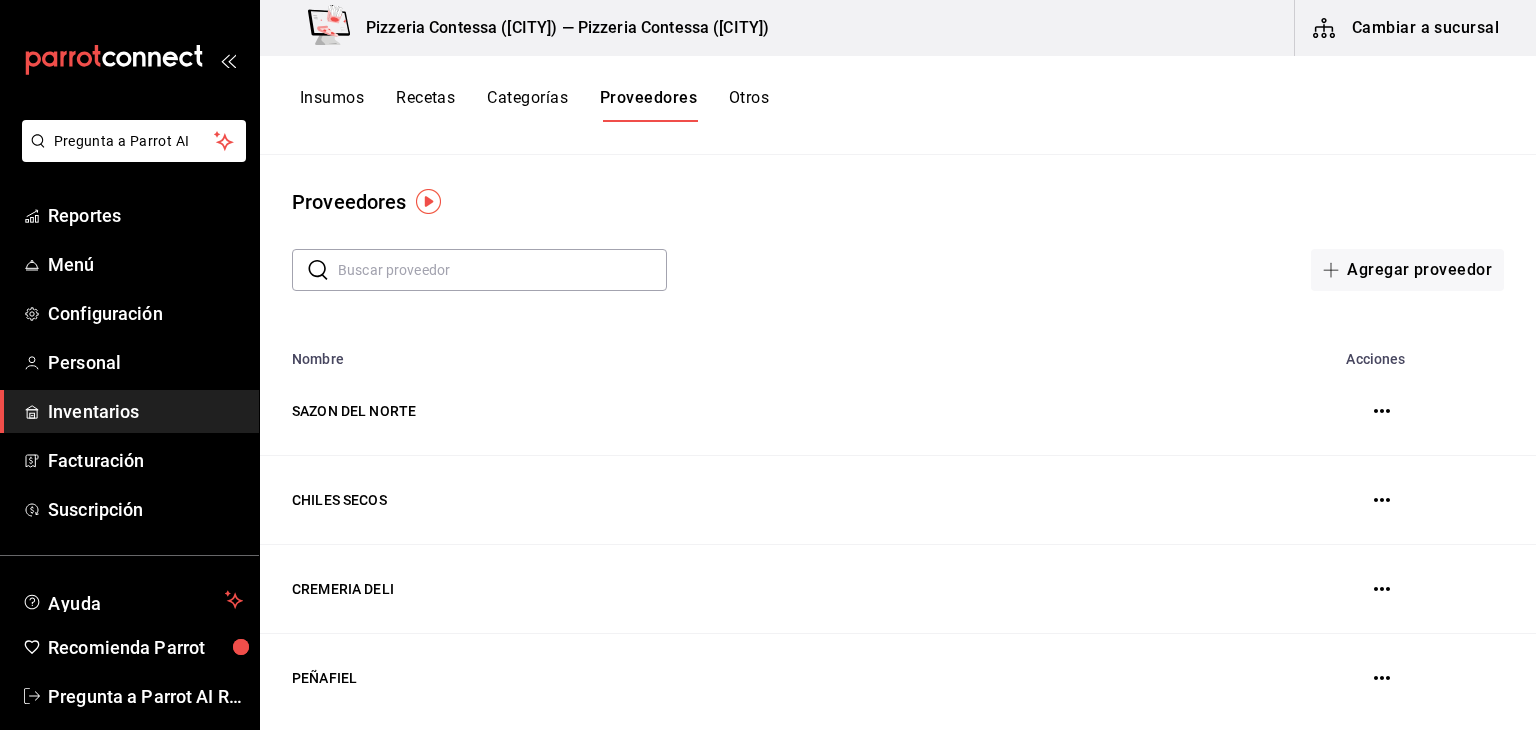 click at bounding box center (502, 270) 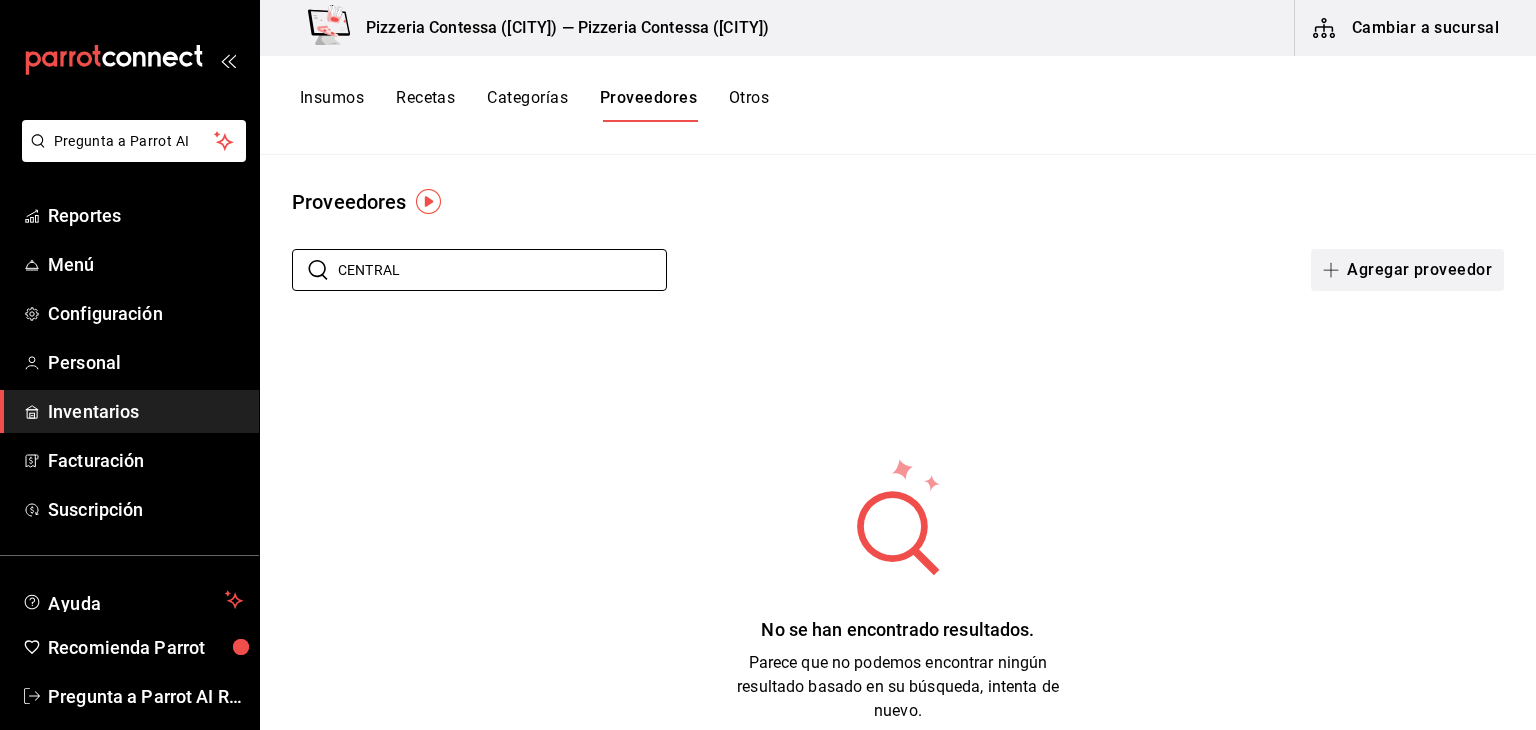 type on "CENTRAL" 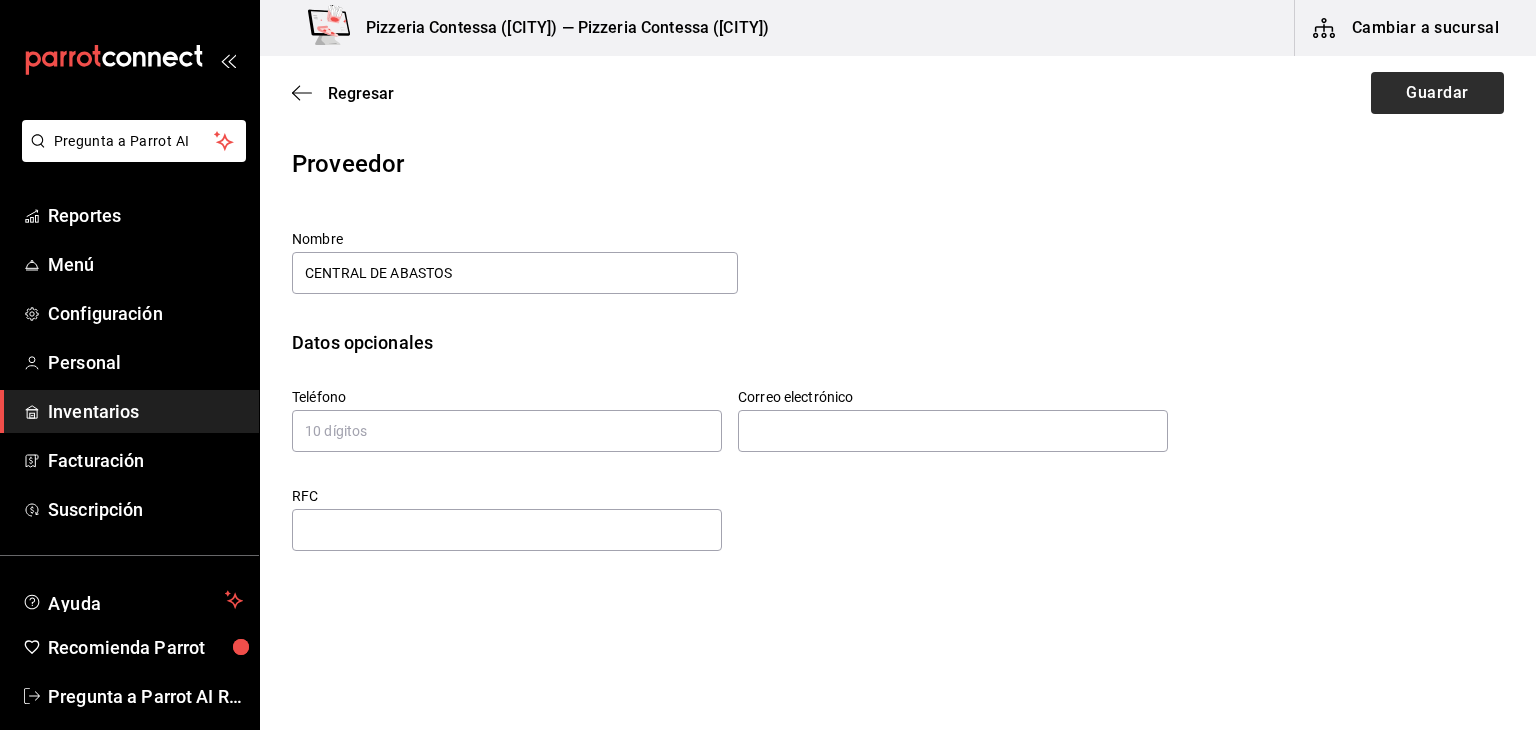 type on "CENTRAL DE ABASTOS" 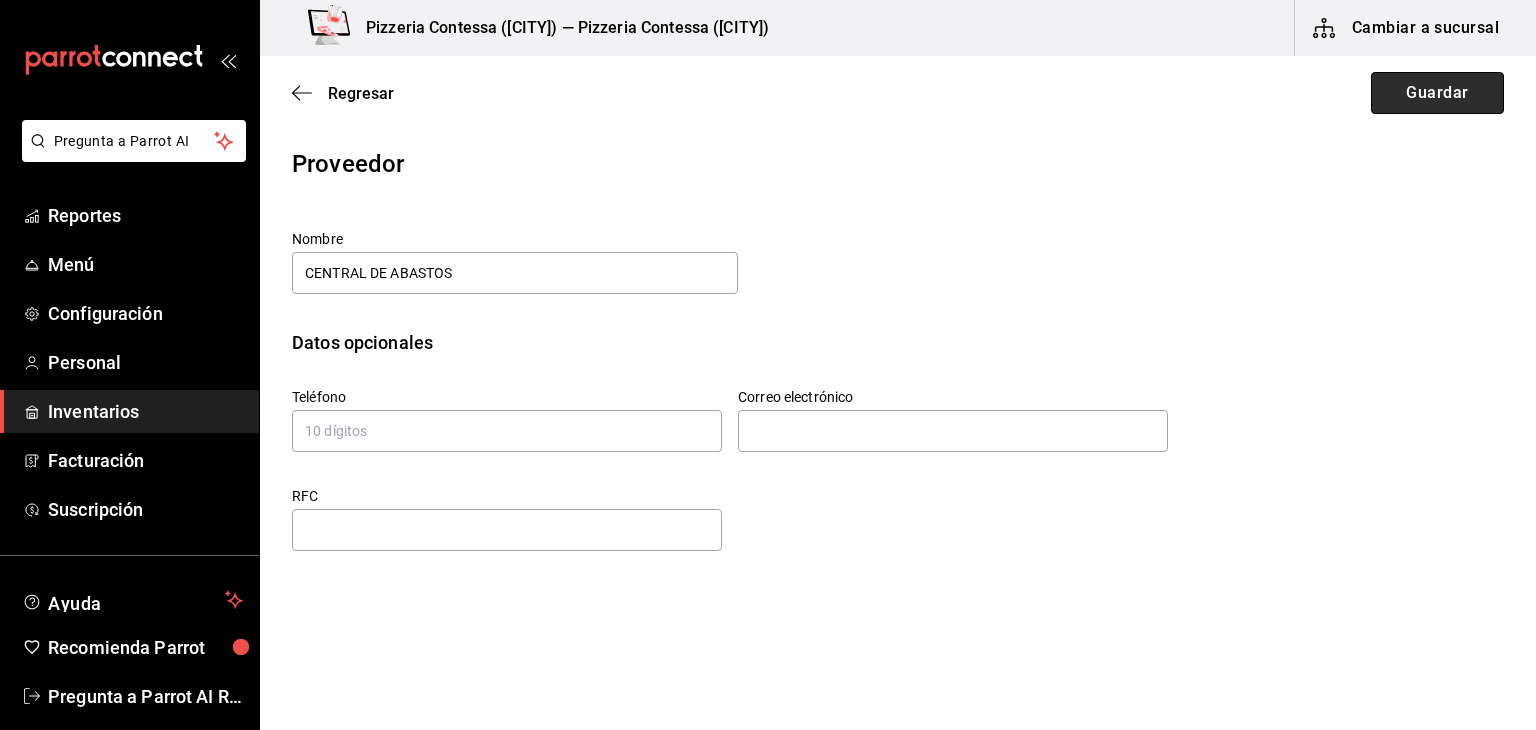 click on "Guardar" at bounding box center [1437, 93] 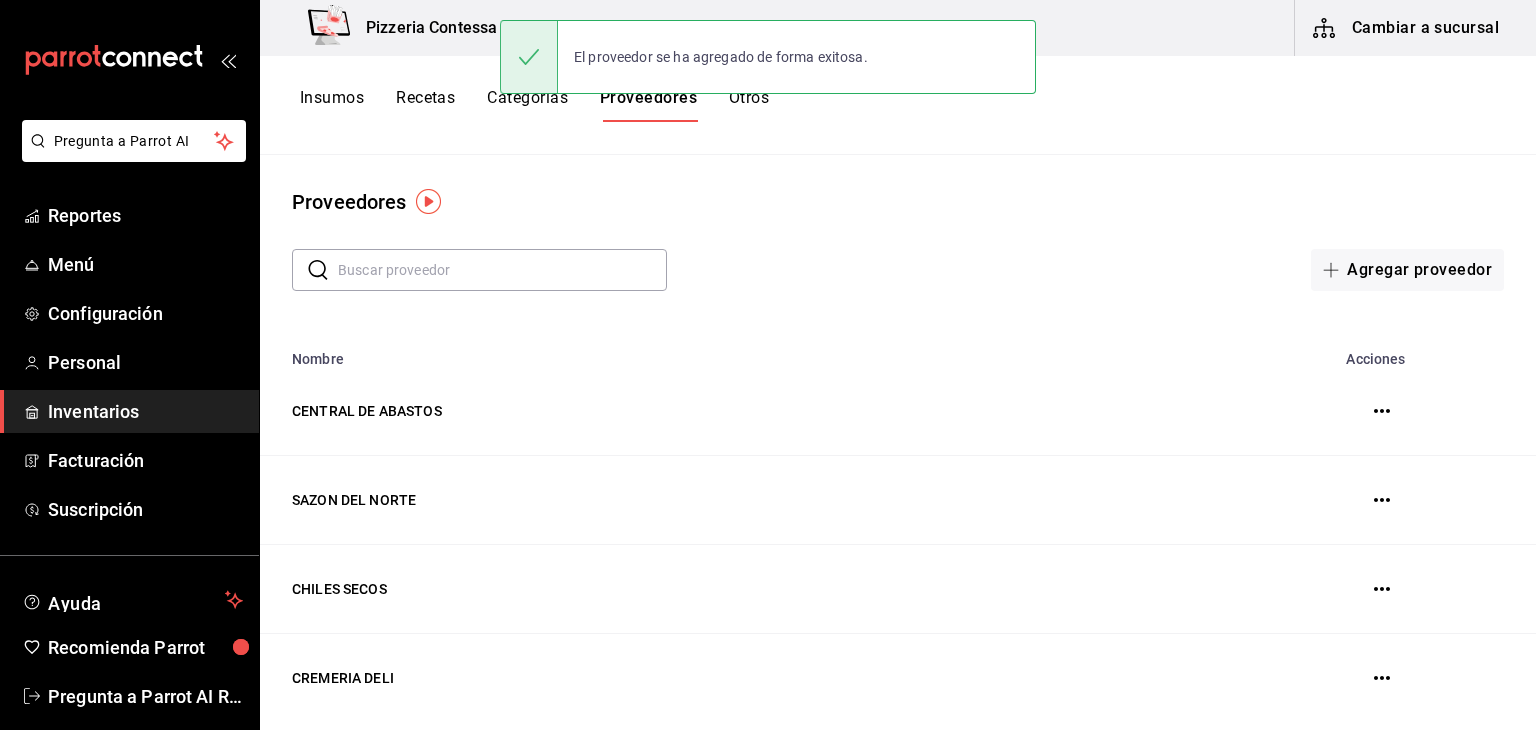 click on "Insumos" at bounding box center [332, 105] 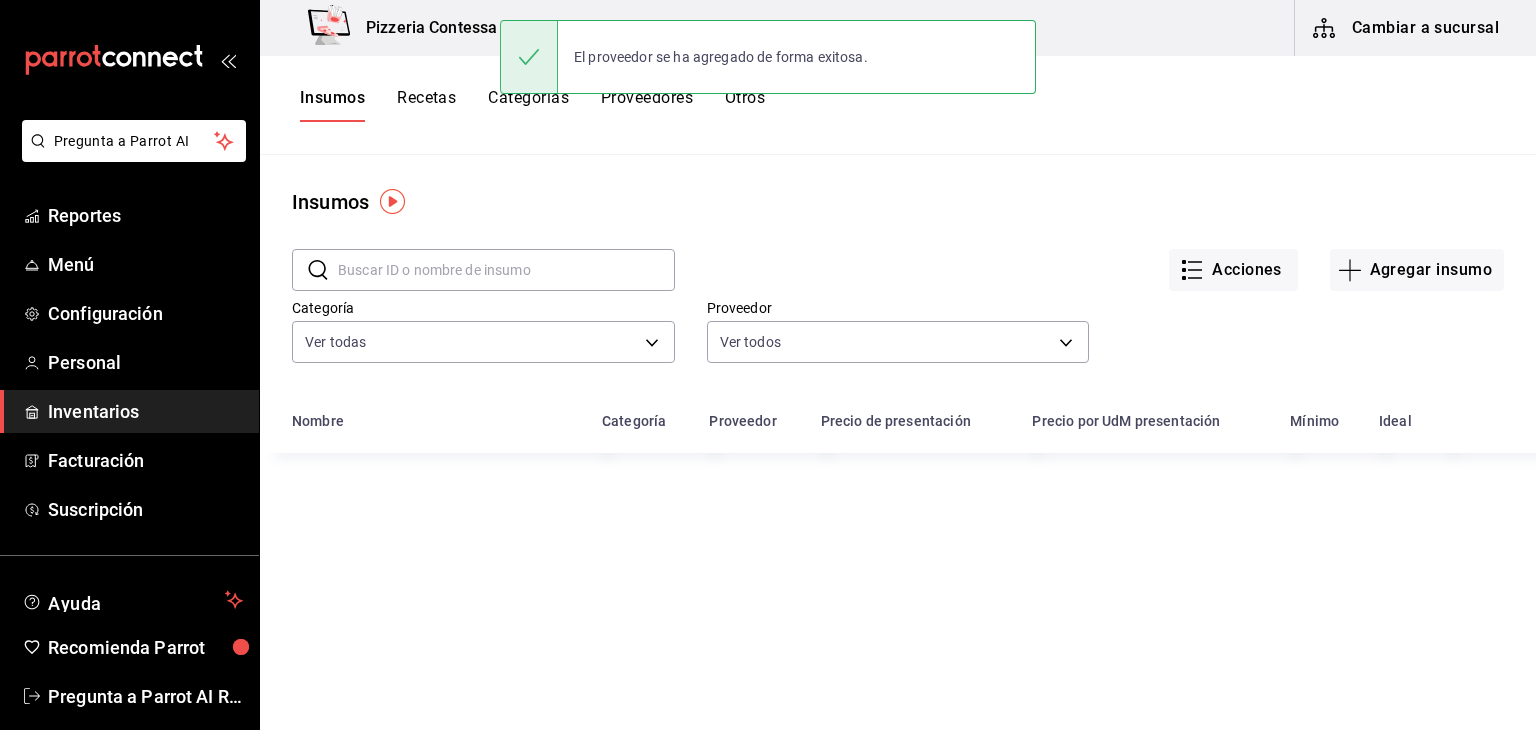 click at bounding box center [506, 270] 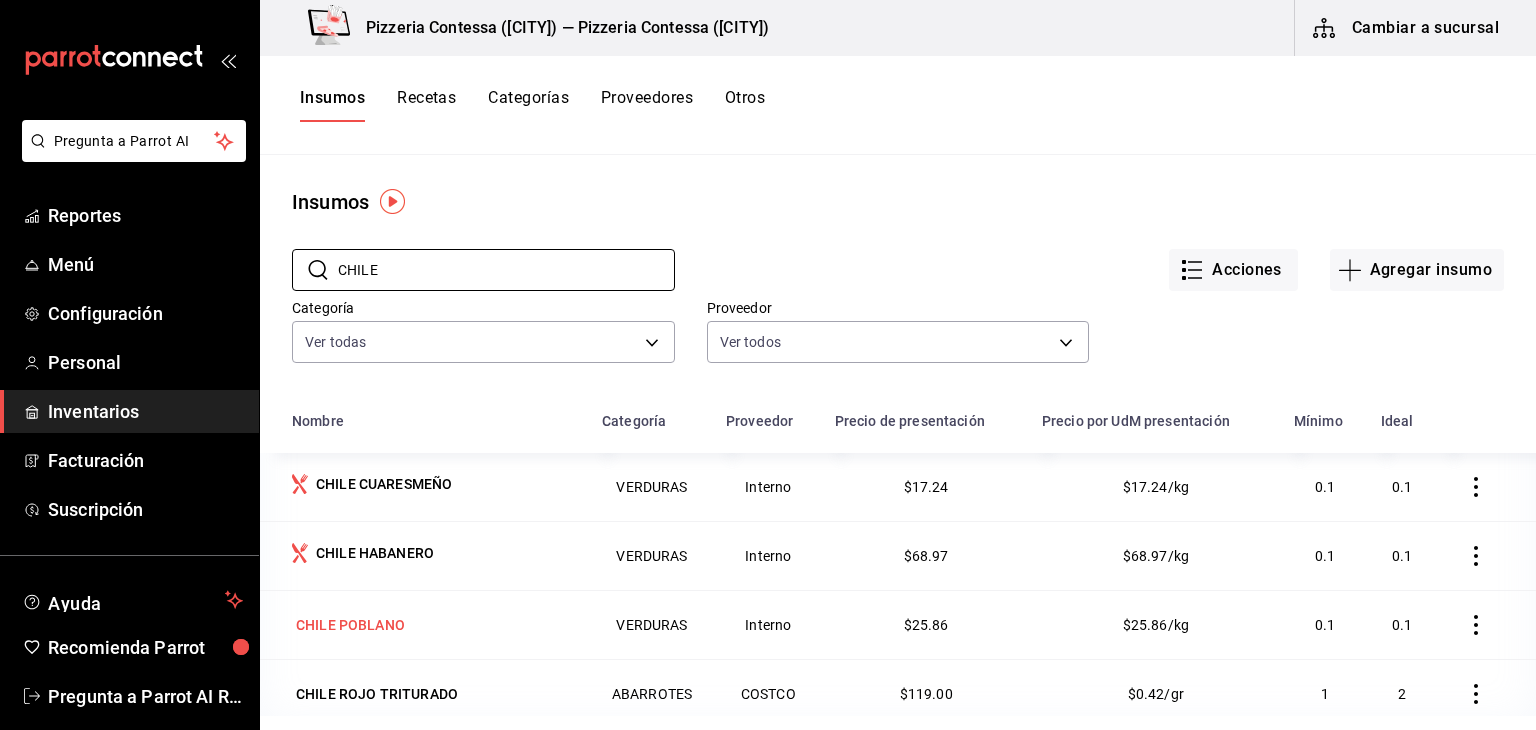 type on "CHILE" 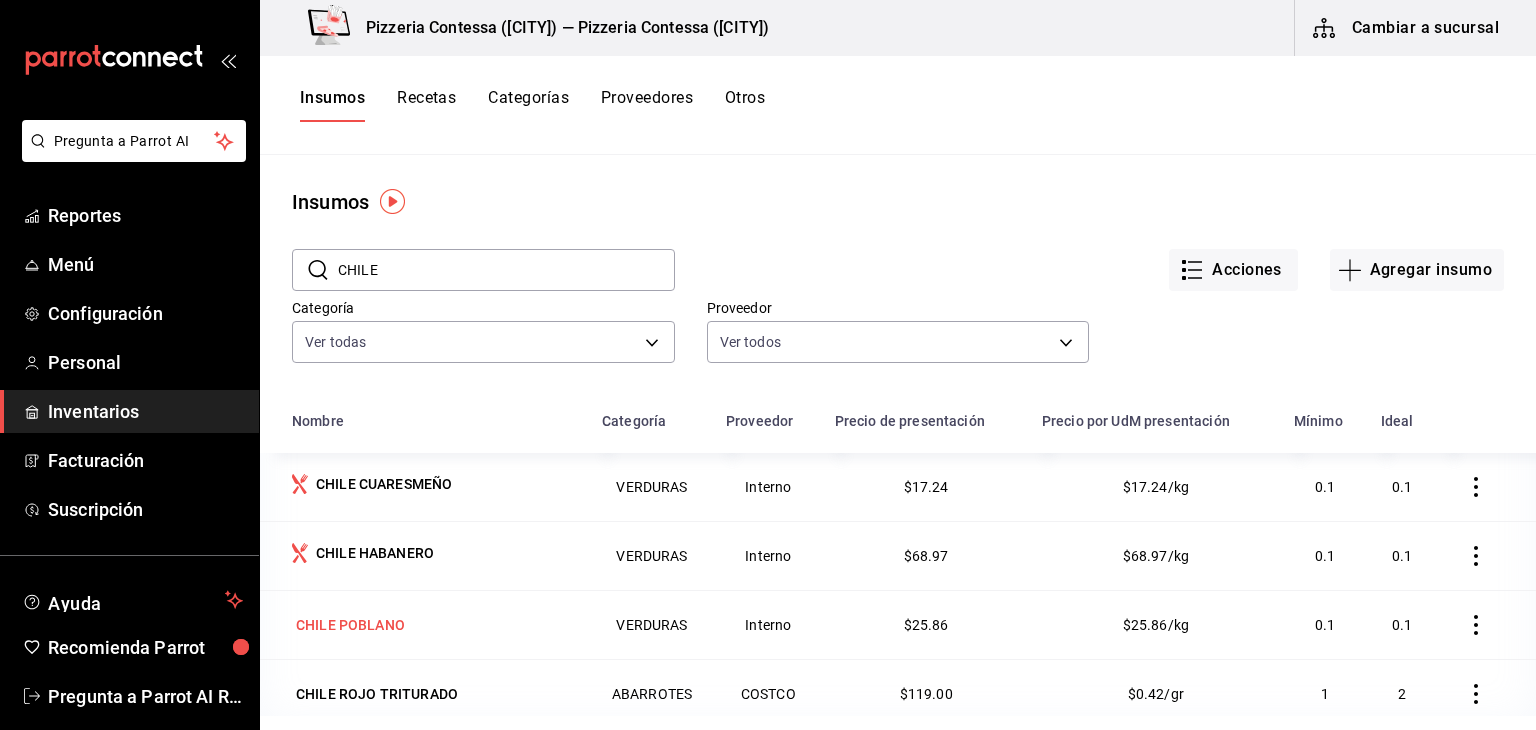 click on "CHILE POBLANO" at bounding box center [435, 625] 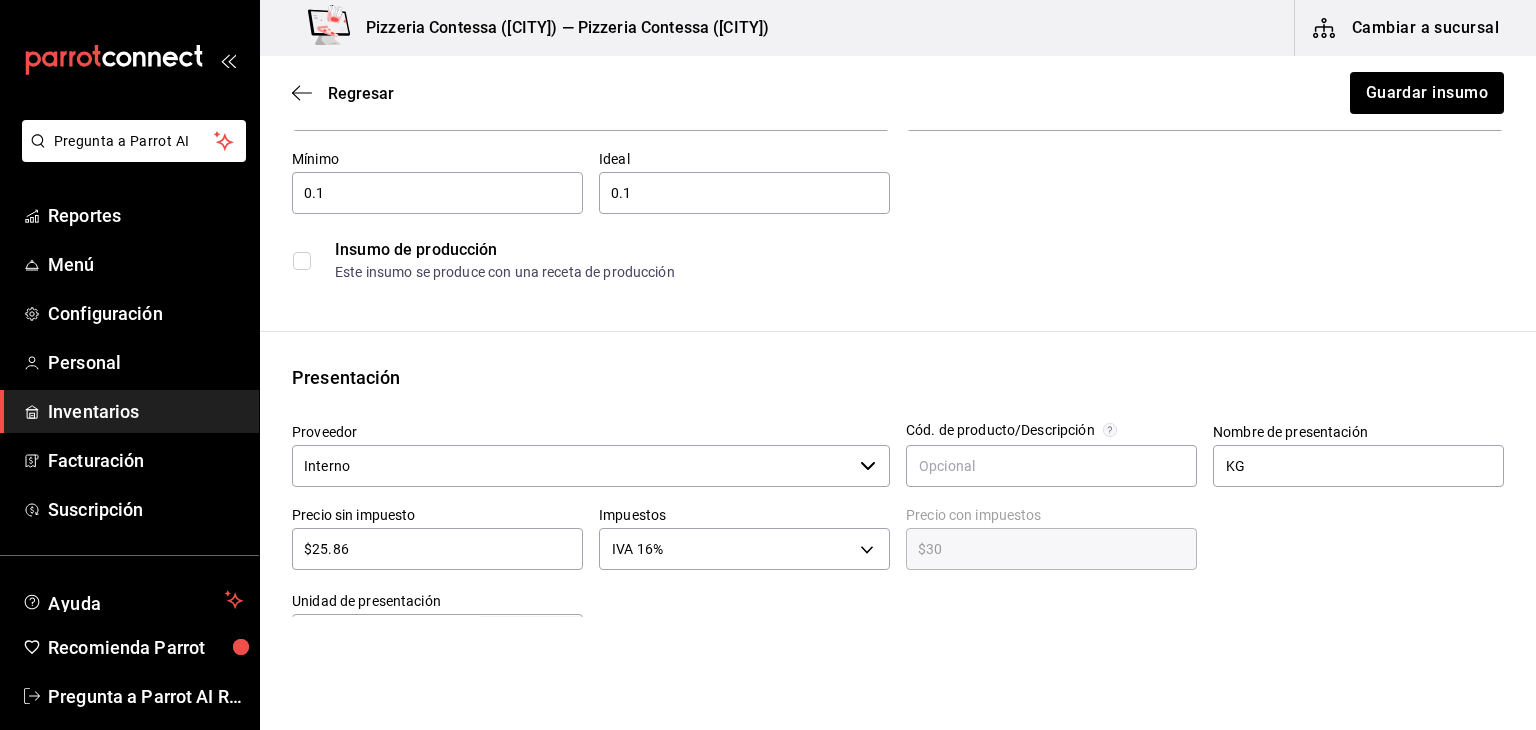 scroll, scrollTop: 231, scrollLeft: 0, axis: vertical 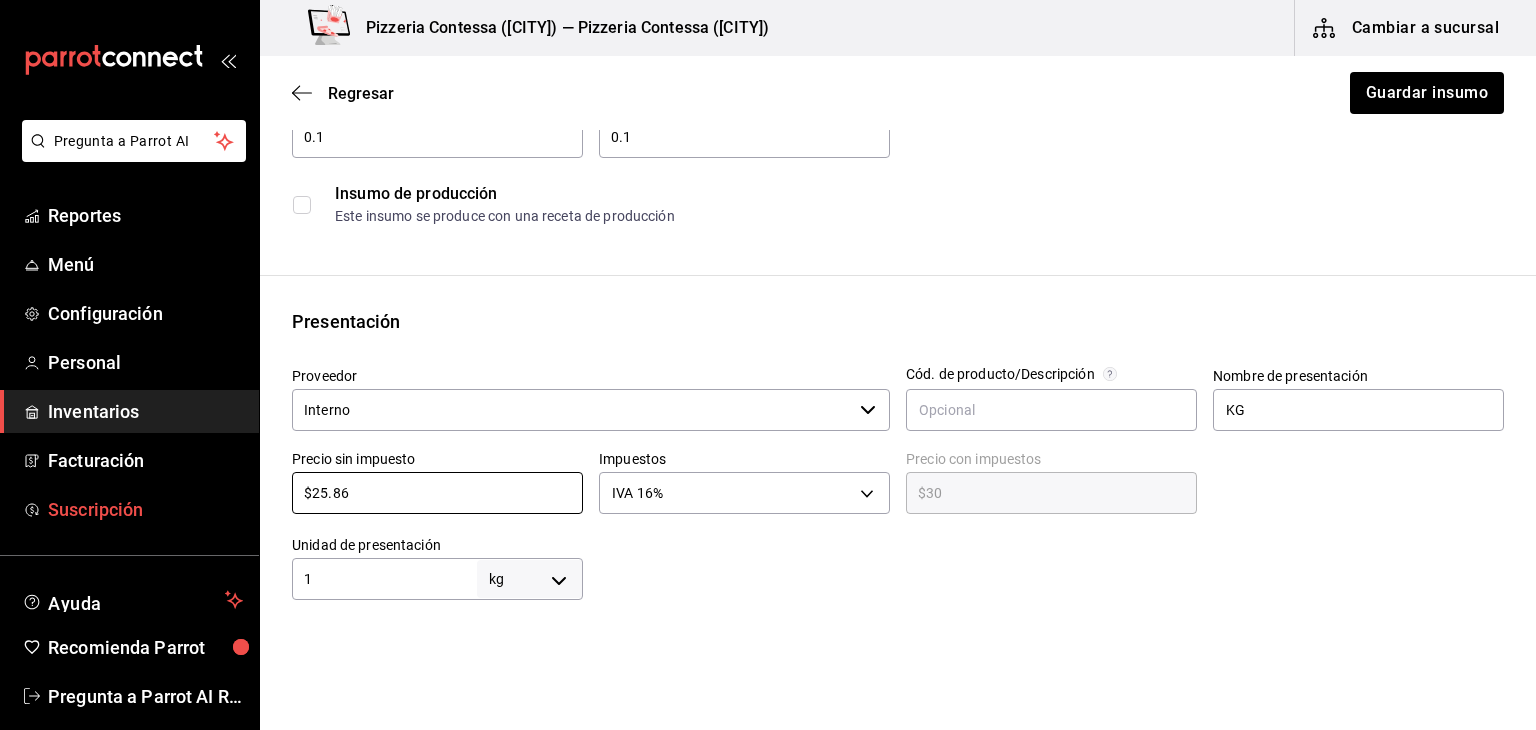 drag, startPoint x: 367, startPoint y: 495, endPoint x: 235, endPoint y: 501, distance: 132.13629 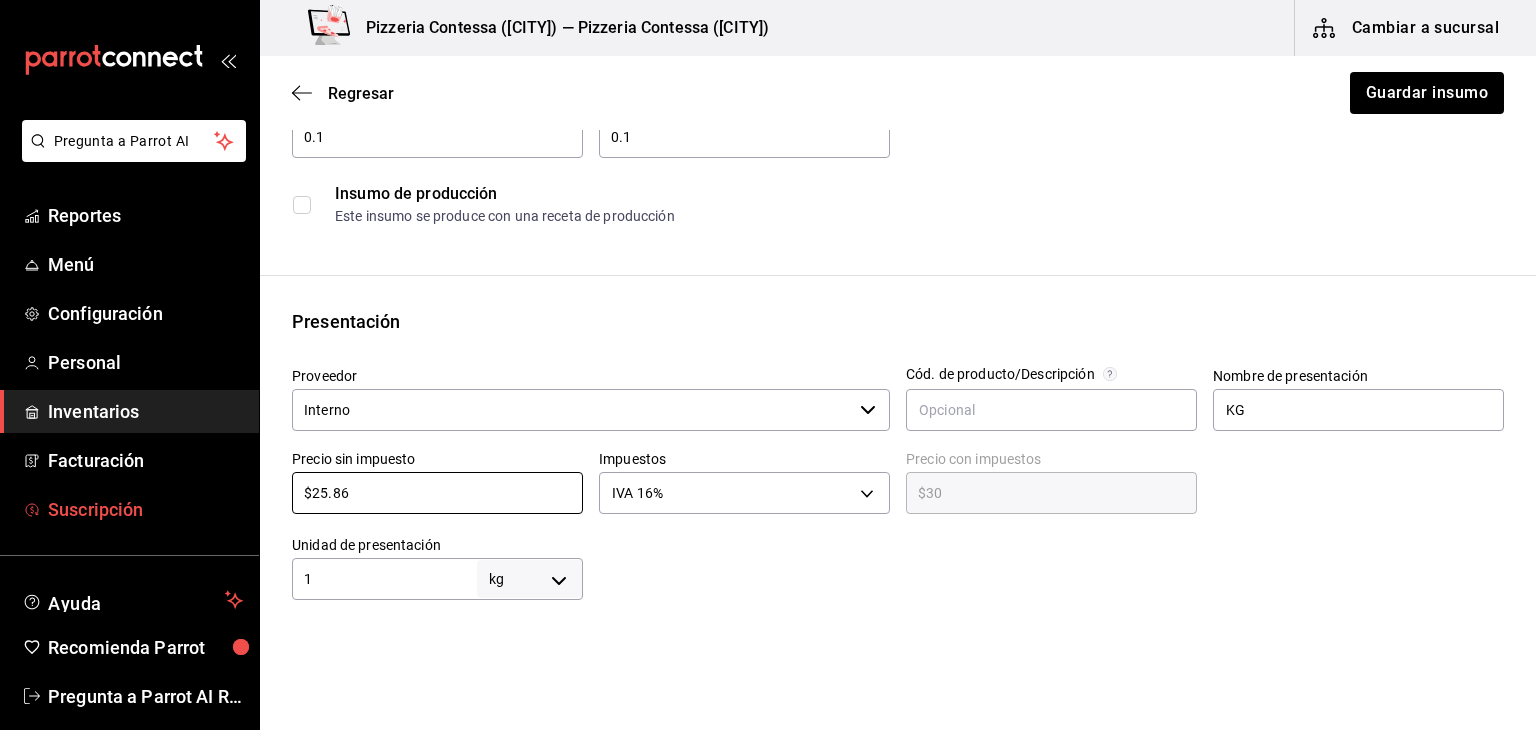 type on "$3" 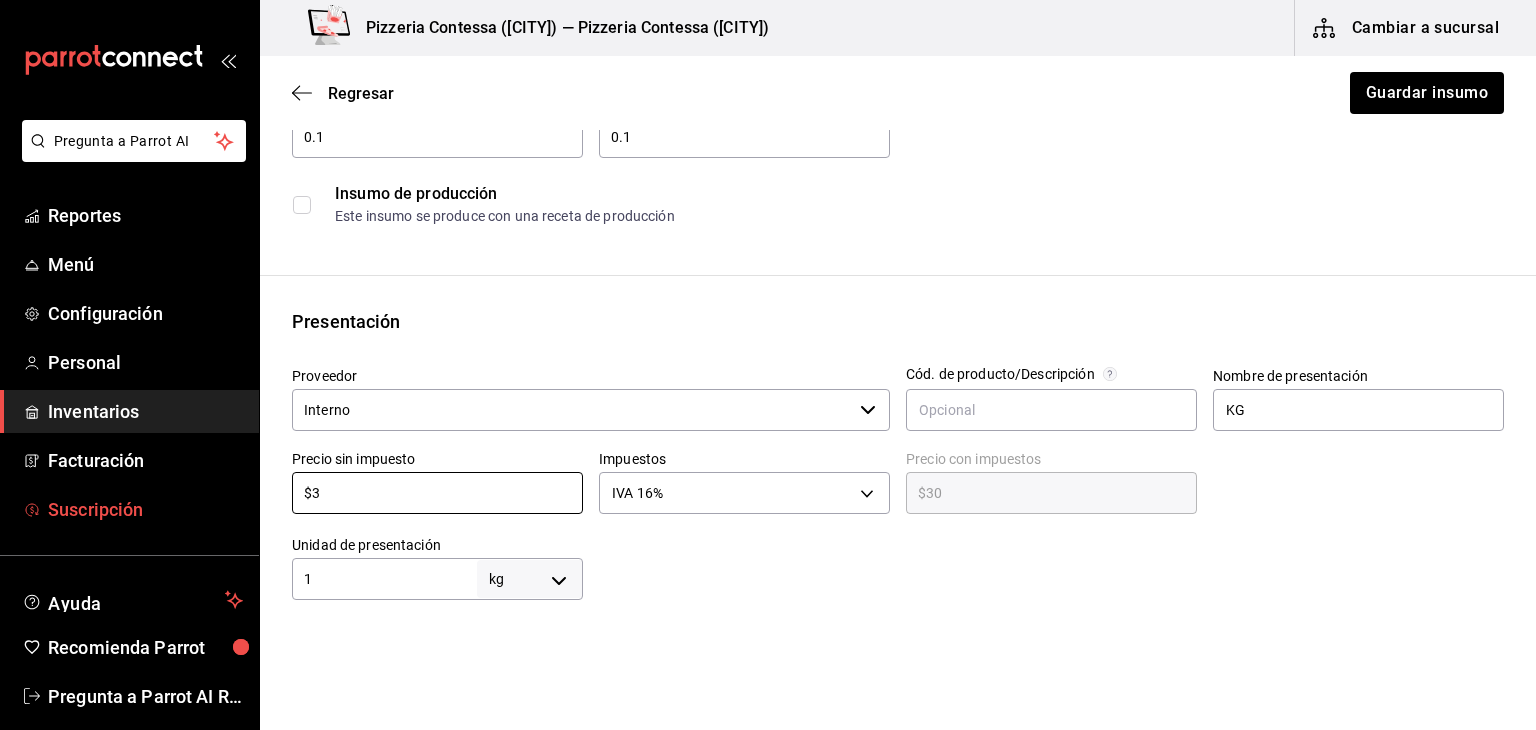 type on "$3.48" 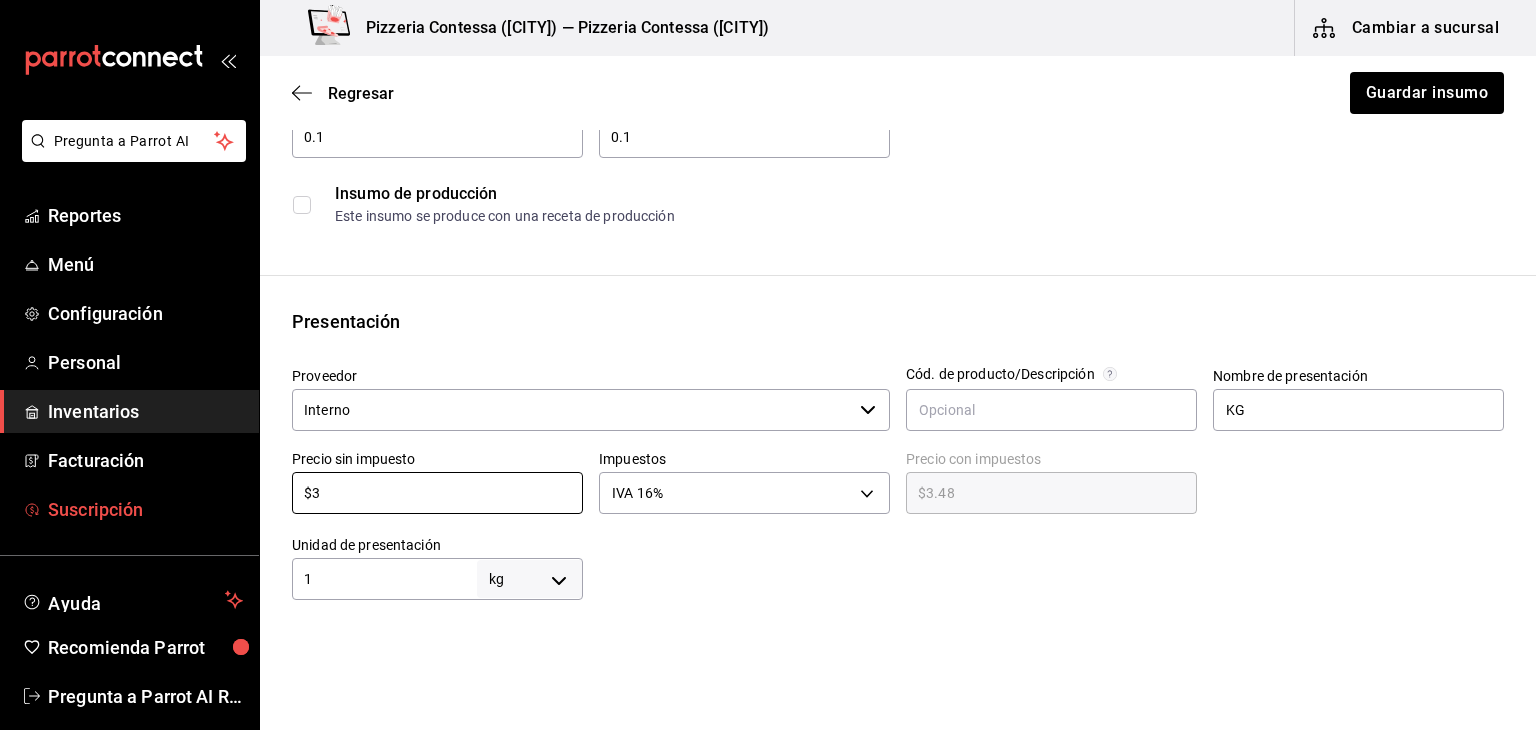 type on "$30" 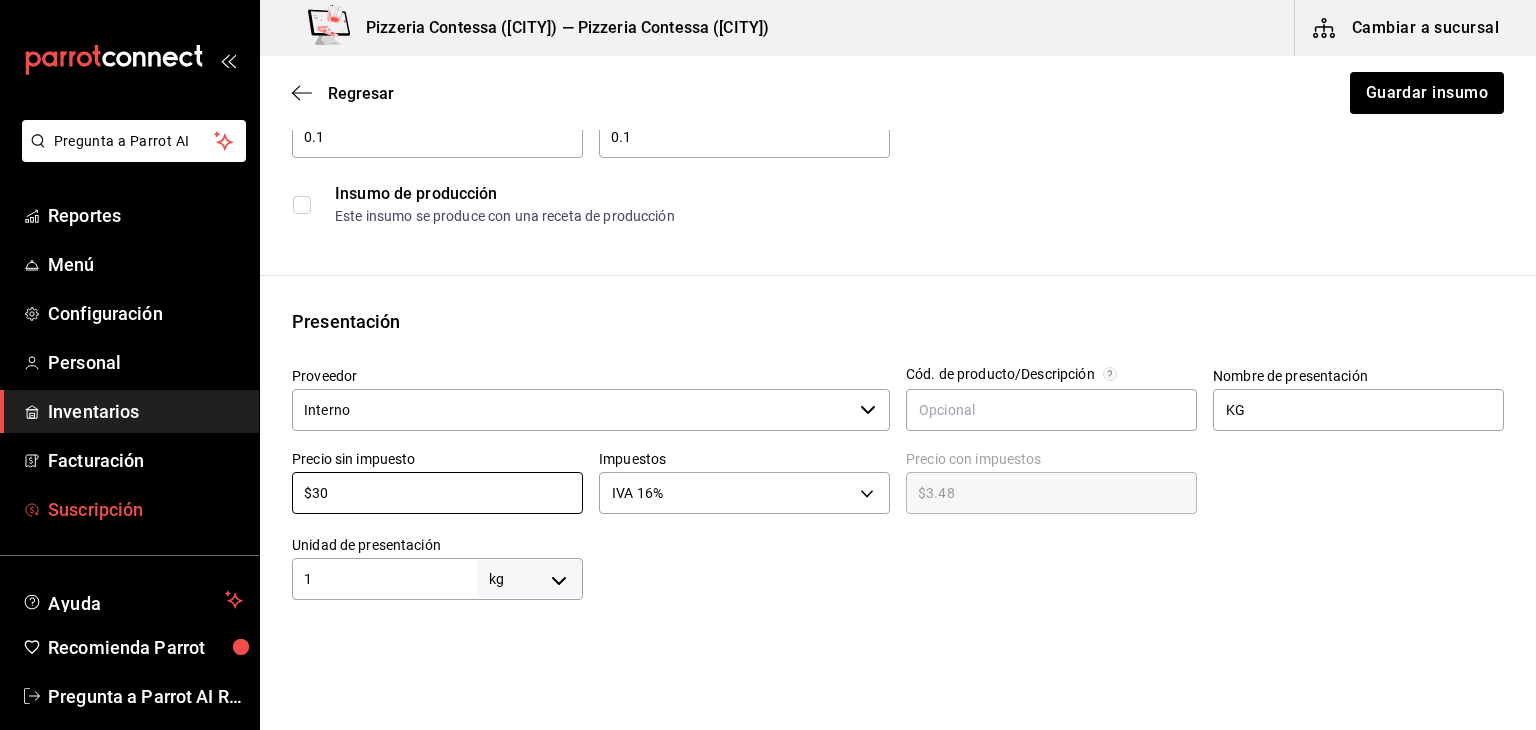 type on "$34.80" 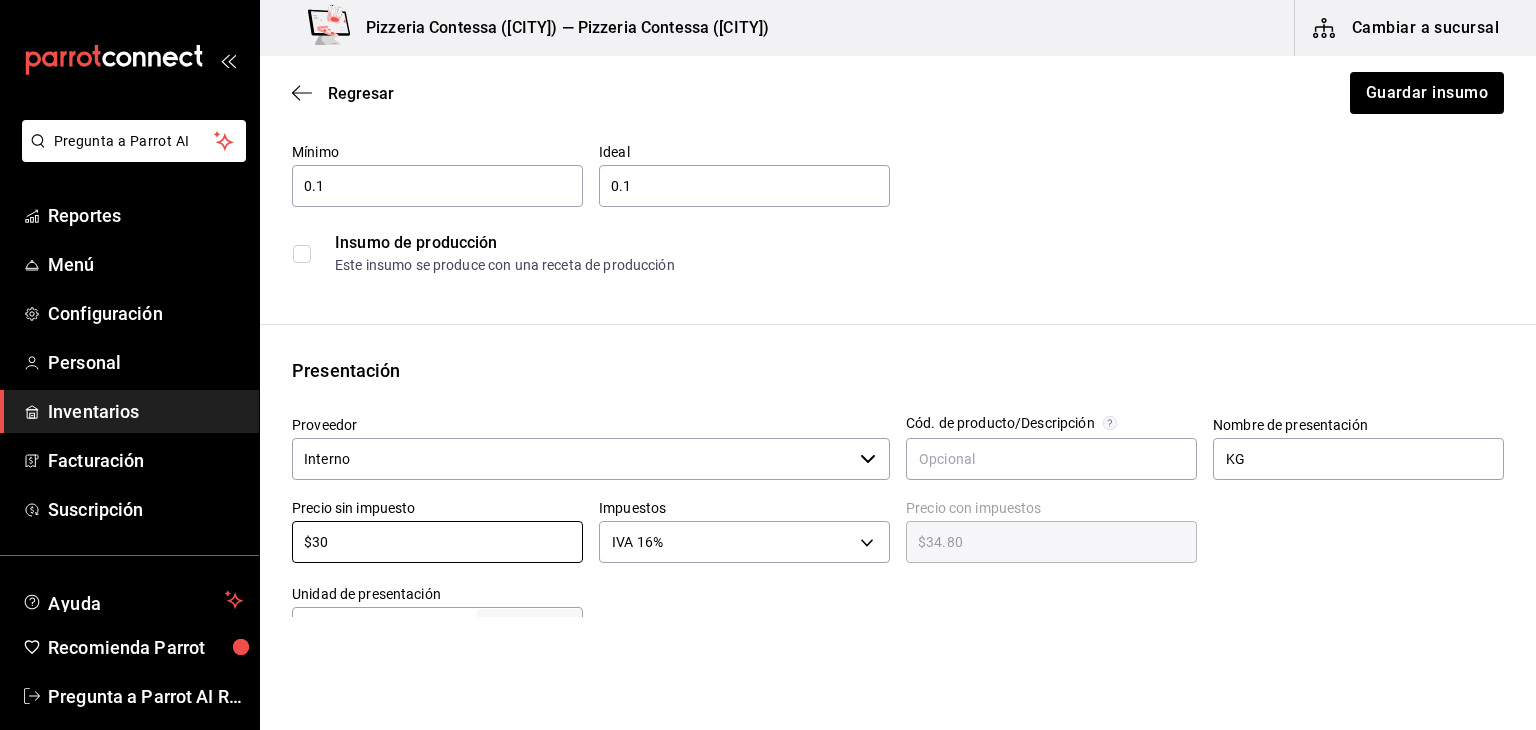 scroll, scrollTop: 192, scrollLeft: 0, axis: vertical 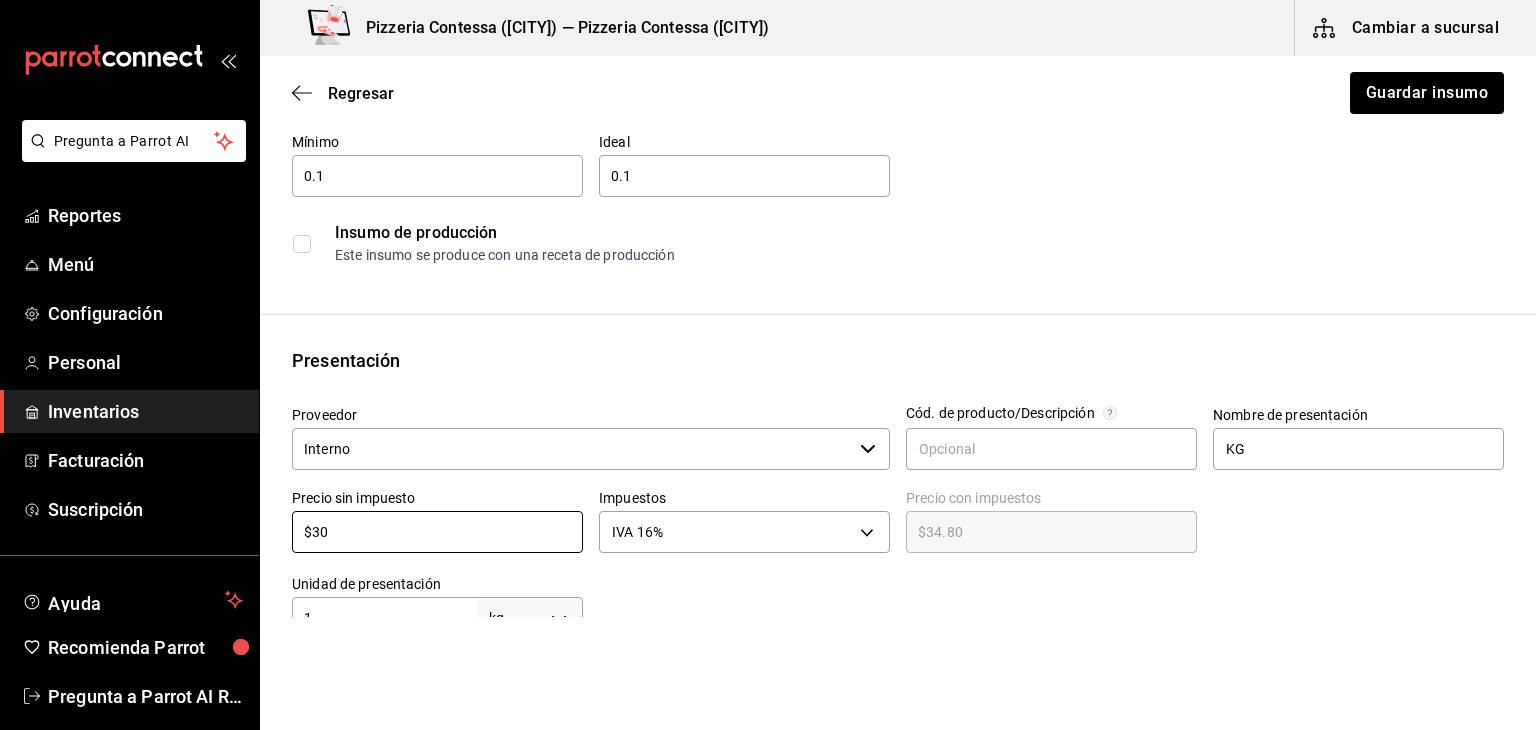 type on "$30" 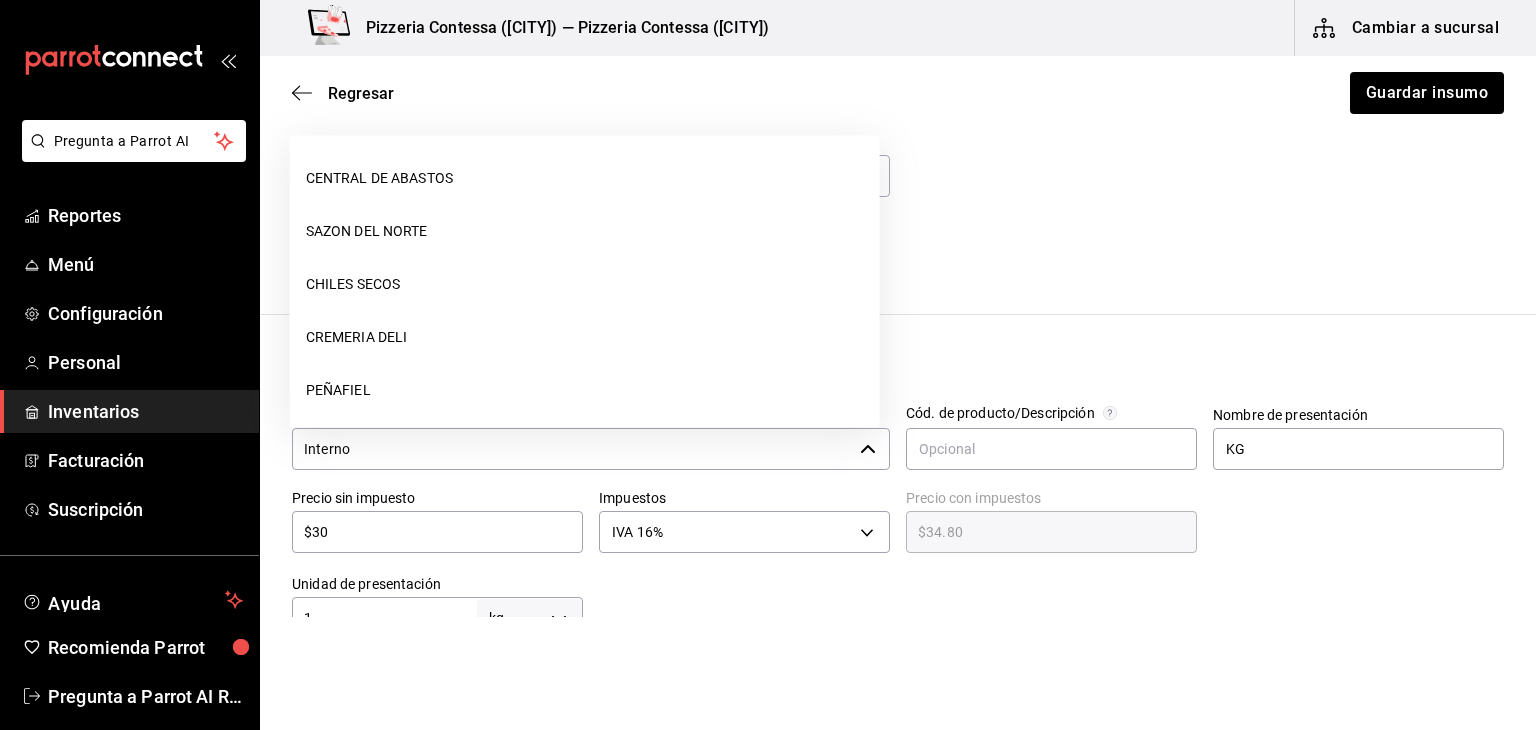 click on "Interno" at bounding box center [572, 449] 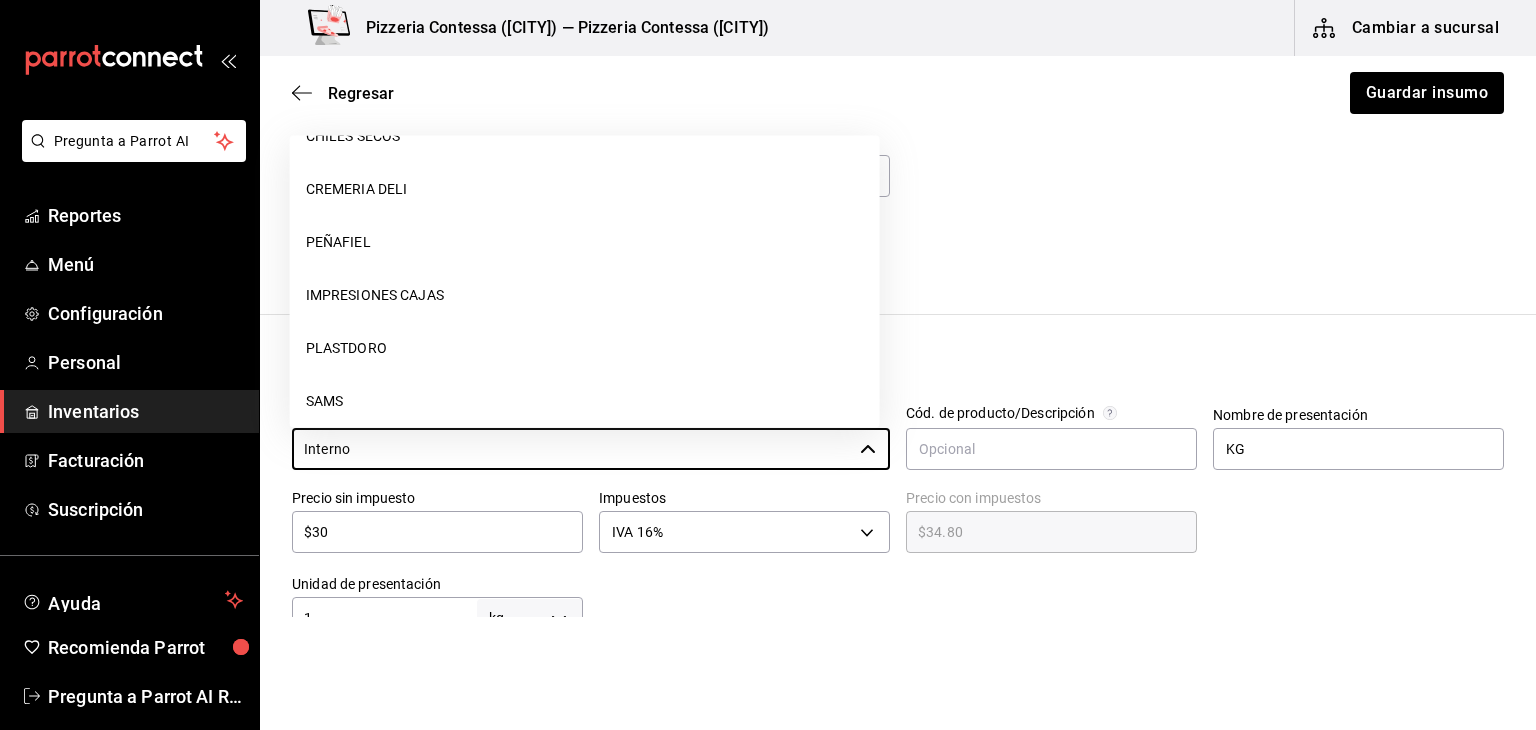 scroll, scrollTop: 0, scrollLeft: 0, axis: both 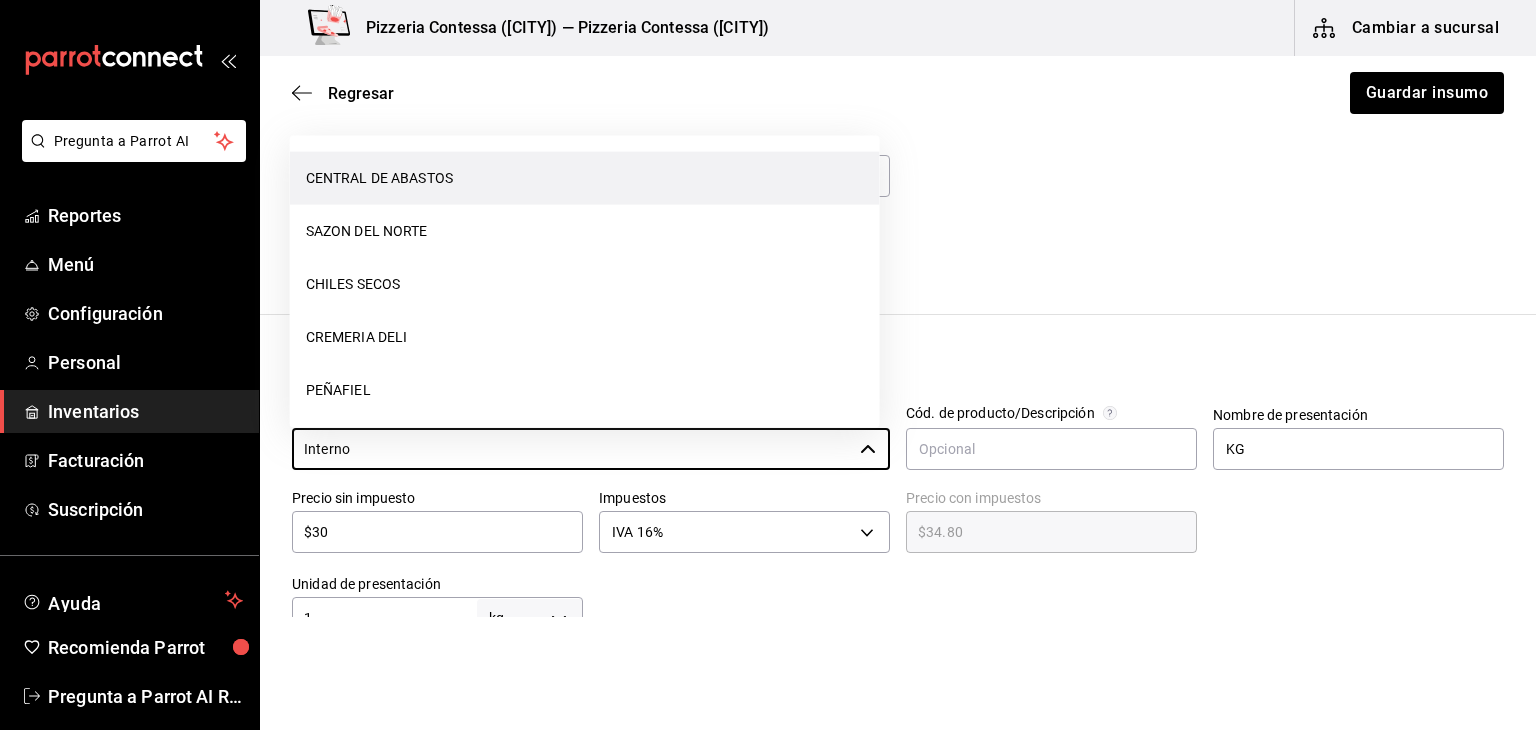 click on "CENTRAL DE ABASTOS" at bounding box center [585, 178] 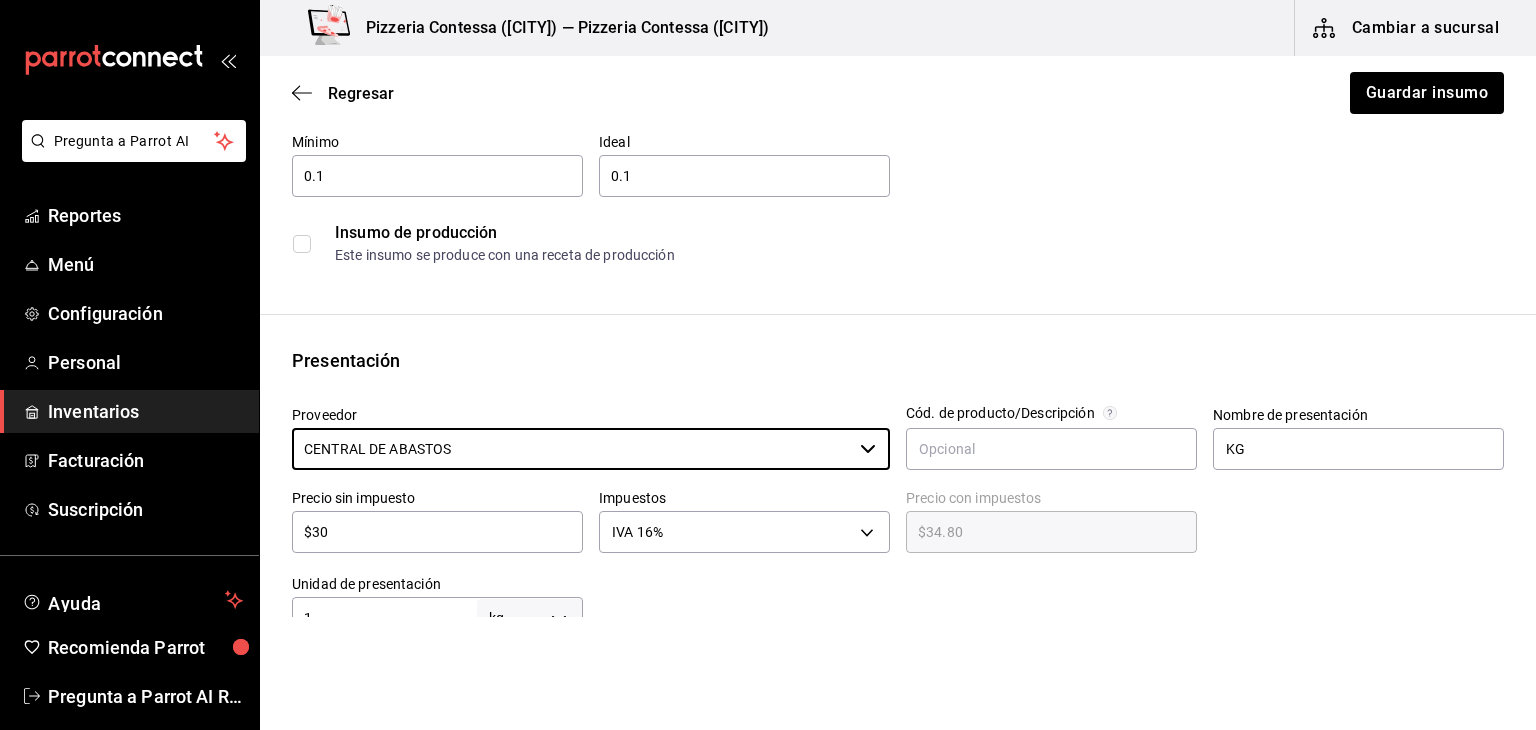 type on "CENTRAL DE ABASTOS" 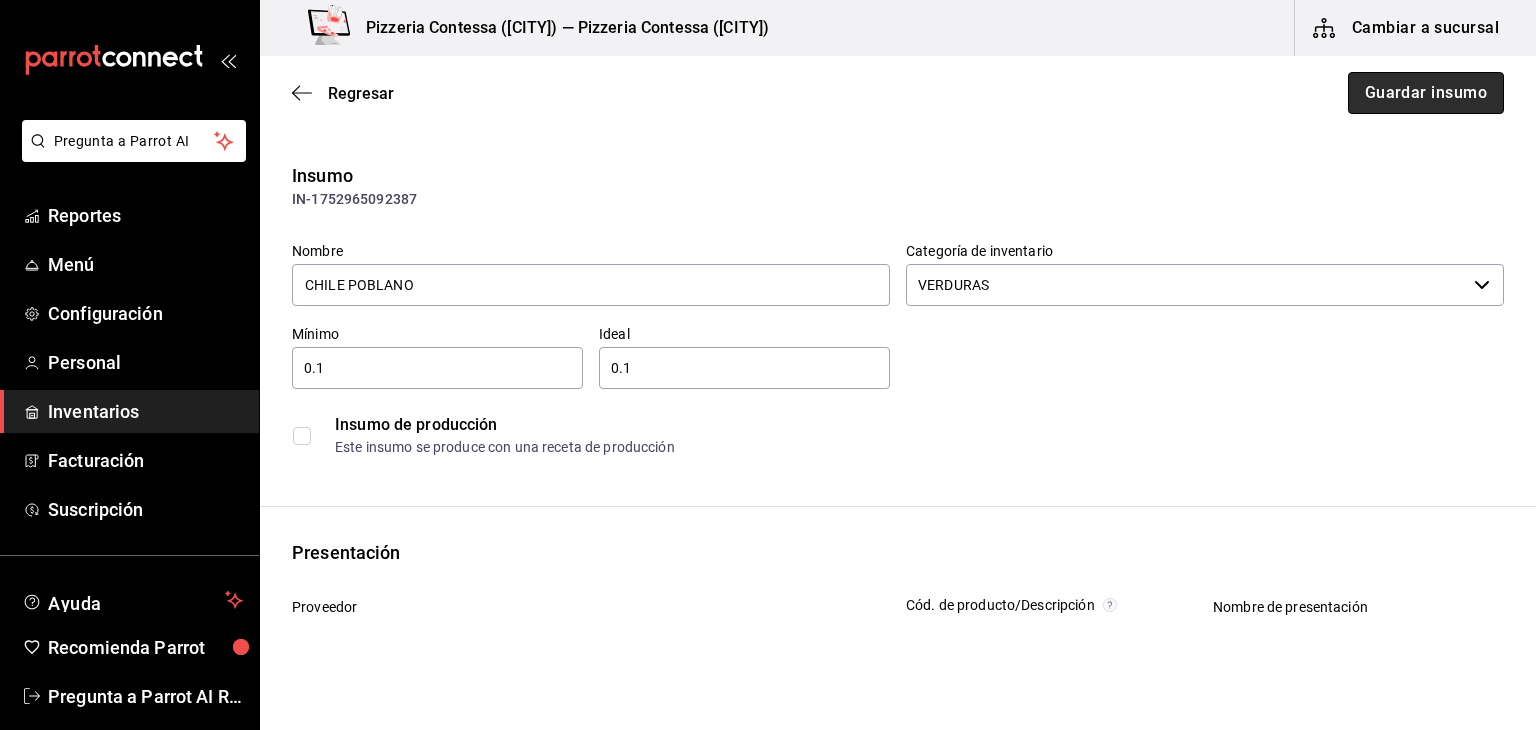 click on "Guardar insumo" at bounding box center [1426, 93] 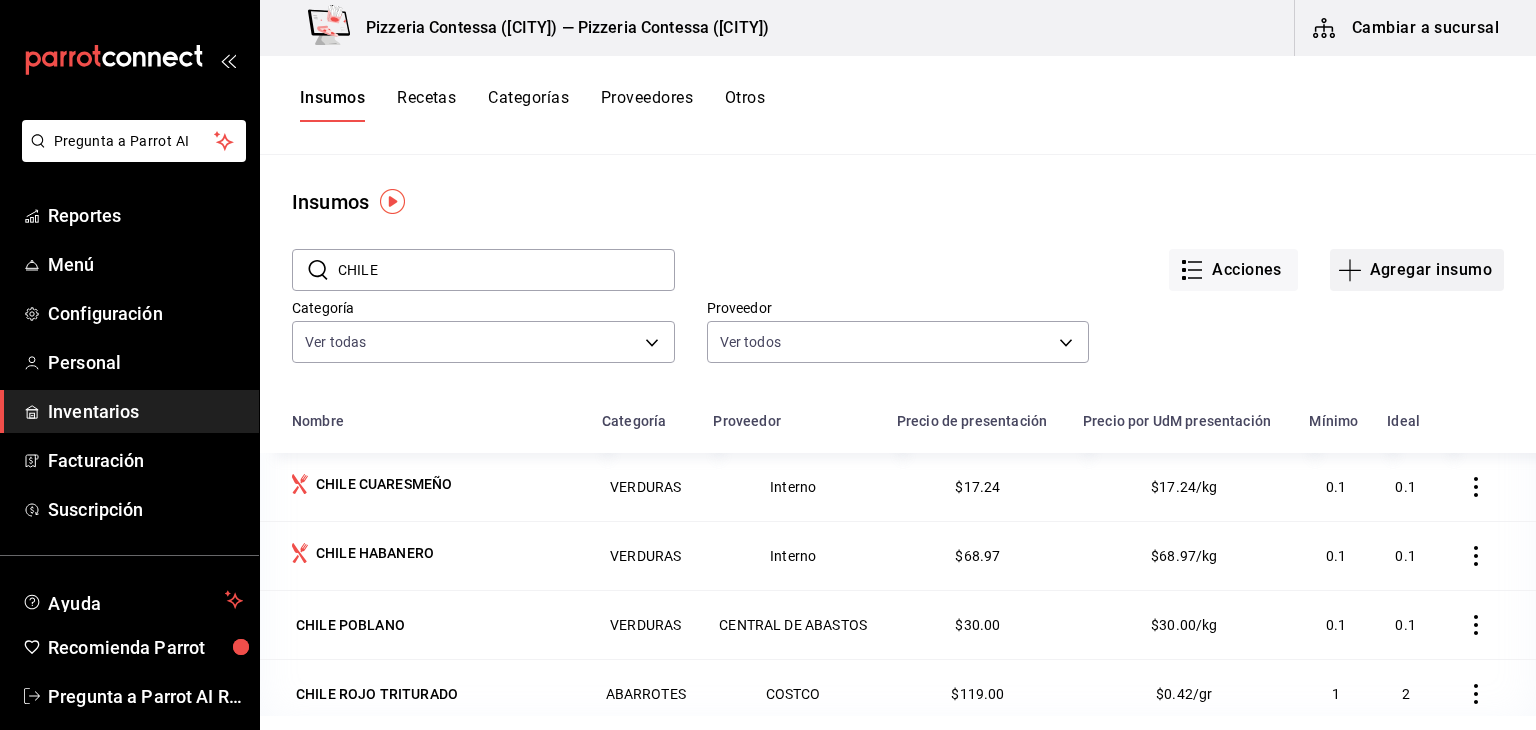 click on "Agregar insumo" at bounding box center [1417, 270] 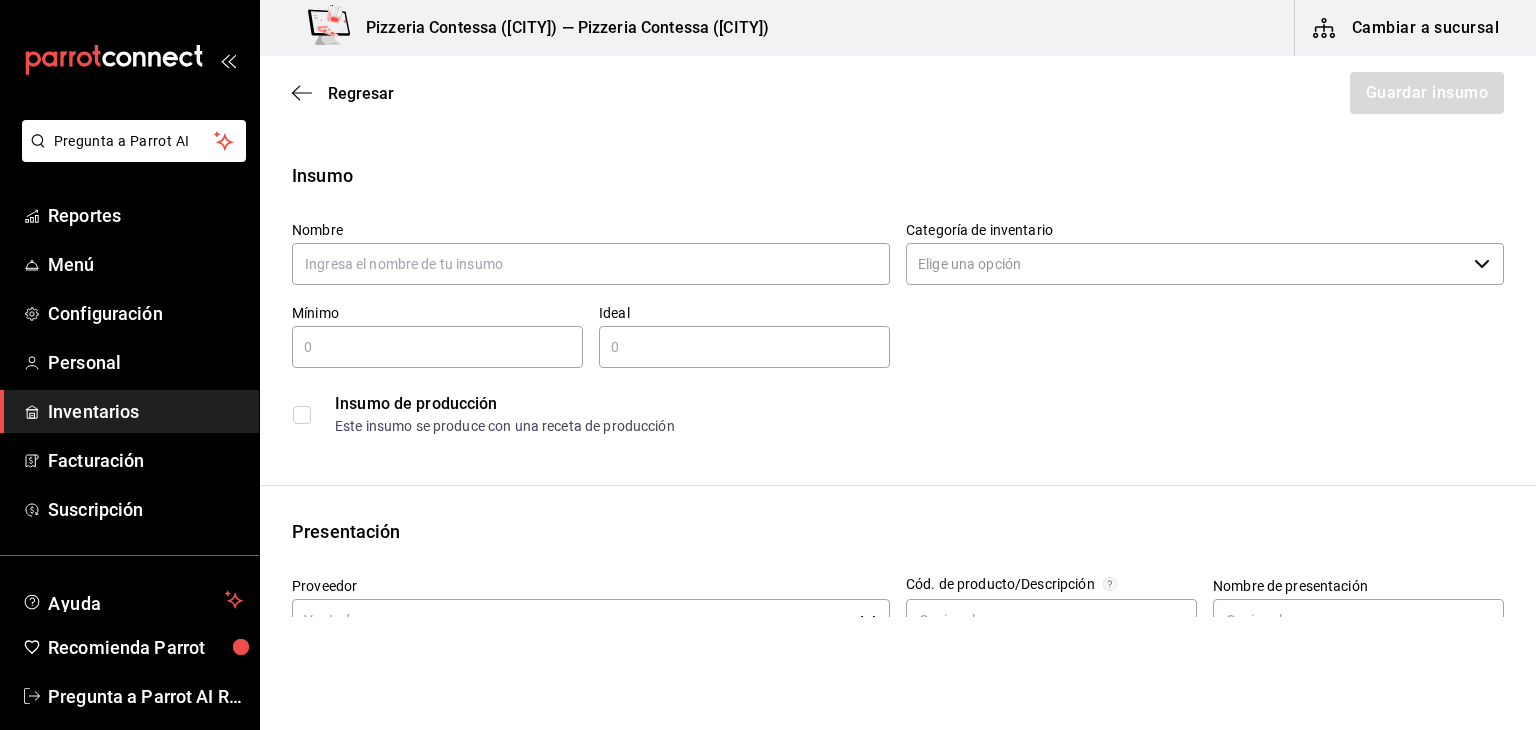 click on "Ideal ​" at bounding box center [736, 328] 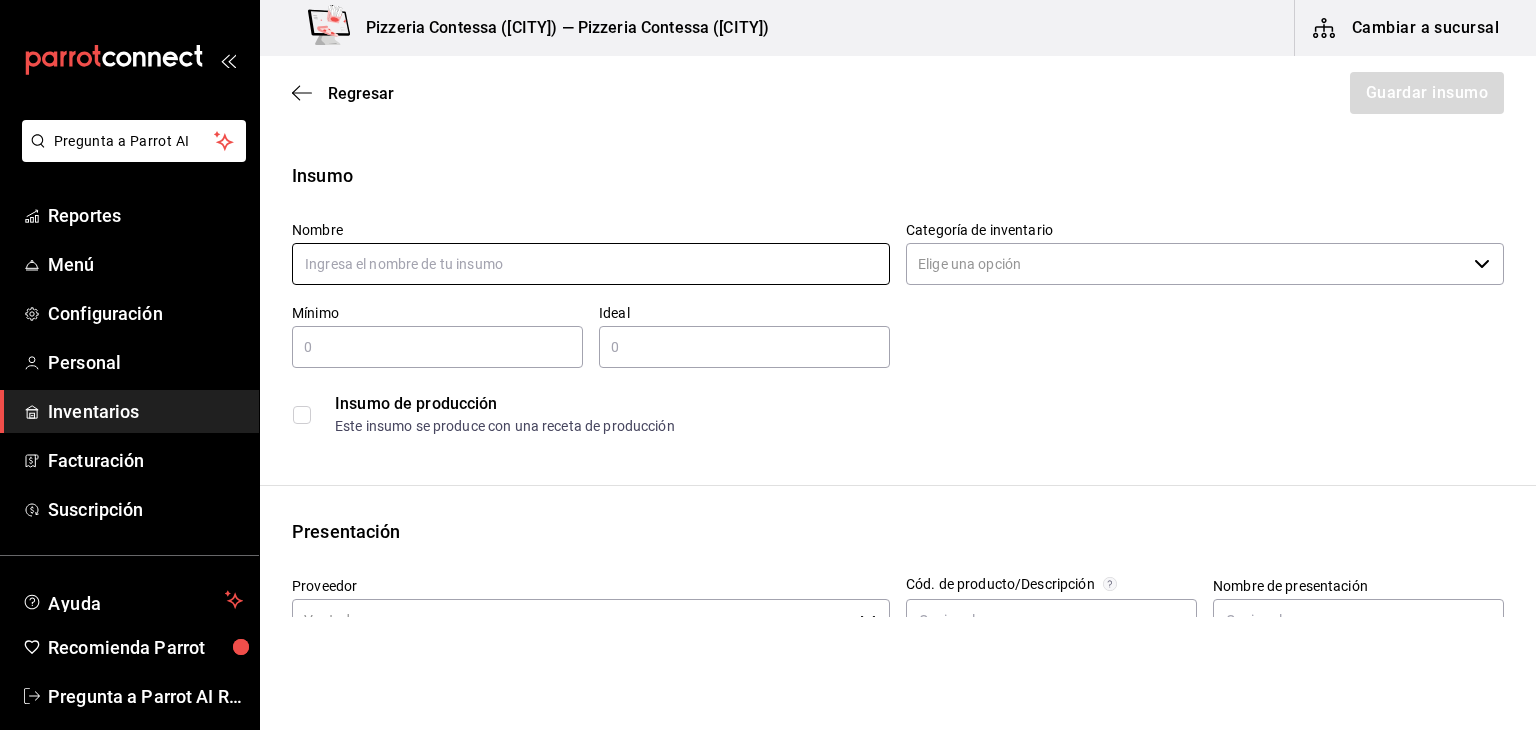 click at bounding box center (591, 264) 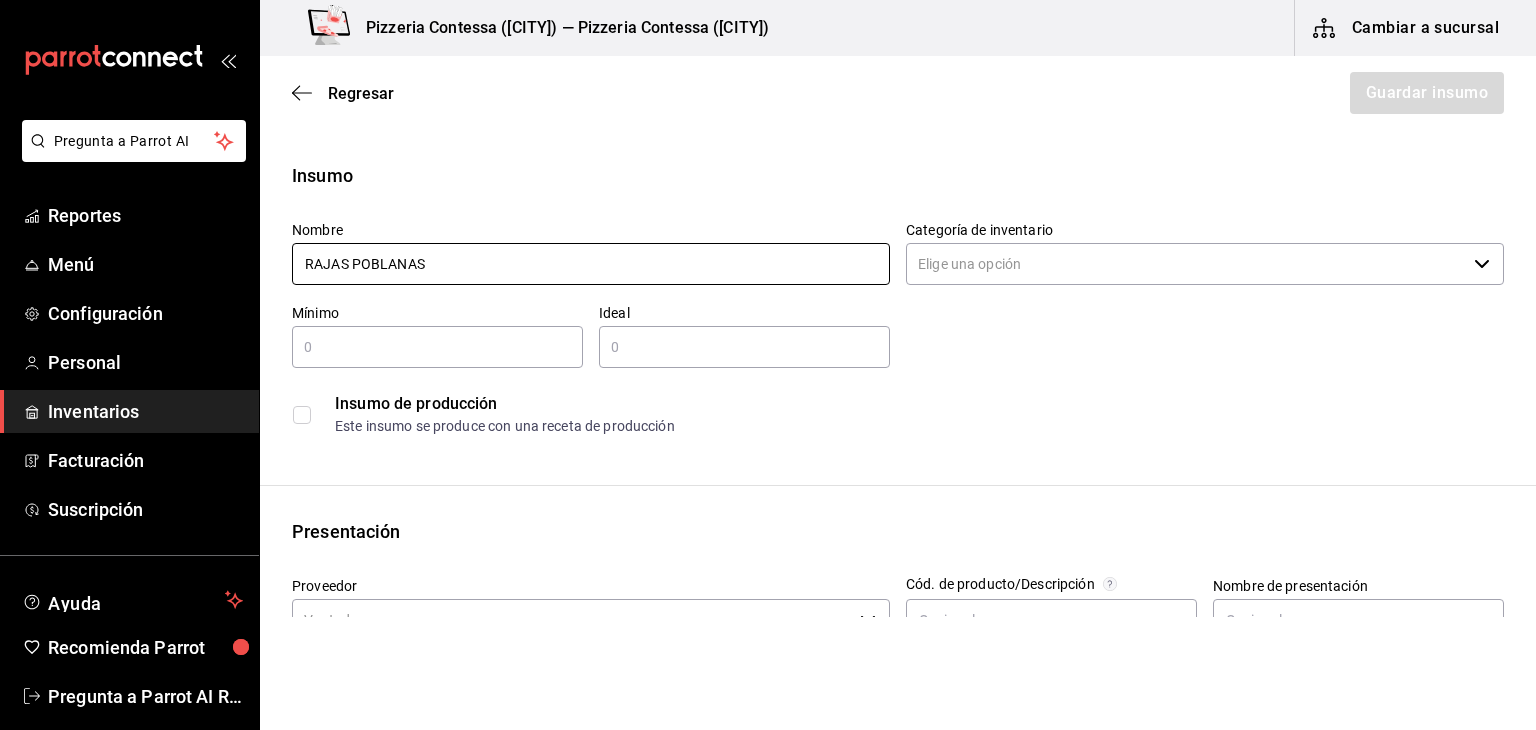 type on "RAJAS POBLANAS" 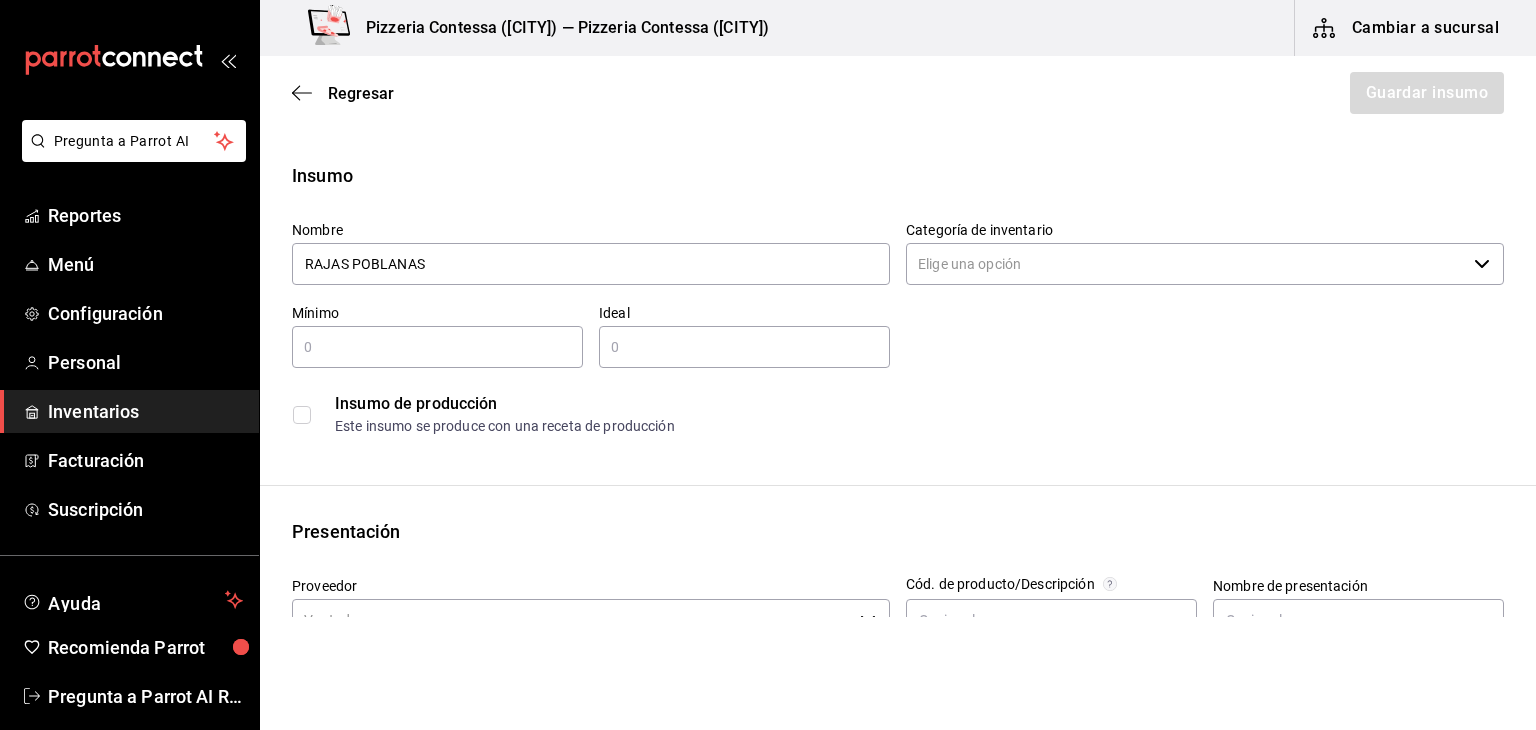 click on "Categoría de inventario" at bounding box center [1186, 264] 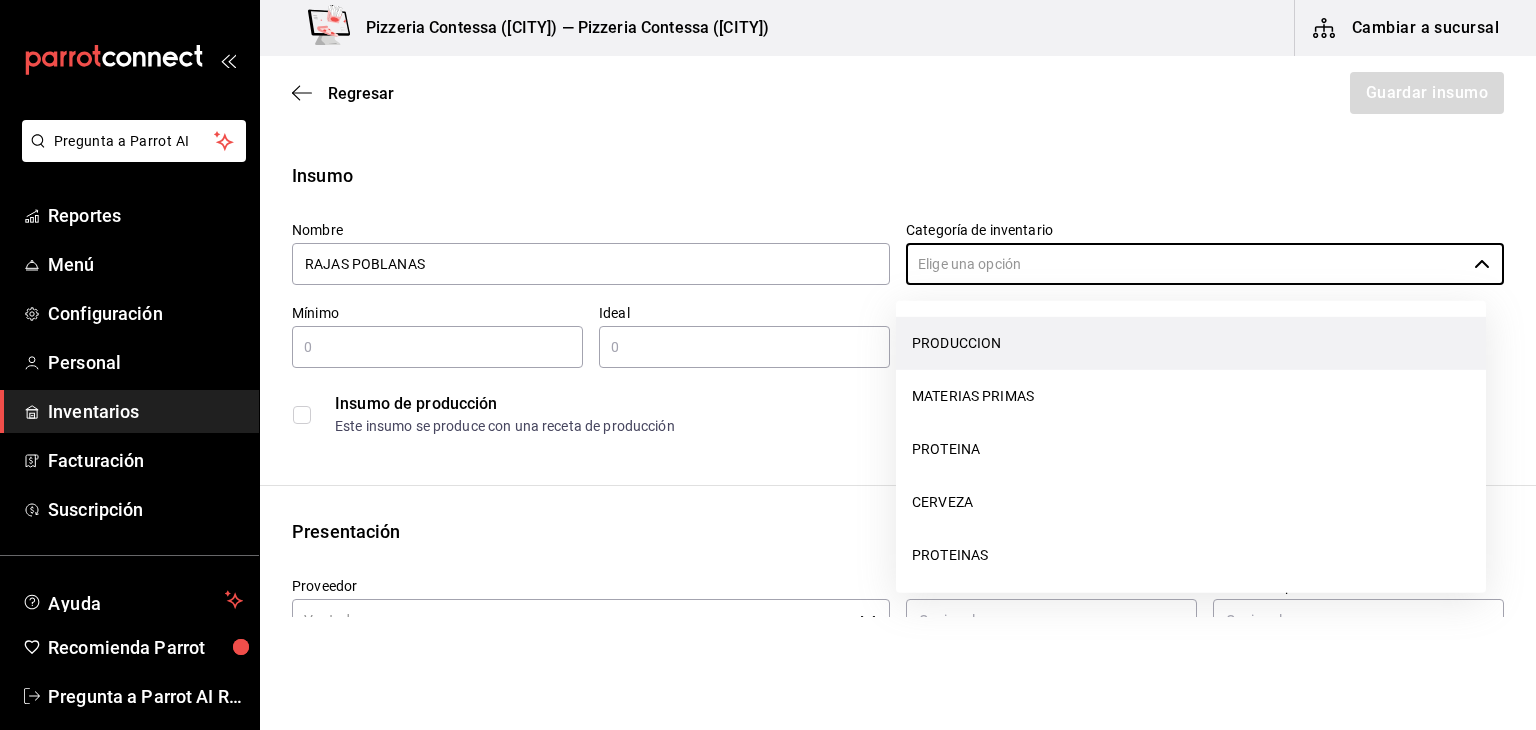click on "PRODUCCION" at bounding box center (1191, 343) 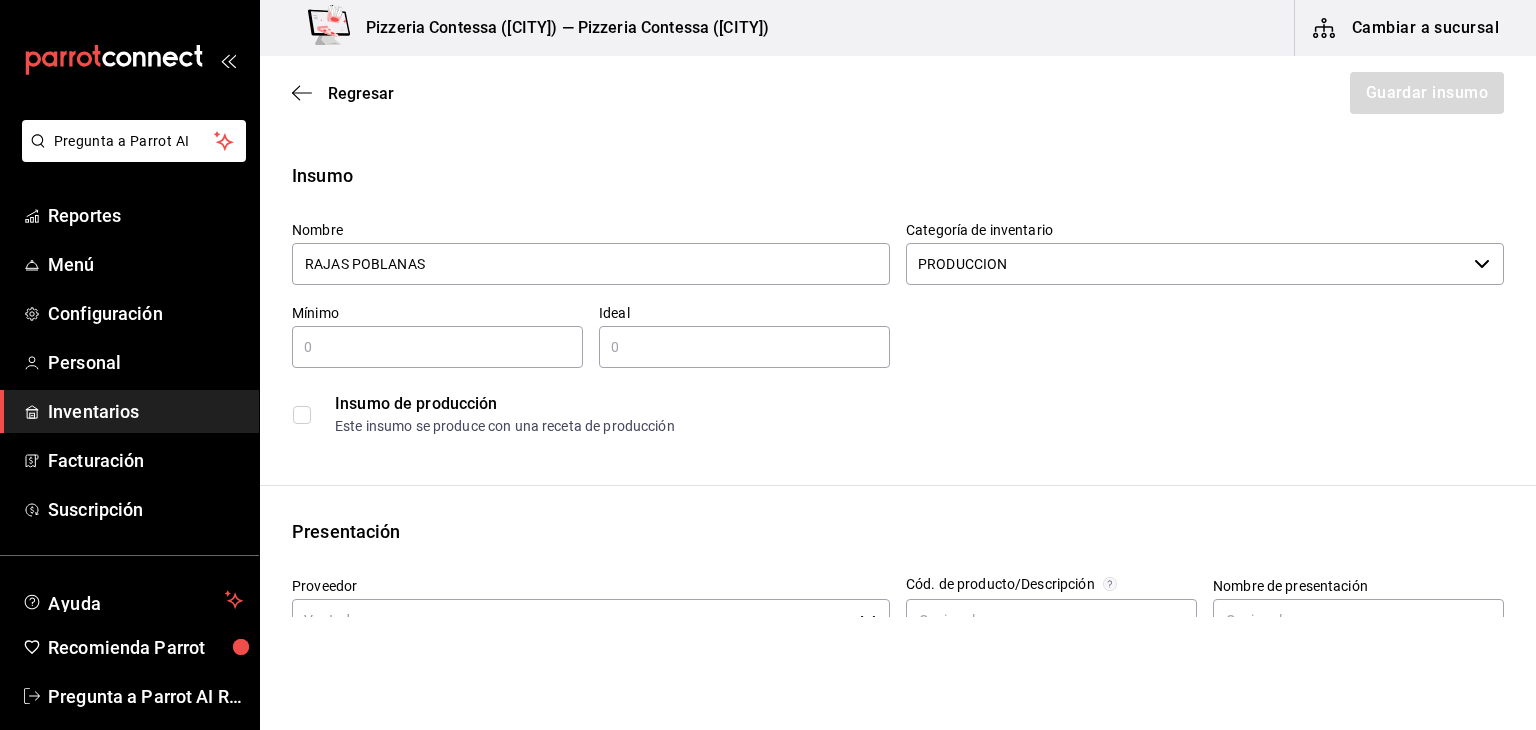 click on "​" at bounding box center [437, 347] 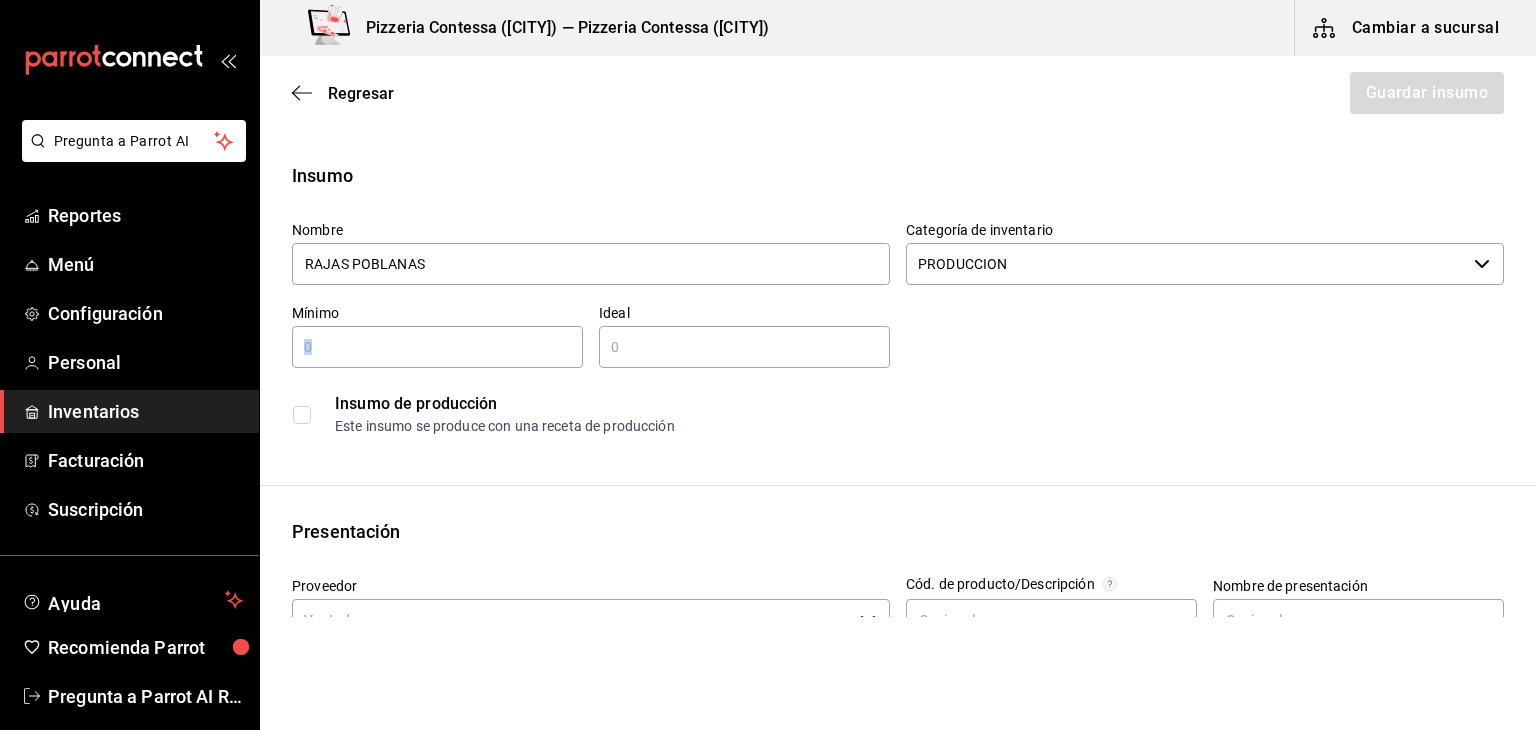 click on "​" at bounding box center [437, 347] 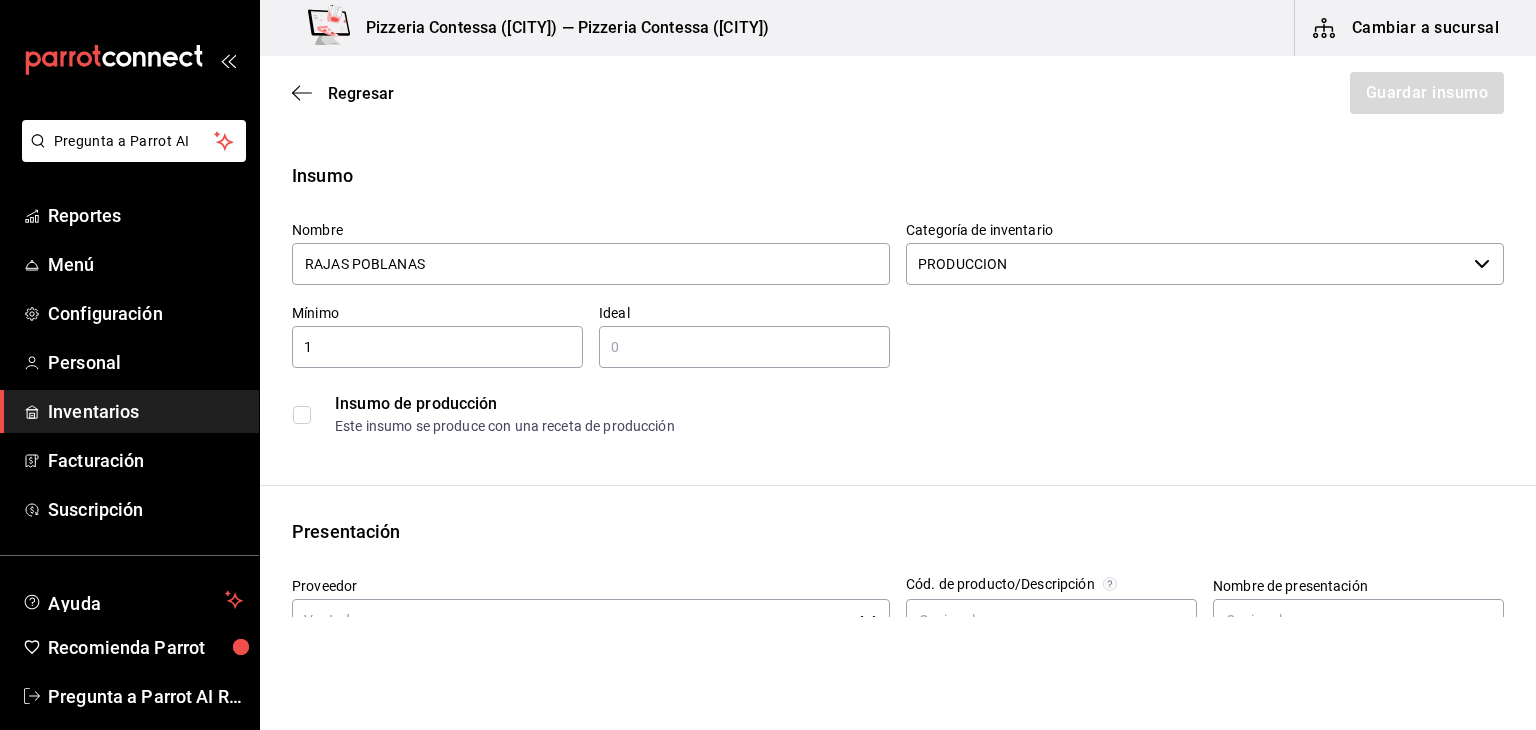 type on "1" 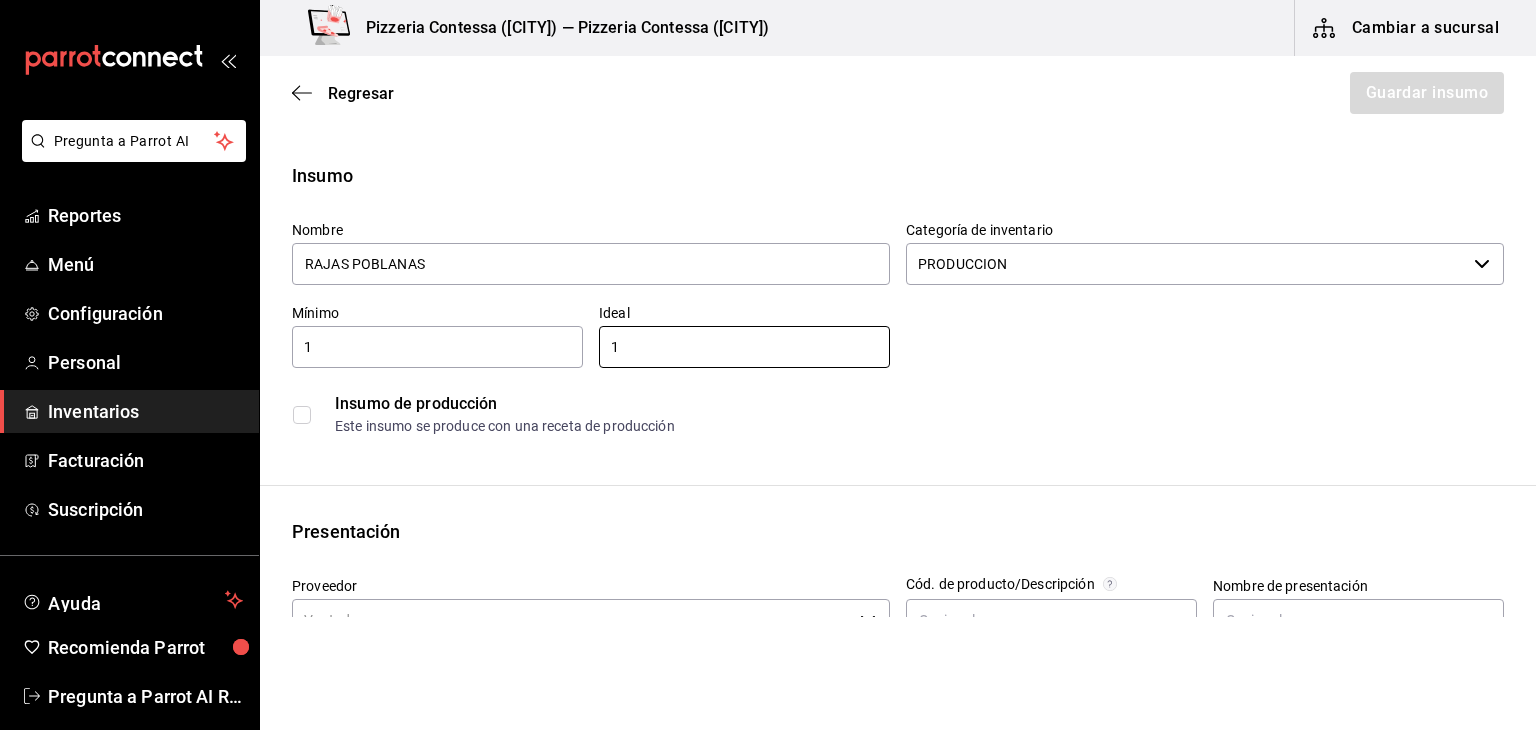type on "1" 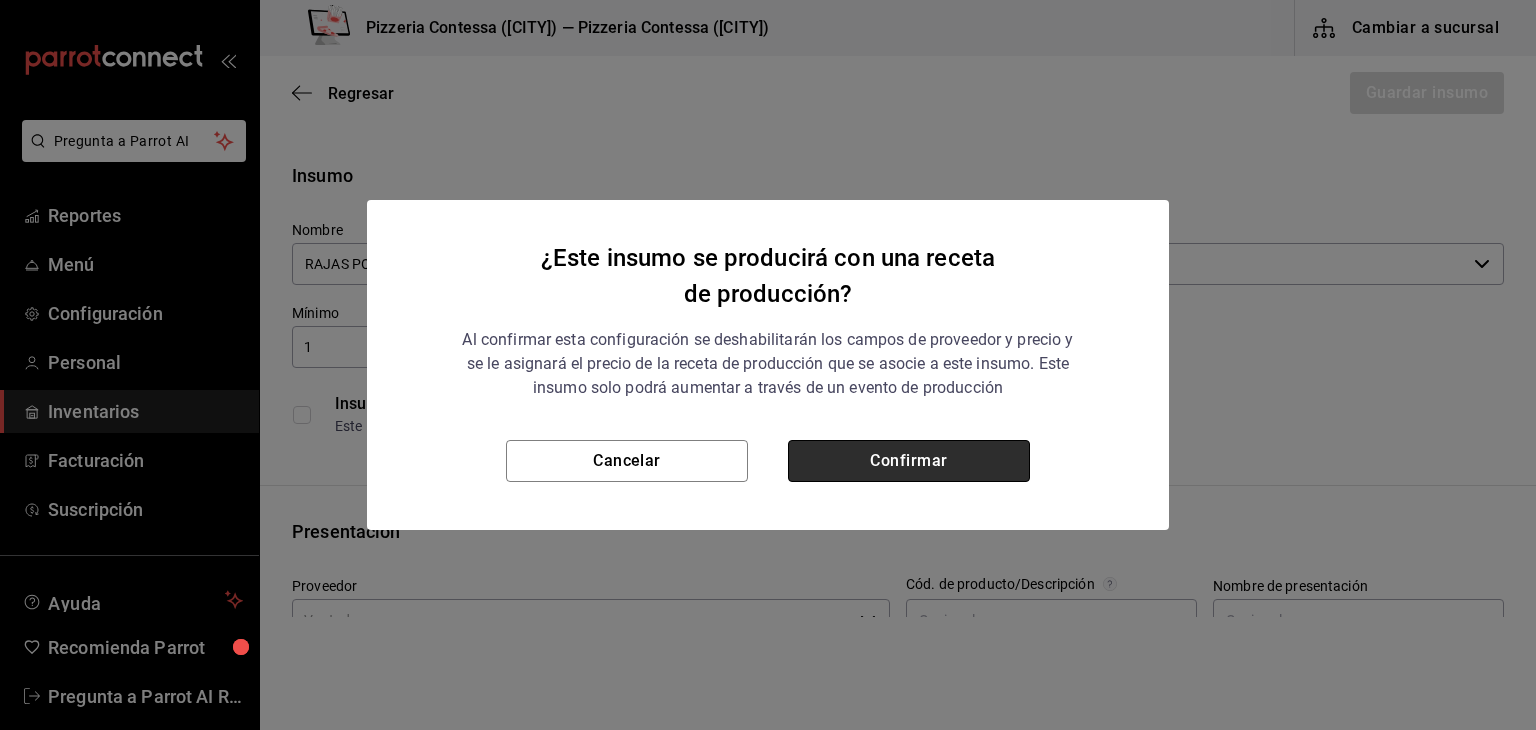 click on "Confirmar" at bounding box center [909, 461] 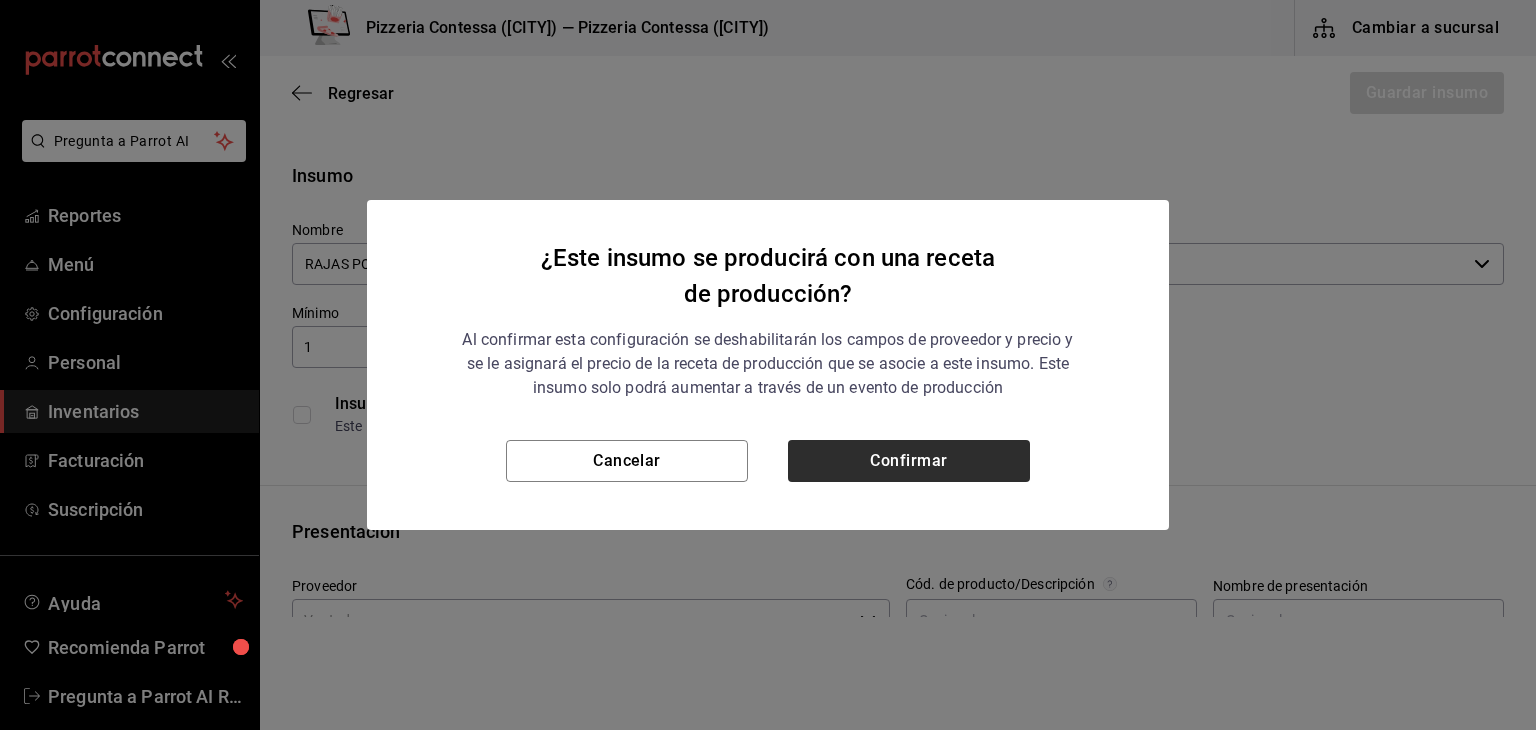 checkbox on "true" 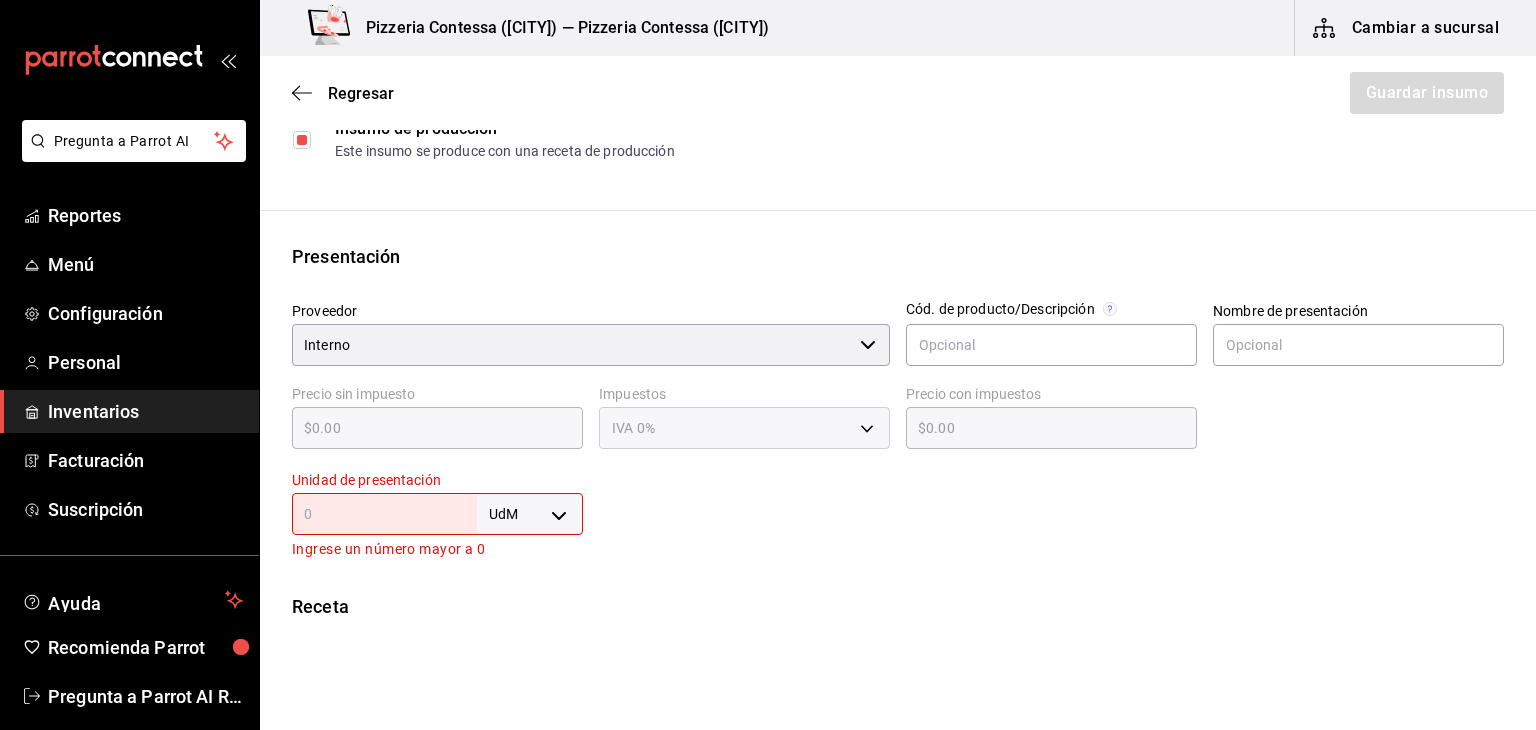 scroll, scrollTop: 292, scrollLeft: 0, axis: vertical 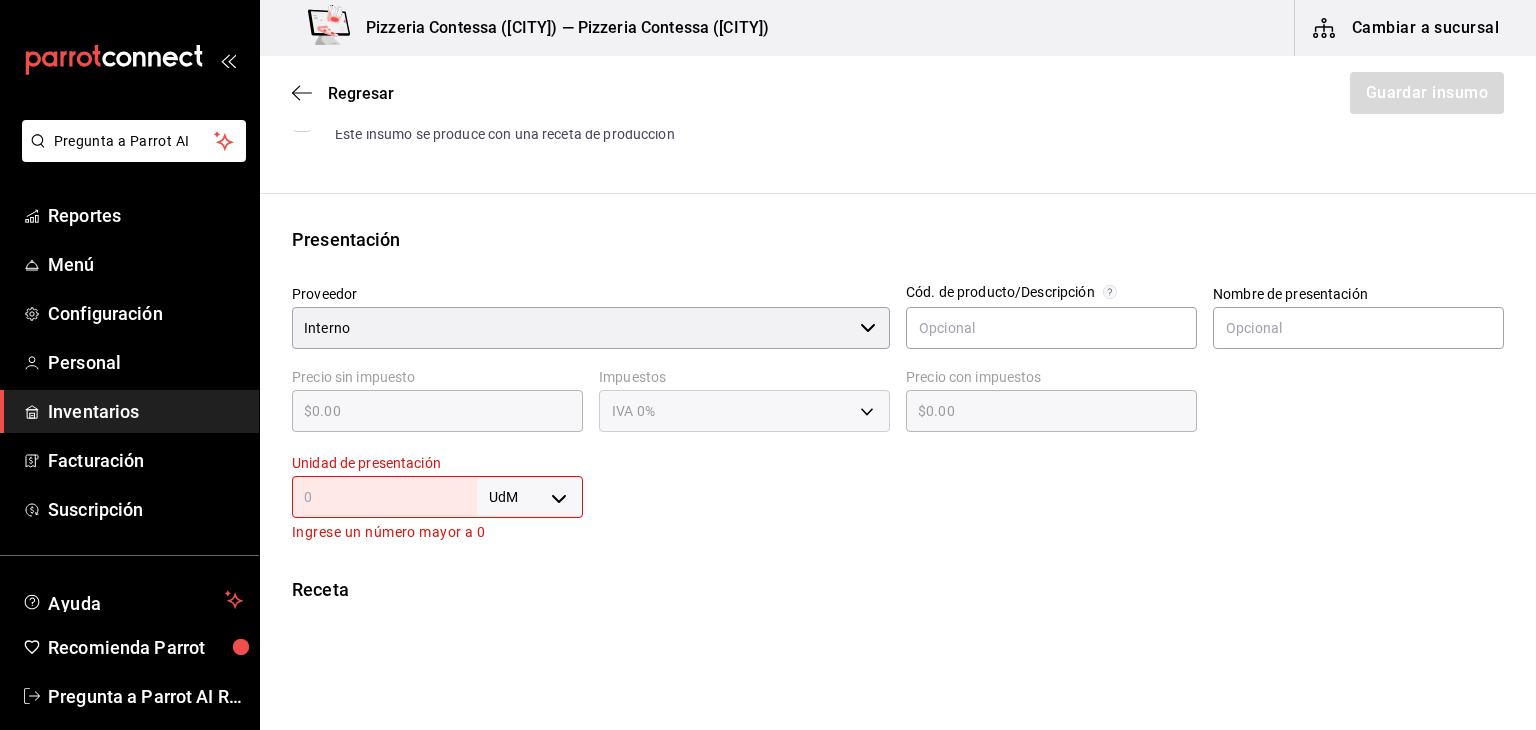 click on "Interno" at bounding box center (572, 328) 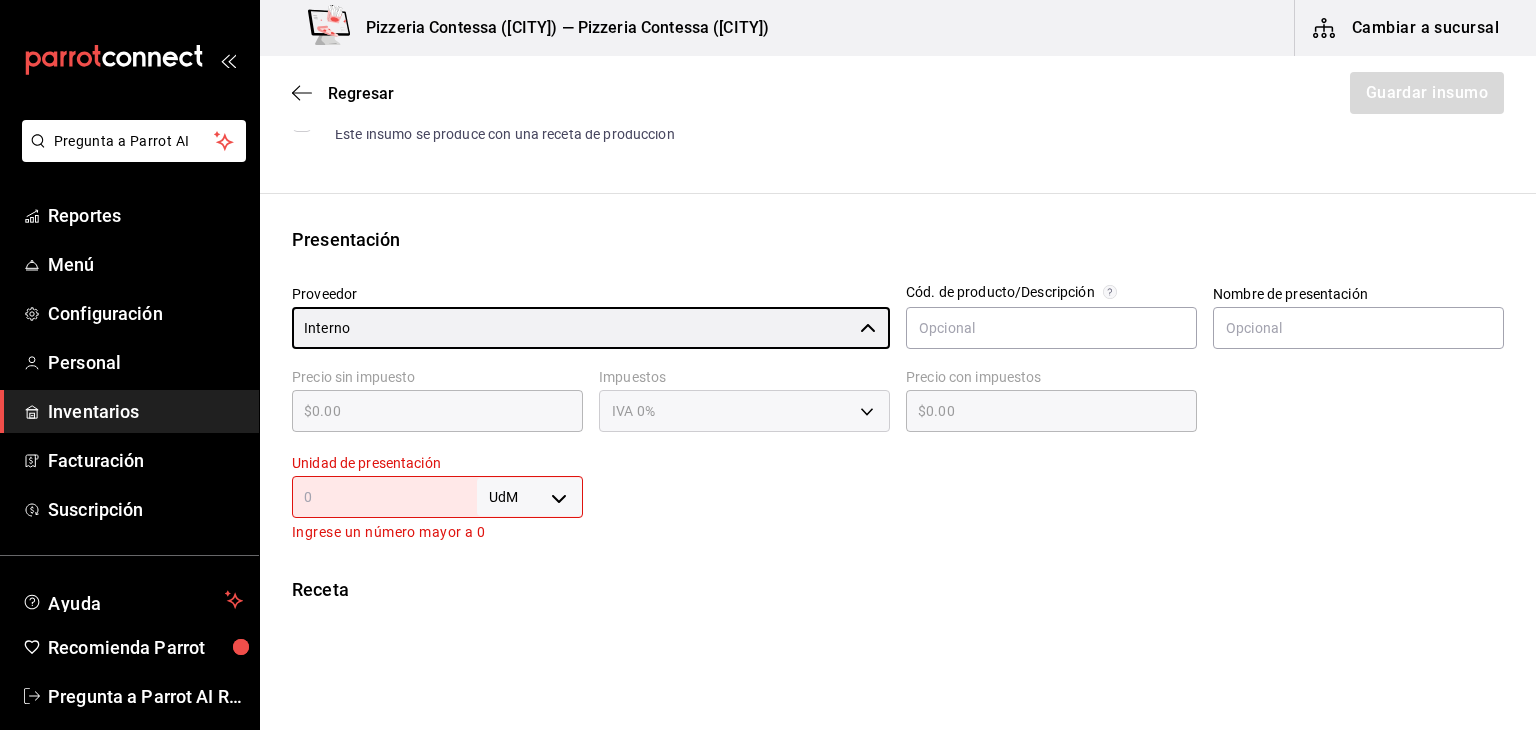 scroll, scrollTop: 352, scrollLeft: 0, axis: vertical 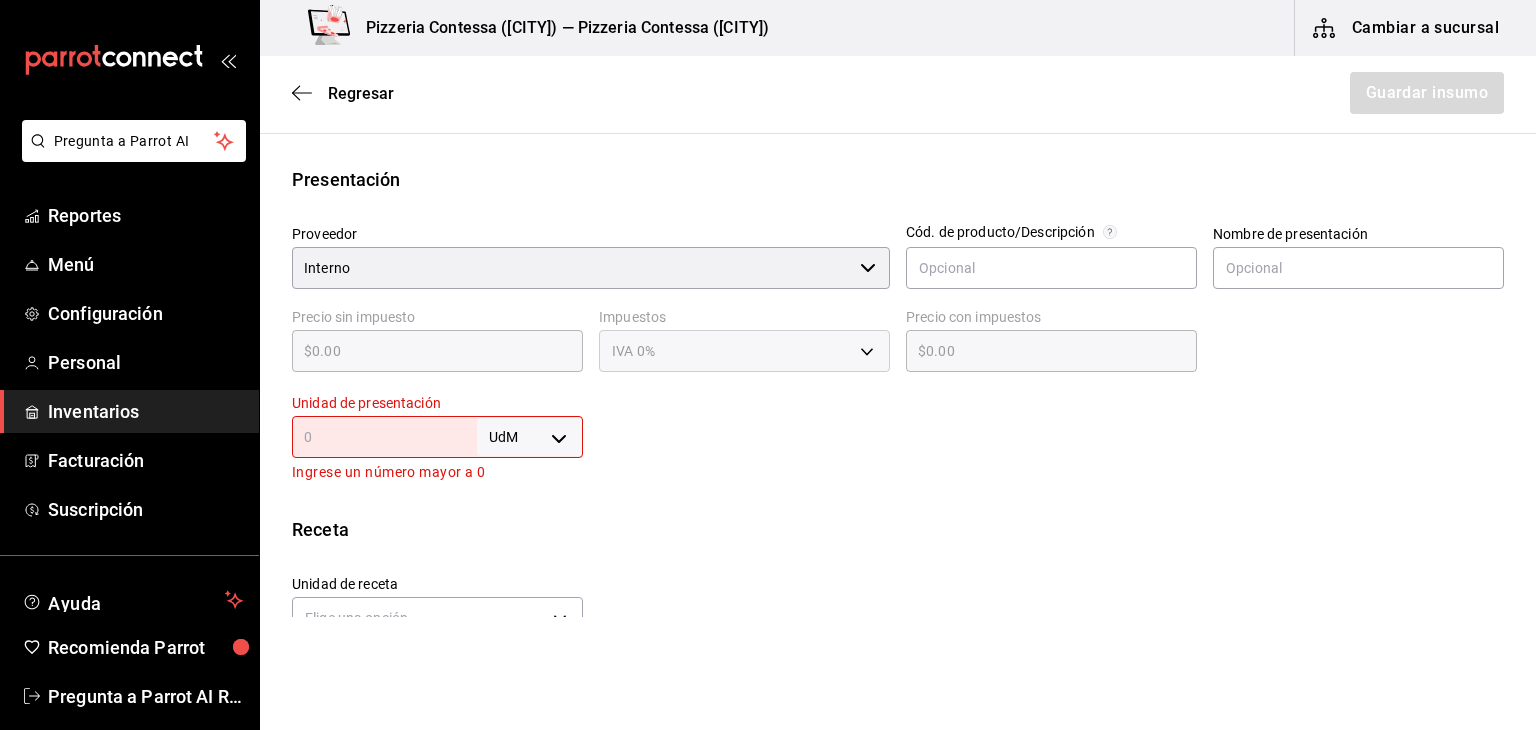 click on "UdM ​" at bounding box center [437, 437] 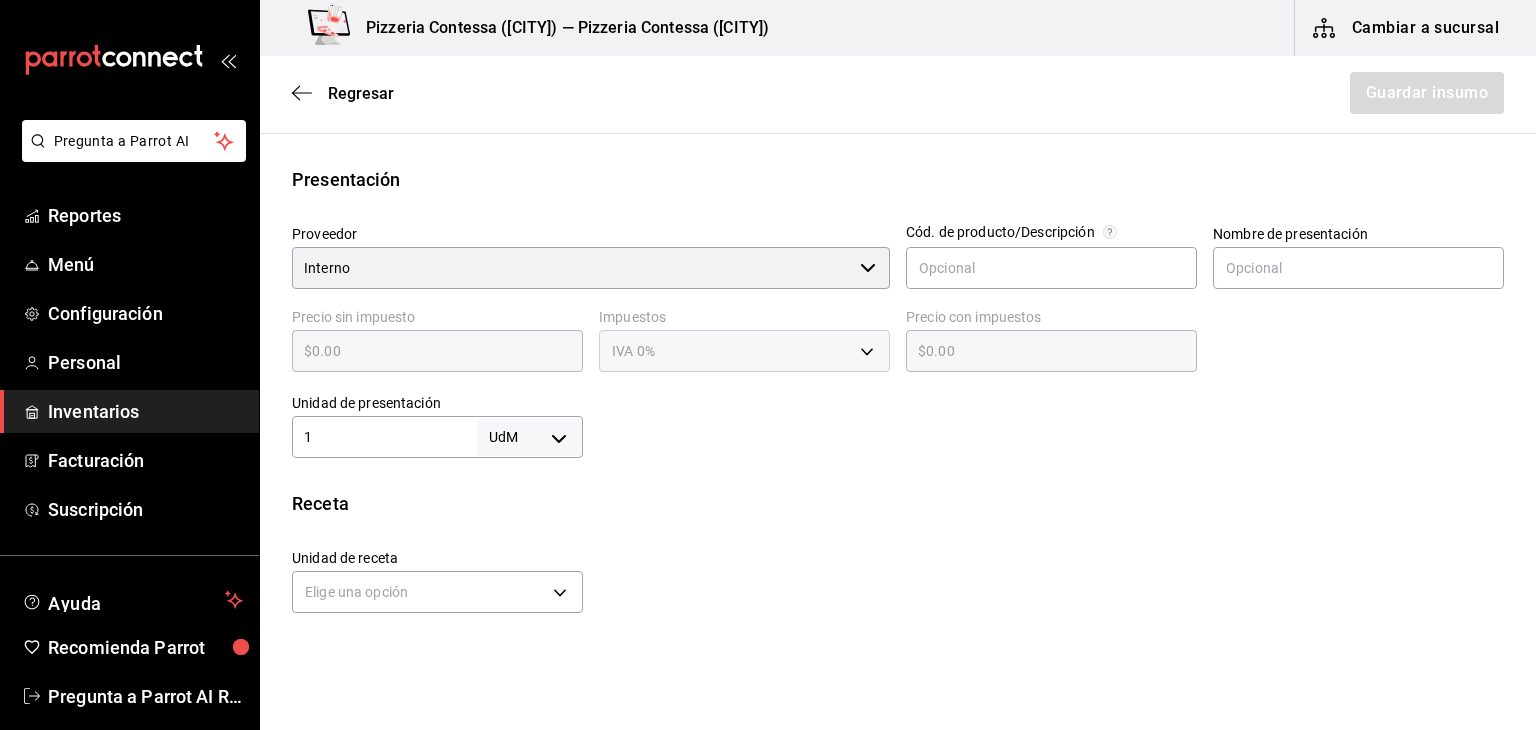 type on "1" 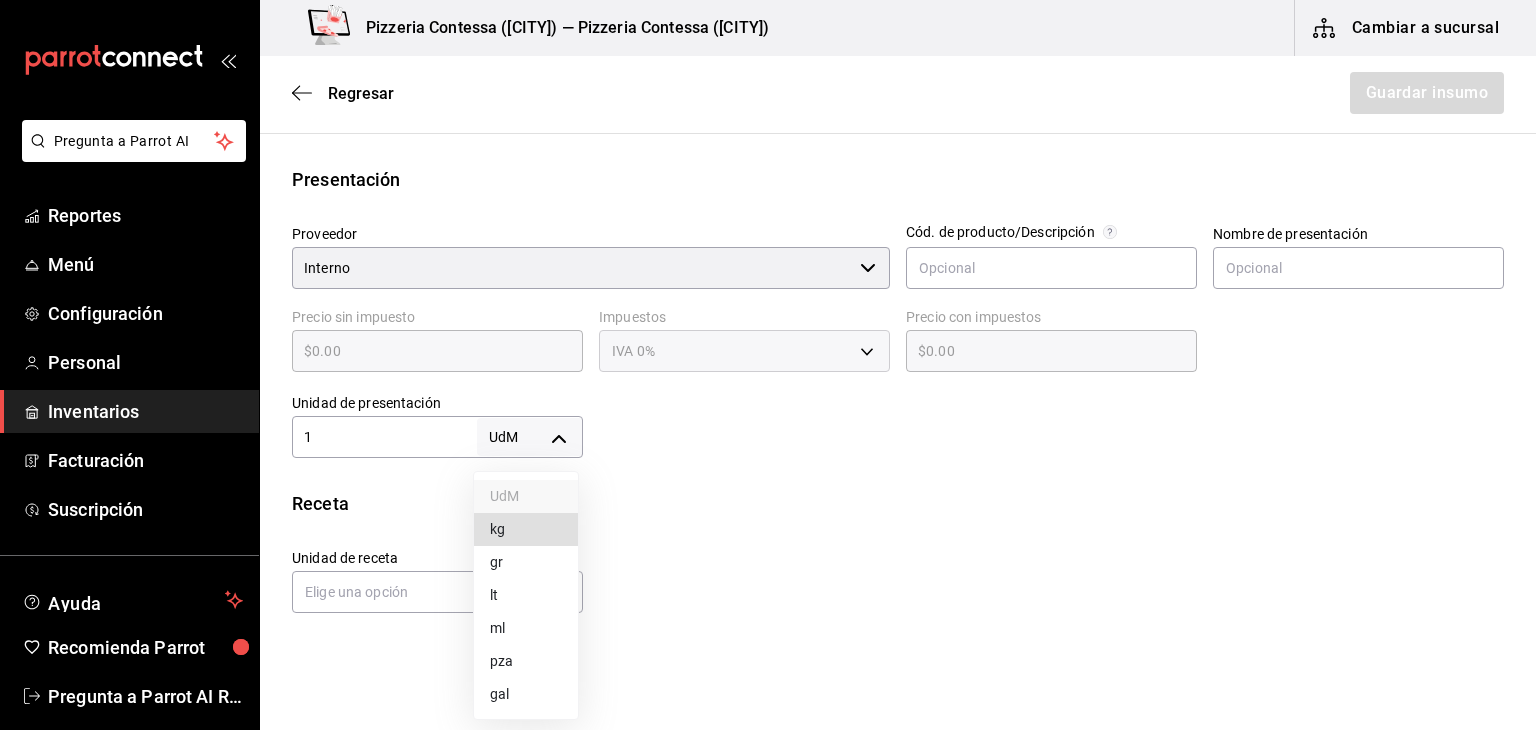 click on "gr" at bounding box center (526, 562) 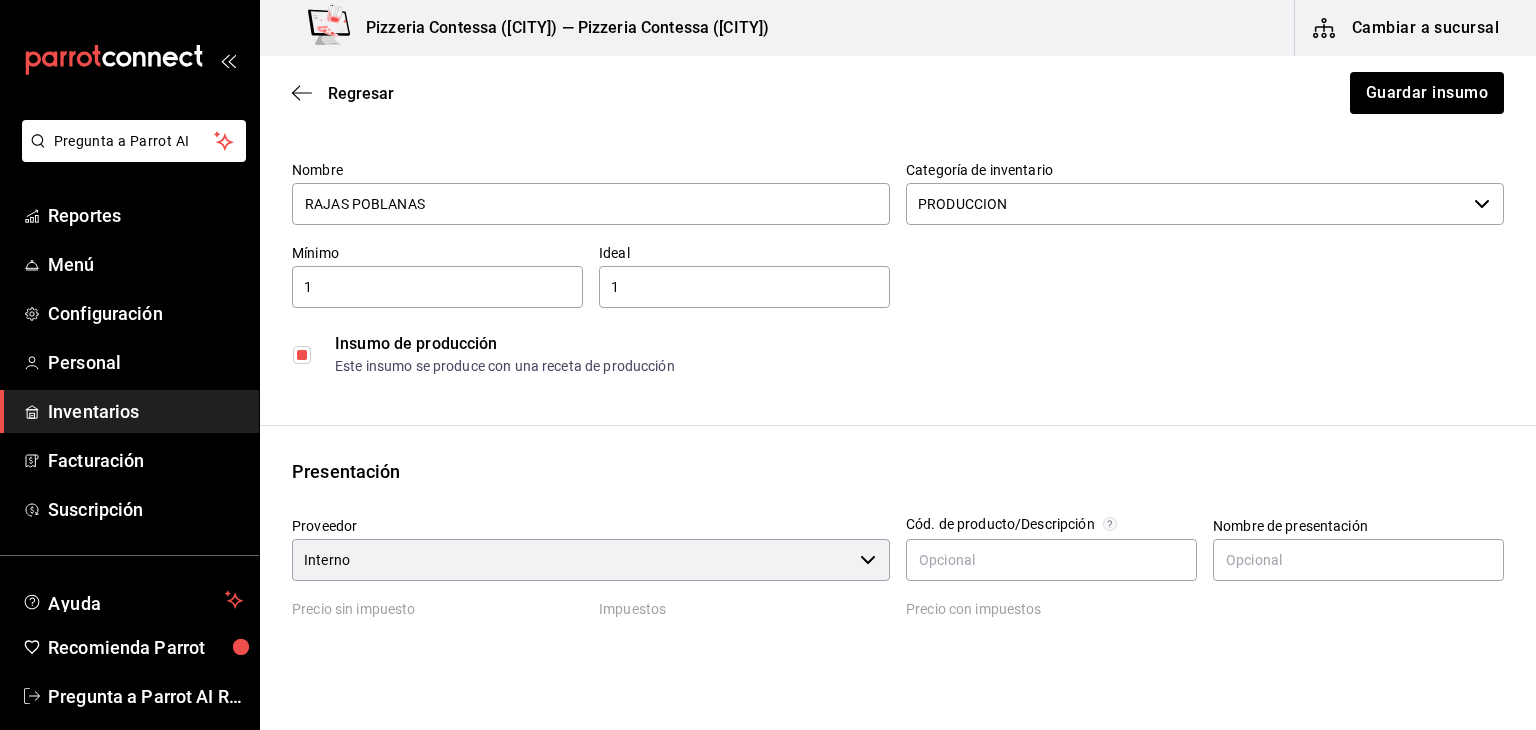 scroll, scrollTop: 0, scrollLeft: 0, axis: both 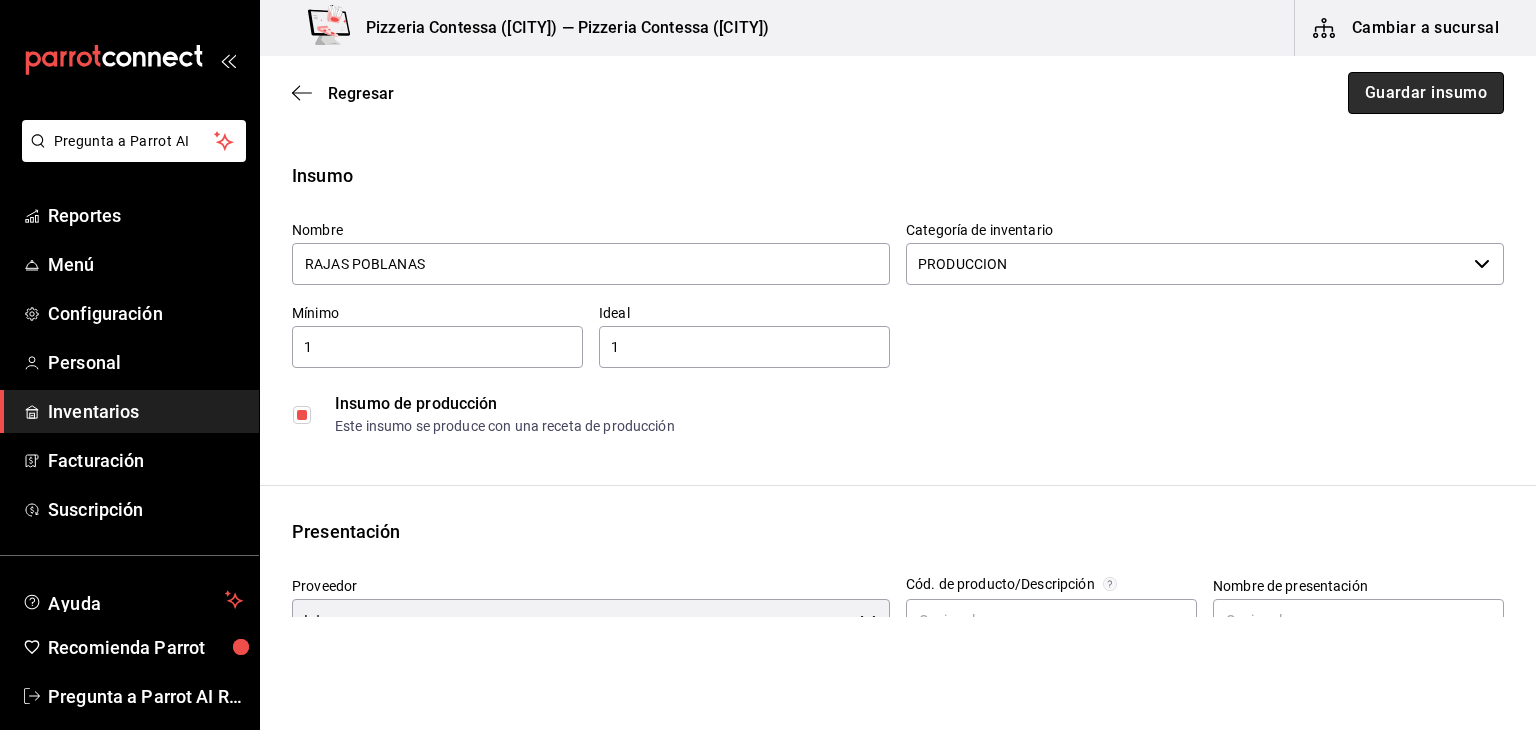 click on "Guardar insumo" at bounding box center (1426, 93) 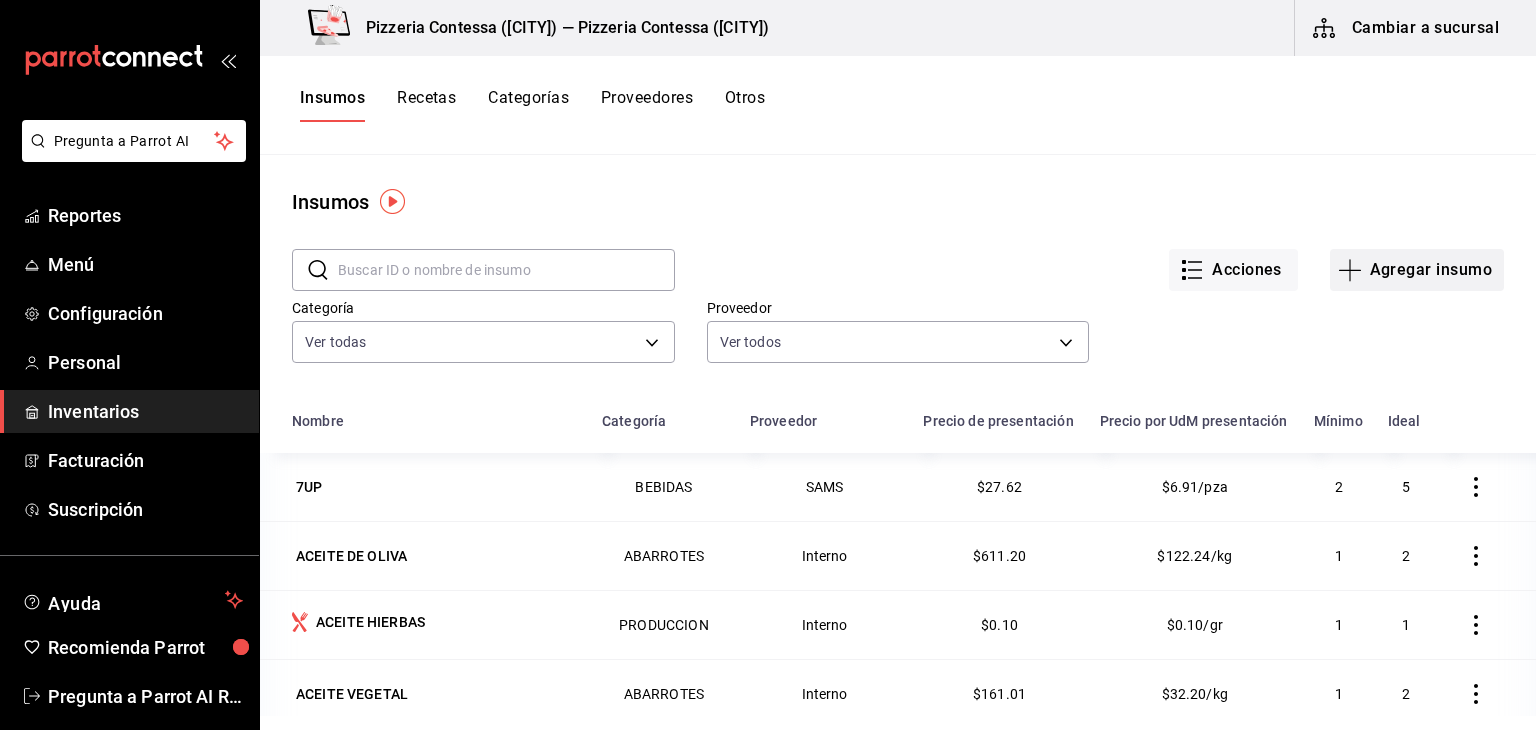 click on "Agregar insumo" at bounding box center [1417, 270] 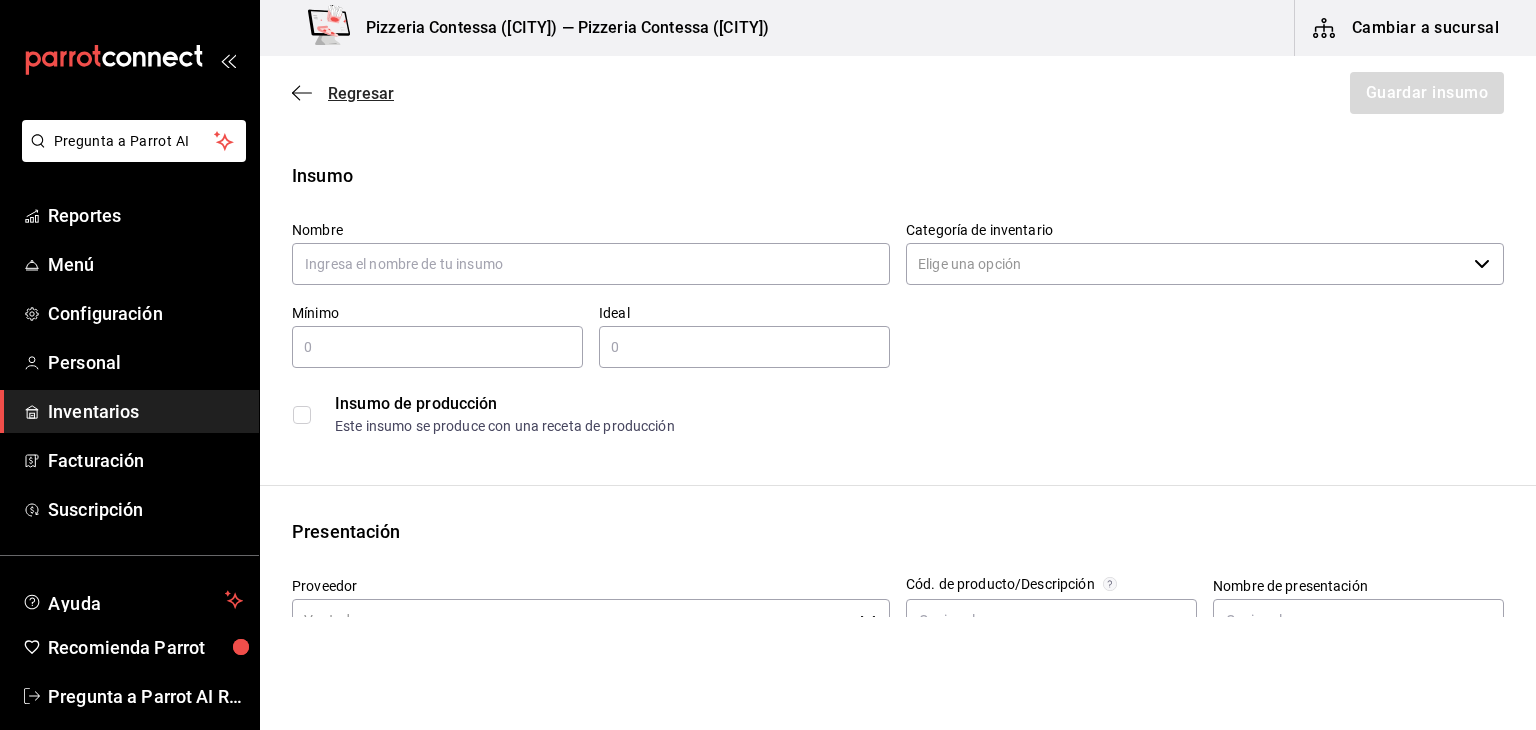 click 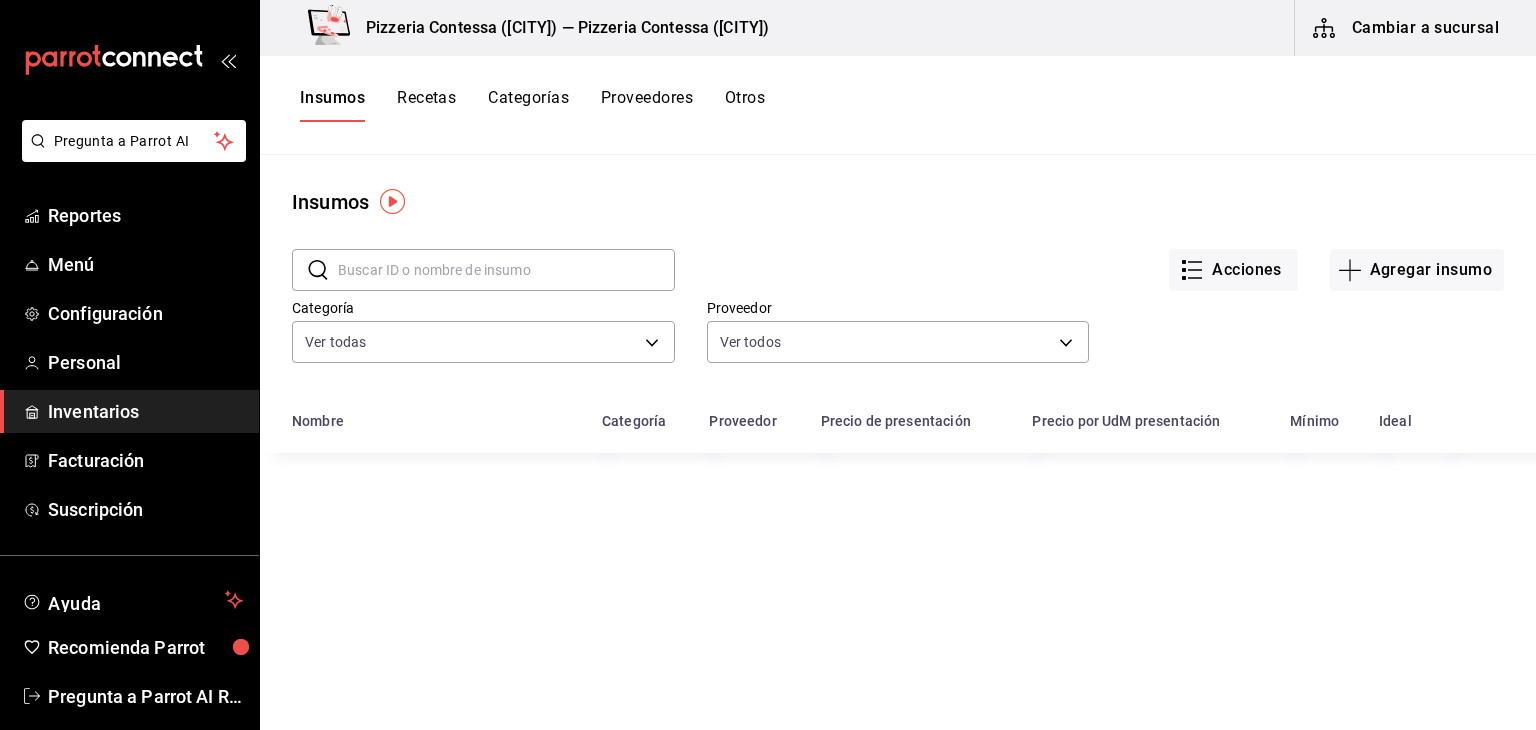 click on "Recetas" at bounding box center [426, 105] 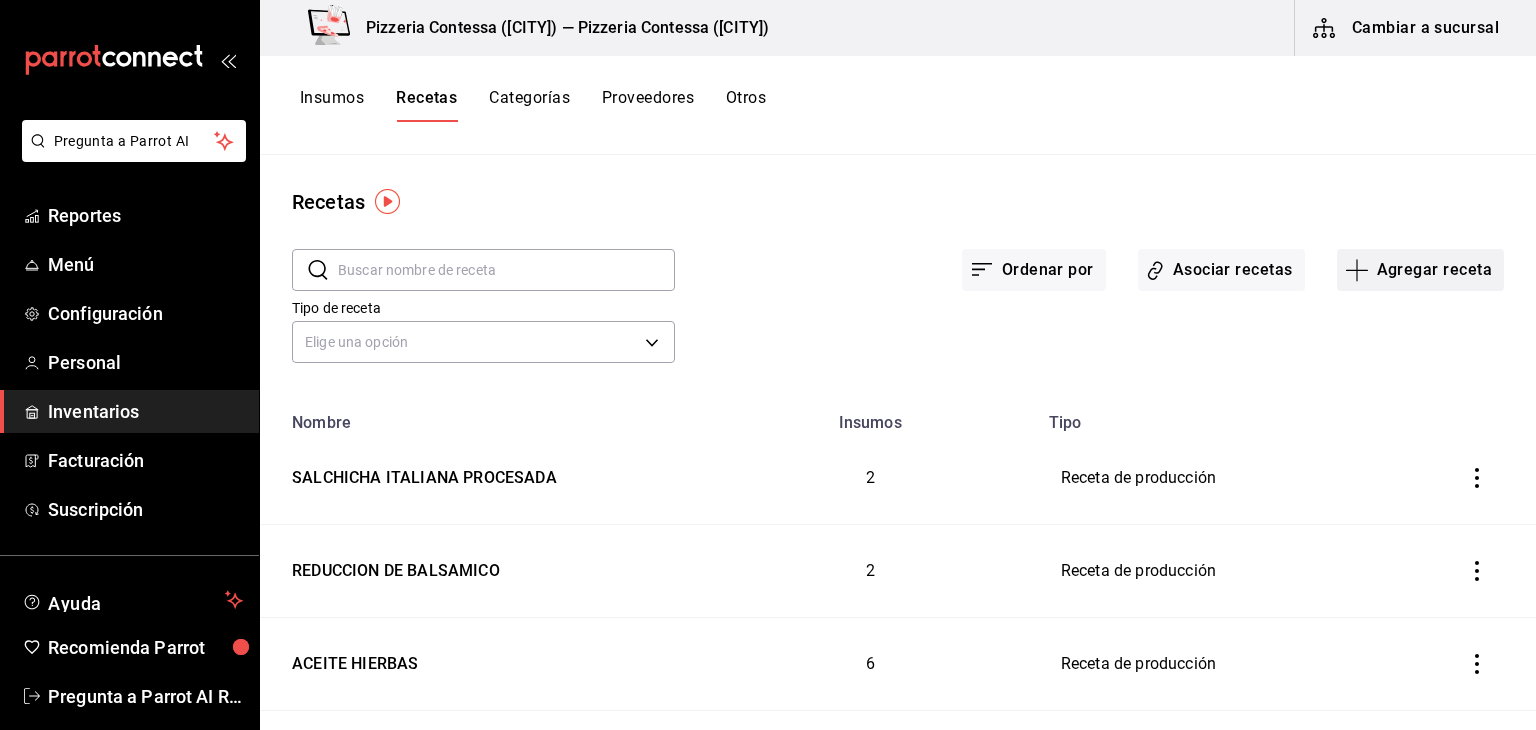 click on "Agregar receta" at bounding box center [1420, 270] 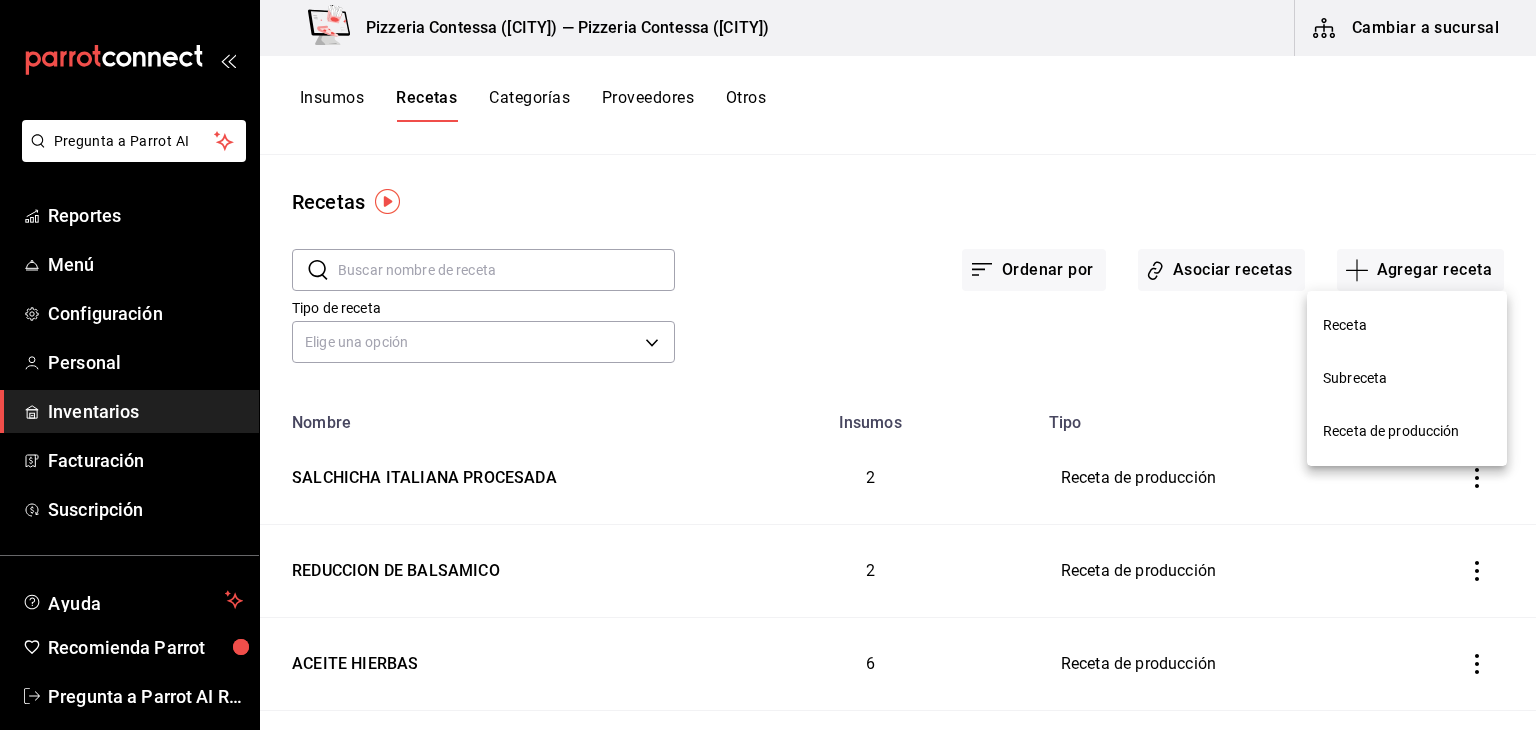 click on "Receta de producción" at bounding box center [1407, 431] 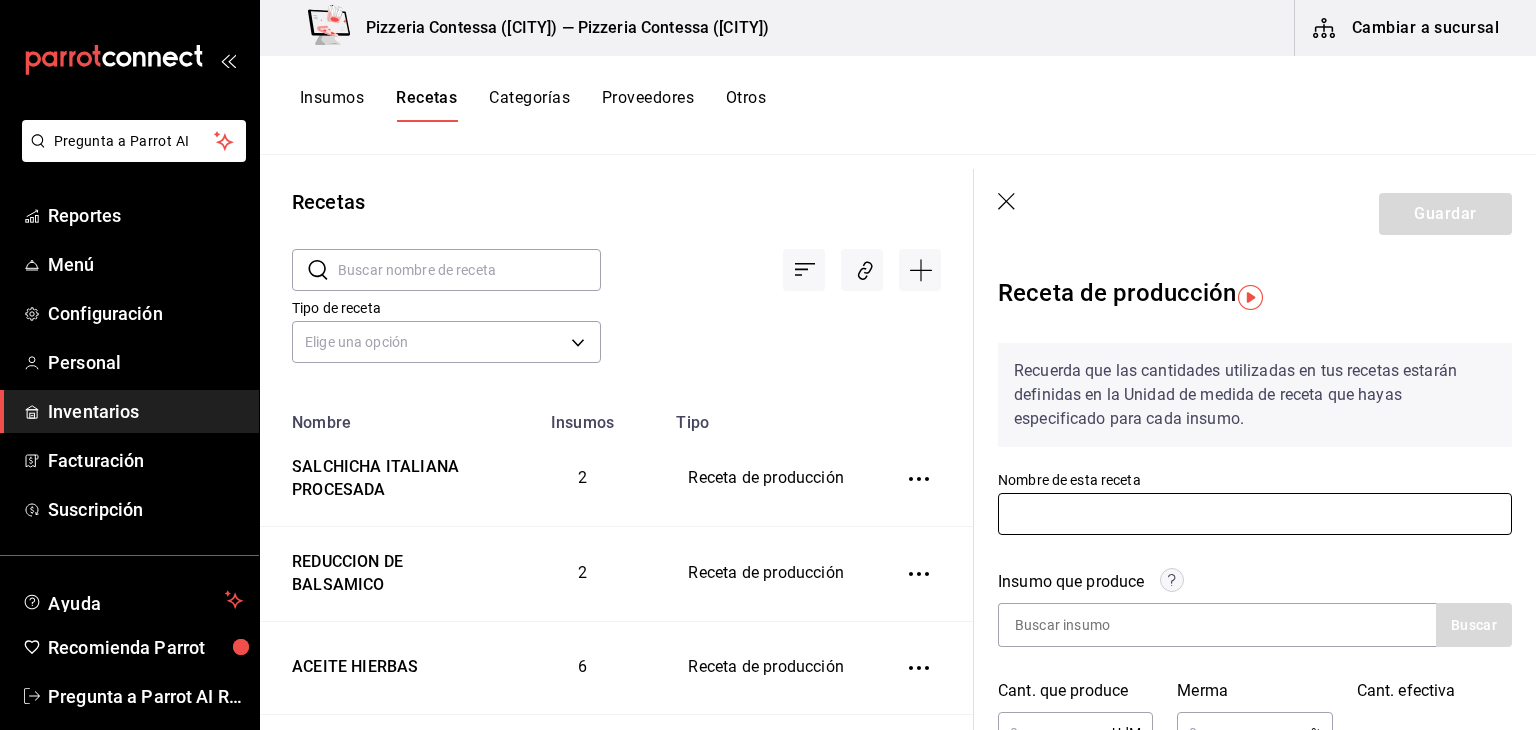 click at bounding box center [1255, 514] 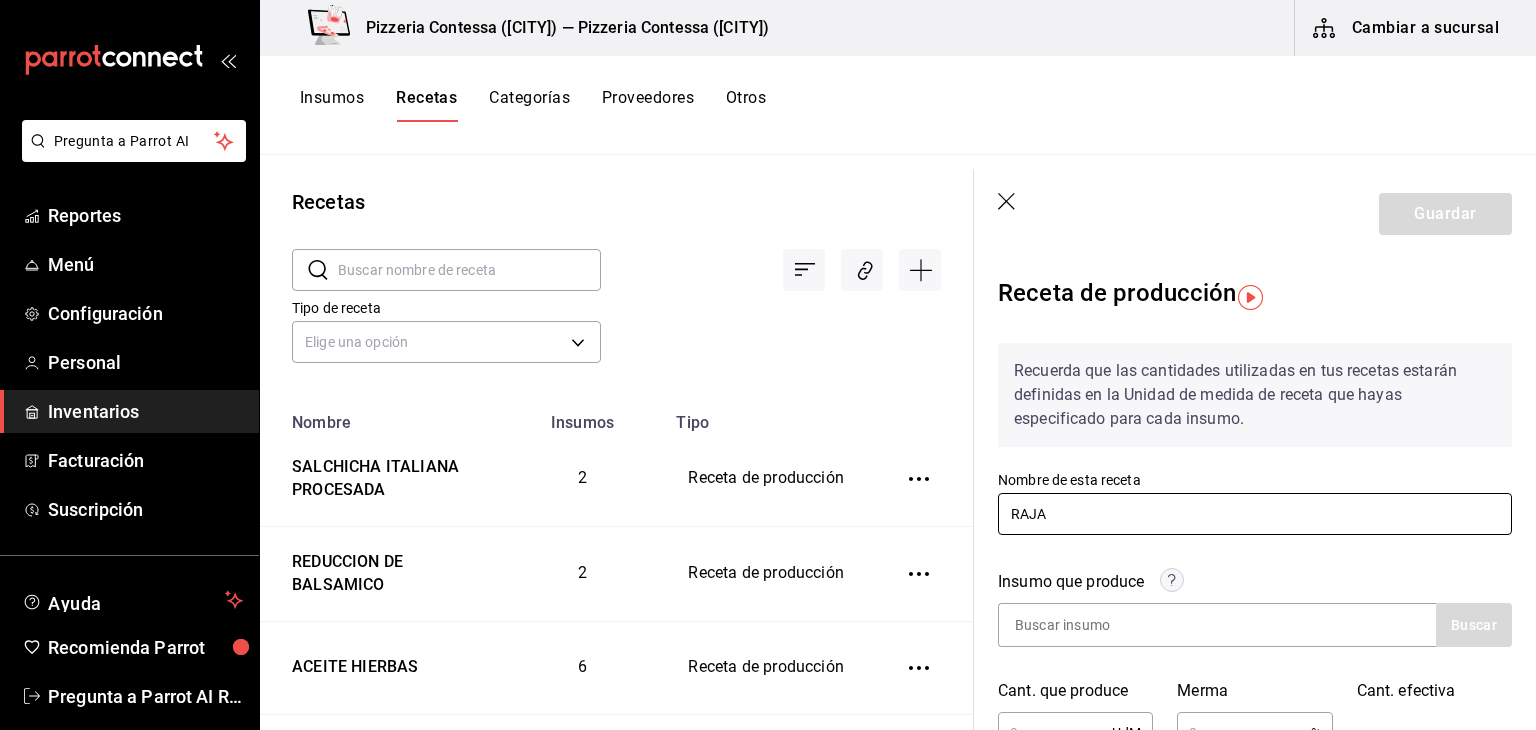 type on "RAJAS POBLANAS" 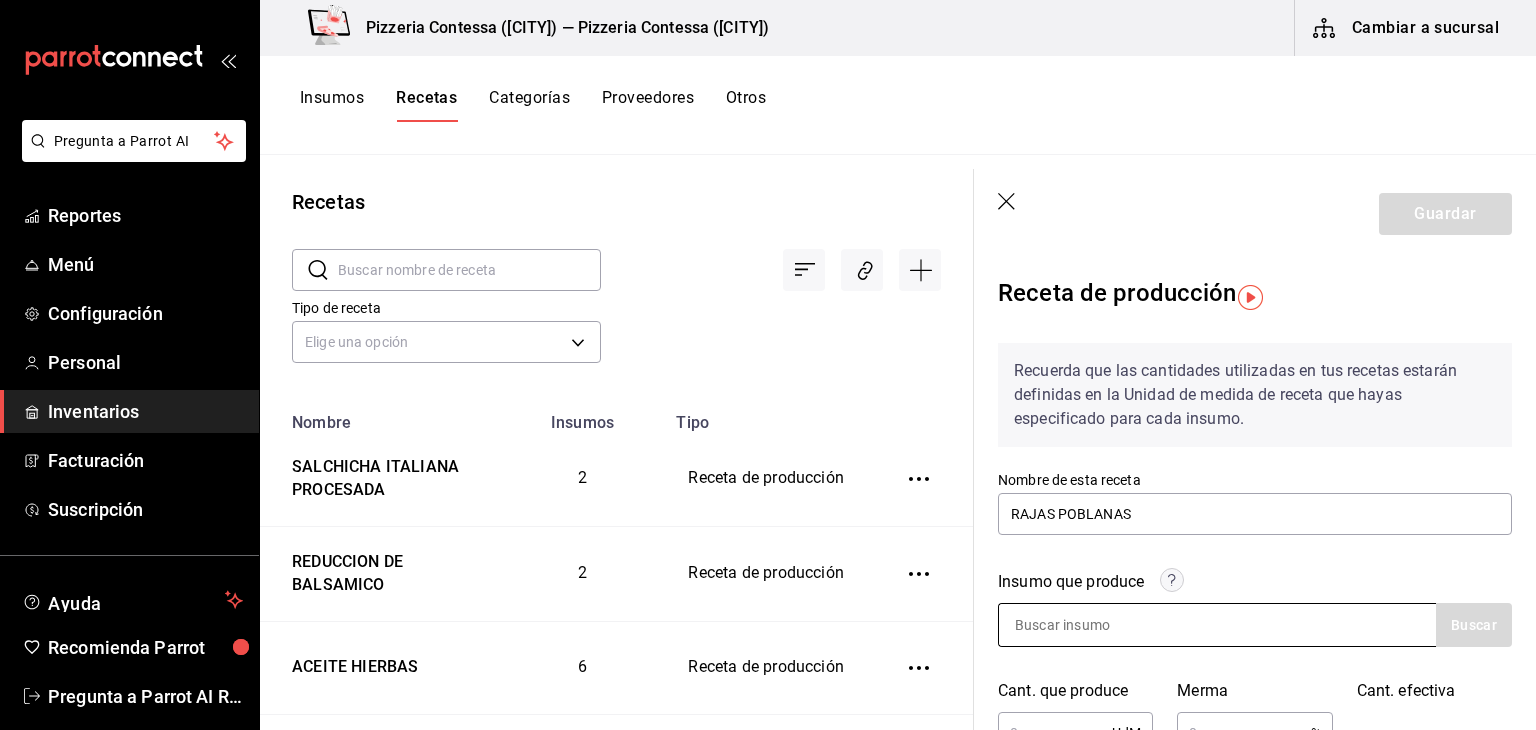 click at bounding box center (1099, 625) 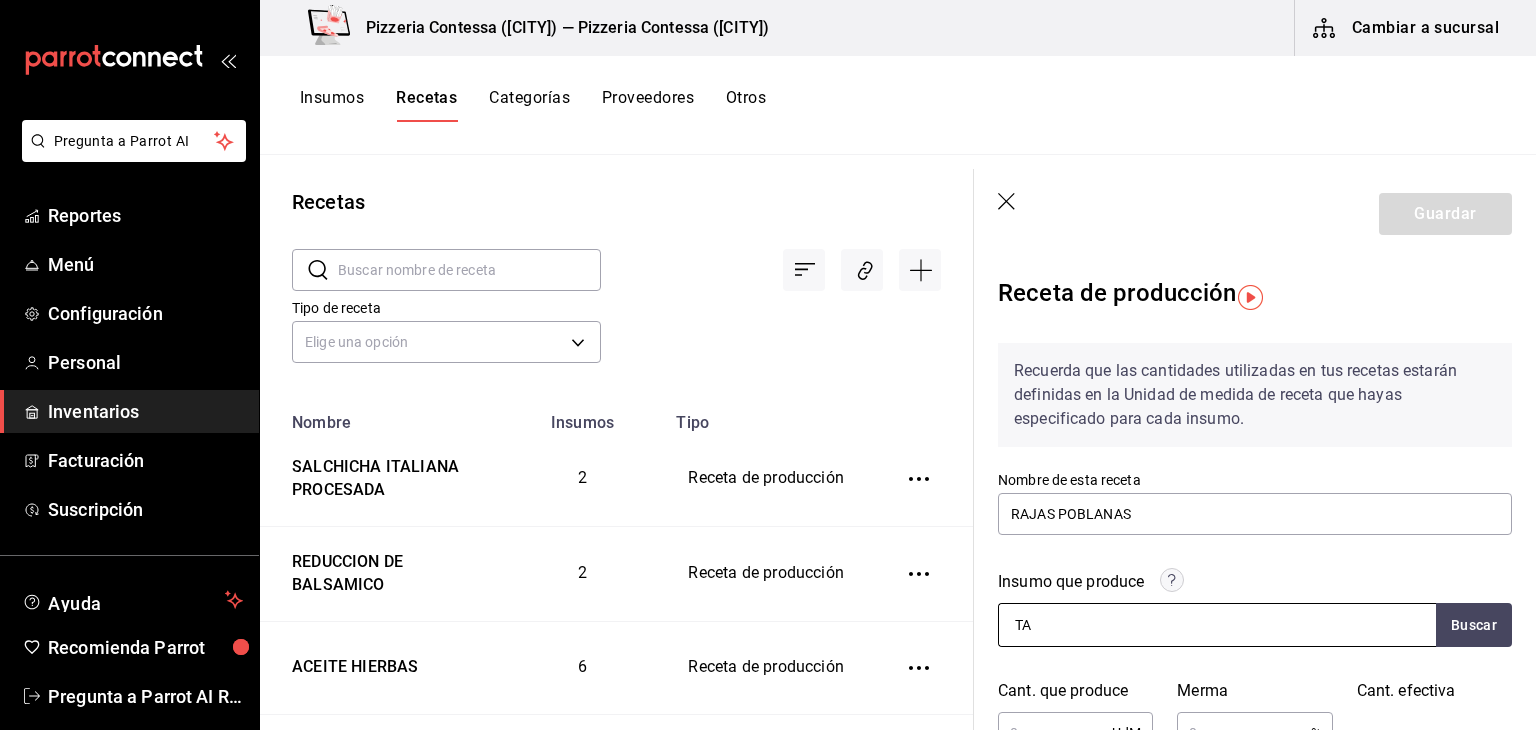 type on "T" 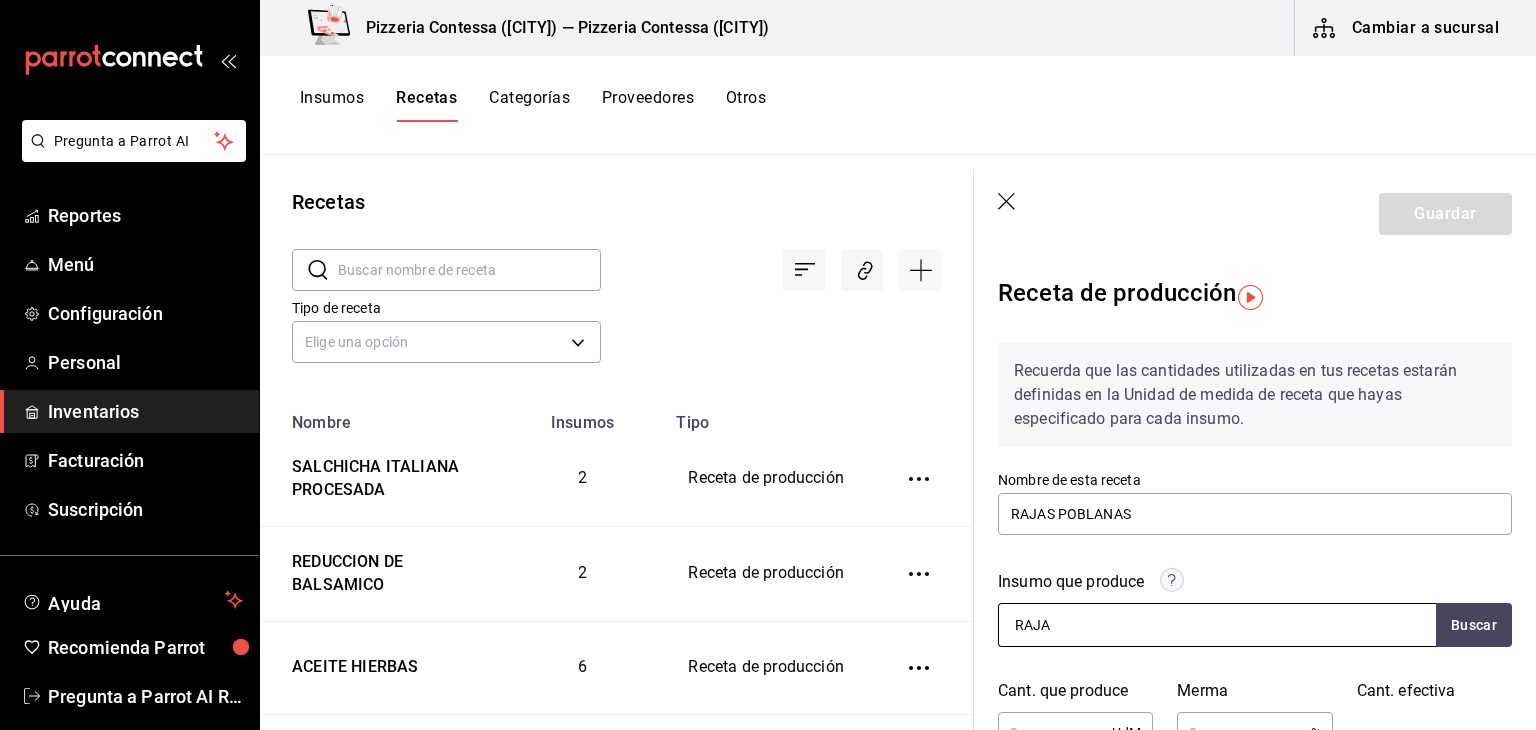 type on "RAJAS" 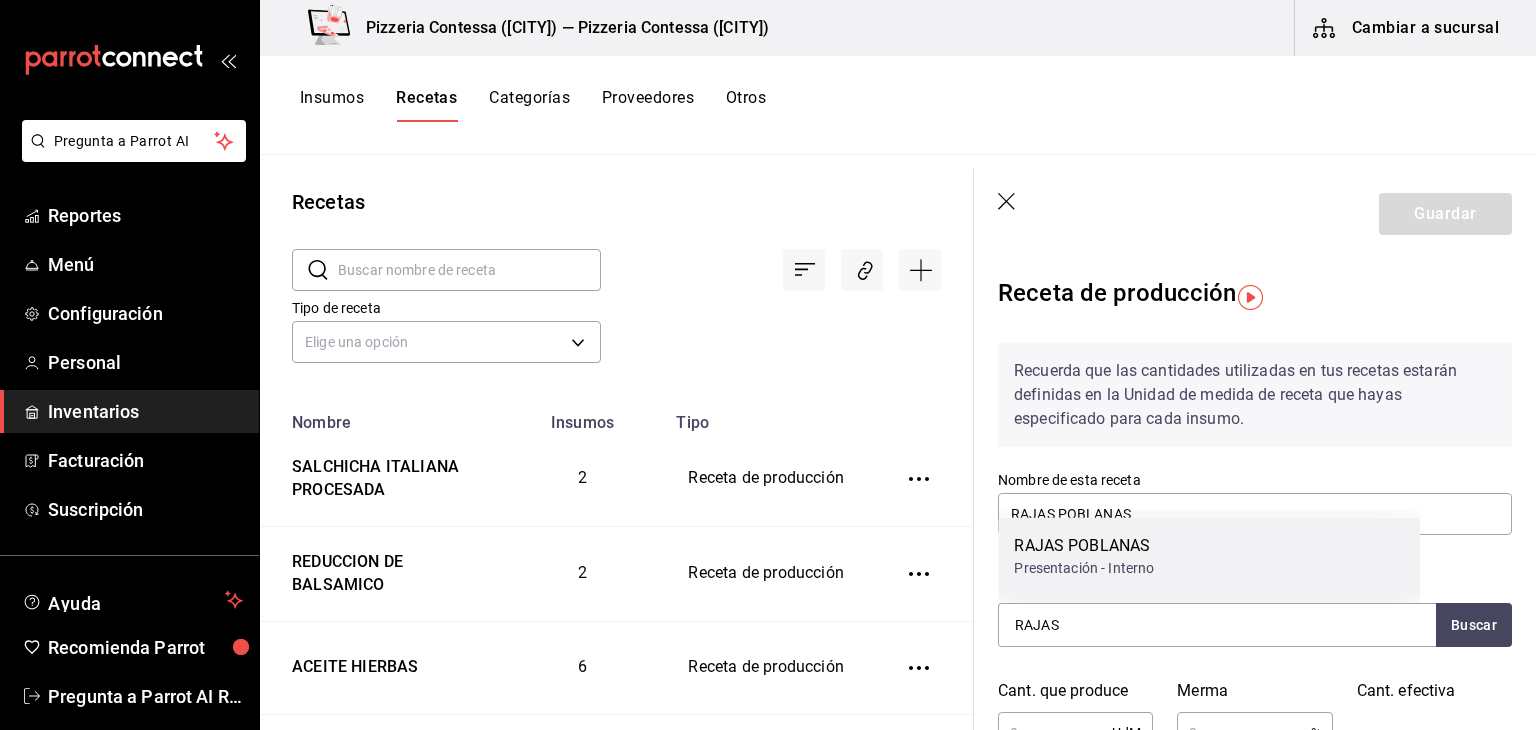 click on "Presentación - Interno" at bounding box center [1084, 568] 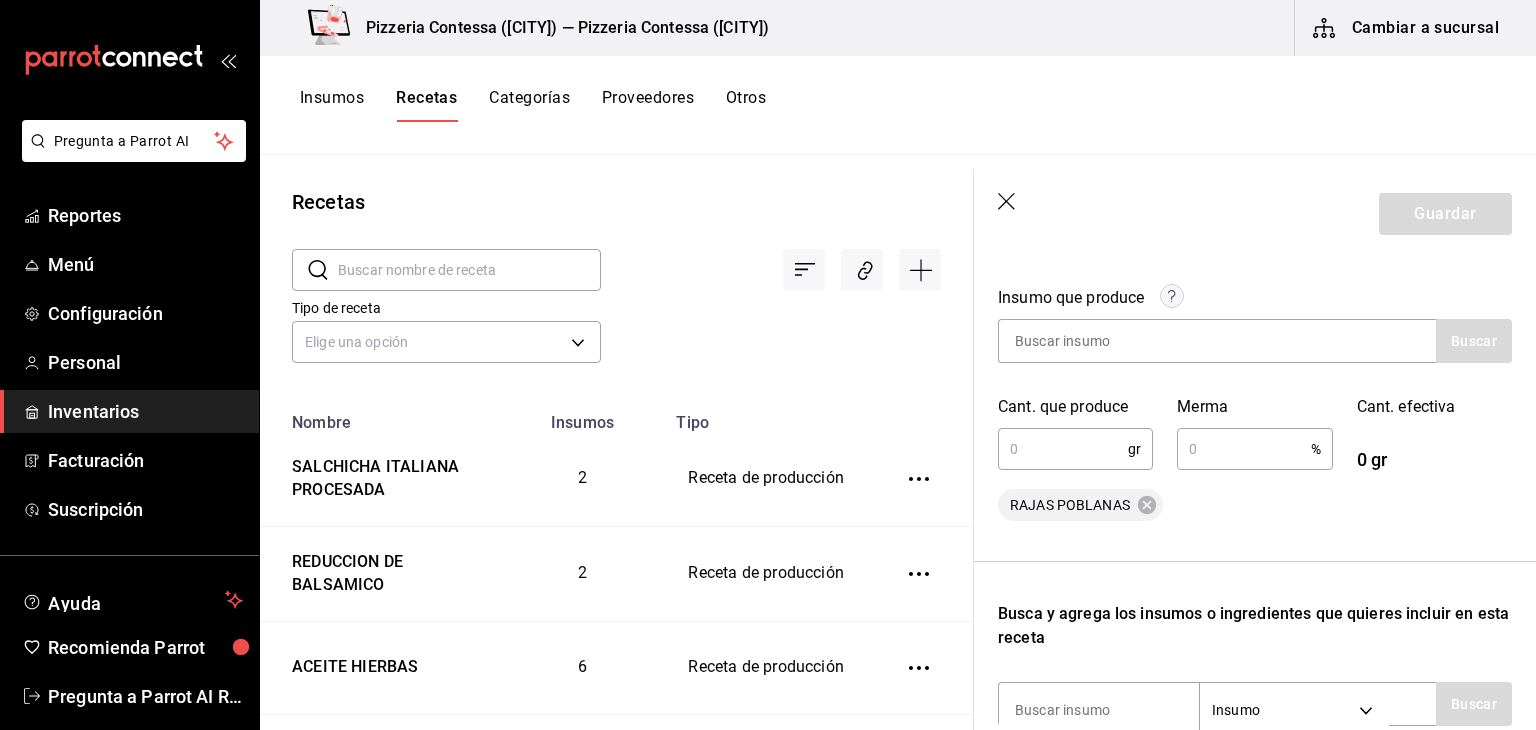 scroll, scrollTop: 288, scrollLeft: 0, axis: vertical 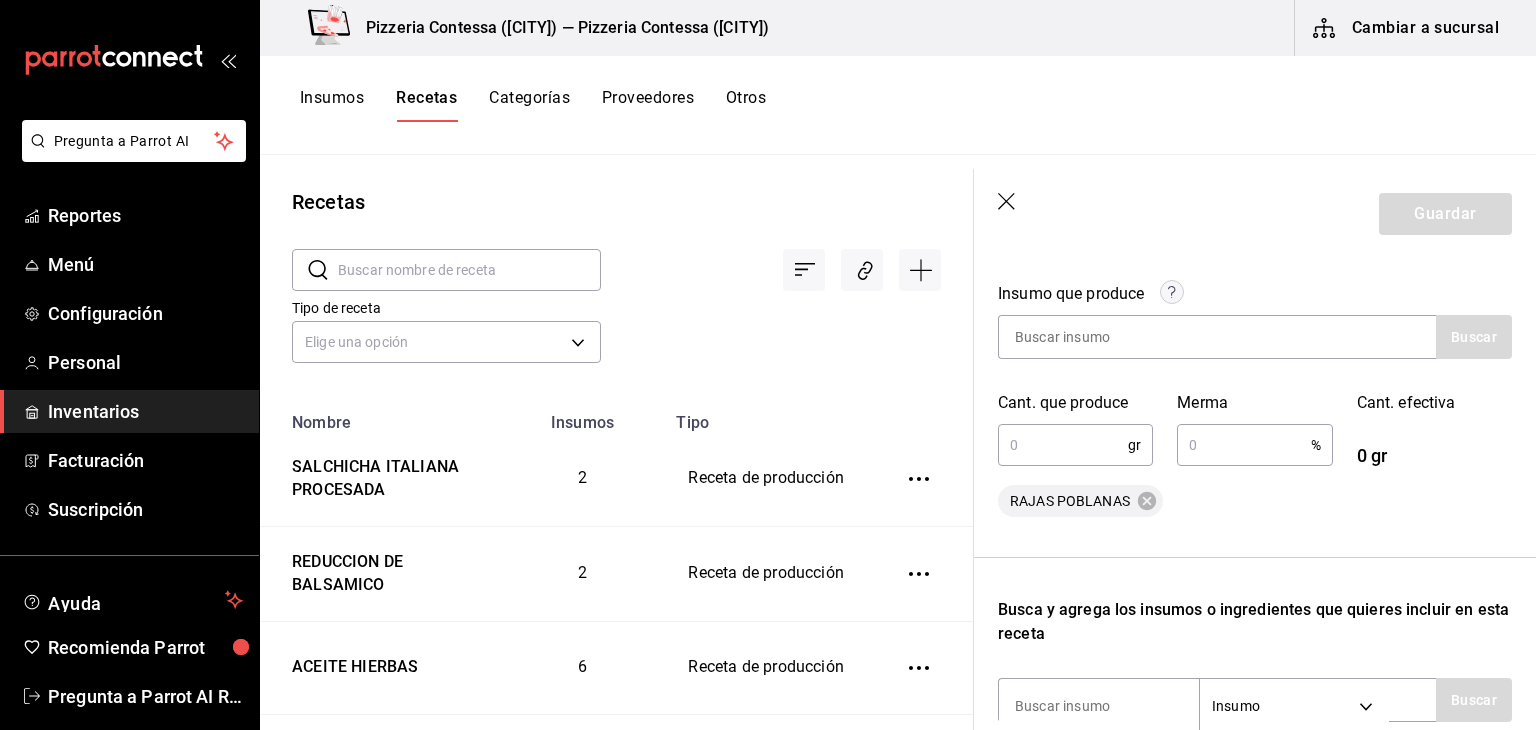 click at bounding box center (1063, 445) 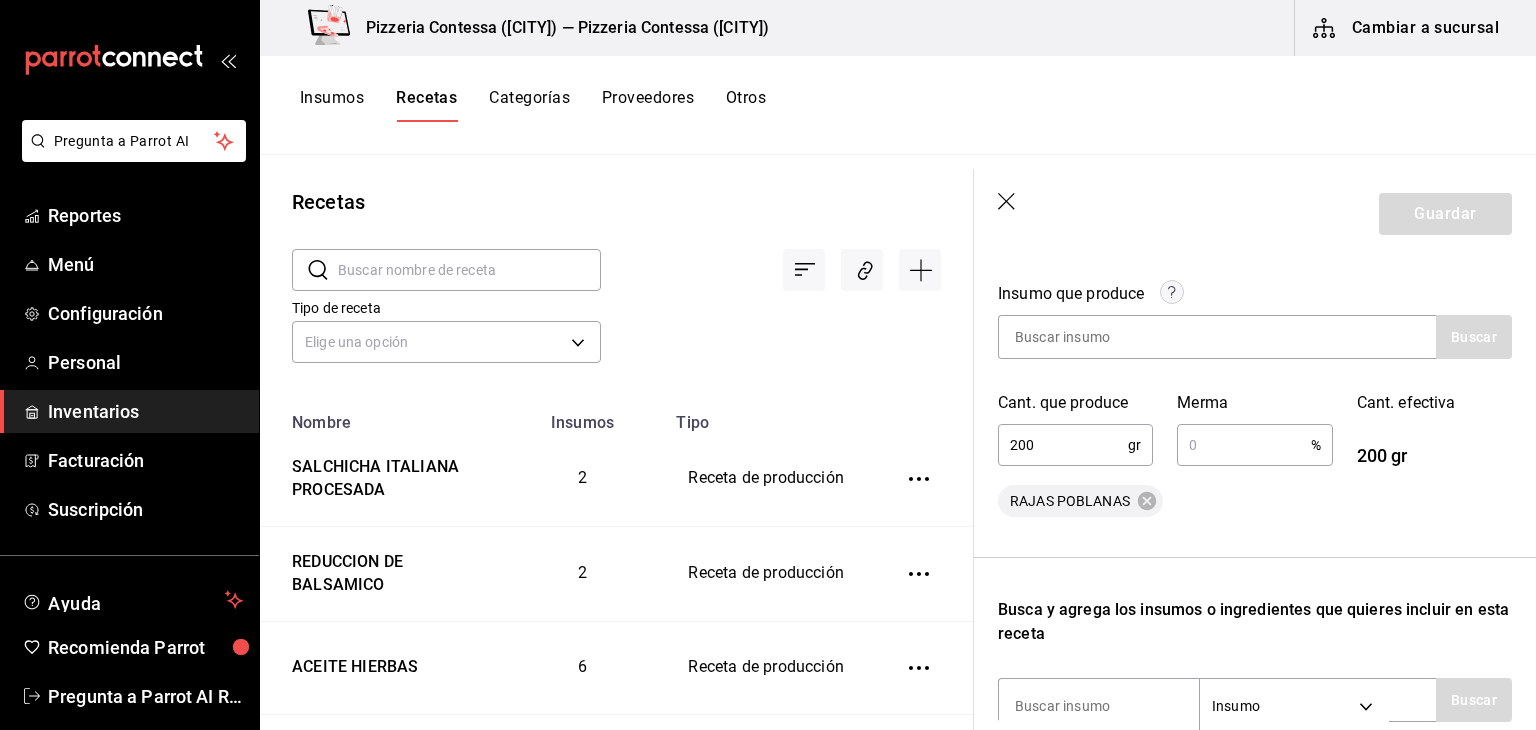 type on "200" 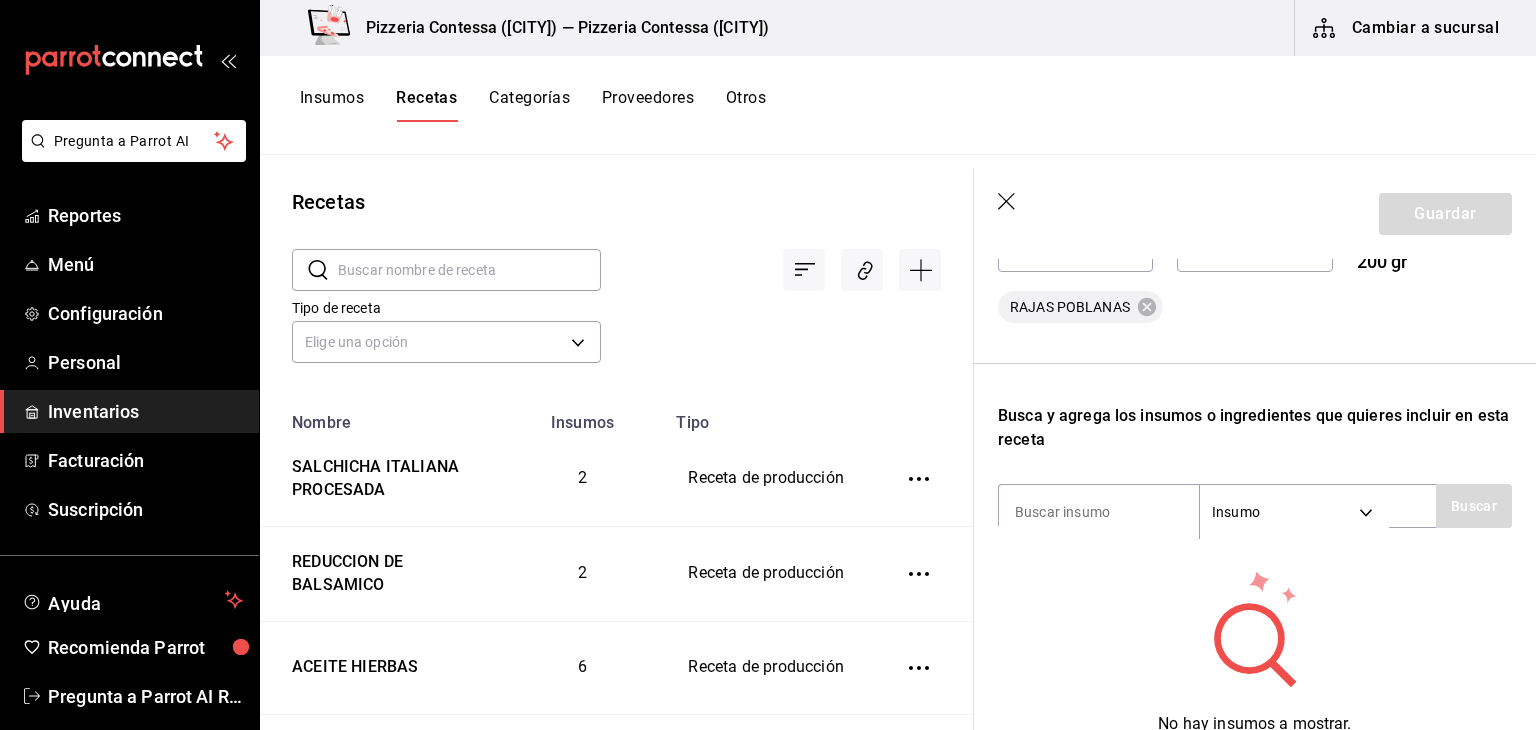 scroll, scrollTop: 490, scrollLeft: 0, axis: vertical 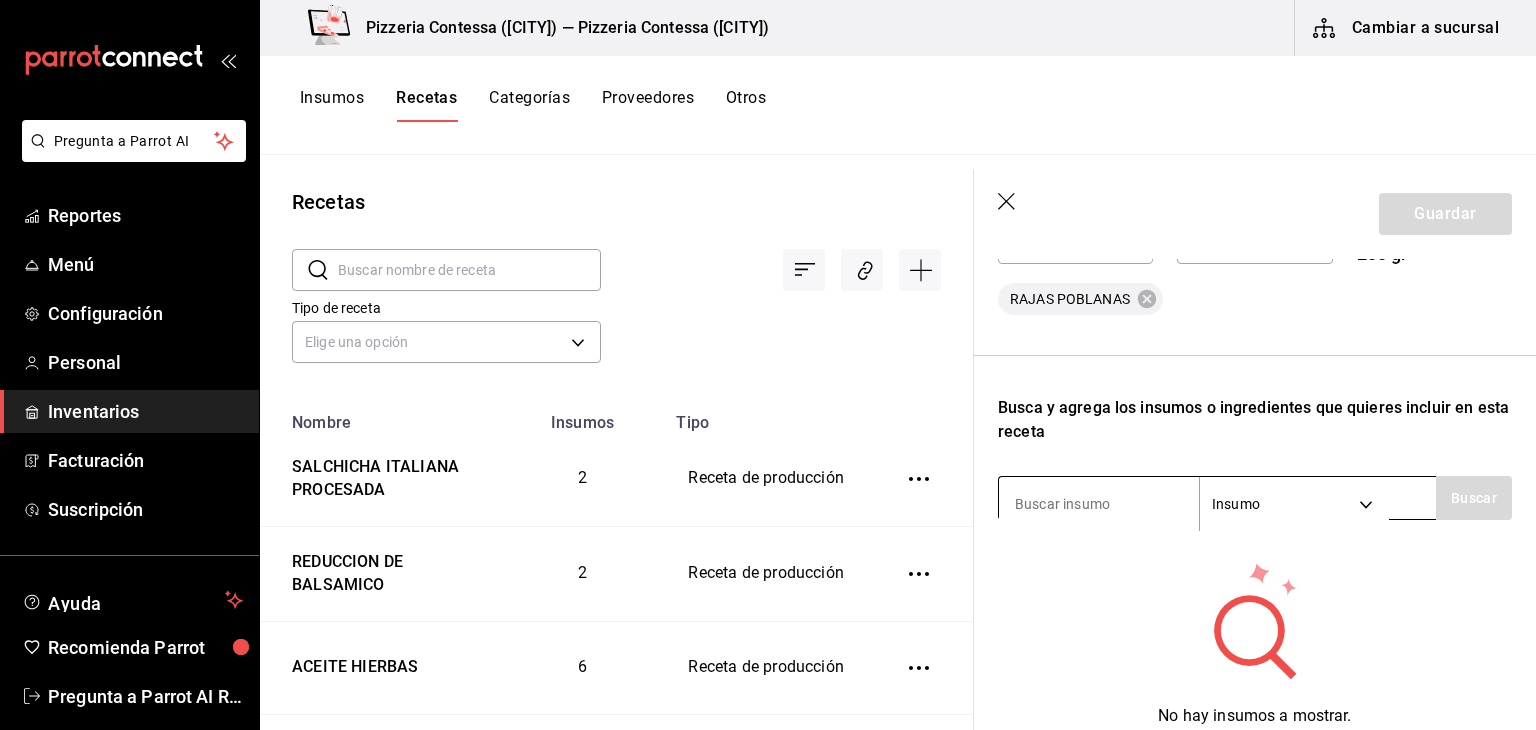 click at bounding box center (1099, 504) 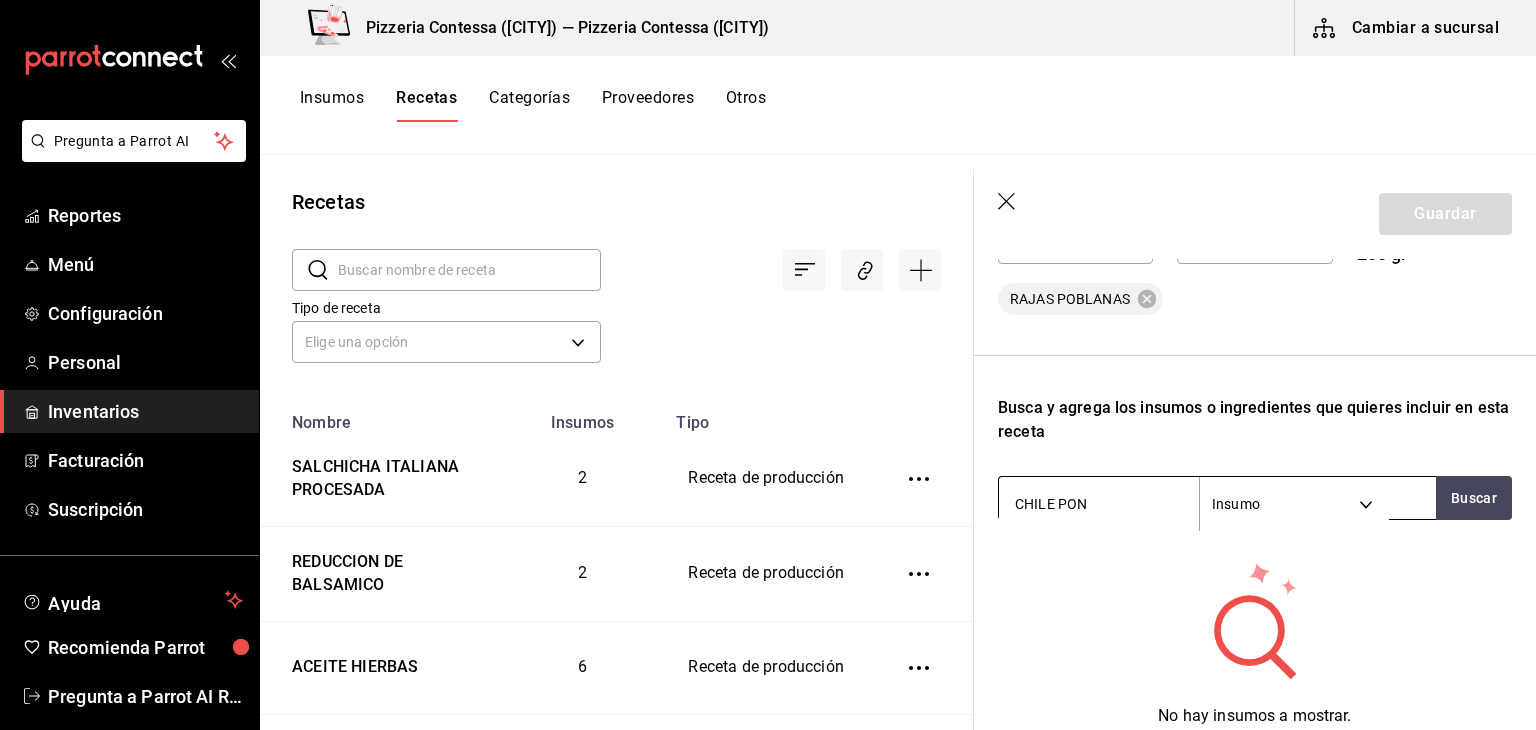 type on "CHILE PO" 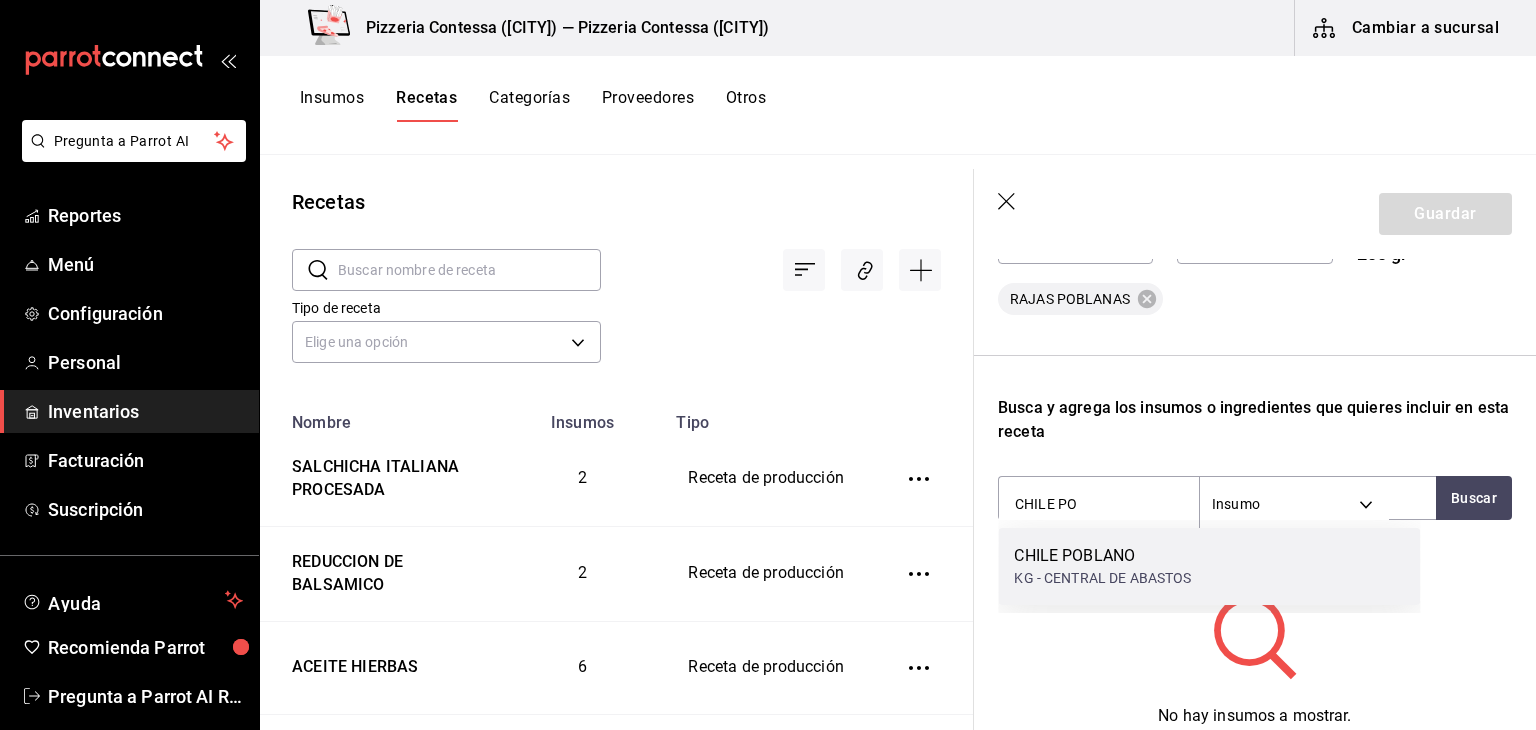 click on "CHILE POBLANO" at bounding box center [1102, 556] 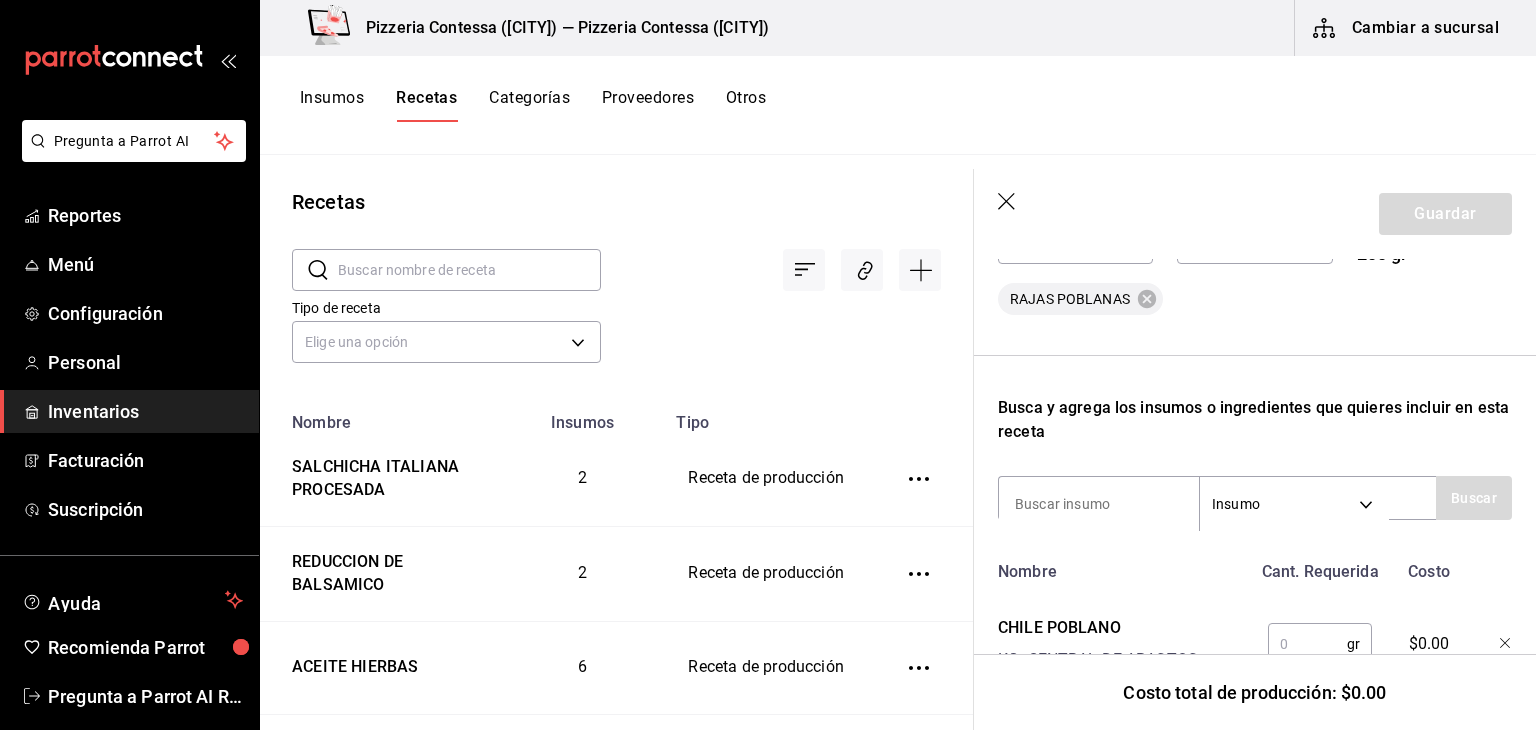 scroll, scrollTop: 576, scrollLeft: 0, axis: vertical 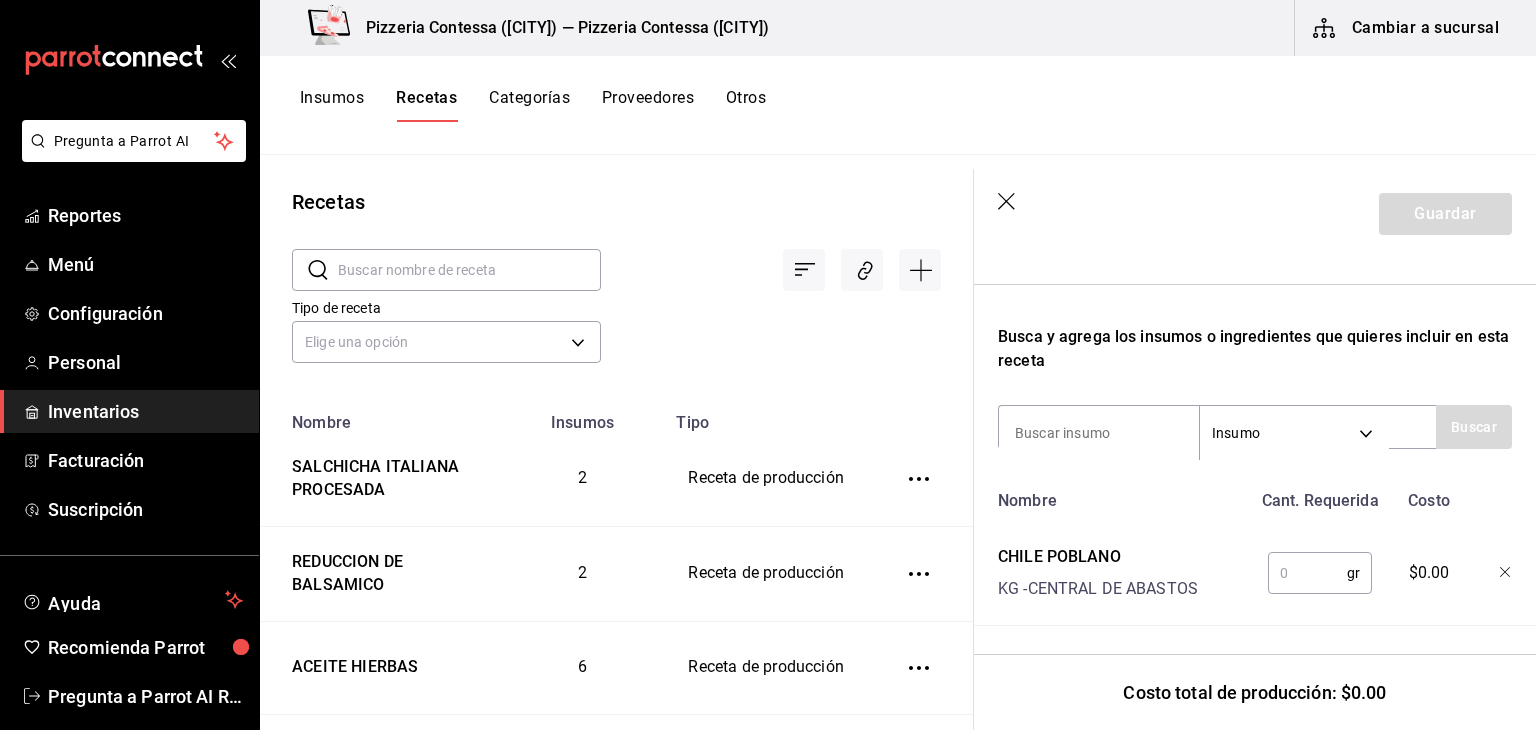 click at bounding box center [1307, 573] 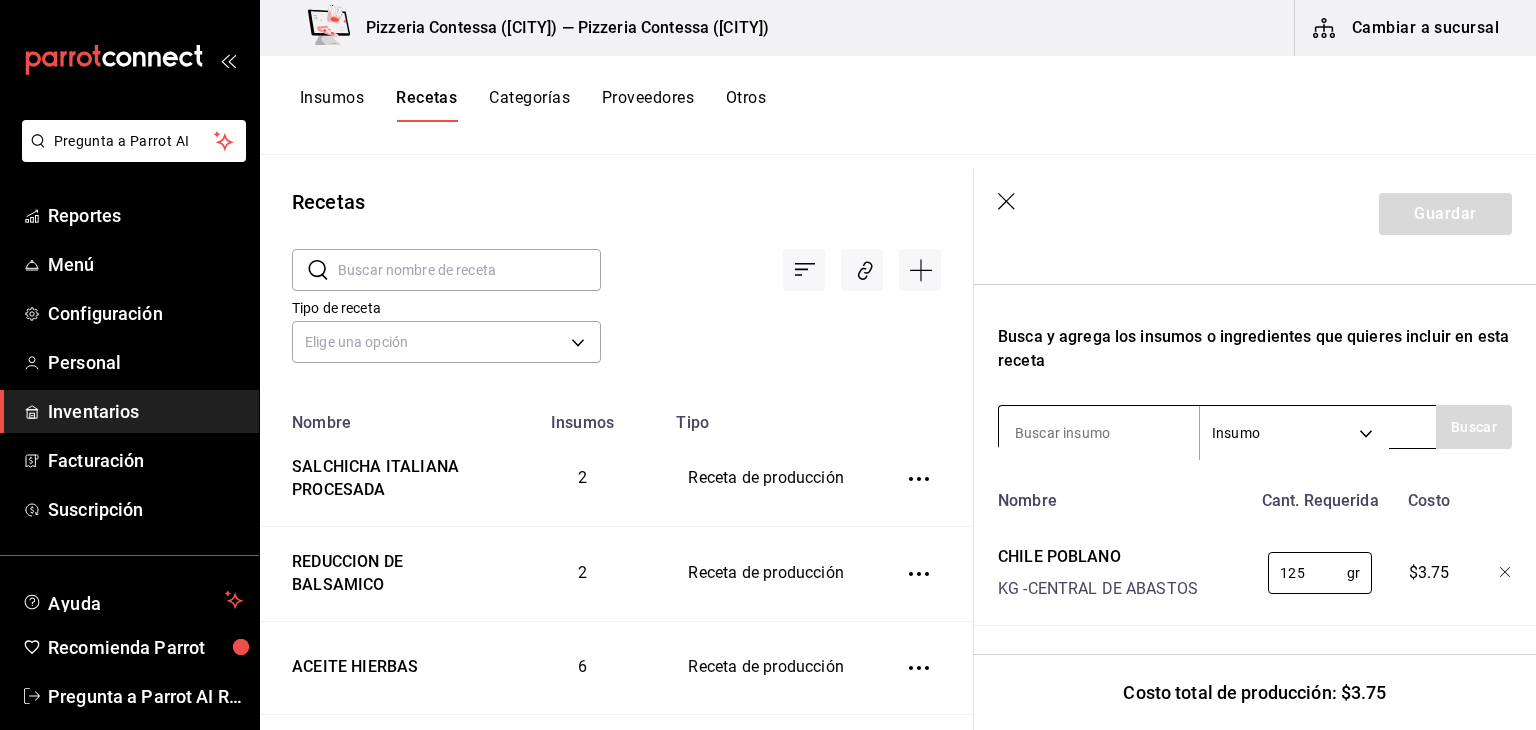 type on "125" 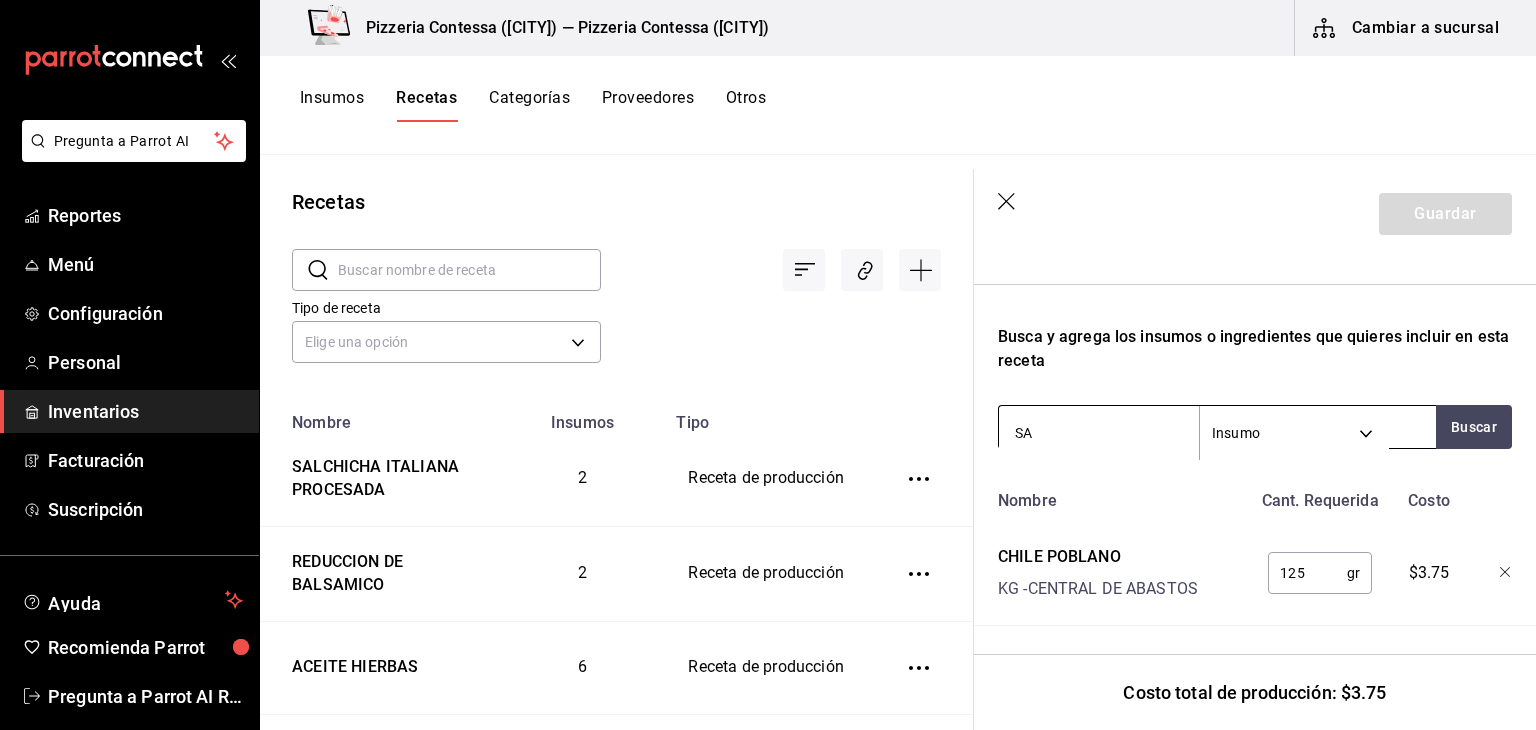 type on "SAL" 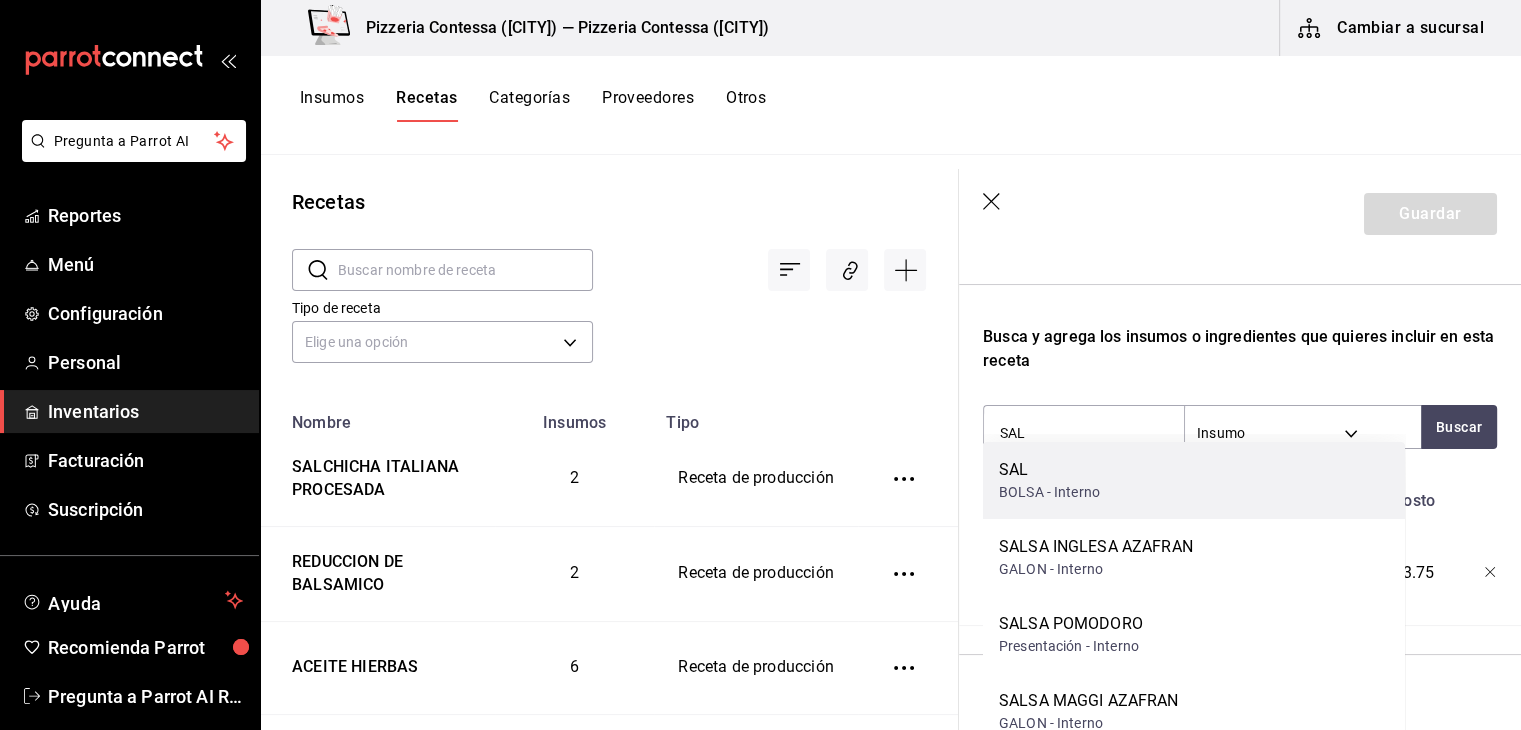 click on "SAL BOLSA - Interno" at bounding box center (1194, 480) 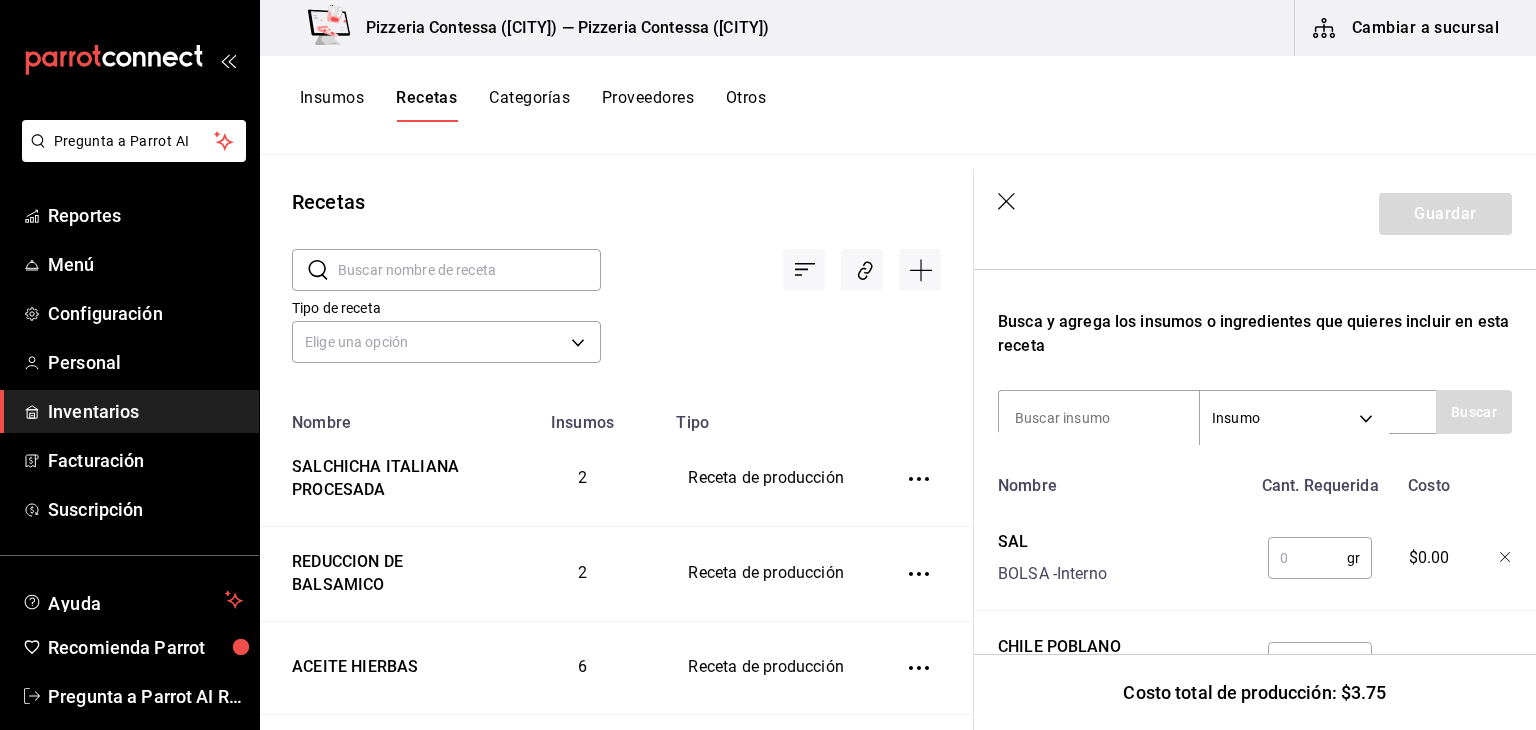 click at bounding box center [1307, 558] 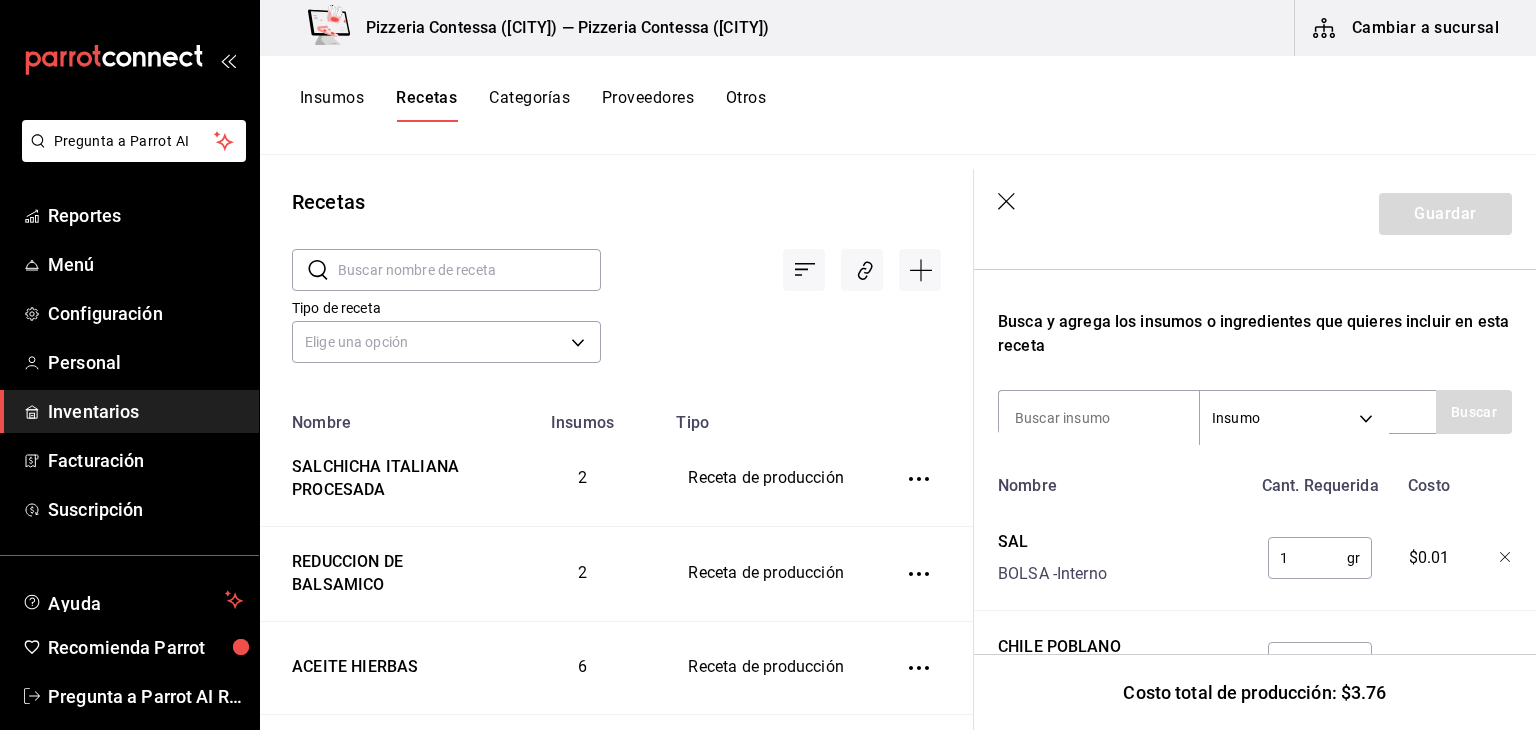 type on "1" 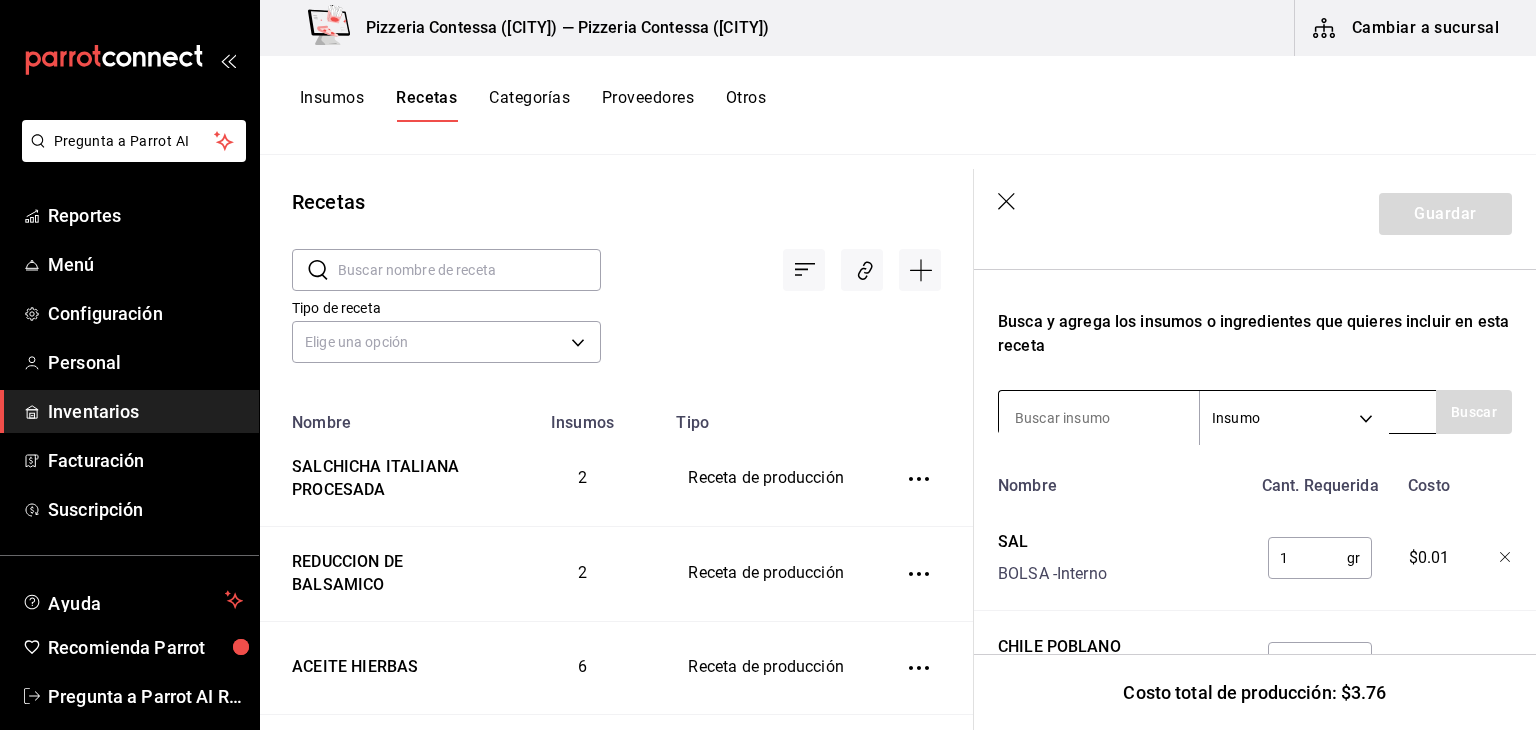 click at bounding box center [1099, 418] 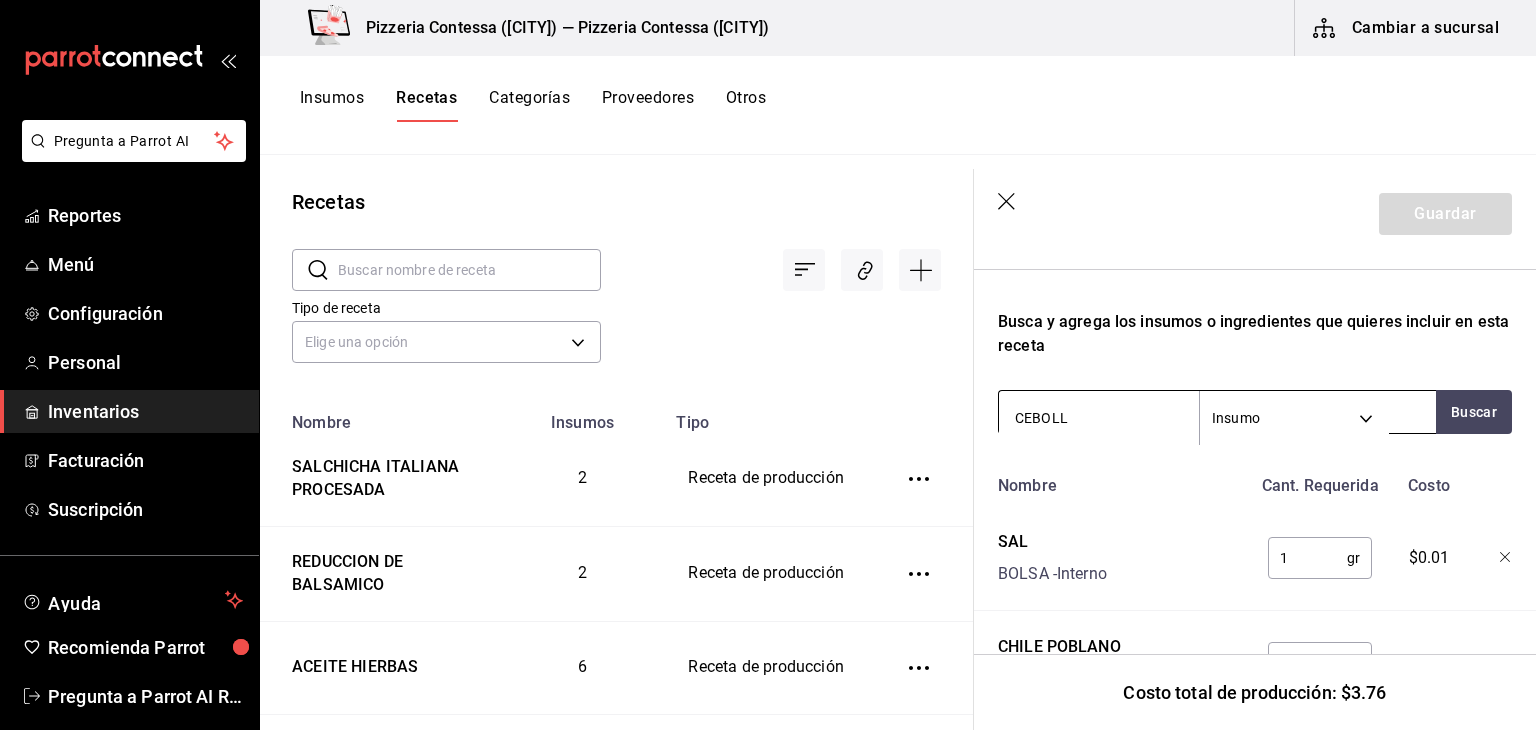 type on "CEBOLLA" 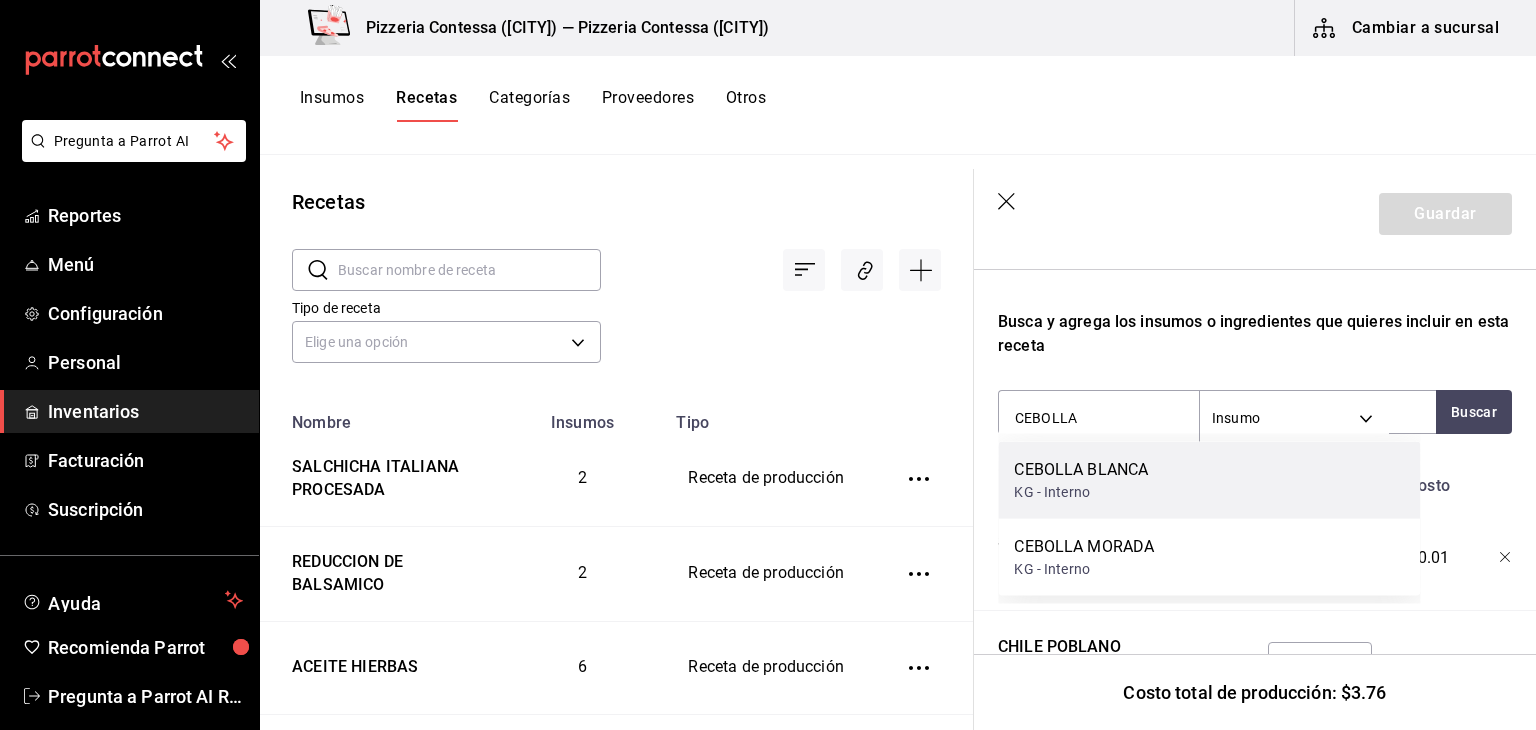 click on "CEBOLLA BLANCA" at bounding box center [1081, 470] 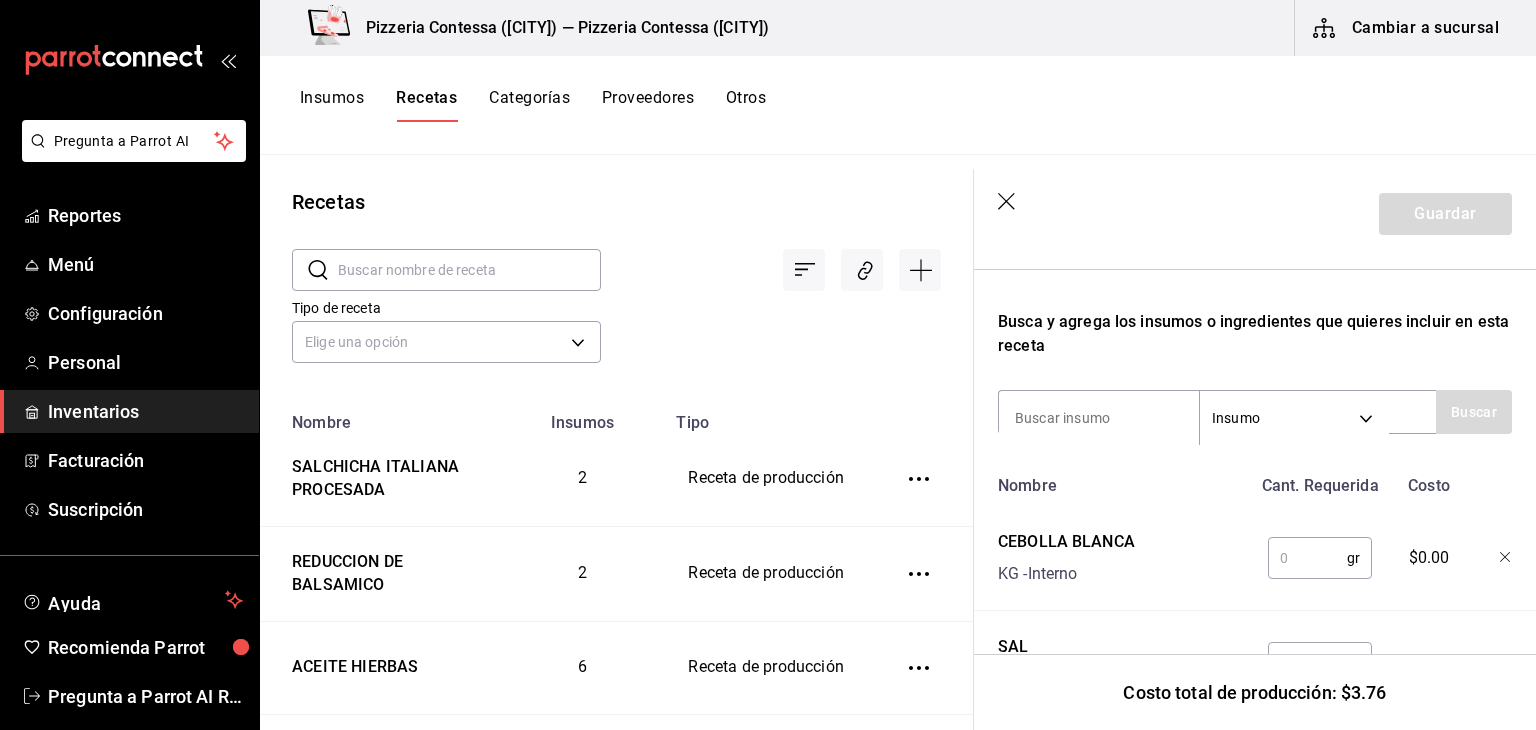 click at bounding box center (1307, 558) 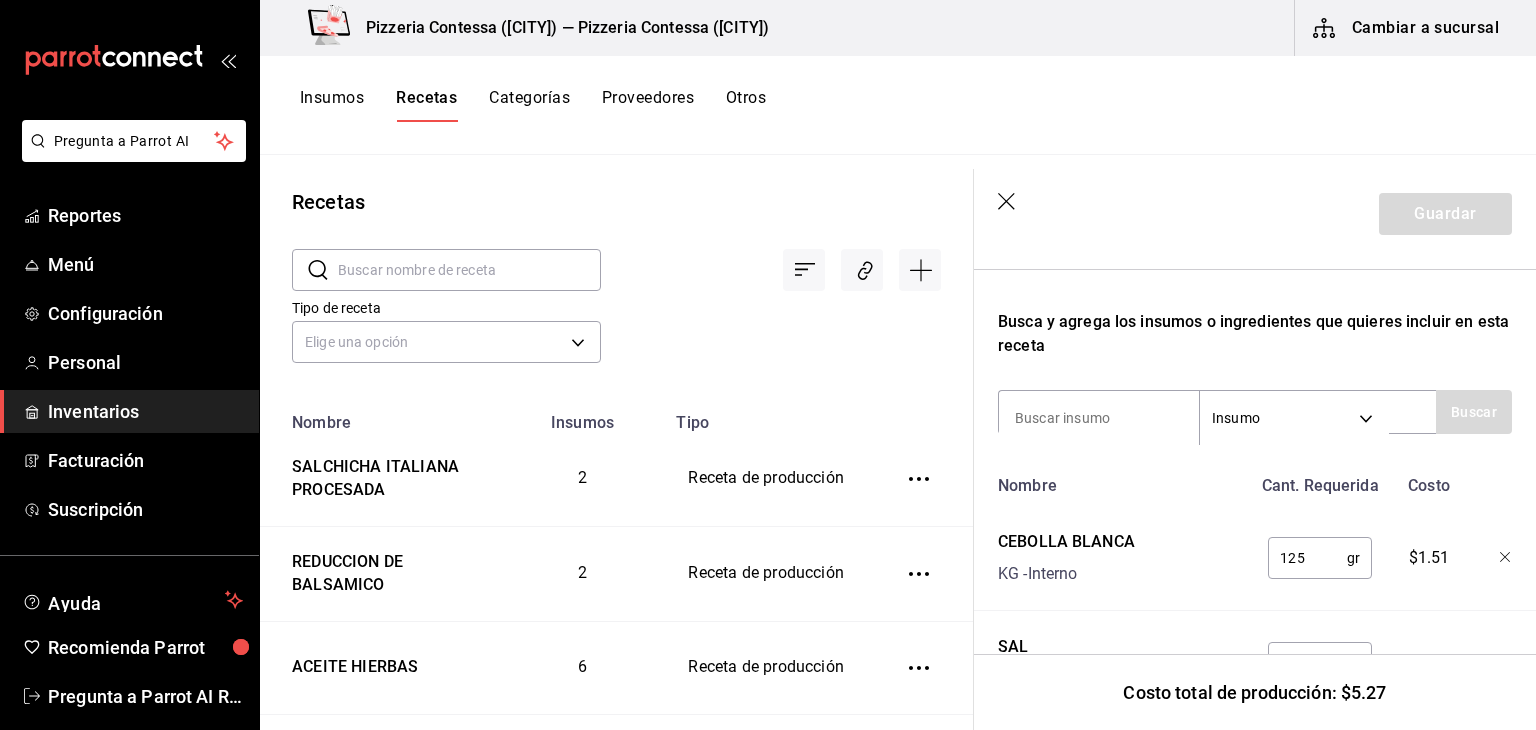 type on "125" 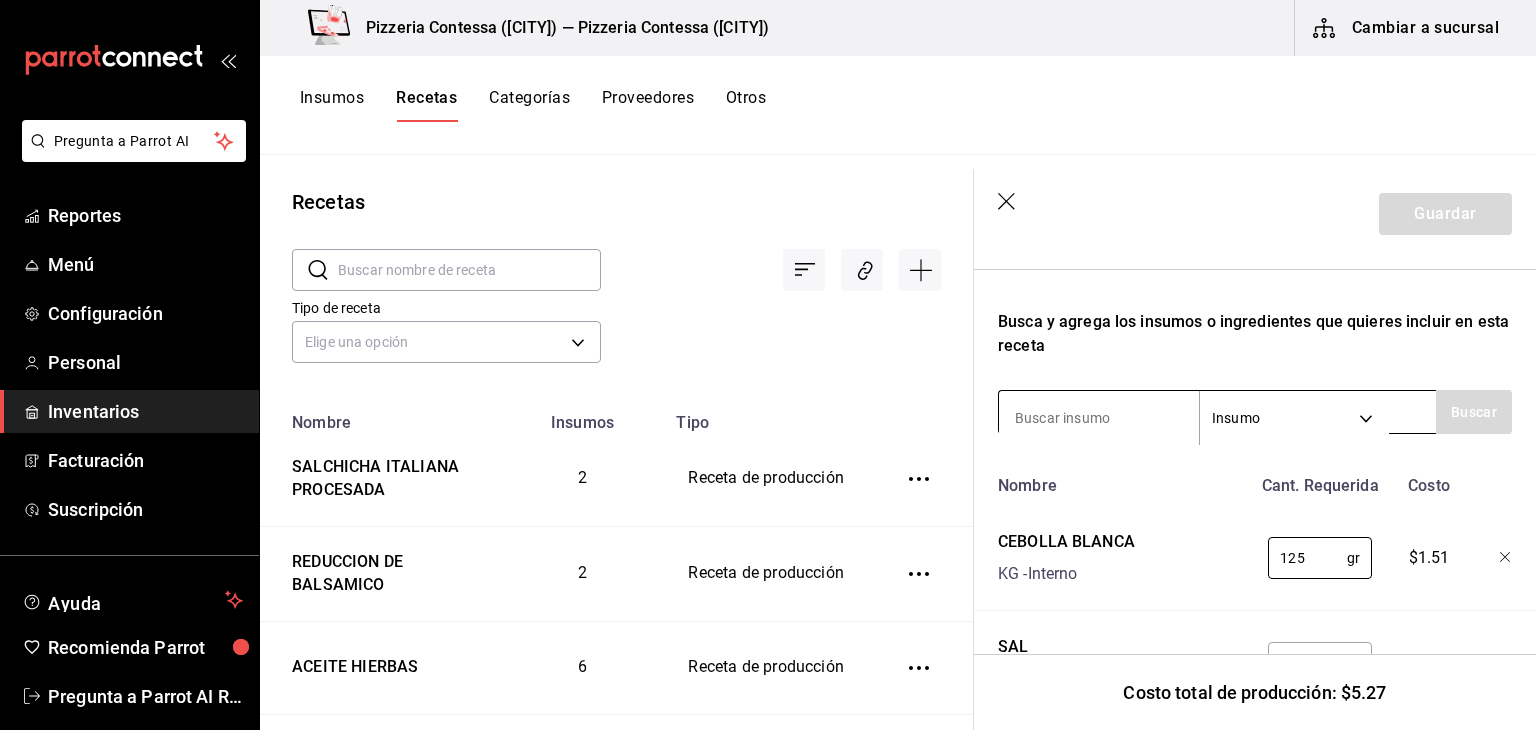 click at bounding box center [1099, 418] 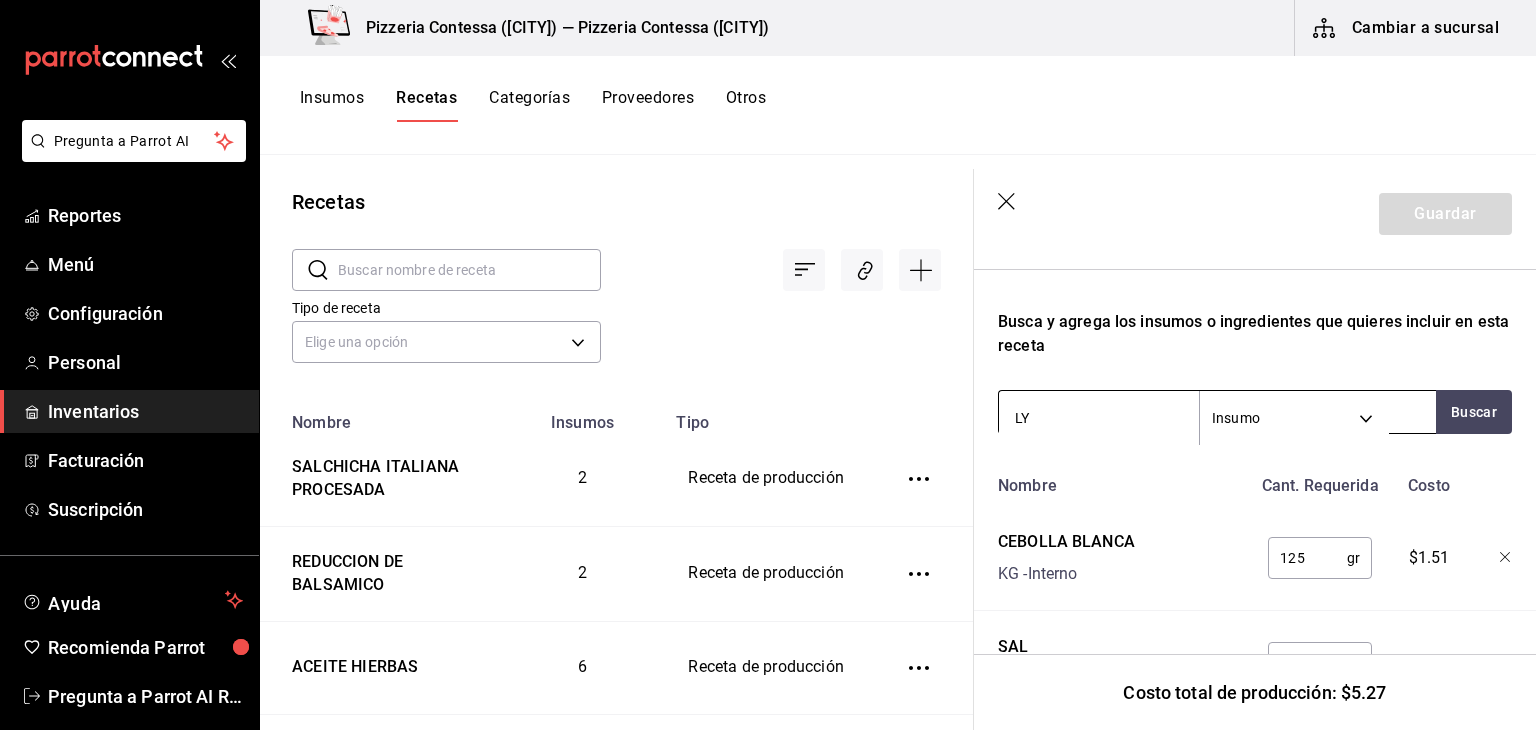 type on "[FIRST]" 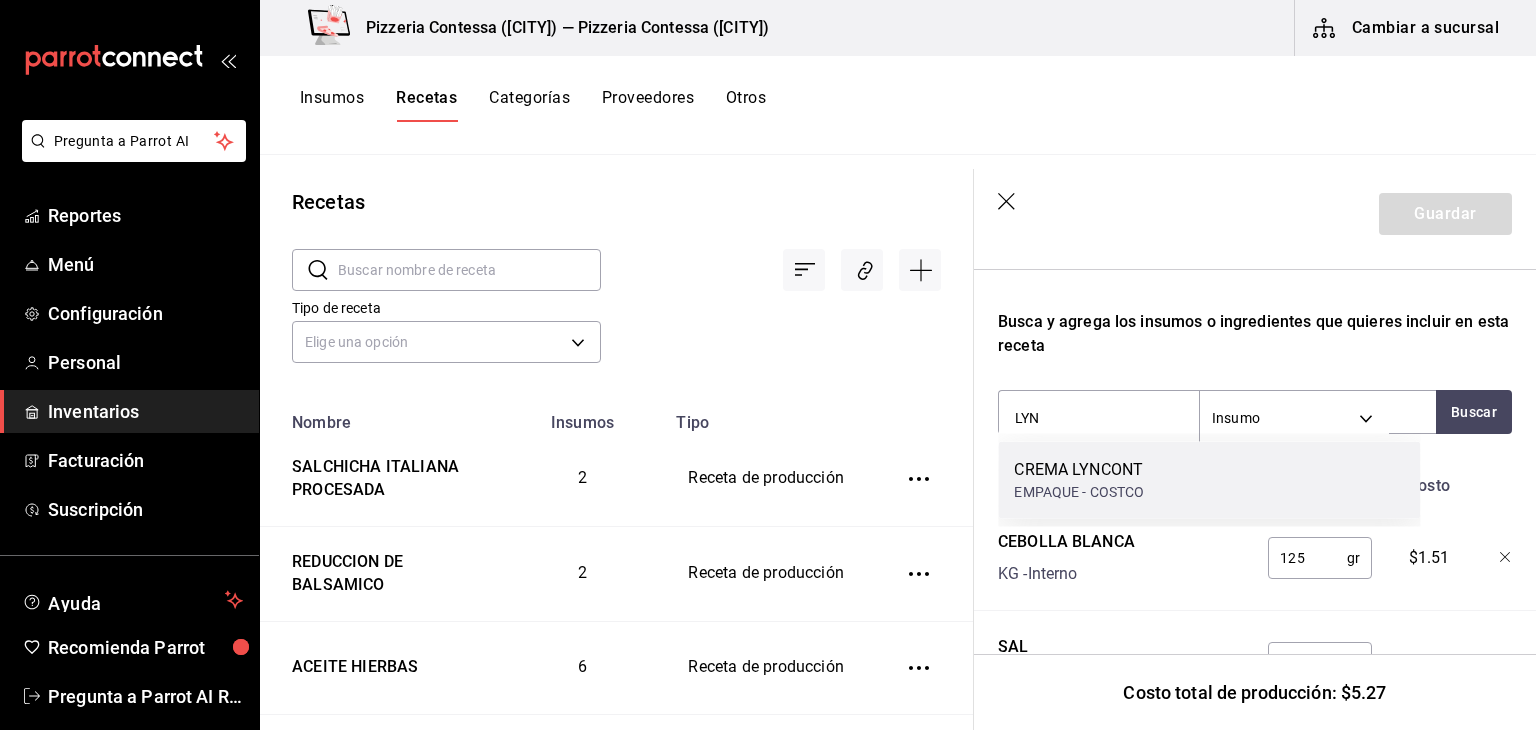 click on "EMPAQUE - COSTCO" at bounding box center [1079, 492] 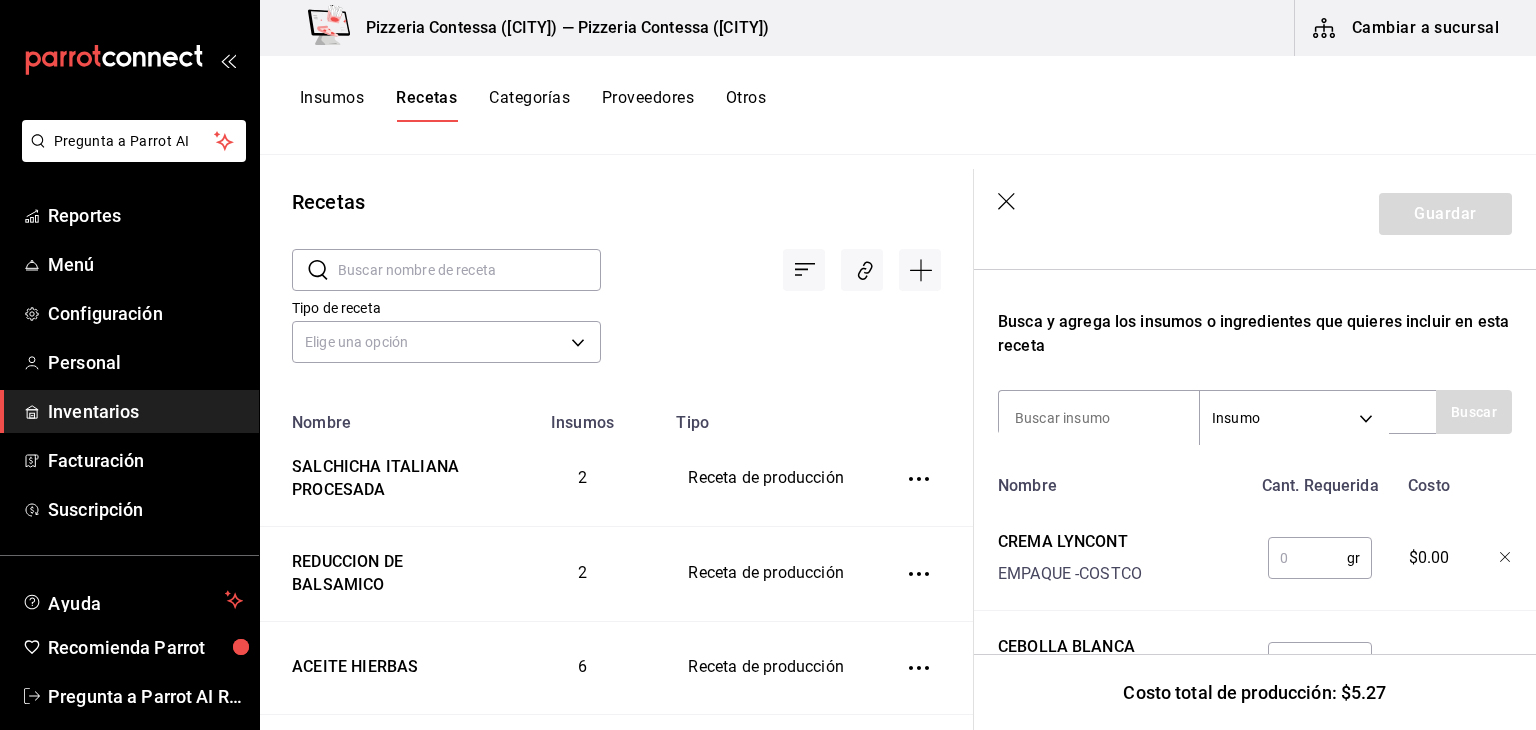 click at bounding box center (1307, 558) 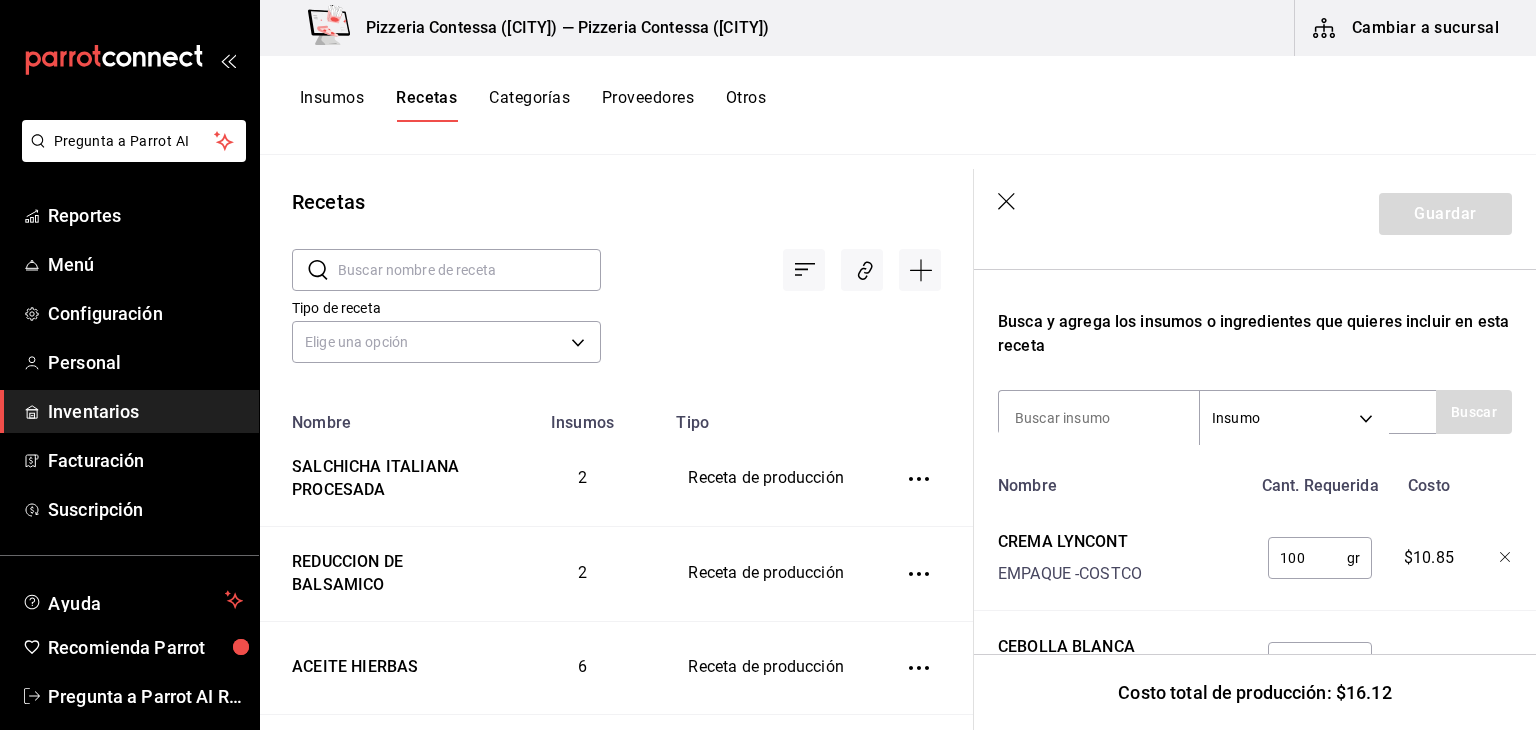 type on "100" 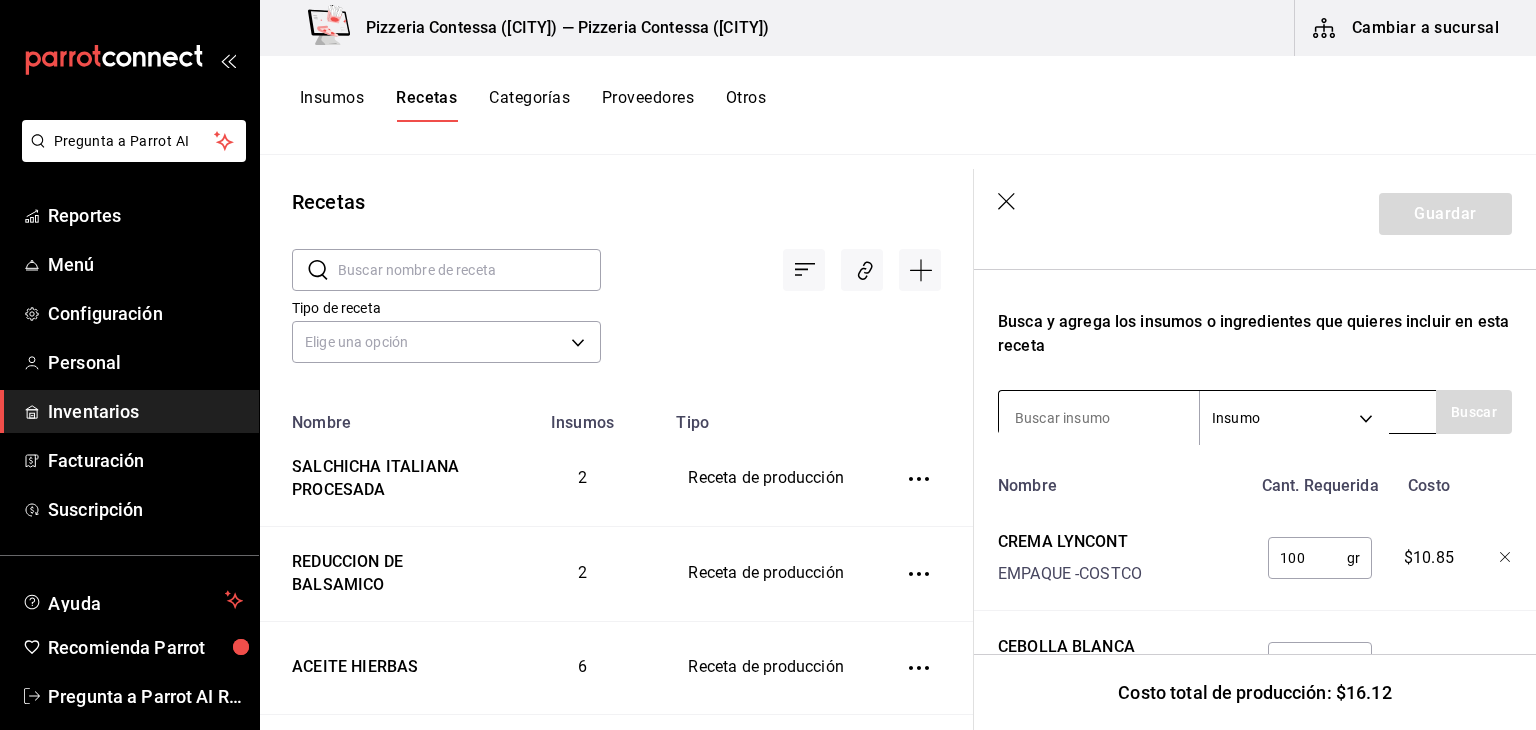 click at bounding box center (1099, 418) 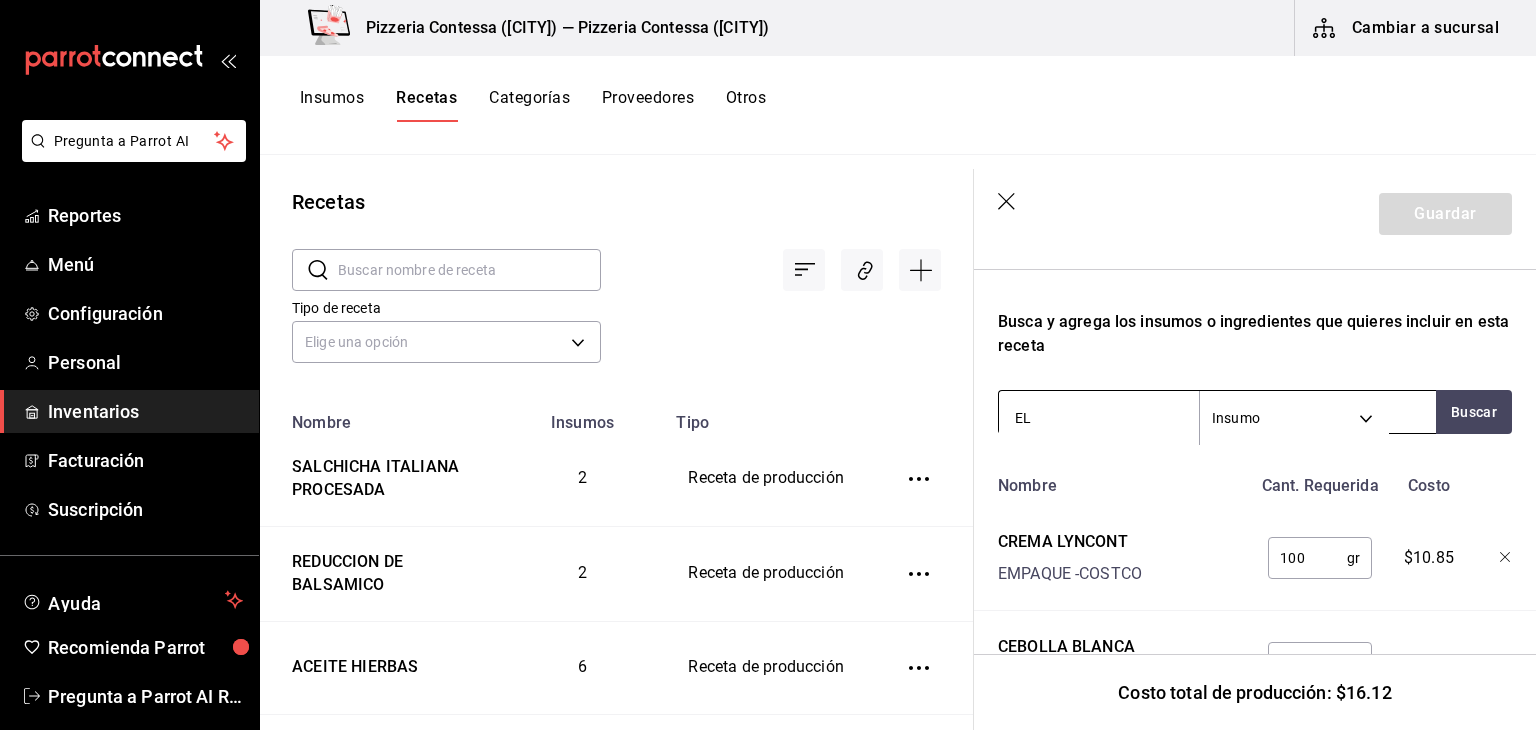 type on "ELO" 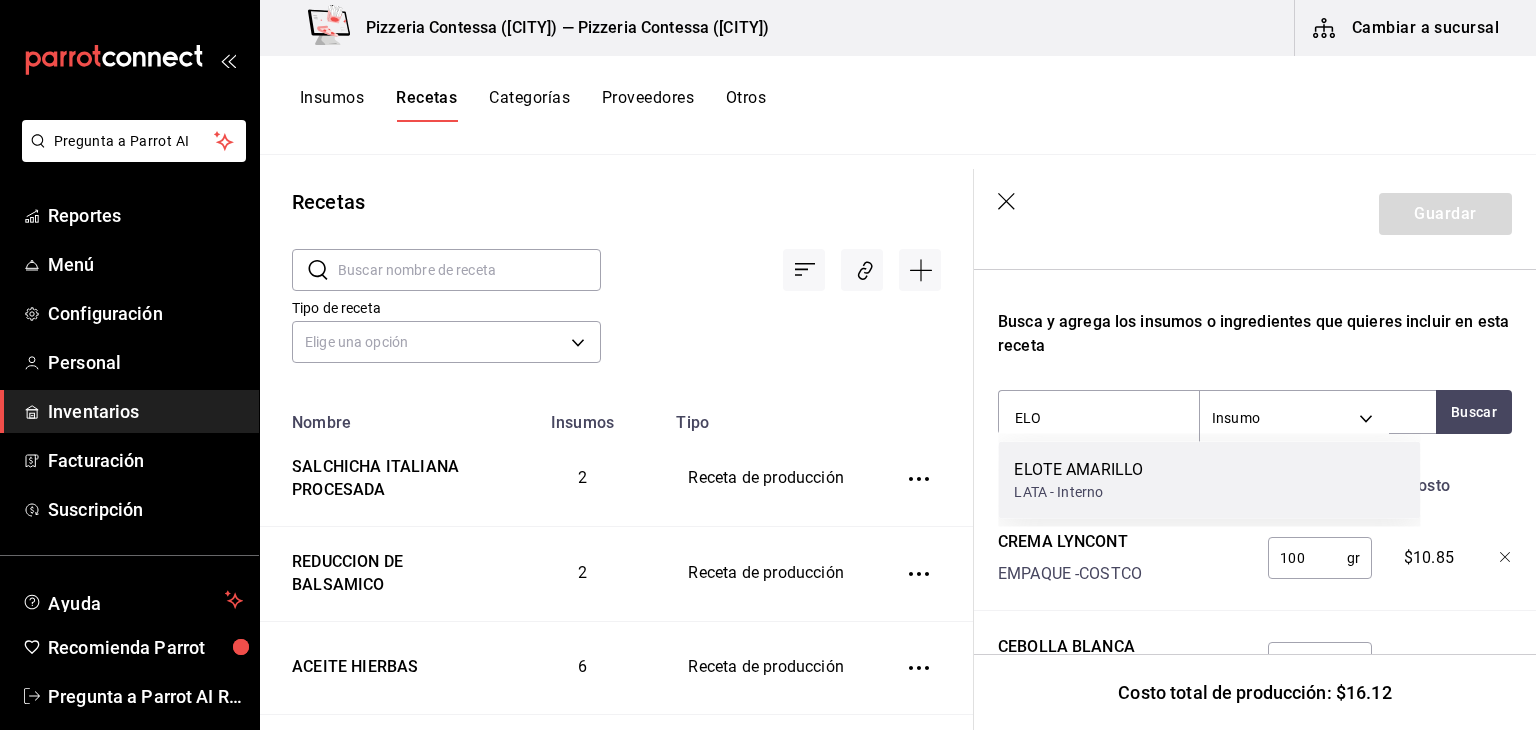 click on "LATA - Interno" at bounding box center (1078, 492) 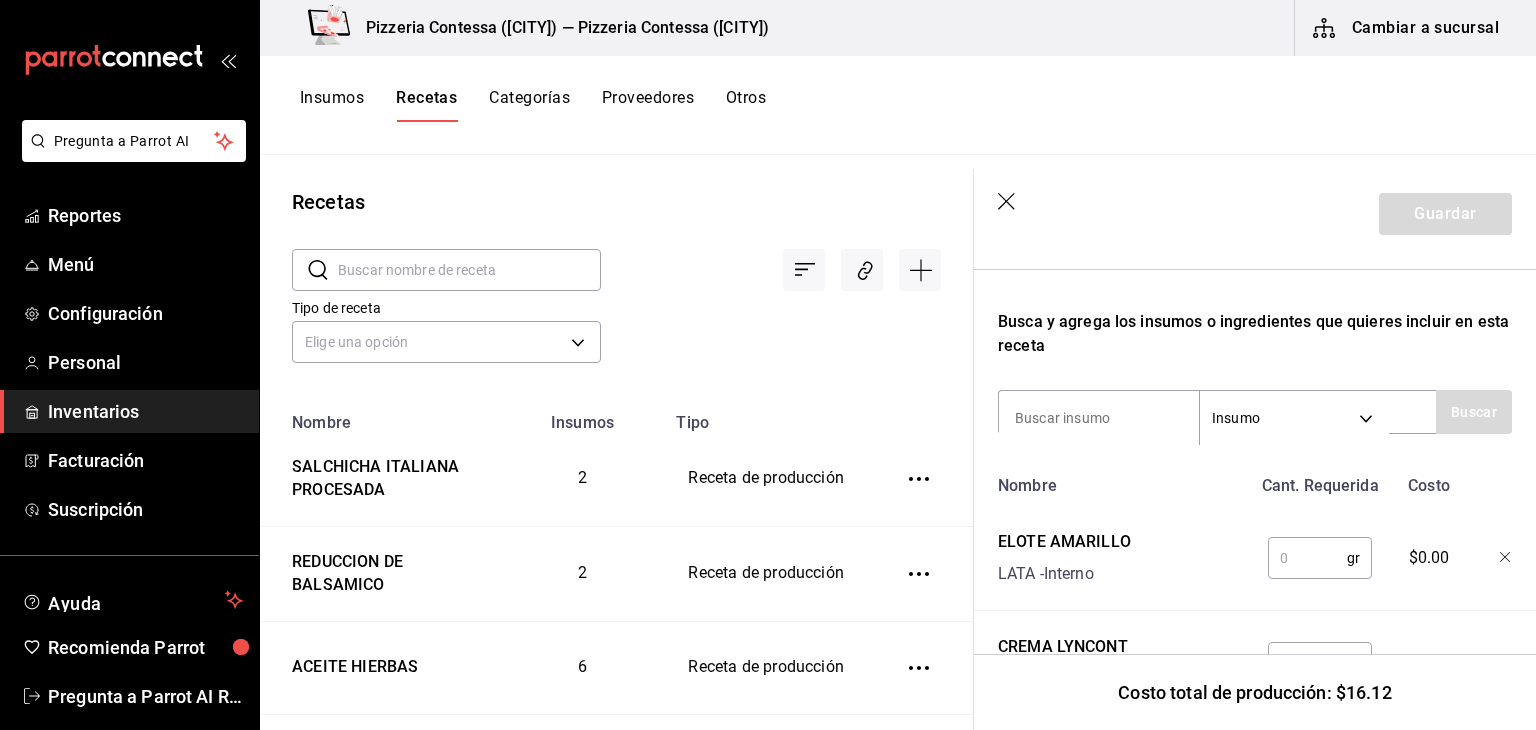 click at bounding box center [1307, 558] 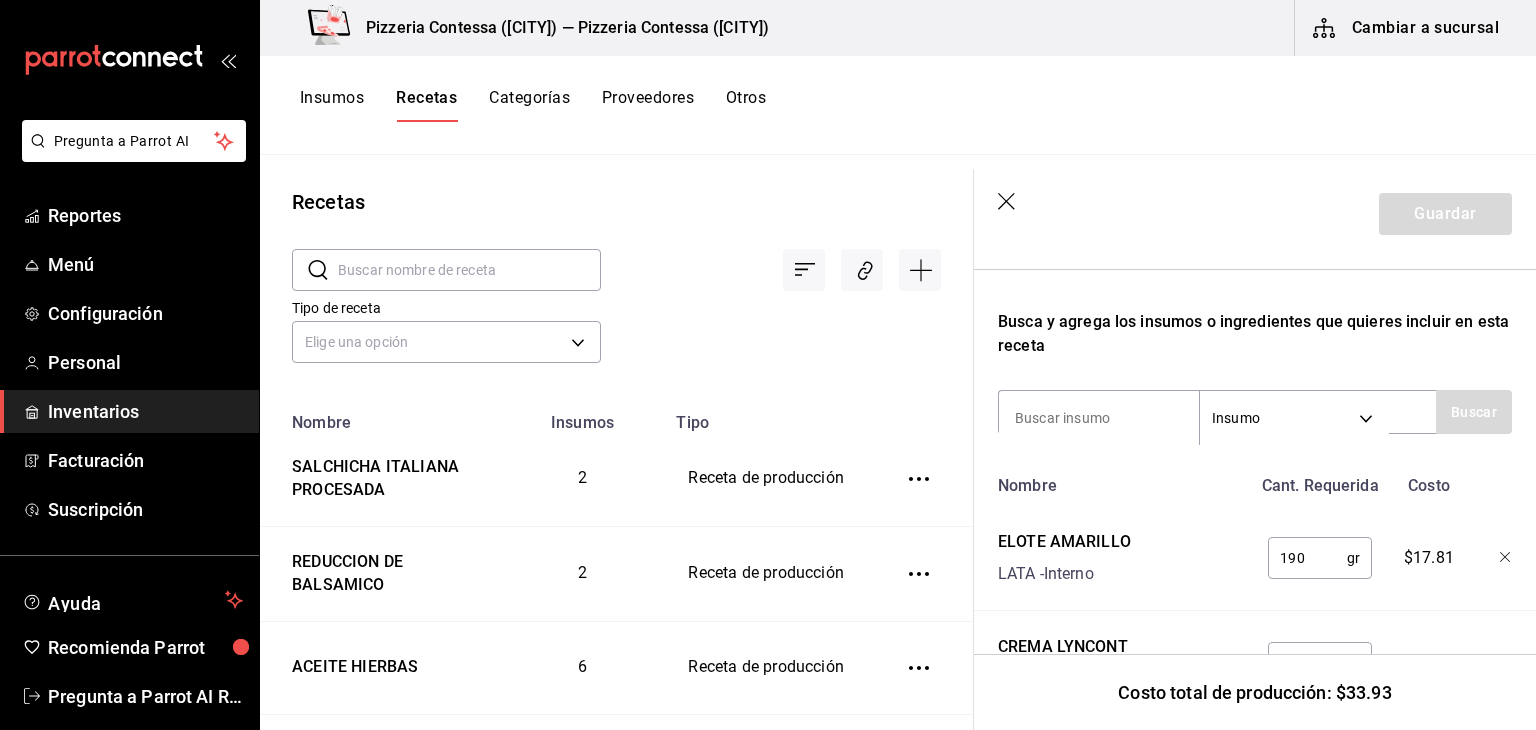 type on "190" 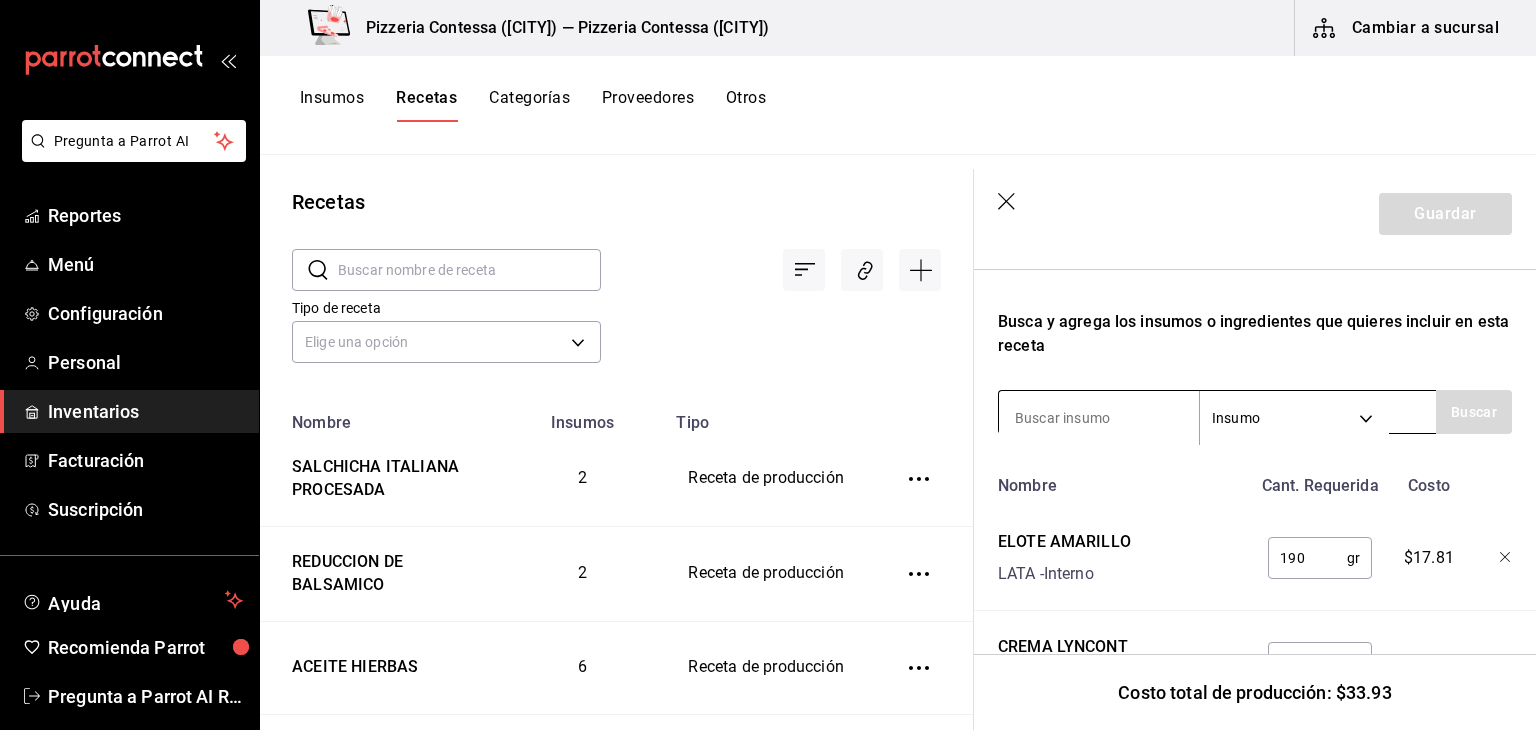 click at bounding box center [1099, 418] 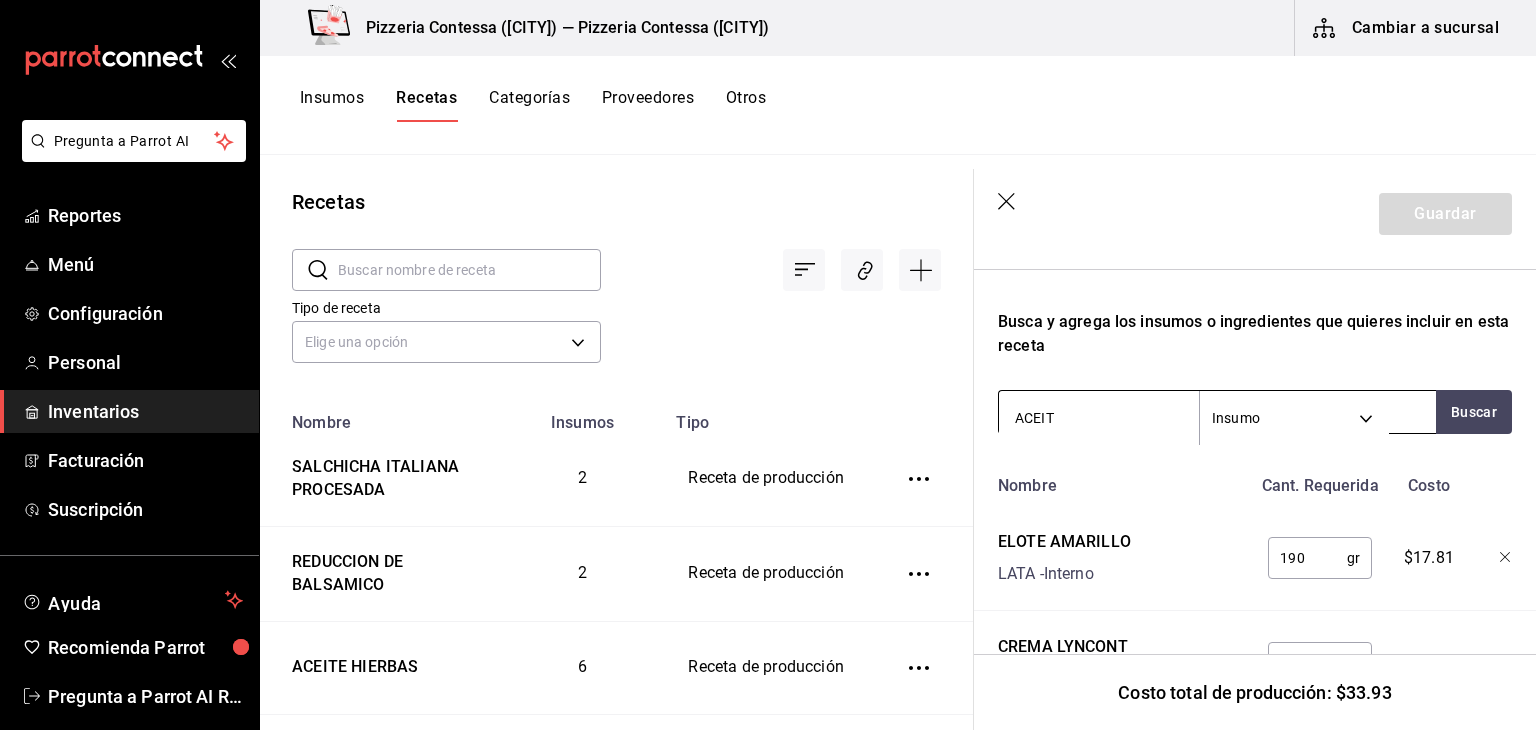 type on "ACEITE" 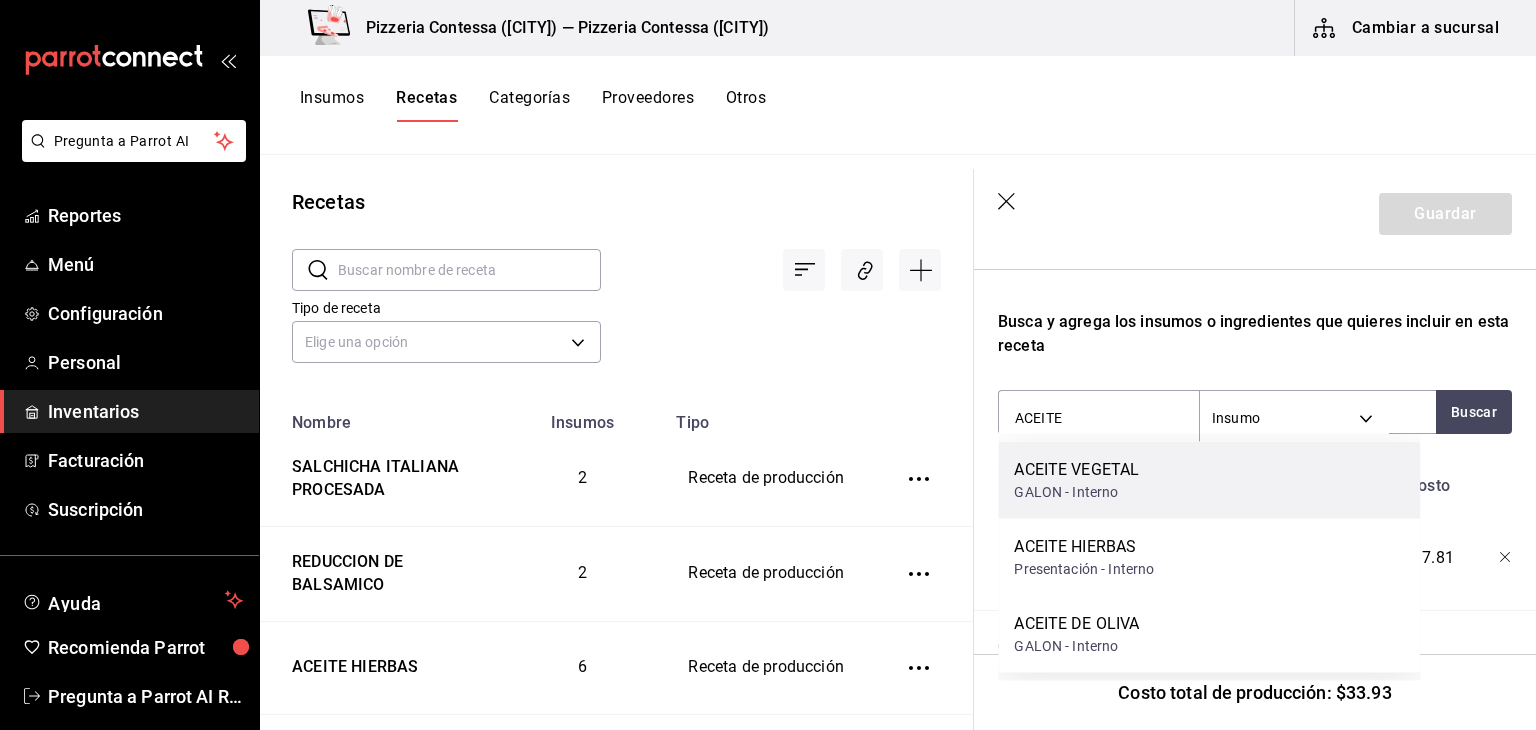 click on "ACEITE VEGETAL" at bounding box center [1076, 470] 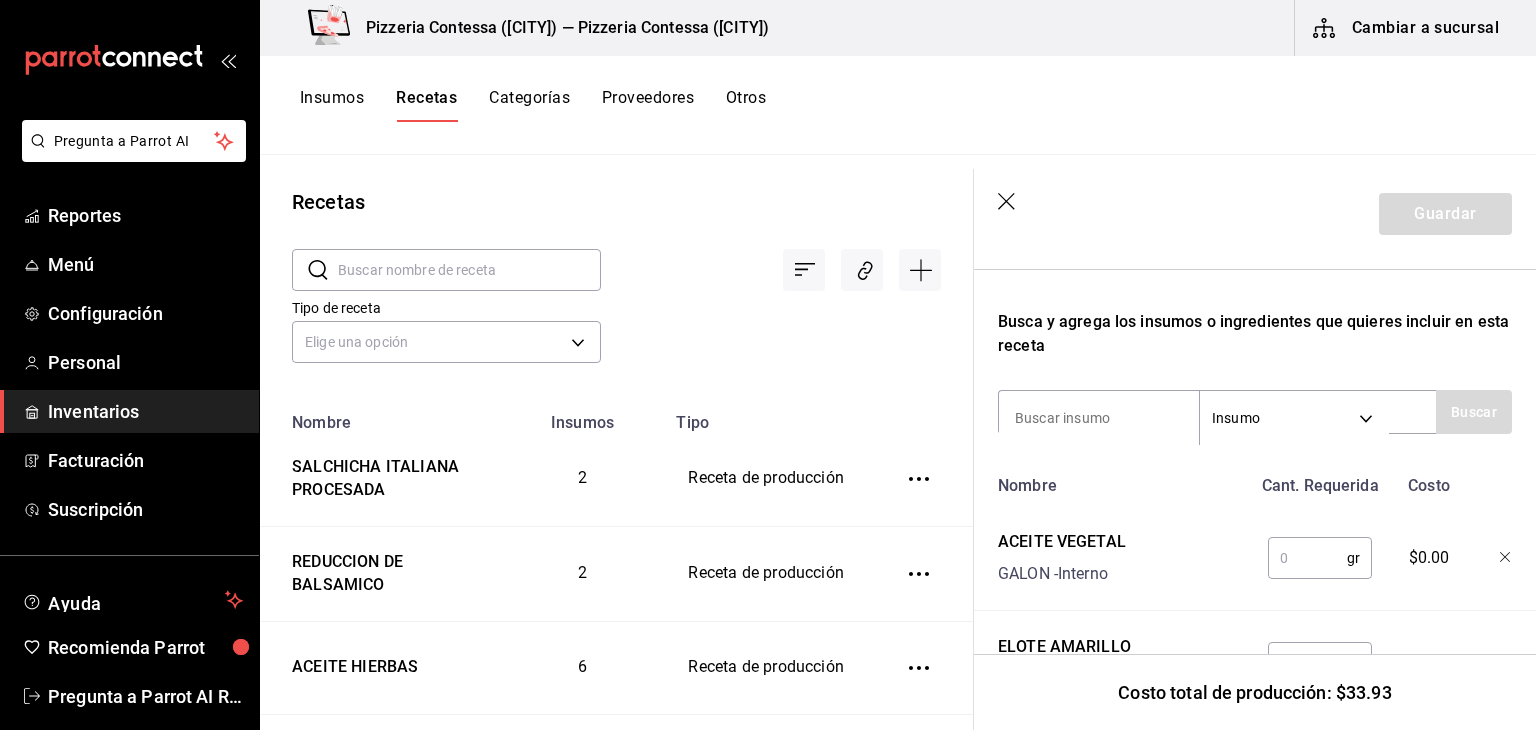 click at bounding box center (1307, 558) 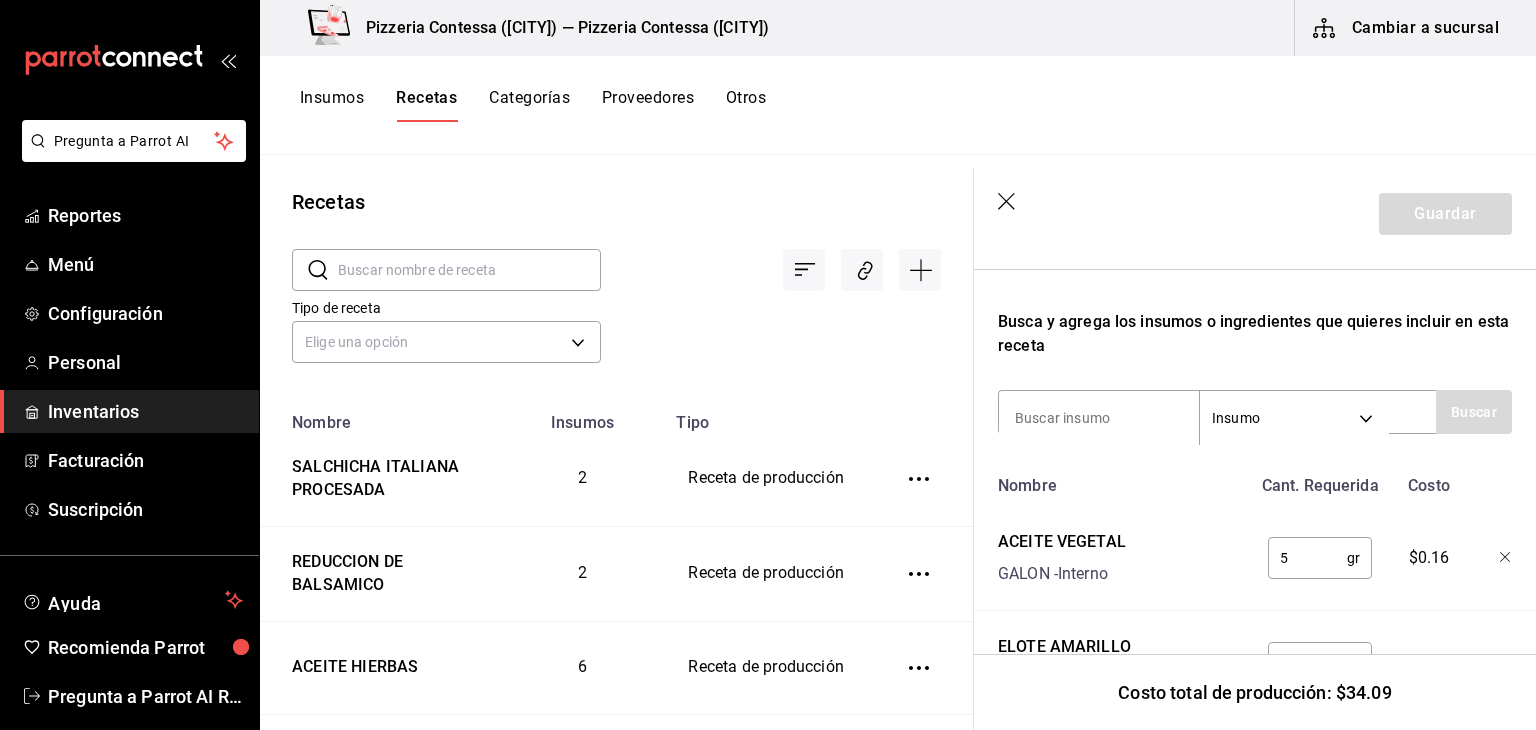 type on "5" 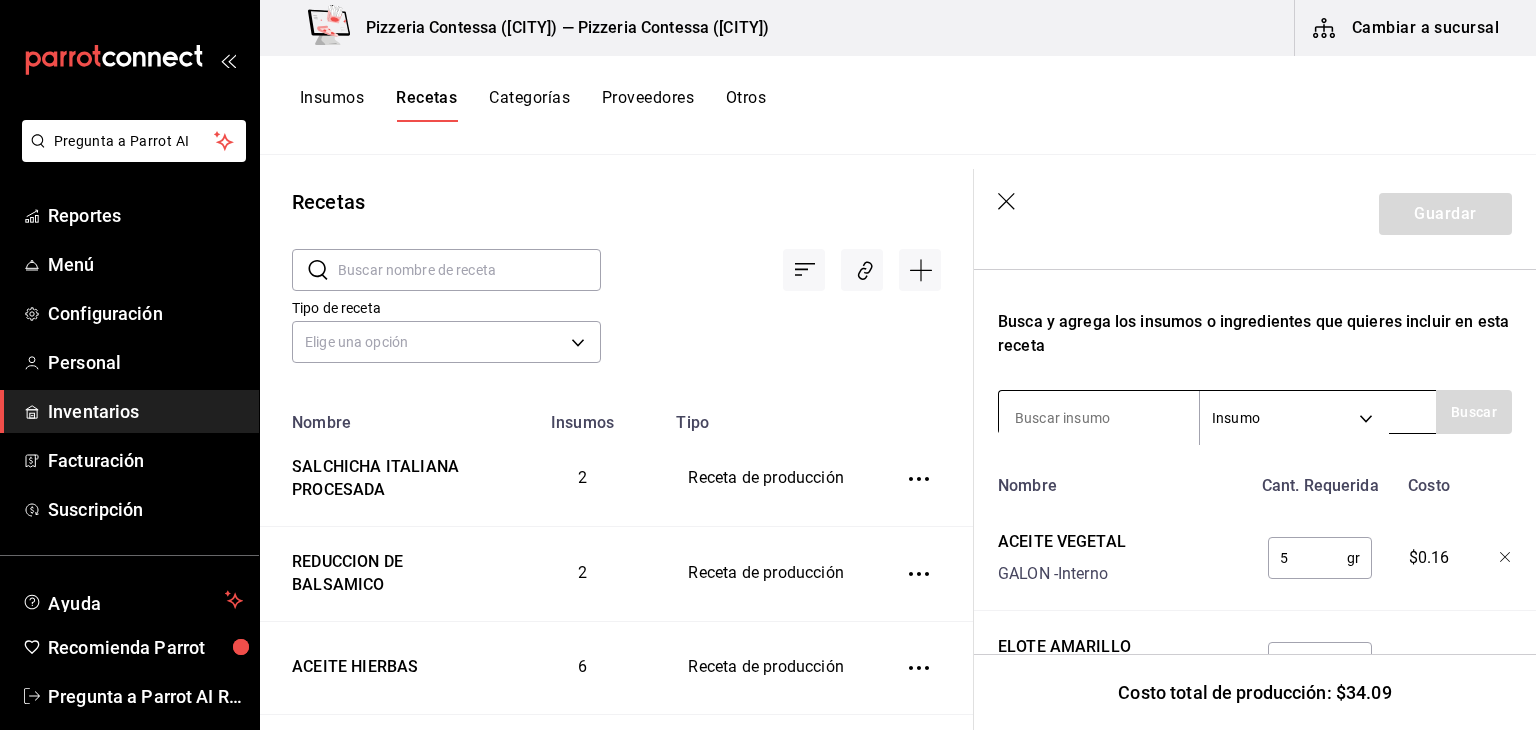 click at bounding box center (1099, 418) 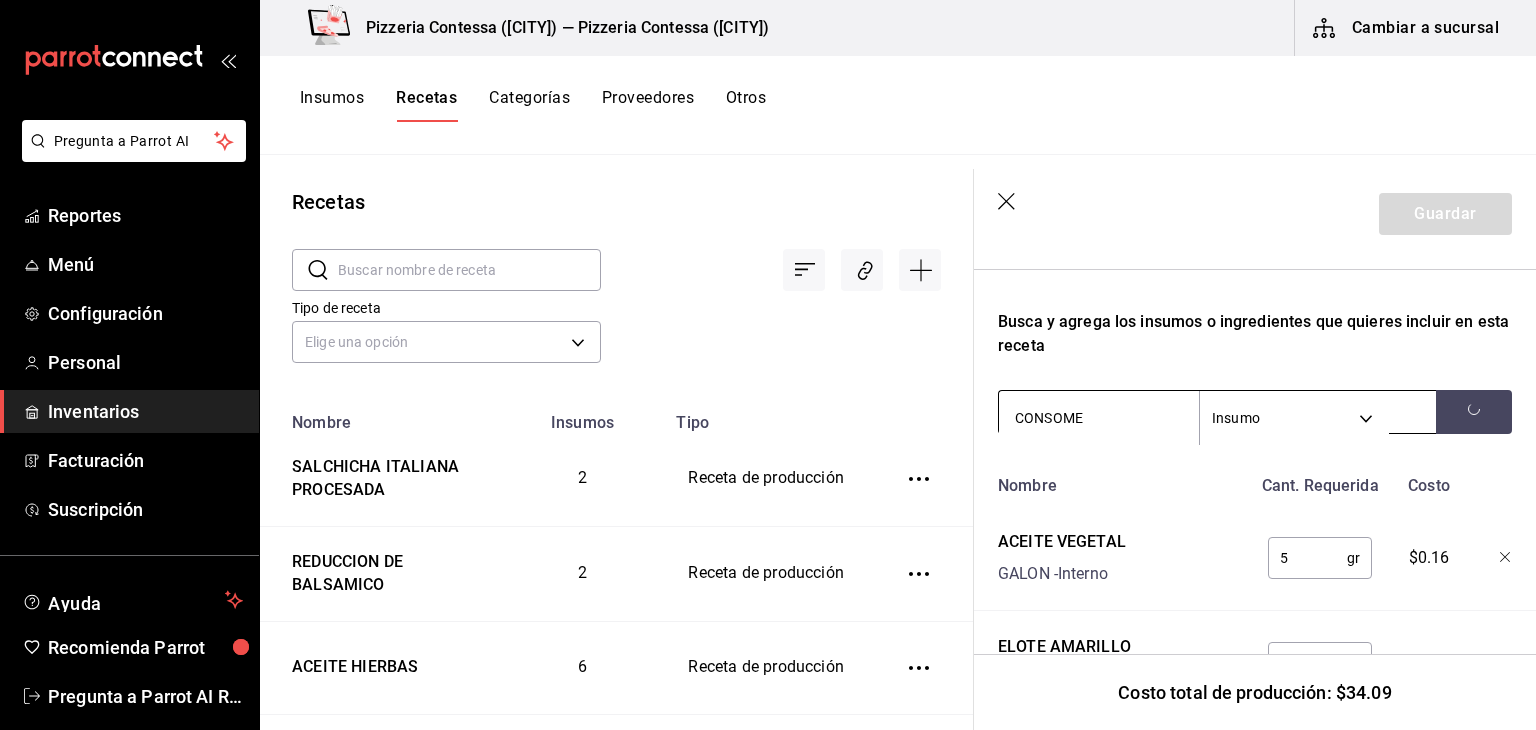 type on "CONSOME" 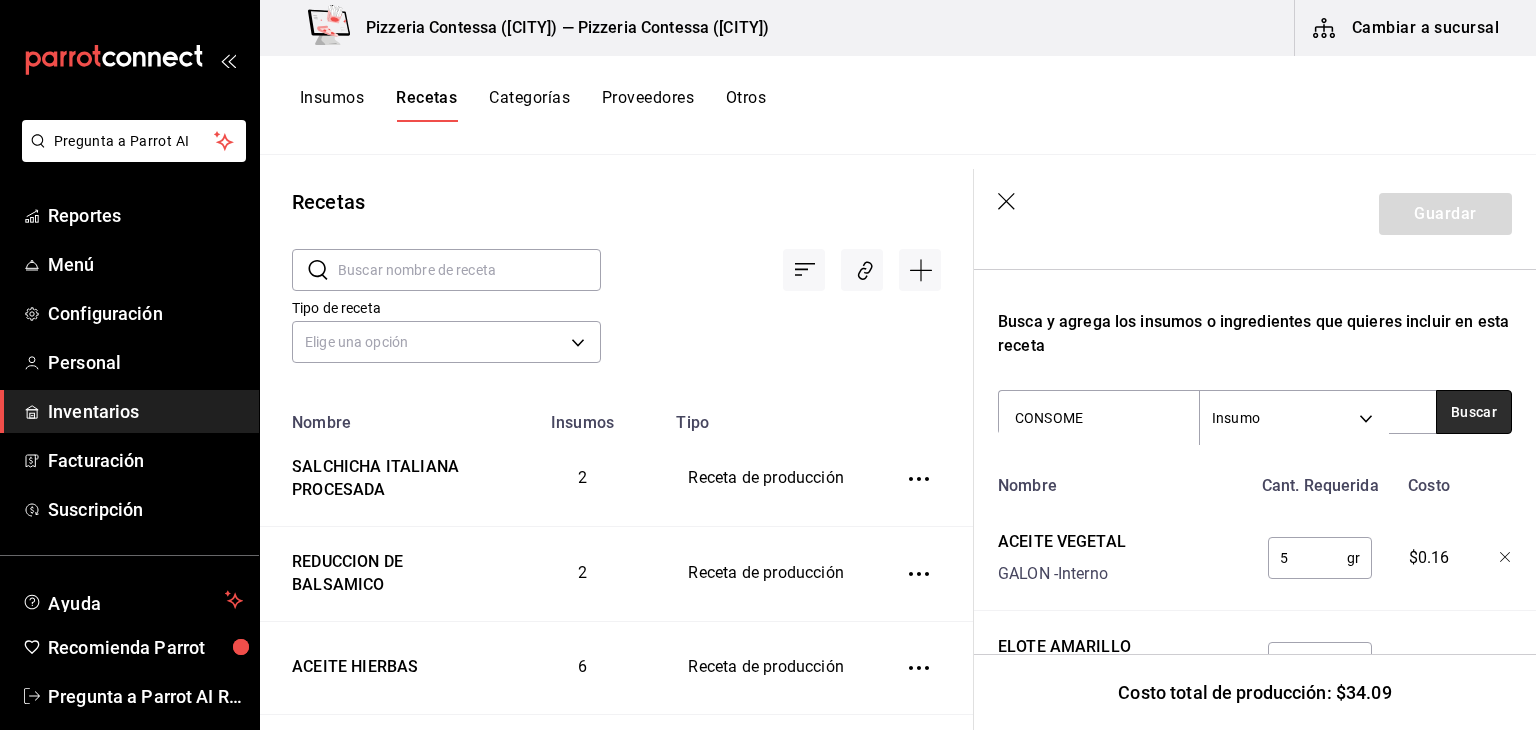 click on "Buscar" at bounding box center [1474, 412] 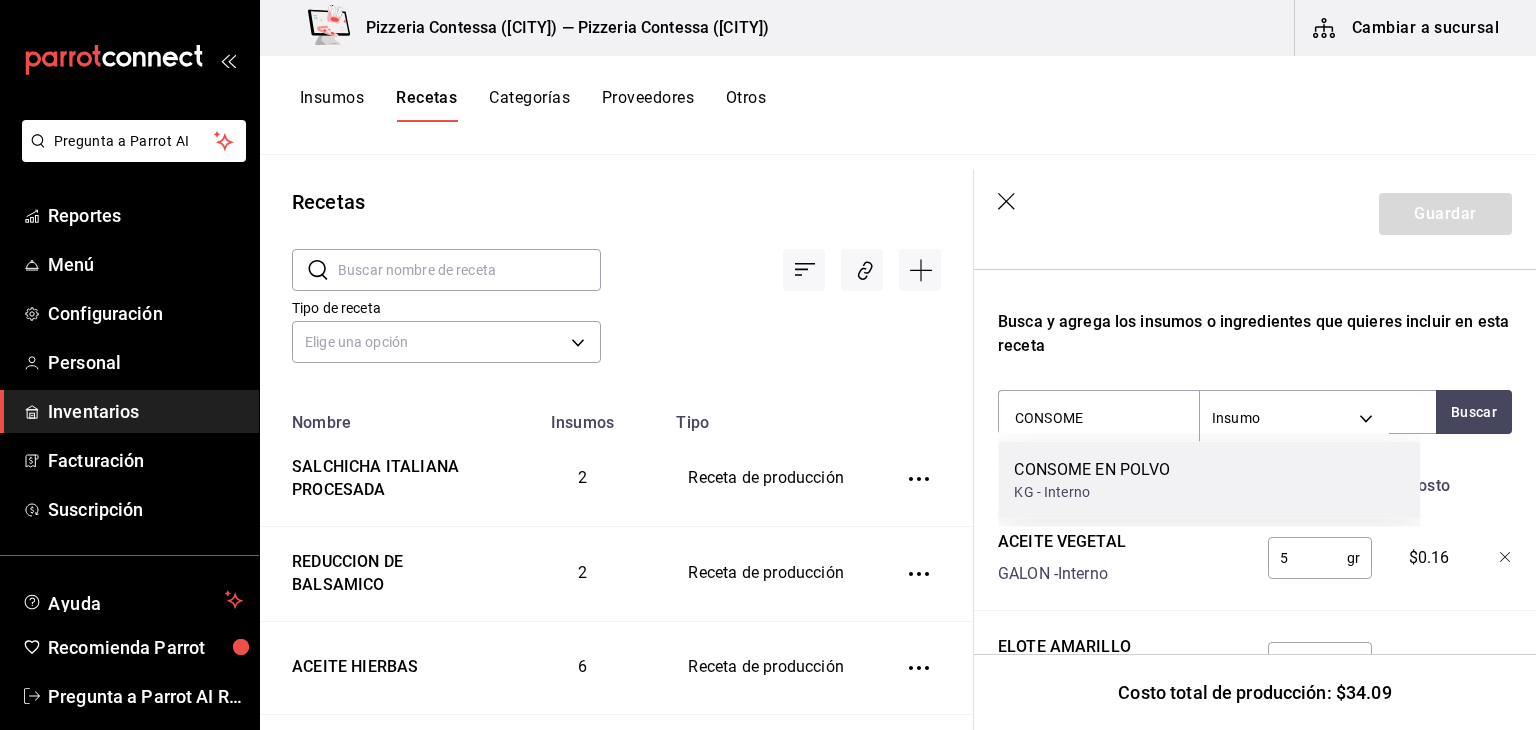 click on "CONSOME EN POLVO KG - Interno" at bounding box center (1209, 480) 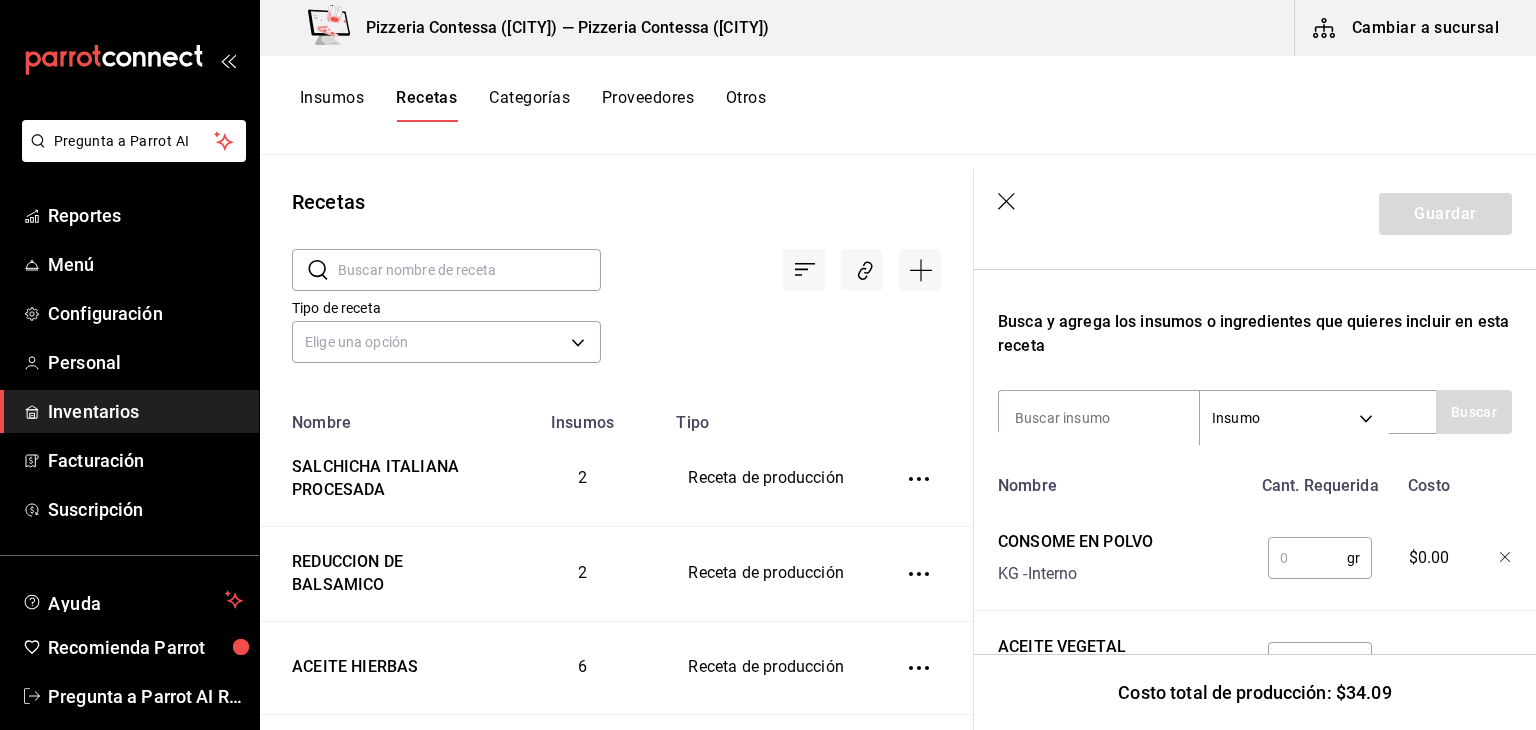 click at bounding box center (1307, 558) 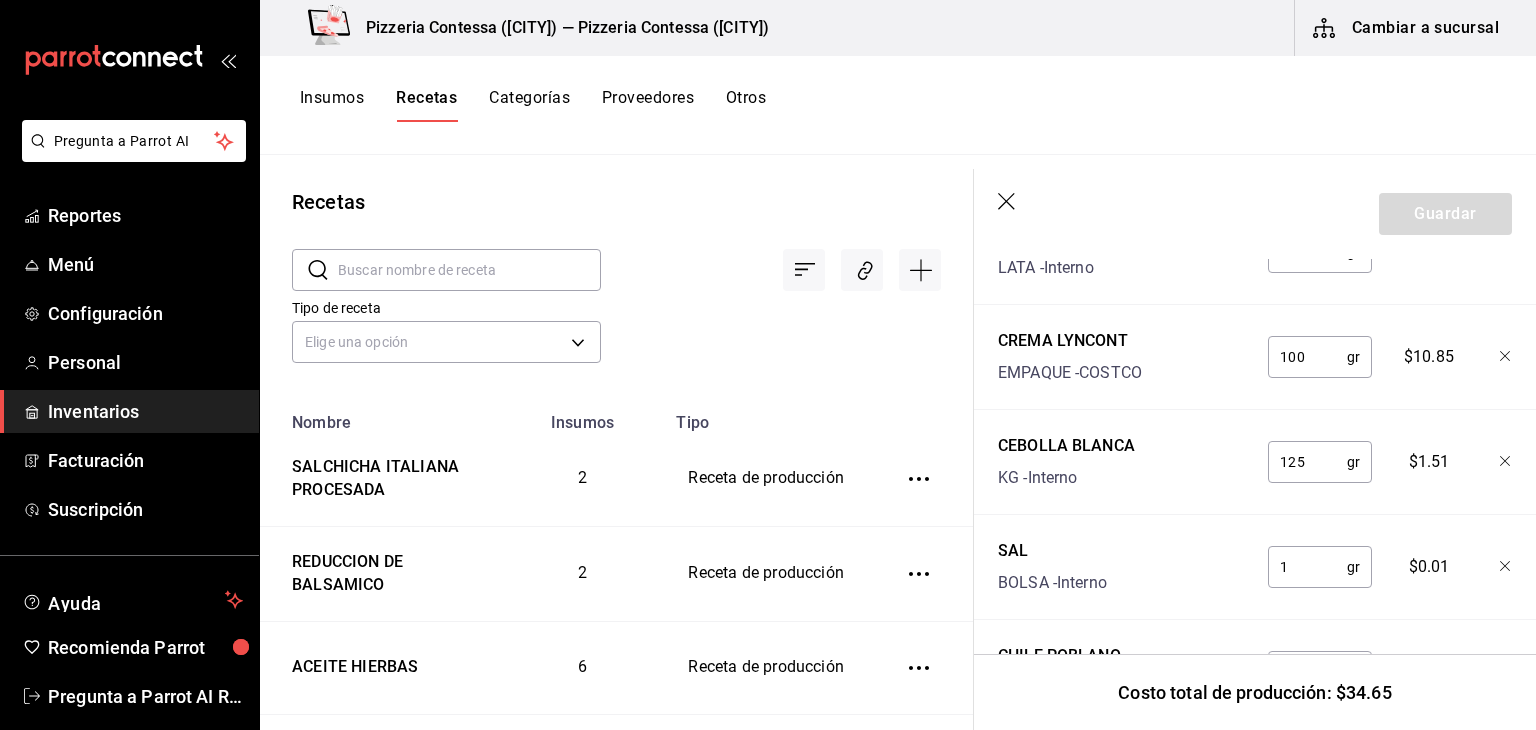scroll, scrollTop: 1206, scrollLeft: 0, axis: vertical 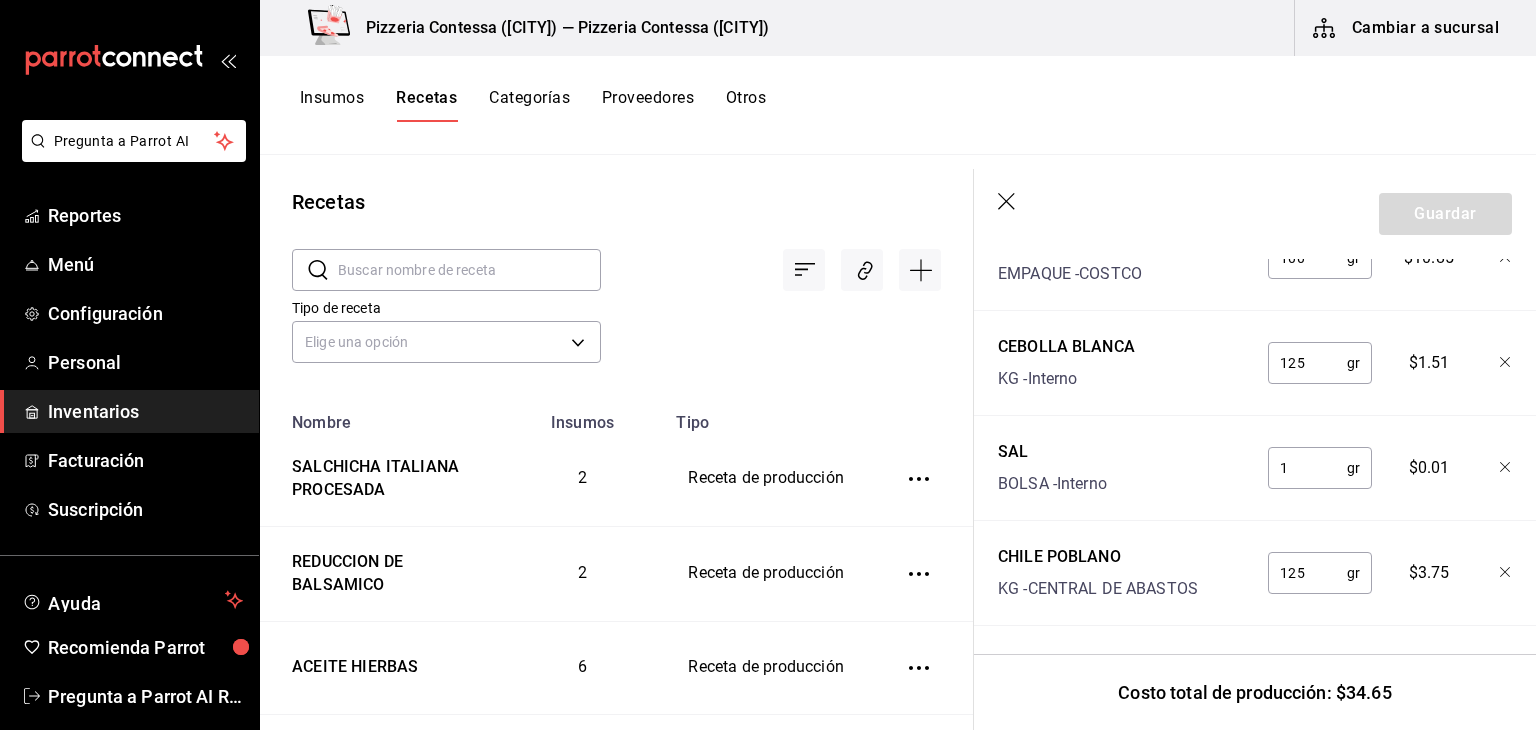 type on "5" 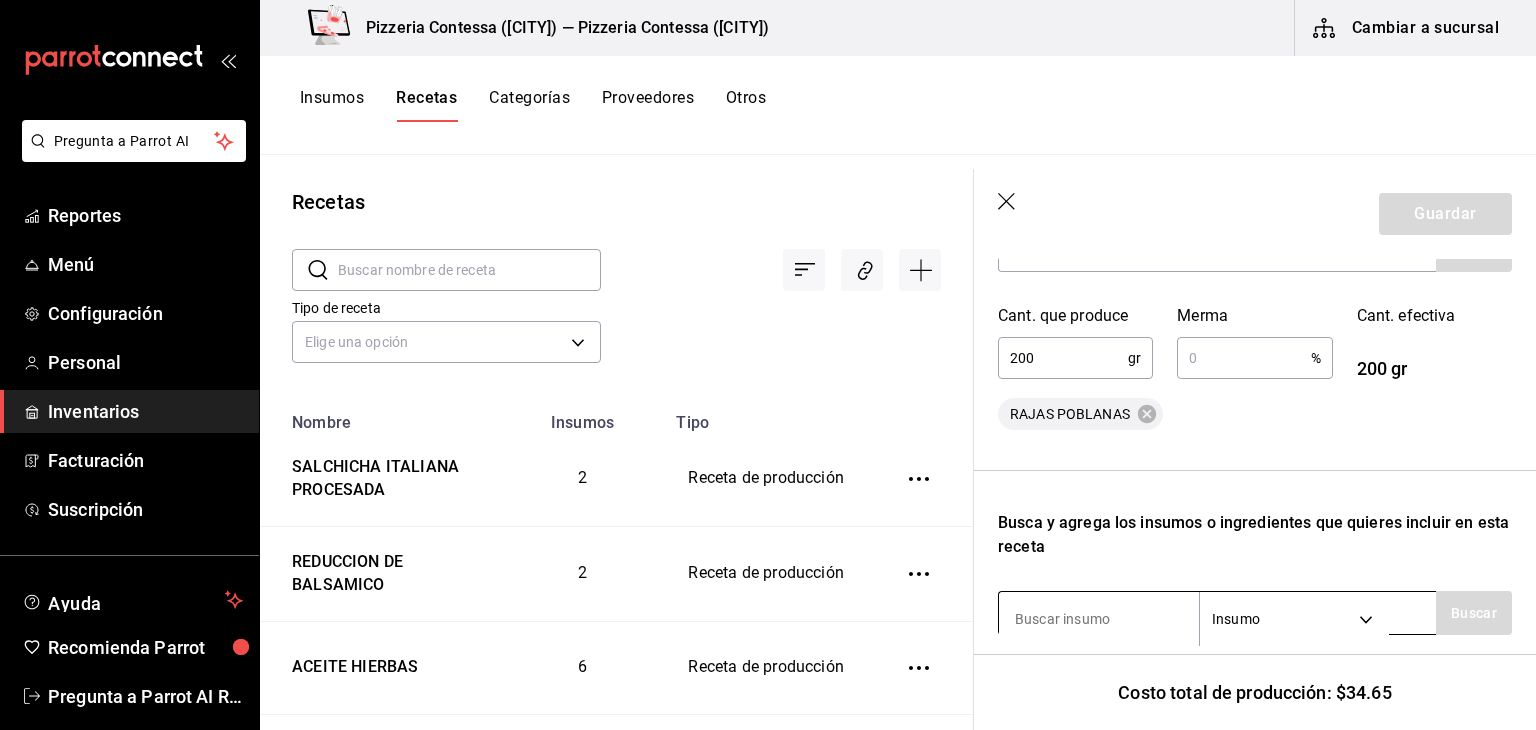 scroll, scrollTop: 365, scrollLeft: 0, axis: vertical 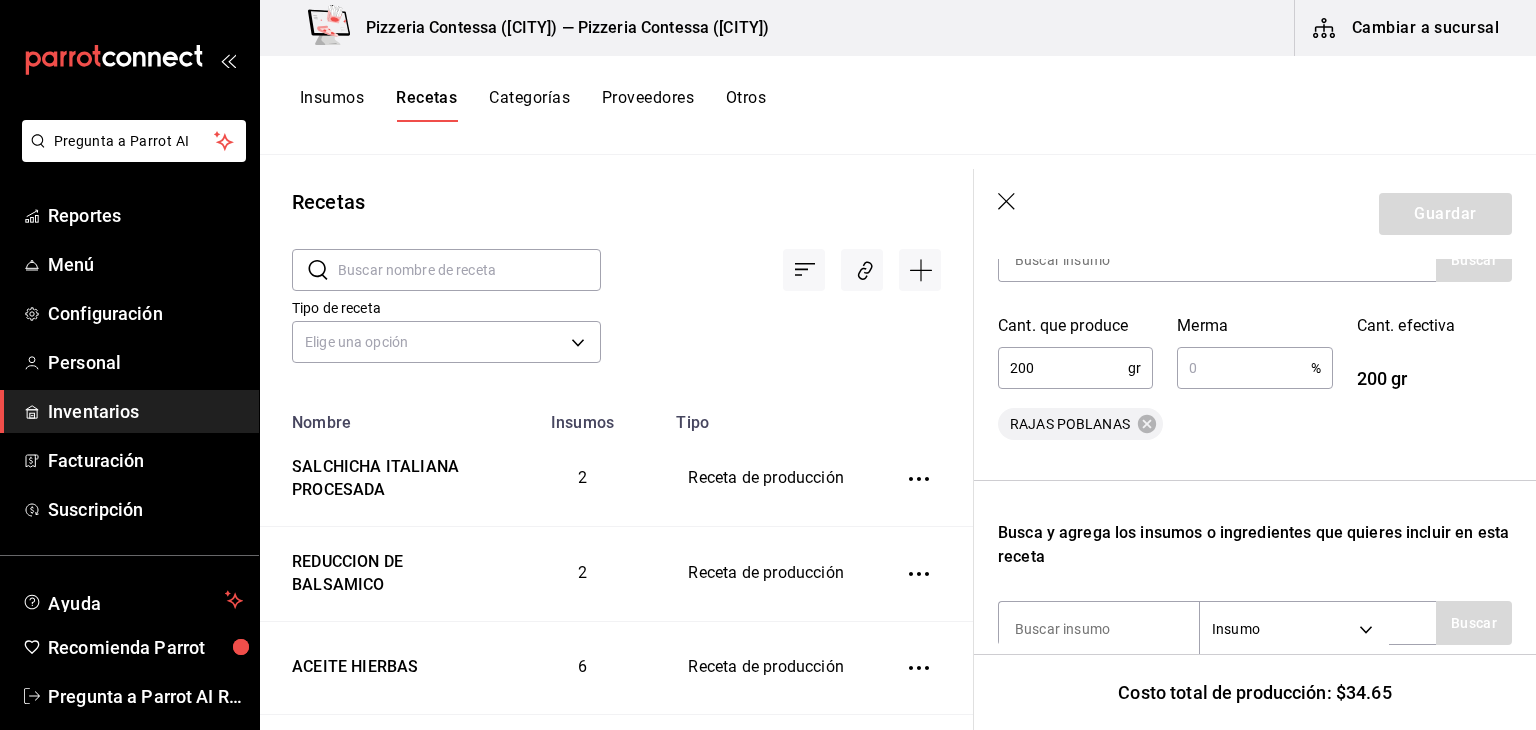 click at bounding box center (1243, 368) 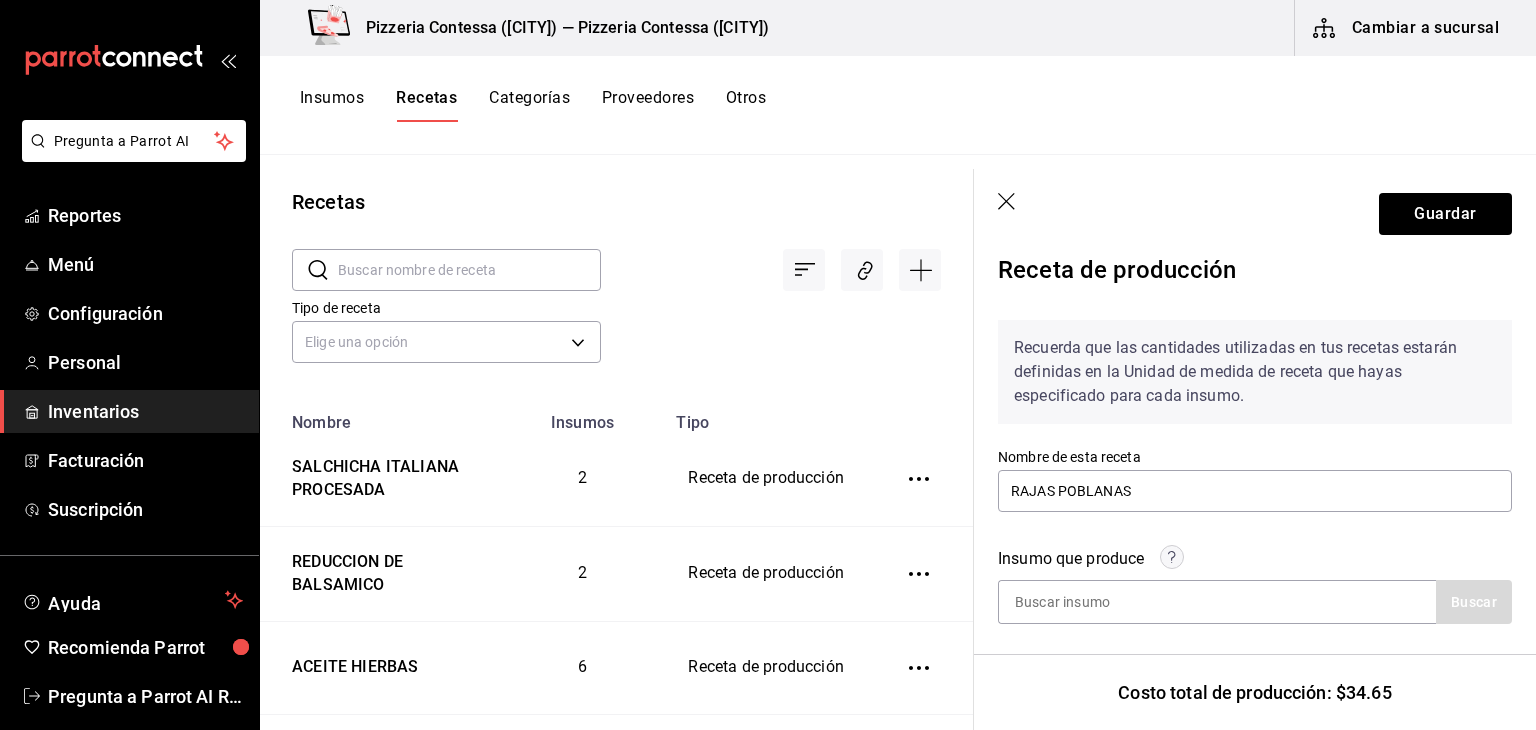 scroll, scrollTop: 0, scrollLeft: 0, axis: both 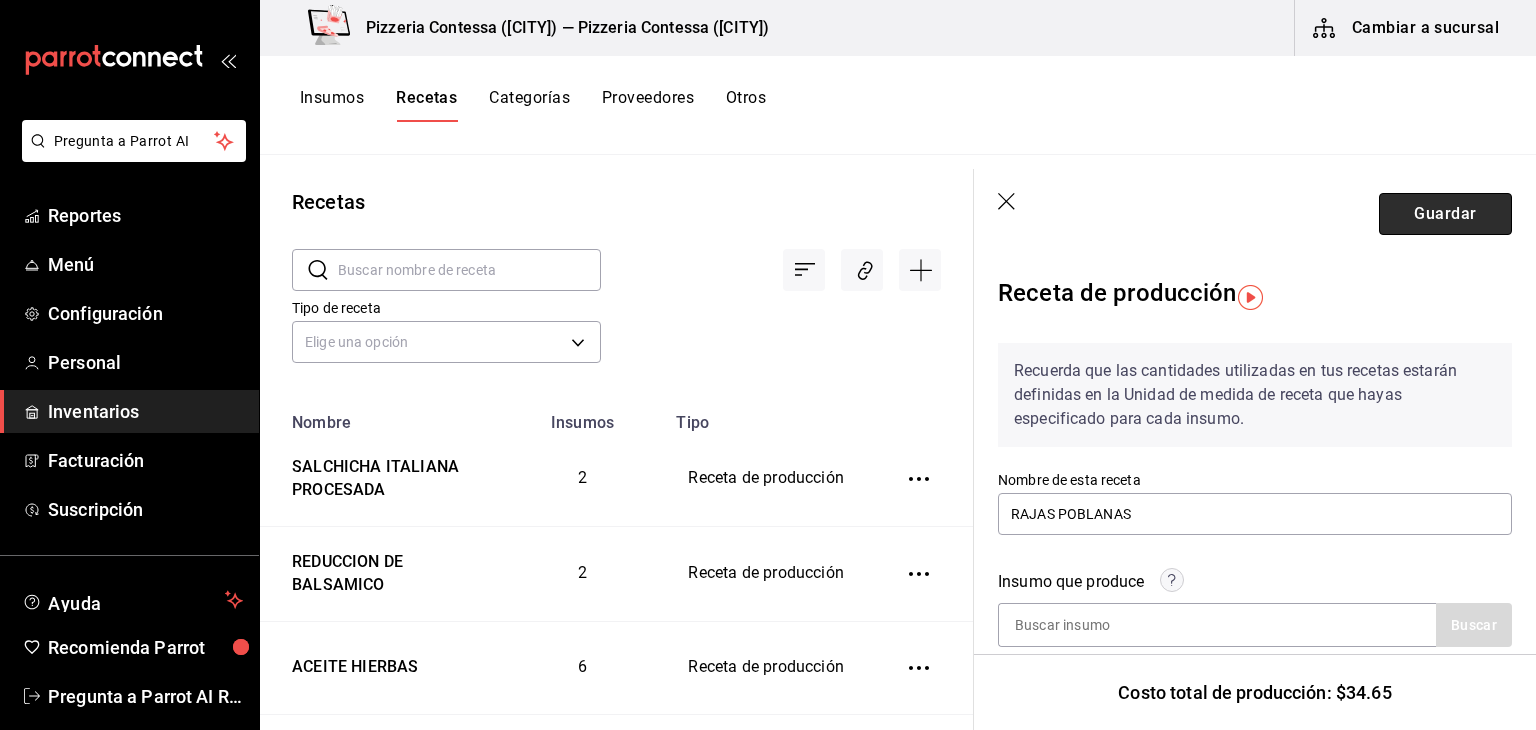click on "Guardar" at bounding box center [1445, 214] 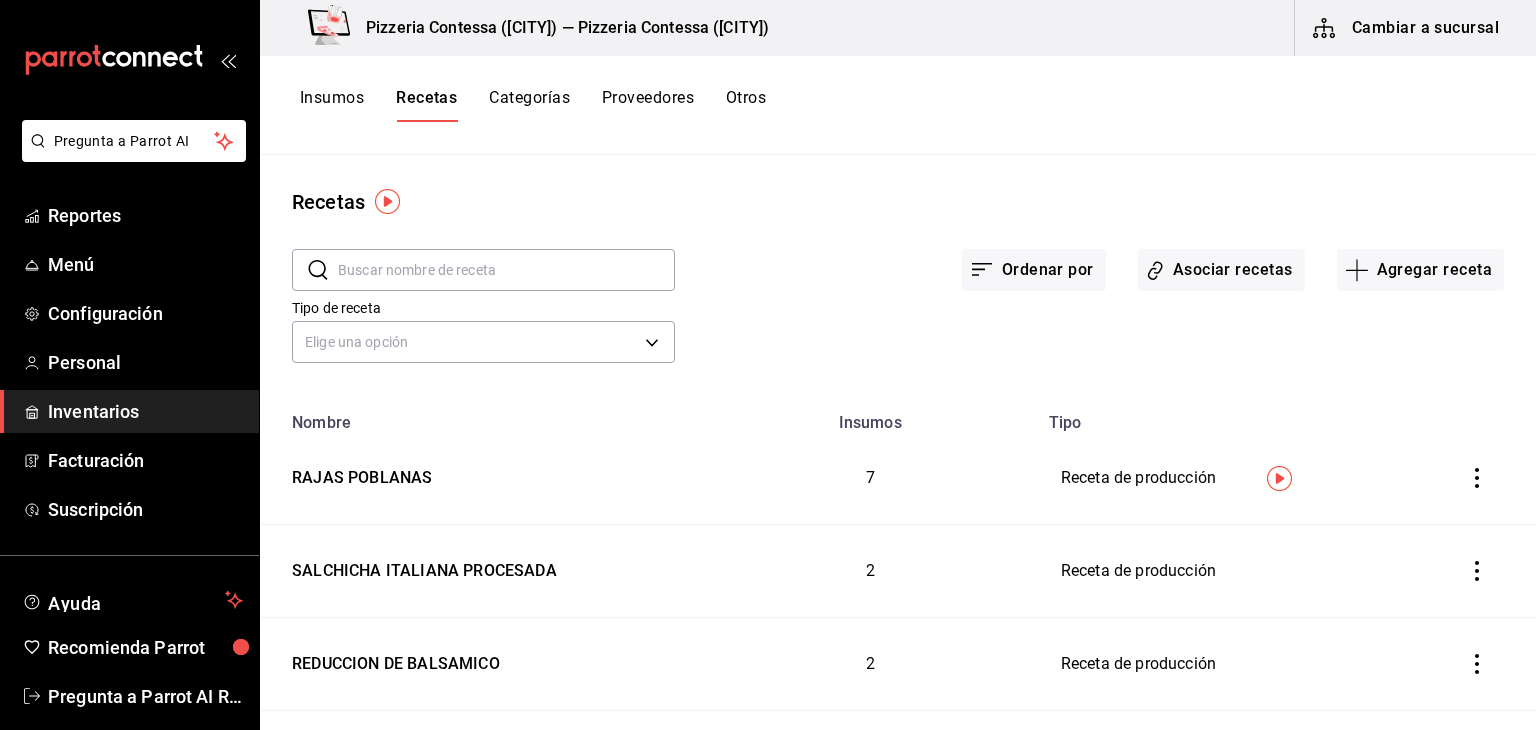 click on "Insumos" at bounding box center [332, 105] 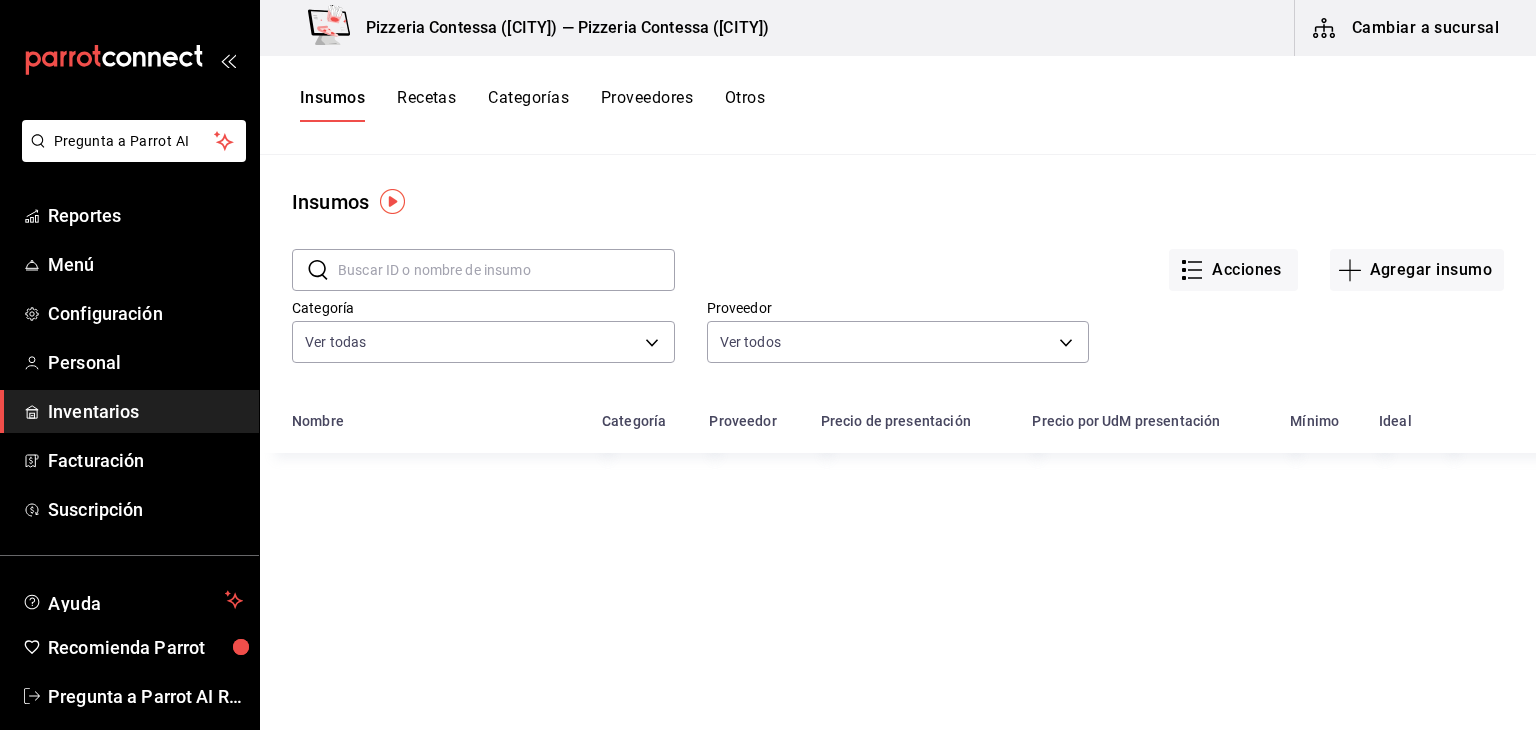 click at bounding box center [506, 270] 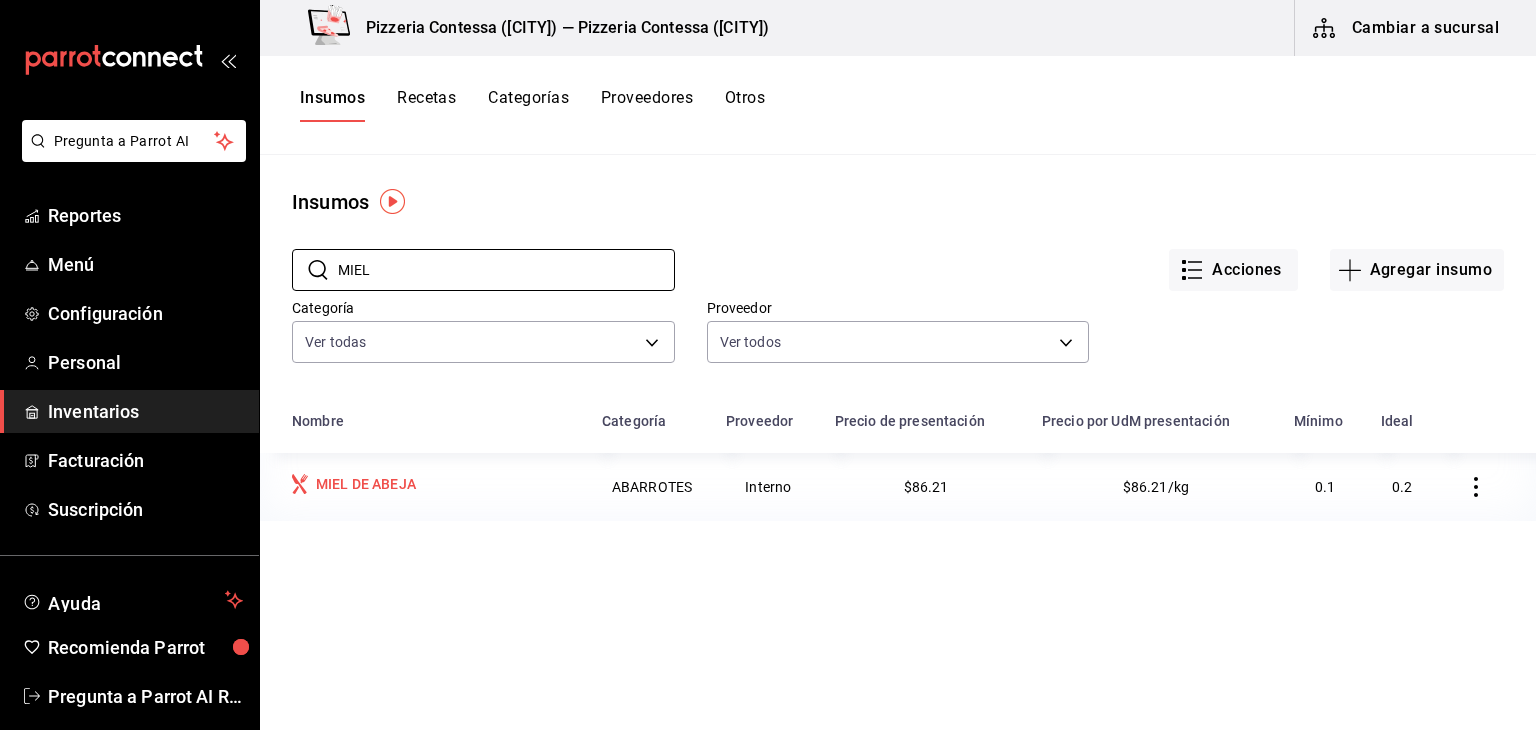 type on "MIEL" 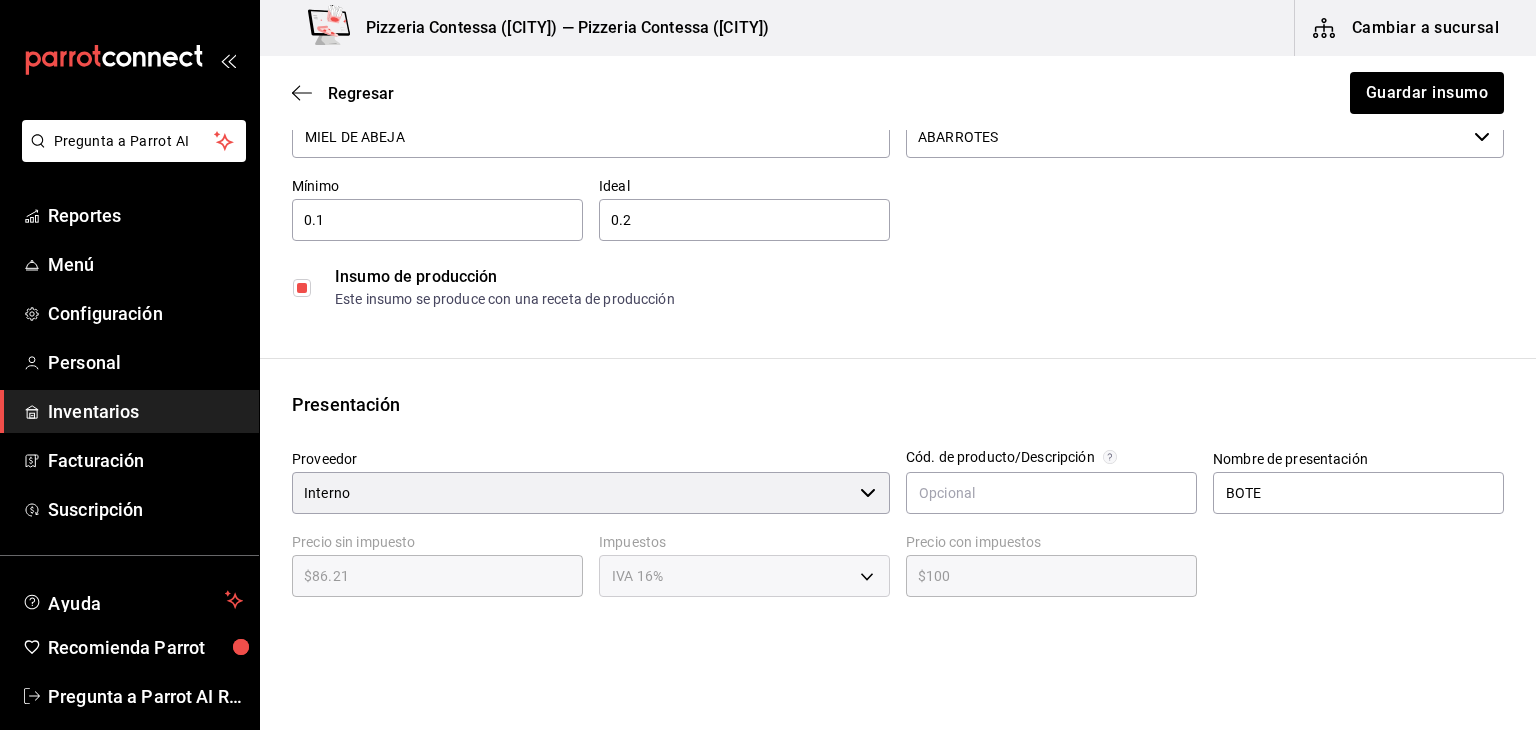 scroll, scrollTop: 152, scrollLeft: 0, axis: vertical 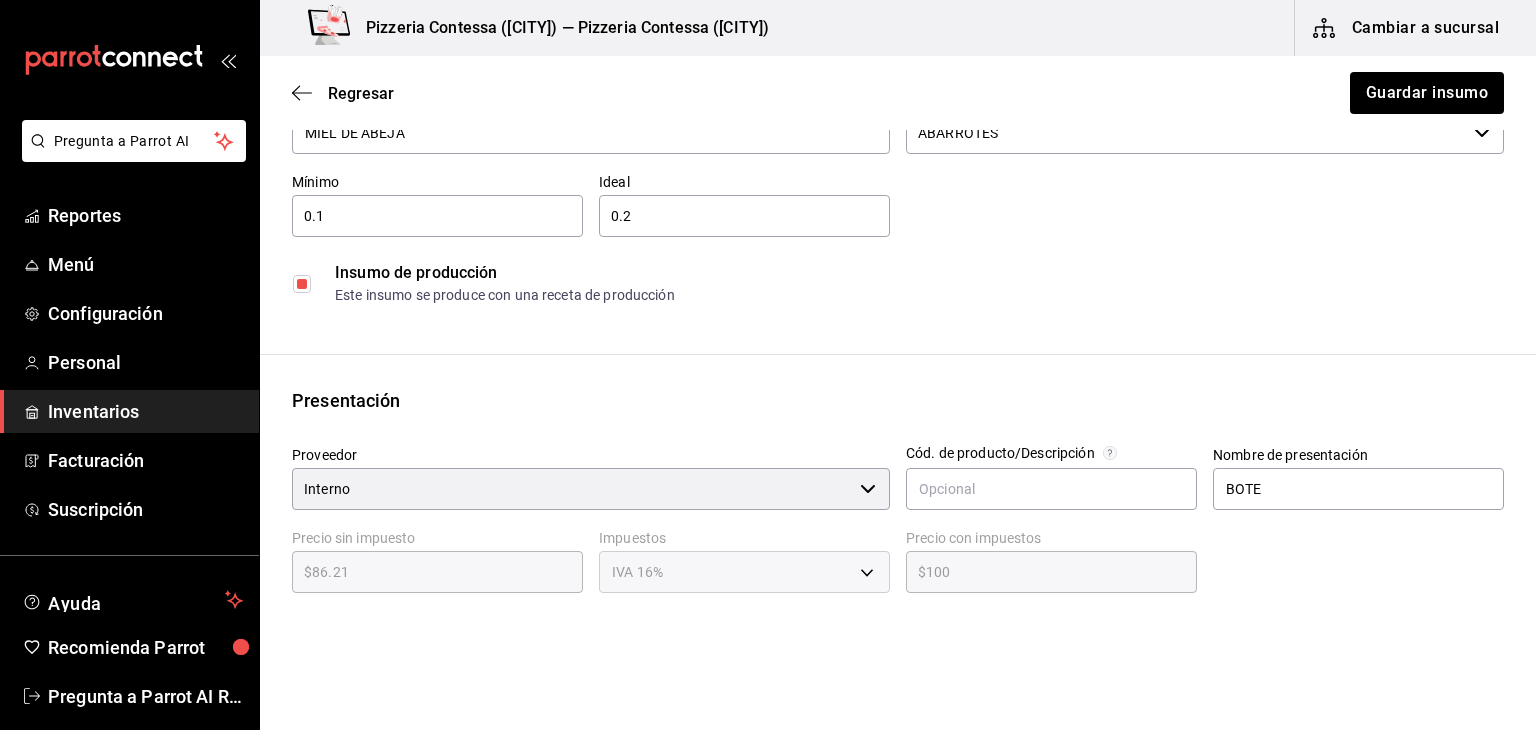 click at bounding box center (302, 284) 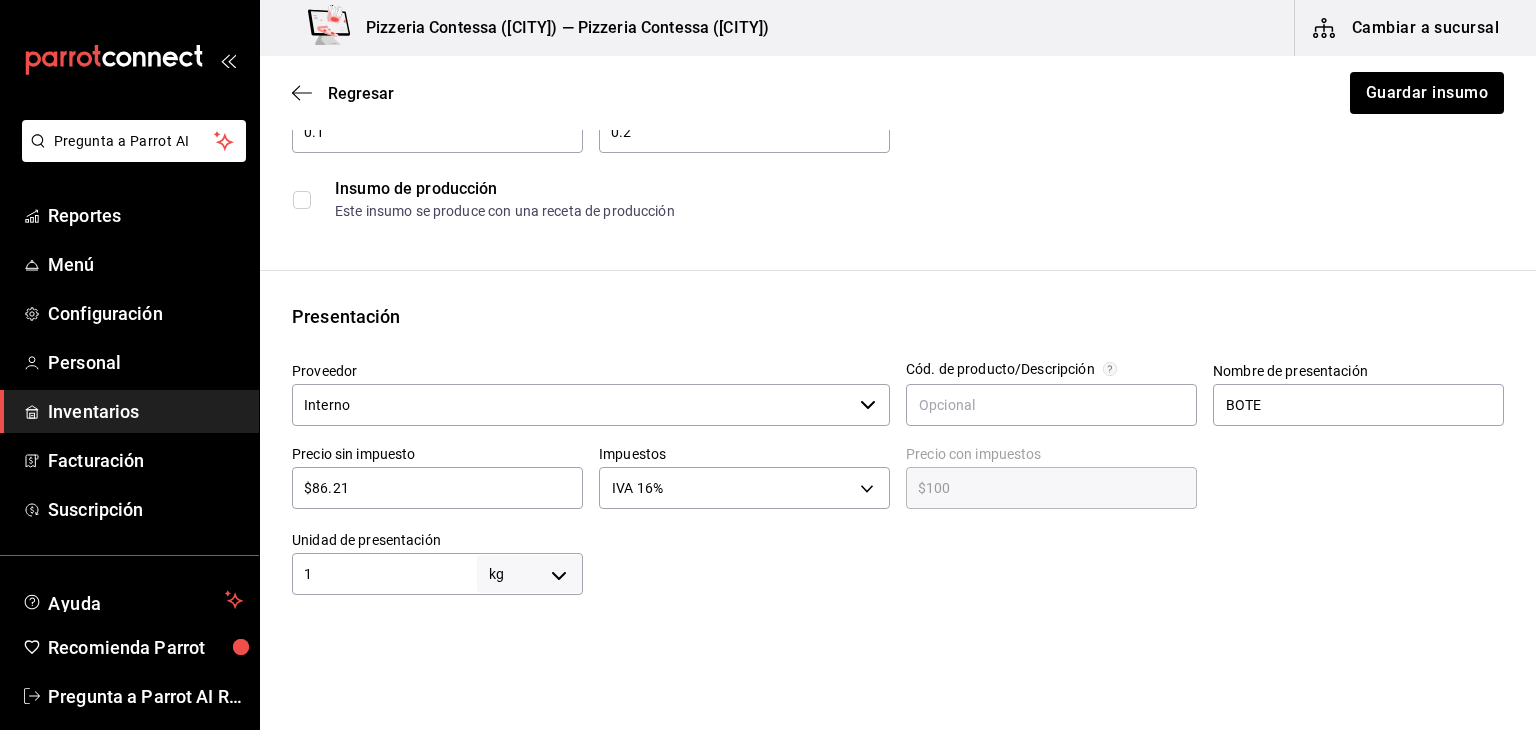 scroll, scrollTop: 238, scrollLeft: 0, axis: vertical 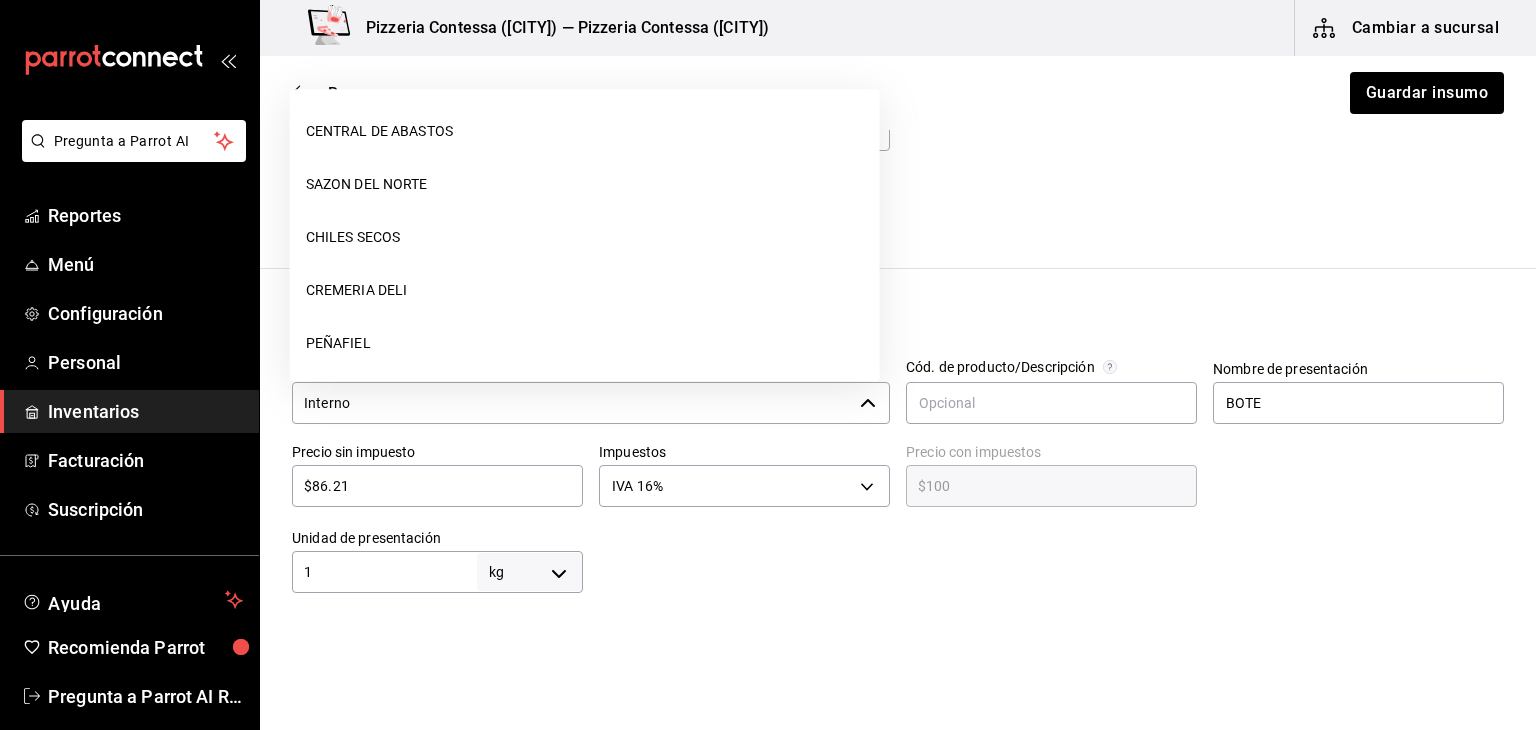 click on "Interno" at bounding box center (572, 403) 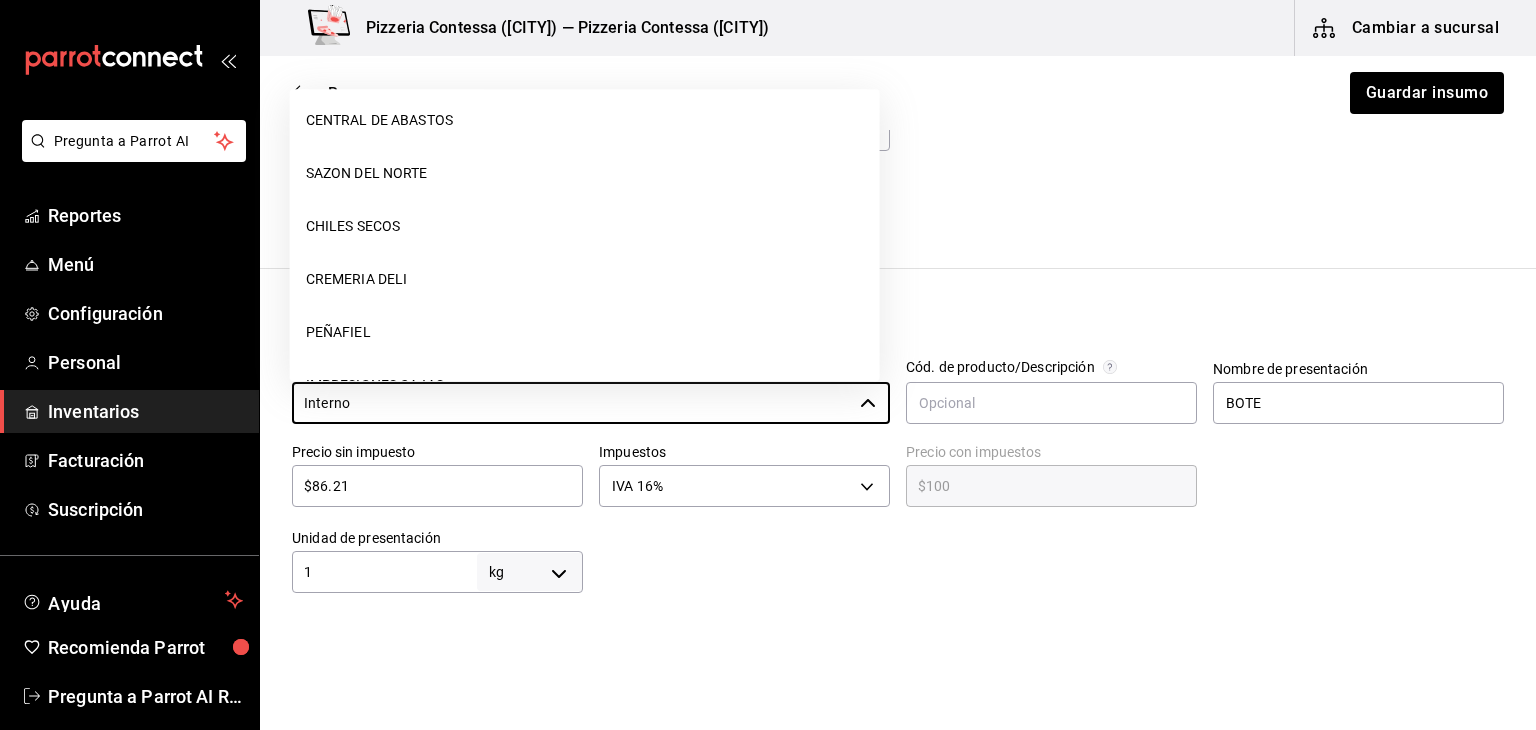 scroll, scrollTop: 0, scrollLeft: 0, axis: both 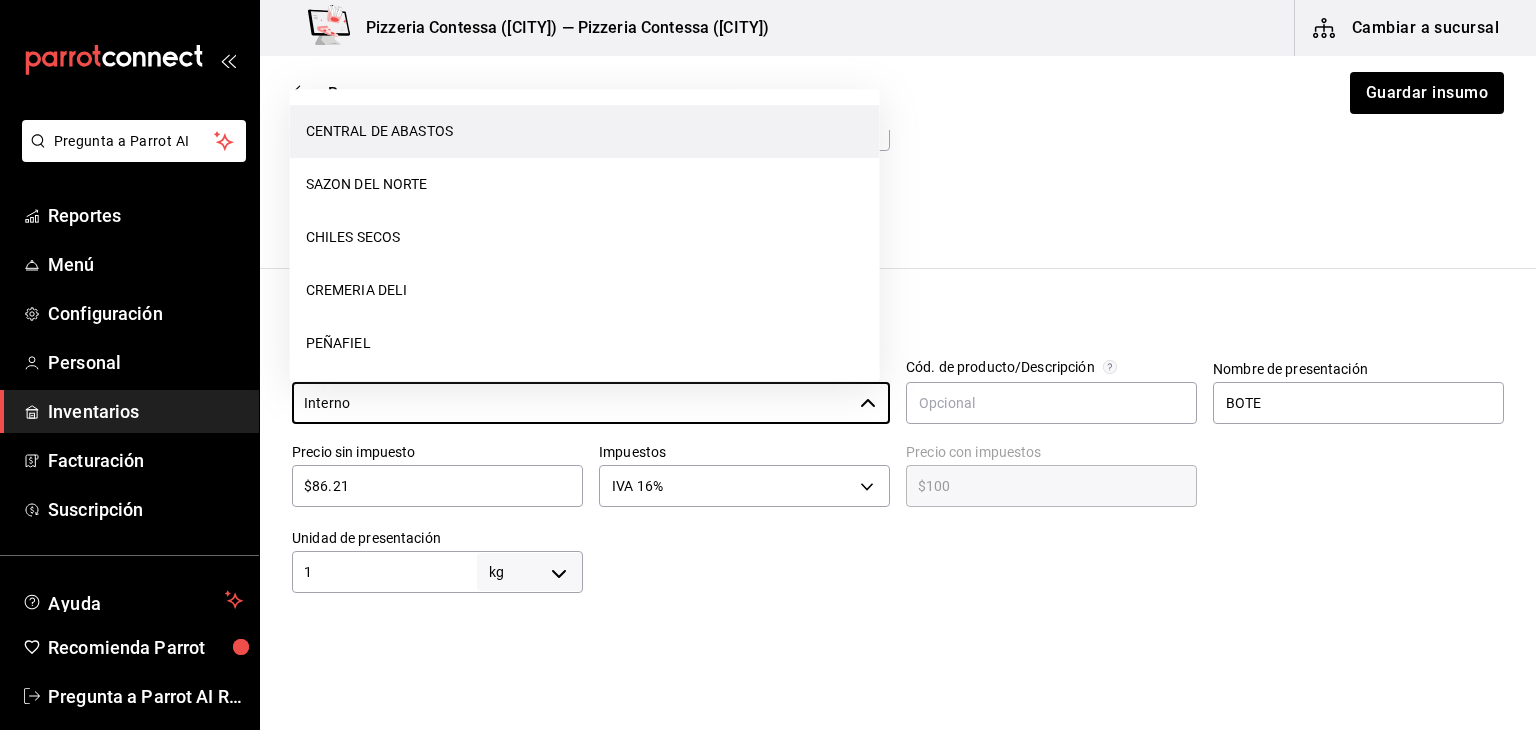 click on "CENTRAL DE ABASTOS" at bounding box center [585, 131] 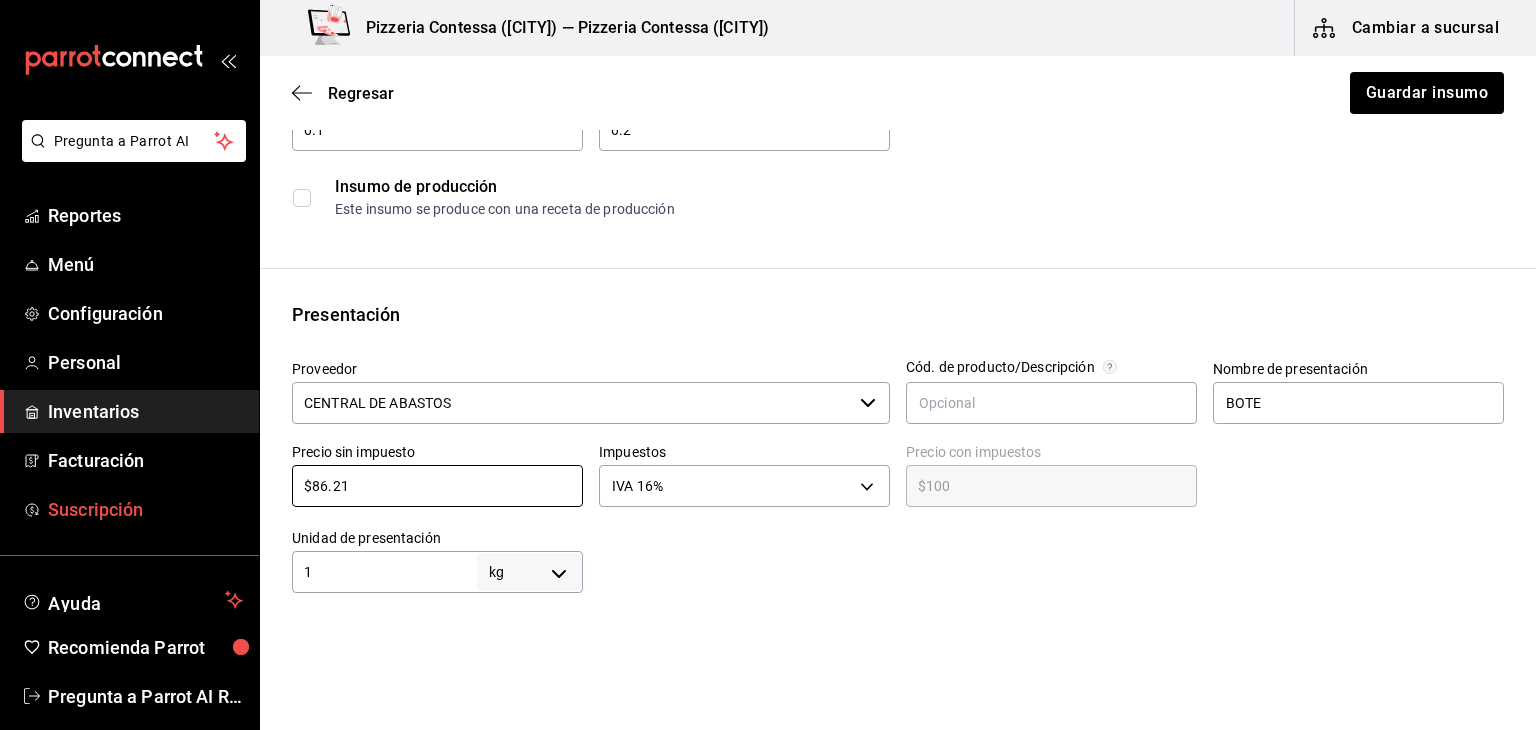 drag, startPoint x: 424, startPoint y: 492, endPoint x: 238, endPoint y: 509, distance: 186.77527 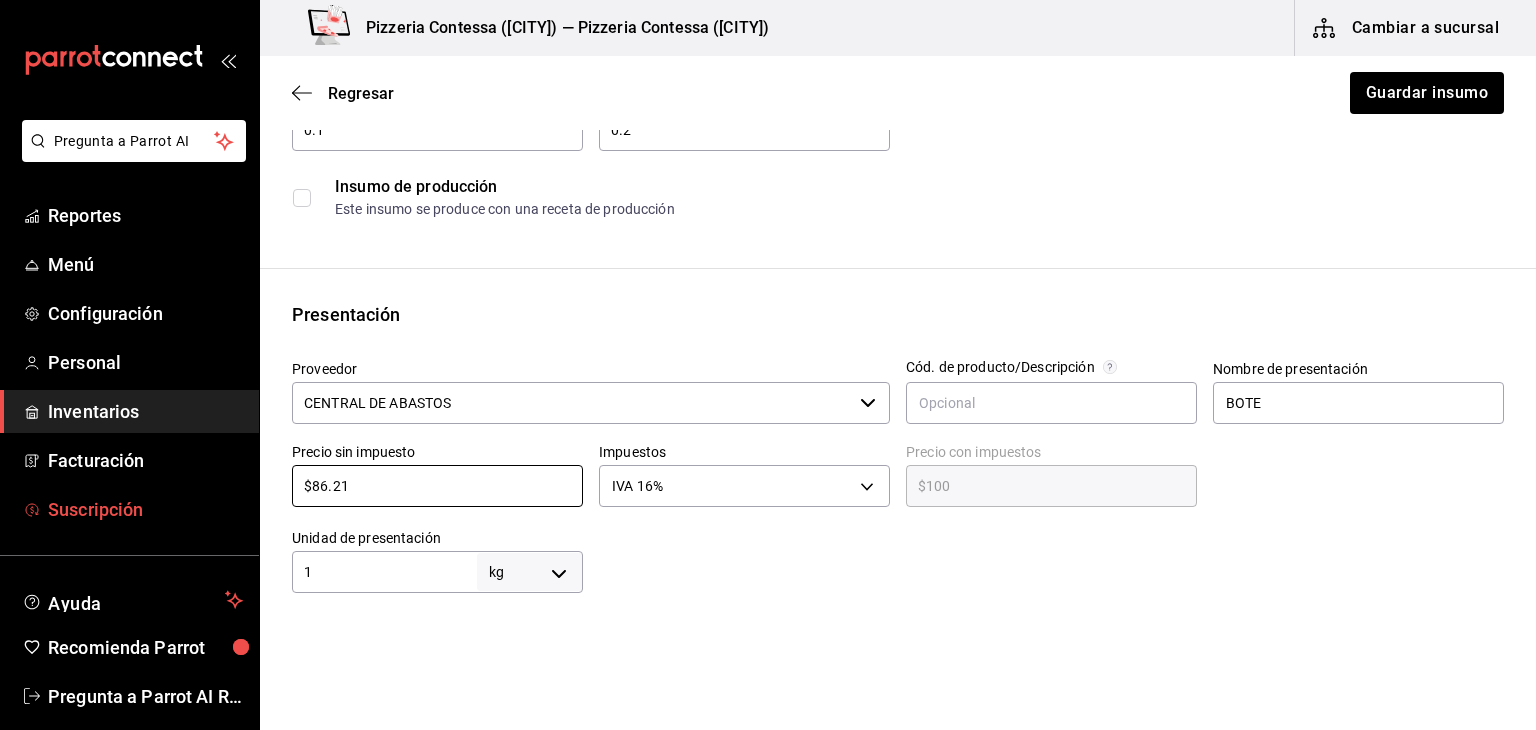 type on "$1" 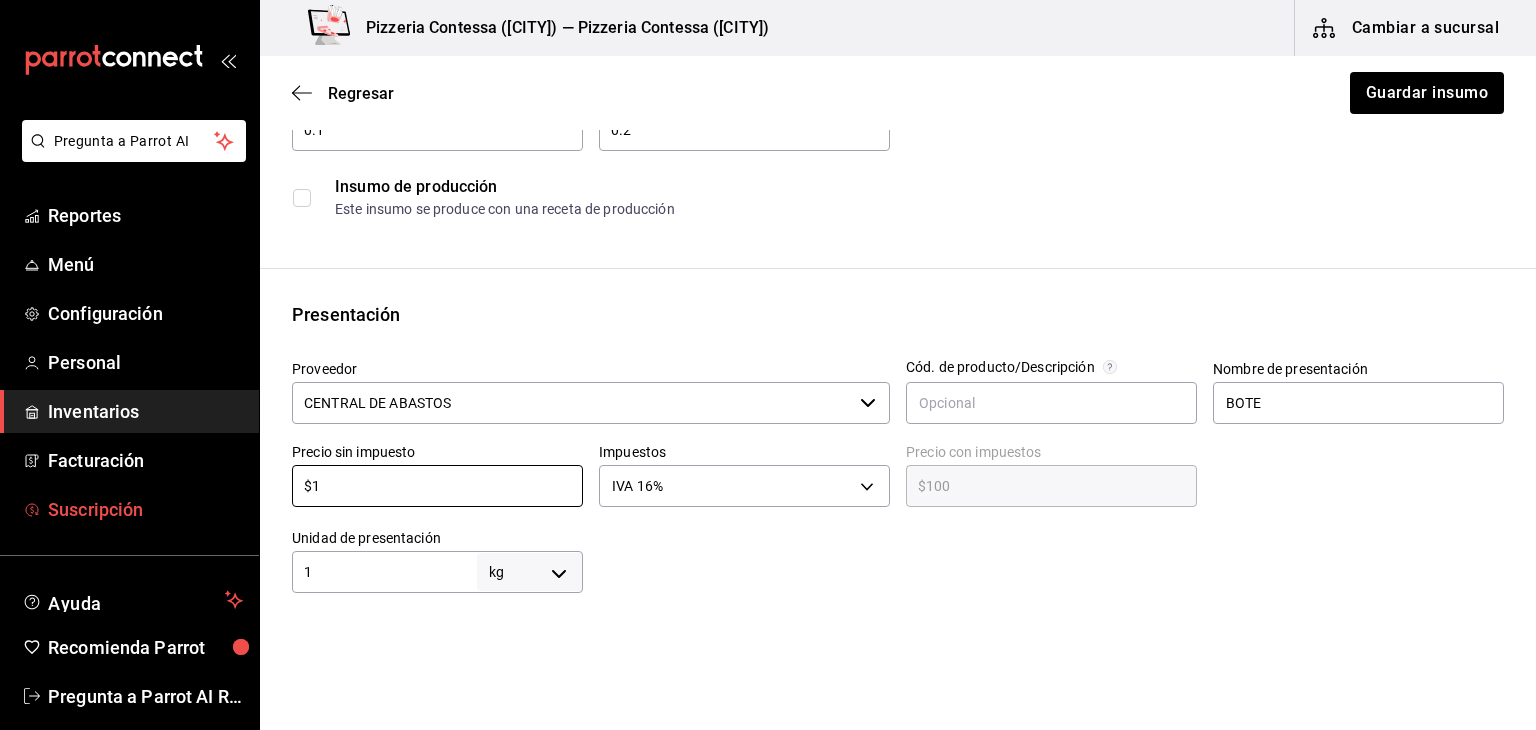 type on "$1.16" 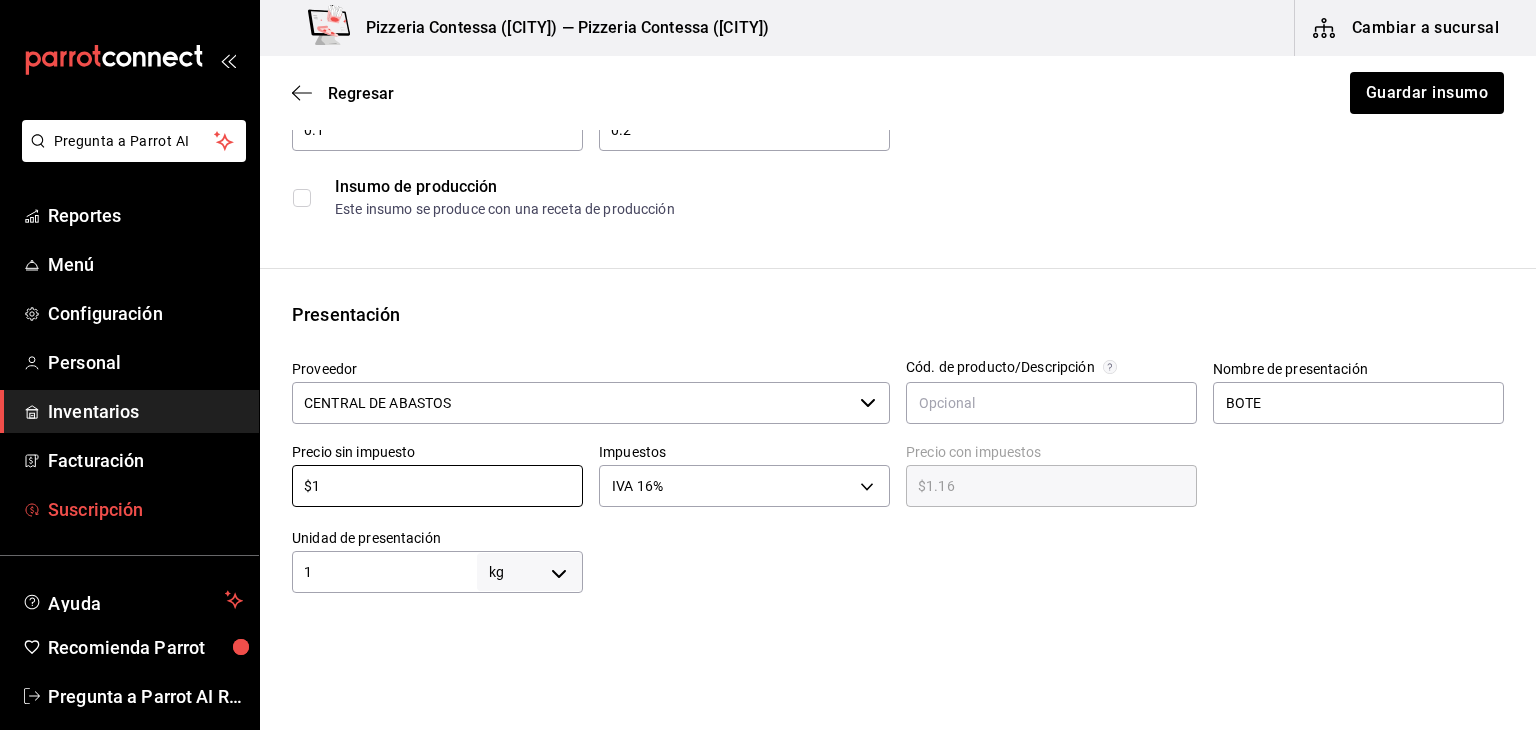 type on "$10" 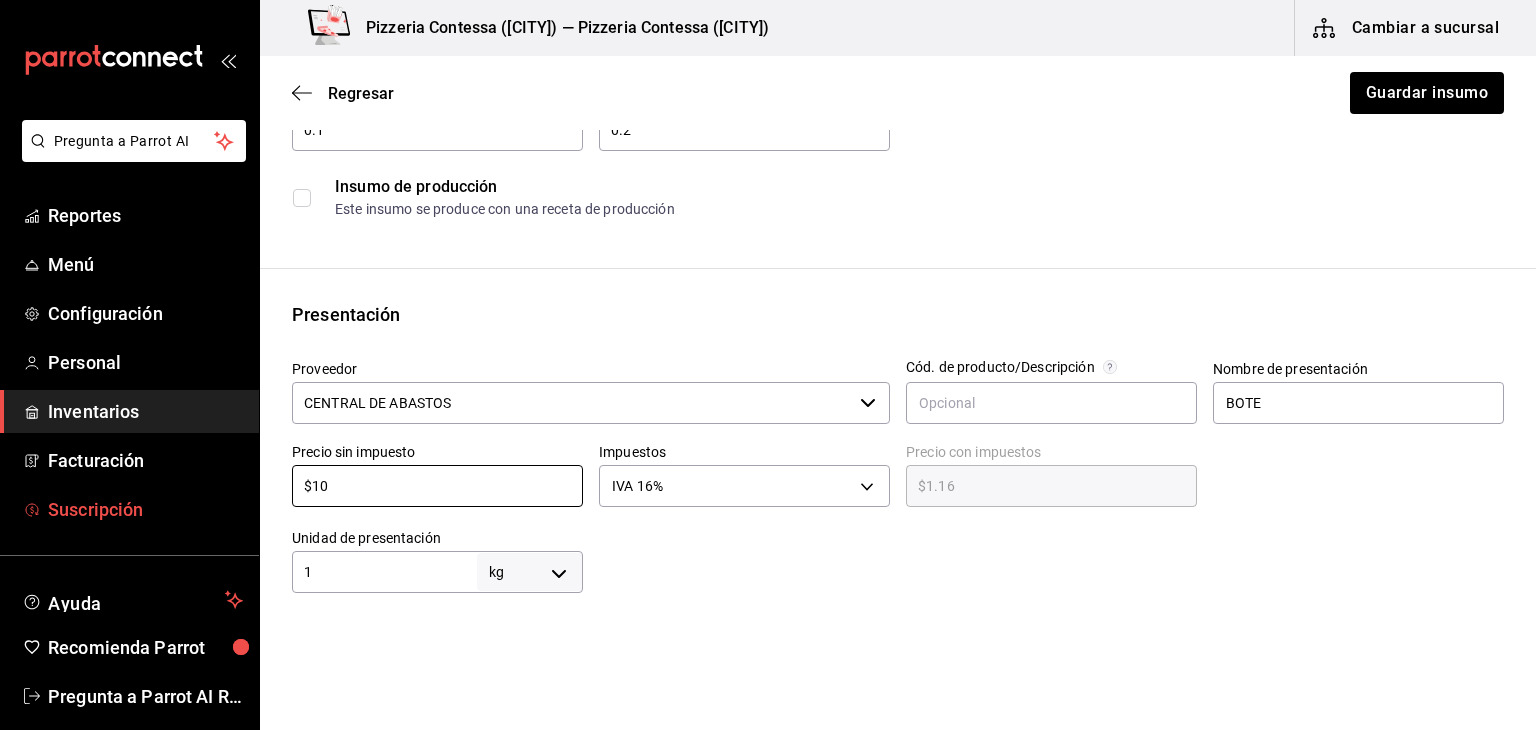 type on "$11.60" 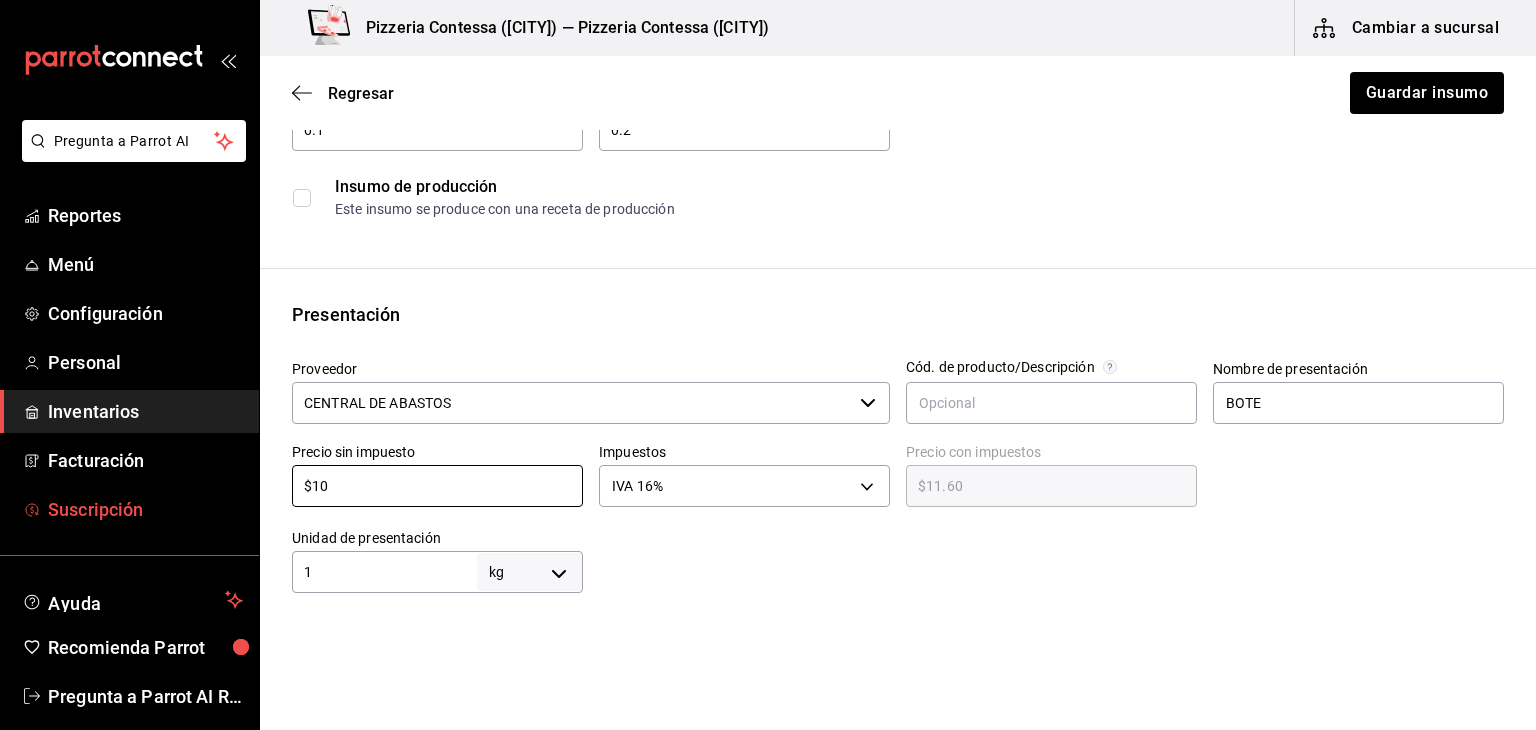type on "$100" 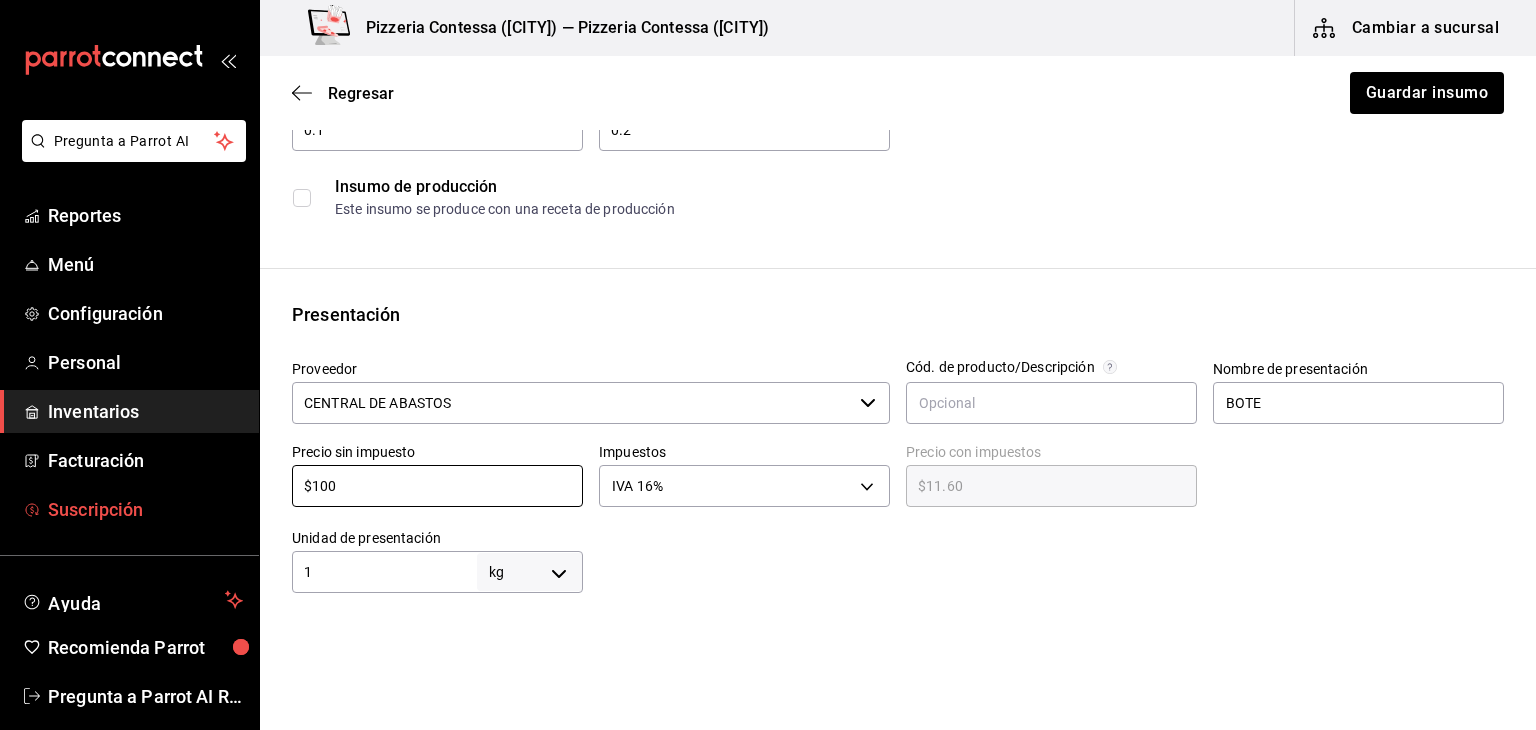 type on "$116.00" 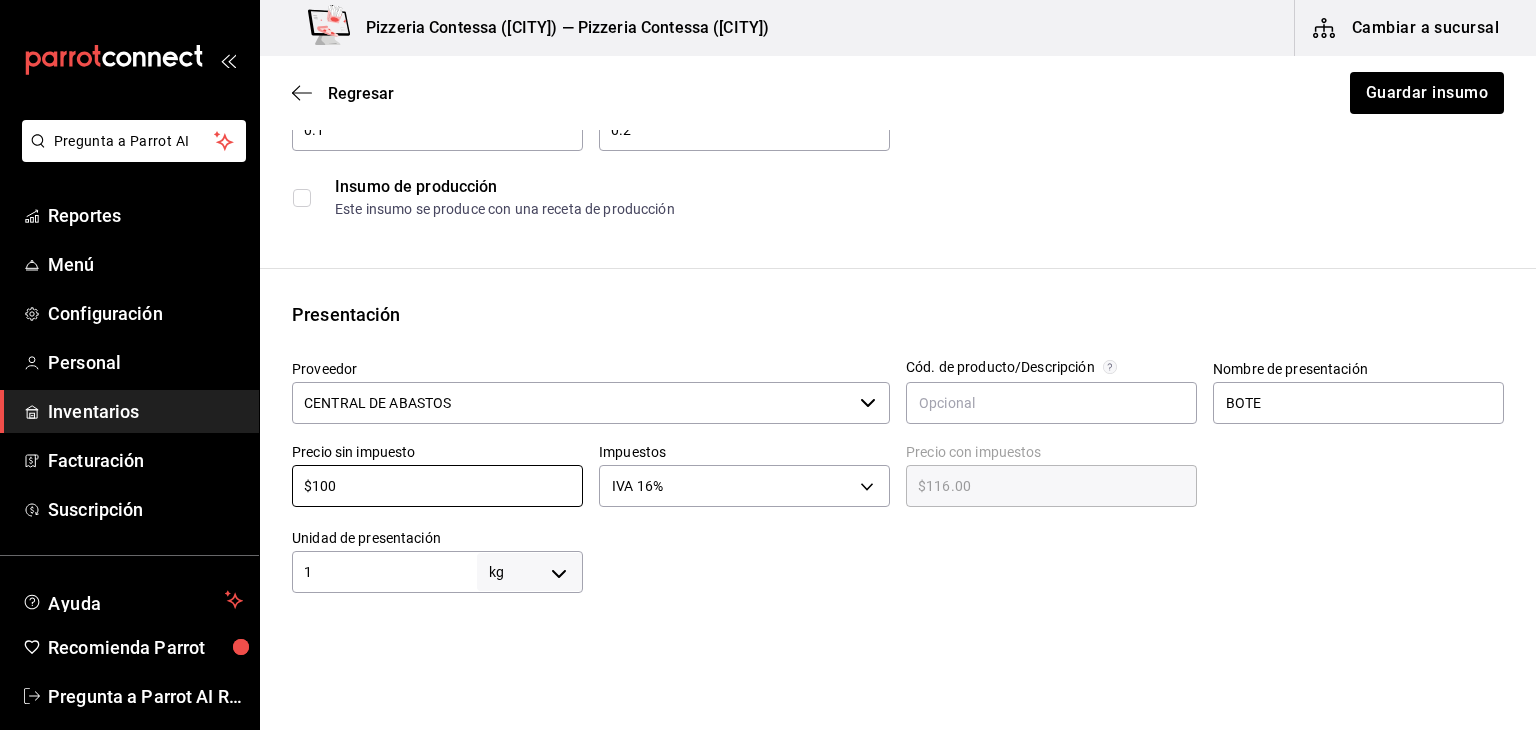 type on "$100" 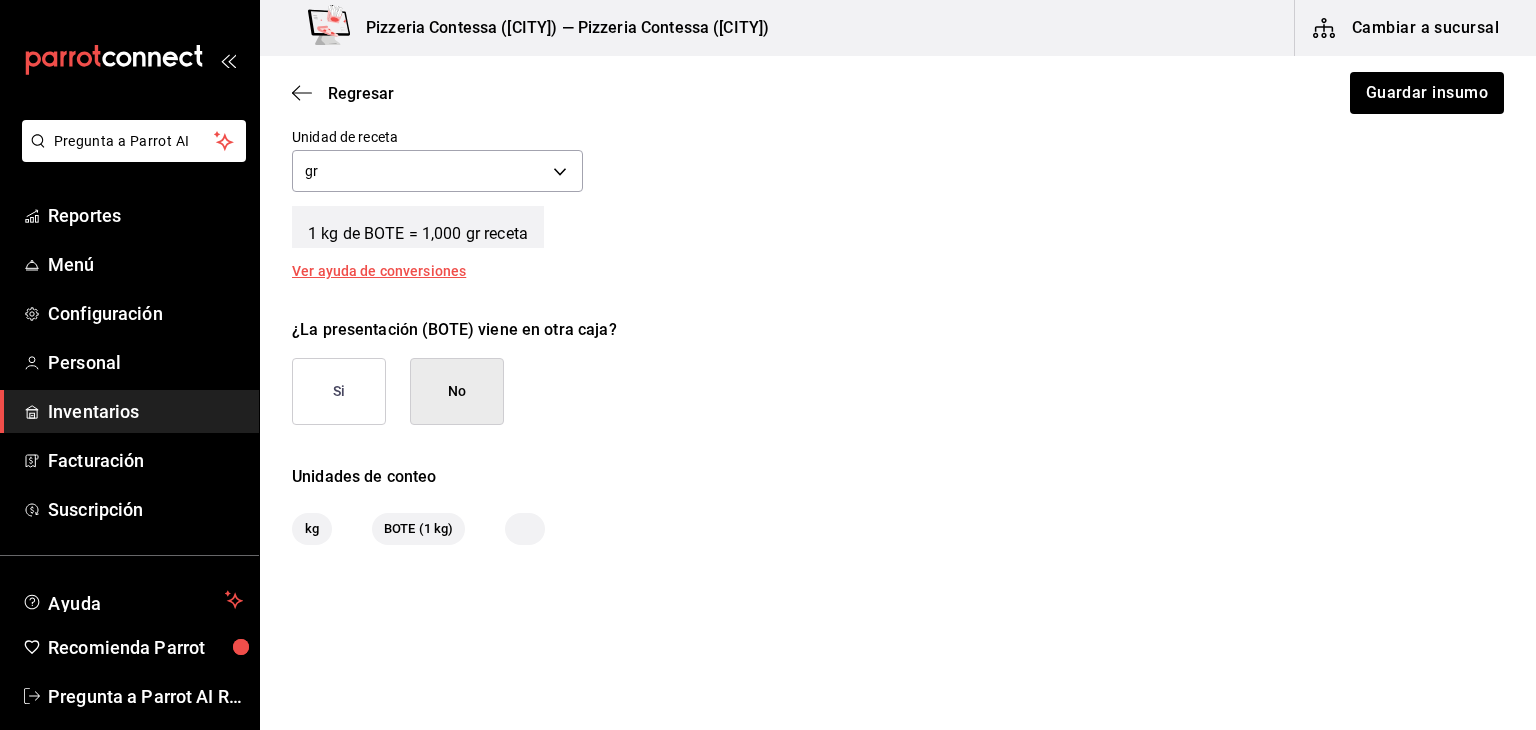 scroll, scrollTop: 796, scrollLeft: 0, axis: vertical 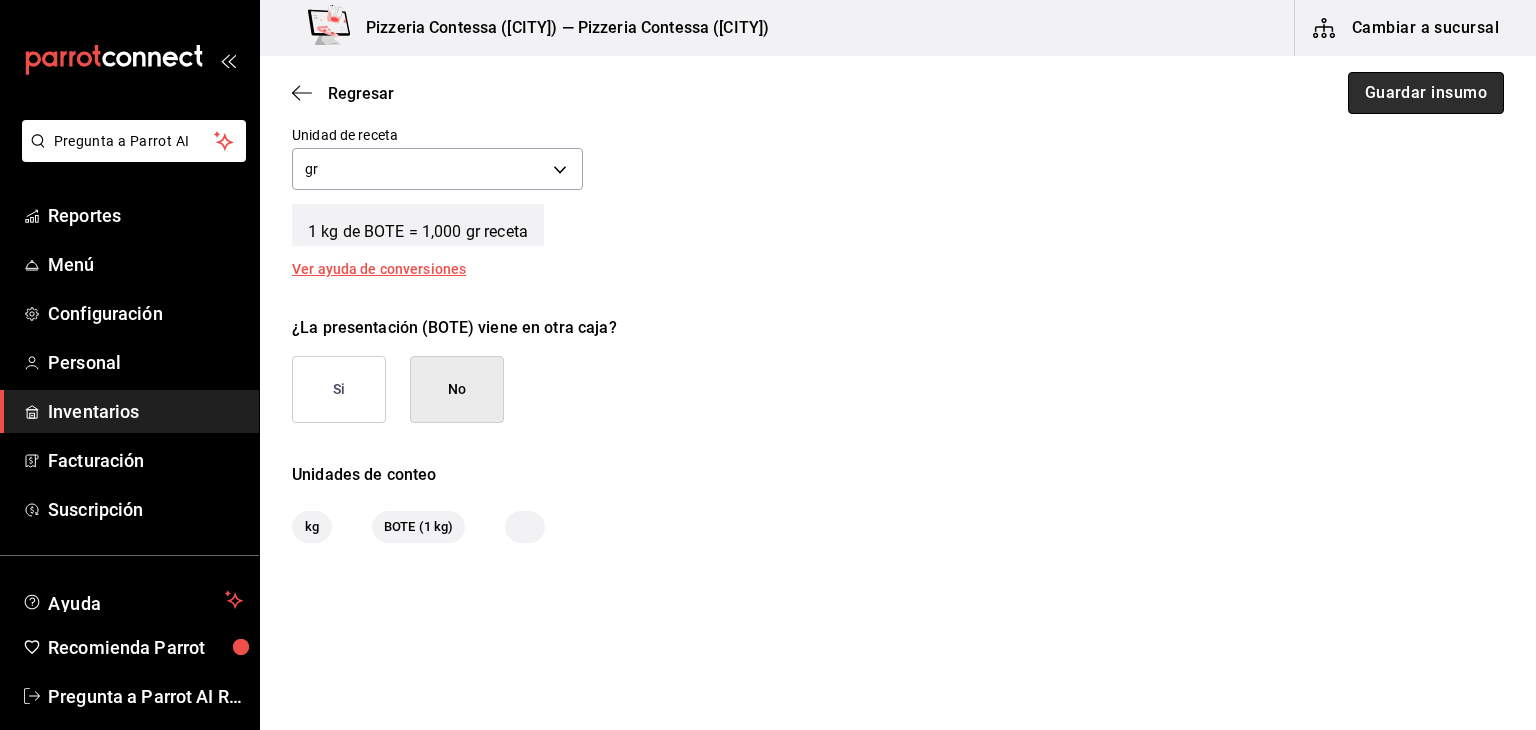 click on "Guardar insumo" at bounding box center [1426, 93] 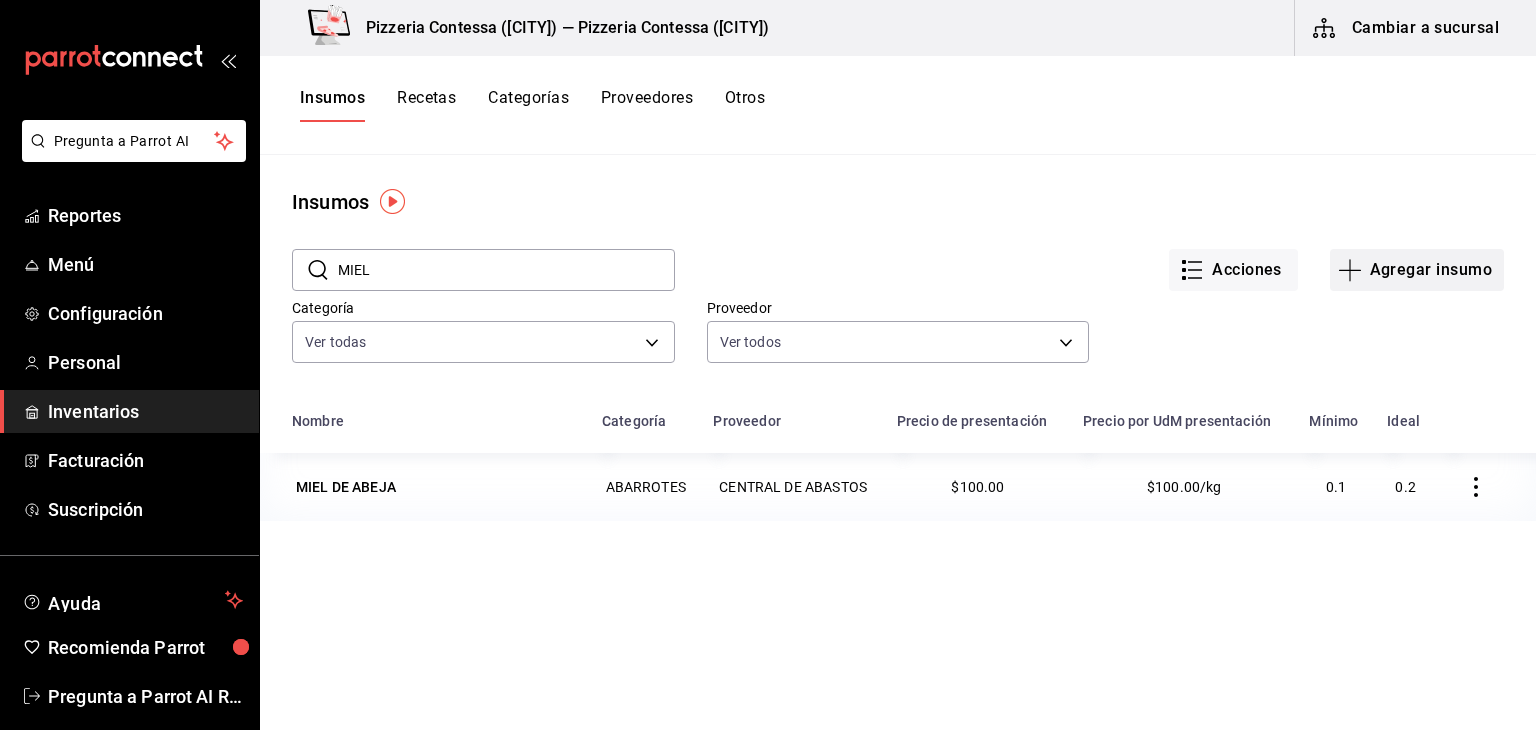 click on "Agregar insumo" at bounding box center (1417, 270) 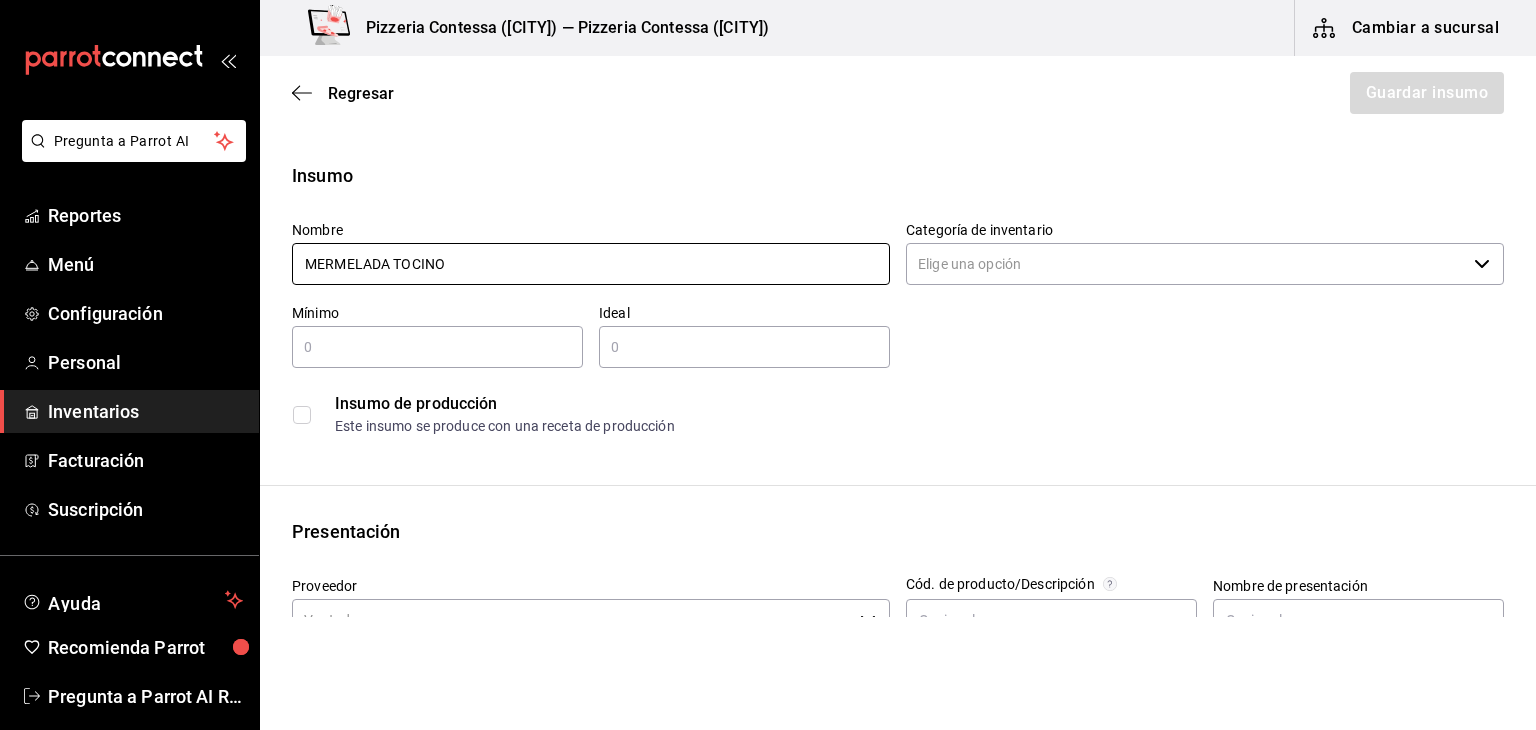 type on "MERMELADA TOCINO" 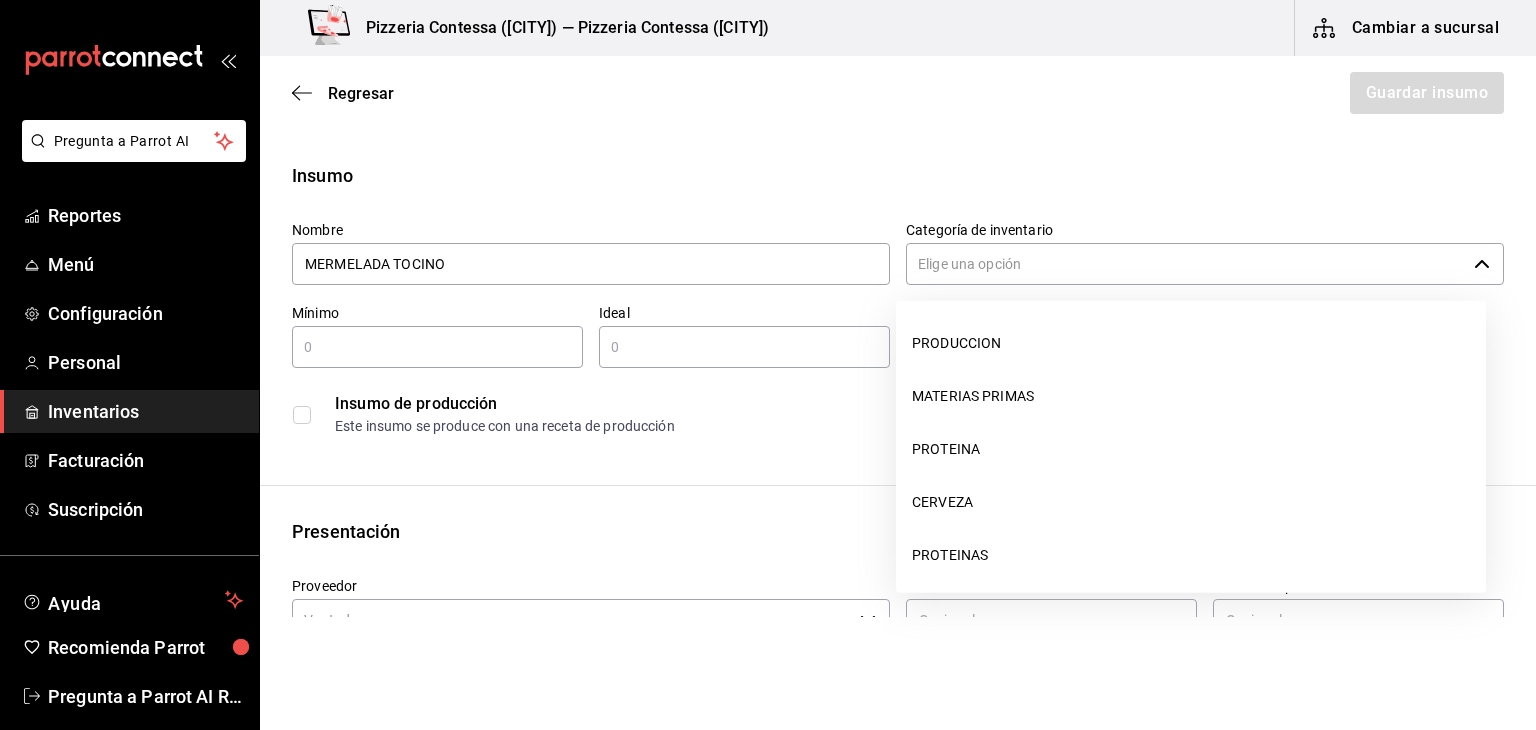 click on "Categoría de inventario" at bounding box center (1186, 264) 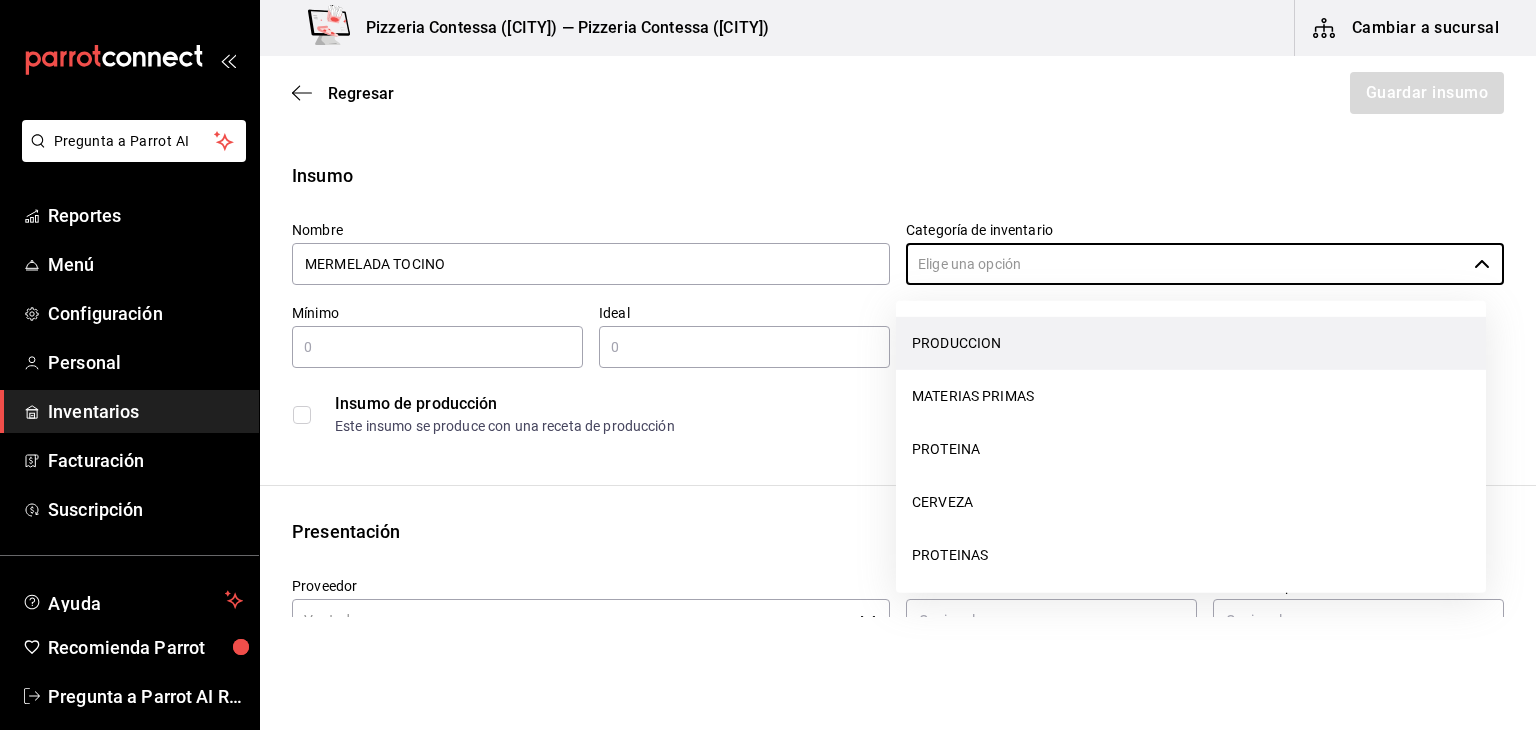 click on "PRODUCCION" at bounding box center (1191, 343) 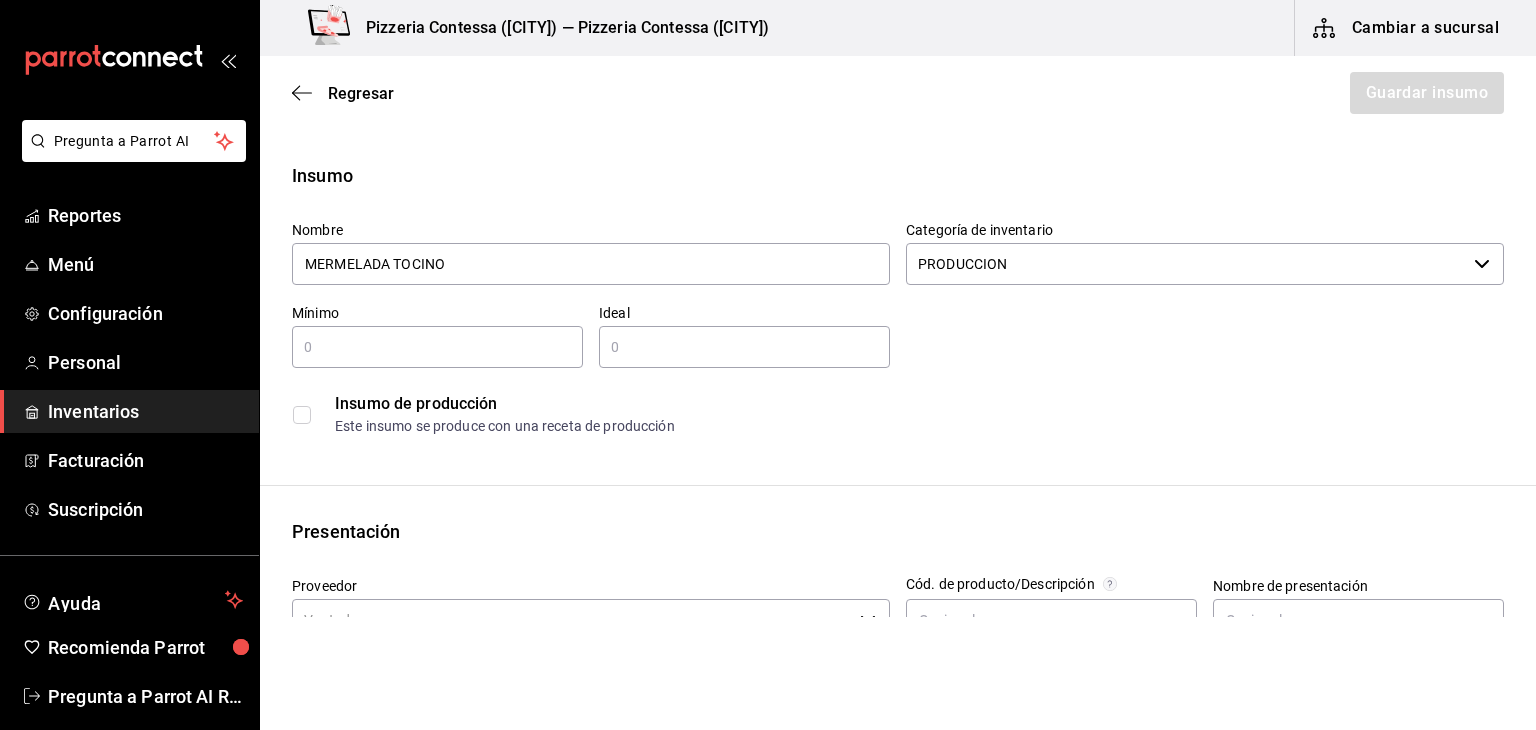 click at bounding box center [437, 347] 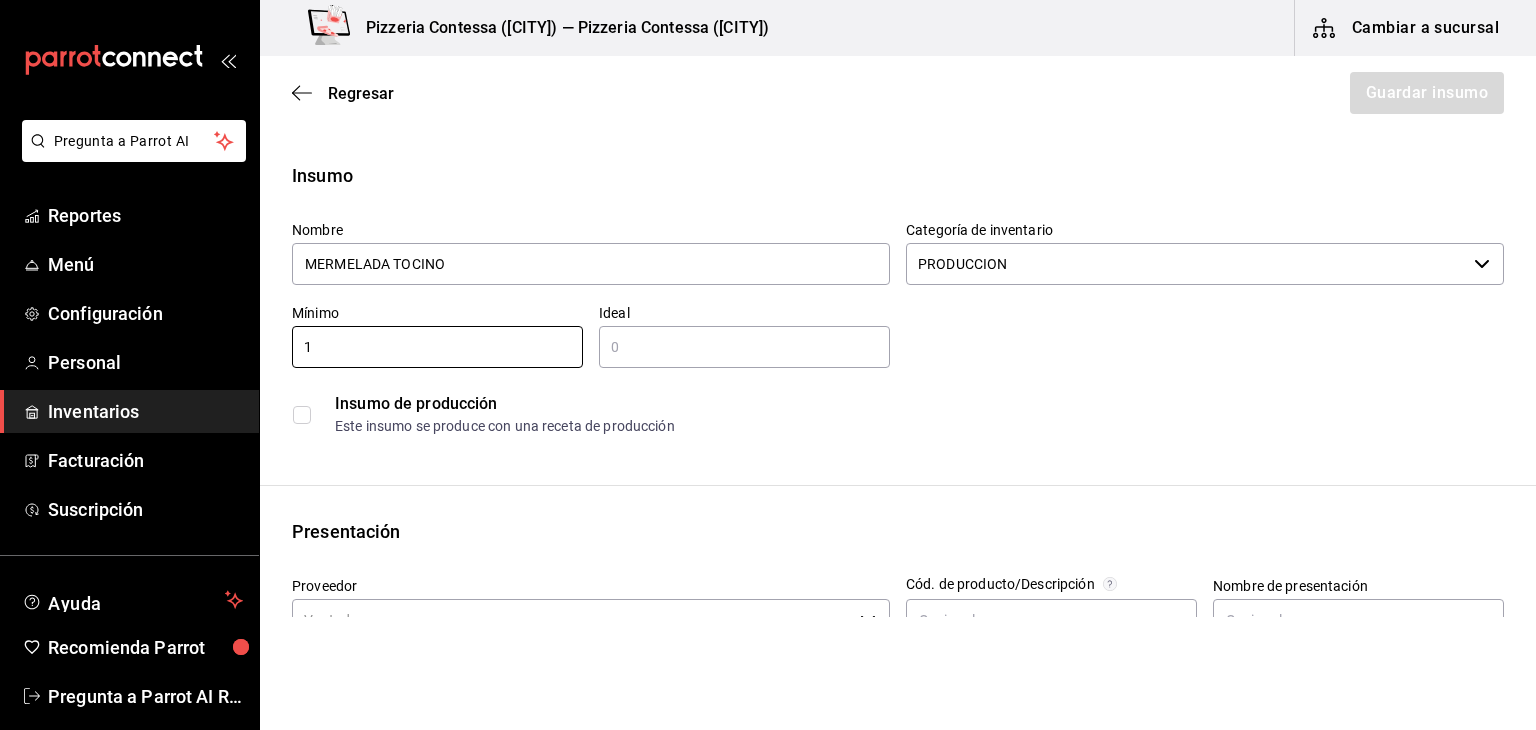 type on "1" 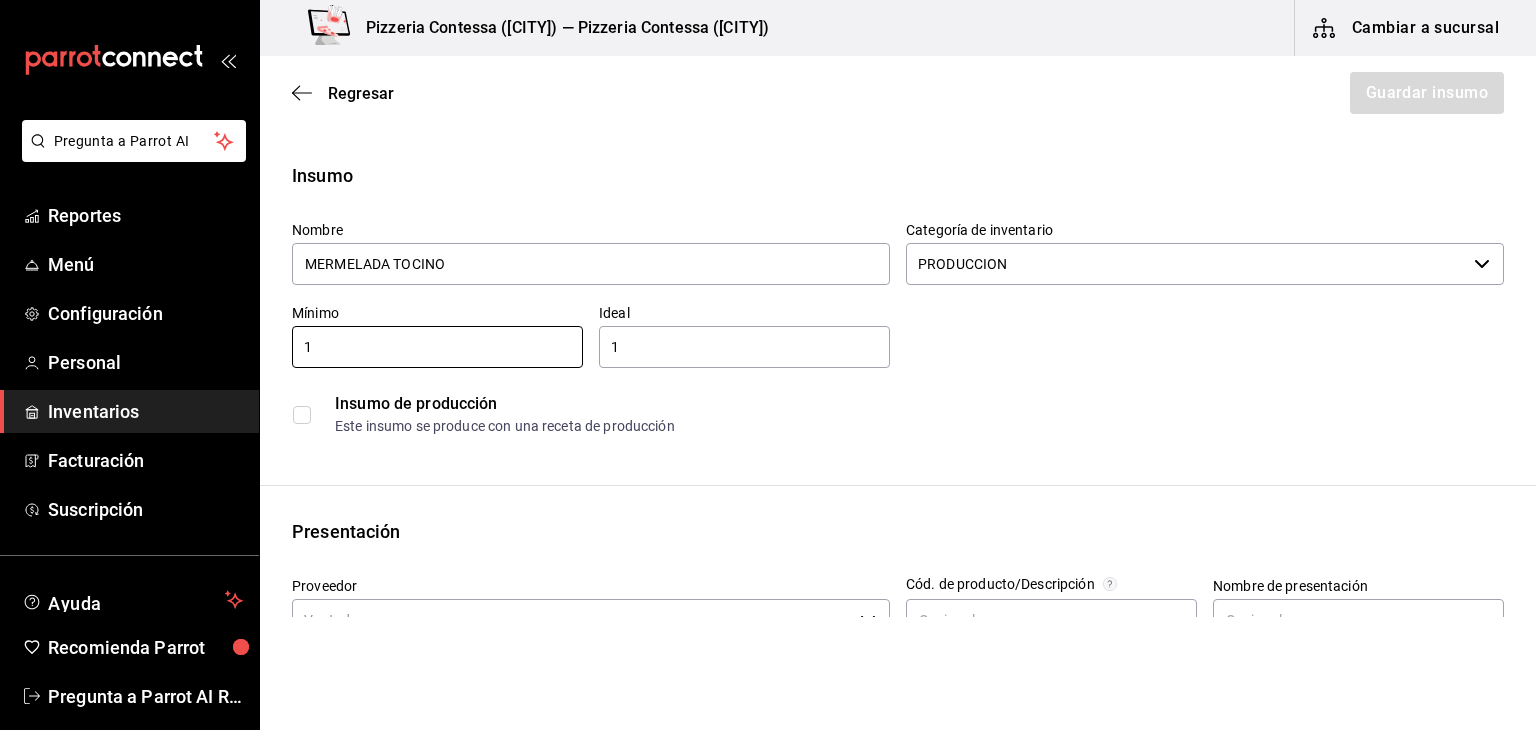click on "1" at bounding box center (744, 347) 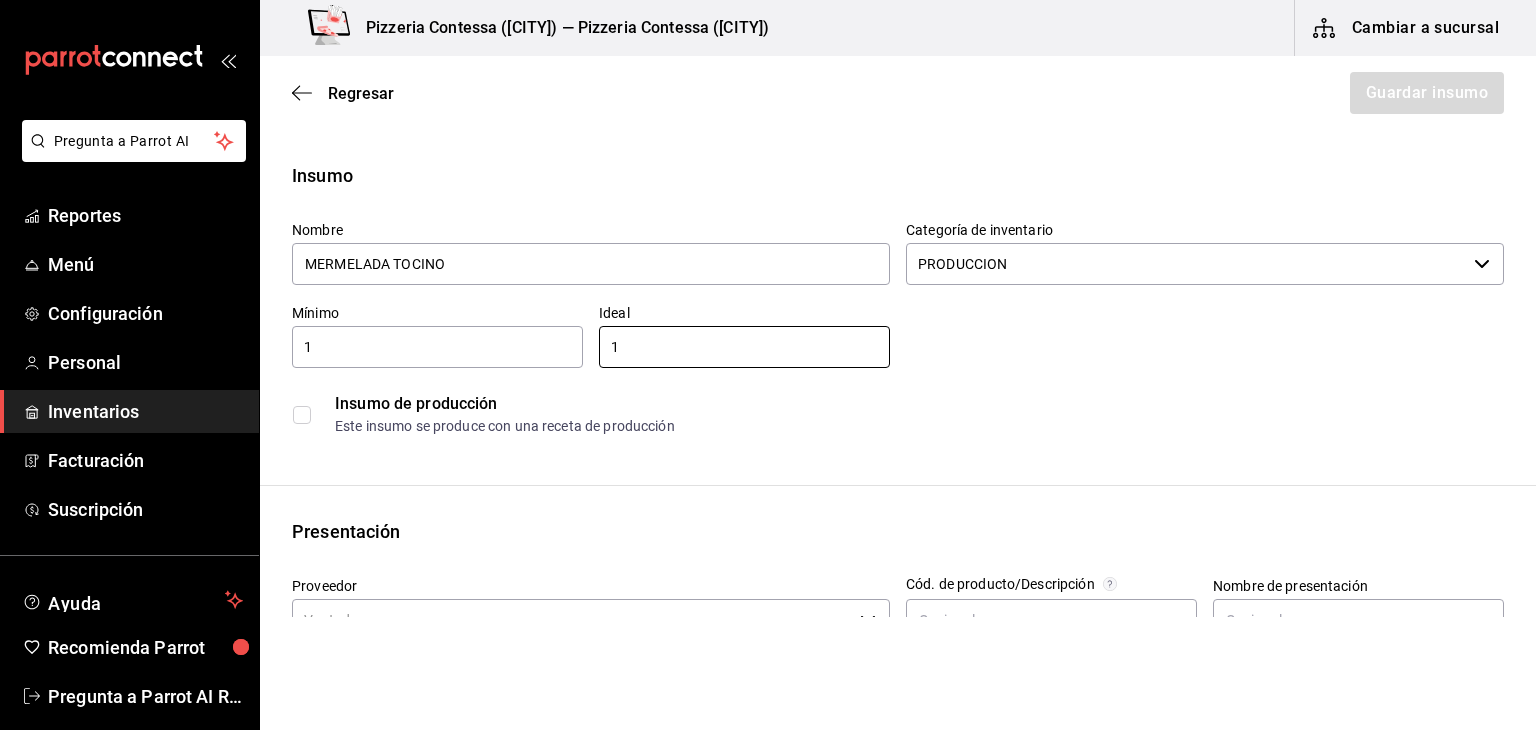 type on "1" 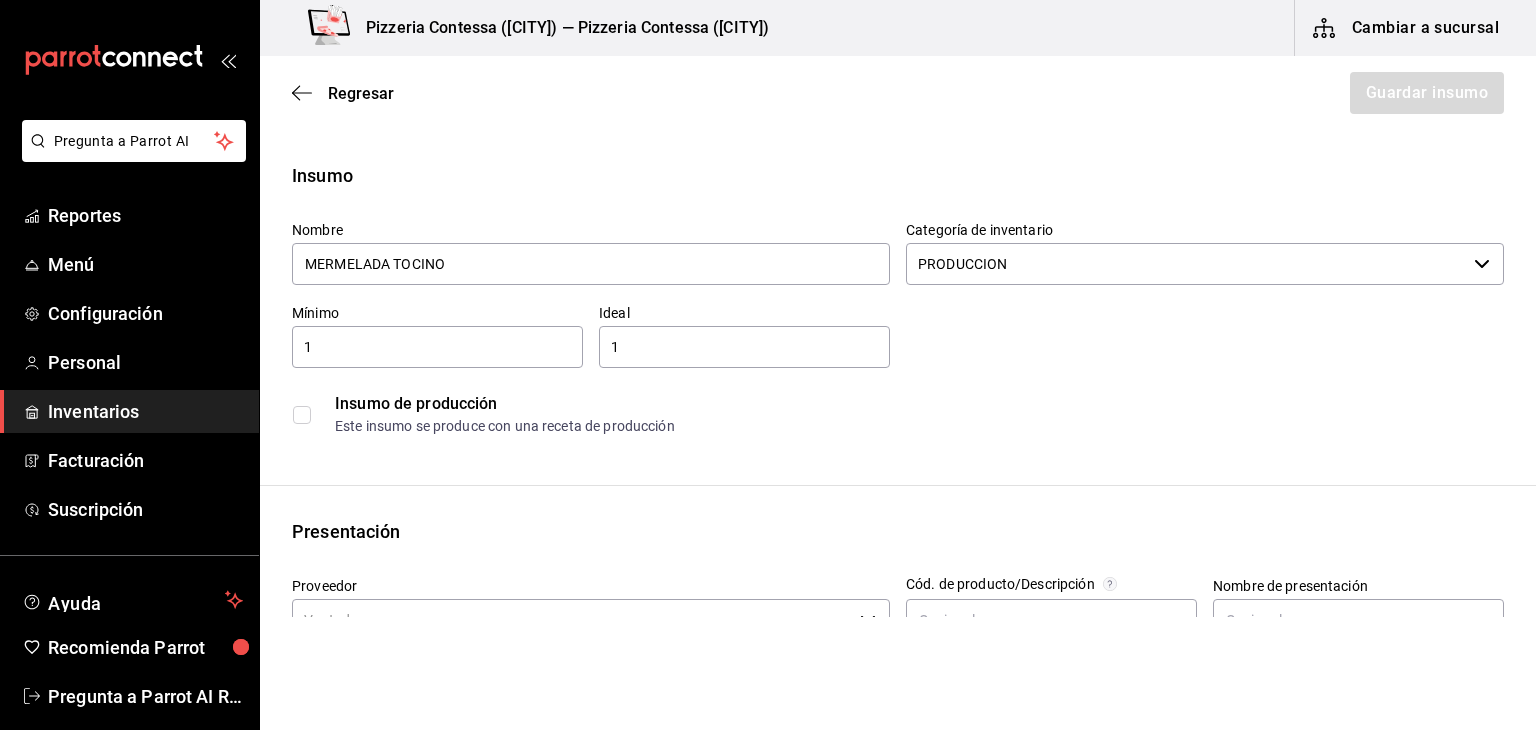click at bounding box center [302, 415] 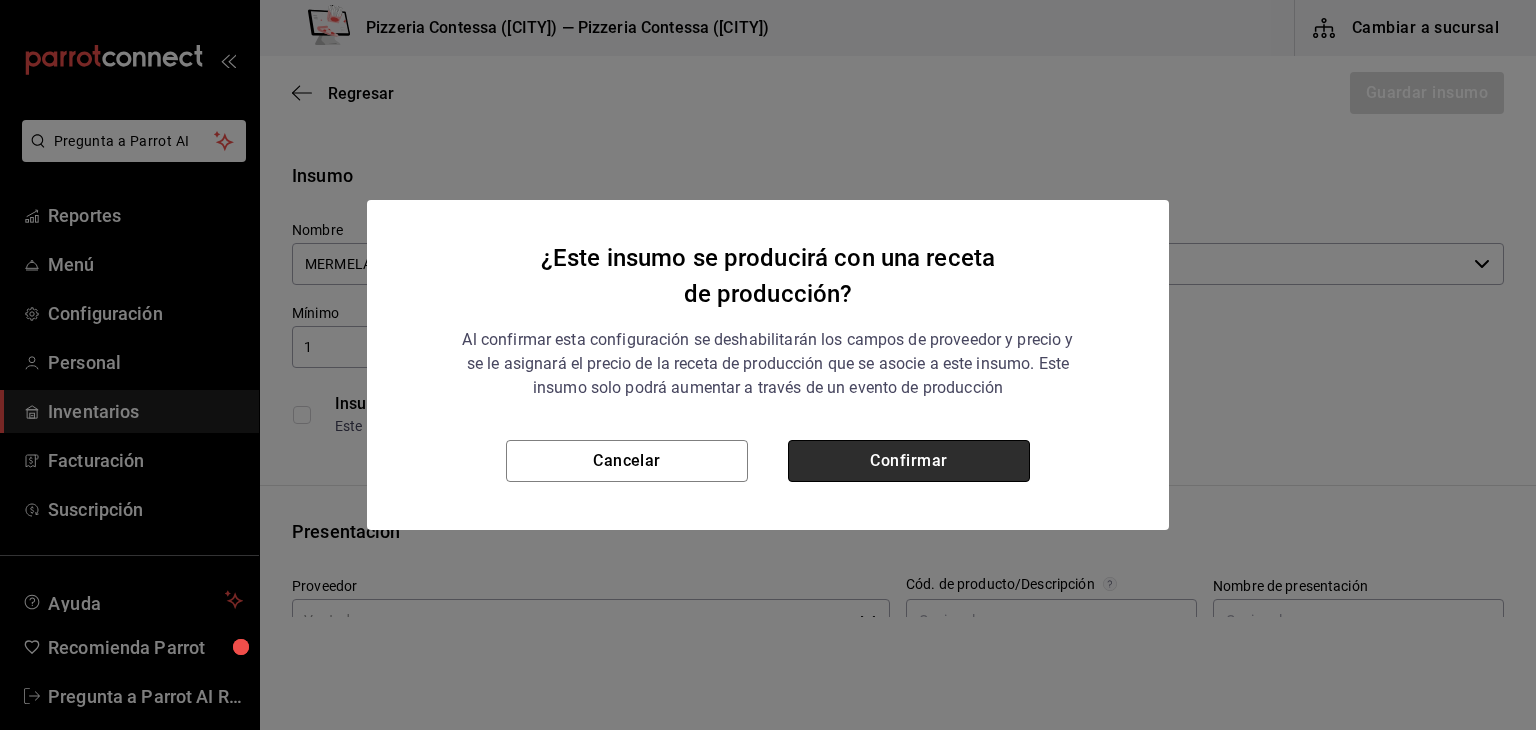 click on "Confirmar" at bounding box center (909, 461) 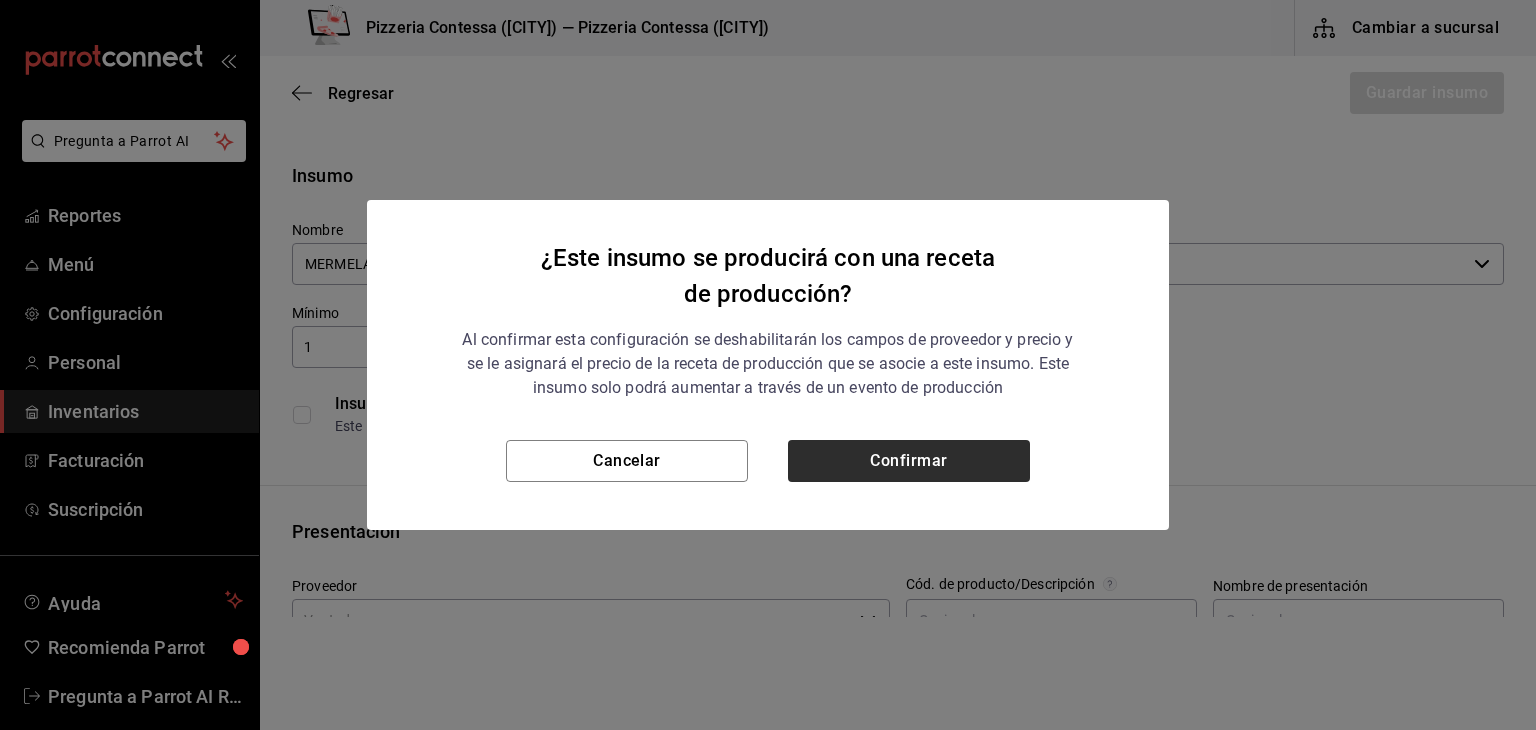 checkbox on "true" 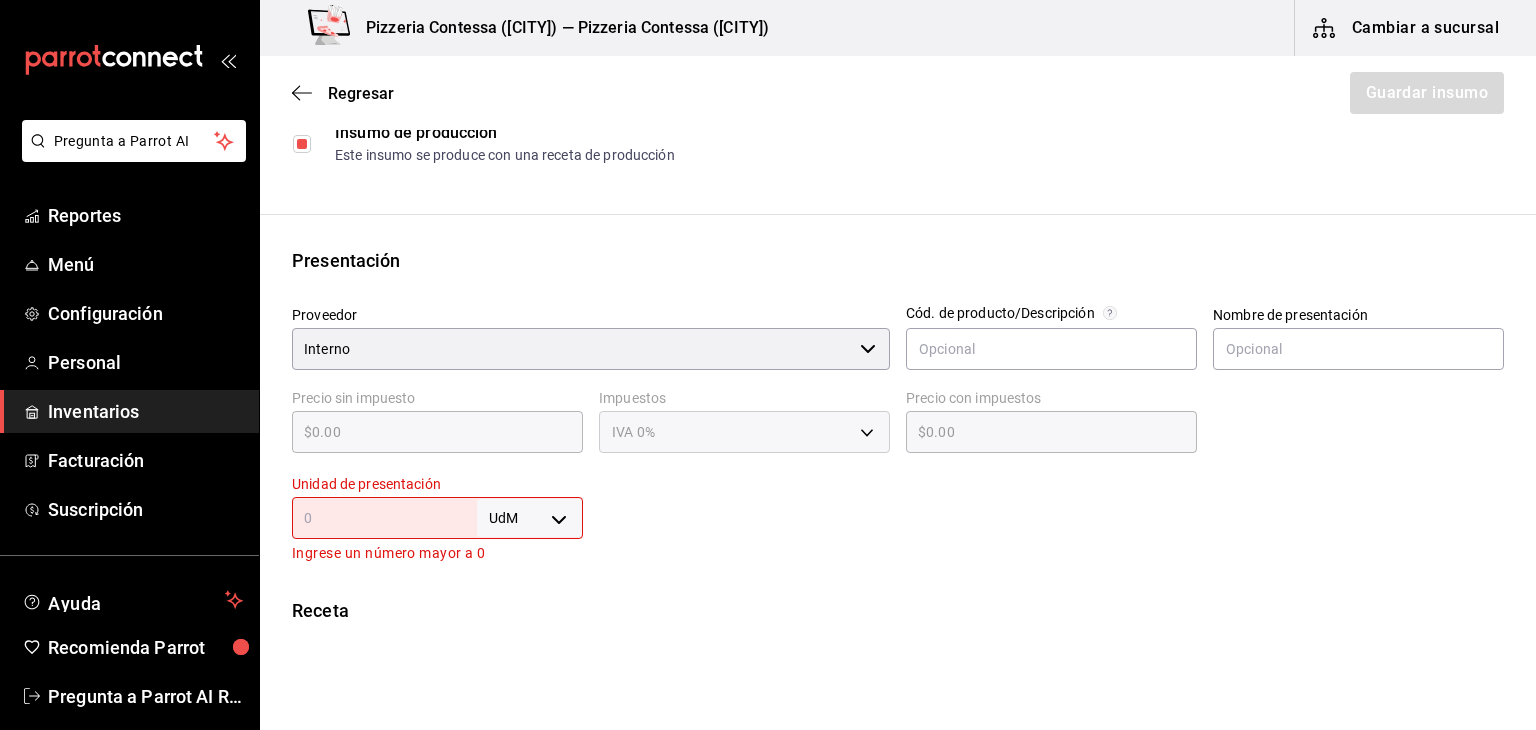 scroll, scrollTop: 272, scrollLeft: 0, axis: vertical 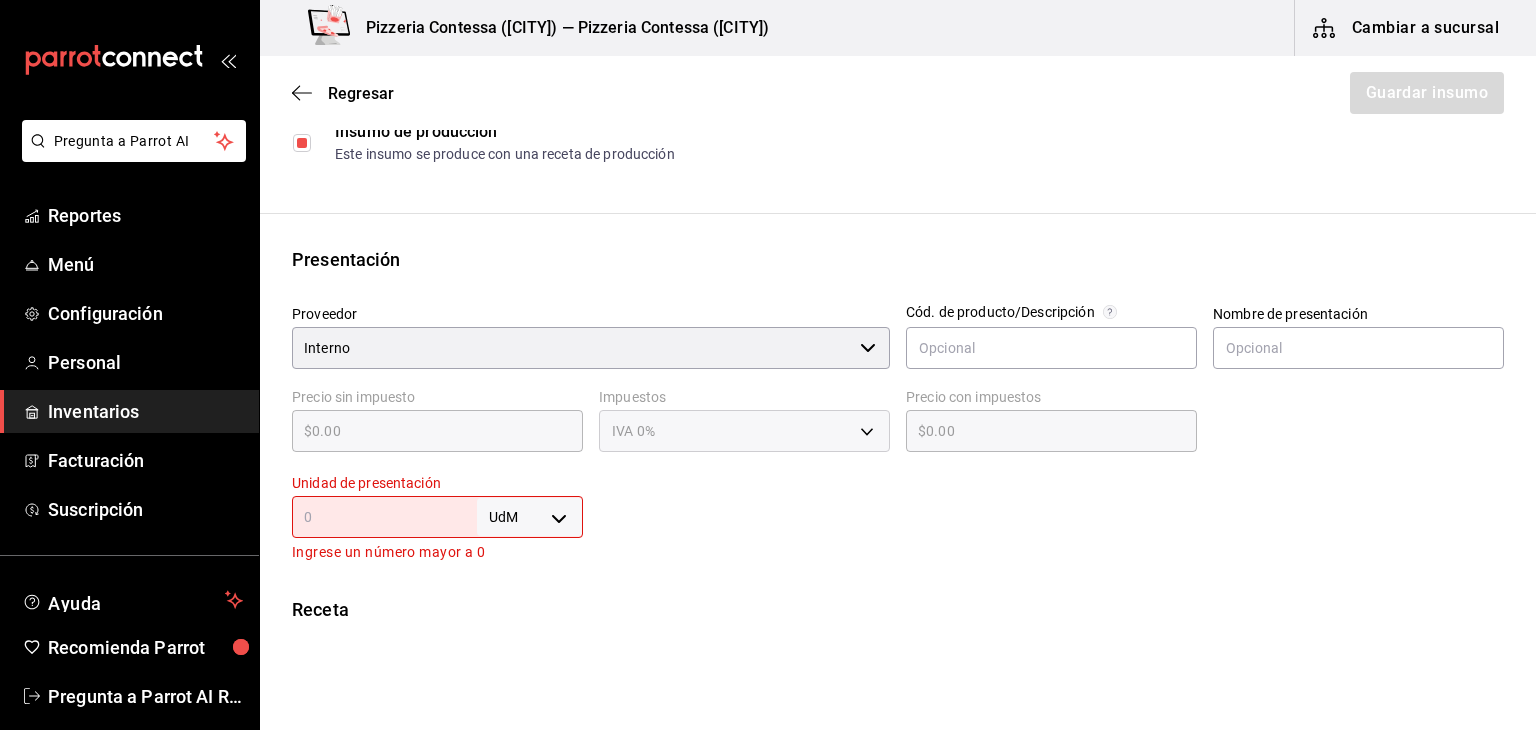 click on "Ingrese un número mayor a 0" at bounding box center (437, 552) 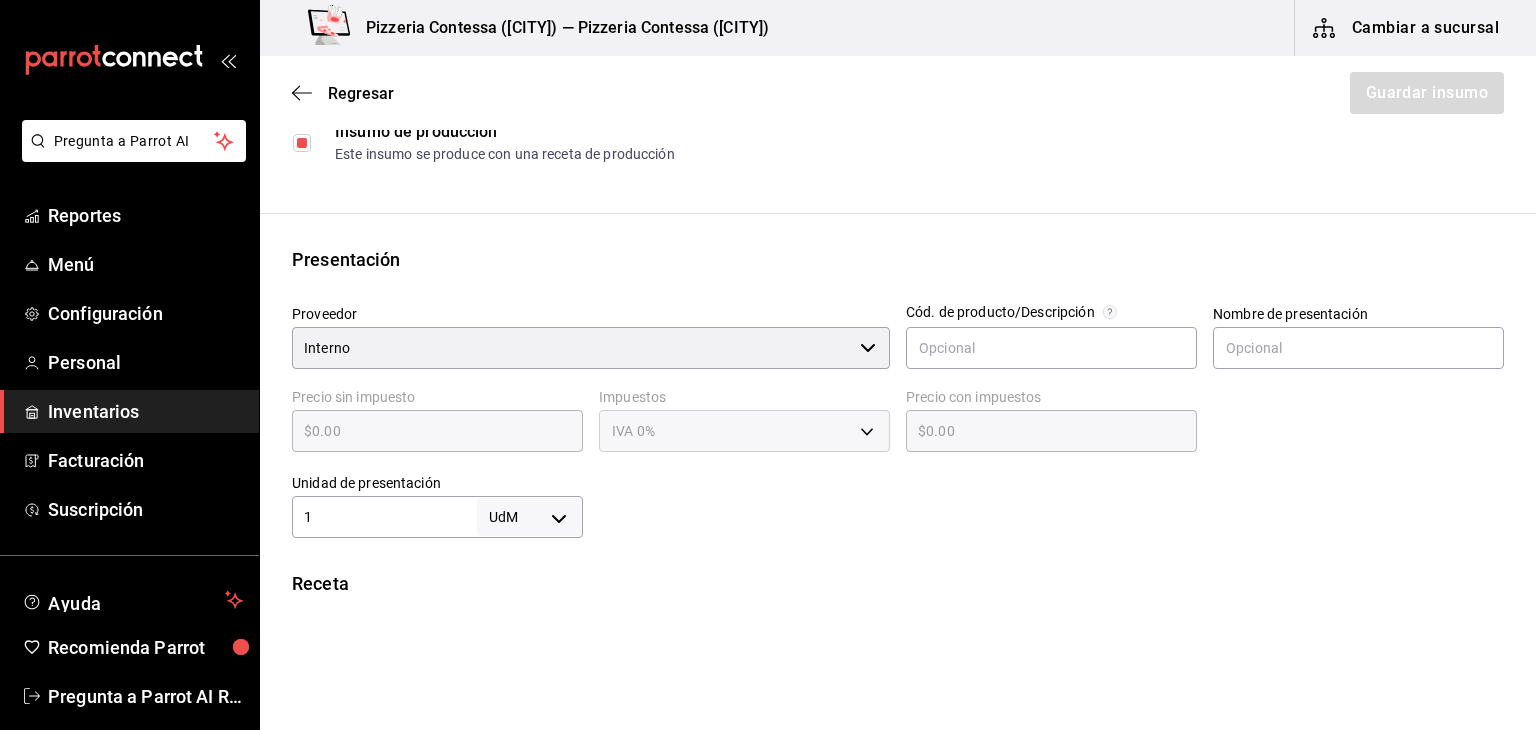 type on "1" 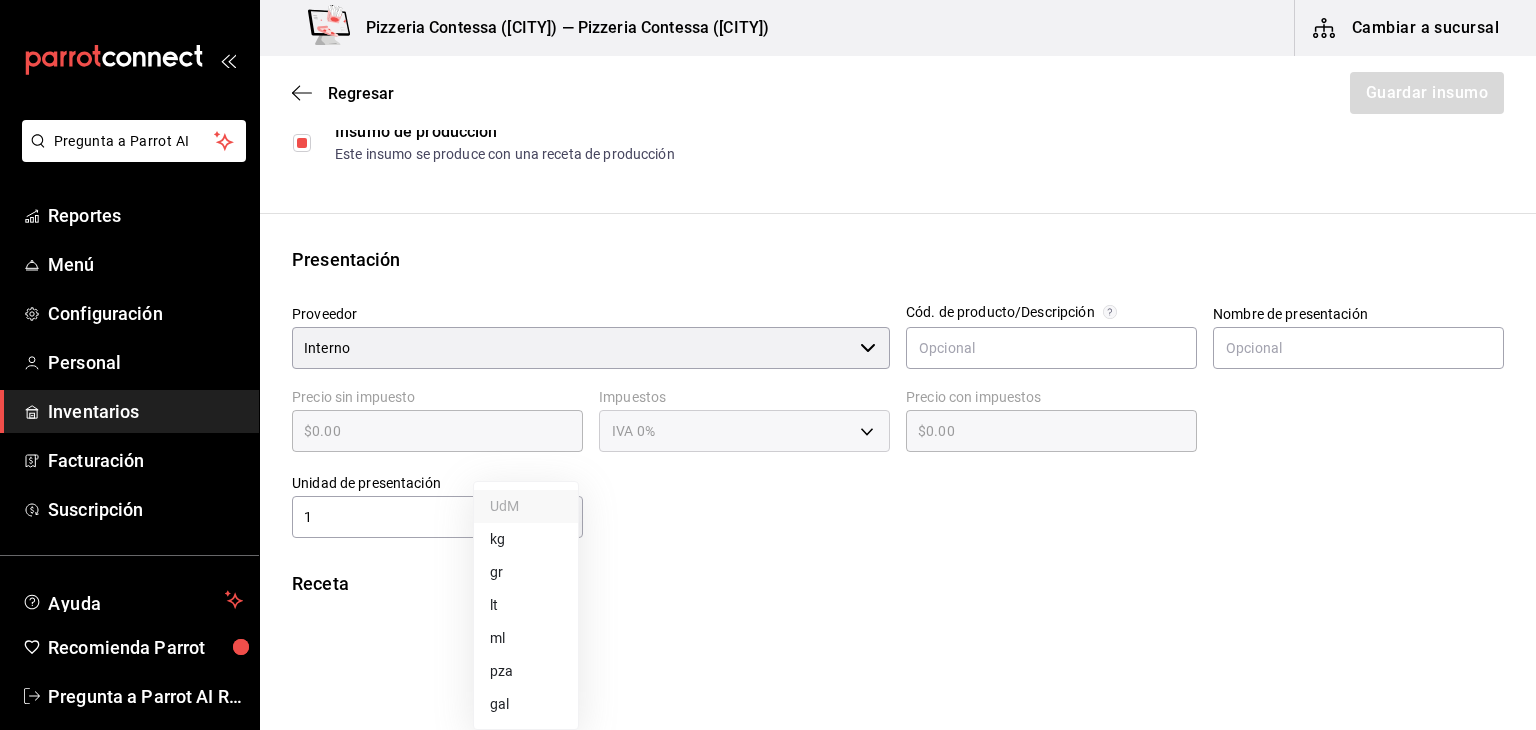 click on "gr" at bounding box center [526, 572] 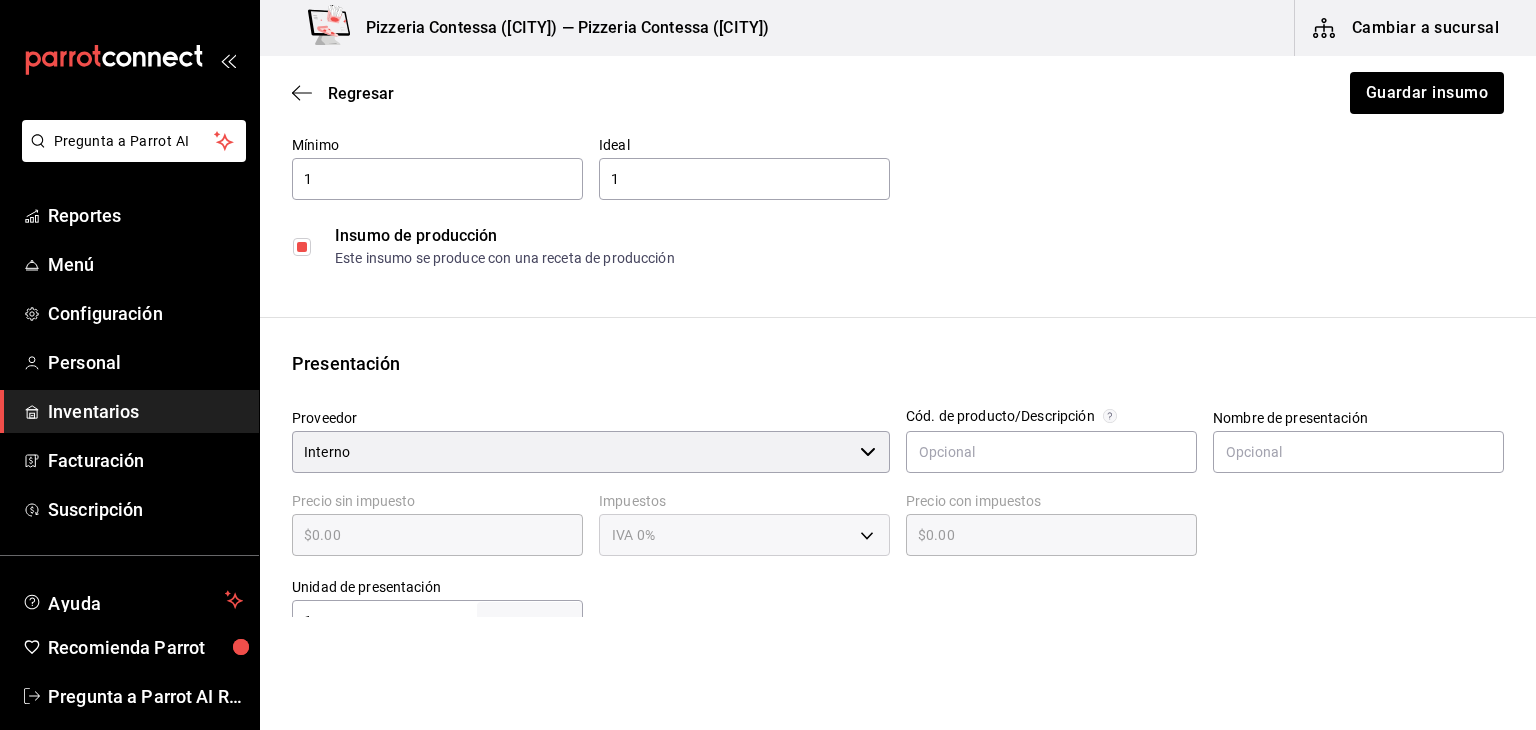 scroll, scrollTop: 0, scrollLeft: 0, axis: both 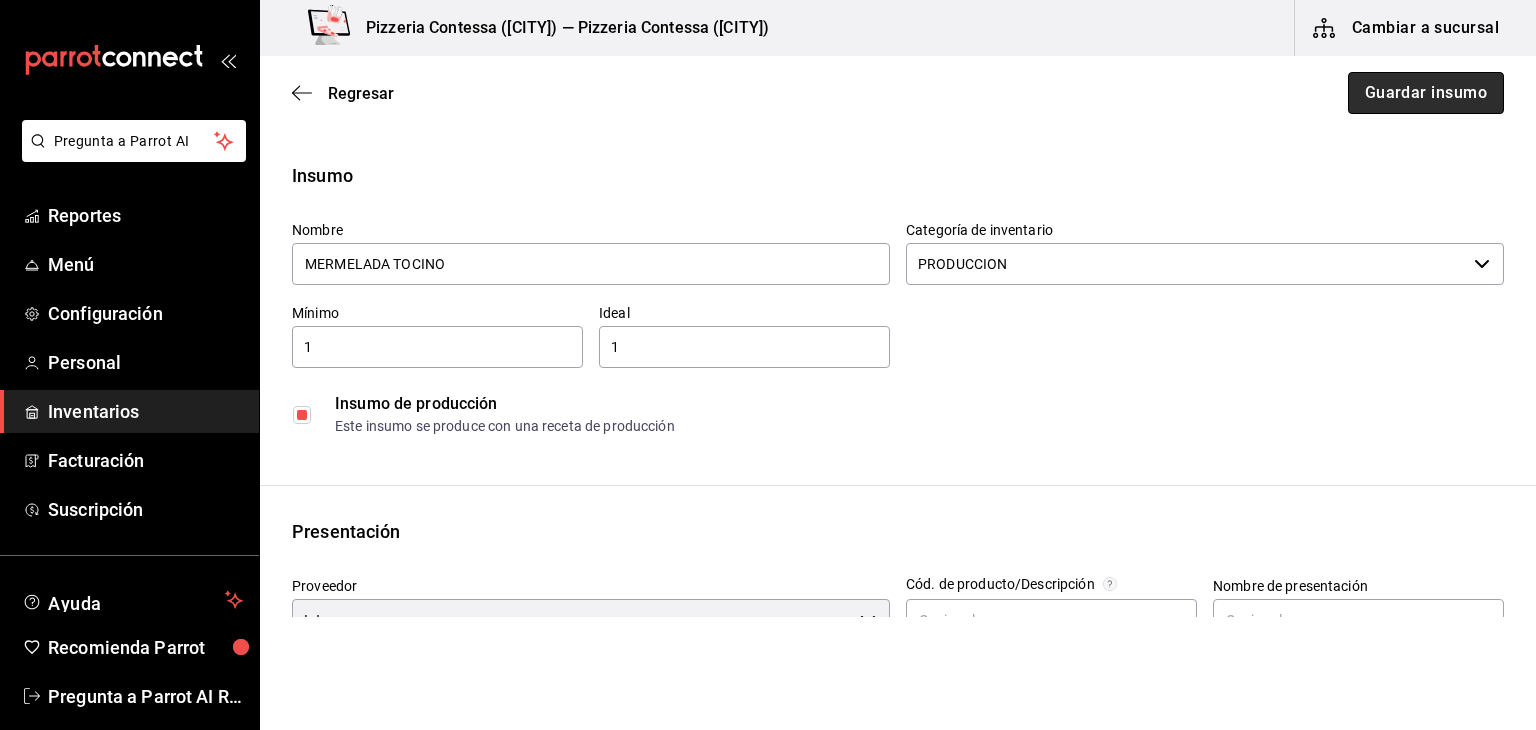 click on "Guardar insumo" at bounding box center [1426, 93] 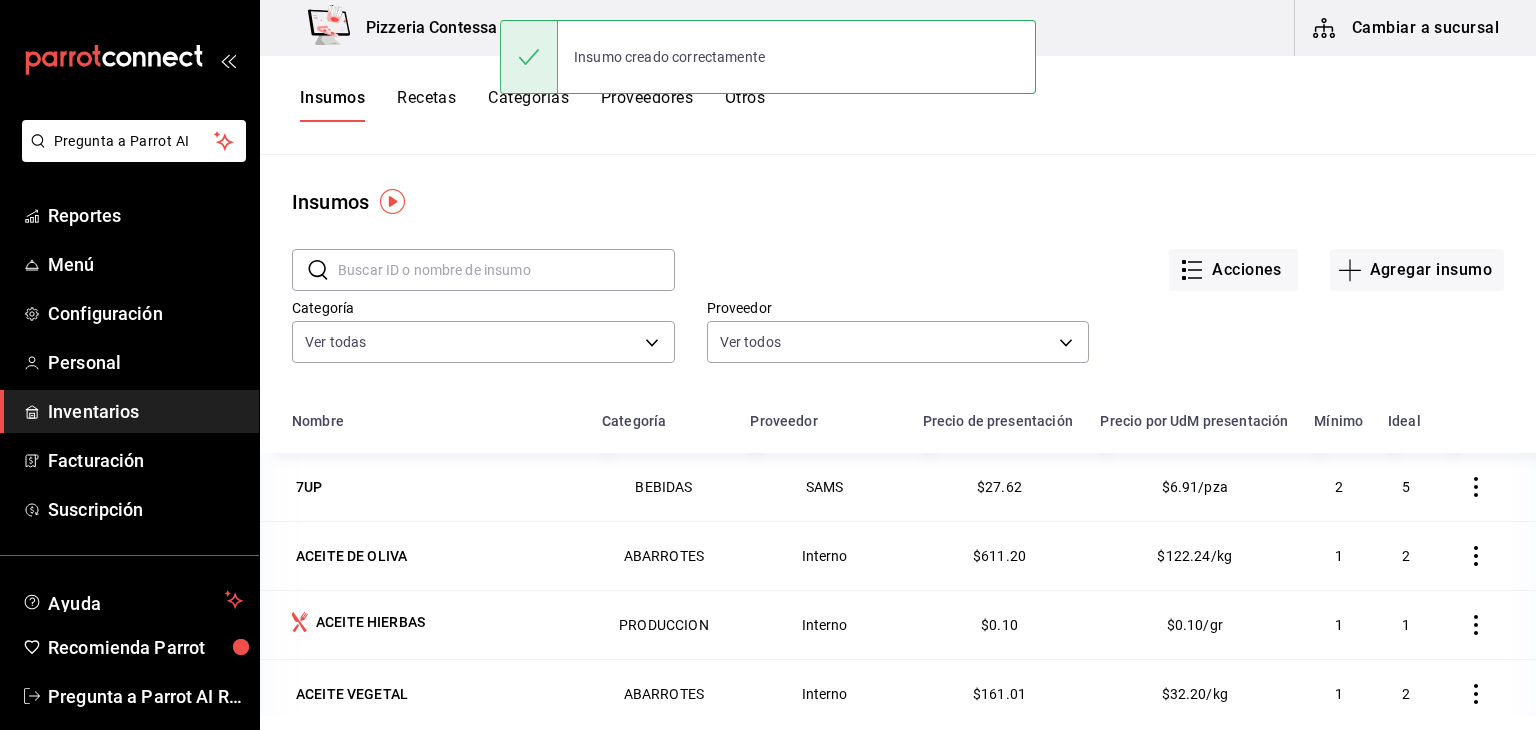 click on "Recetas" at bounding box center (426, 105) 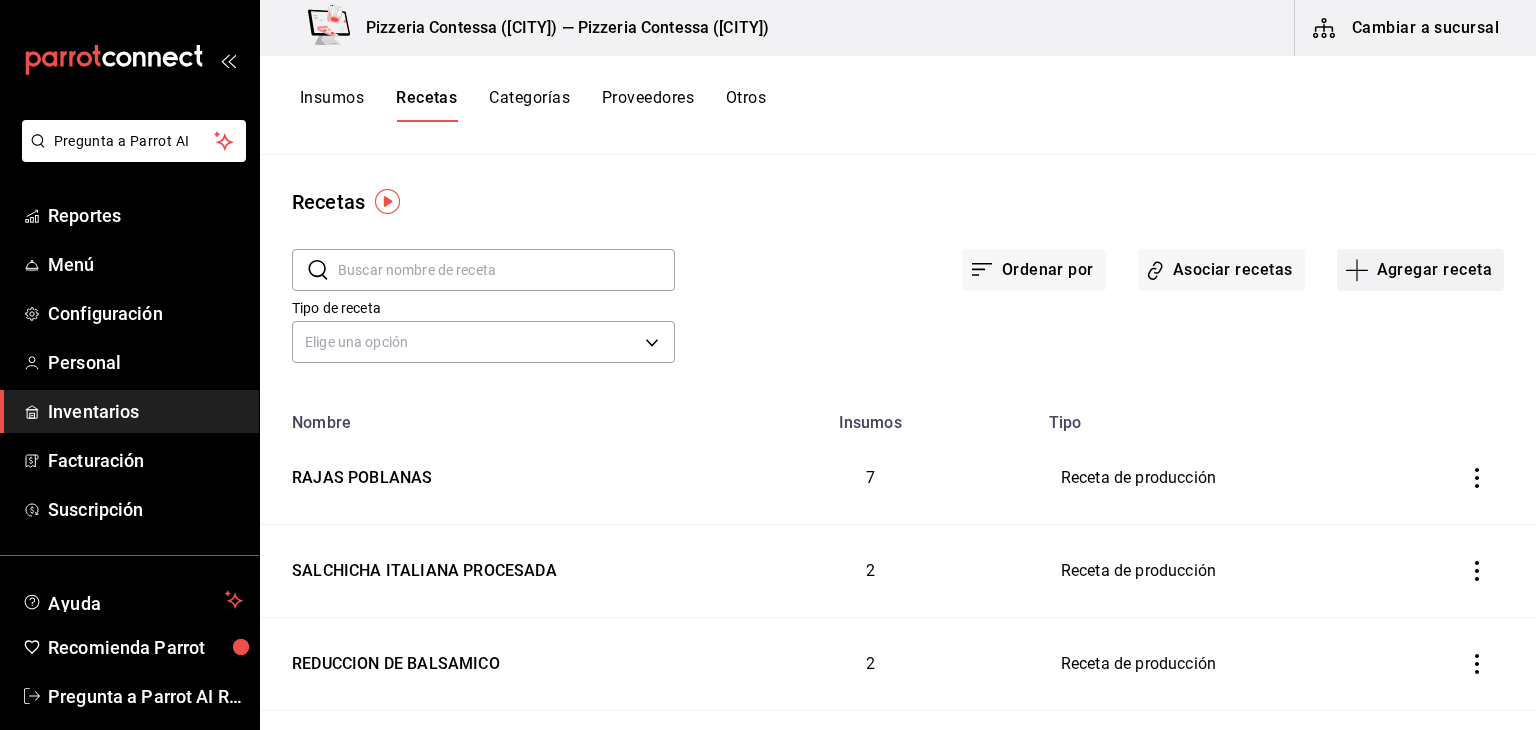 click on "Agregar receta" at bounding box center (1420, 270) 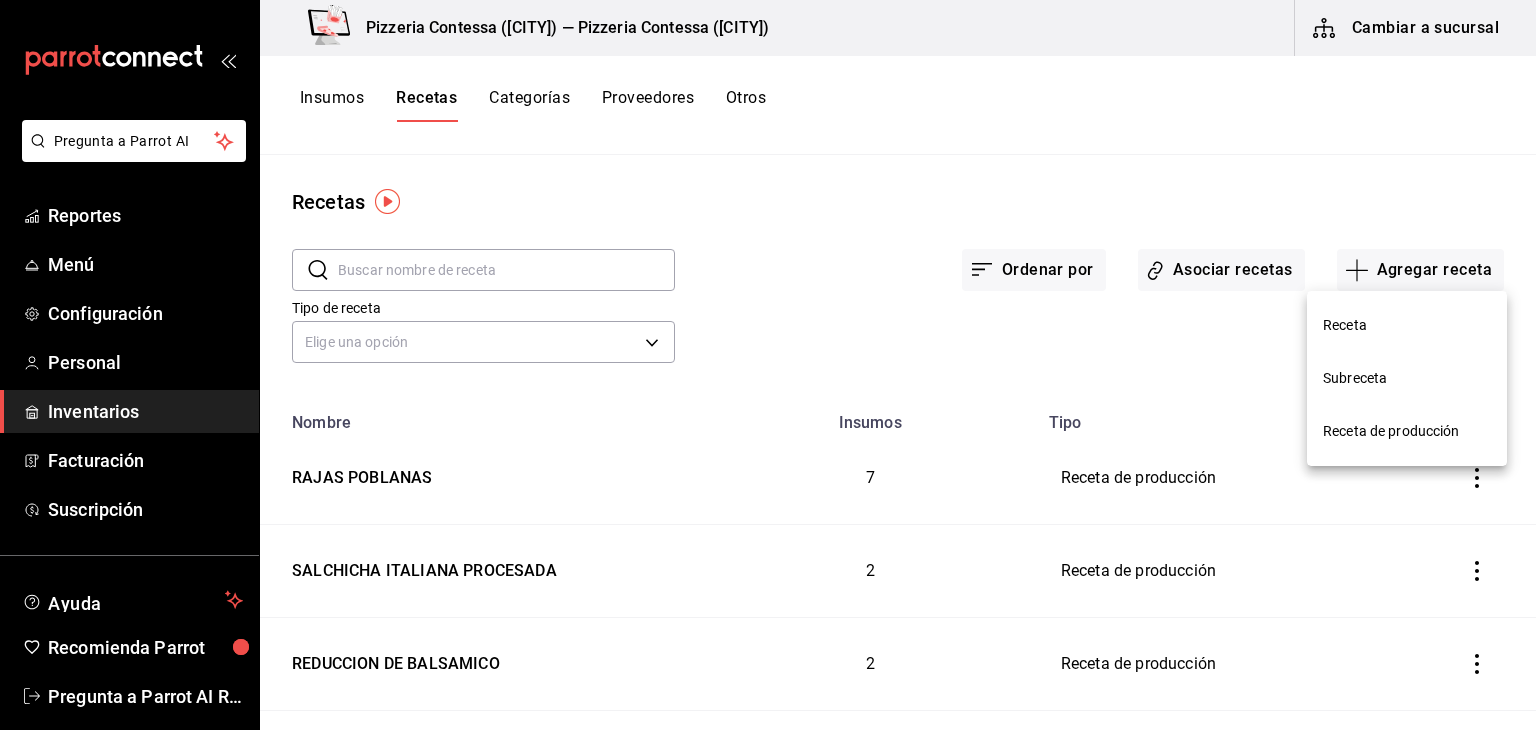 click on "Receta de producción" at bounding box center [1407, 431] 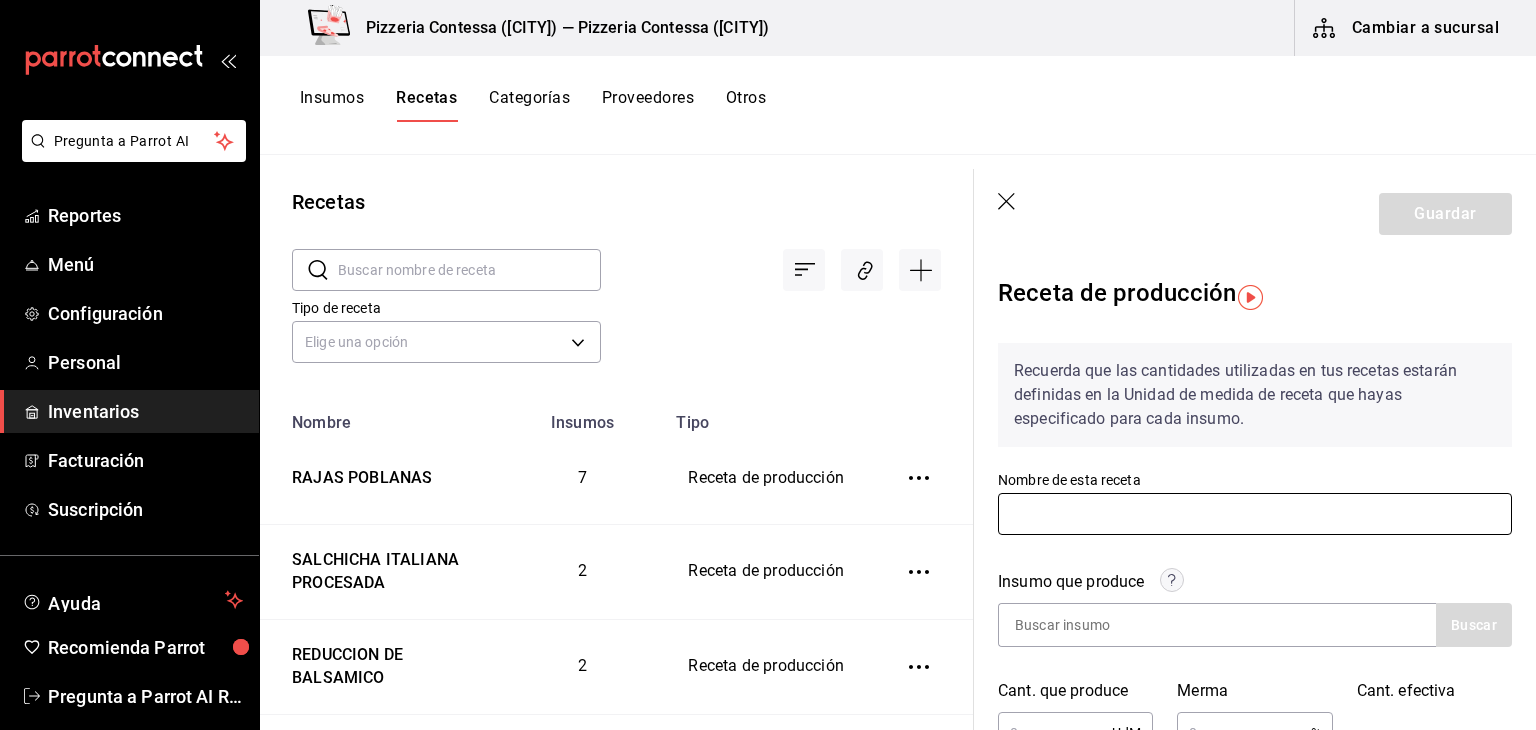 click at bounding box center [1255, 514] 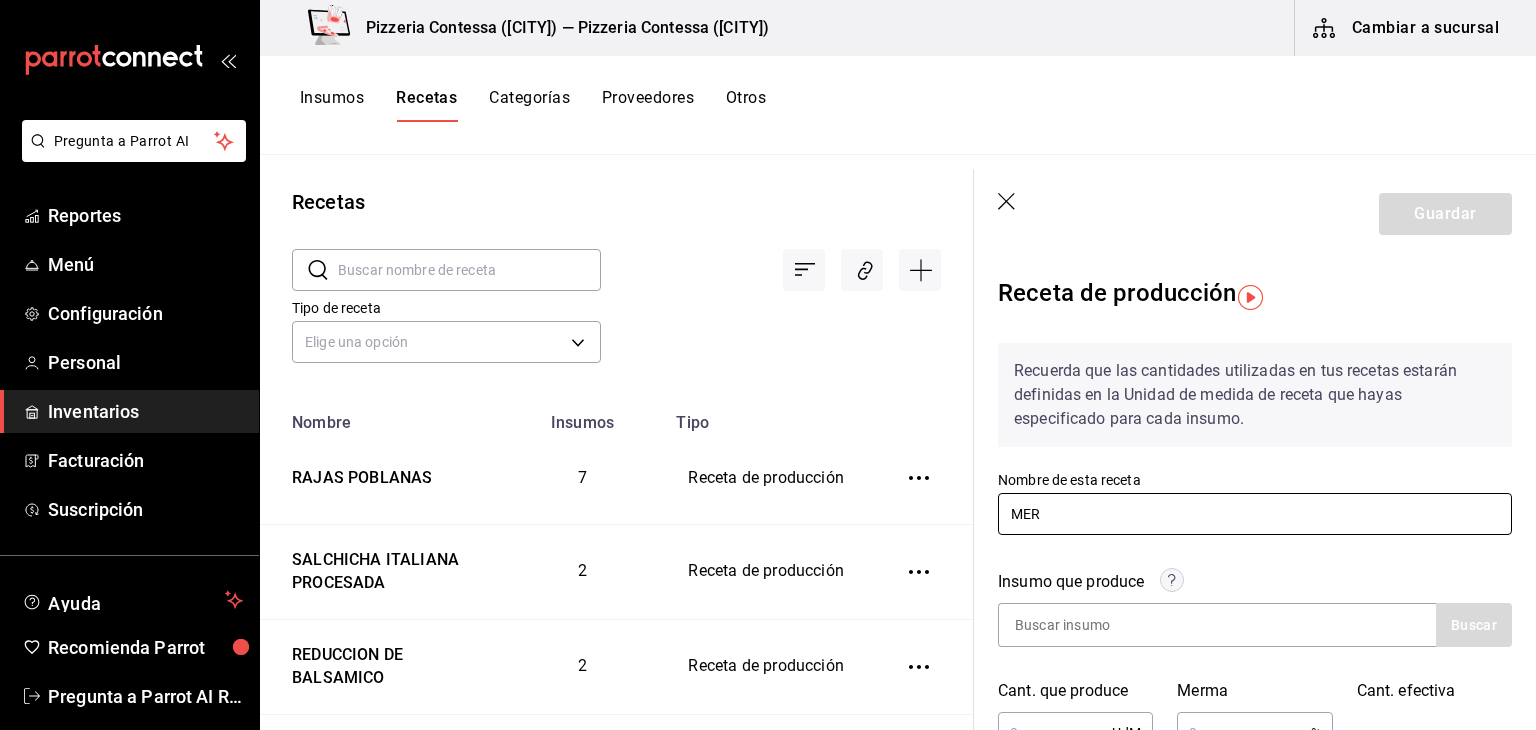 type on "MERMELADA TOCINO" 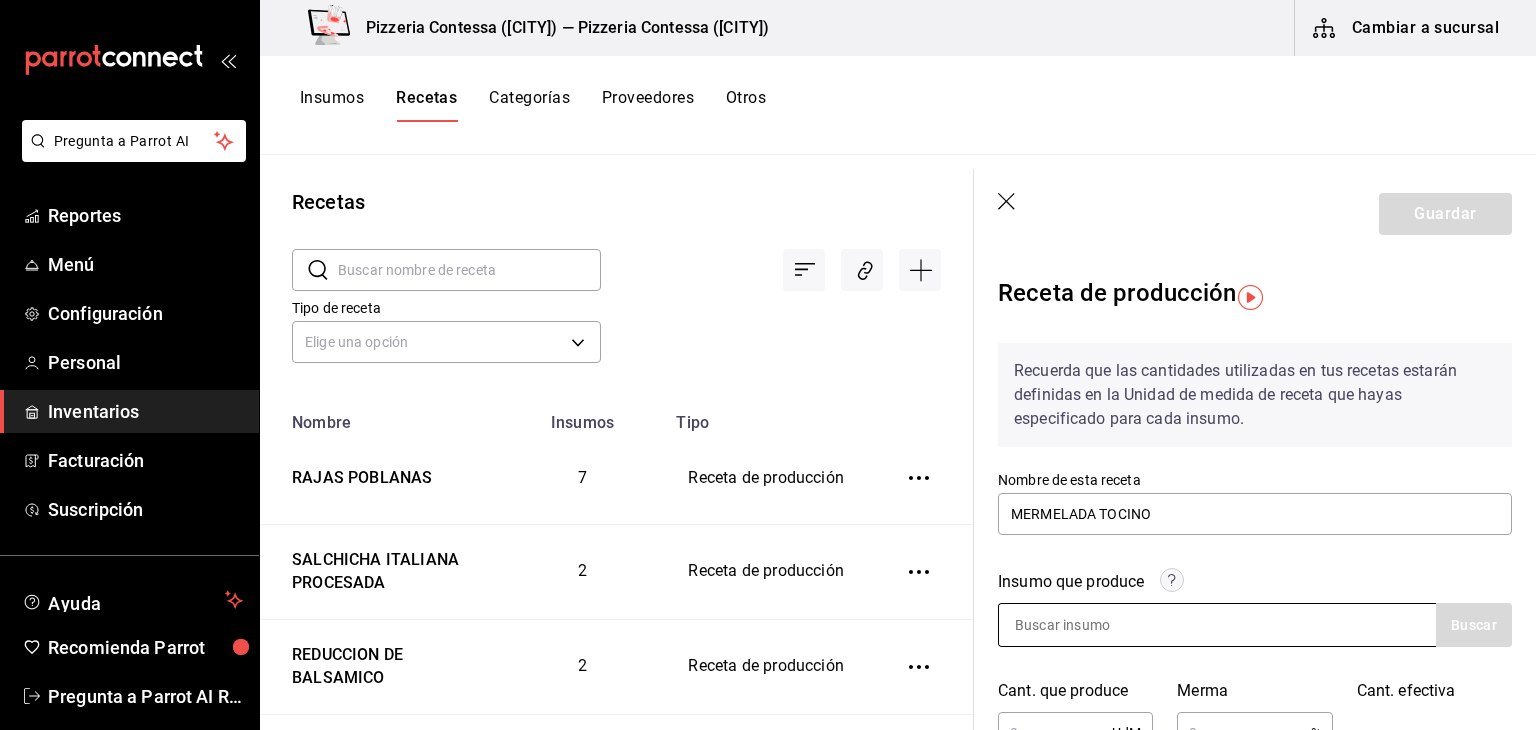 click at bounding box center (1099, 625) 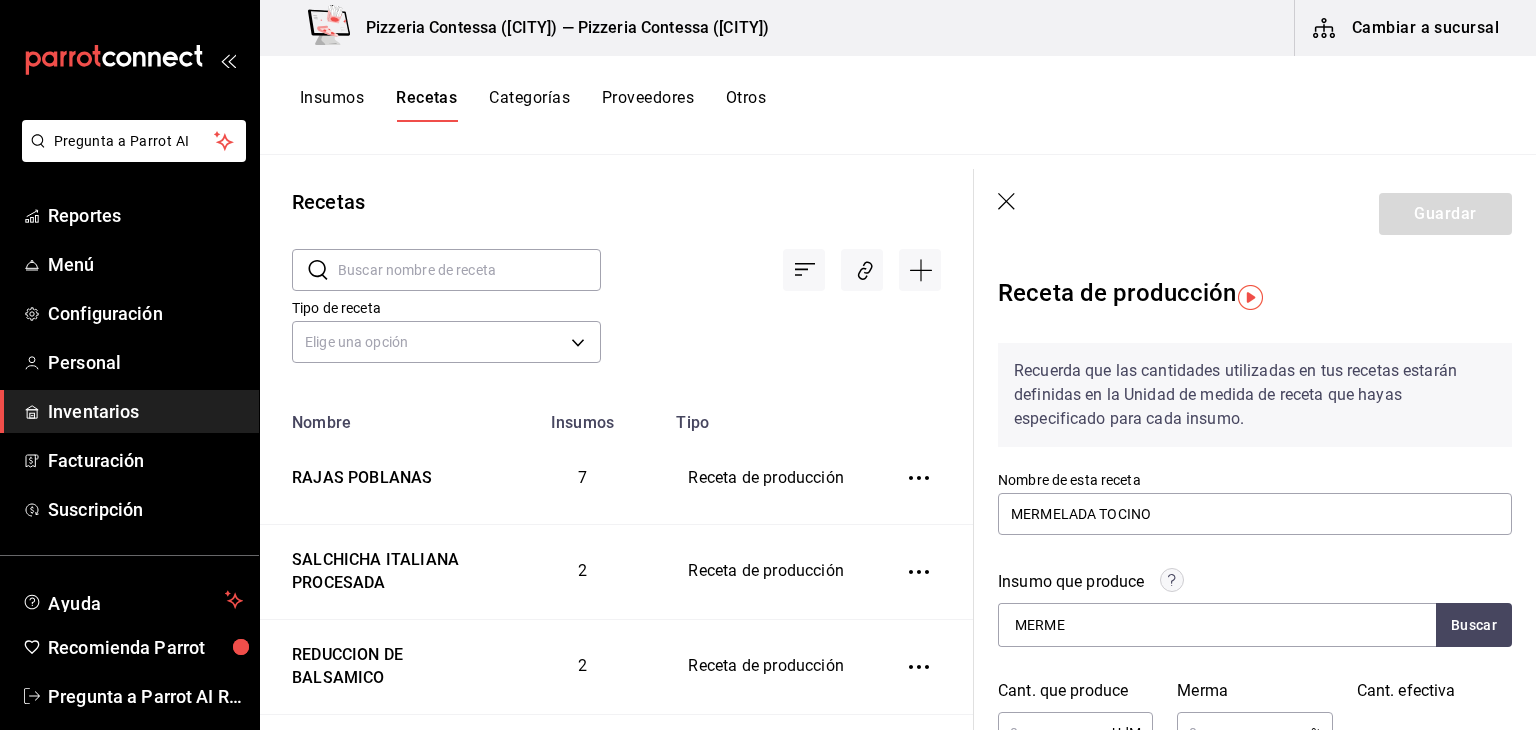 type on "MERME" 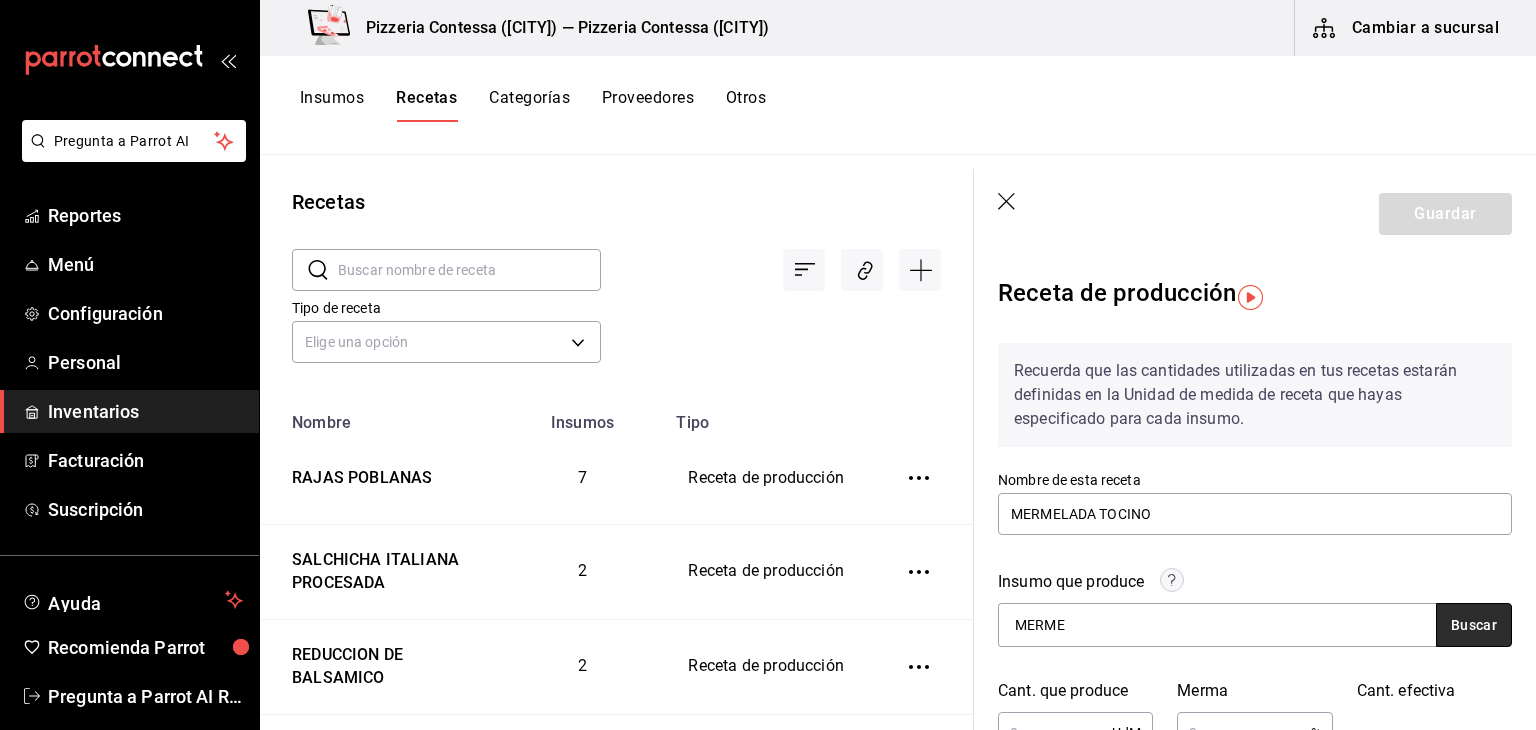click on "Buscar" at bounding box center [1474, 625] 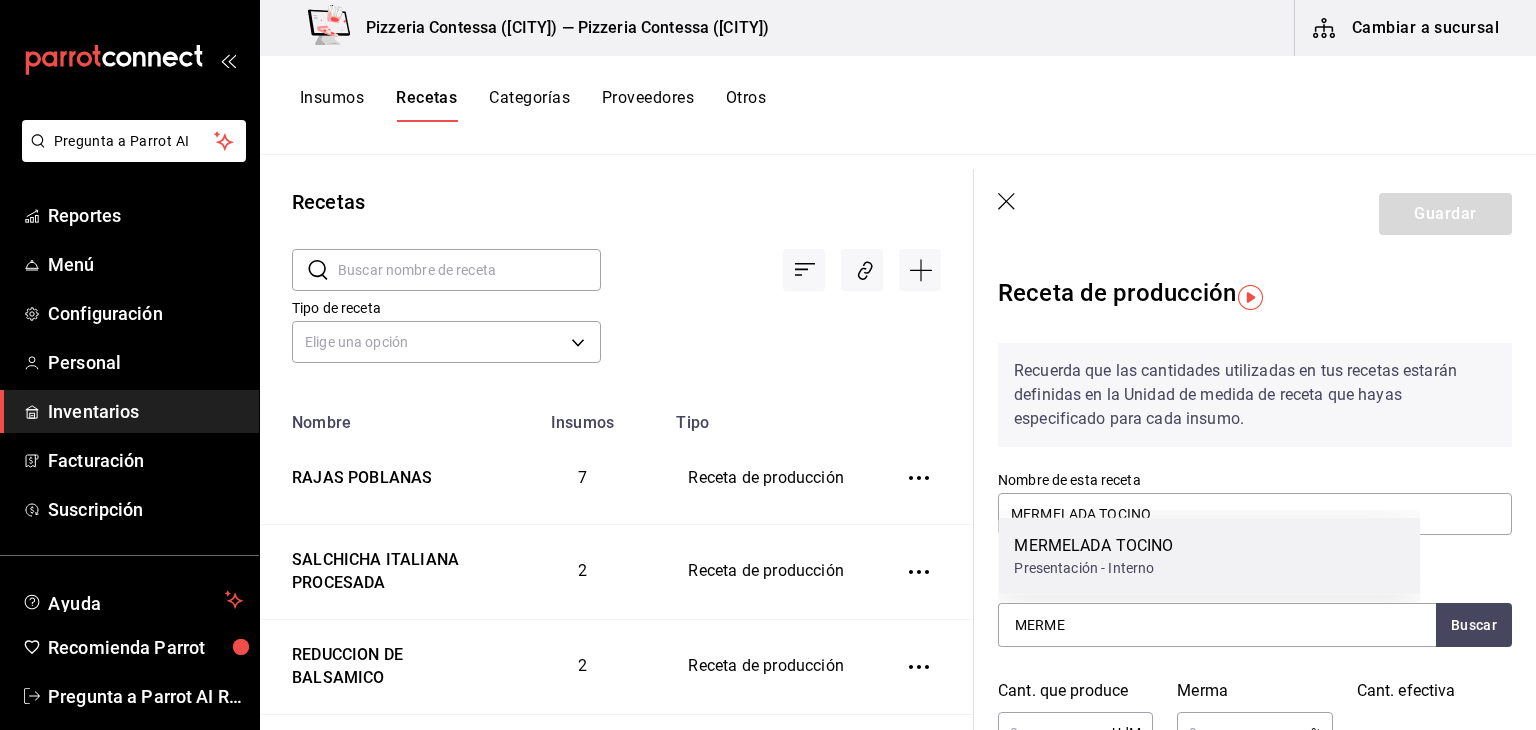 click on "MERMELADA TOCINO Presentación - Interno" at bounding box center (1209, 556) 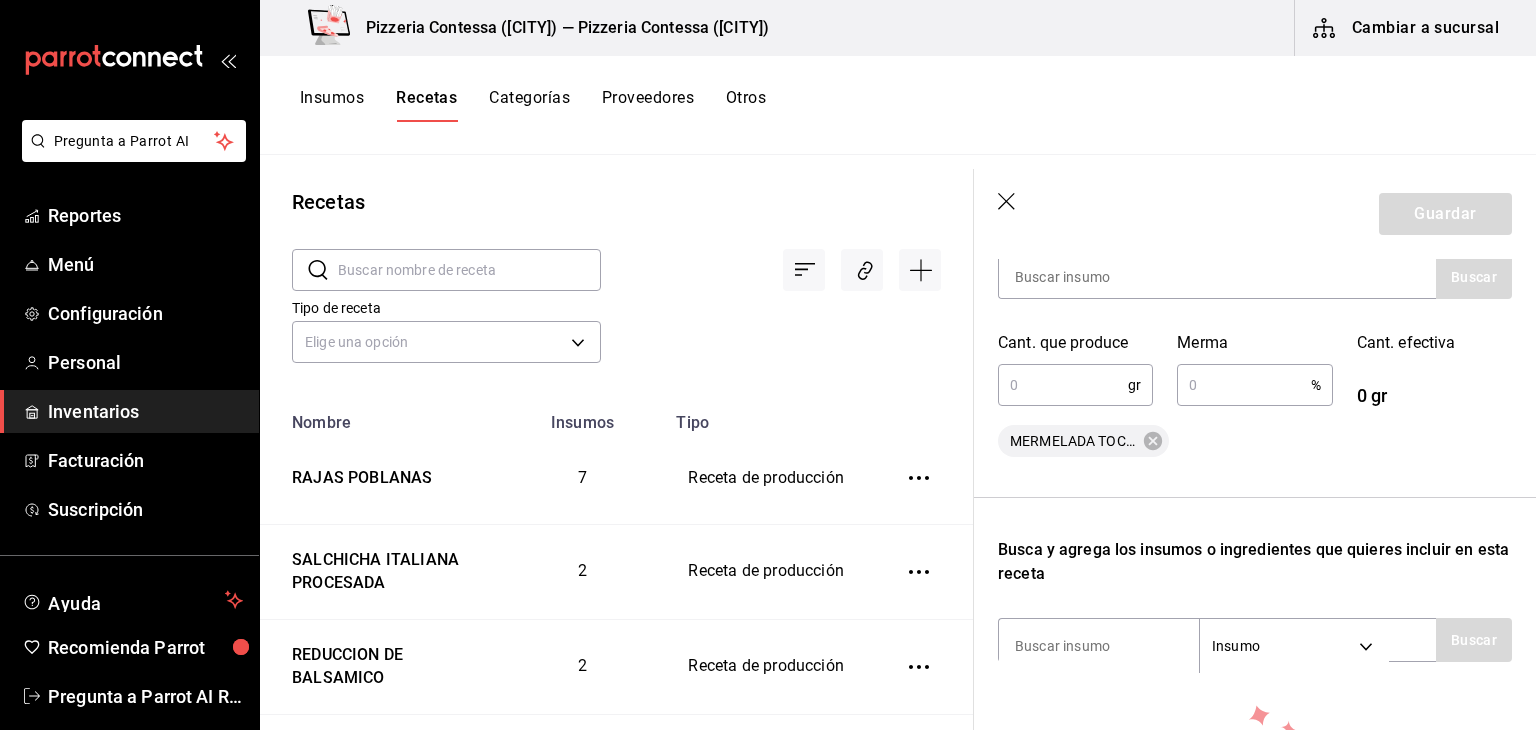 scroll, scrollTop: 348, scrollLeft: 0, axis: vertical 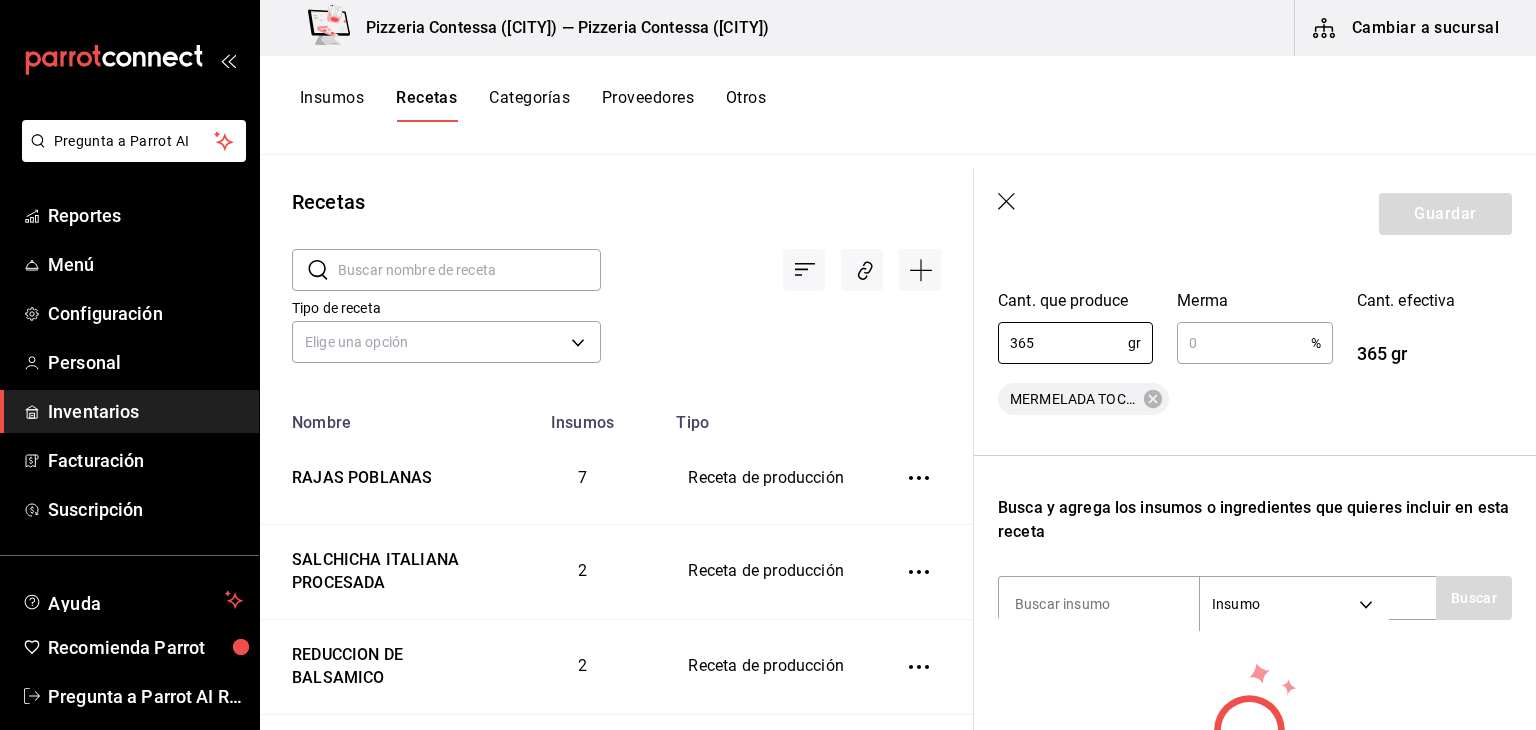 type on "365" 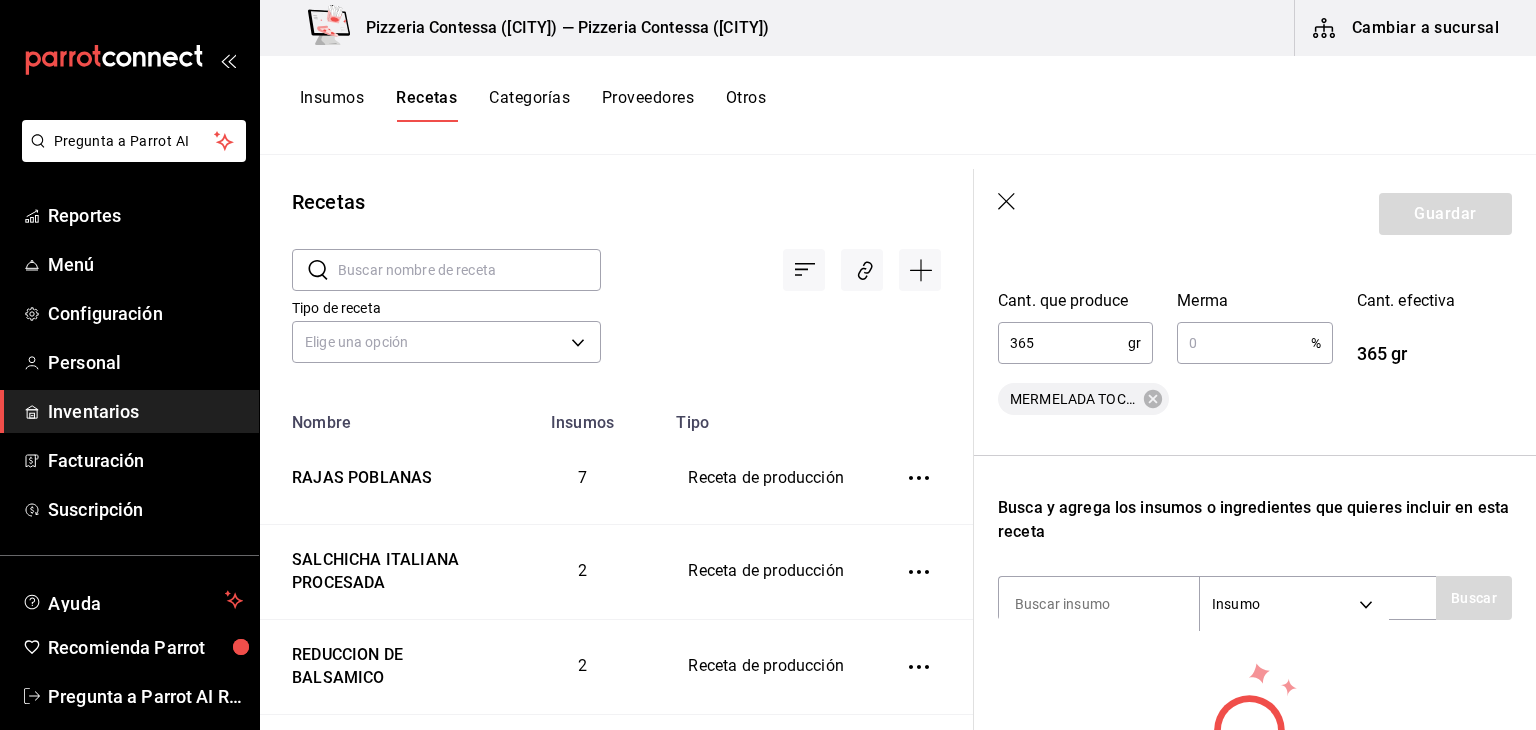 click at bounding box center (1243, 343) 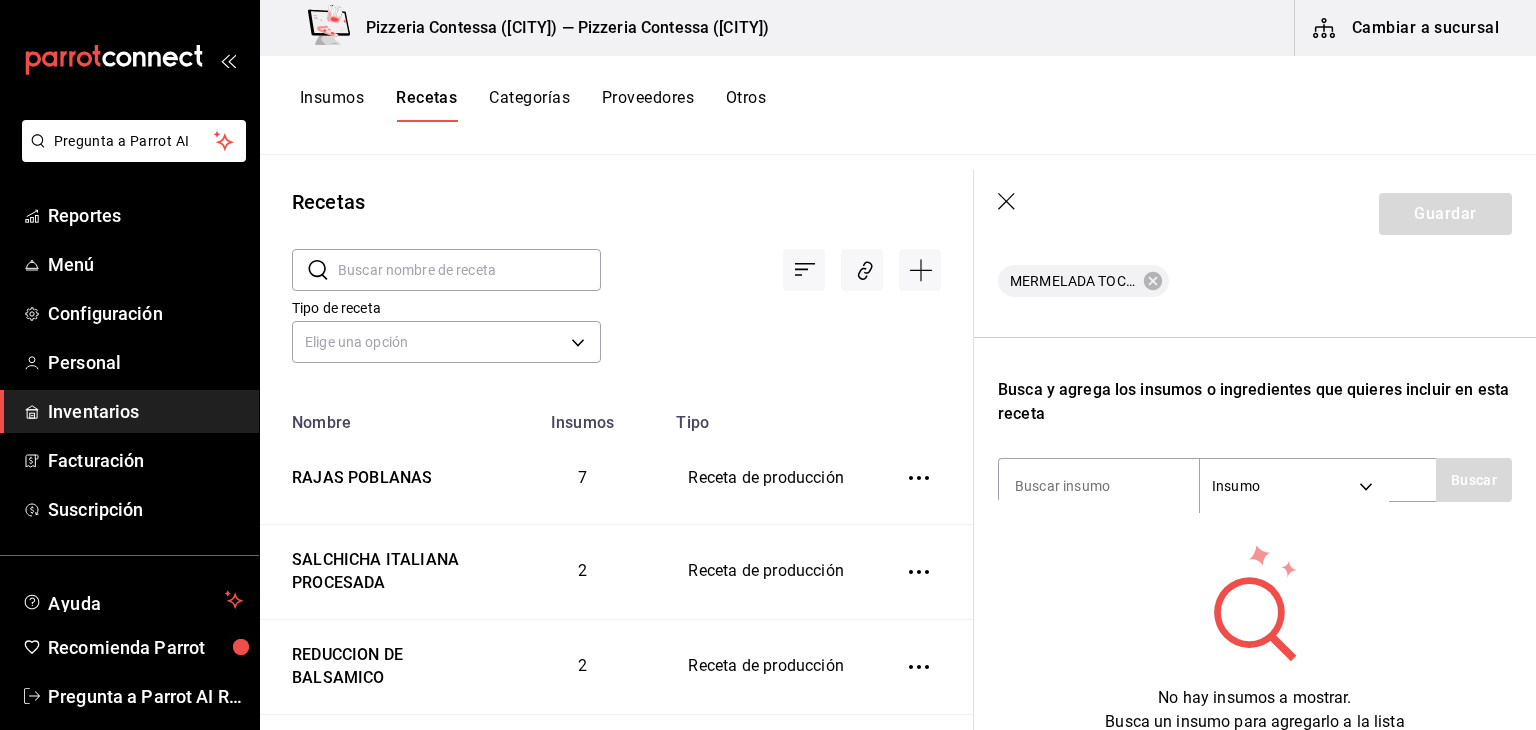 scroll, scrollTop: 510, scrollLeft: 0, axis: vertical 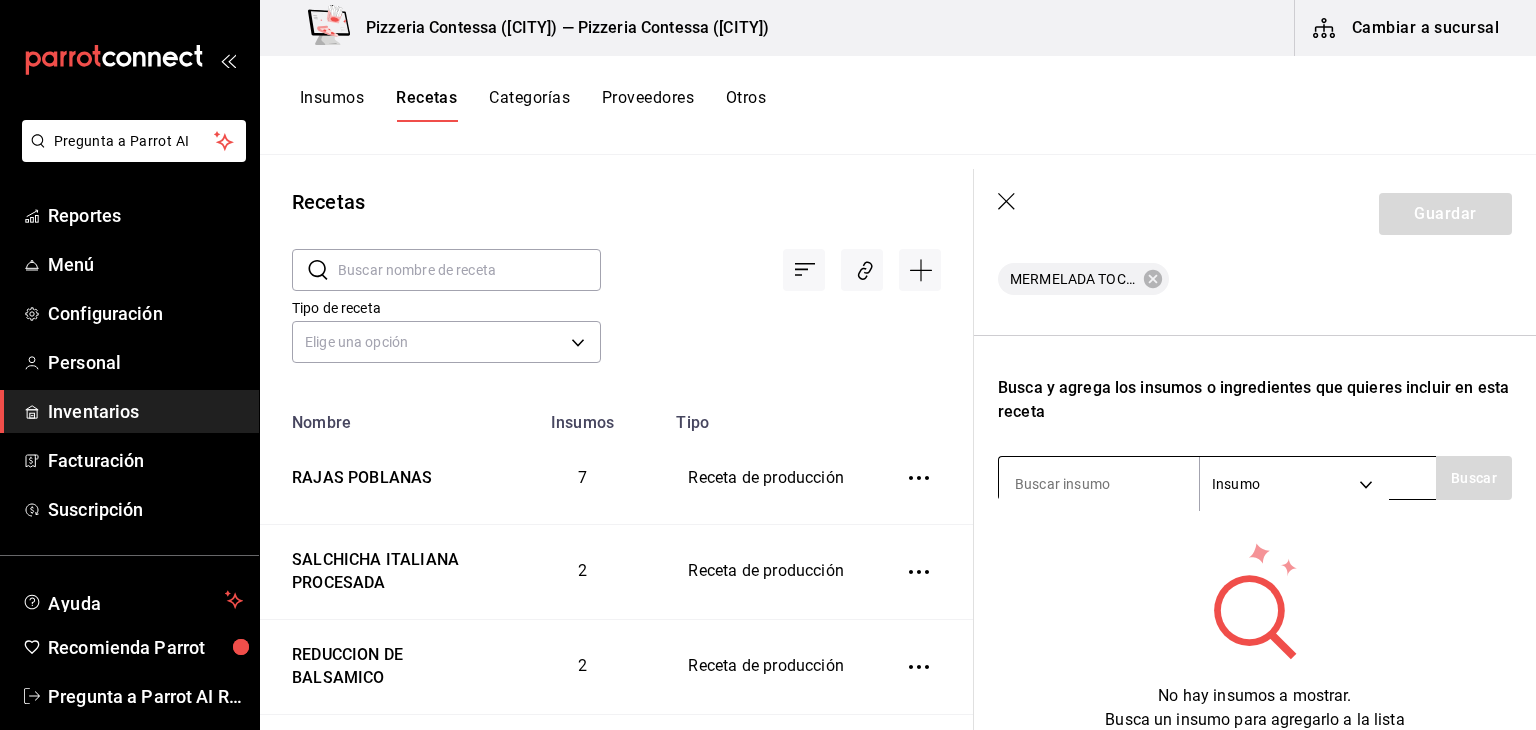 click at bounding box center (1099, 484) 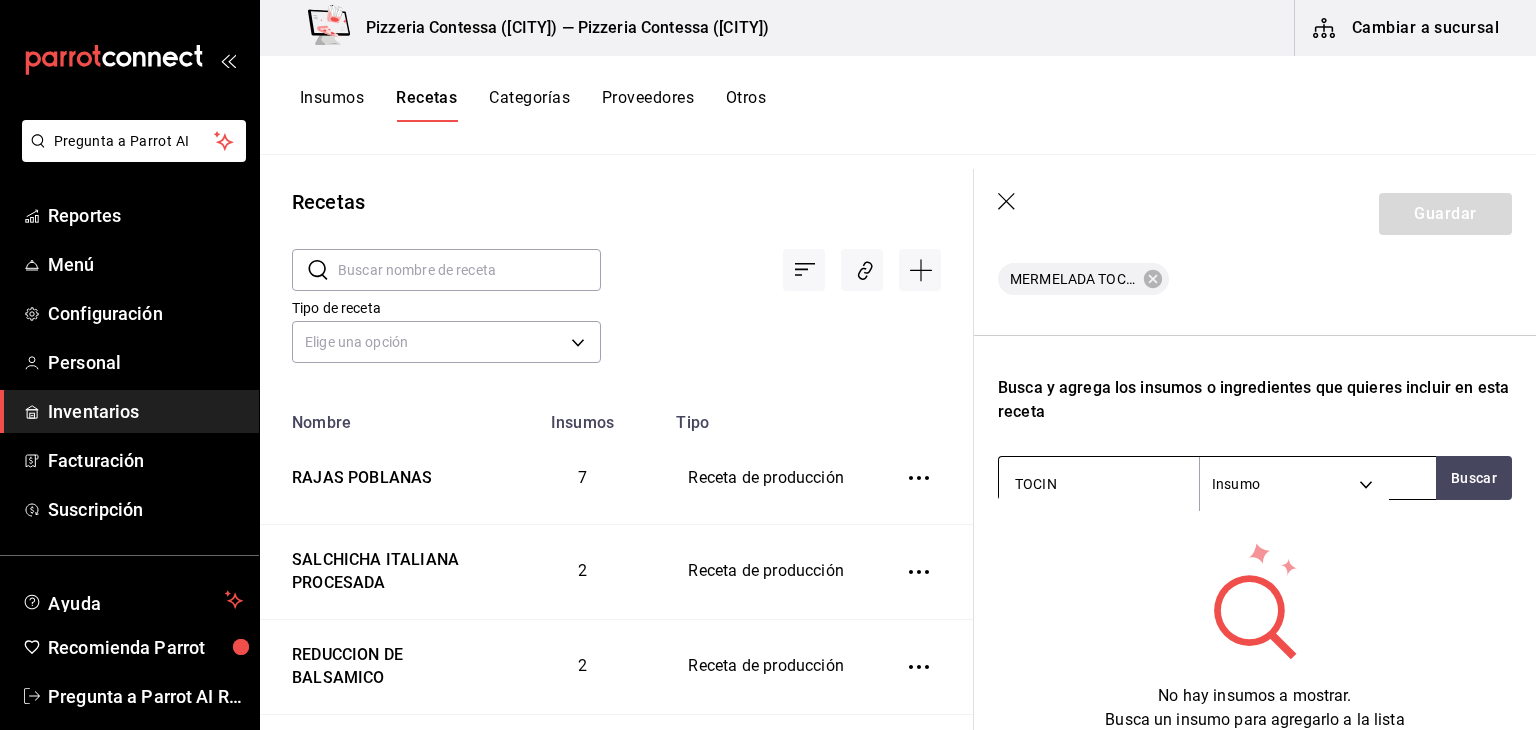 type on "TOCINO" 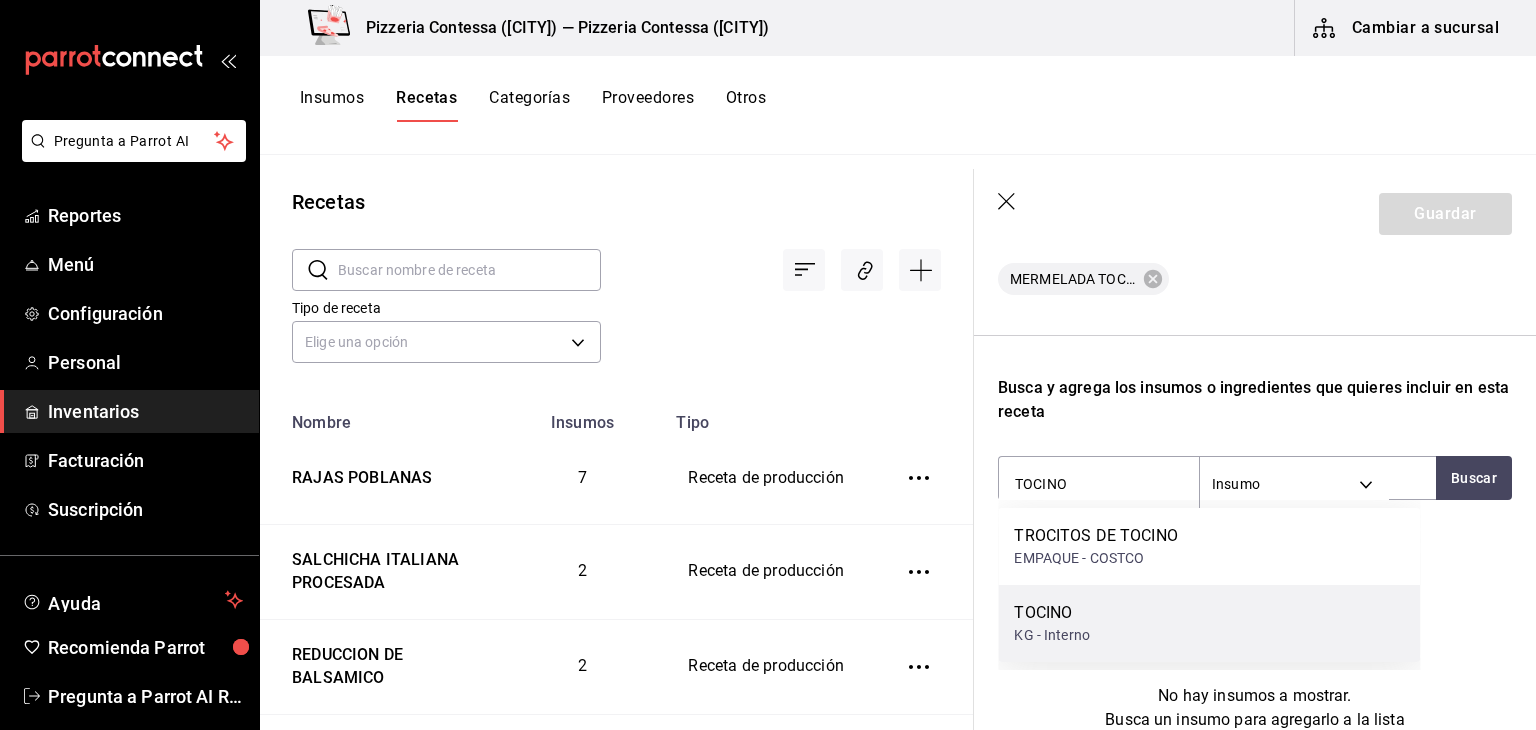 click on "TOCINO" at bounding box center [1052, 613] 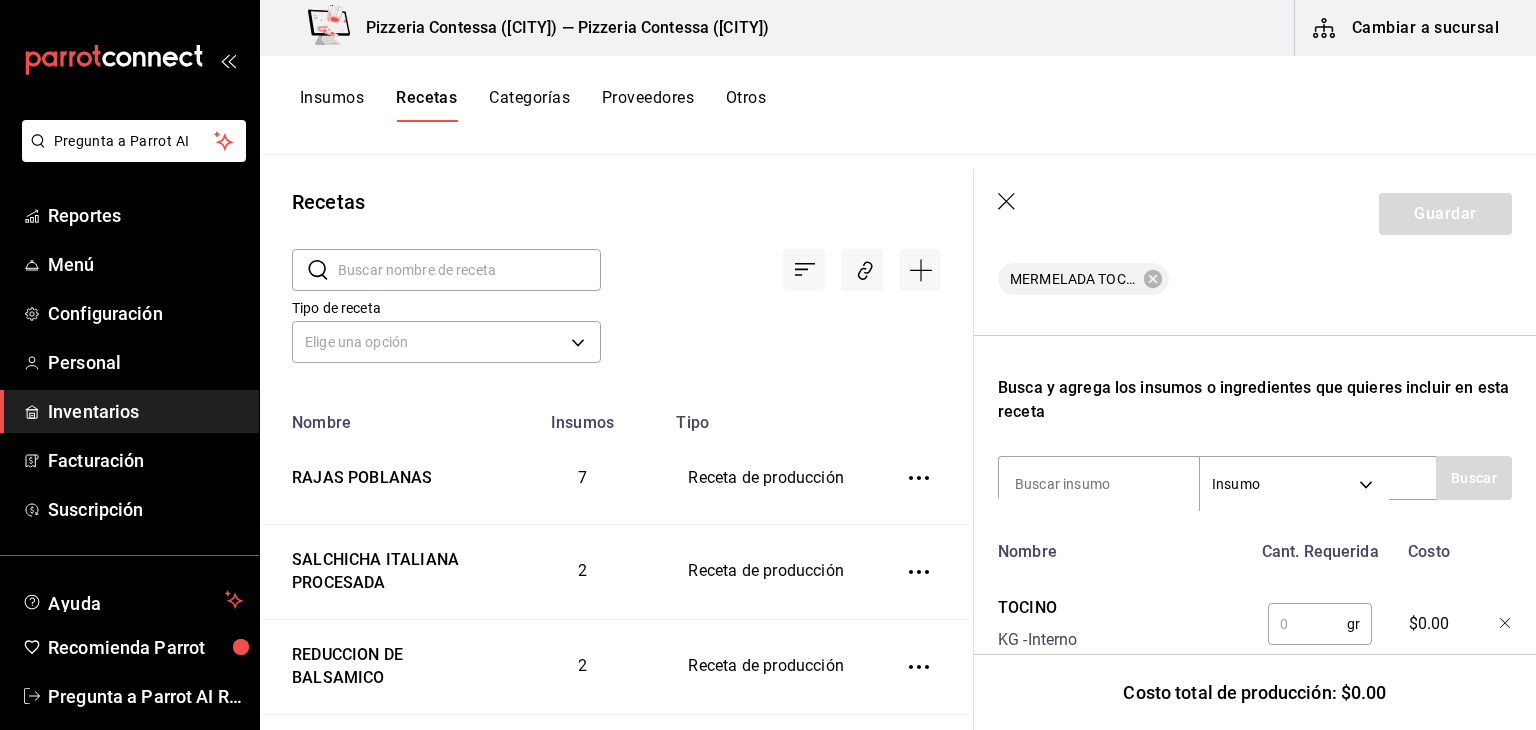 scroll, scrollTop: 576, scrollLeft: 0, axis: vertical 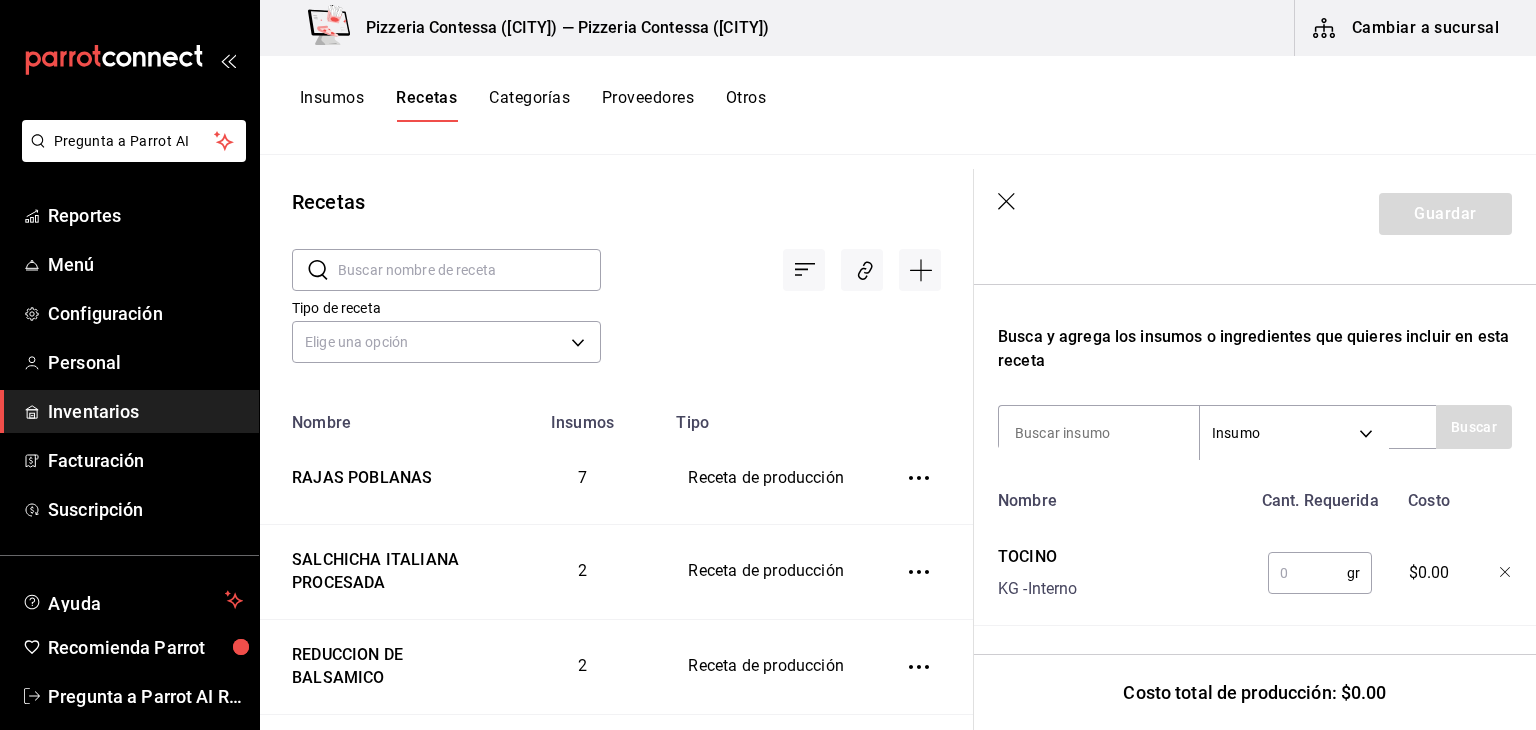 click at bounding box center (1307, 573) 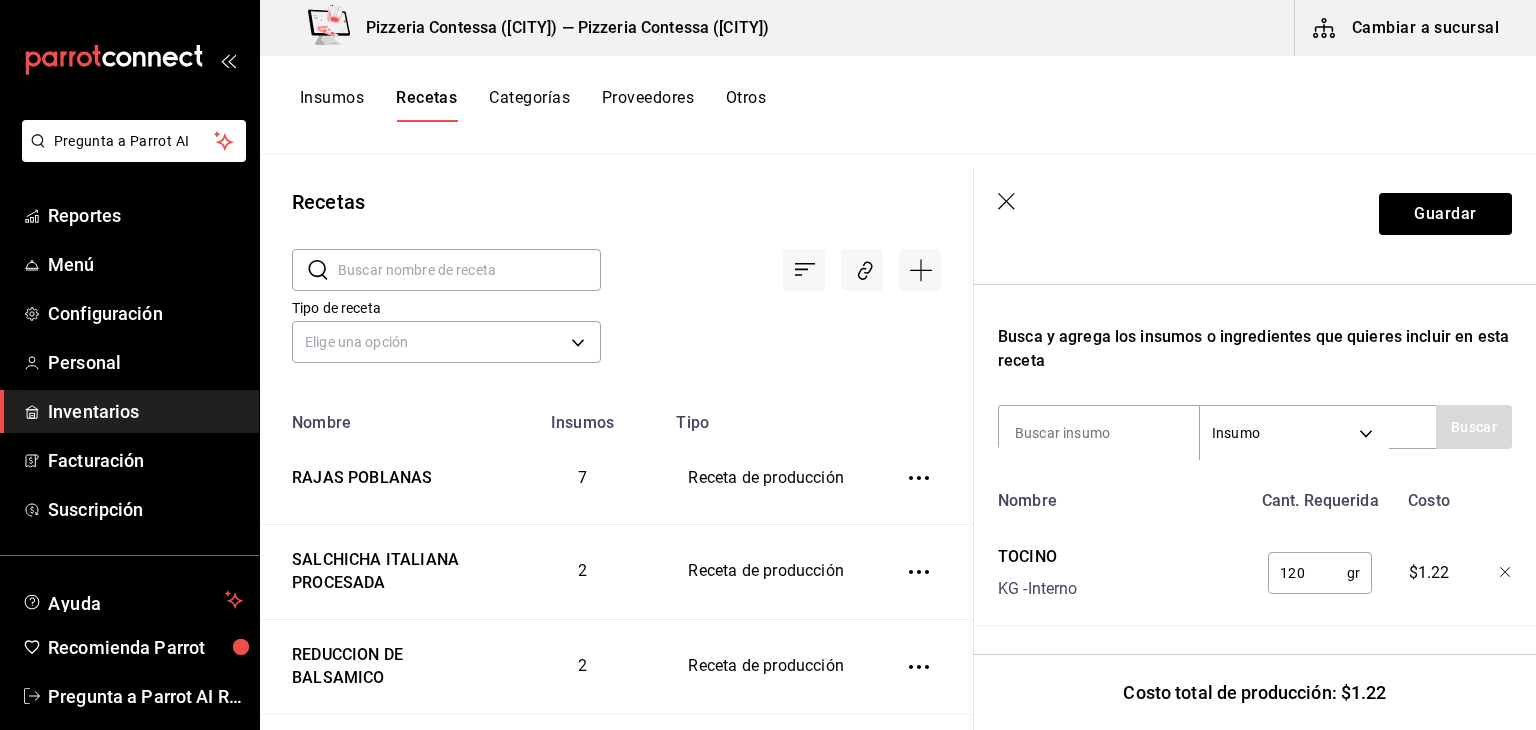 type on "120" 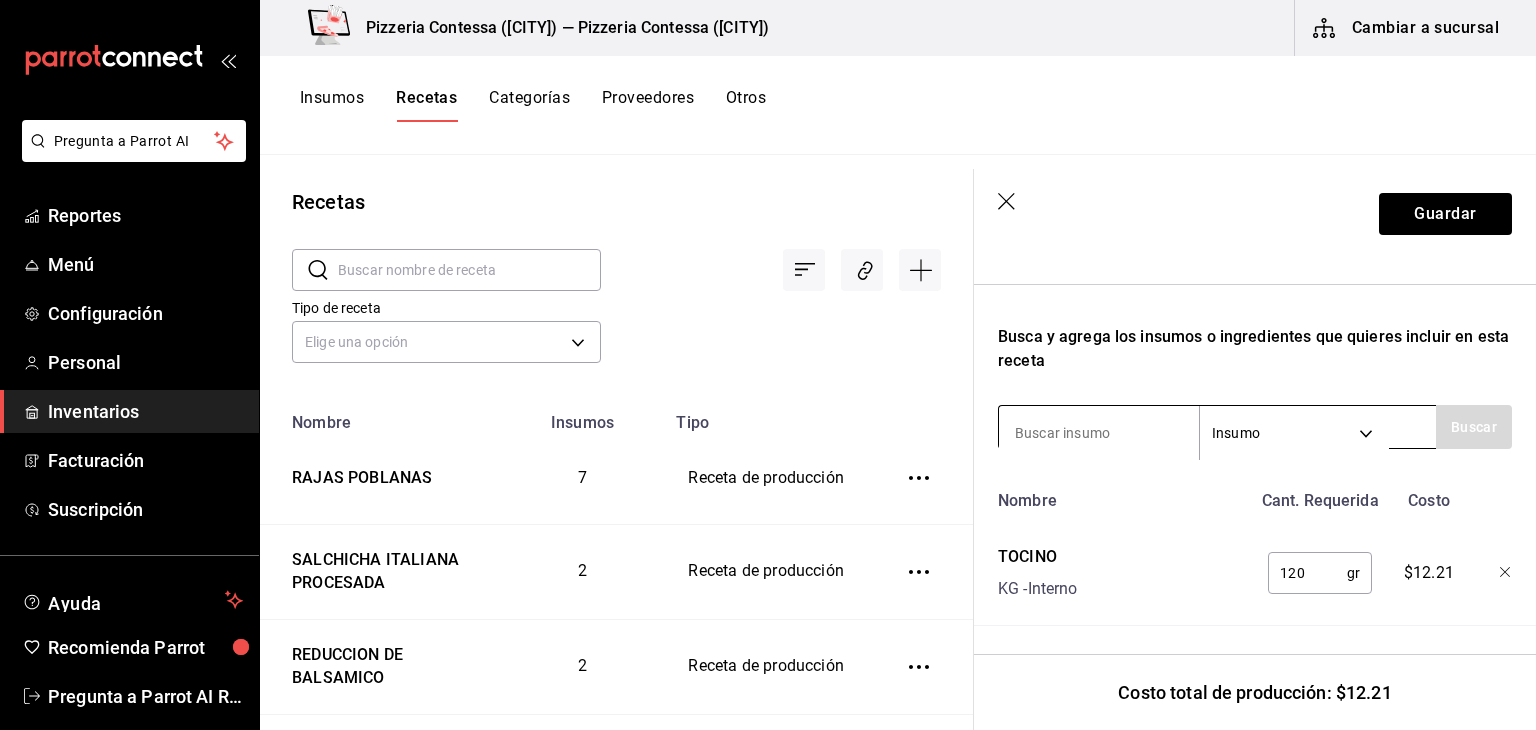click at bounding box center [1099, 433] 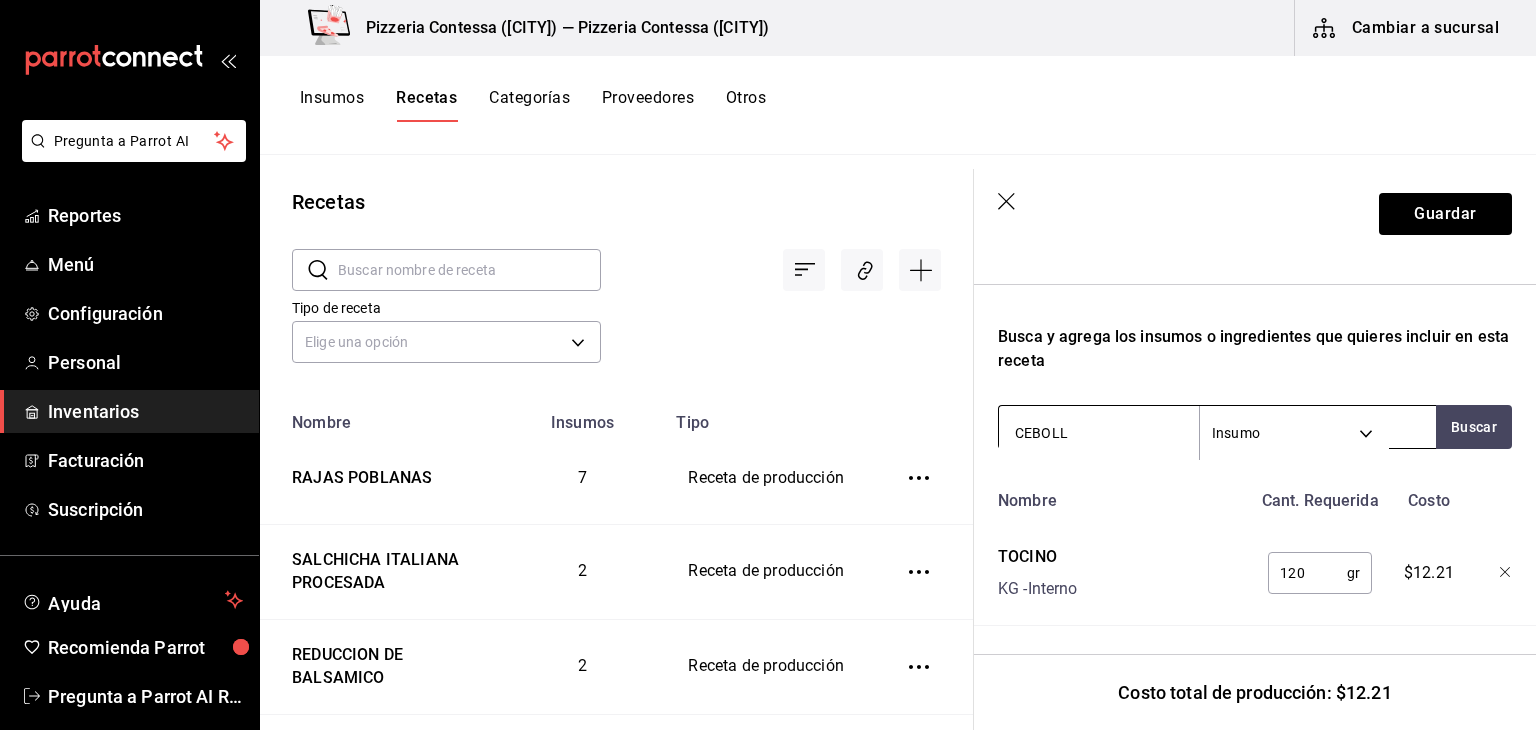 type on "CEBOLLA" 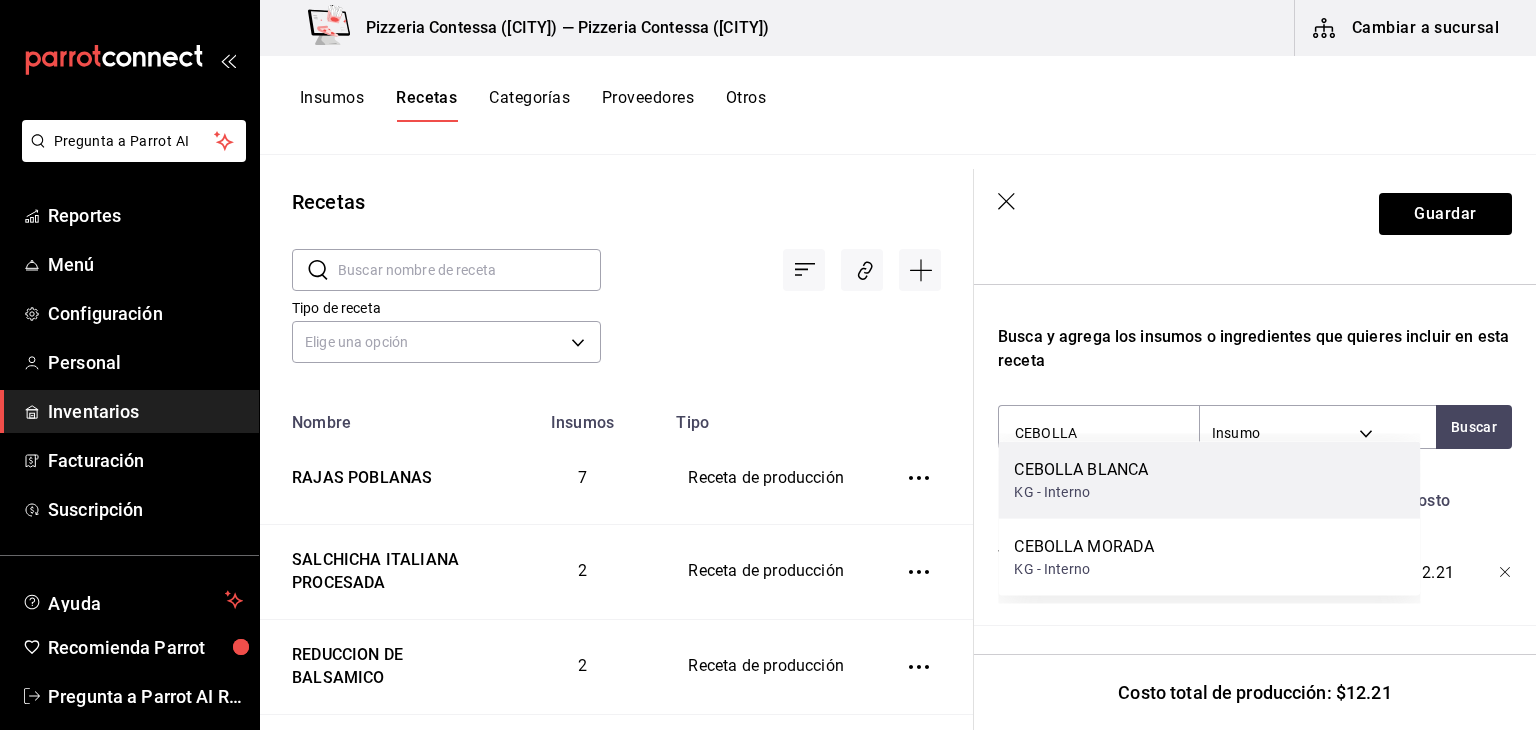 click on "KG - Interno" at bounding box center (1081, 492) 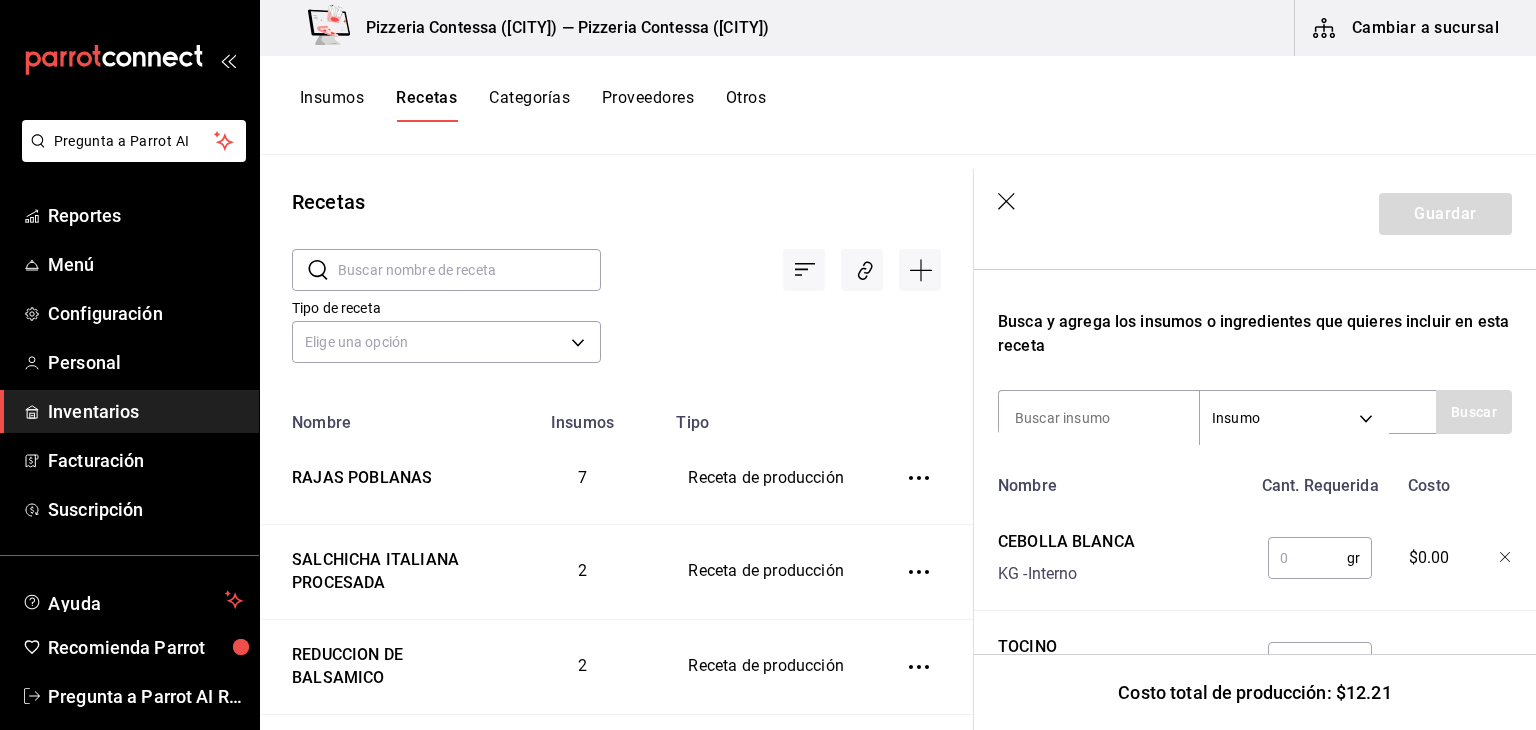 click at bounding box center (1307, 558) 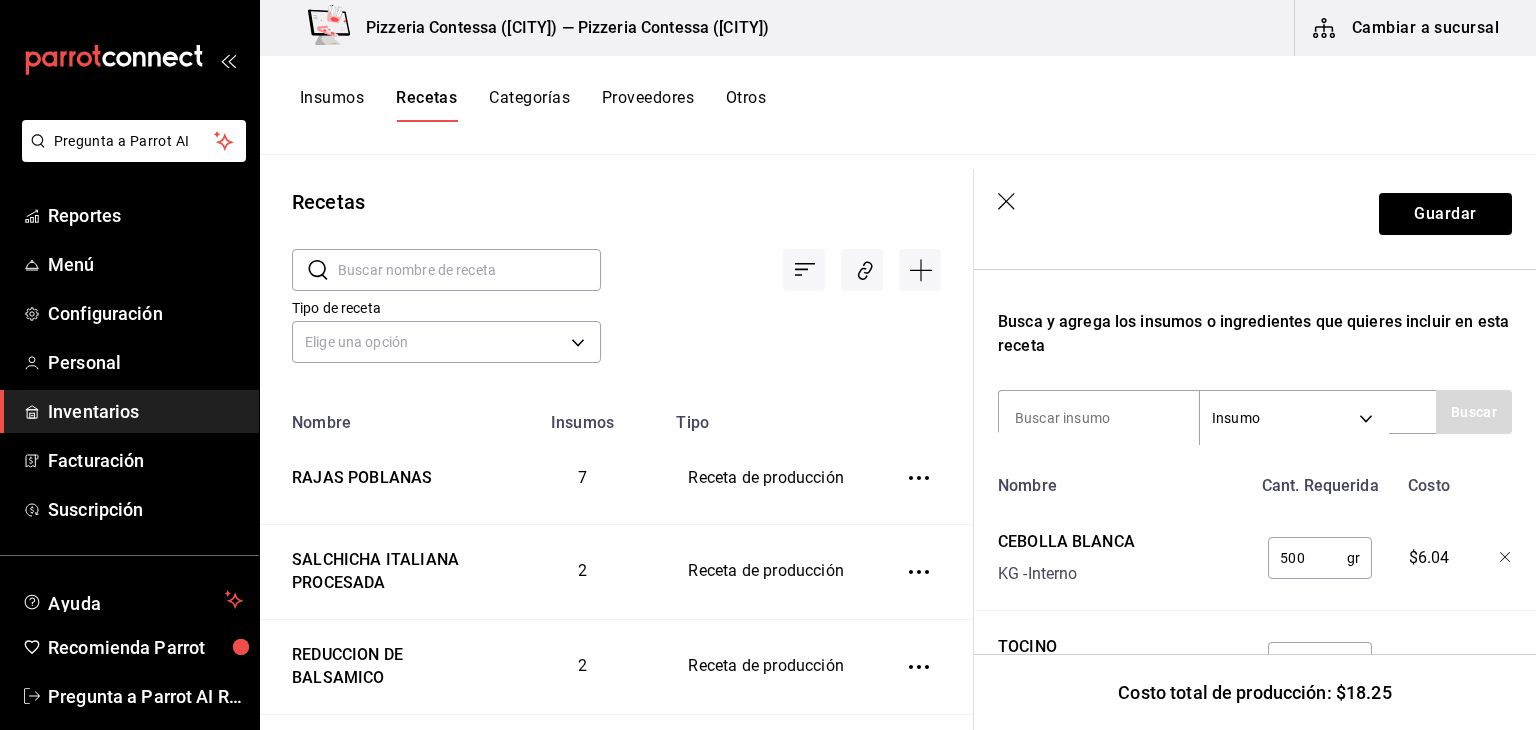 type 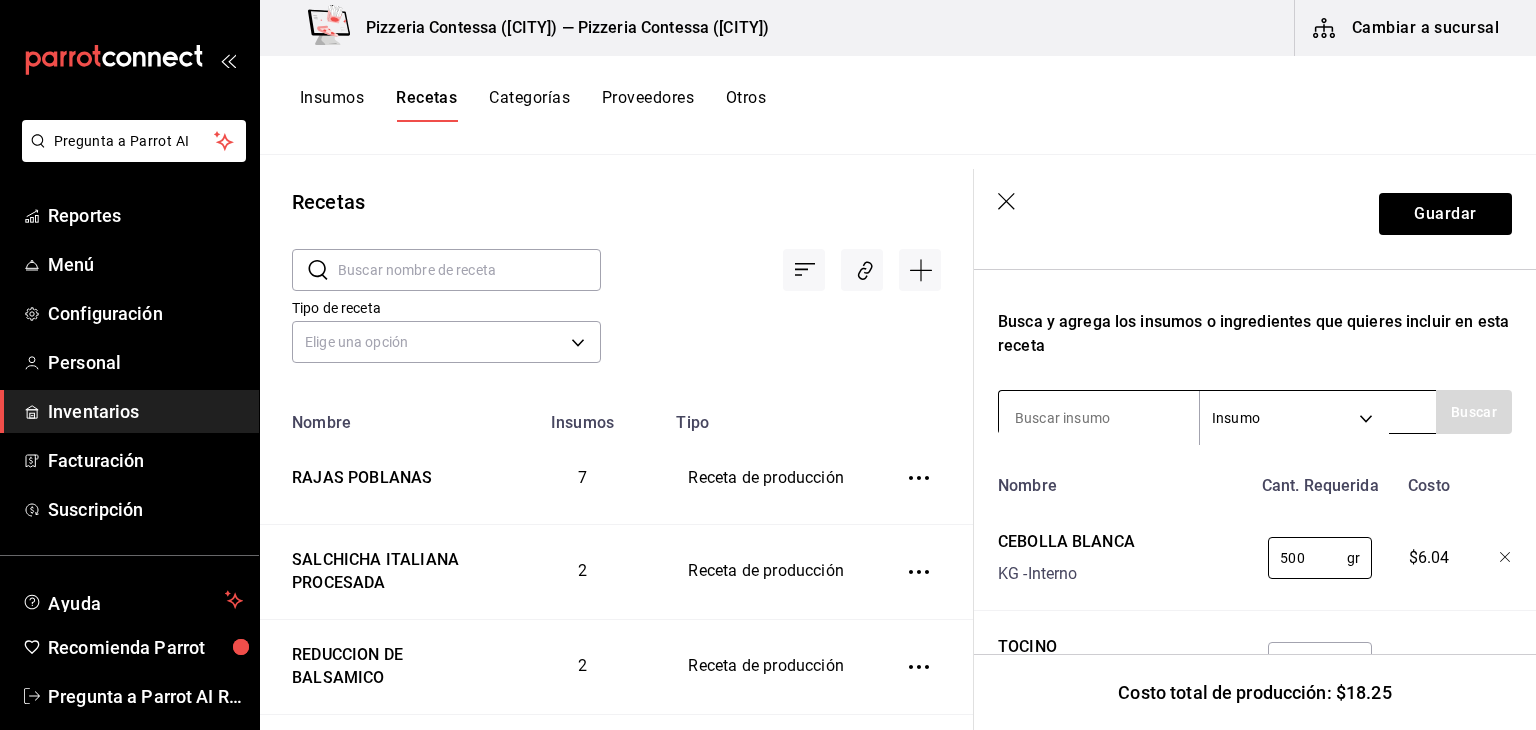 click at bounding box center (1099, 418) 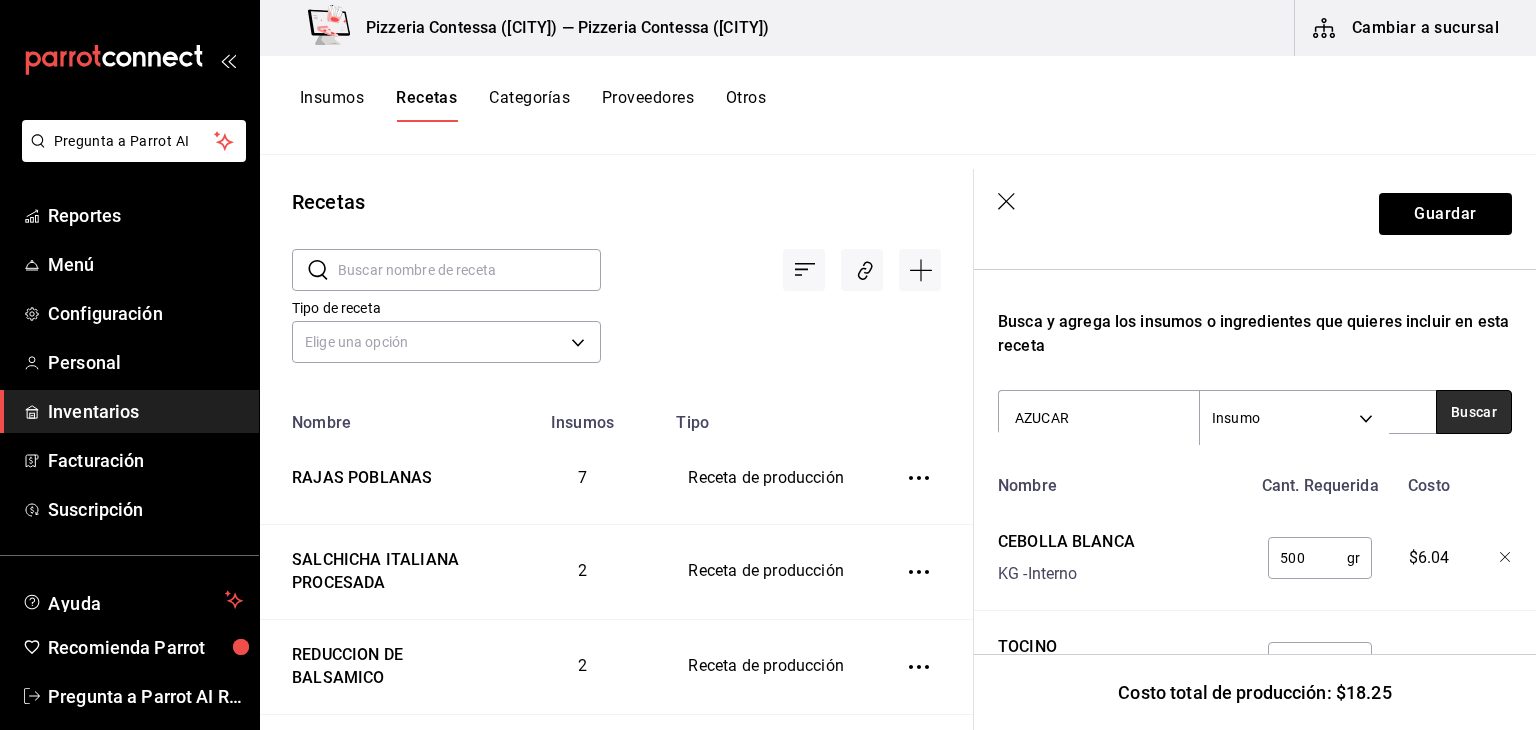 click on "Buscar" at bounding box center [1474, 412] 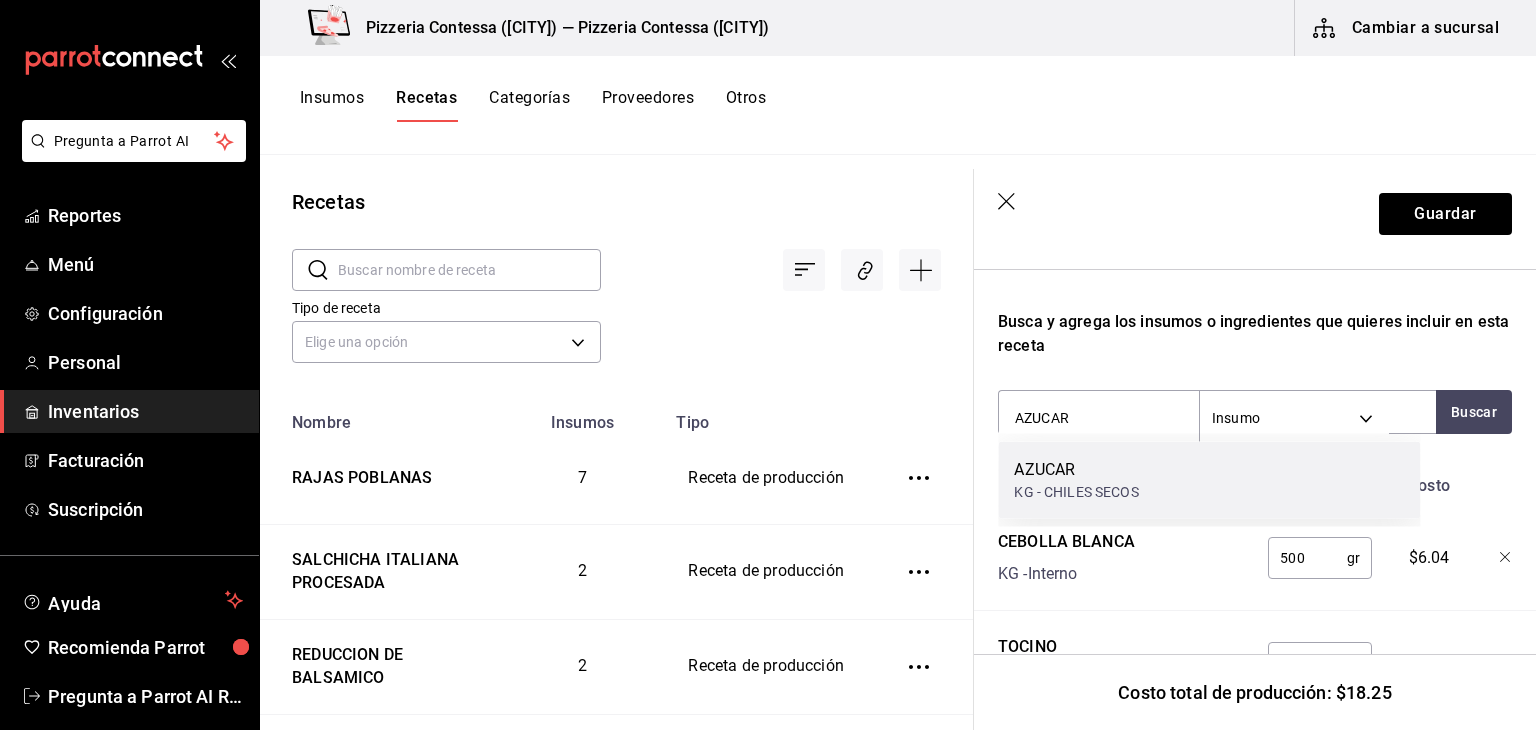 click on "AZUCAR KG - CHILES SECOS" at bounding box center [1209, 480] 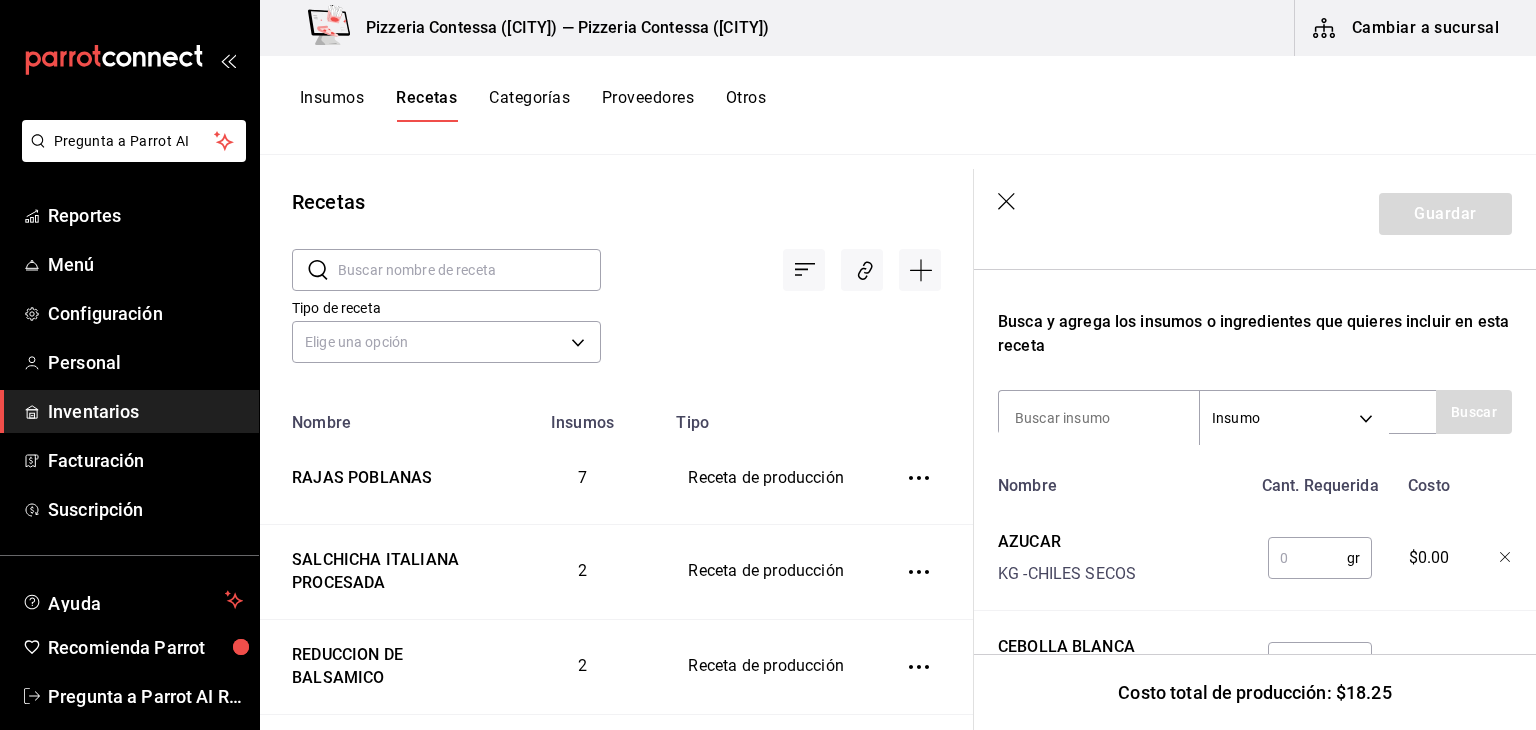 click at bounding box center [1307, 558] 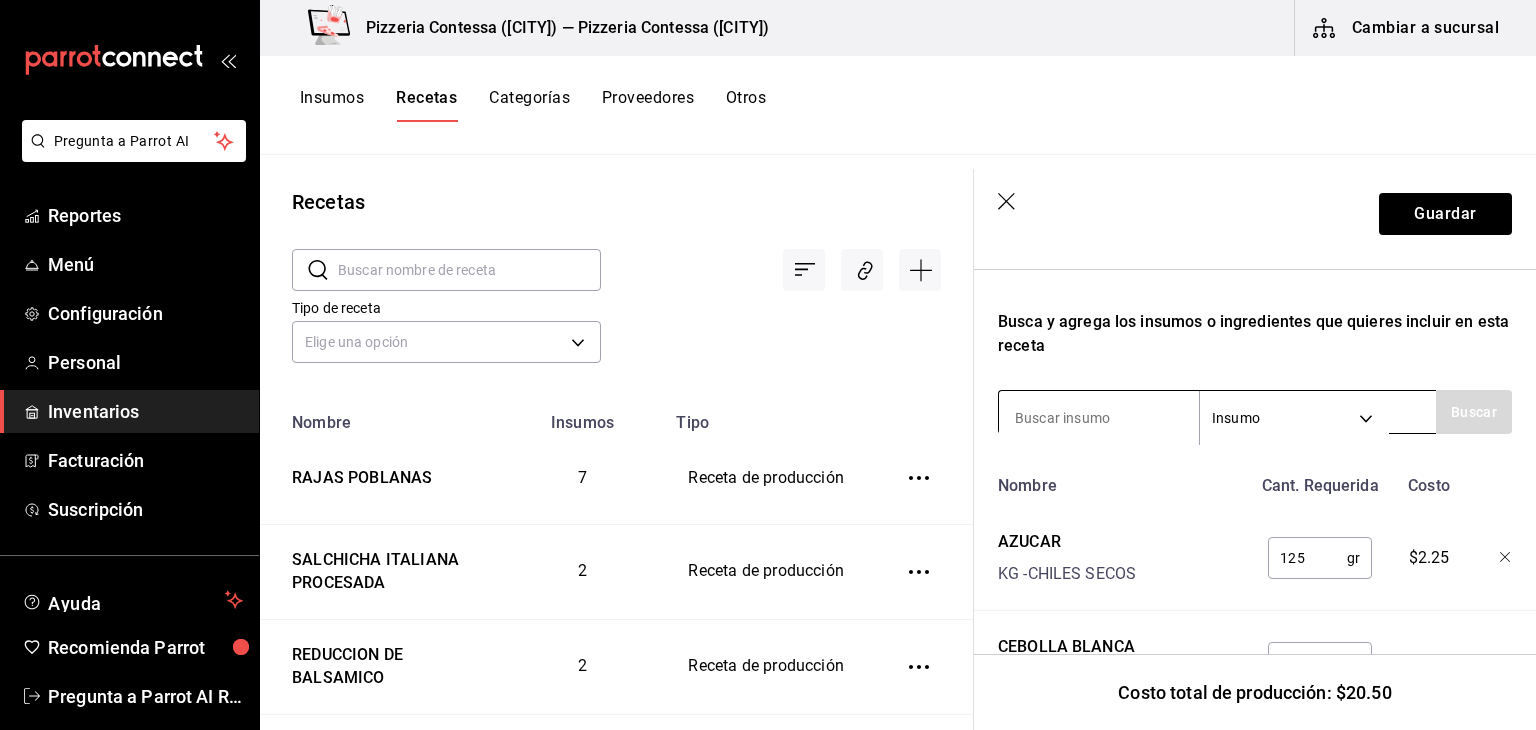 click at bounding box center [1099, 418] 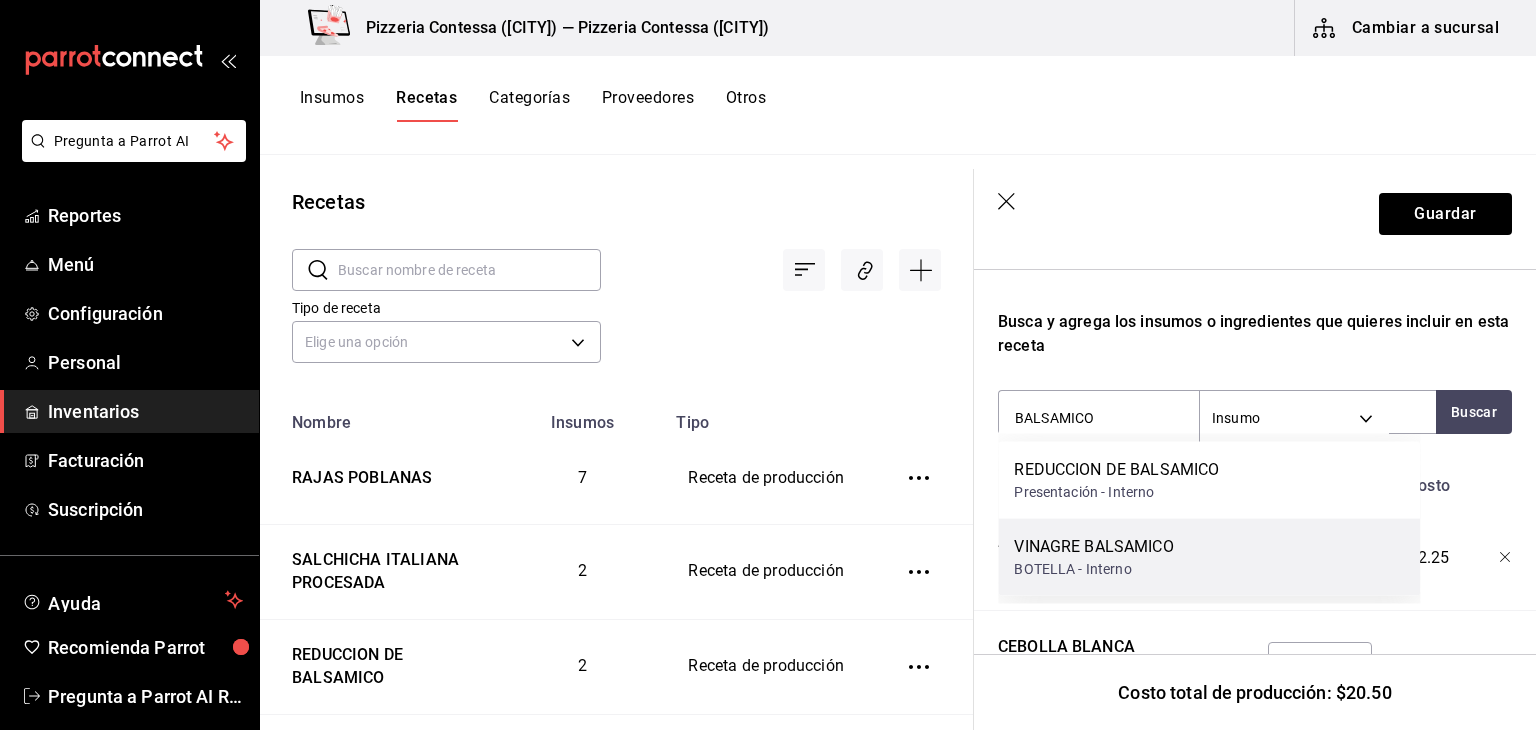 click on "VINAGRE BALSAMICO" at bounding box center [1093, 547] 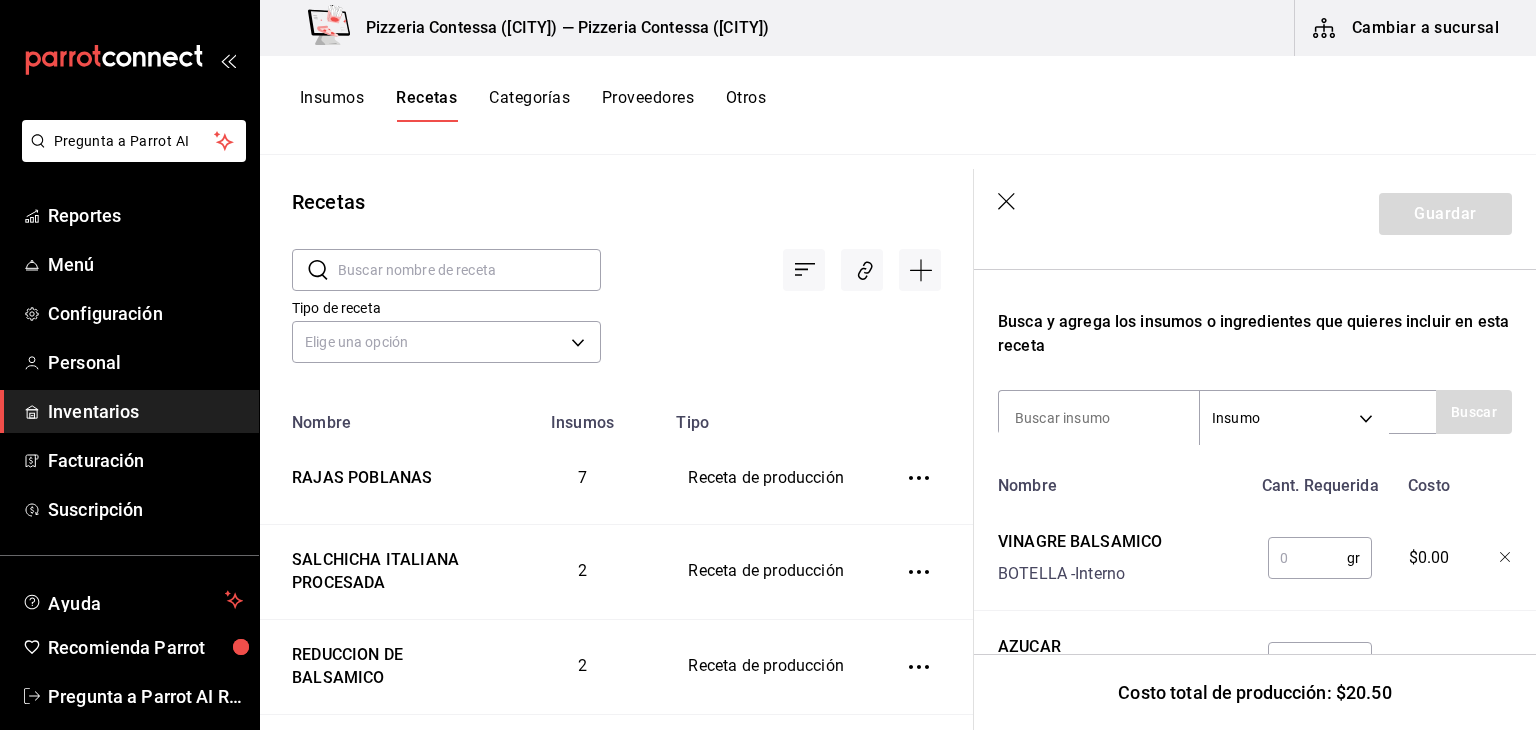 click at bounding box center (1307, 558) 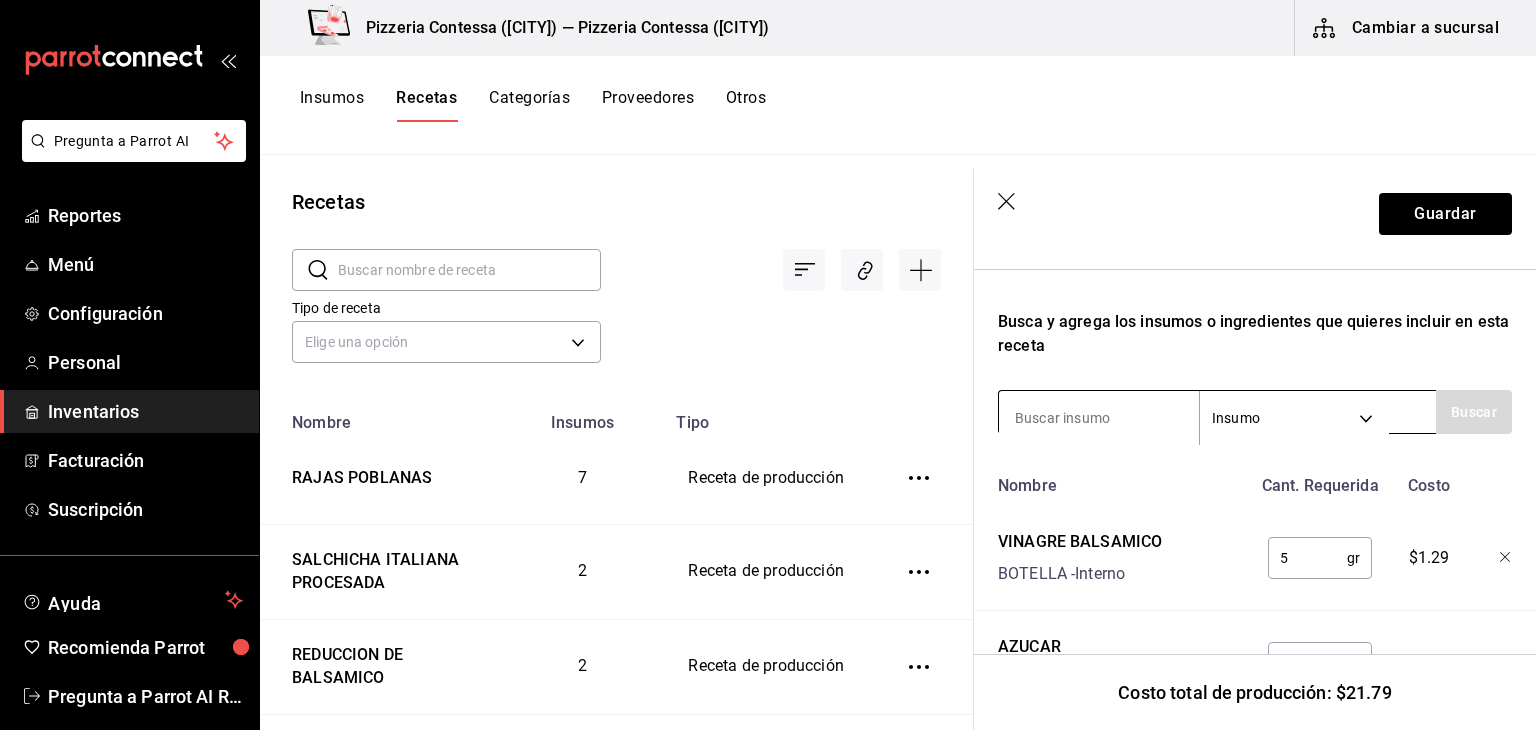click at bounding box center [1099, 418] 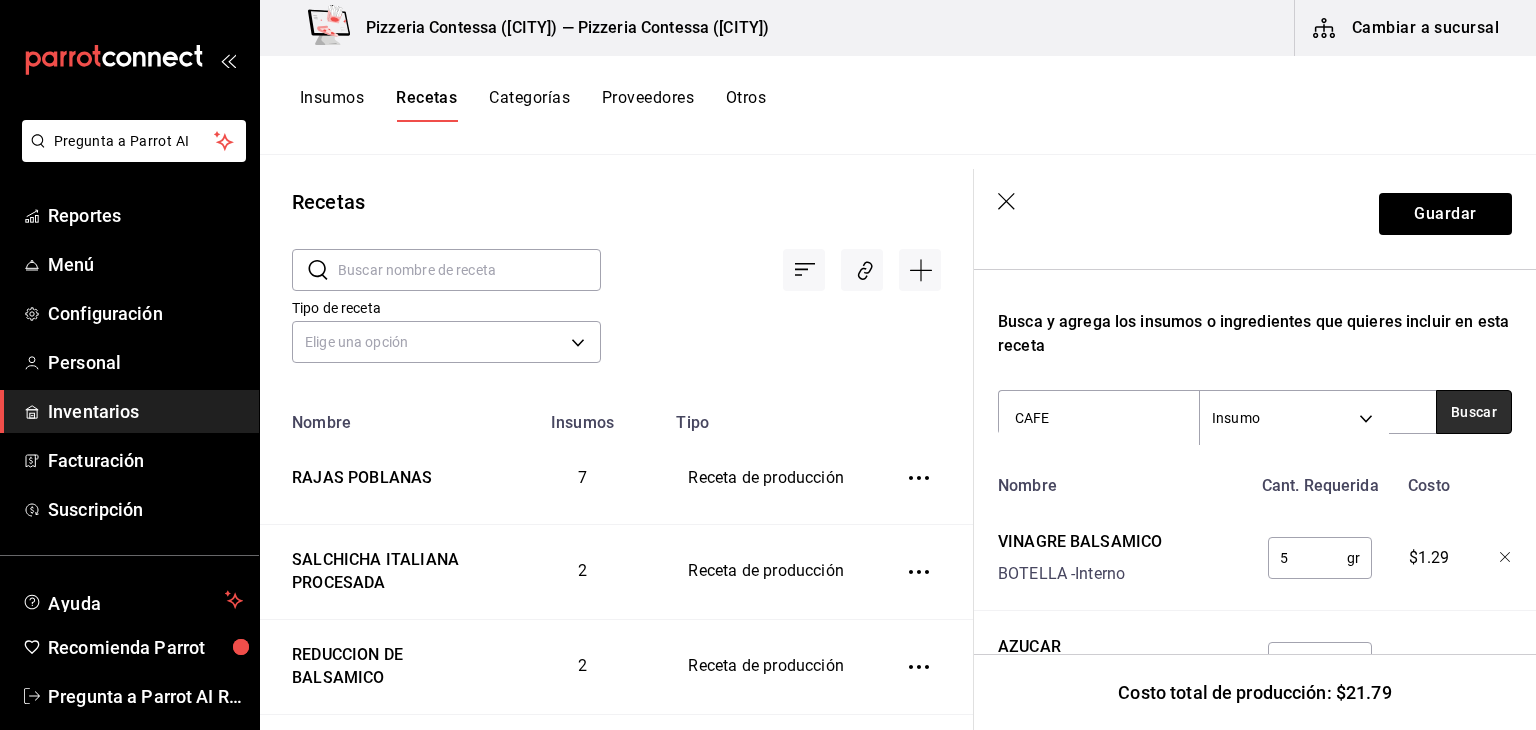 click on "Buscar" at bounding box center [1474, 412] 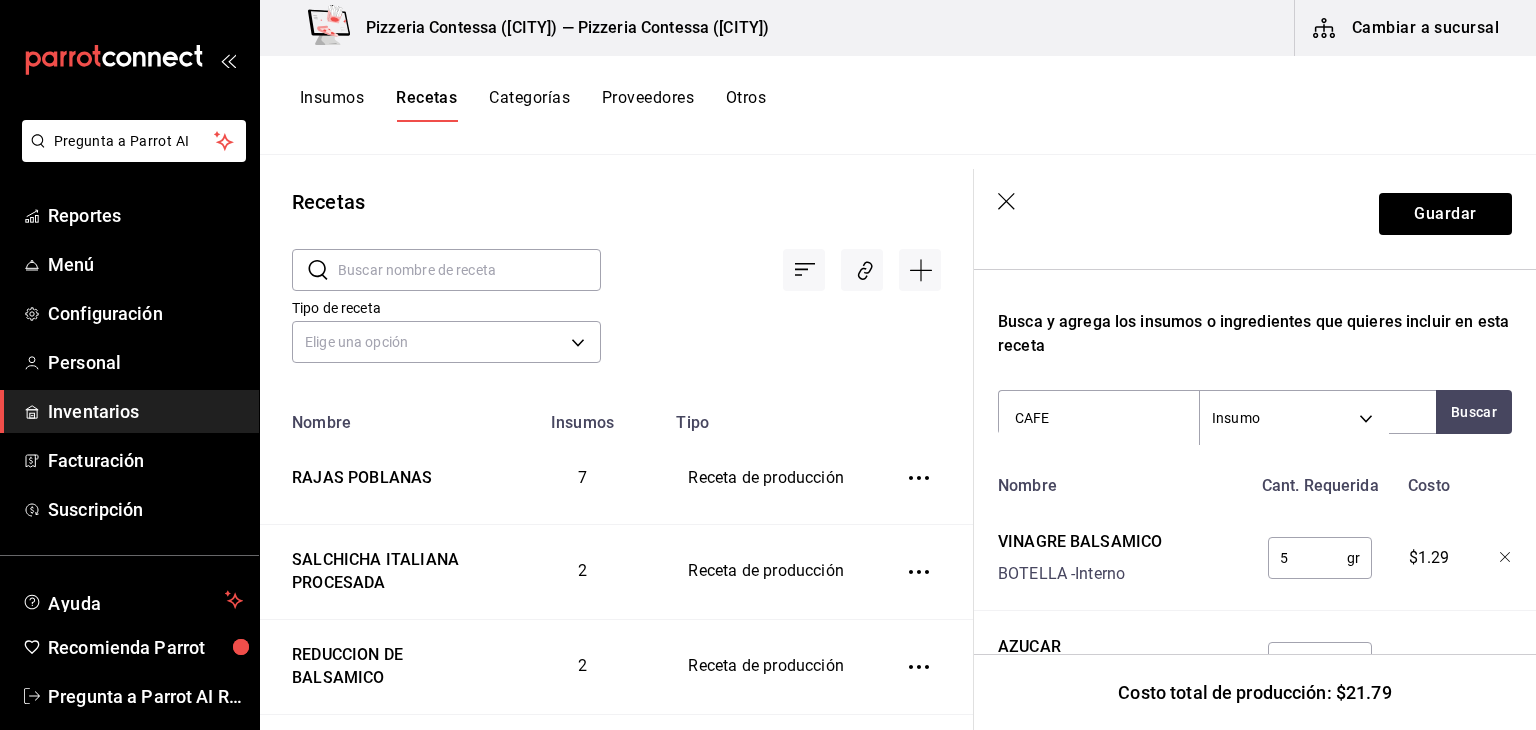 drag, startPoint x: 1122, startPoint y: 419, endPoint x: 994, endPoint y: 417, distance: 128.01562 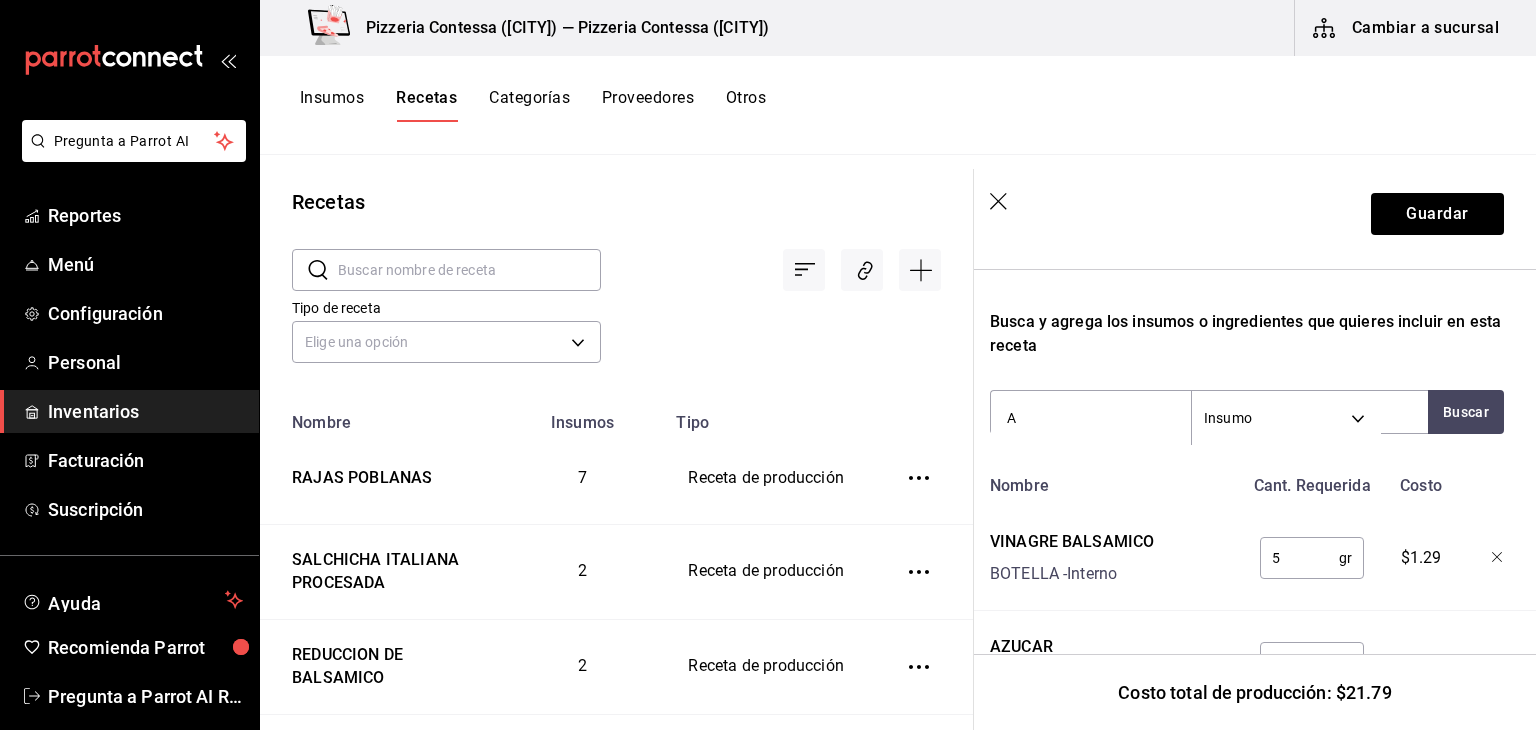 click on "A" at bounding box center (1091, 418) 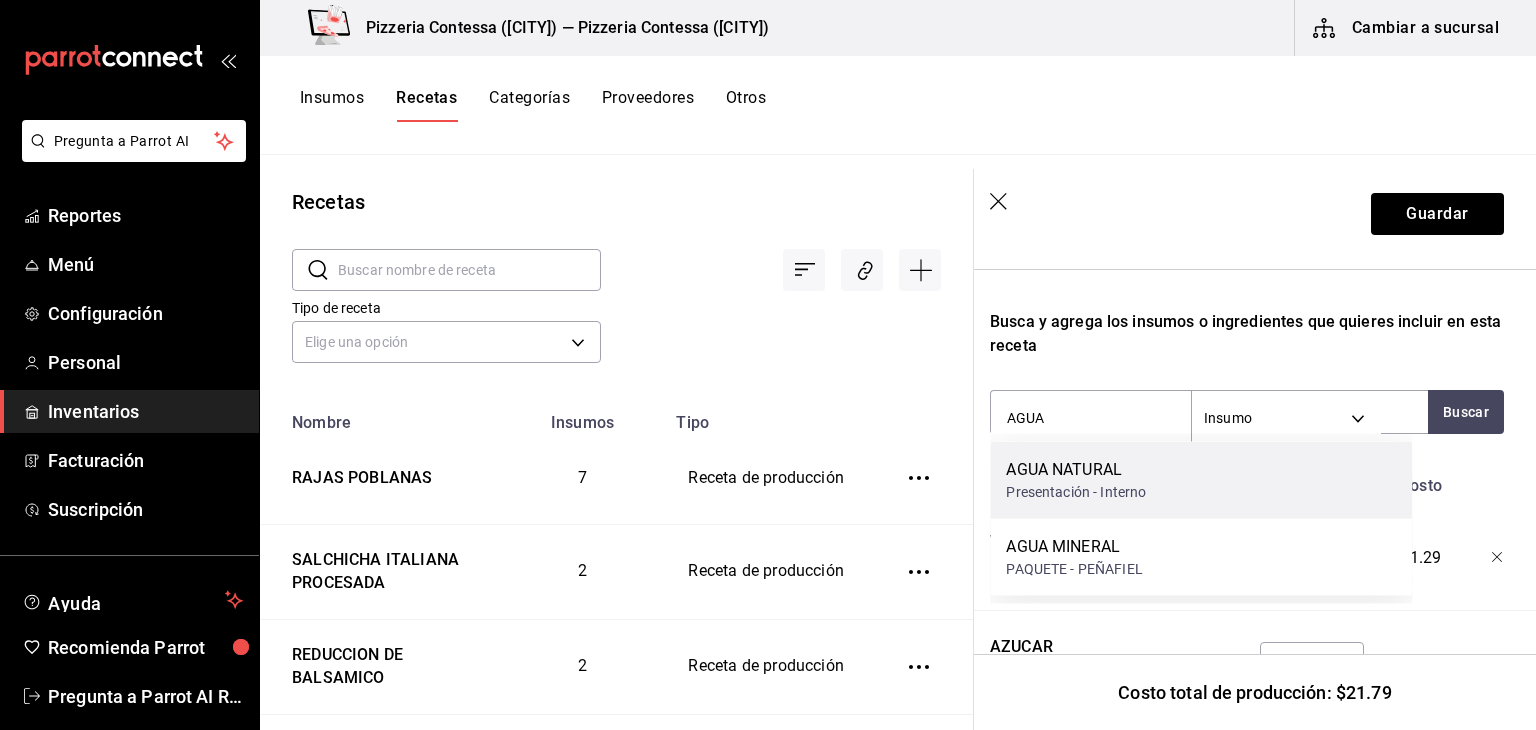 click on "AGUA NATURAL" at bounding box center [1076, 470] 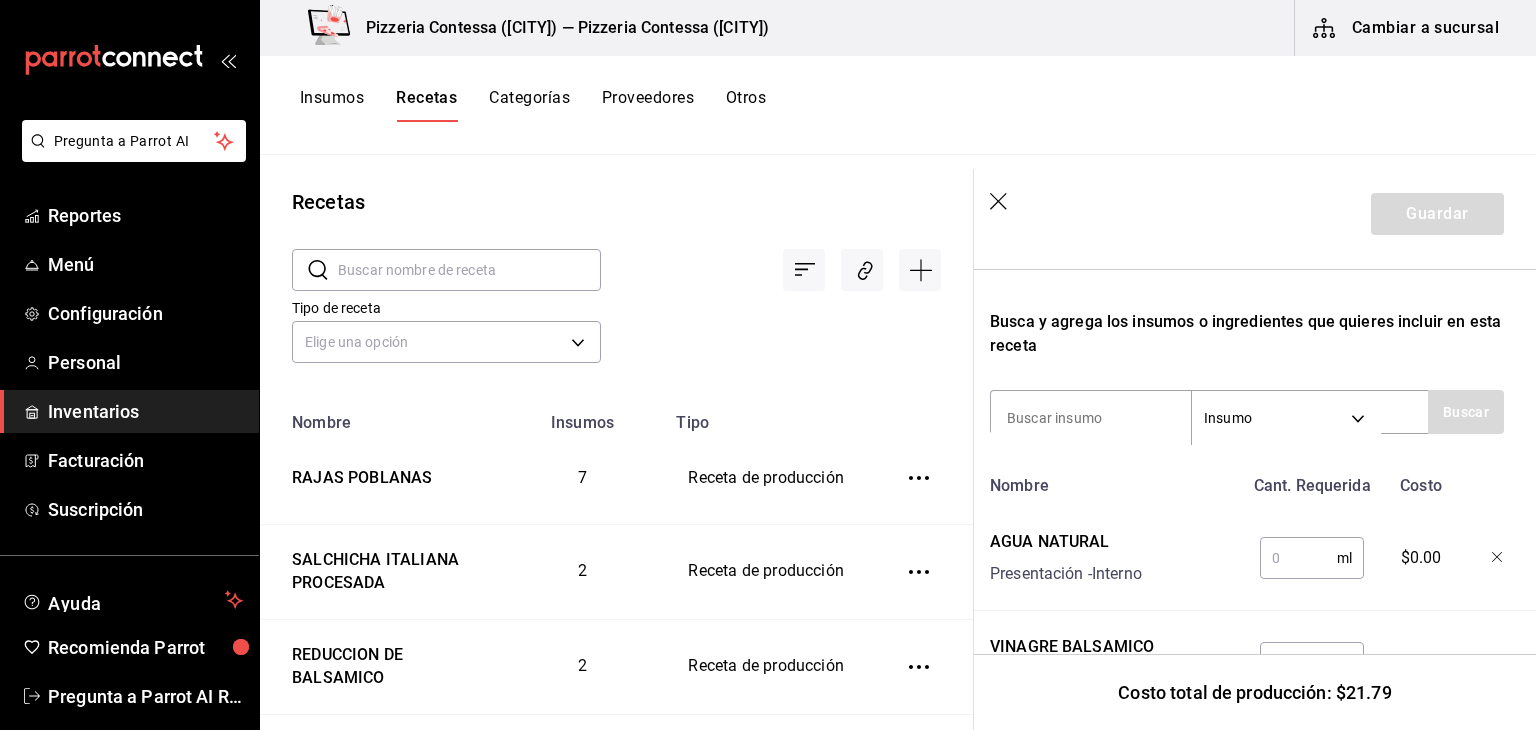 click at bounding box center [1298, 558] 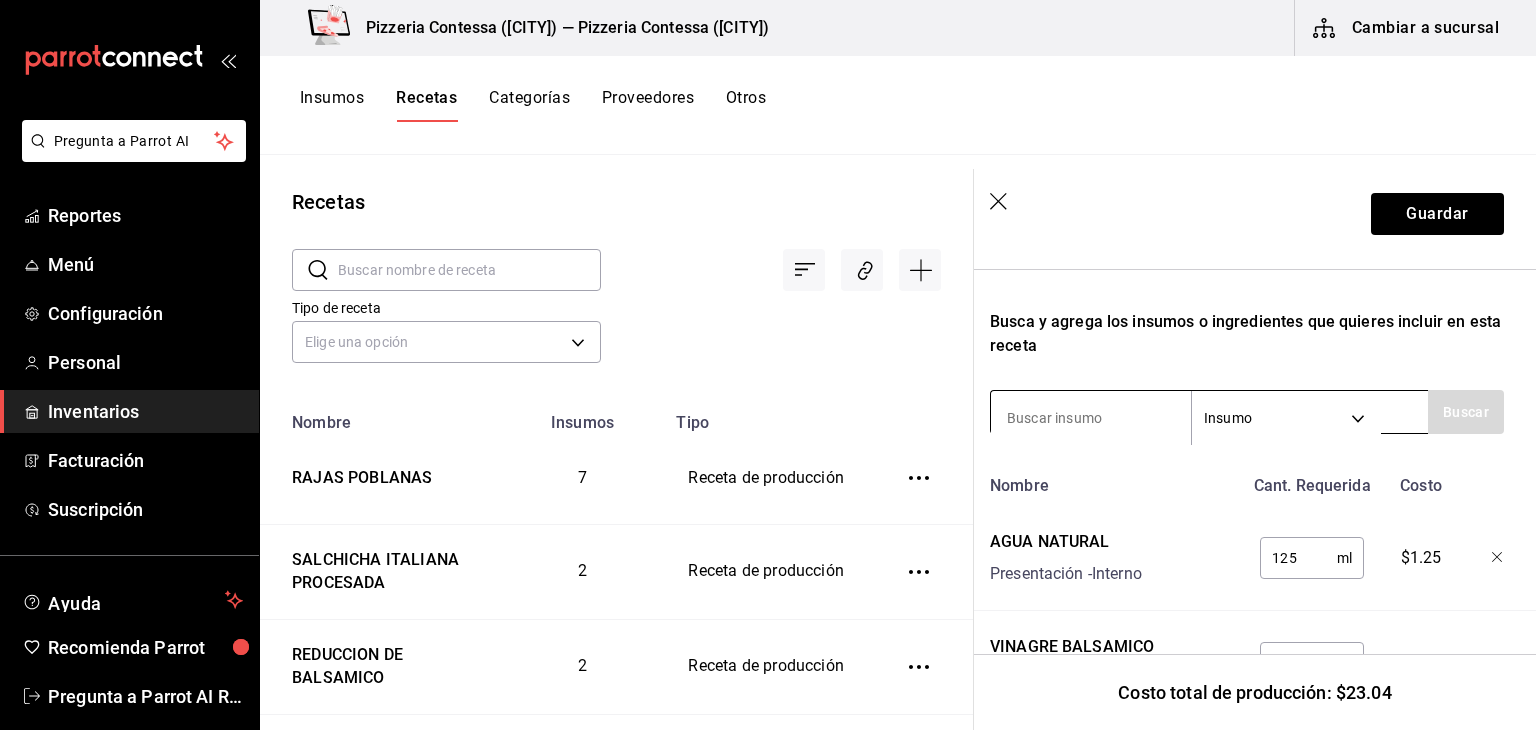 click at bounding box center (1091, 418) 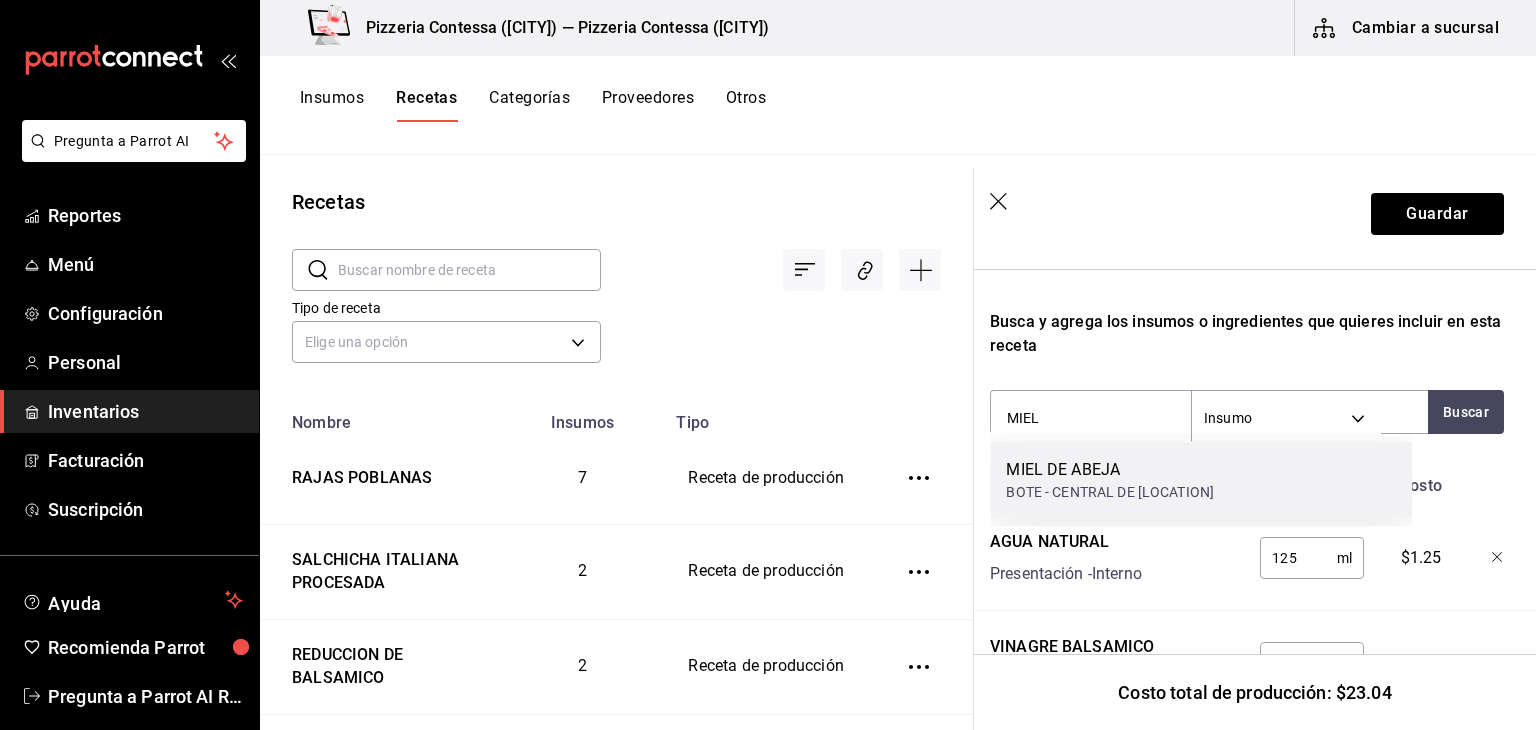 click on "MIEL DE ABEJA" at bounding box center (1110, 470) 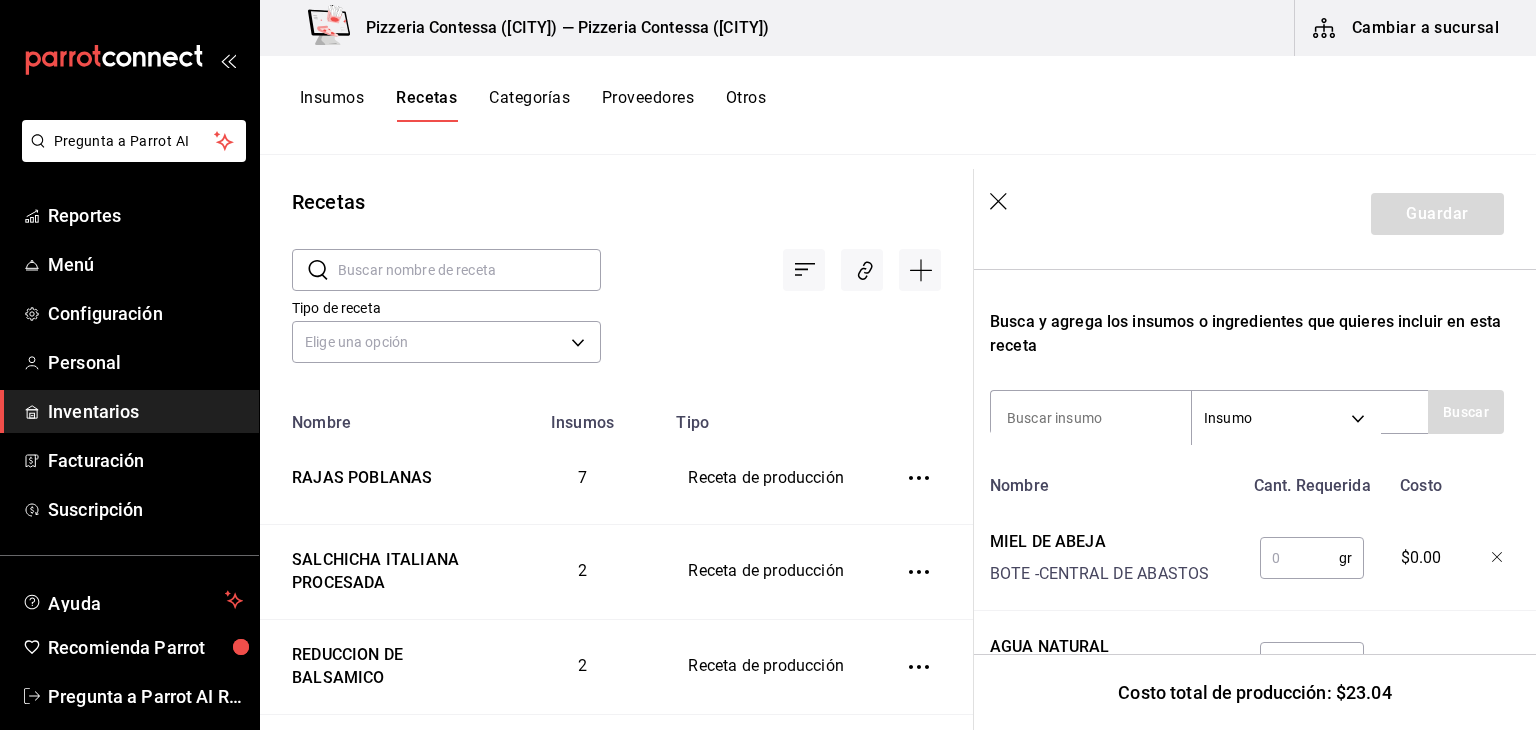 click at bounding box center (1299, 558) 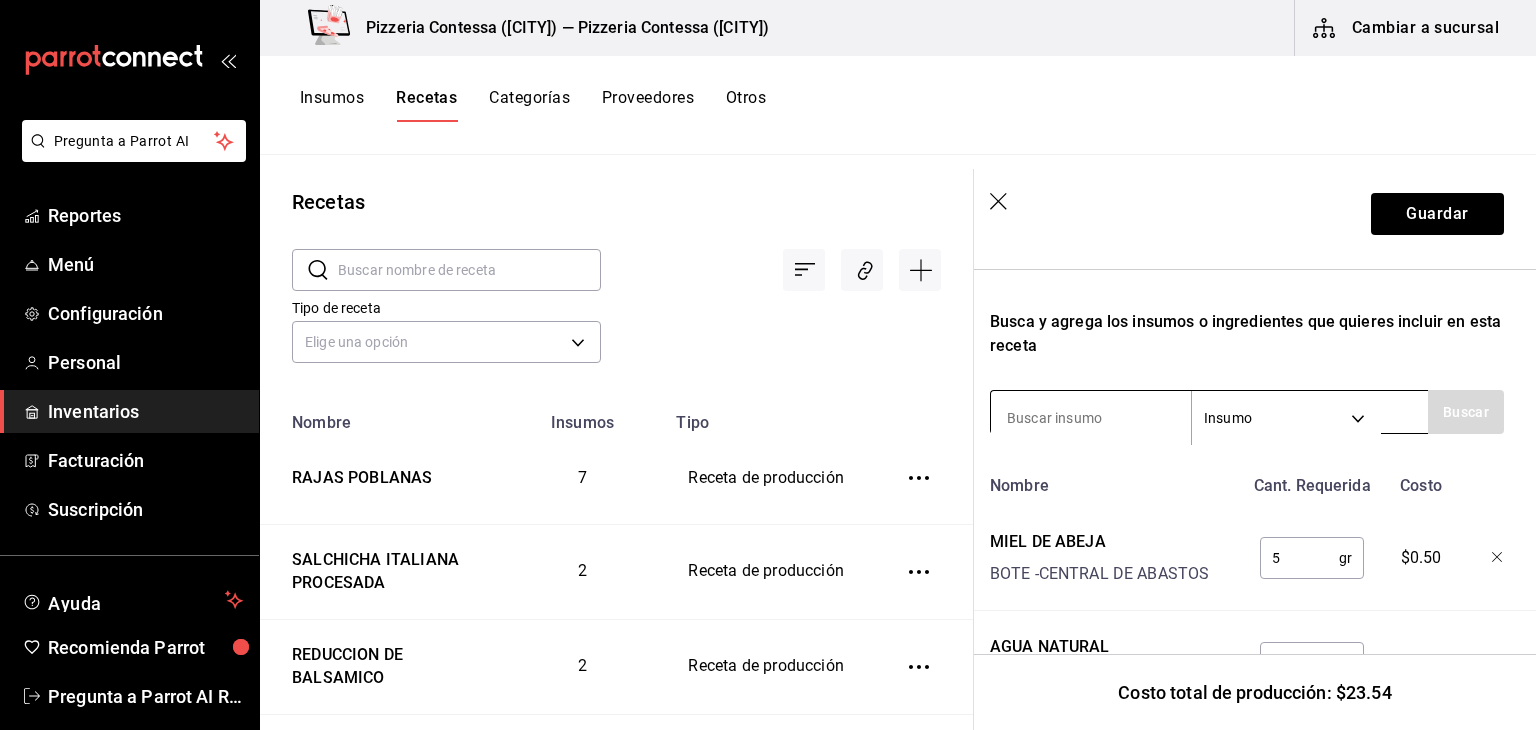 click at bounding box center (1091, 418) 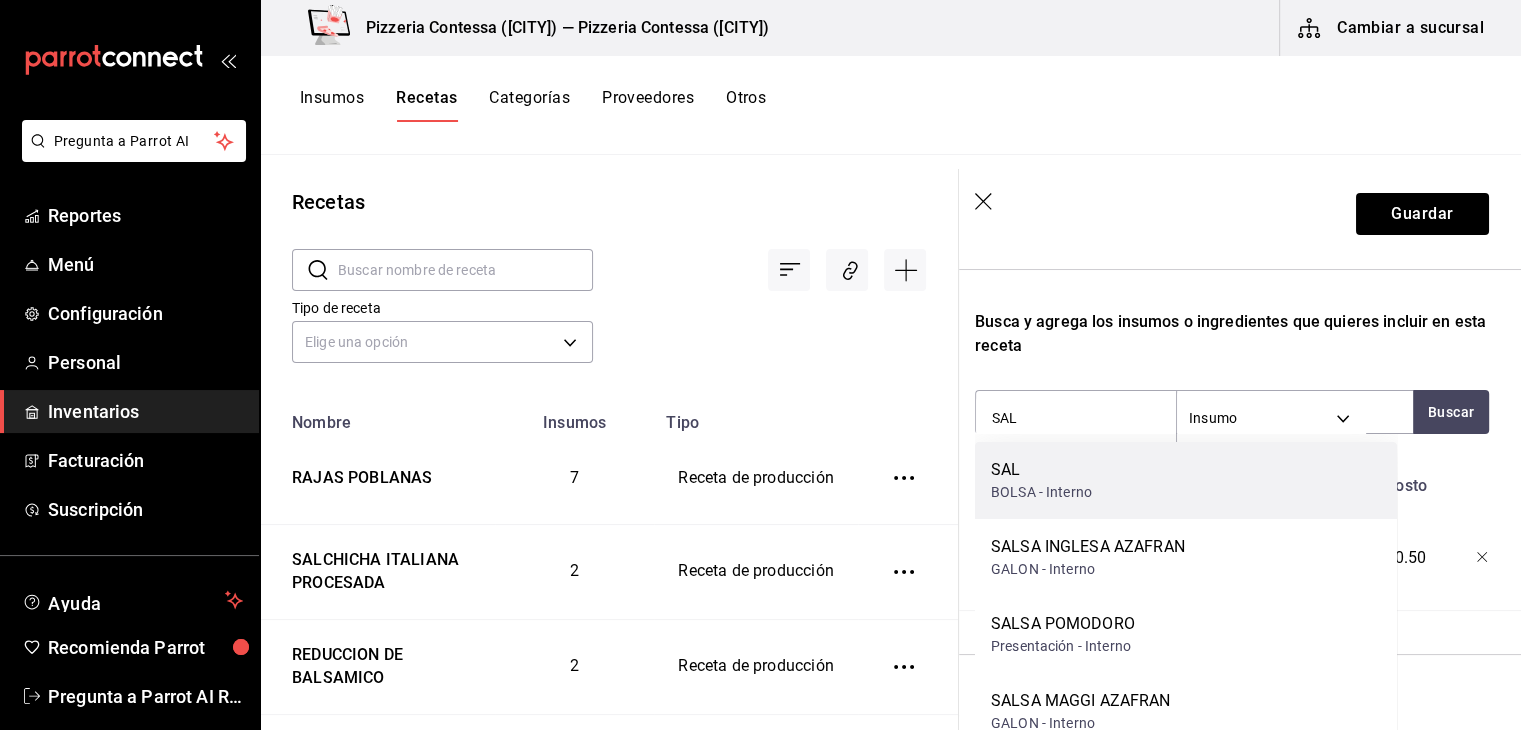click on "SAL BOLSA - Interno" at bounding box center (1186, 480) 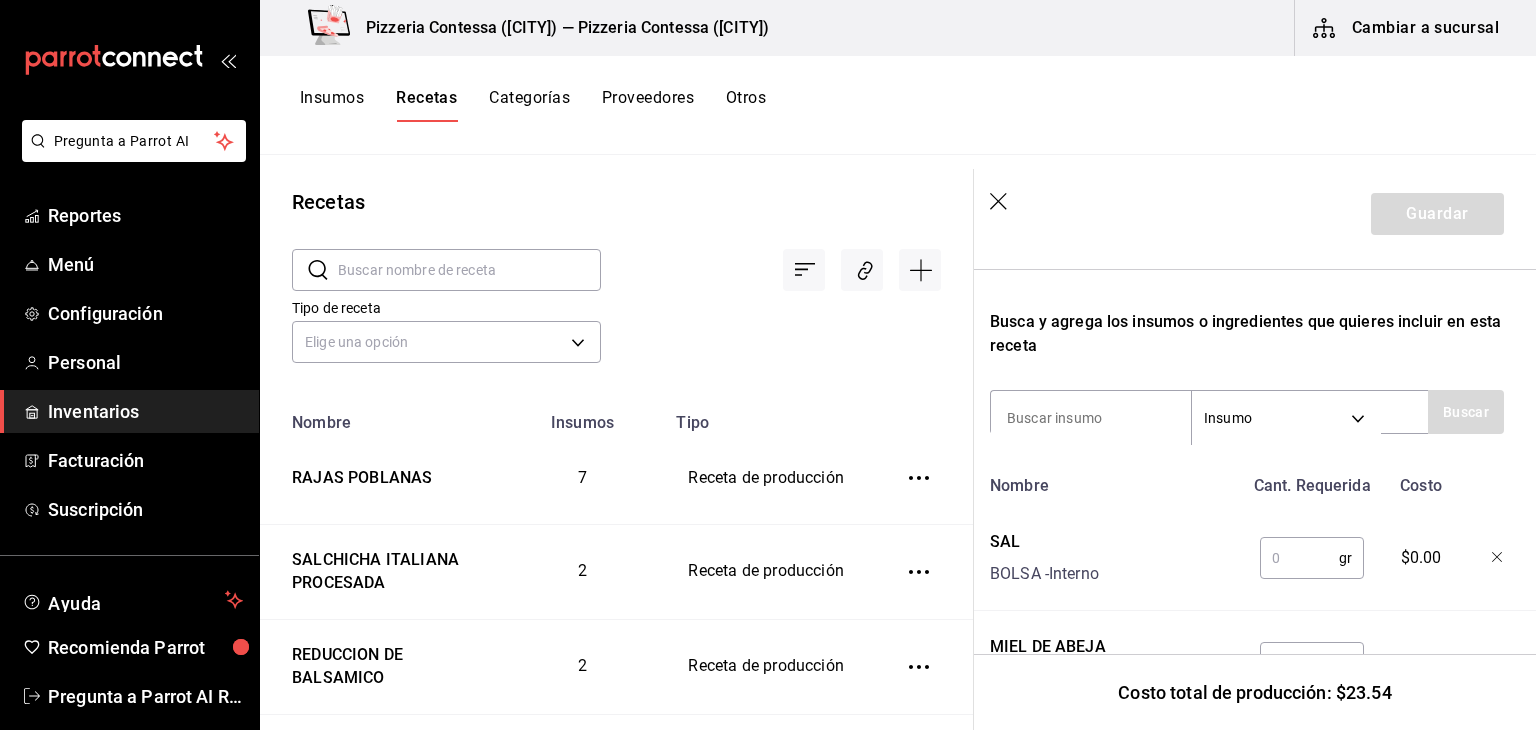 click at bounding box center [1299, 558] 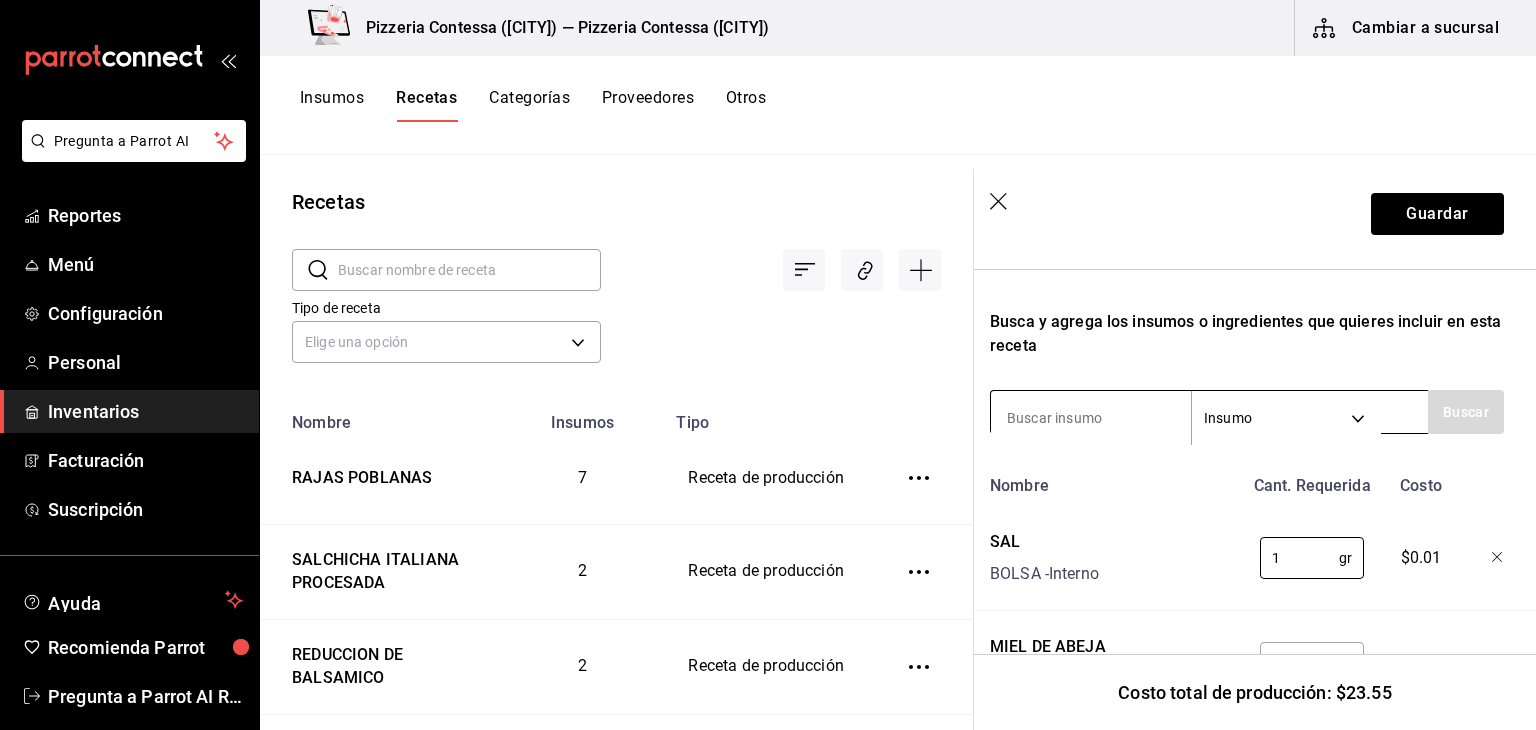 click at bounding box center (1091, 418) 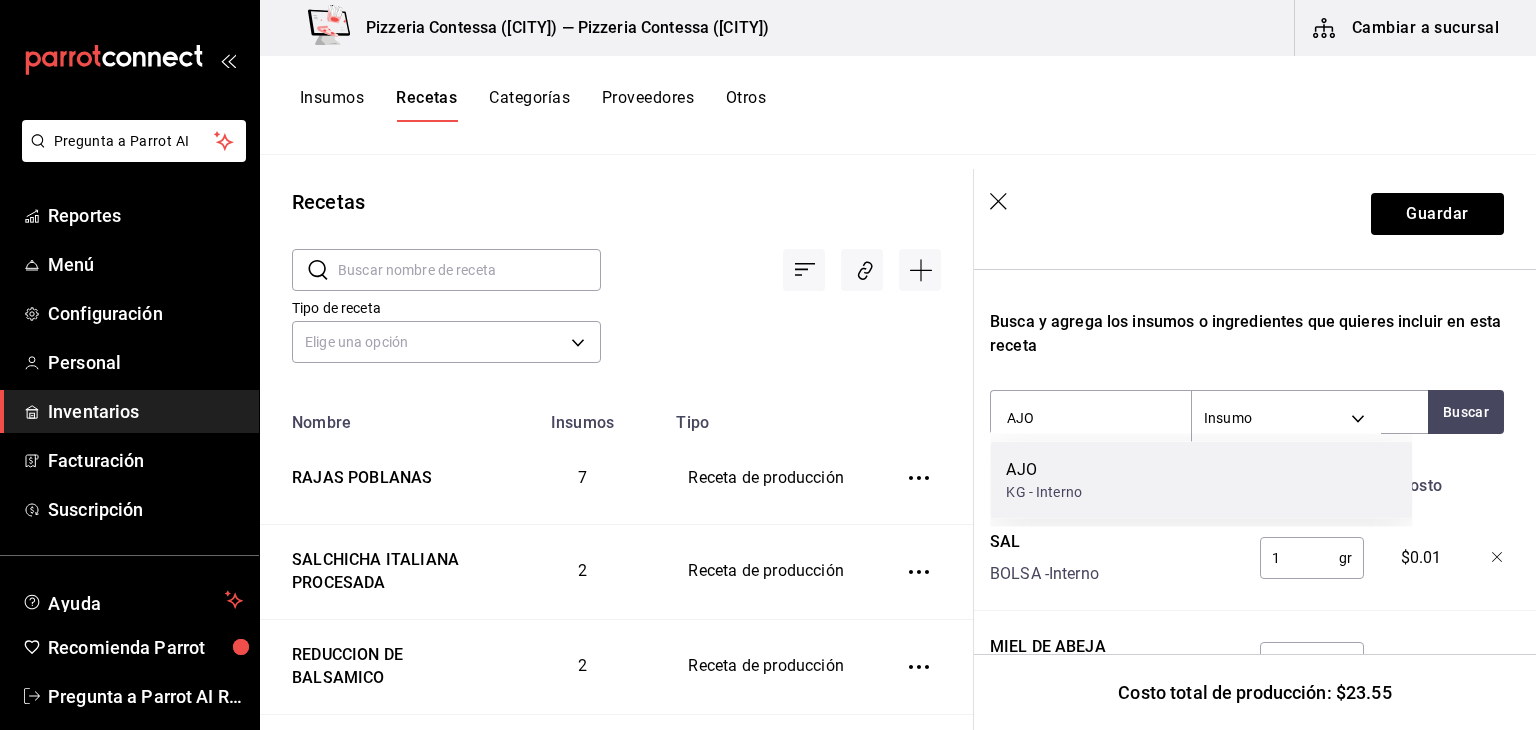 click on "AJO KG - Interno" at bounding box center (1201, 480) 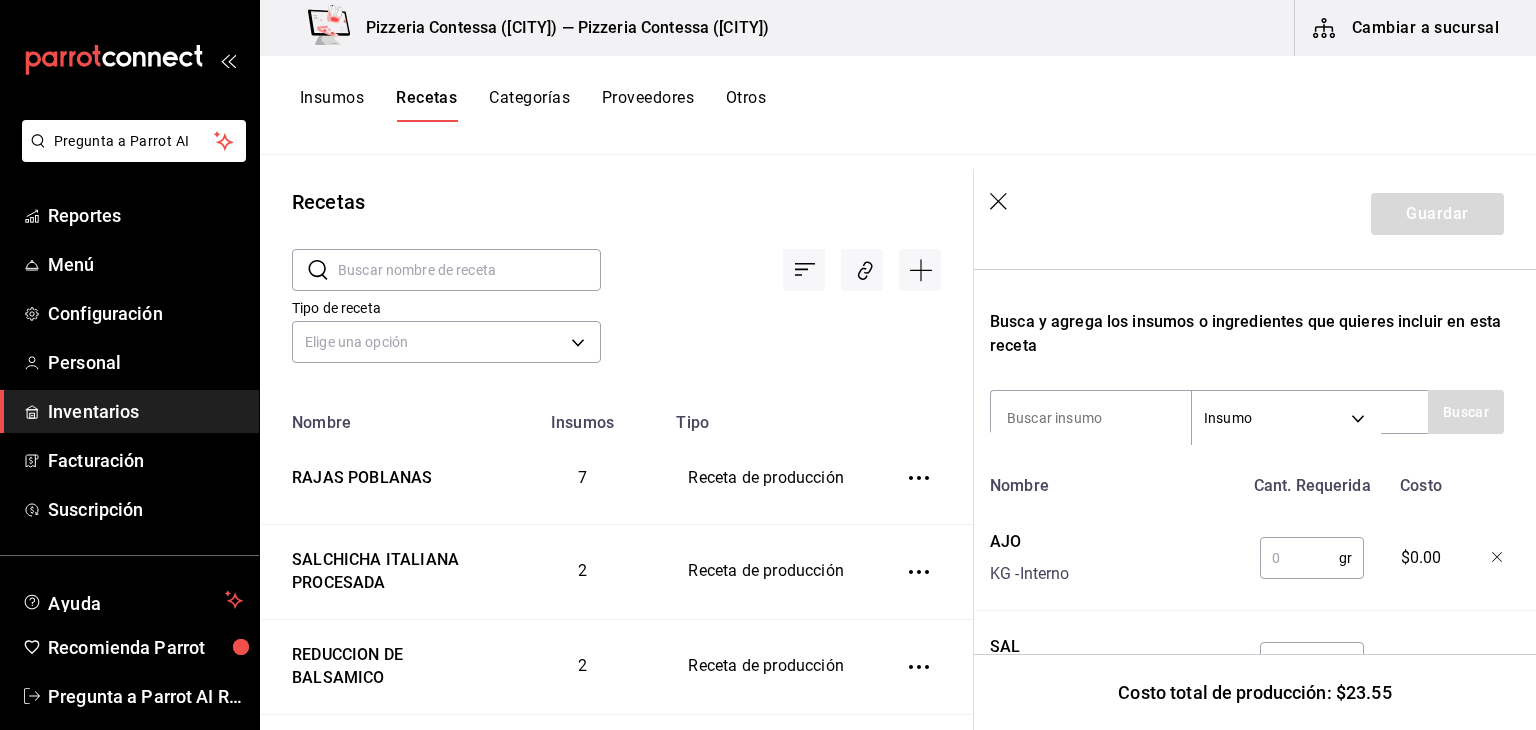 click at bounding box center [1299, 558] 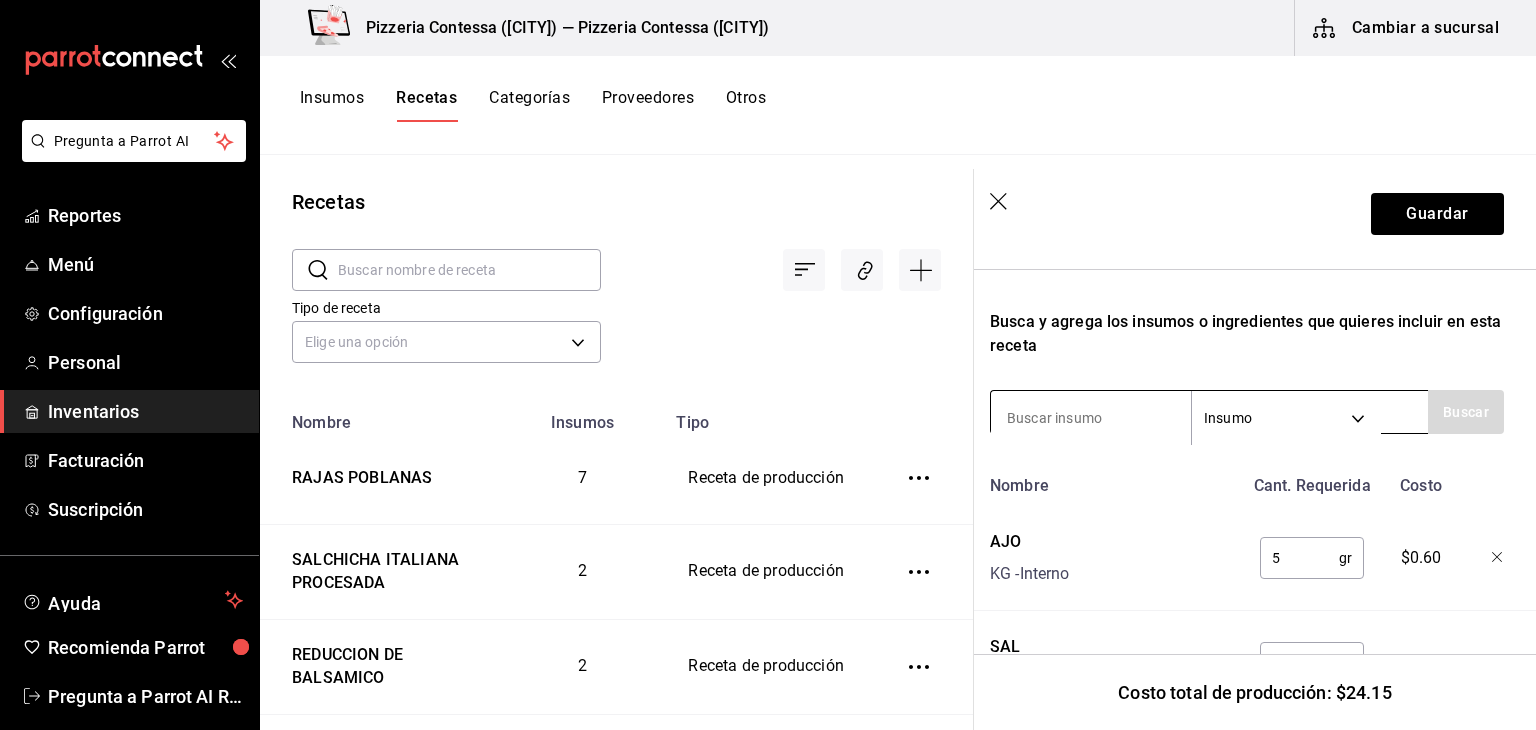 click at bounding box center (1091, 418) 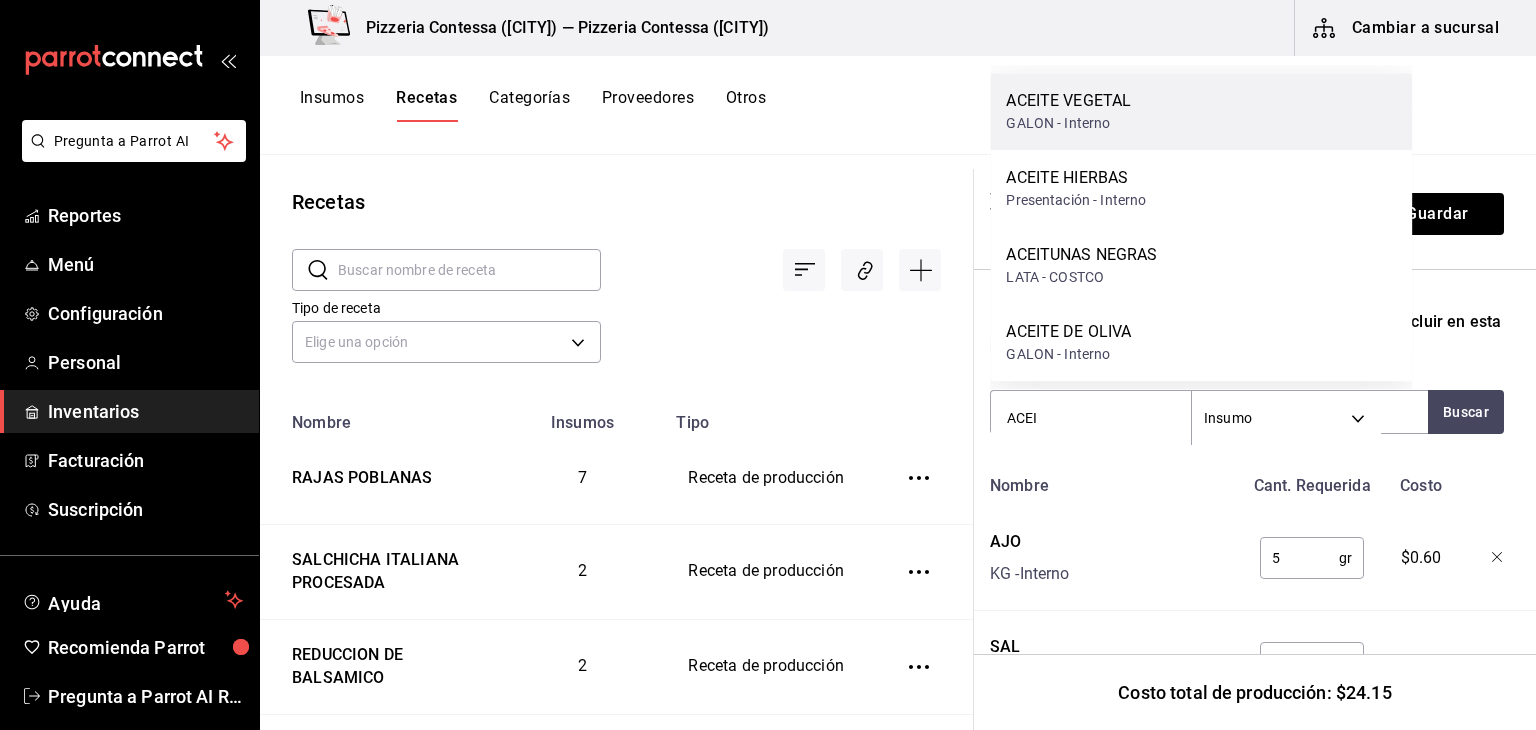 click on "ACEITE VEGETAL GALON - Interno" at bounding box center (1201, 111) 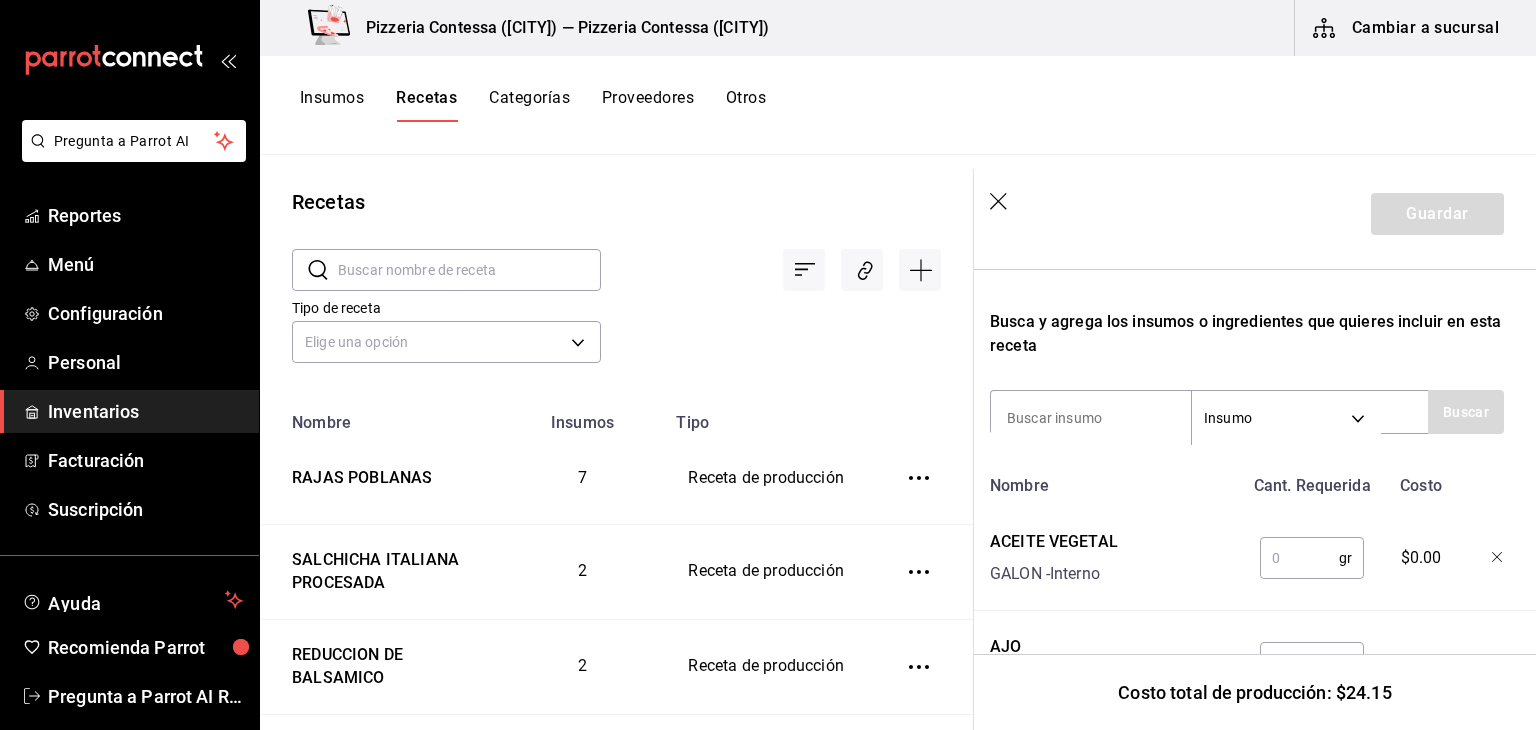 click at bounding box center (1299, 558) 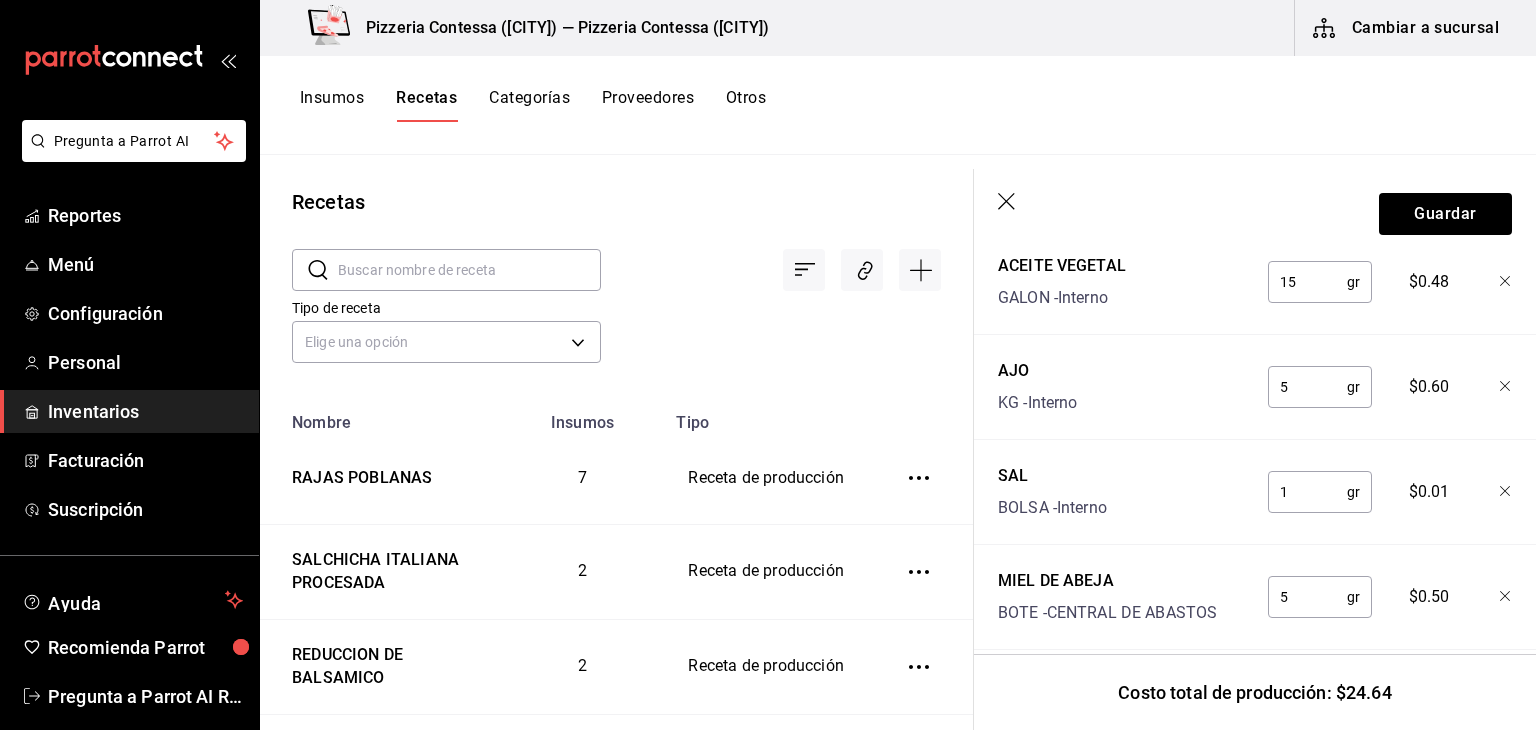 scroll, scrollTop: 779, scrollLeft: 0, axis: vertical 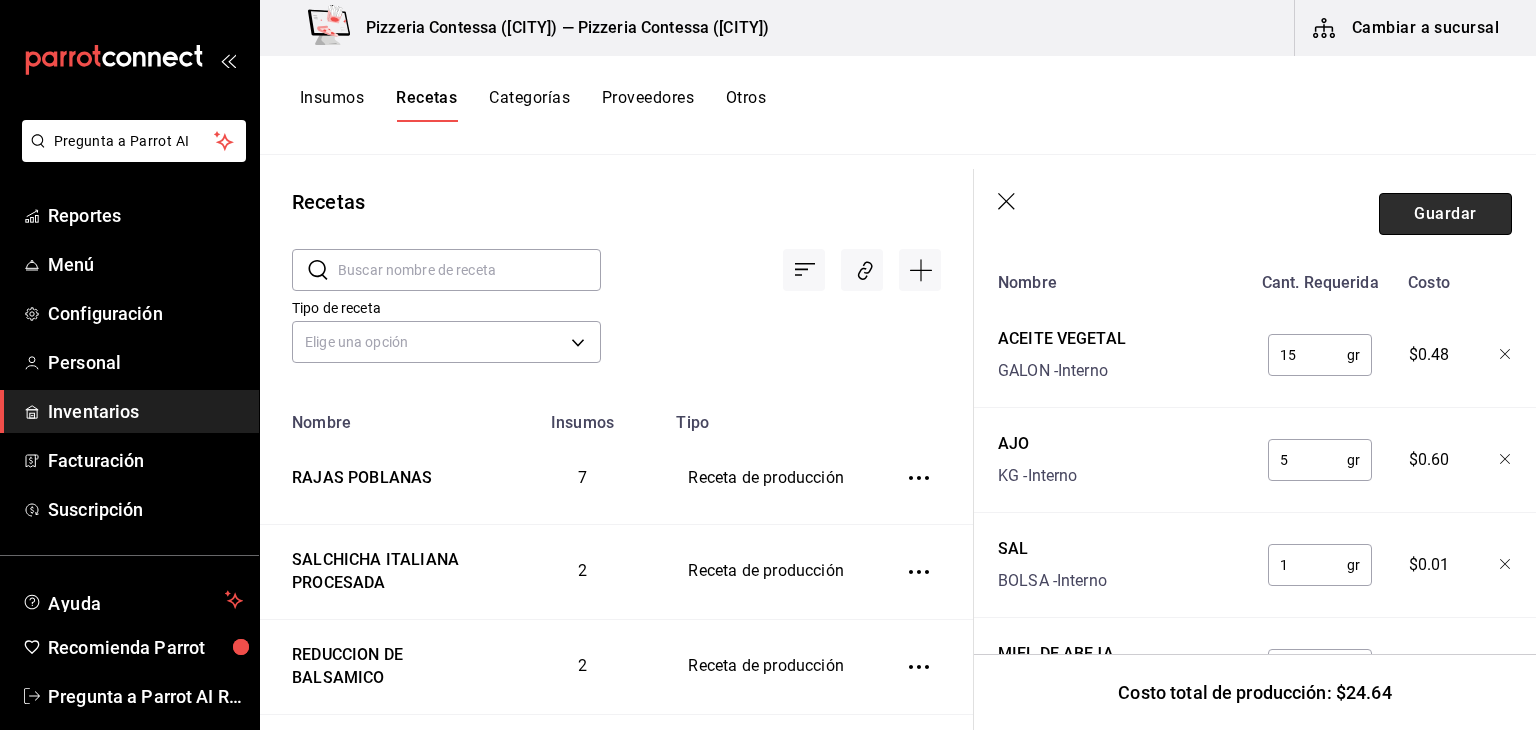 click on "Guardar" at bounding box center (1445, 214) 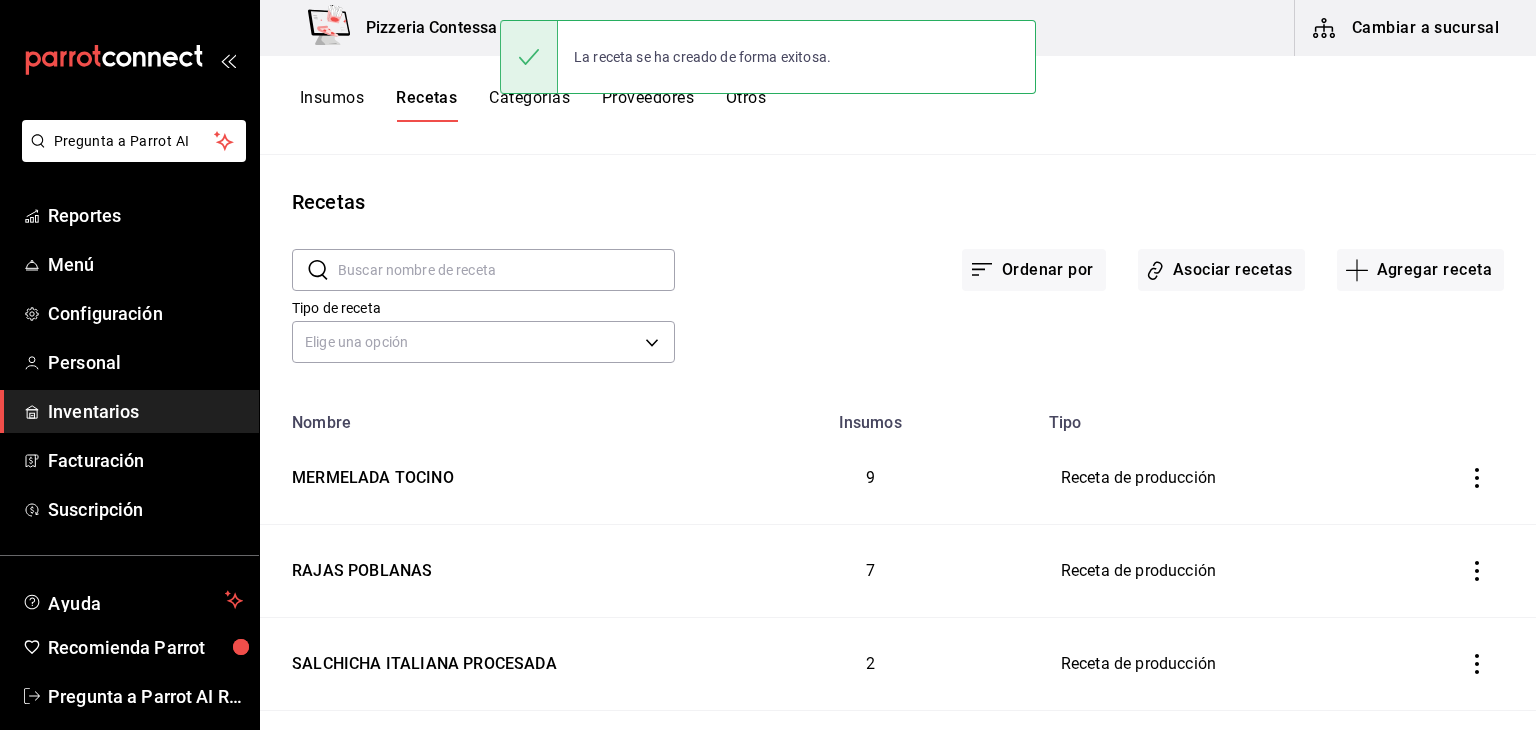 scroll, scrollTop: 0, scrollLeft: 0, axis: both 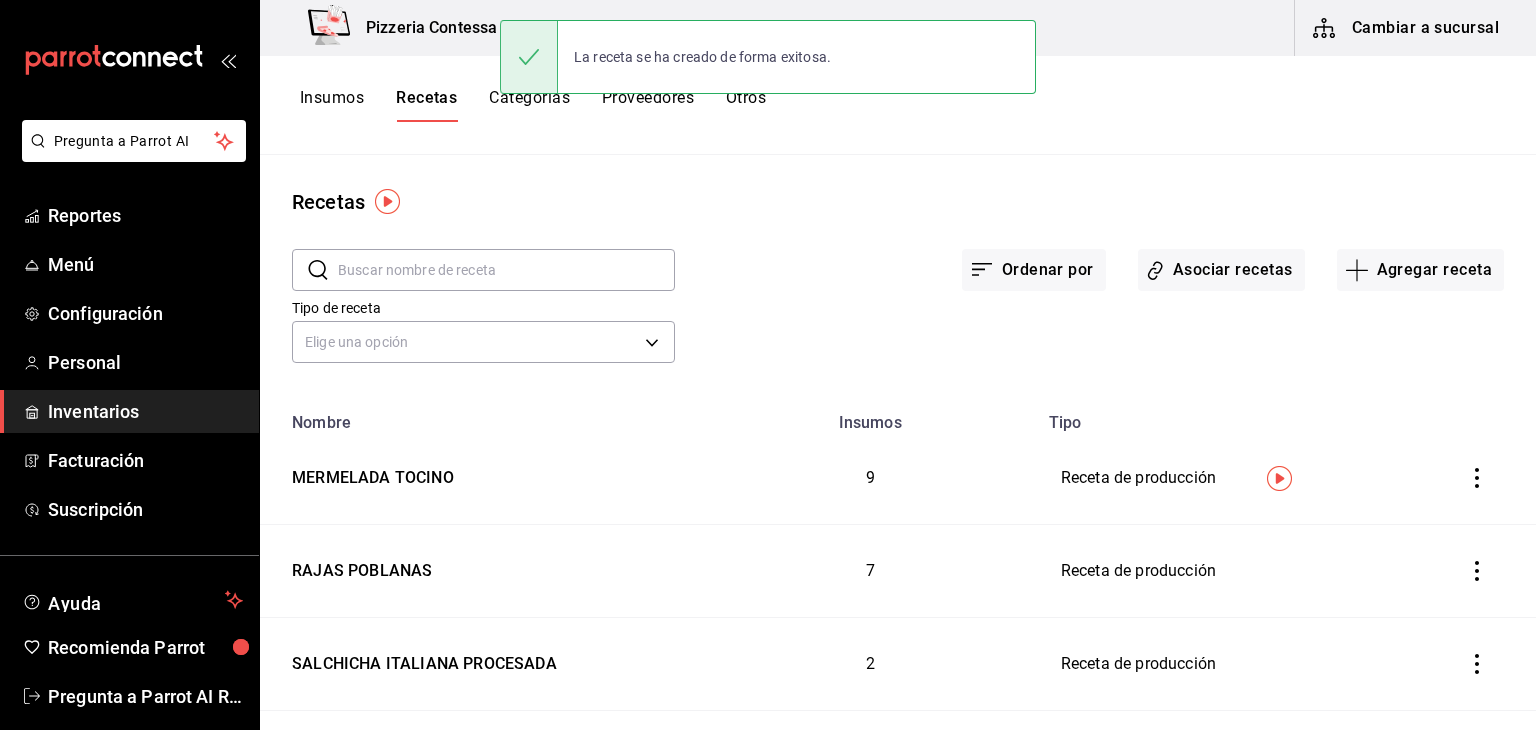 click on "Insumos" at bounding box center [332, 105] 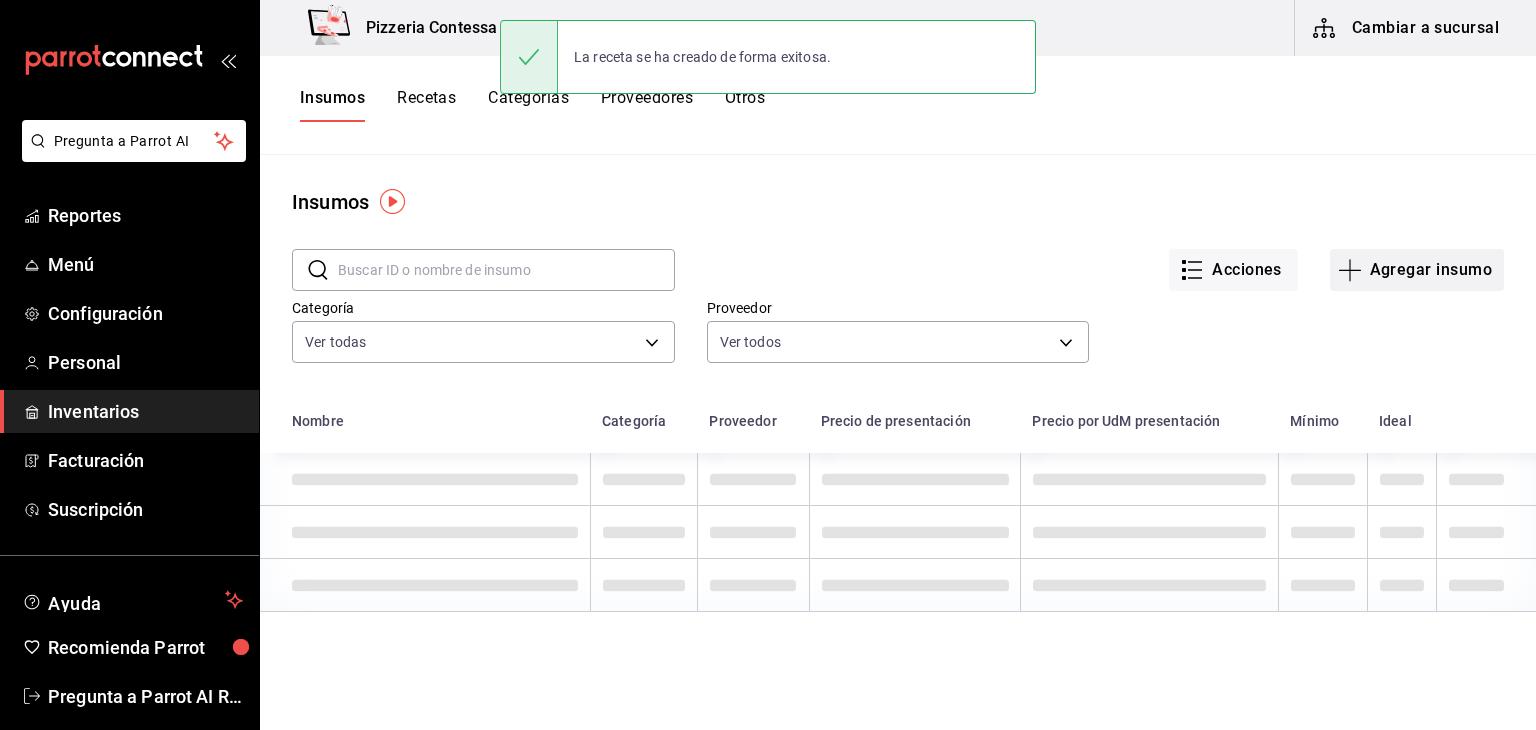 click on "Agregar insumo" at bounding box center [1417, 270] 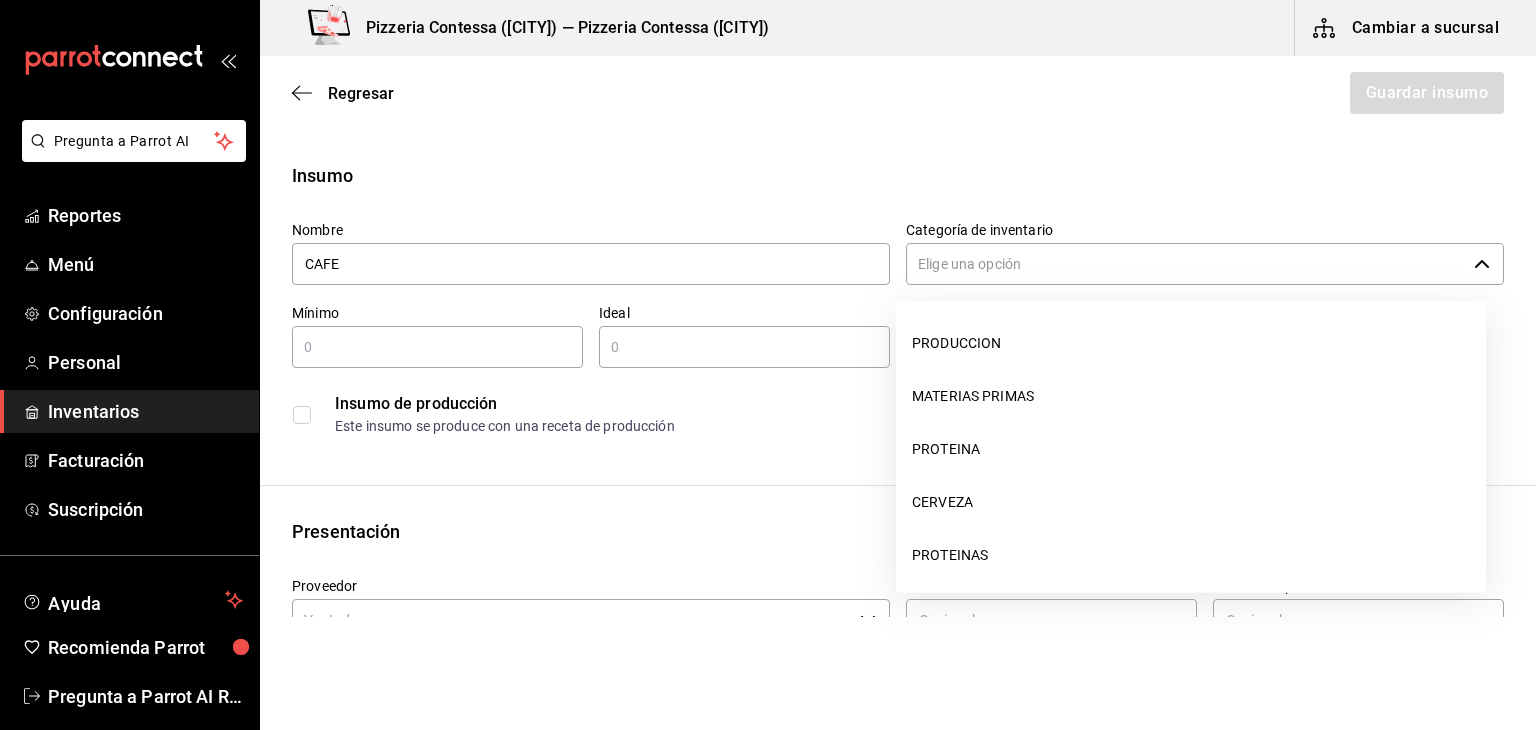 click on "Categoría de inventario" at bounding box center (1186, 264) 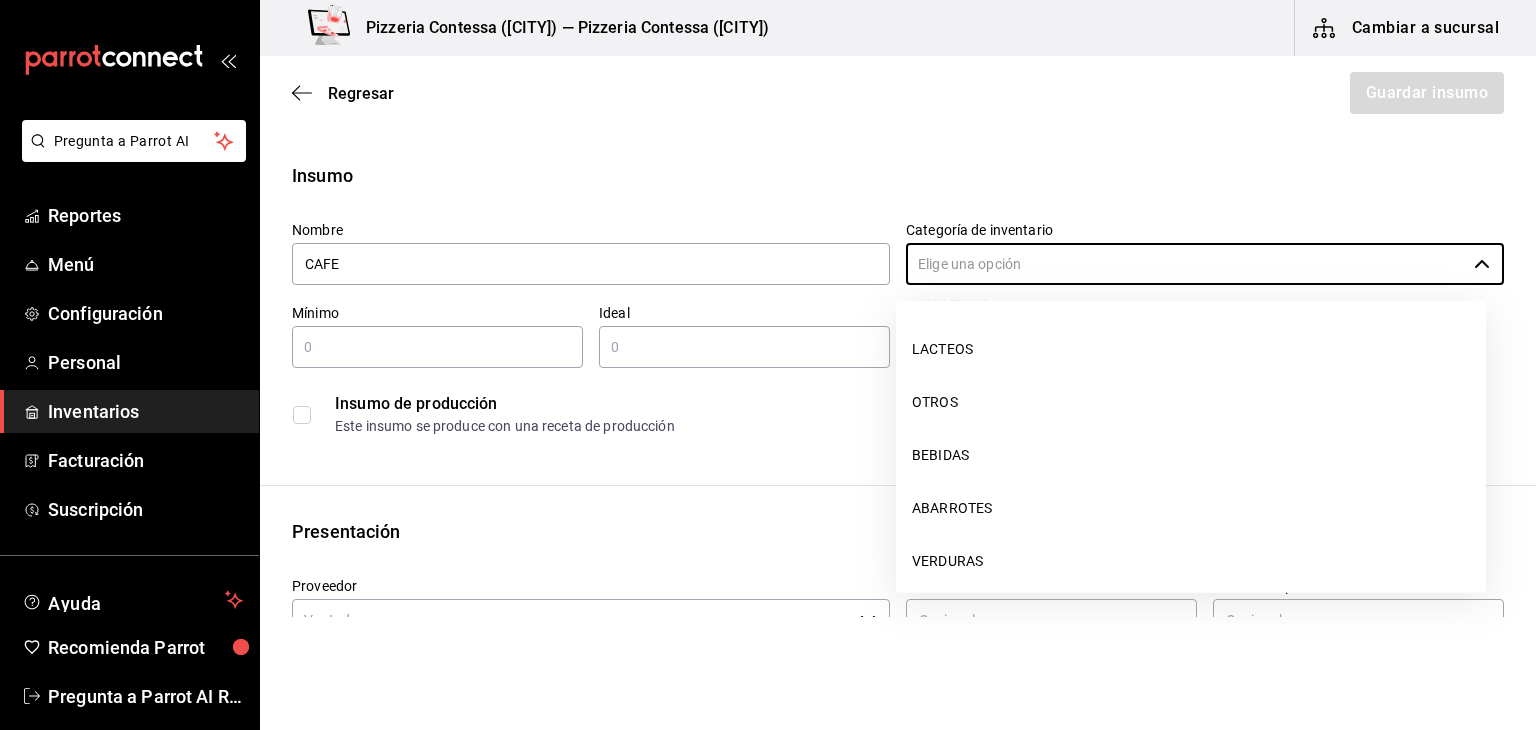 scroll, scrollTop: 270, scrollLeft: 0, axis: vertical 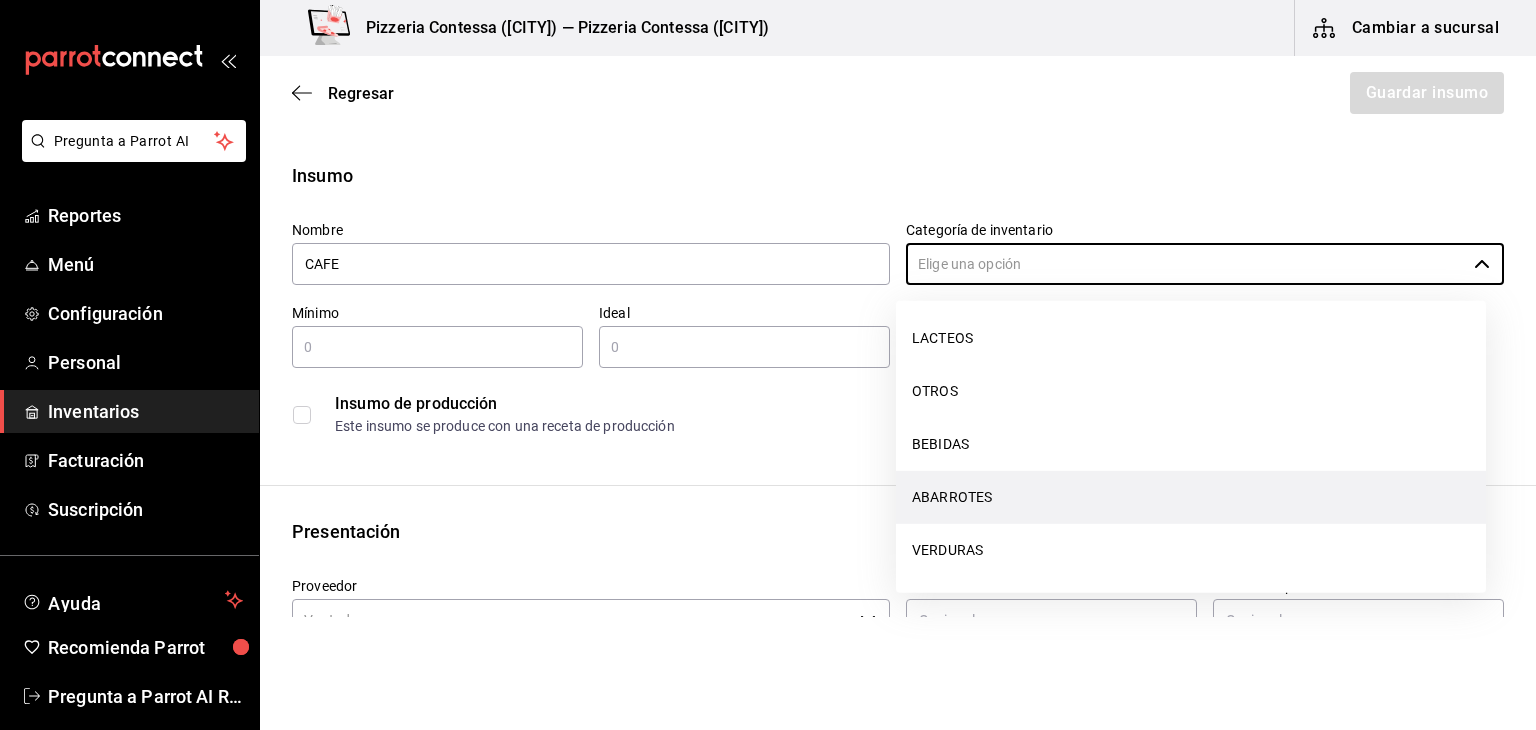 click on "ABARROTES" at bounding box center [1191, 497] 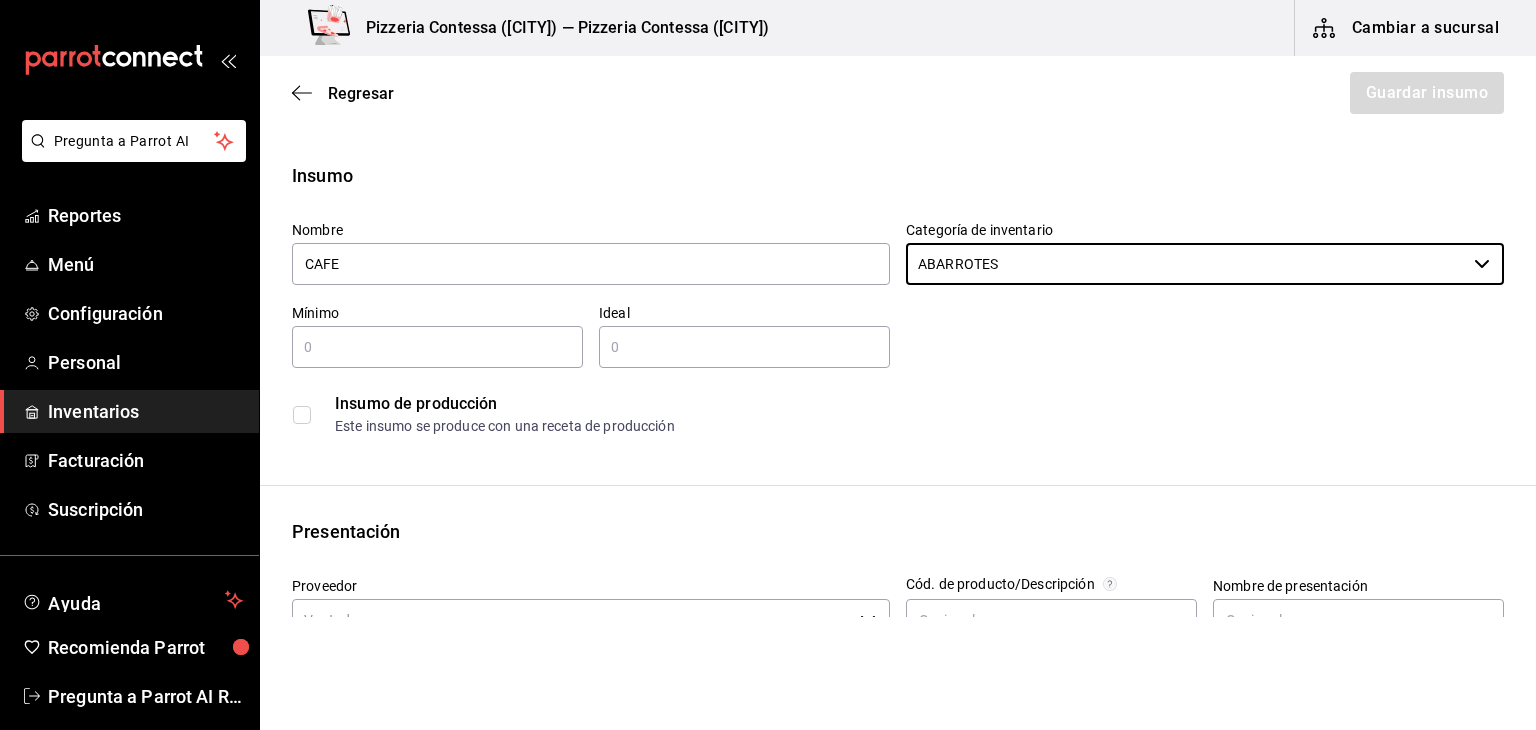 click at bounding box center (437, 347) 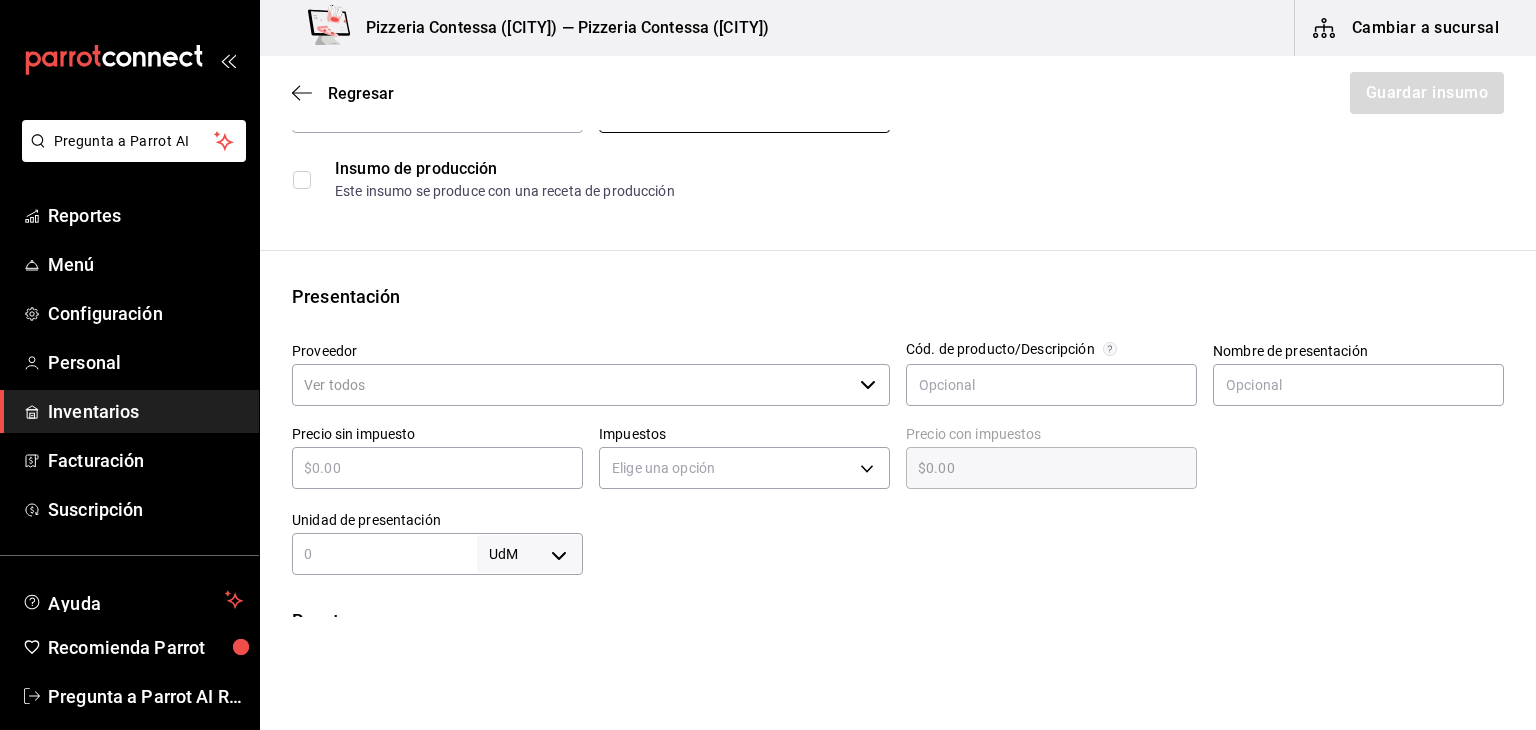 scroll, scrollTop: 236, scrollLeft: 0, axis: vertical 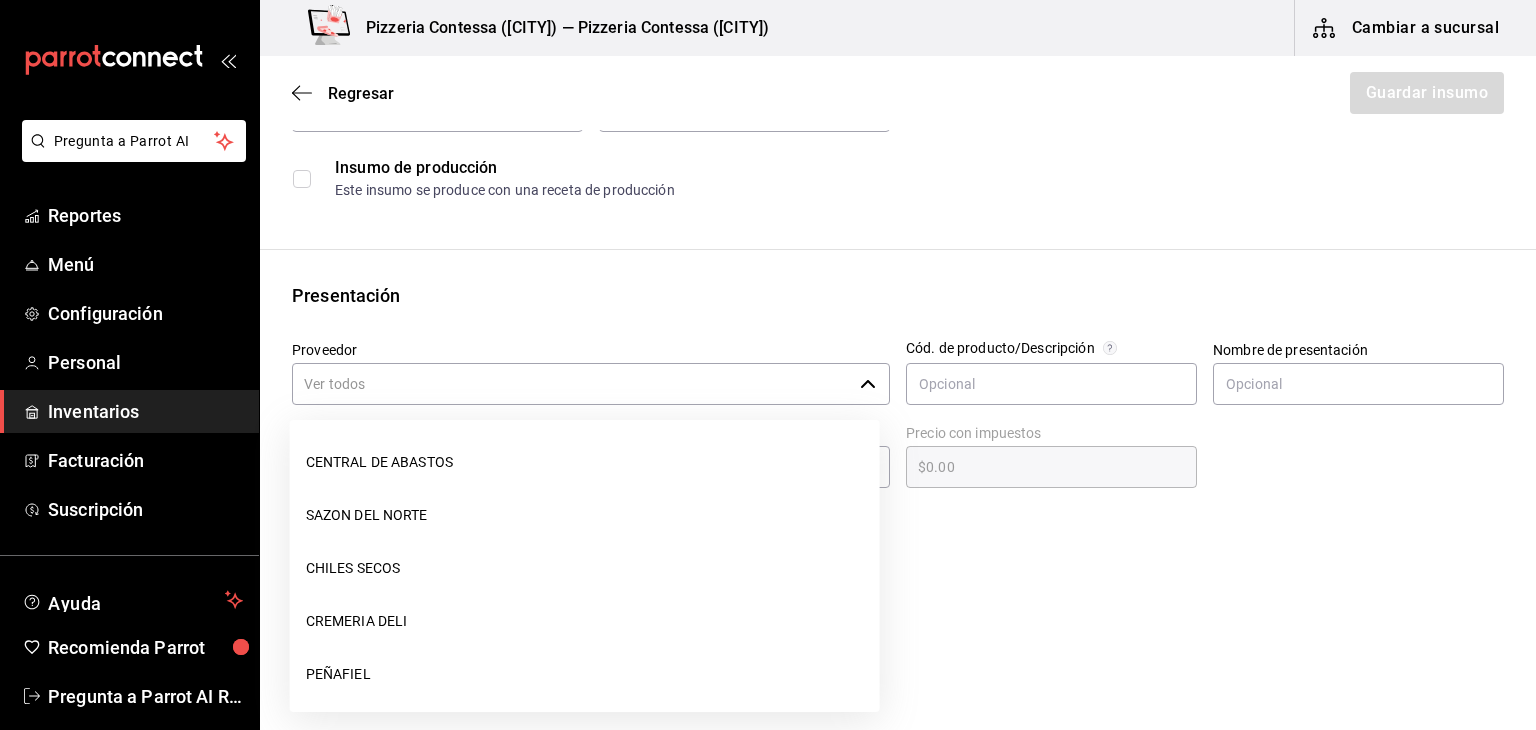 click on "Proveedor" at bounding box center [572, 384] 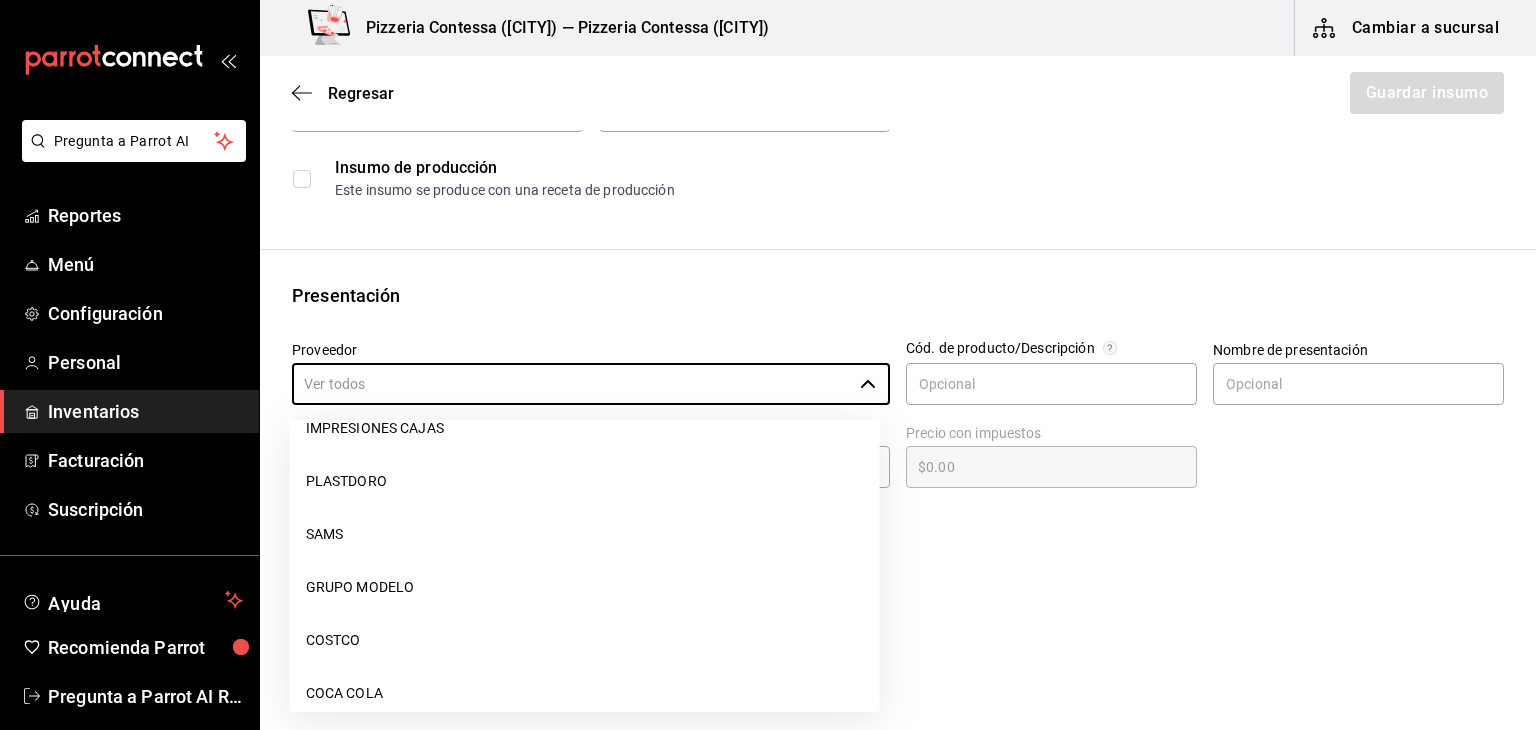 scroll, scrollTop: 300, scrollLeft: 0, axis: vertical 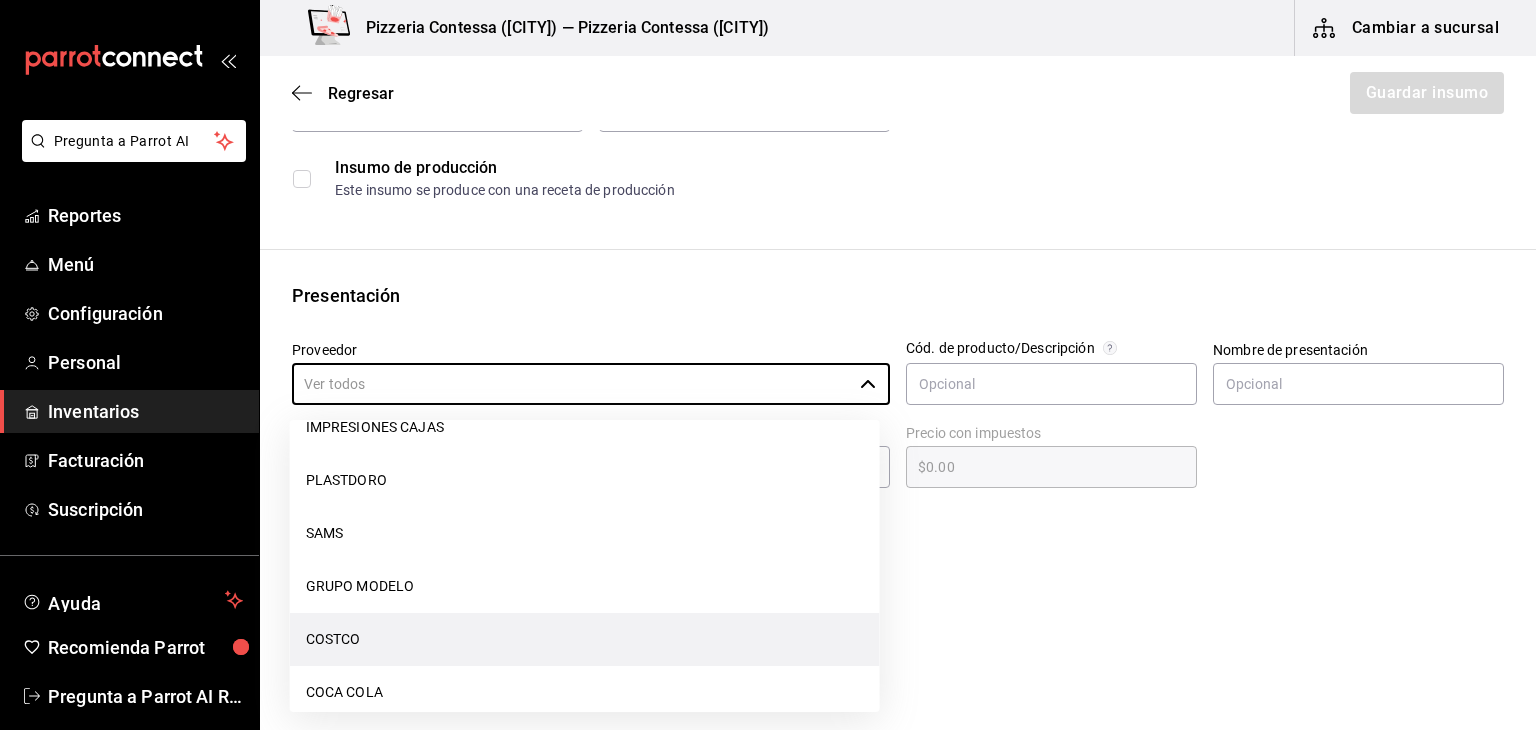 click on "COSTCO" at bounding box center [585, 639] 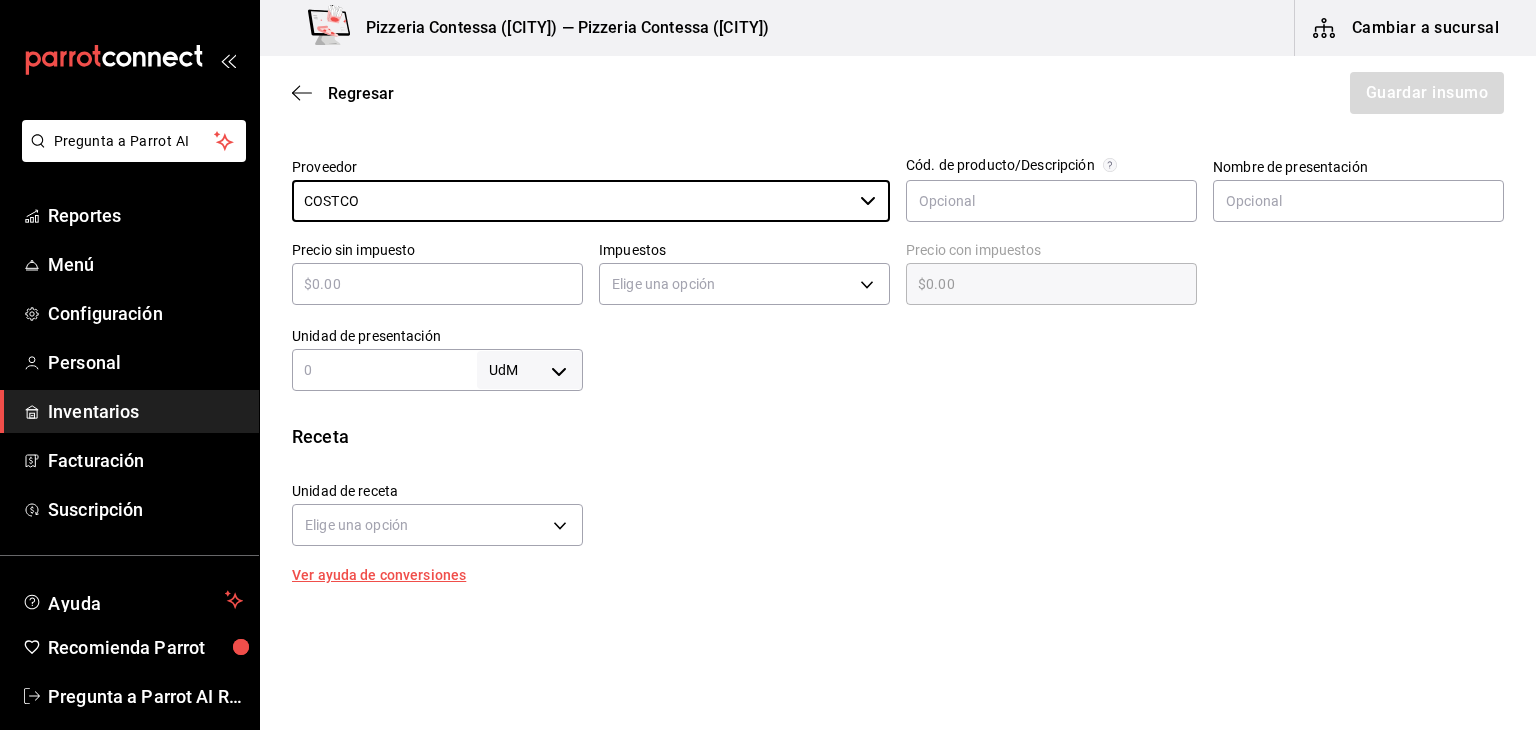 scroll, scrollTop: 420, scrollLeft: 0, axis: vertical 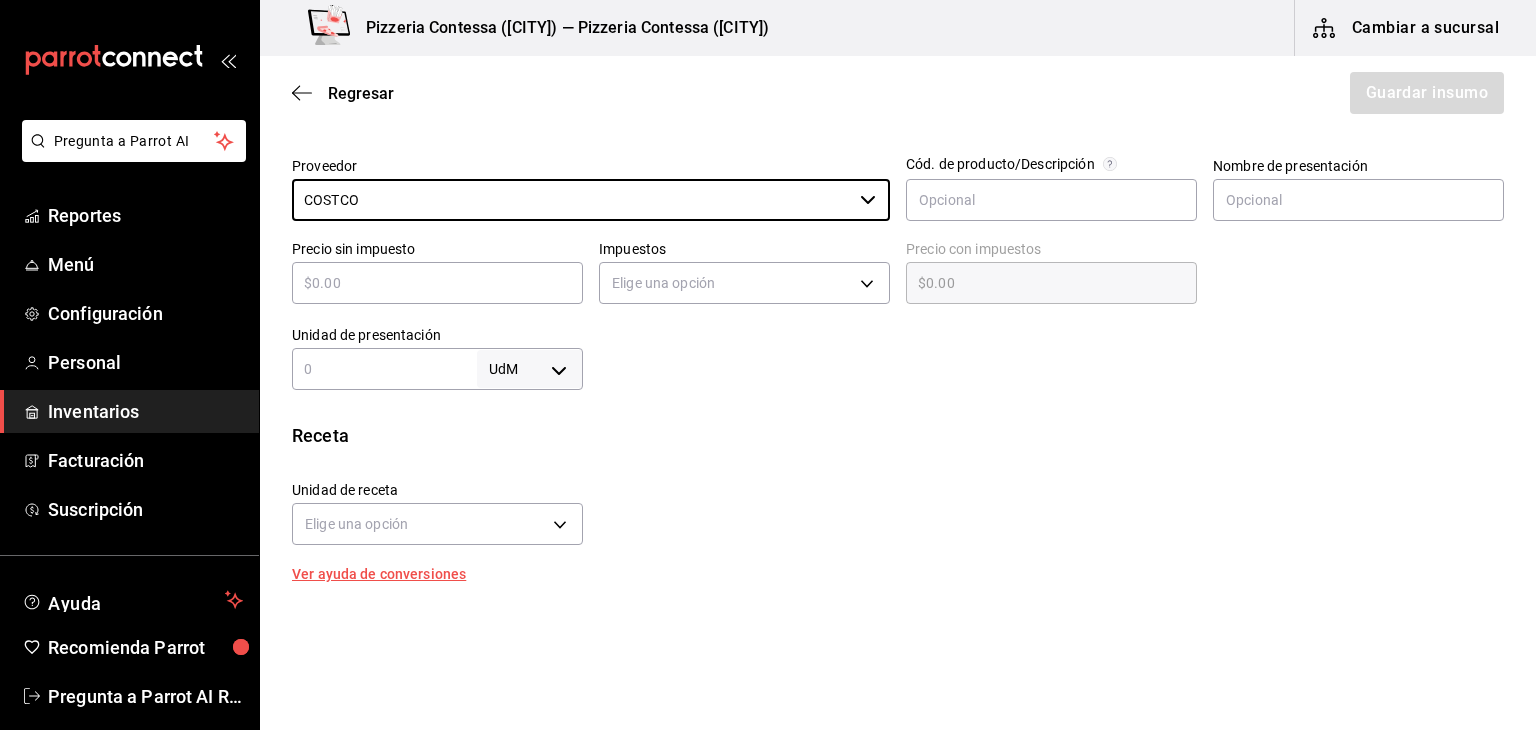click at bounding box center (384, 369) 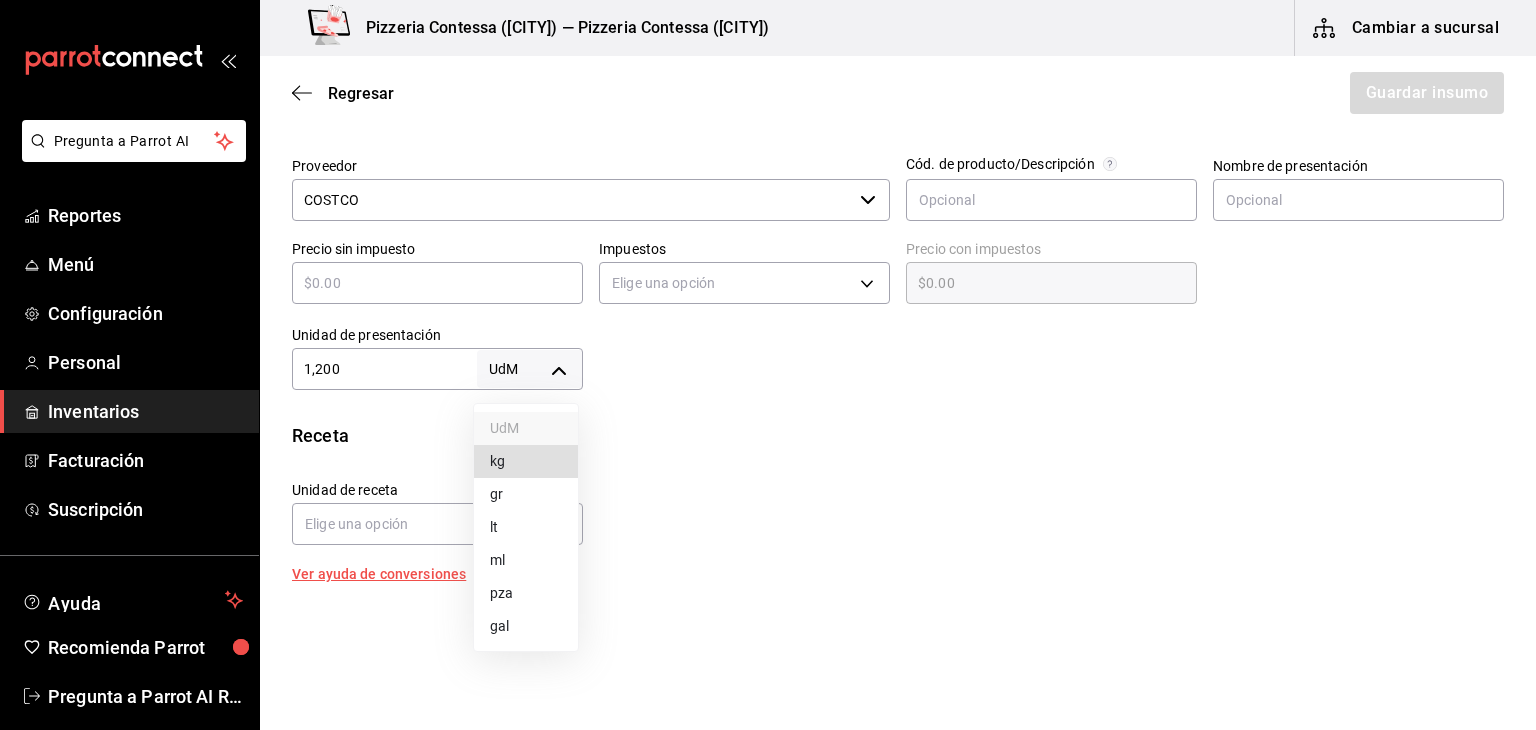 click on "Pregunta a Parrot AI Reportes   Menú   Configuración   Personal   Inventarios   Facturación   Suscripción   Ayuda Recomienda Parrot   Eduardo Quiroz   Sugerir nueva función   Pizzeria Contessa (Condesa) — Pizzeria Contessa (Condesa) Cambiar a sucursal Regresar Guardar insumo Insumo Nombre CAFE Categoría de inventario ABARROTES ​ Mínimo 1 ​ Ideal 1 ​ Insumo de producción Este insumo se produce con una receta de producción Presentación Proveedor COSTCO ​ Cód. de producto/Descripción Nombre de presentación Precio sin impuesto ​ Impuestos Elige una opción Precio con impuestos $0.00 ​ Unidad de presentación 1,200 UdM ​ Receta Unidad de receta Elige una opción Factor de conversión ​ Ver ayuda de conversiones ¿La presentación  viene en otra caja? Si No Presentaciones por caja ​ Sin definir Unidades de conteo GANA 1 MES GRATIS EN TU SUSCRIPCIÓN AQUÍ Pregunta a Parrot AI Reportes   Menú   Configuración   Personal   Inventarios   Facturación   Suscripción   Ayuda       UdM" at bounding box center [768, 308] 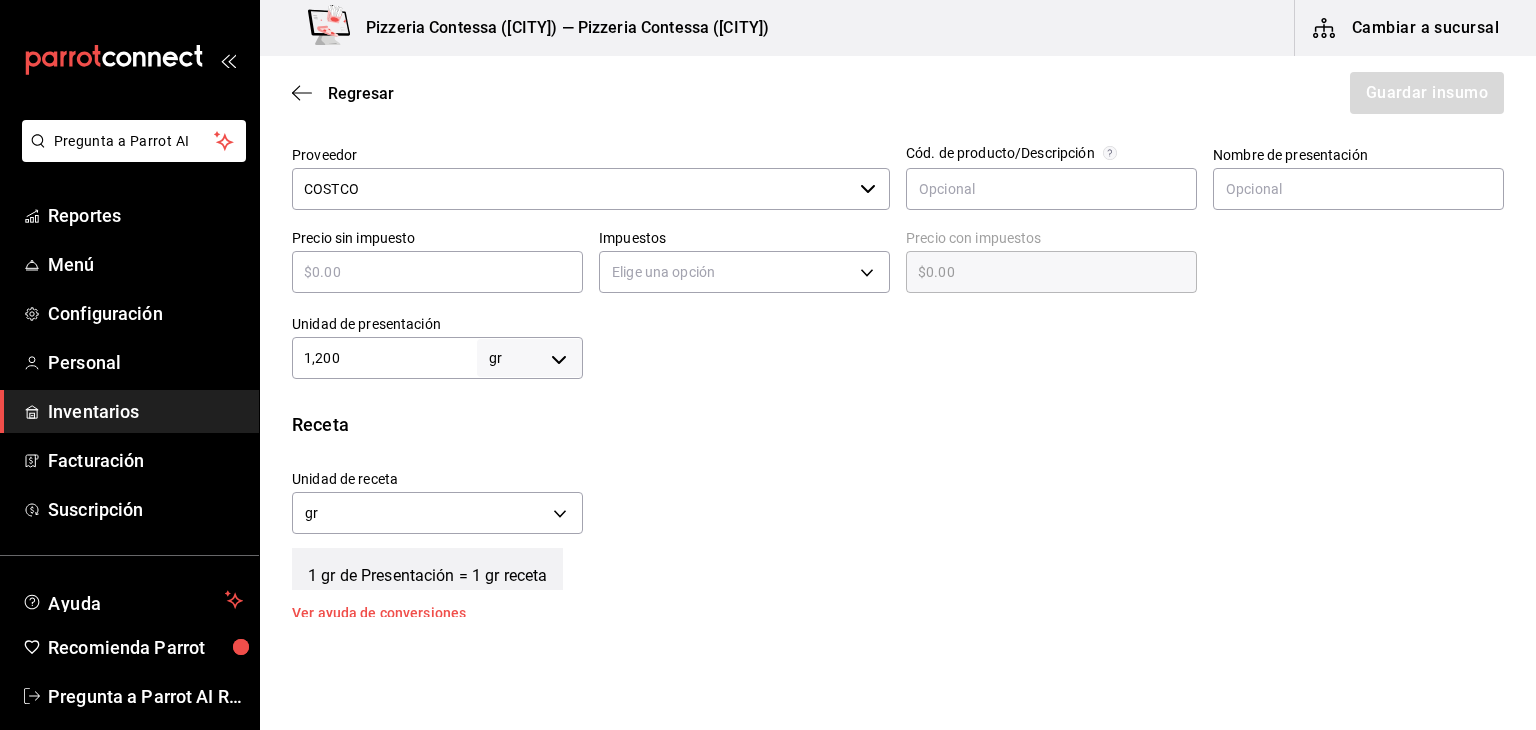 scroll, scrollTop: 432, scrollLeft: 0, axis: vertical 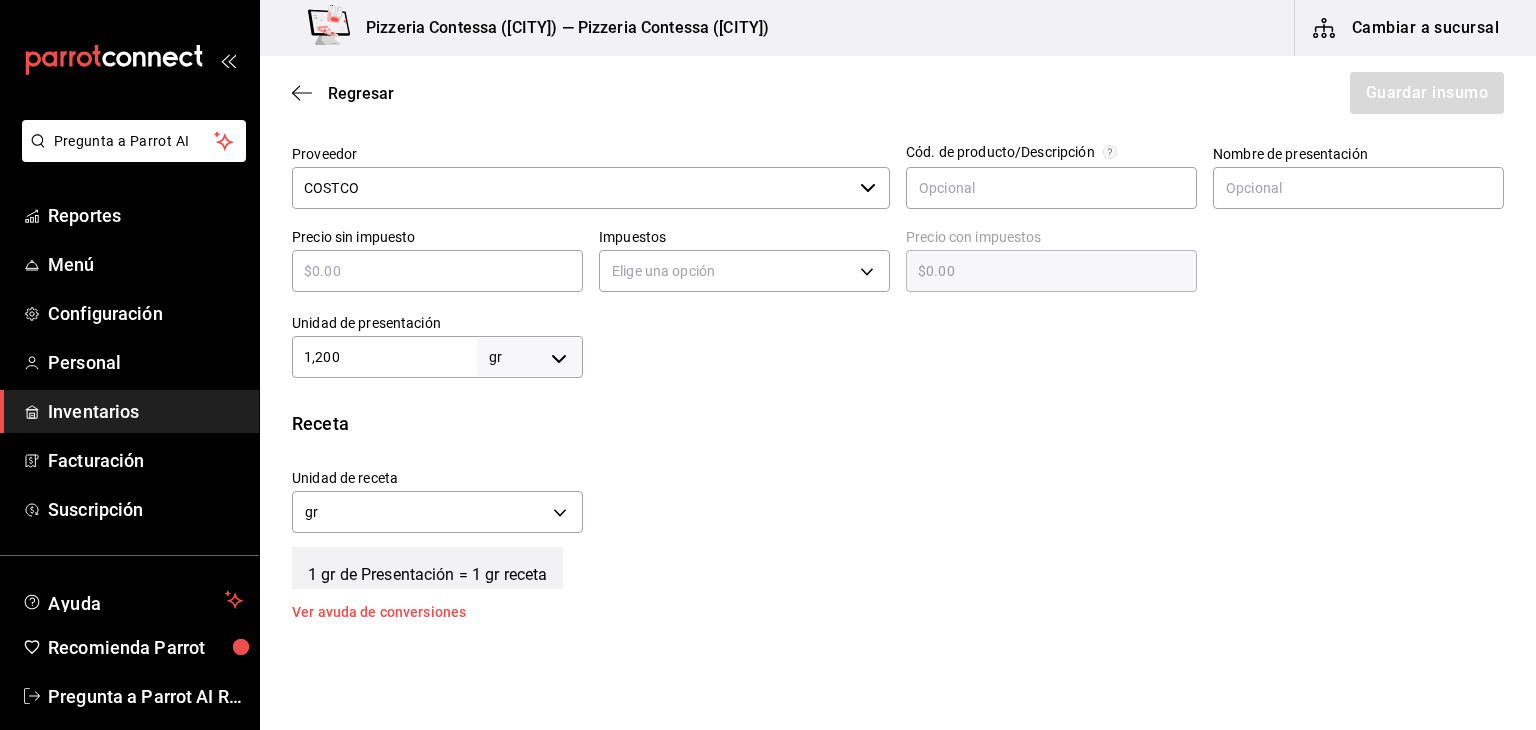 click at bounding box center (437, 271) 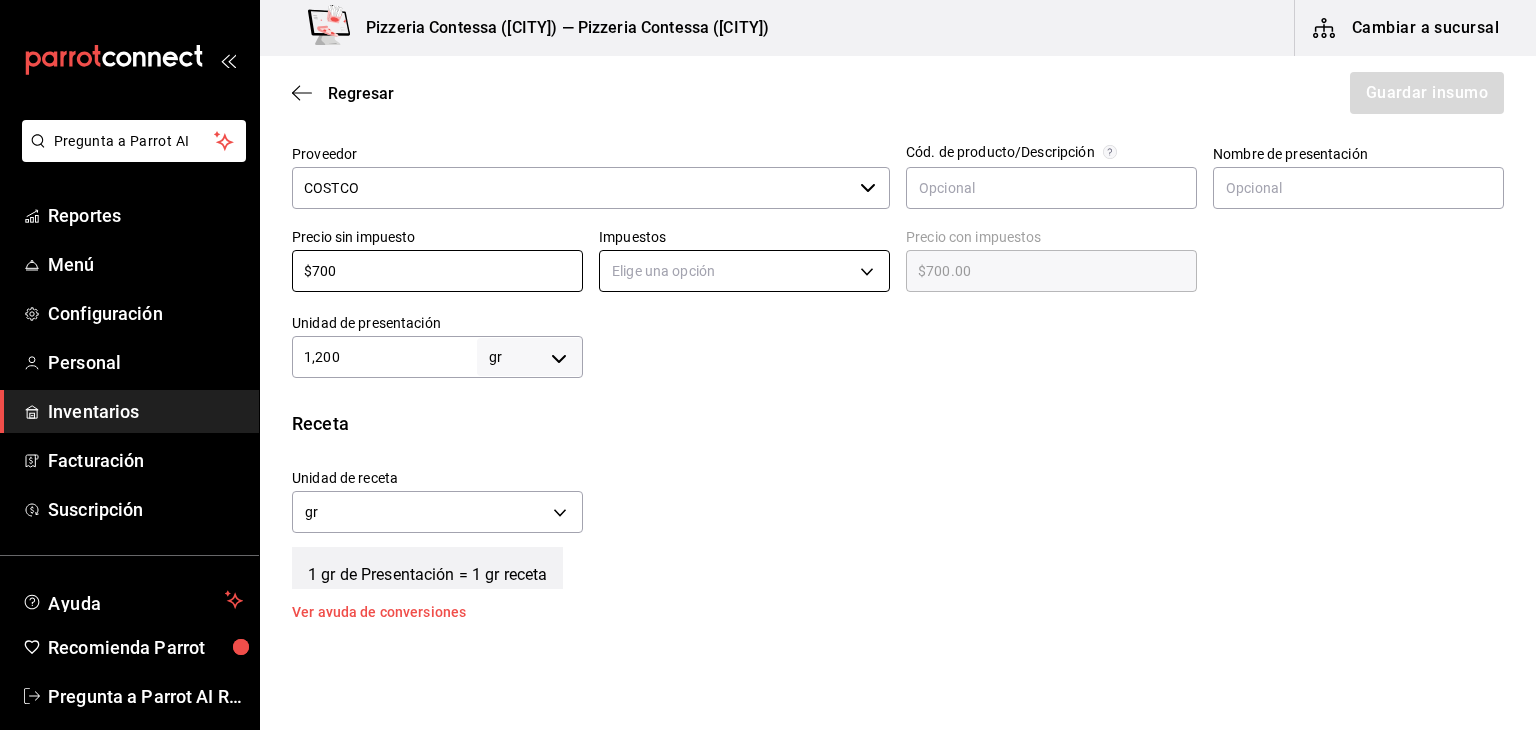 click on "Pregunta a Parrot AI Reportes   Menú   Configuración   Personal   Inventarios   Facturación   Suscripción   Ayuda Recomienda Parrot   Eduardo Quiroz   Sugerir nueva función   Pizzeria Contessa (Condesa) — Pizzeria Contessa (Condesa) Cambiar a sucursal Regresar Guardar insumo Insumo Nombre CAFE Categoría de inventario ABARROTES ​ Mínimo 1 ​ Ideal 1 ​ Insumo de producción Este insumo se produce con una receta de producción Presentación Proveedor COSTCO ​ Cód. de producto/Descripción Nombre de presentación Precio sin impuesto $700 ​ Impuestos Elige una opción Precio con impuestos $700.00 ​ Unidad de presentación 1,200 gr GRAM ​ Receta Unidad de receta gr GRAM Factor de conversión 1,200 ​ 1 gr de Presentación = 1 gr receta Ver ayuda de conversiones ¿La presentación  viene en otra caja? Si No Presentaciones por caja ​   de 1,200 gr Unidades de conteo gr Presentaciones (1,200 gr) GANA 1 MES GRATIS EN TU SUSCRIPCIÓN AQUÍ Pregunta a Parrot AI Reportes   Menú   Configuración" at bounding box center [768, 308] 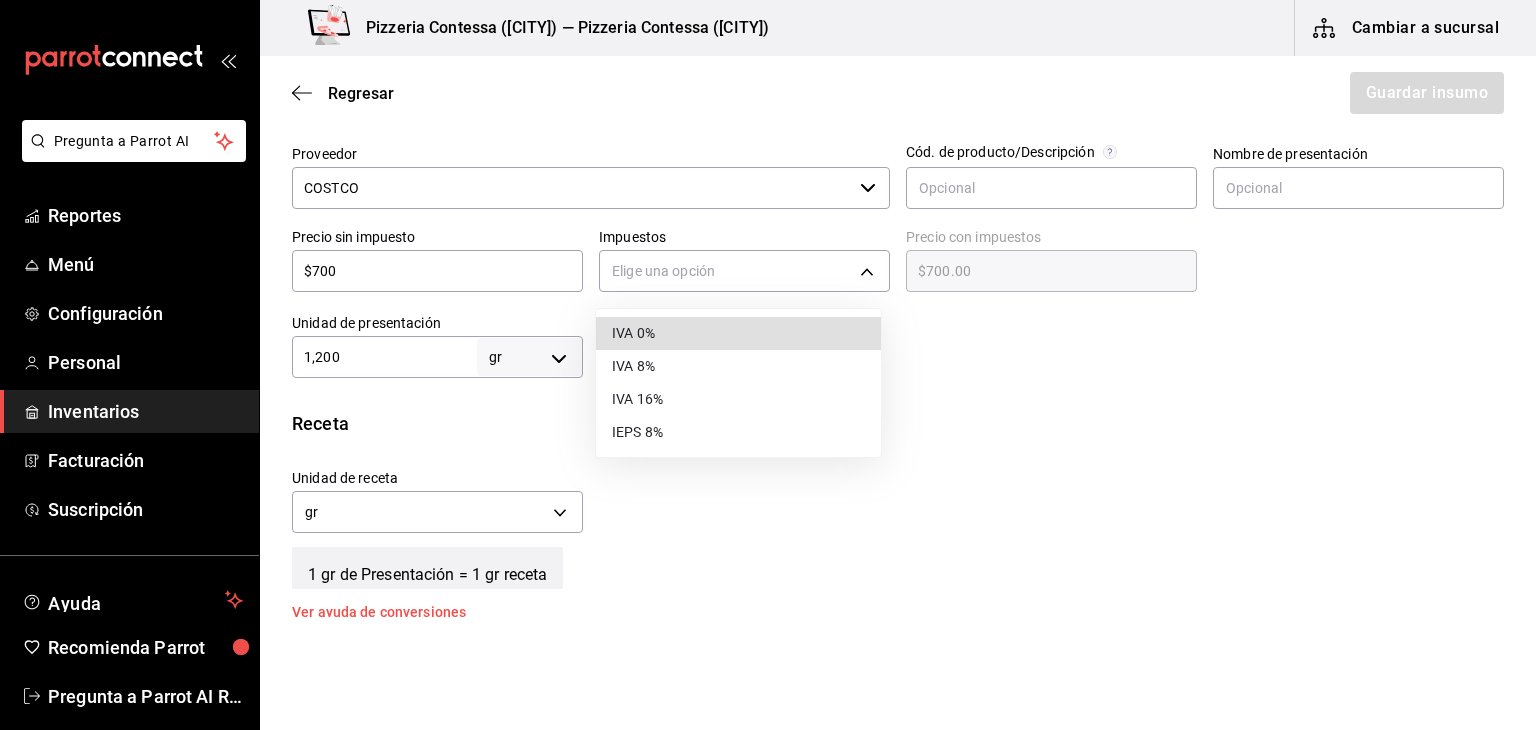 click on "IVA 16%" at bounding box center [738, 399] 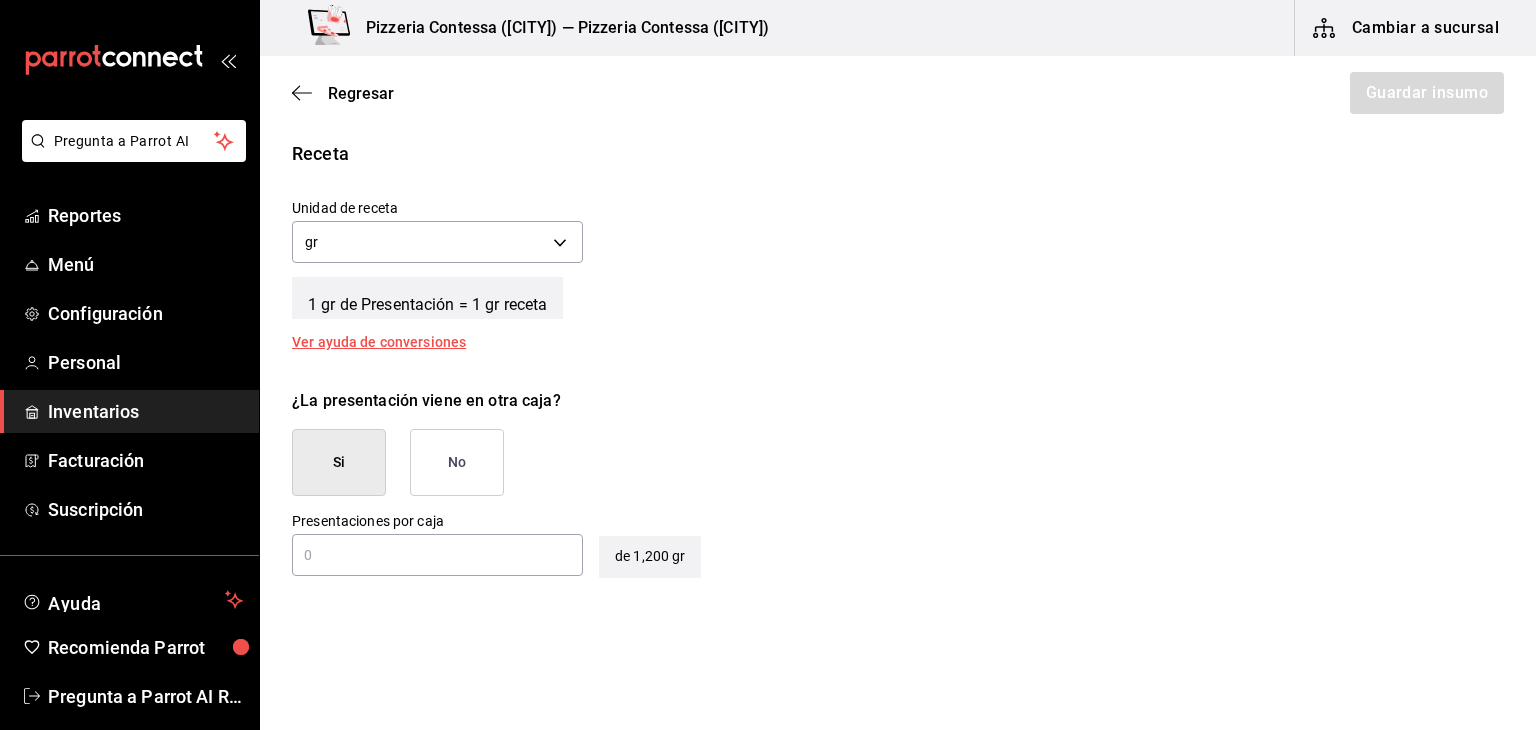 scroll, scrollTop: 706, scrollLeft: 0, axis: vertical 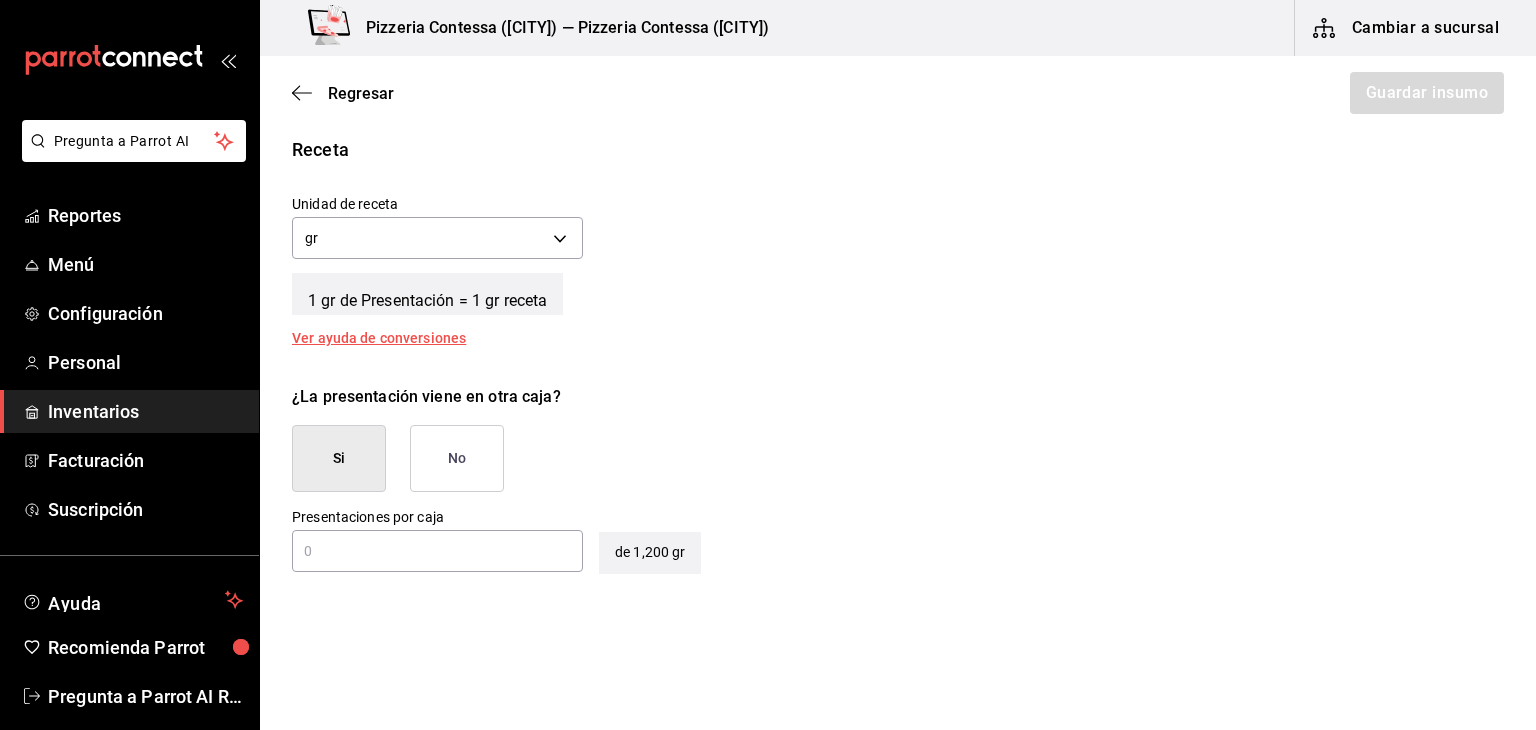 click on "No" at bounding box center [457, 458] 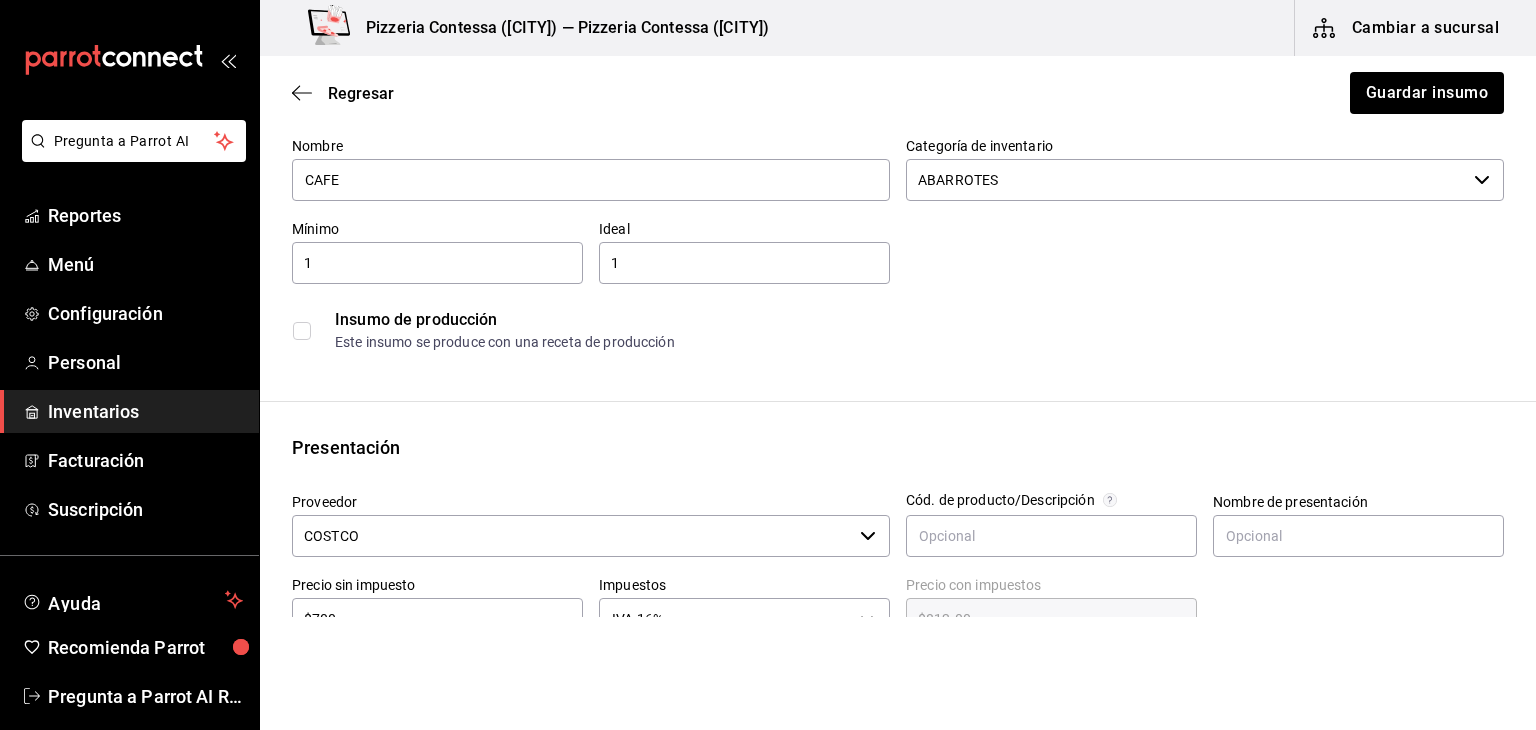 scroll, scrollTop: 0, scrollLeft: 0, axis: both 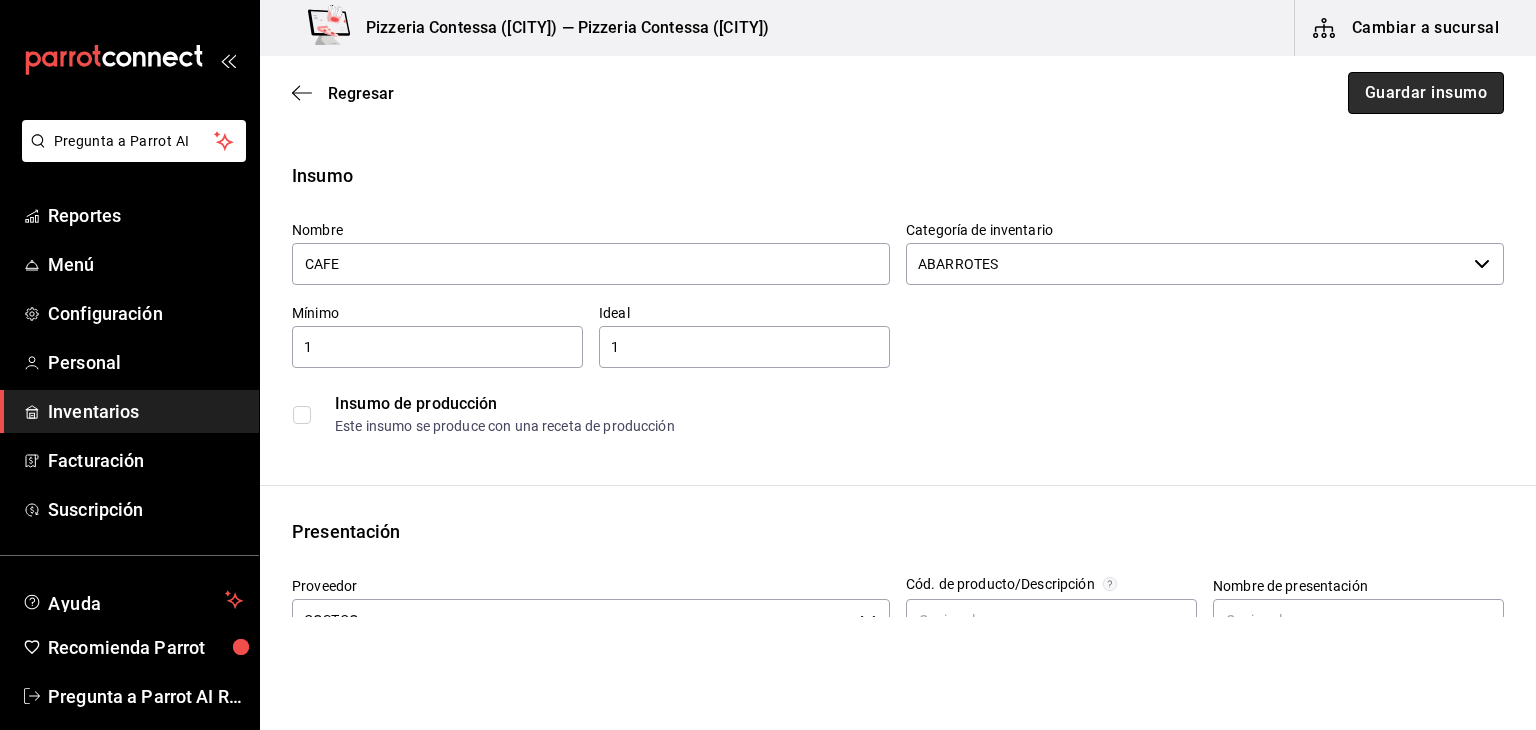 click on "Guardar insumo" at bounding box center (1426, 93) 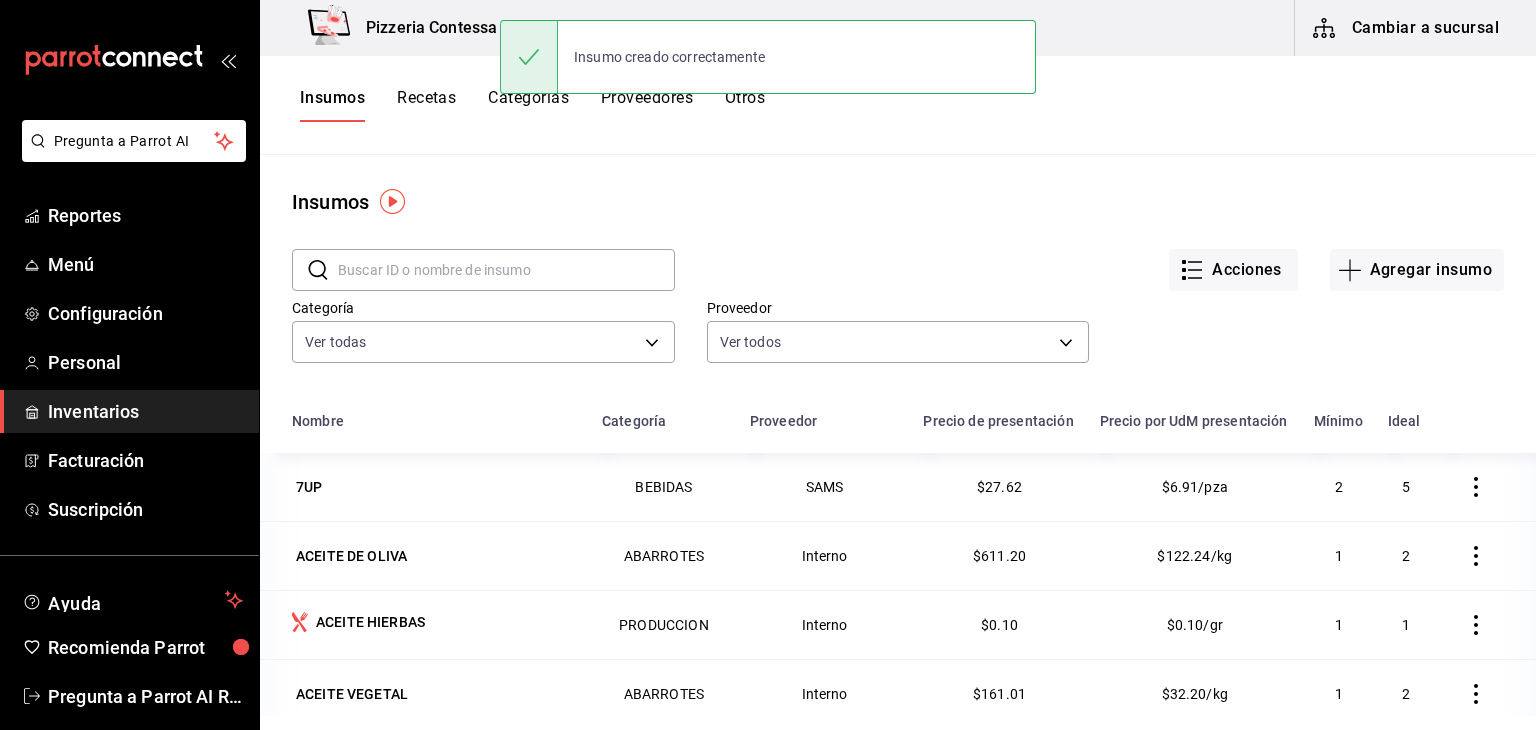 click on "Recetas" at bounding box center [426, 105] 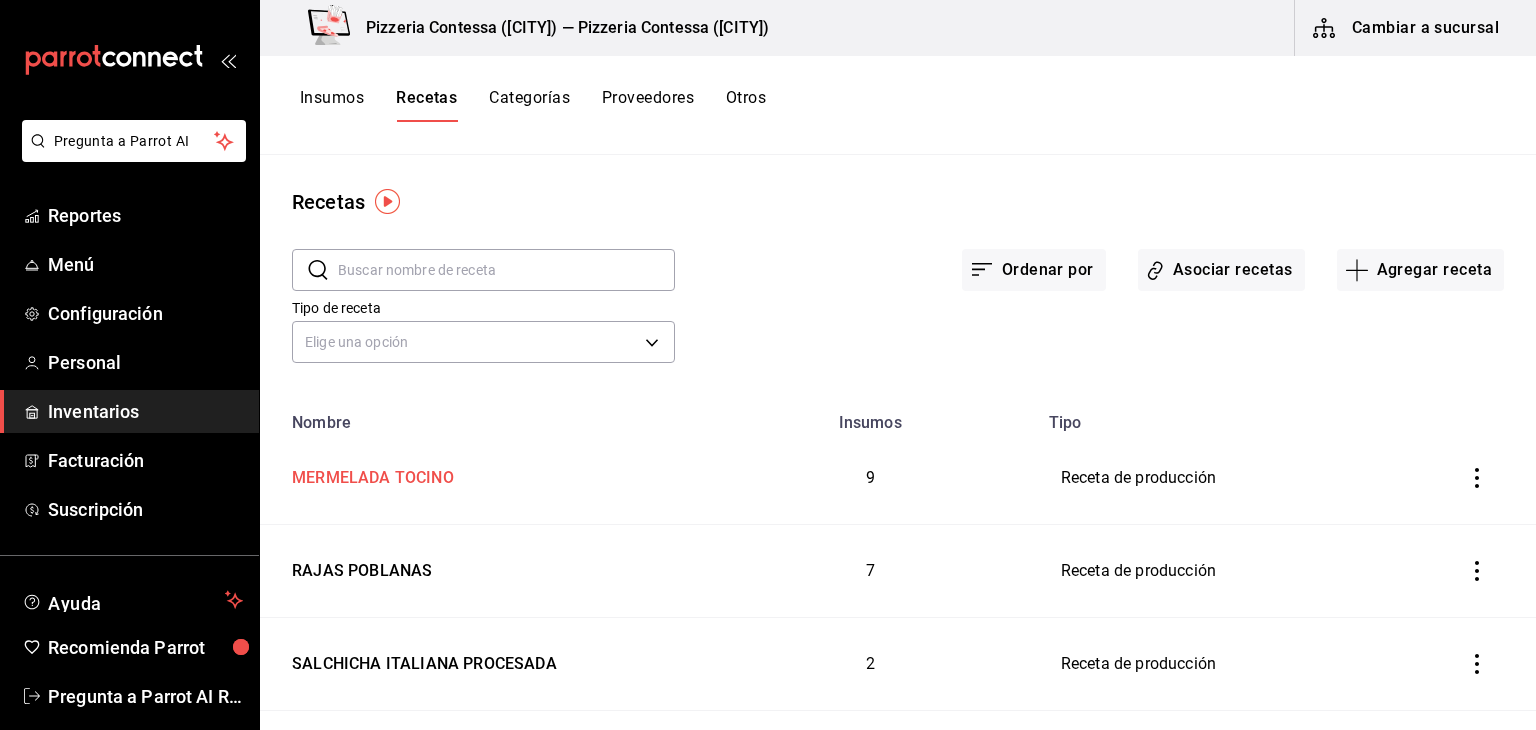 click on "MERMELADA TOCINO" at bounding box center [369, 474] 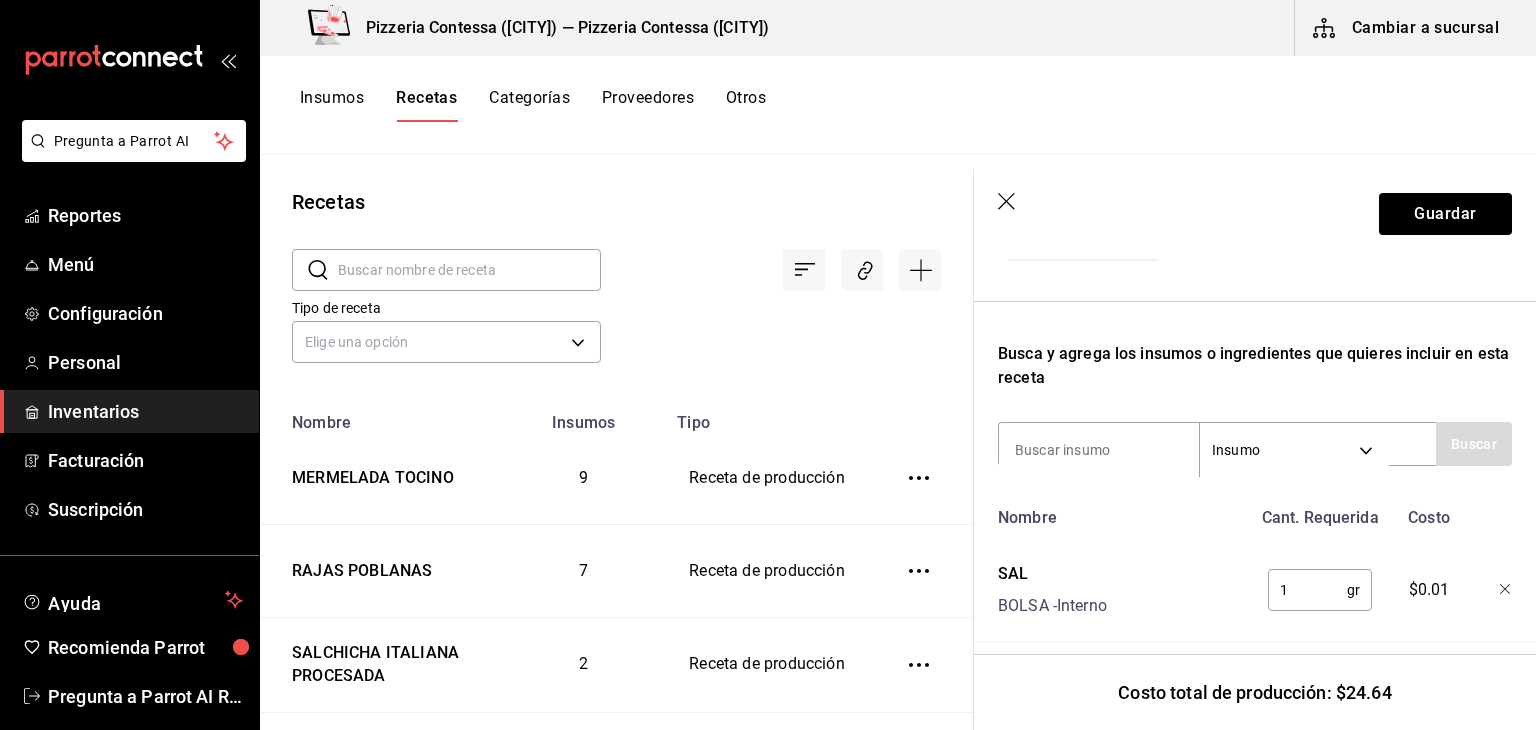 scroll, scrollTop: 546, scrollLeft: 0, axis: vertical 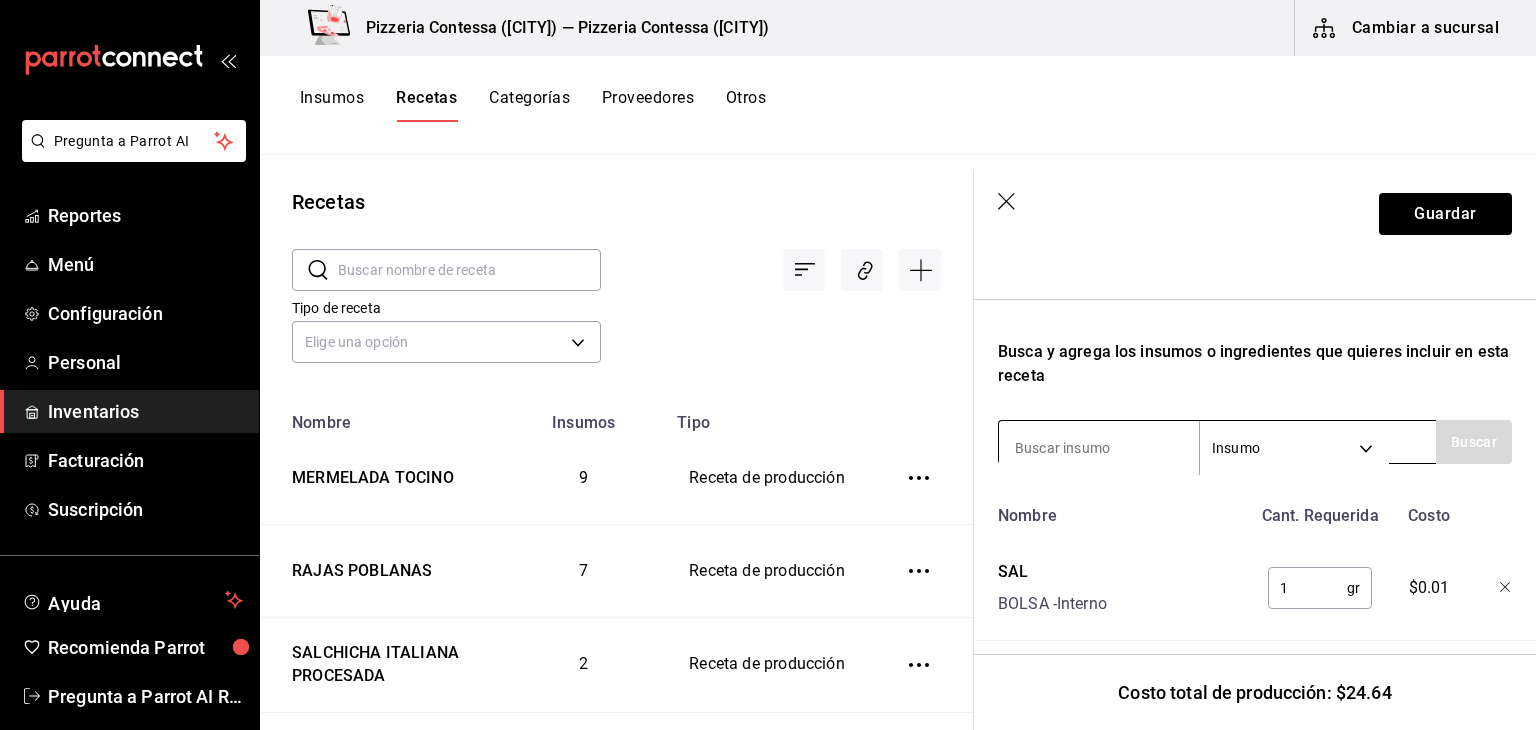 click at bounding box center (1099, 448) 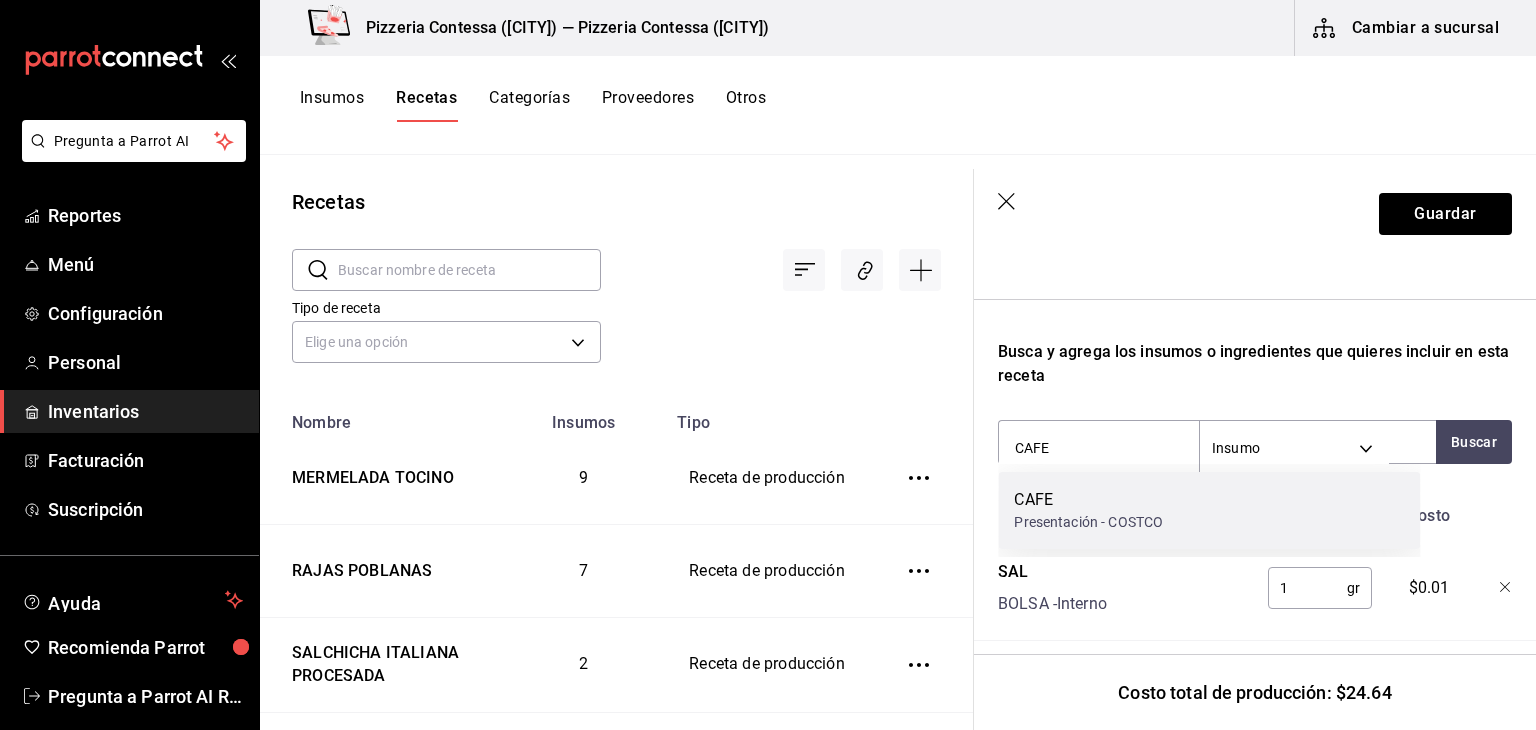 click on "Presentación - COSTCO" at bounding box center [1088, 522] 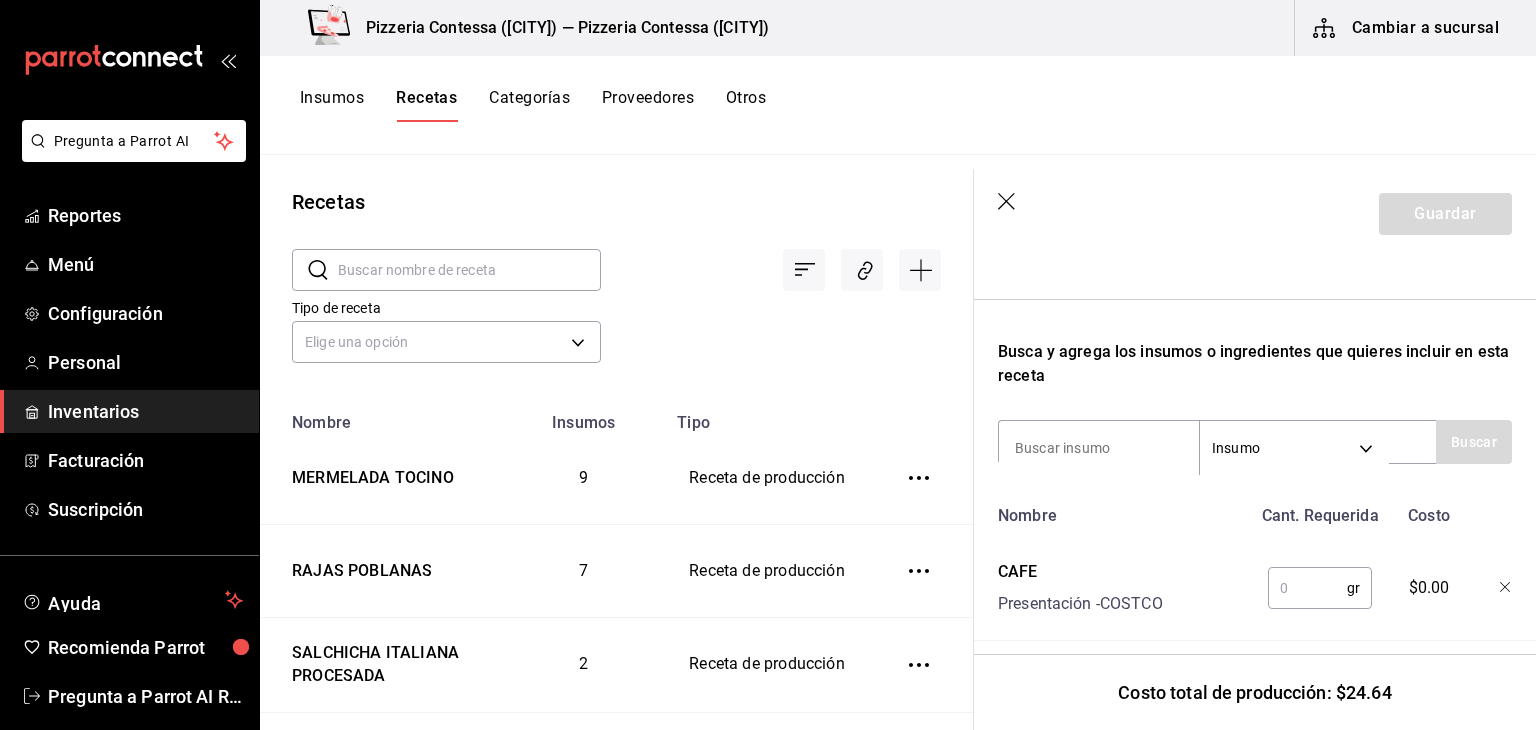click at bounding box center [1307, 588] 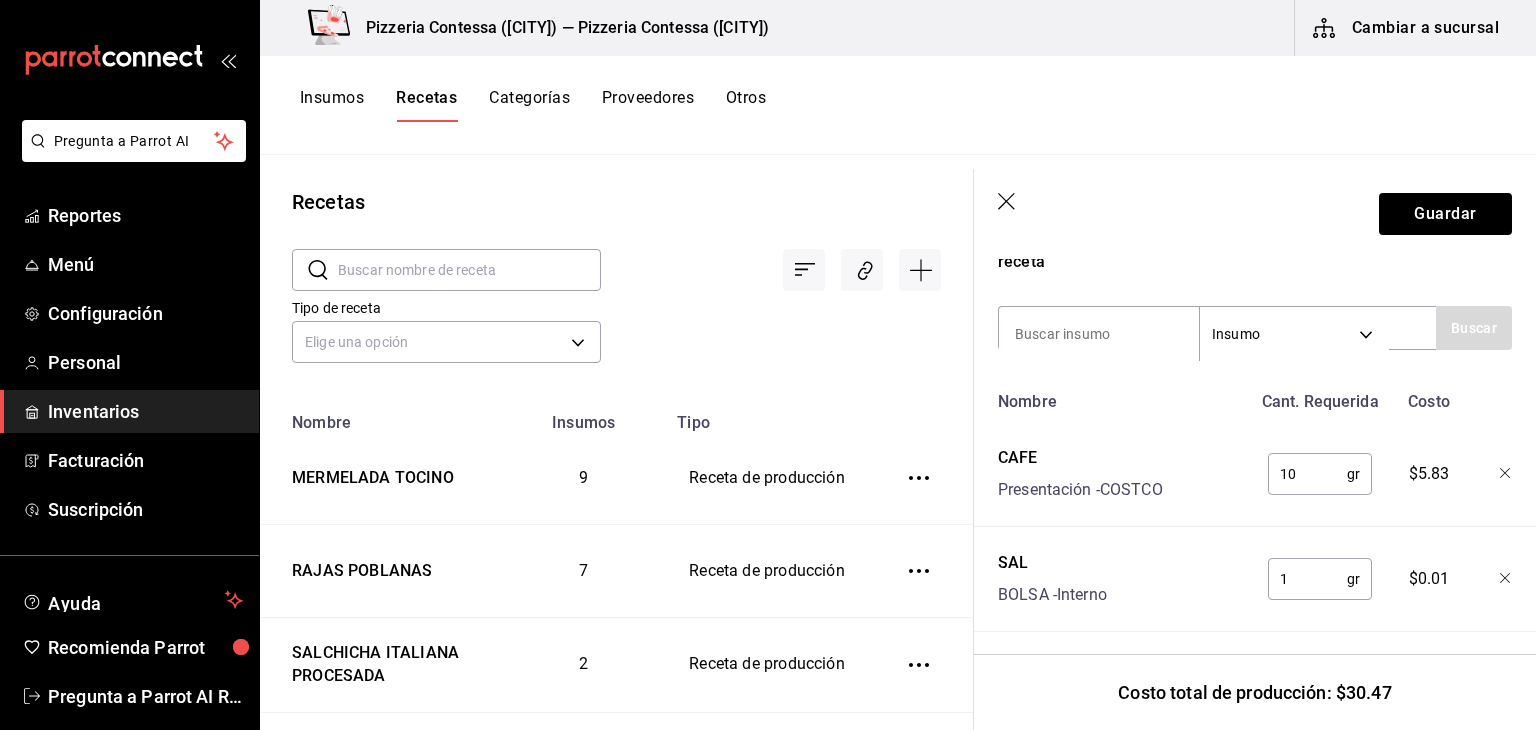 scroll, scrollTop: 736, scrollLeft: 0, axis: vertical 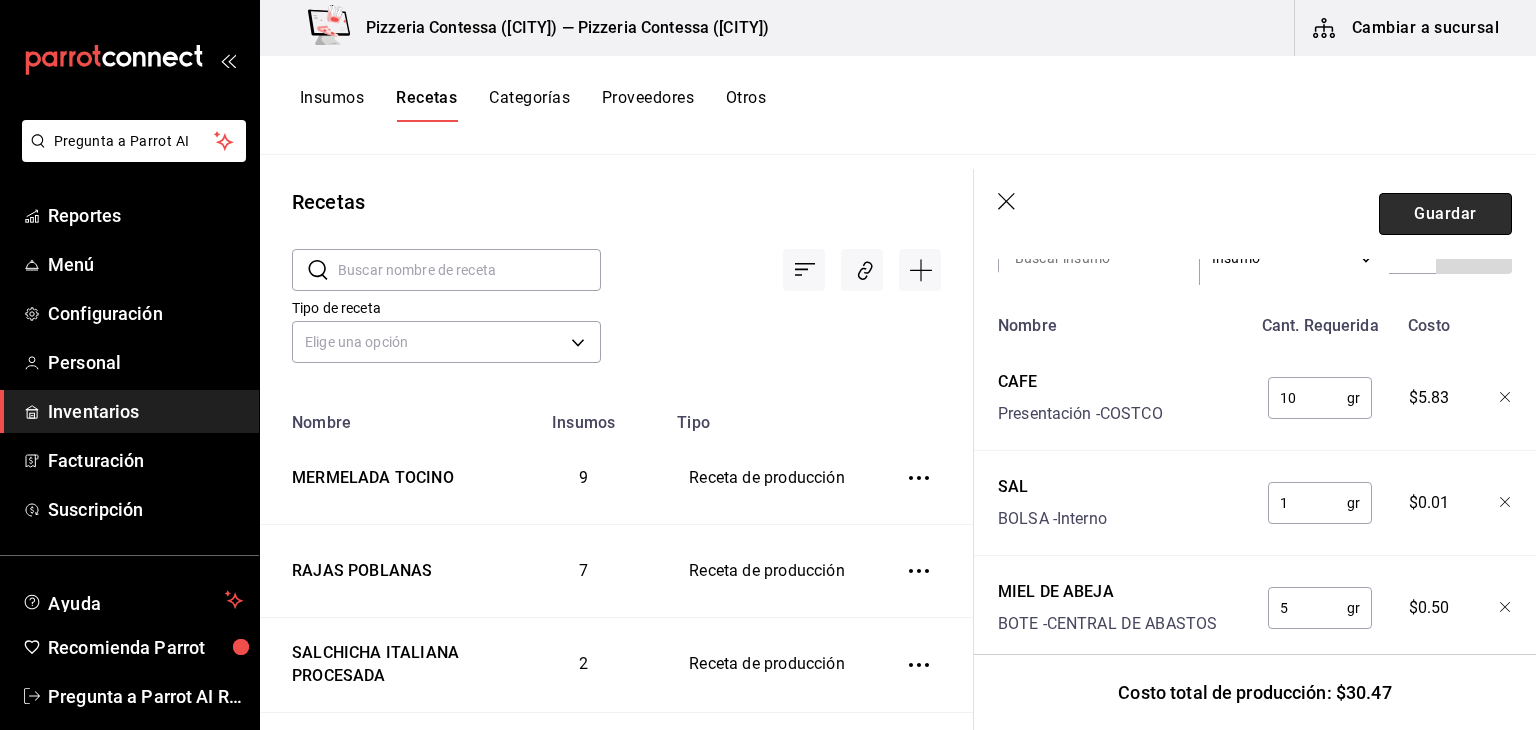 click on "Guardar" at bounding box center (1445, 214) 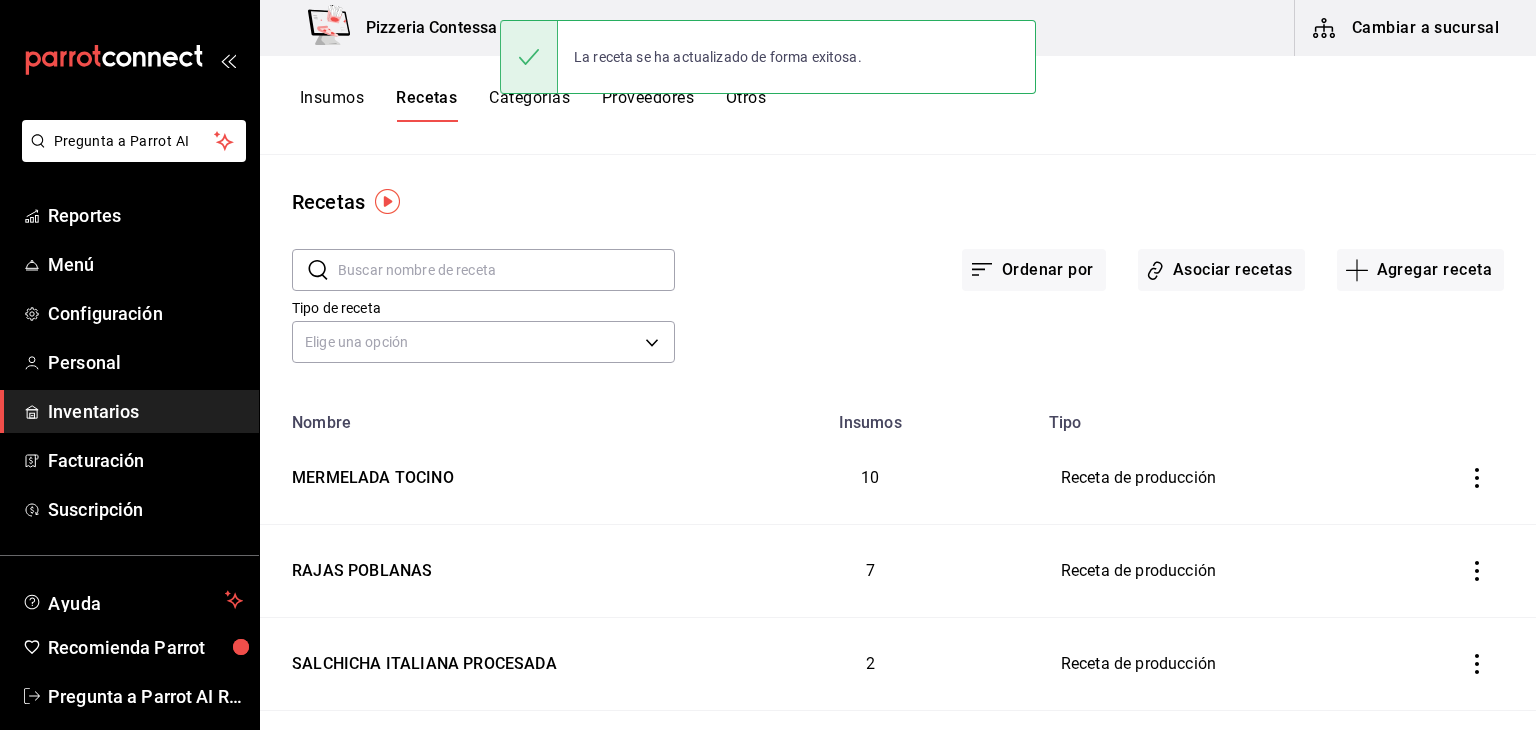 scroll, scrollTop: 0, scrollLeft: 0, axis: both 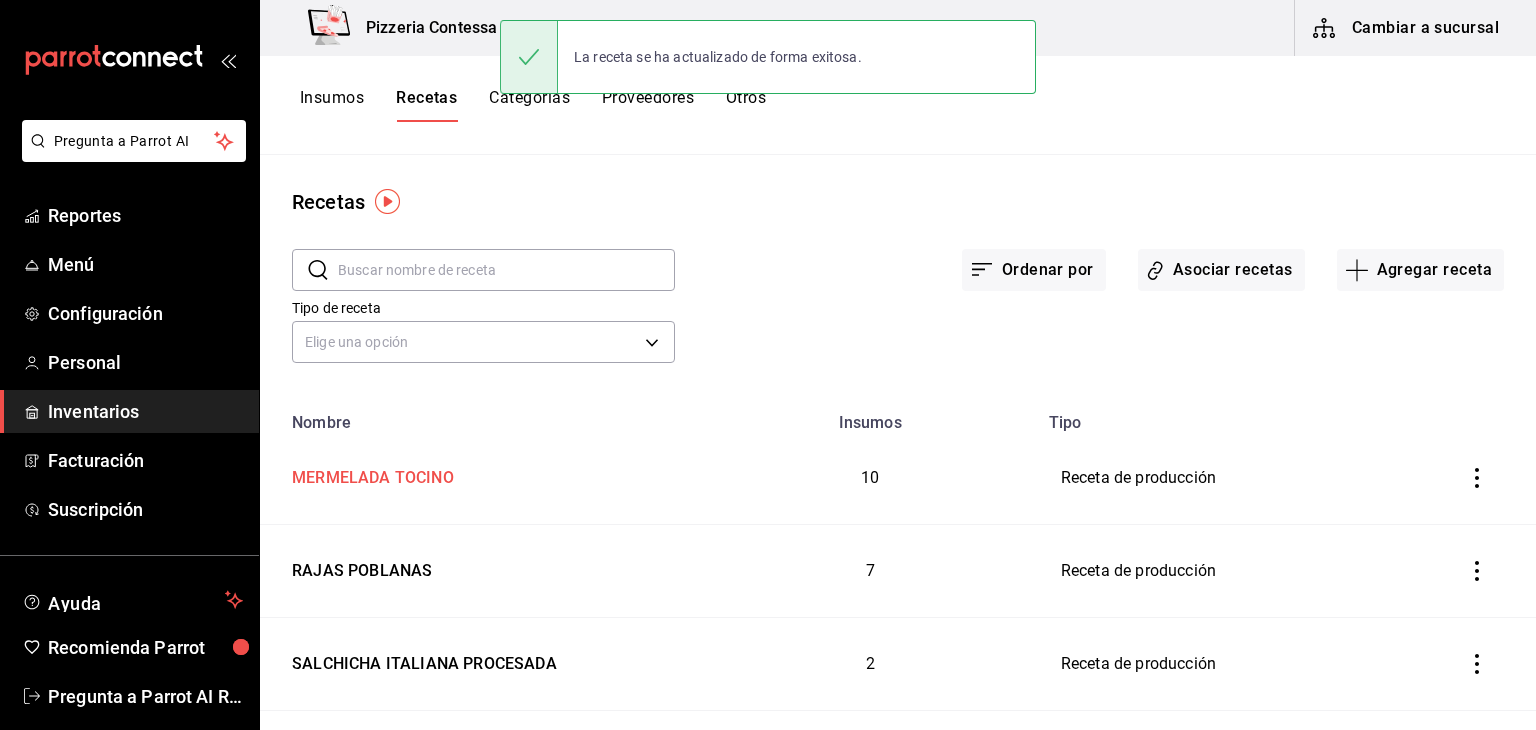 click on "MERMELADA TOCINO" at bounding box center [482, 478] 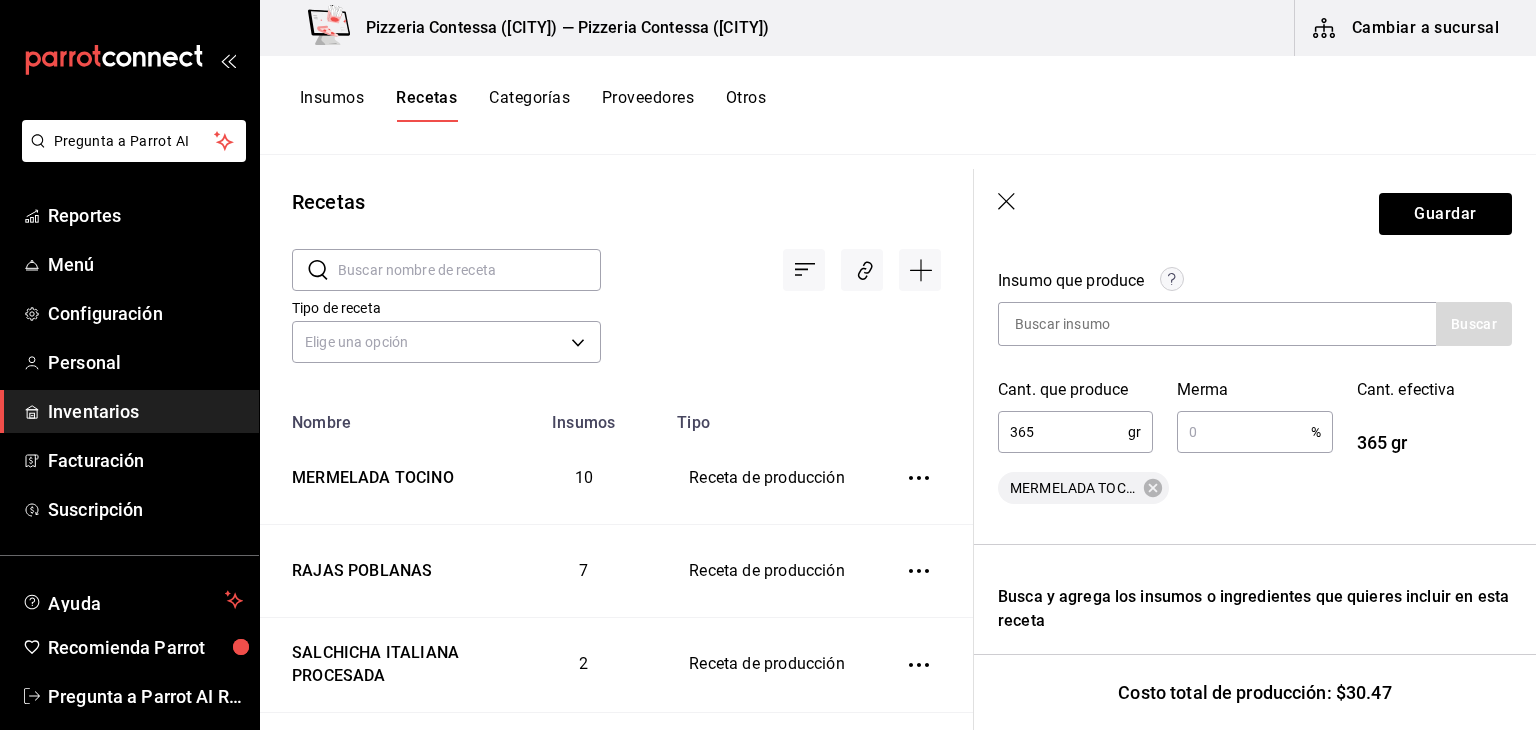 scroll, scrollTop: 300, scrollLeft: 0, axis: vertical 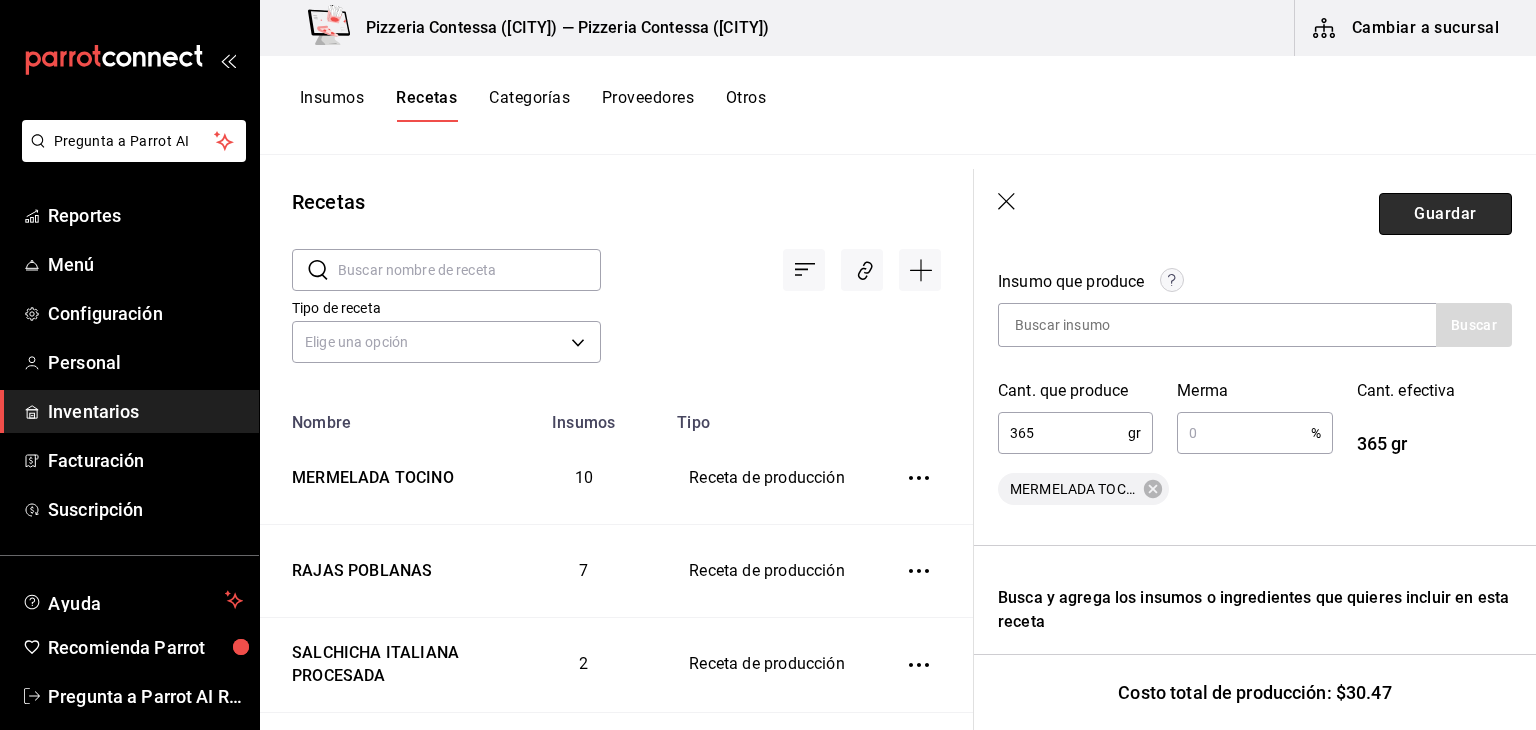 click on "Guardar" at bounding box center (1445, 214) 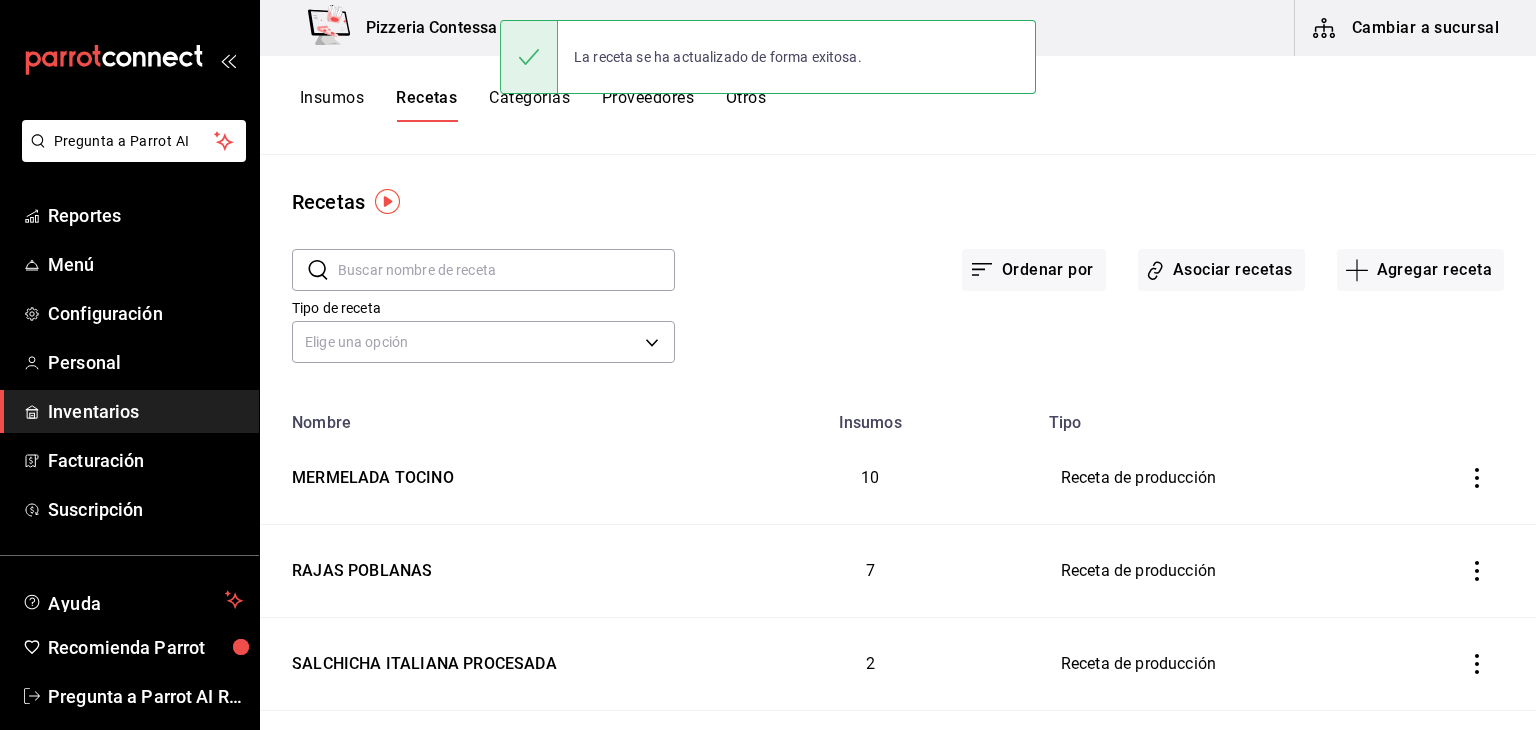 scroll, scrollTop: 0, scrollLeft: 0, axis: both 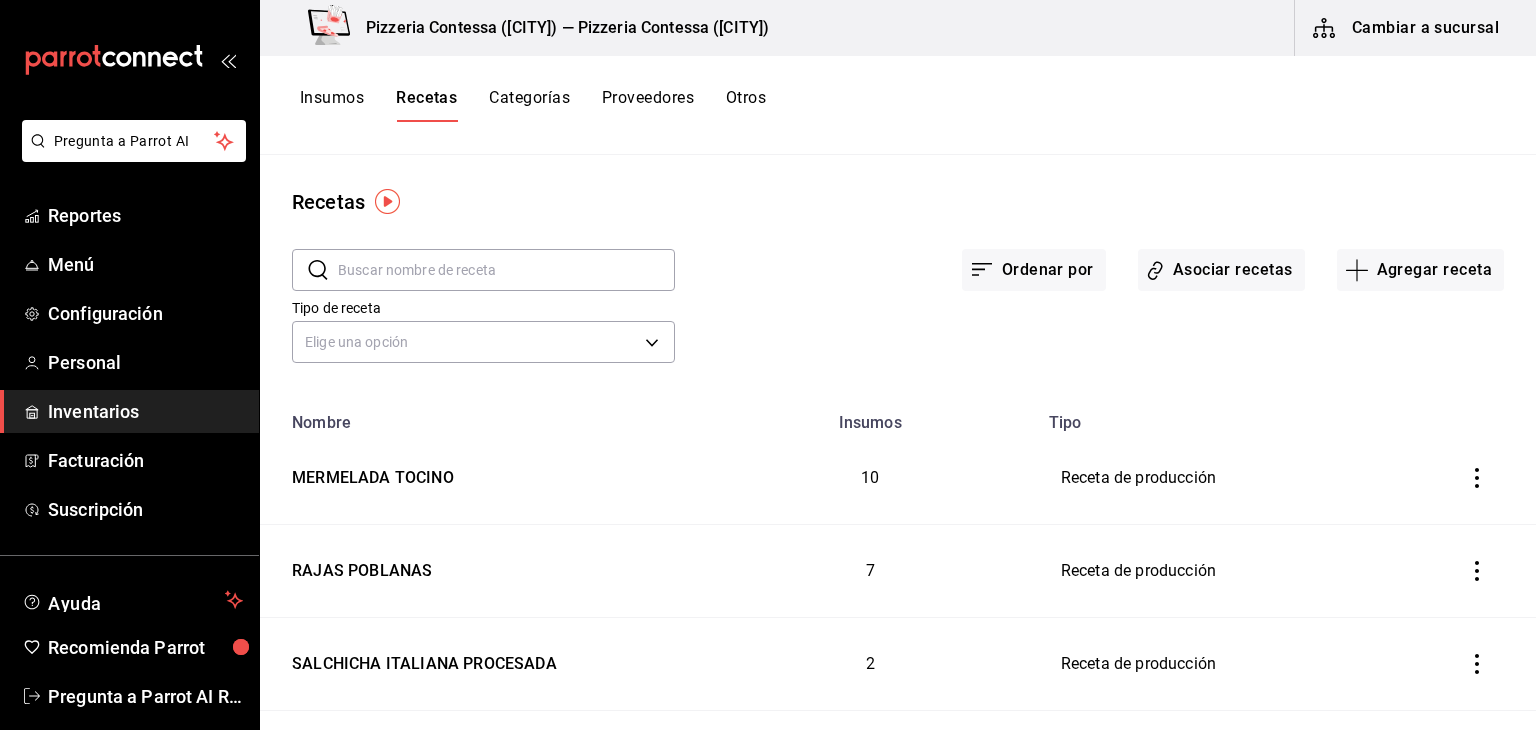 click on "Insumos" at bounding box center (332, 105) 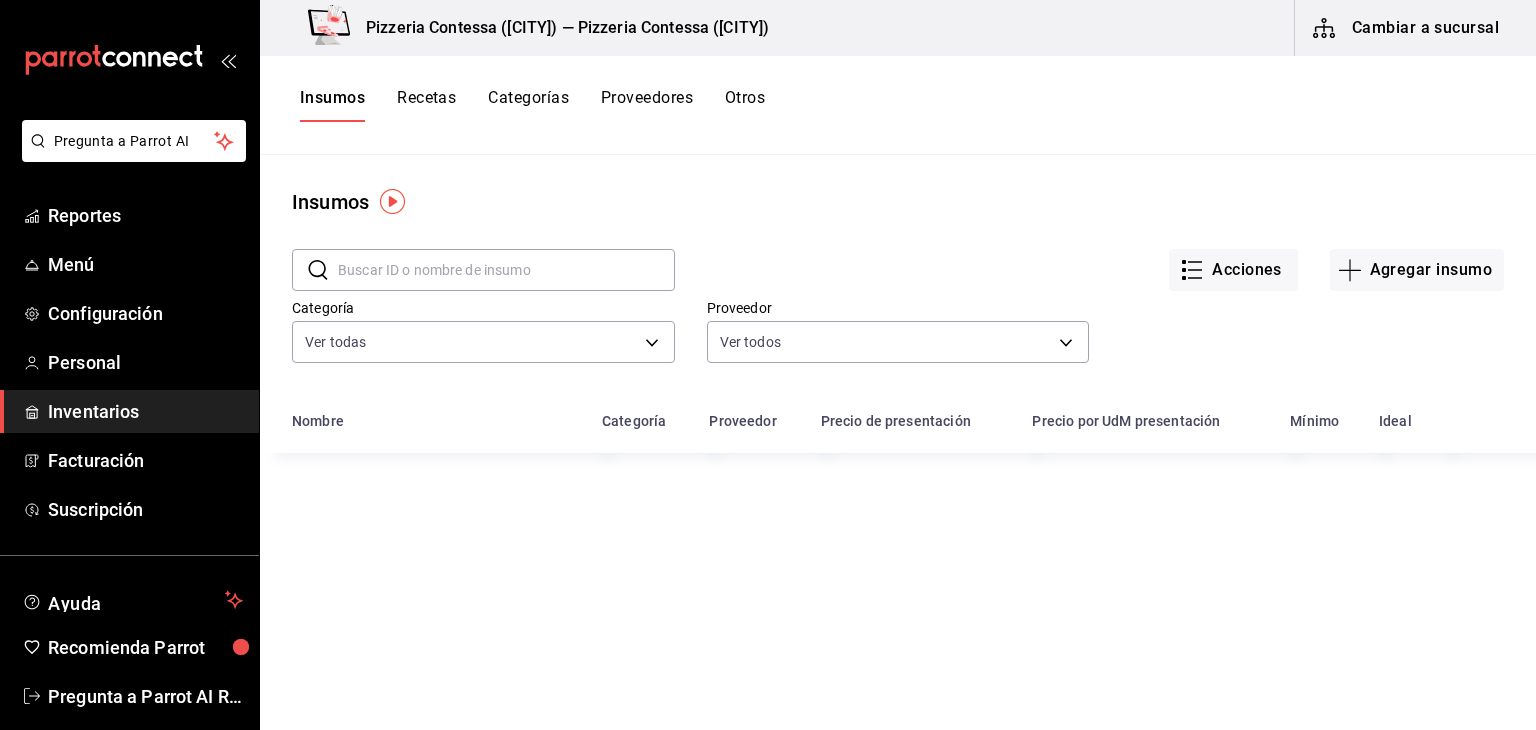 click at bounding box center [506, 270] 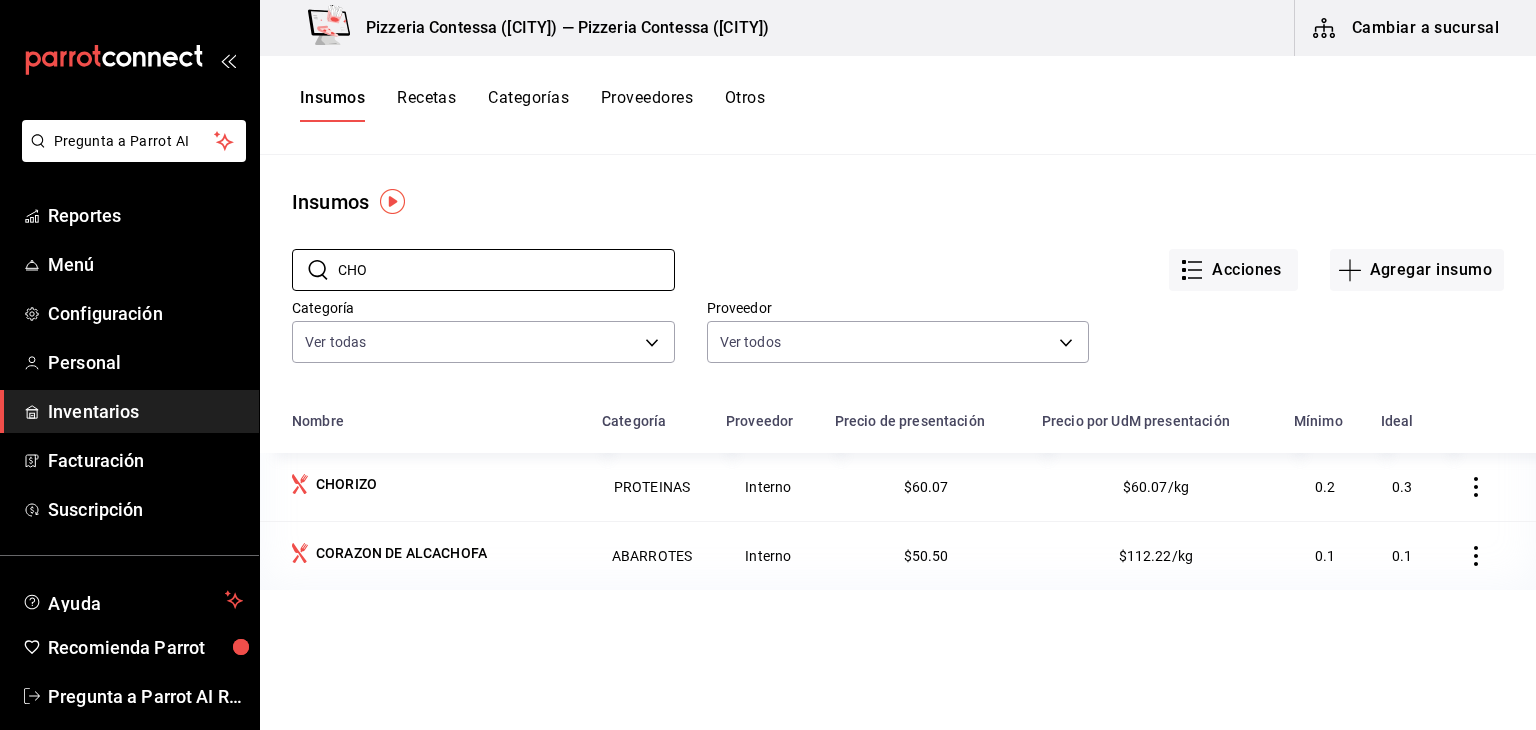 scroll, scrollTop: 245, scrollLeft: 0, axis: vertical 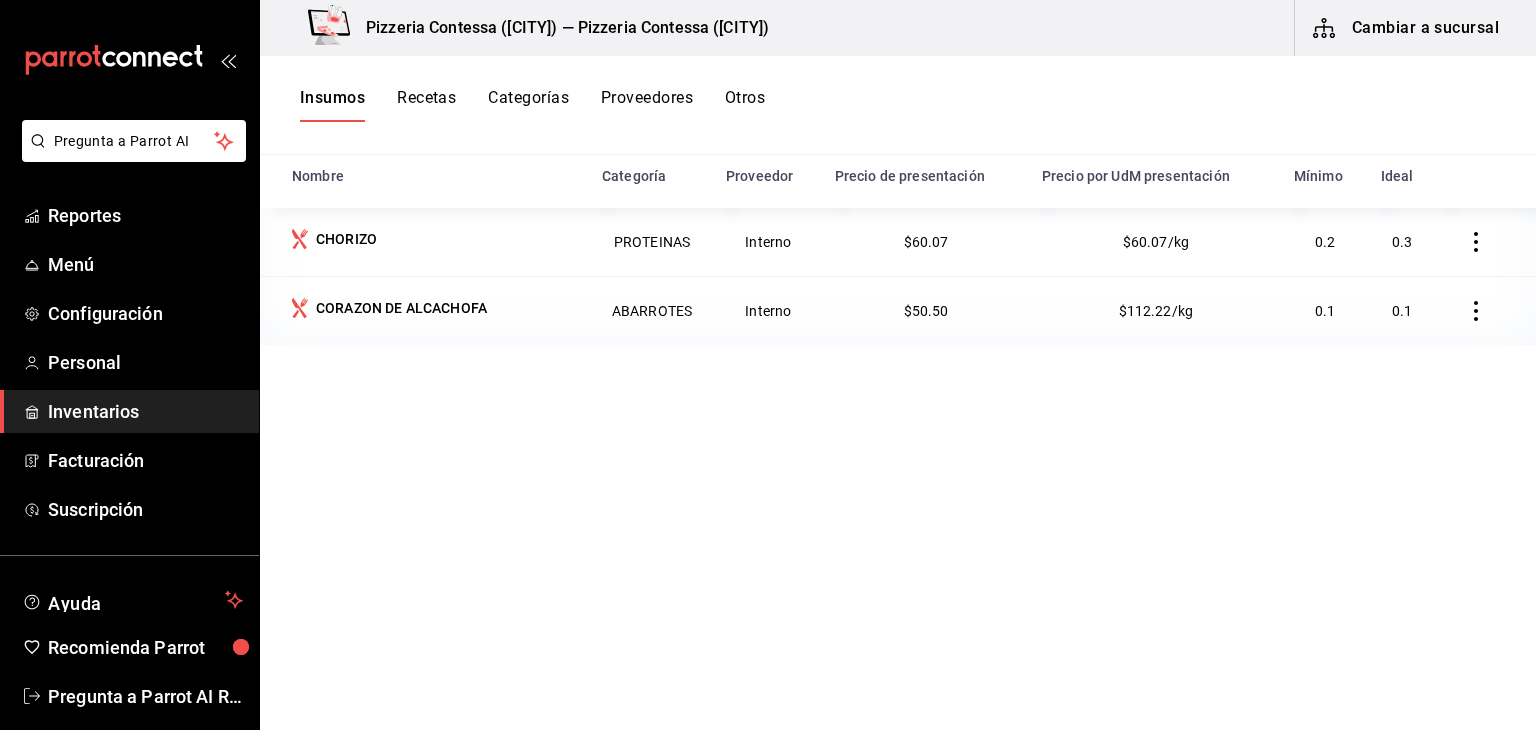 click on "$50.50" at bounding box center [926, 310] 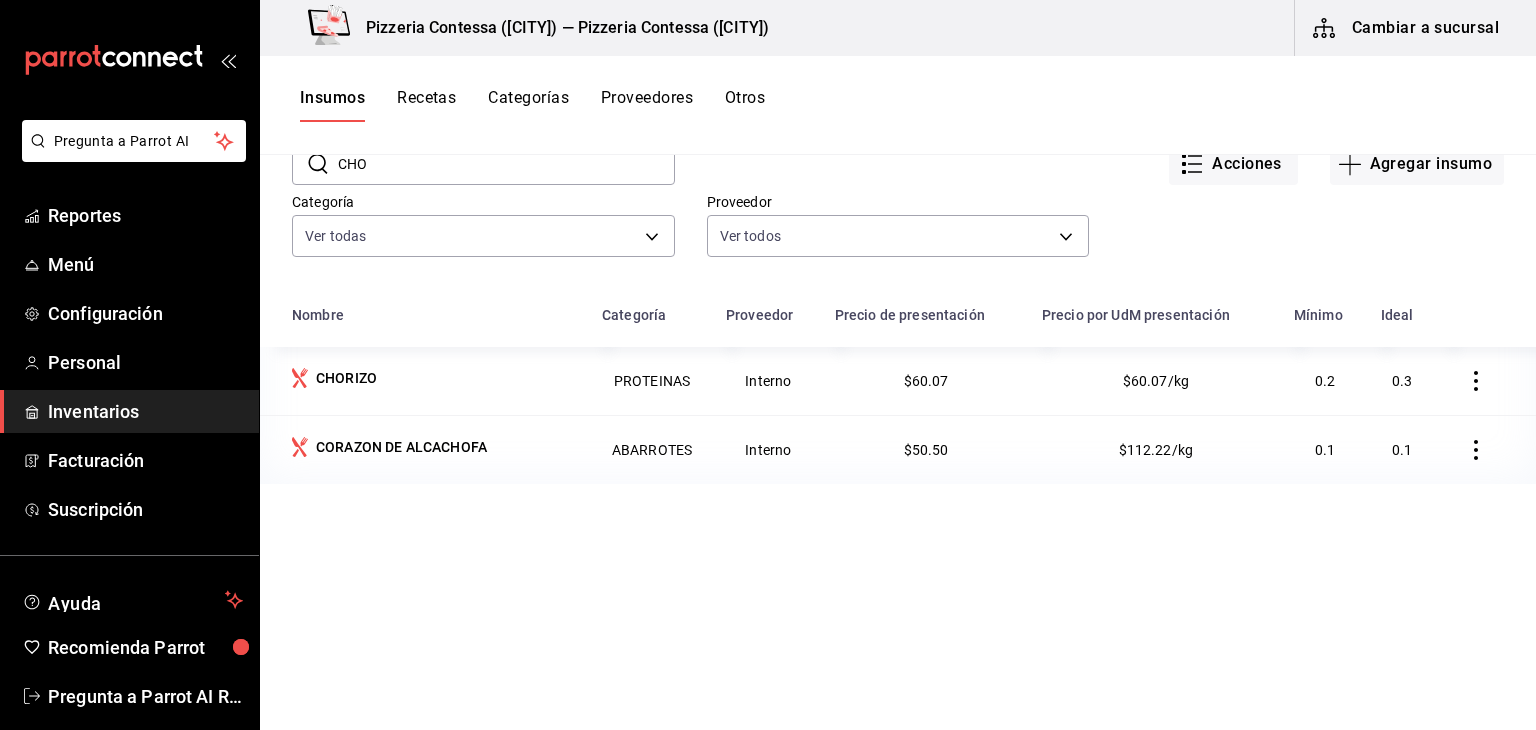 scroll, scrollTop: 105, scrollLeft: 0, axis: vertical 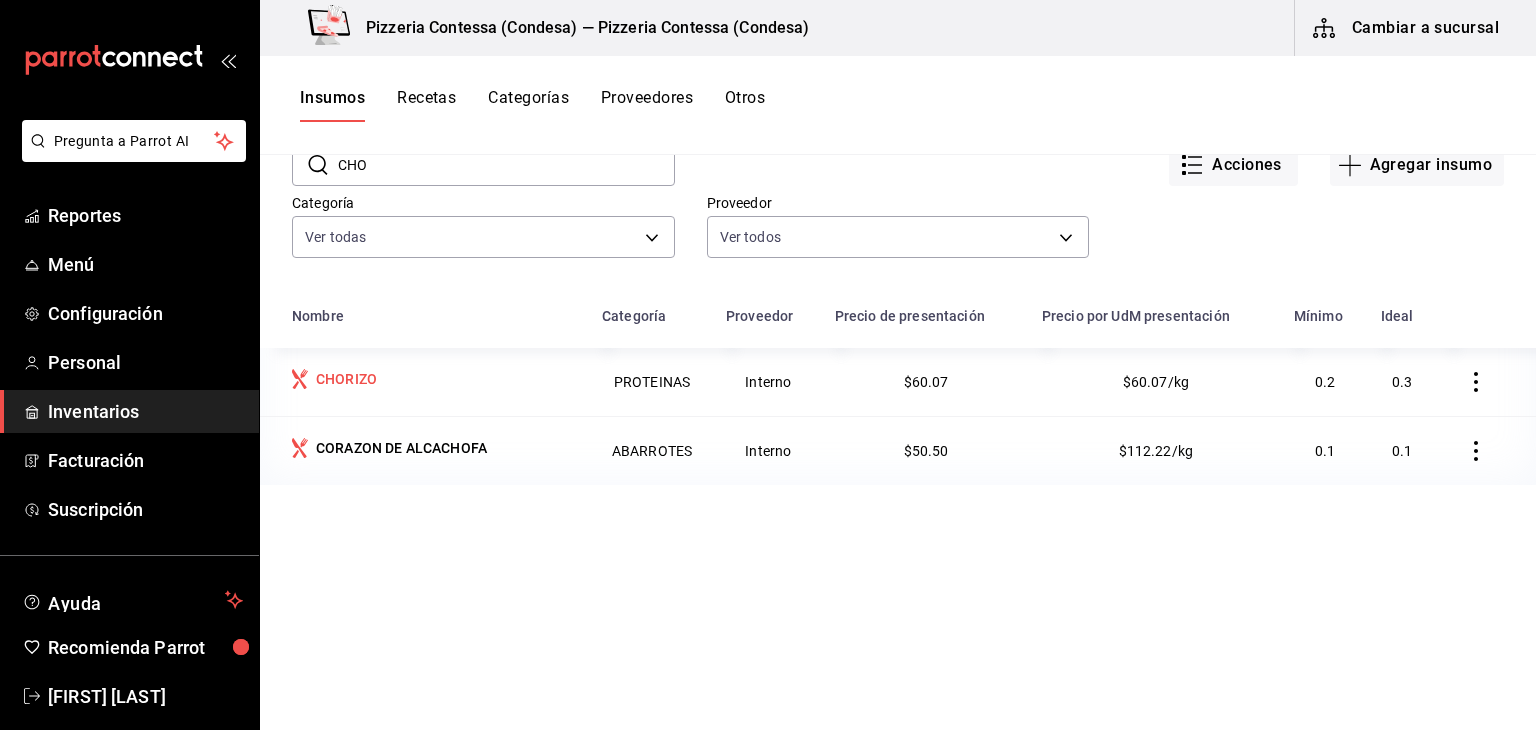 click on "CHORIZO" at bounding box center [435, 381] 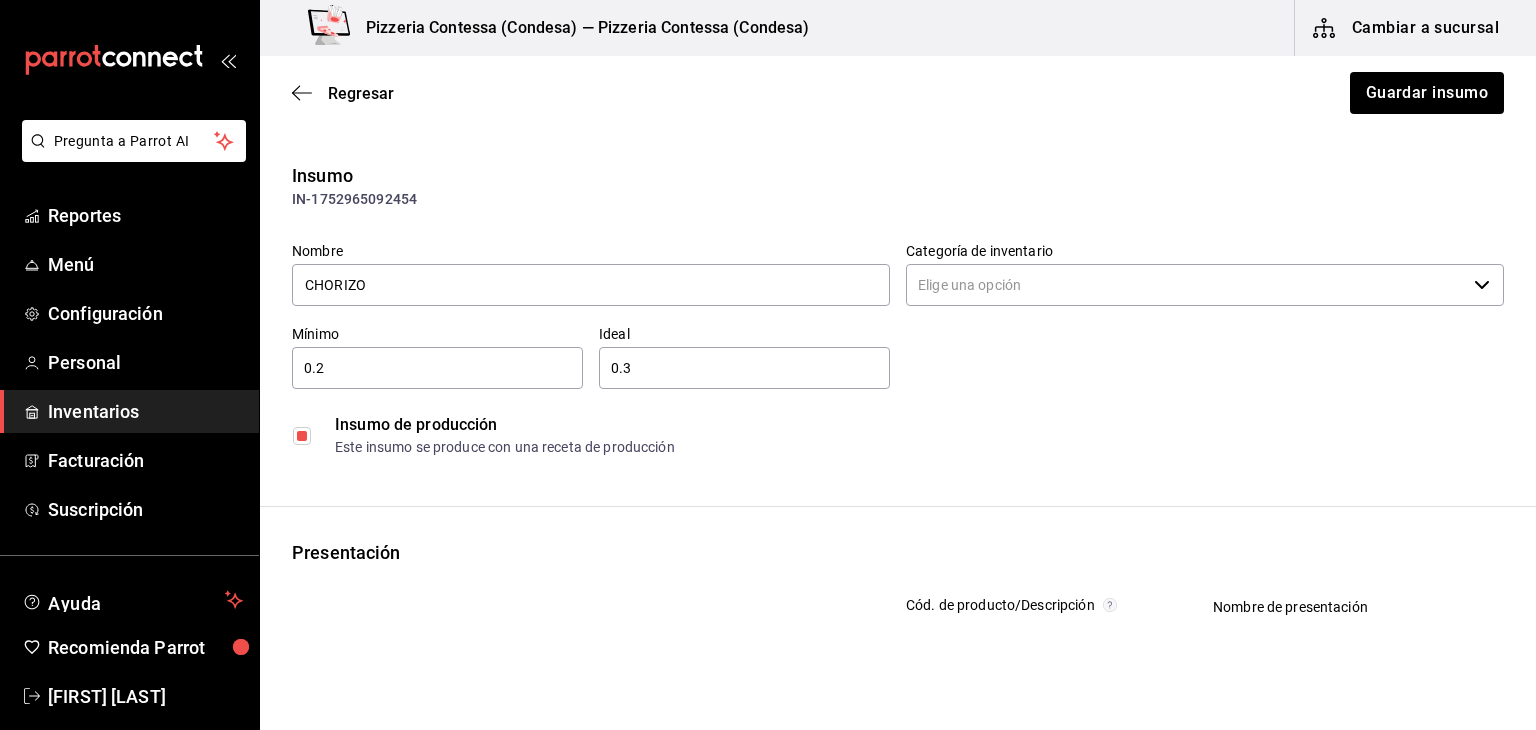 type on "PROTEINAS" 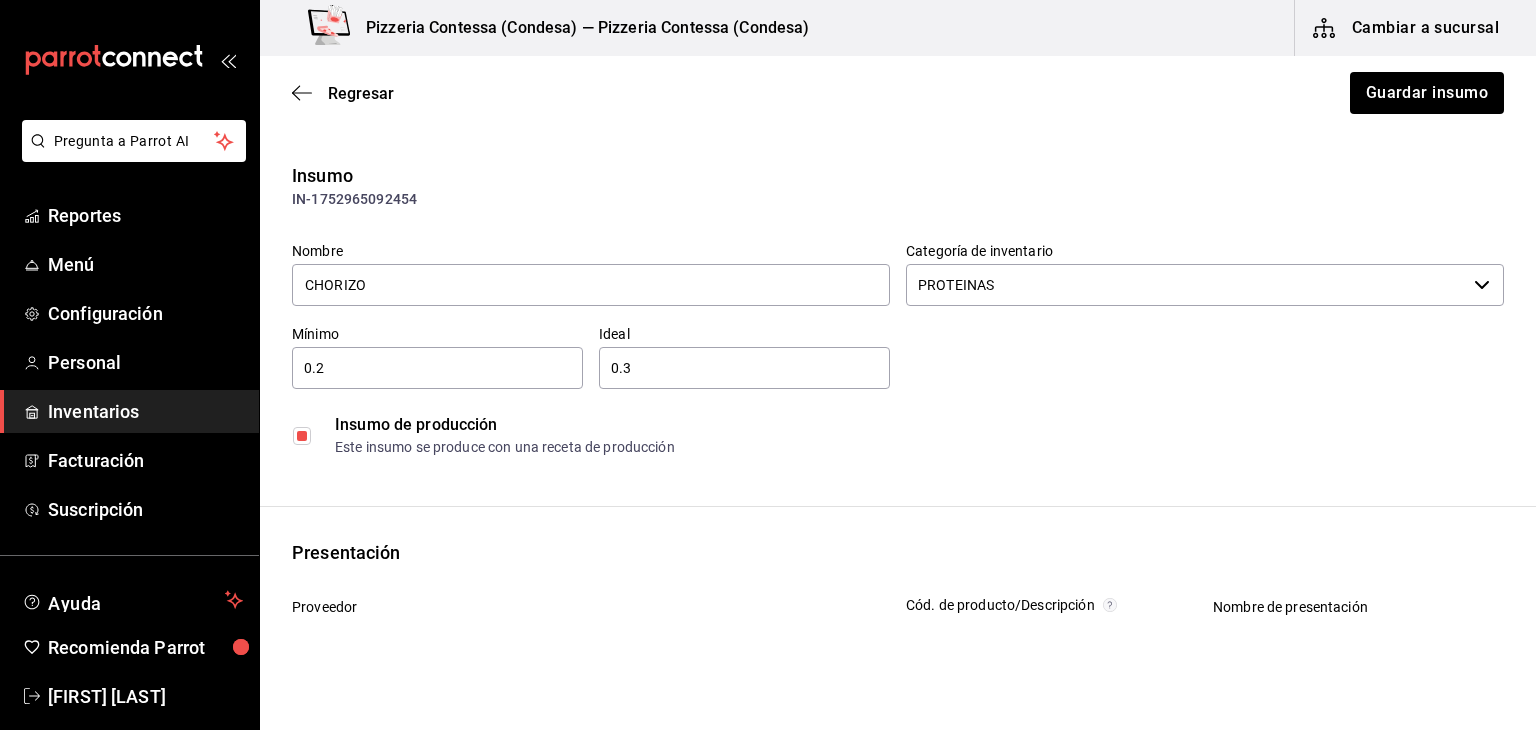 click at bounding box center (302, 436) 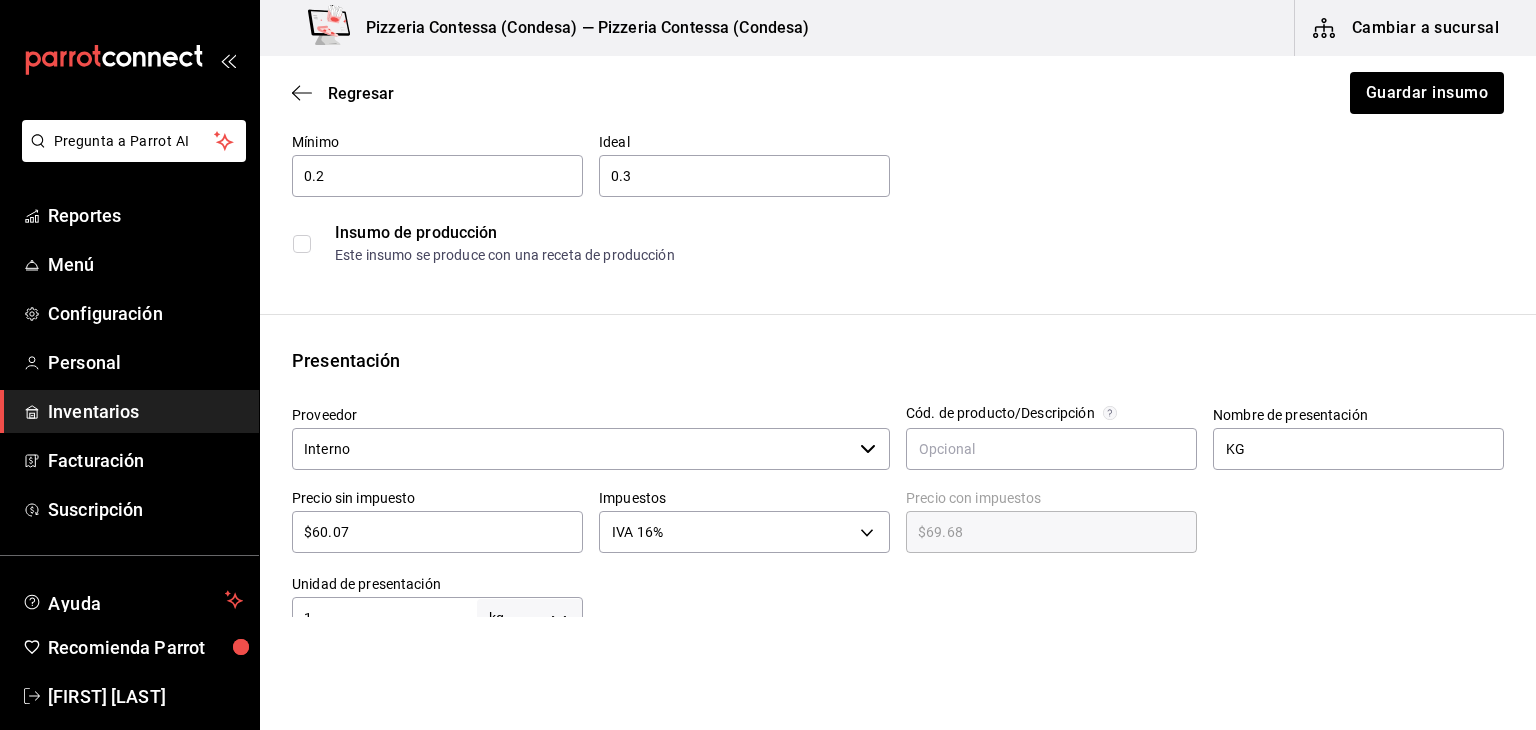 scroll, scrollTop: 198, scrollLeft: 0, axis: vertical 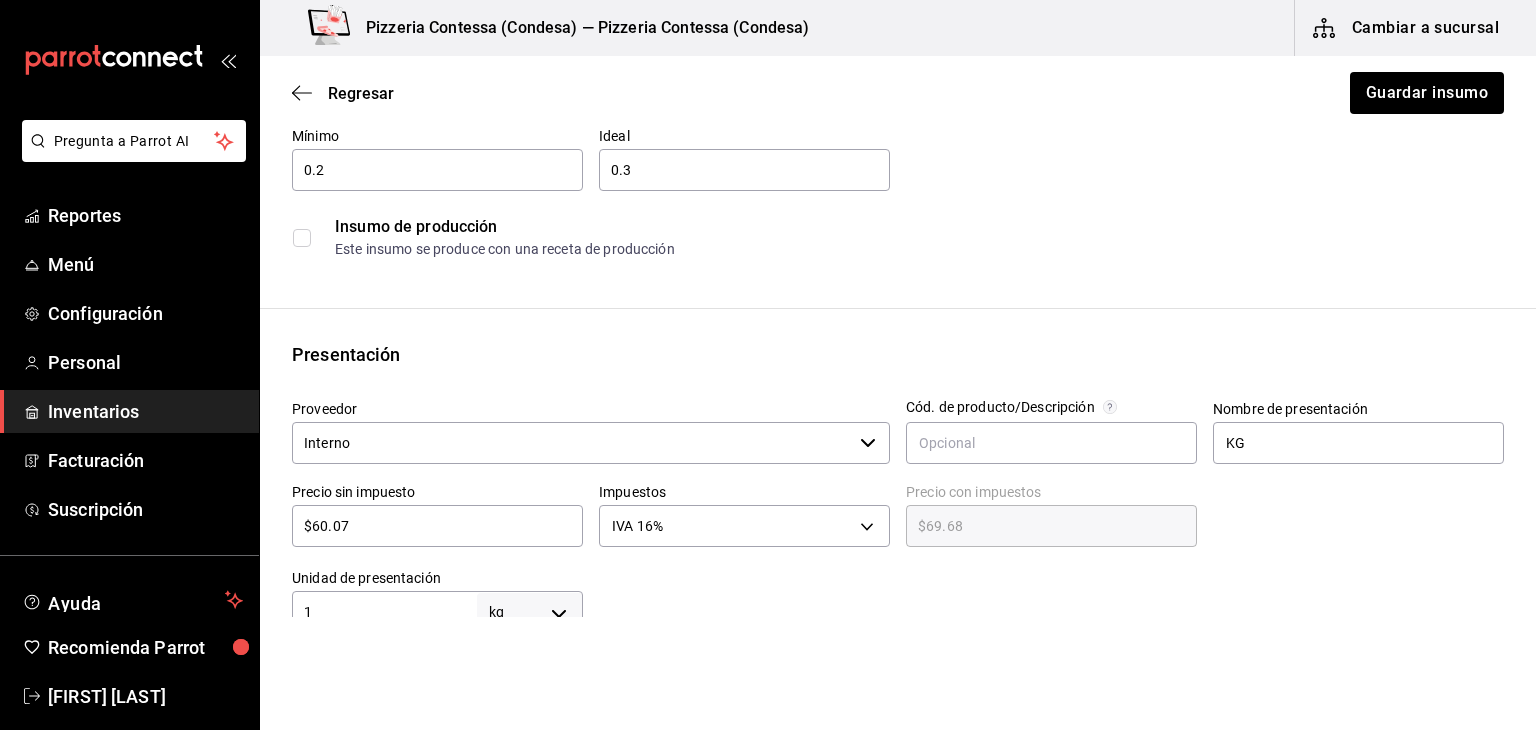 click on "Interno" at bounding box center [572, 443] 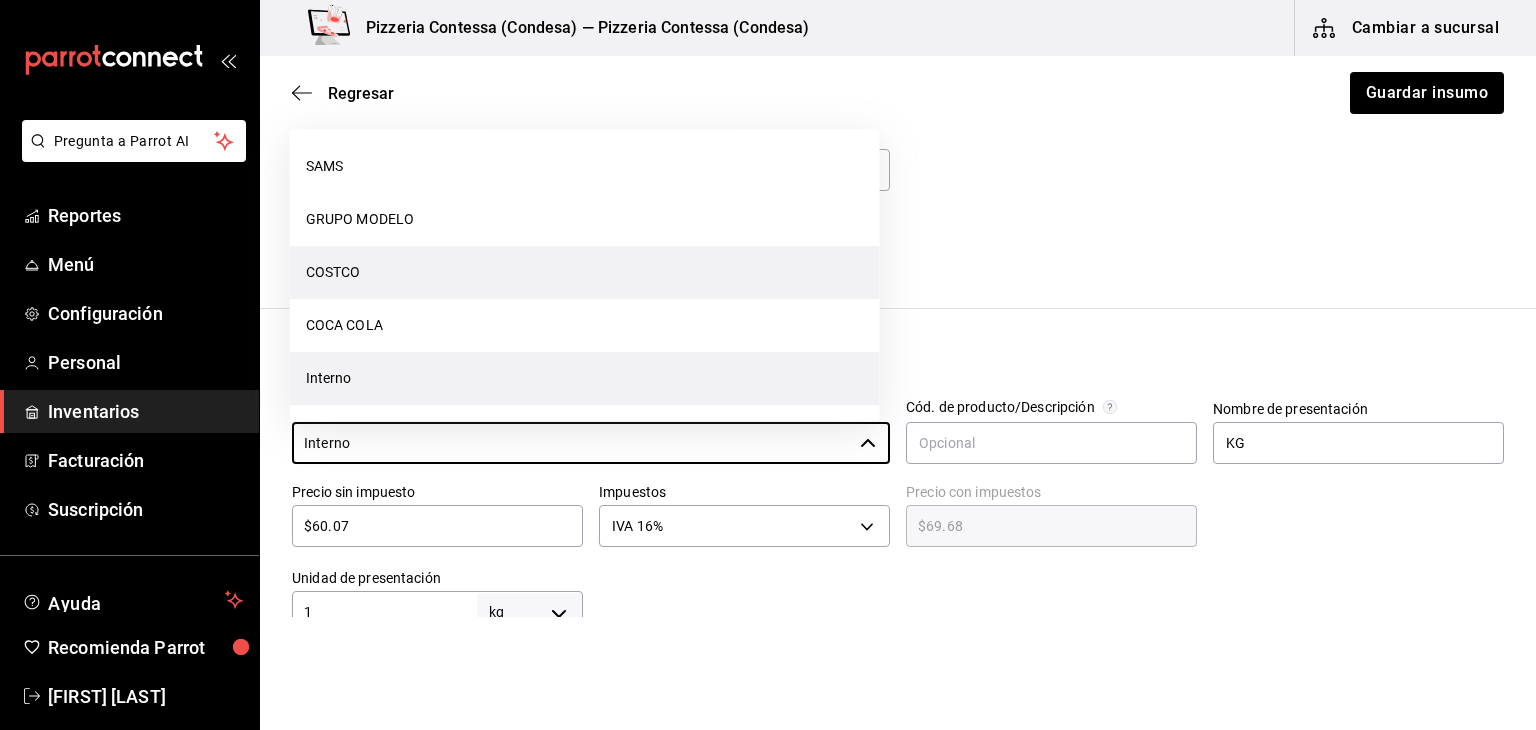 scroll, scrollTop: 0, scrollLeft: 0, axis: both 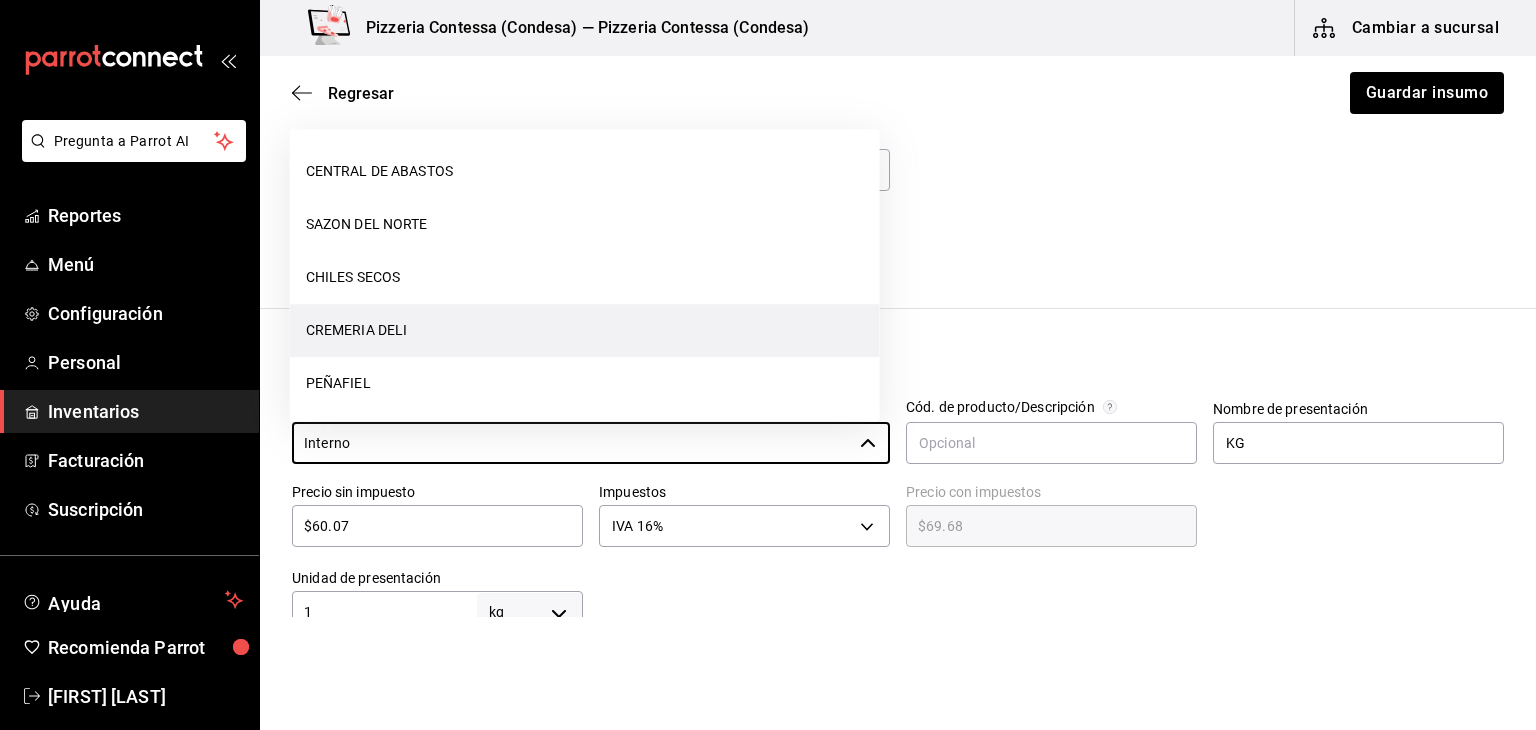 click on "CREMERIA DELI" at bounding box center [585, 330] 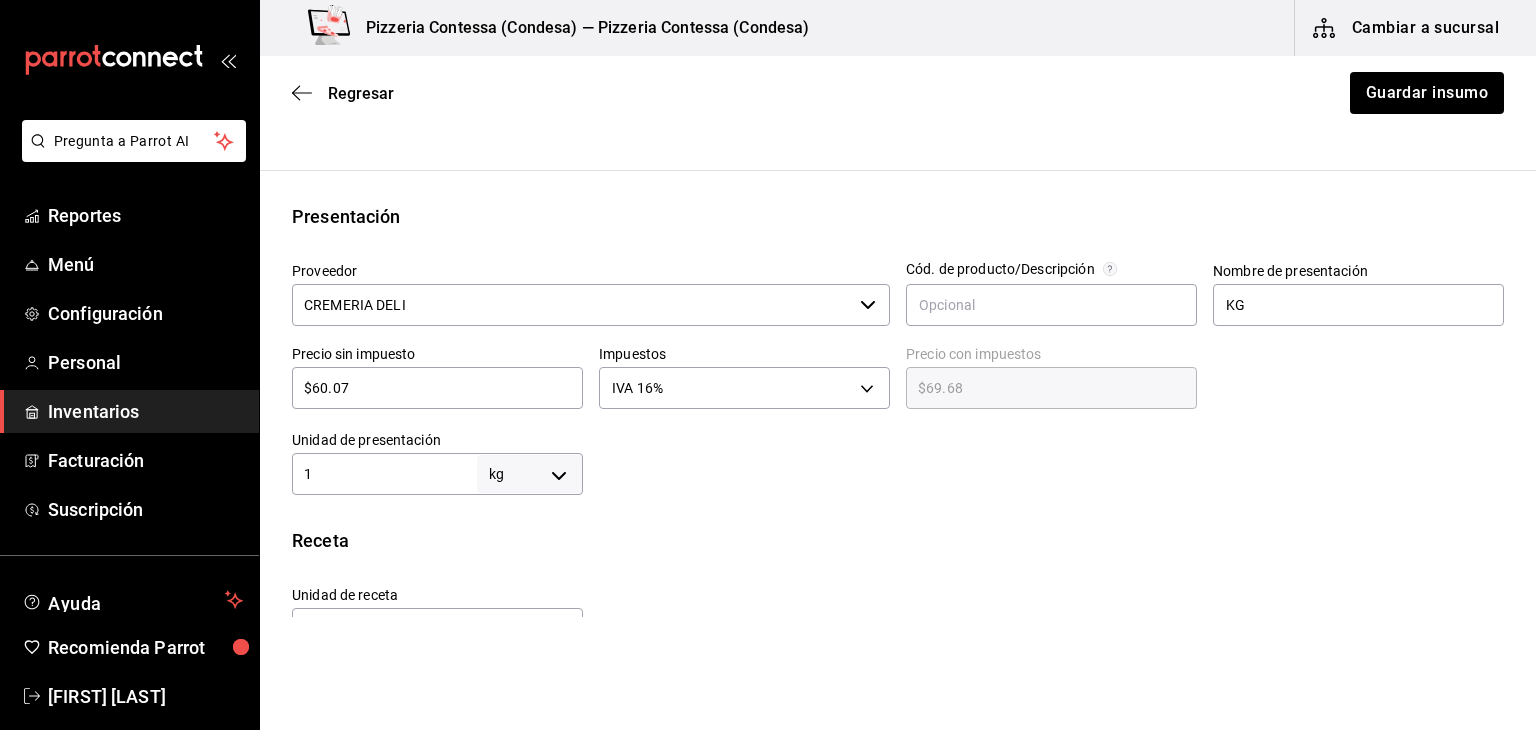 scroll, scrollTop: 338, scrollLeft: 0, axis: vertical 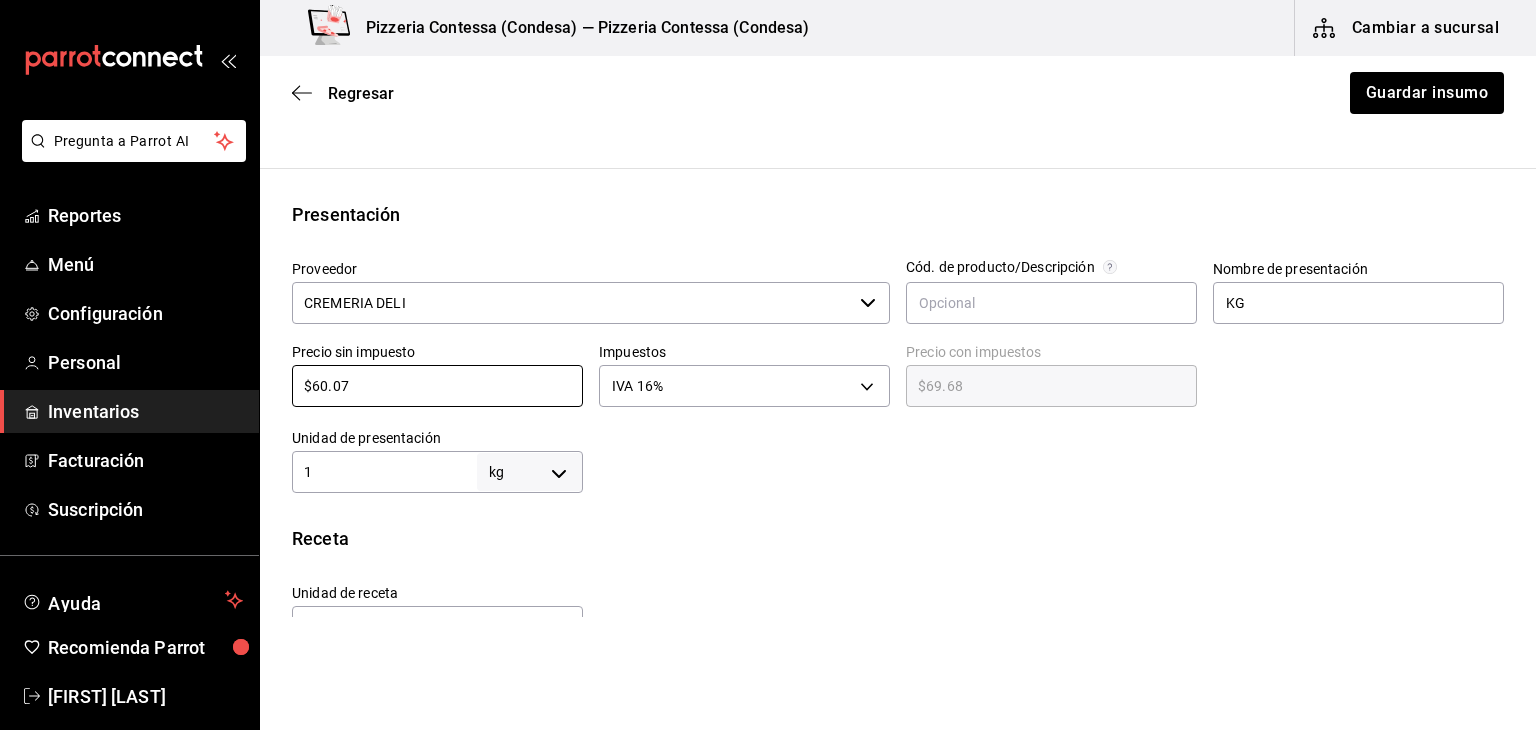 drag, startPoint x: 345, startPoint y: 388, endPoint x: 259, endPoint y: 398, distance: 86.579445 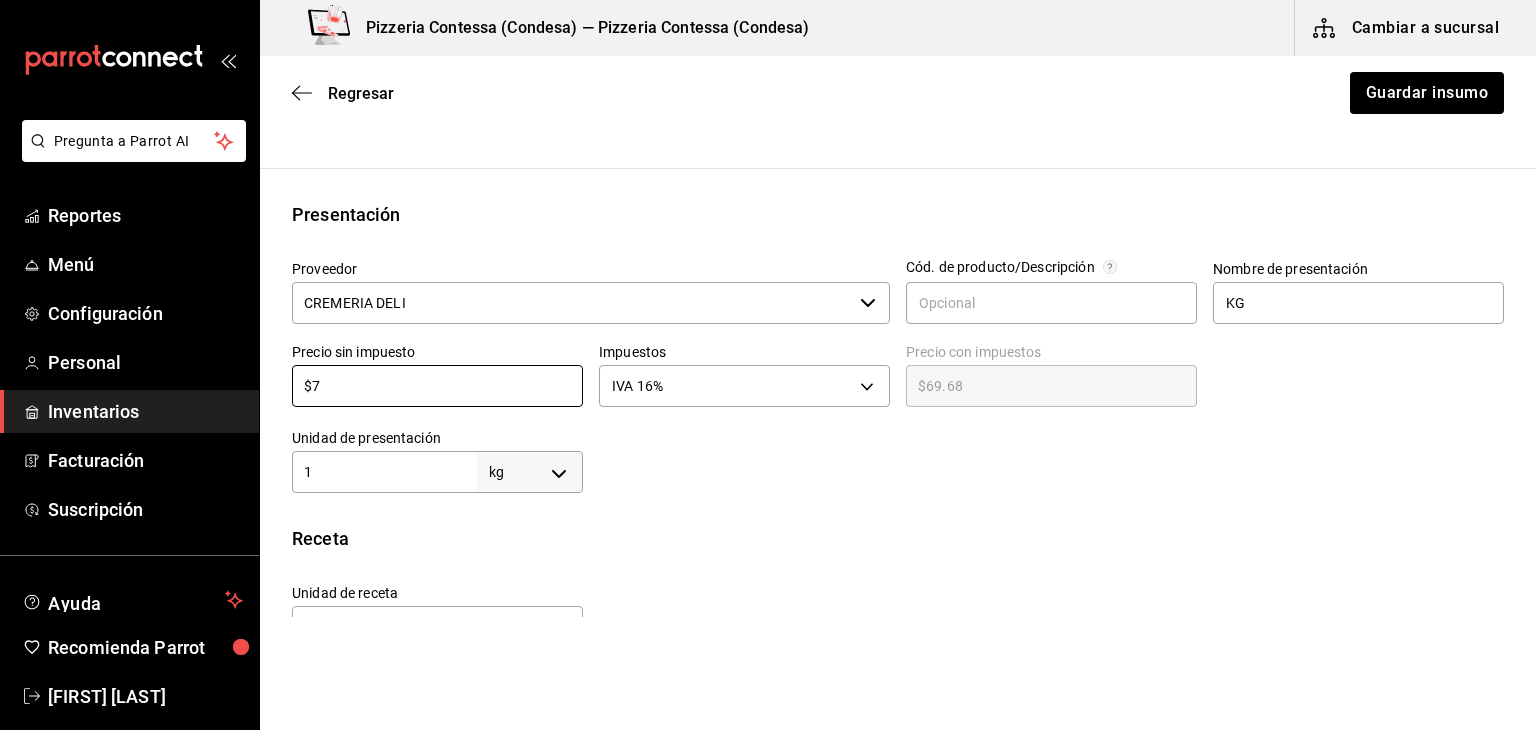 type on "$8.12" 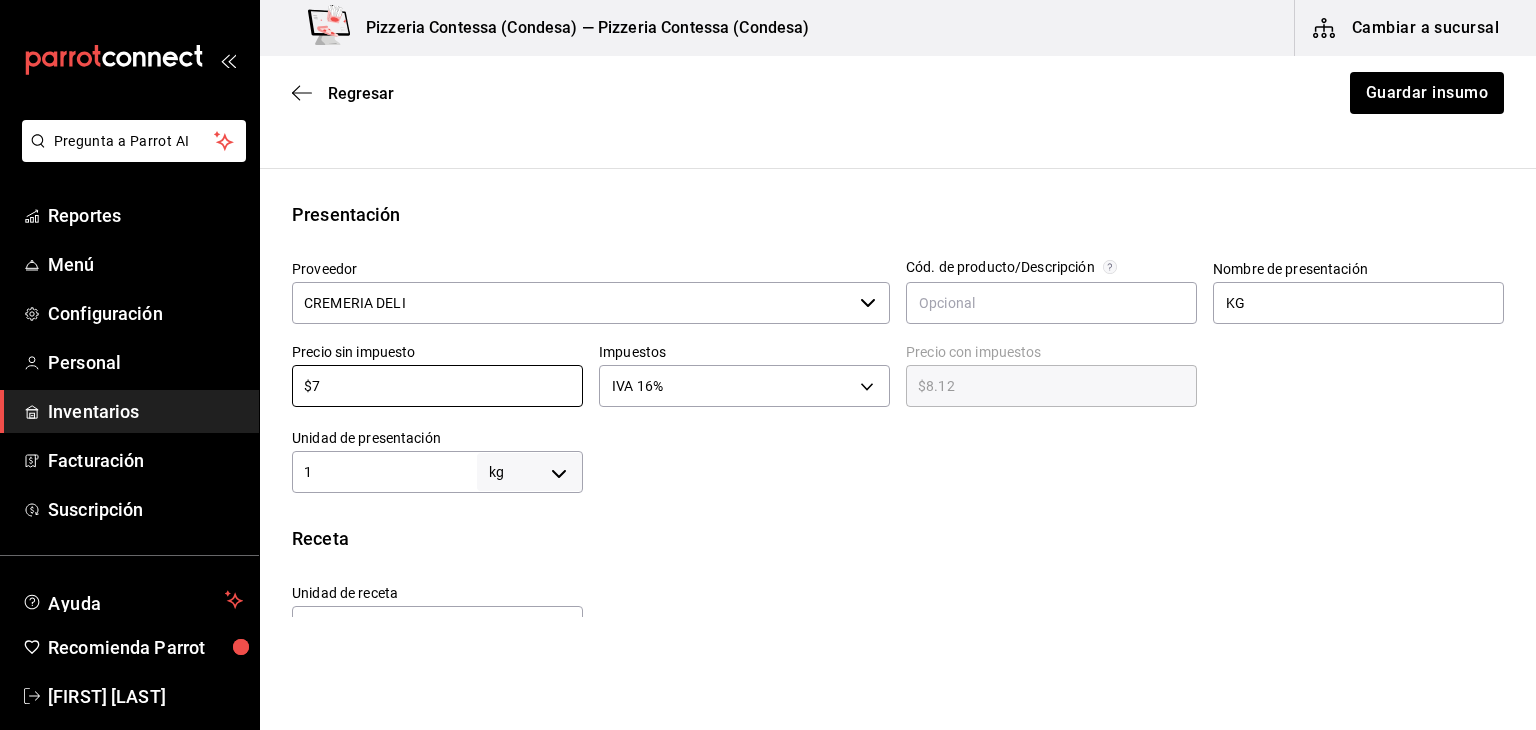 type on "$70" 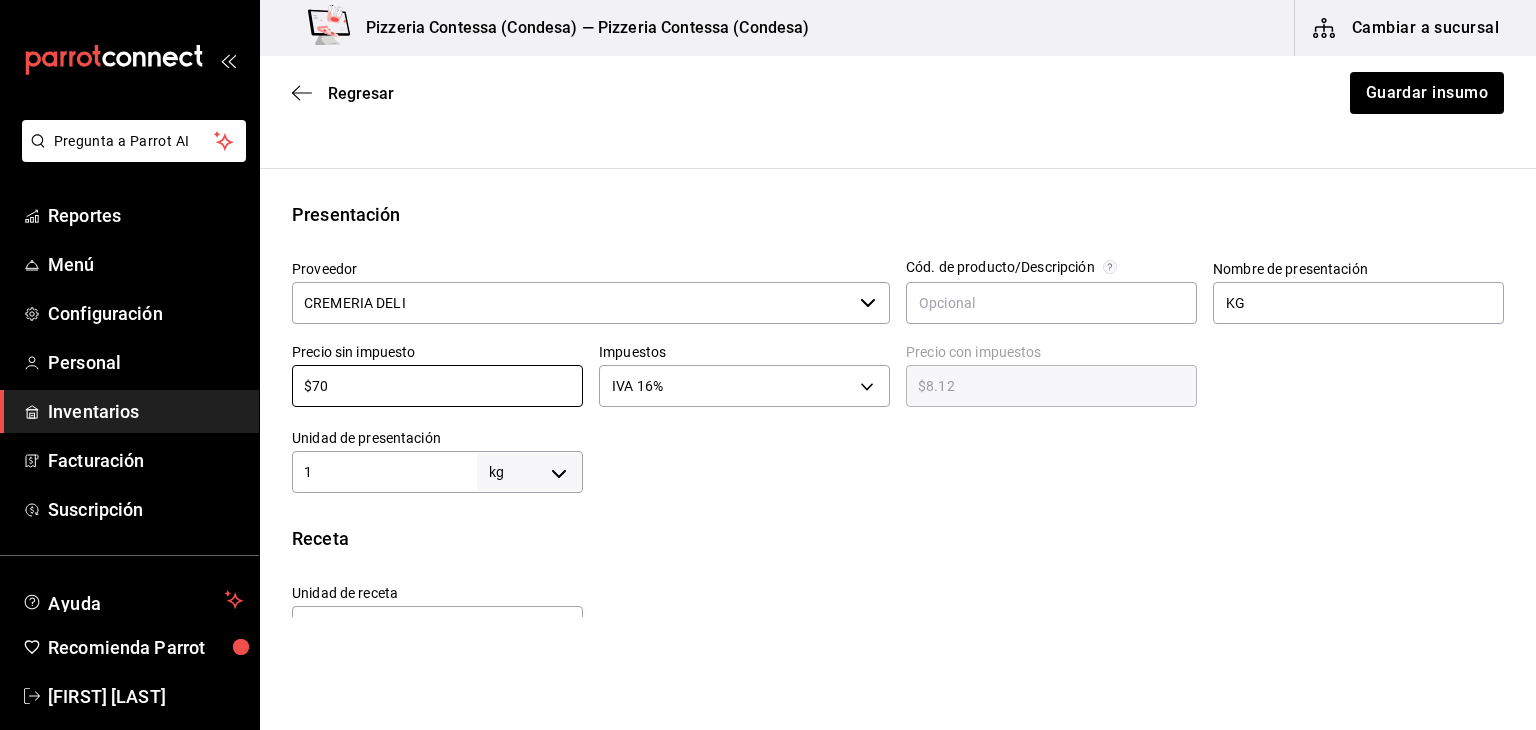 type on "$81.20" 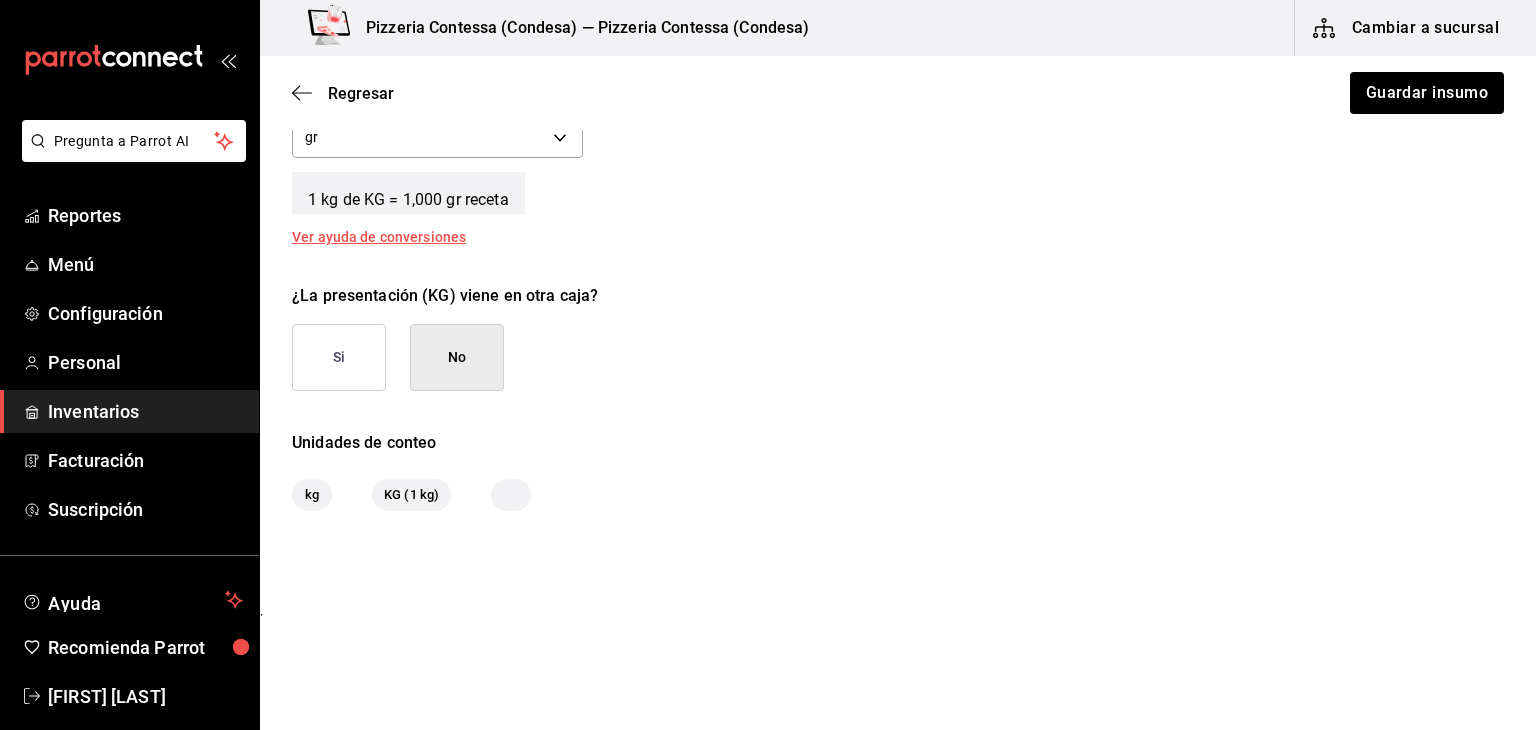 scroll, scrollTop: 838, scrollLeft: 0, axis: vertical 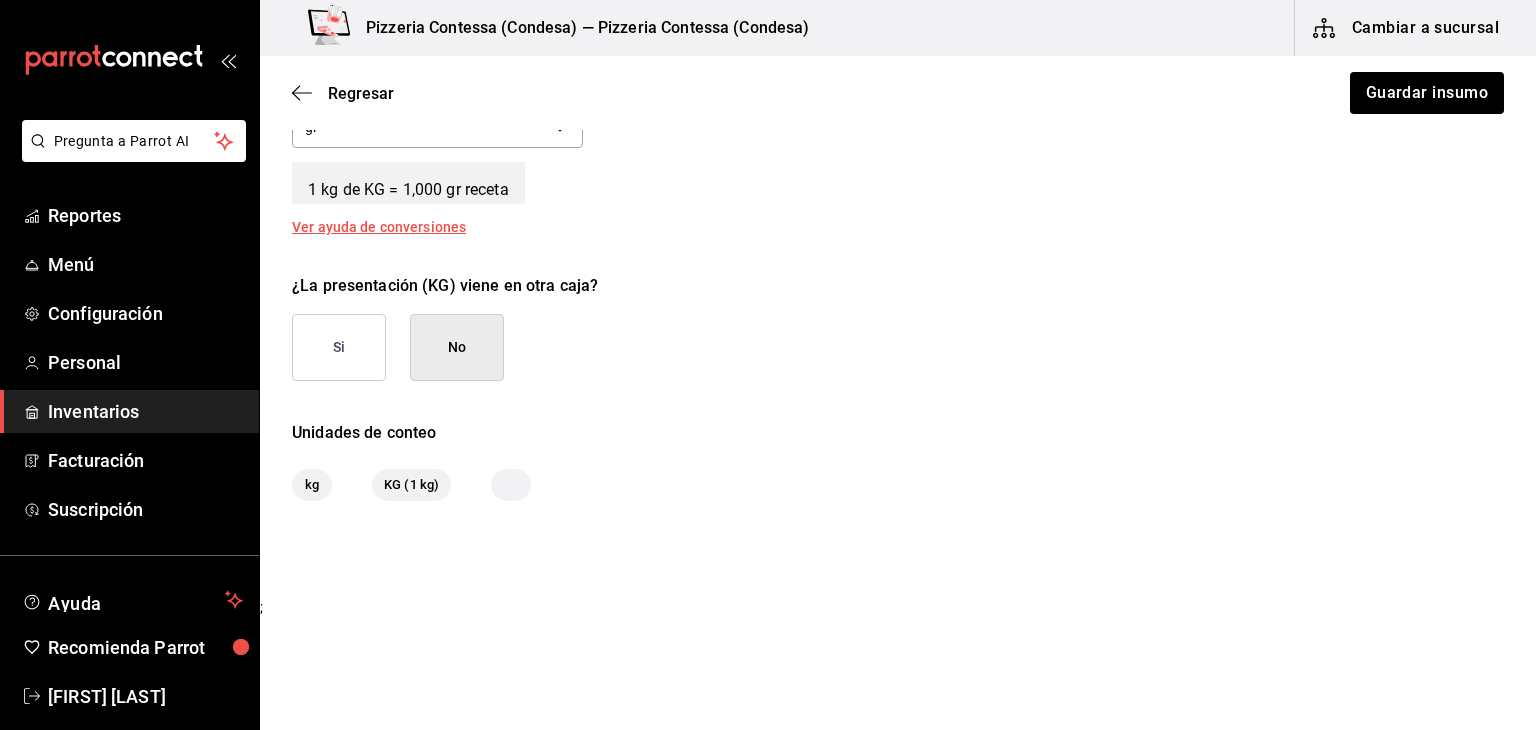 type on "$70" 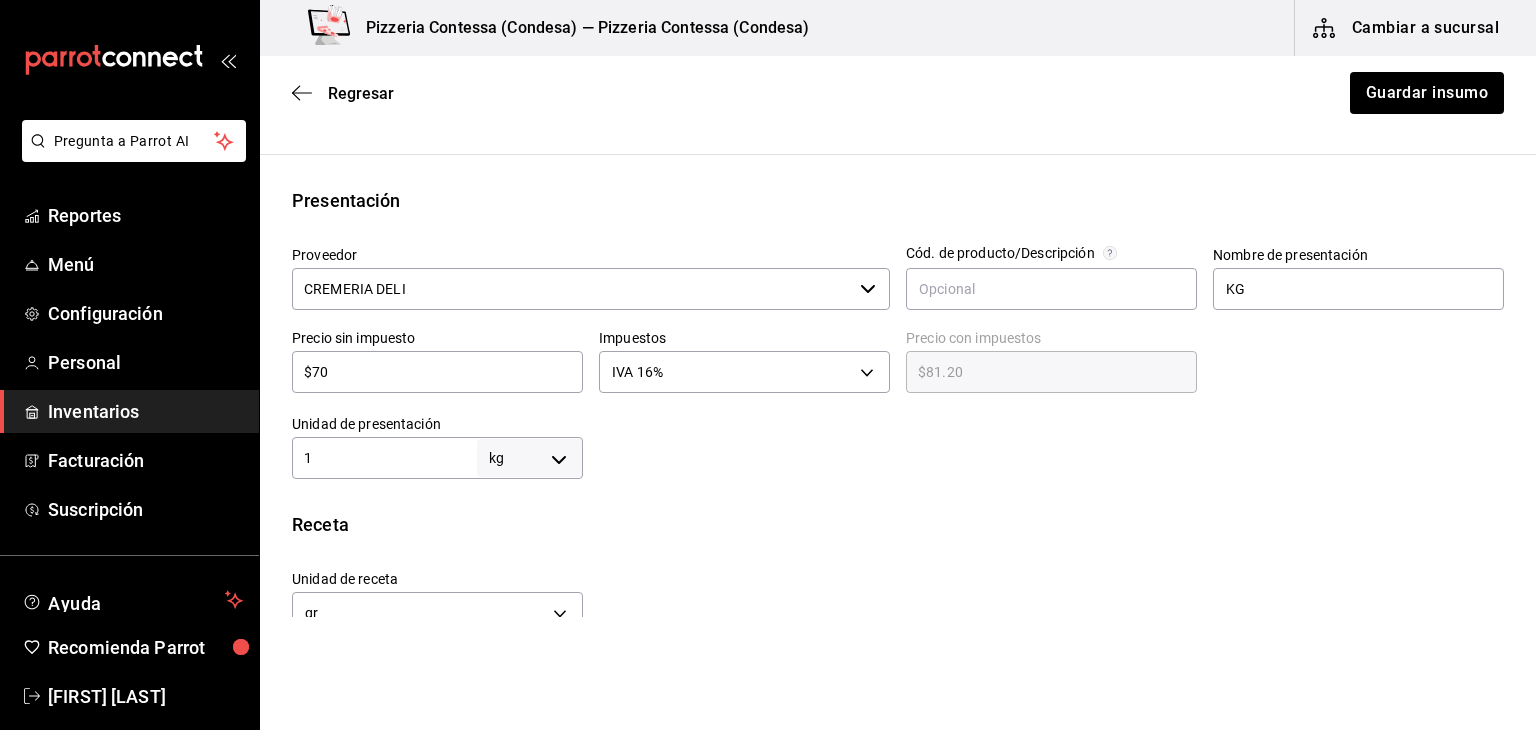 scroll, scrollTop: 351, scrollLeft: 0, axis: vertical 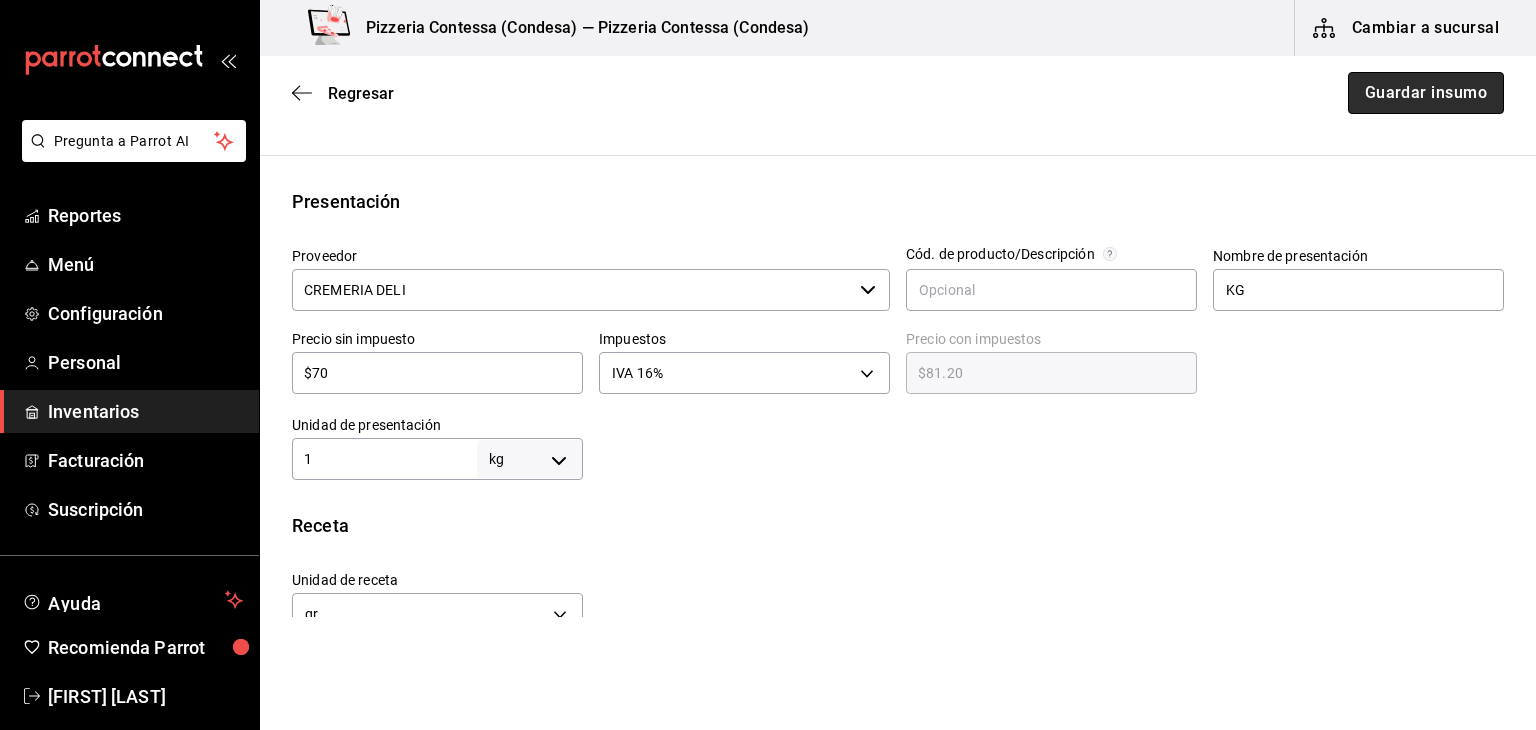 click on "Guardar insumo" at bounding box center (1426, 93) 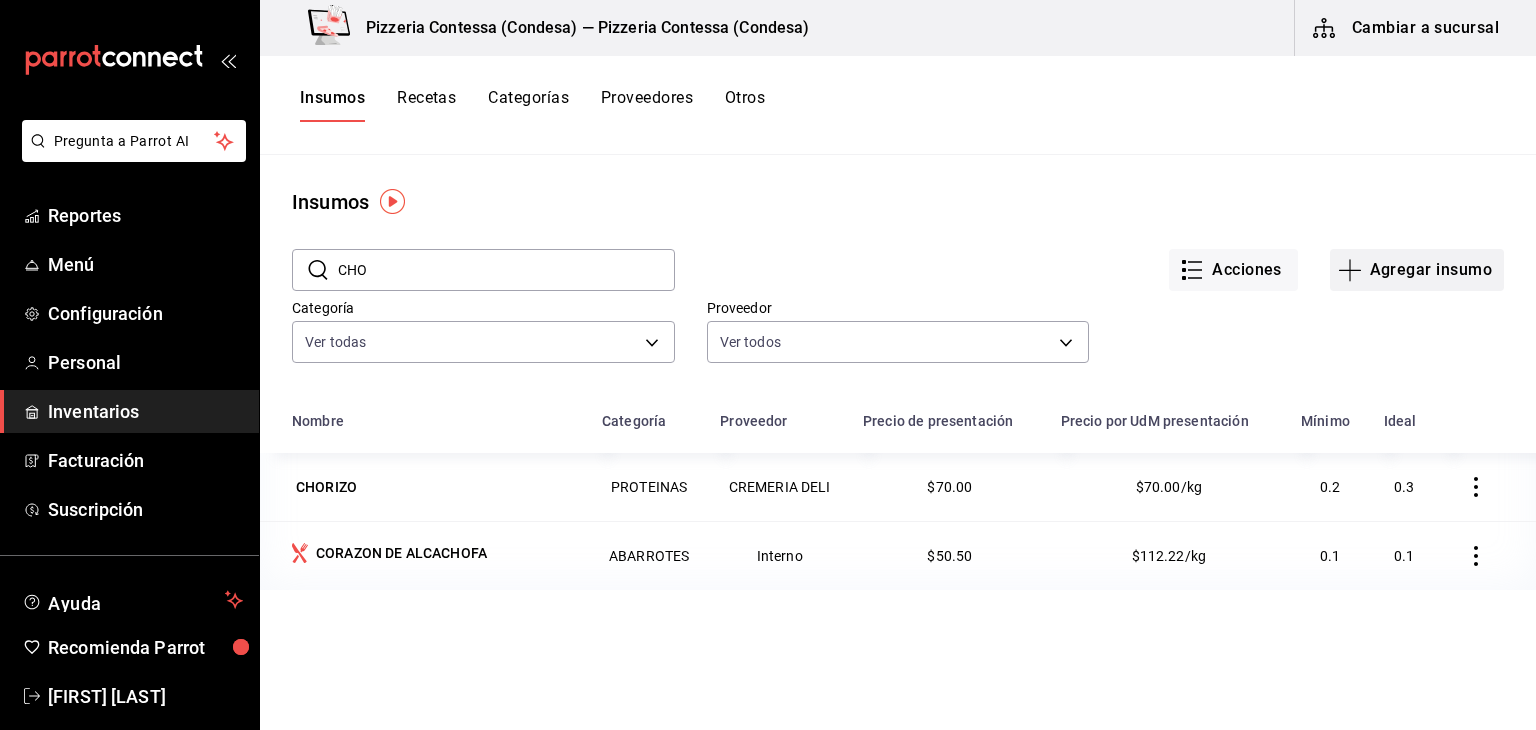 click on "Agregar insumo" at bounding box center [1417, 270] 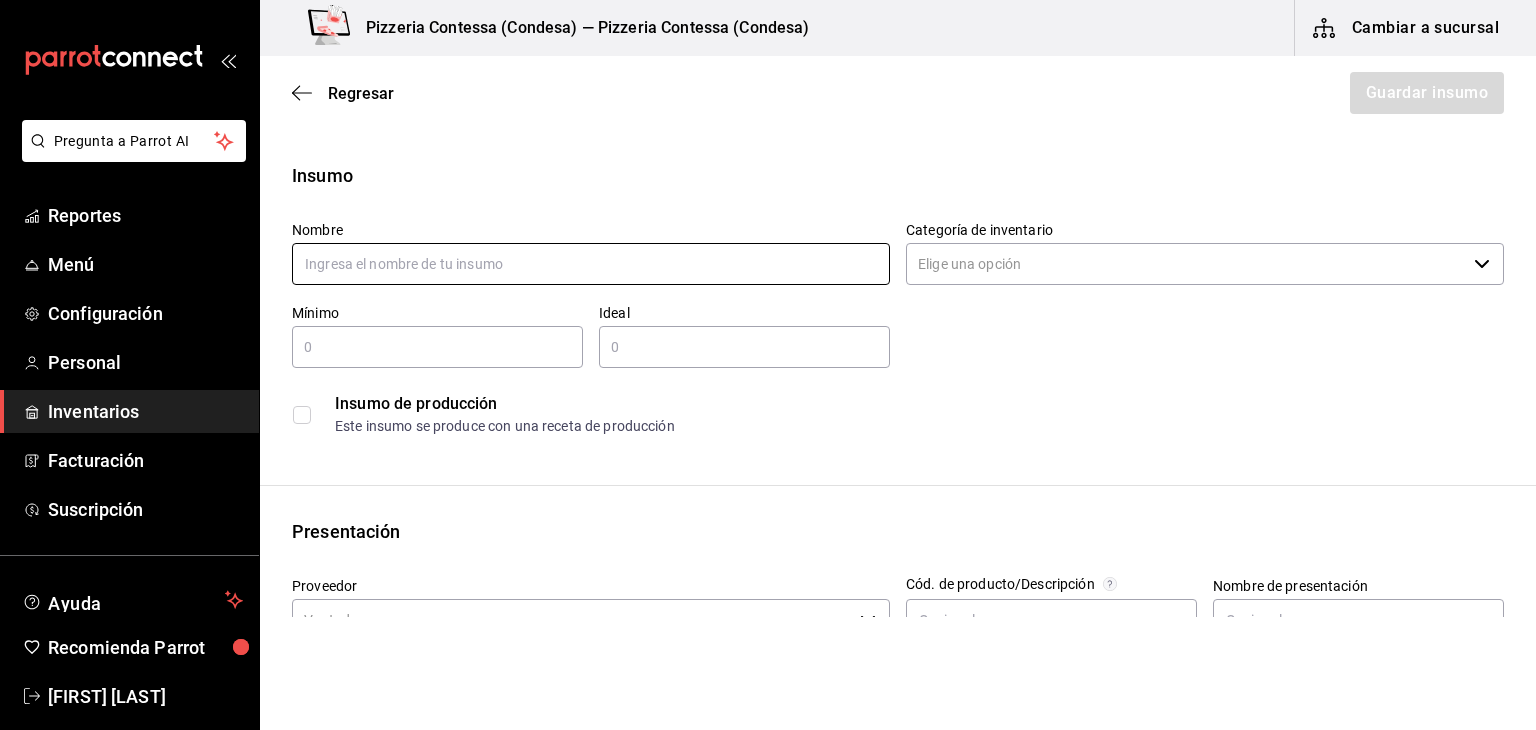 click at bounding box center (591, 264) 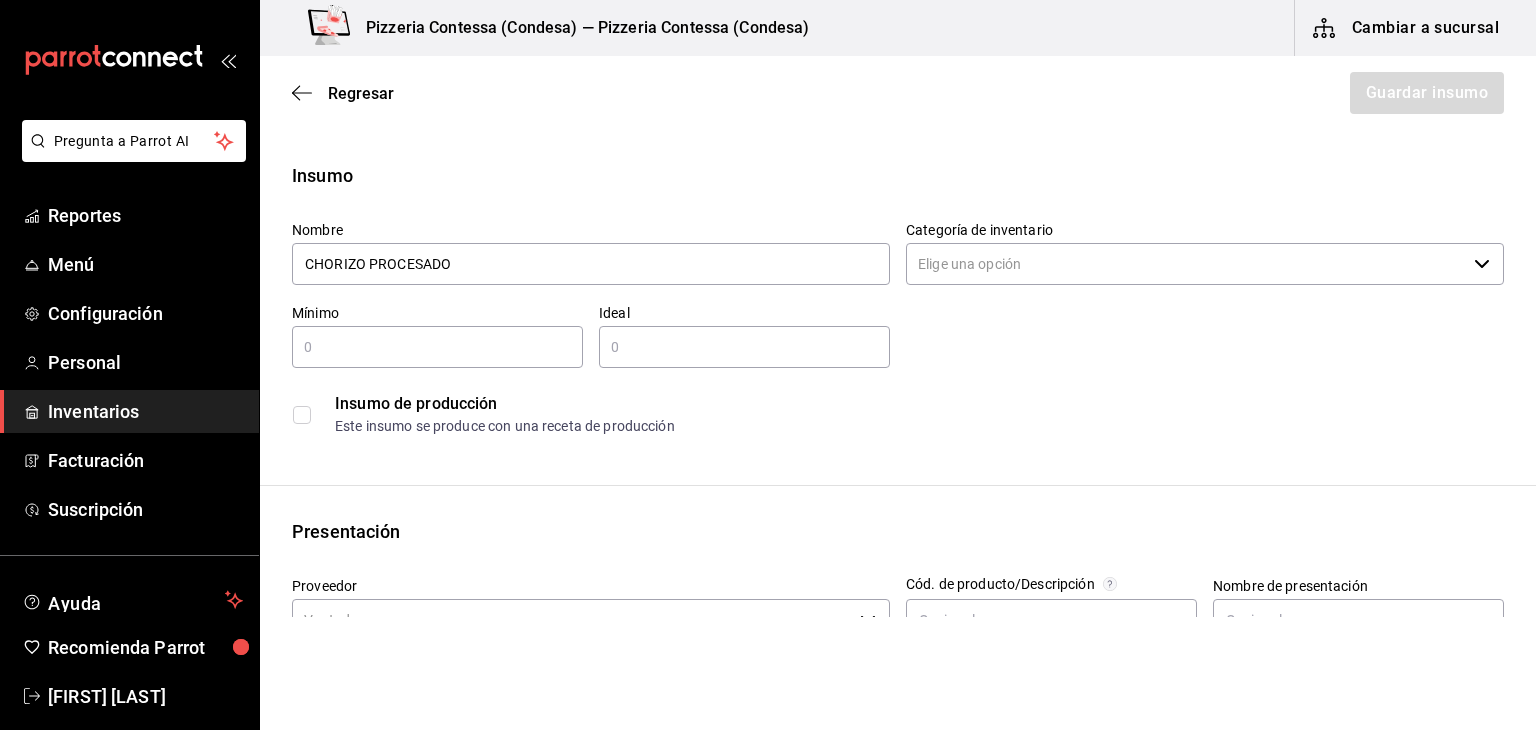 type on "CHORIZO PROCESADO" 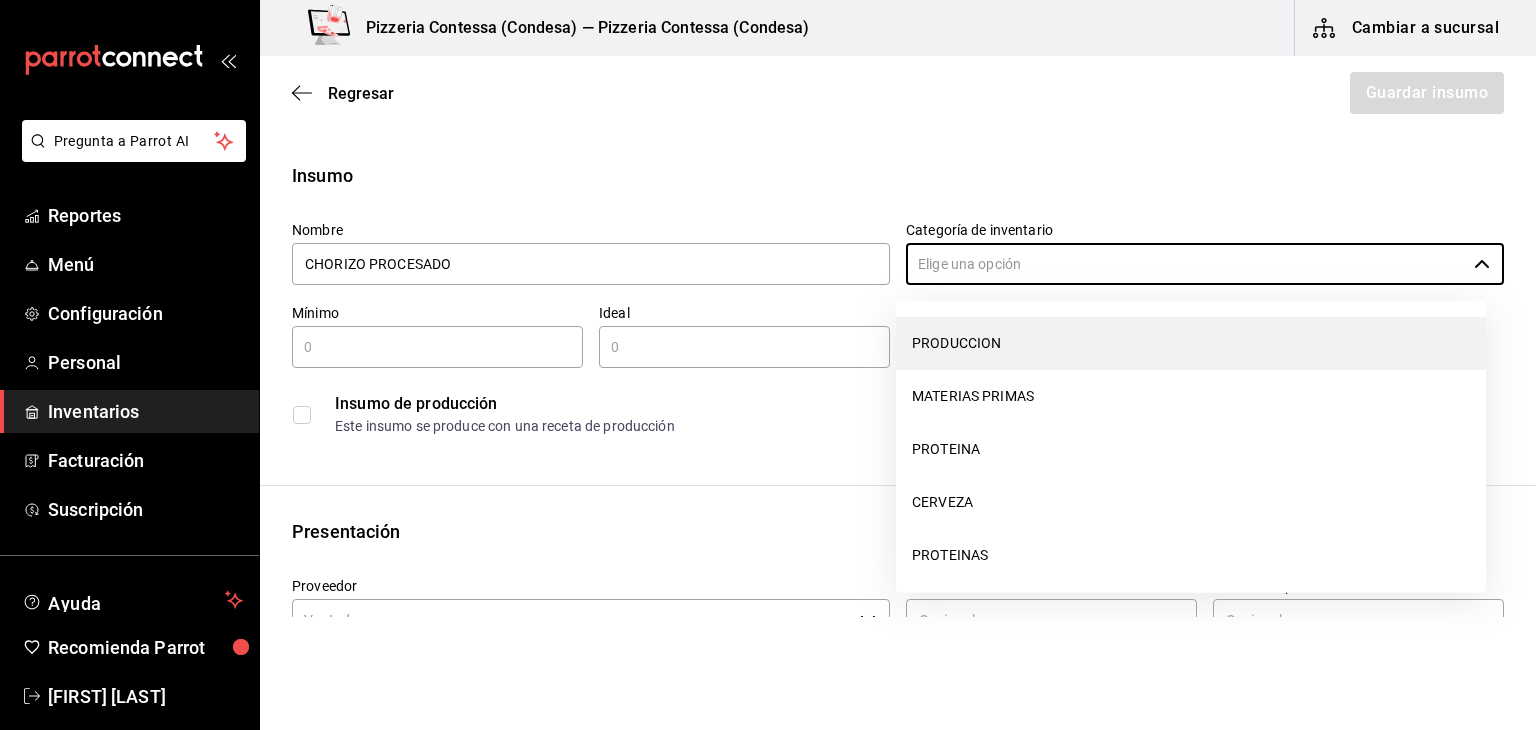 click on "PRODUCCION" at bounding box center (1191, 343) 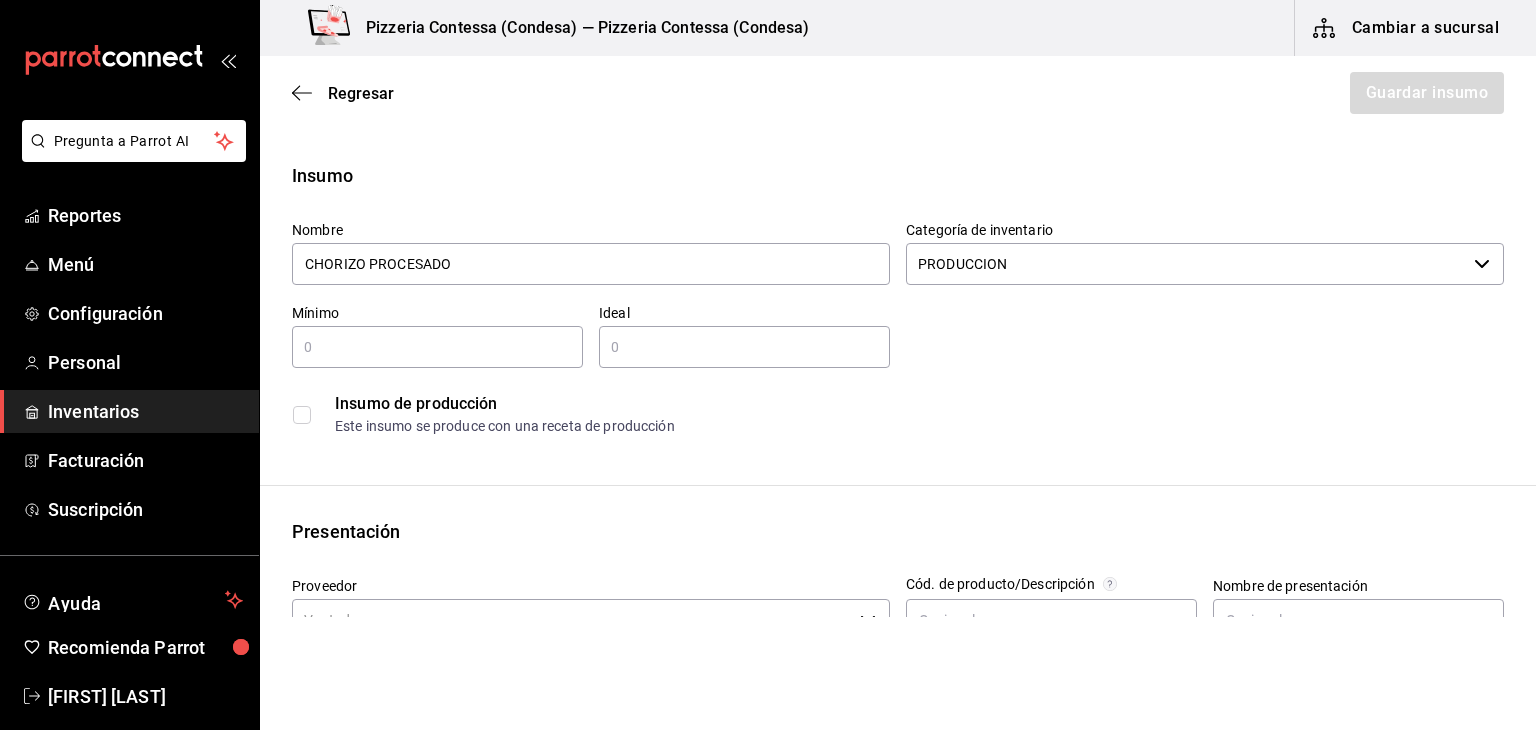 click at bounding box center (437, 347) 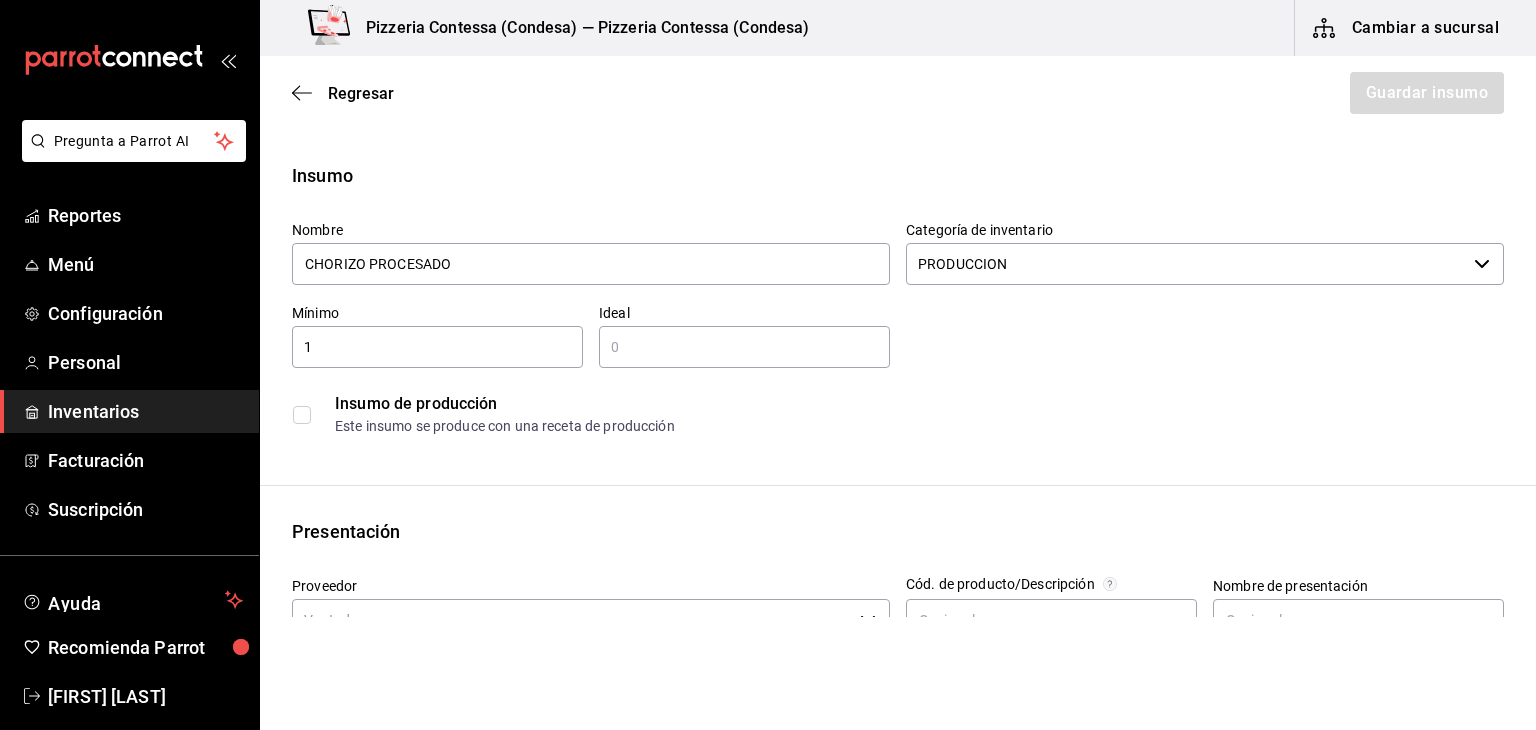 type on "1" 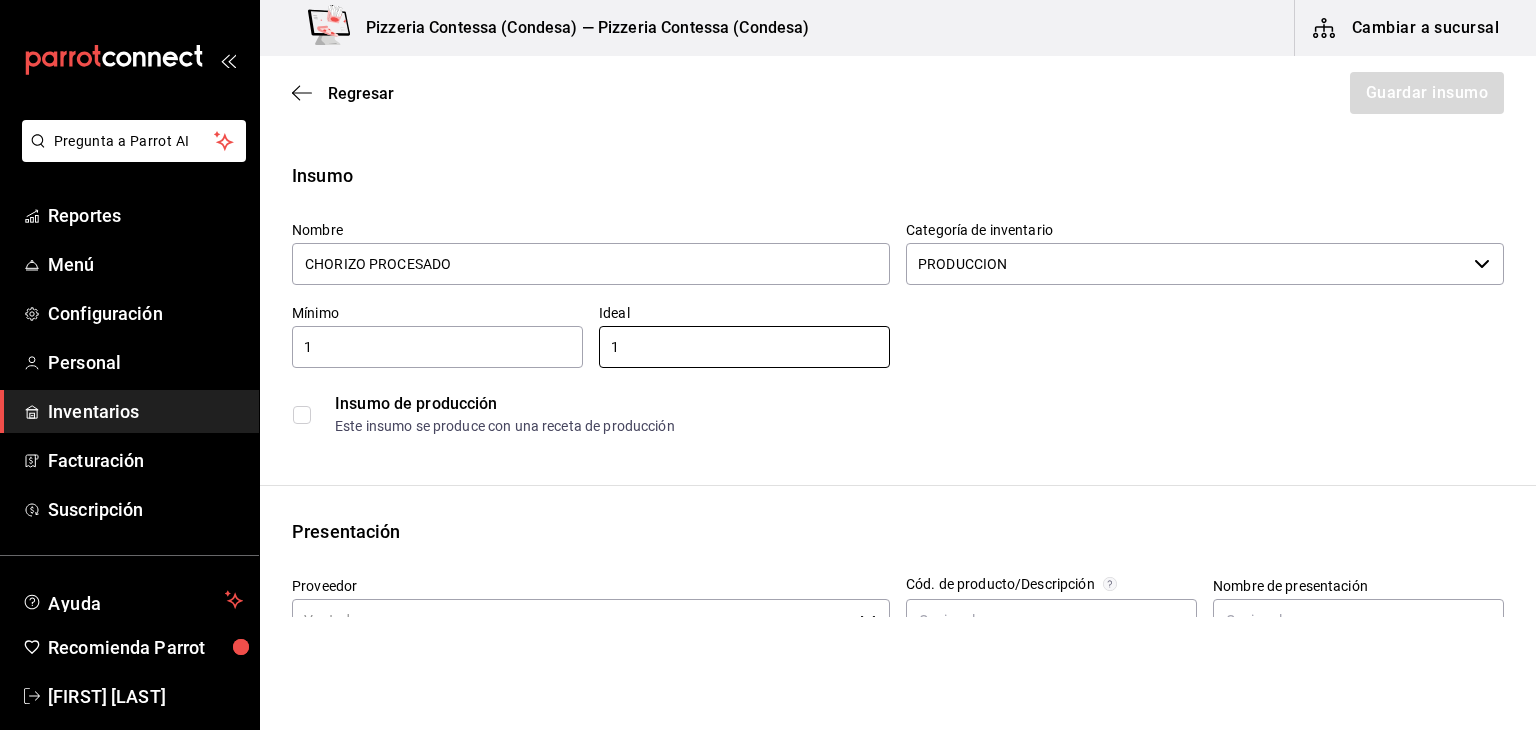 type on "1" 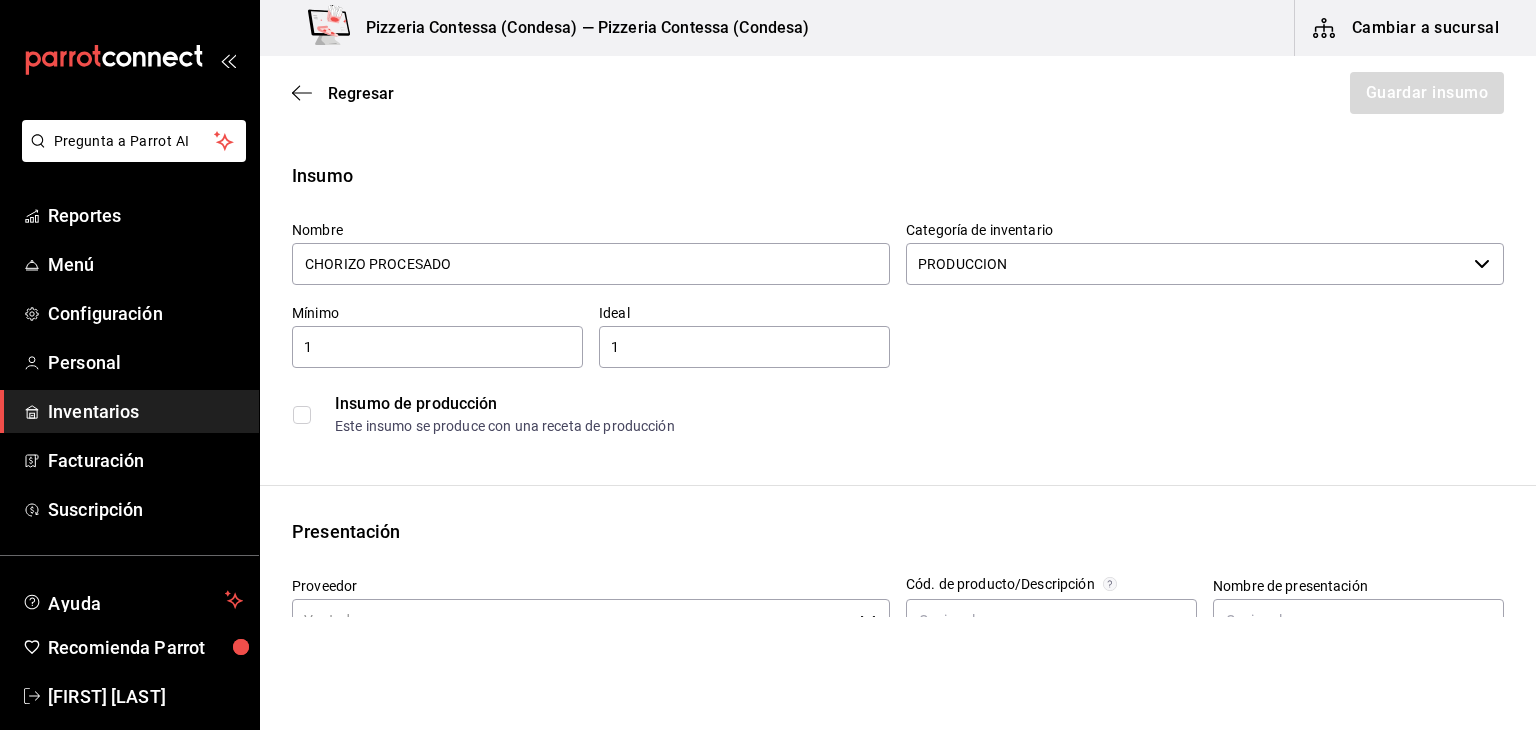 click at bounding box center (302, 415) 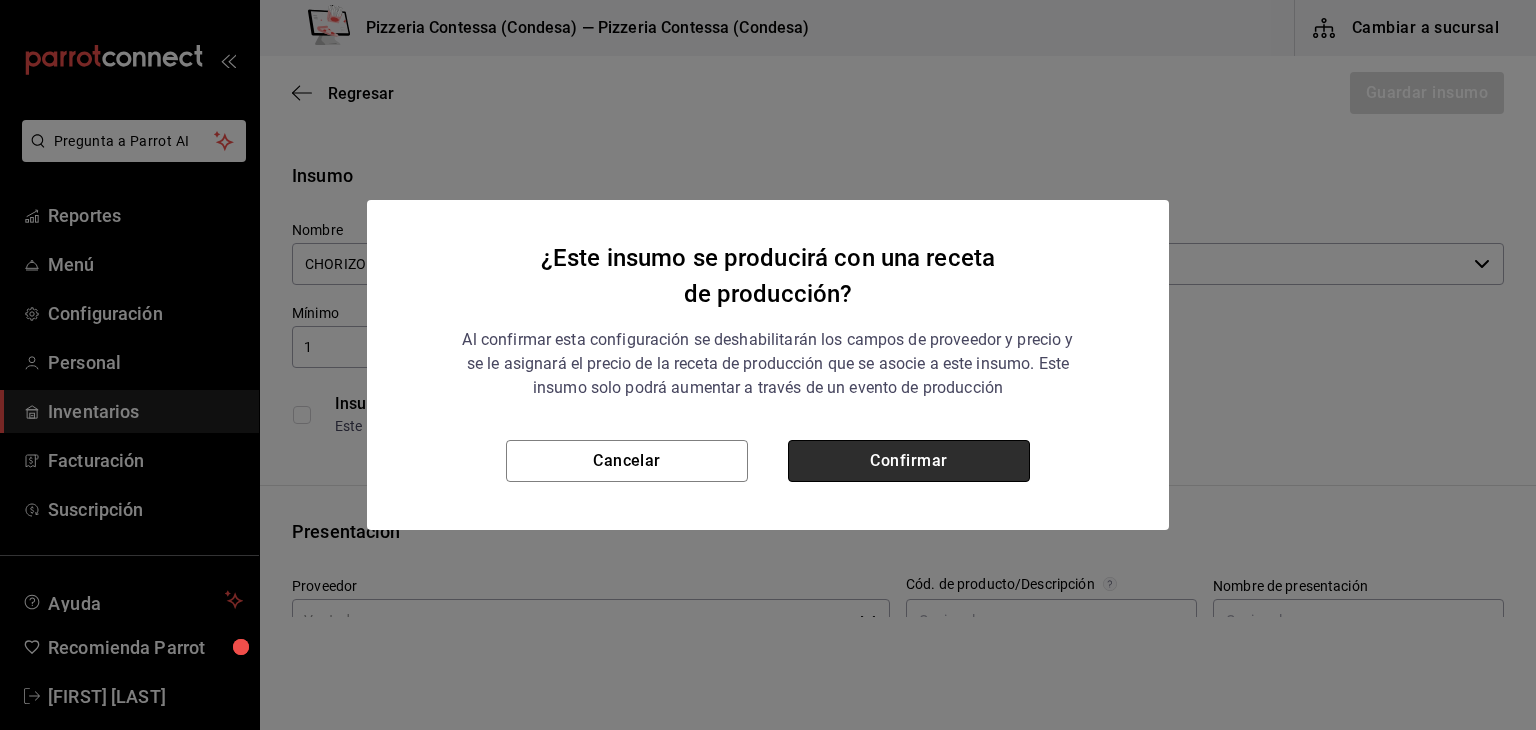 click on "Confirmar" at bounding box center (909, 461) 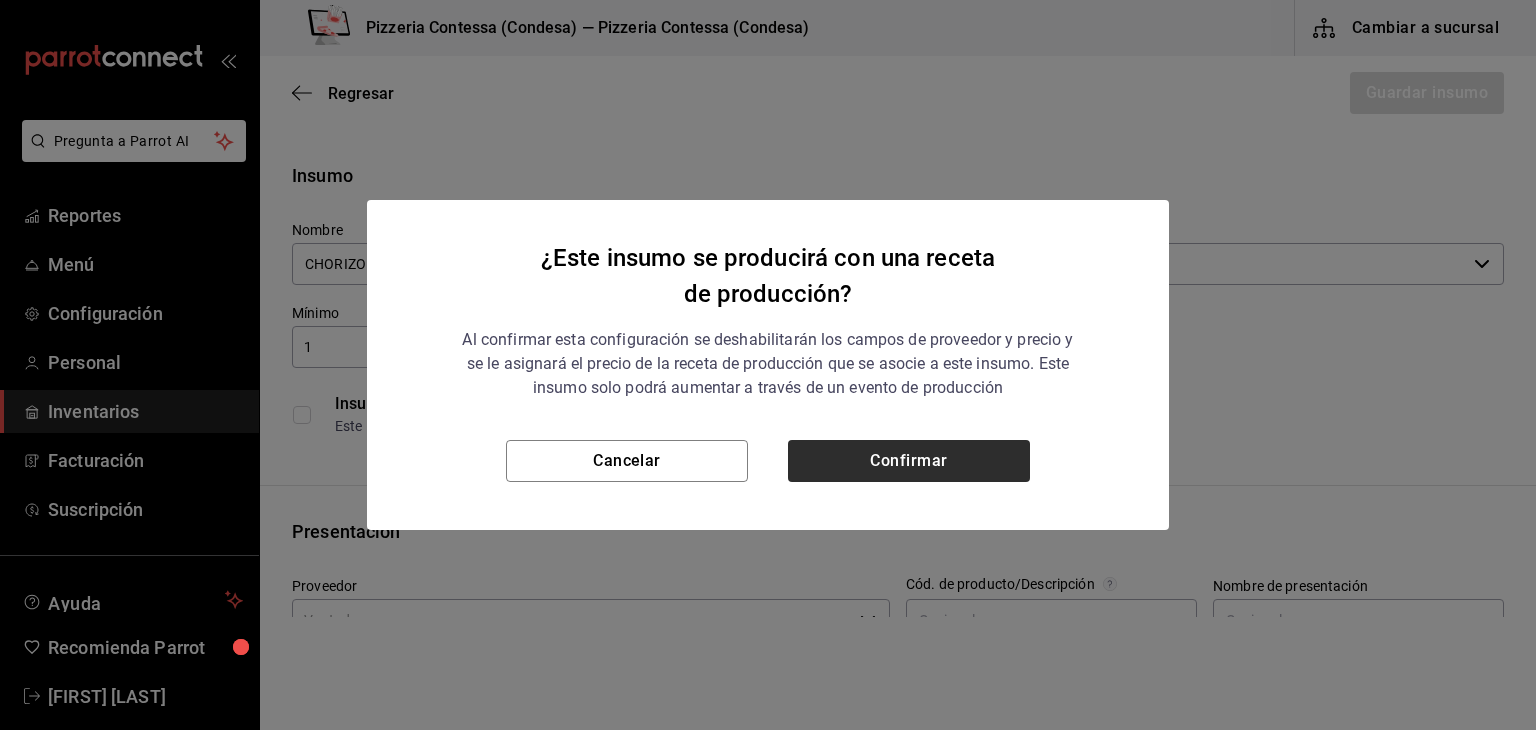 checkbox on "true" 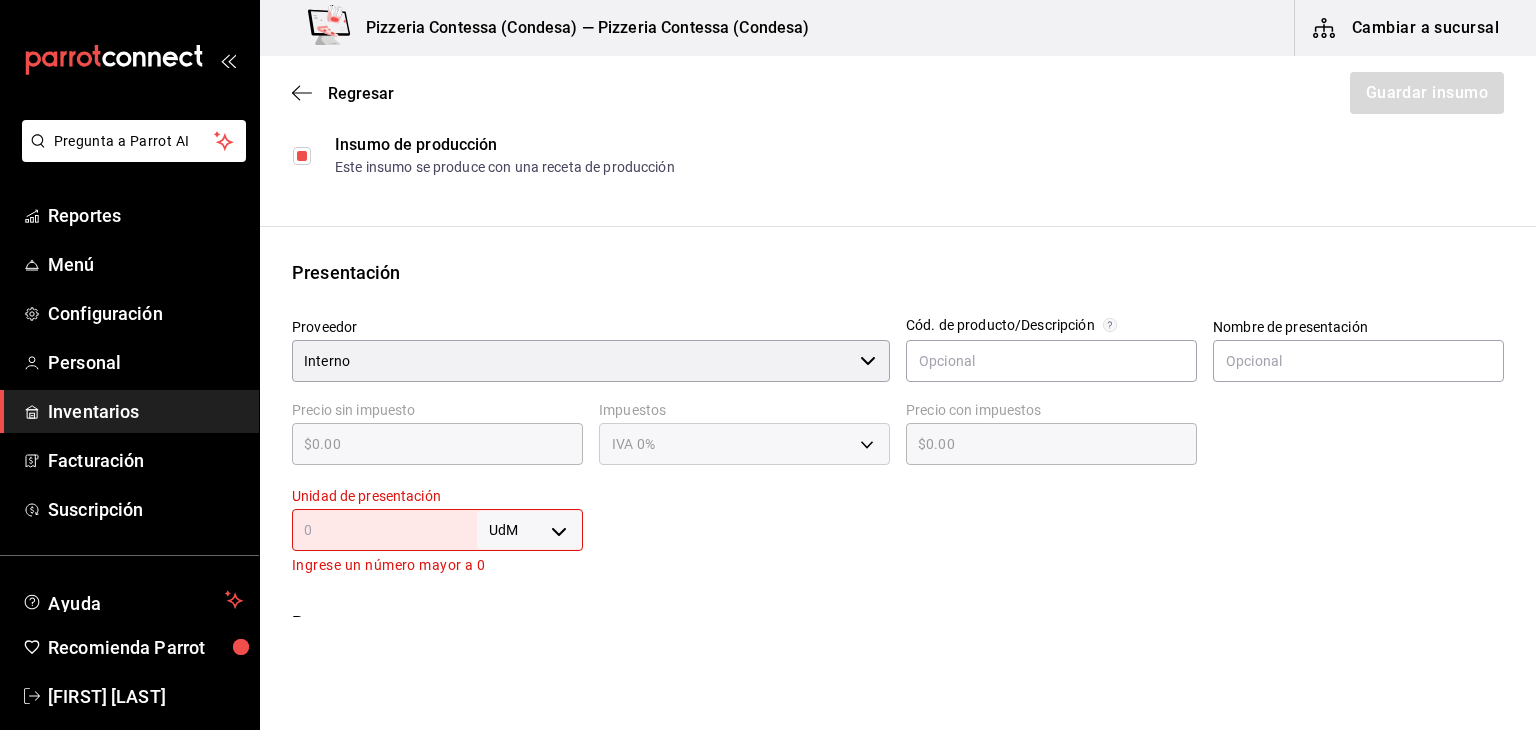 scroll, scrollTop: 263, scrollLeft: 0, axis: vertical 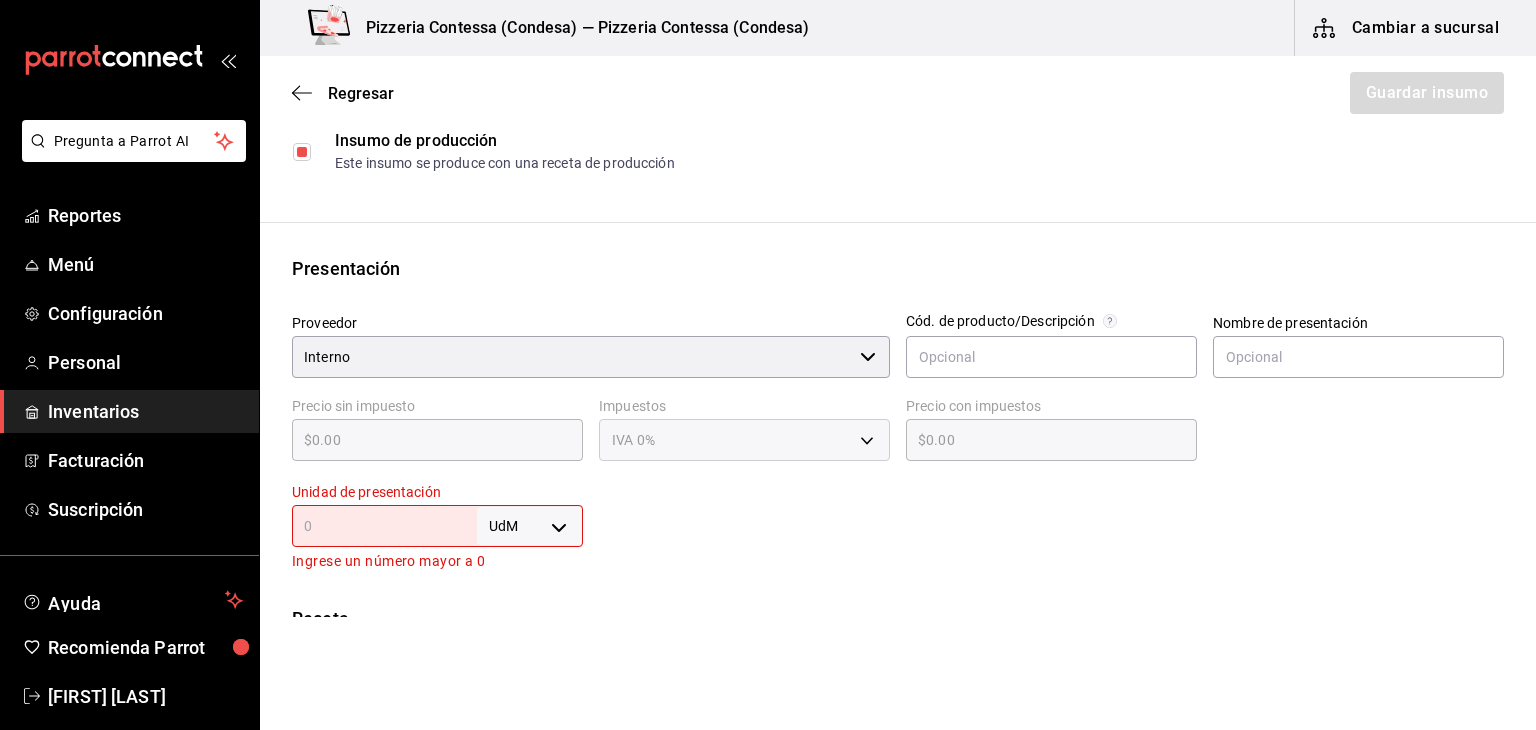 click at bounding box center (384, 526) 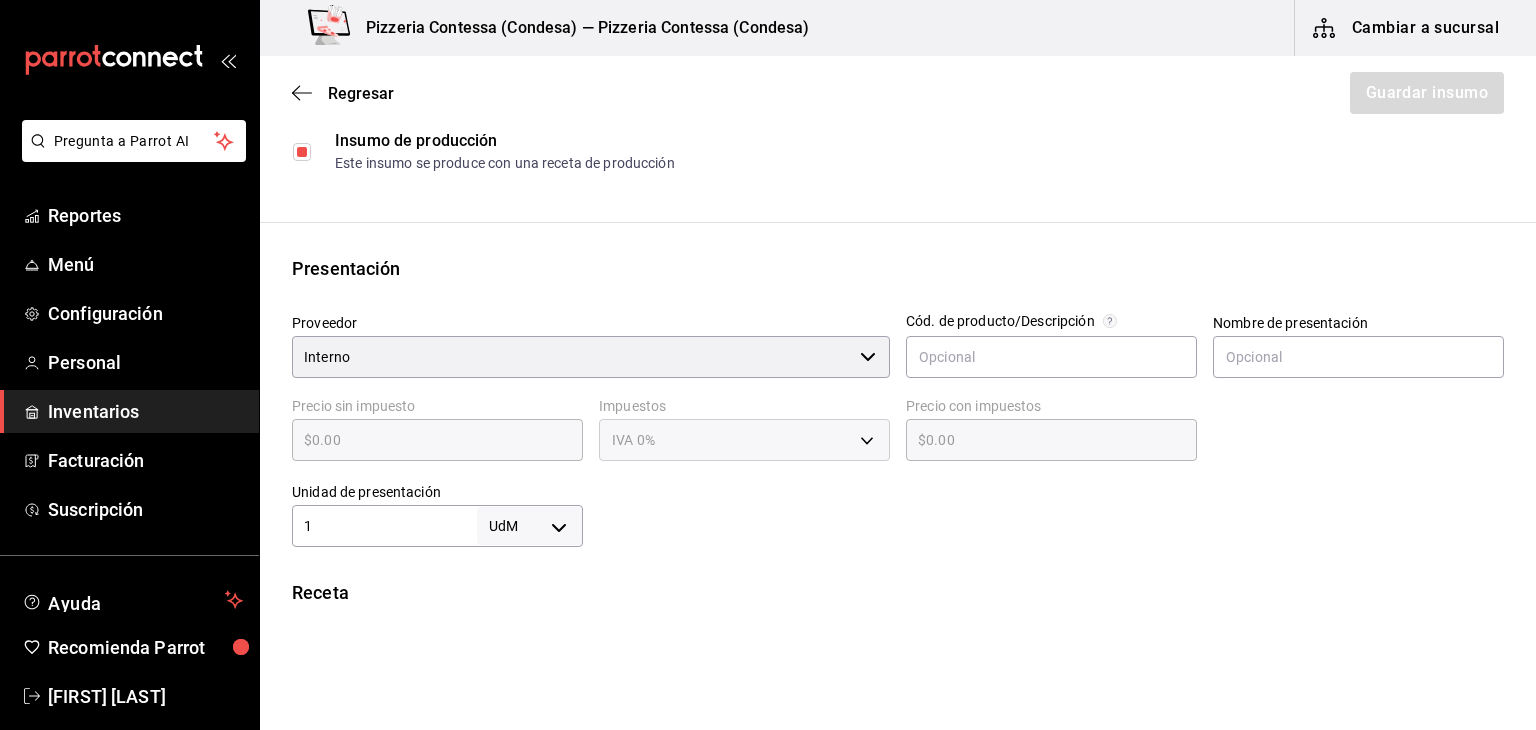 type on "1" 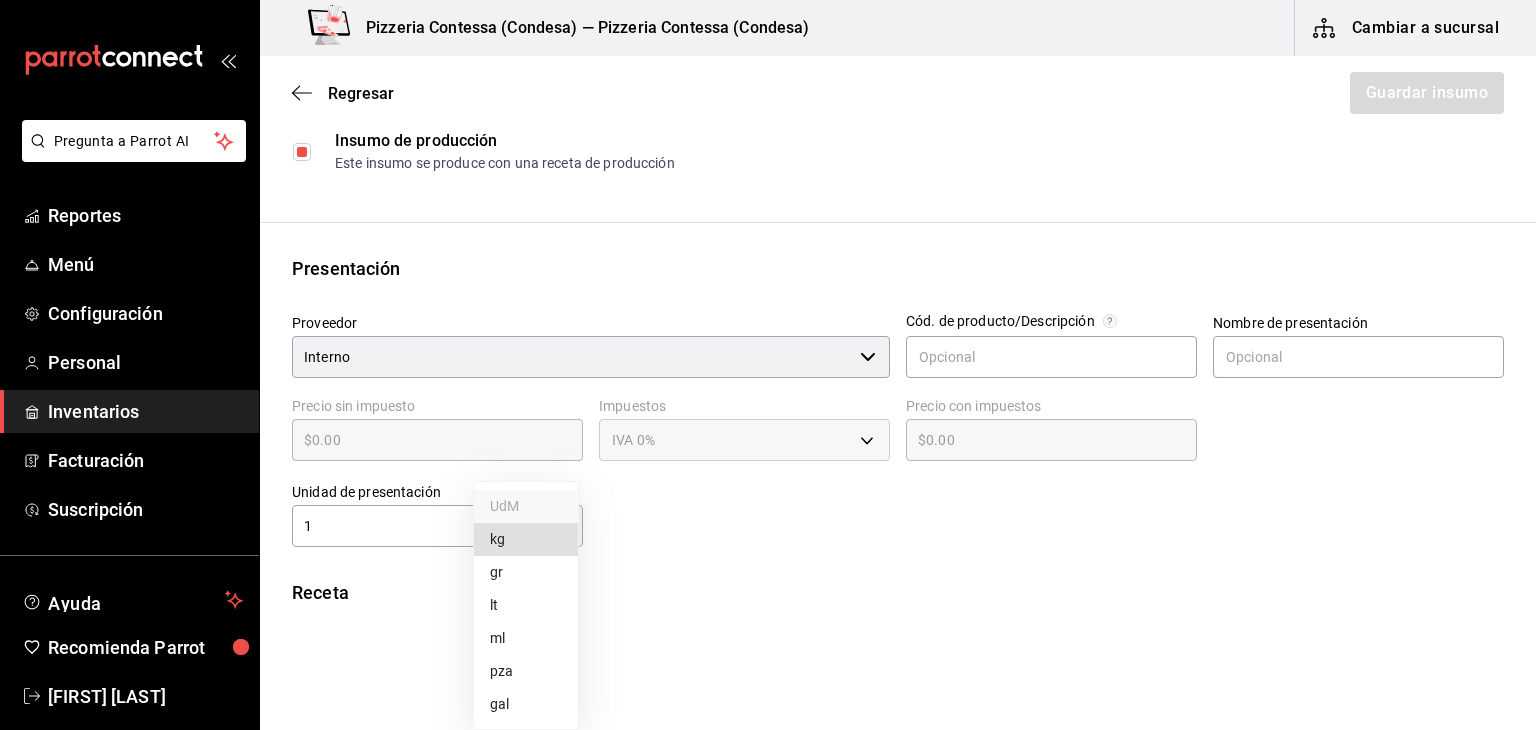 click on "Pregunta a Parrot AI Reportes   Menú   Configuración   Personal   Inventarios   Facturación   Suscripción   Ayuda Recomienda Parrot   [PERSON]   Sugerir nueva función   Pizzeria Contessa (Condesa) — Pizzeria Contessa (Condesa) Cambiar a sucursal Regresar Guardar insumo Insumo Nombre CHORIZO PROCESADO Categoría de inventario PRODUCCION ​ Mínimo 1 ​ Ideal 1 ​ Insumo de producción Este insumo se produce con una receta de producción Presentación Proveedor Interno ​ Cód. de producto/Descripción Nombre de presentación Precio sin impuesto $0.00 ​ Impuestos IVA 0% Precio con impuestos $0.00 ​ Unidad de presentación 1 UdM ​ Receta Unidad de receta Elige una opción Factor de conversión ​ Ver ayuda de conversiones Unidades de conteo GANA 1 MES GRATIS EN TU SUSCRIPCIÓN AQUÍ Pregunta a Parrot AI Reportes   Menú   Configuración   Personal   Inventarios   Facturación   Suscripción   Ayuda Recomienda Parrot   [PERSON]   Sugerir nueva función   Visitar centro de ayuda UdM" at bounding box center [768, 308] 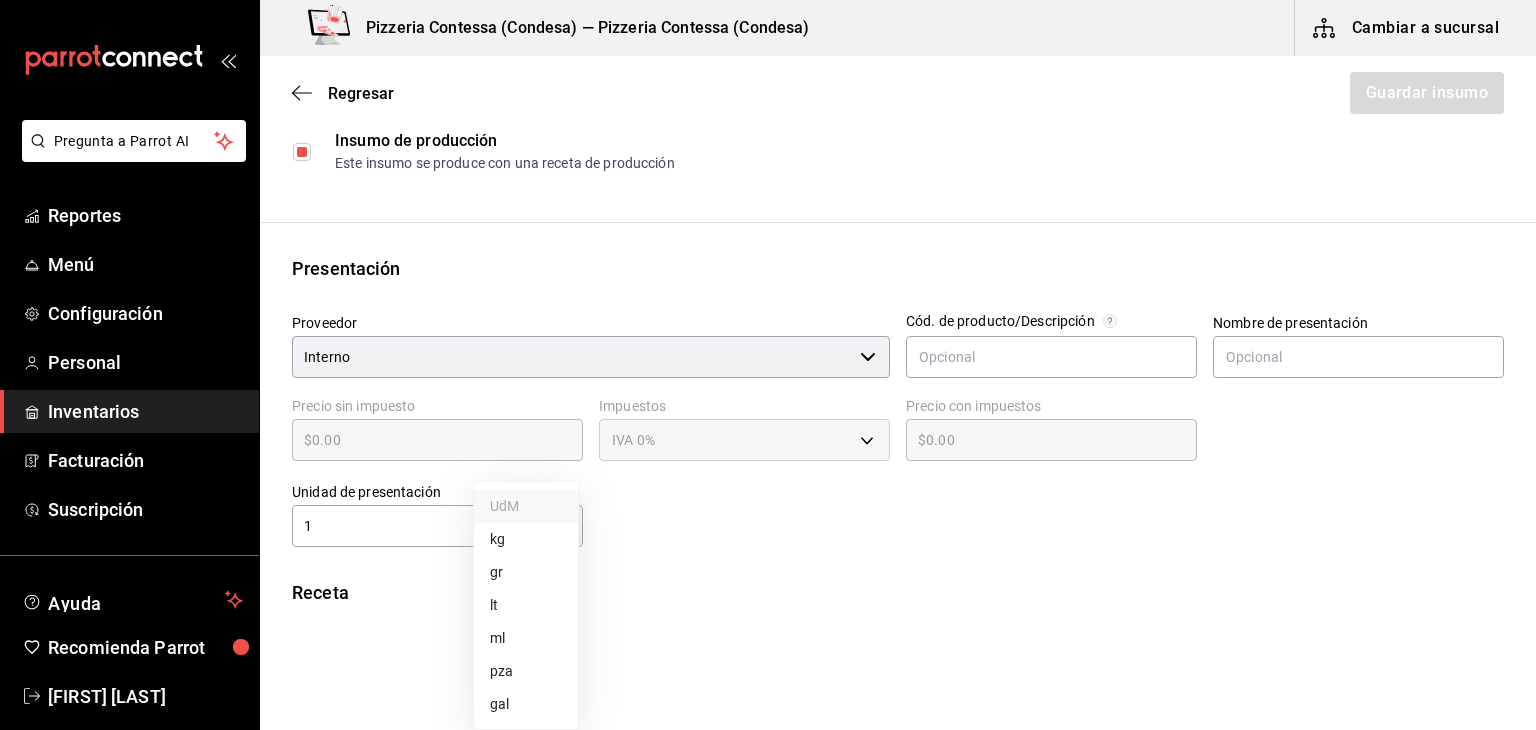 click on "gr" at bounding box center (526, 572) 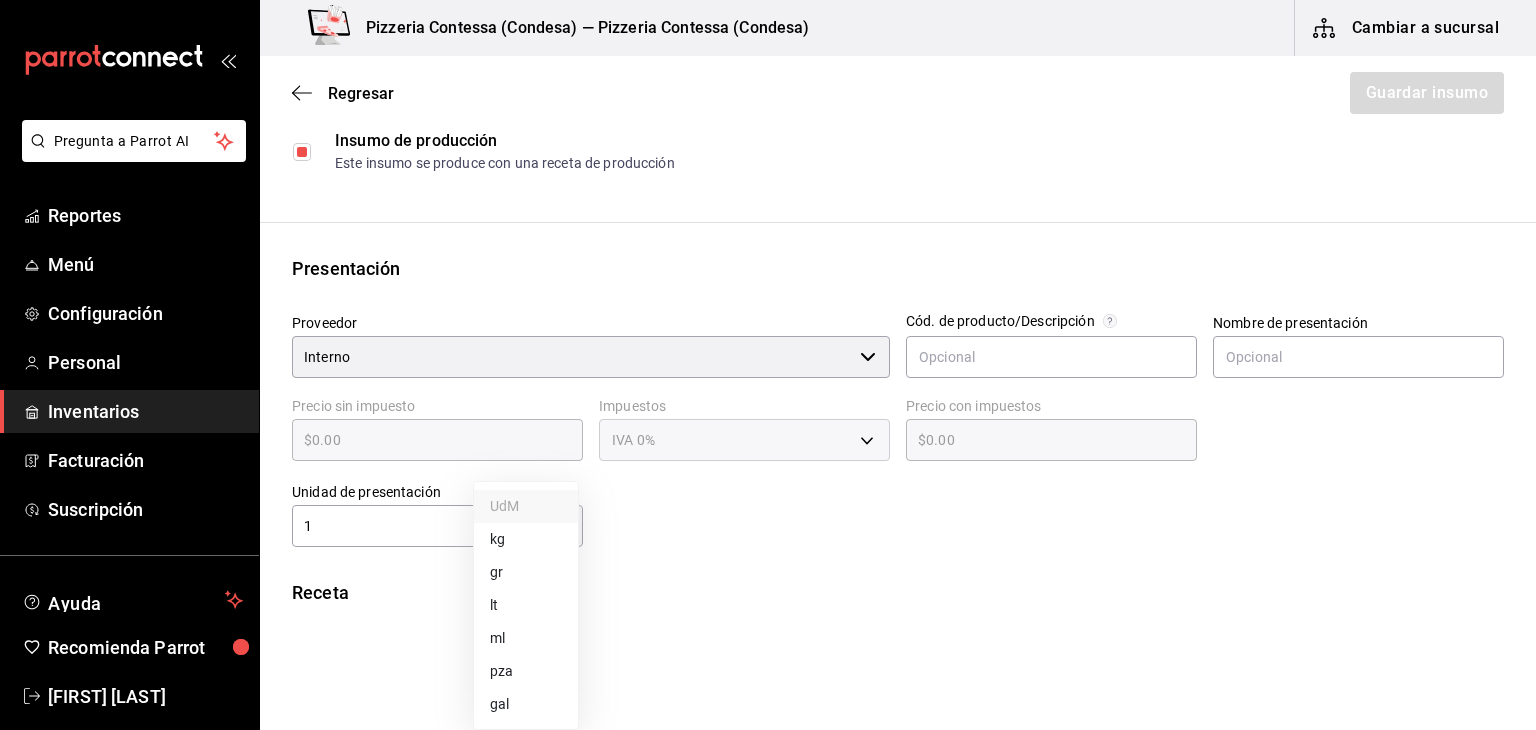 type on "GRAM" 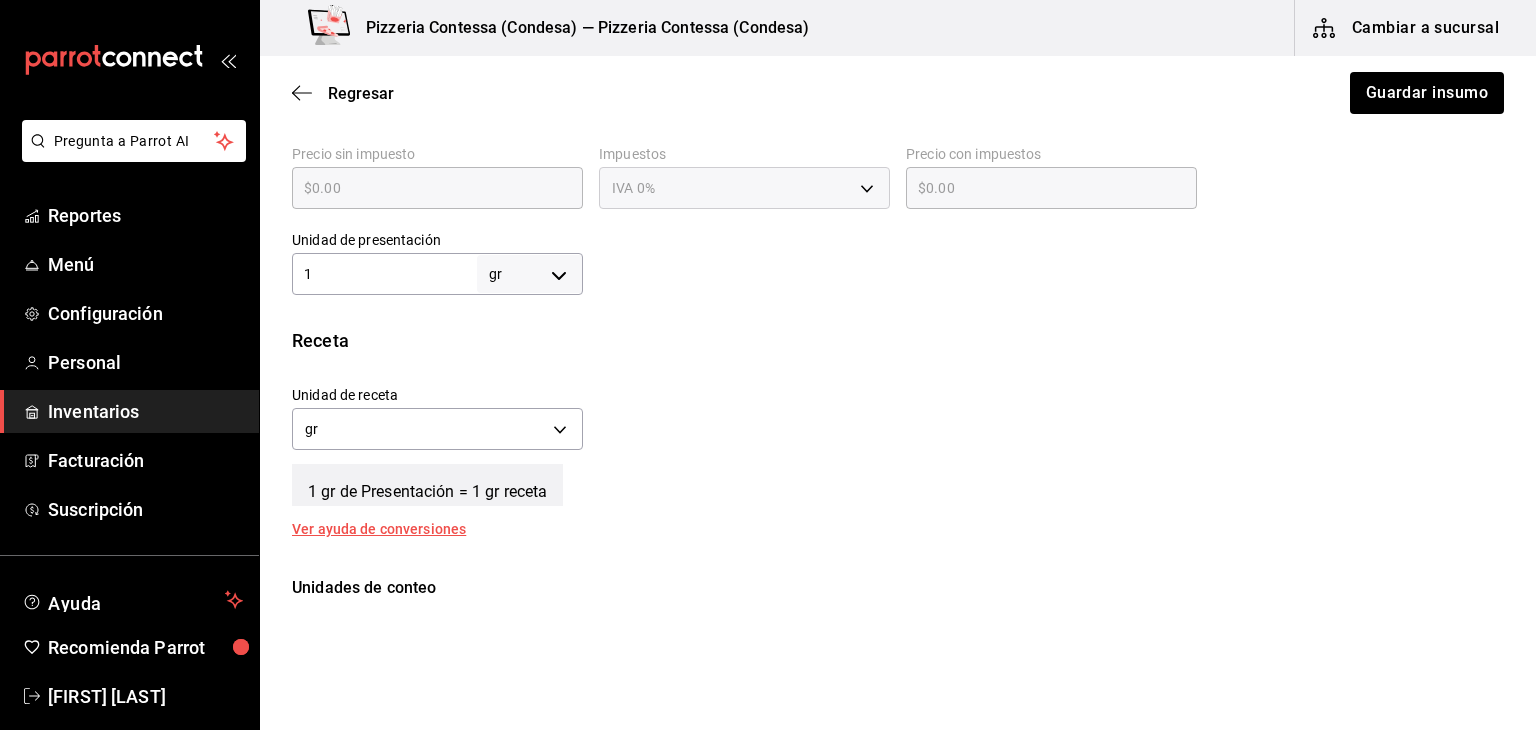 scroll, scrollTop: 650, scrollLeft: 0, axis: vertical 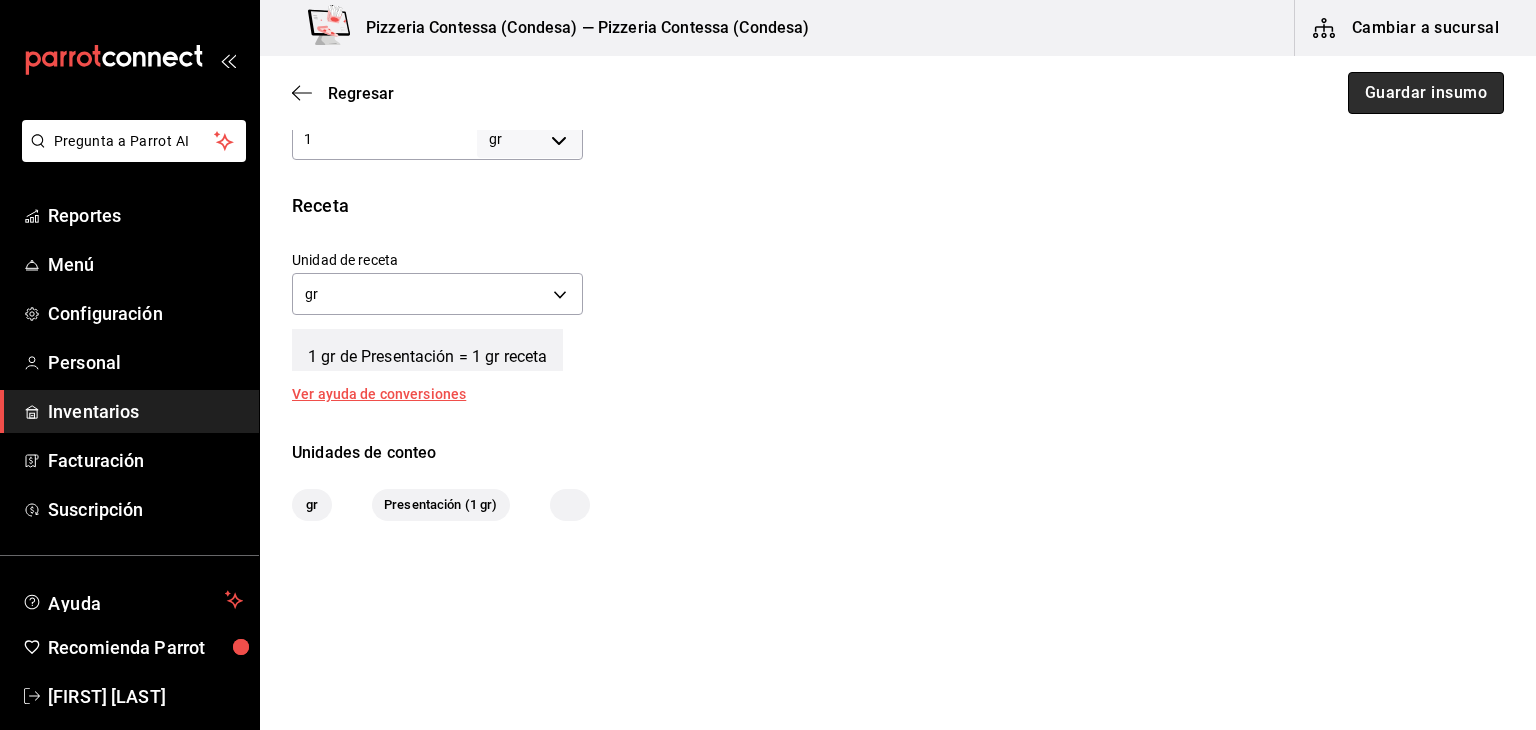 click on "Guardar insumo" at bounding box center [1426, 93] 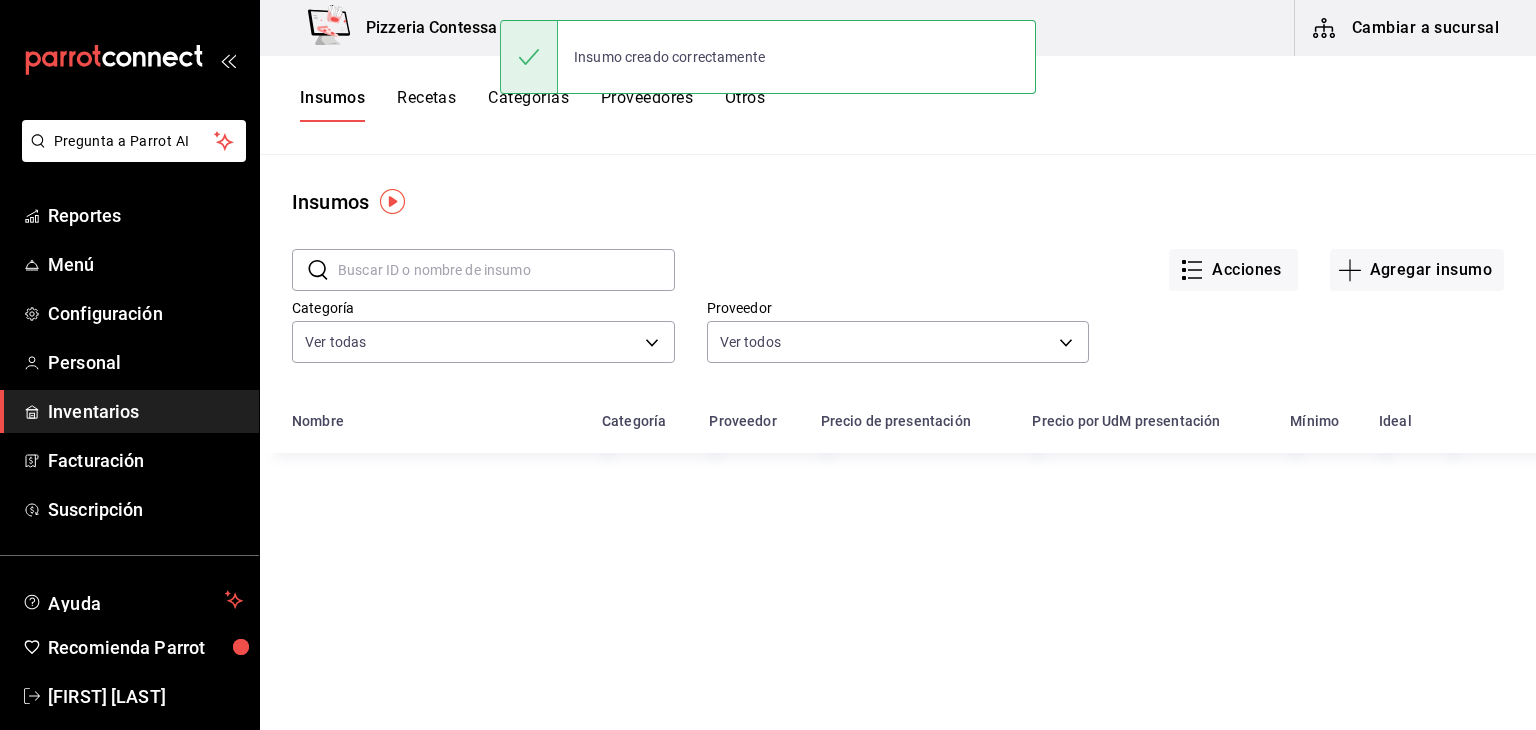 click on "Recetas" at bounding box center (426, 105) 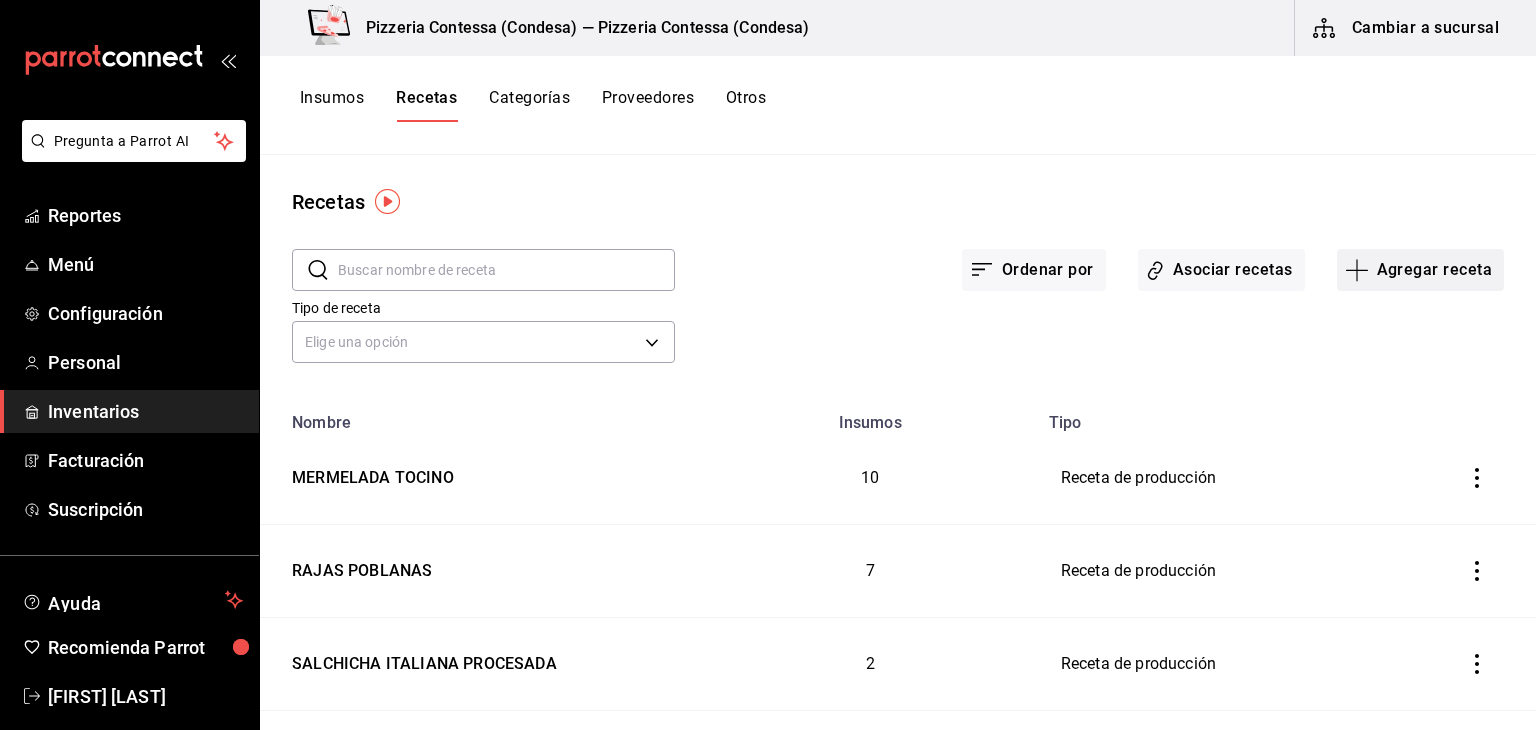click on "Agregar receta" at bounding box center [1420, 270] 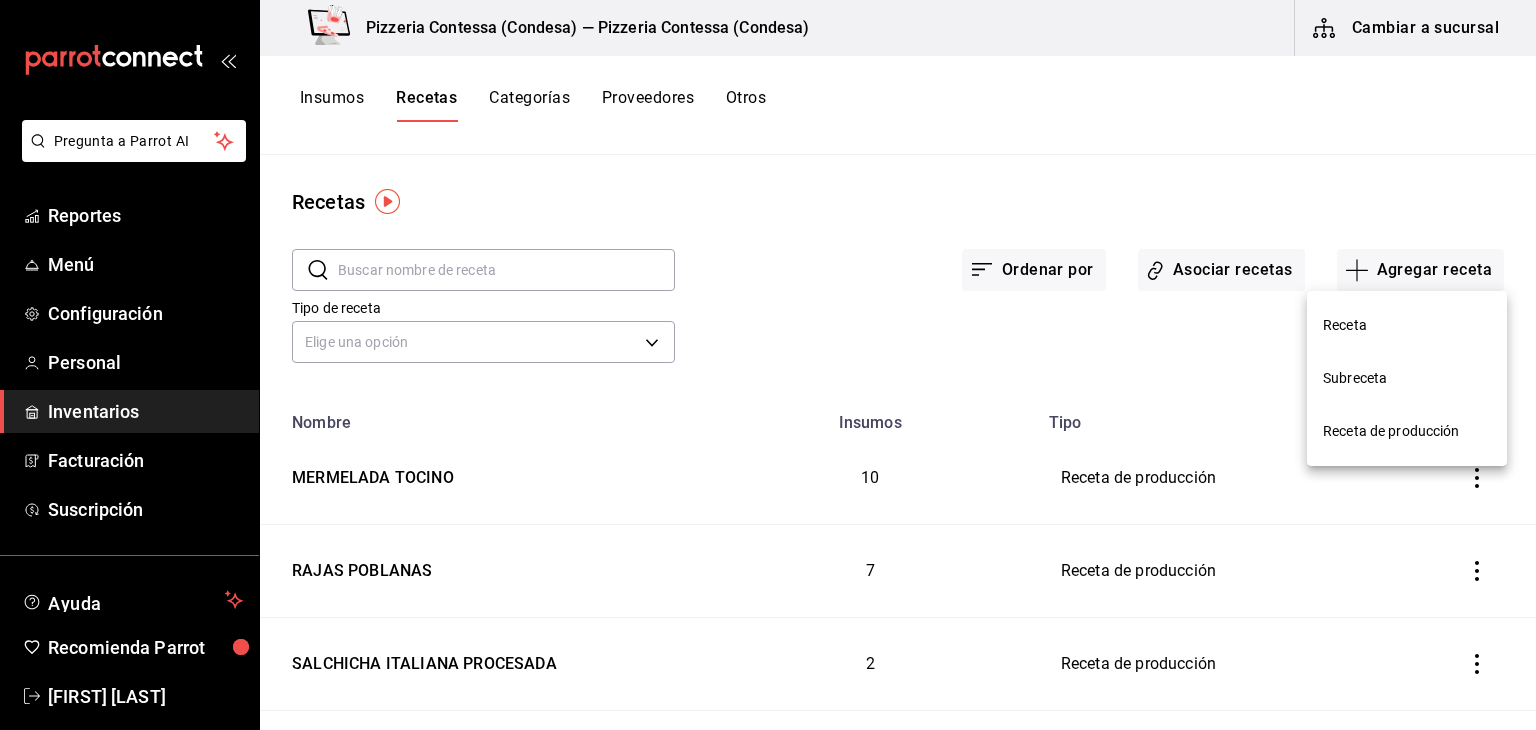 click on "Receta de producción" at bounding box center [1407, 431] 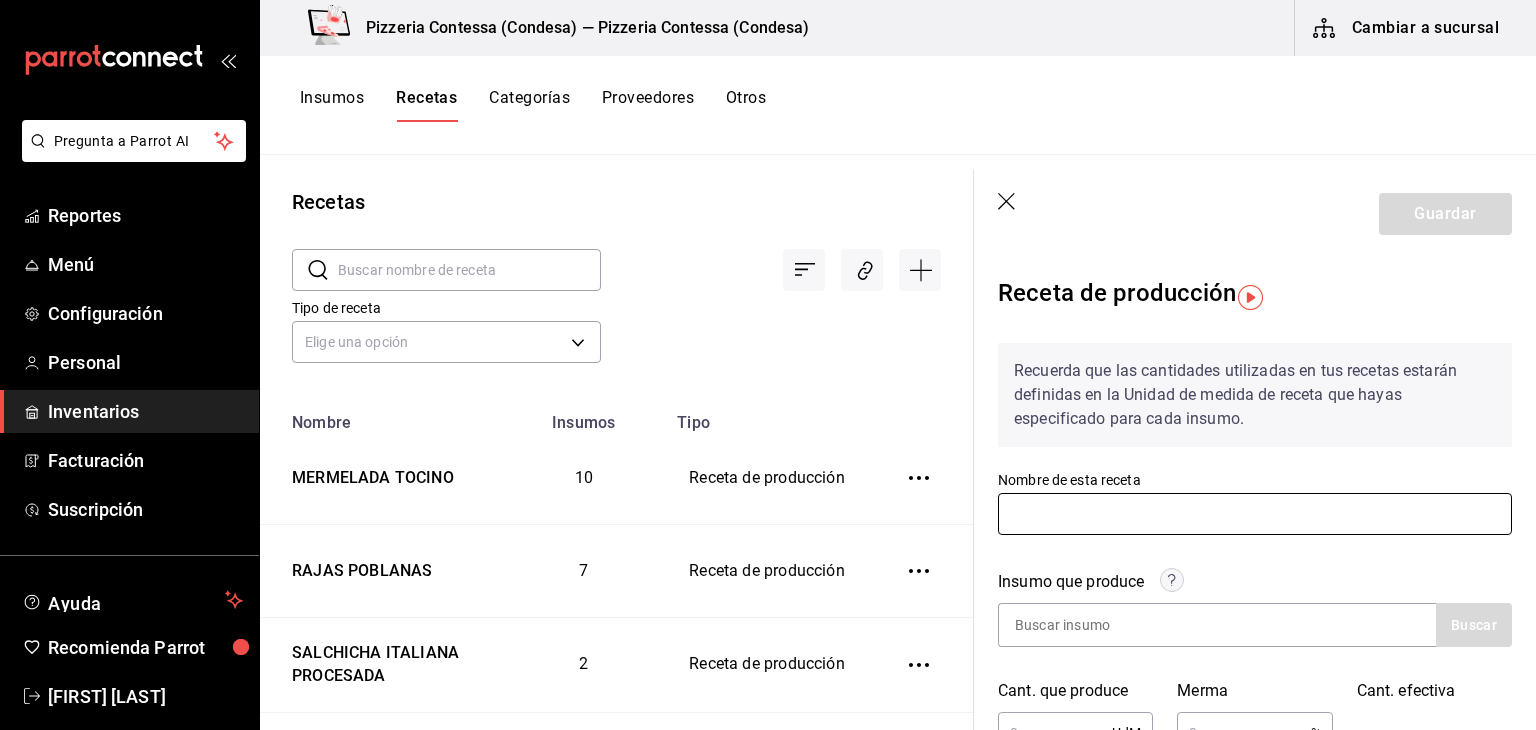 click at bounding box center [1255, 514] 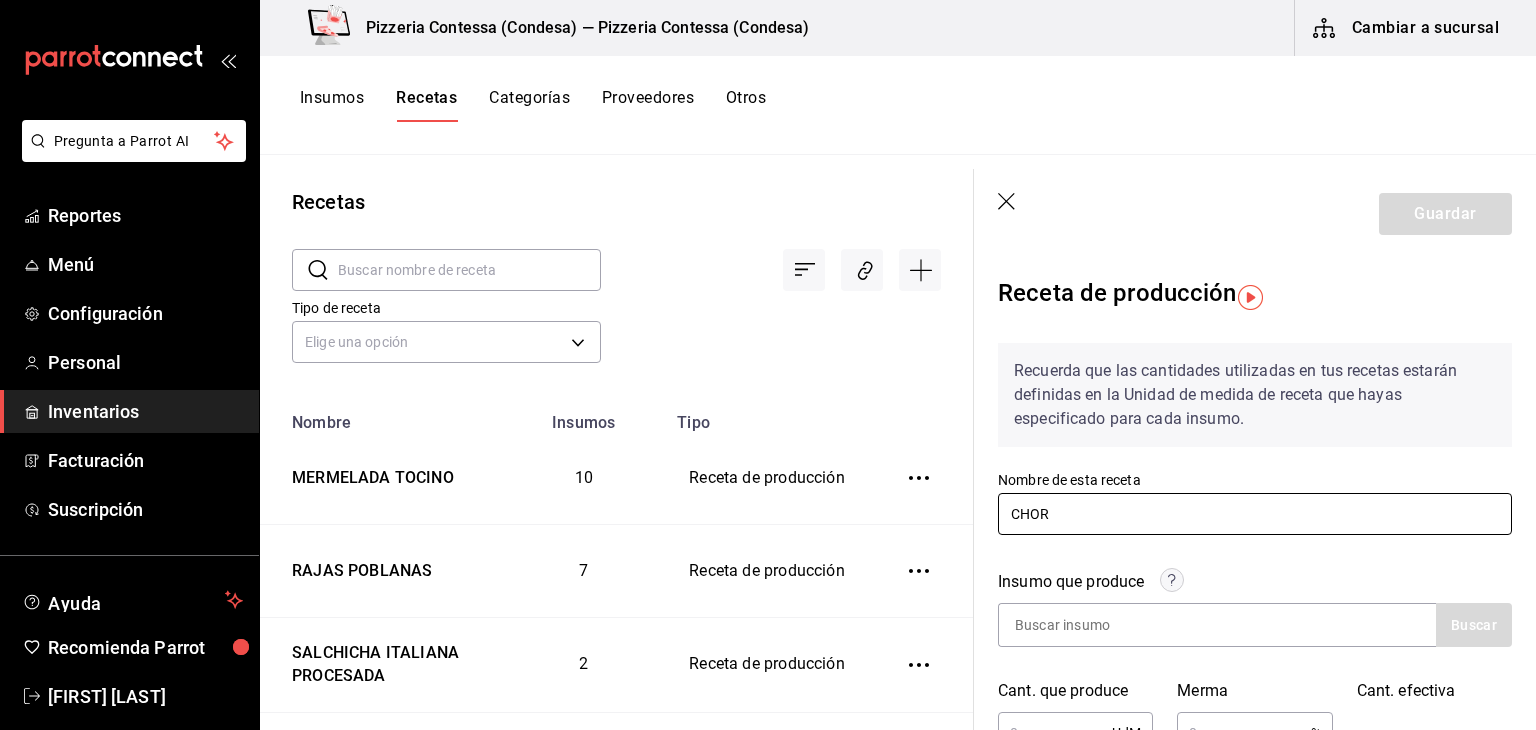 type on "CHORIZO PROCESADO" 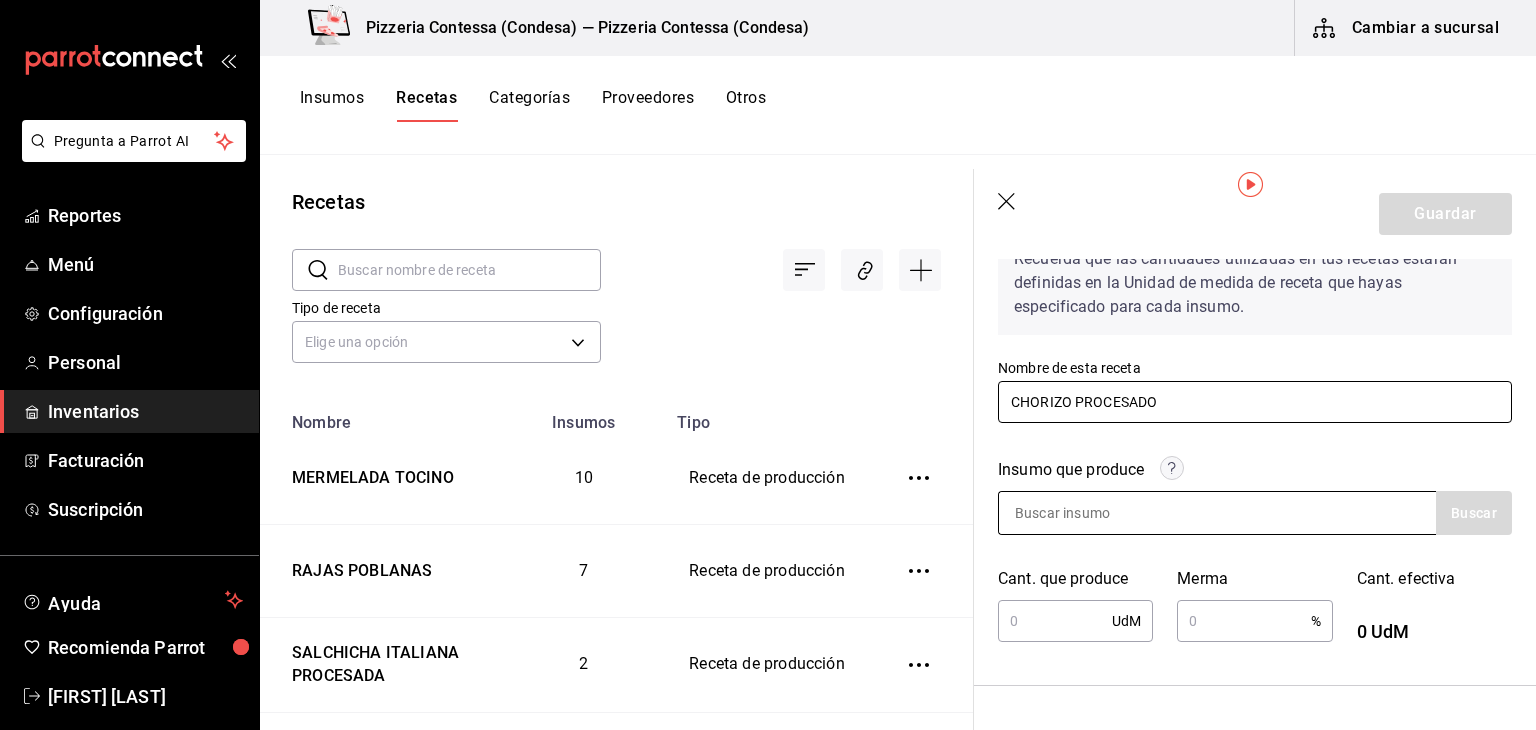 scroll, scrollTop: 116, scrollLeft: 0, axis: vertical 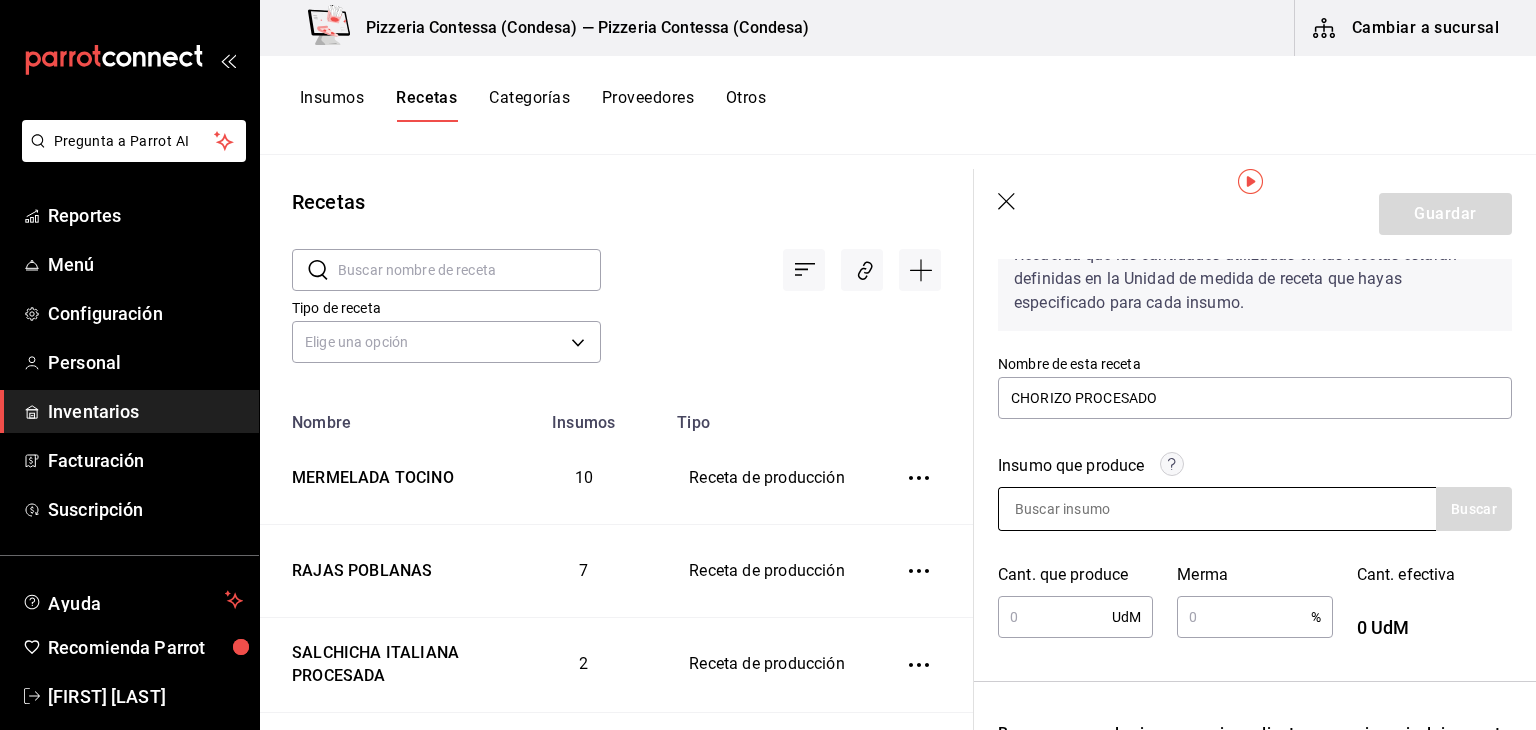 click at bounding box center [1099, 509] 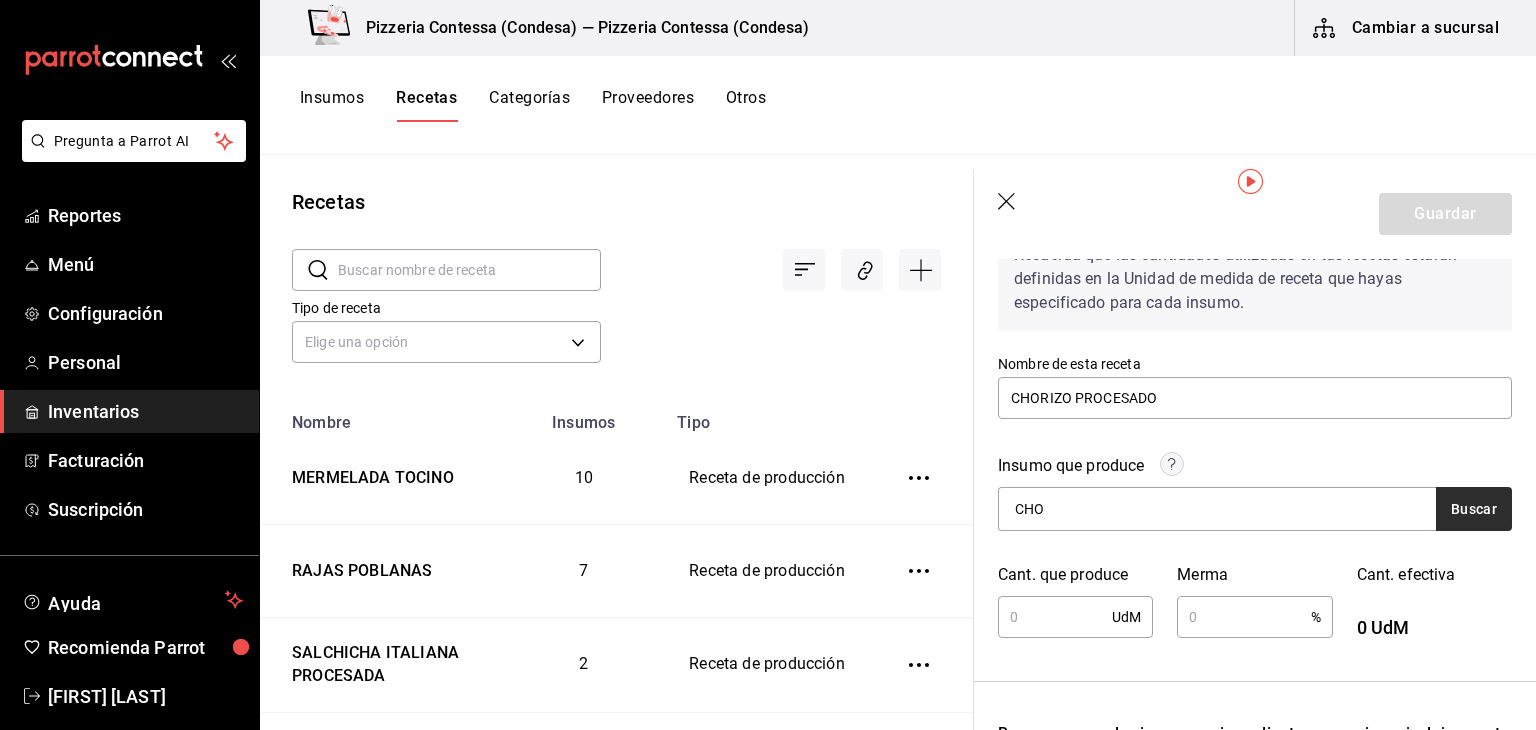 type on "CHO" 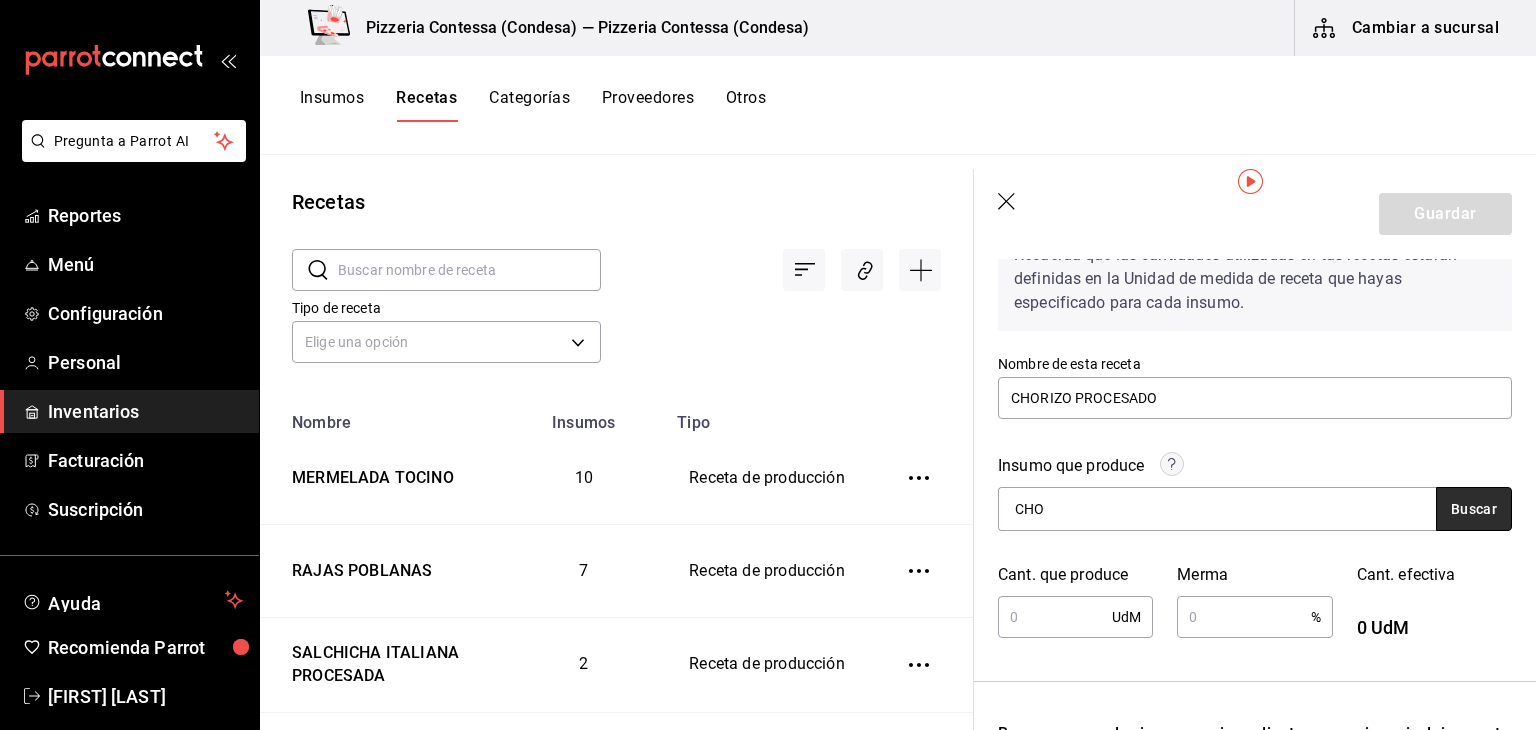 click on "Buscar" at bounding box center [1474, 509] 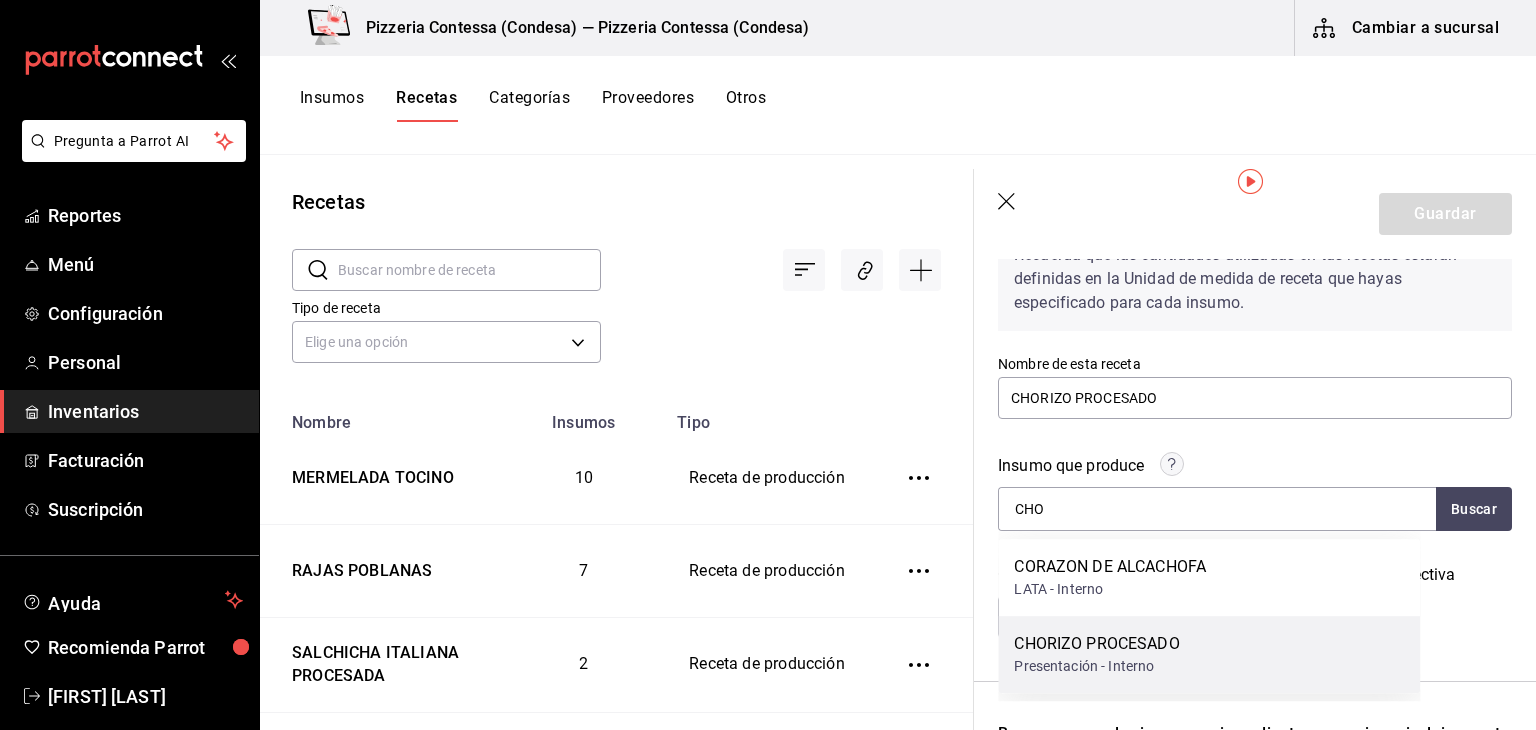 click on "CHORIZO PROCESADO" at bounding box center (1096, 644) 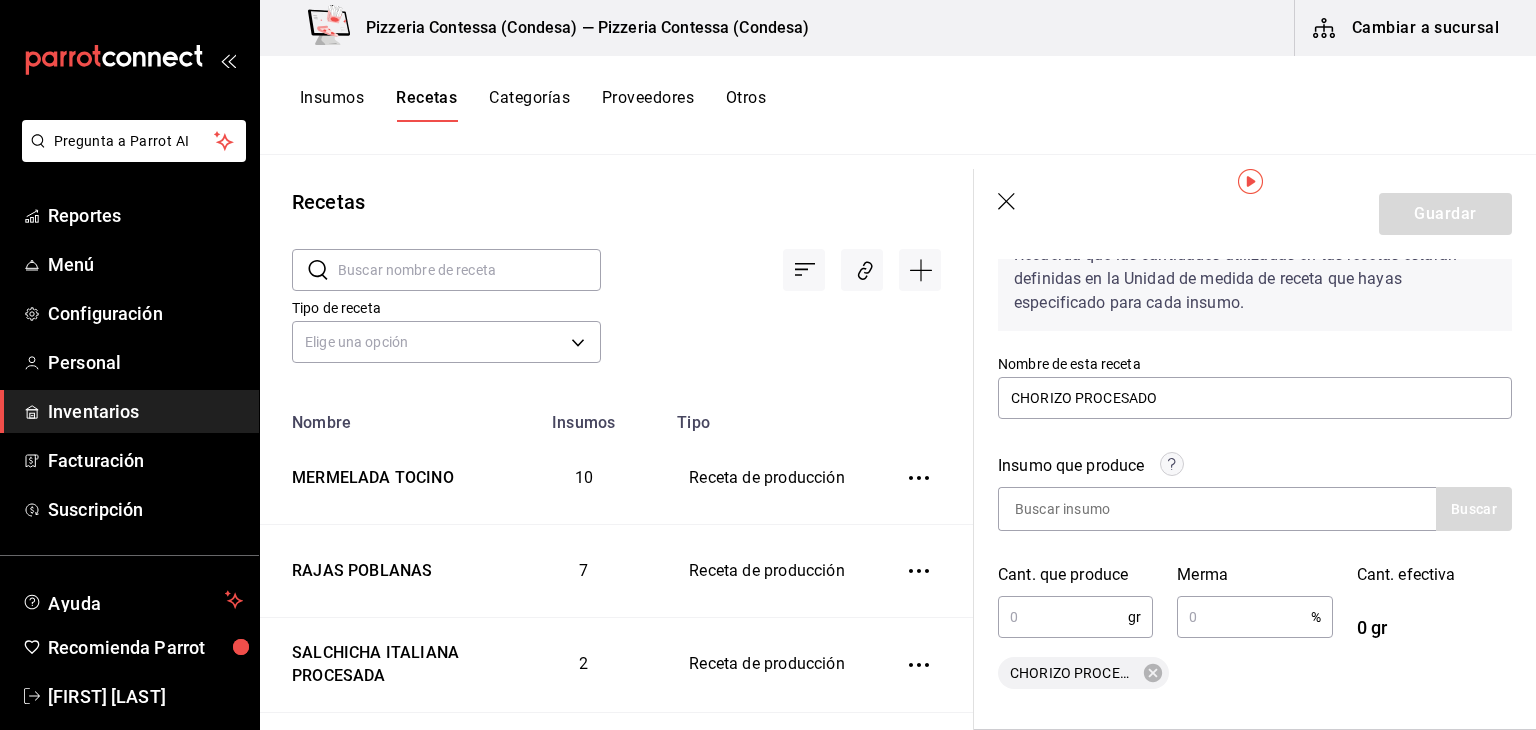 click at bounding box center (1063, 617) 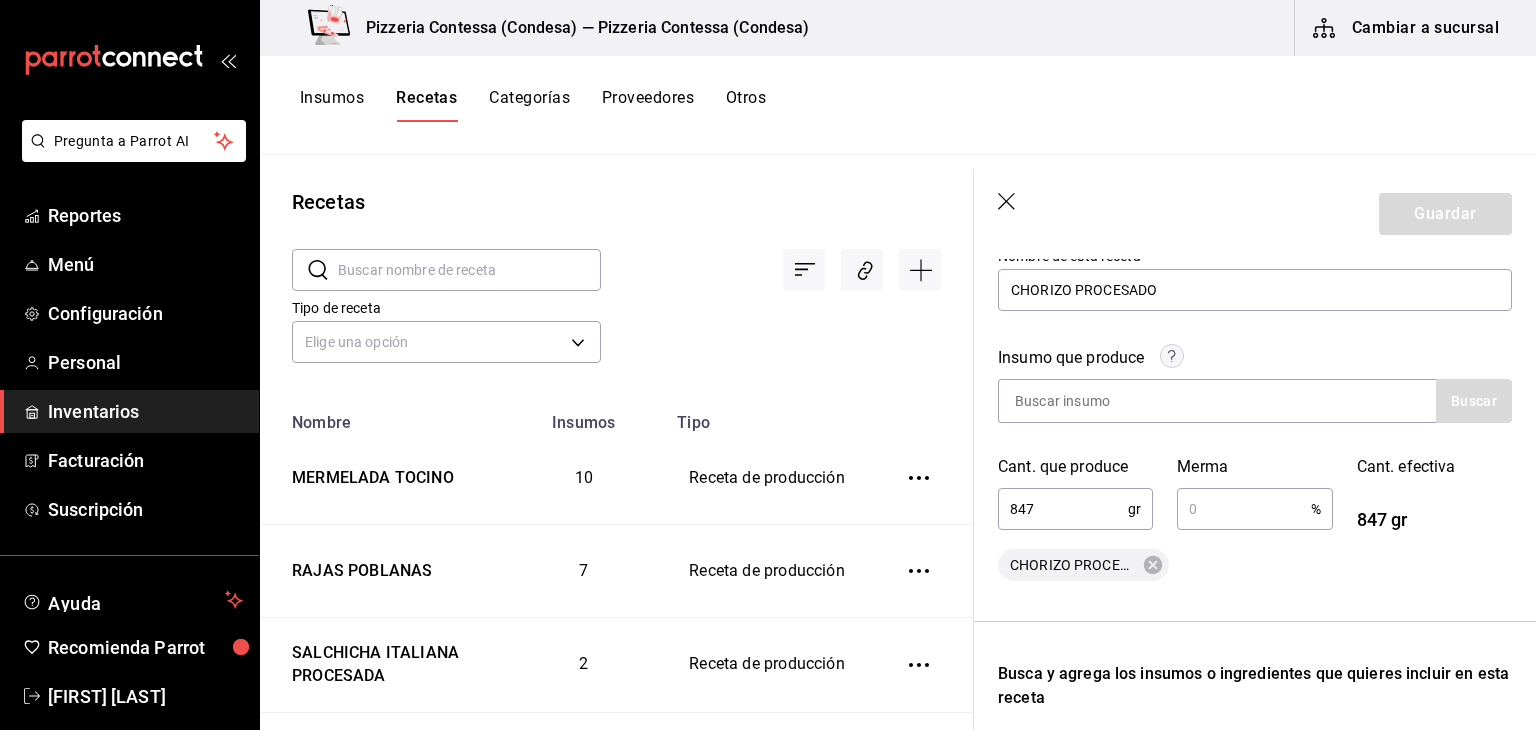 scroll, scrollTop: 224, scrollLeft: 0, axis: vertical 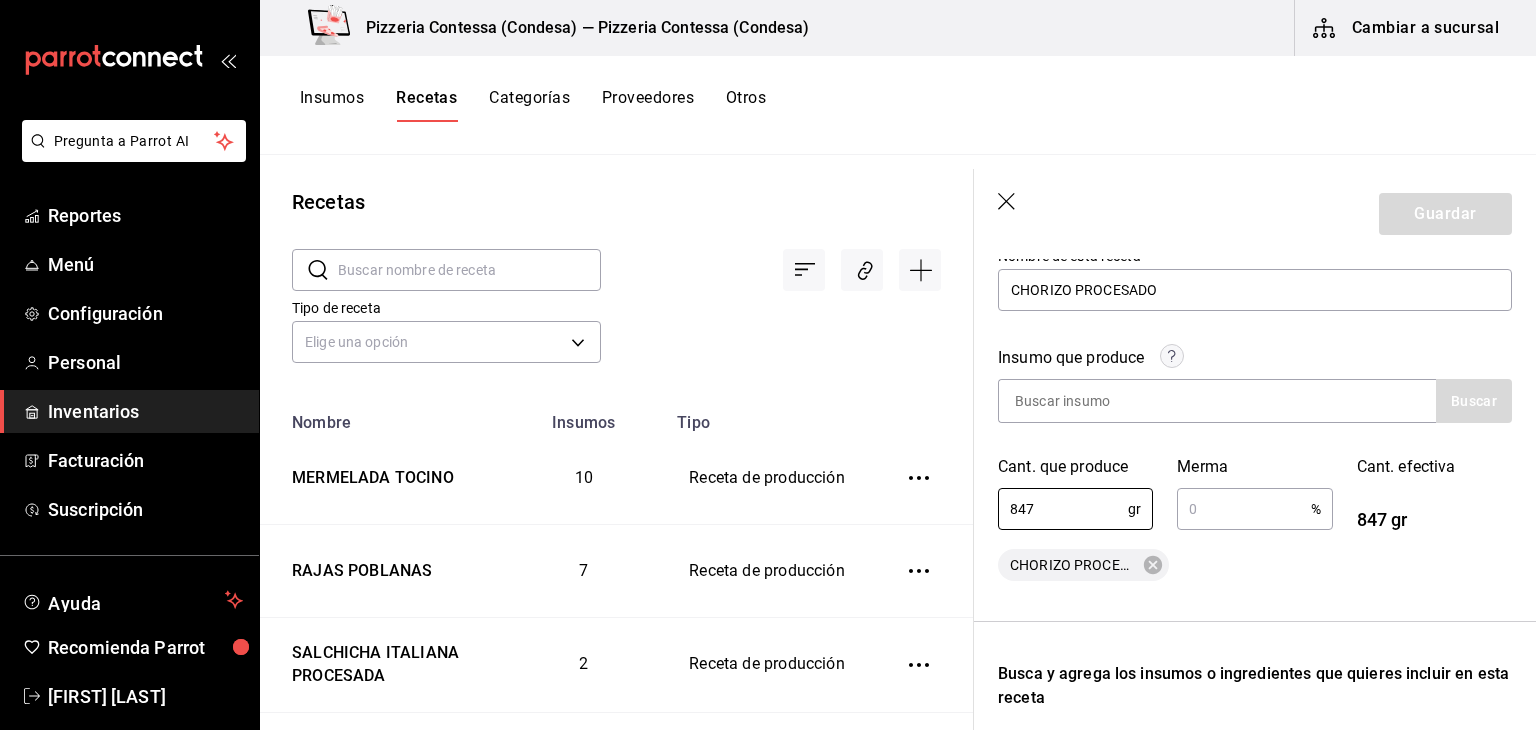 type on "847" 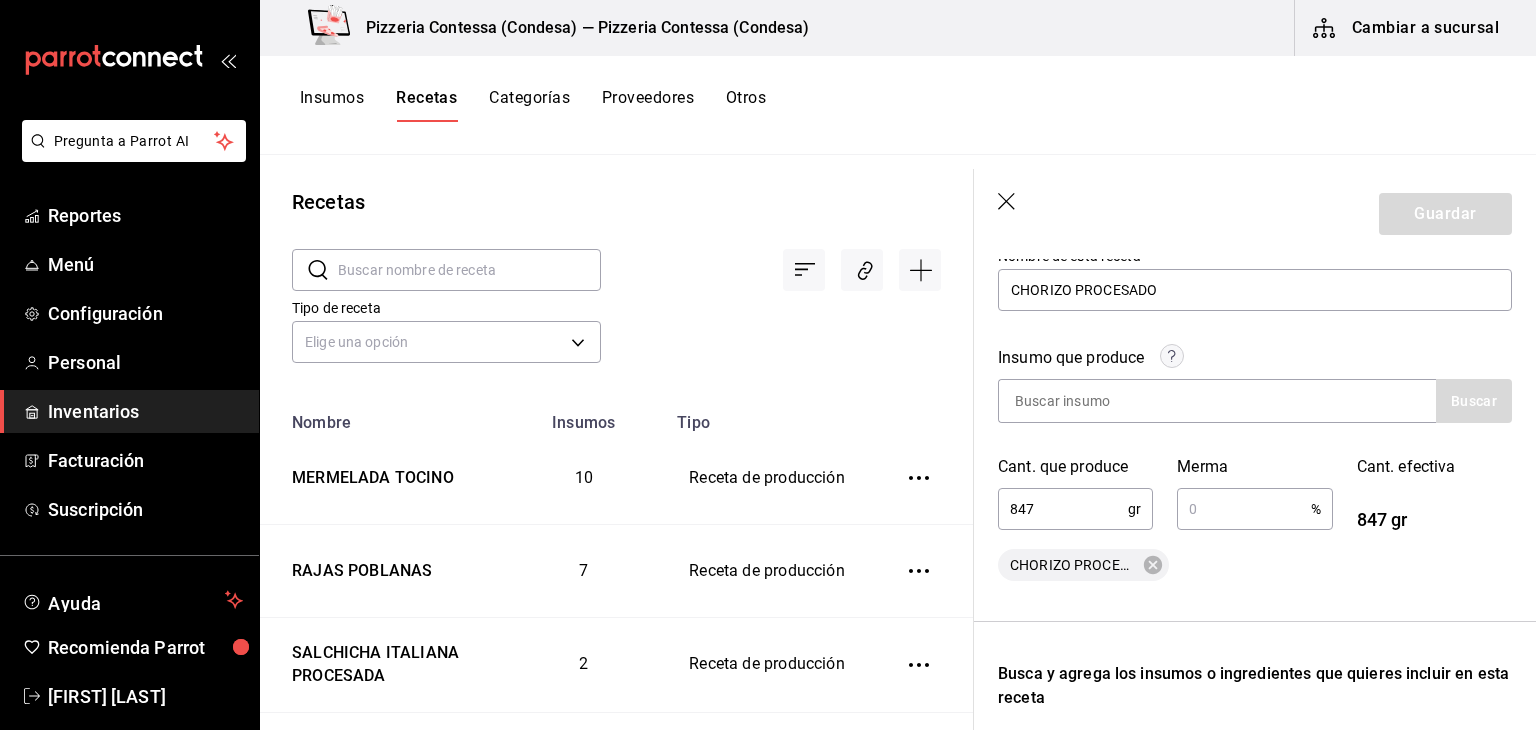 type 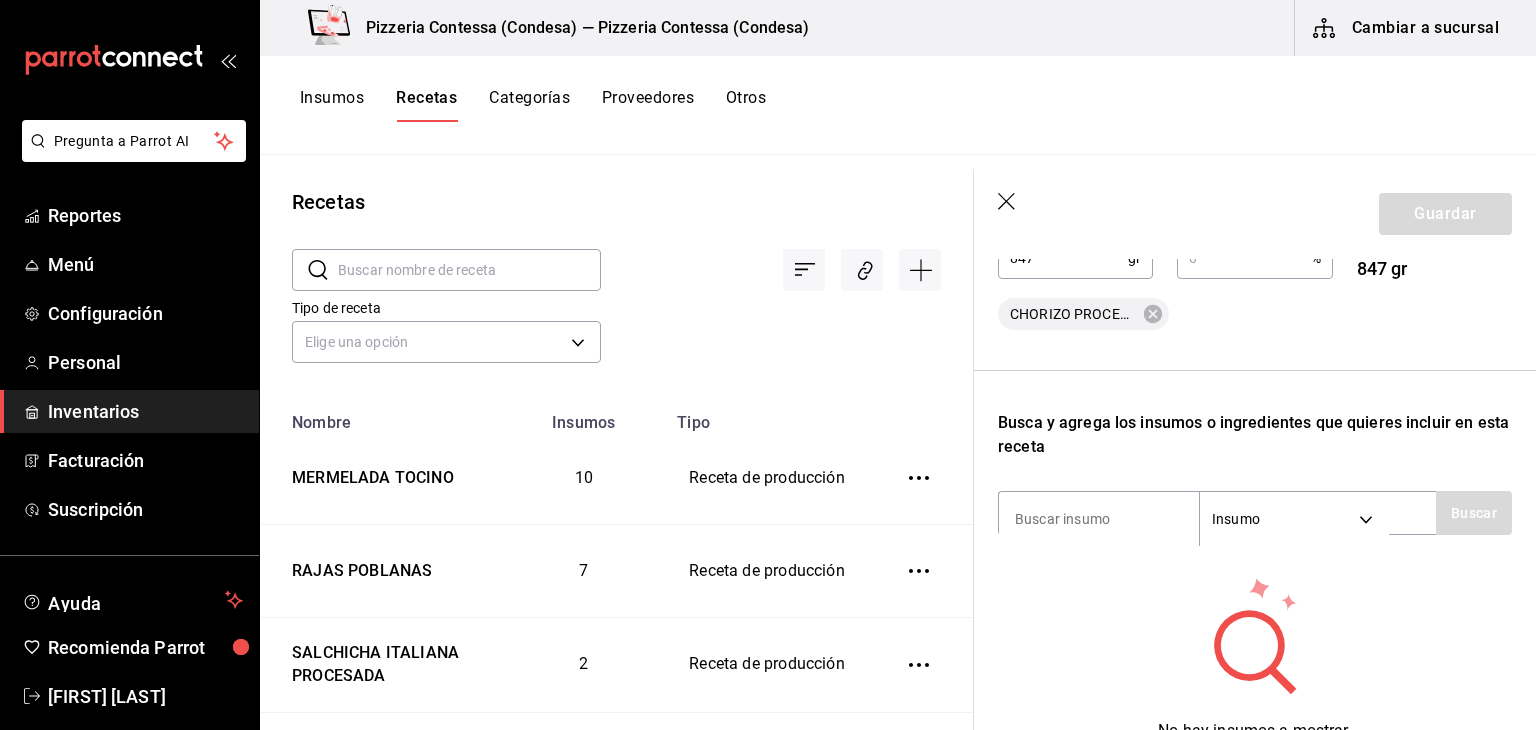 scroll, scrollTop: 476, scrollLeft: 0, axis: vertical 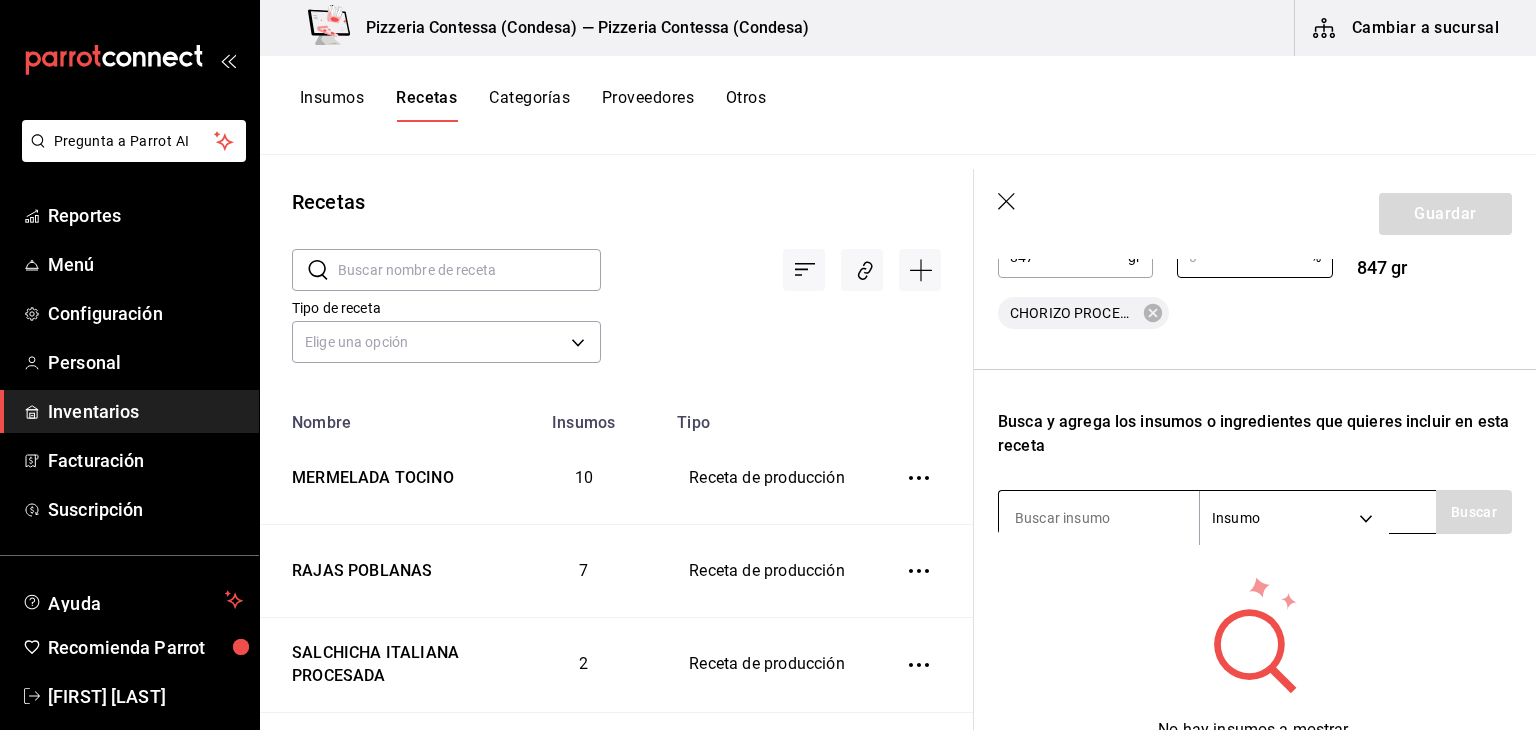 click at bounding box center (1099, 518) 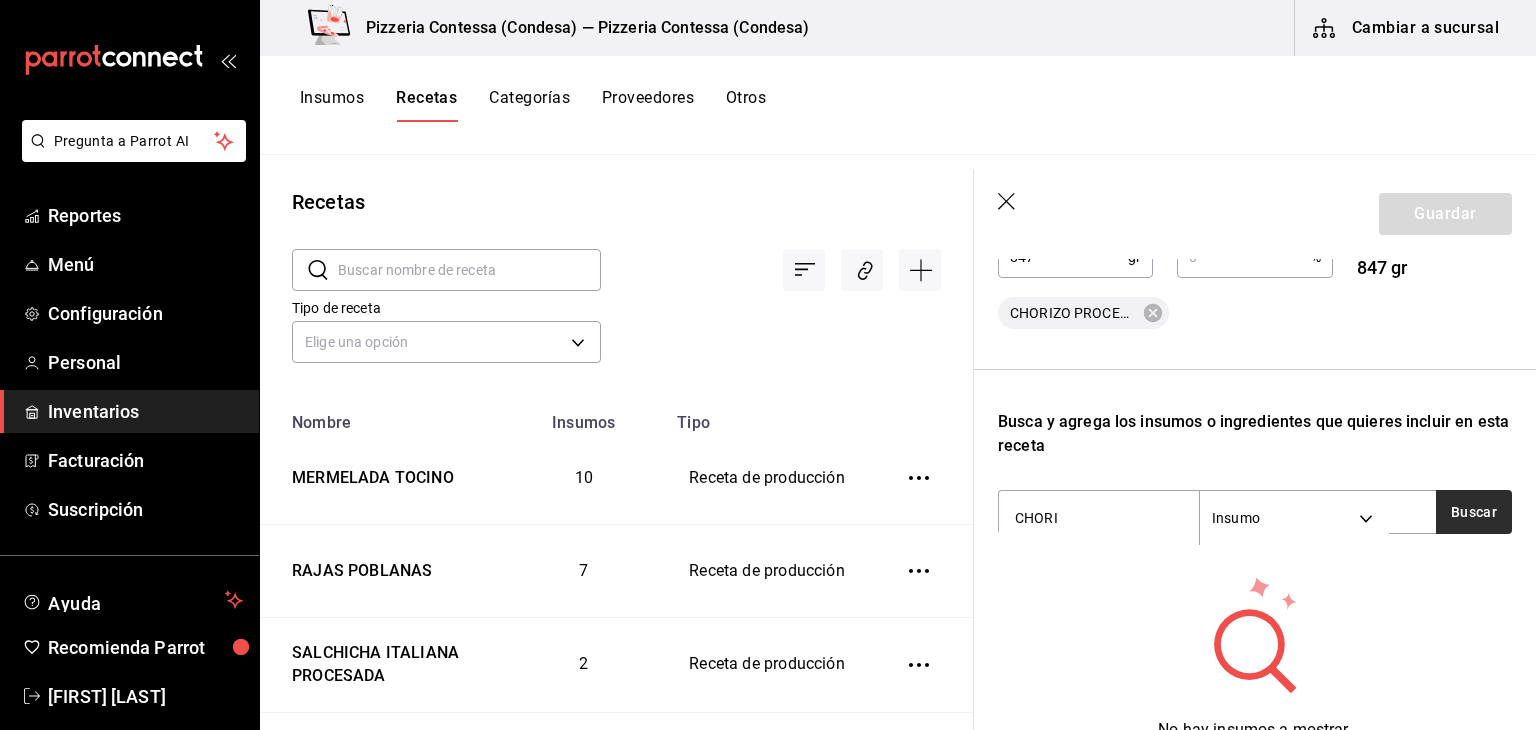 type on "CHORI" 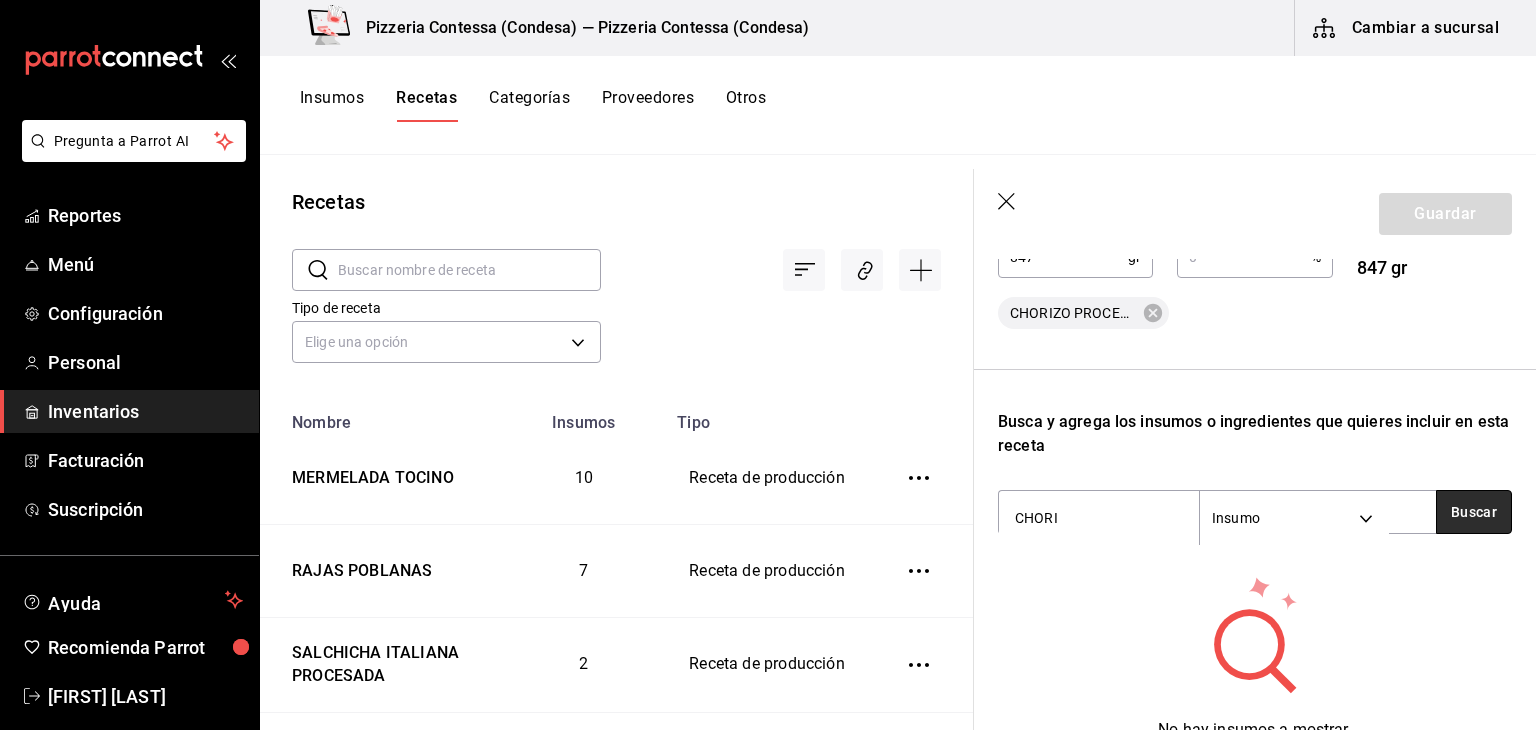 click on "Buscar" at bounding box center (1474, 512) 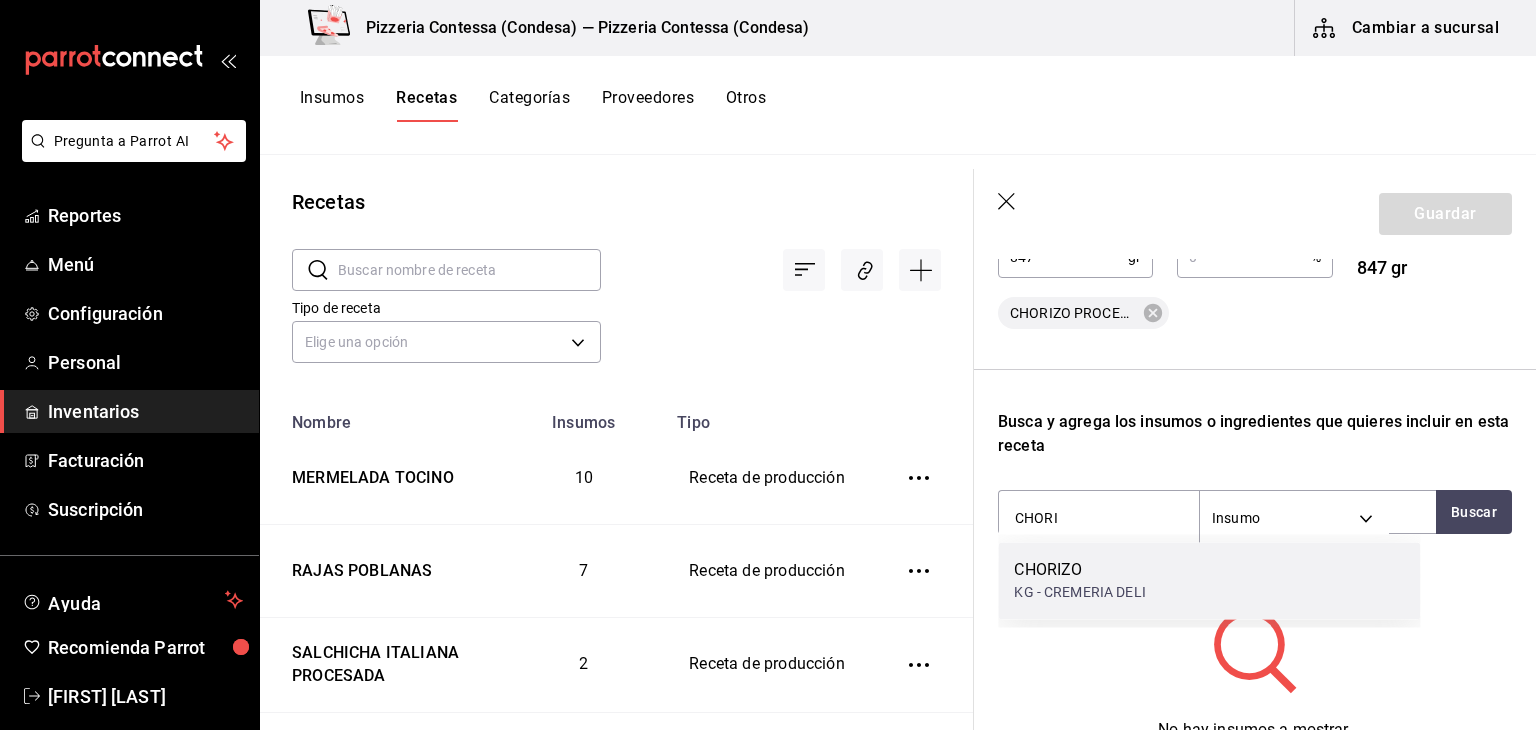 click on "CHORIZO KG - CREMERIA DELI" at bounding box center (1209, 580) 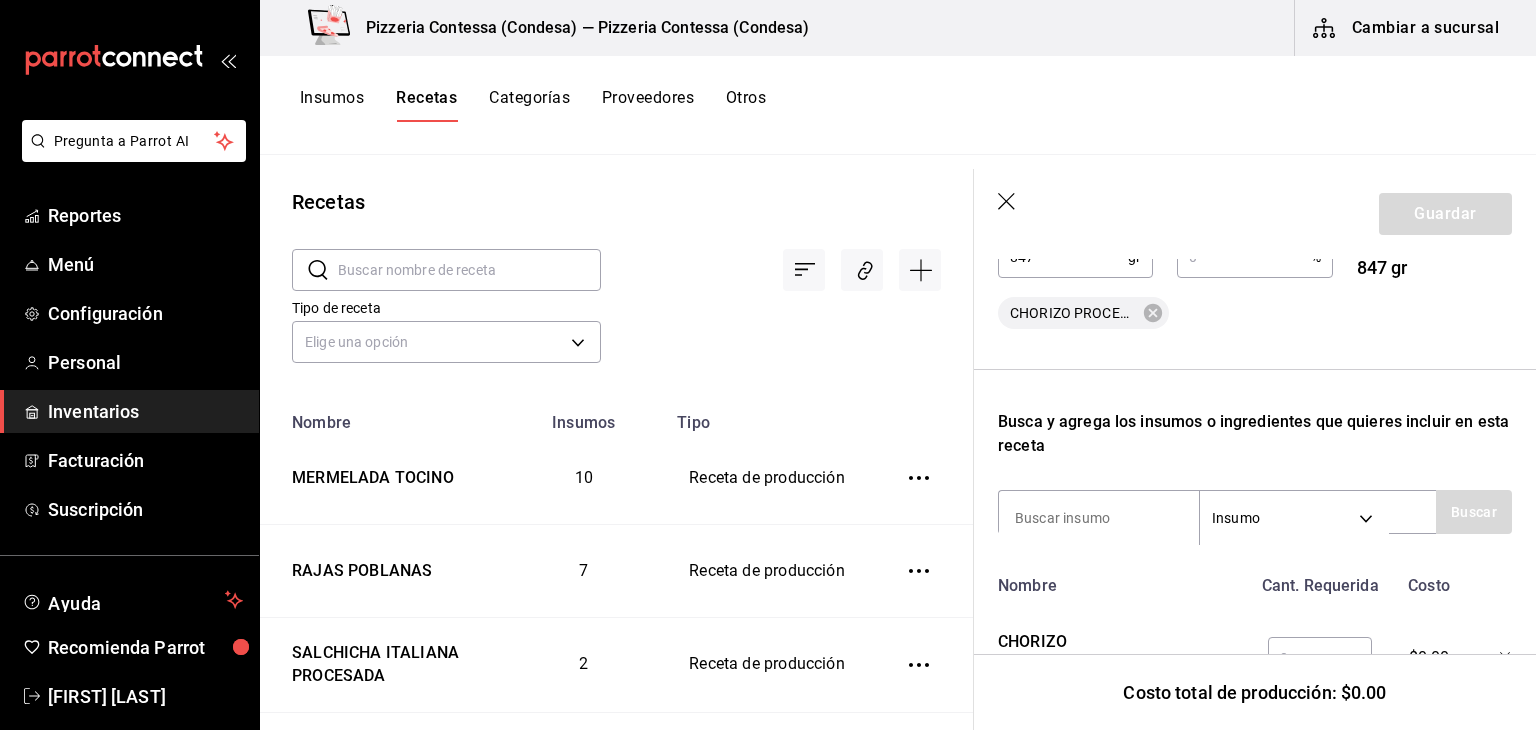 scroll, scrollTop: 576, scrollLeft: 0, axis: vertical 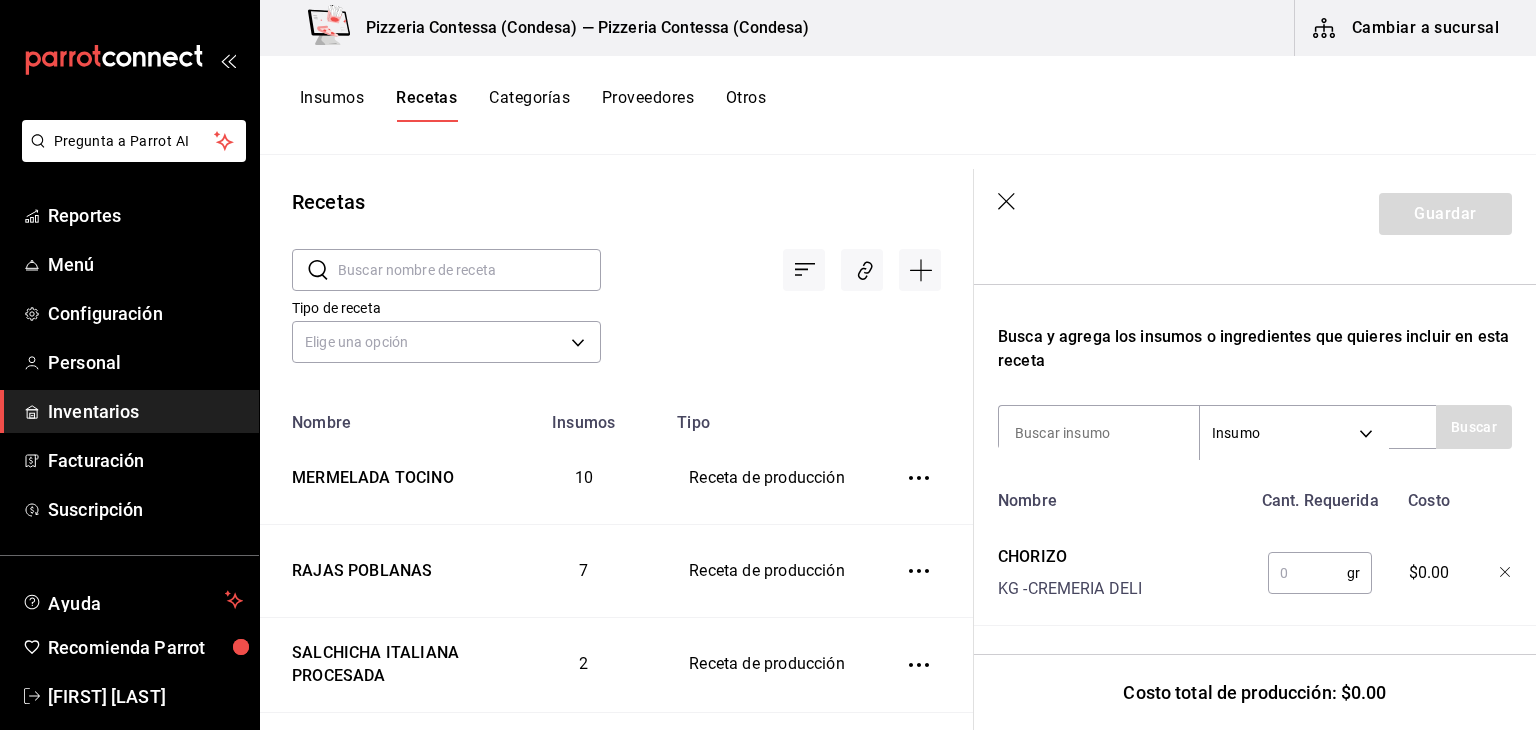 click at bounding box center [1307, 573] 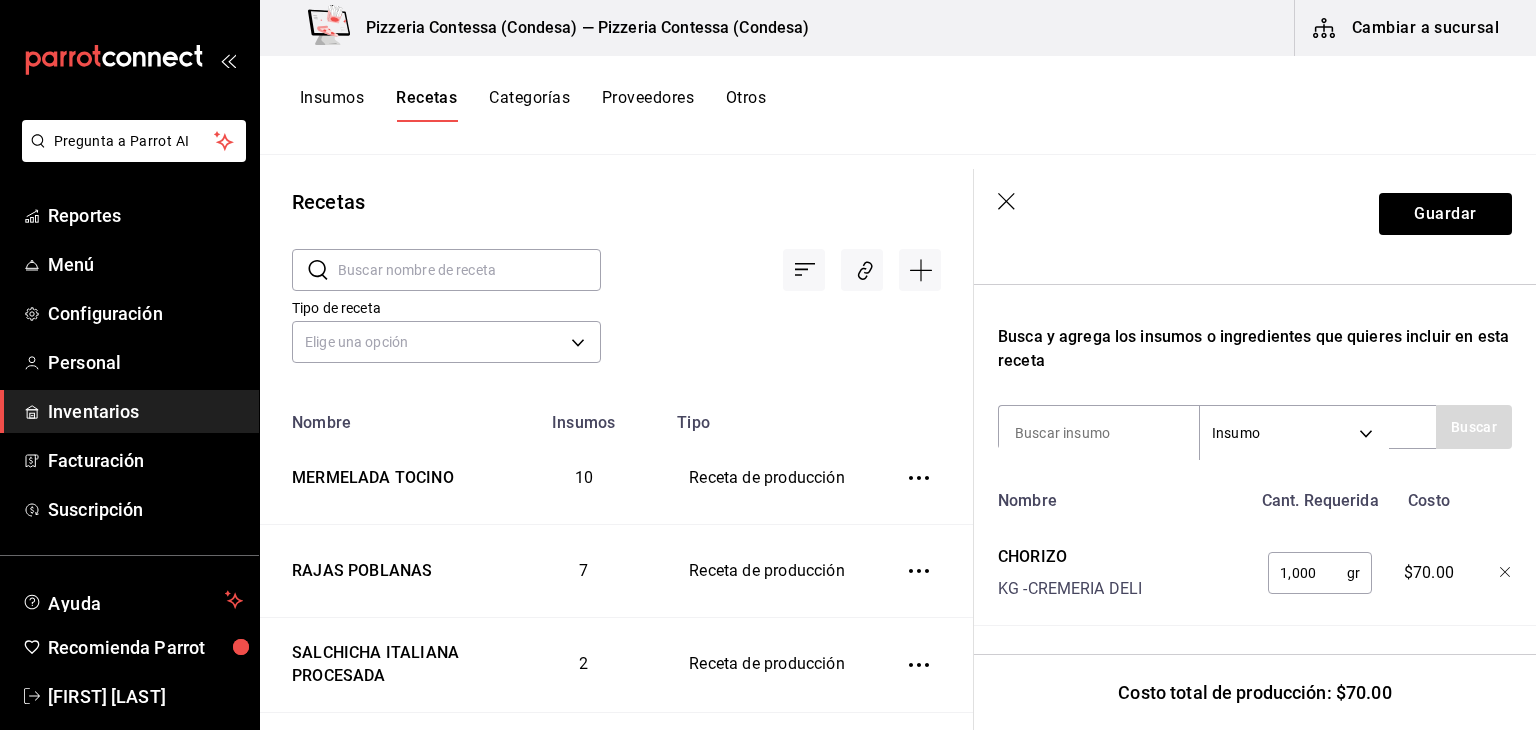 type on "1,000" 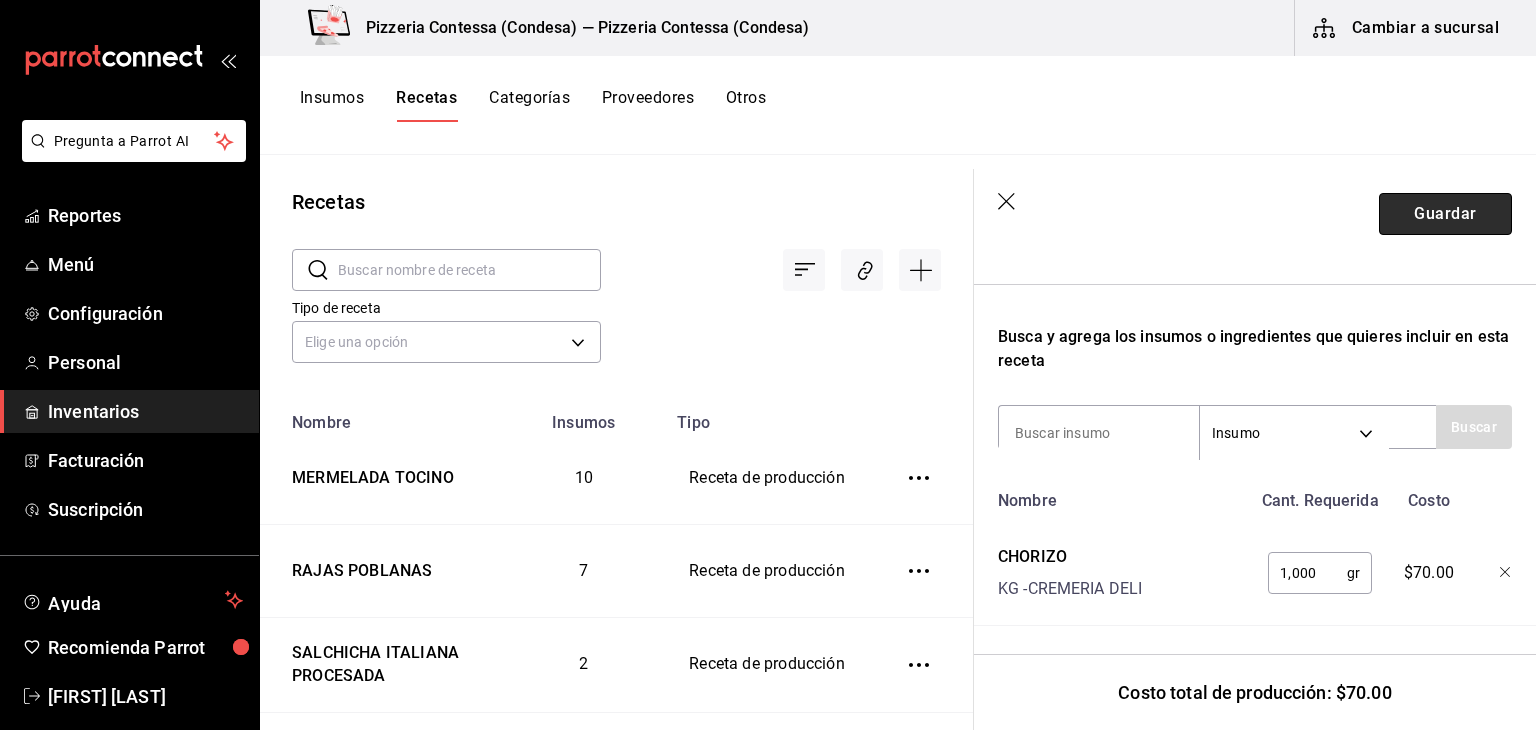 click on "Guardar" at bounding box center [1445, 214] 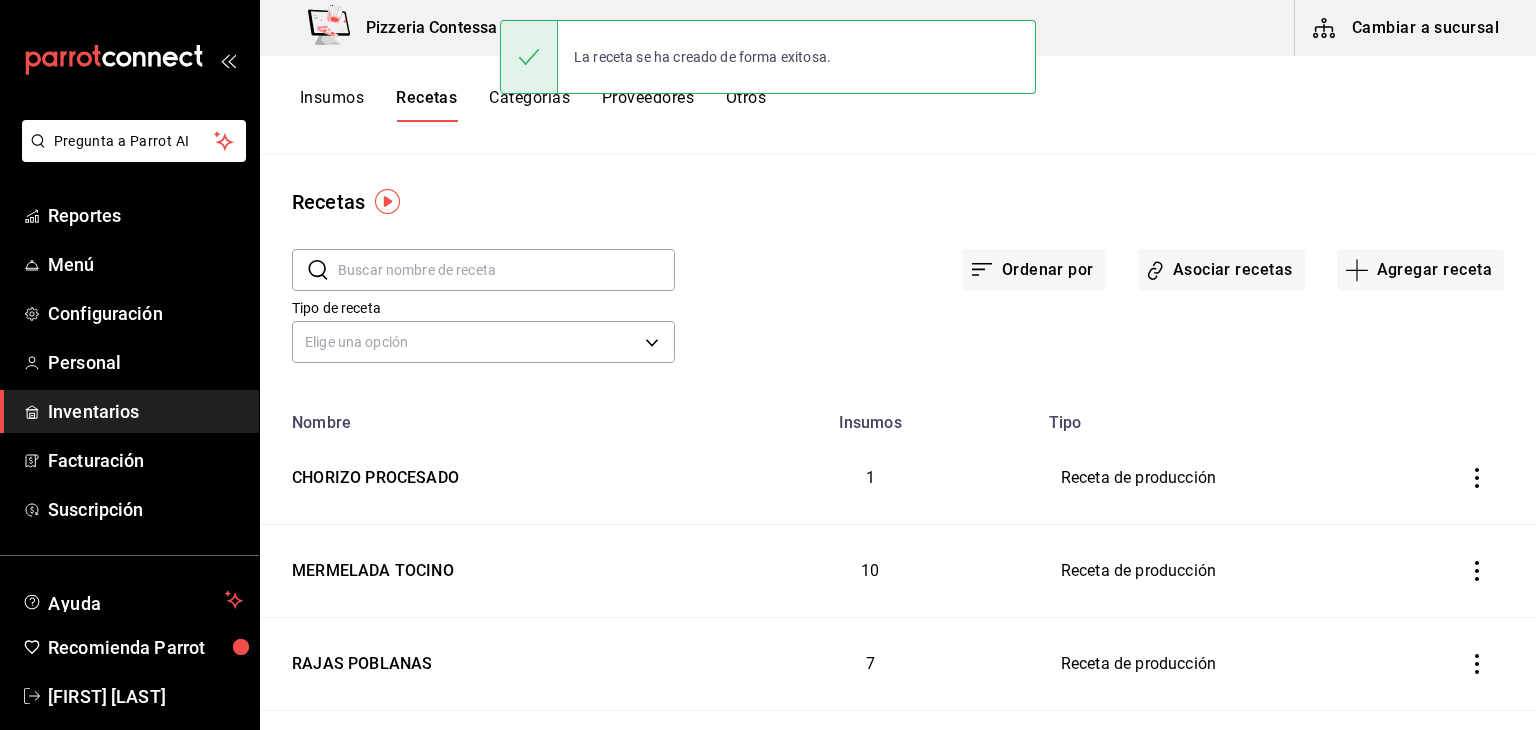 scroll, scrollTop: 0, scrollLeft: 0, axis: both 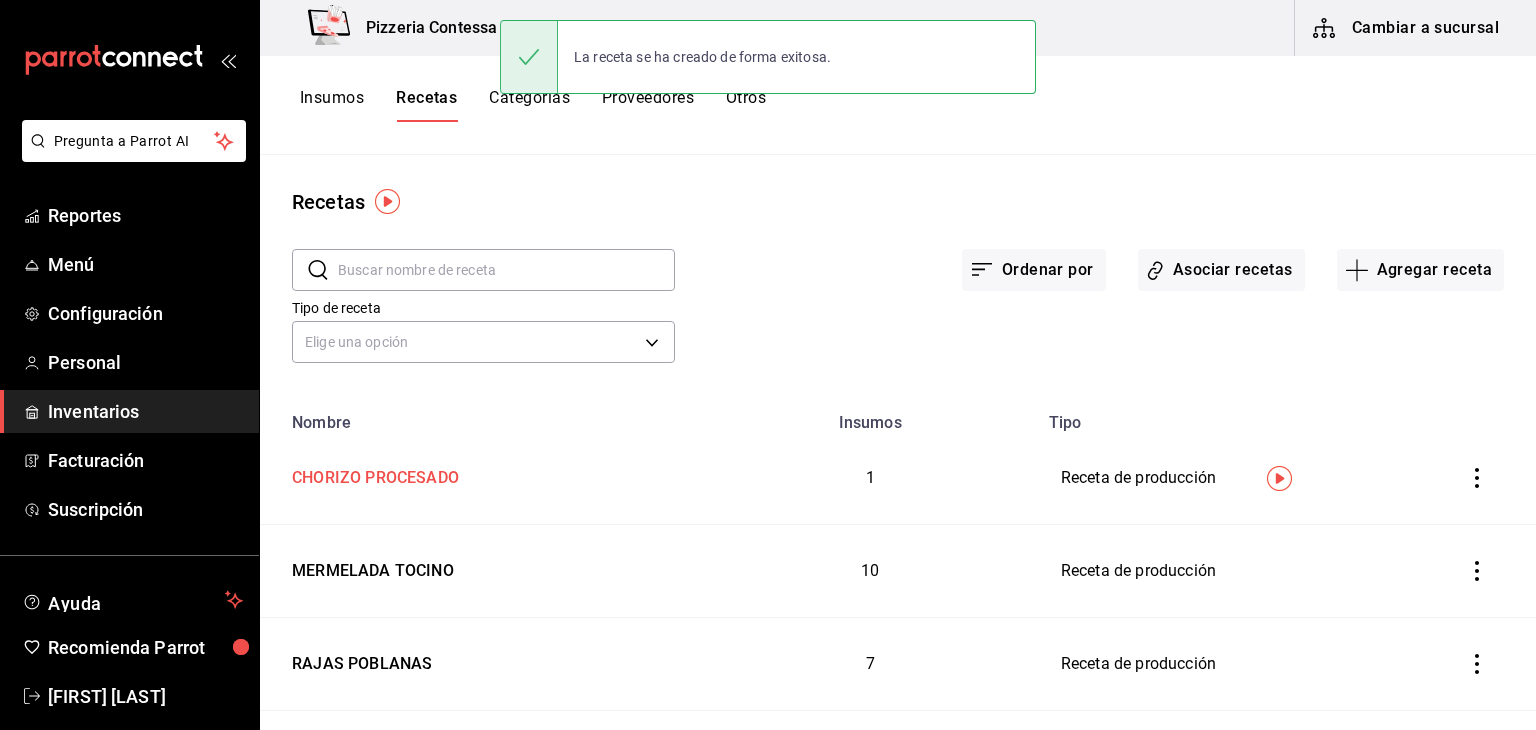 click on "CHORIZO PROCESADO" at bounding box center (482, 478) 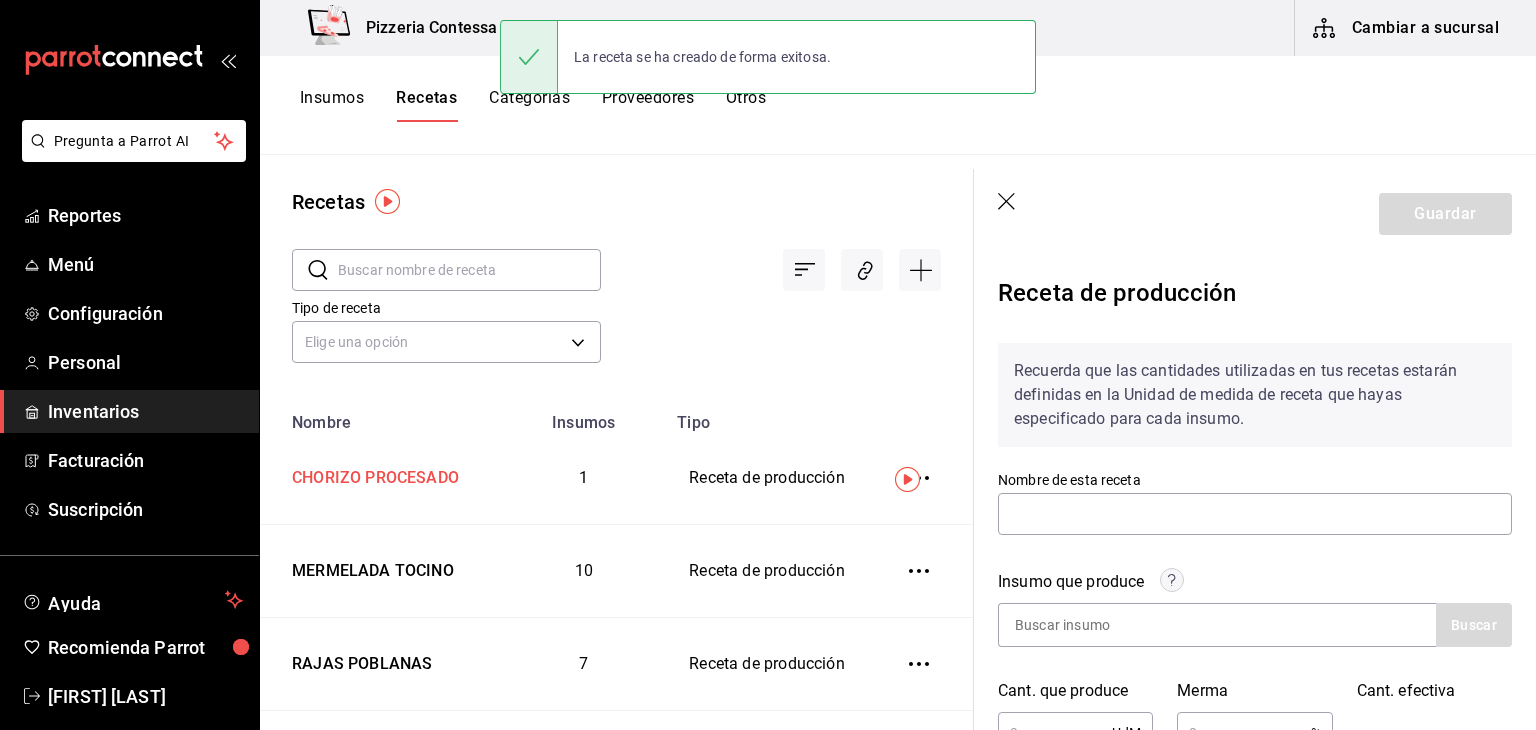 type on "CHORIZO PROCESADO" 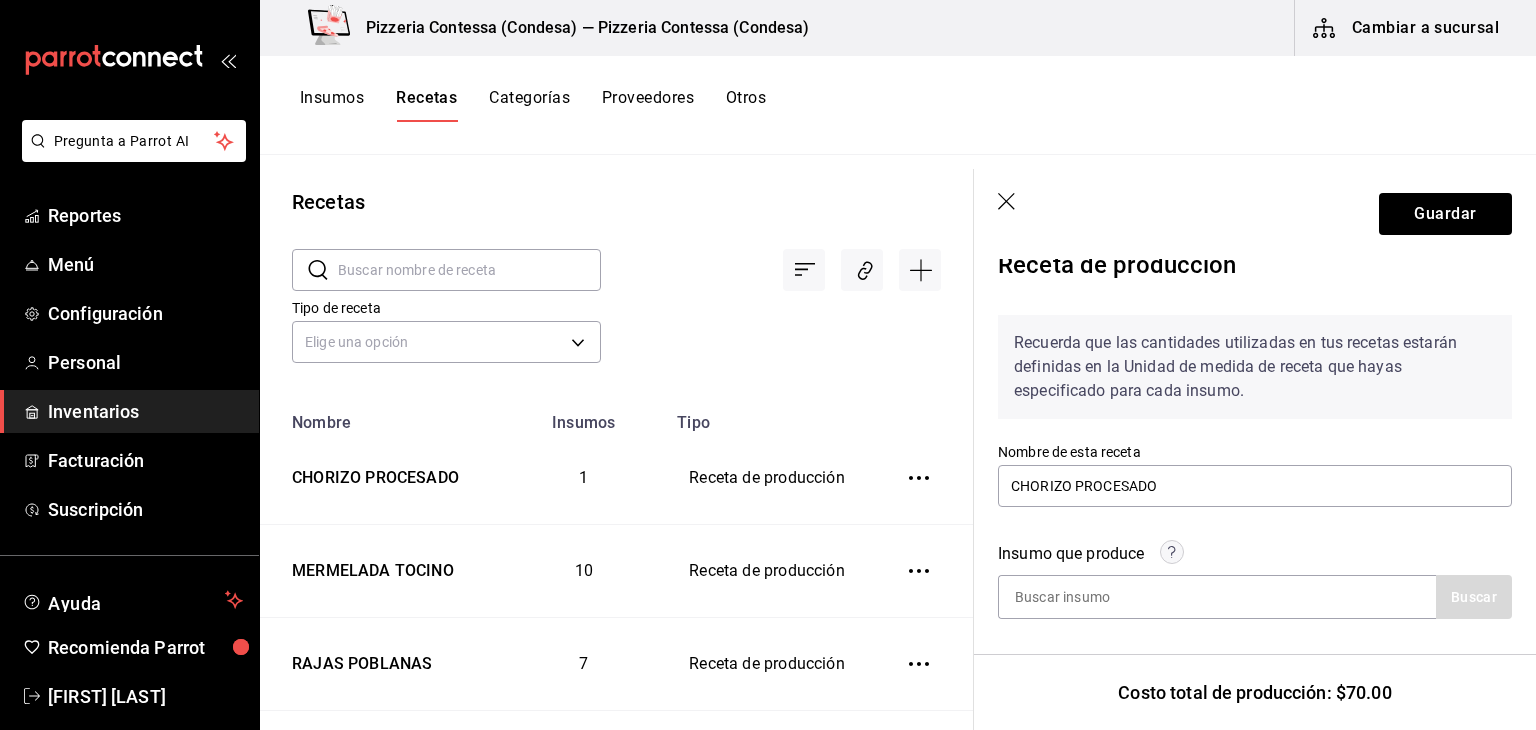 scroll, scrollTop: 0, scrollLeft: 0, axis: both 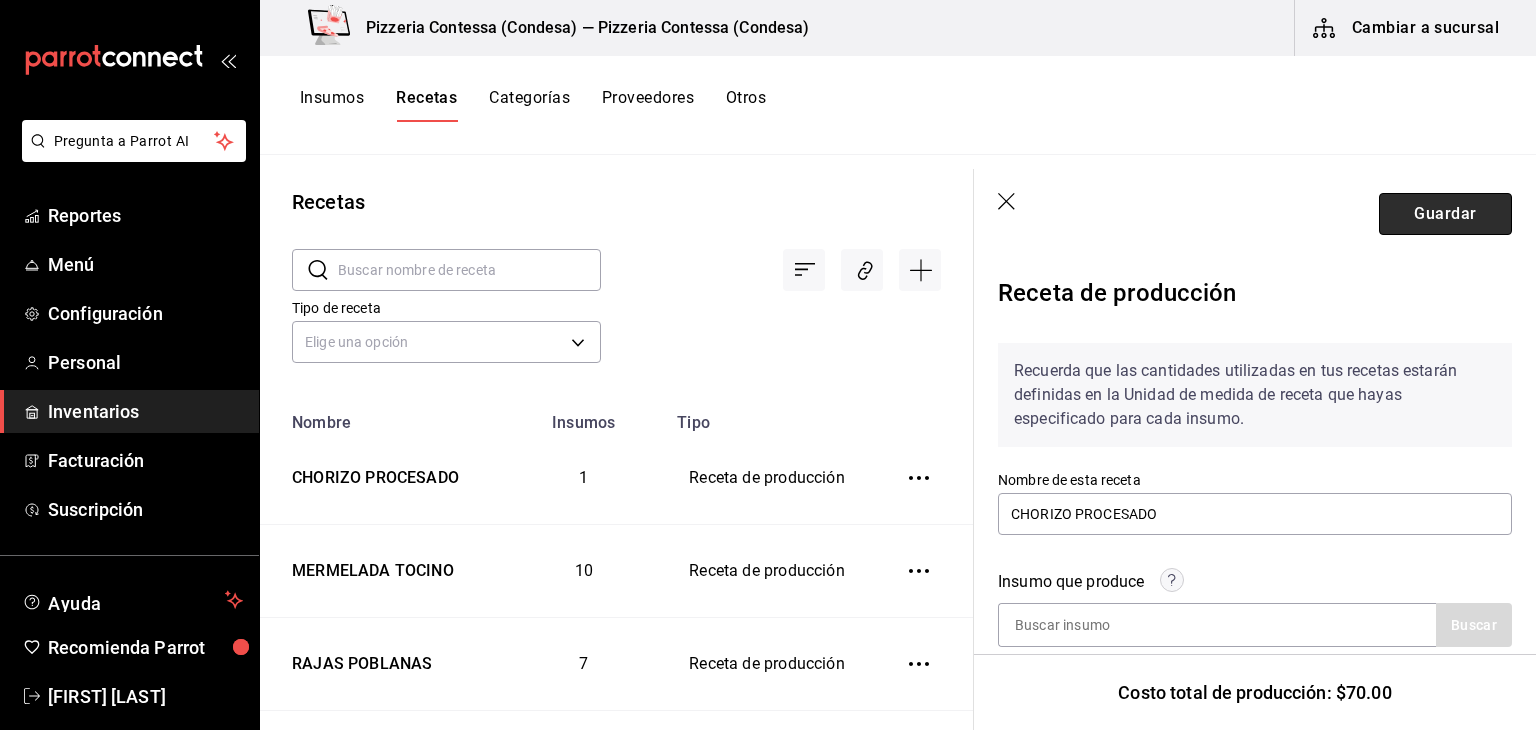 click on "Guardar" at bounding box center [1445, 214] 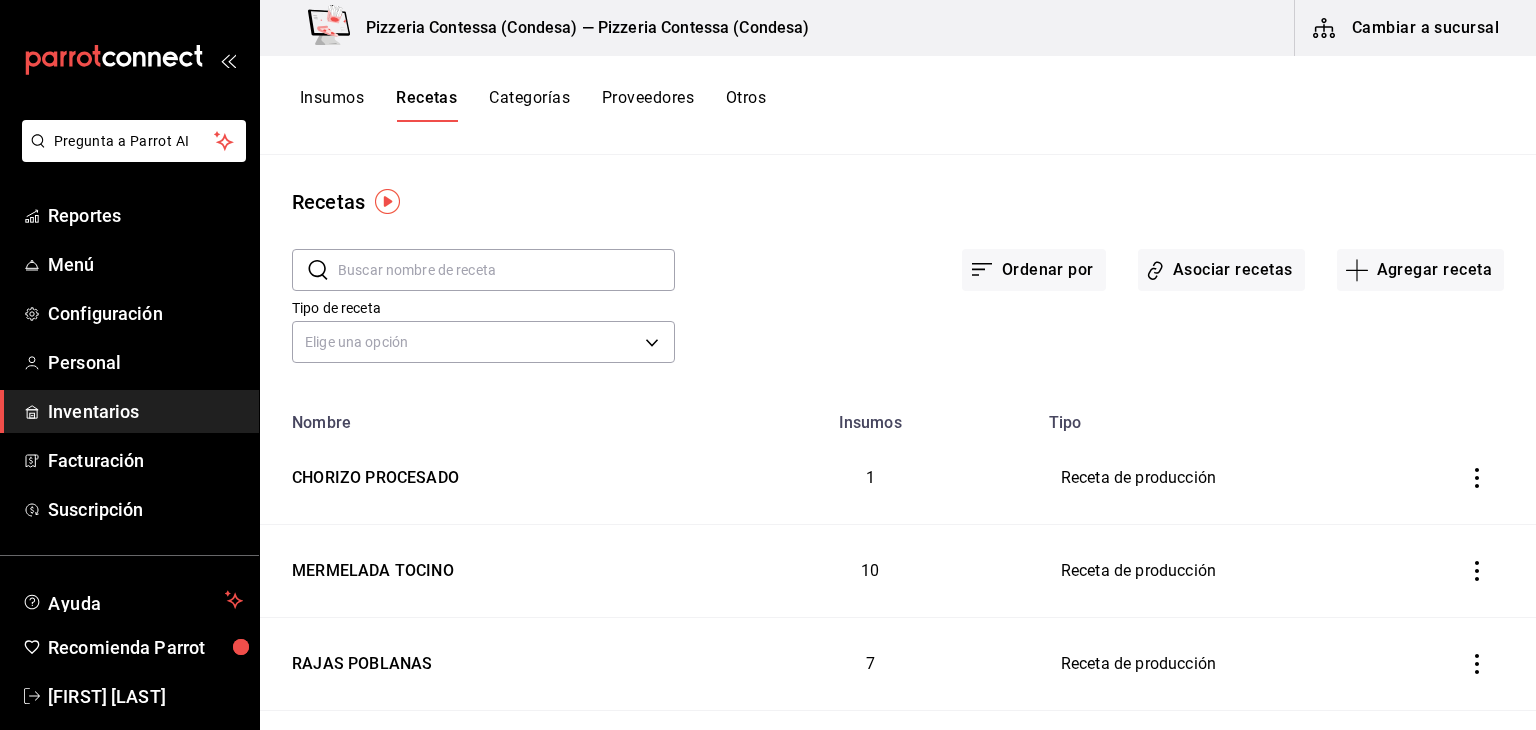 click on "Insumos" at bounding box center (332, 105) 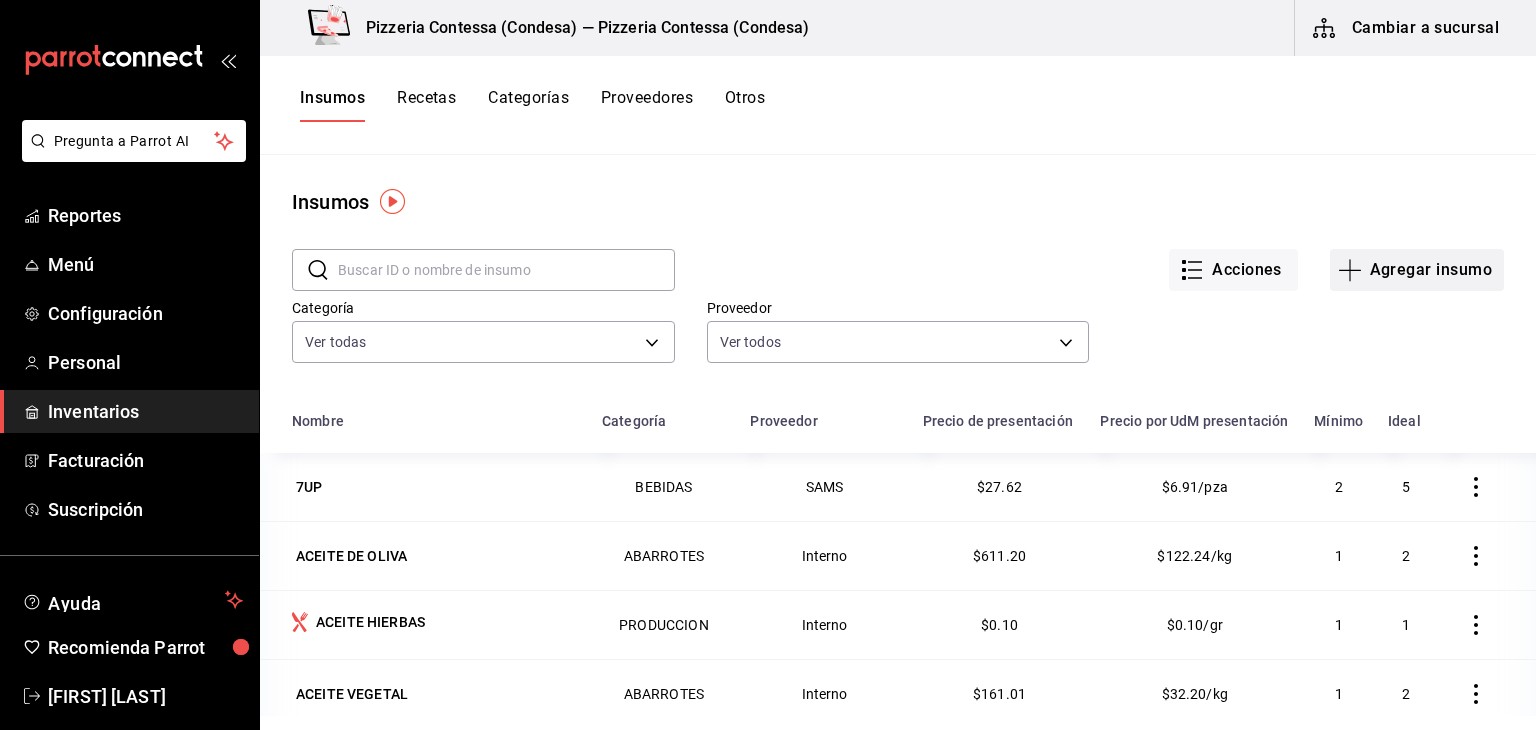 click 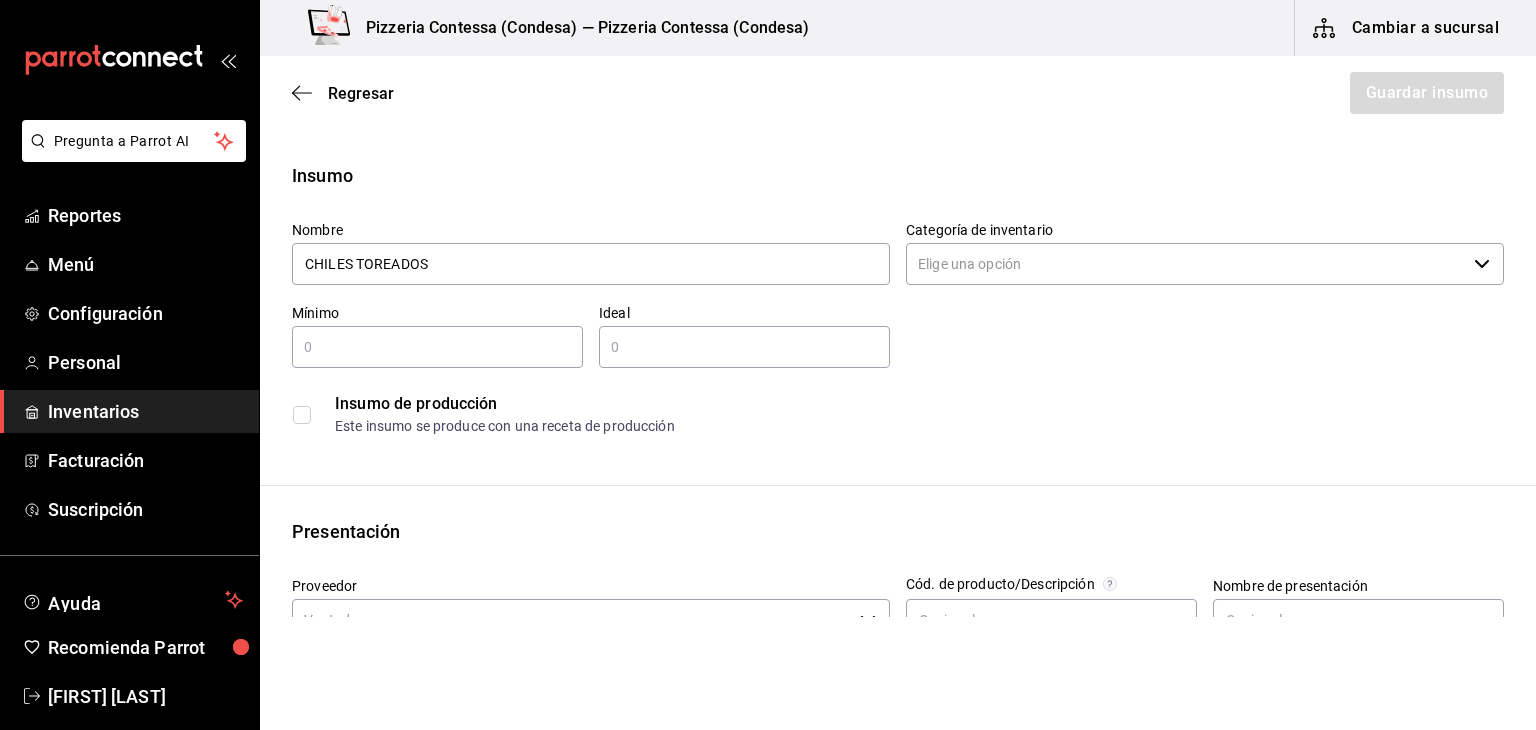 type on "CHILES TOREADOS" 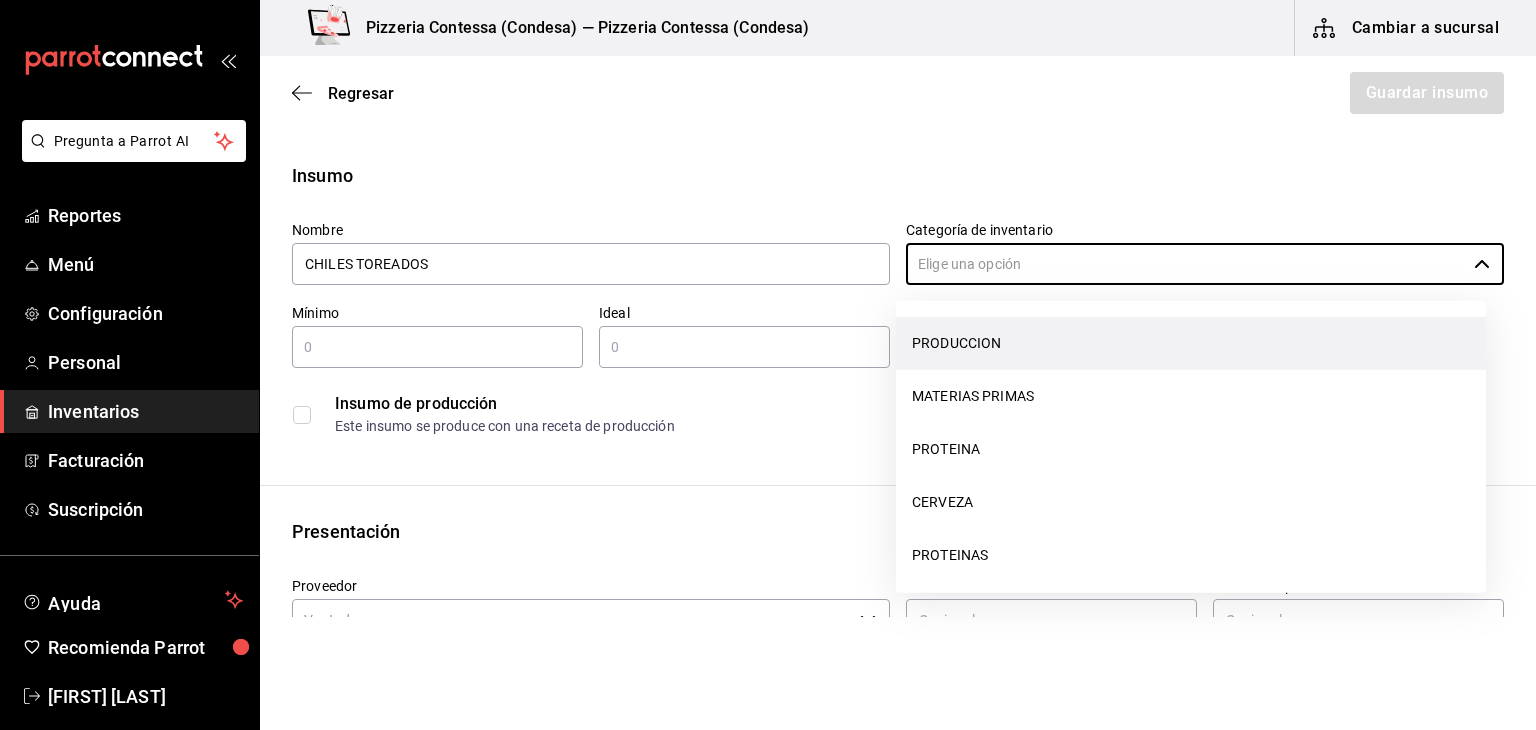 click on "PRODUCCION" at bounding box center [1191, 343] 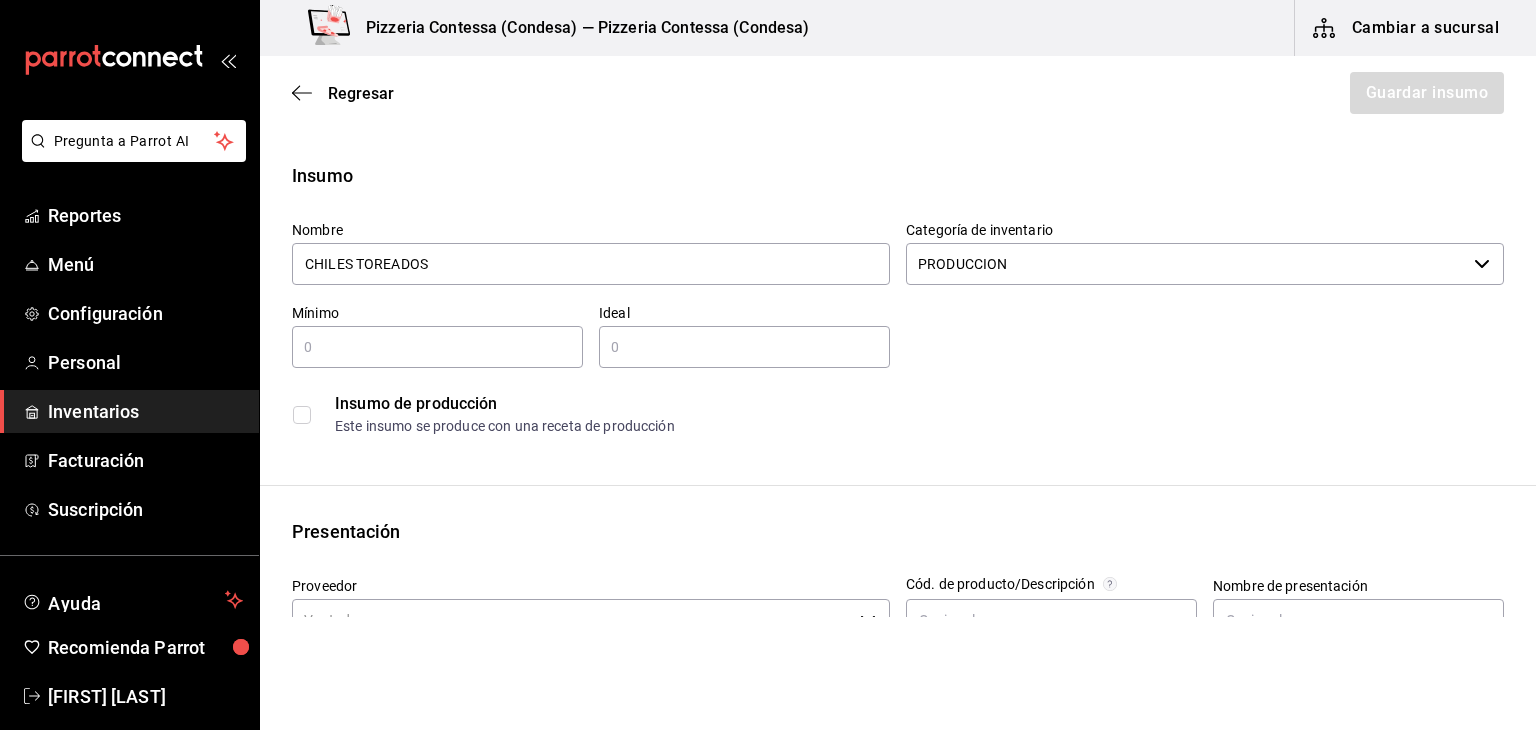 click at bounding box center (437, 347) 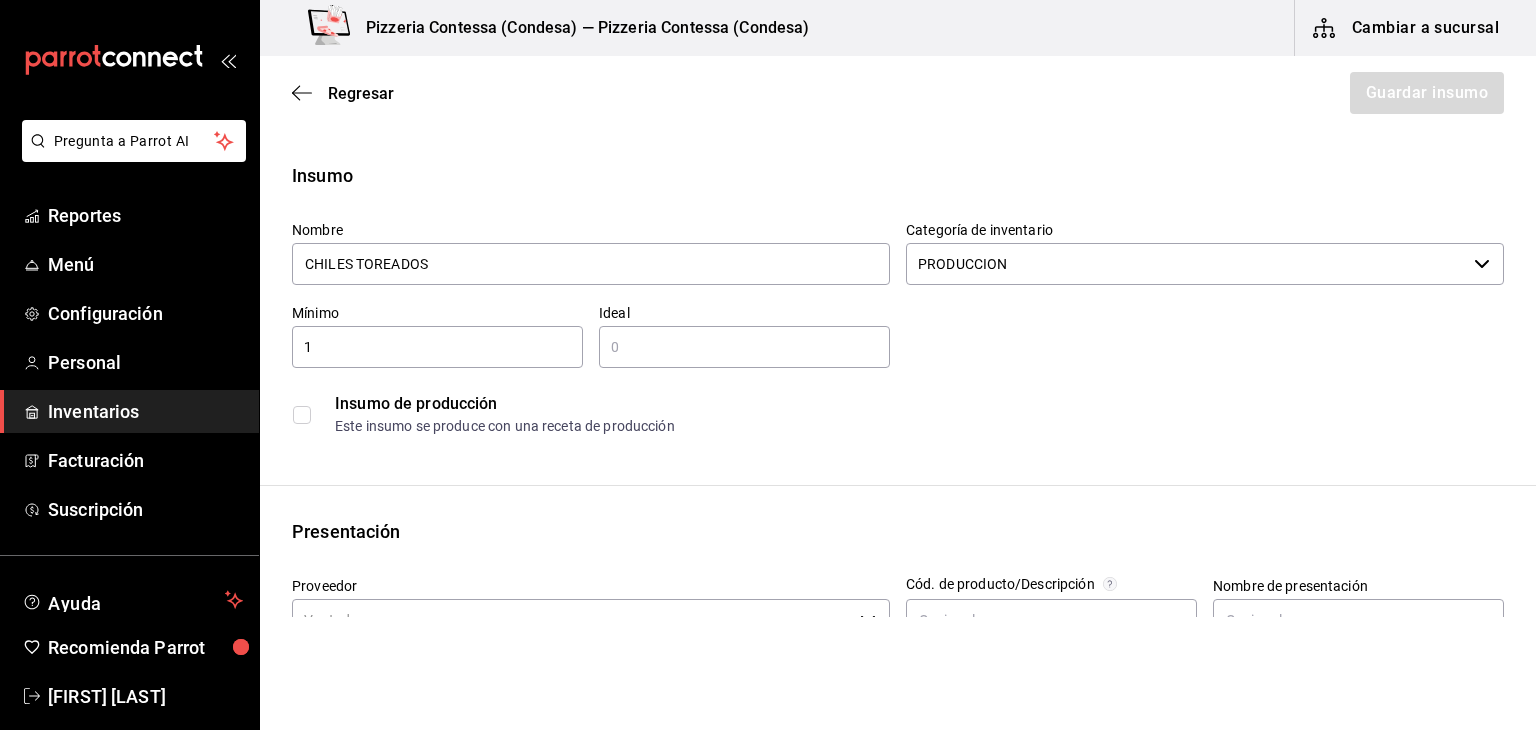 type on "1" 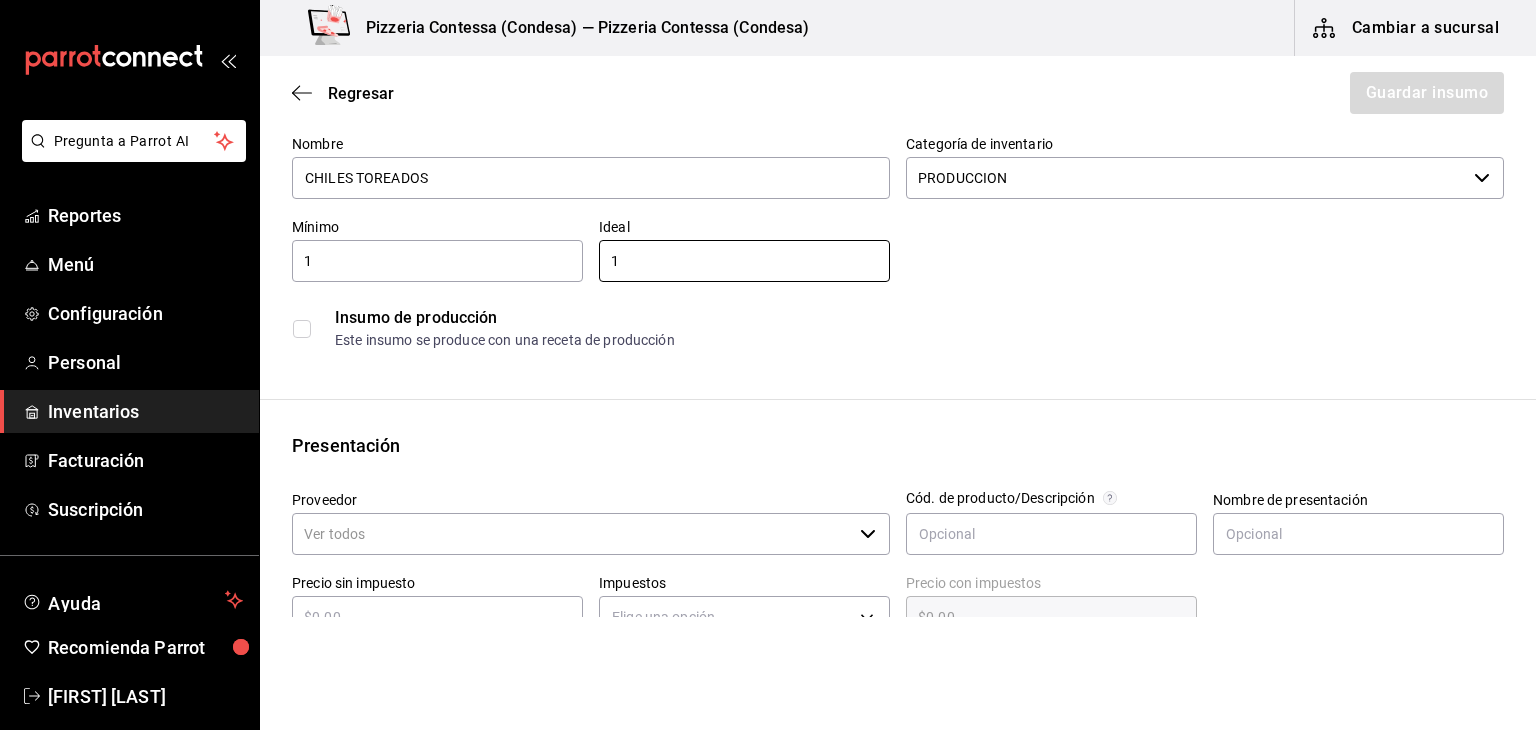 scroll, scrollTop: 110, scrollLeft: 0, axis: vertical 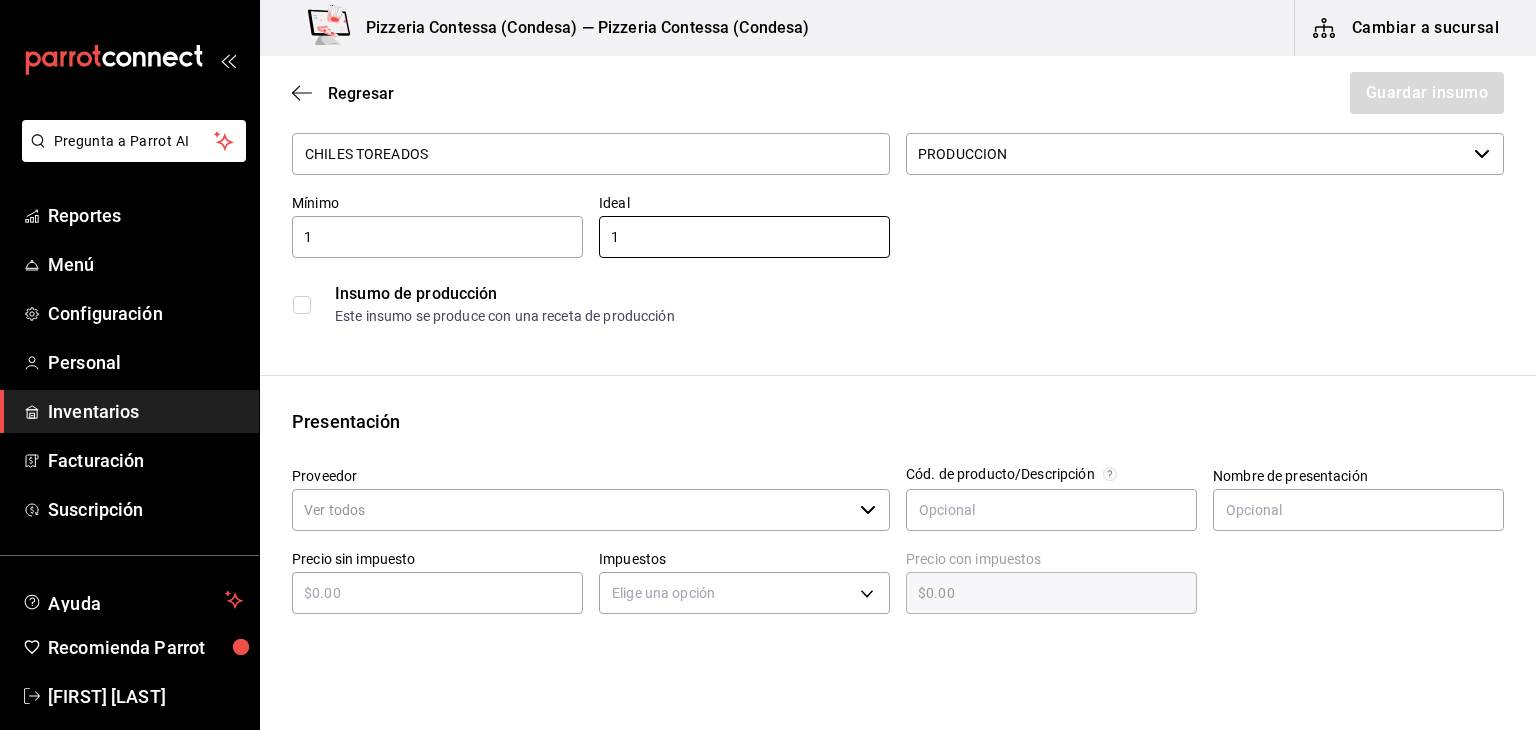 type on "1" 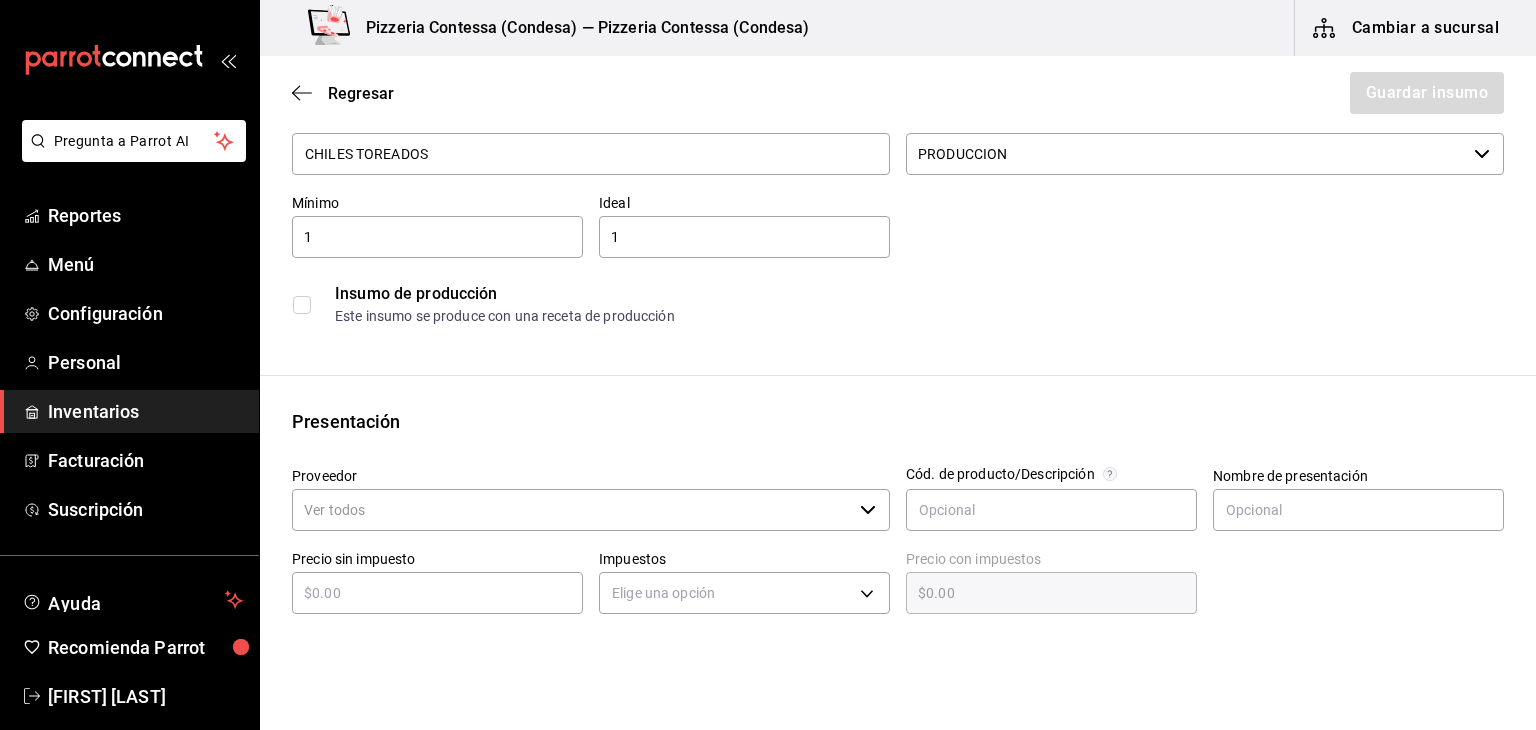 click at bounding box center [302, 305] 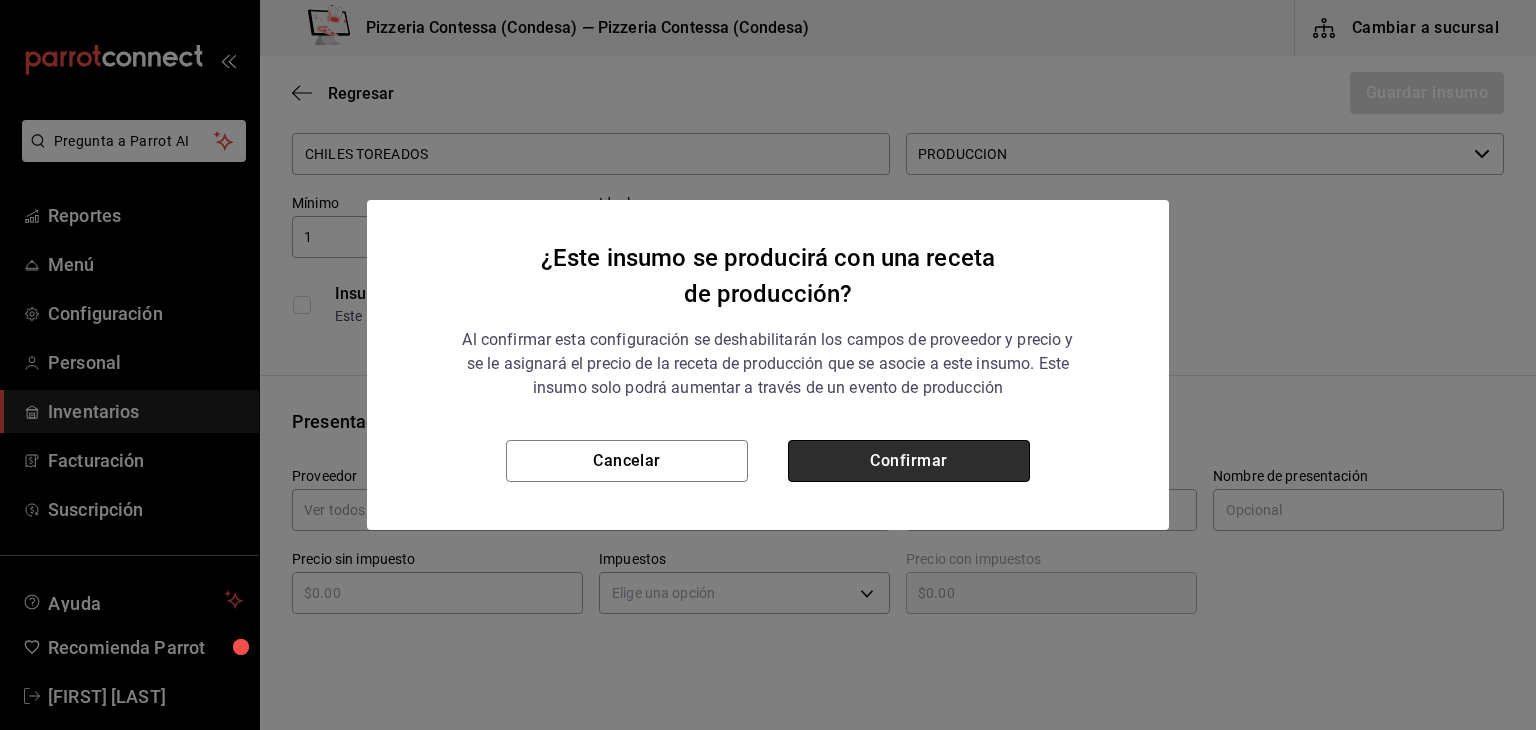 click on "Confirmar" at bounding box center (909, 461) 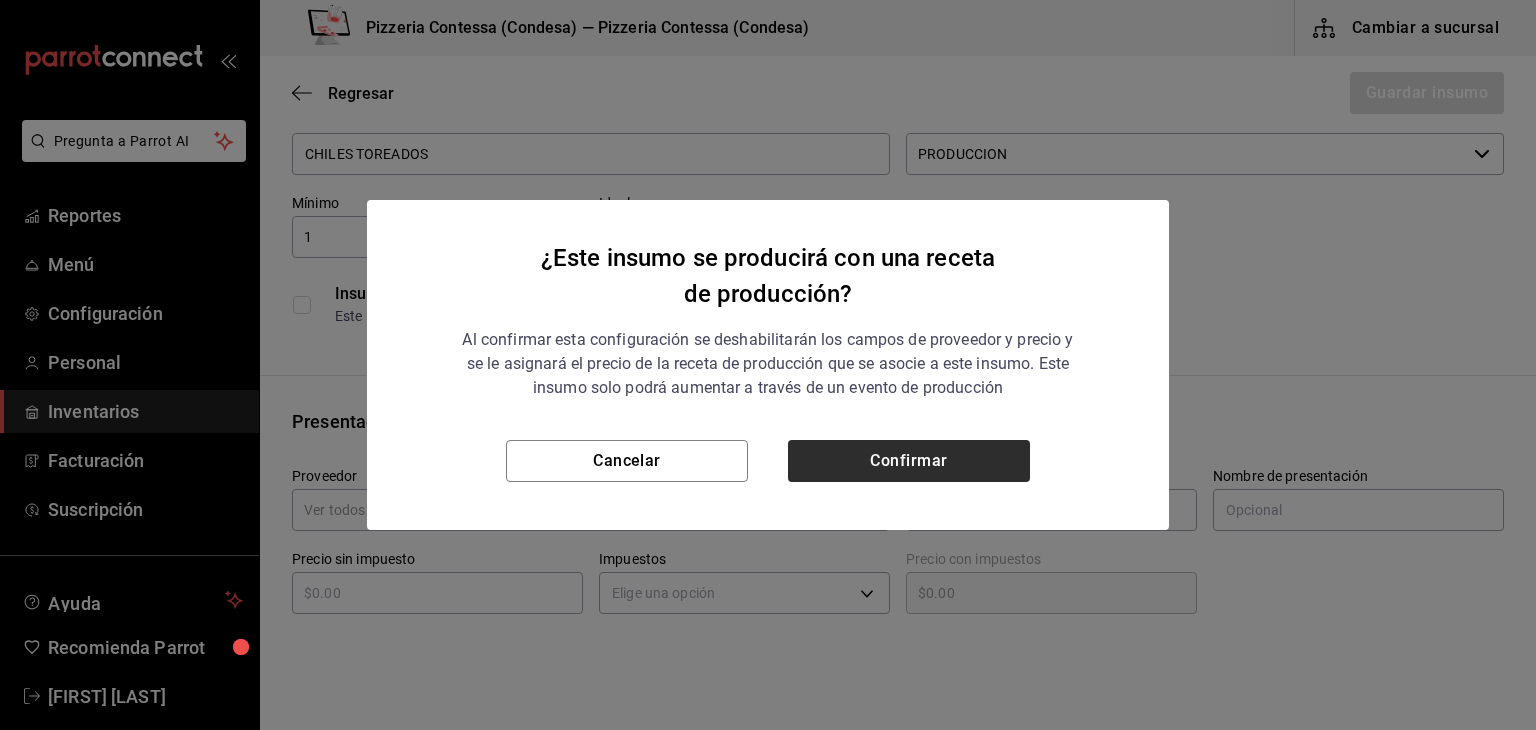checkbox on "true" 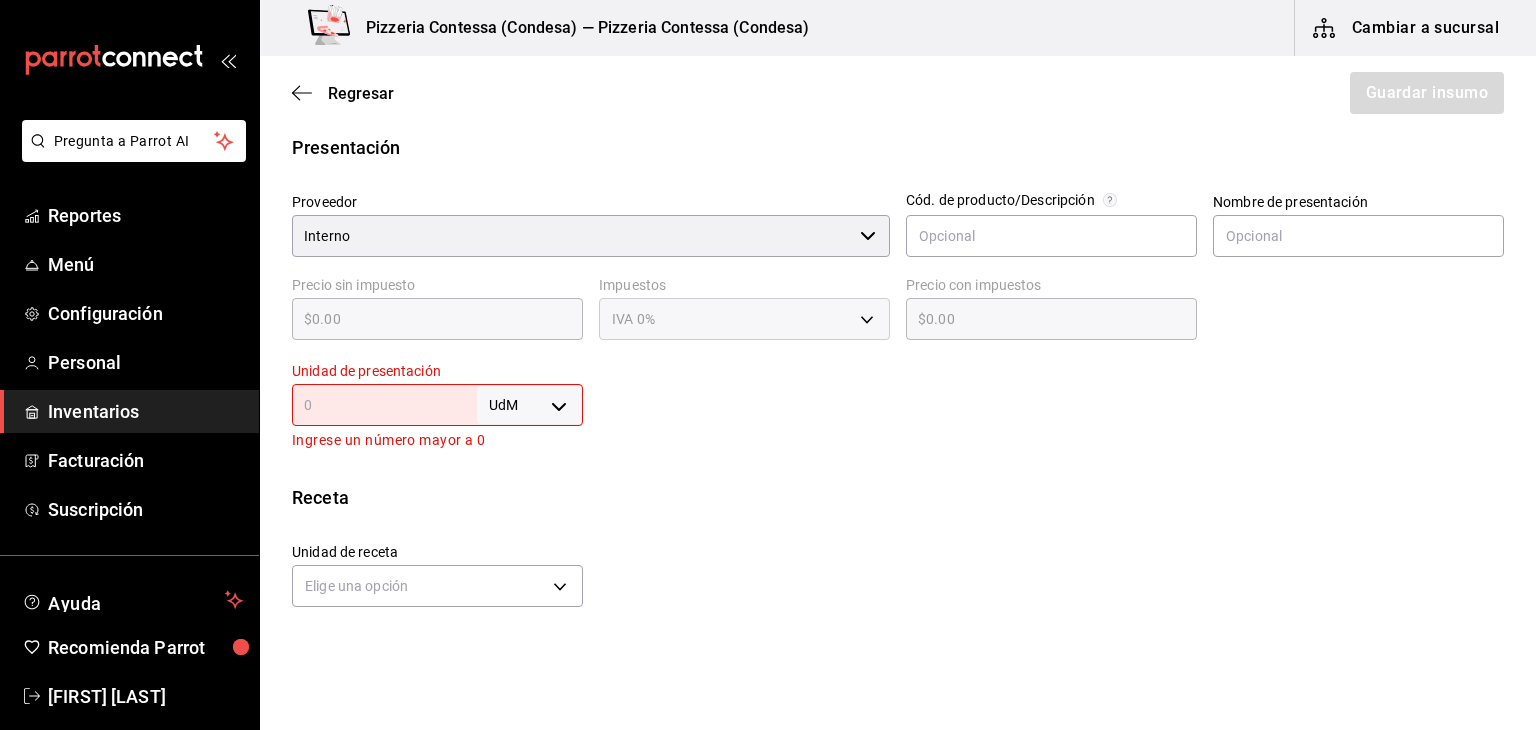 scroll, scrollTop: 427, scrollLeft: 0, axis: vertical 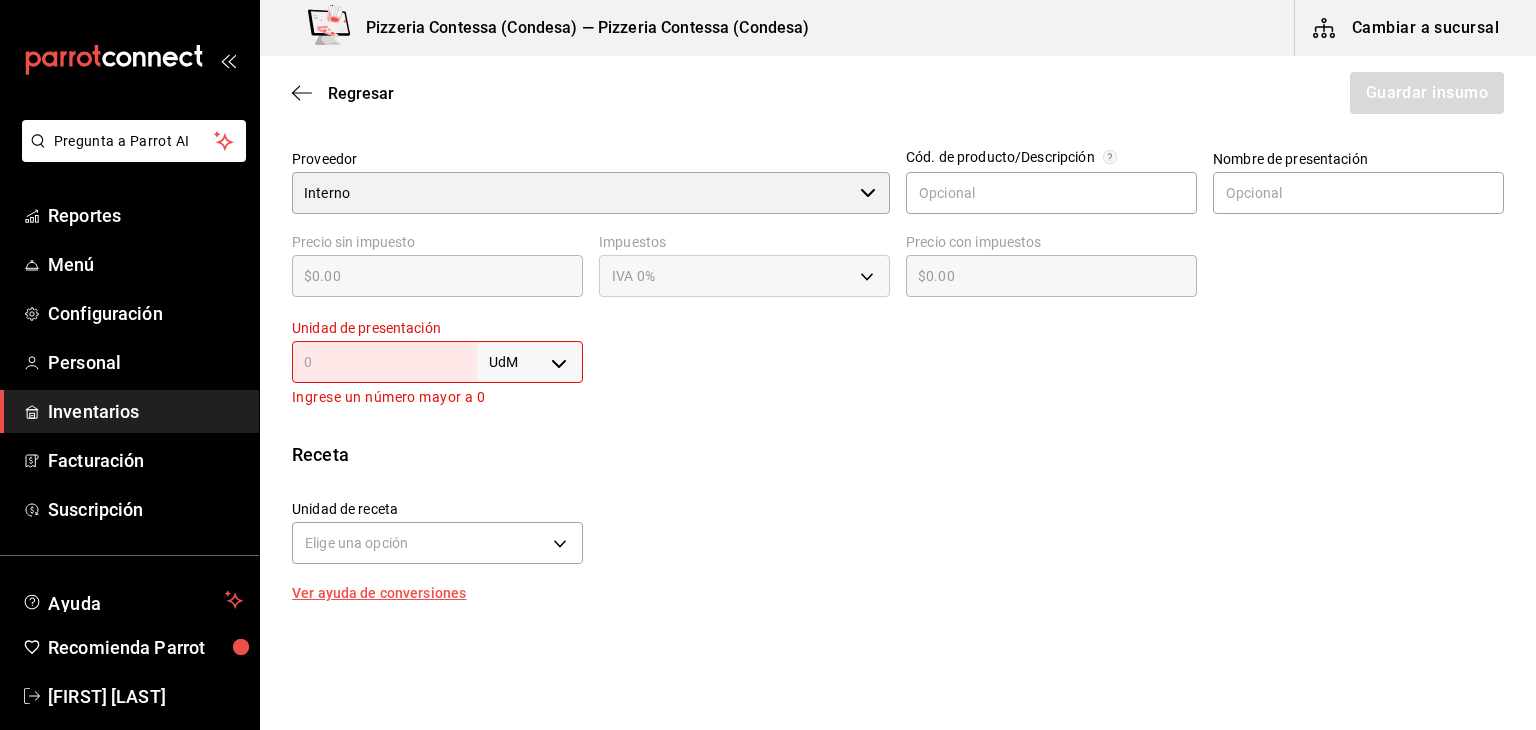 click on "UdM ​" at bounding box center (437, 362) 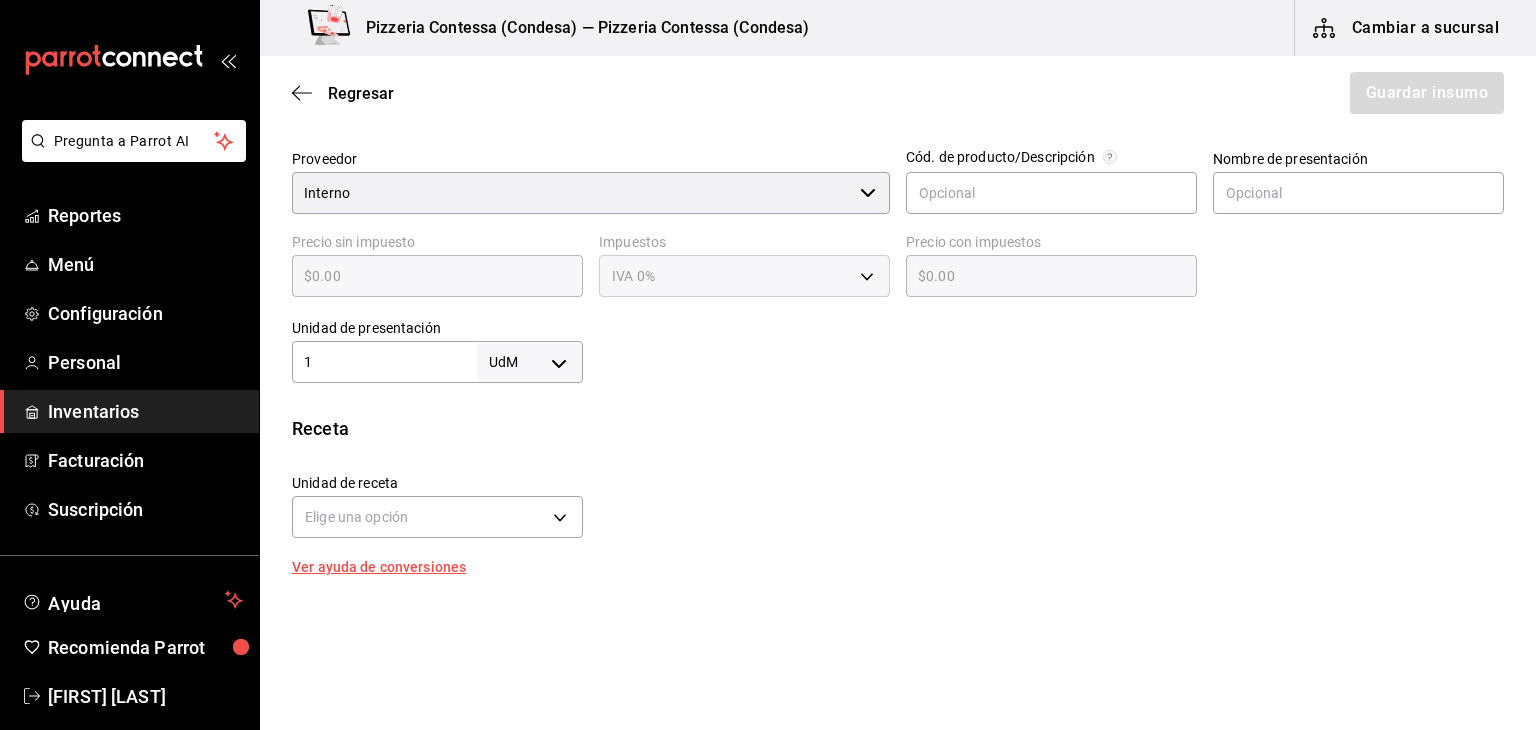 type on "1" 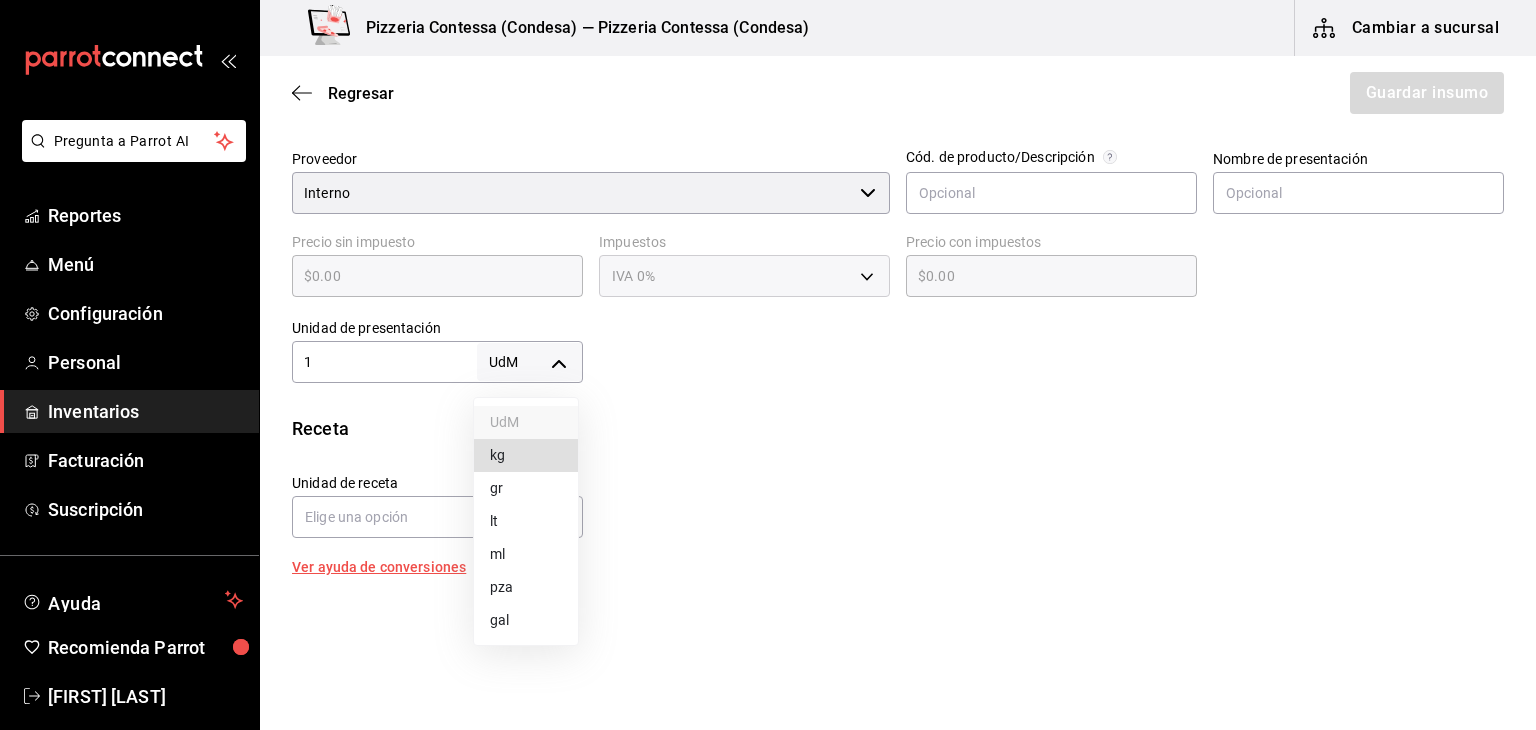 click on "gr" at bounding box center (526, 488) 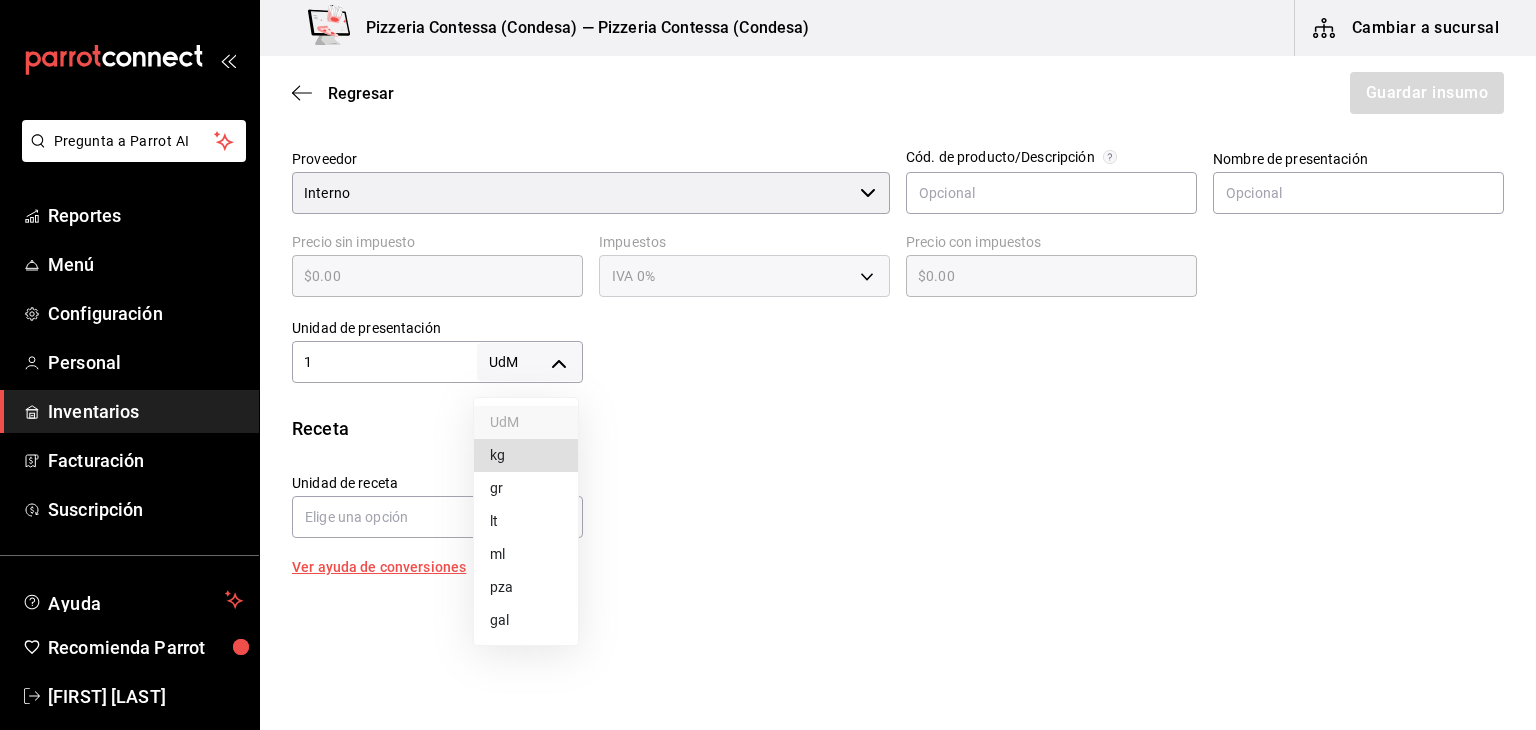 type on "GRAM" 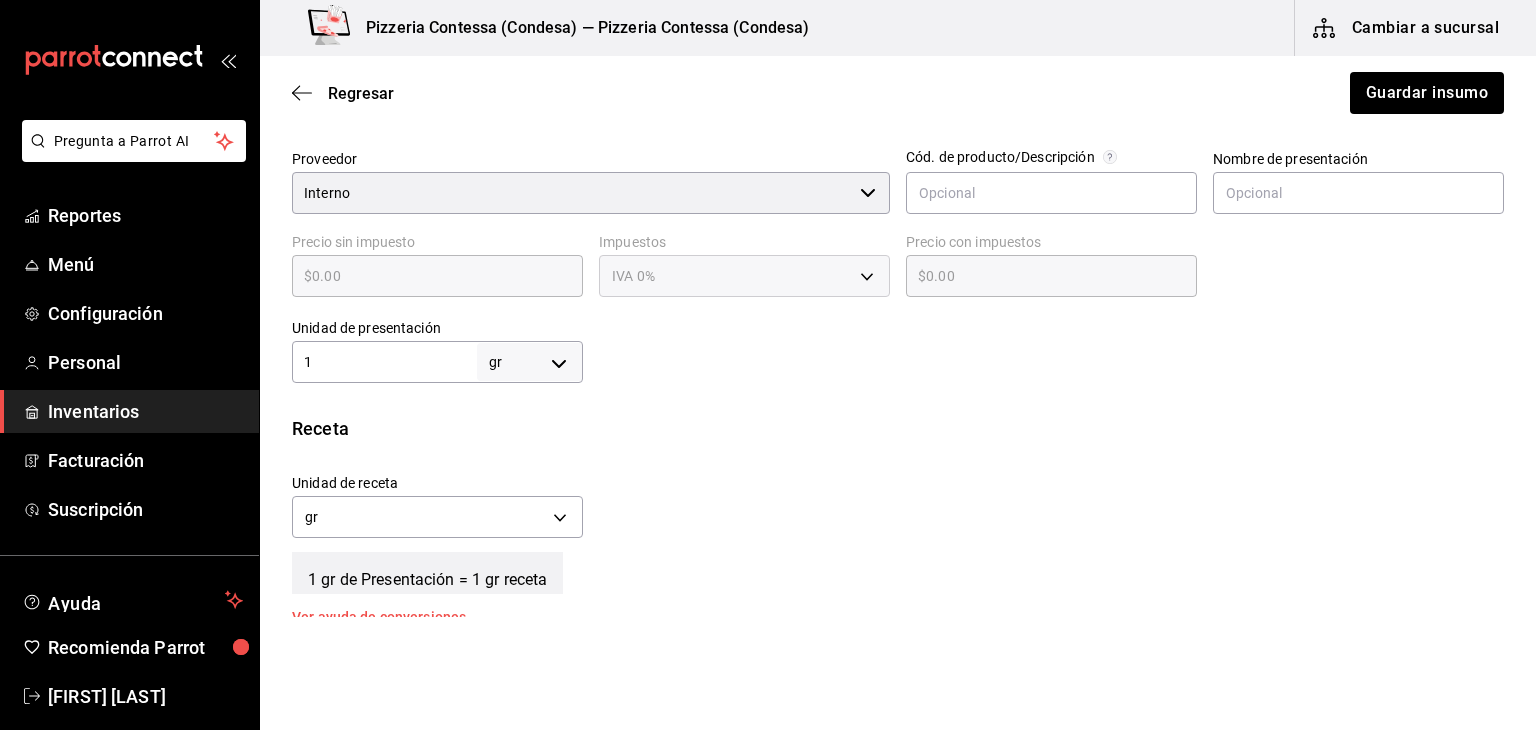 scroll, scrollTop: 650, scrollLeft: 0, axis: vertical 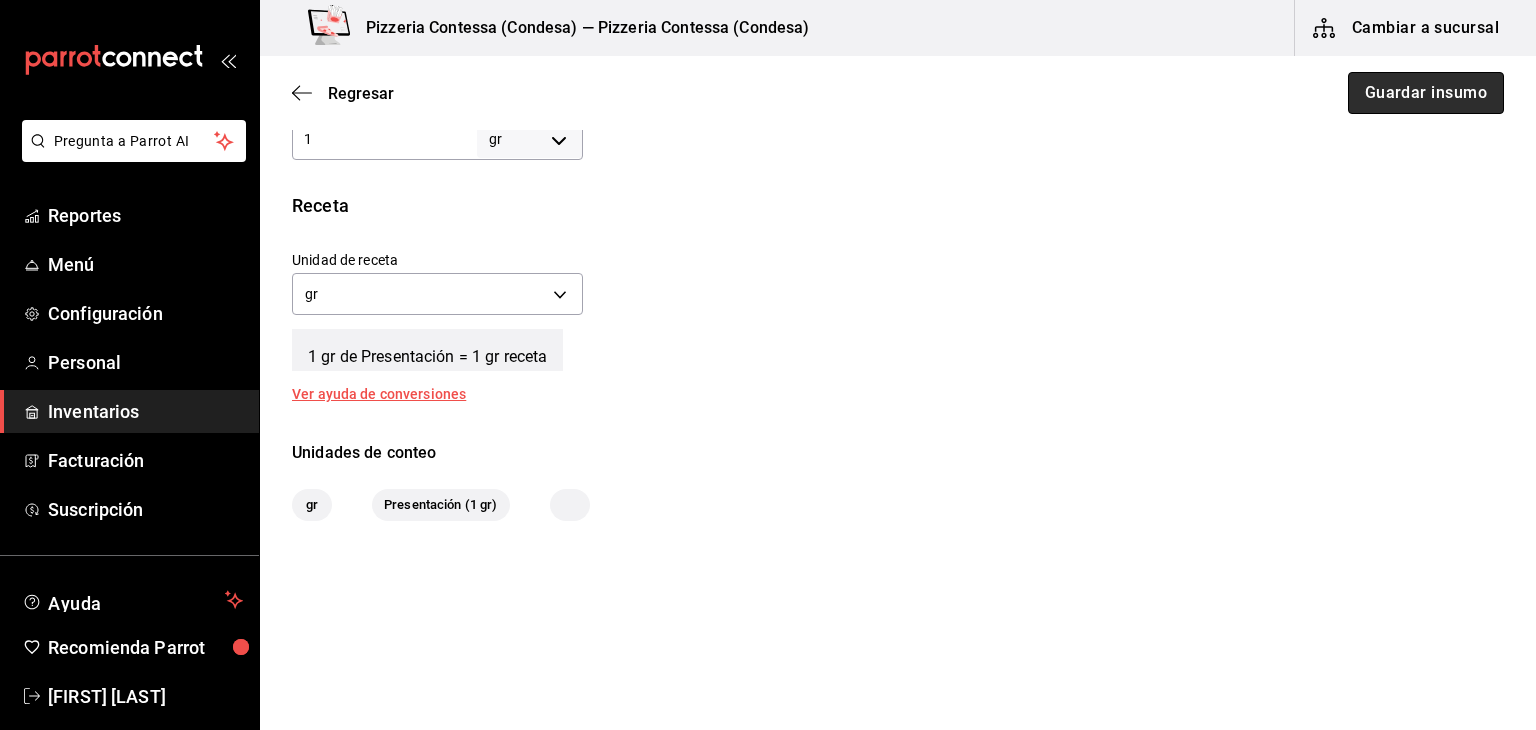 click on "Guardar insumo" at bounding box center [1426, 93] 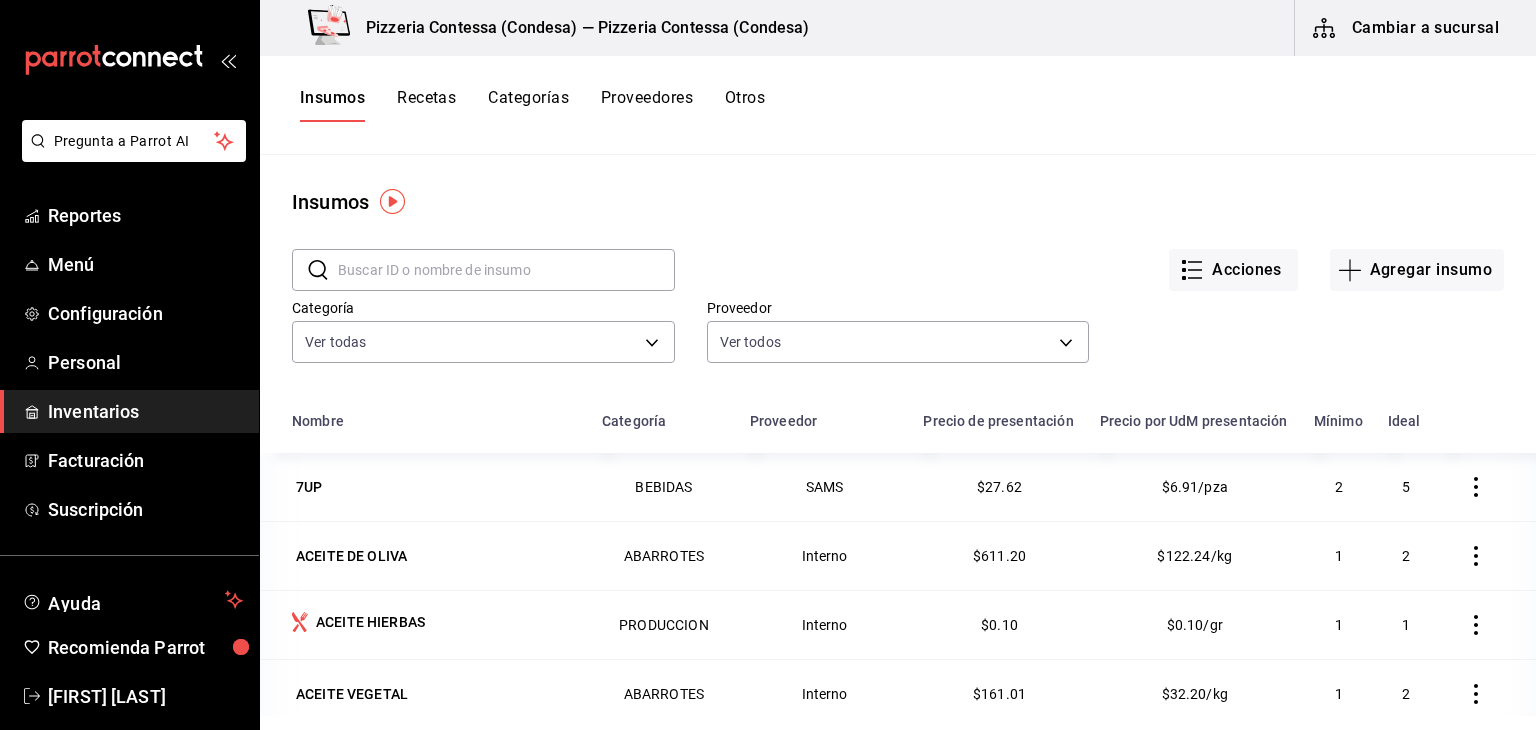 click on "Recetas" at bounding box center [426, 105] 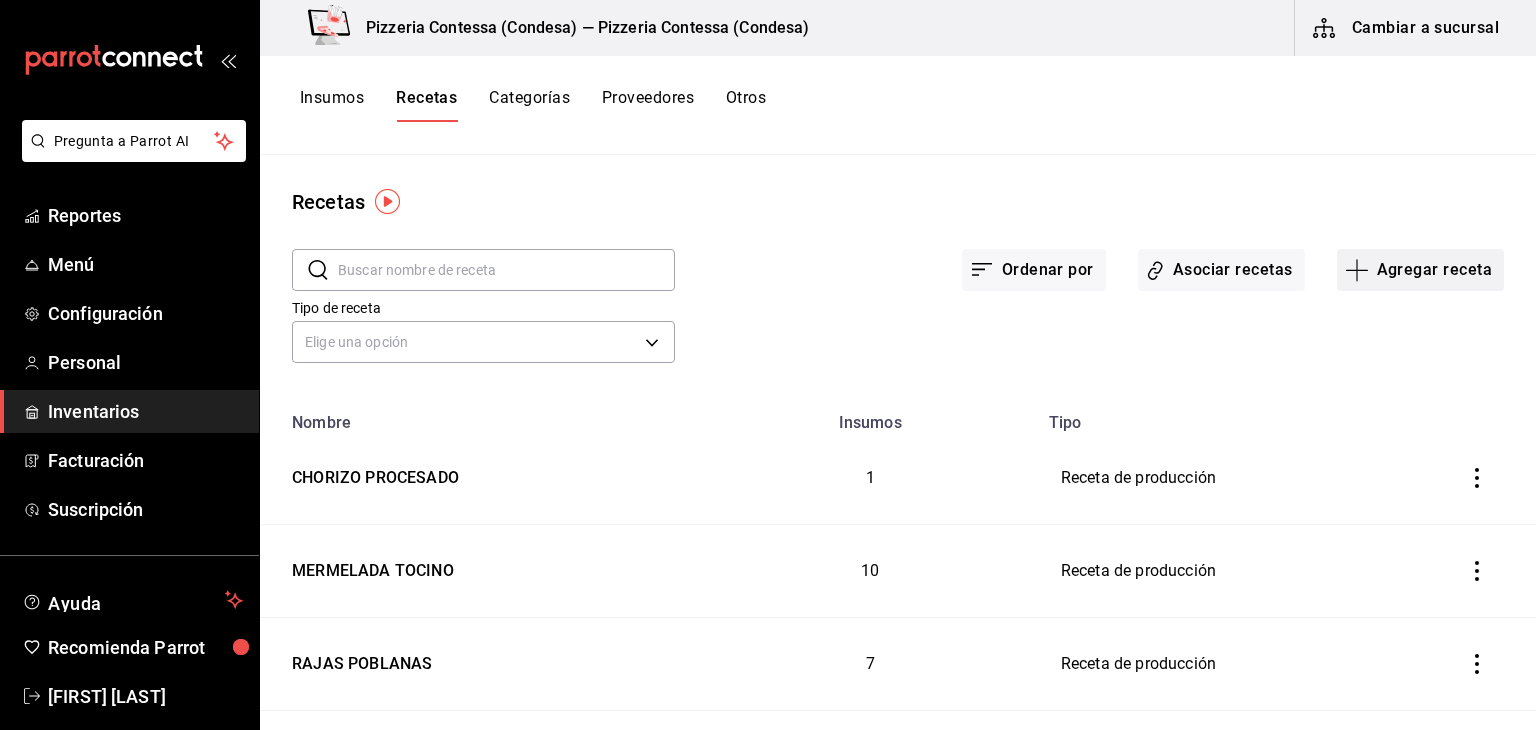 click on "Agregar receta" at bounding box center [1420, 270] 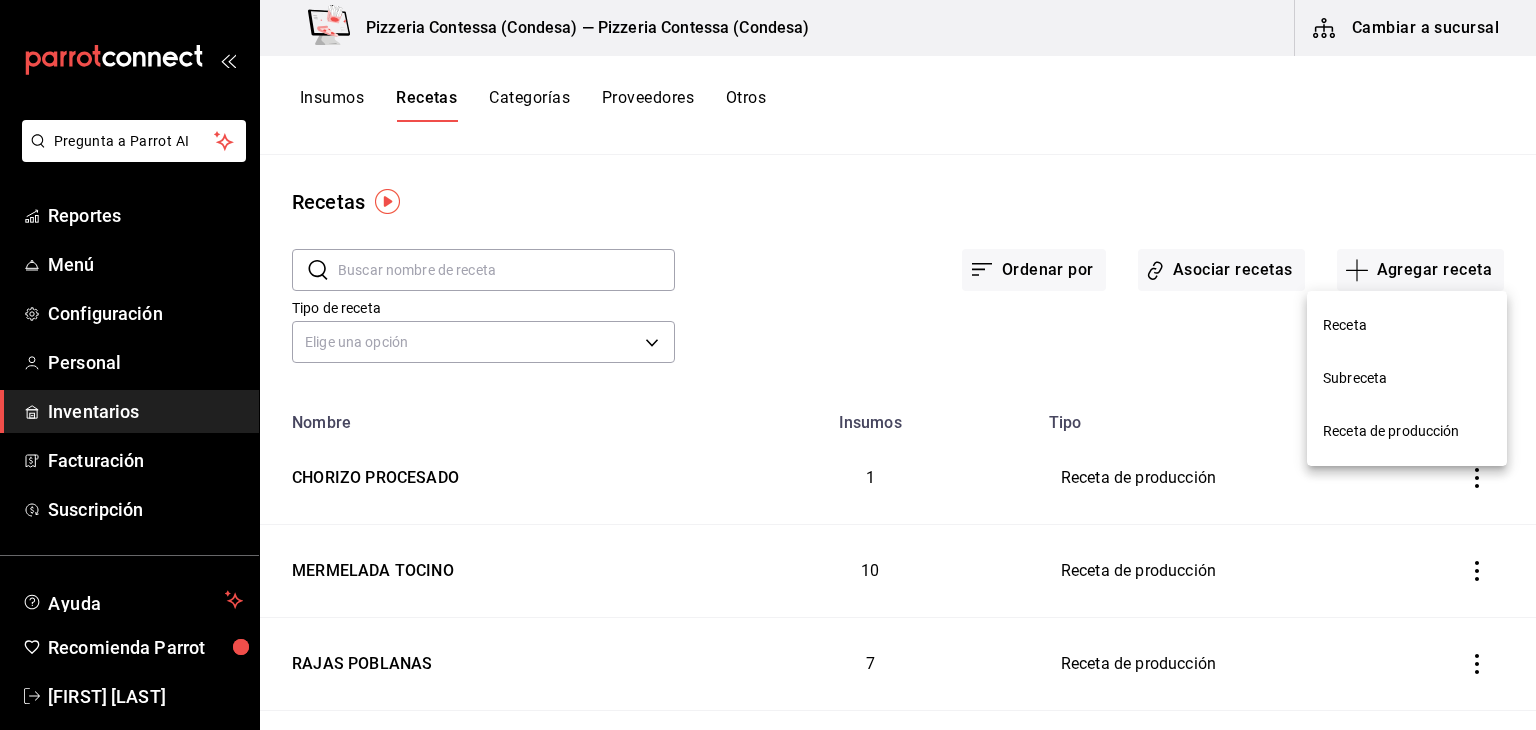 click on "Receta de producción" at bounding box center [1407, 431] 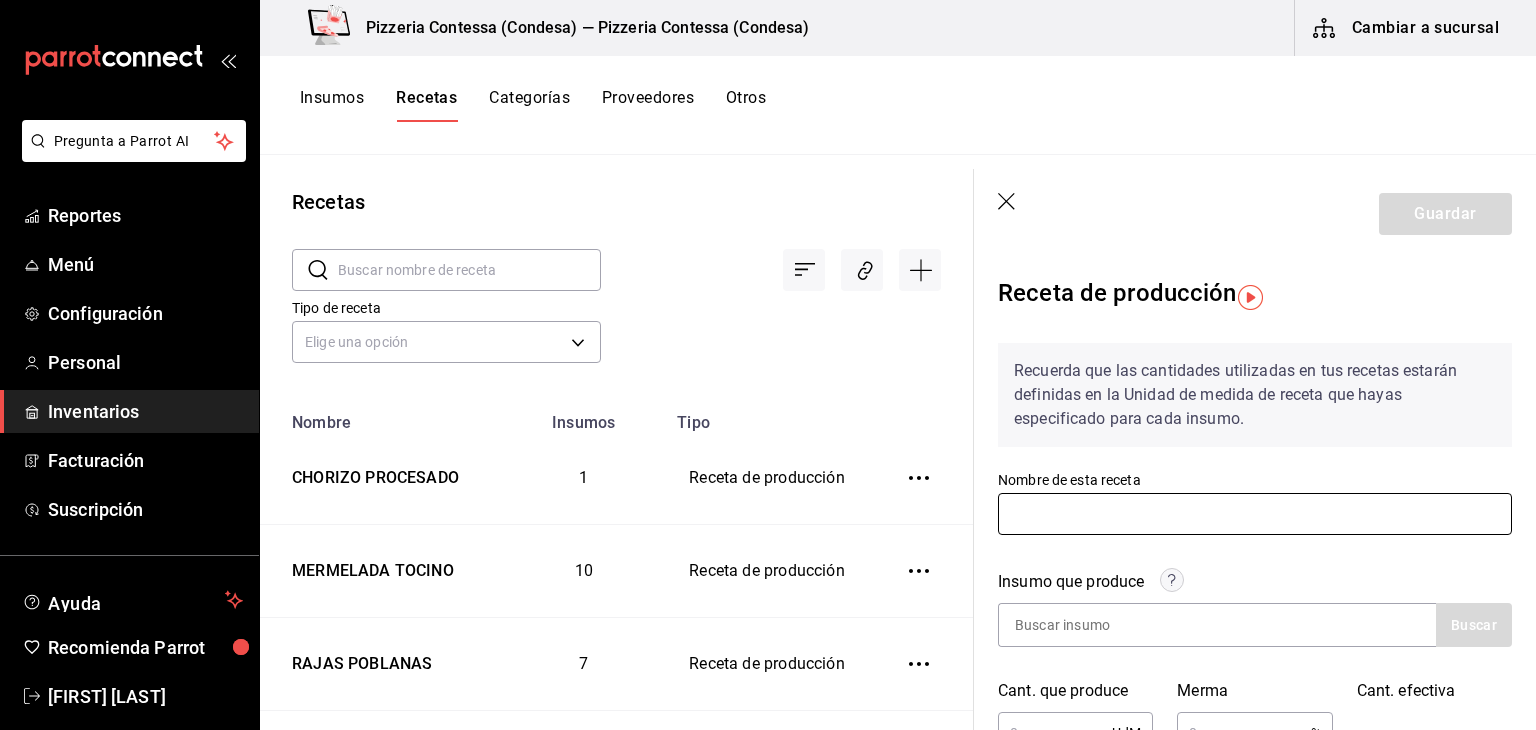 click at bounding box center [1255, 514] 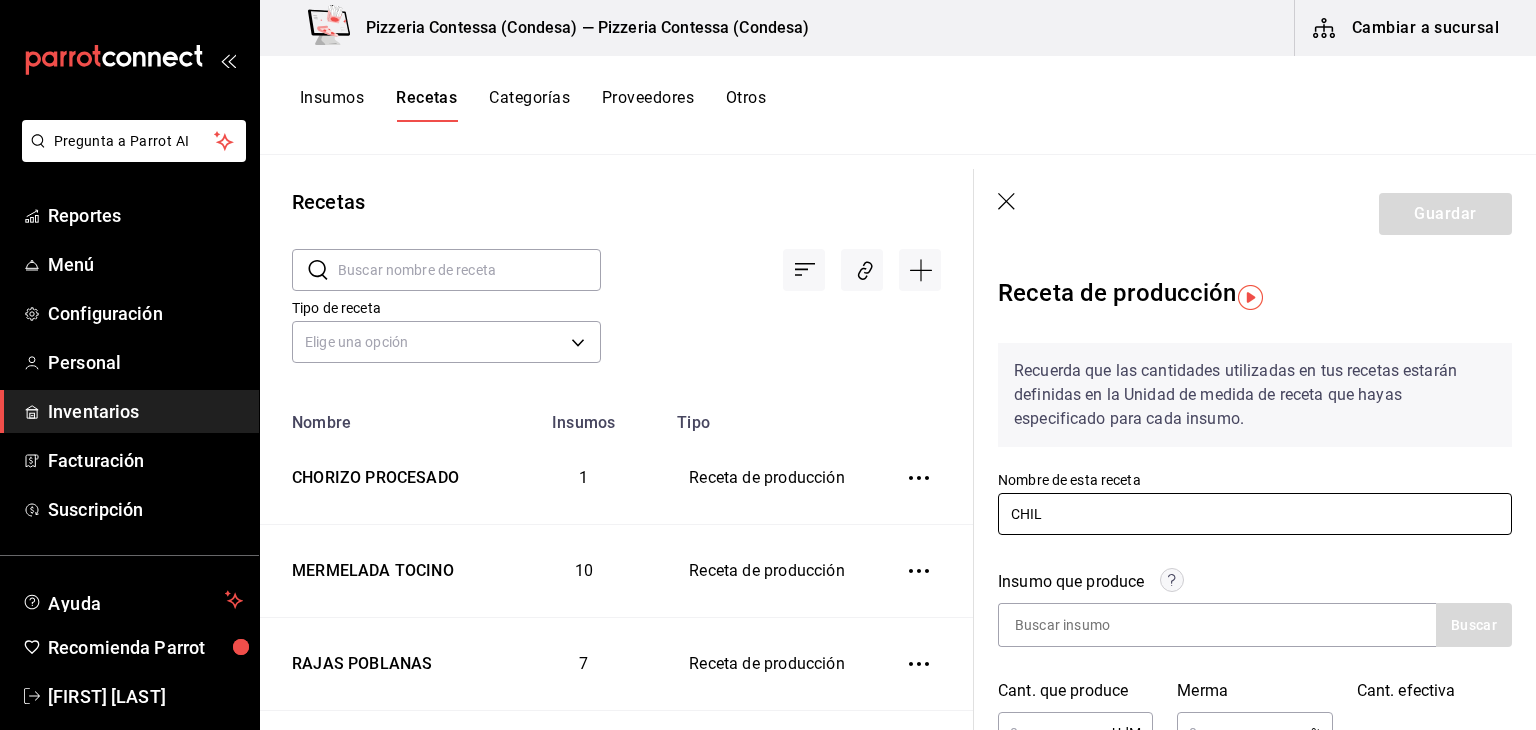 type on "CHILES TOREADOS" 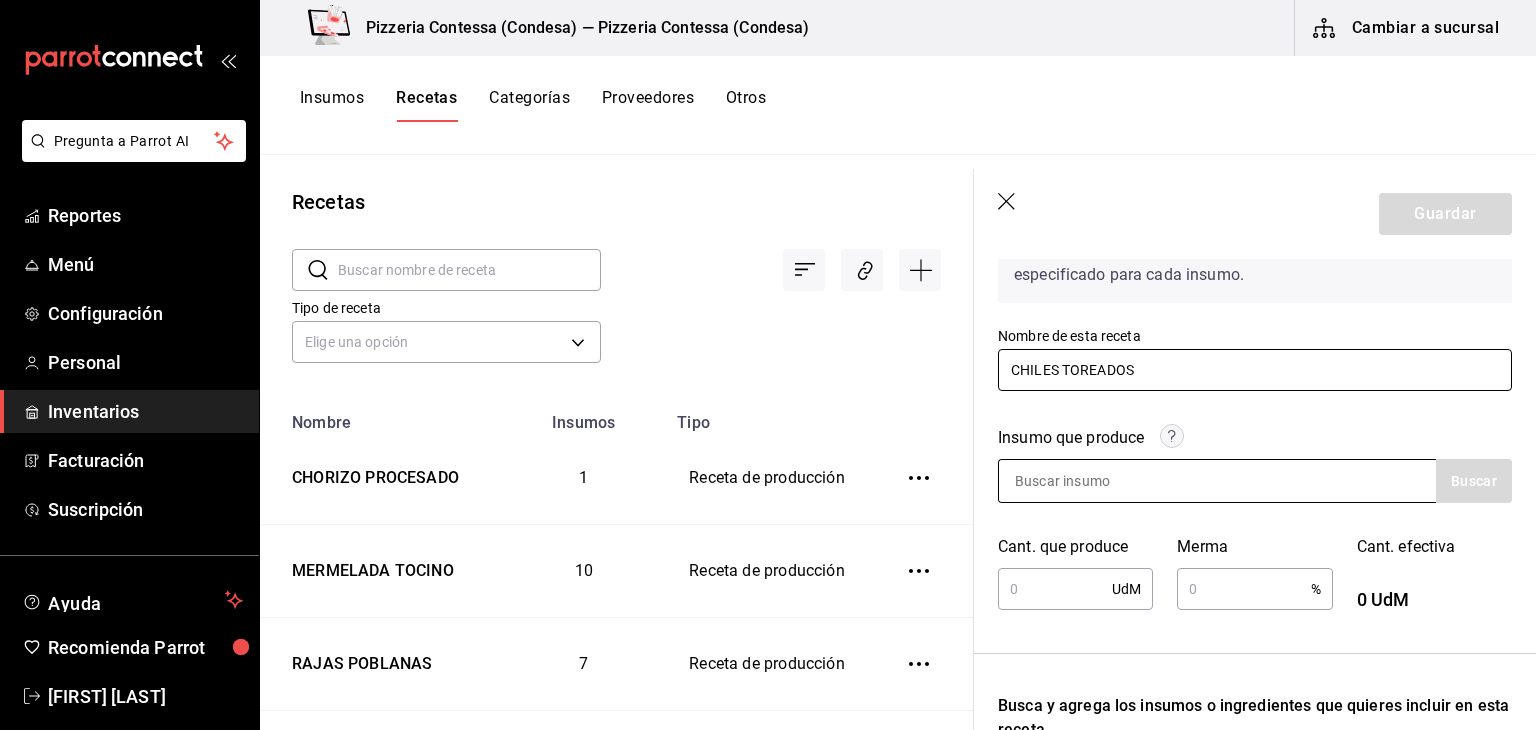 scroll, scrollTop: 148, scrollLeft: 0, axis: vertical 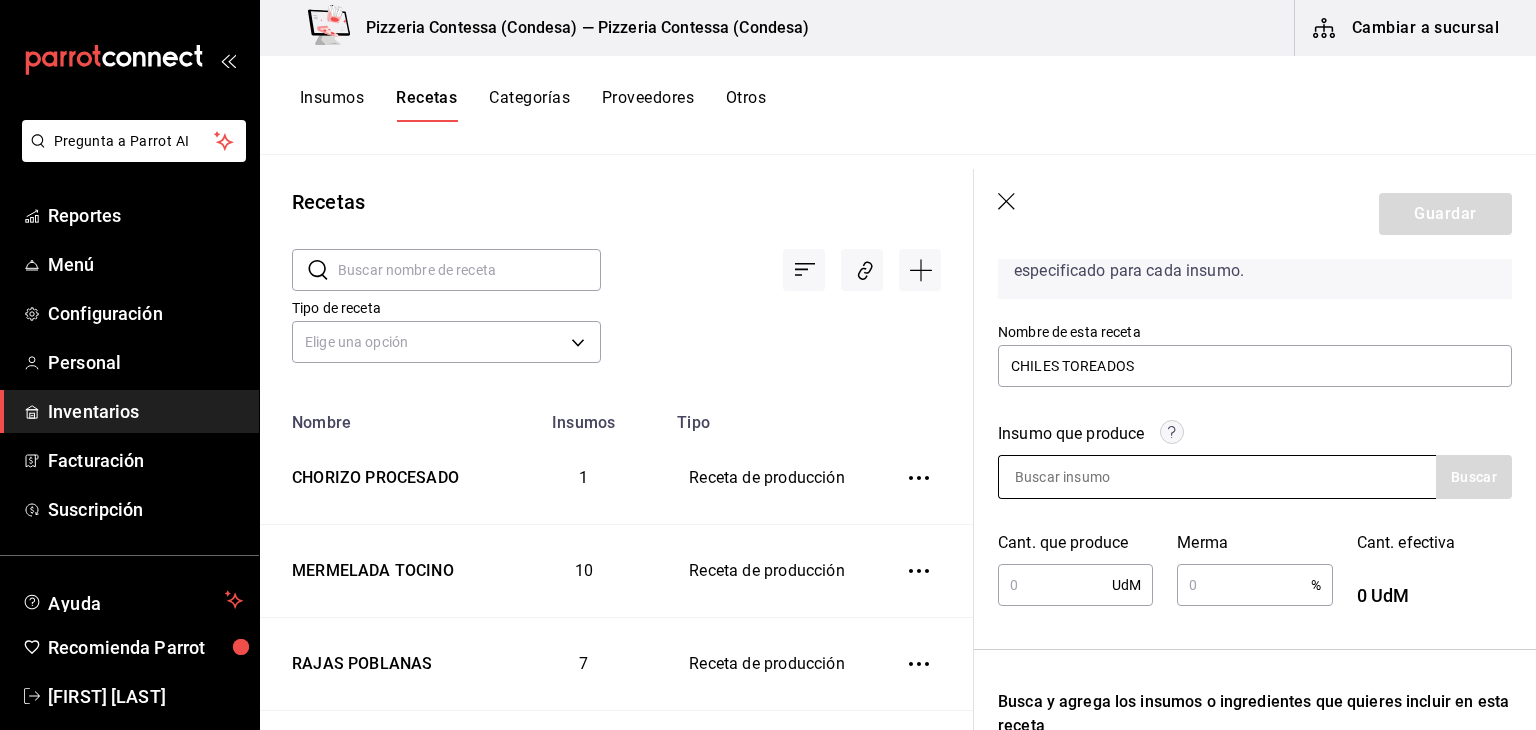 click at bounding box center [1099, 477] 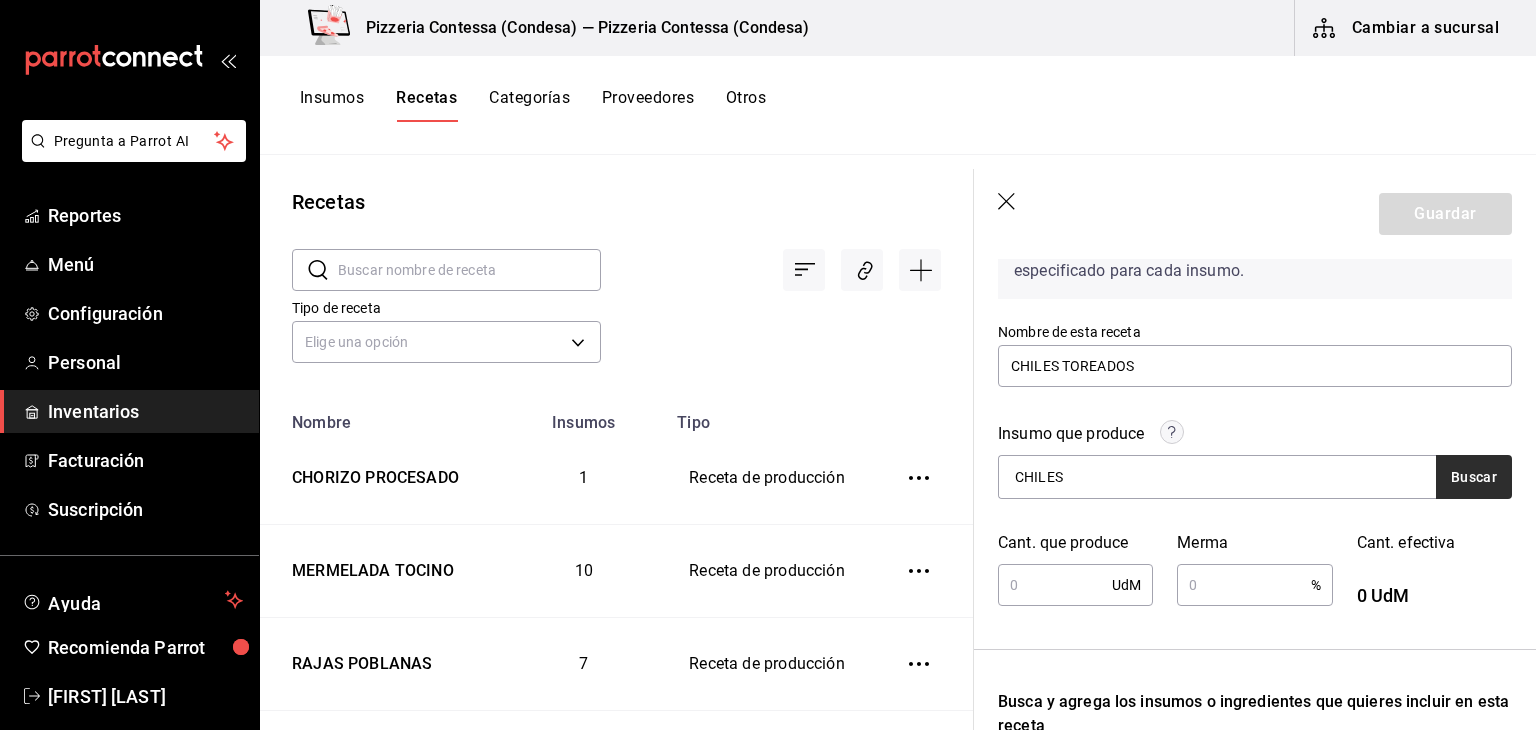 type on "CHILES" 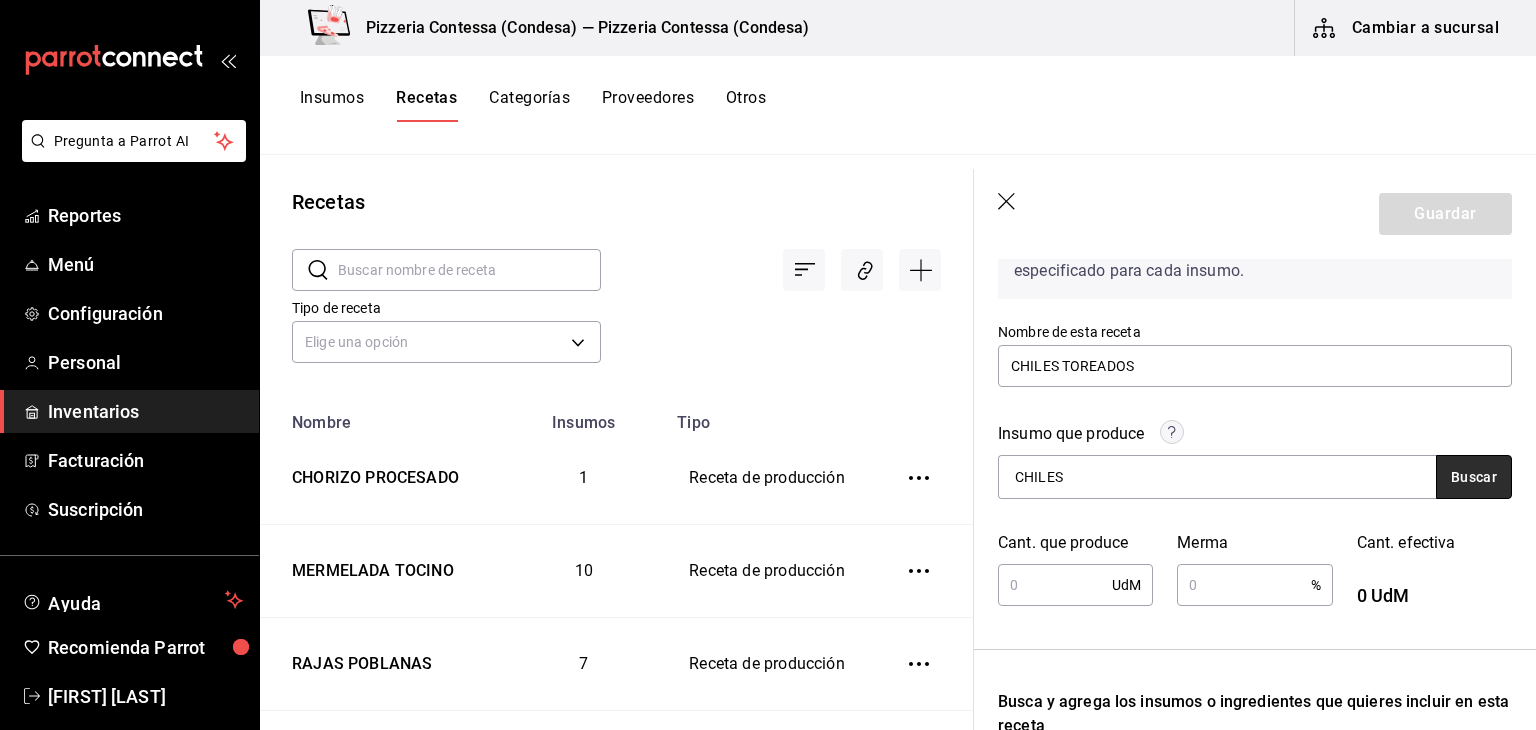 click on "Buscar" at bounding box center (1474, 477) 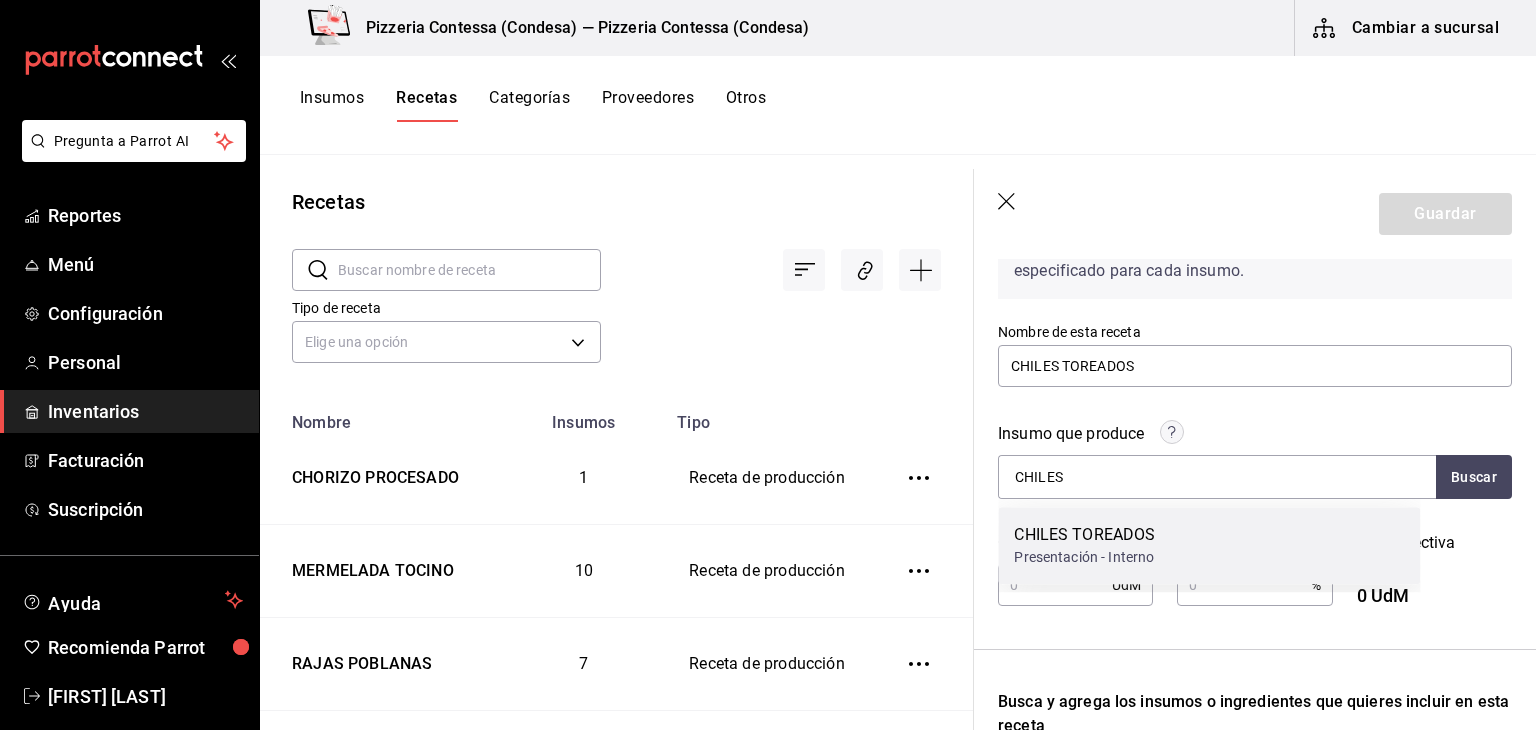 click on "CHILES TOREADOS Presentación - Interno" at bounding box center [1209, 545] 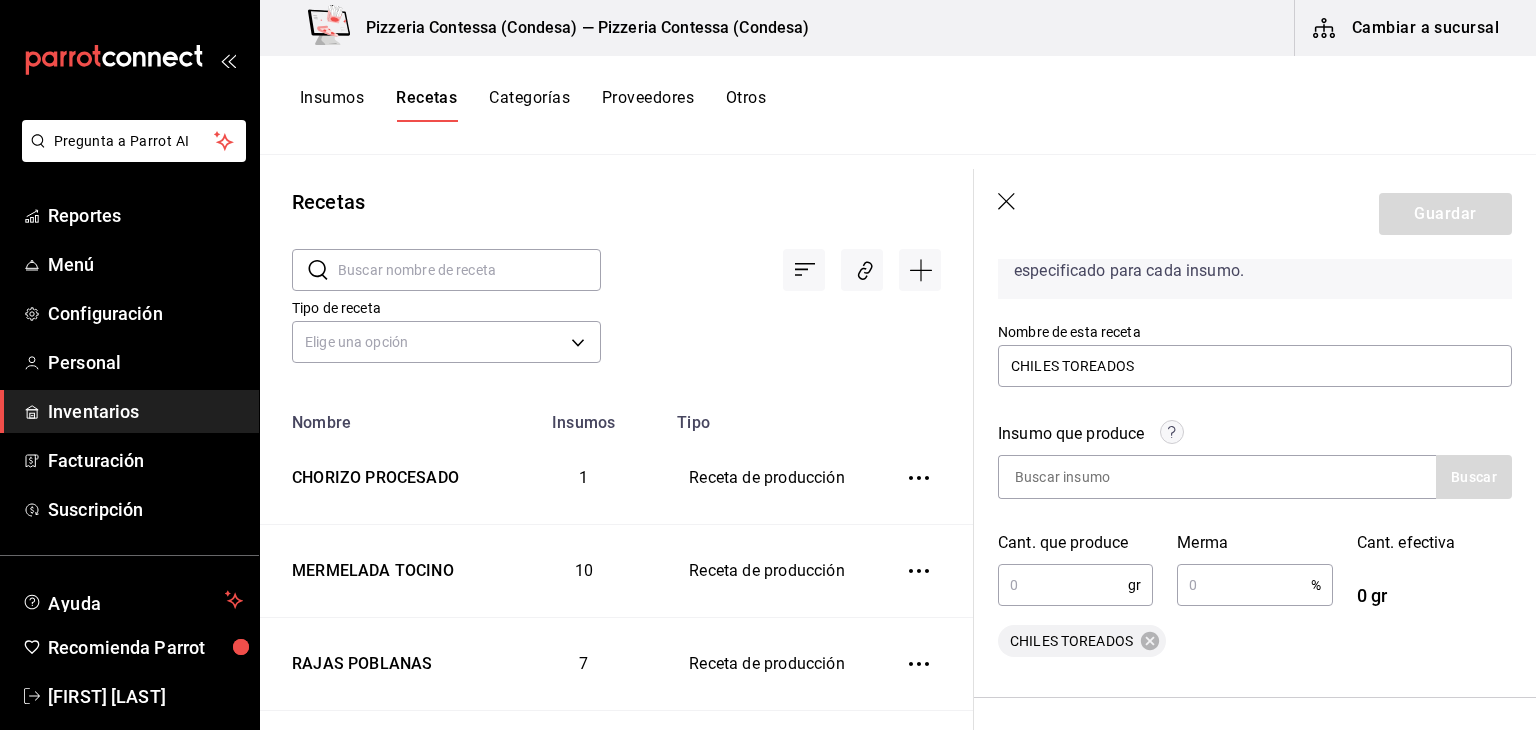 click at bounding box center [1063, 585] 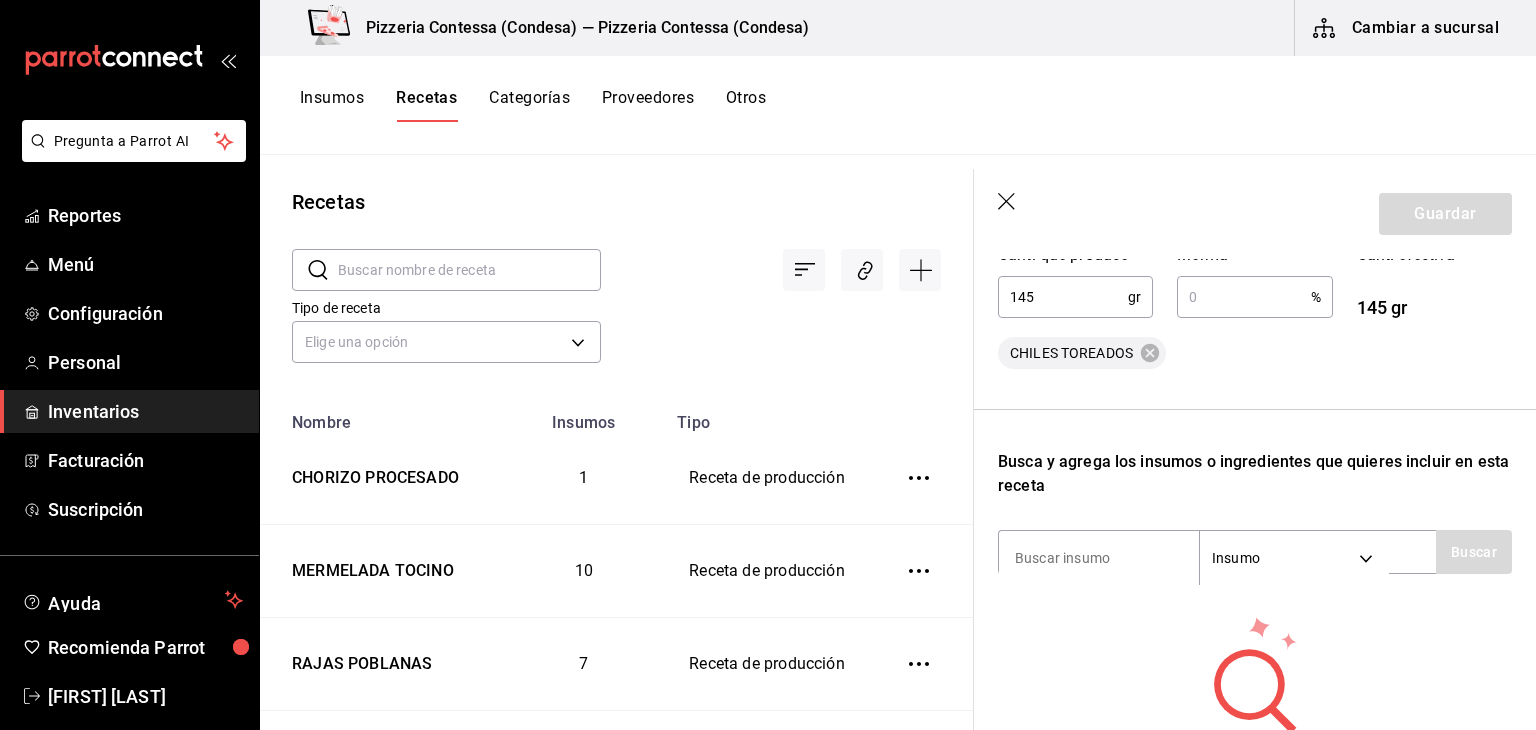 scroll, scrollTop: 466, scrollLeft: 0, axis: vertical 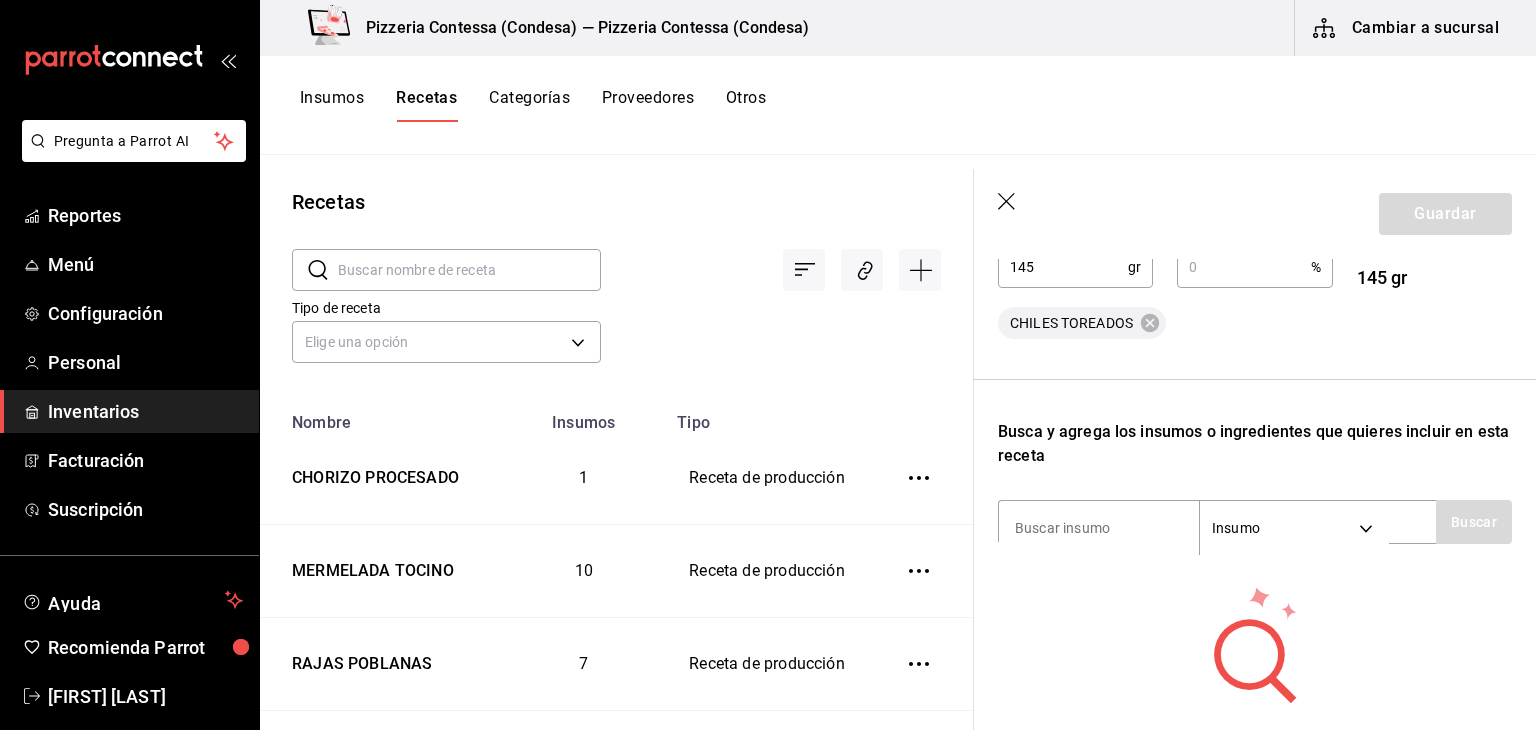 type on "145" 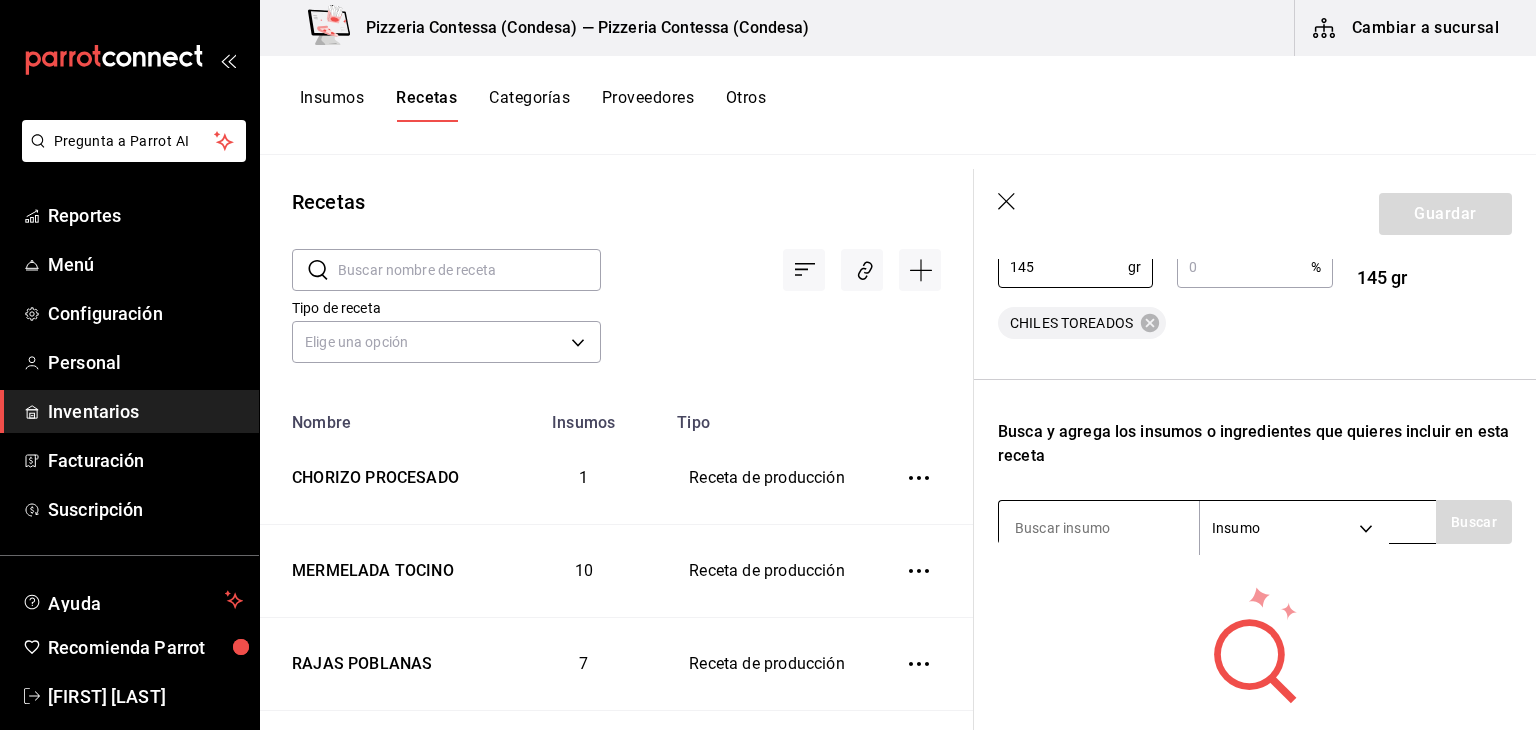 click at bounding box center (1099, 528) 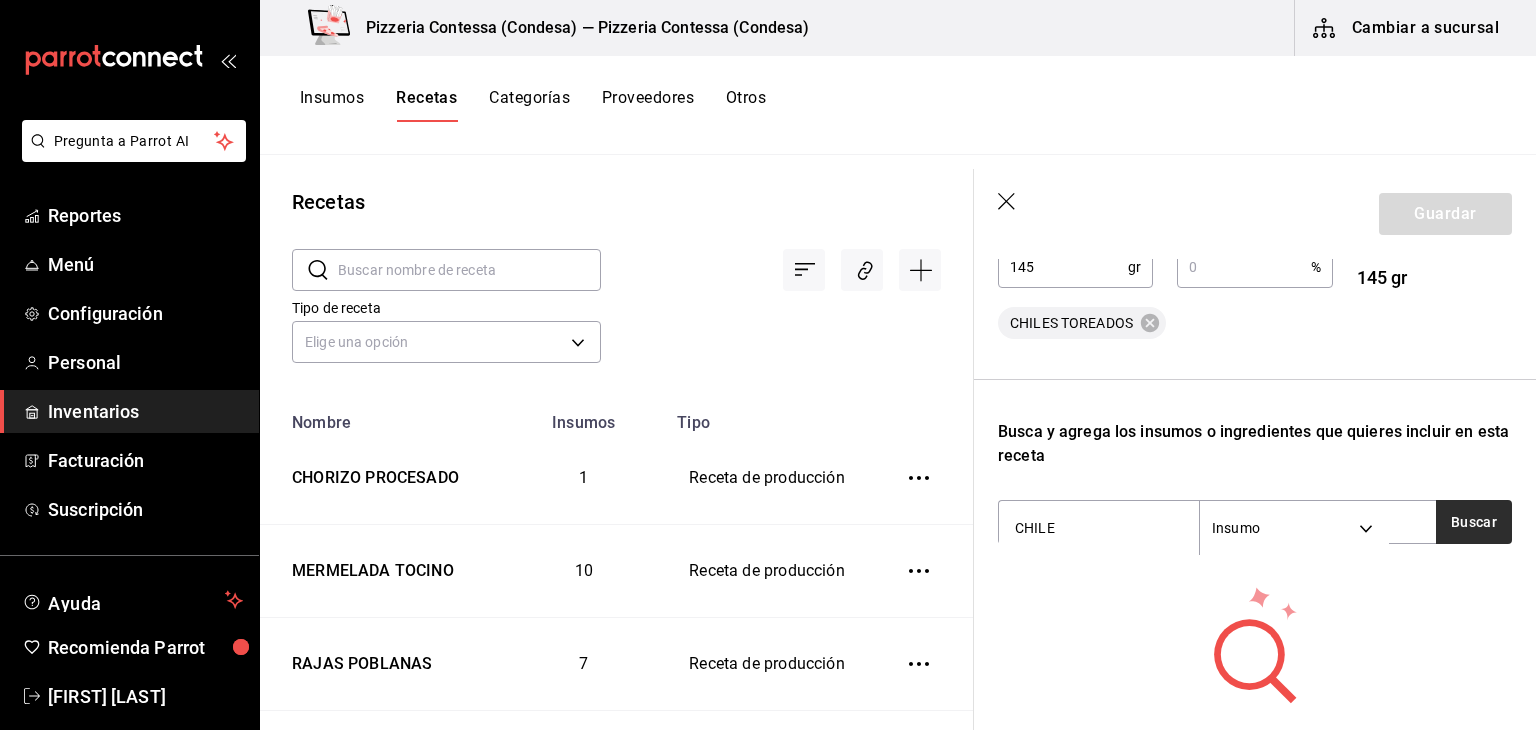 type on "CHILE" 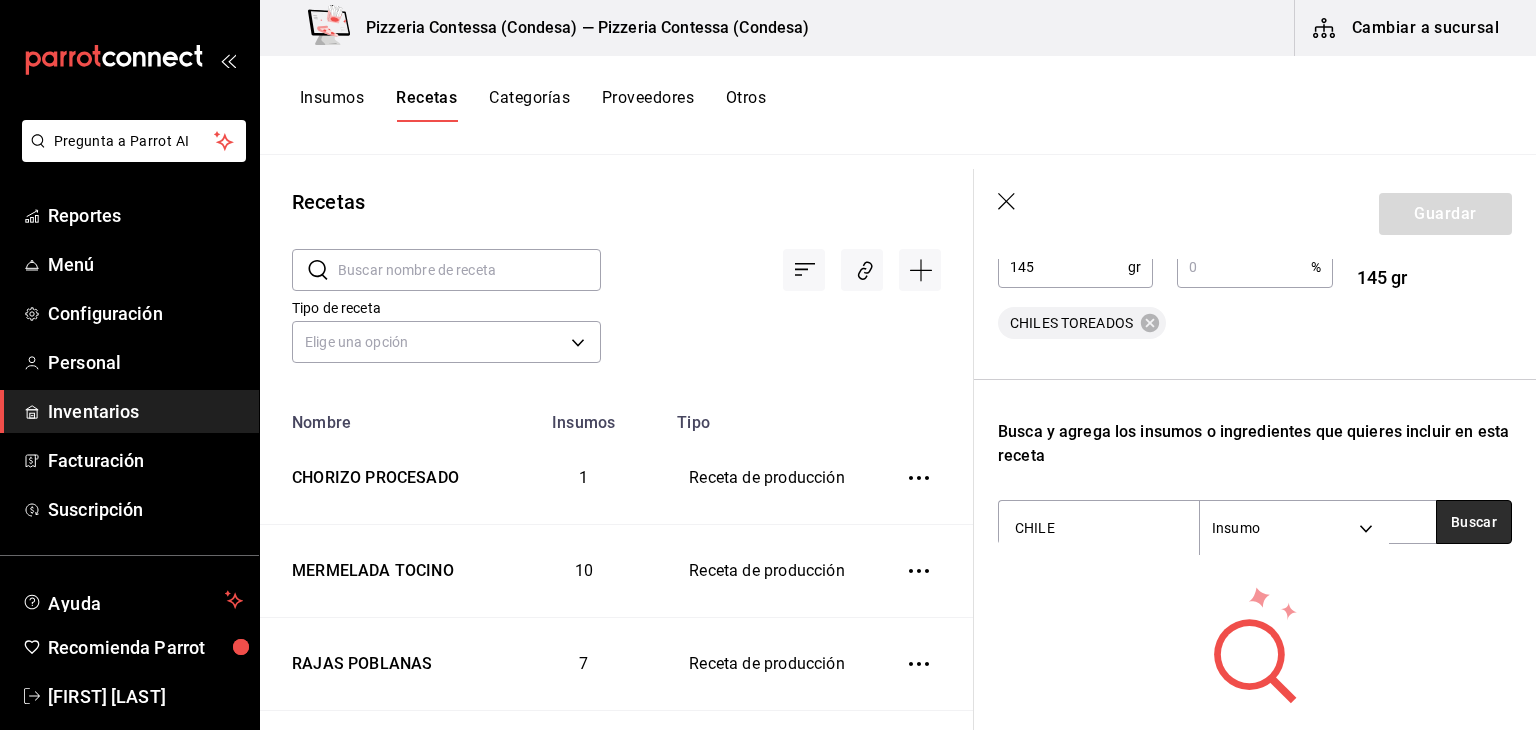 click on "Buscar" at bounding box center (1474, 522) 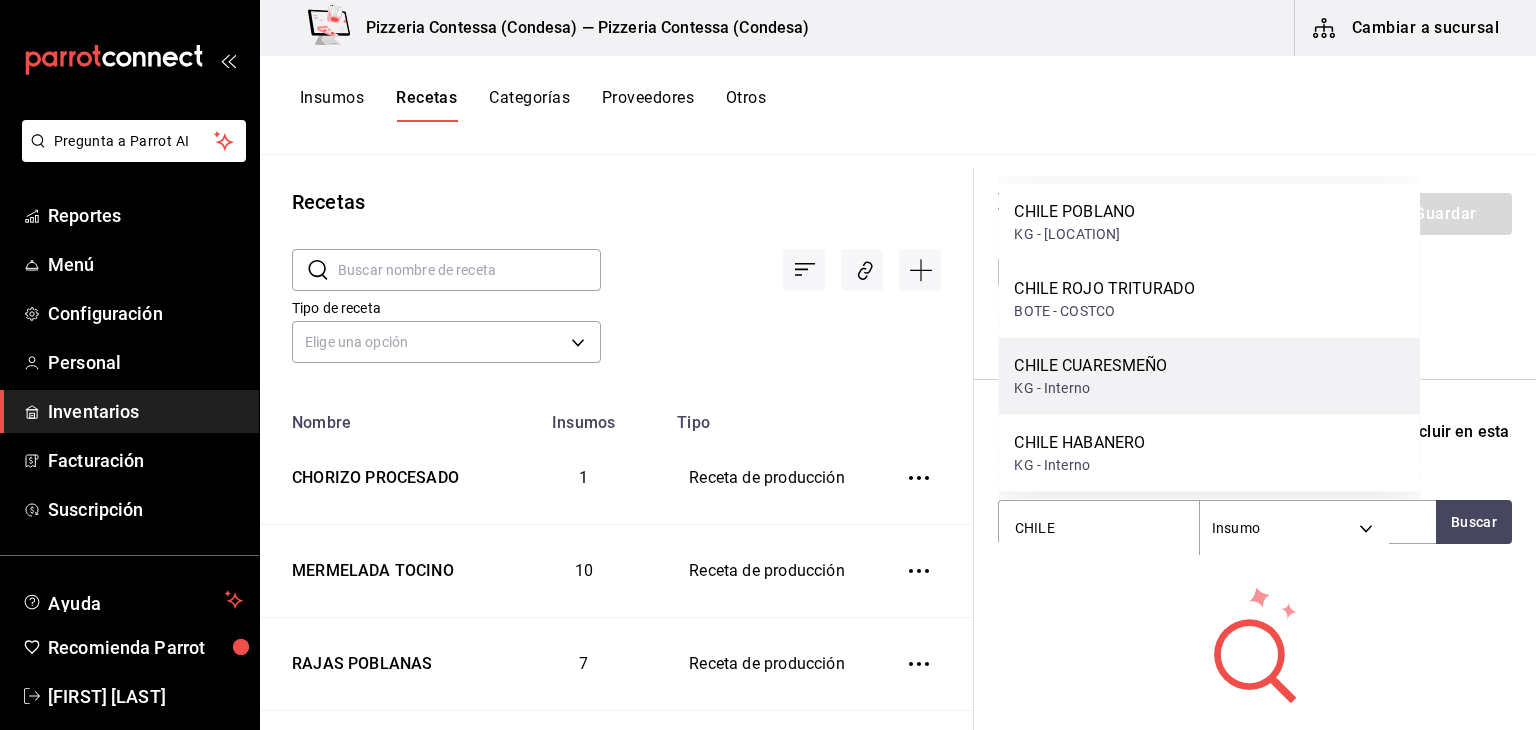 click on "CHILE CUARESMEÑO KG - Interno" at bounding box center [1209, 376] 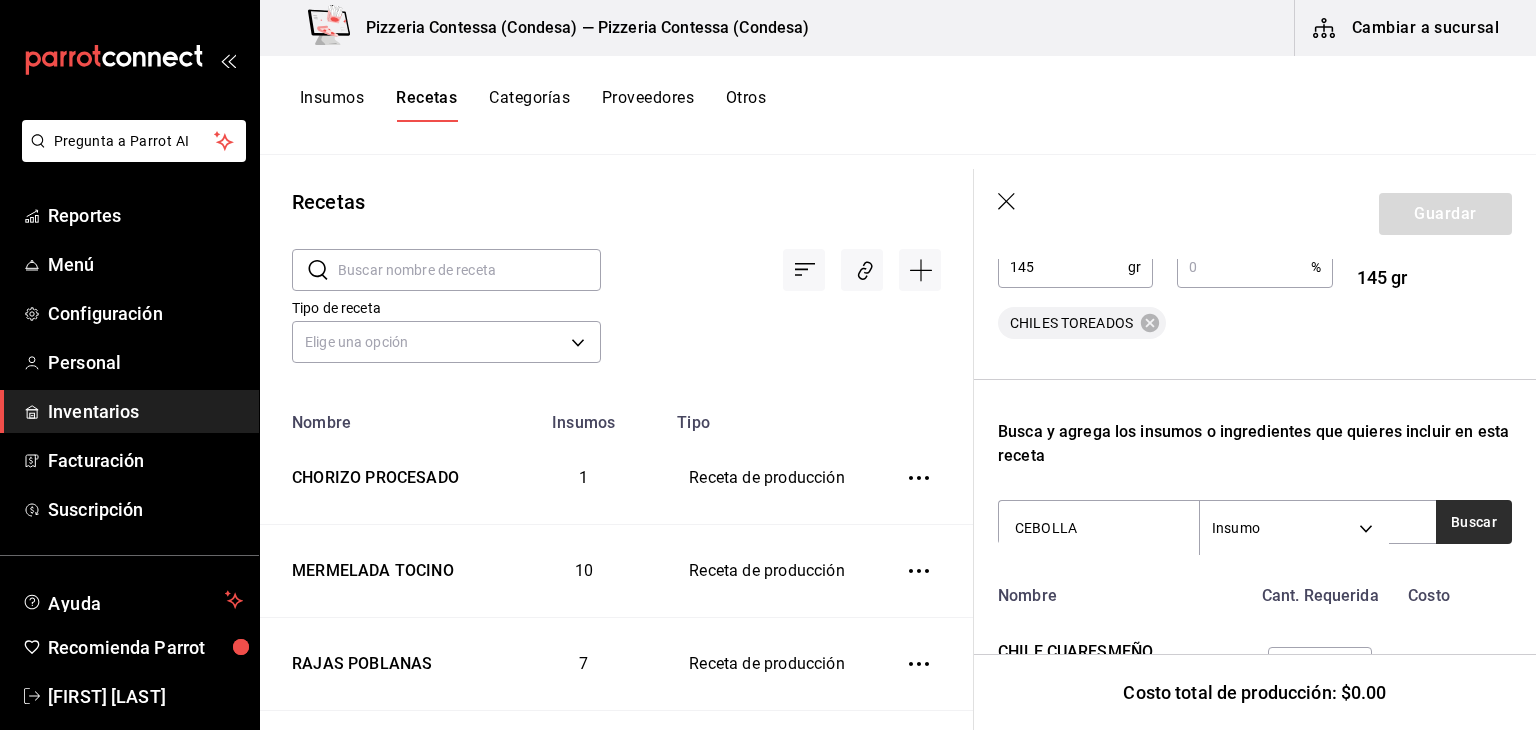 type on "CEBOLLA" 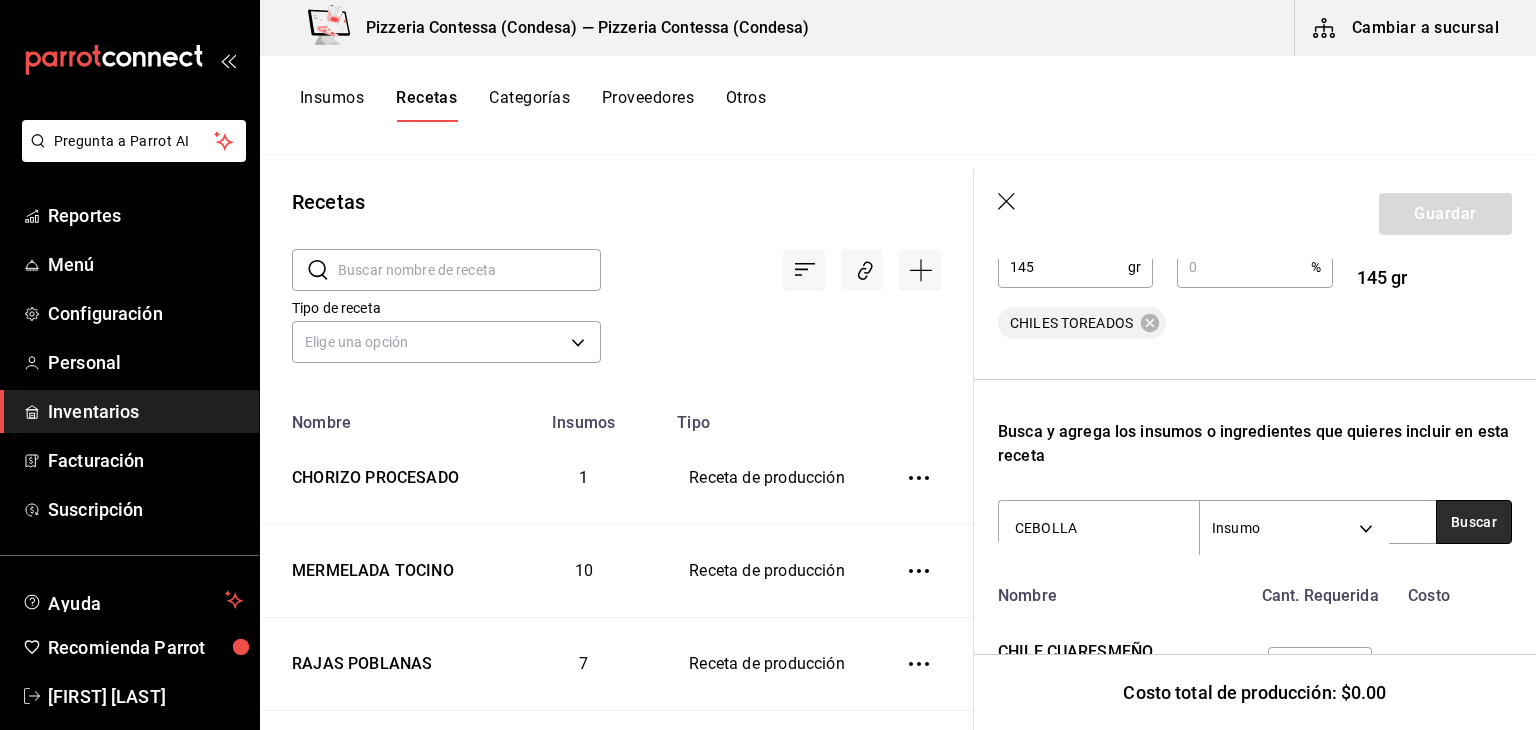 click on "Buscar" at bounding box center (1474, 522) 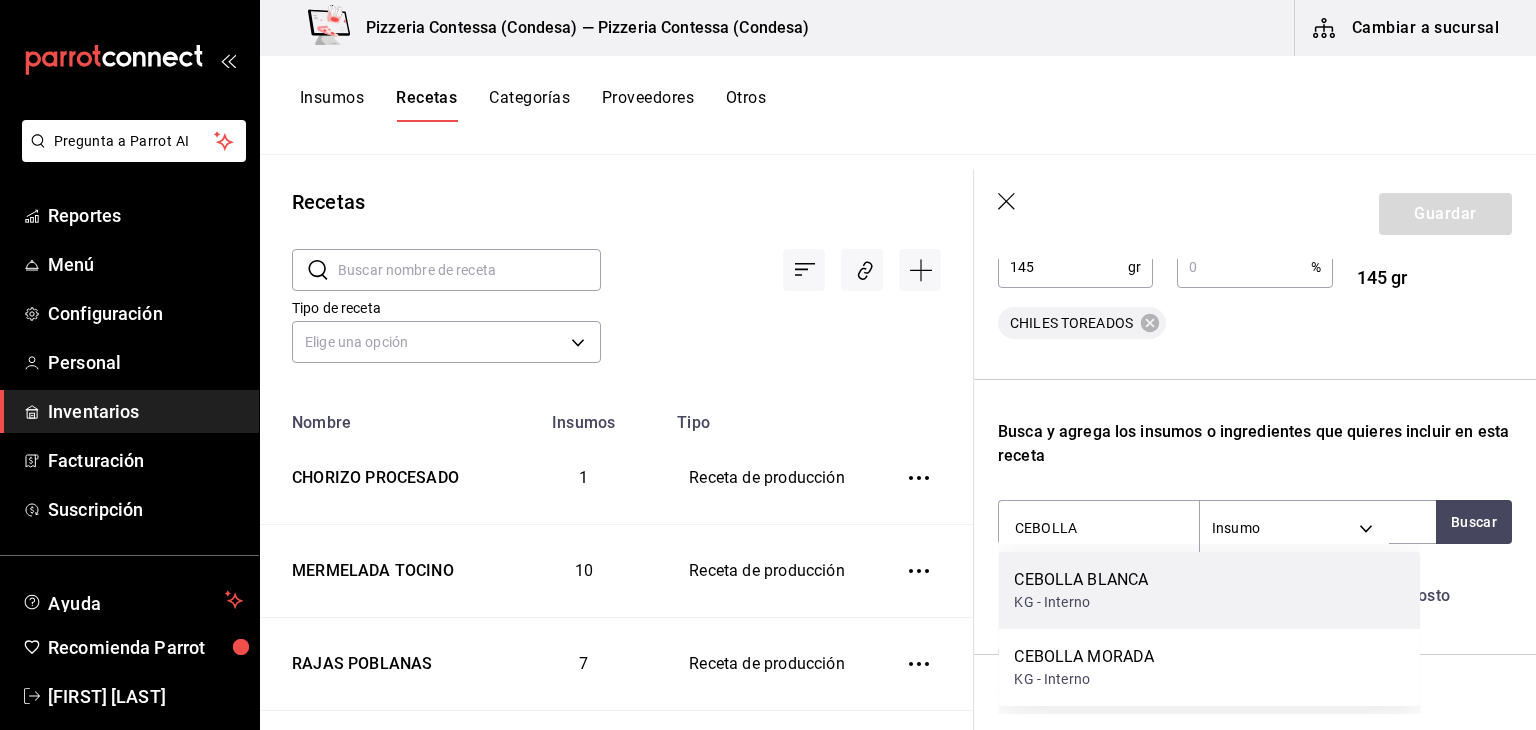 click on "KG - Interno" at bounding box center [1081, 602] 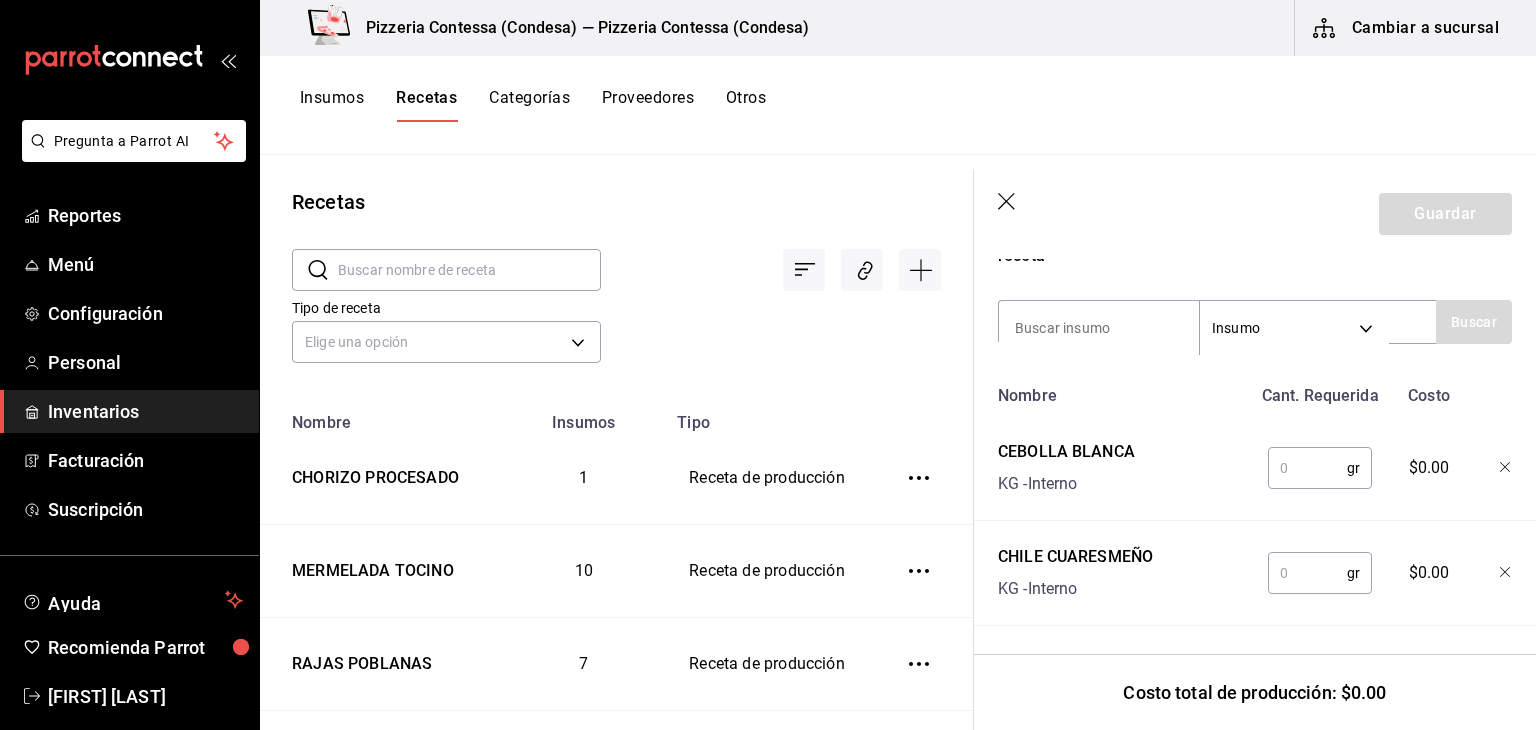 scroll, scrollTop: 681, scrollLeft: 0, axis: vertical 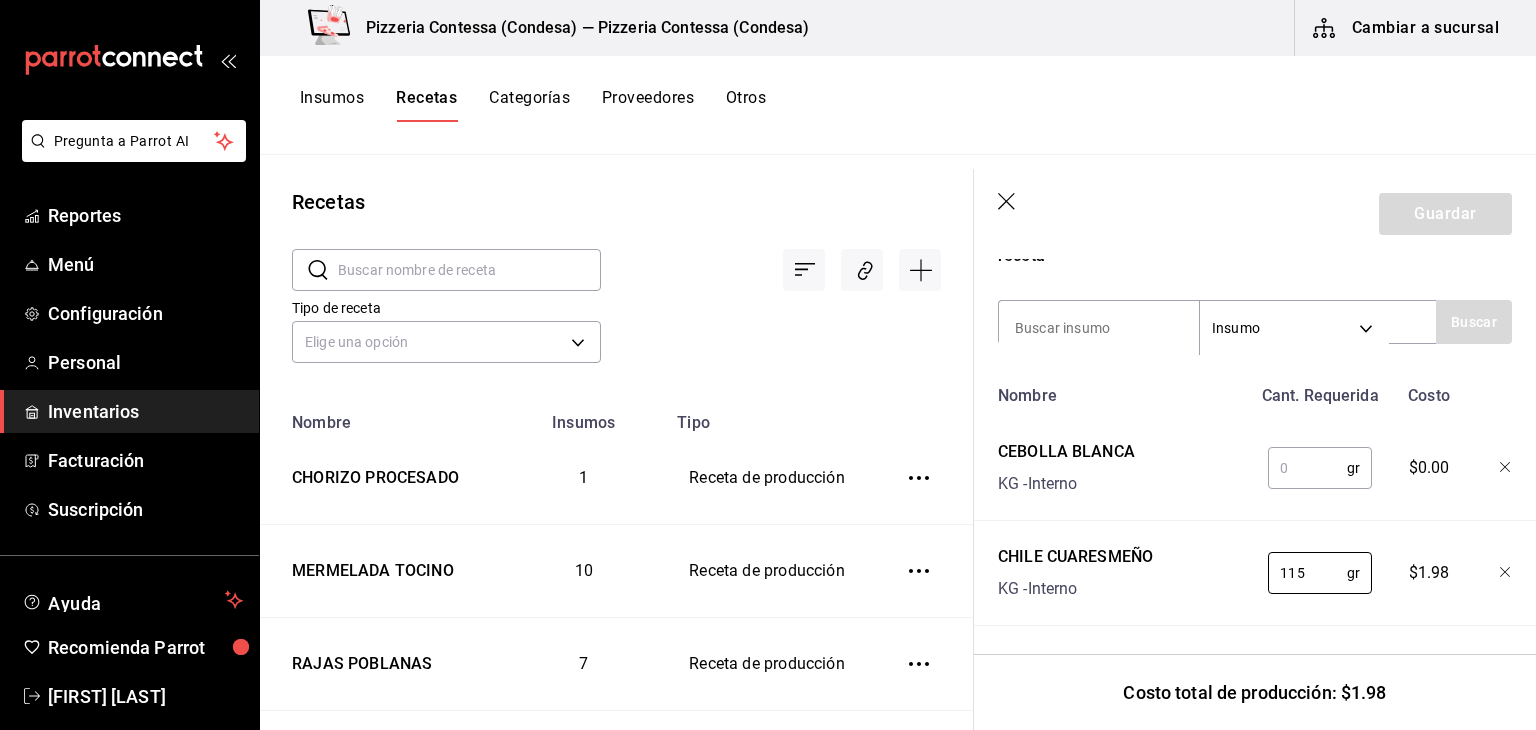 type on "115" 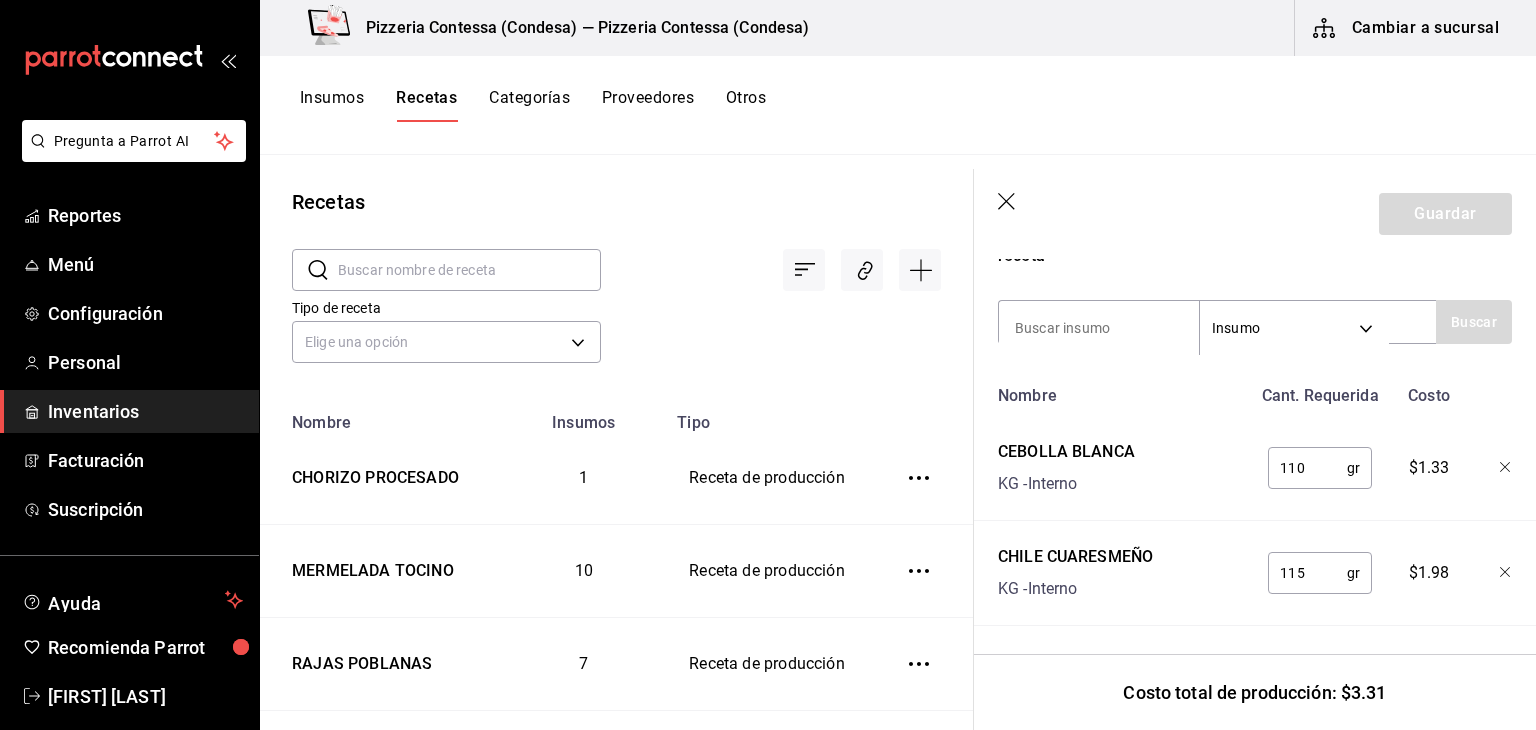 type on "110" 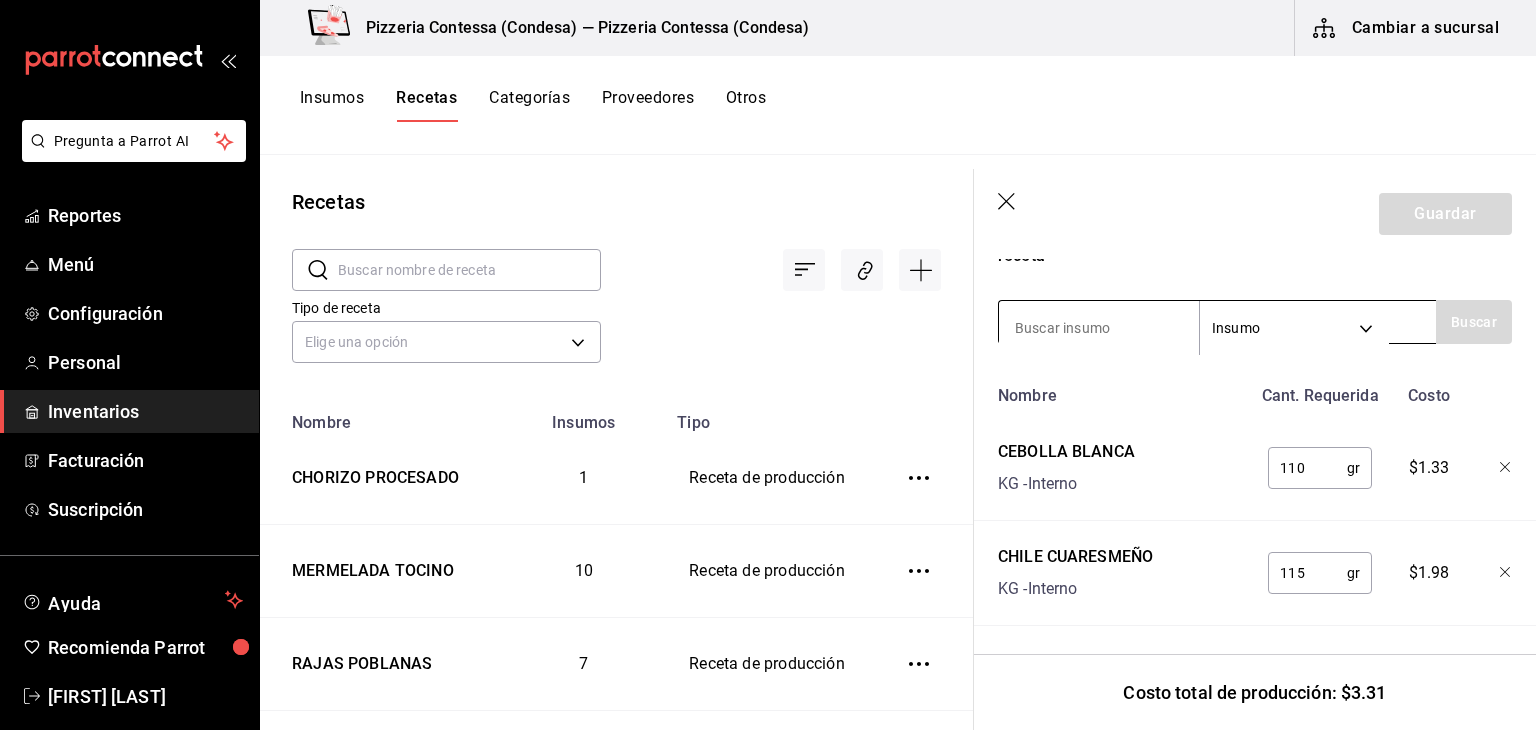 click at bounding box center [1099, 328] 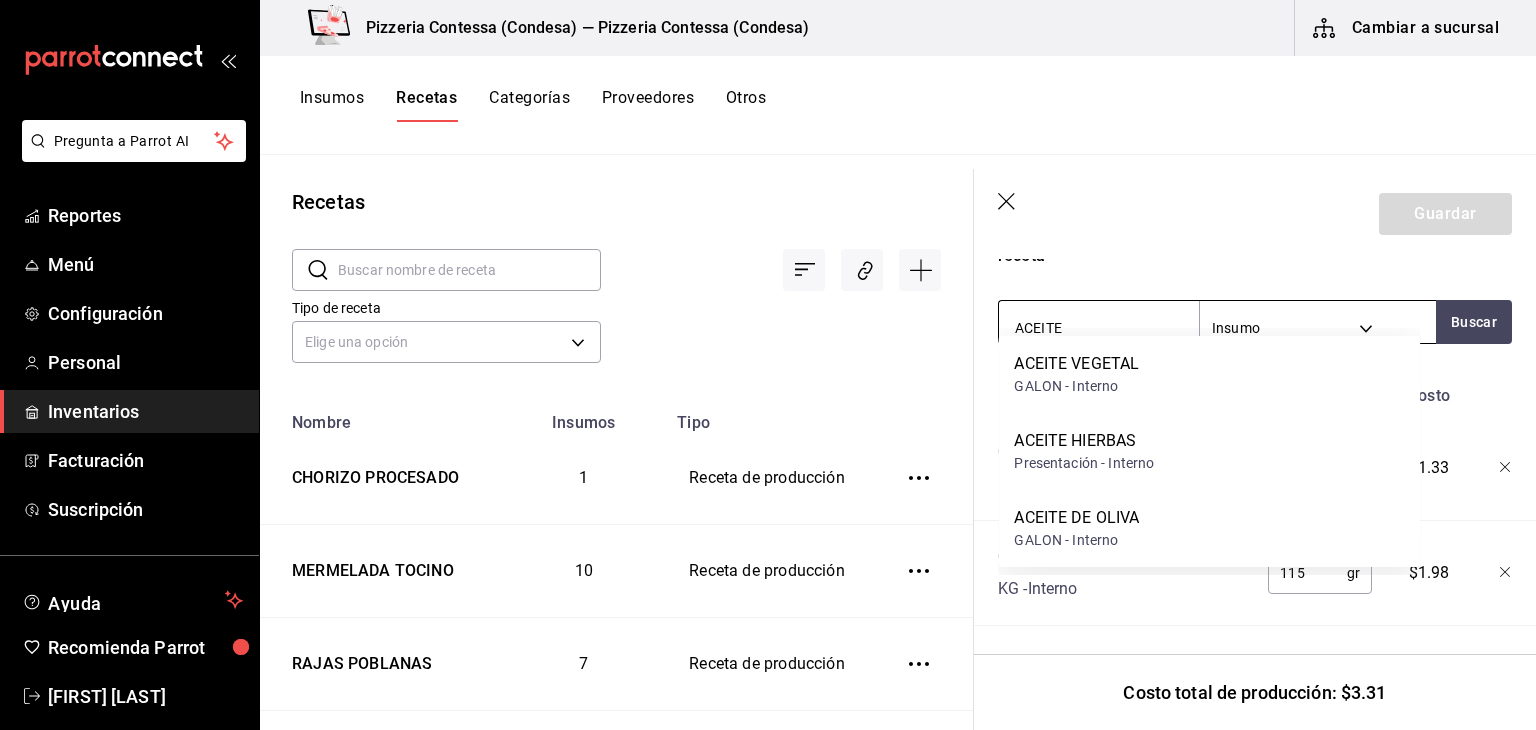 type on "ACEITE" 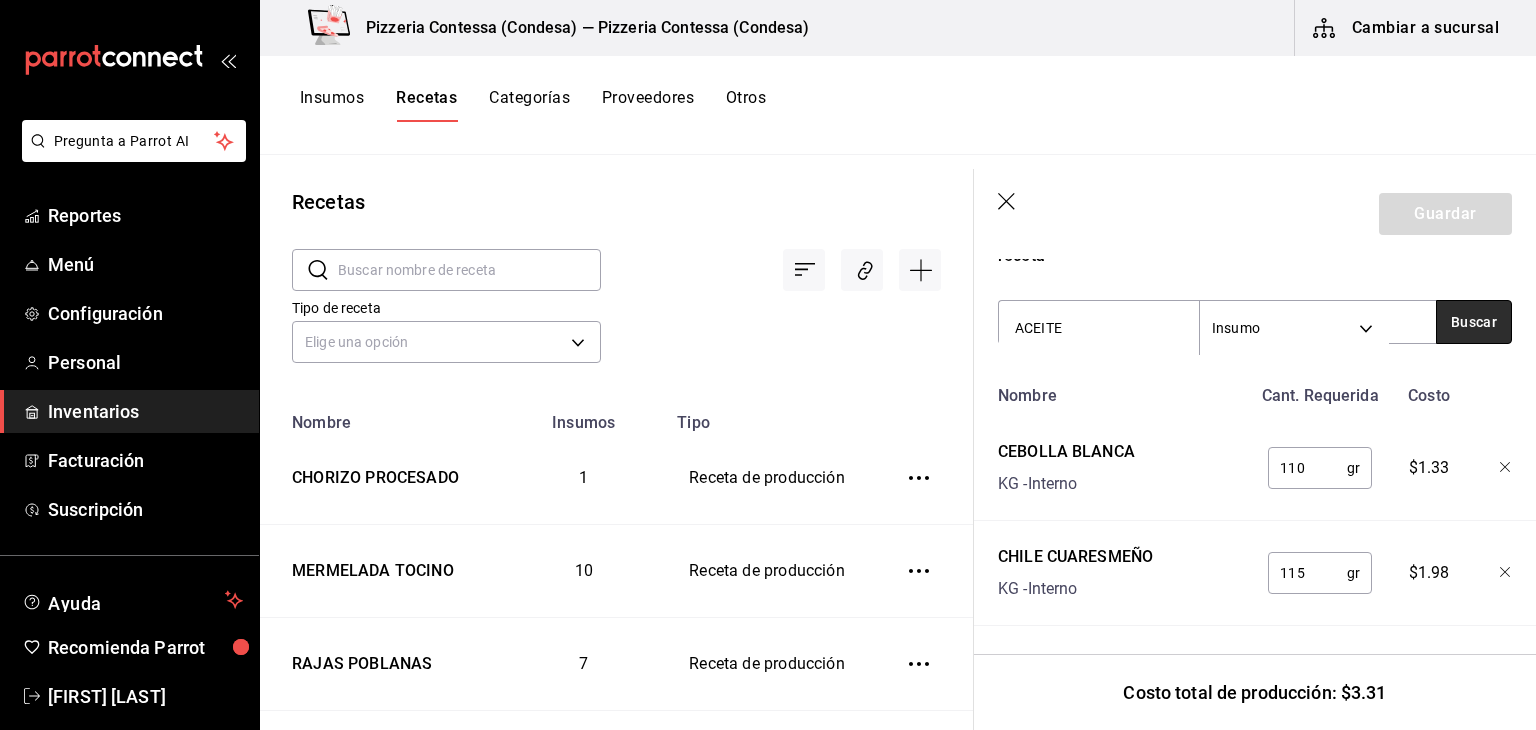 click on "Buscar" at bounding box center (1474, 322) 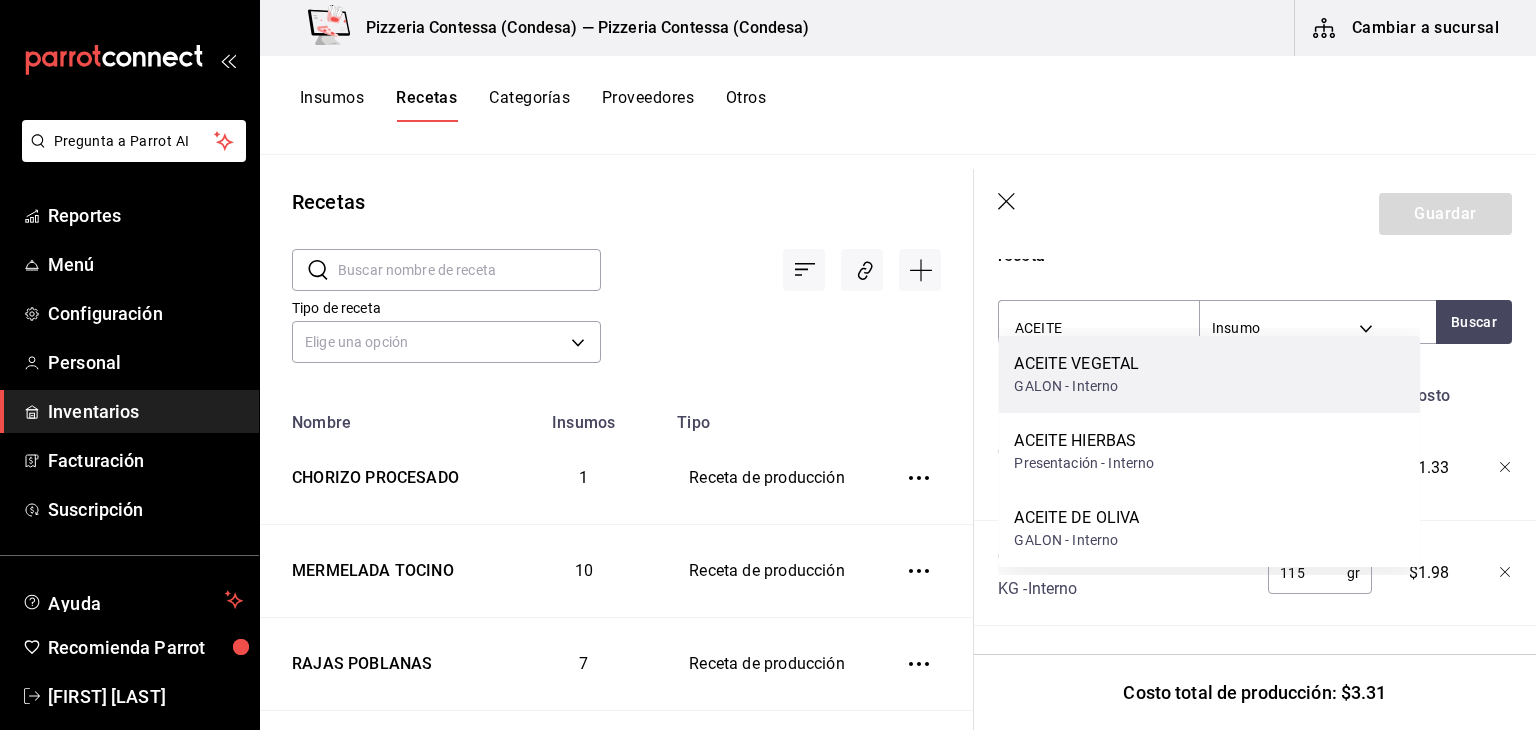 click on "ACEITE VEGETAL GALON - Interno" at bounding box center (1209, 374) 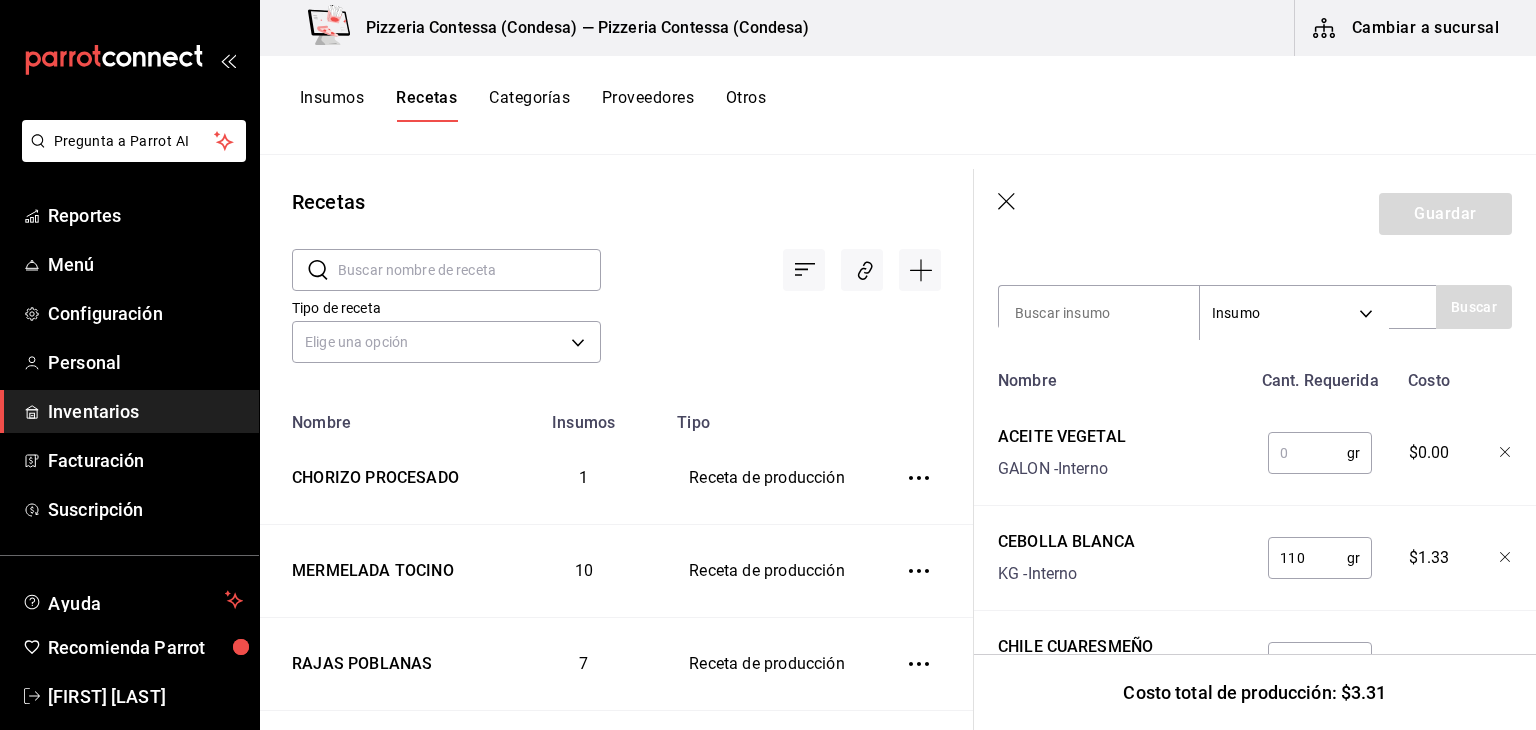click at bounding box center (1307, 453) 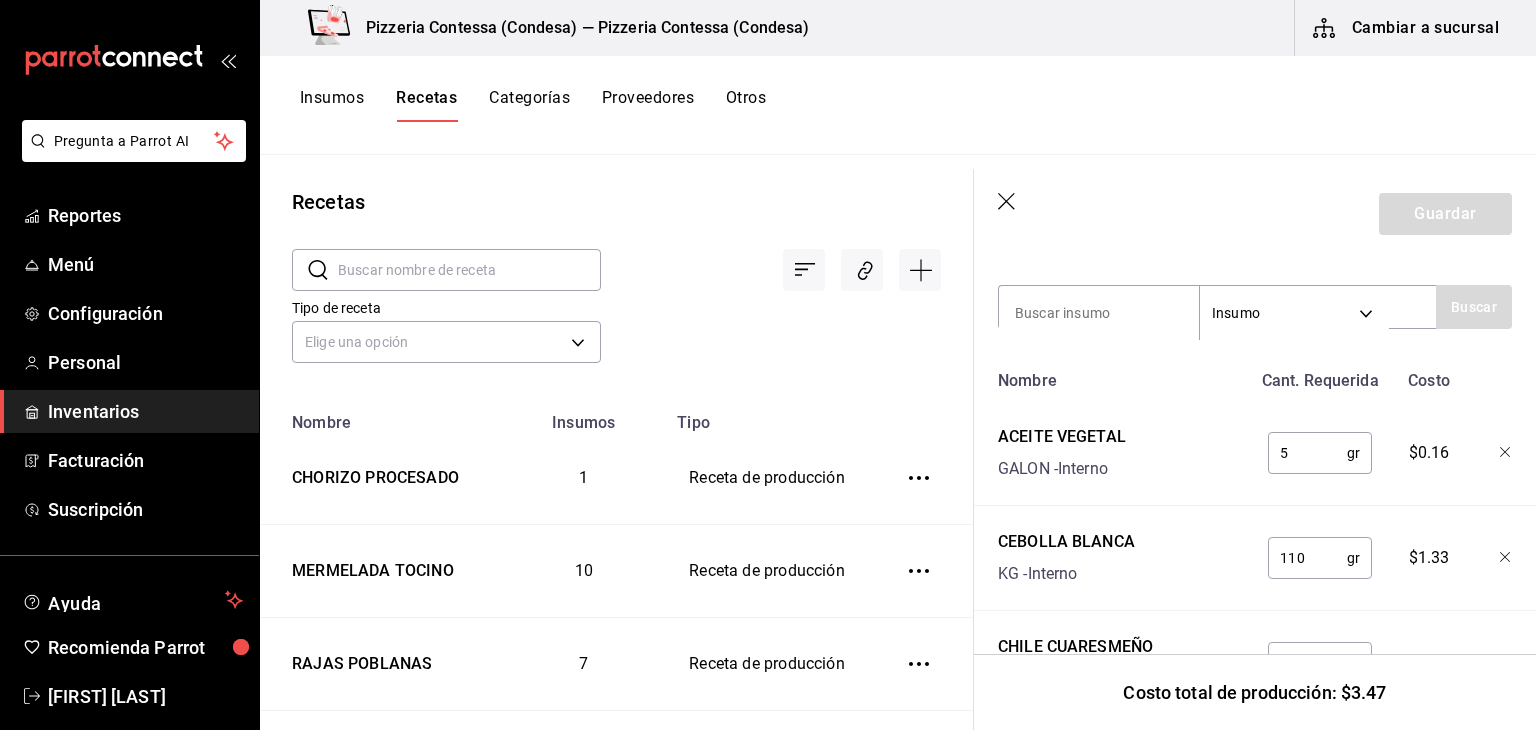 type on "5" 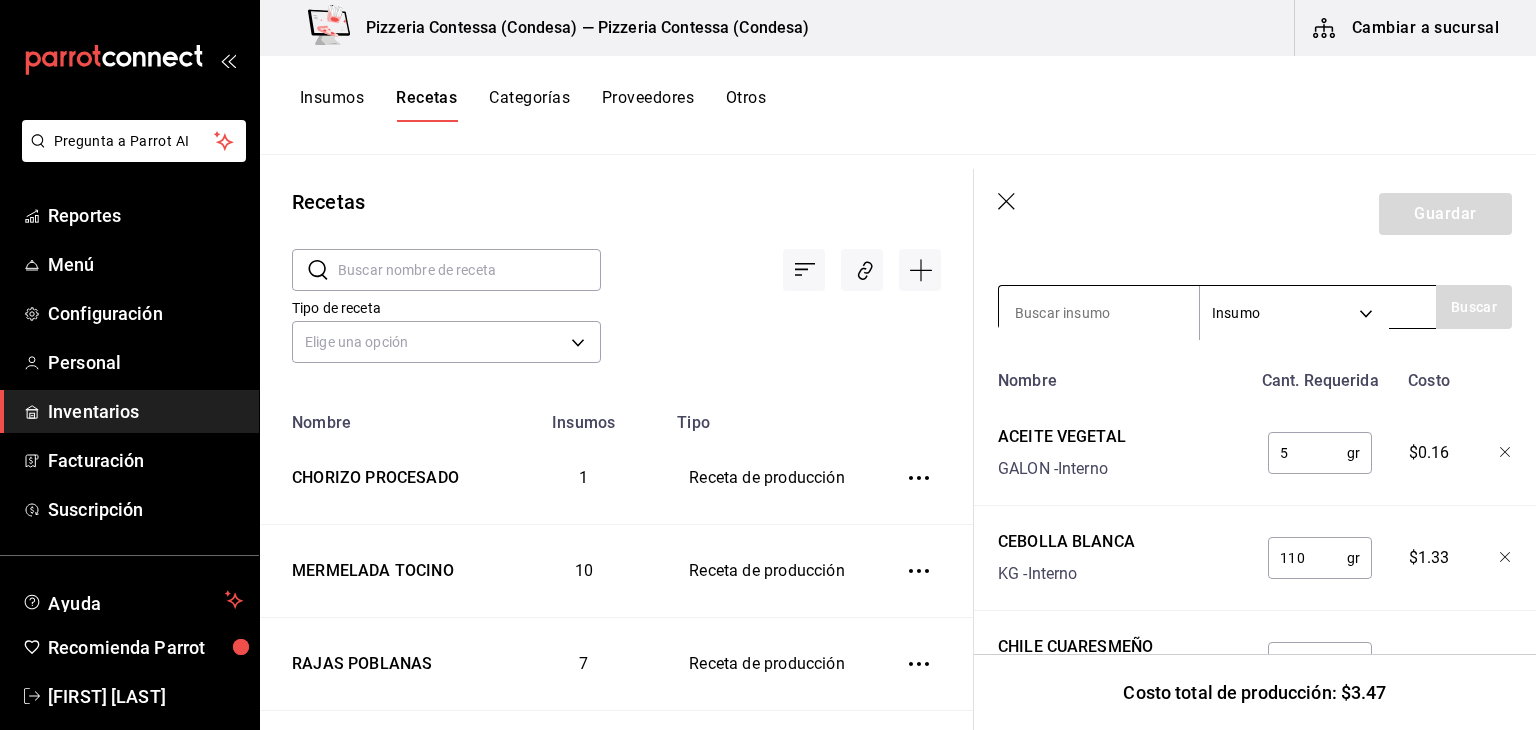 click at bounding box center (1099, 313) 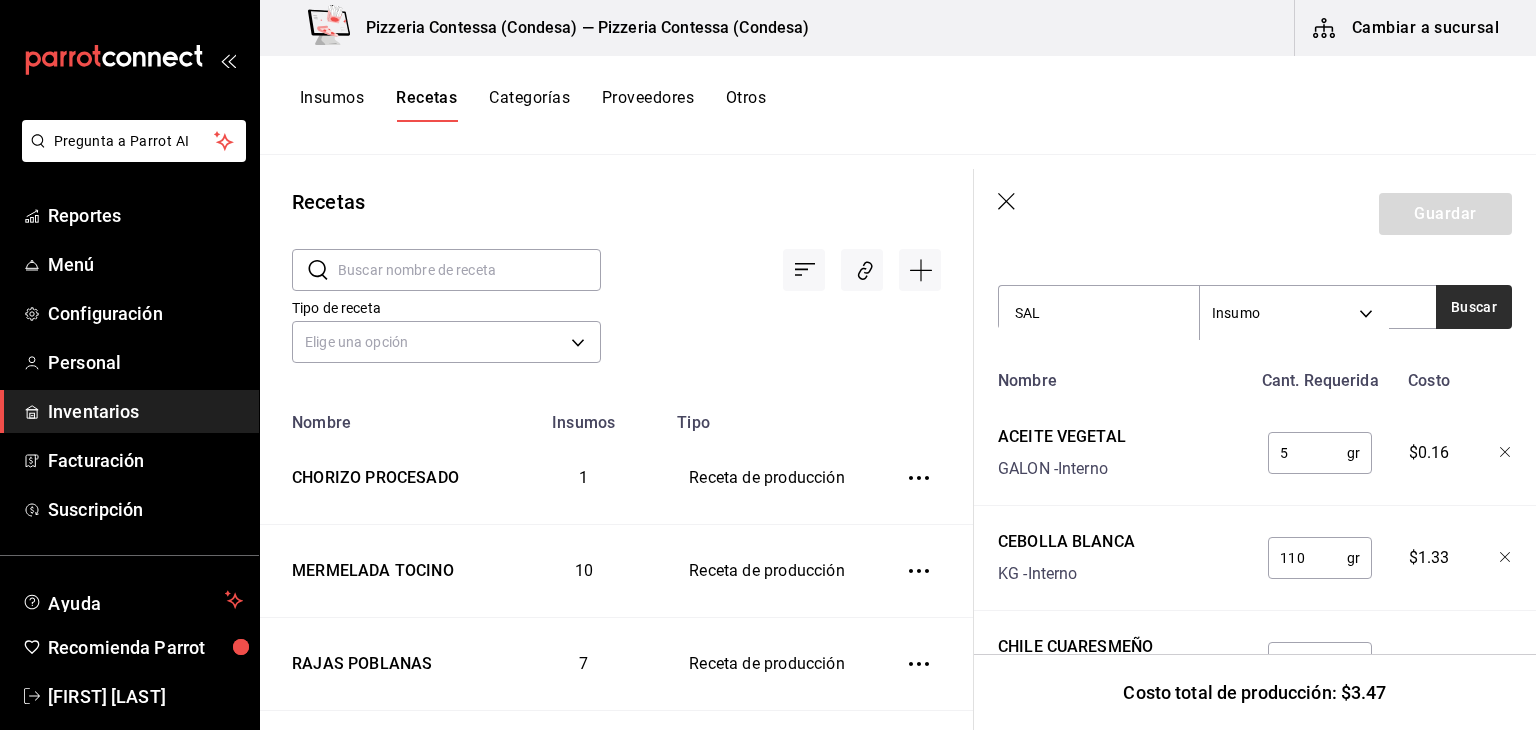 type on "SAL" 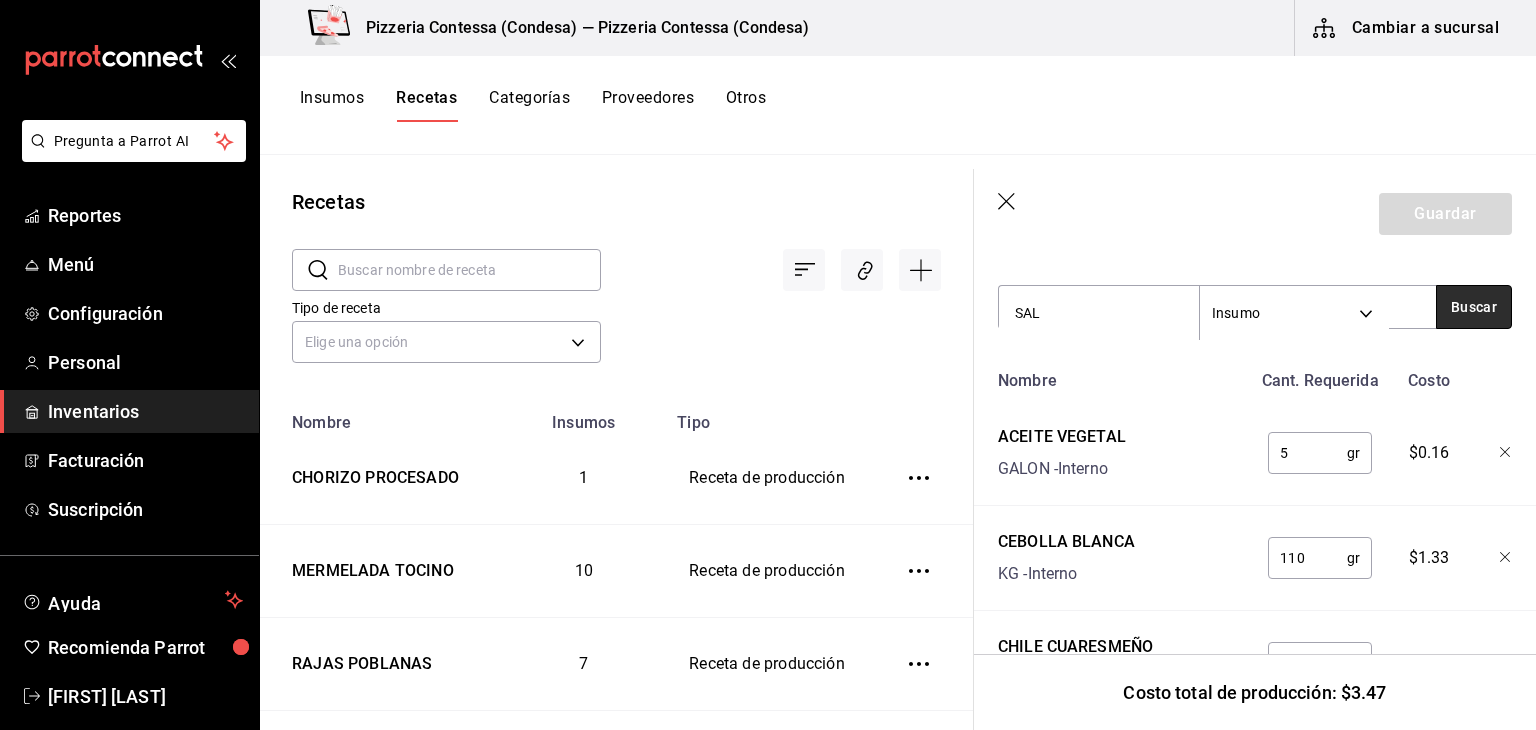 click on "Buscar" at bounding box center [1474, 307] 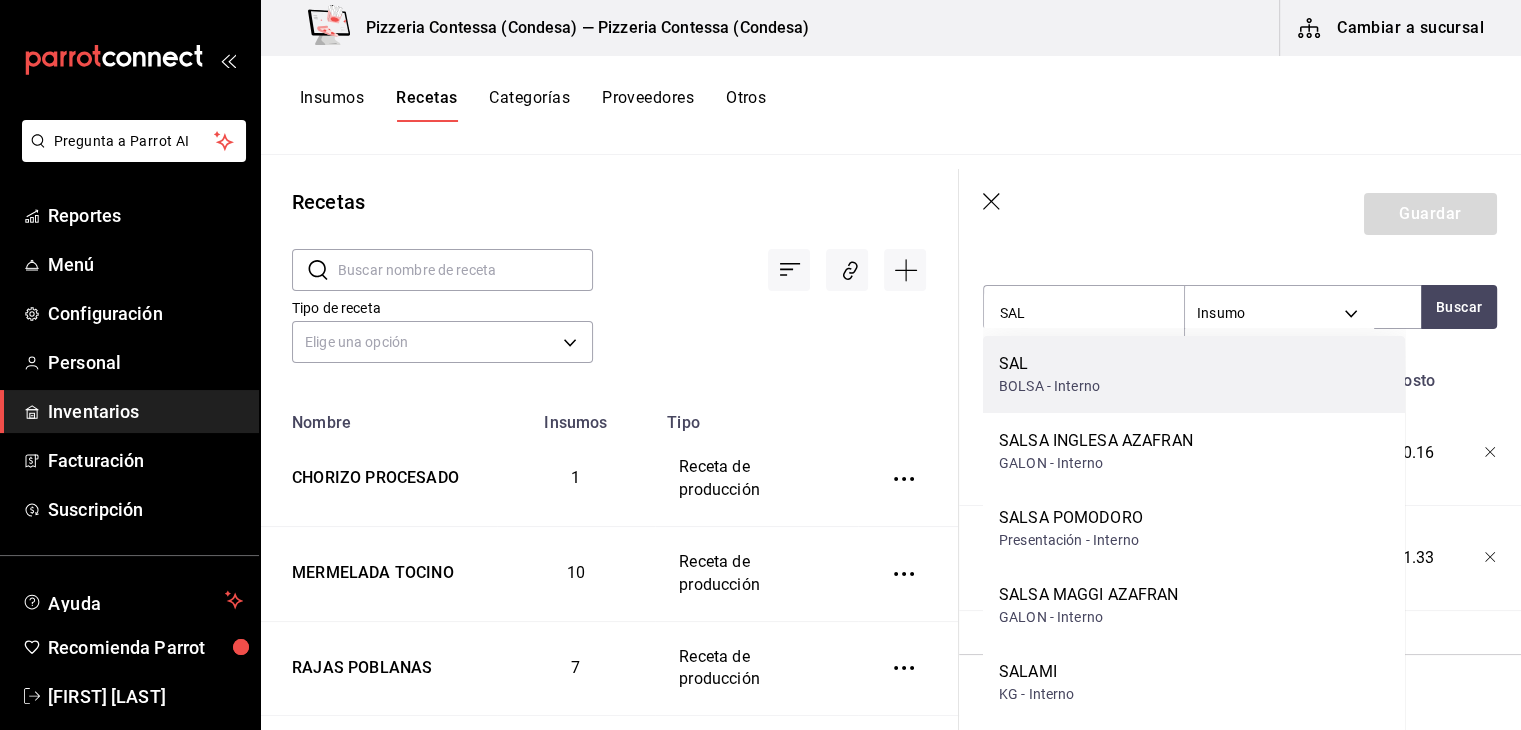 click on "SAL BOLSA - Interno" at bounding box center [1194, 374] 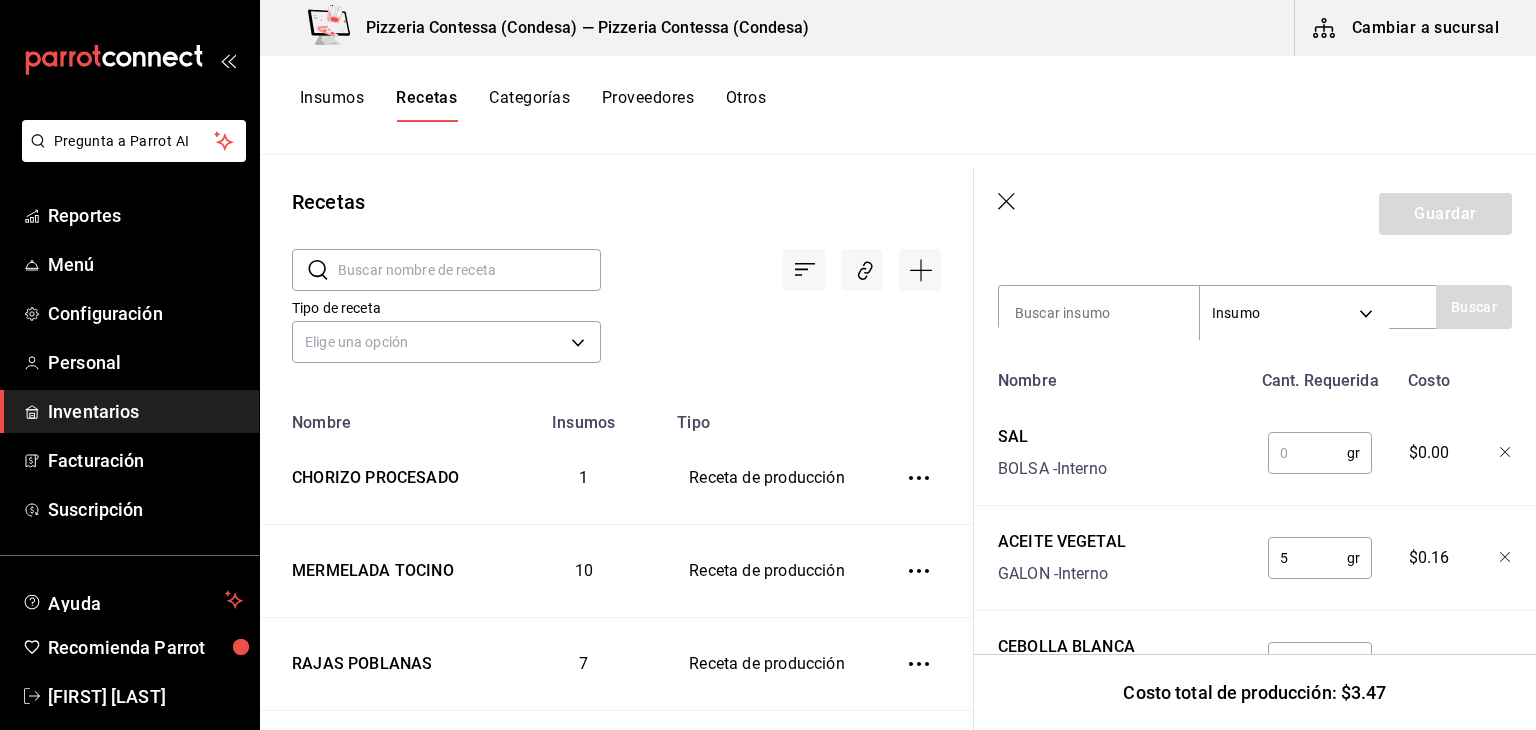 click at bounding box center [1307, 453] 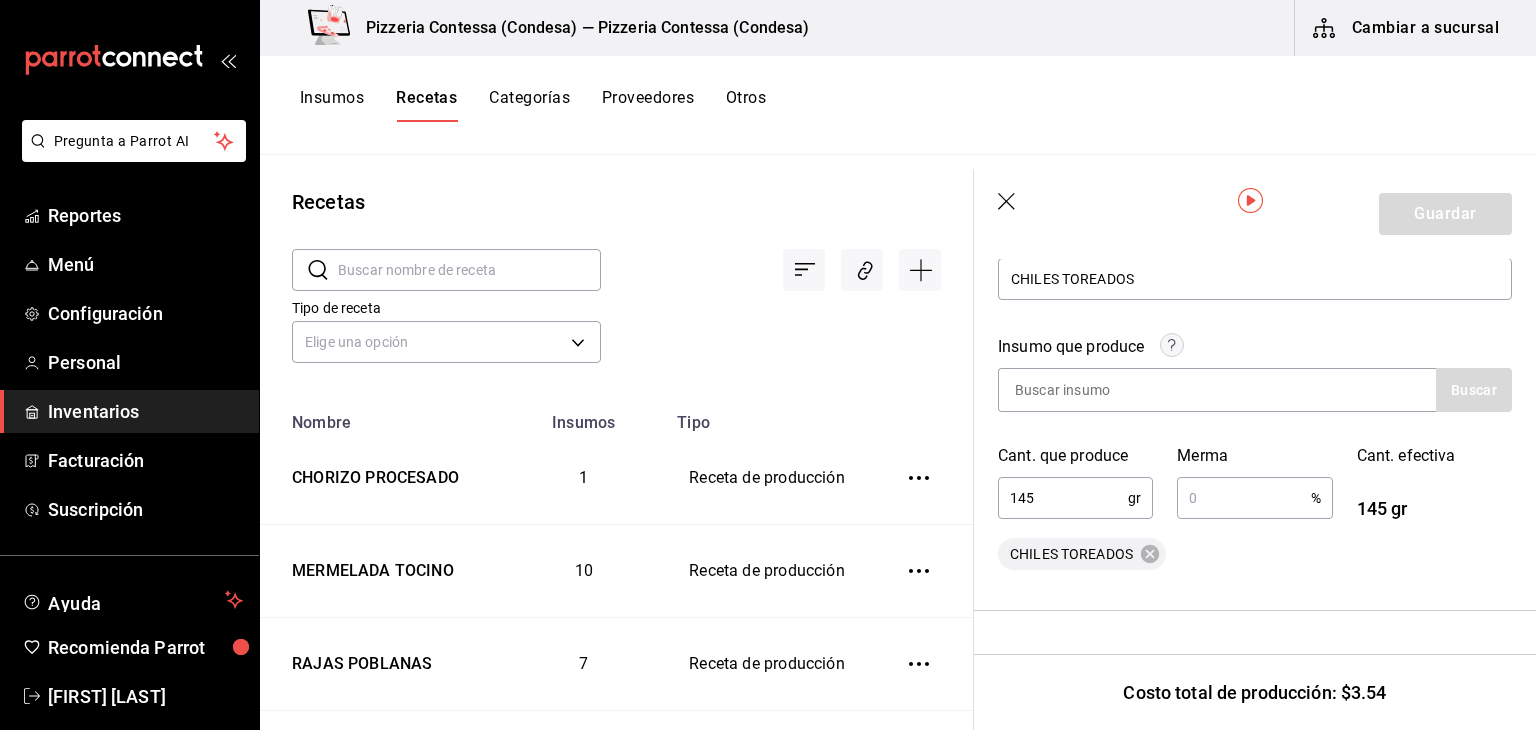 scroll, scrollTop: 252, scrollLeft: 0, axis: vertical 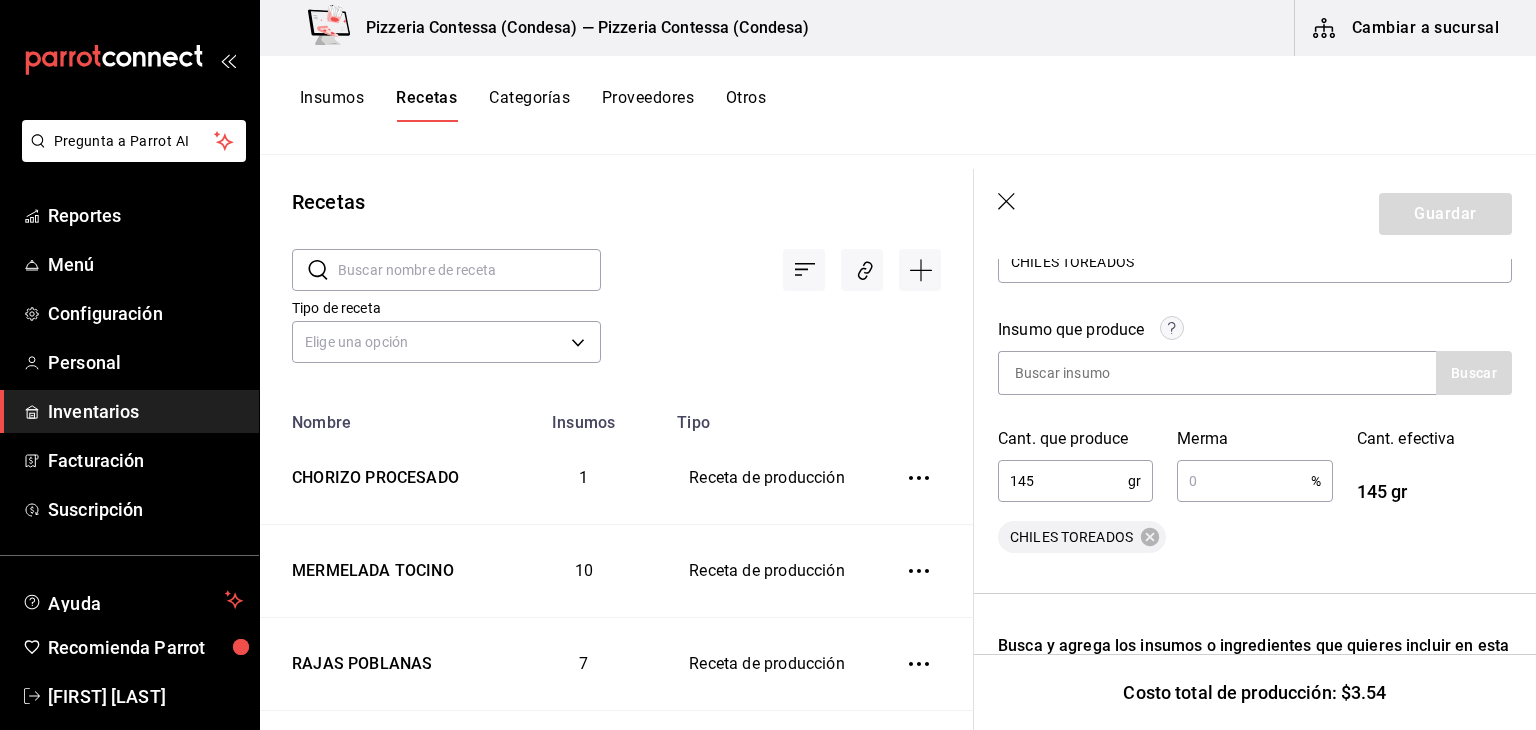 type on "5" 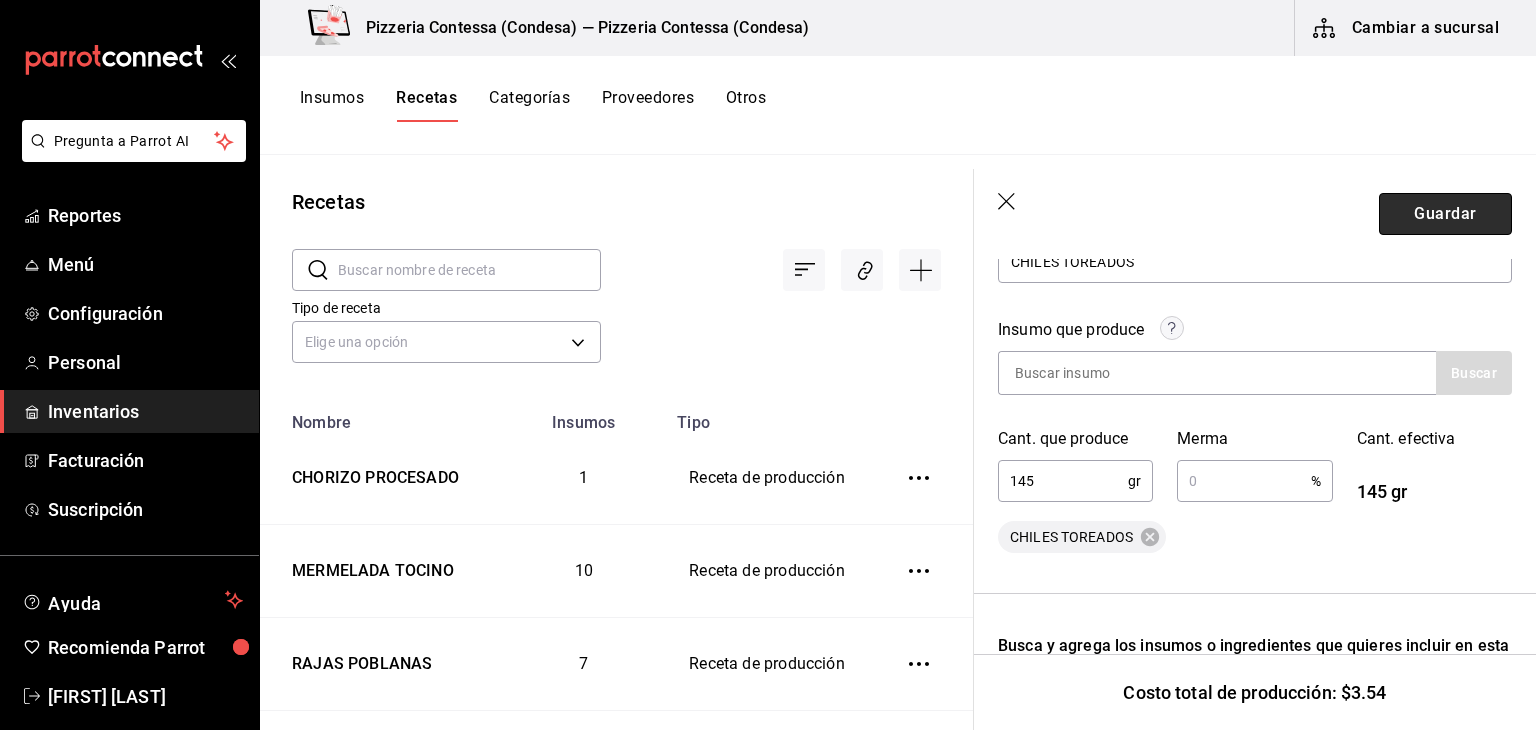 click on "Guardar" at bounding box center [1445, 214] 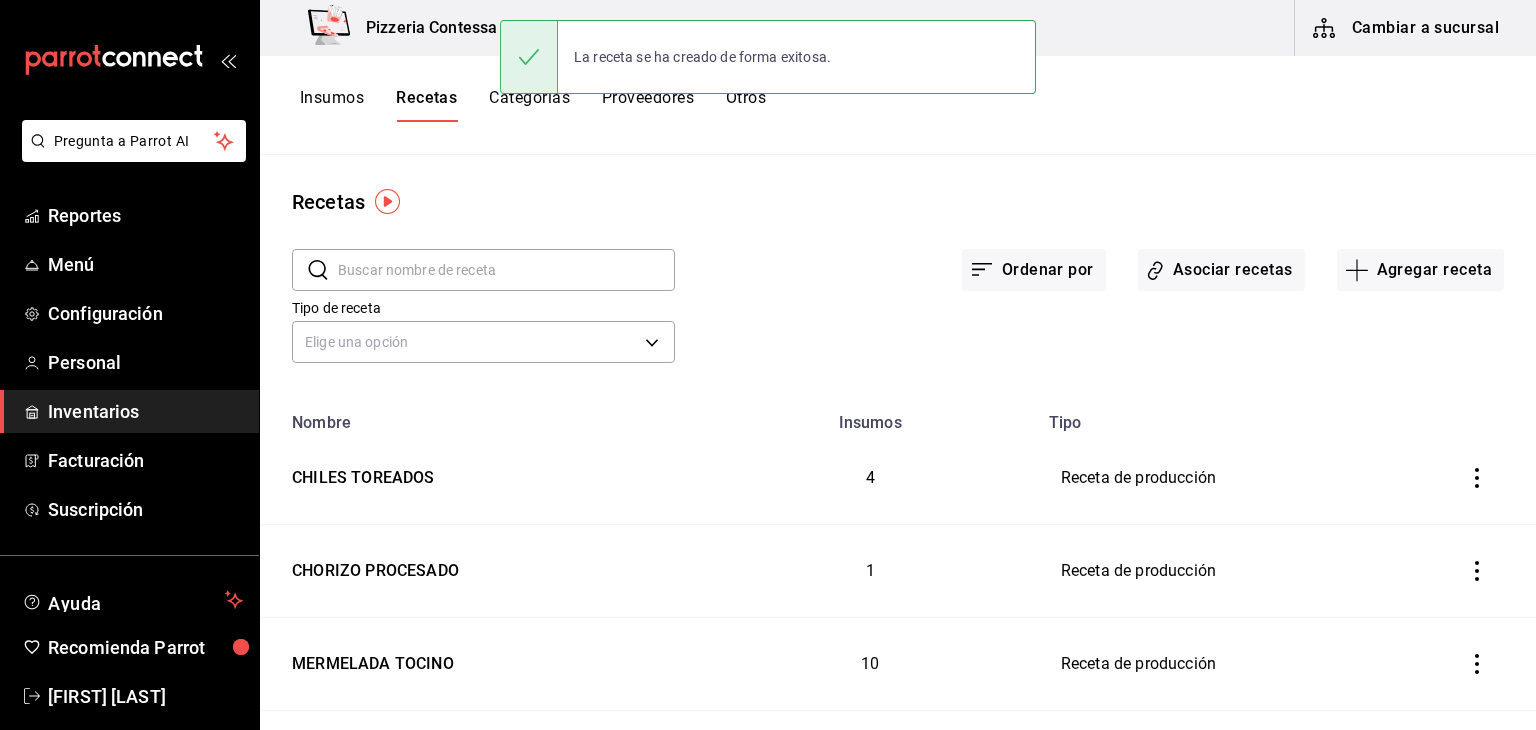scroll, scrollTop: 0, scrollLeft: 0, axis: both 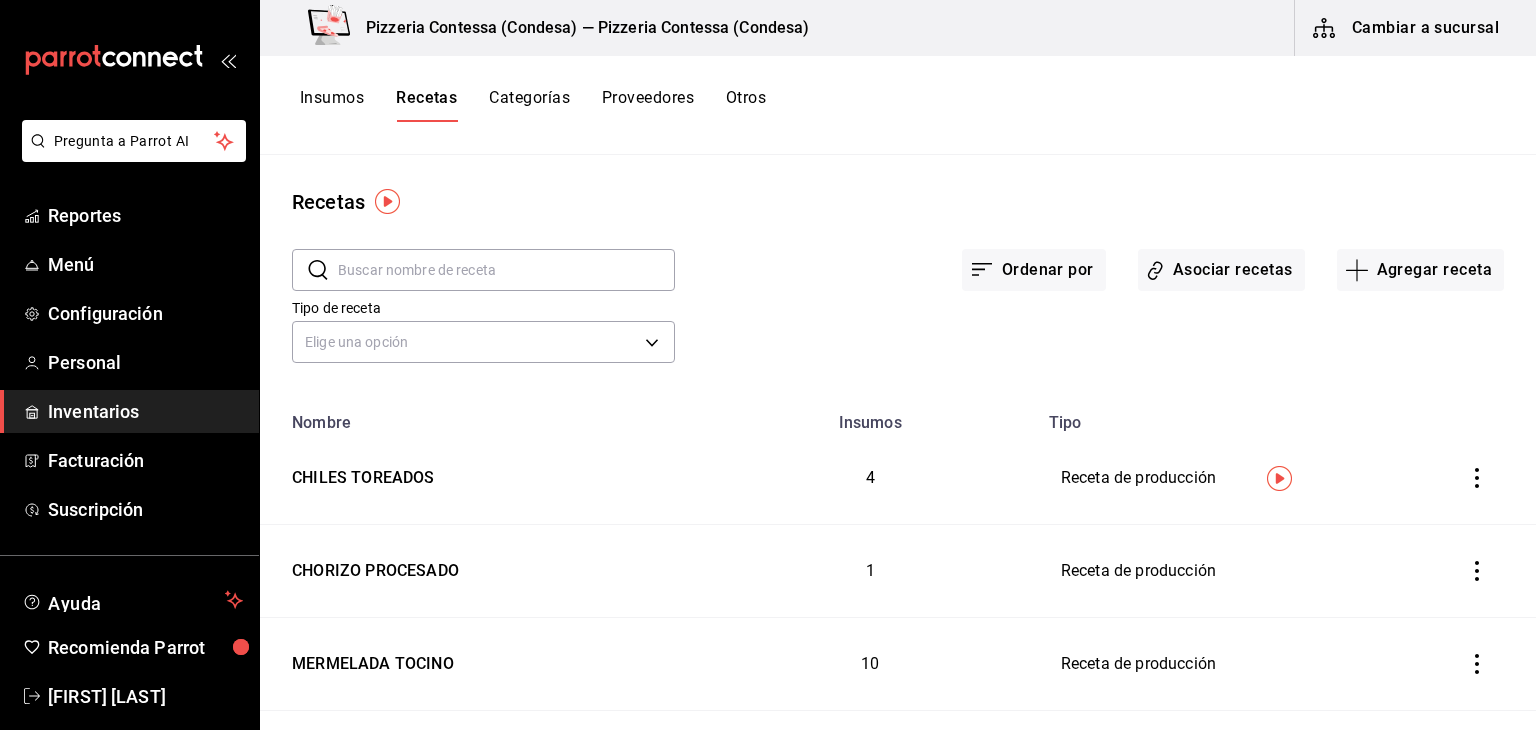 click on "Insumos" at bounding box center (332, 105) 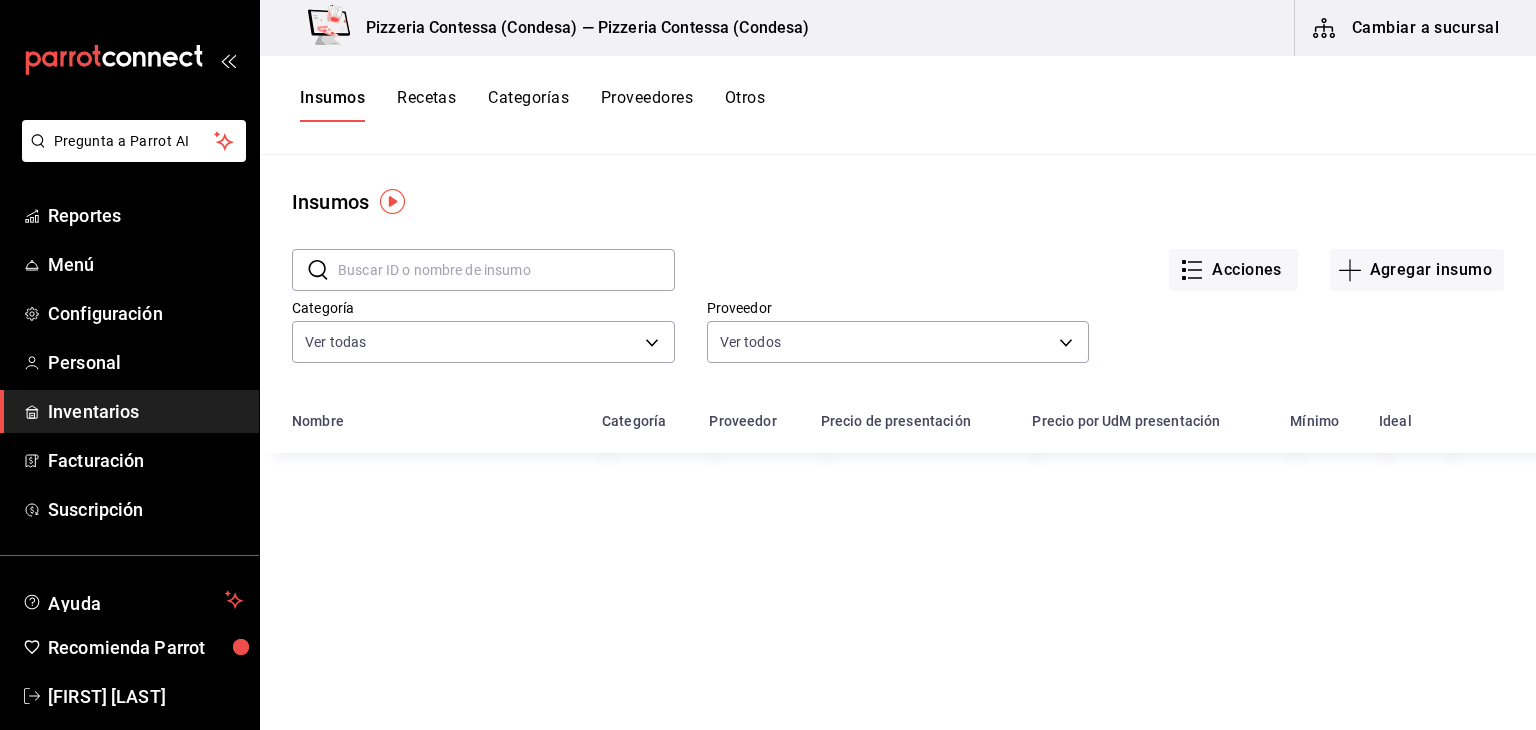 click at bounding box center (506, 270) 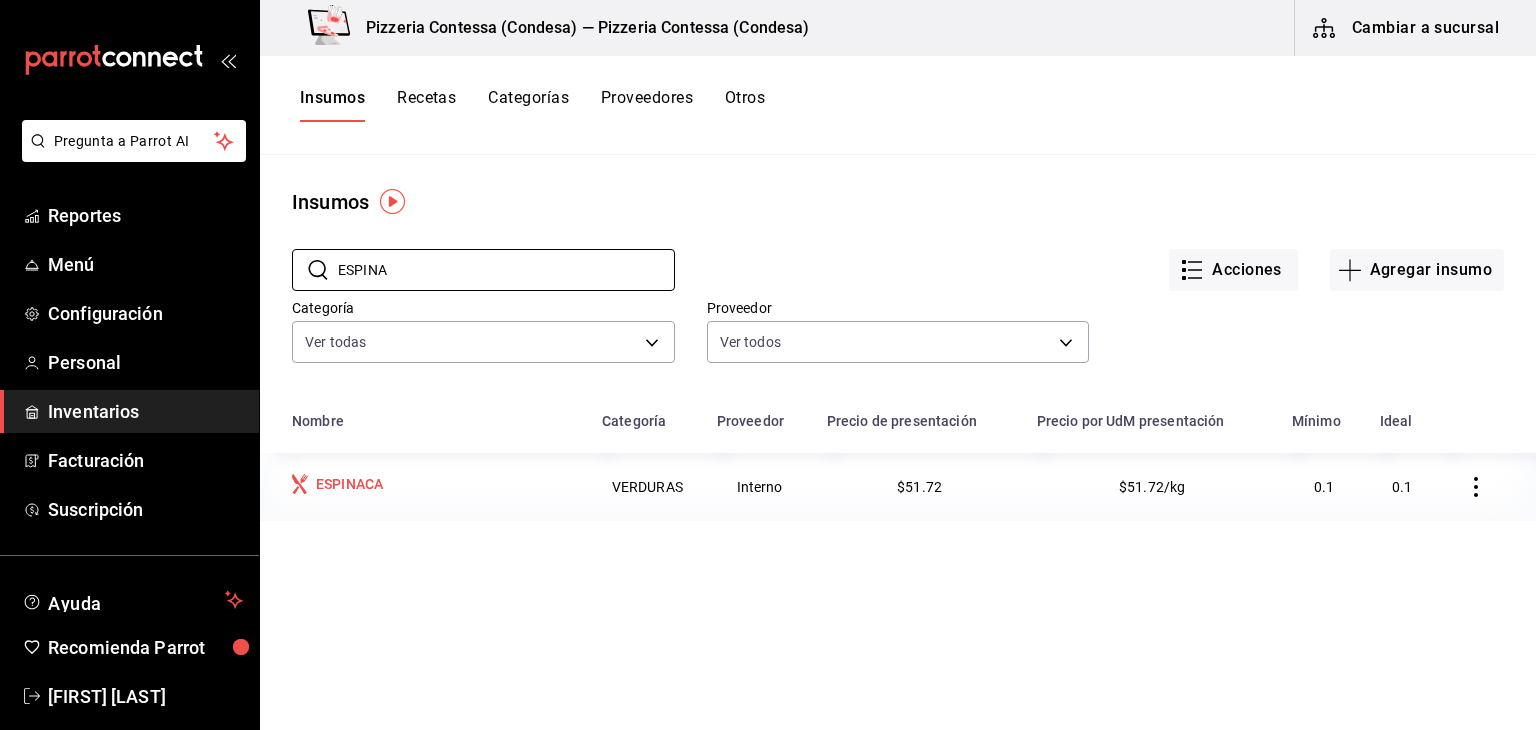 type on "ESPINA" 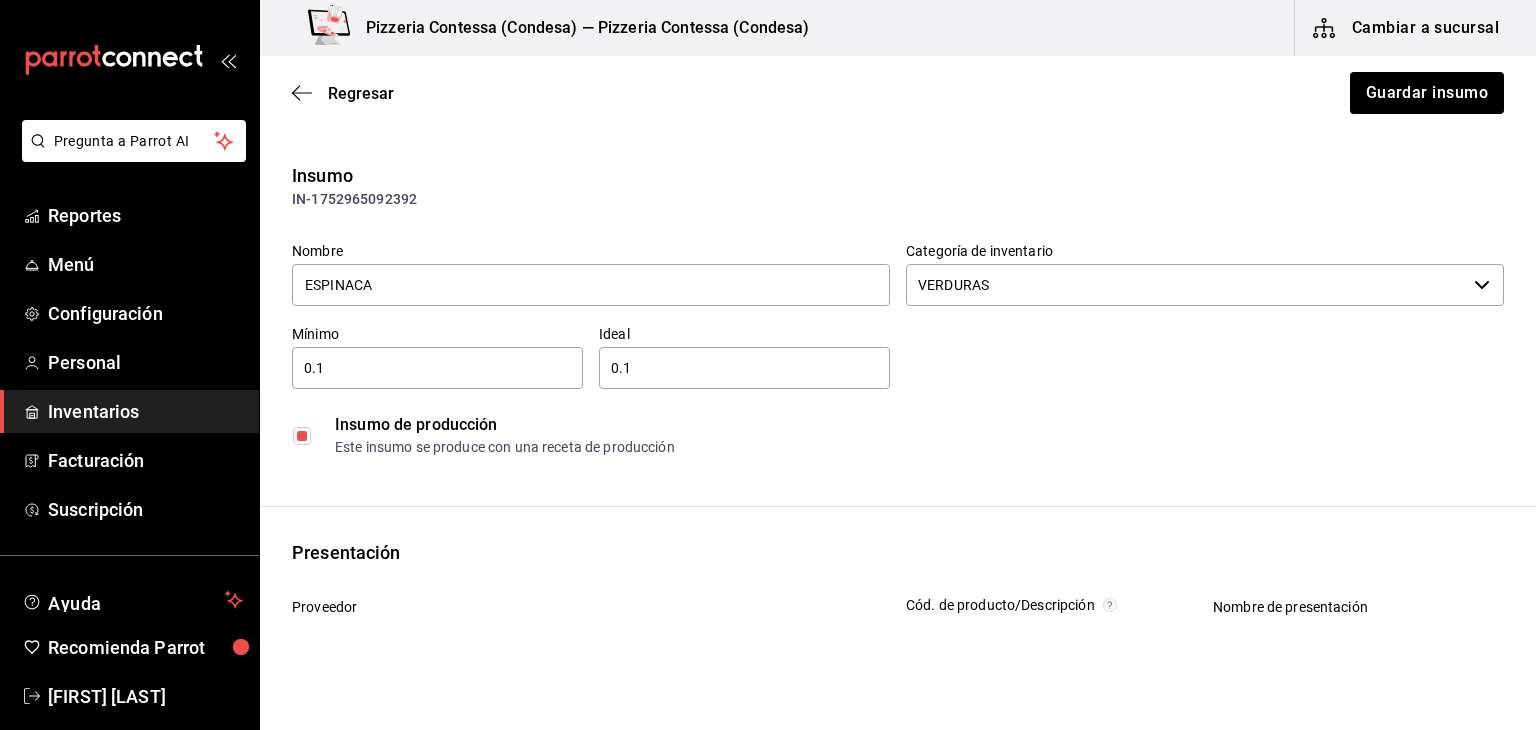 click at bounding box center (302, 436) 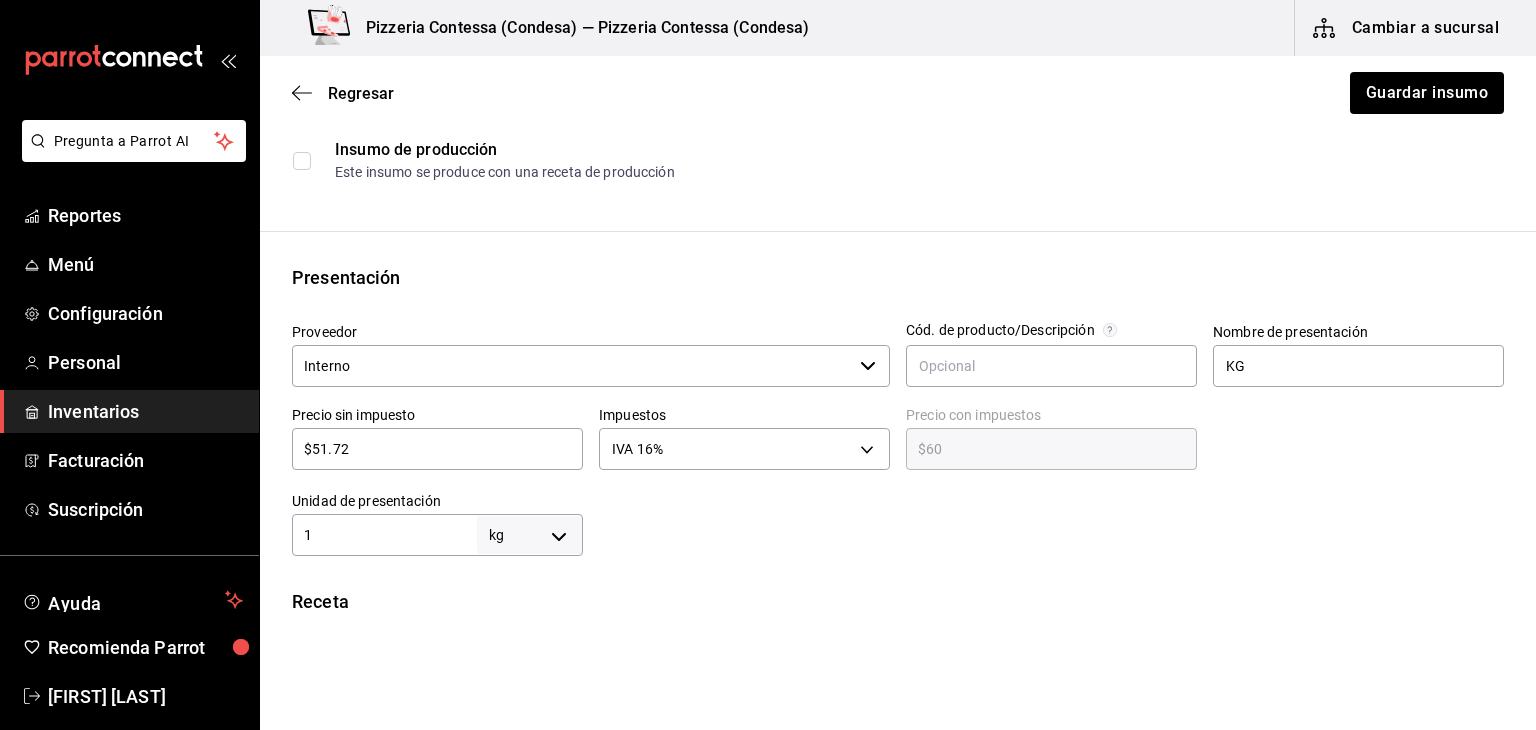 scroll, scrollTop: 276, scrollLeft: 0, axis: vertical 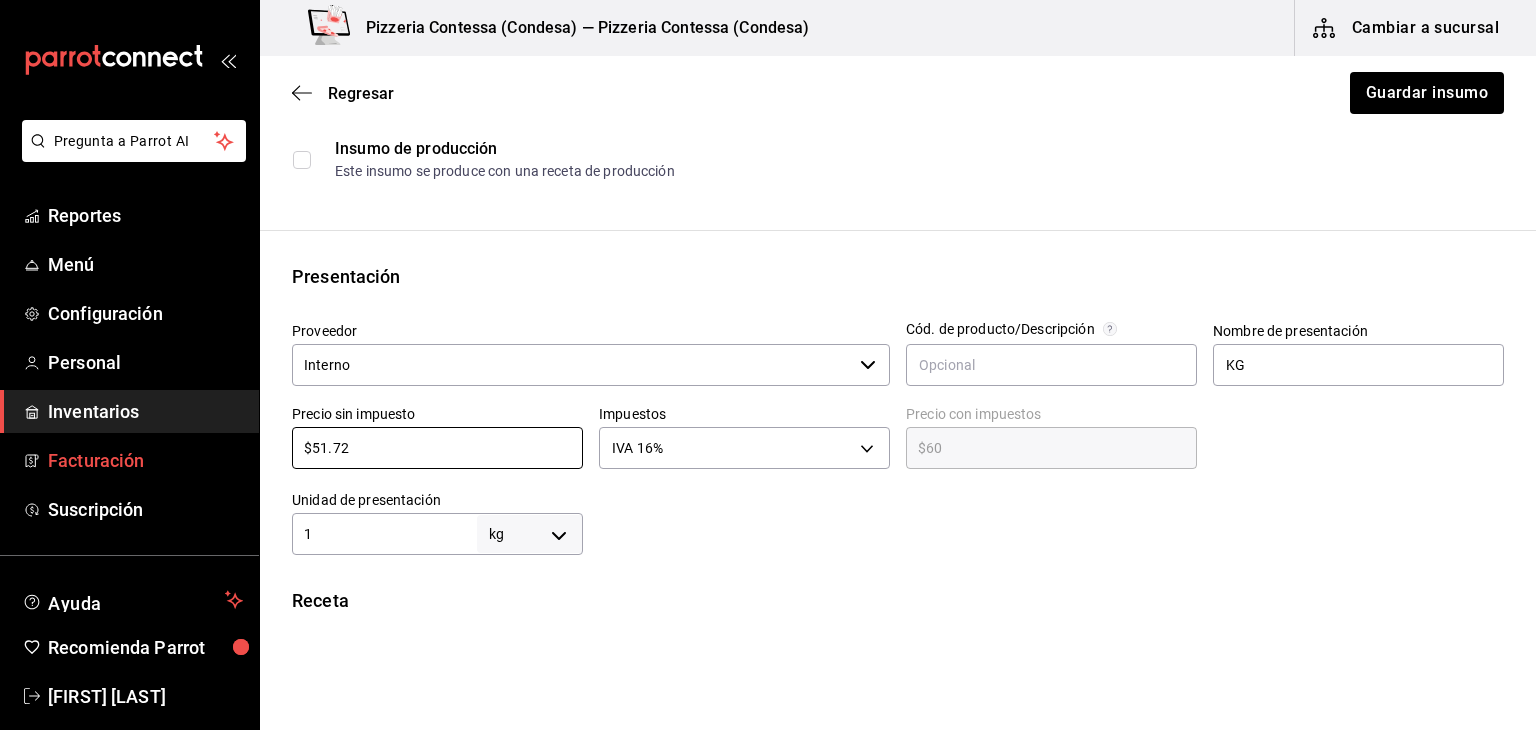 drag, startPoint x: 316, startPoint y: 429, endPoint x: 198, endPoint y: 442, distance: 118.71394 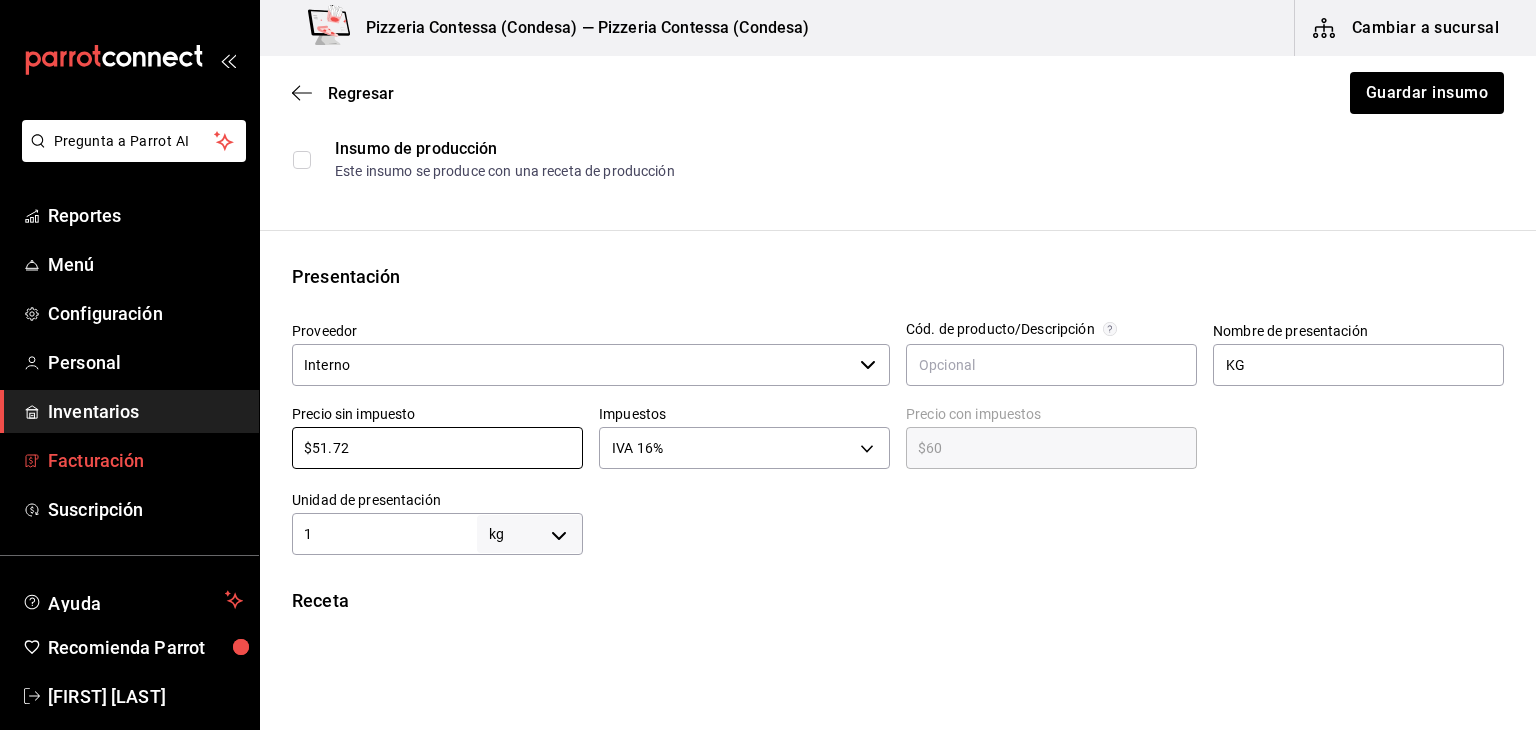 type on "$6" 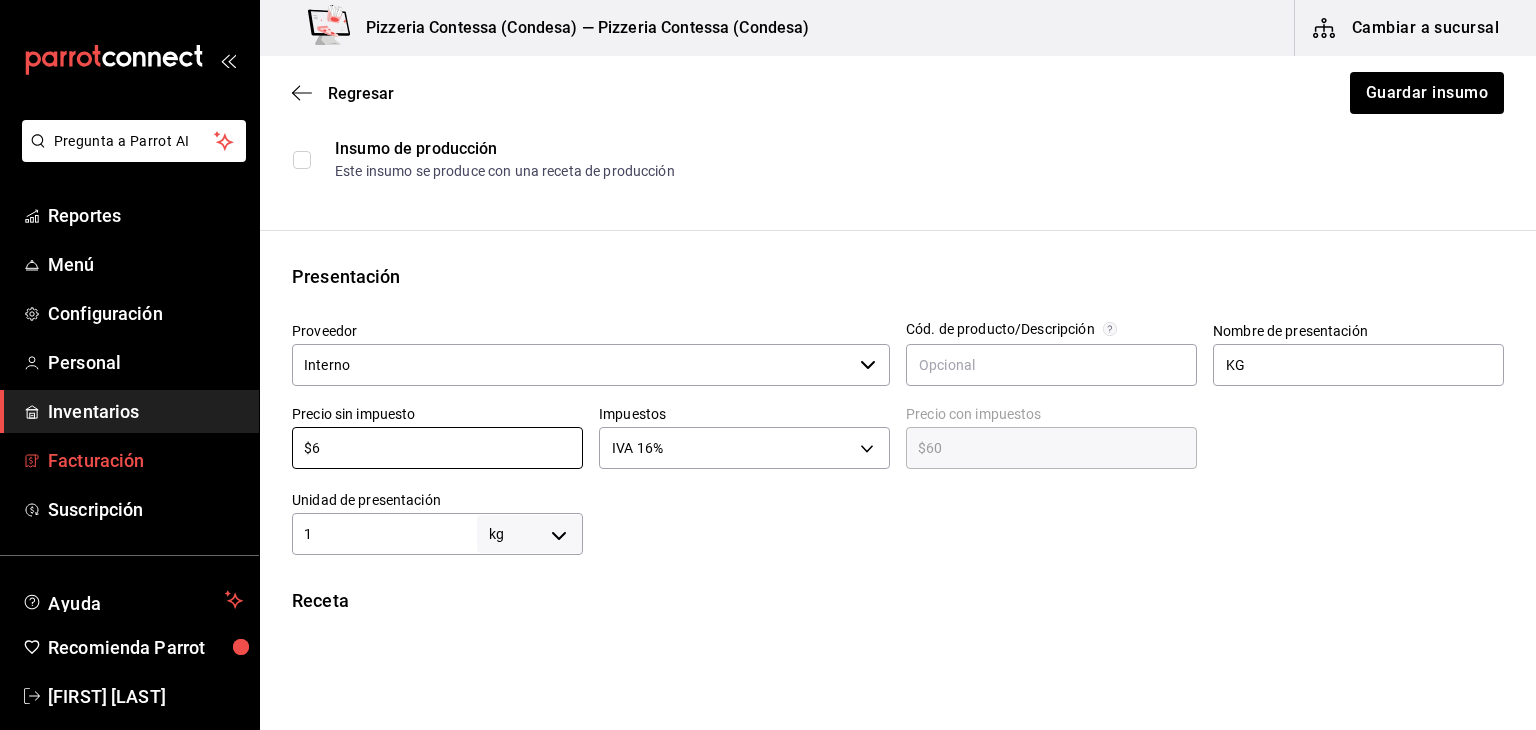 type on "$6.96" 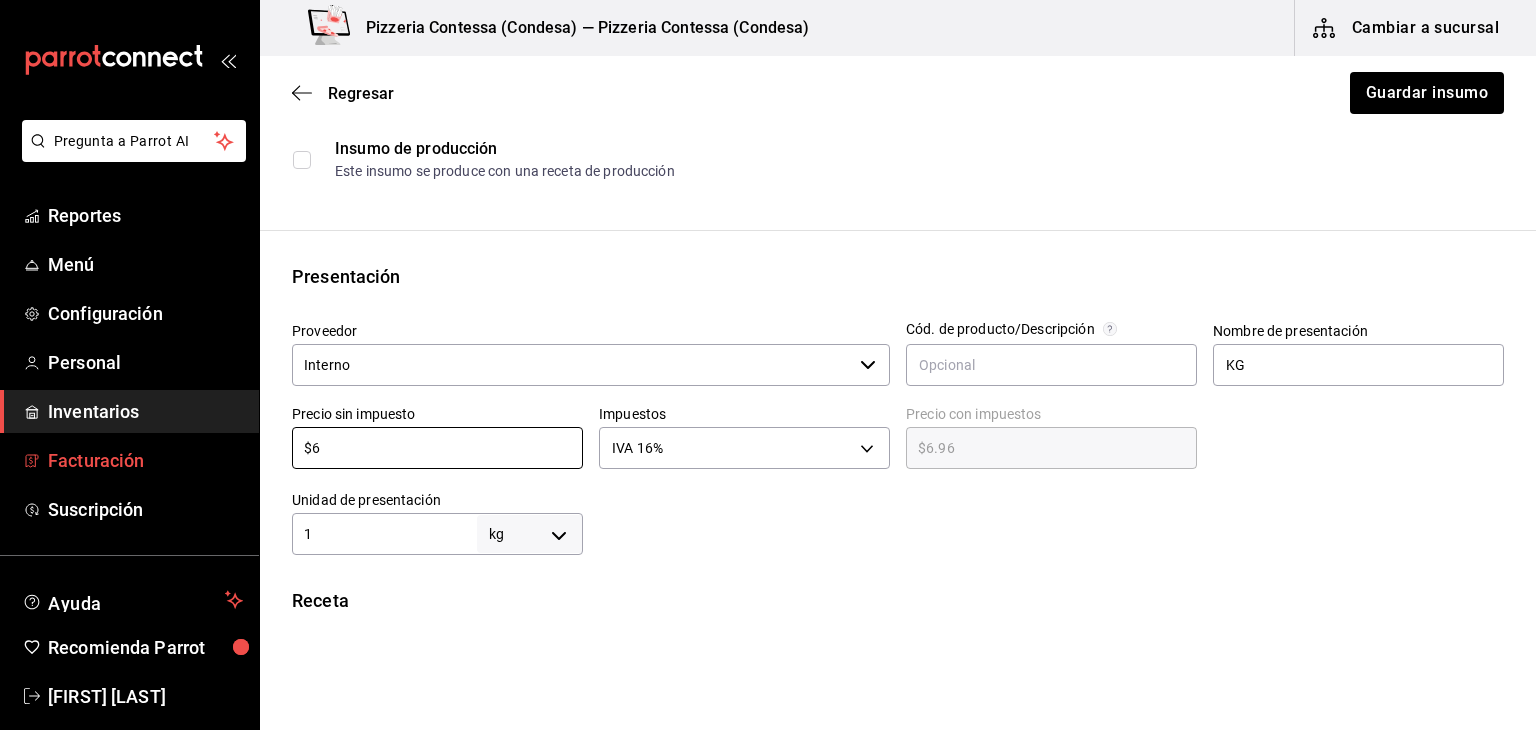 type on "$60" 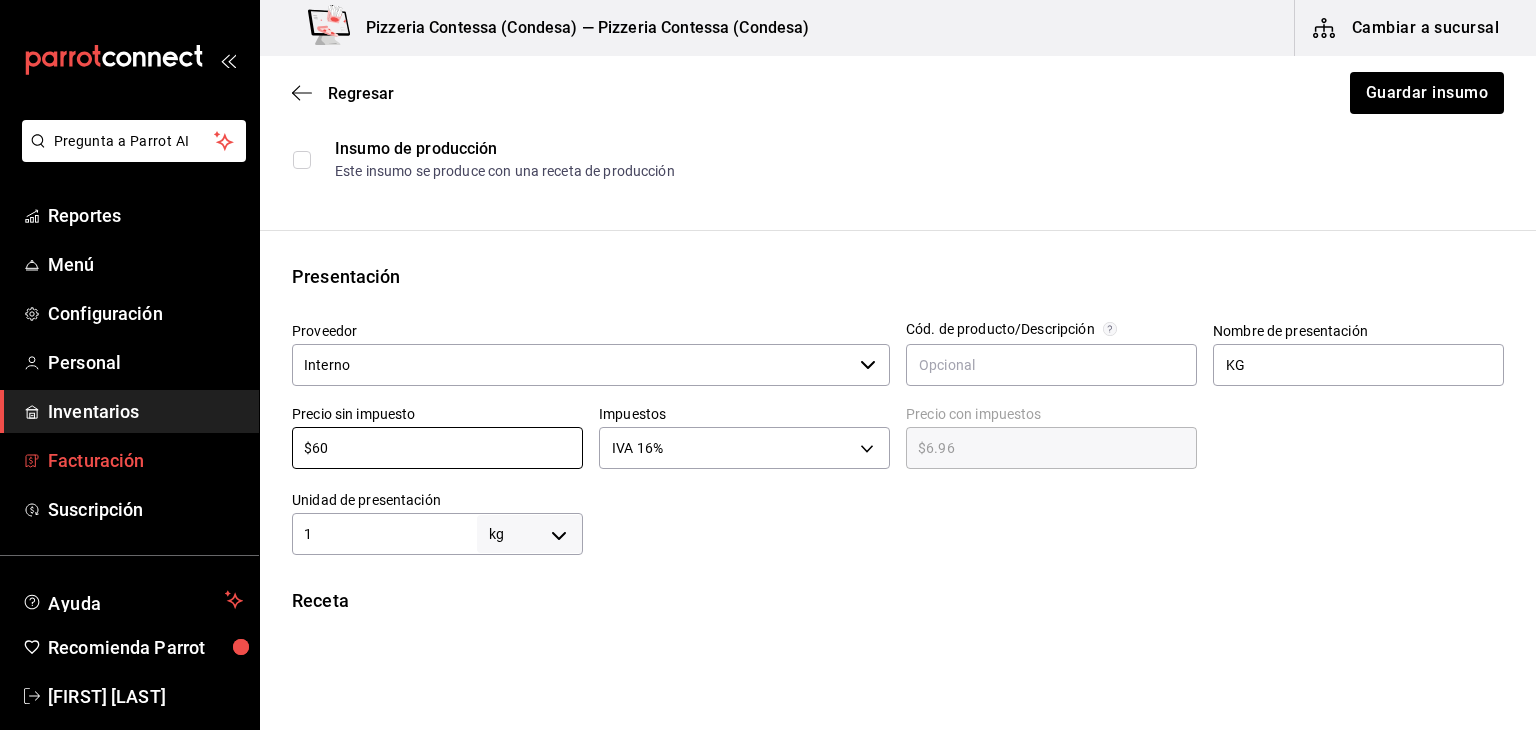 type on "$69.60" 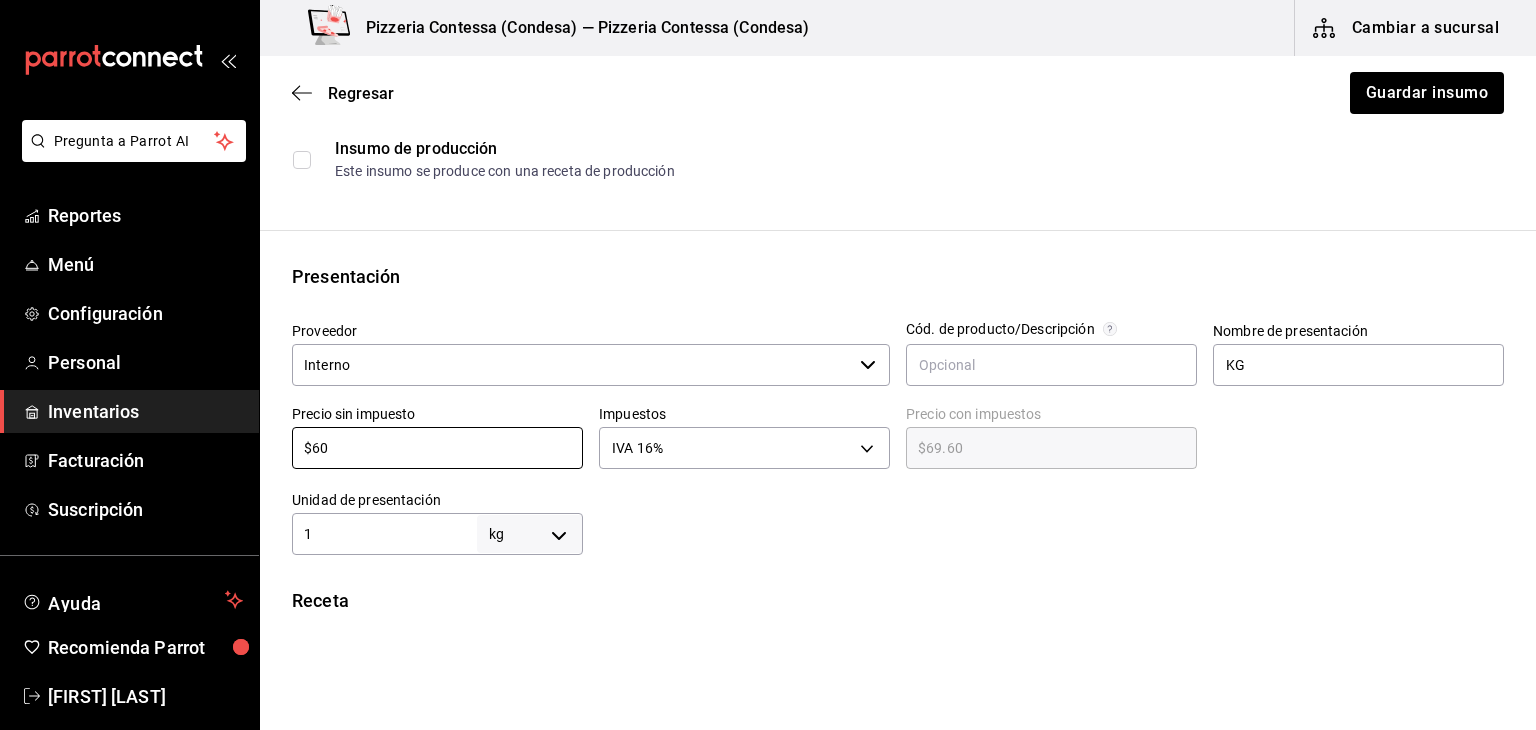 type on "$60" 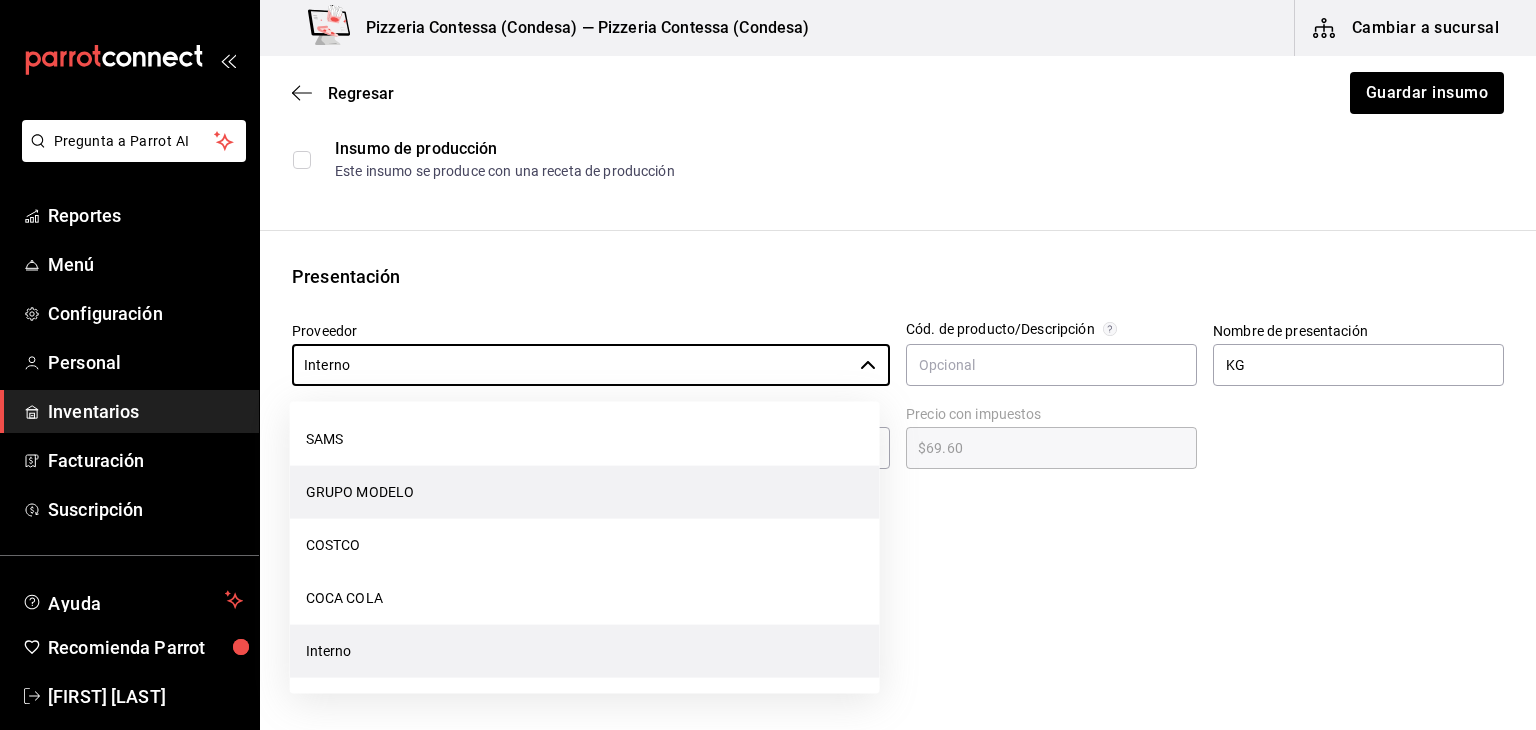 scroll, scrollTop: 0, scrollLeft: 0, axis: both 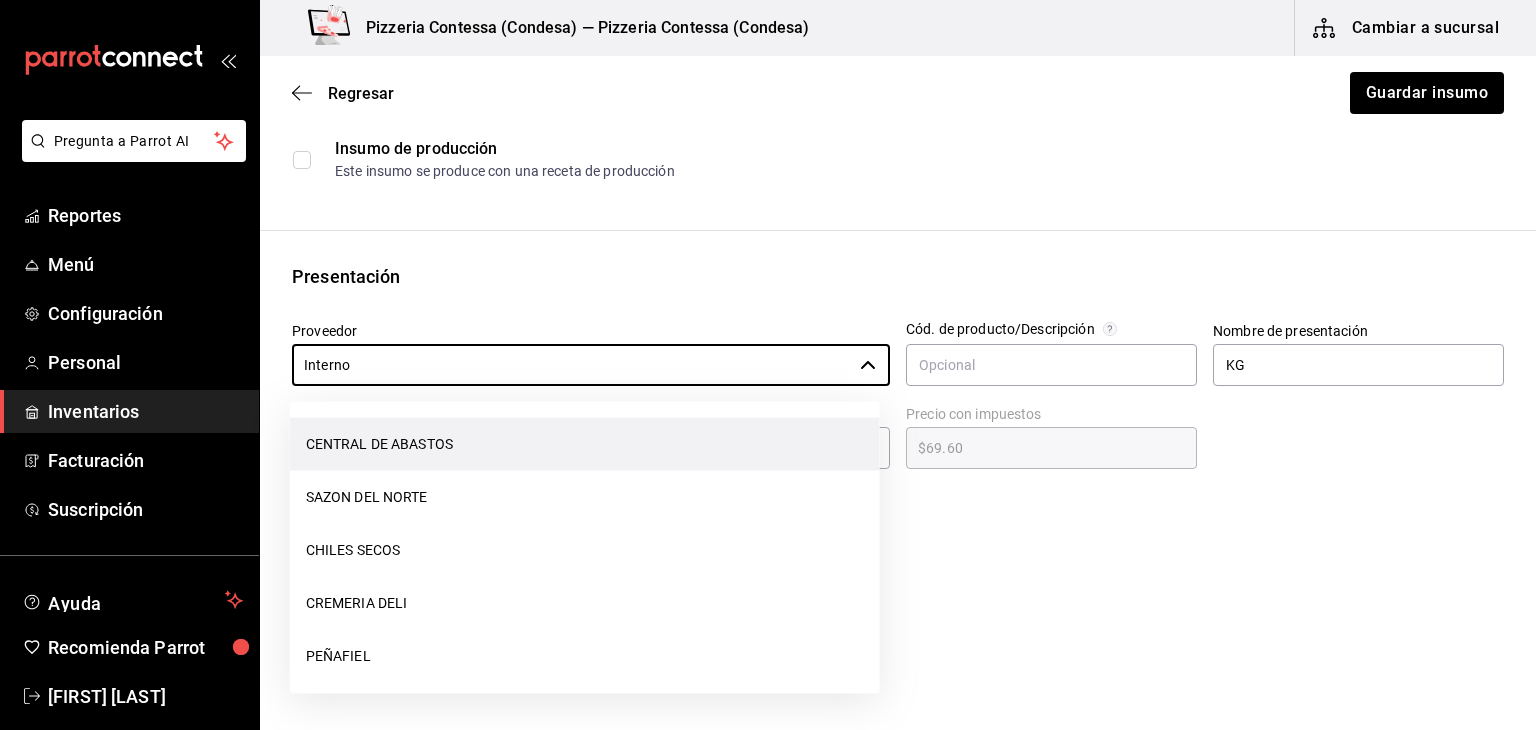 click on "CENTRAL DE ABASTOS" at bounding box center [585, 444] 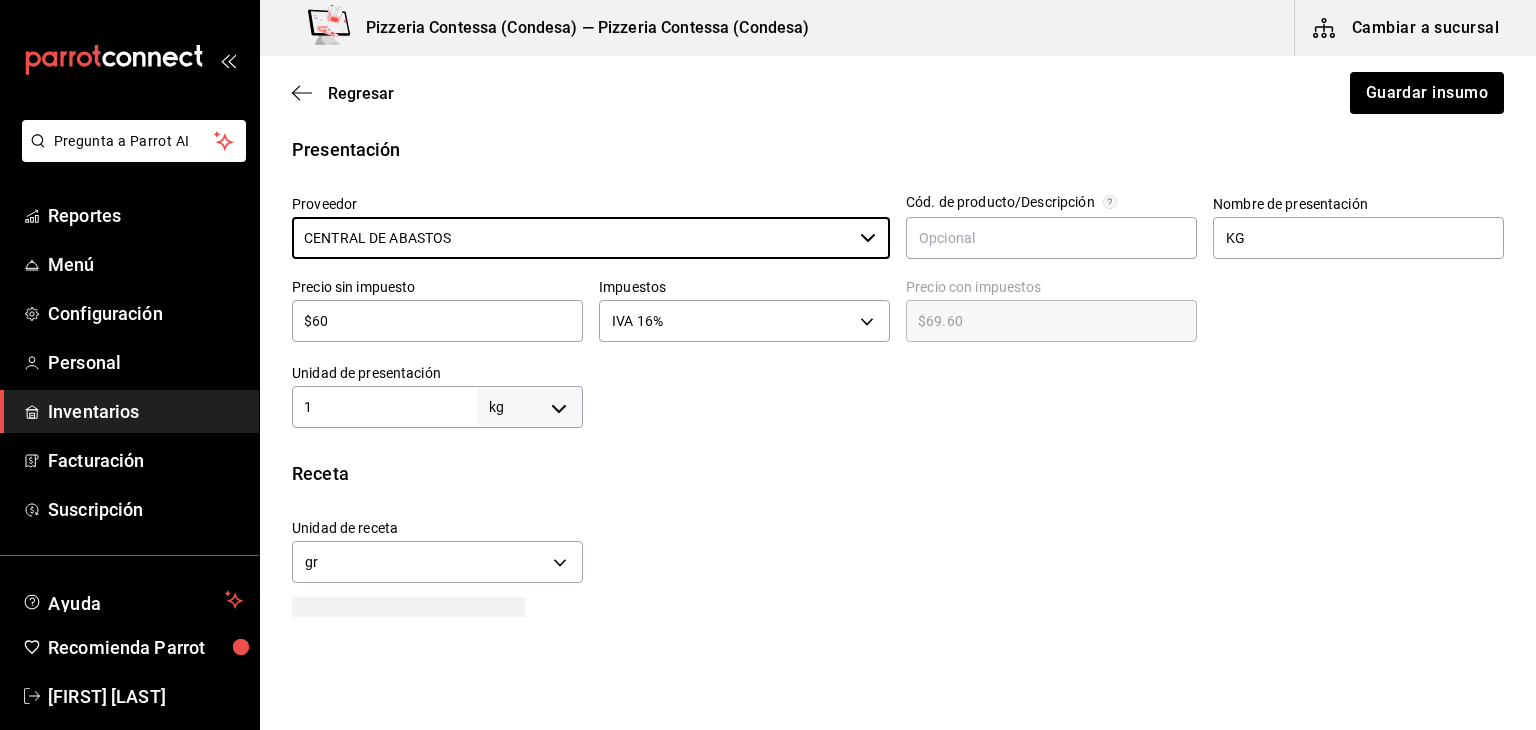 scroll, scrollTop: 0, scrollLeft: 0, axis: both 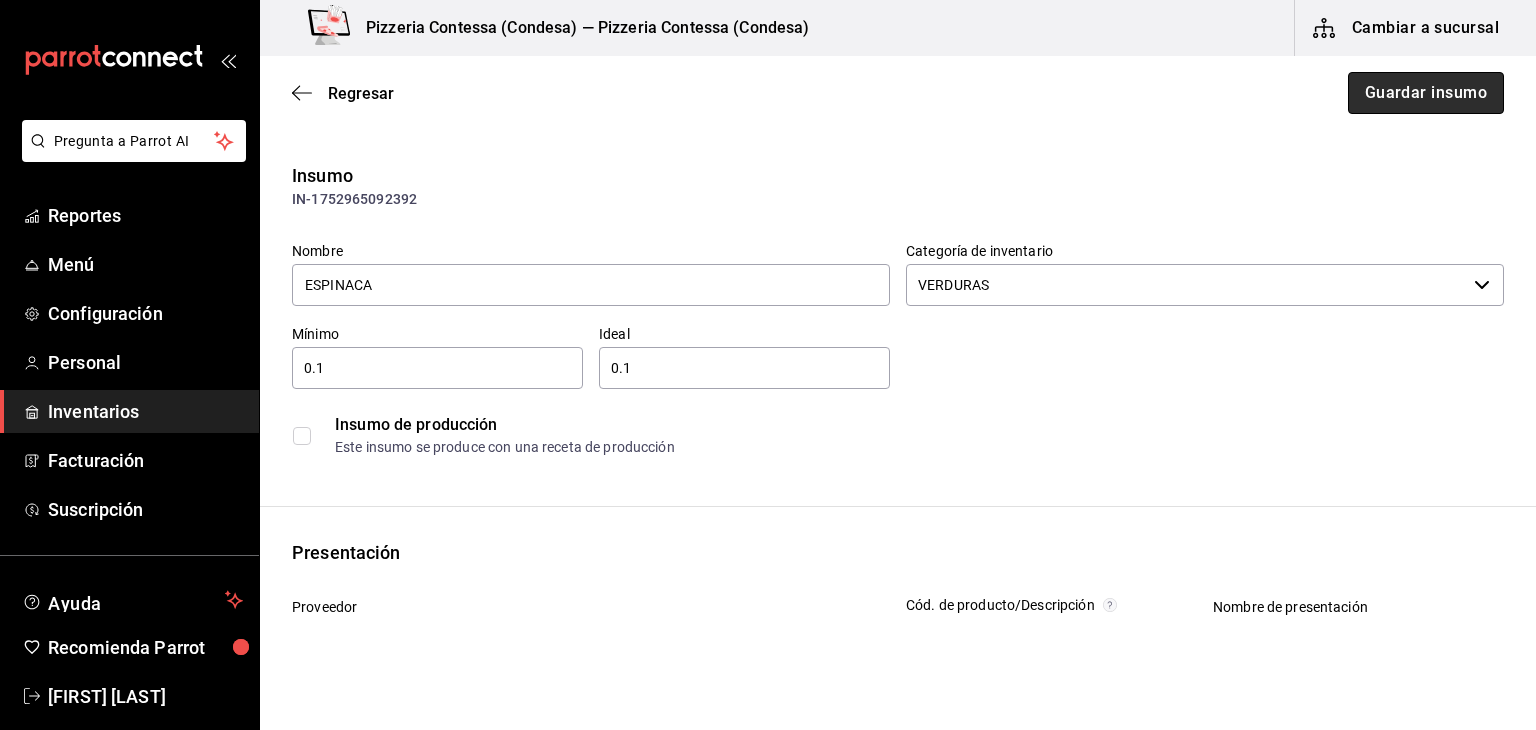 click on "Guardar insumo" at bounding box center (1426, 93) 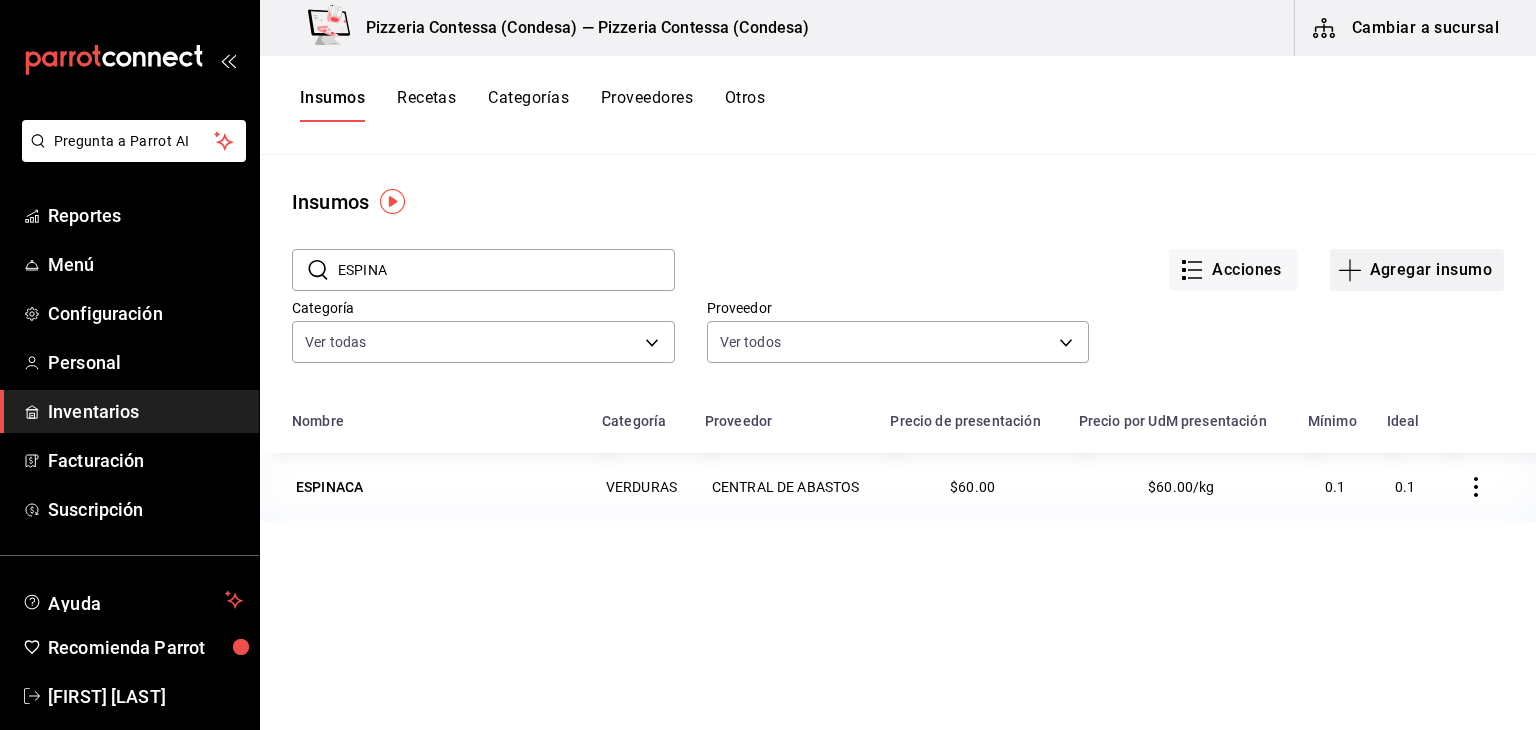 click on "Agregar insumo" at bounding box center [1417, 270] 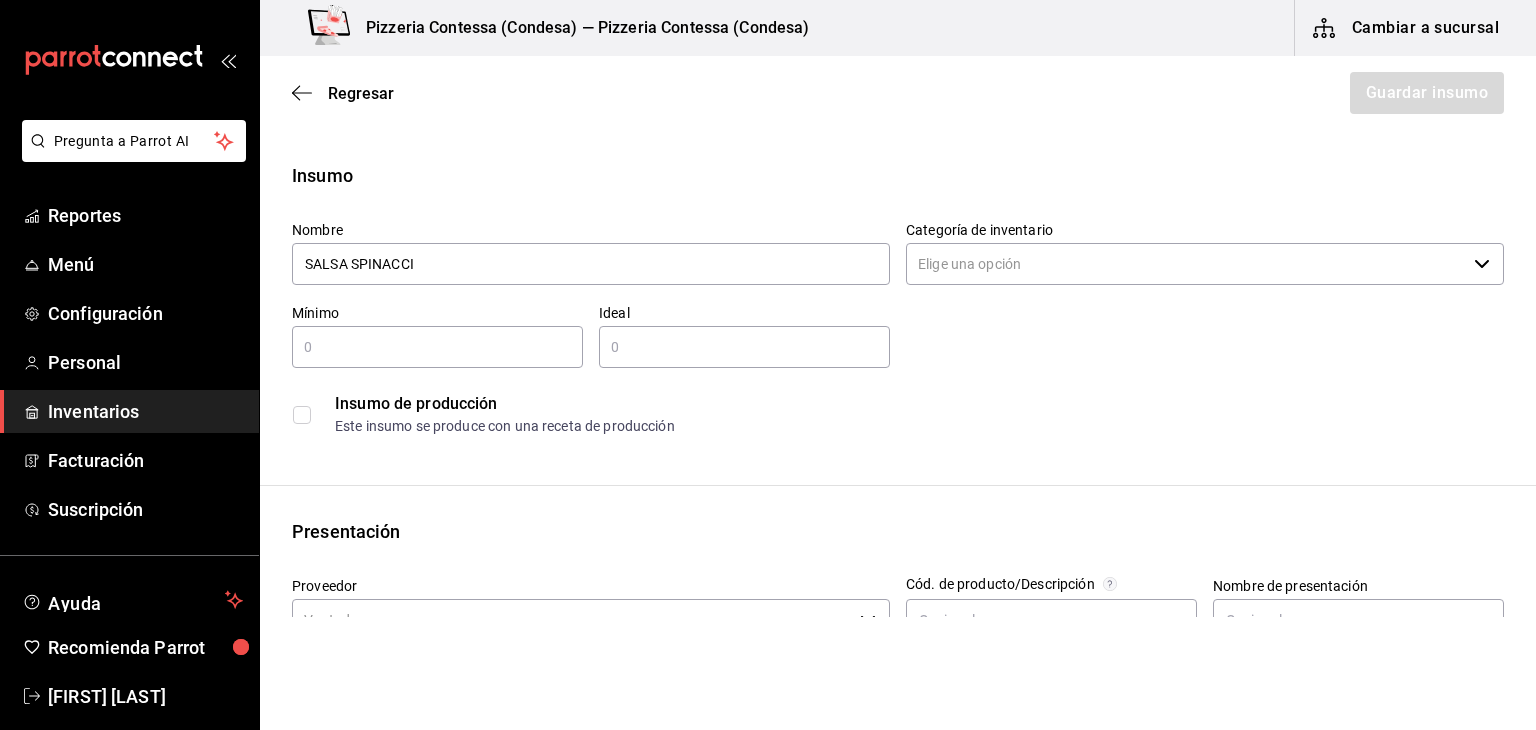 type on "SALSA SPINACCI" 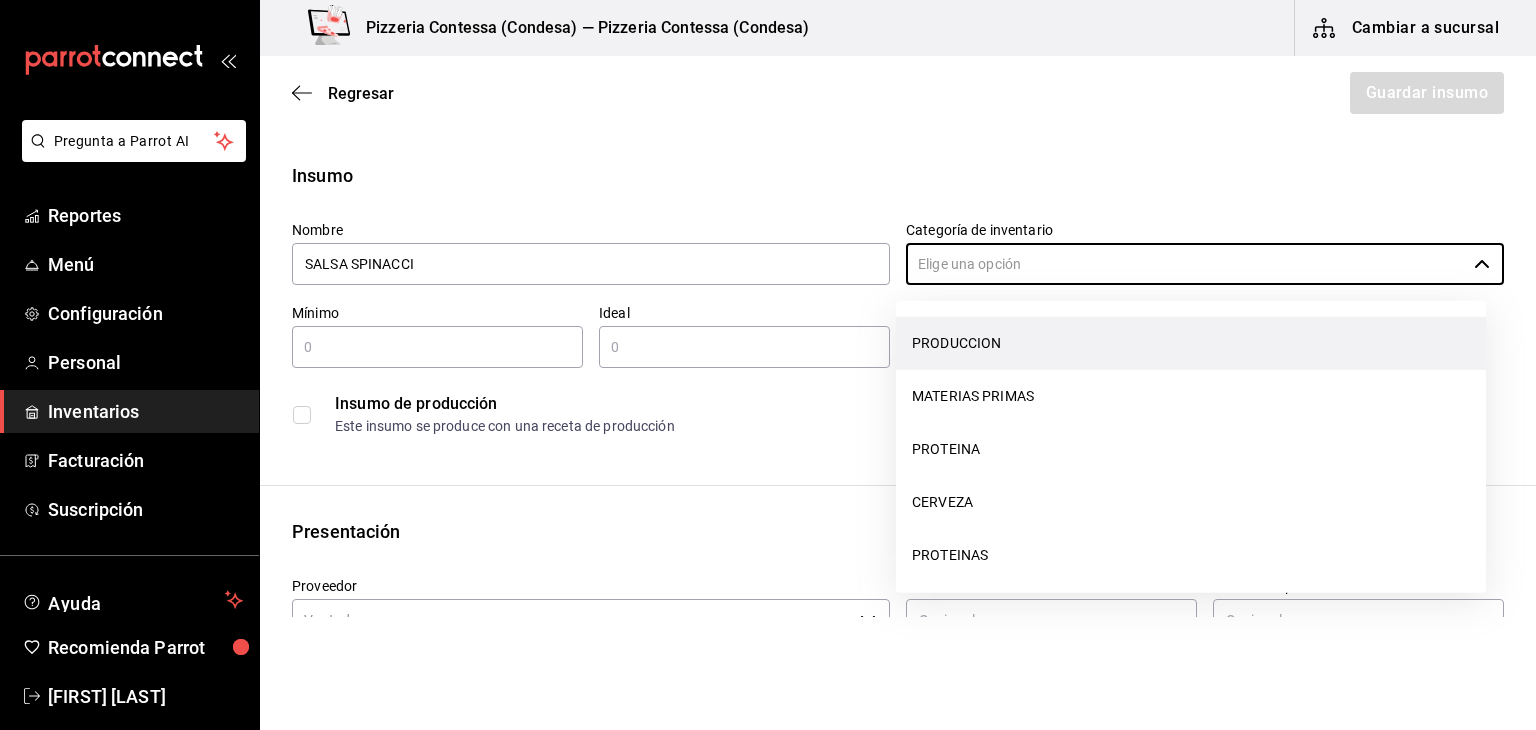 click on "PRODUCCION" at bounding box center [1191, 343] 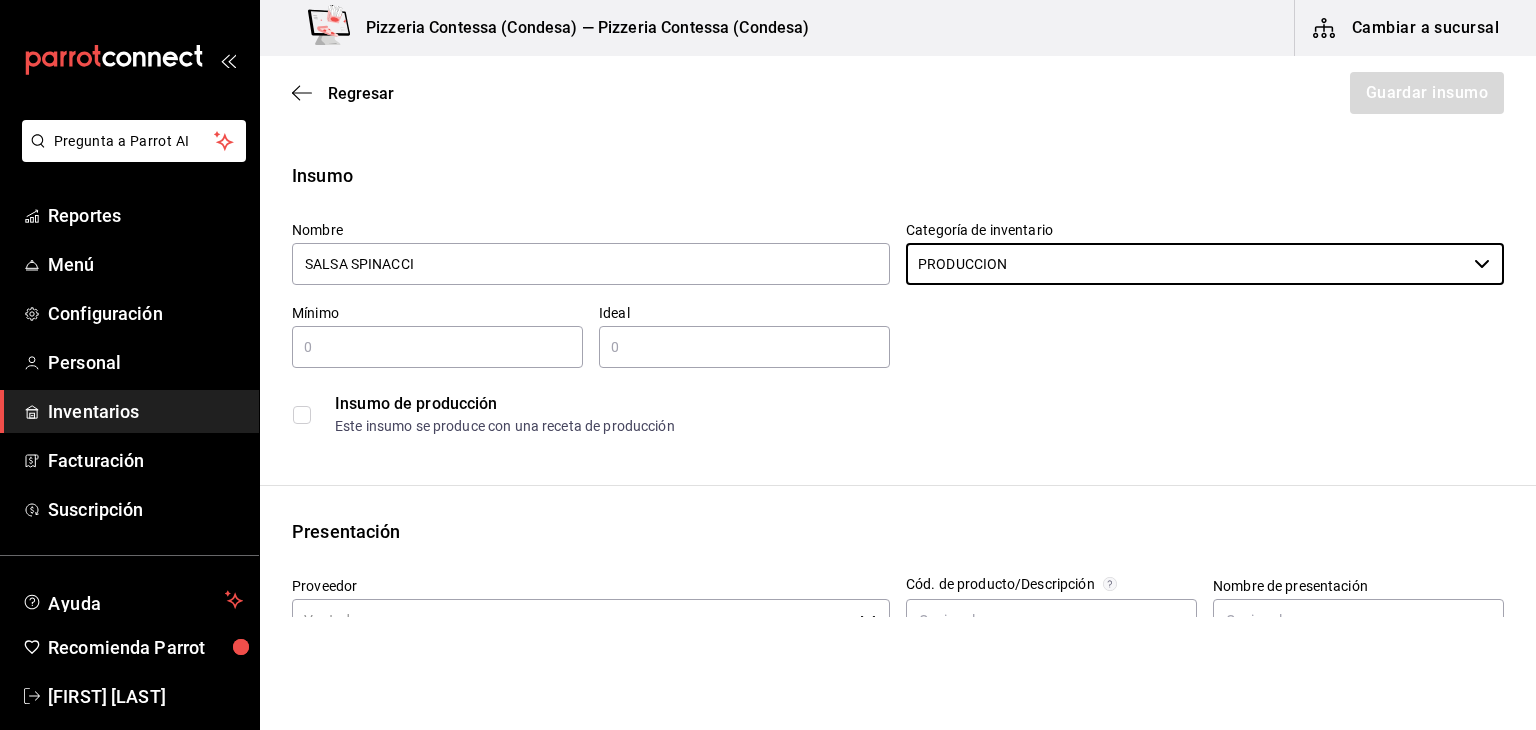click at bounding box center [437, 347] 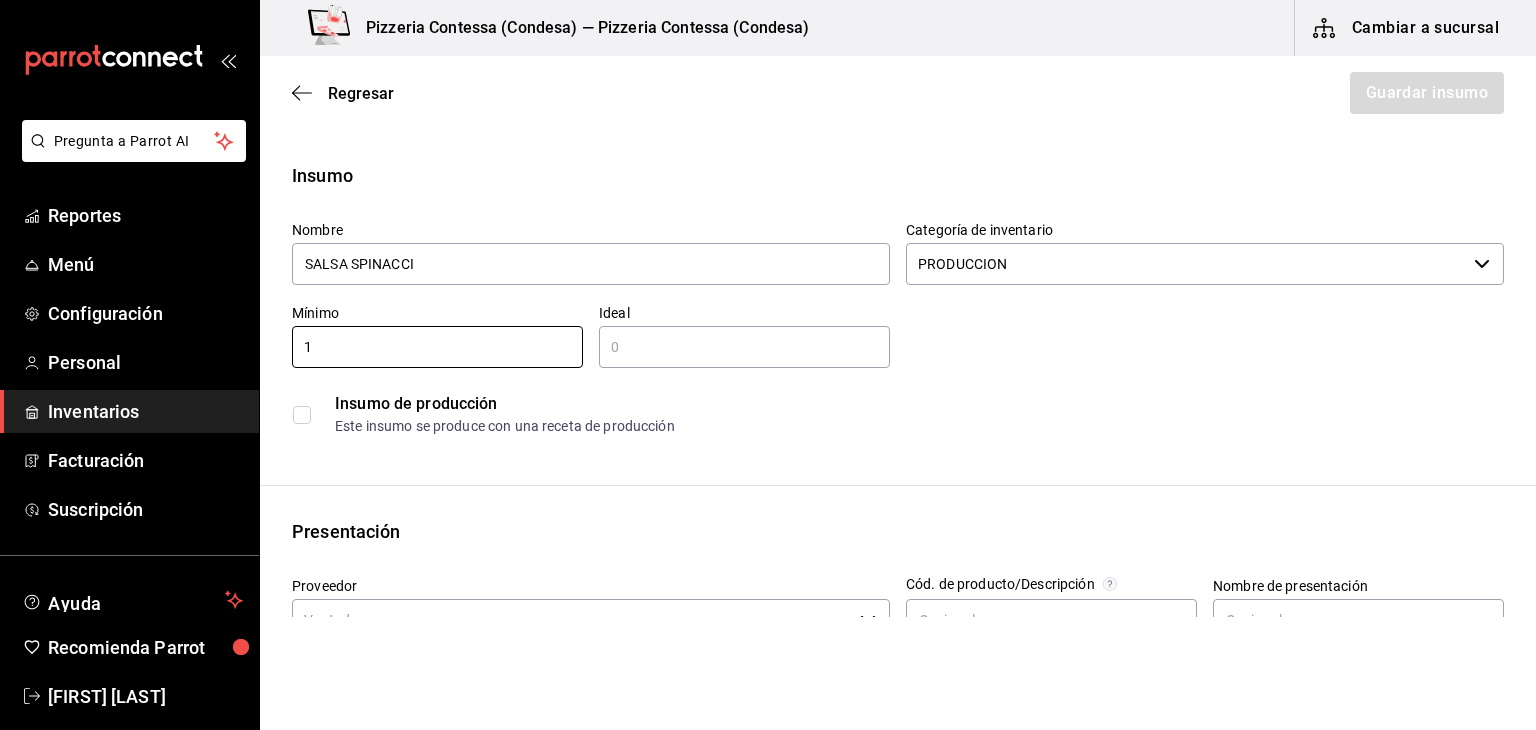 type on "1" 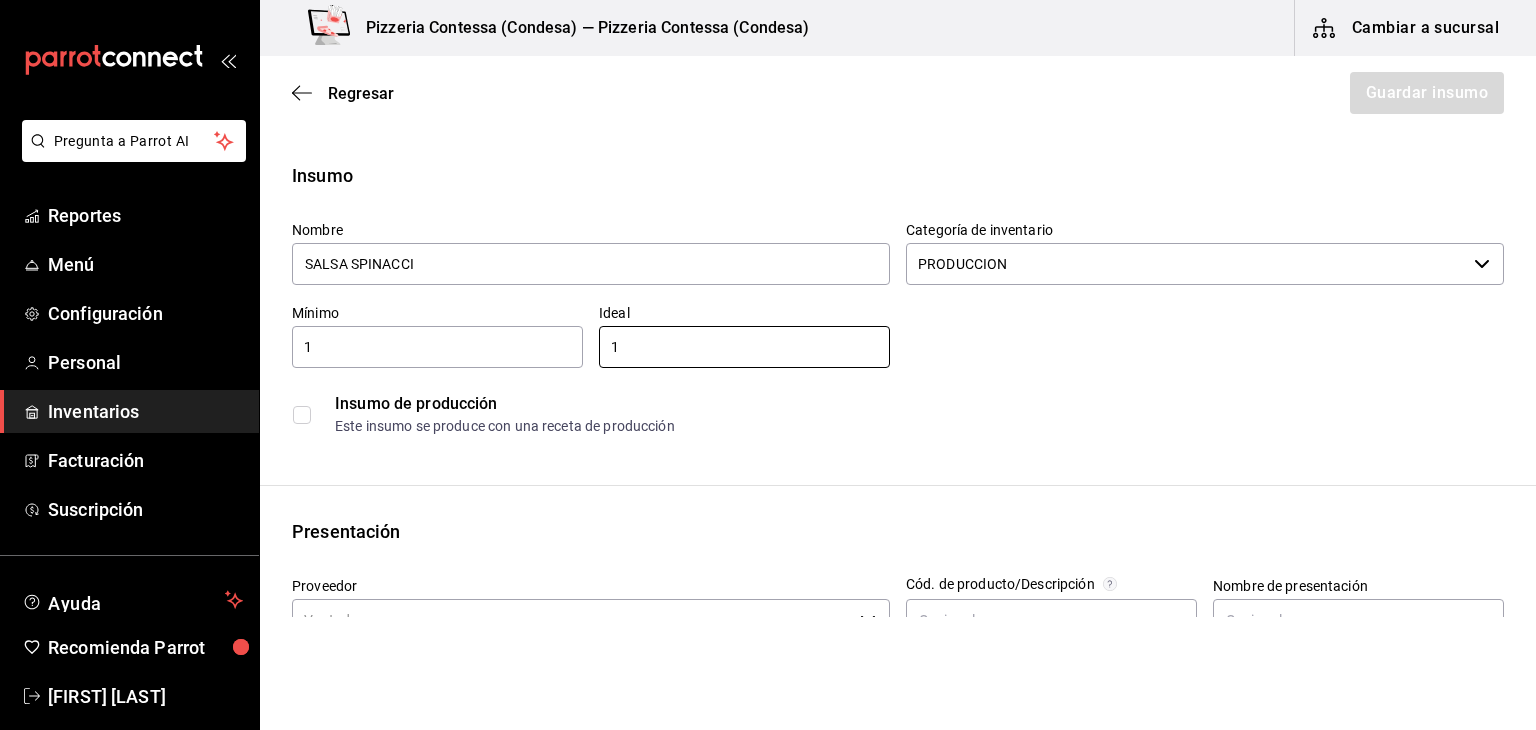 type on "1" 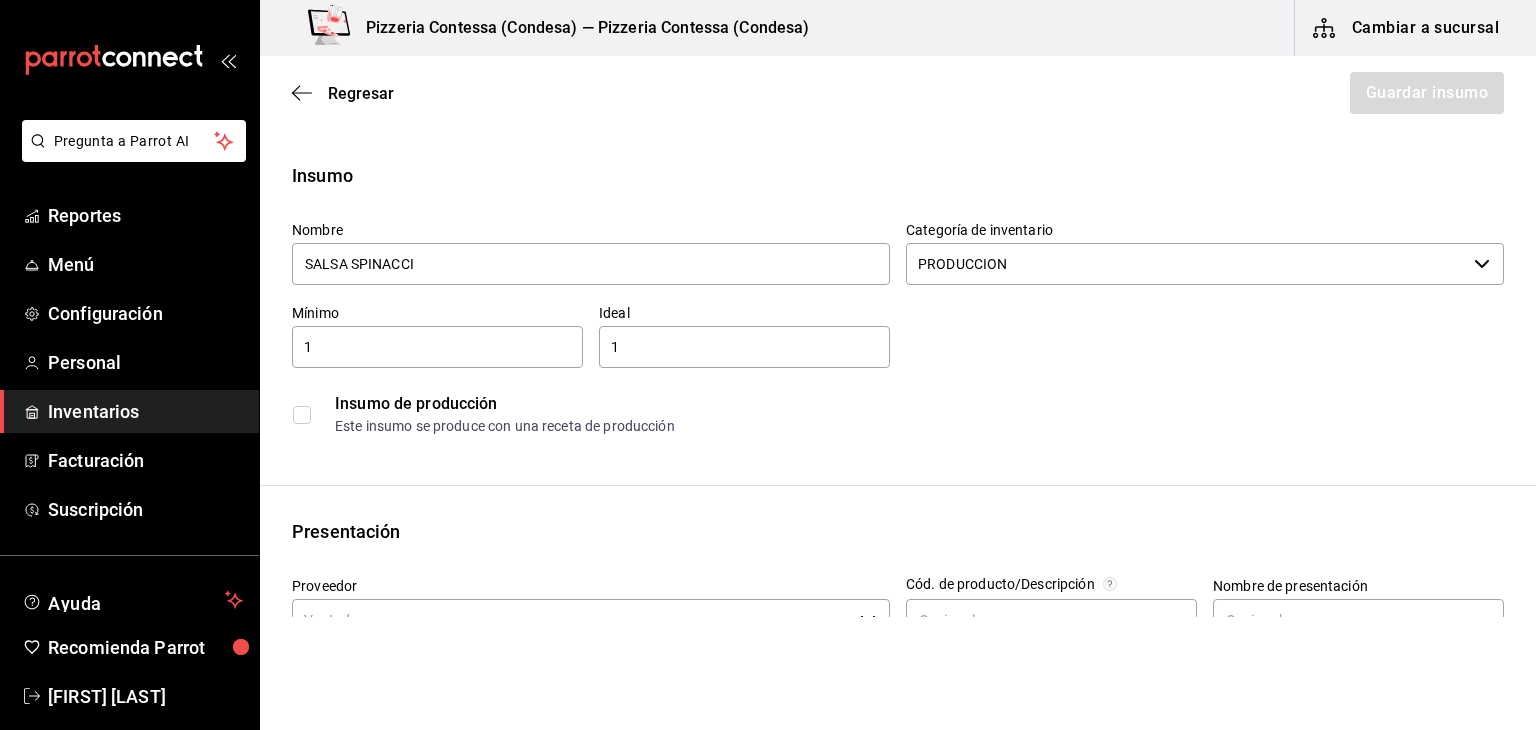 click at bounding box center [302, 415] 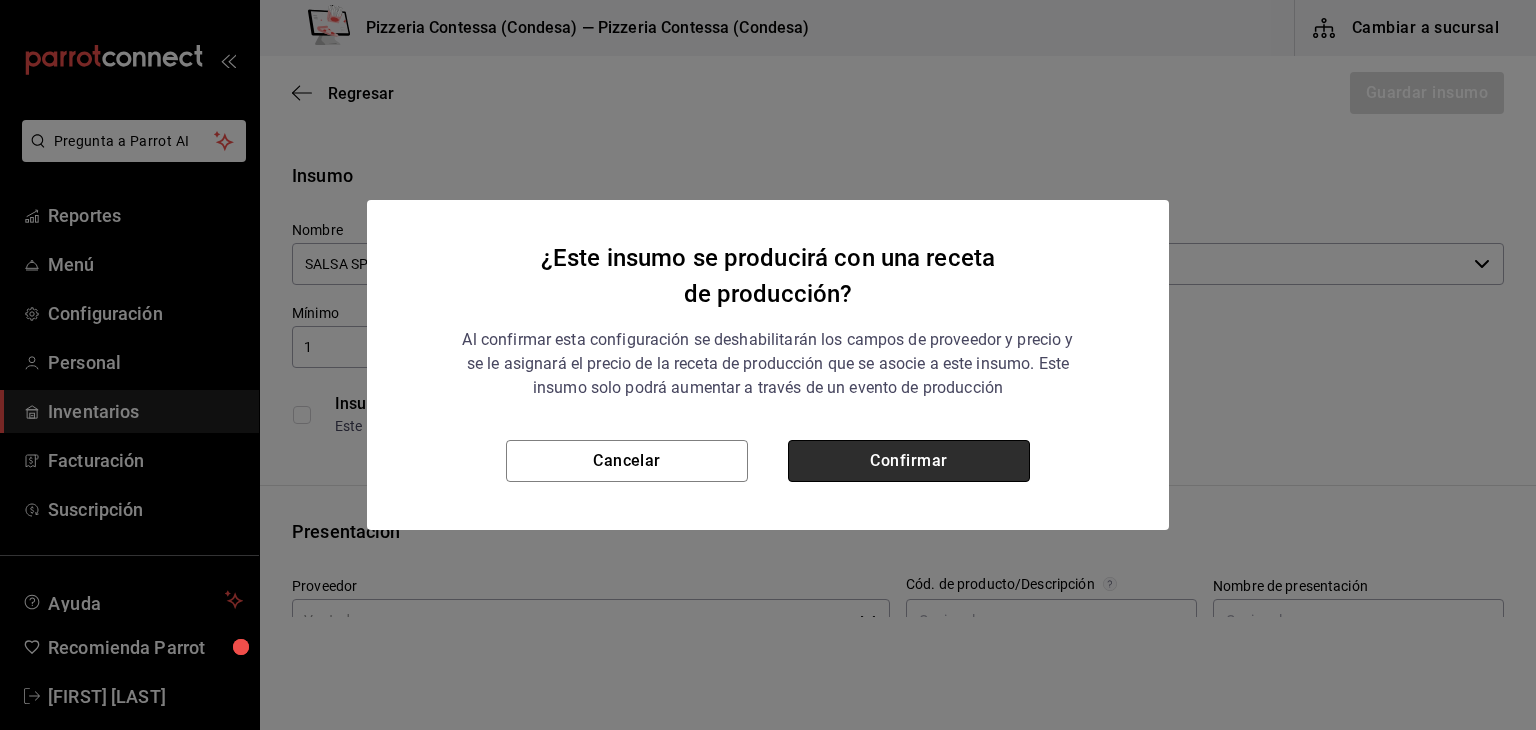 click on "Confirmar" at bounding box center (909, 461) 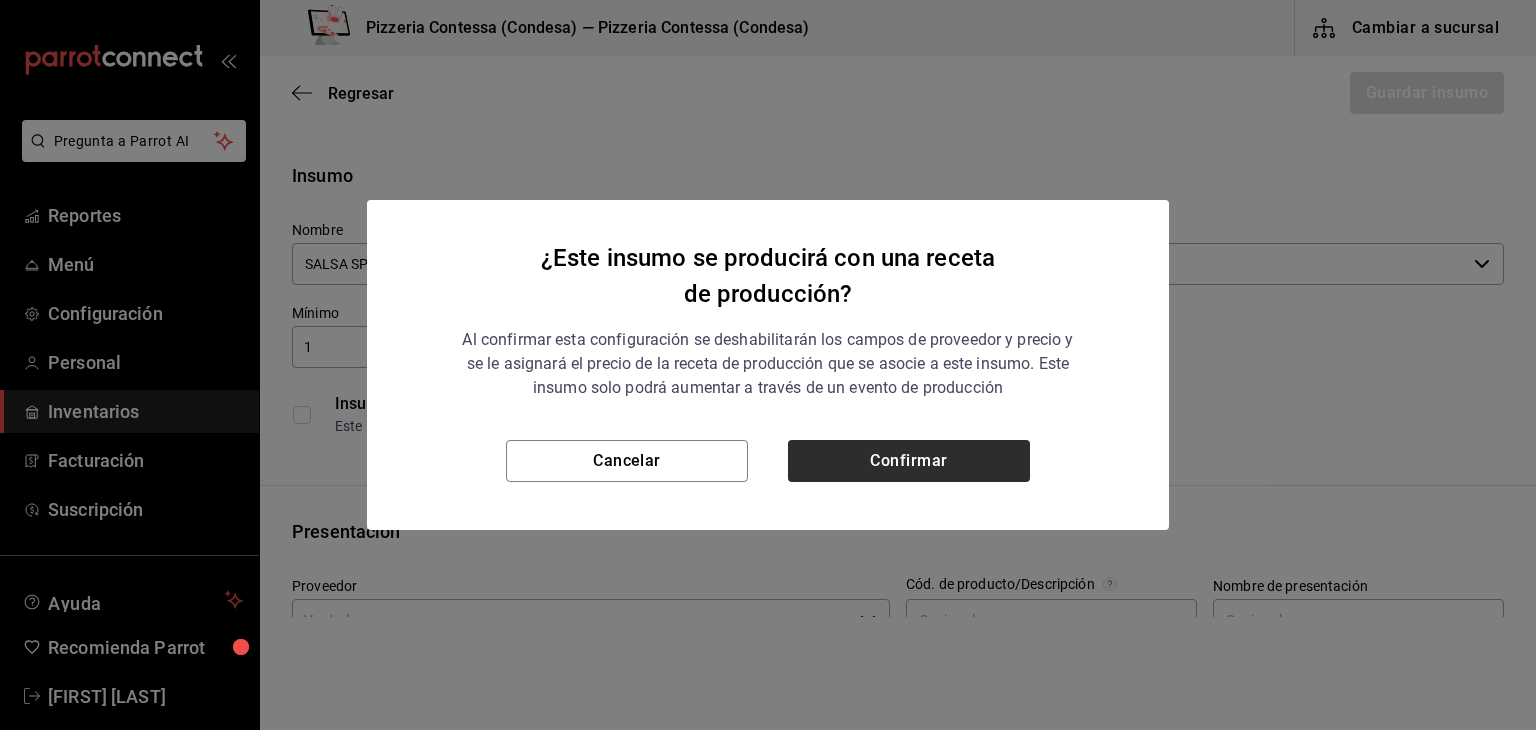checkbox on "true" 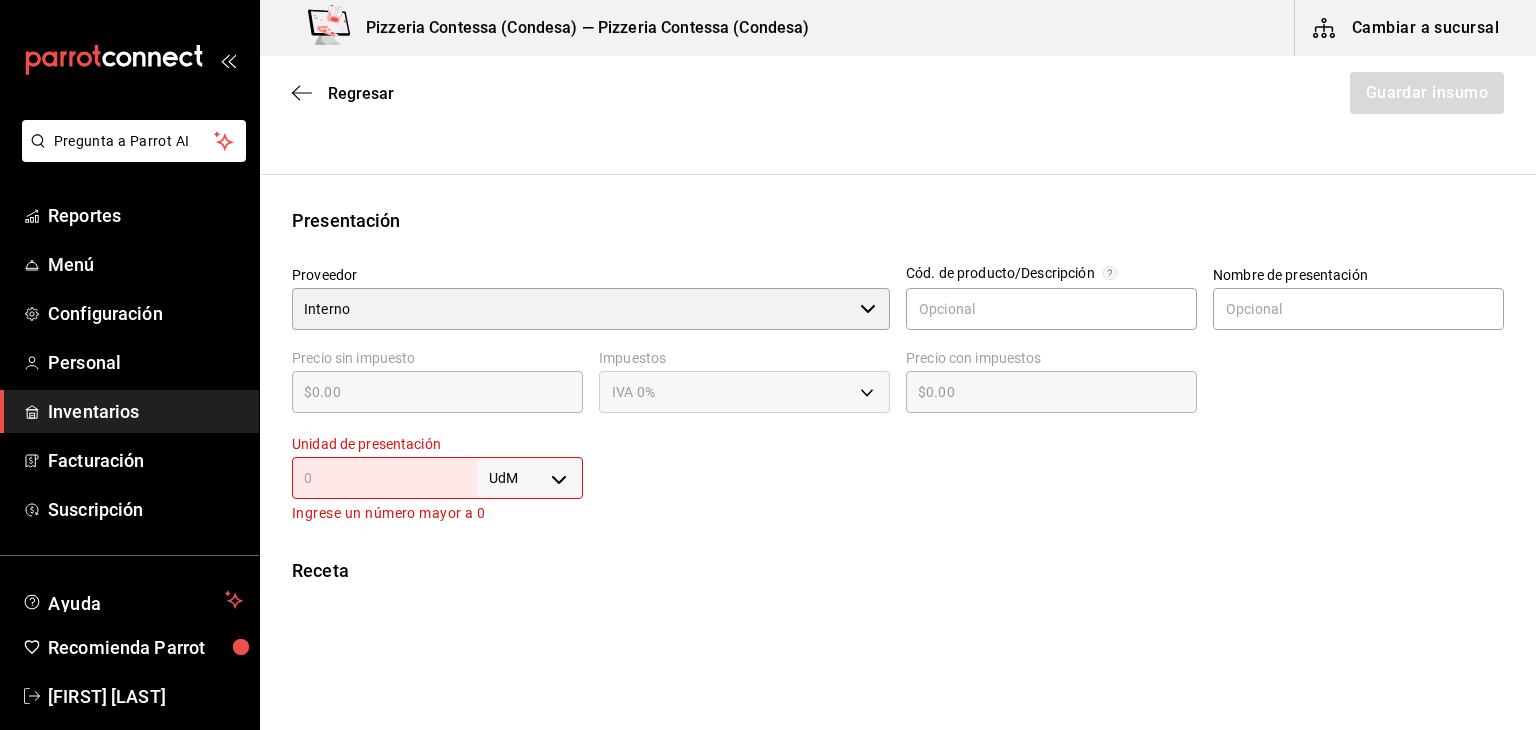 scroll, scrollTop: 316, scrollLeft: 0, axis: vertical 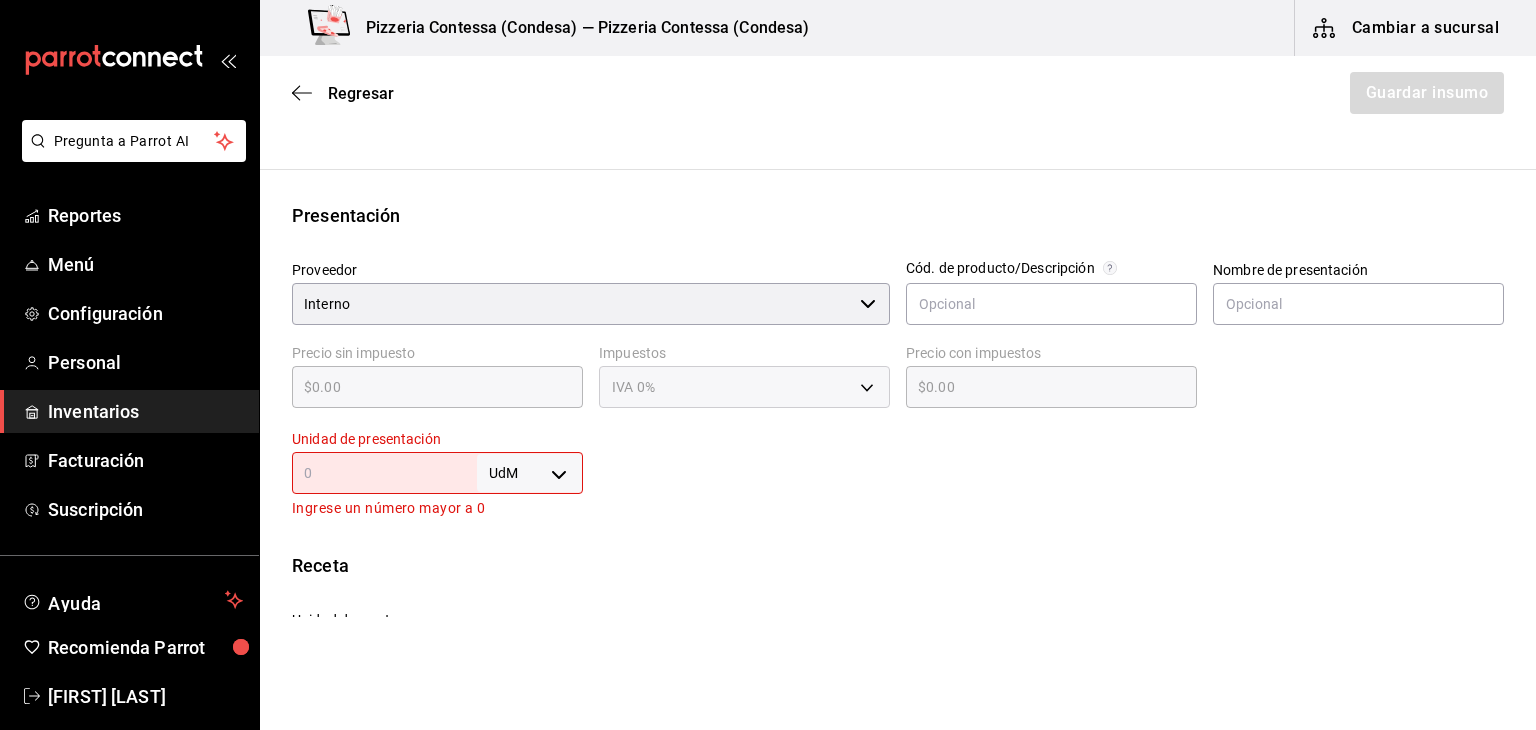 click at bounding box center (384, 473) 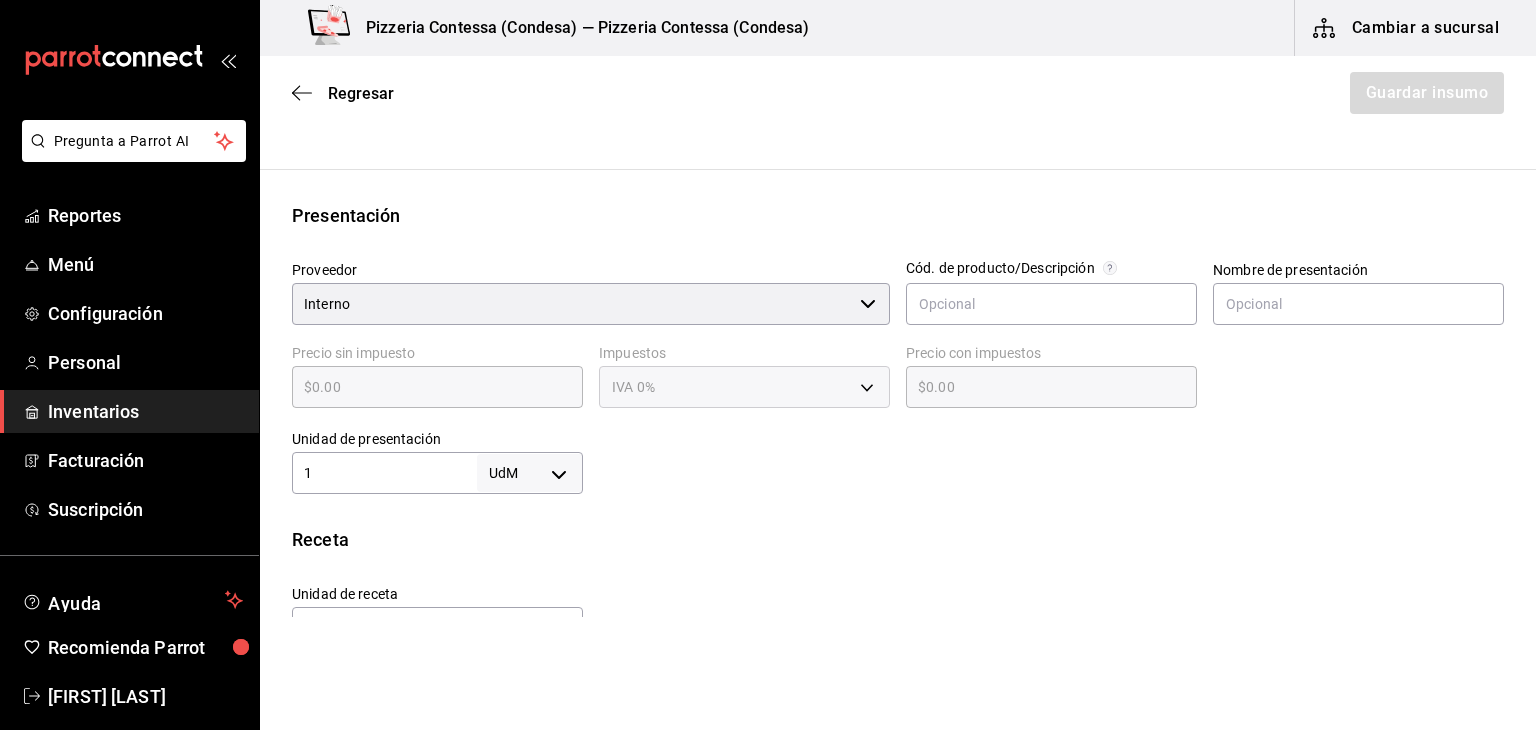 type on "1" 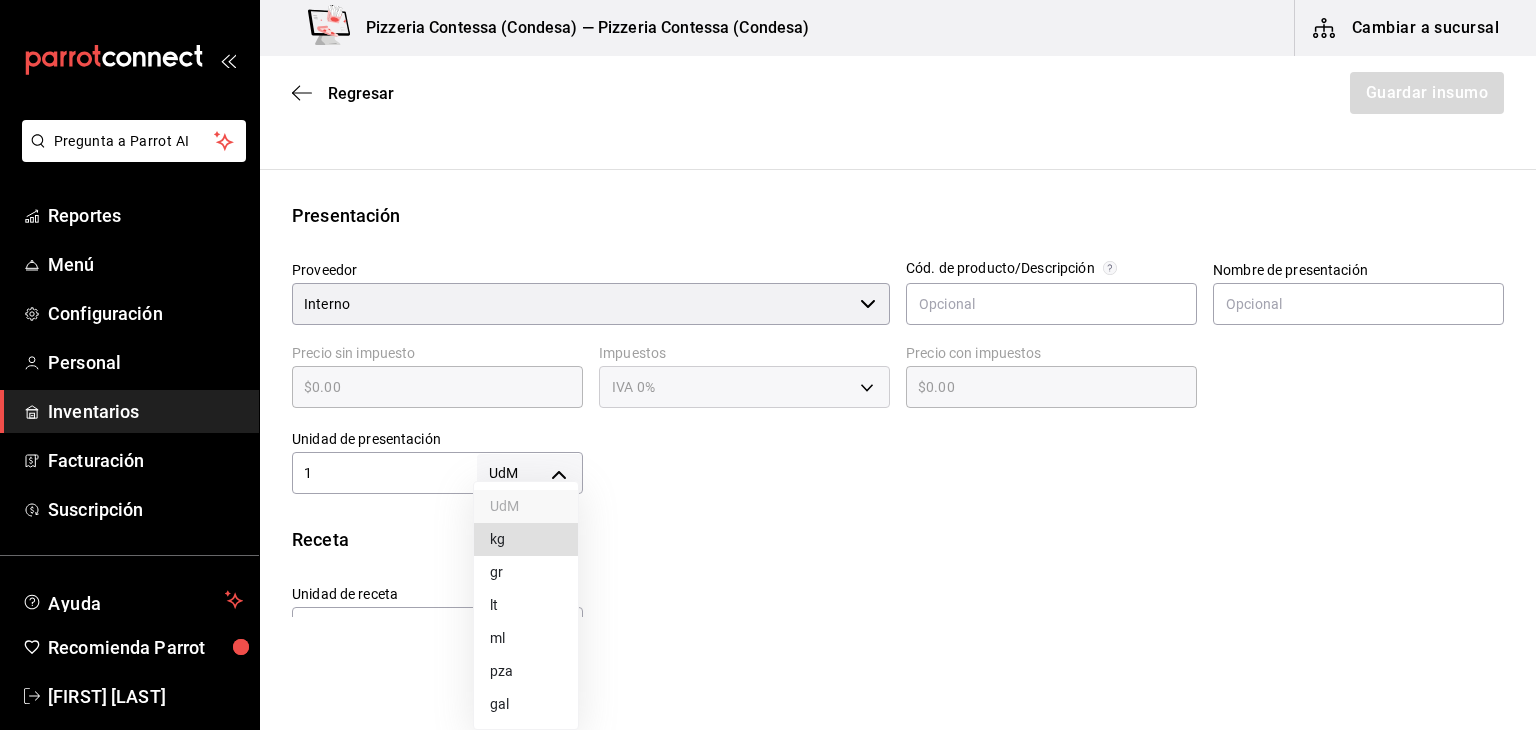 click on "gr" at bounding box center [526, 572] 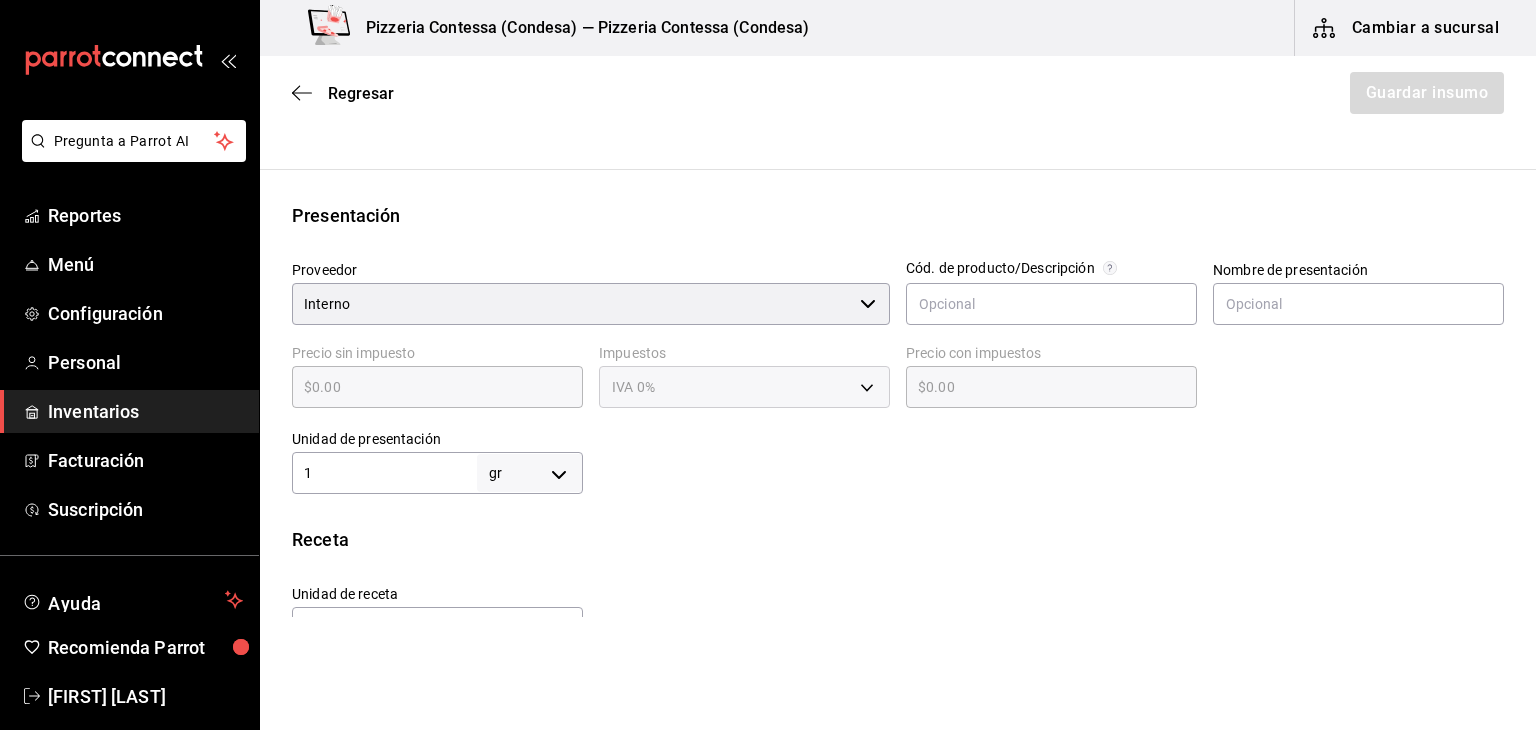 type on "1" 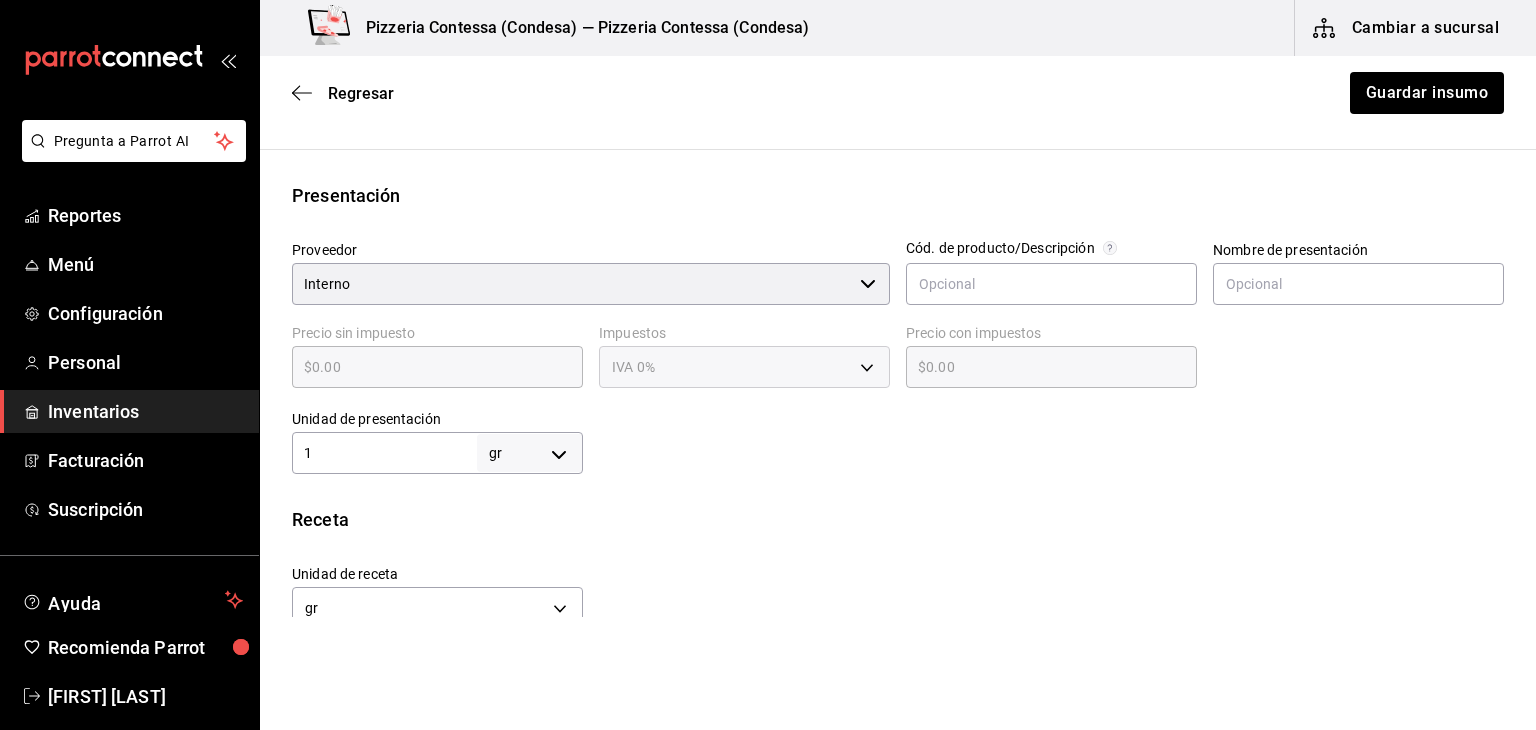 scroll, scrollTop: 0, scrollLeft: 0, axis: both 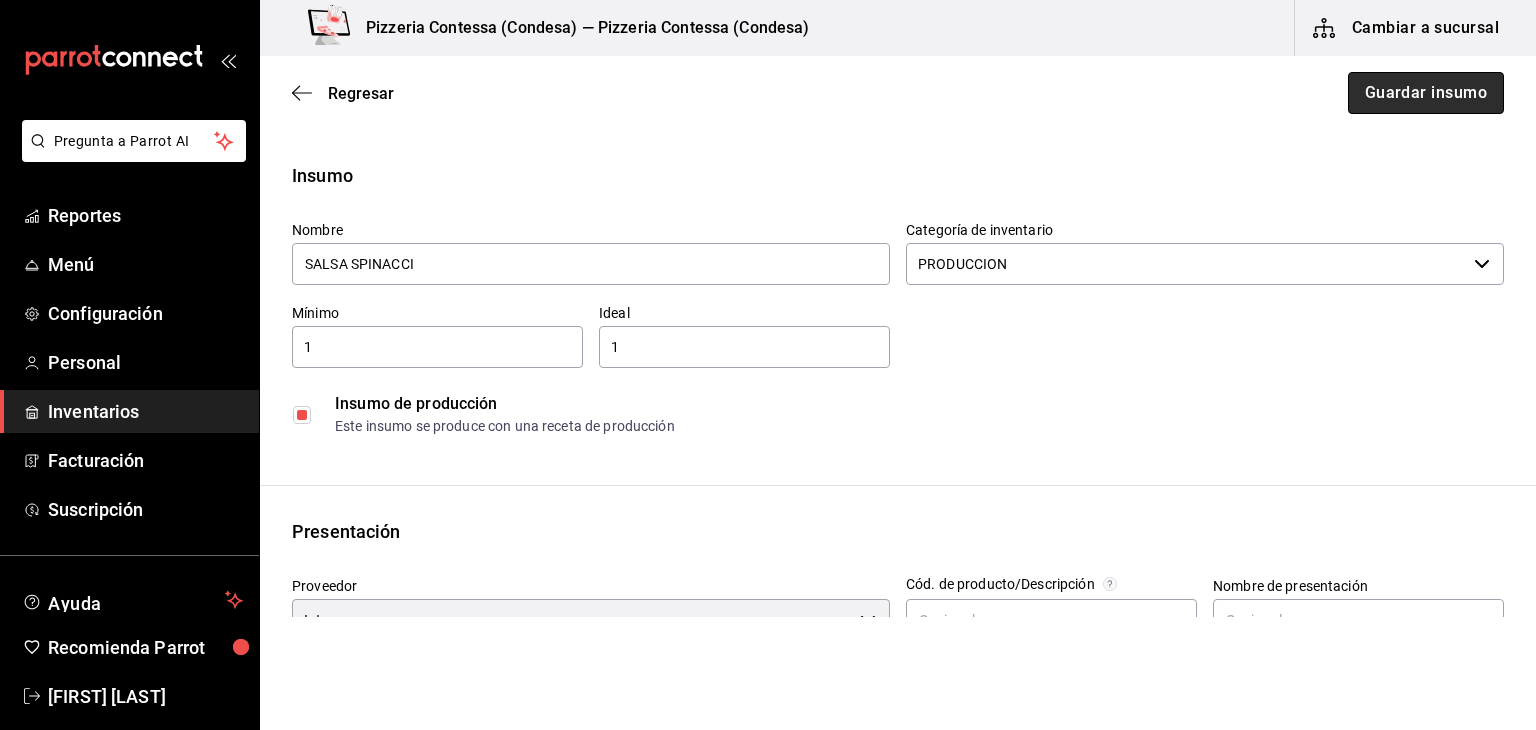 click on "Guardar insumo" at bounding box center (1426, 93) 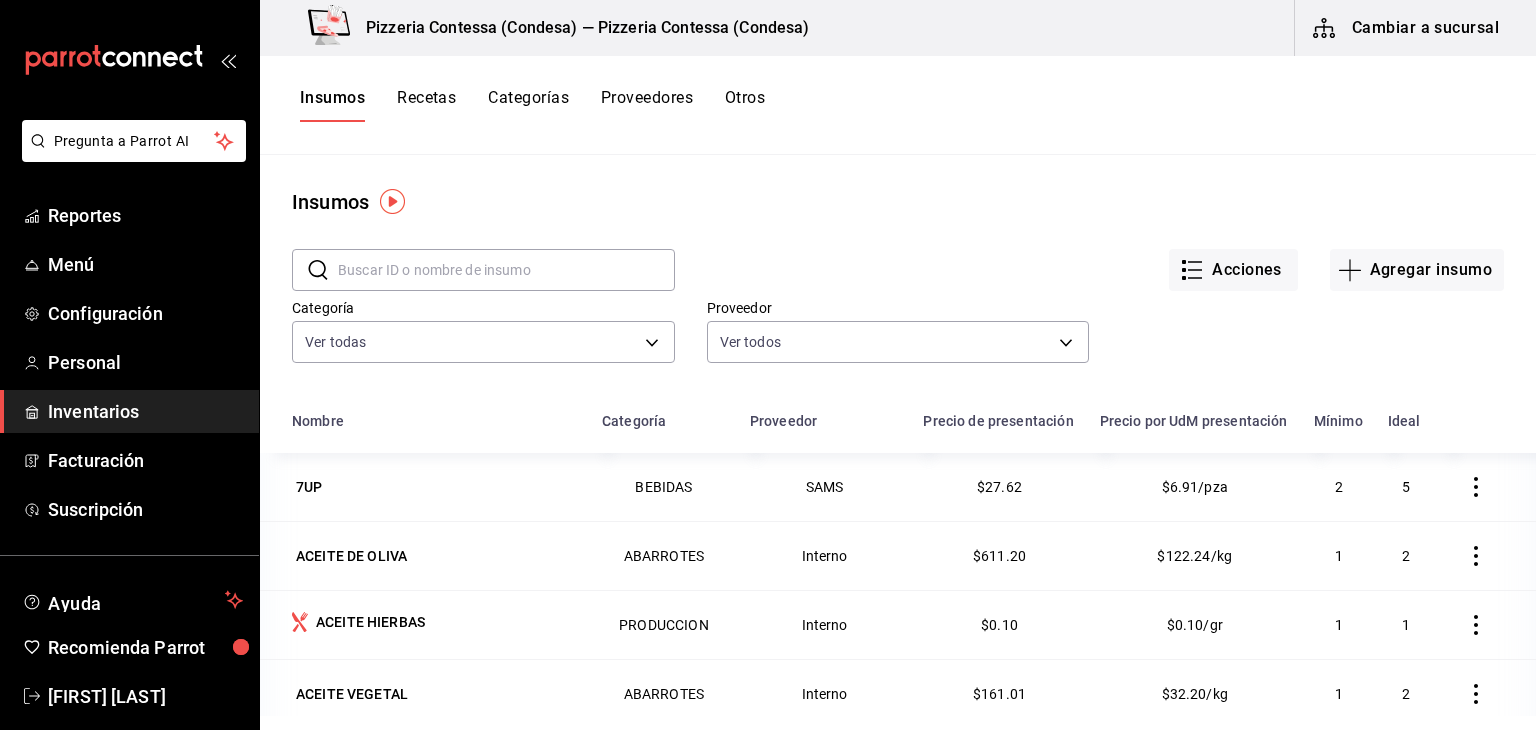 click on "Recetas" at bounding box center (426, 105) 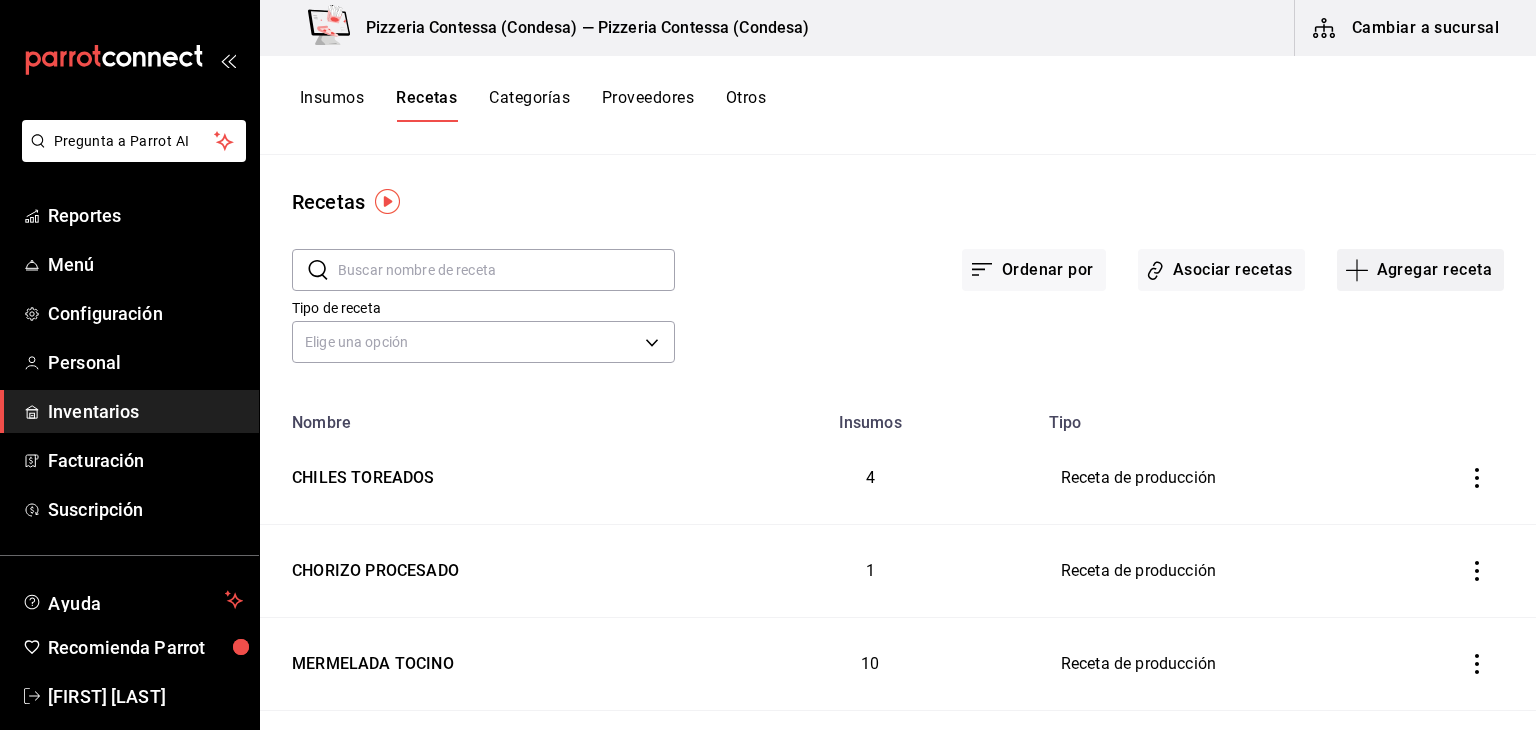 click on "Agregar receta" at bounding box center (1420, 270) 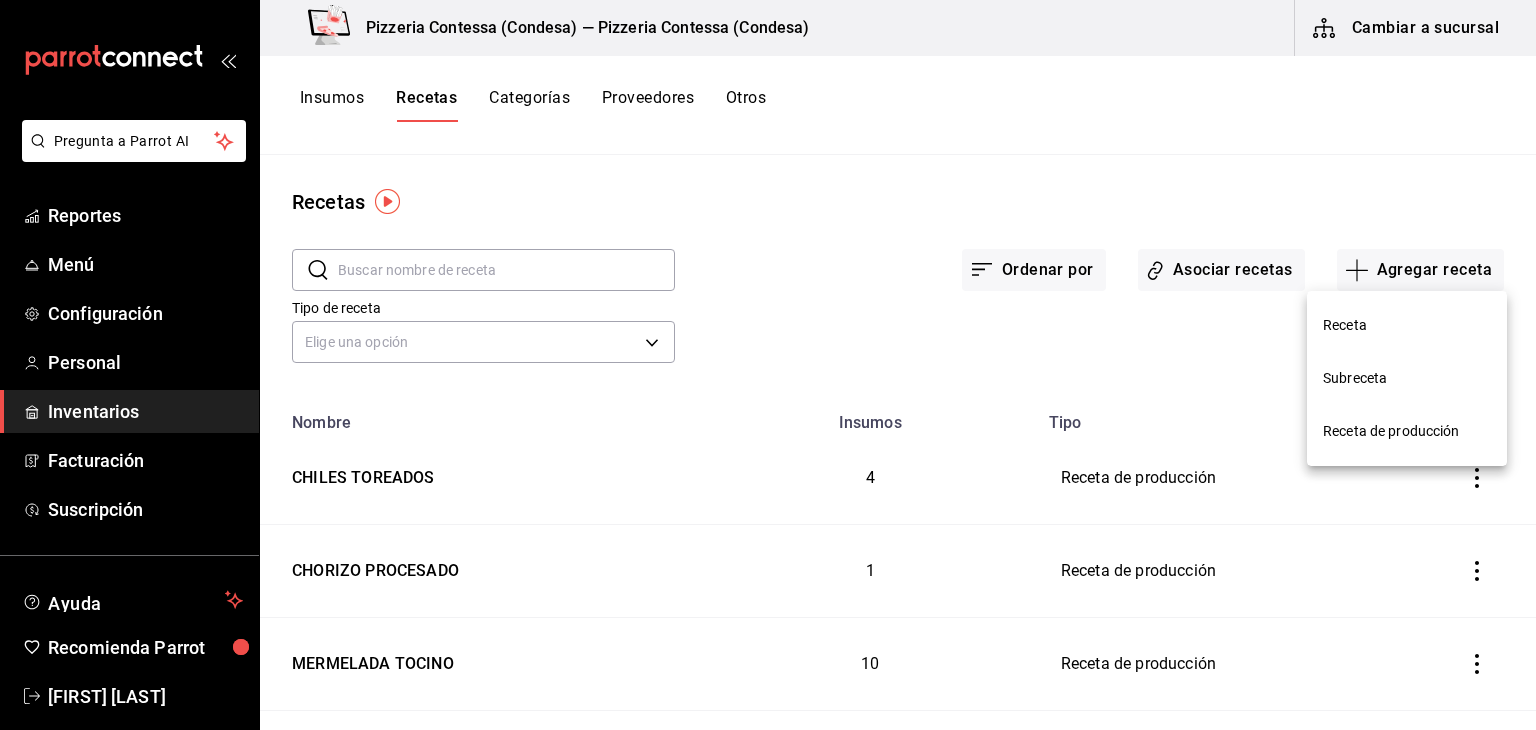 click on "Receta" at bounding box center (1407, 325) 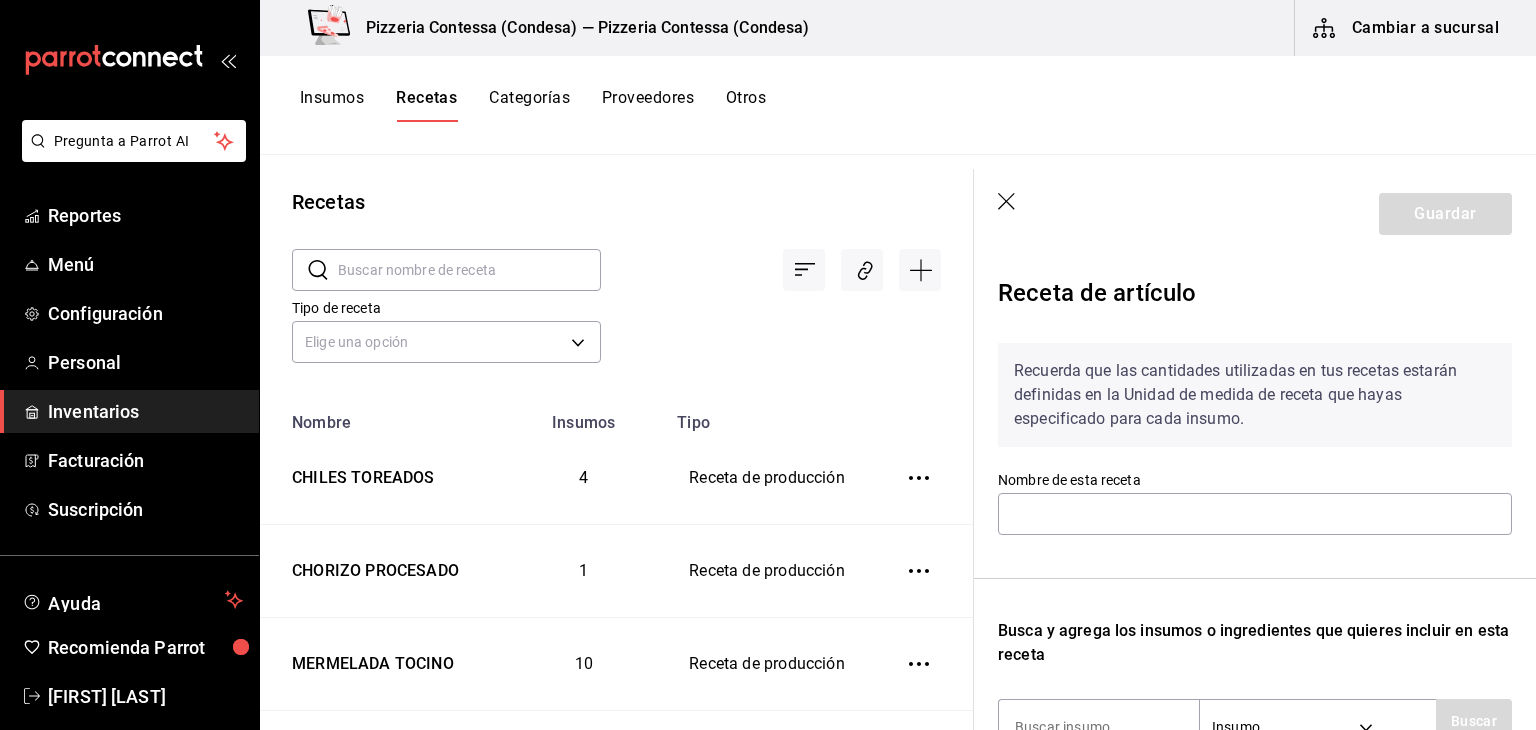 click 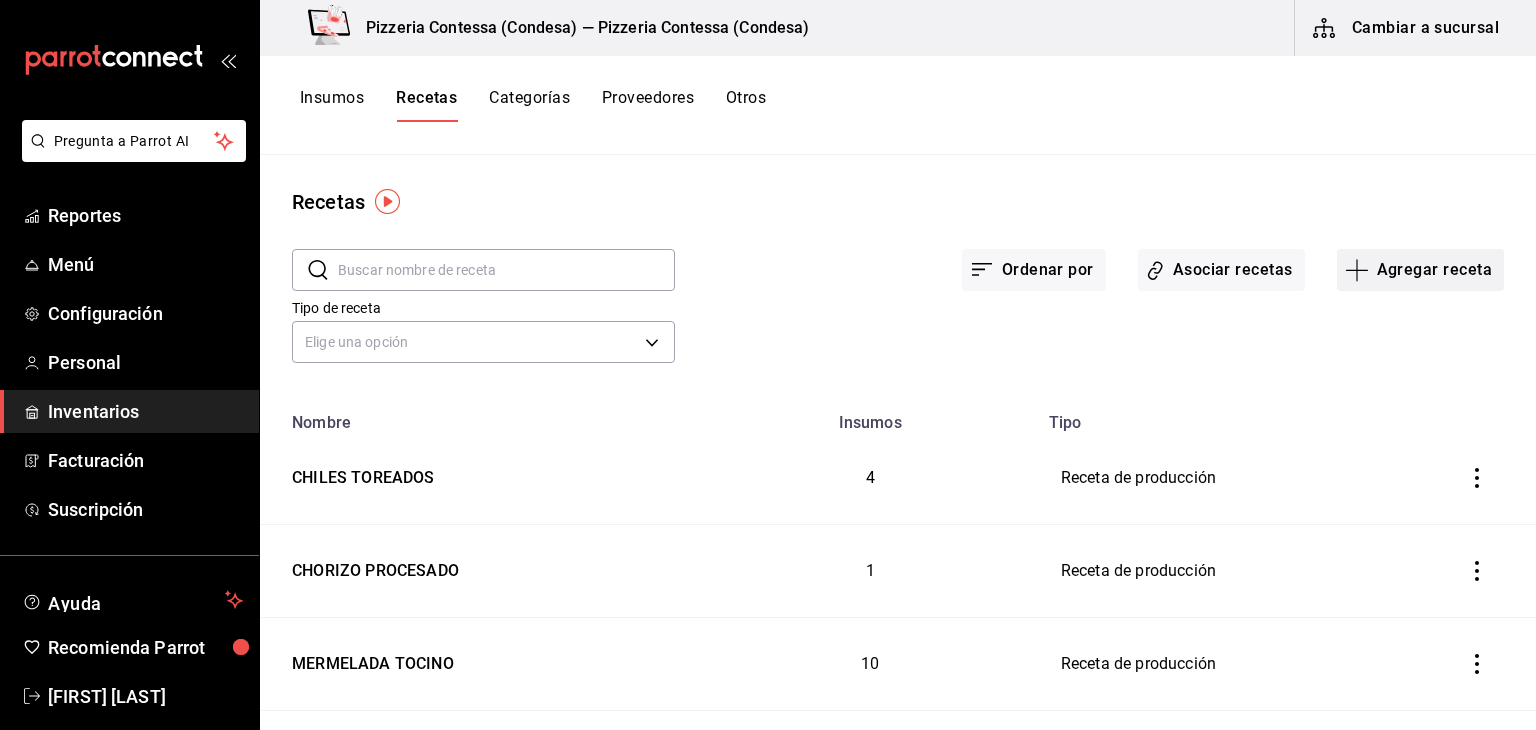click on "Agregar receta" at bounding box center [1420, 270] 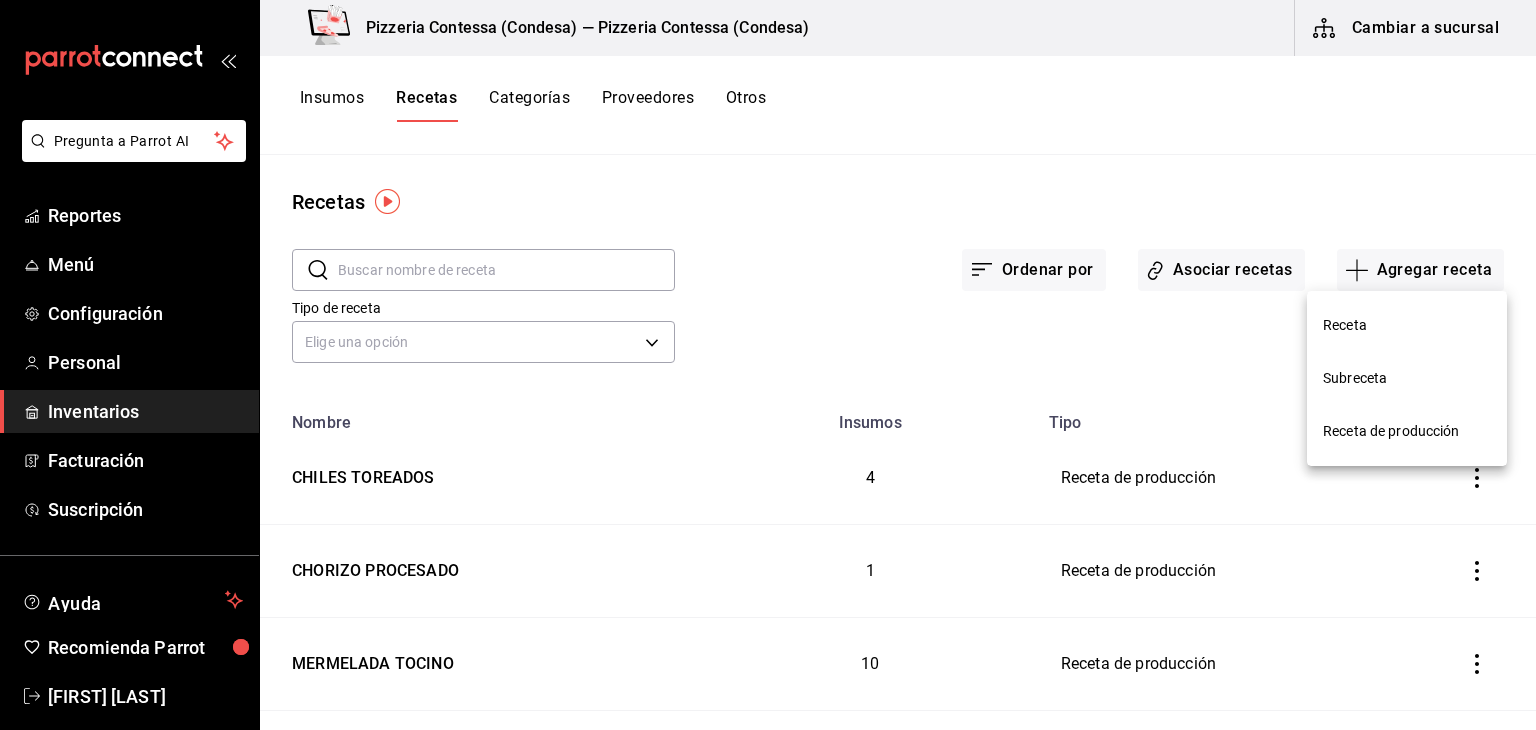 click on "Receta de producción" at bounding box center [1407, 431] 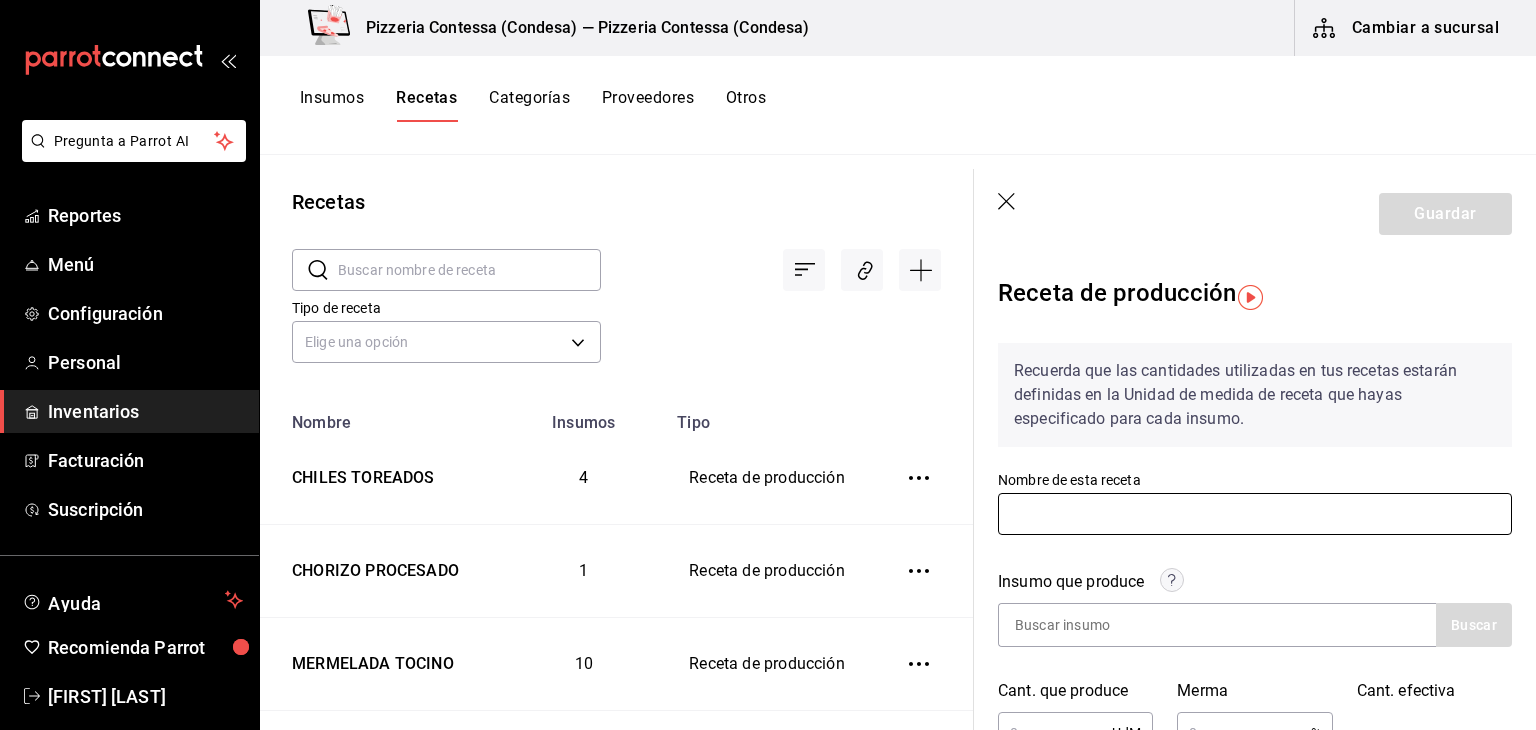 click at bounding box center (1255, 514) 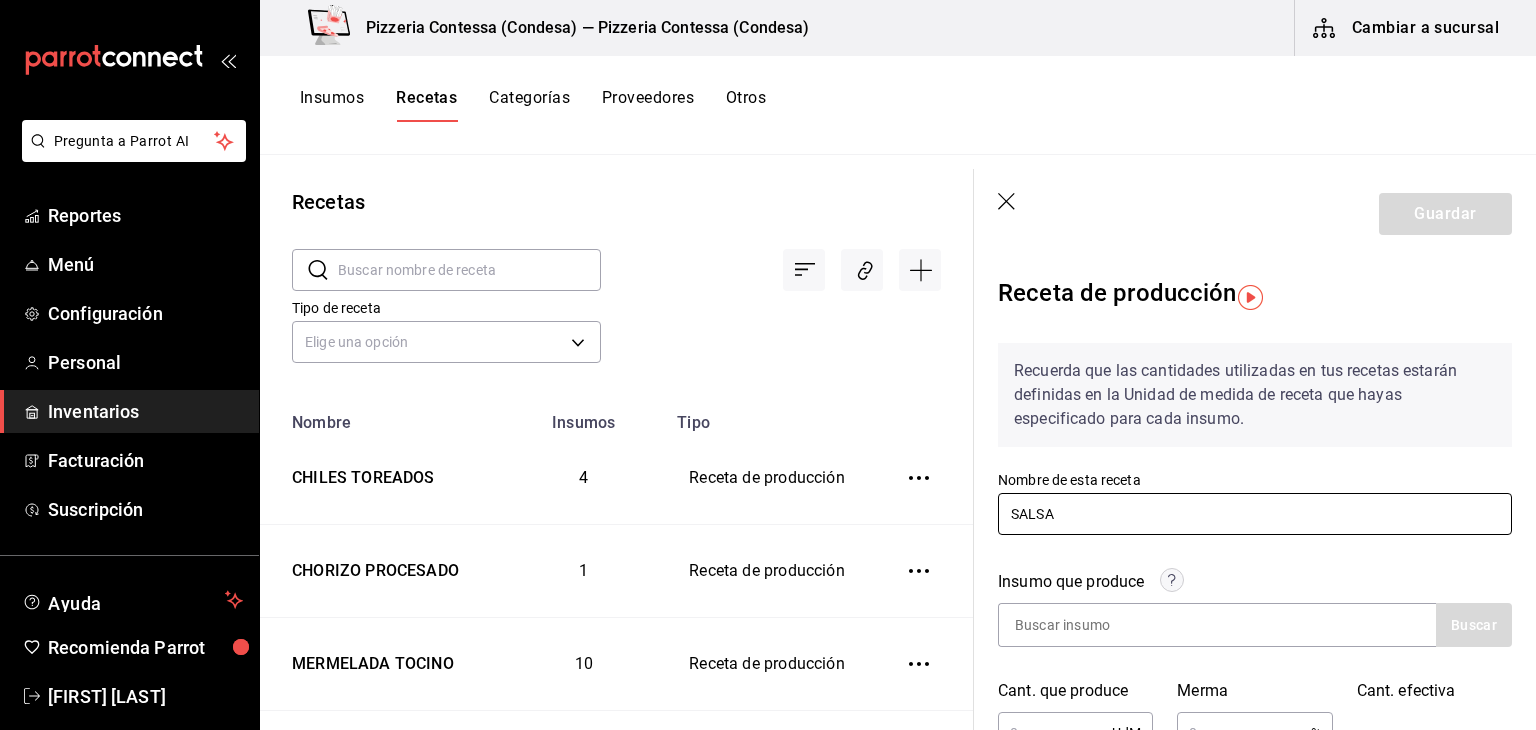 type on "SALSA SPINACCI" 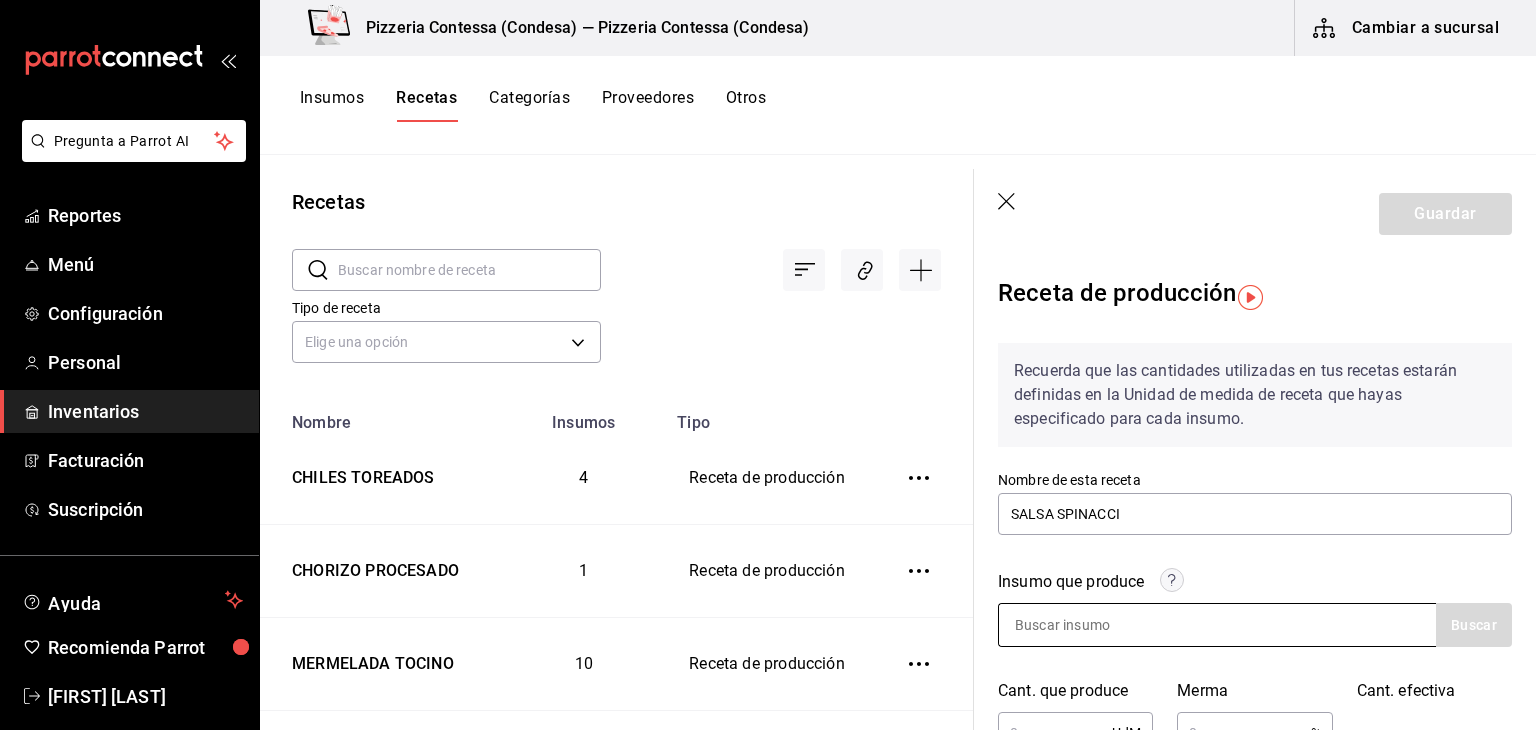 click at bounding box center (1099, 625) 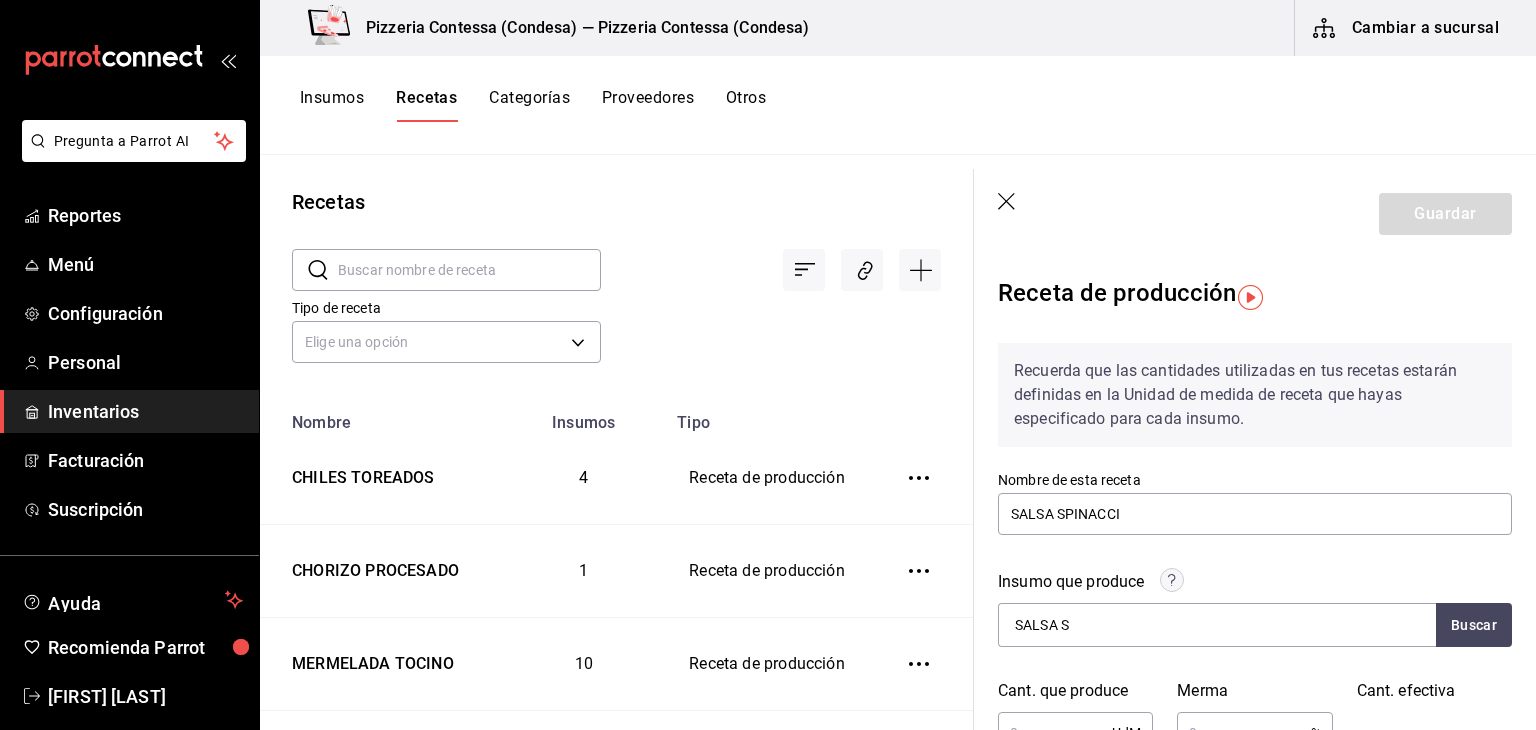 type on "SALSA S" 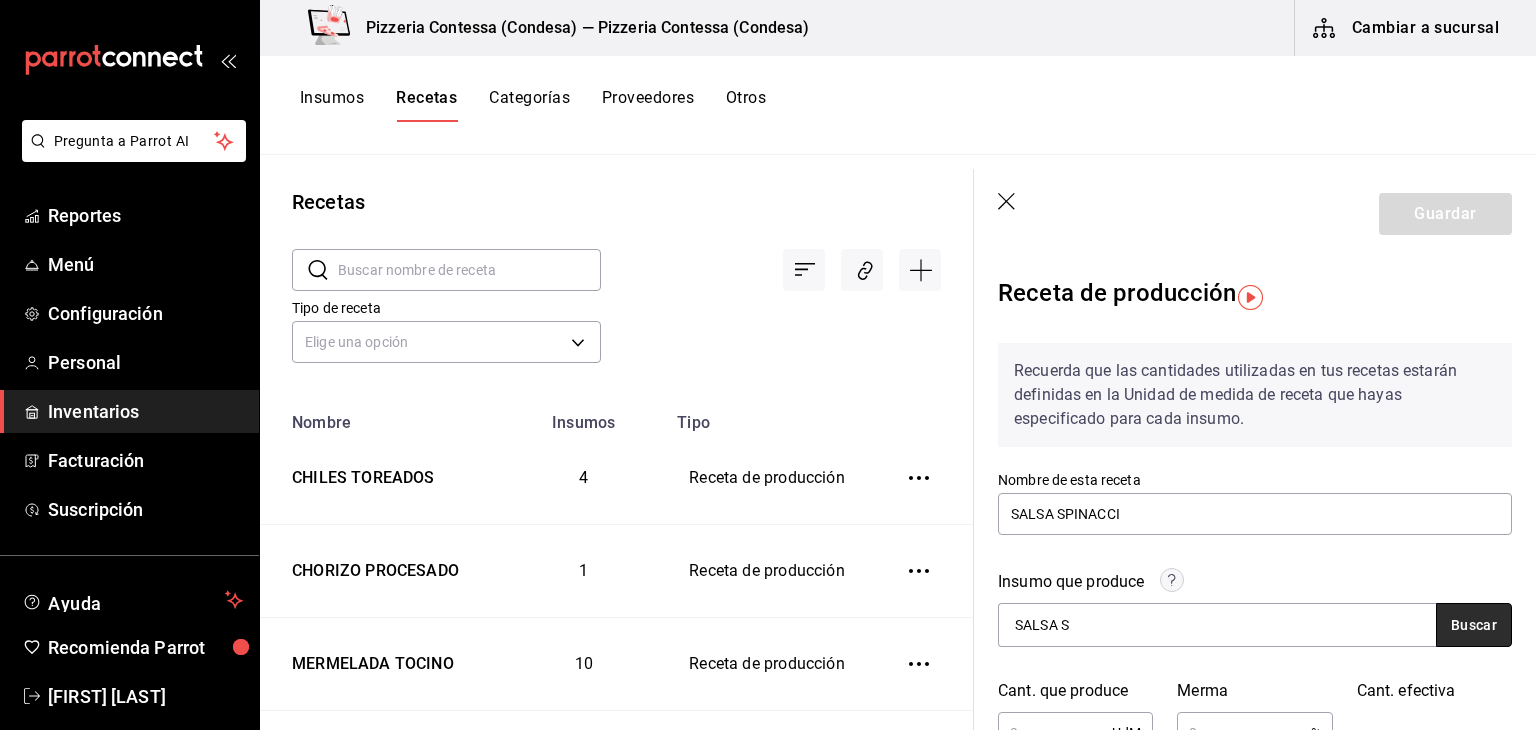 click on "Buscar" at bounding box center [1474, 625] 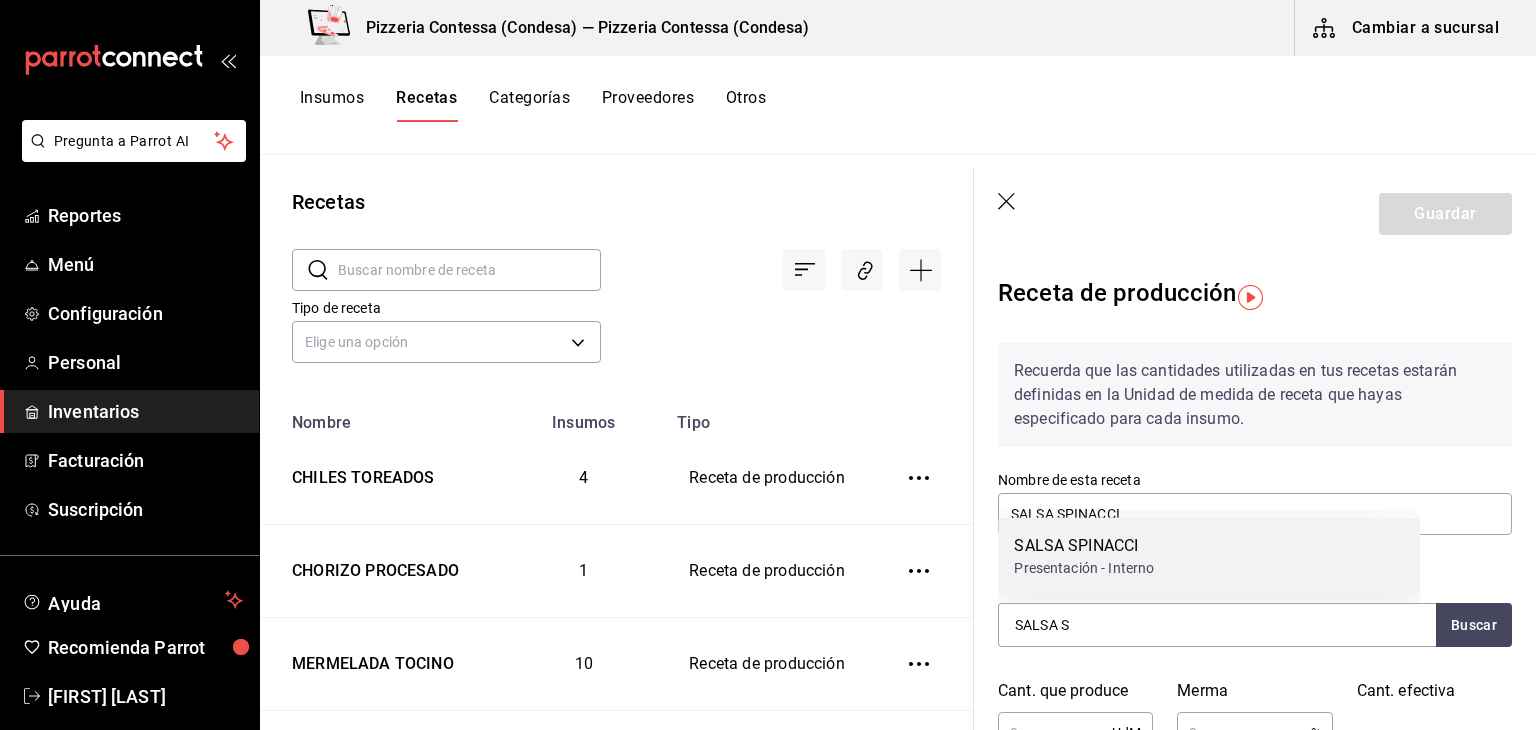 click on "SALSA SPINACCI Presentación - Interno" at bounding box center (1209, 556) 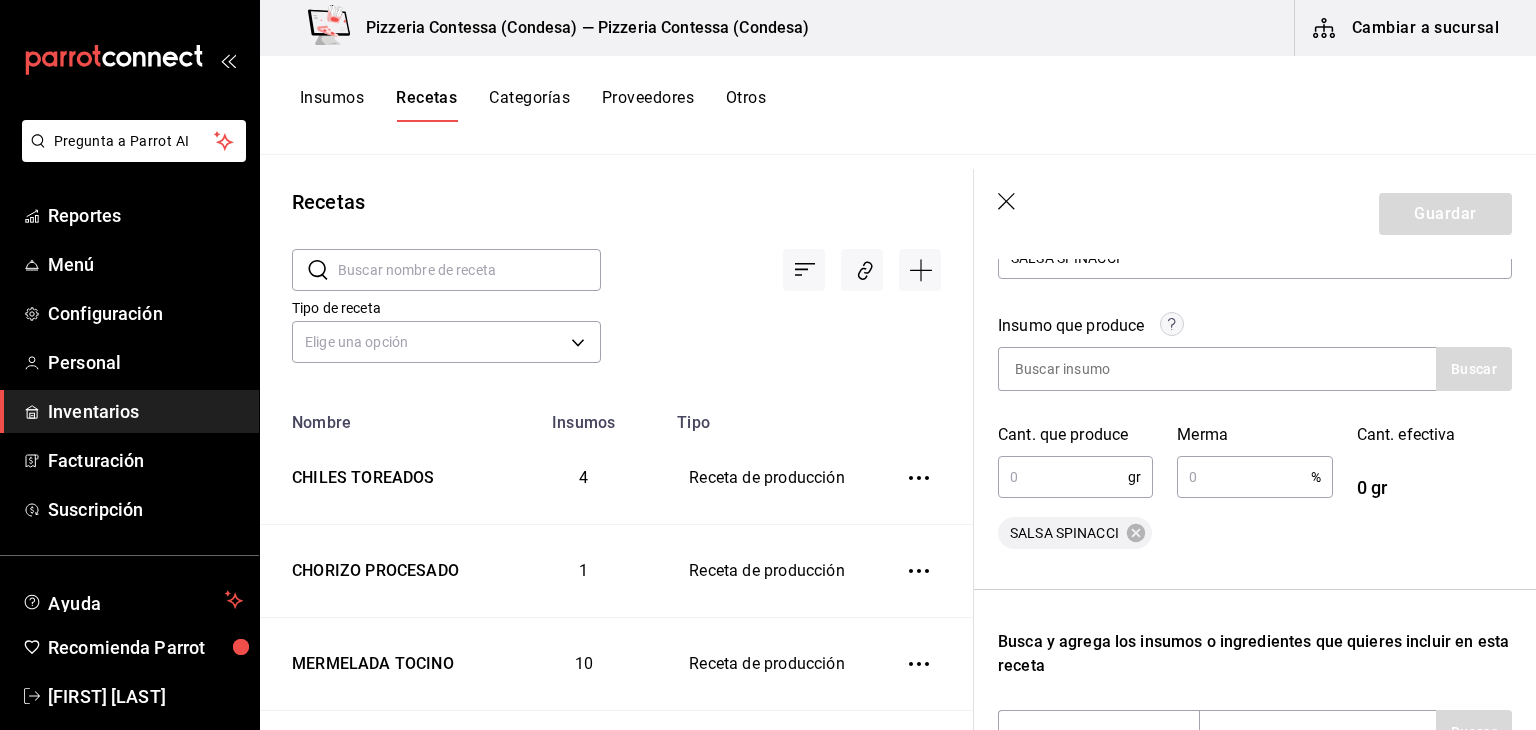 scroll, scrollTop: 286, scrollLeft: 0, axis: vertical 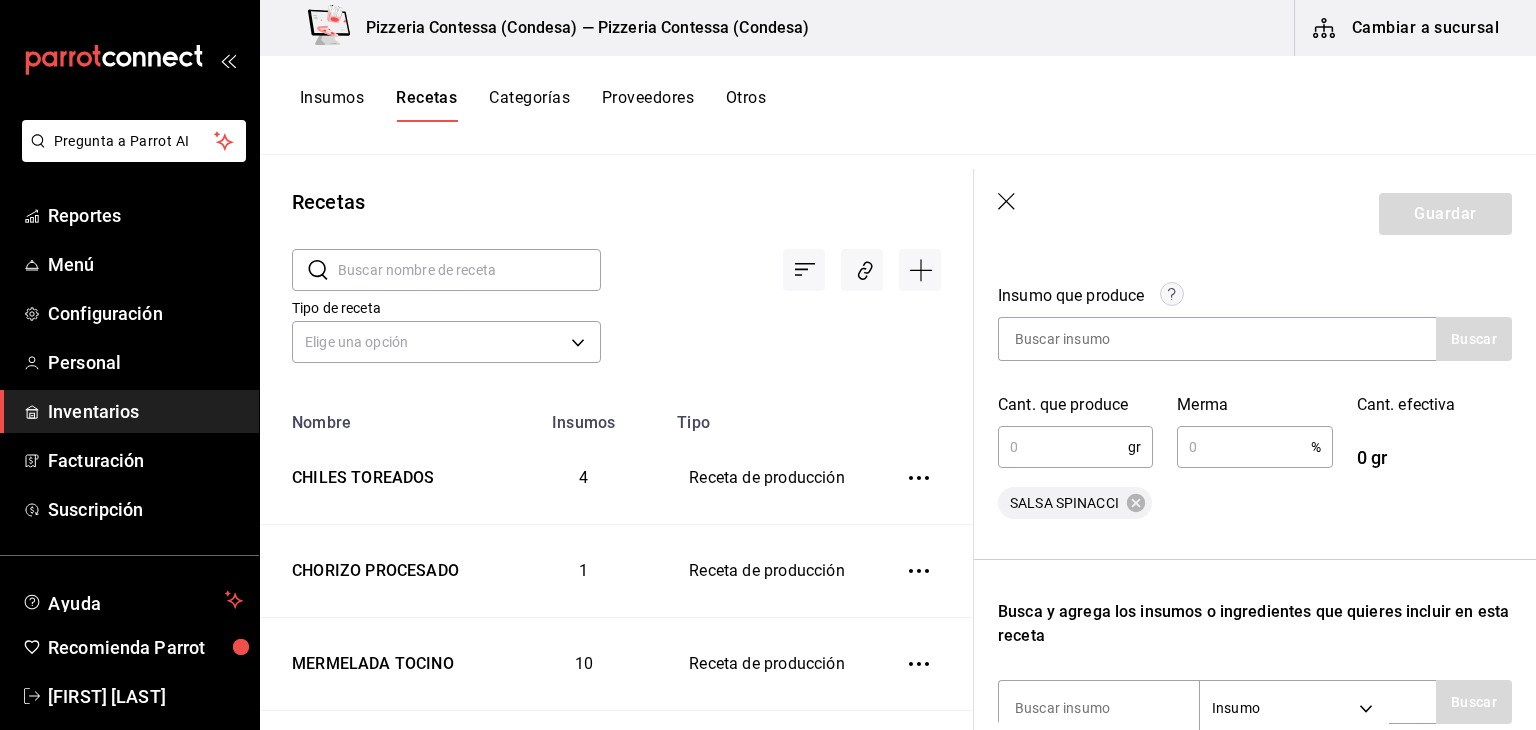 click at bounding box center (1063, 447) 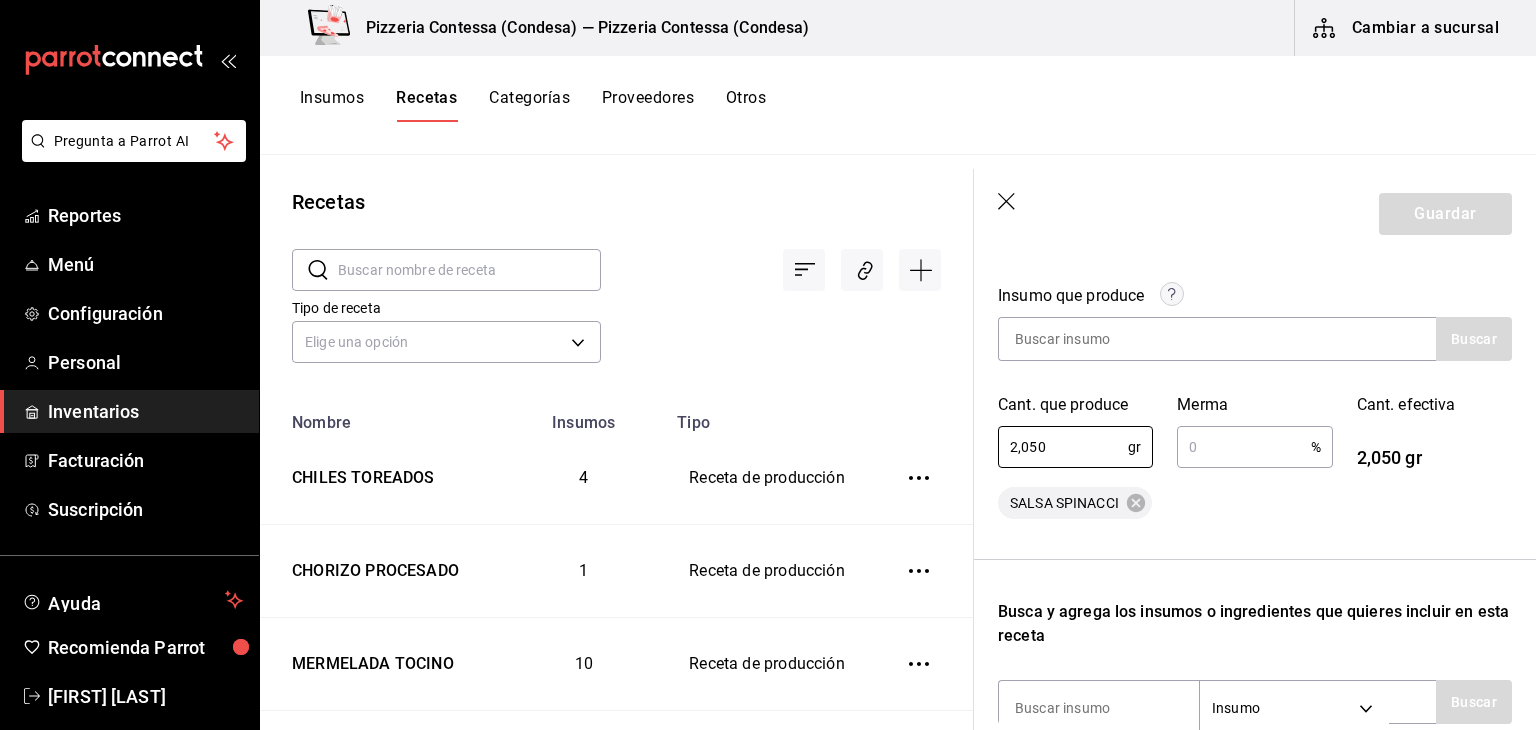 type on "2,050" 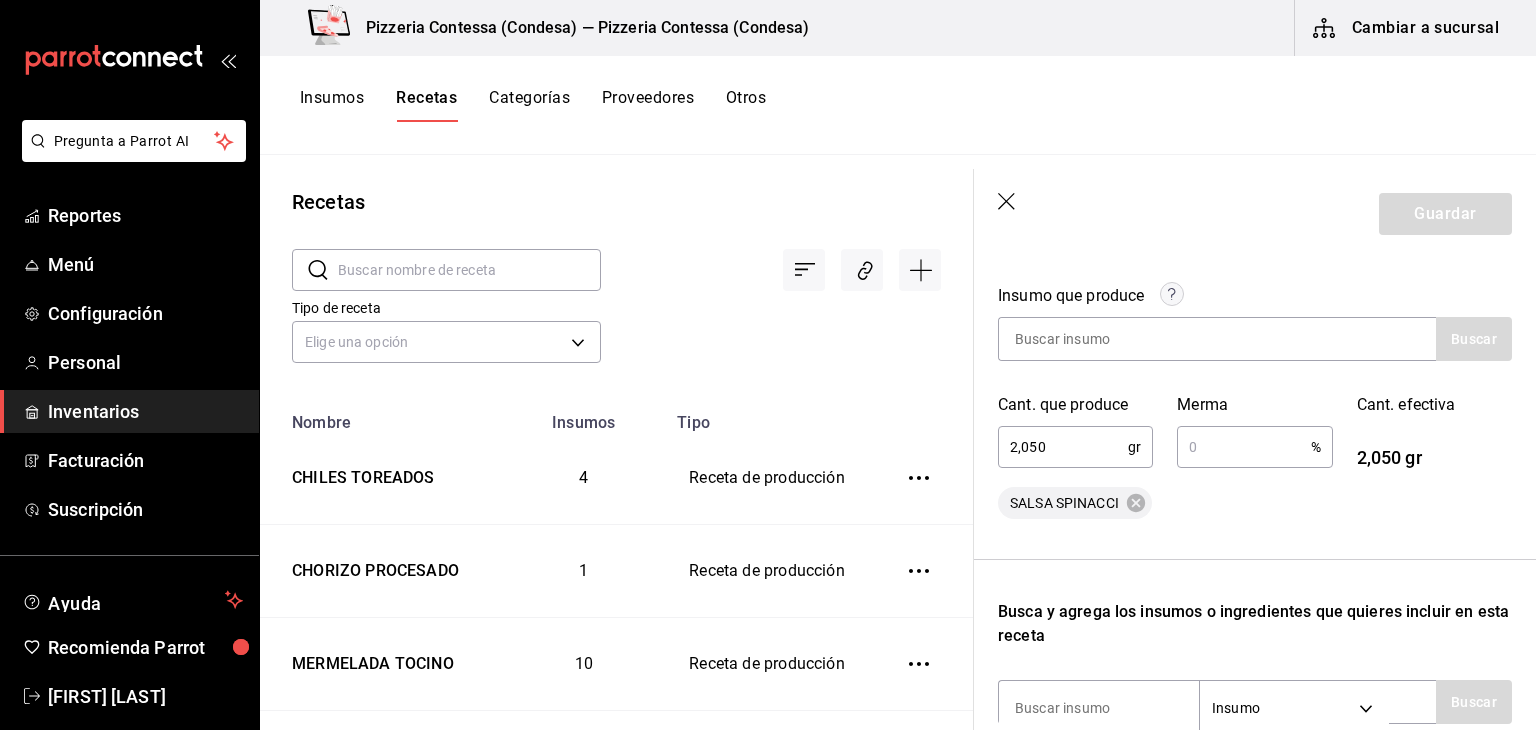 type 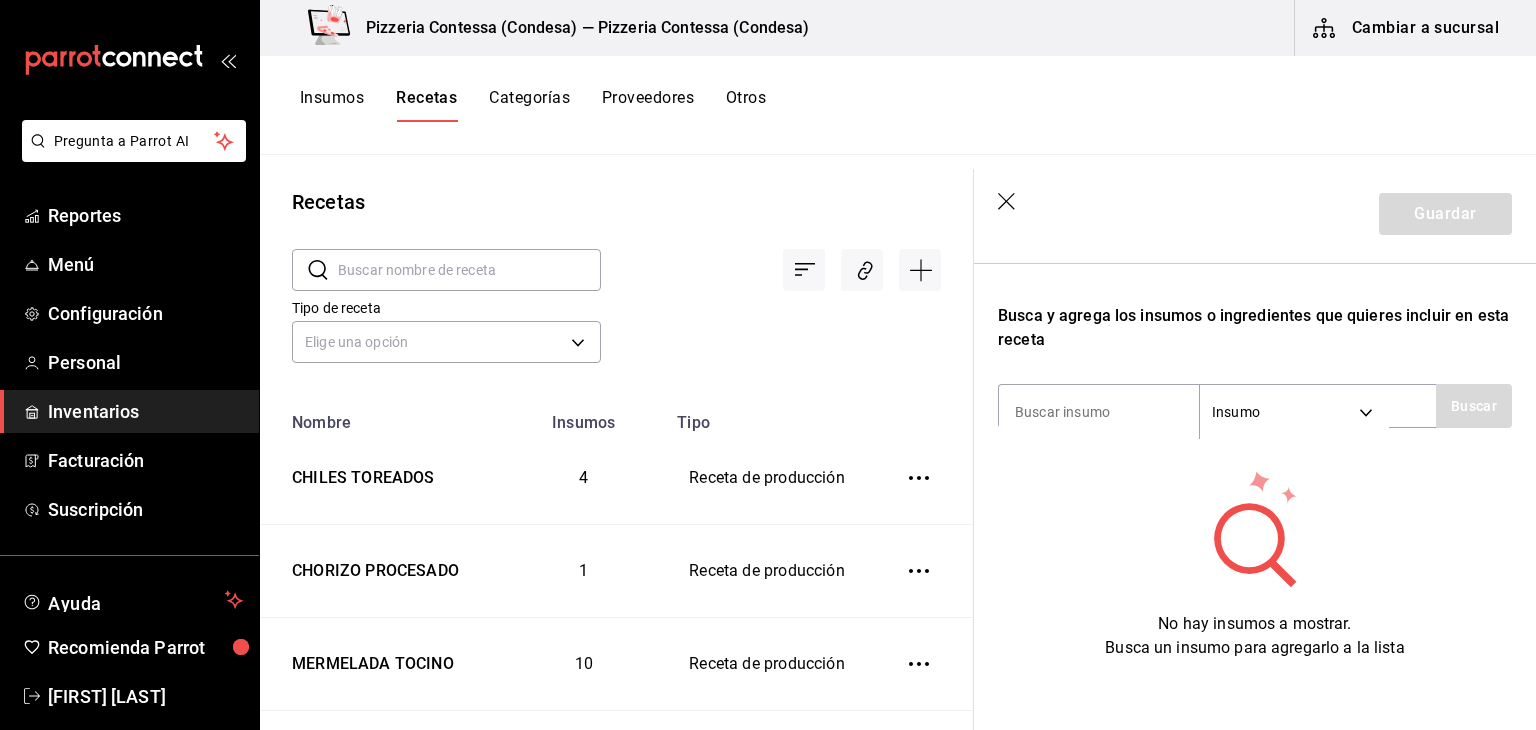 scroll, scrollTop: 582, scrollLeft: 0, axis: vertical 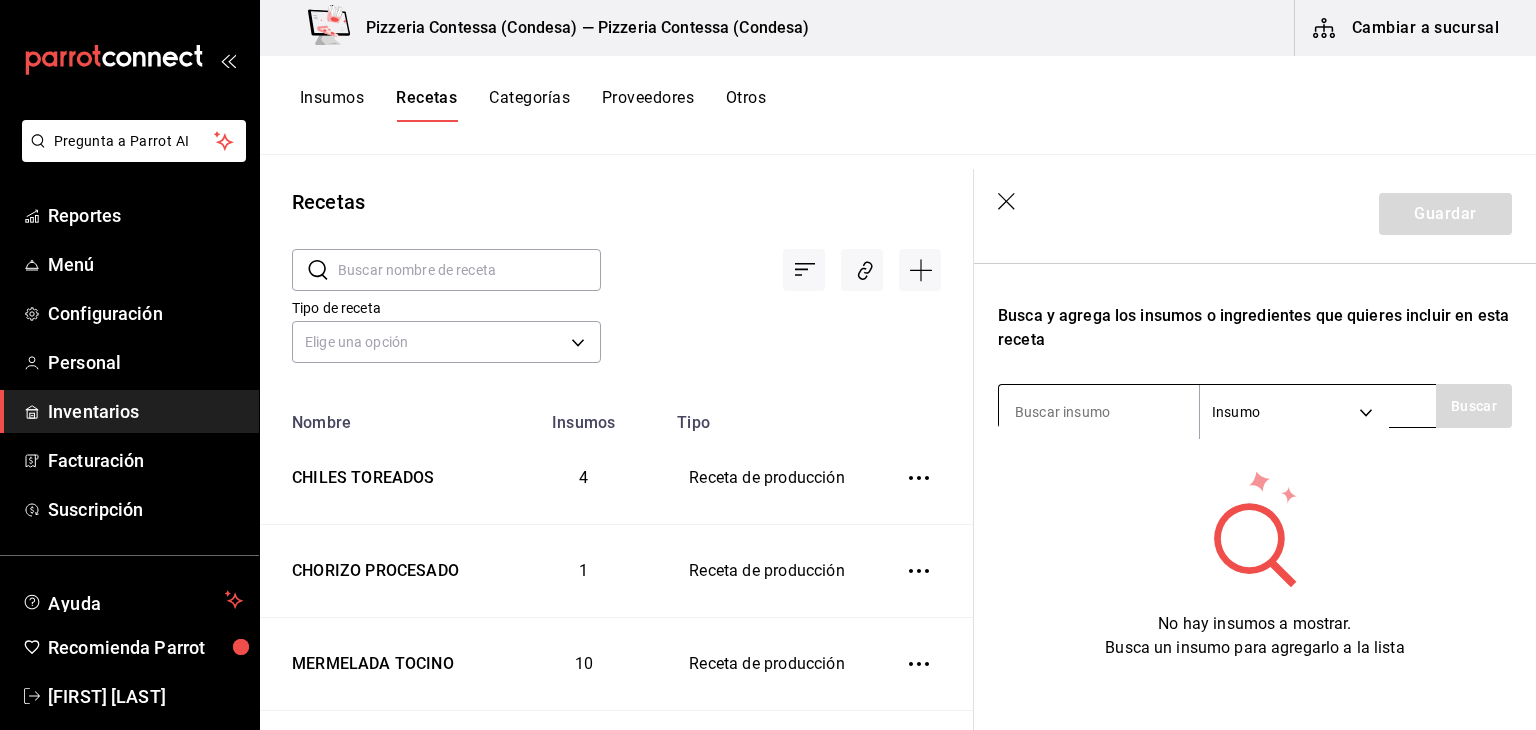 click at bounding box center (1099, 412) 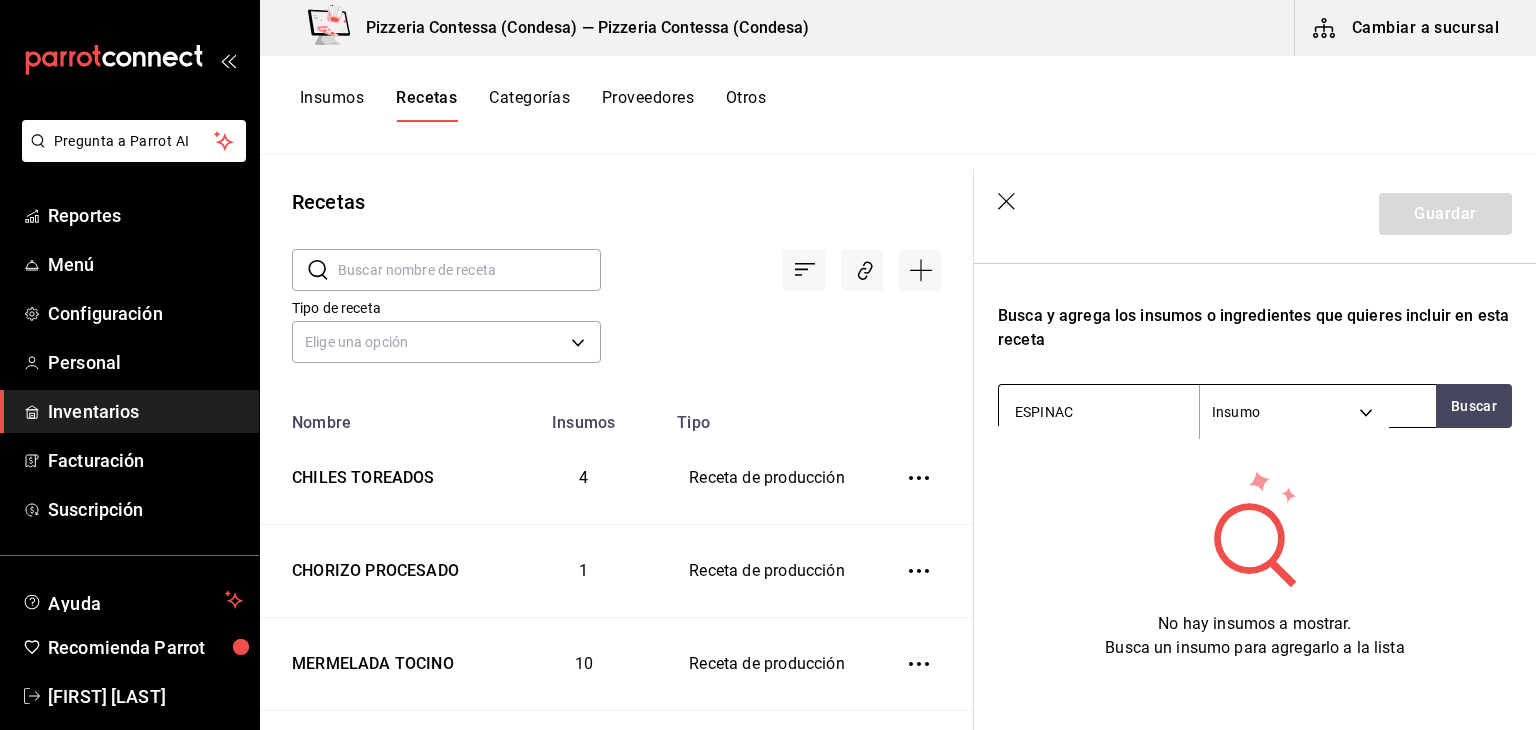 type on "ESPINACA" 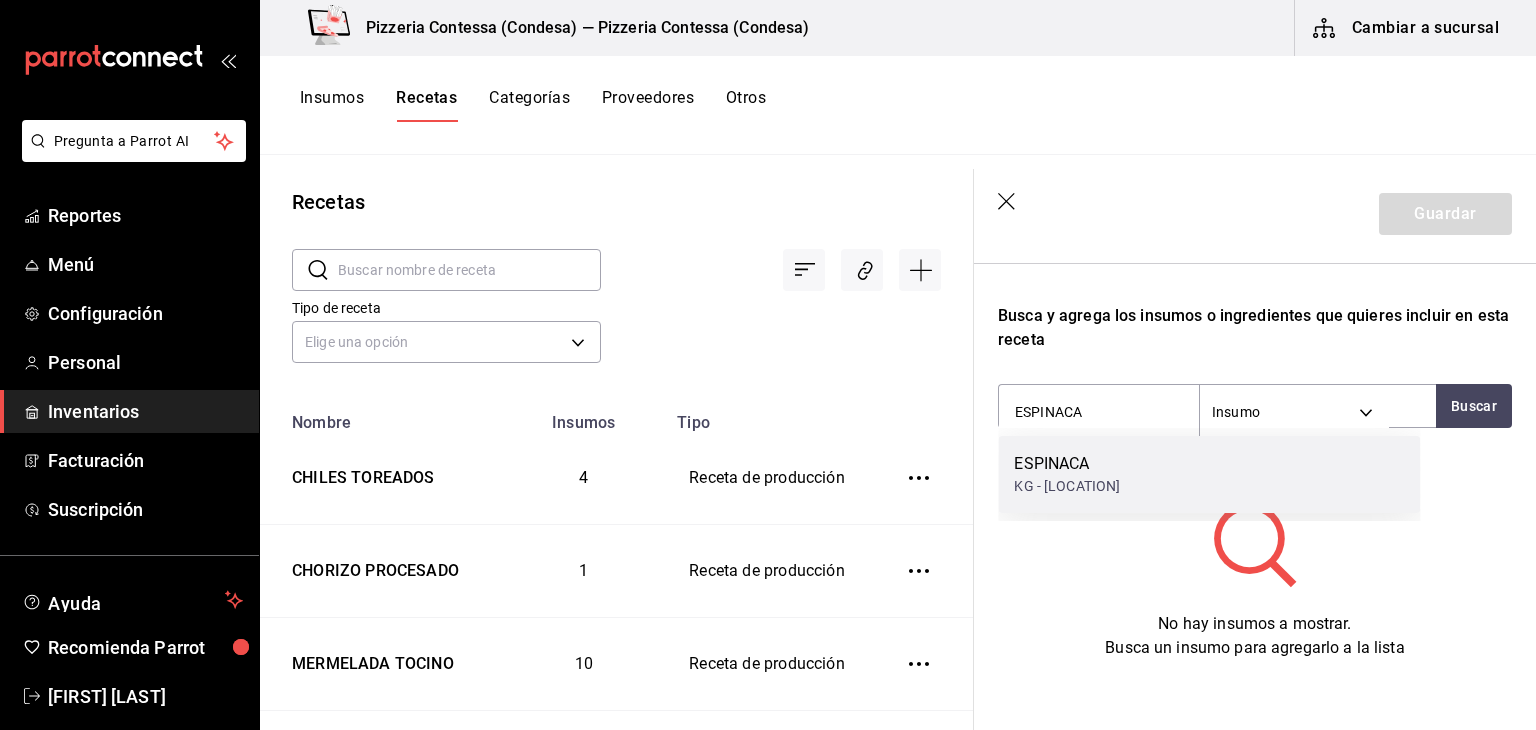 click on "KG - [LOCATION]" at bounding box center [1067, 486] 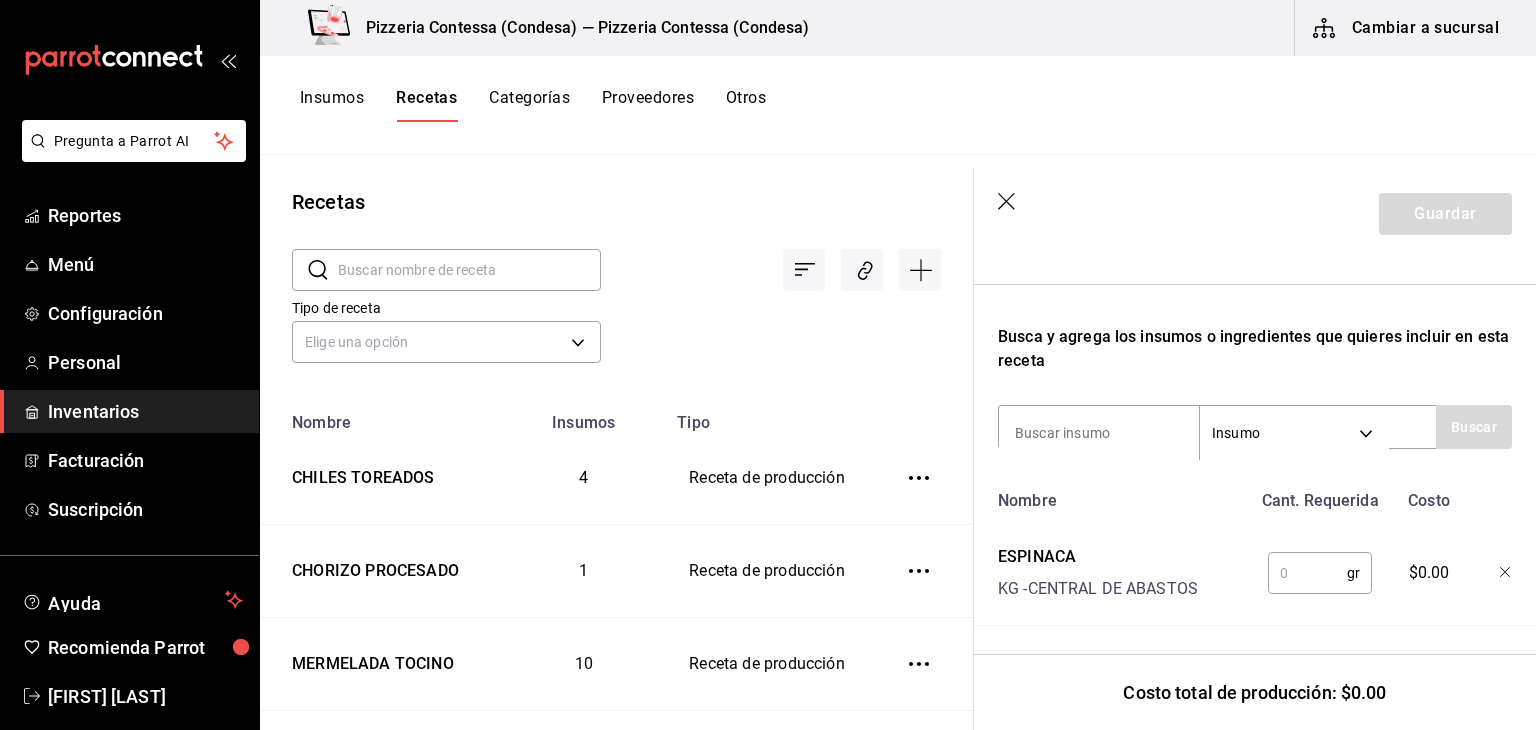 scroll, scrollTop: 576, scrollLeft: 0, axis: vertical 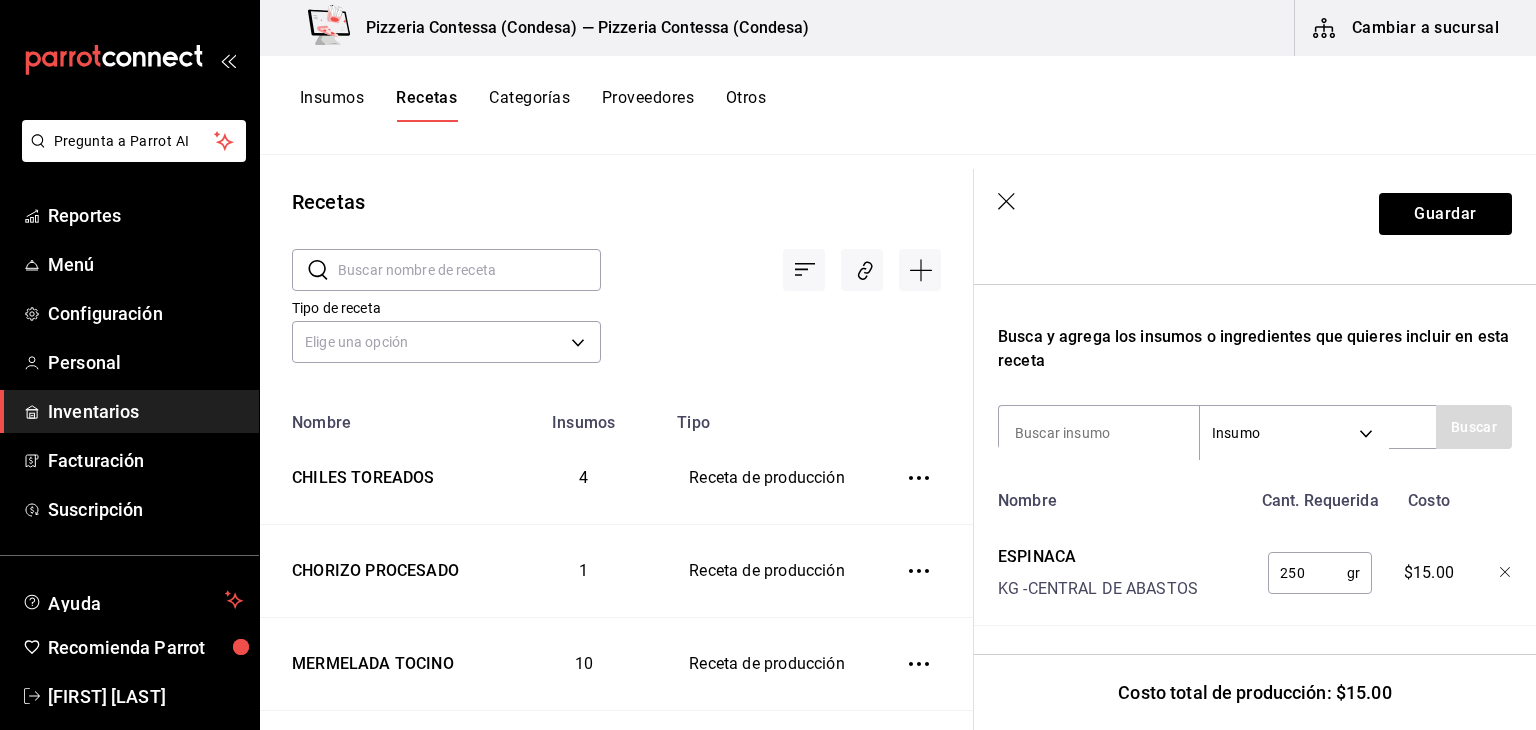 type on "250" 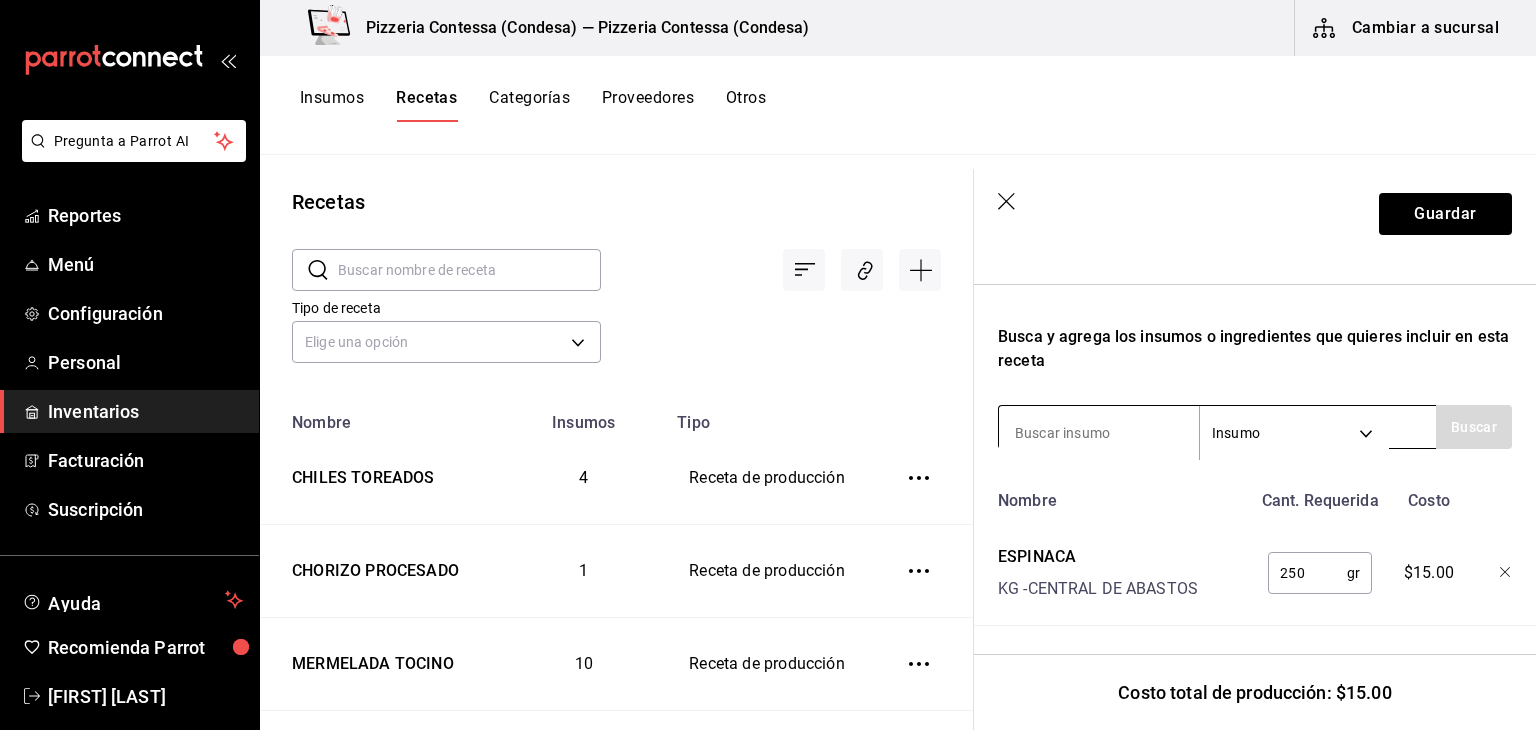click at bounding box center [1099, 433] 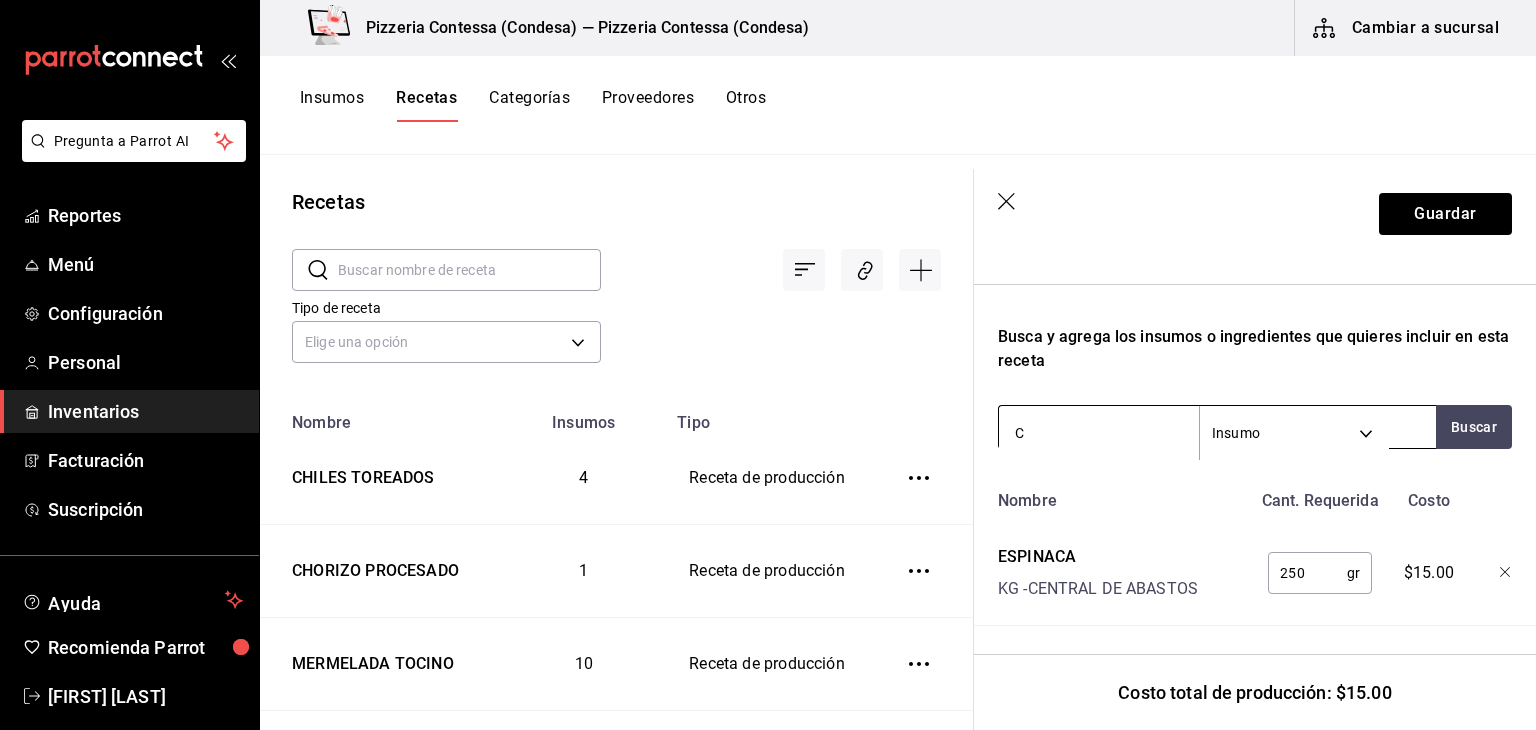 click on "C" at bounding box center [1099, 433] 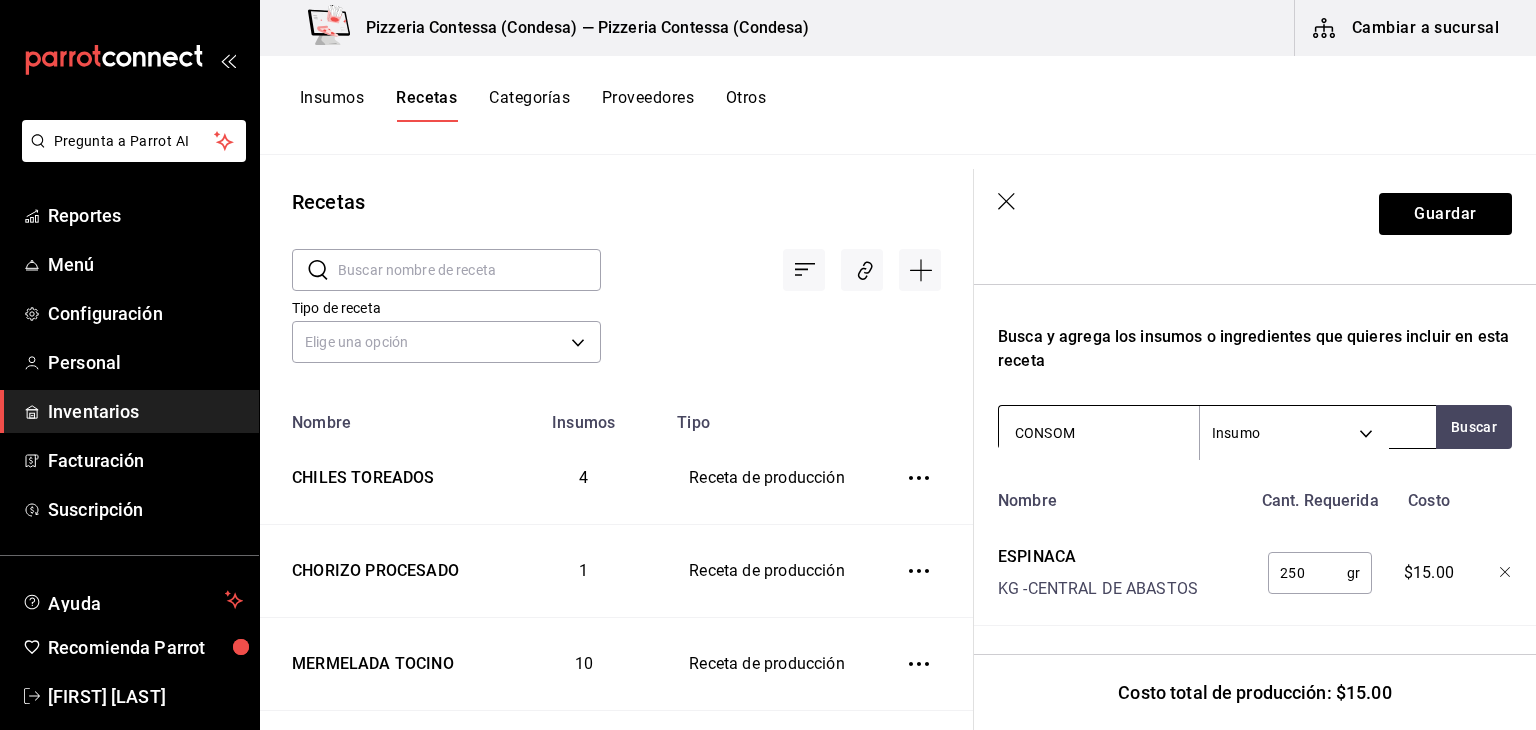 type on "CONSOME" 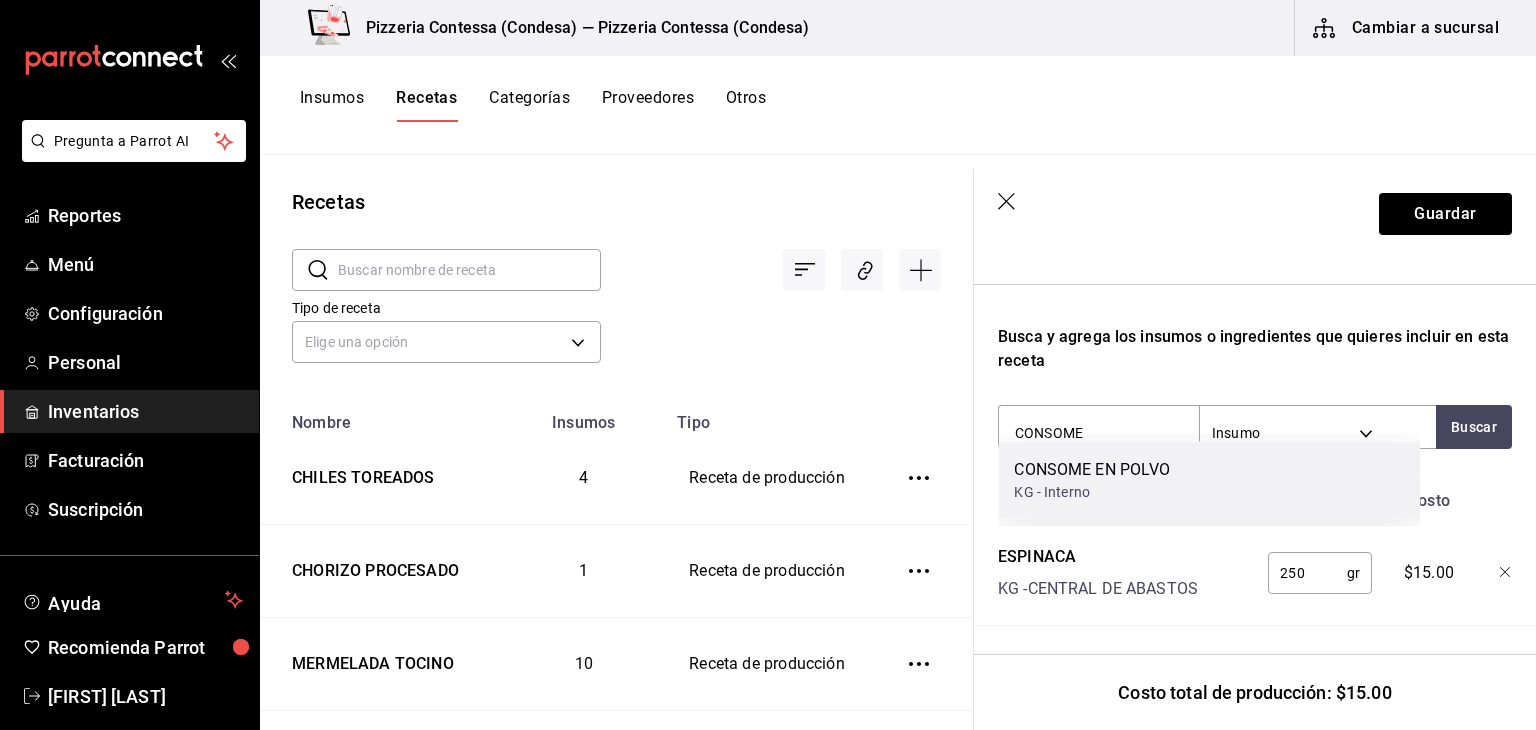 click on "CONSOME EN POLVO KG - Interno" at bounding box center (1209, 480) 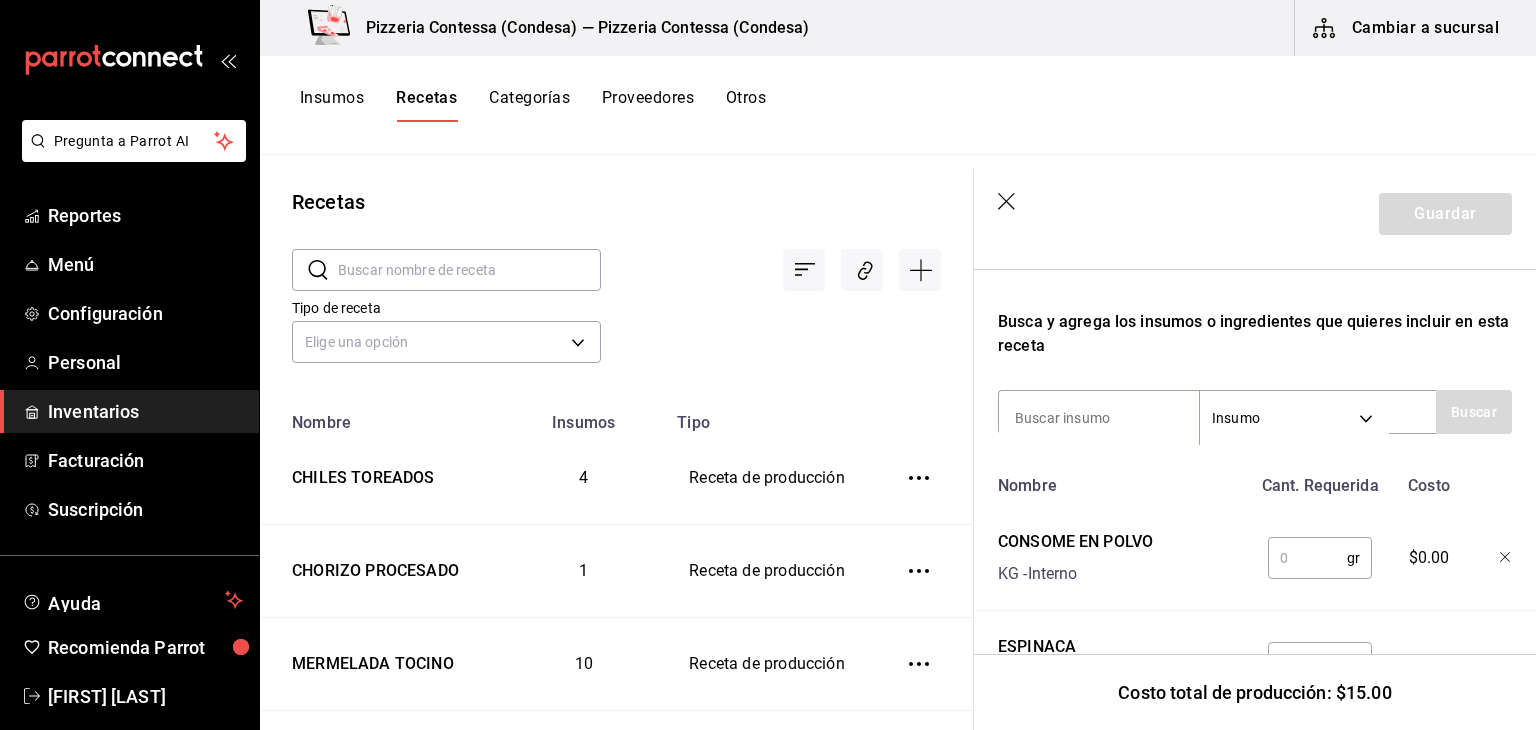 click at bounding box center (1307, 558) 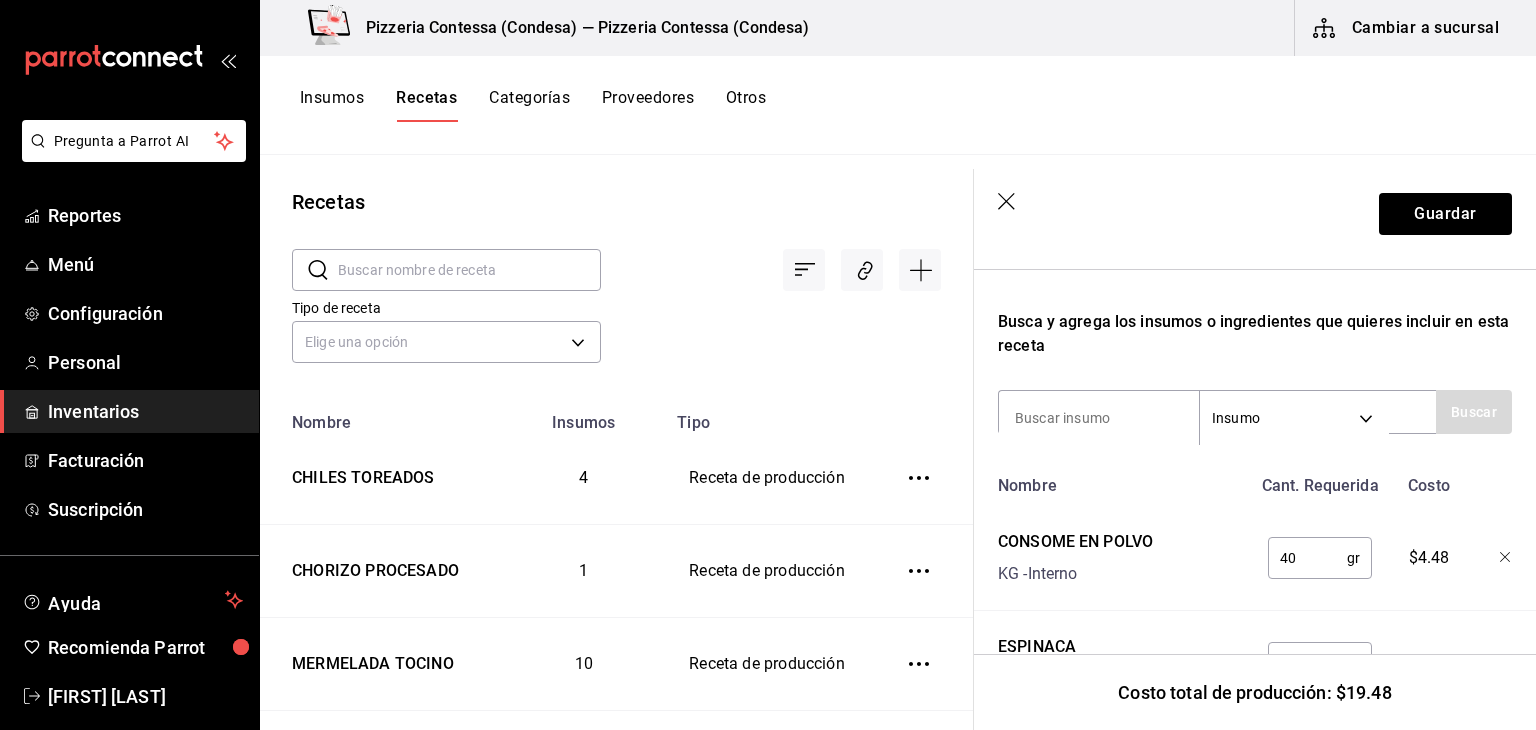 type on "40" 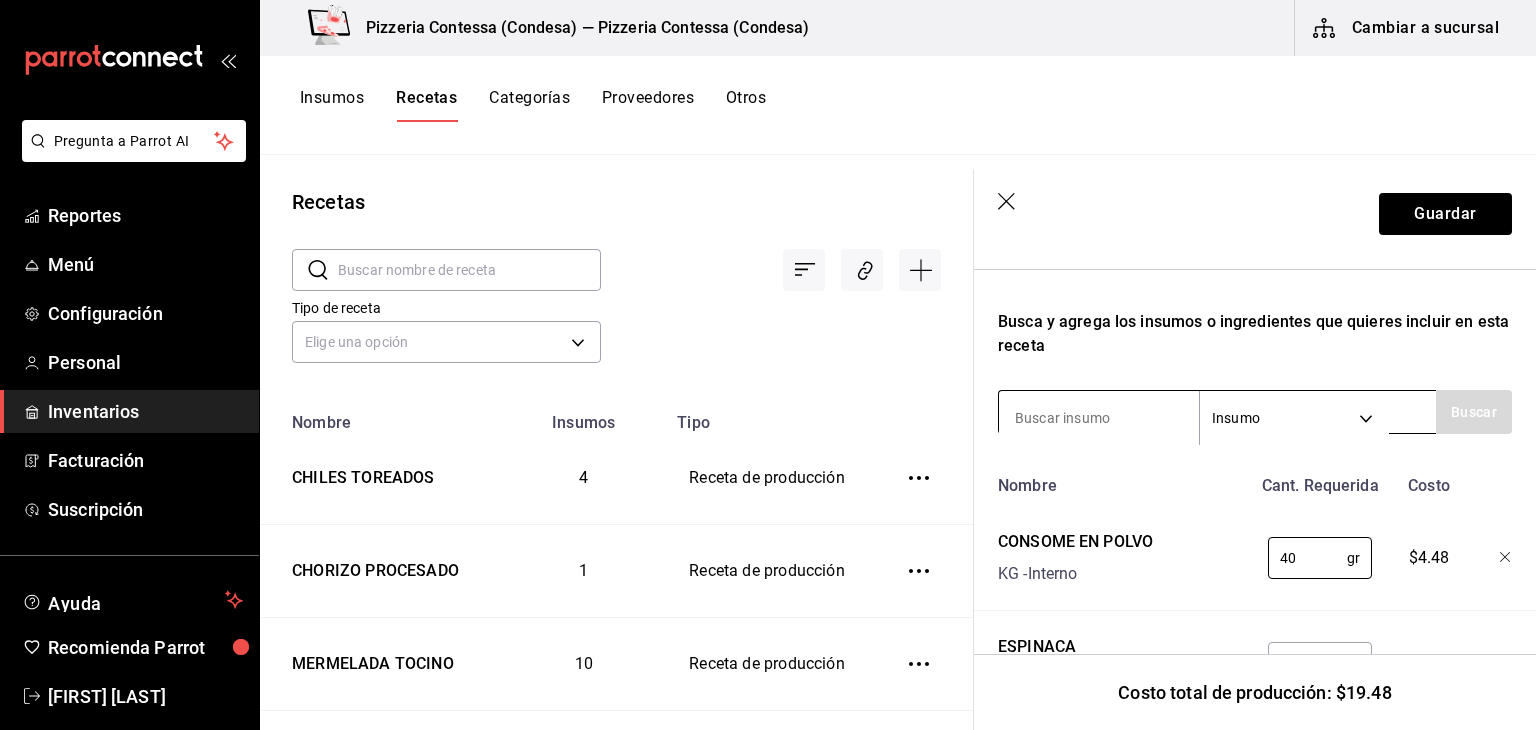 click at bounding box center (1099, 418) 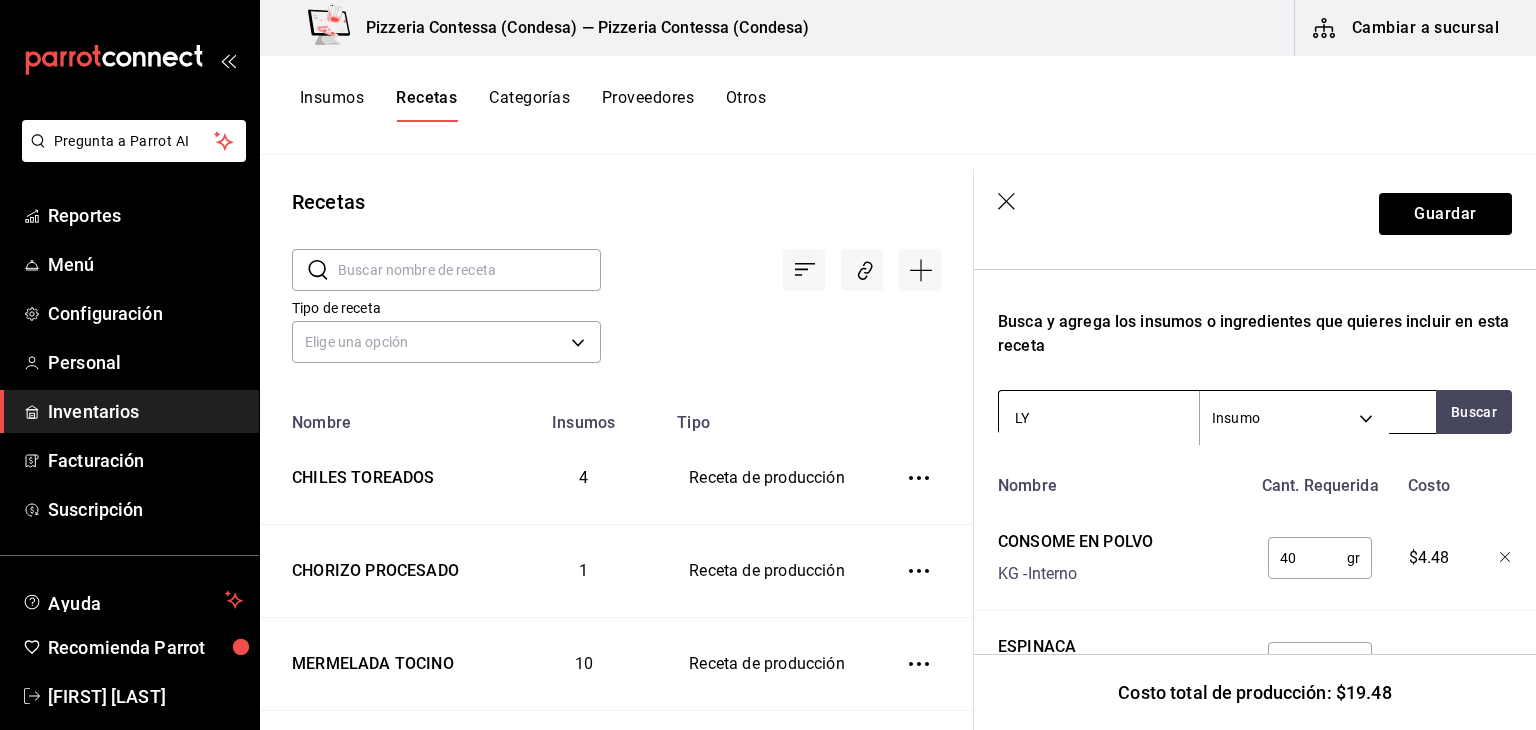 type on "[FIRST]" 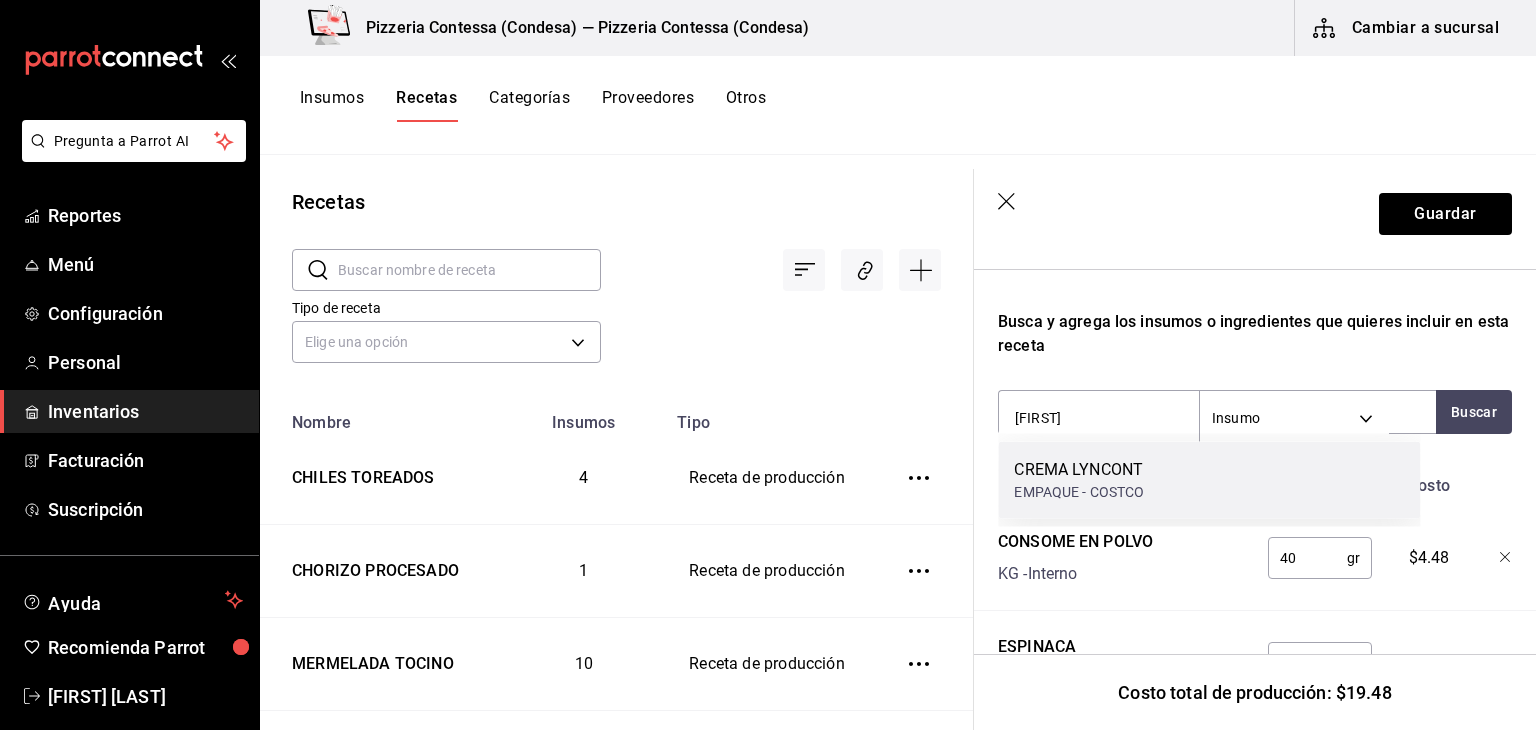 click on "CREMA LYNCONT" at bounding box center (1079, 470) 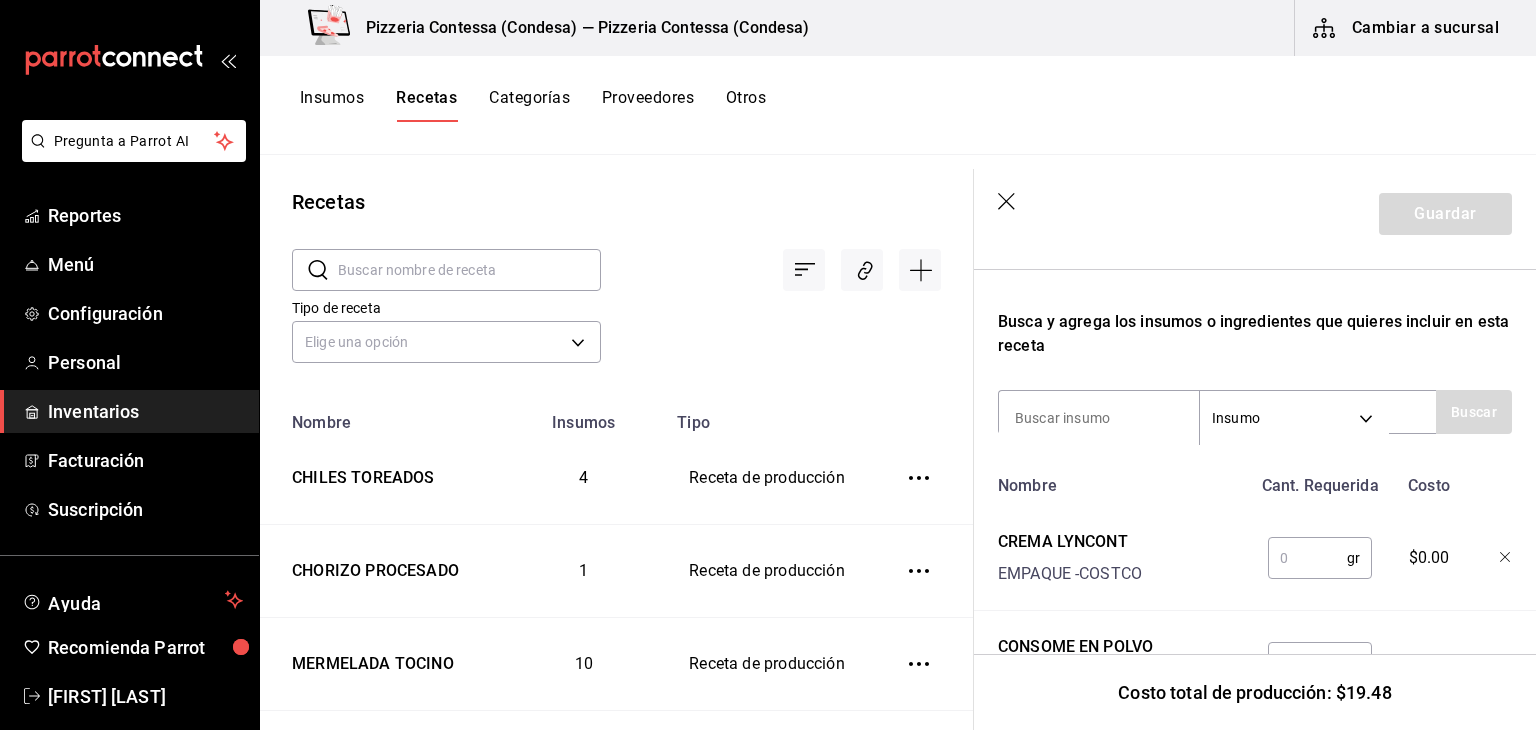 click at bounding box center (1307, 558) 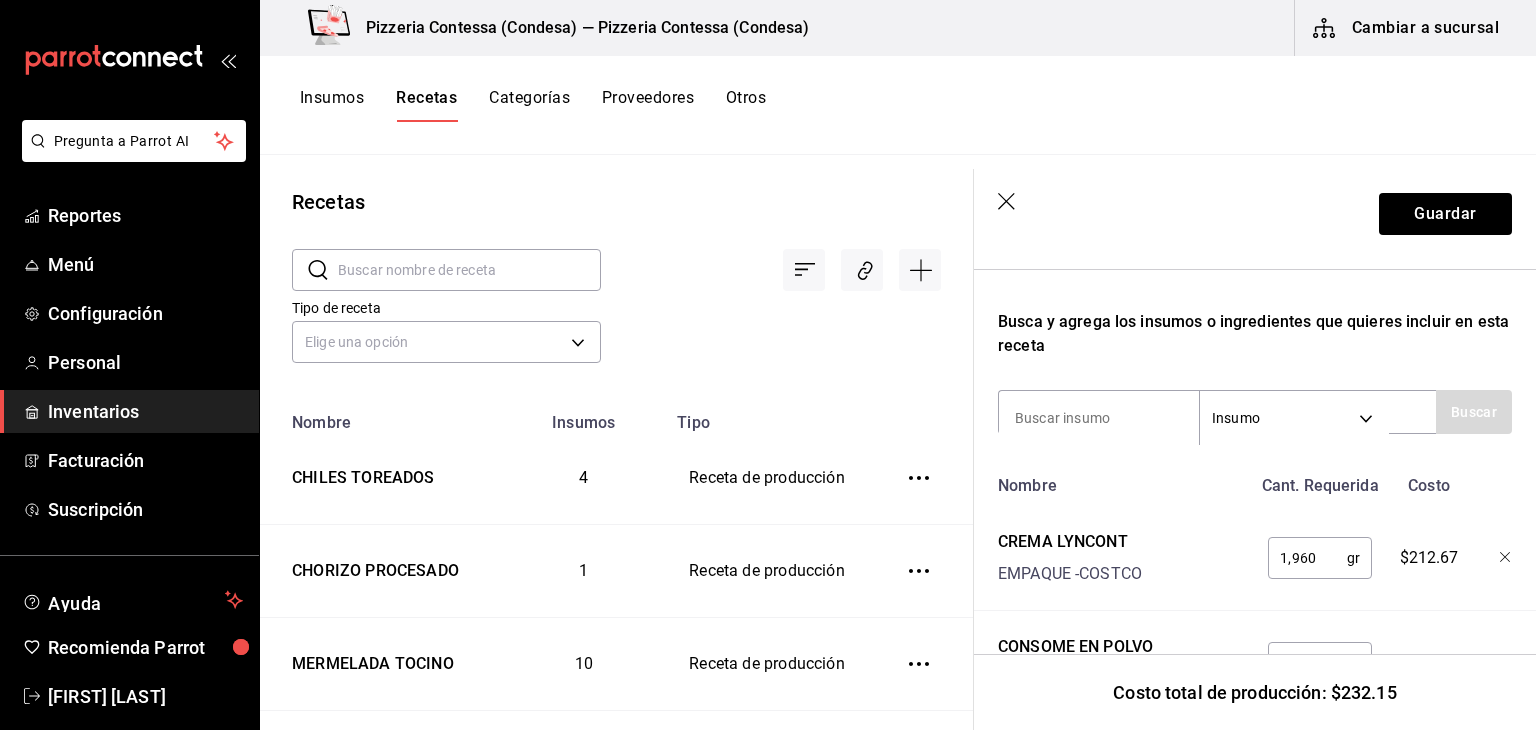 type on "1,960" 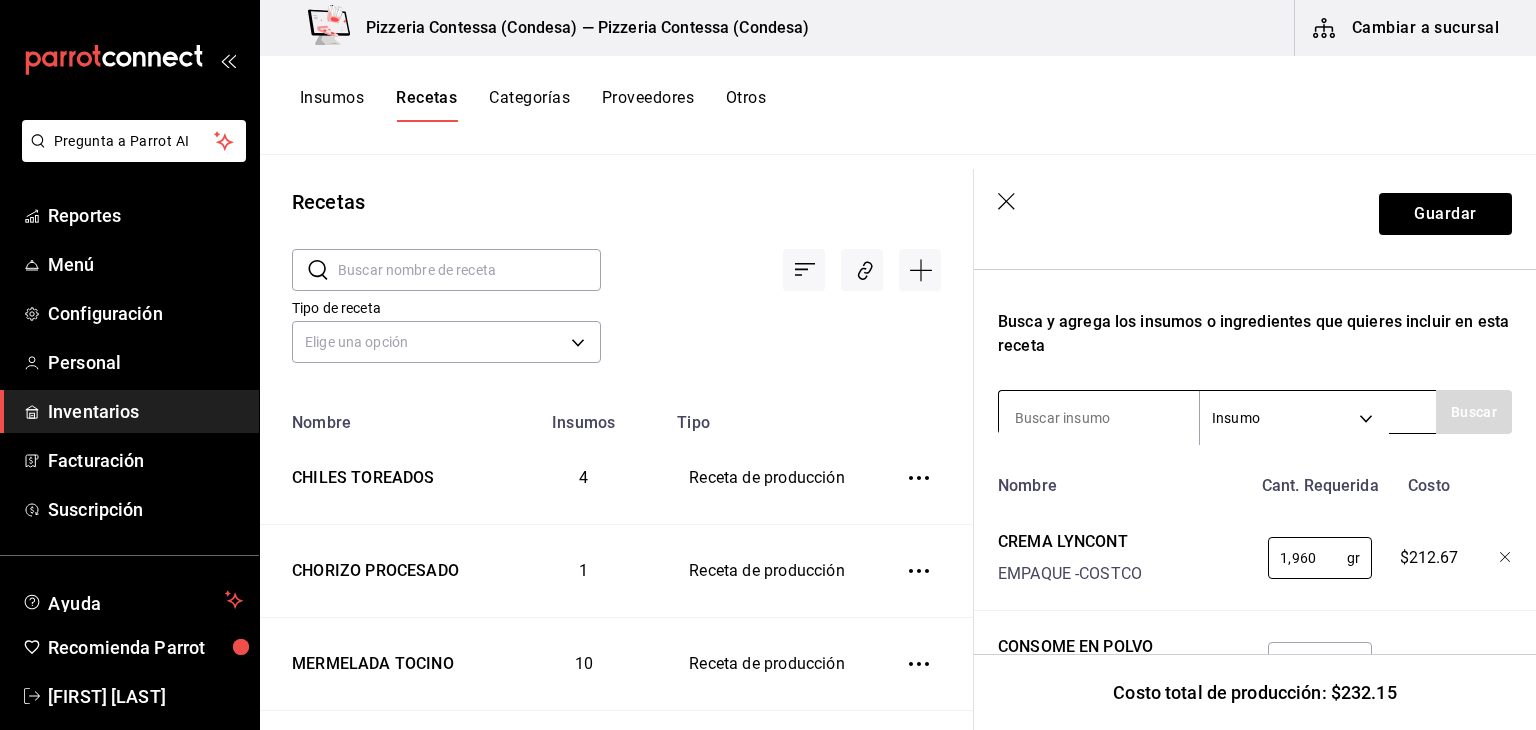 click at bounding box center [1099, 418] 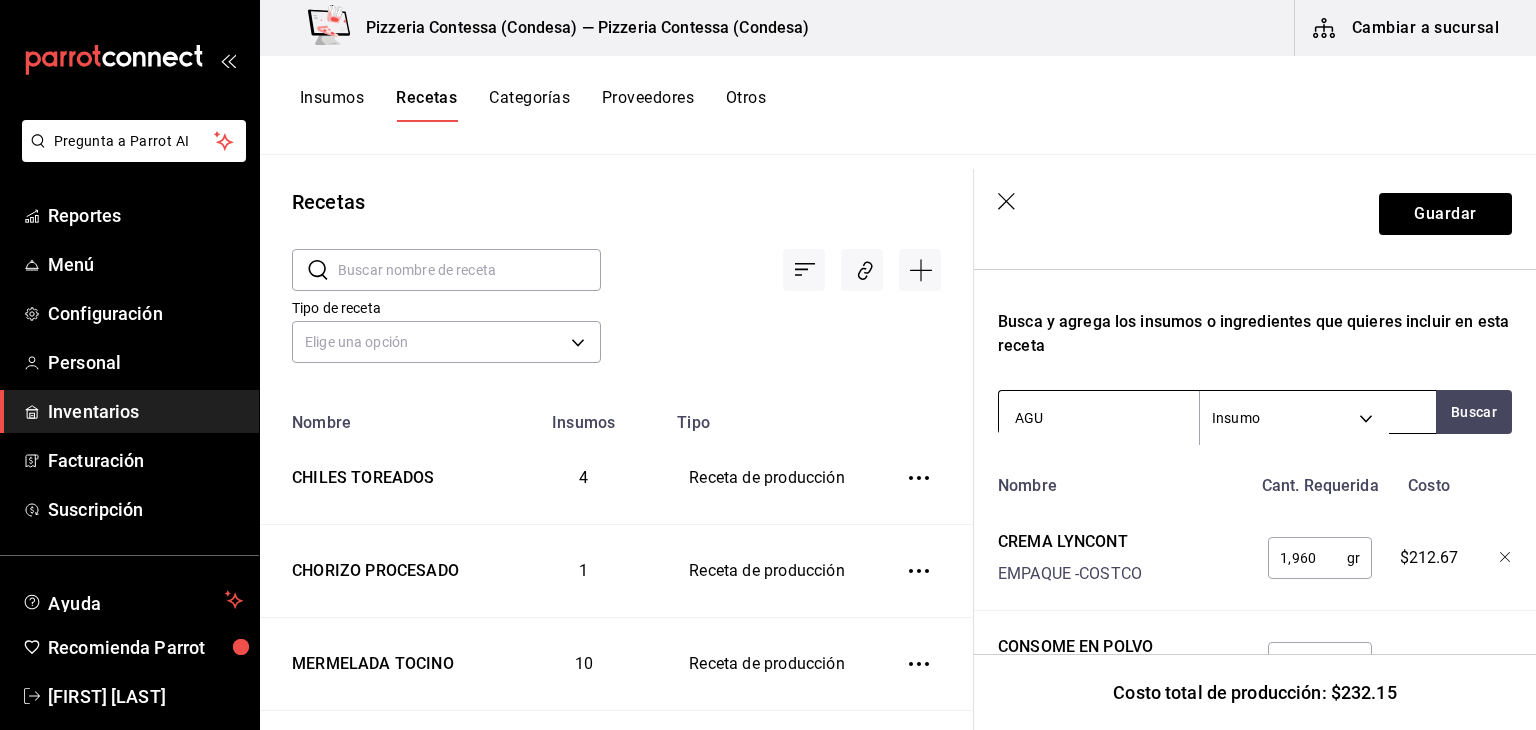 type on "AGUA" 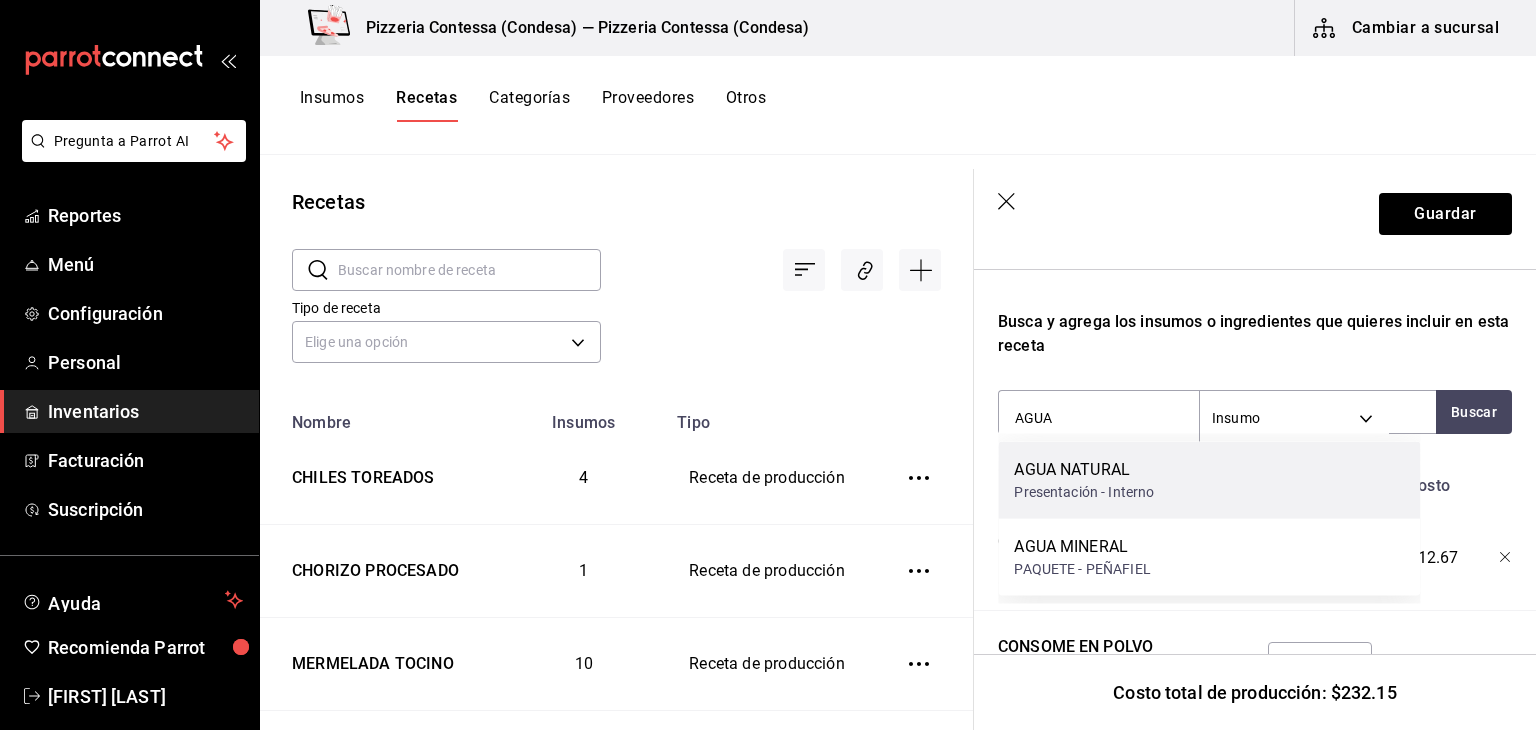 click on "AGUA NATURAL Presentación - Interno" at bounding box center (1209, 480) 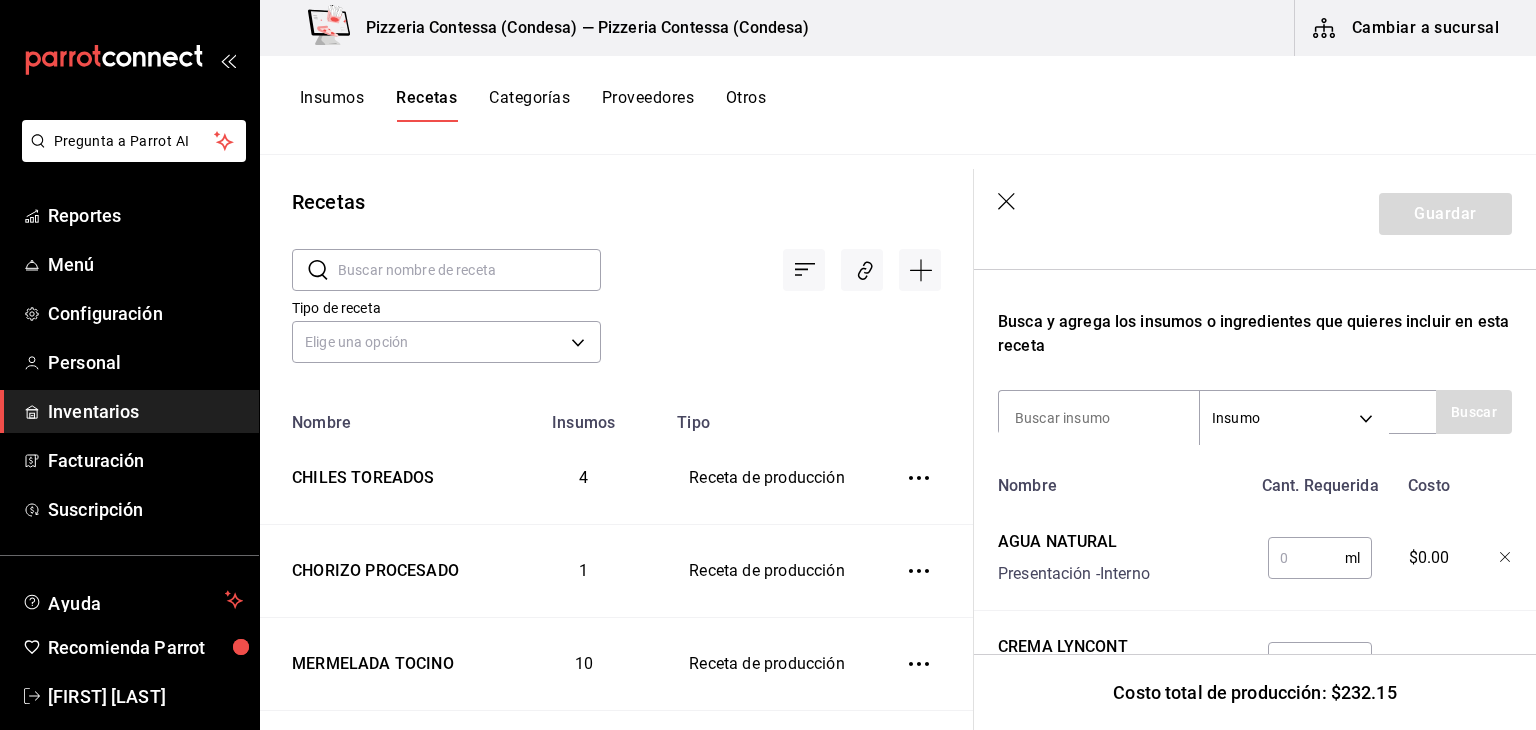 click at bounding box center (1306, 558) 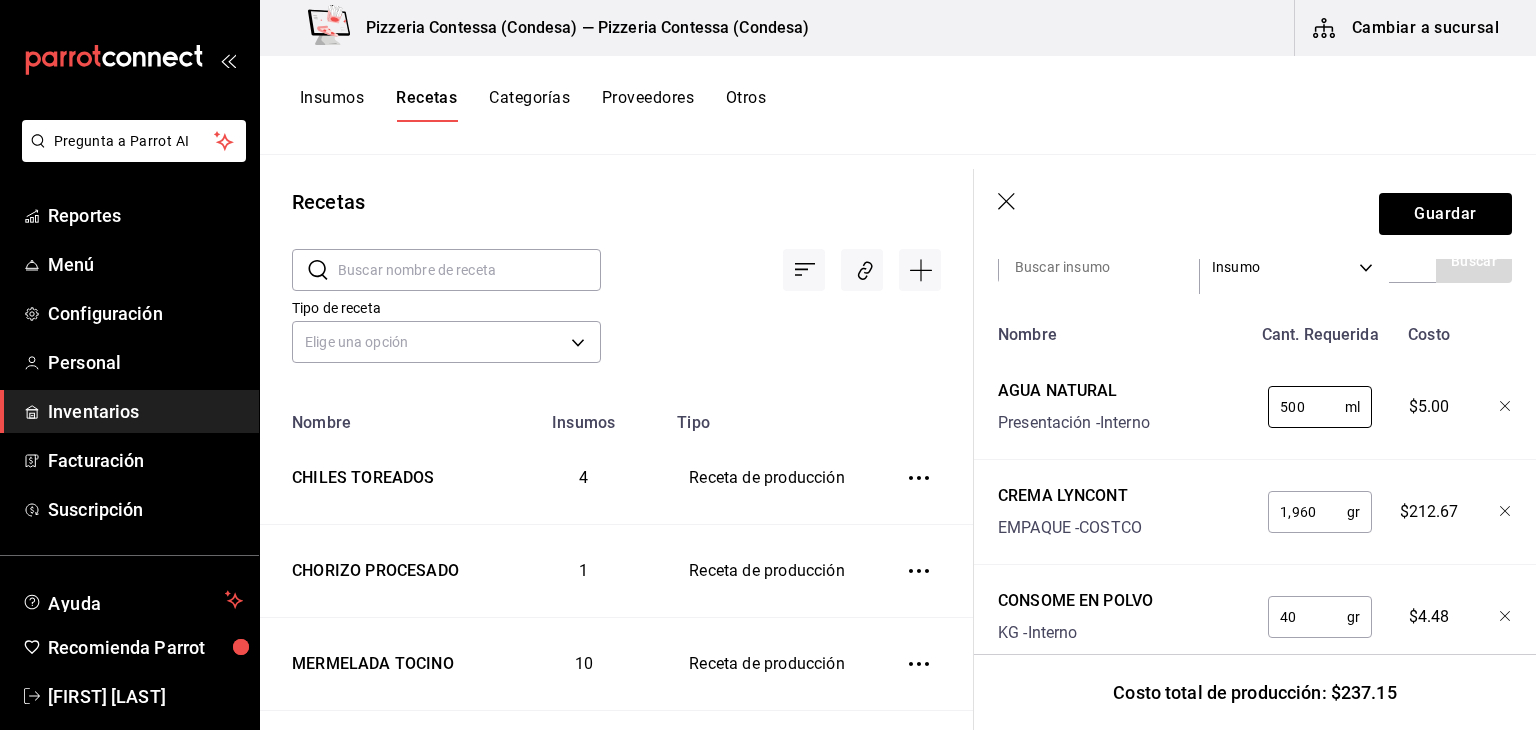 scroll, scrollTop: 891, scrollLeft: 0, axis: vertical 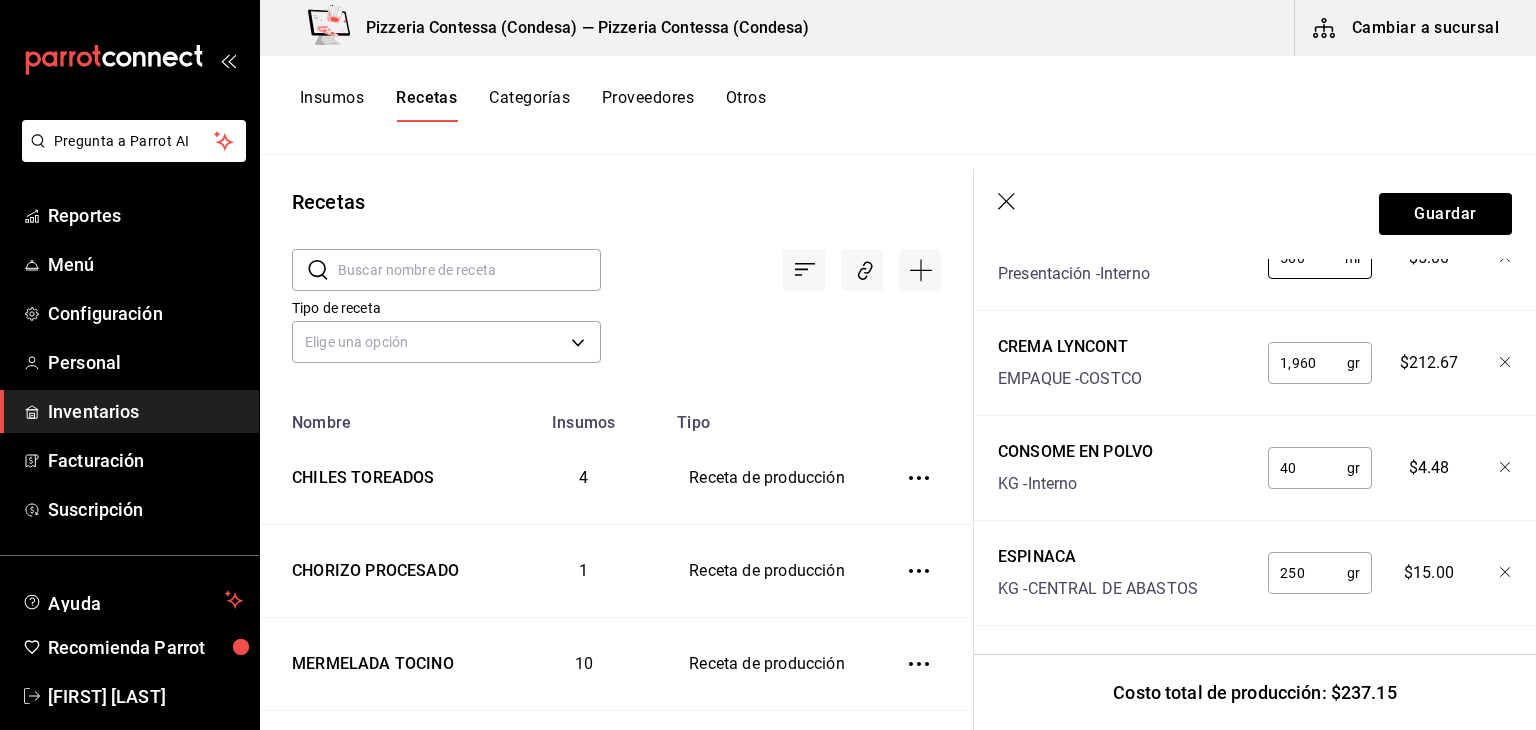 type on "500" 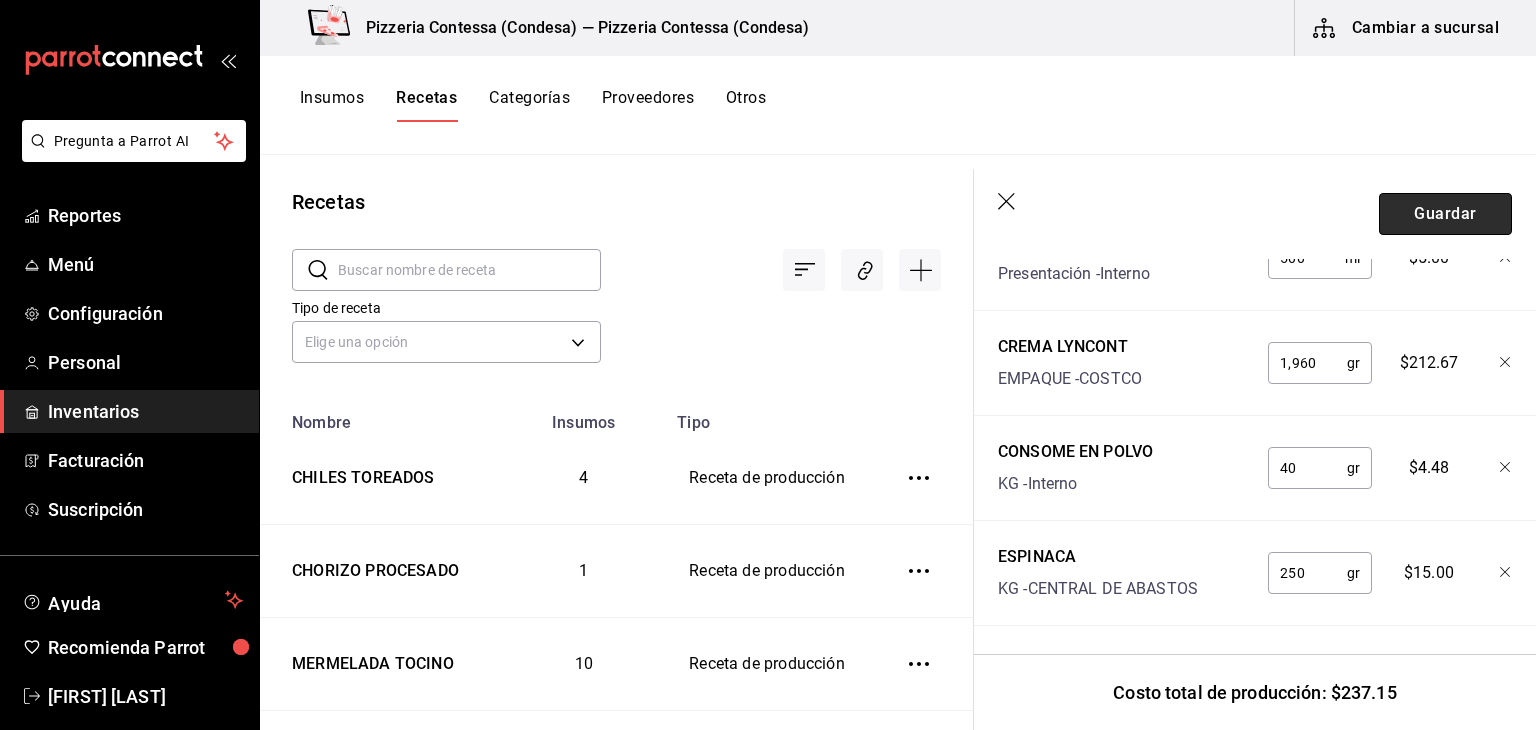 click on "Guardar" at bounding box center [1445, 214] 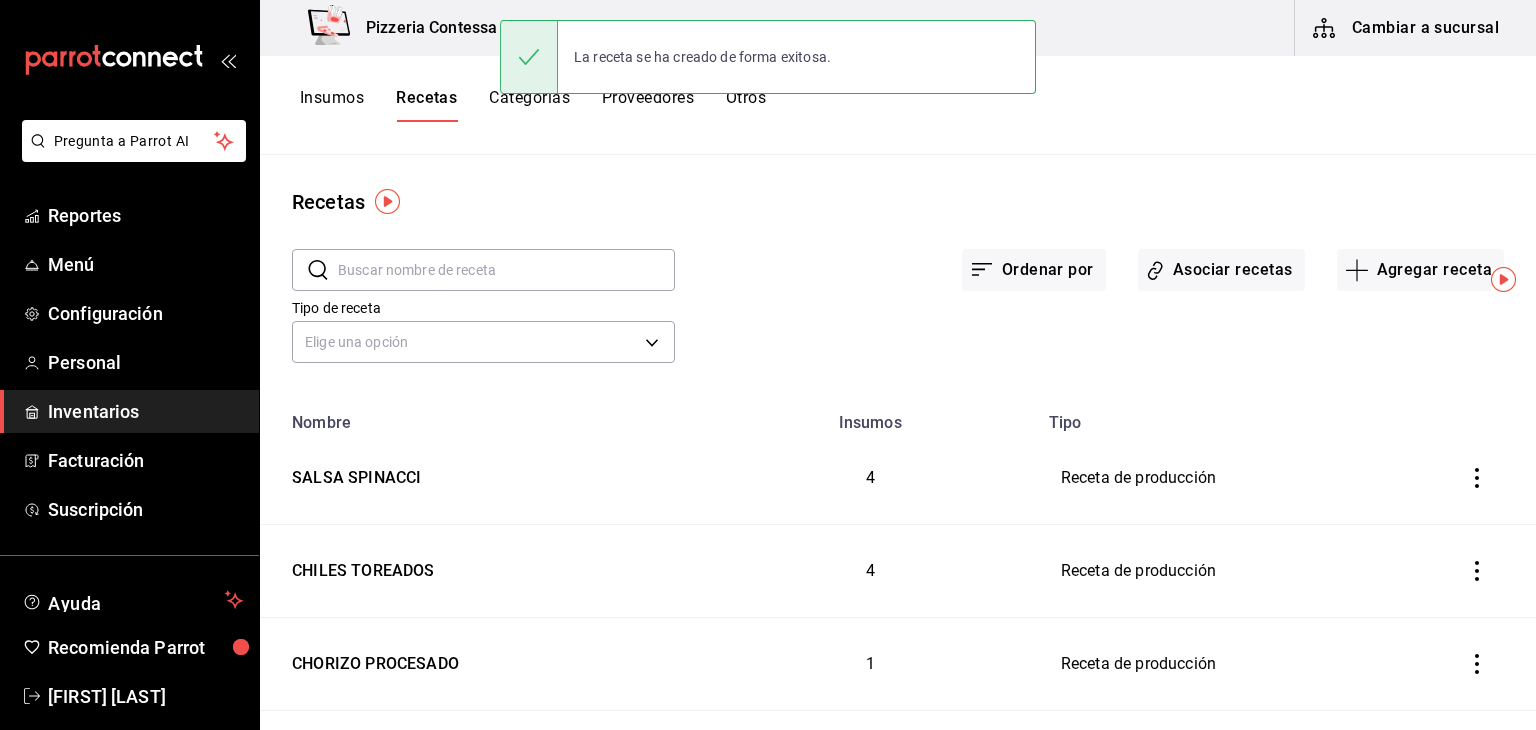 scroll, scrollTop: 0, scrollLeft: 0, axis: both 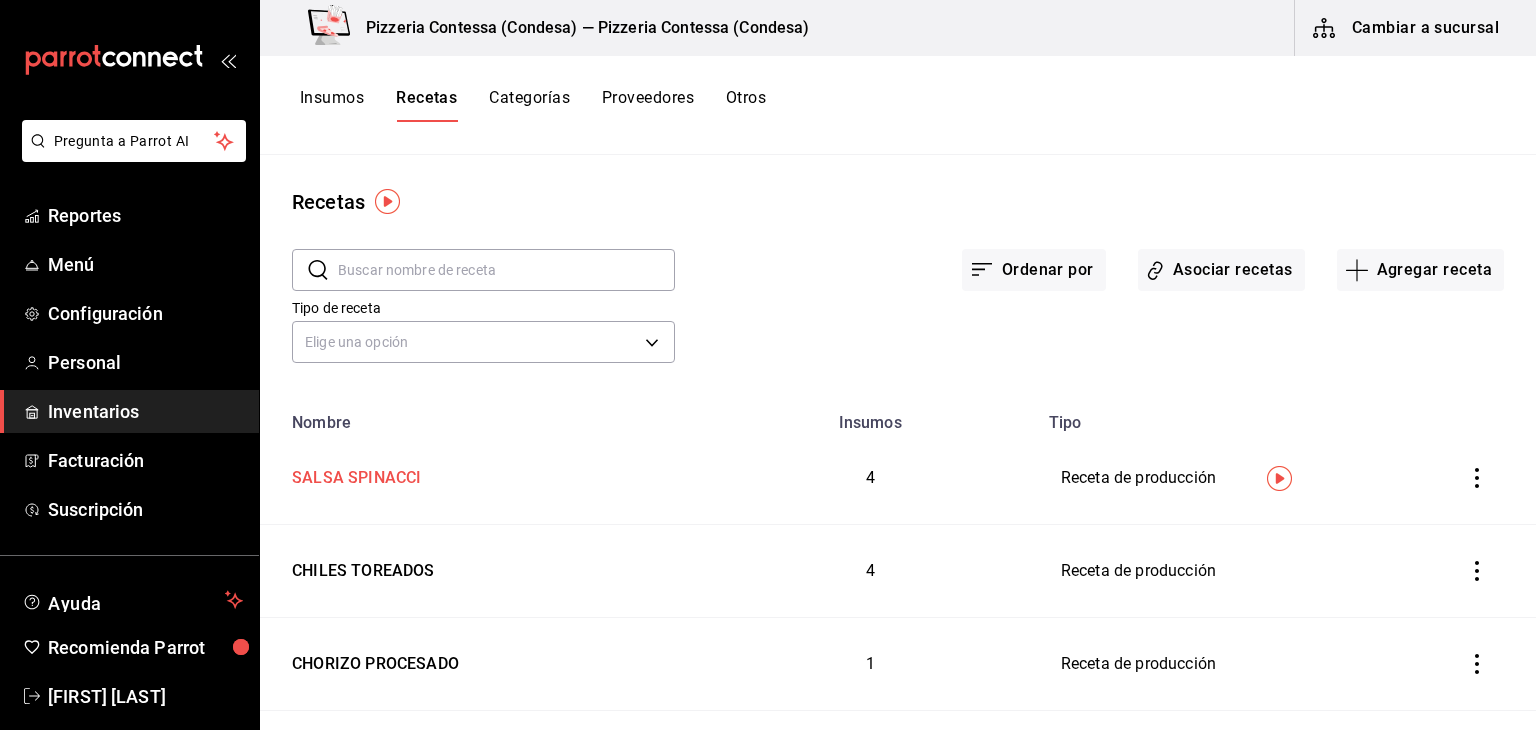 click on "SALSA SPINACCI" at bounding box center [482, 474] 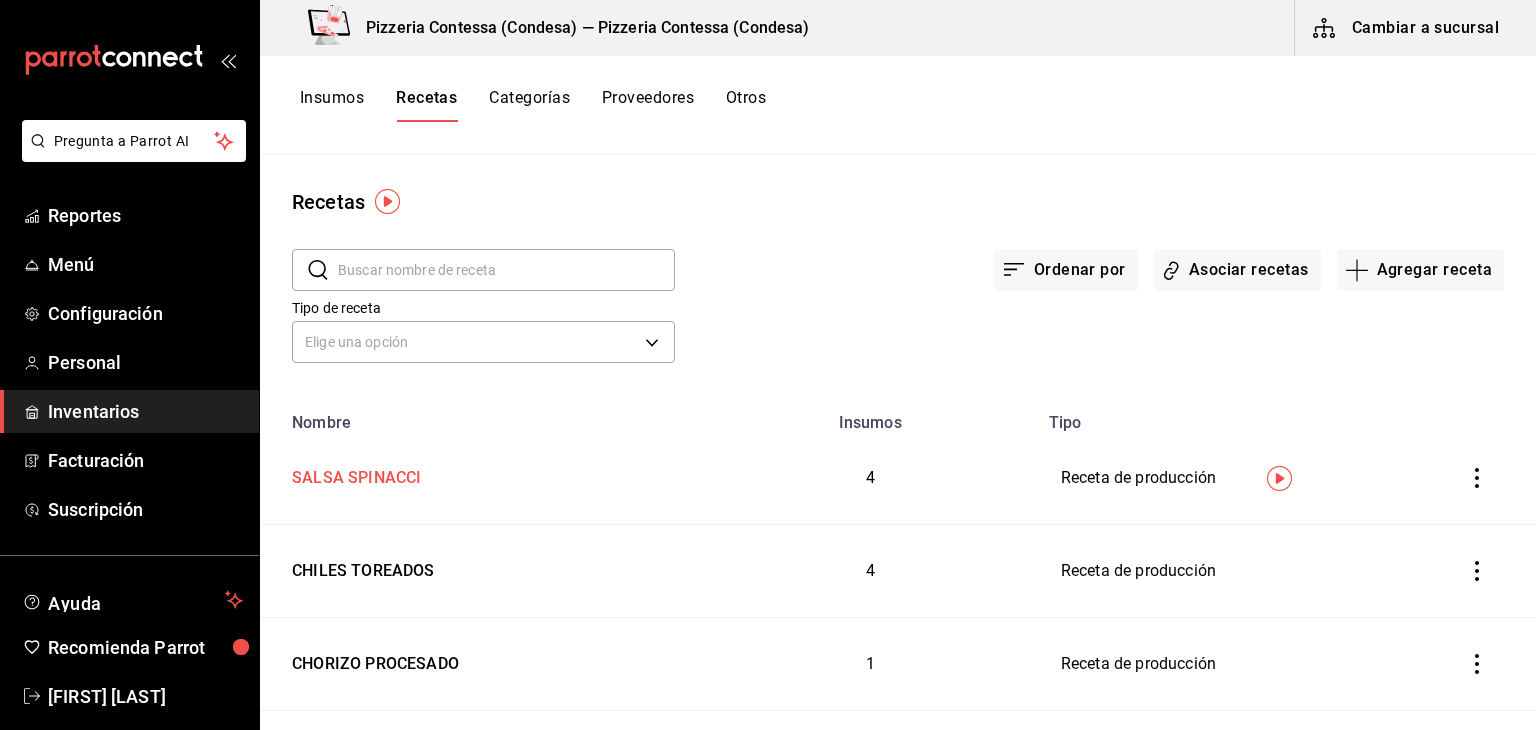 type on "SALSA SPINACCI" 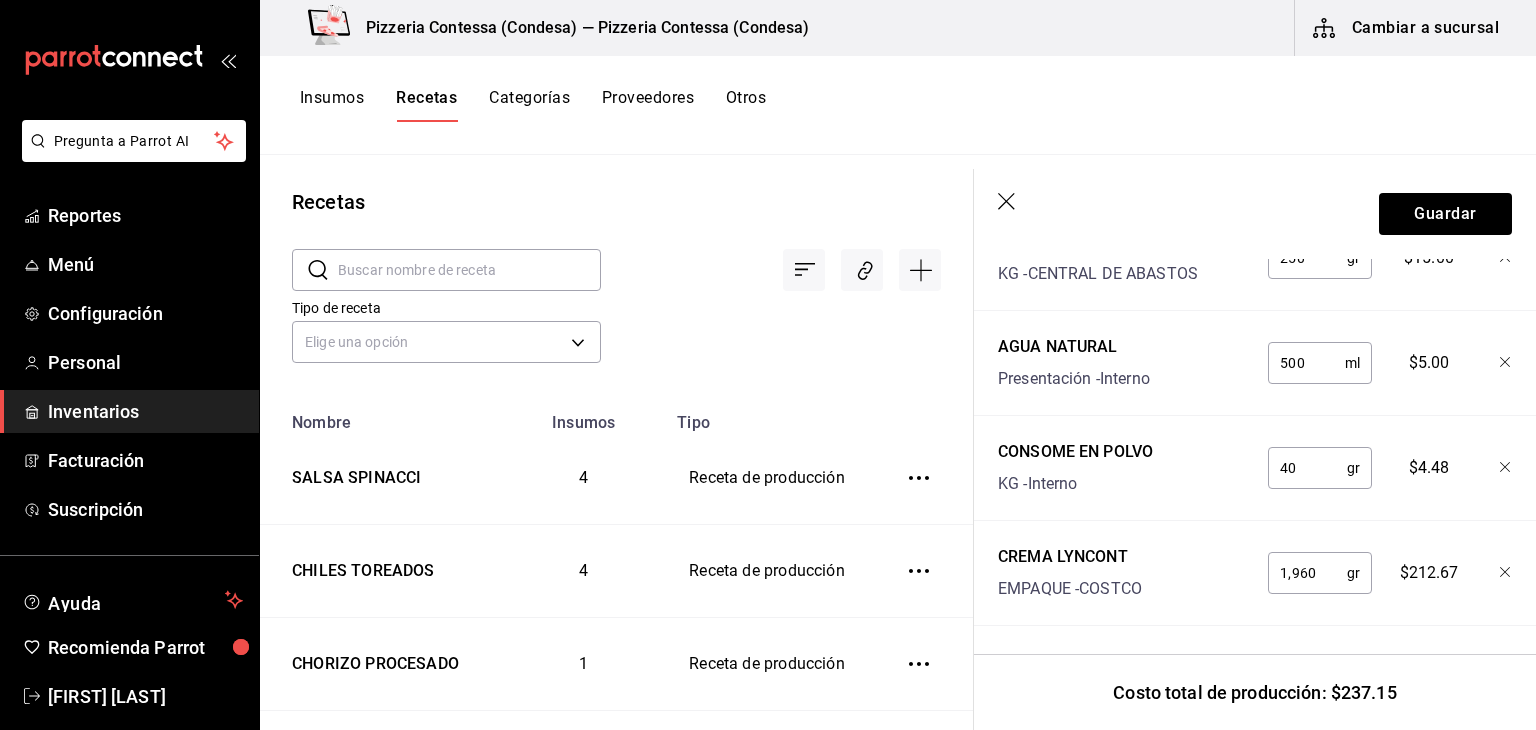 scroll, scrollTop: 891, scrollLeft: 0, axis: vertical 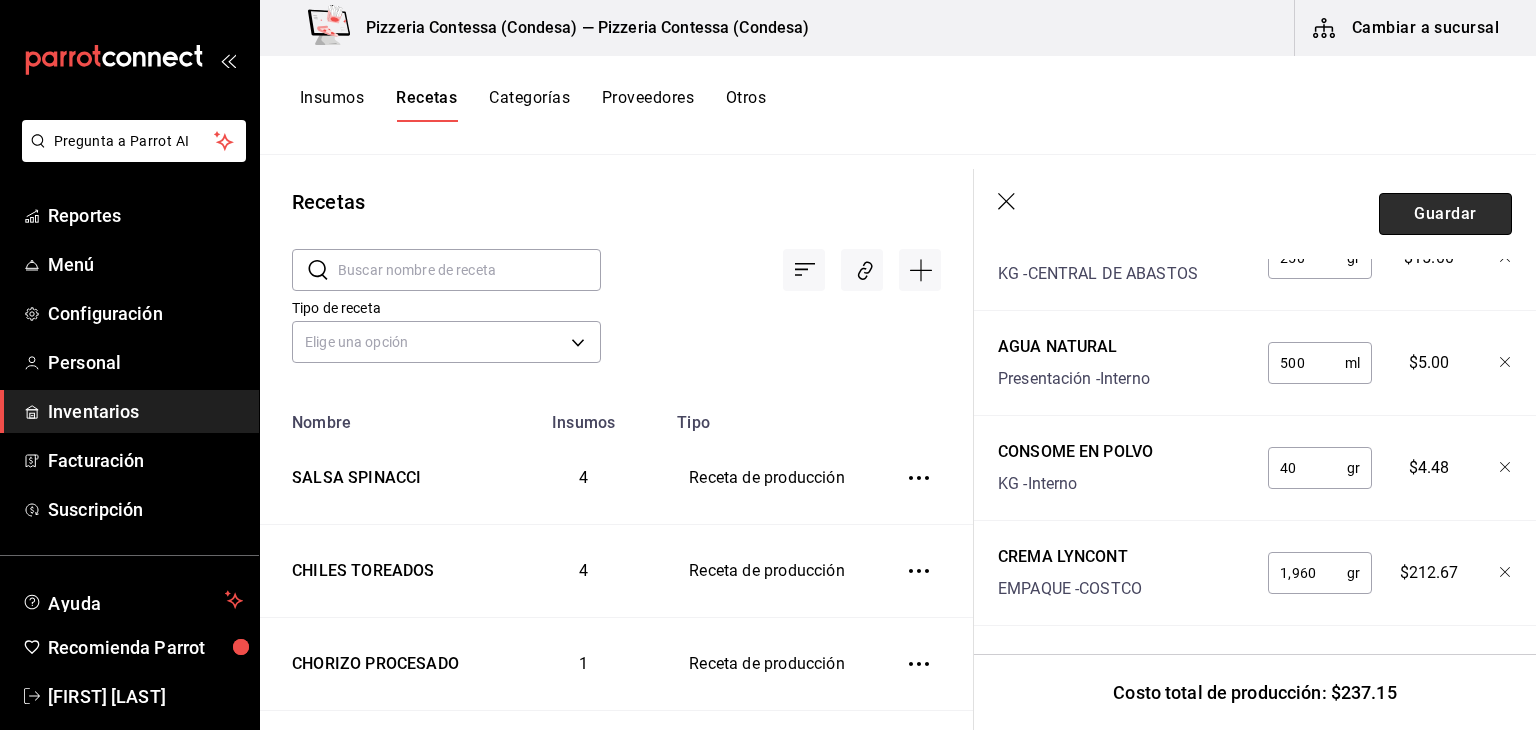 click on "Guardar" at bounding box center (1445, 214) 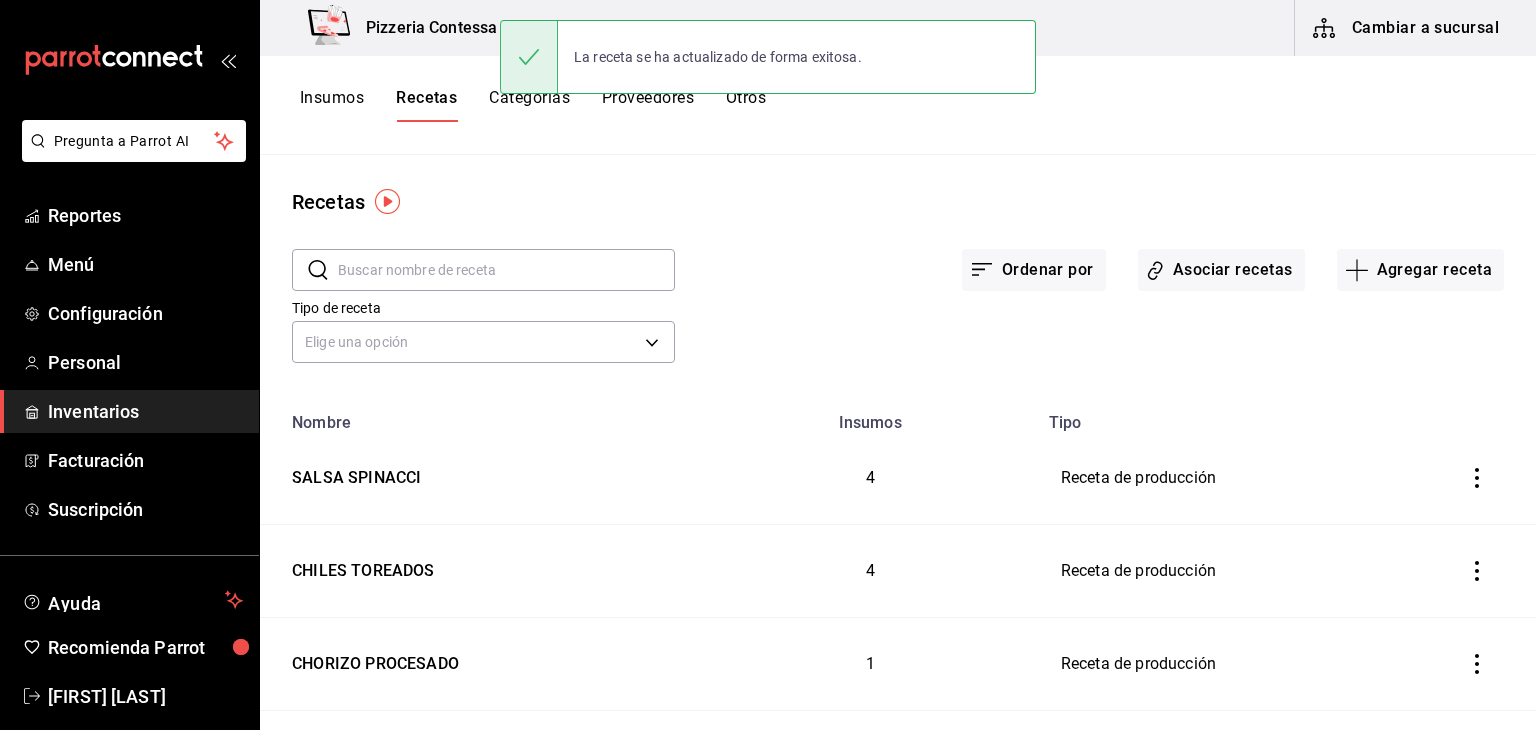 scroll, scrollTop: 0, scrollLeft: 0, axis: both 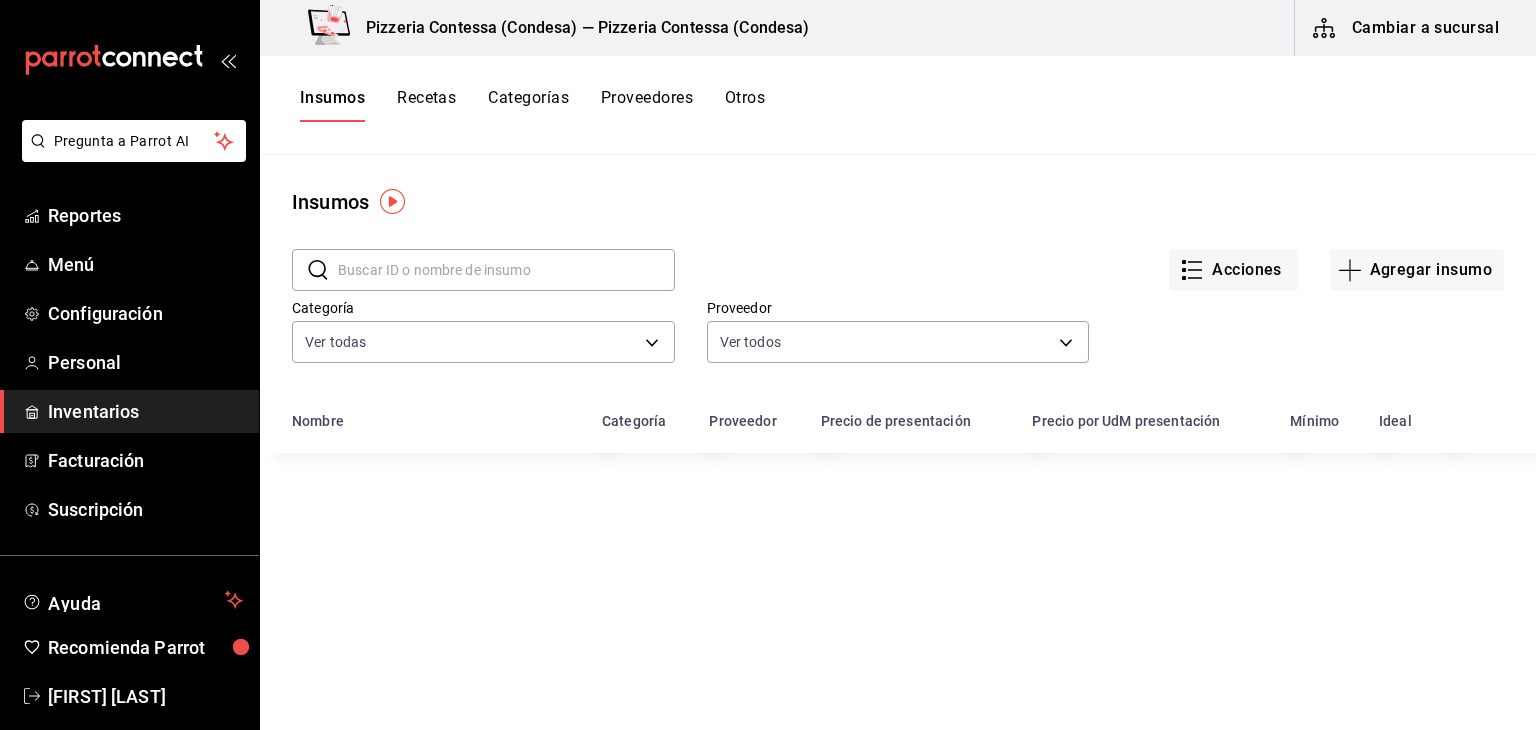 click at bounding box center (506, 270) 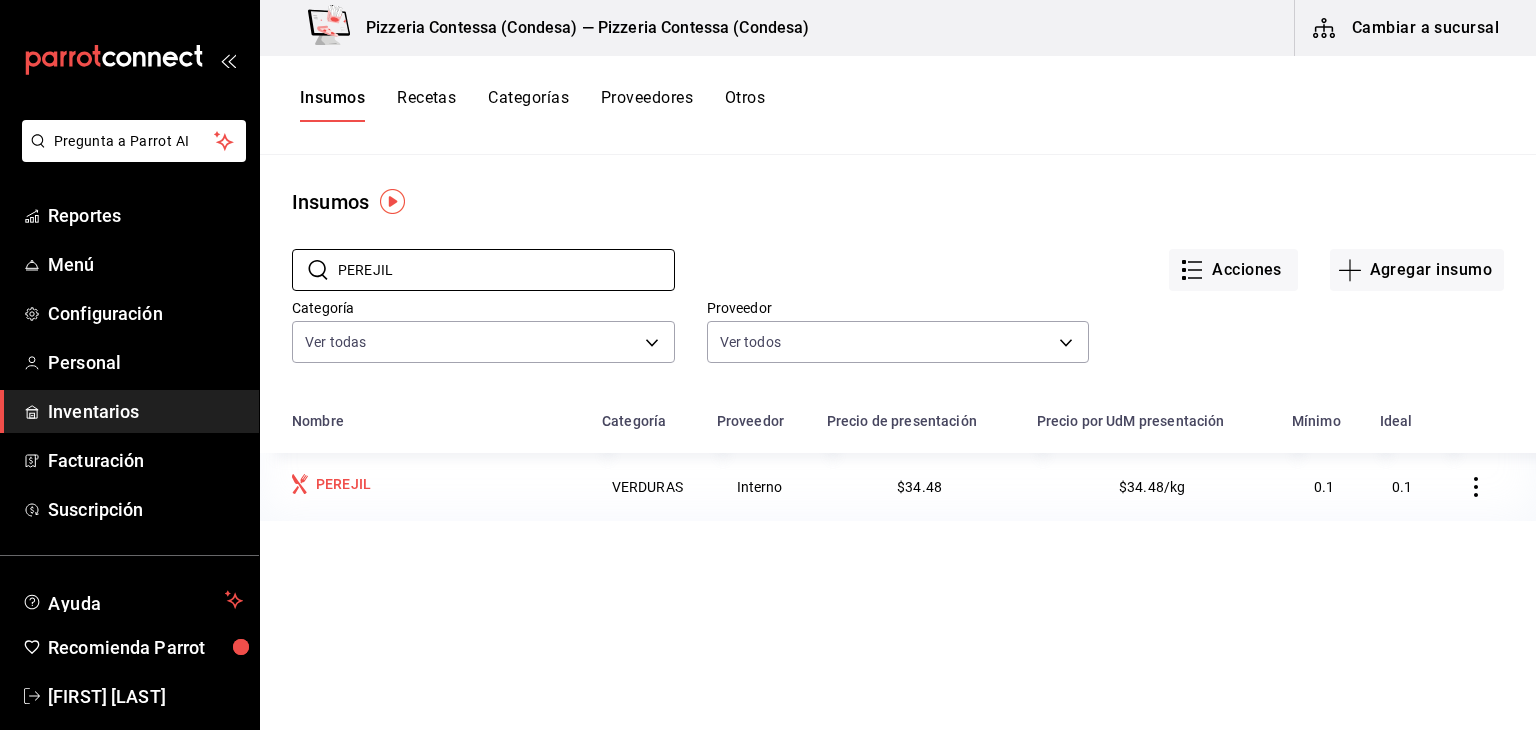 type on "PEREJIL" 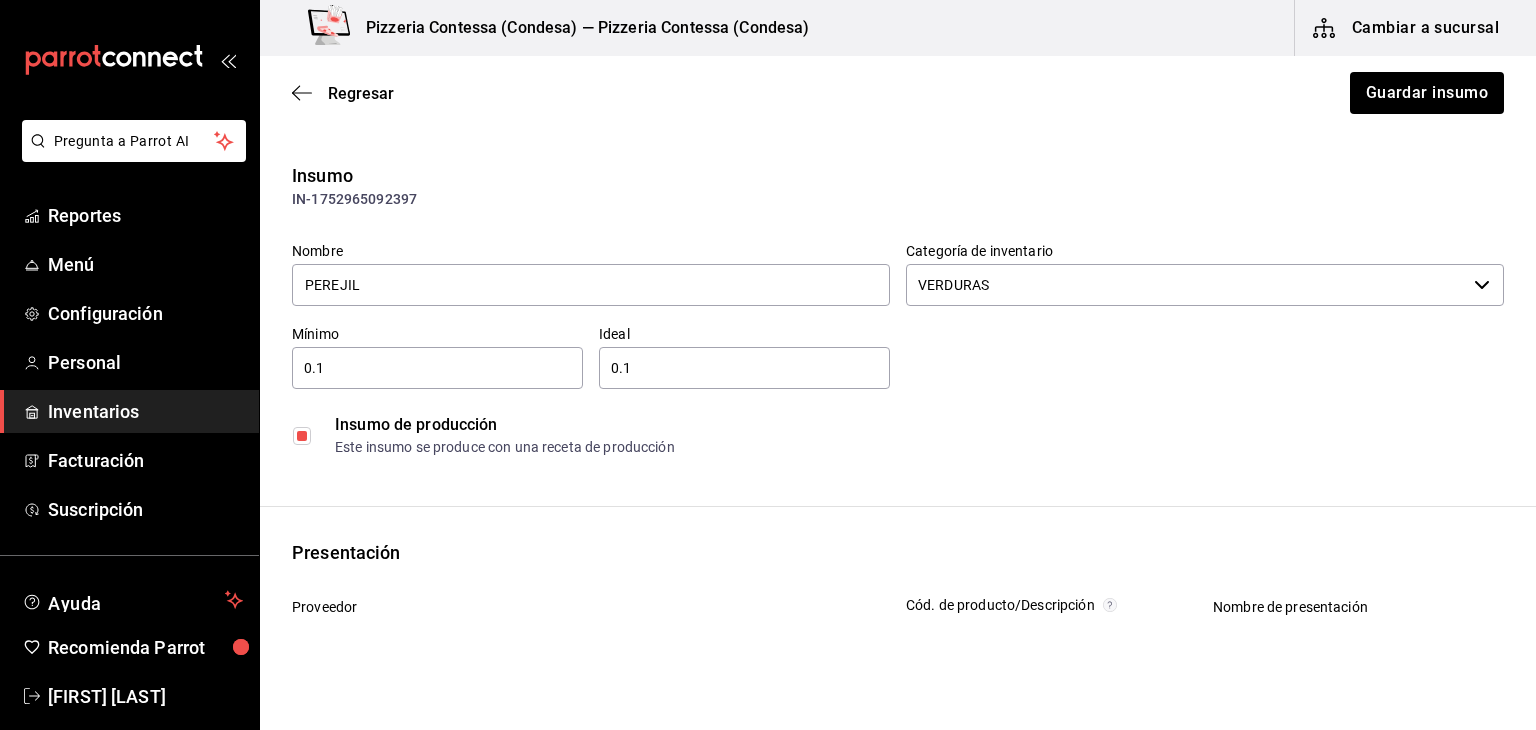click at bounding box center [302, 436] 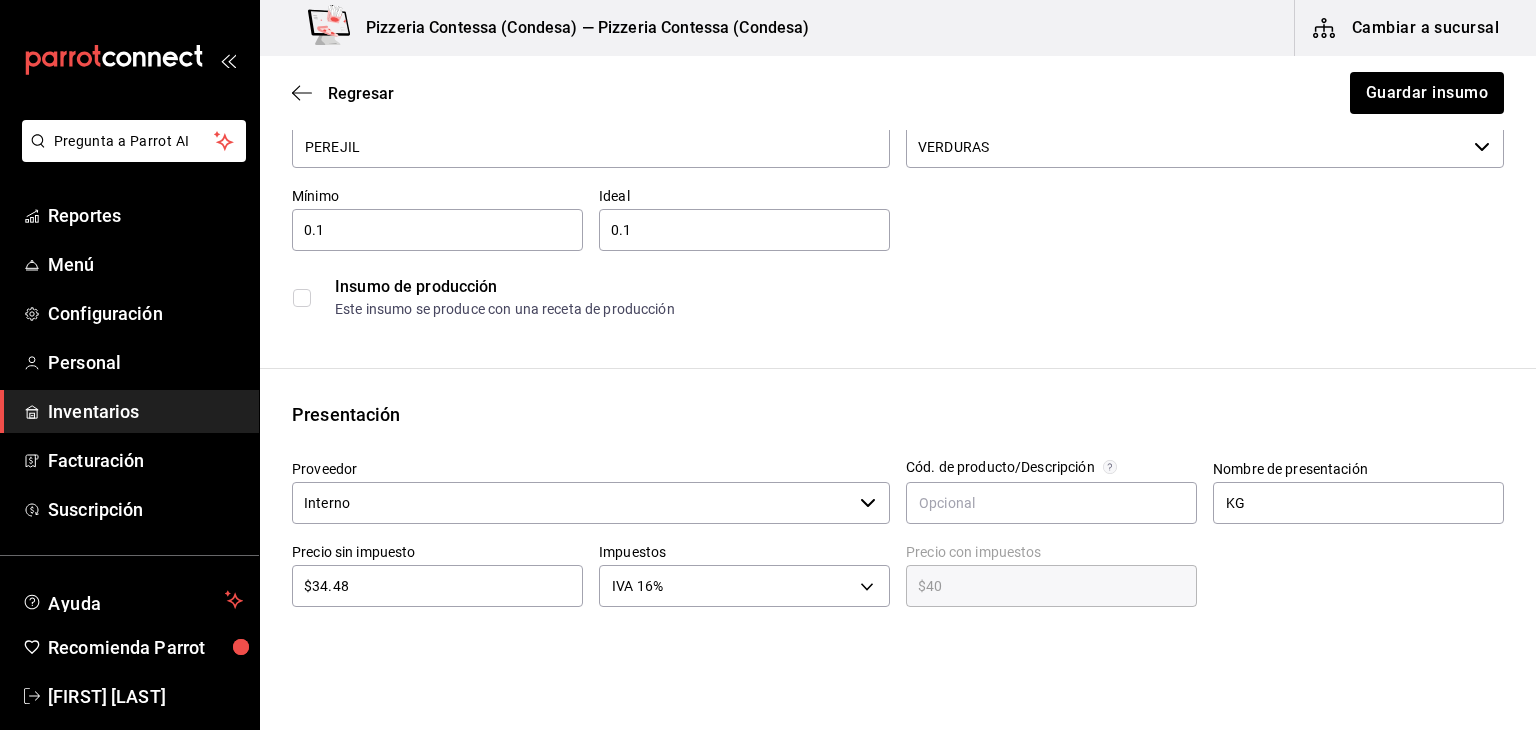 scroll, scrollTop: 140, scrollLeft: 0, axis: vertical 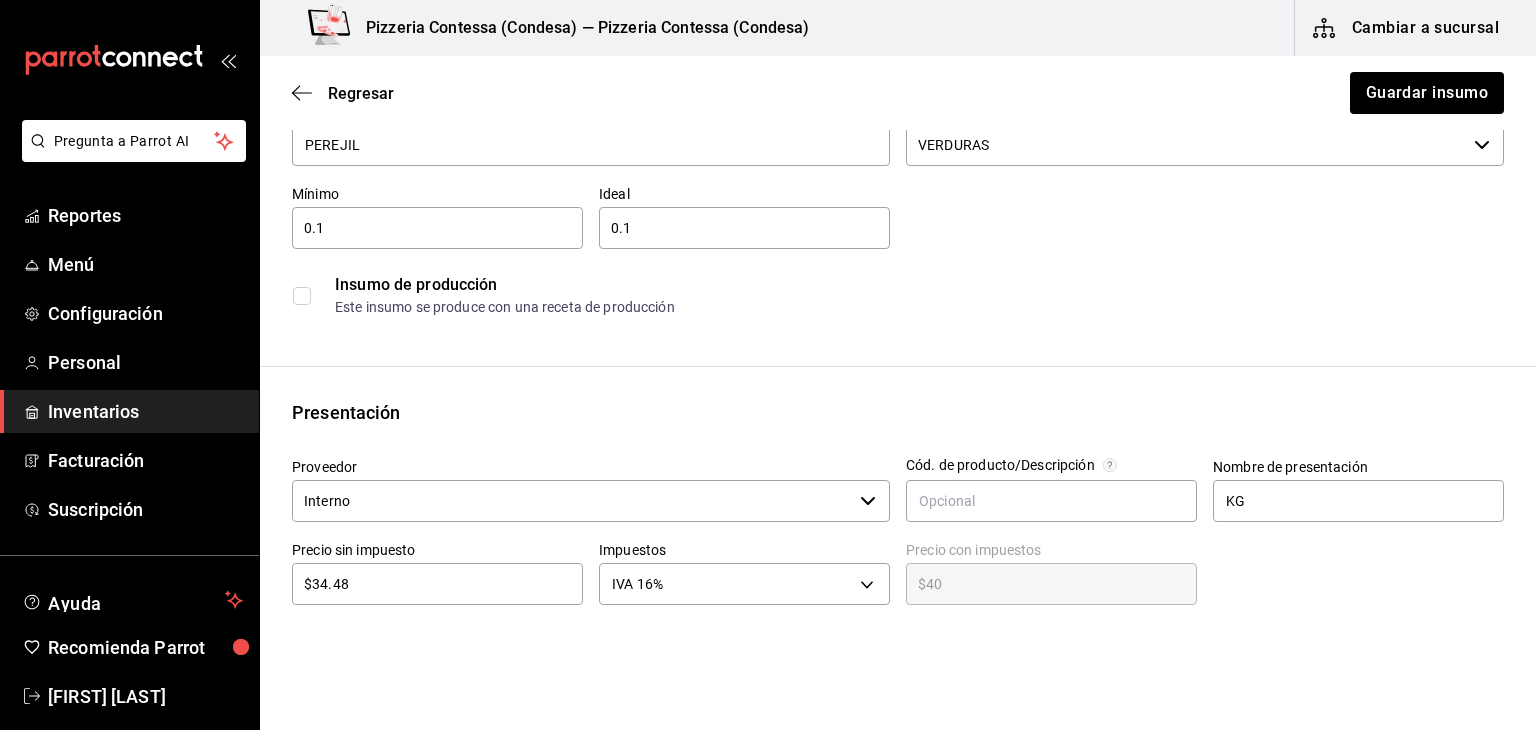 click on "Interno" at bounding box center (572, 501) 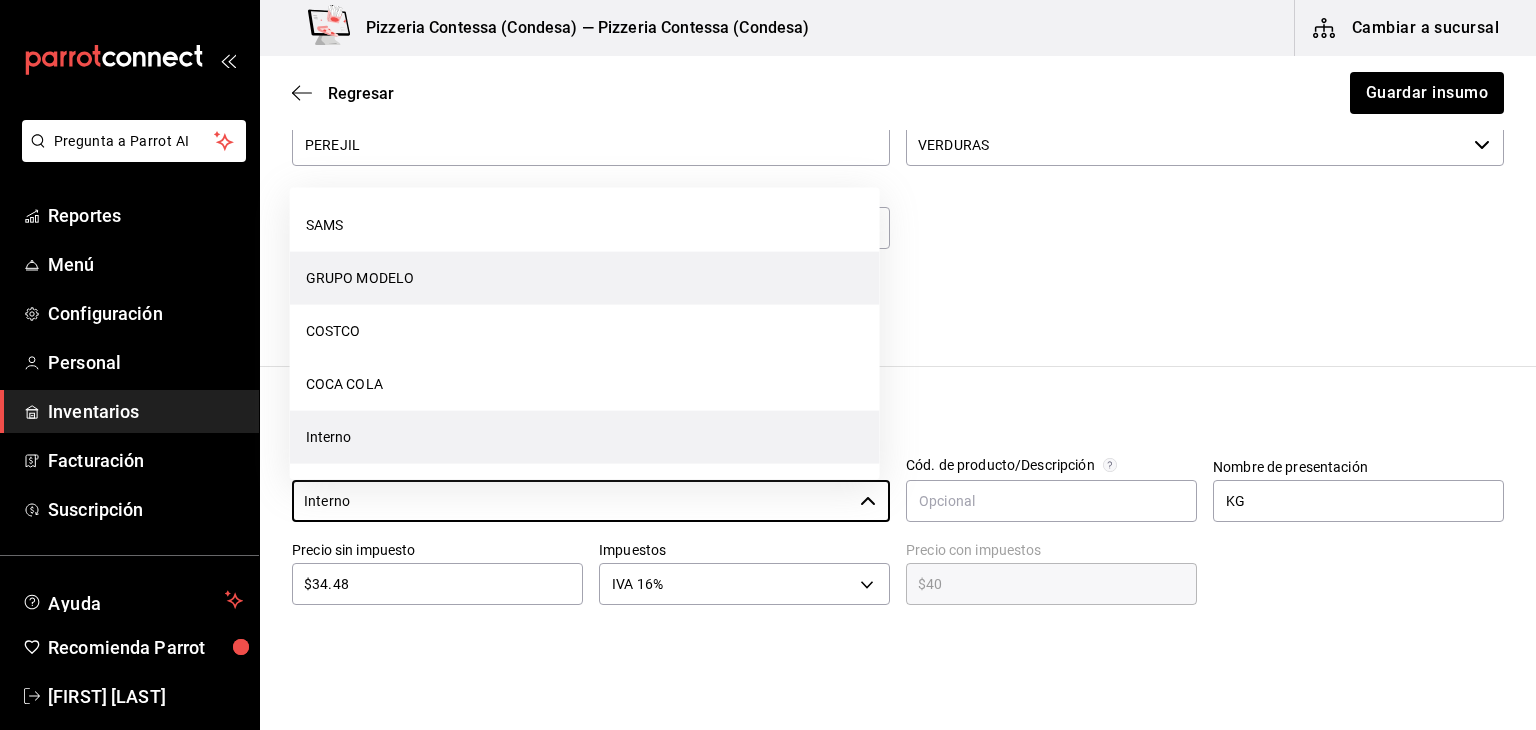 scroll, scrollTop: 0, scrollLeft: 0, axis: both 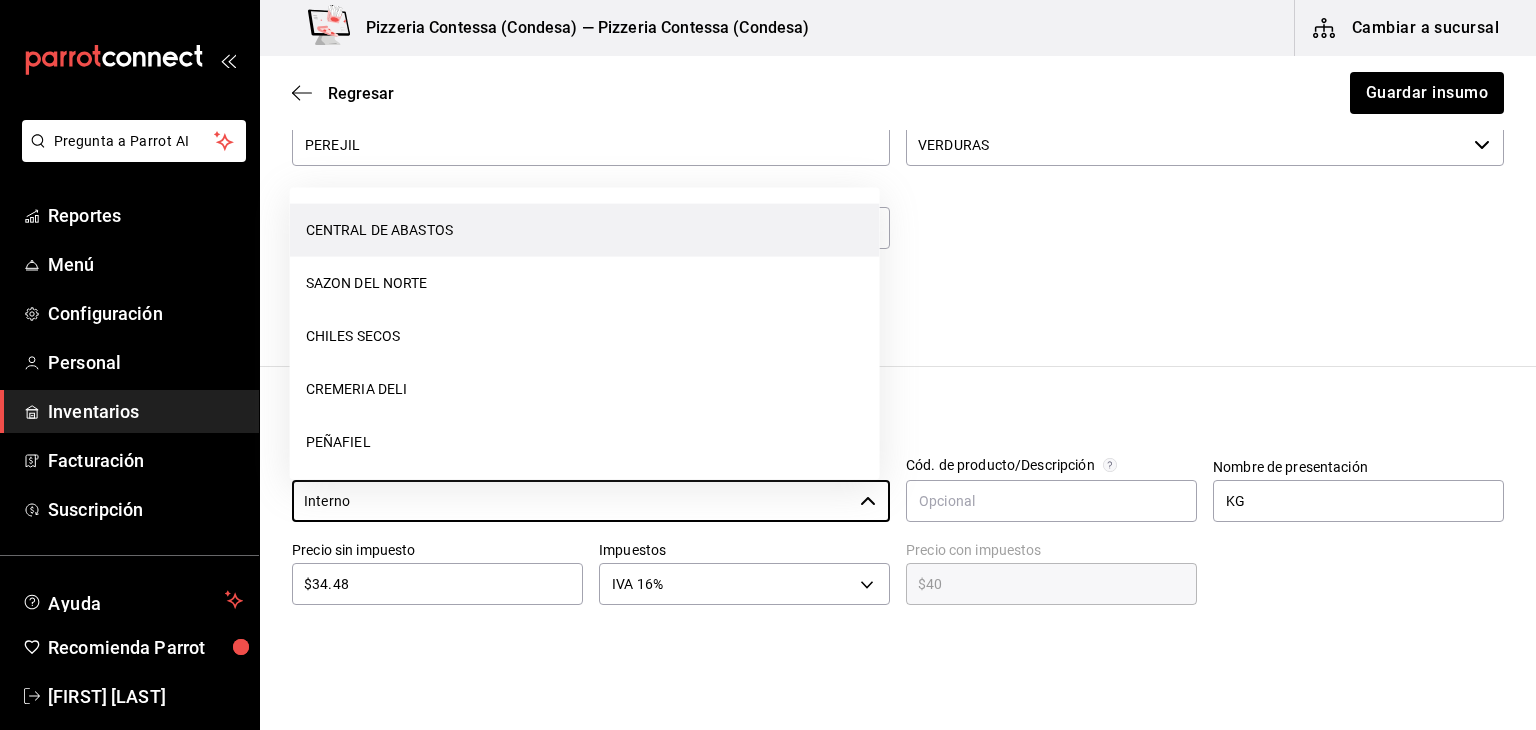click on "CENTRAL DE ABASTOS" at bounding box center [585, 230] 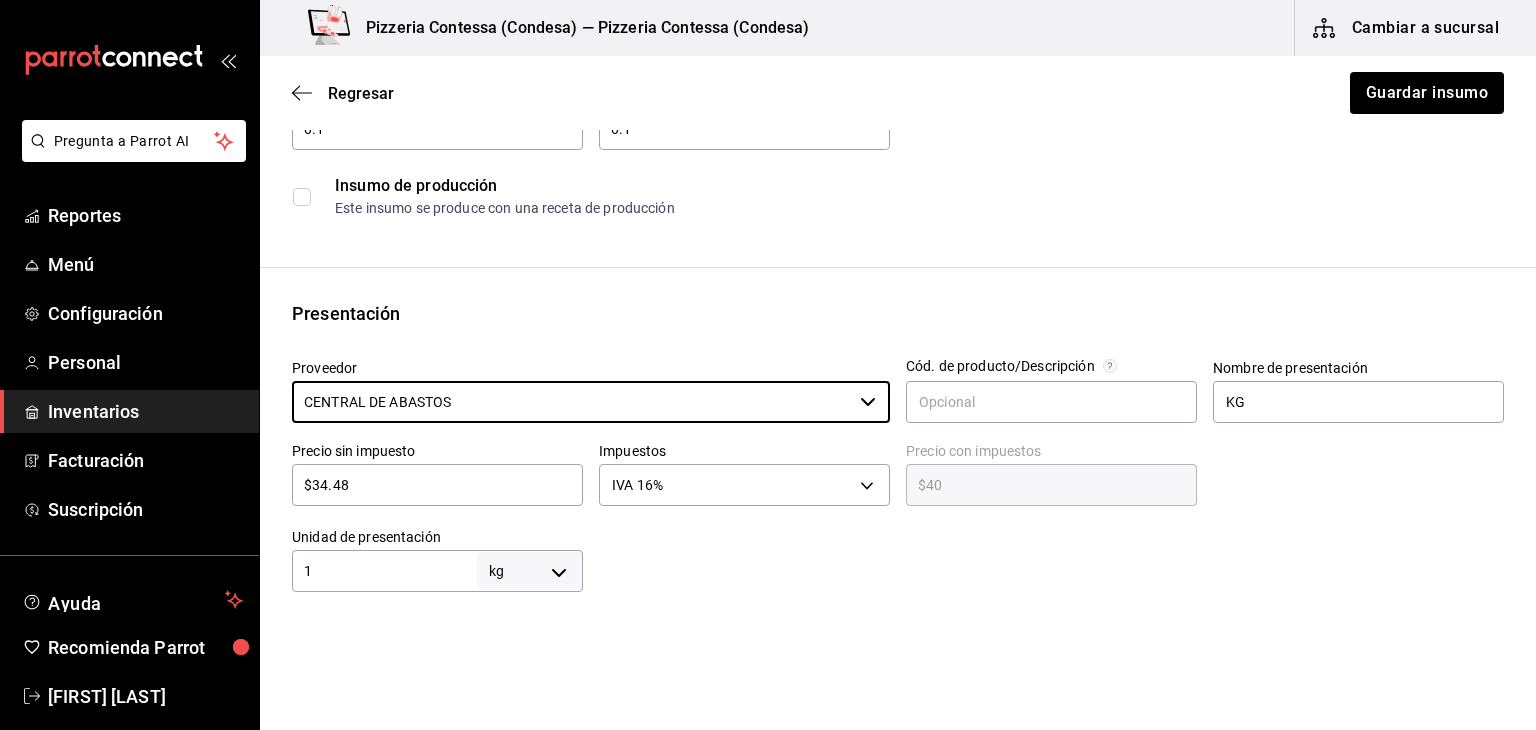 scroll, scrollTop: 240, scrollLeft: 0, axis: vertical 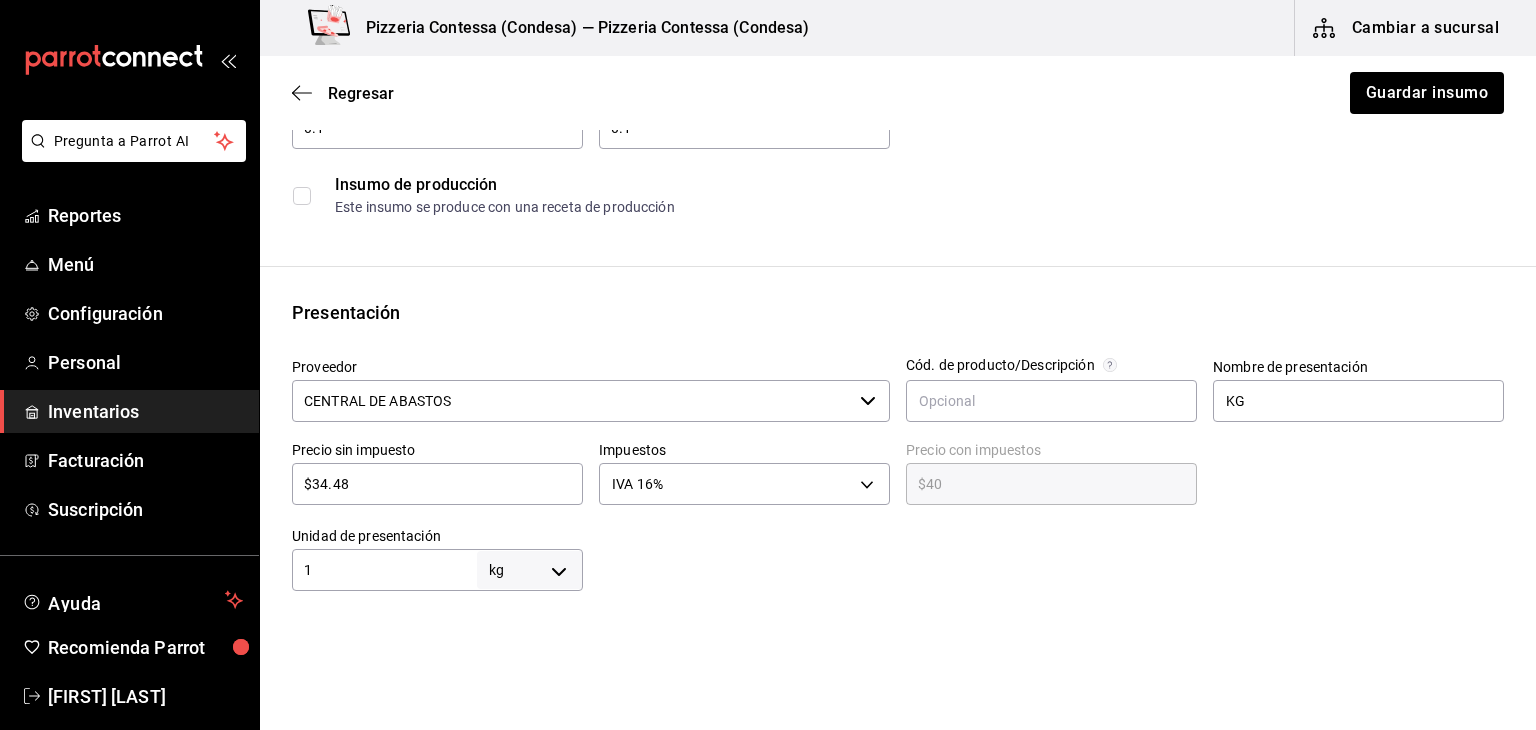 click on "$34.48" at bounding box center (437, 484) 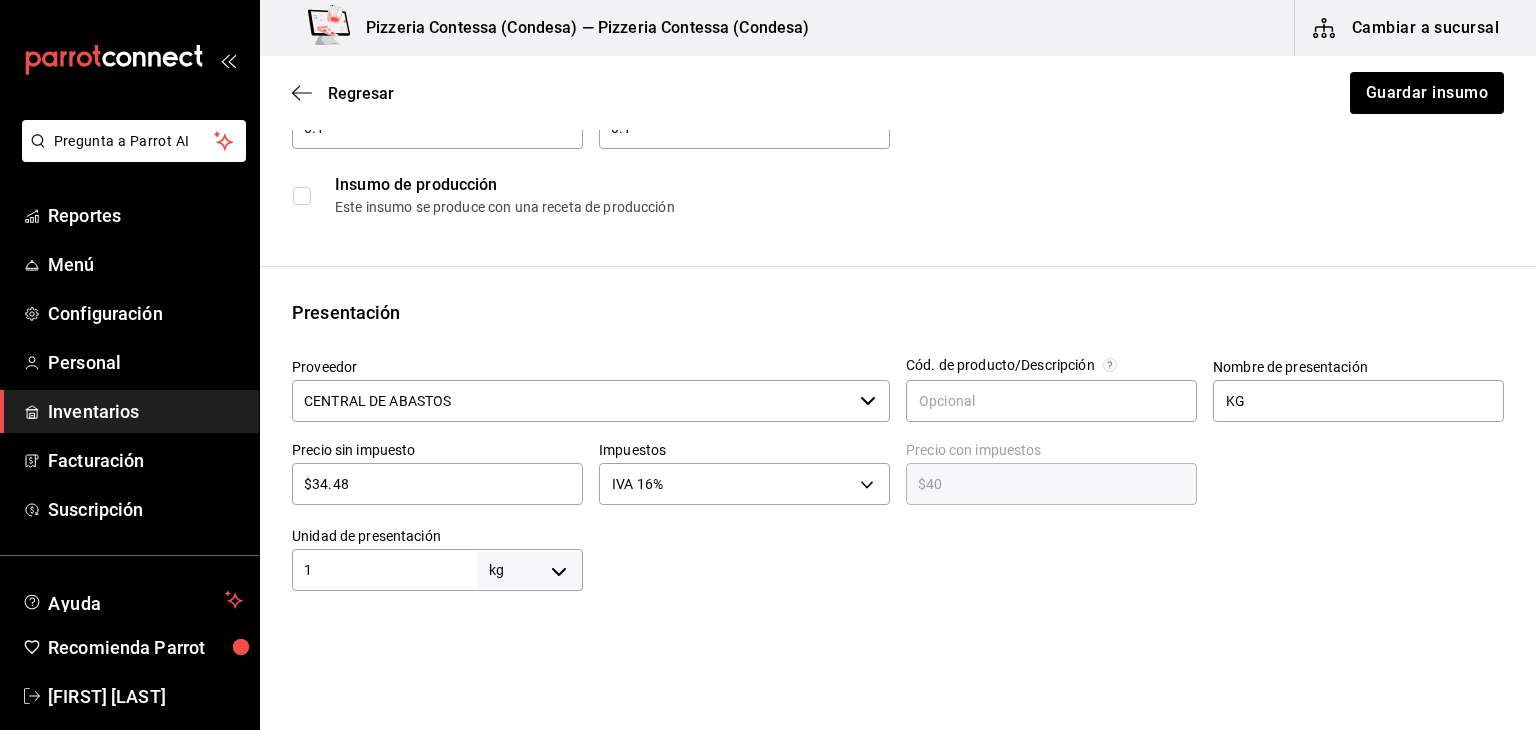 drag, startPoint x: 462, startPoint y: 482, endPoint x: 317, endPoint y: 462, distance: 146.37282 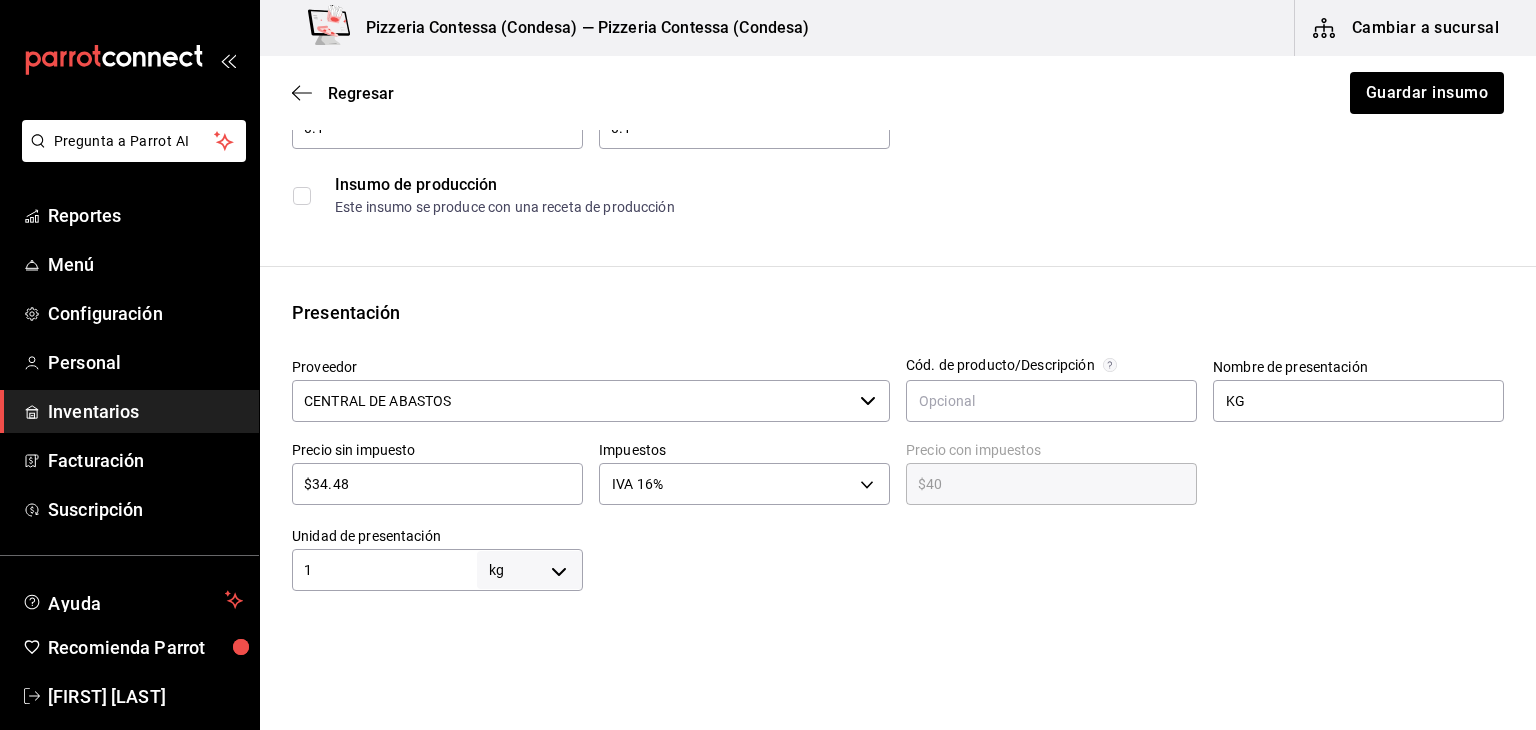 click on "$34.48 ​" at bounding box center [437, 484] 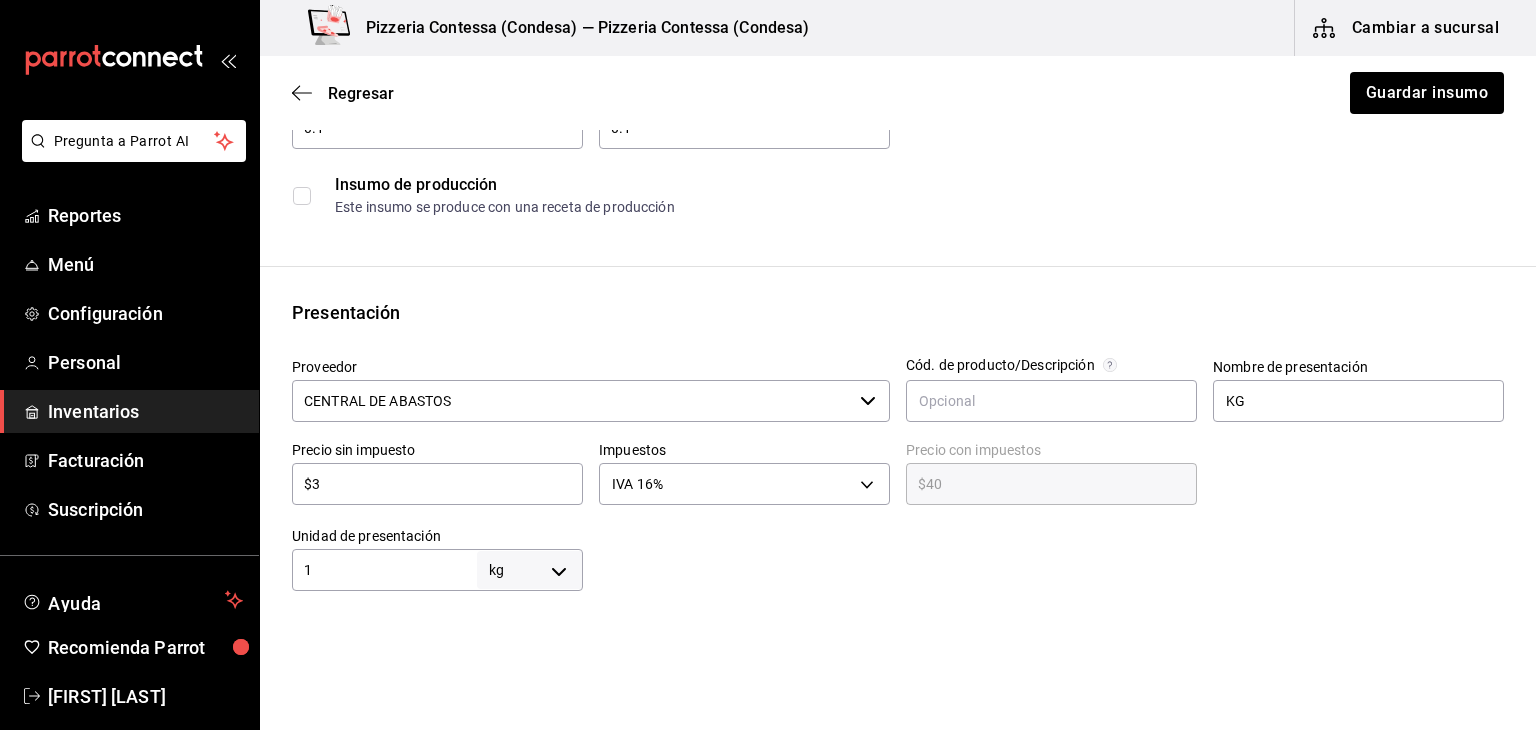 type on "$3.48" 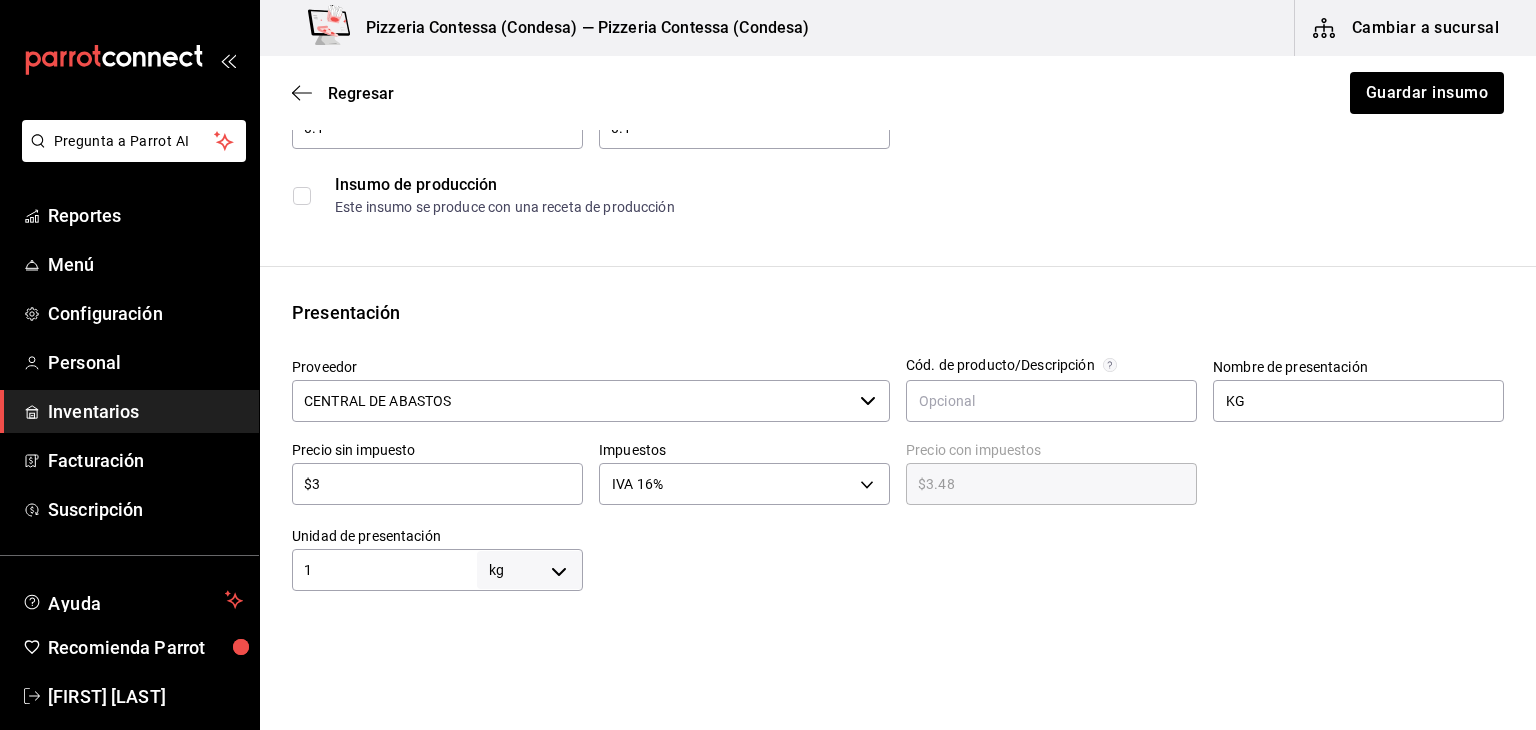 type 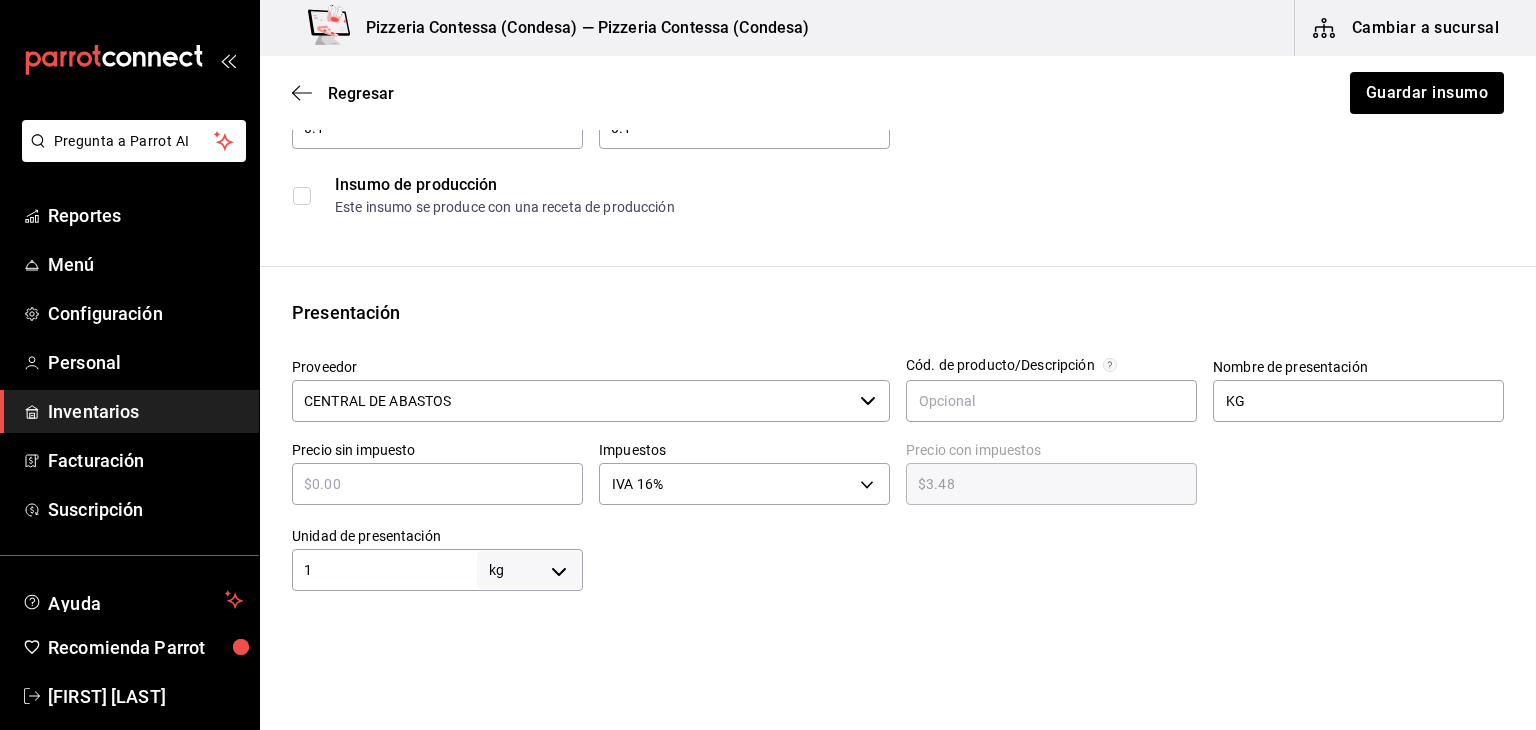 type on "$0.00" 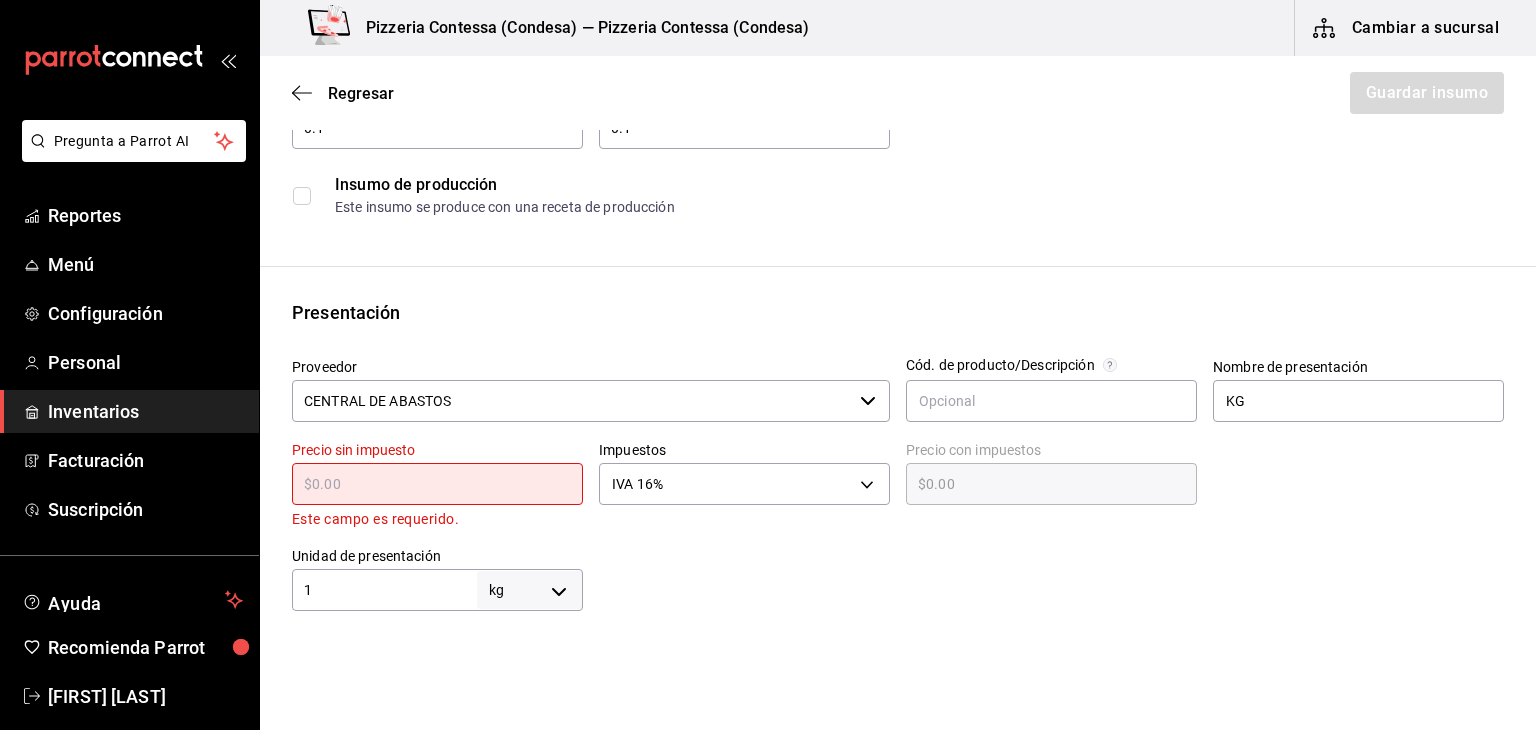 type on "$4" 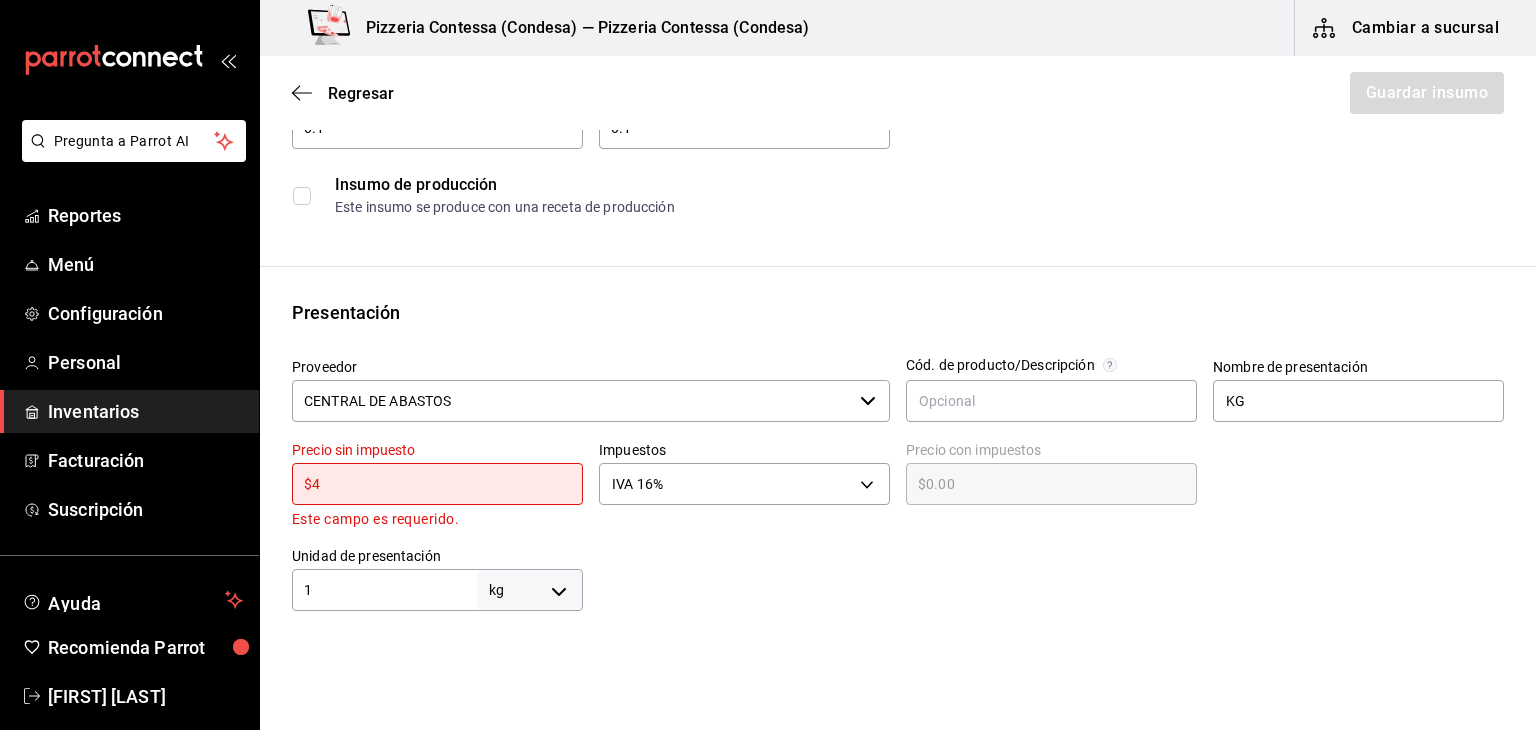 type on "$4.64" 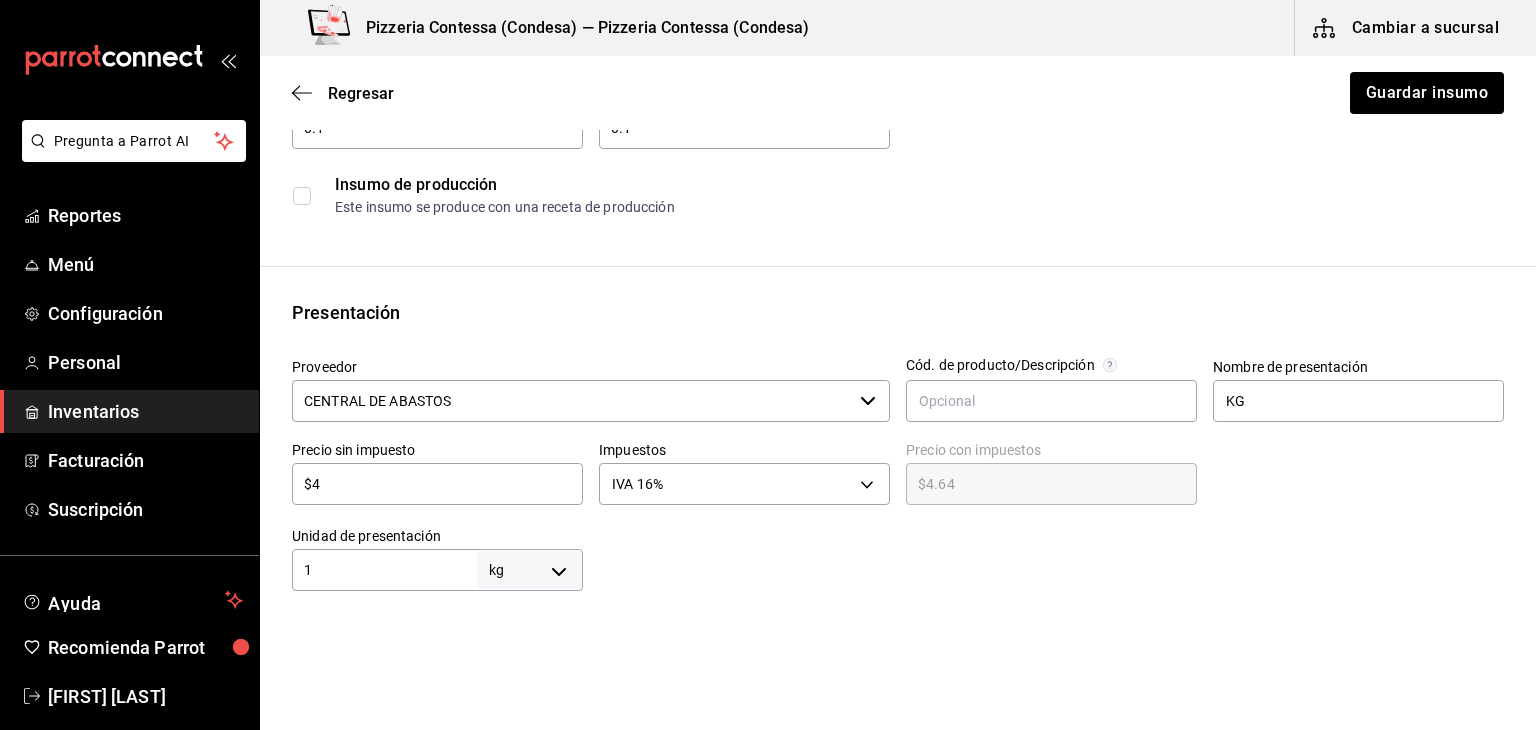type on "$40" 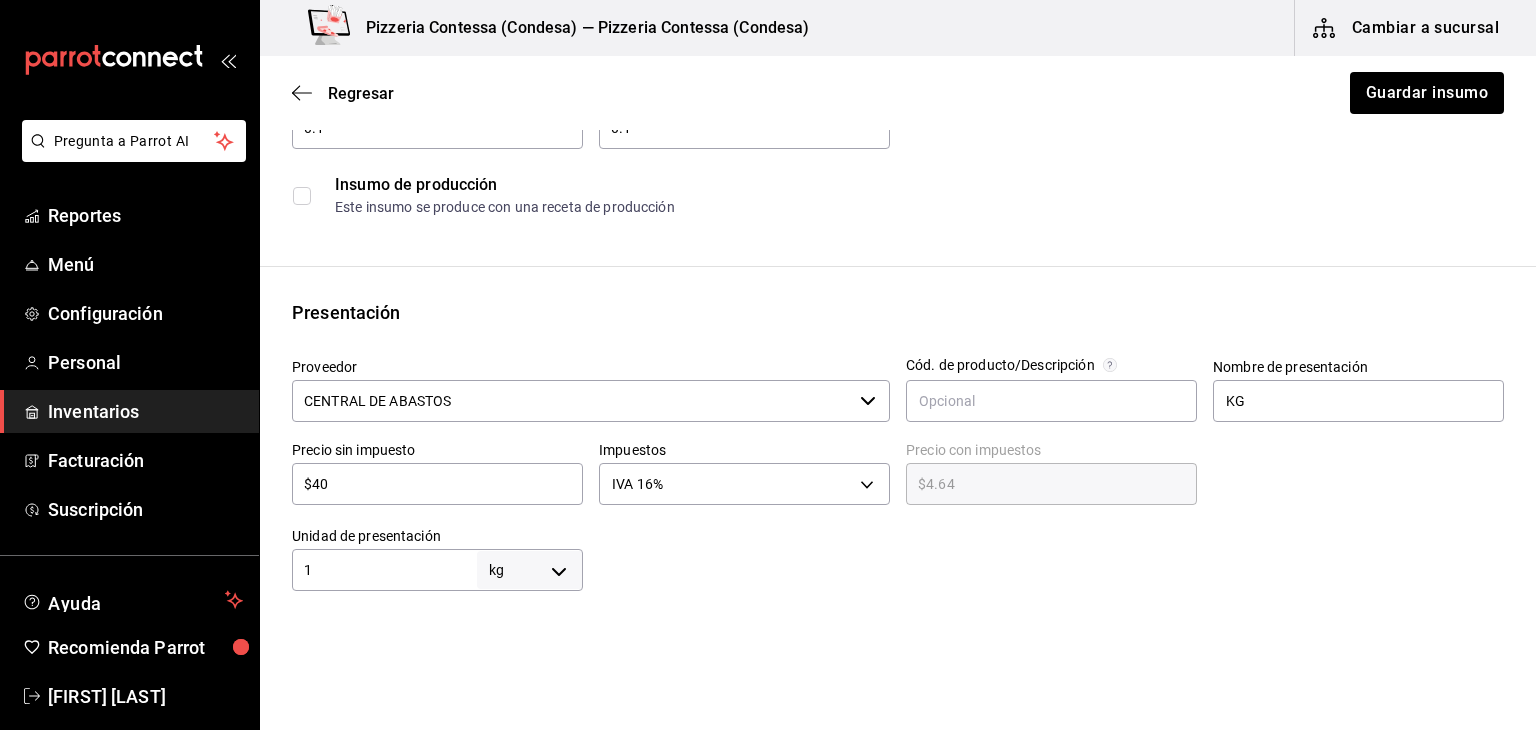 type on "$46.40" 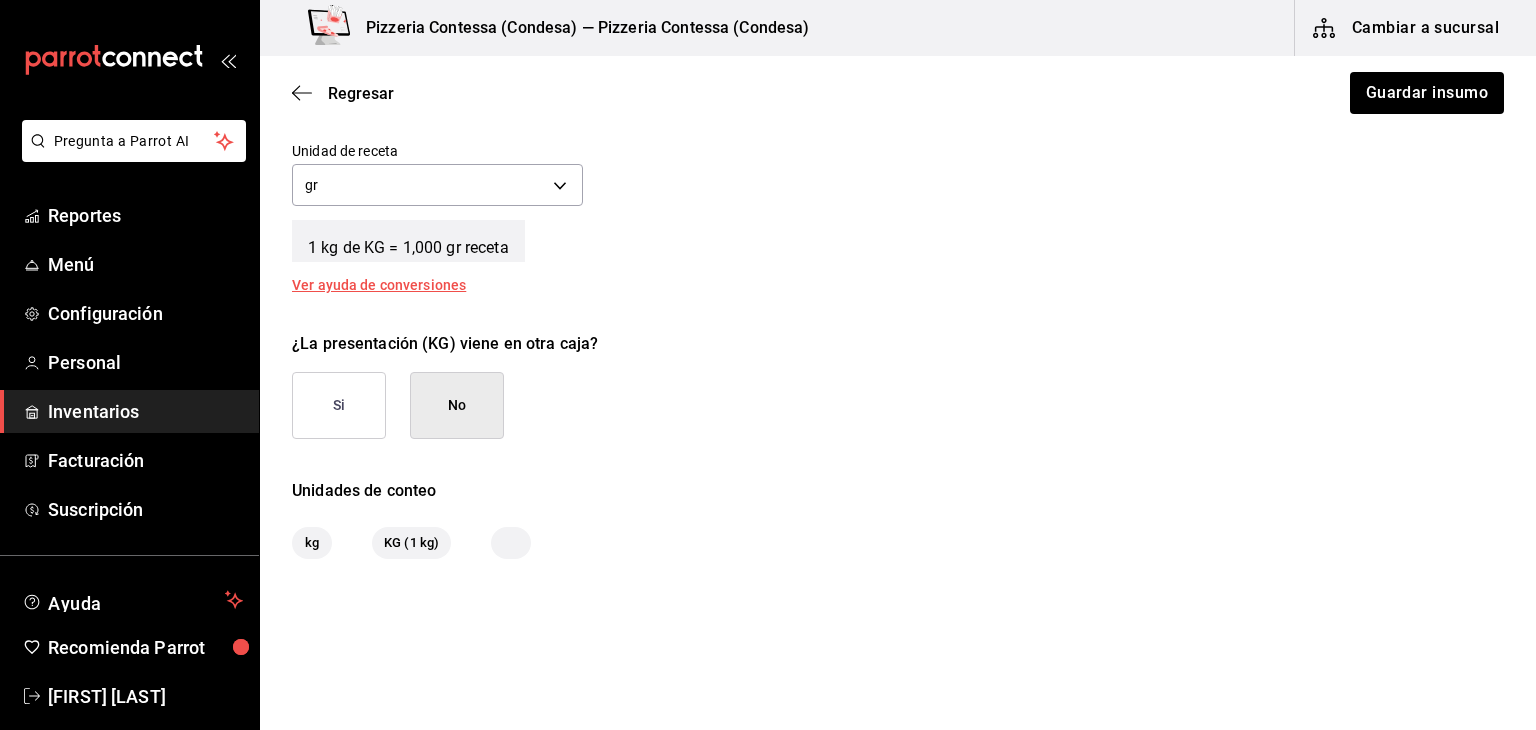 scroll, scrollTop: 783, scrollLeft: 0, axis: vertical 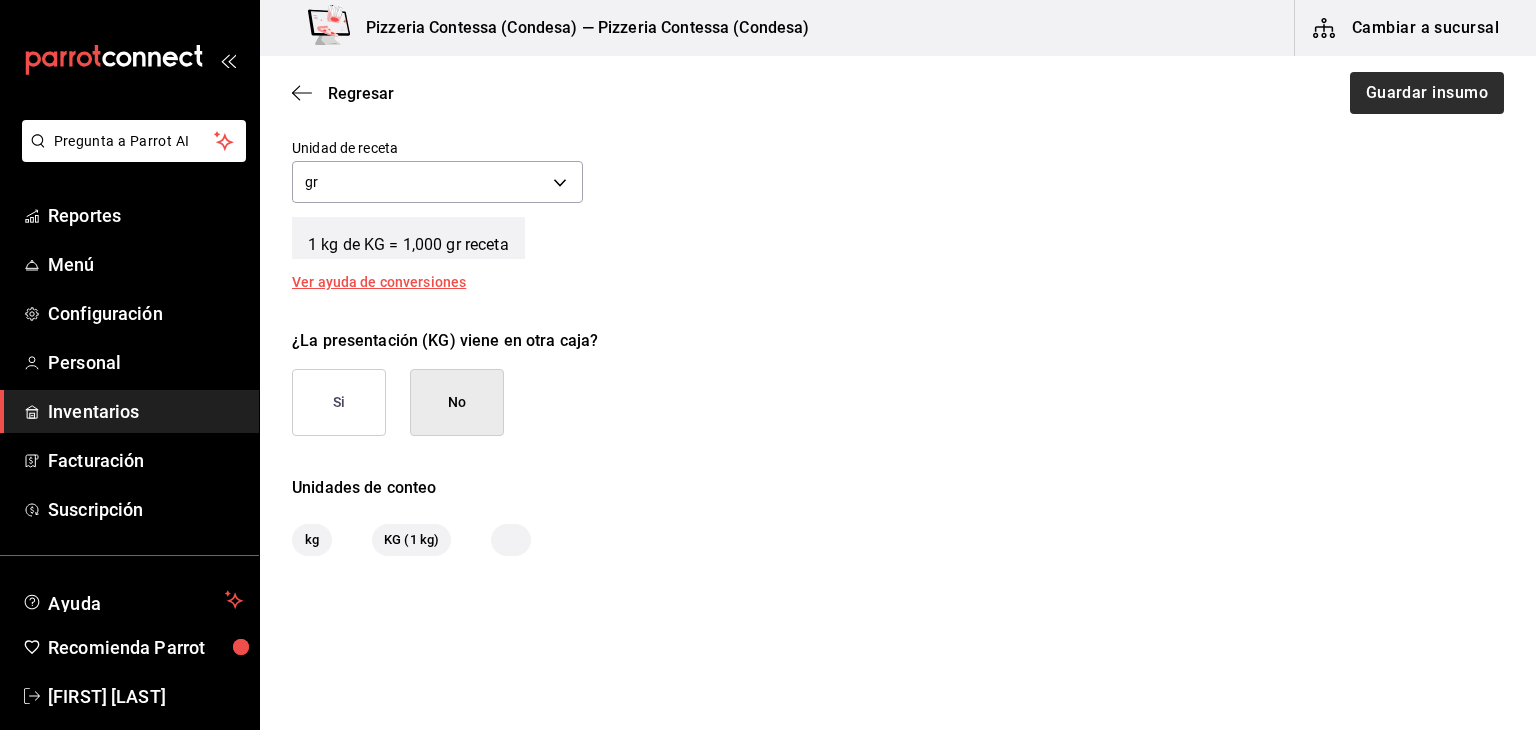 type on "$40" 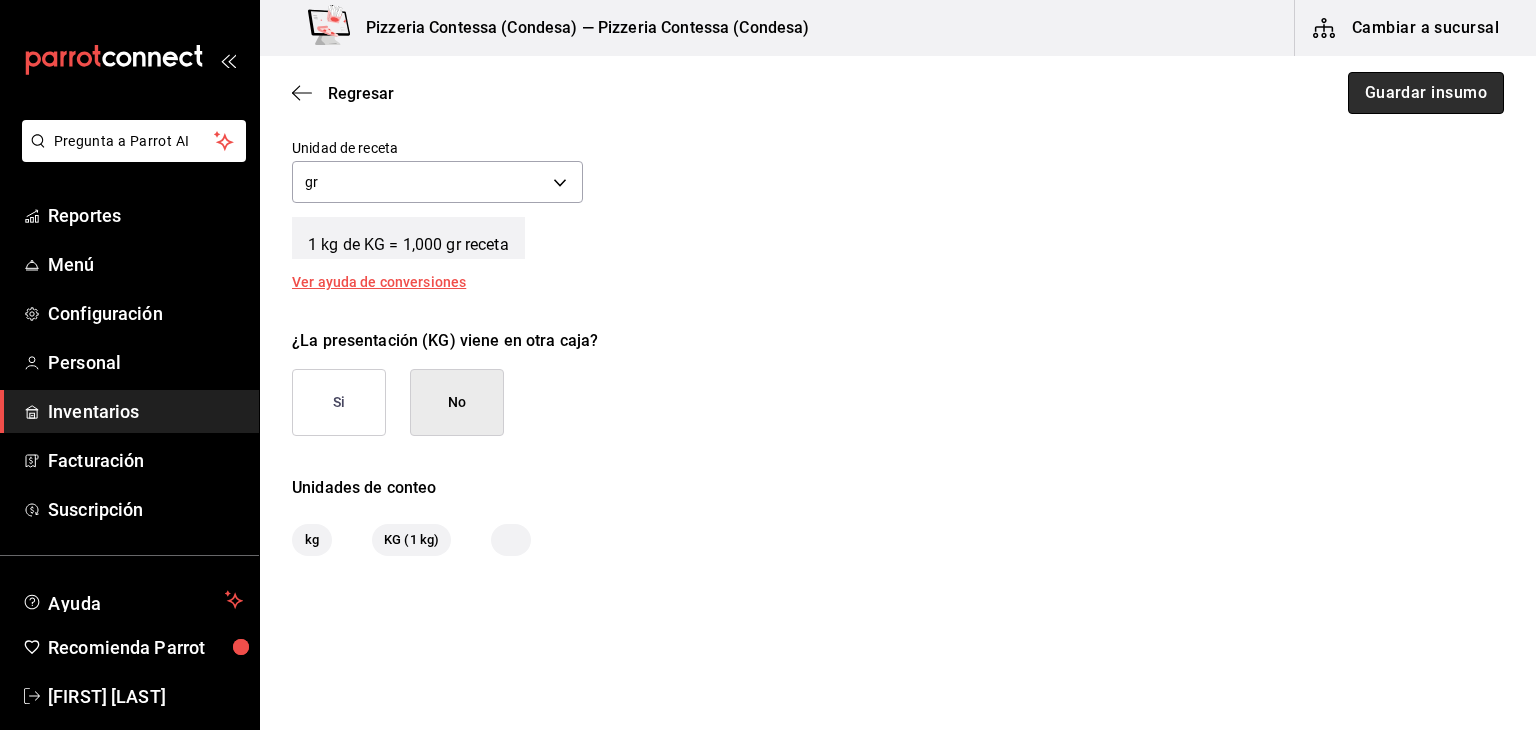 click on "Guardar insumo" at bounding box center (1426, 93) 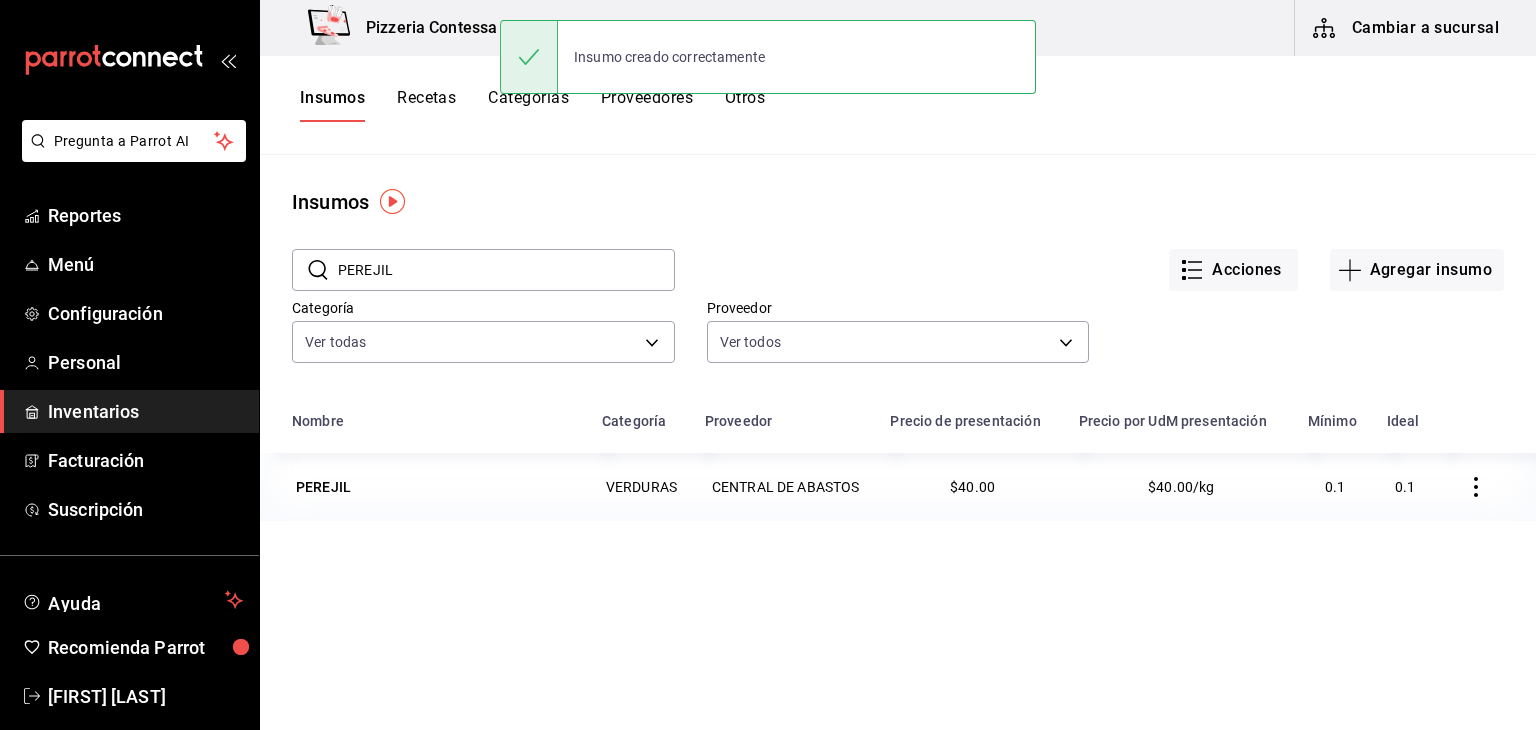 click on "Recetas" at bounding box center [426, 105] 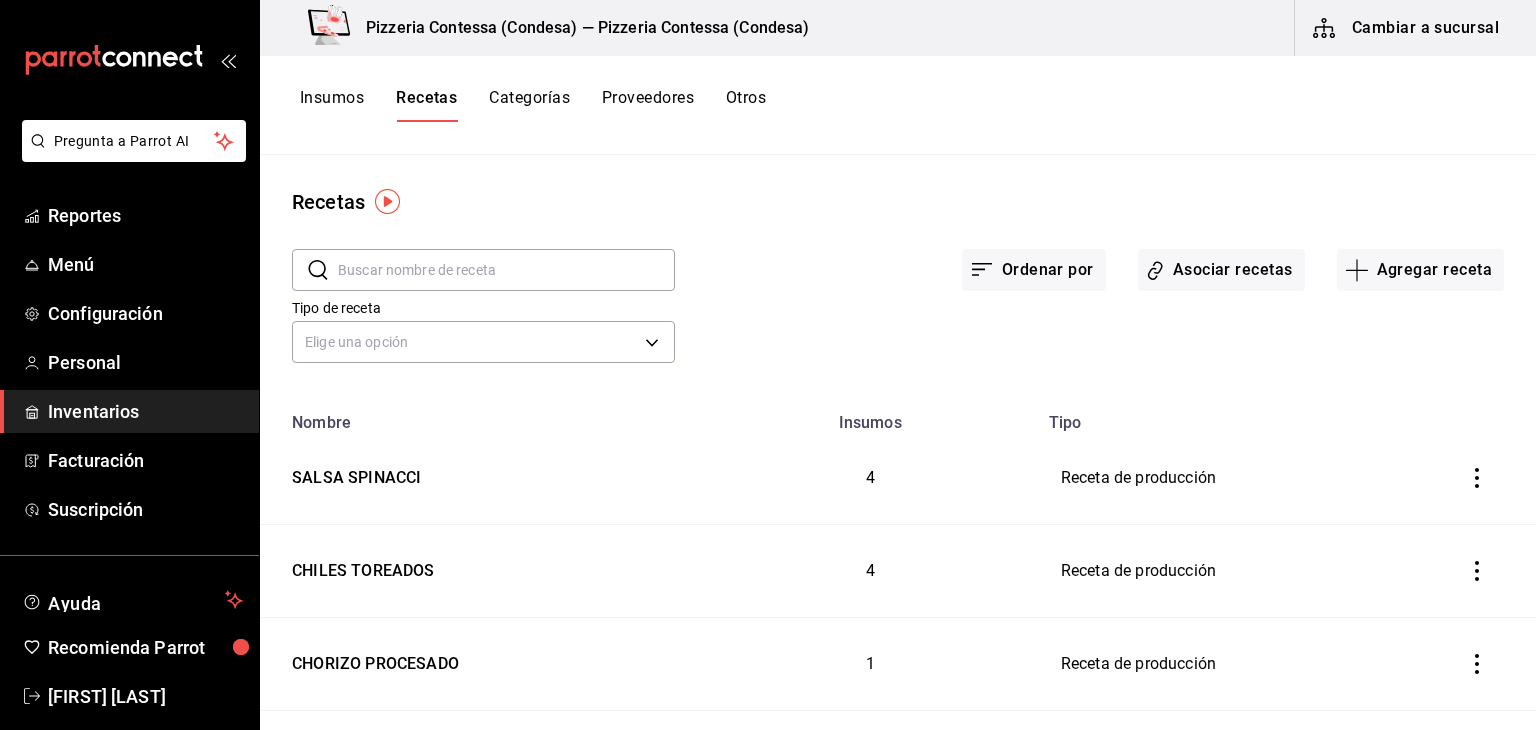 click on "Insumos" at bounding box center (332, 105) 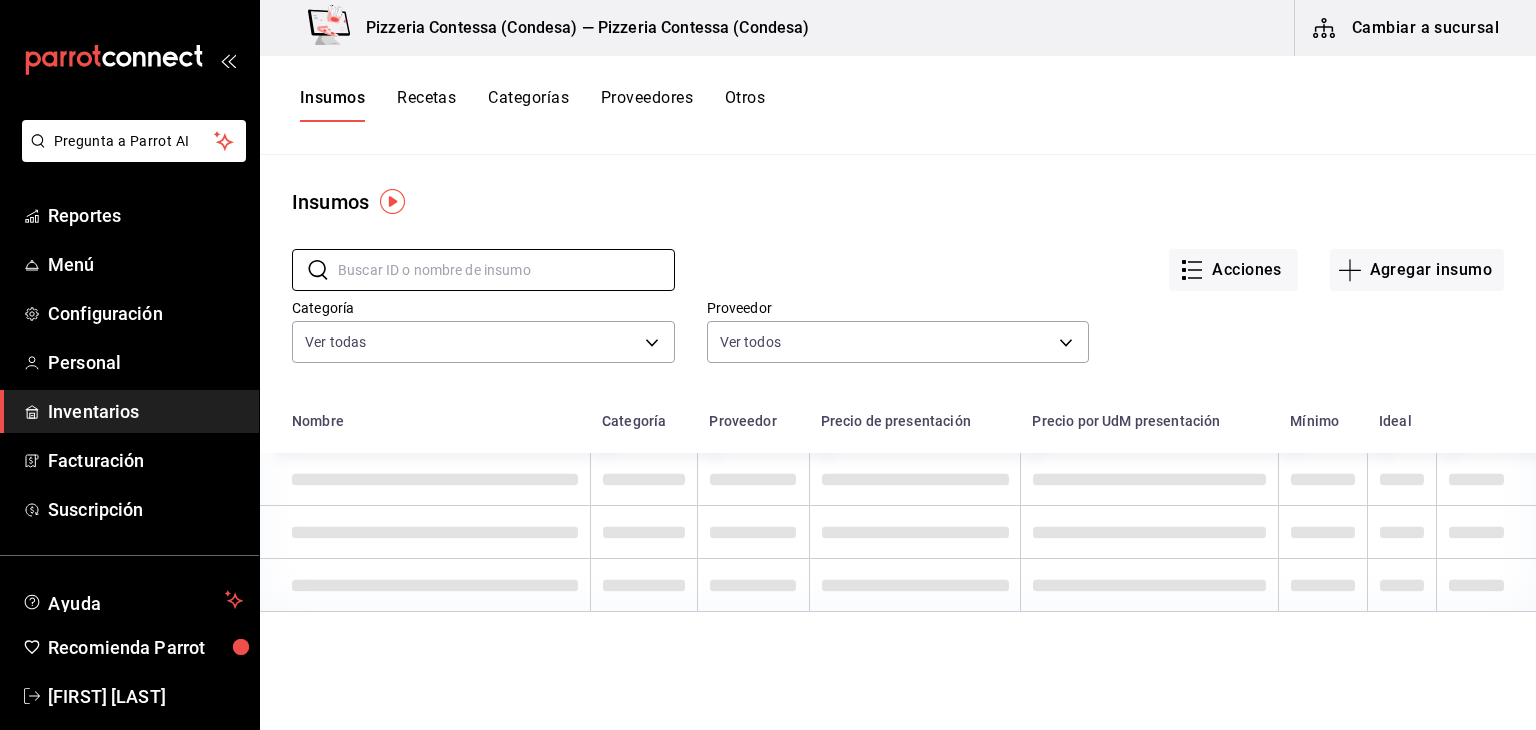 drag, startPoint x: 500, startPoint y: 270, endPoint x: 848, endPoint y: 222, distance: 351.29474 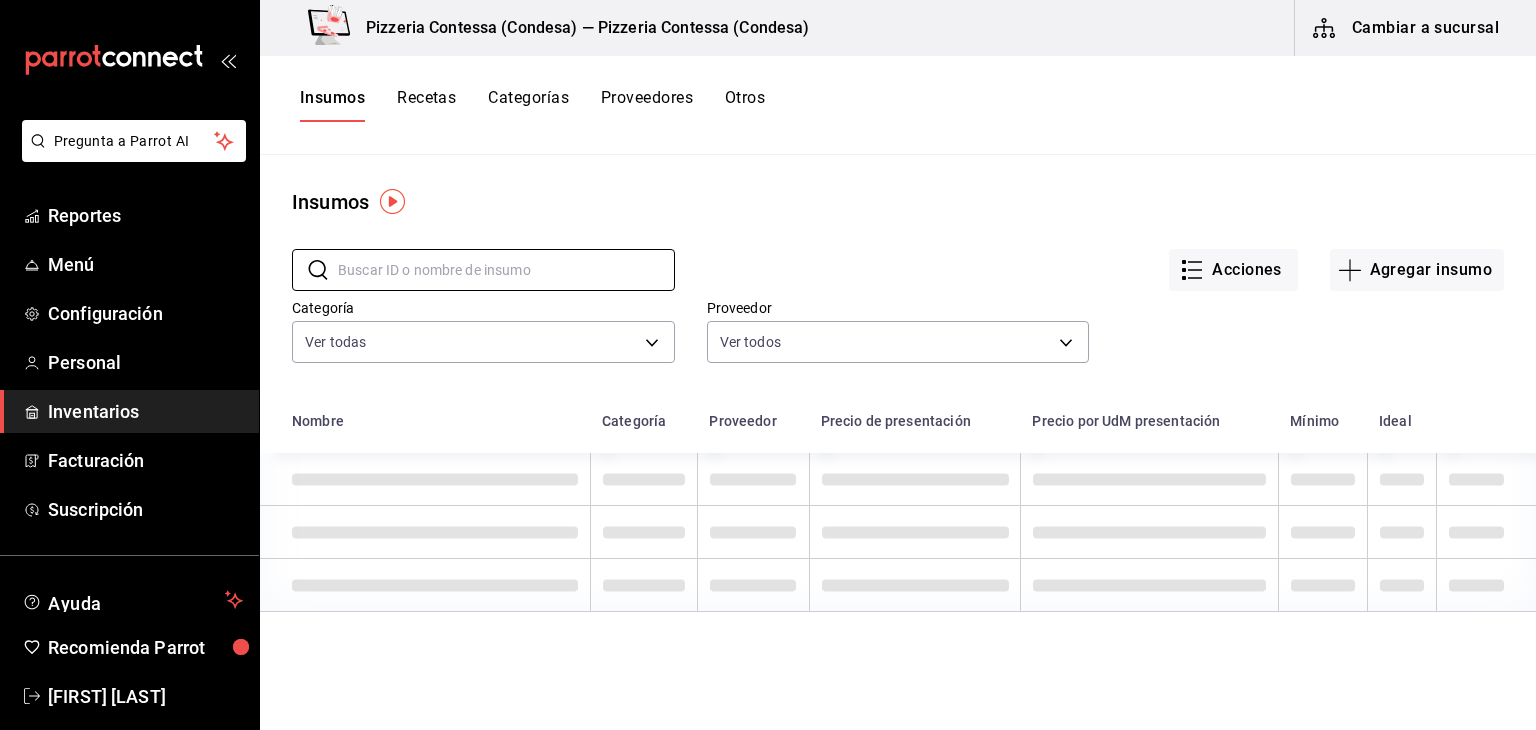 click at bounding box center (506, 270) 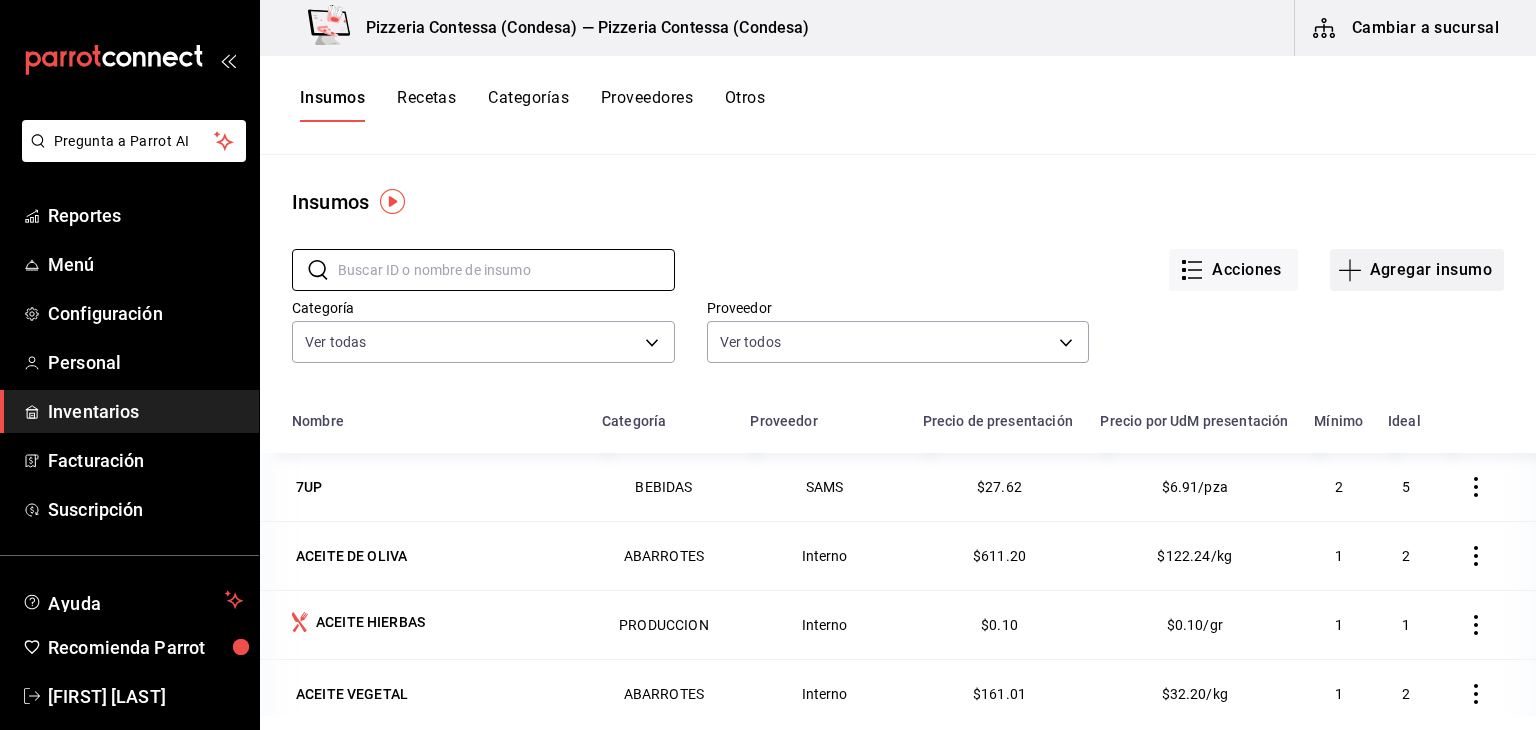 click on "Agregar insumo" at bounding box center [1417, 270] 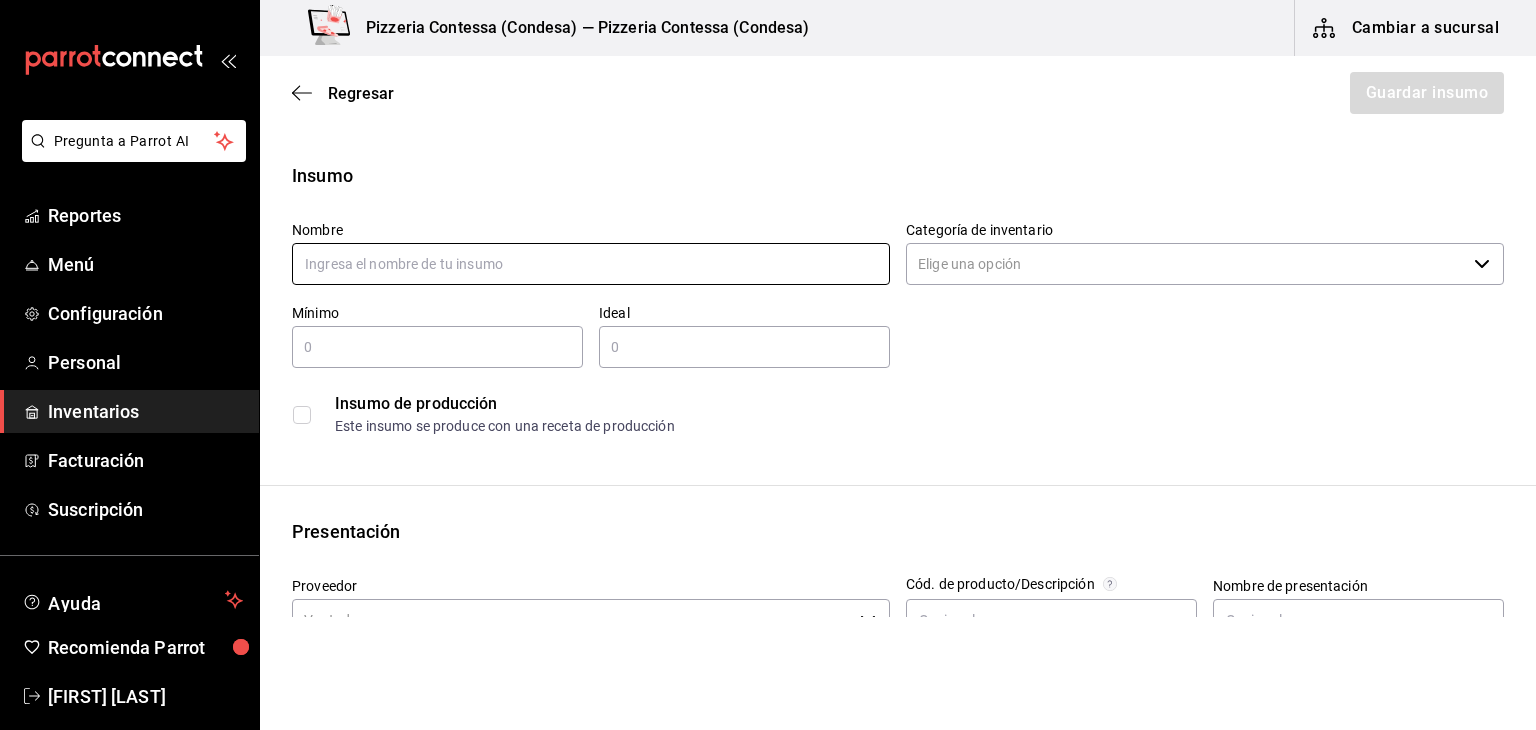 click at bounding box center [591, 264] 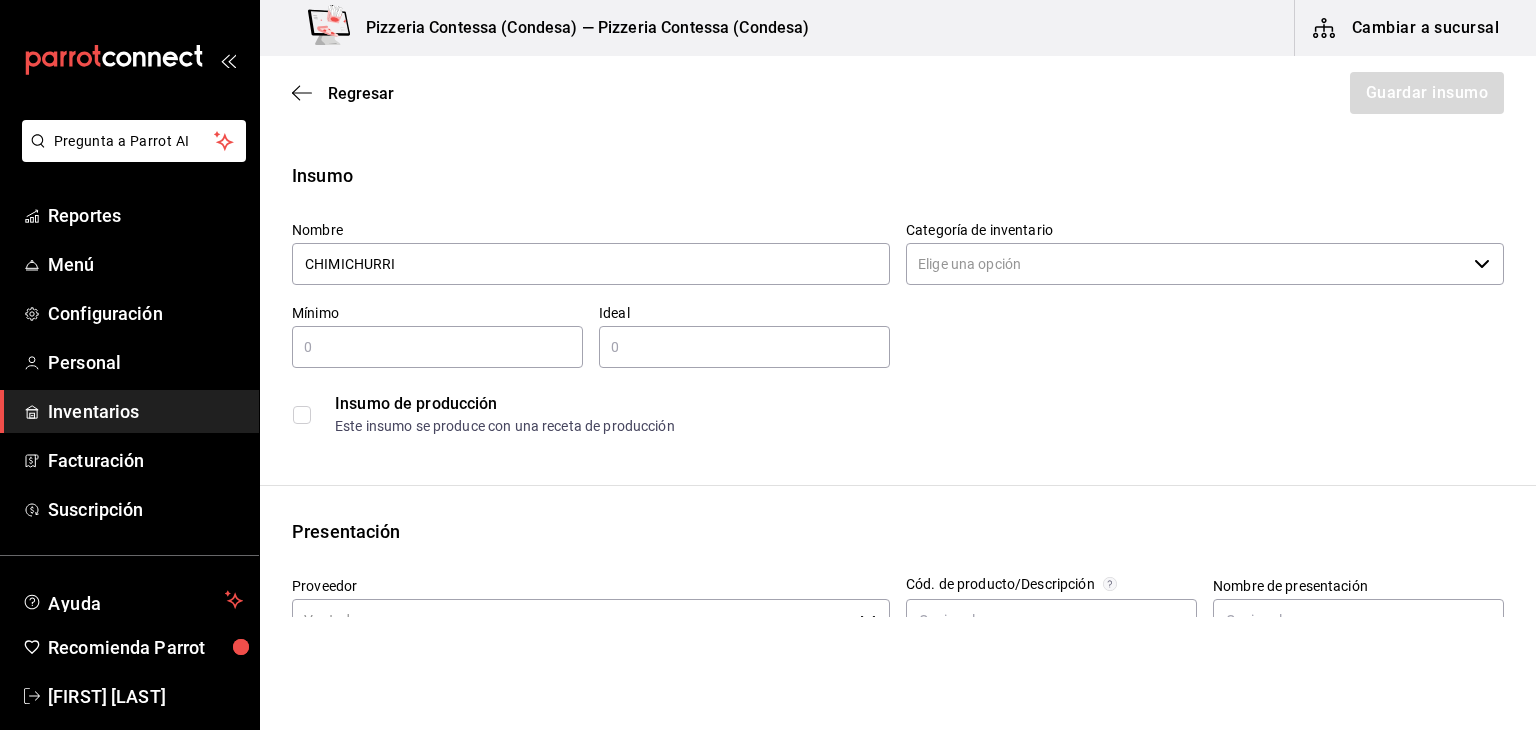 type on "CHIMICHURRI" 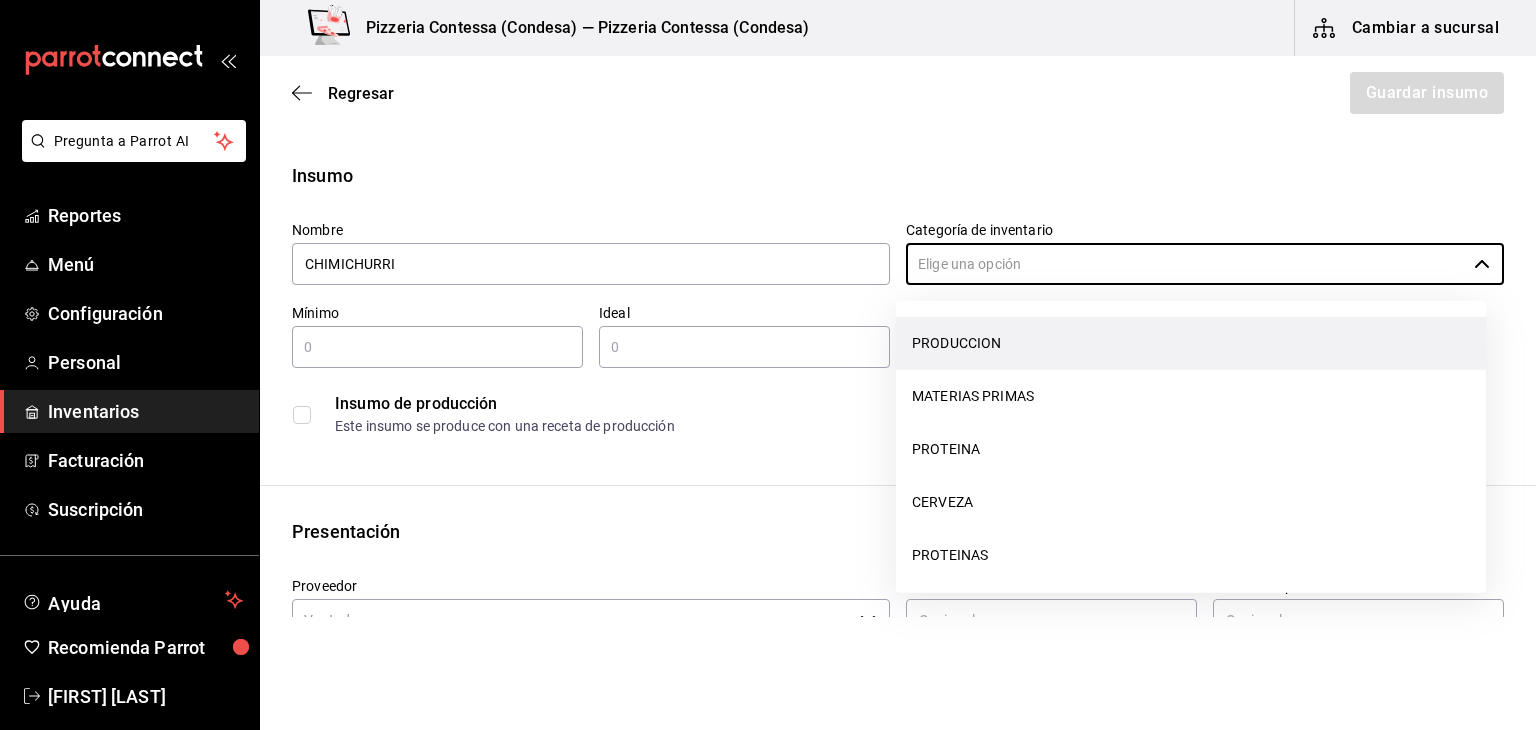 click on "PRODUCCION" at bounding box center [1191, 343] 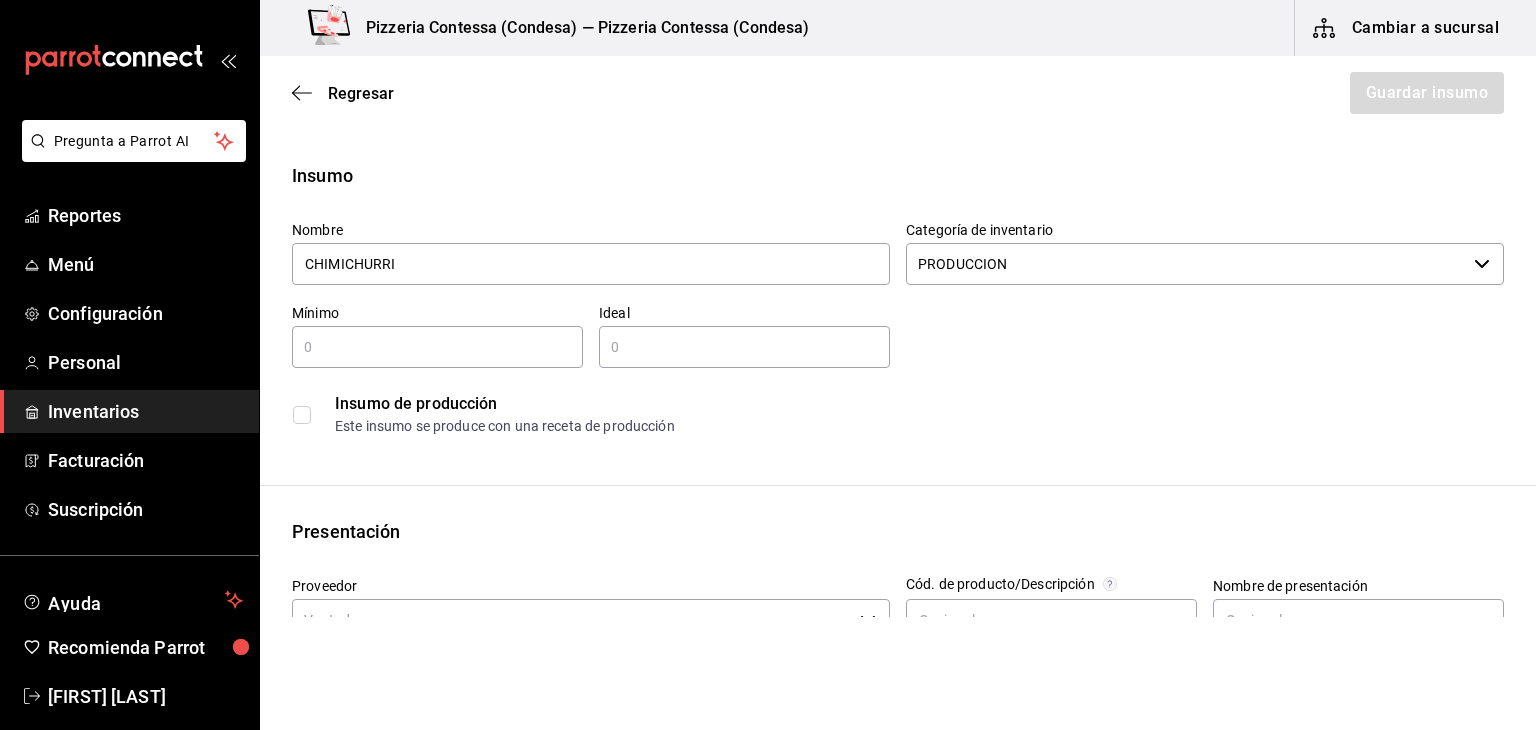 click at bounding box center [437, 347] 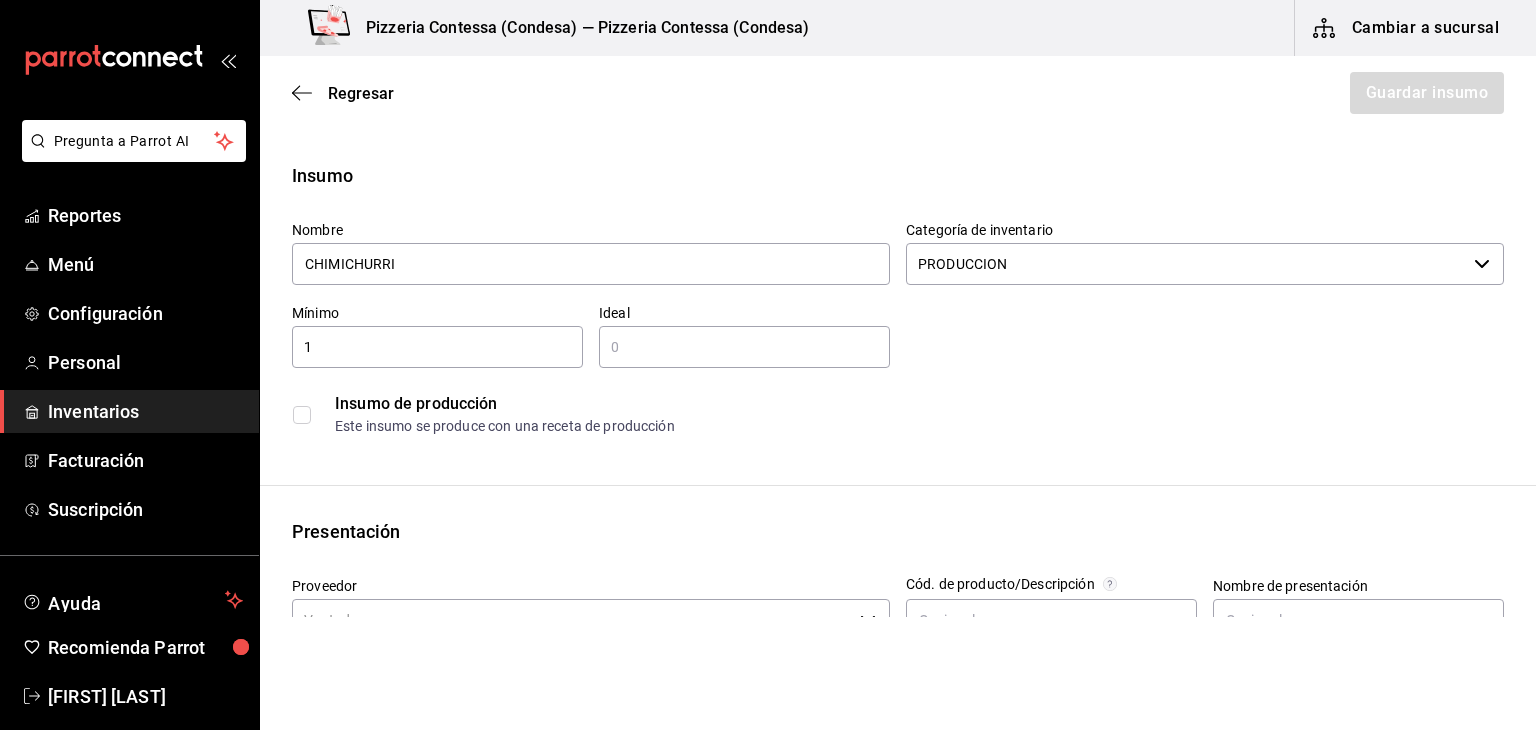 type on "1" 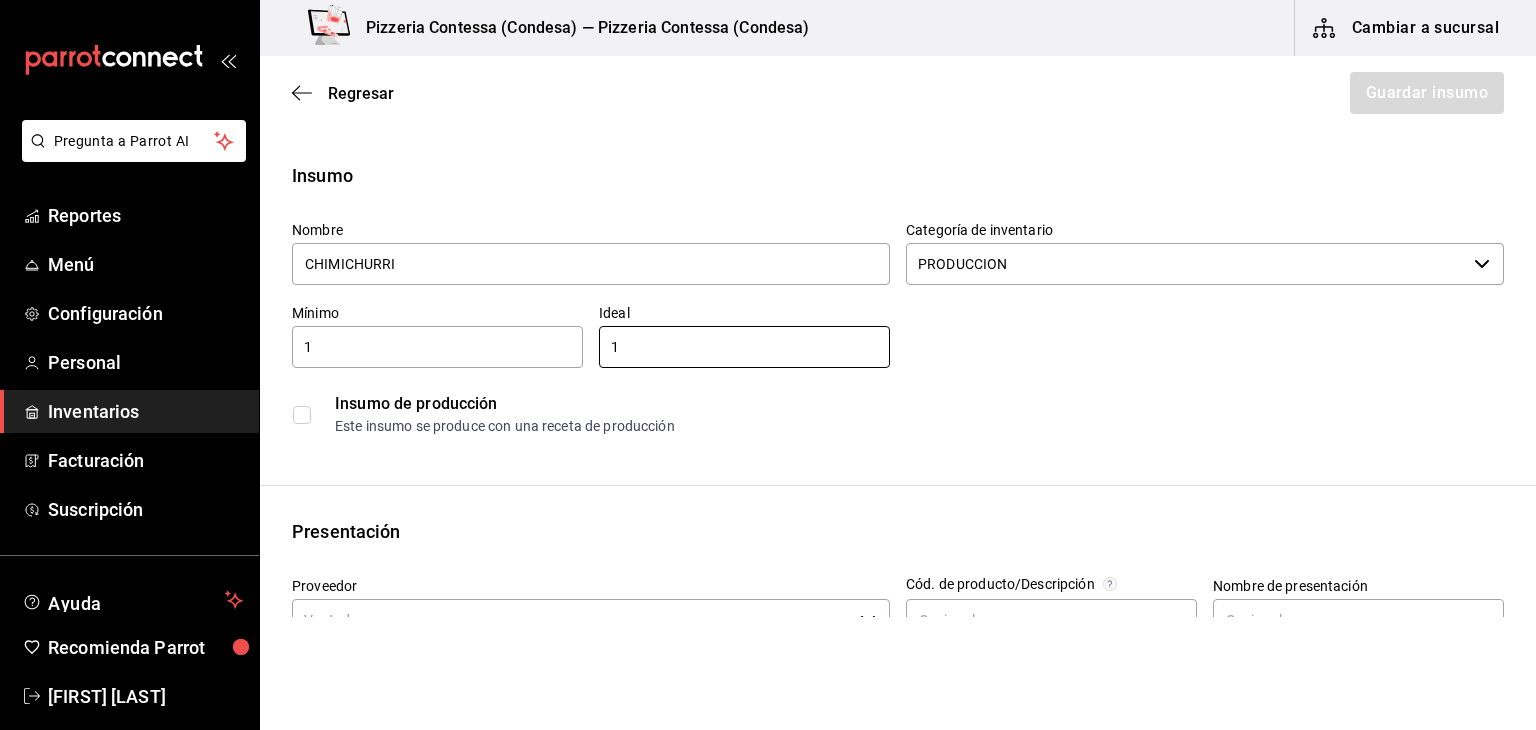 type on "1" 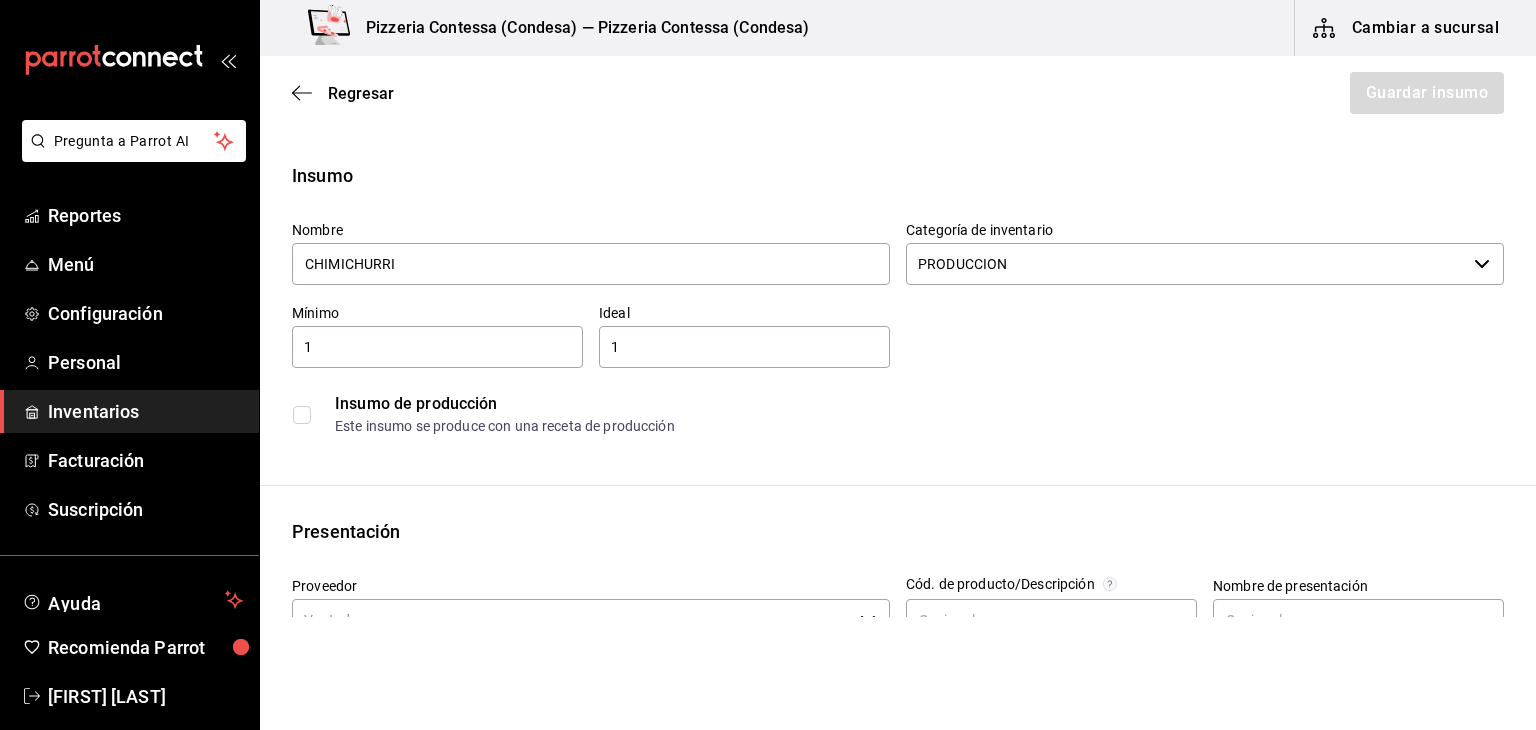 click at bounding box center [302, 415] 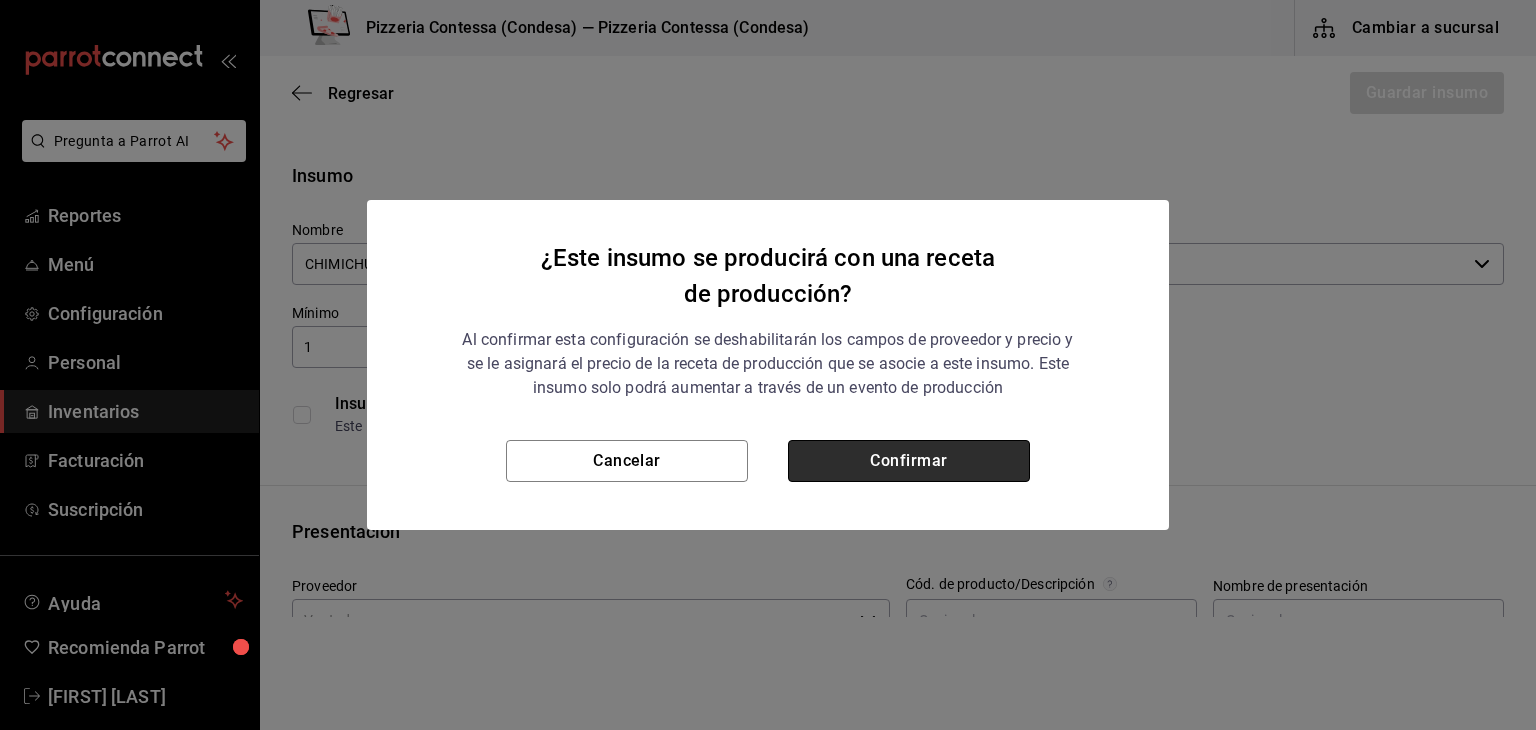 click on "Confirmar" at bounding box center (909, 461) 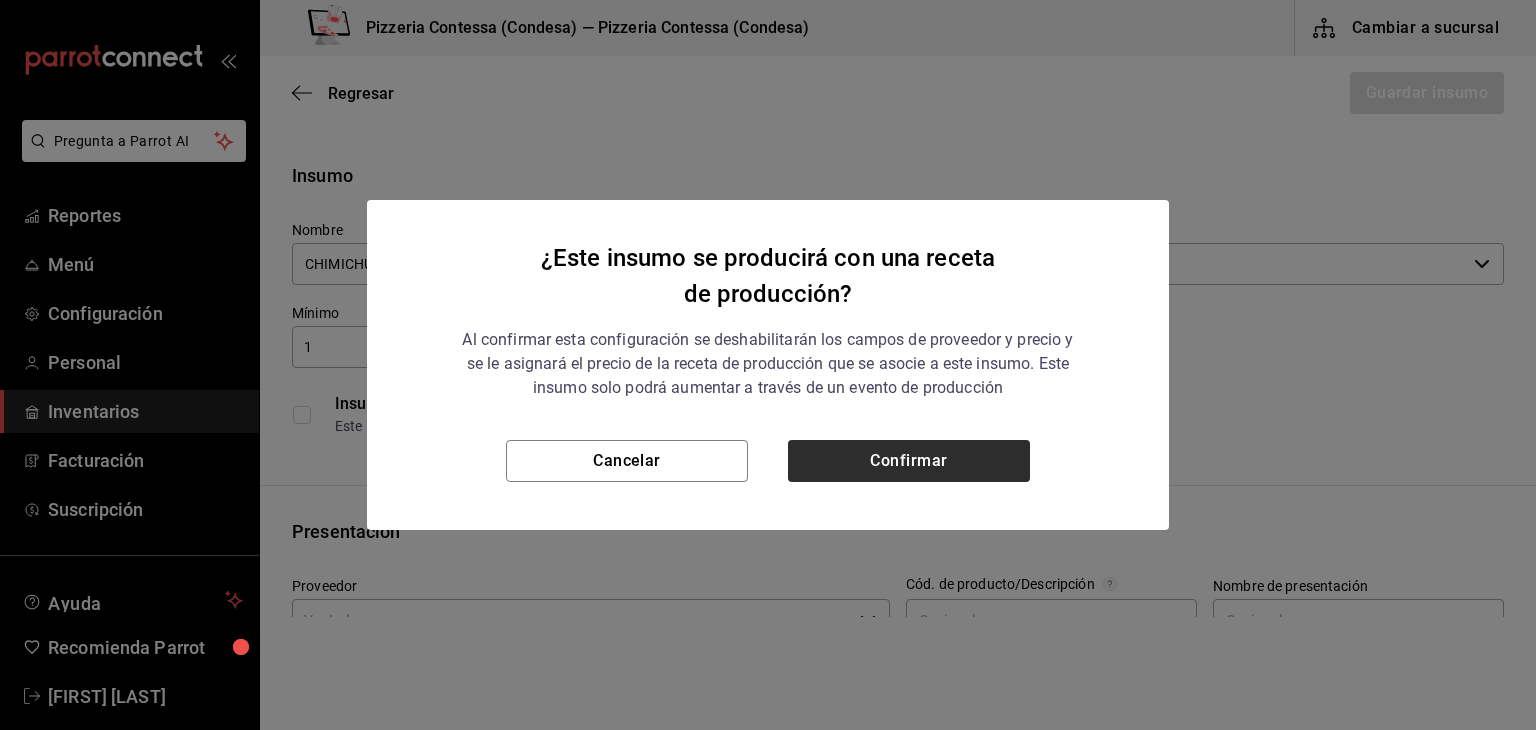 checkbox on "true" 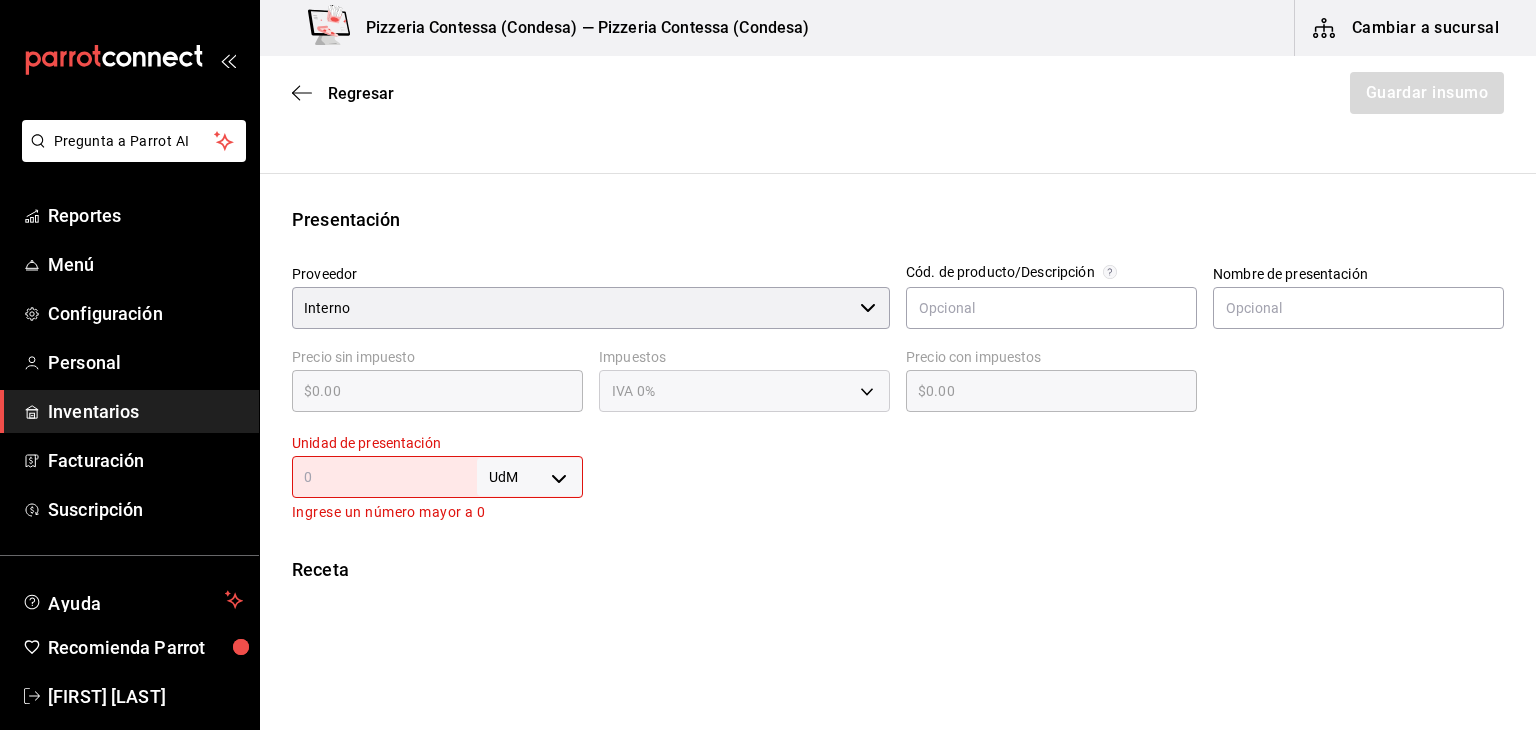 scroll, scrollTop: 354, scrollLeft: 0, axis: vertical 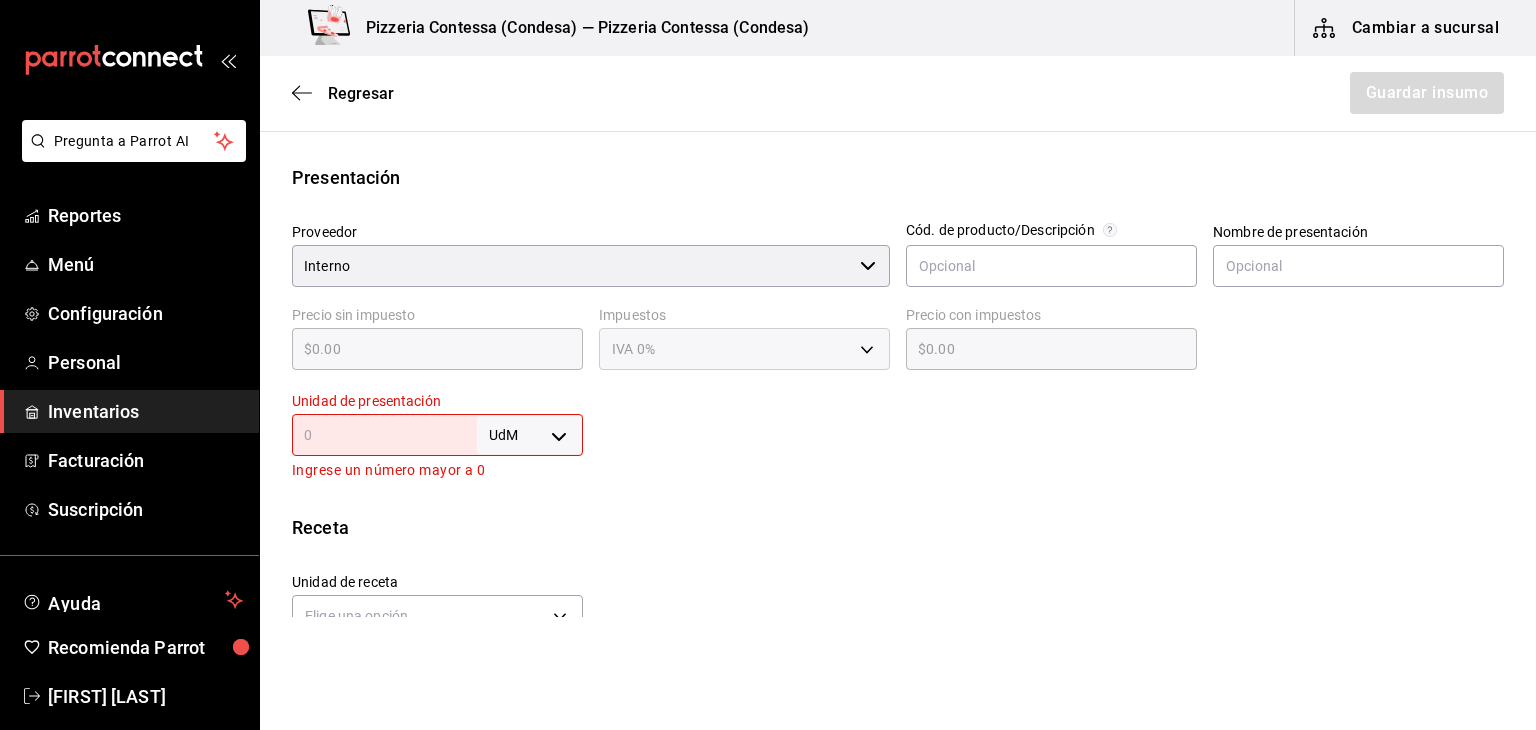 click at bounding box center [384, 435] 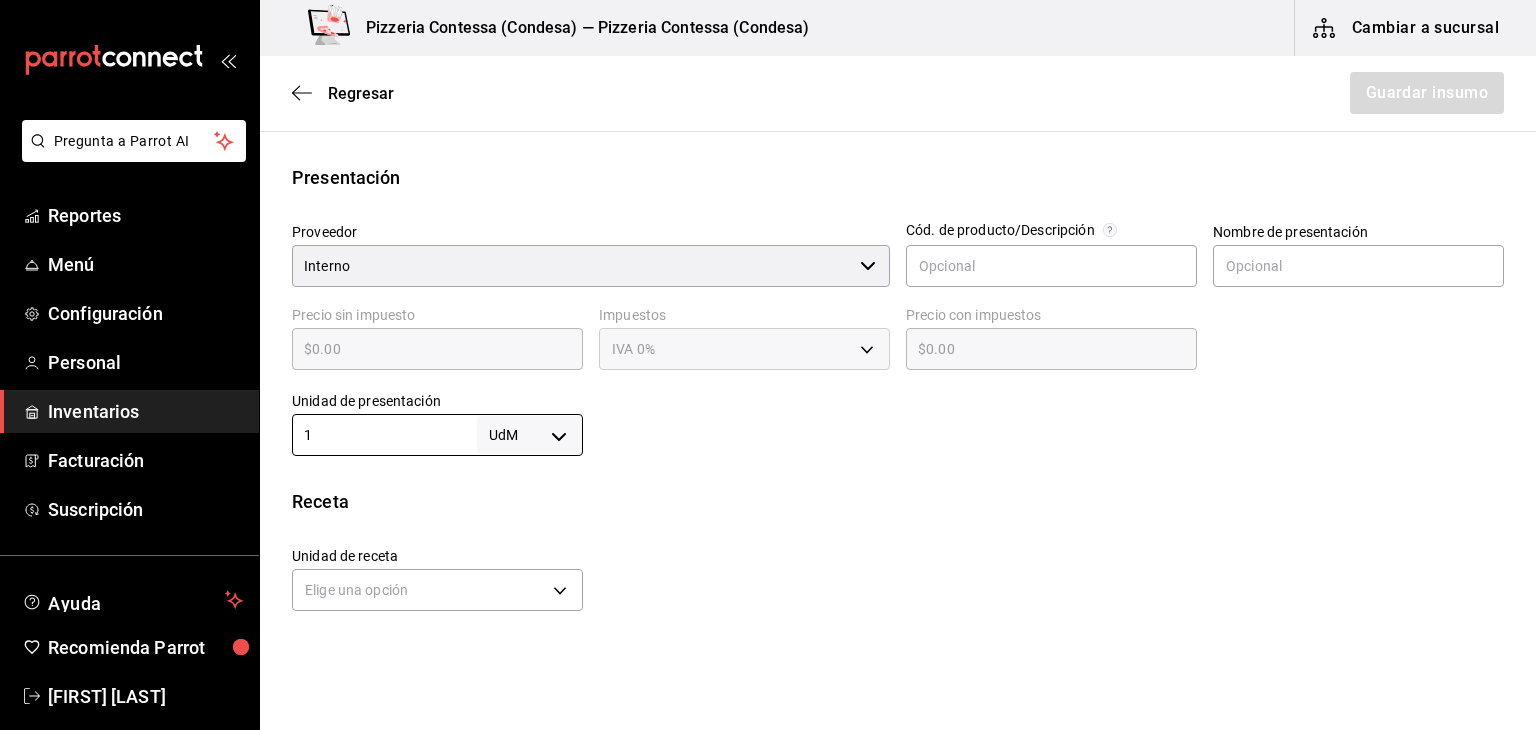 type on "1" 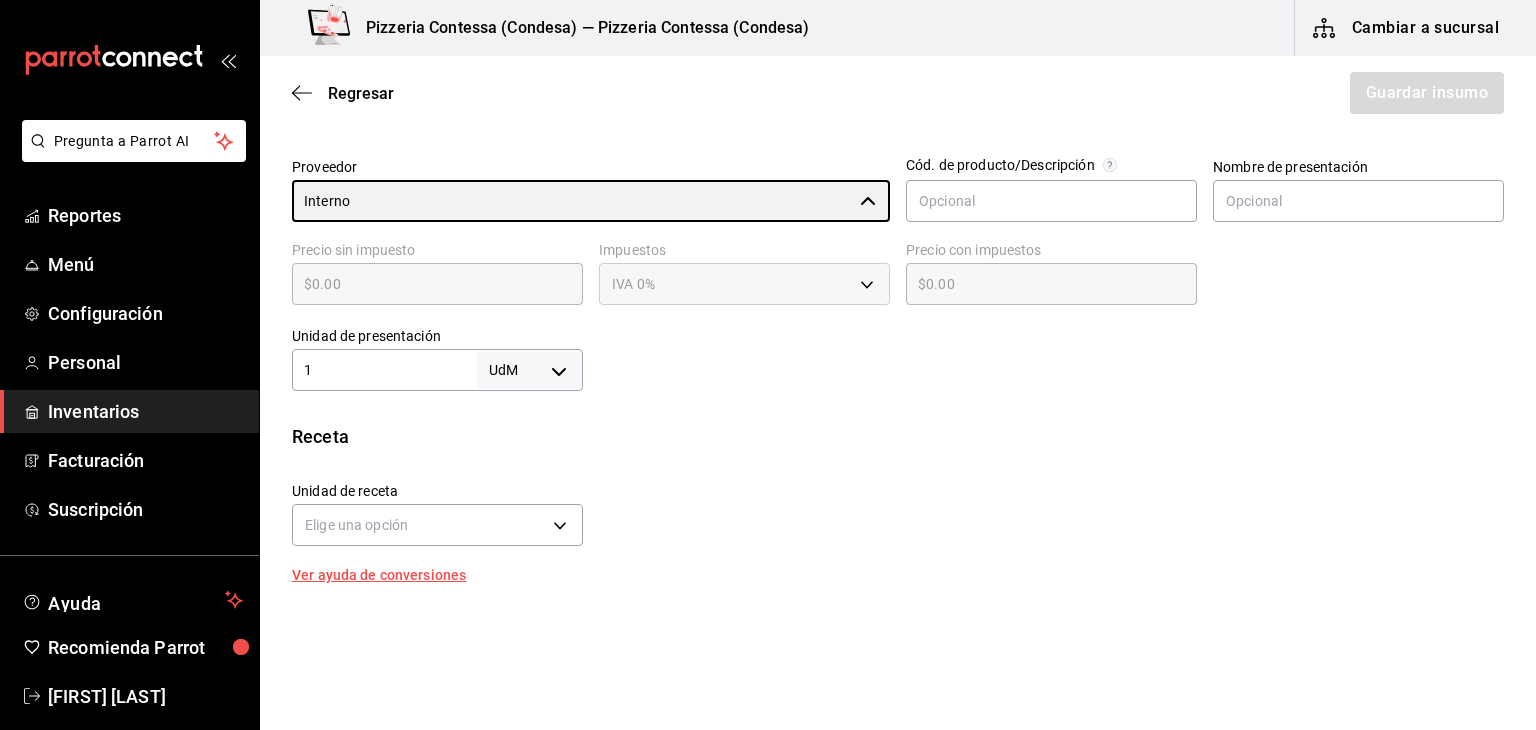 scroll, scrollTop: 423, scrollLeft: 0, axis: vertical 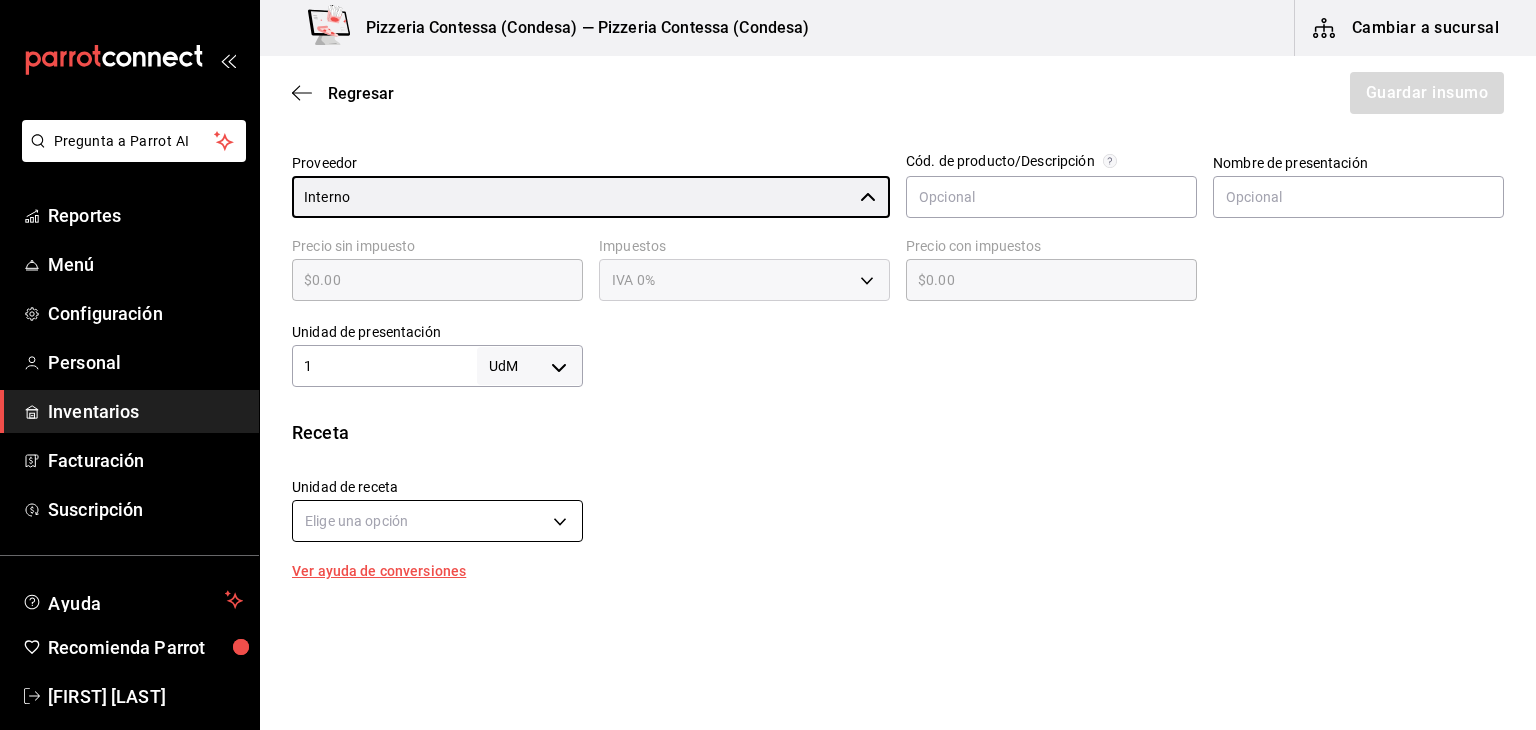 click on "Pregunta a Parrot AI Reportes   Menú   Configuración   Personal   Inventarios   Facturación   Suscripción   Ayuda Recomienda Parrot   [PERSON]   Sugerir nueva función   Pizzeria Contessa (Condesa) — Pizzeria Contessa (Condesa) Cambiar a sucursal Regresar Guardar insumo Insumo Nombre CHIMICHURRI Categoría de inventario PRODUCCION ​ Mínimo 1 ​ Ideal 1 ​ Insumo de producción Este insumo se produce con una receta de producción Presentación Proveedor Interno ​ Cód. de producto/Descripción Nombre de presentación Precio sin impuesto $0.00 ​ Impuestos IVA 0% Precio con impuestos $0.00 ​ Unidad de presentación 1 UdM ​ Receta Unidad de receta Elige una opción Factor de conversión ​ Ver ayuda de conversiones Unidades de conteo GANA 1 MES GRATIS EN TU SUSCRIPCIÓN AQUÍ Ver video tutorial Ir a video Pregunta a Parrot AI Reportes   Menú   Configuración   Personal   Inventarios   Facturación   Suscripción   Ayuda Recomienda Parrot   [PERSON]   Sugerir nueva función" at bounding box center [768, 308] 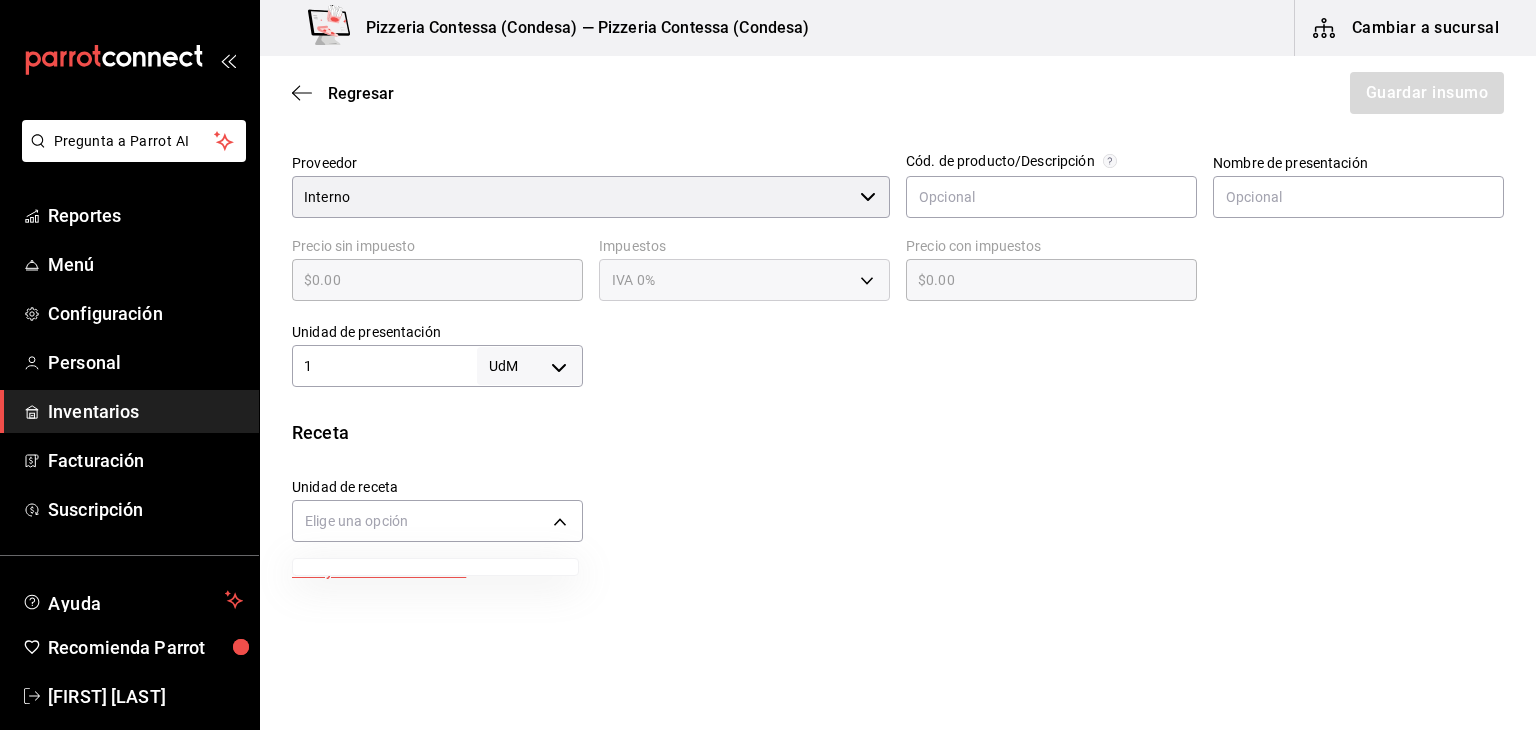 click at bounding box center (768, 365) 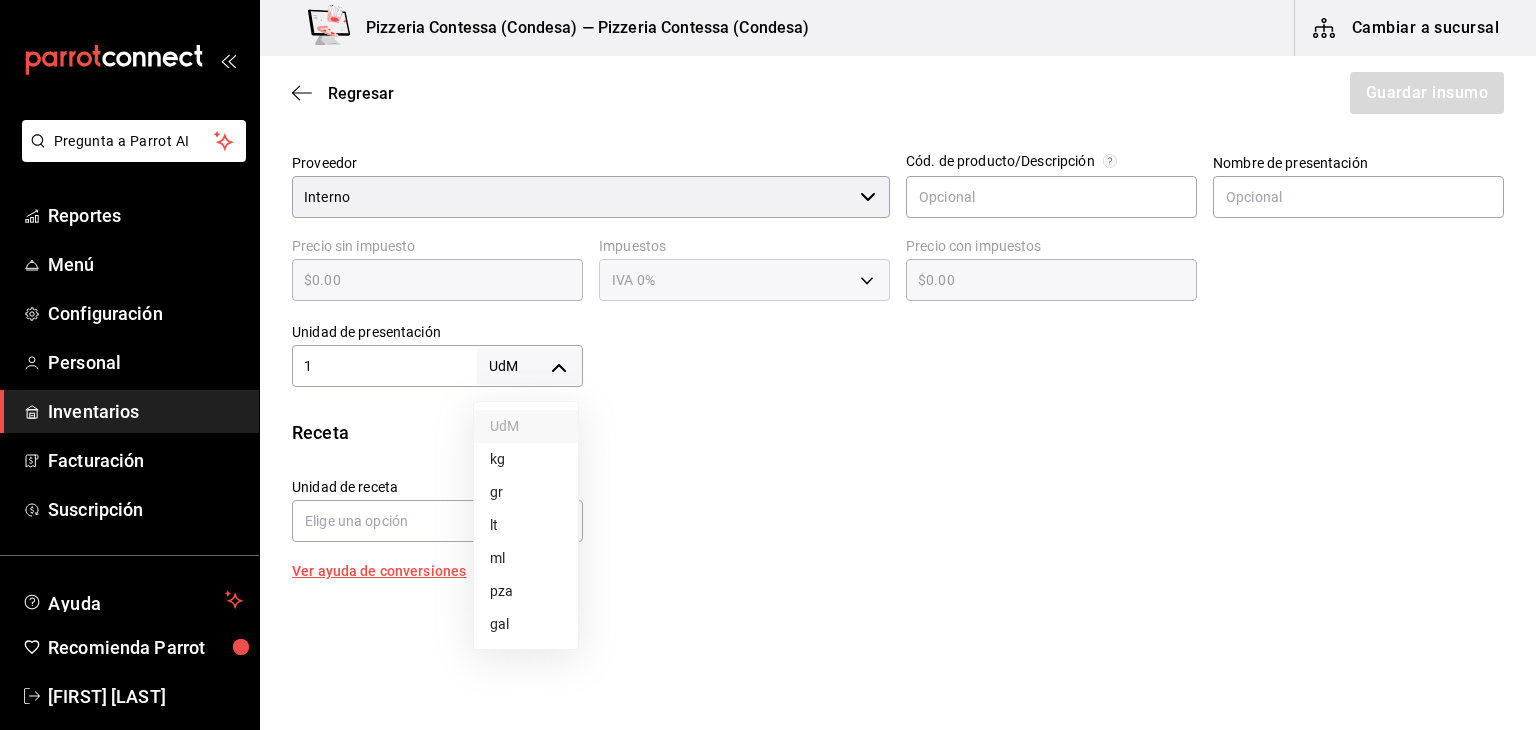 click on "Pregunta a Parrot AI Reportes   Menú   Configuración   Personal   Inventarios   Facturación   Suscripción   Ayuda Recomienda Parrot   [PERSON]   Sugerir nueva función   Pizzeria Contessa (Condesa) — Pizzeria Contessa (Condesa) Cambiar a sucursal Regresar Guardar insumo Insumo Nombre CHIMICHURRI Categoría de inventario PRODUCCION ​ Mínimo 1 ​ Ideal 1 ​ Insumo de producción Este insumo se produce con una receta de producción Presentación Proveedor Interno ​ Cód. de producto/Descripción Nombre de presentación Precio sin impuesto $0.00 ​ Impuestos IVA 0% Precio con impuestos $0.00 ​ Unidad de presentación 1 UdM ​ Receta Unidad de receta Elige una opción Factor de conversión ​ Ver ayuda de conversiones Unidades de conteo GANA 1 MES GRATIS EN TU SUSCRIPCIÓN AQUÍ Ver video tutorial Ir a video Pregunta a Parrot AI Reportes   Menú   Configuración   Personal   Inventarios   Facturación   Suscripción   Ayuda Recomienda Parrot   [PERSON]   Sugerir nueva función   UdM" at bounding box center (768, 308) 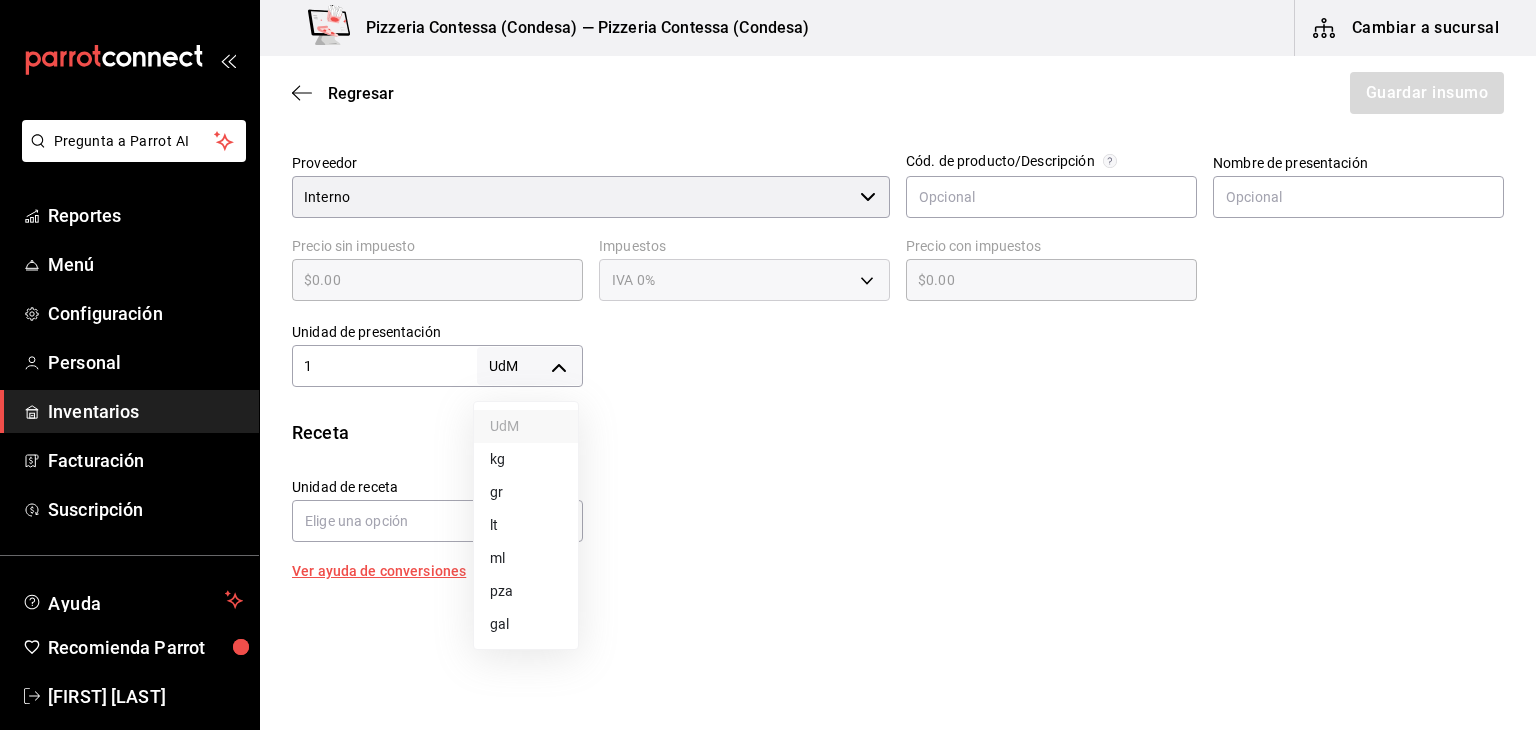 click on "gr" at bounding box center (526, 492) 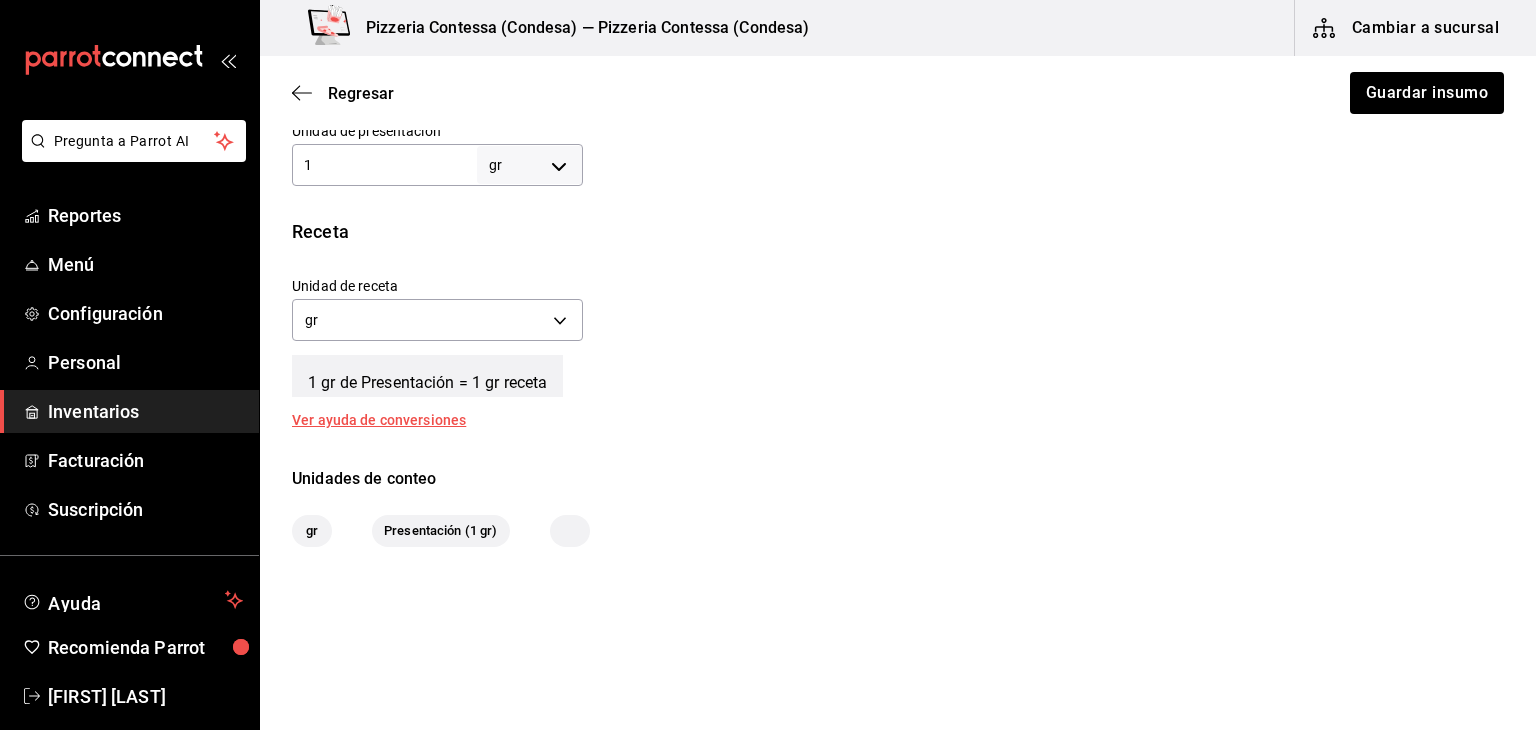 scroll, scrollTop: 650, scrollLeft: 0, axis: vertical 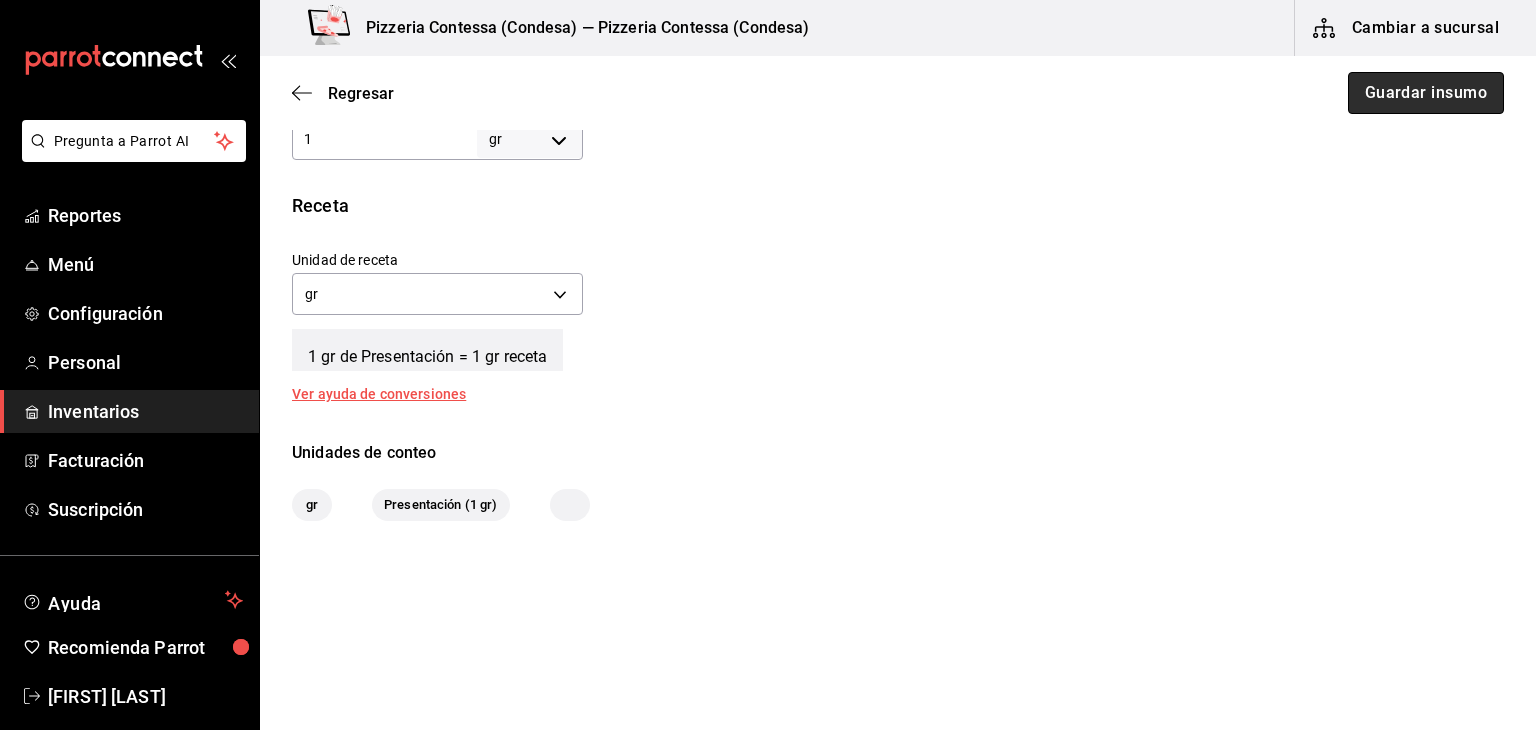 click on "Guardar insumo" at bounding box center (1426, 93) 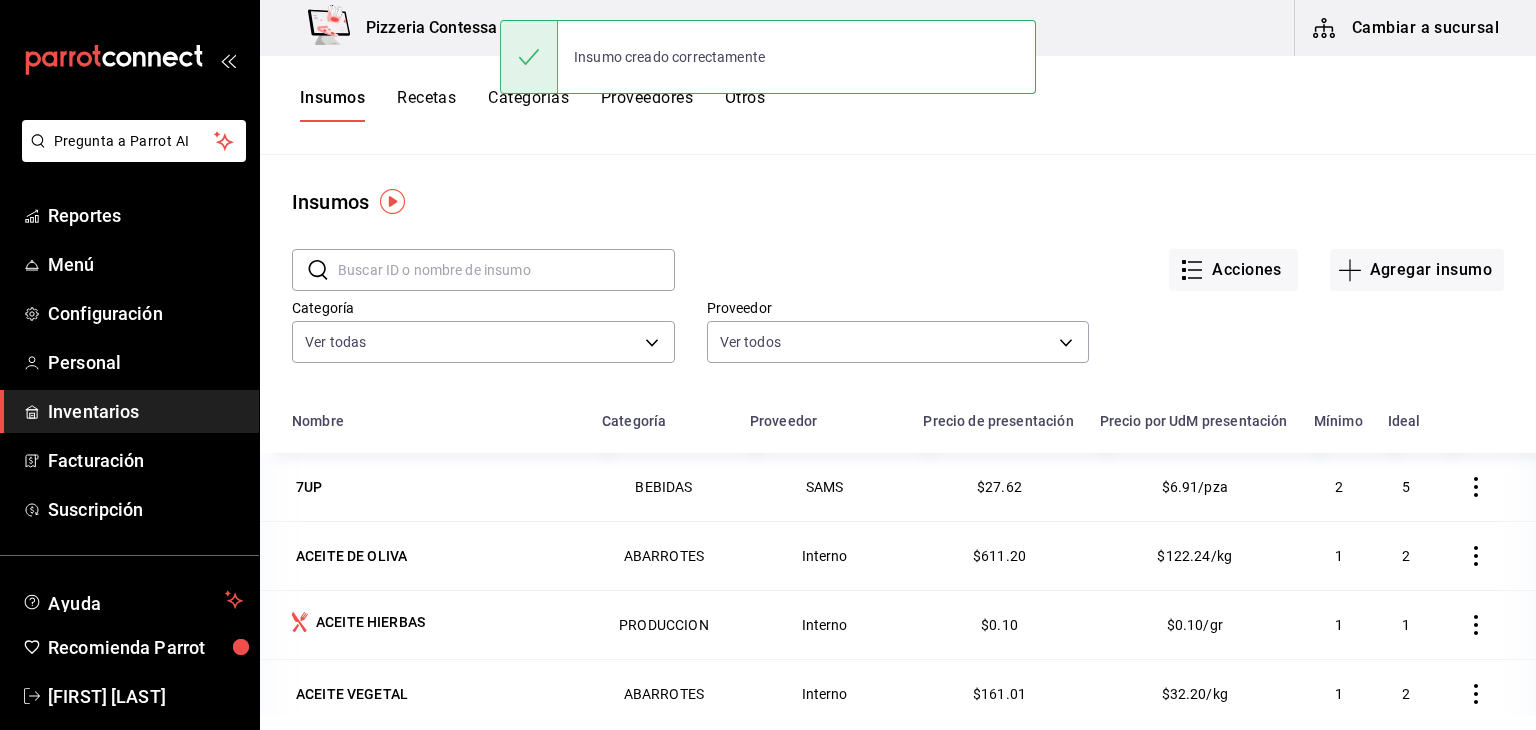 click on "Recetas" at bounding box center (426, 105) 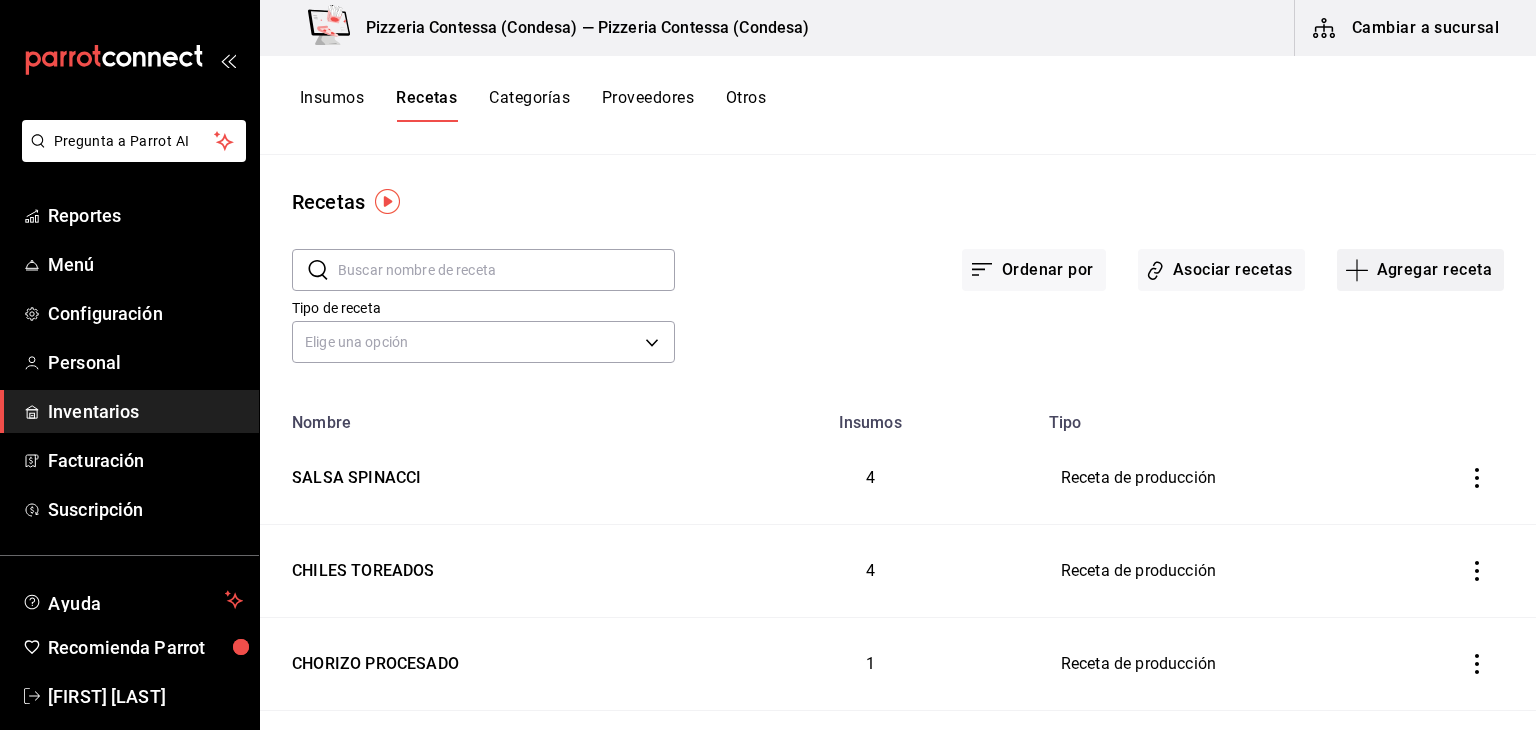 click on "Agregar receta" at bounding box center [1420, 270] 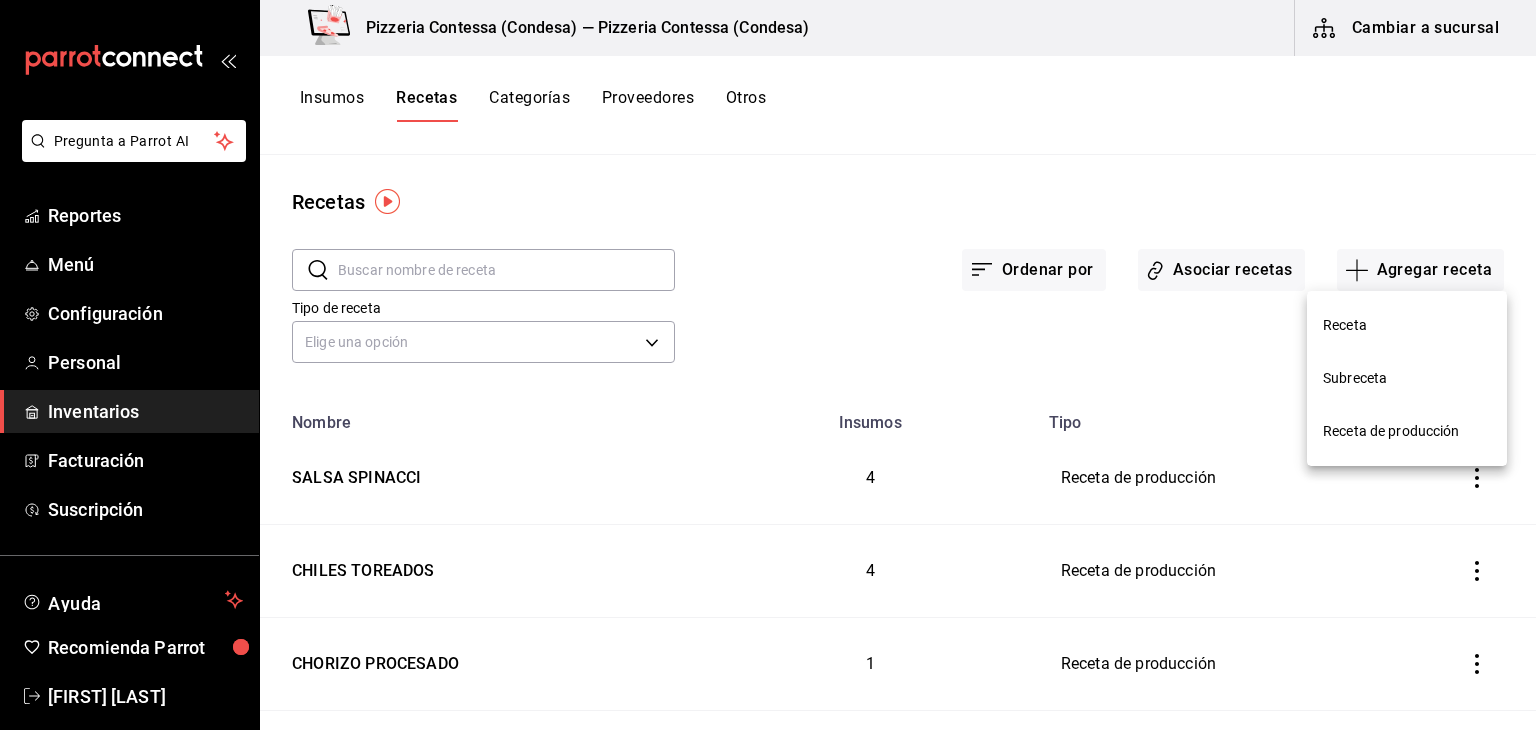 click on "Receta de producción" at bounding box center (1407, 431) 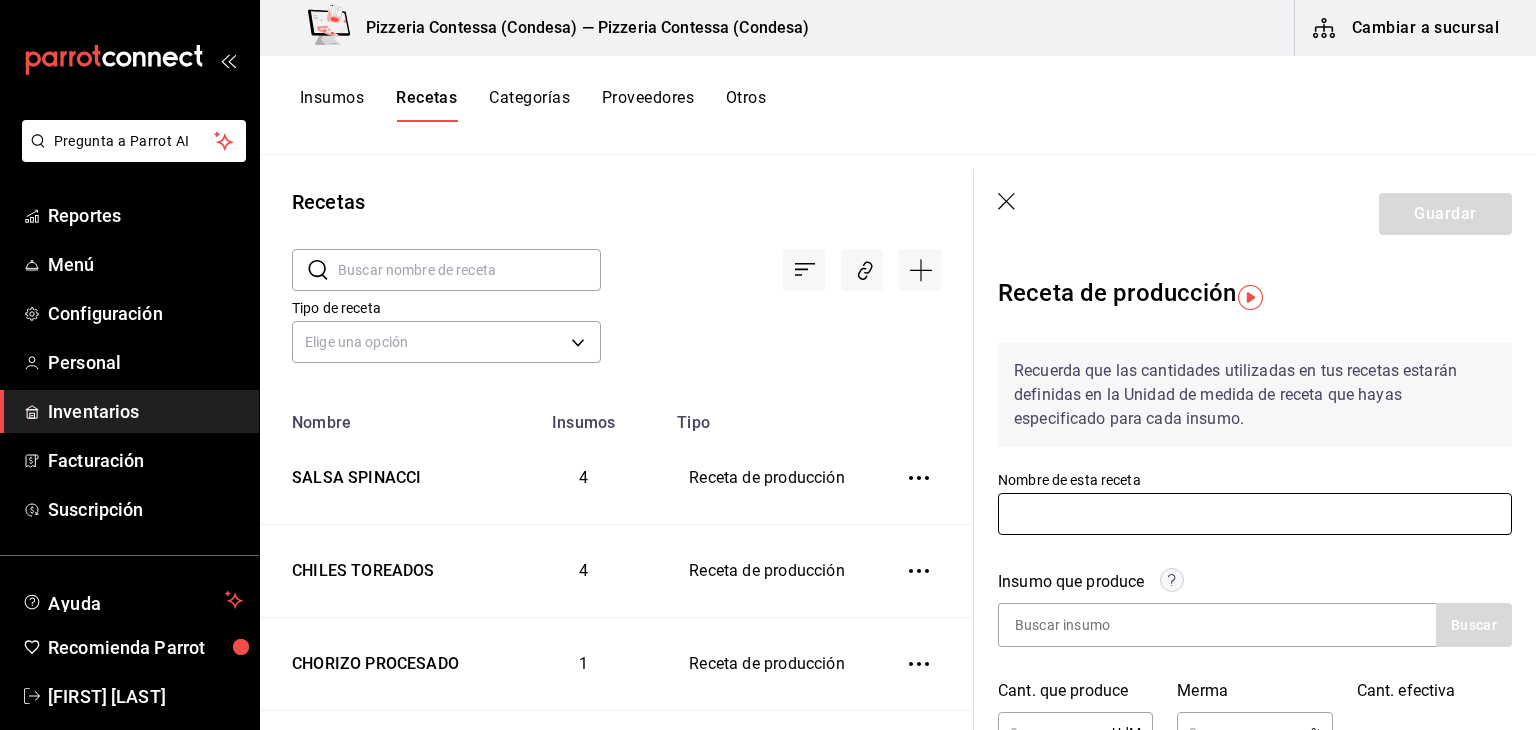 click at bounding box center (1255, 514) 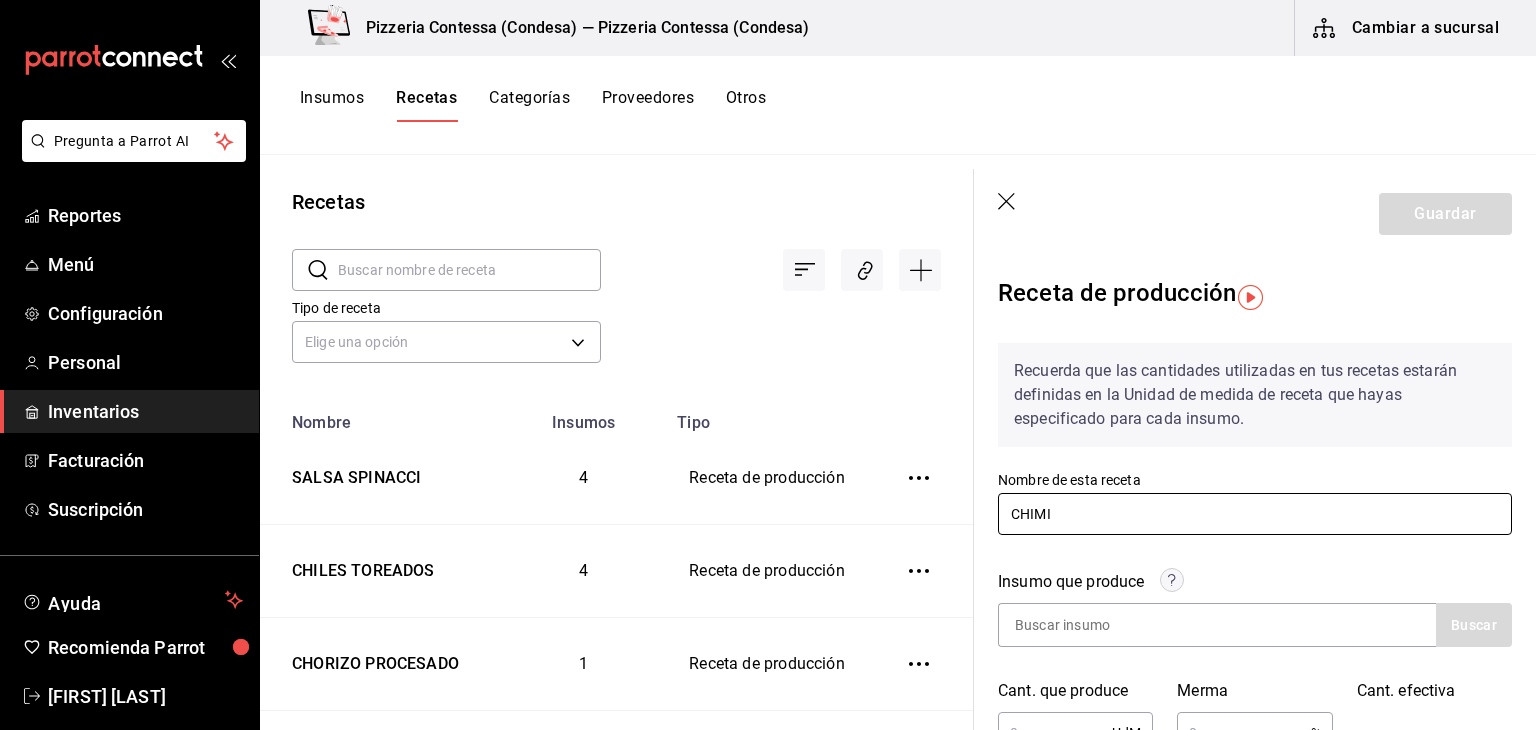 type on "CHIMICHURRI" 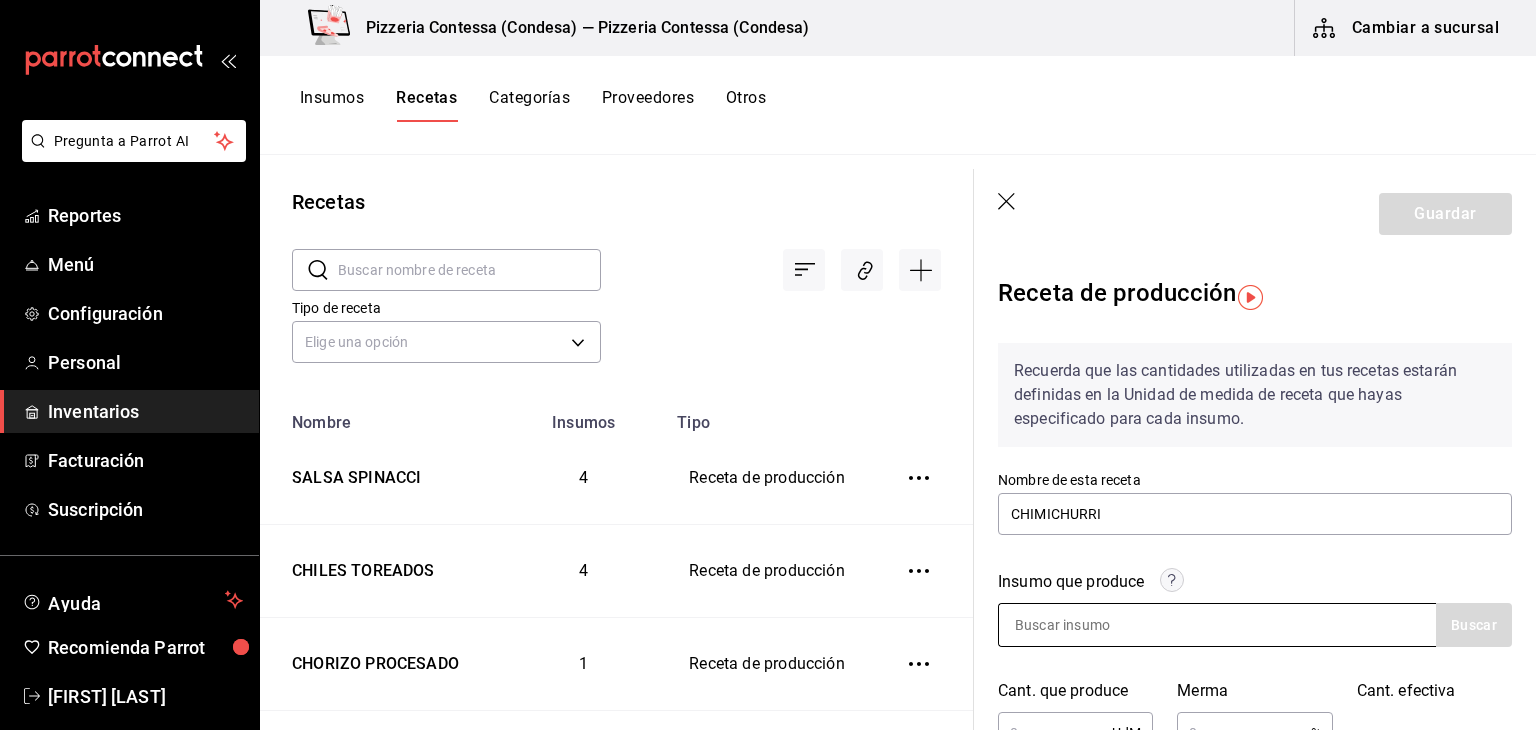 click at bounding box center [1099, 625] 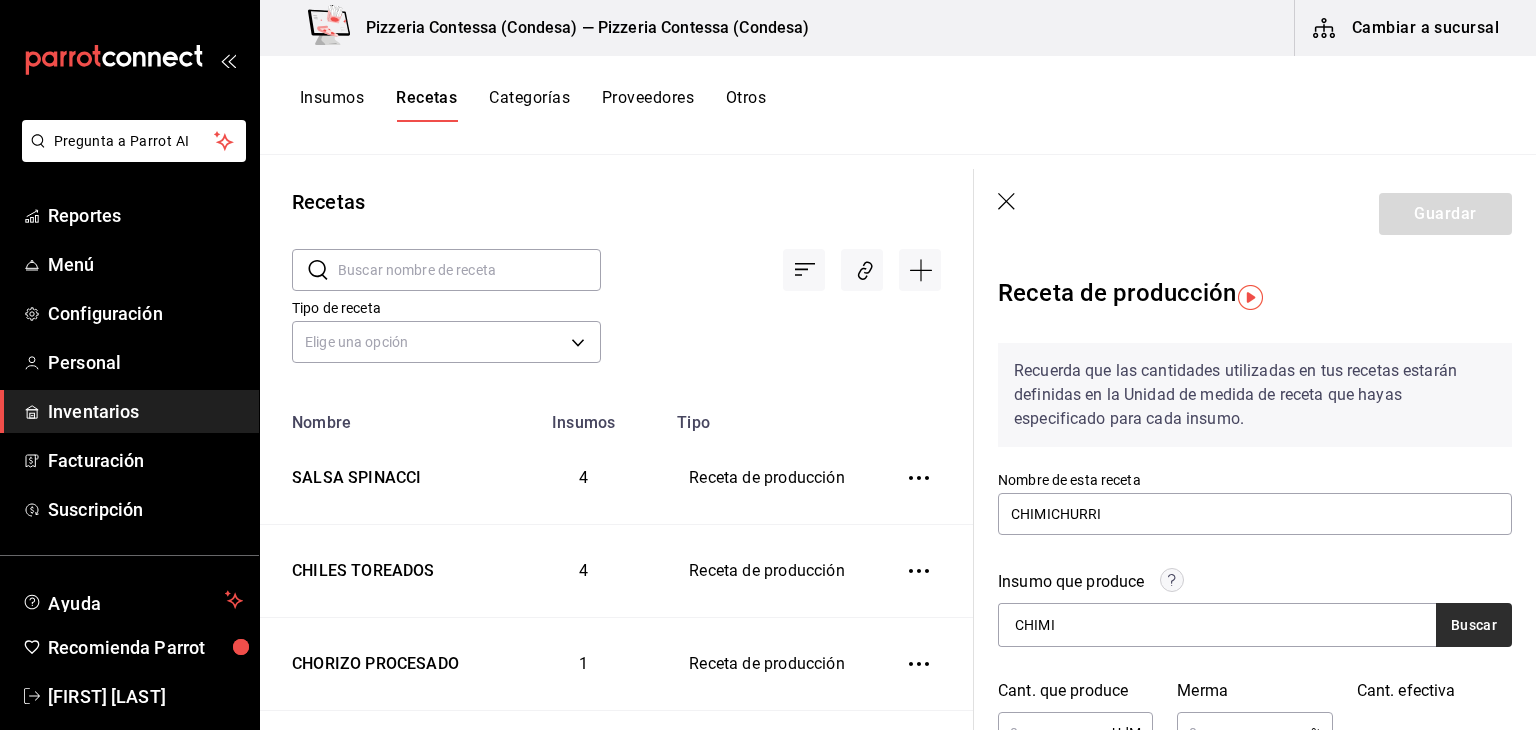 type on "CHIMI" 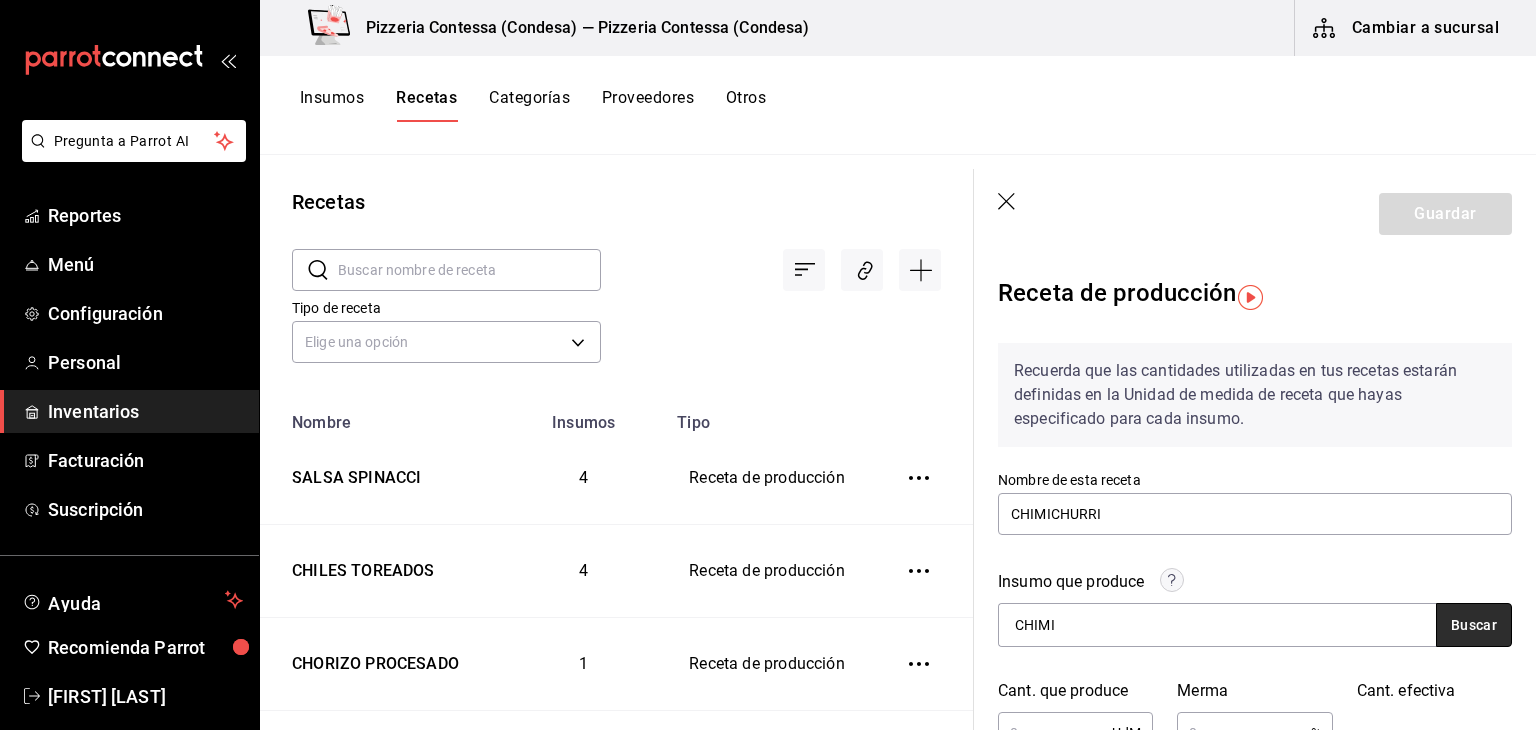 click on "Buscar" at bounding box center (1474, 625) 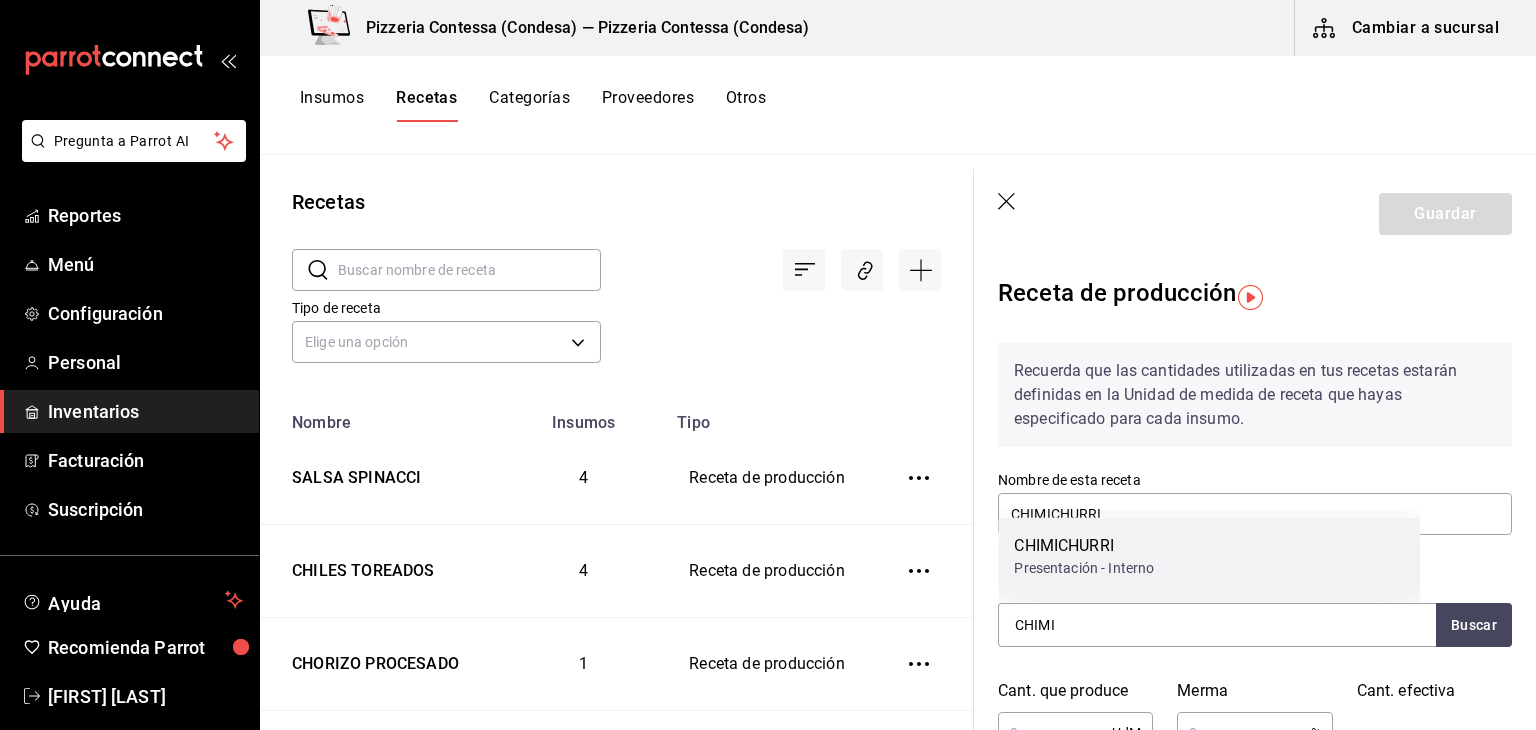 click on "CHIMICHURRI Presentación - Interno" at bounding box center [1209, 556] 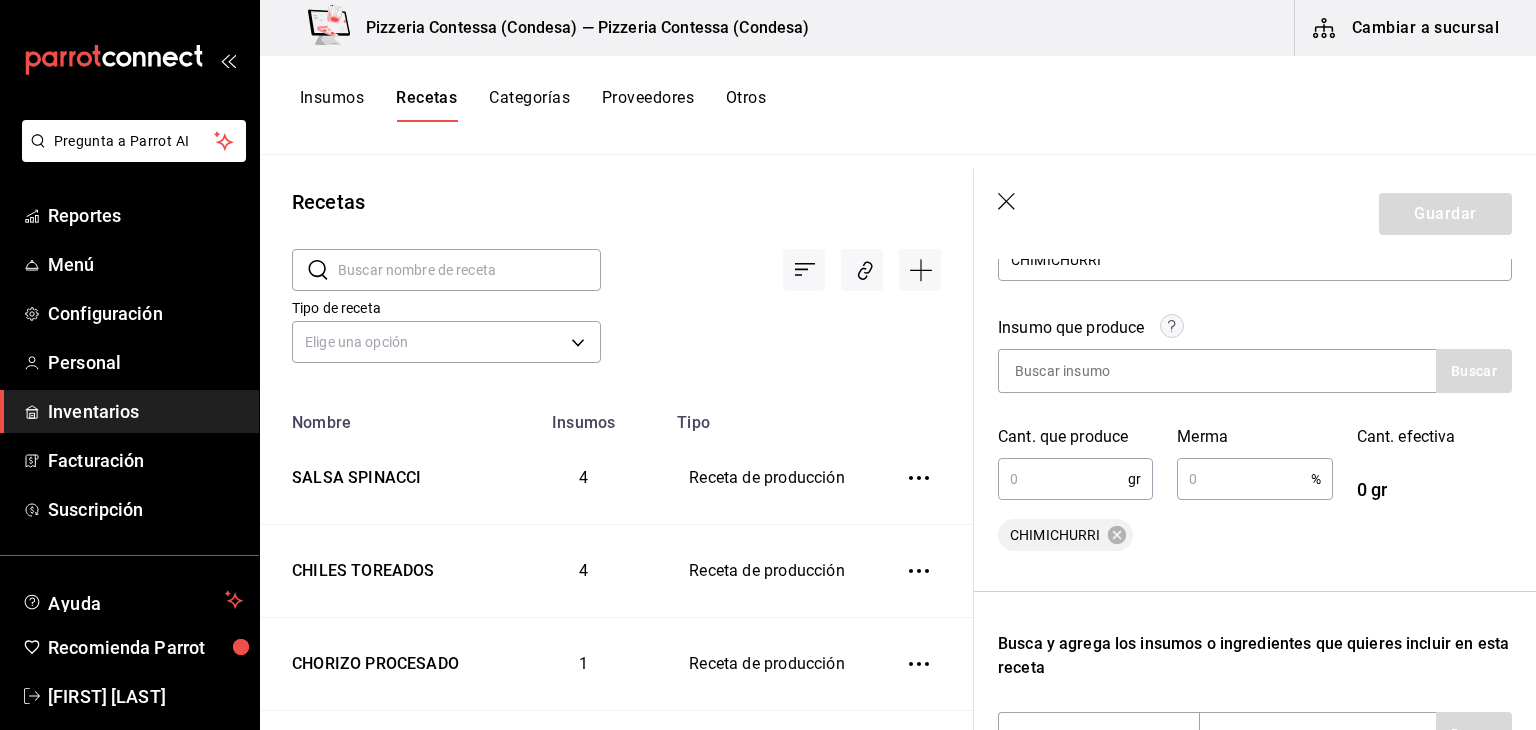 scroll, scrollTop: 255, scrollLeft: 0, axis: vertical 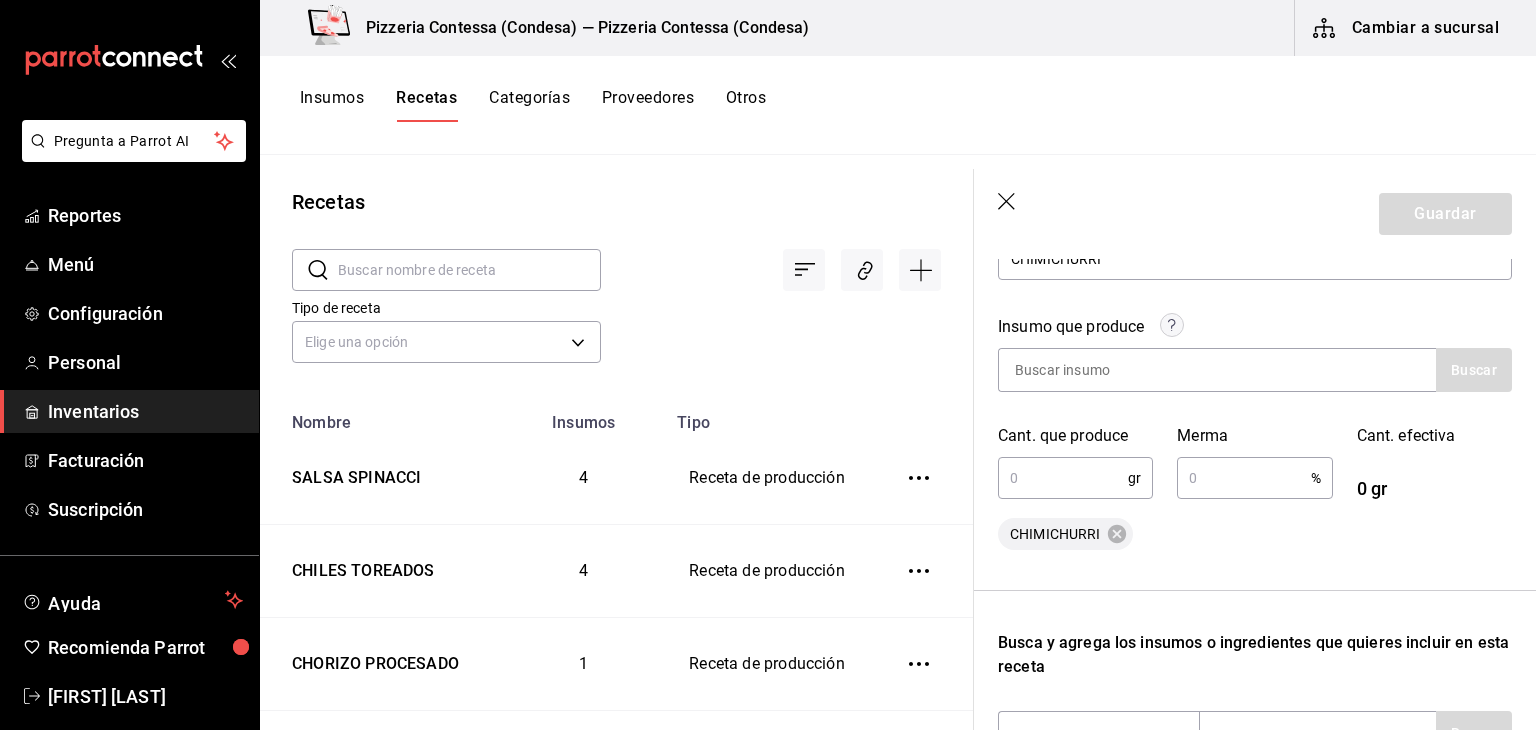 click at bounding box center [1063, 478] 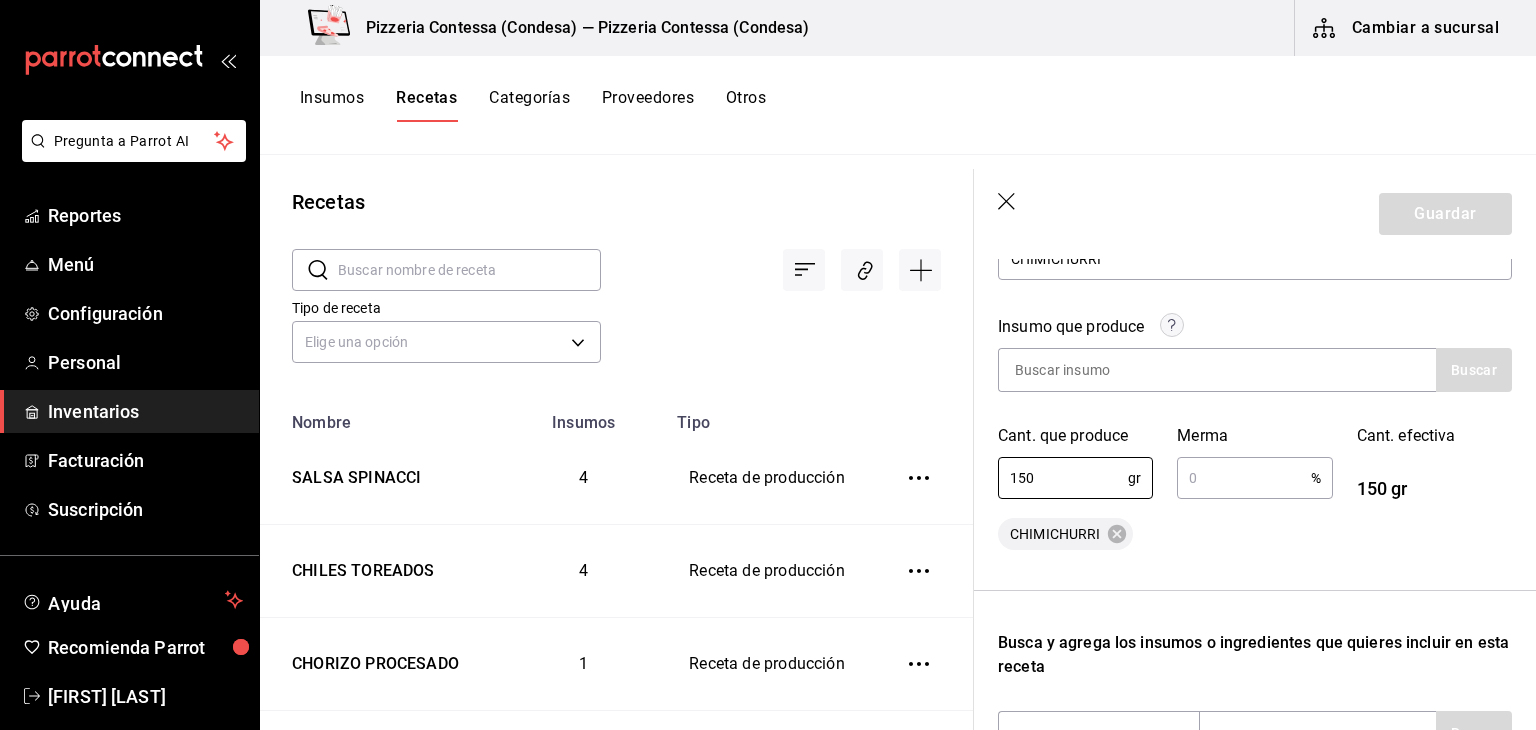 type on "150" 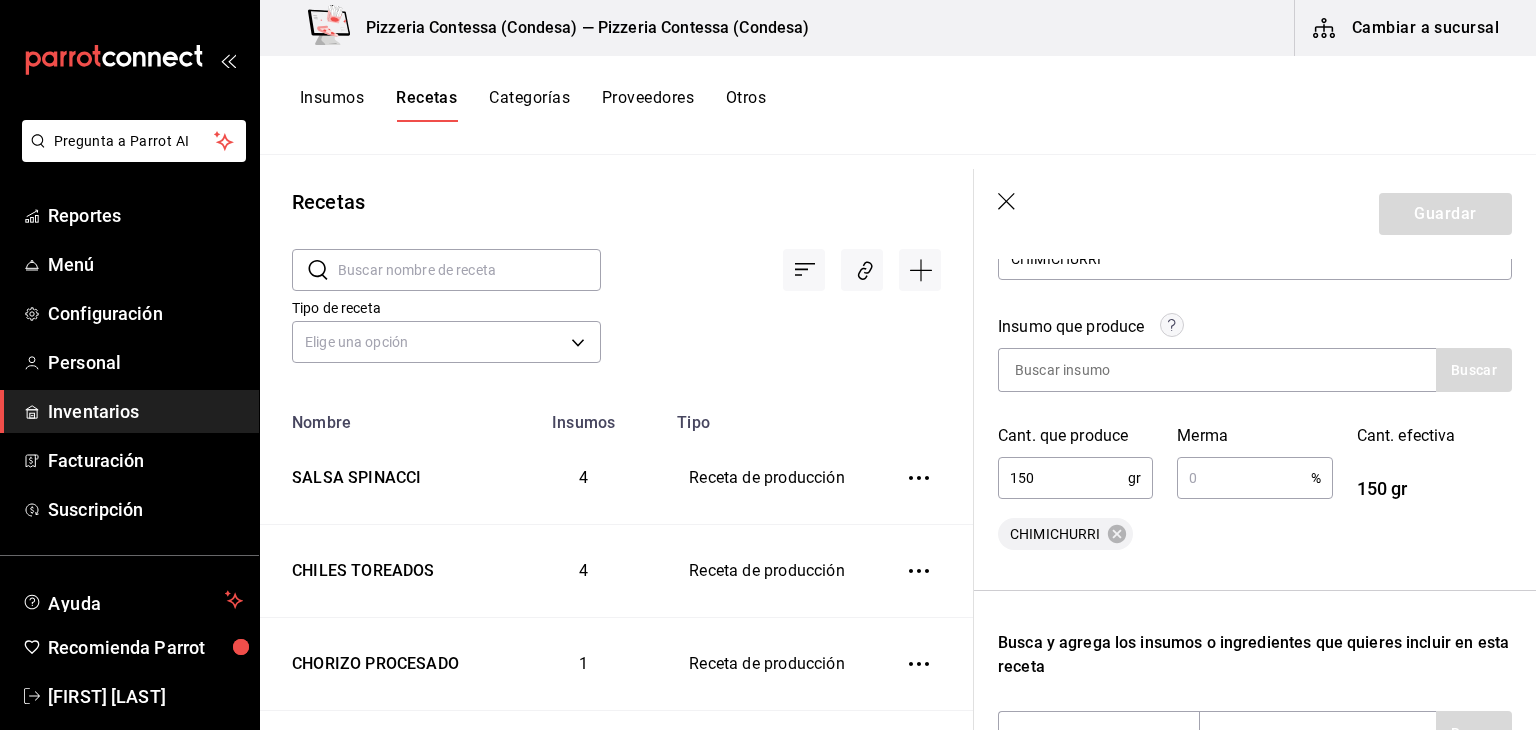 click at bounding box center [1243, 478] 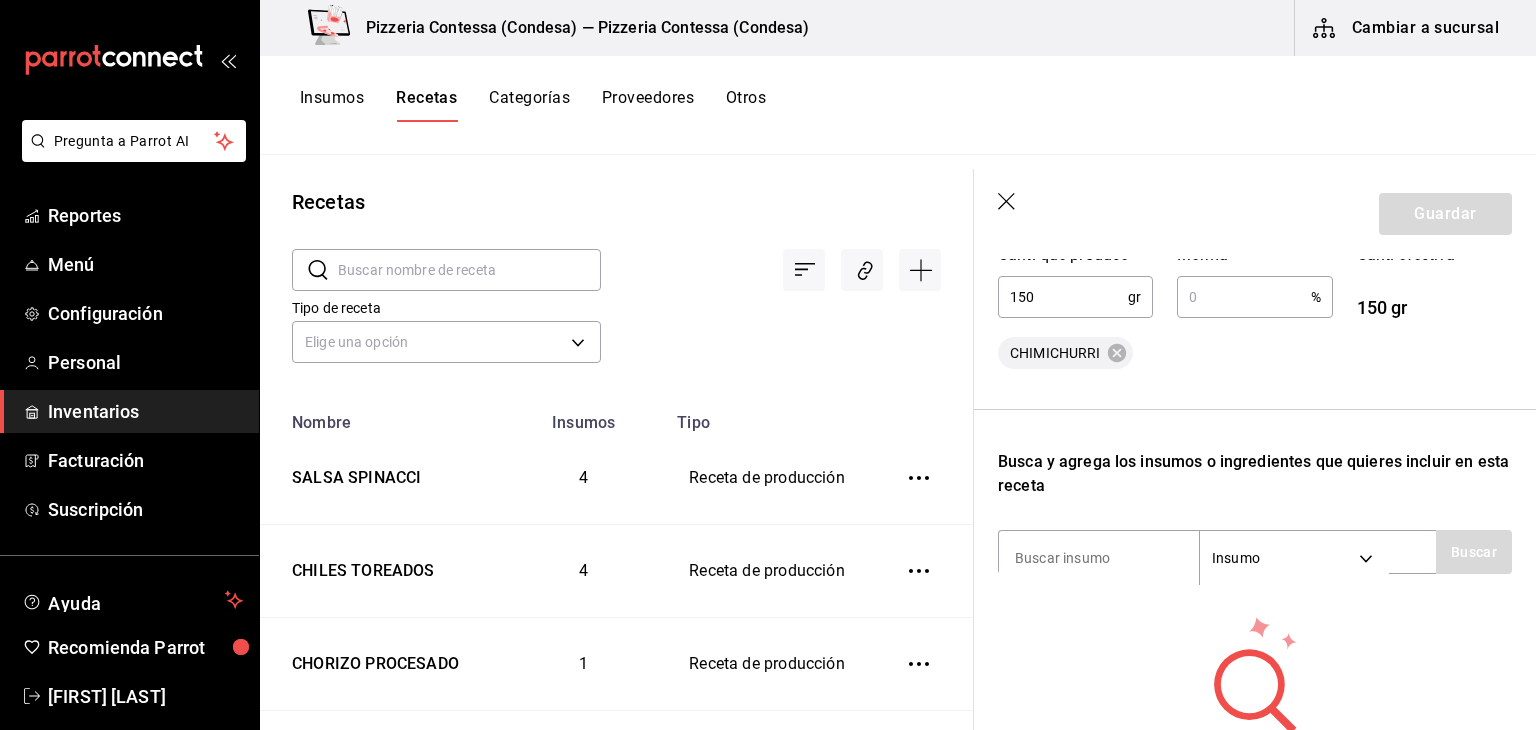 scroll, scrollTop: 439, scrollLeft: 0, axis: vertical 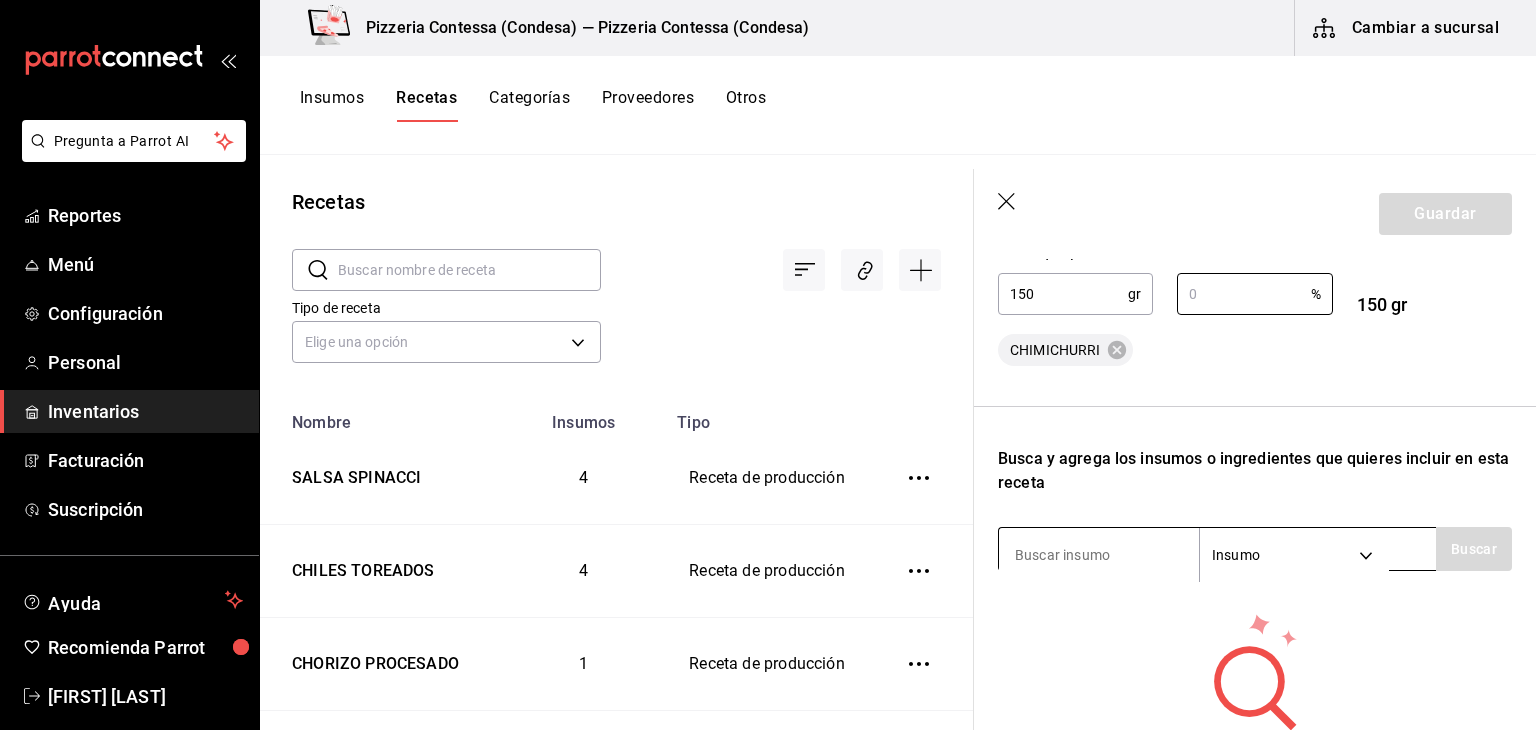 click at bounding box center [1099, 555] 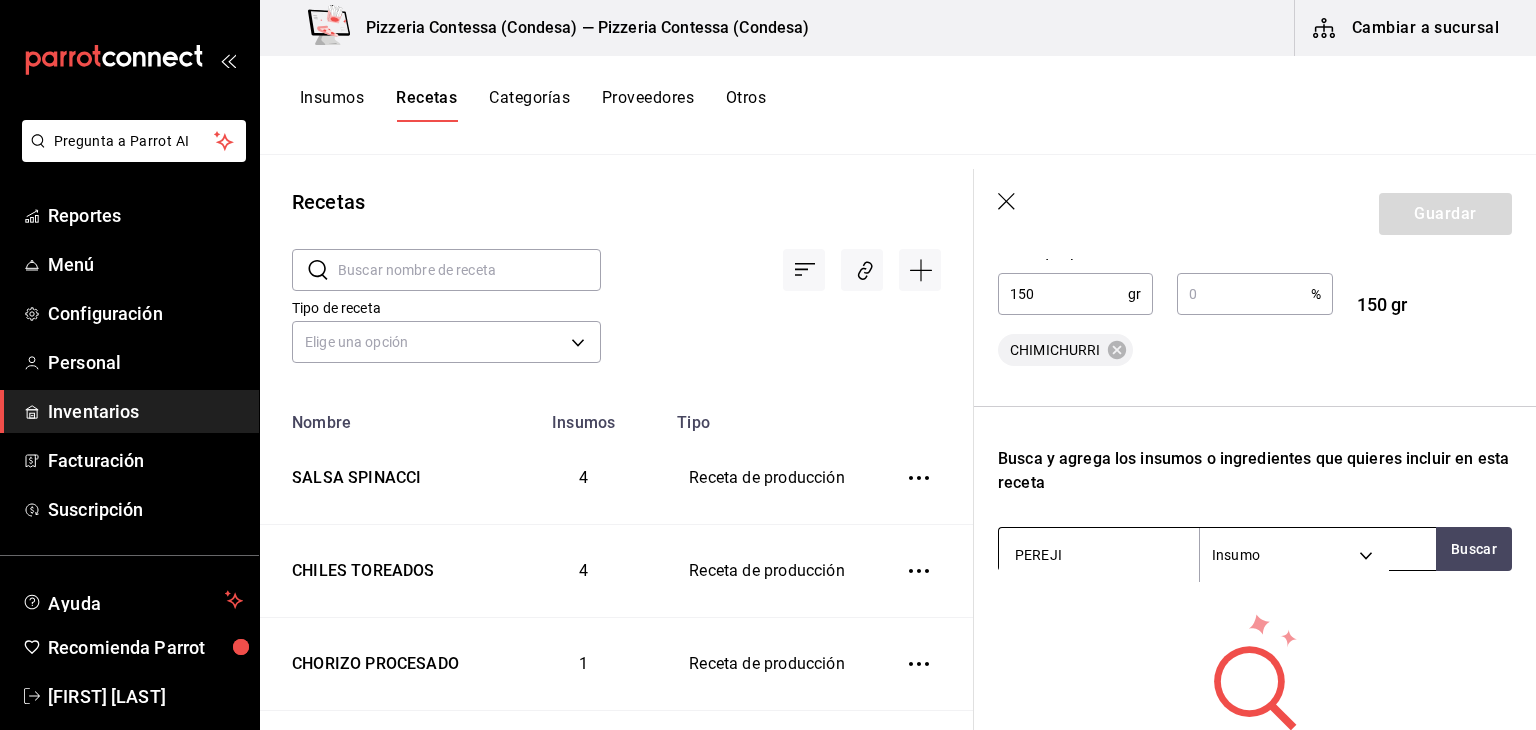 type on "PEREJIL" 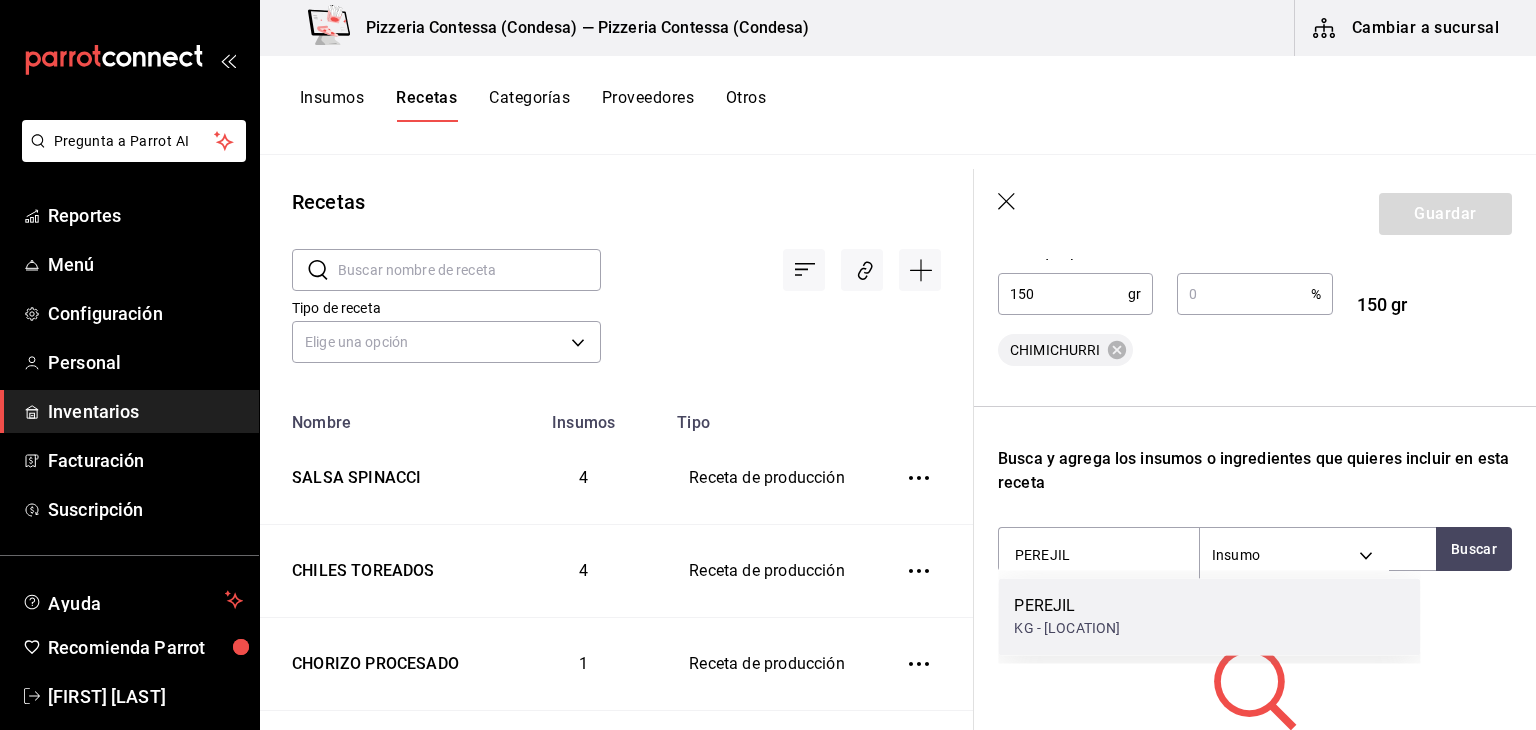 click on "PEREJIL" at bounding box center (1067, 606) 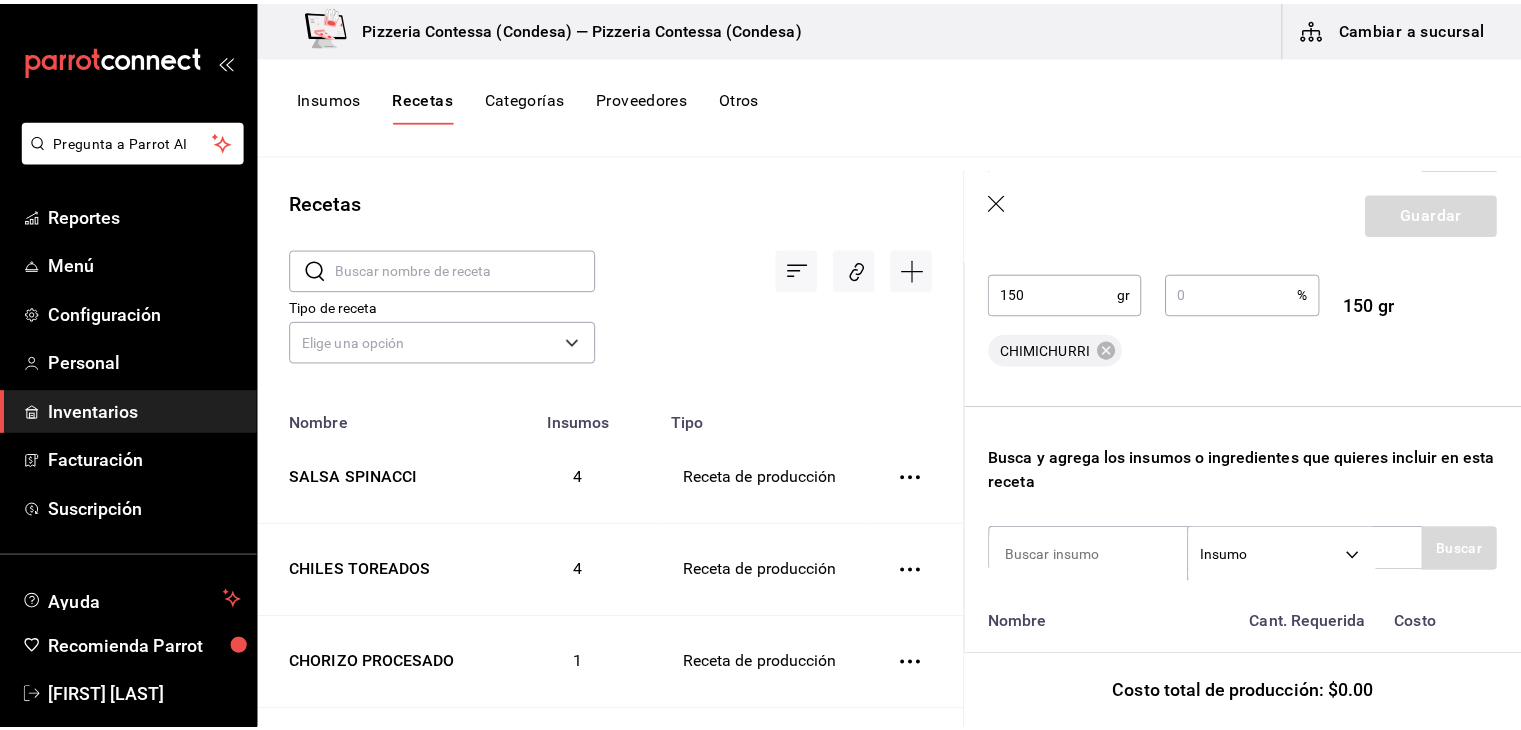 scroll, scrollTop: 576, scrollLeft: 0, axis: vertical 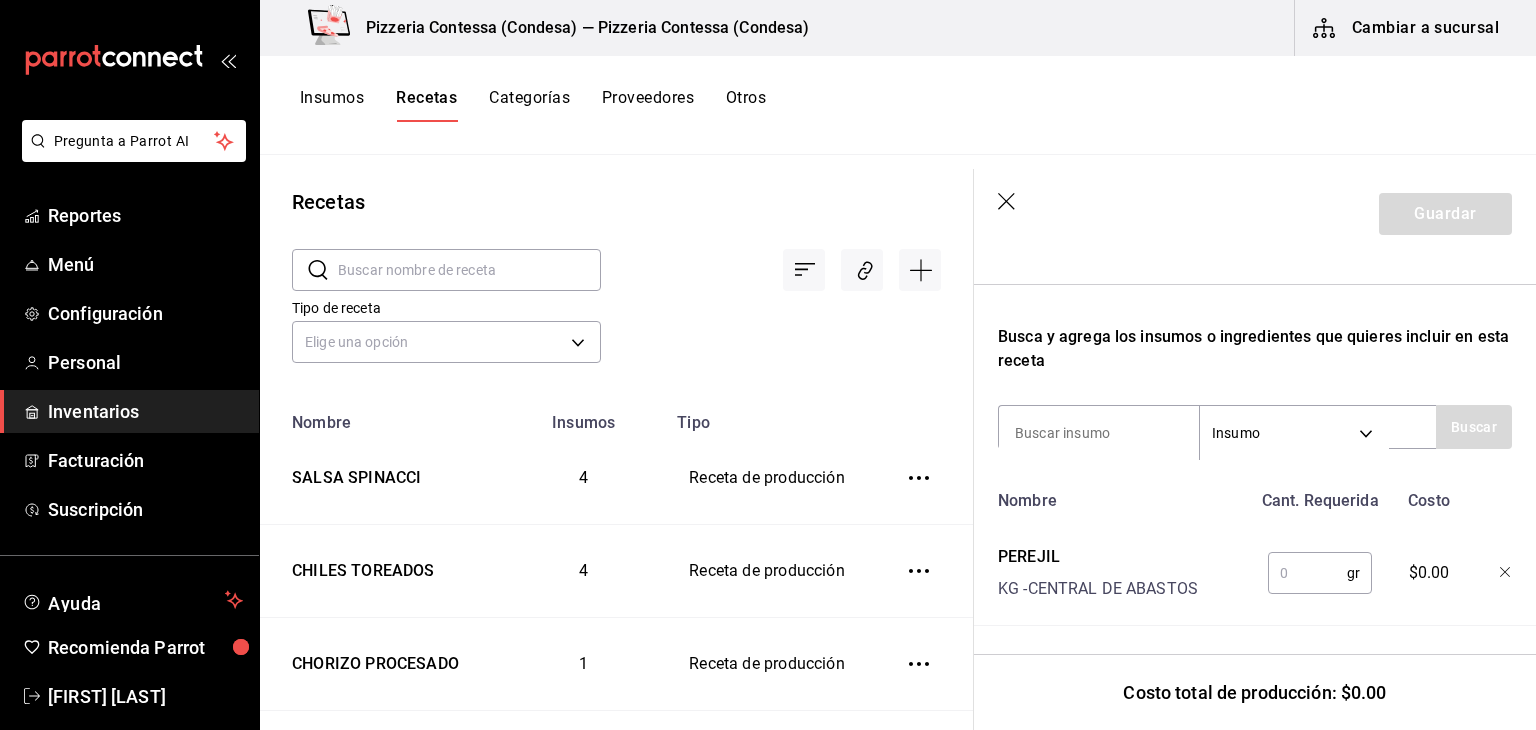 click at bounding box center [1307, 573] 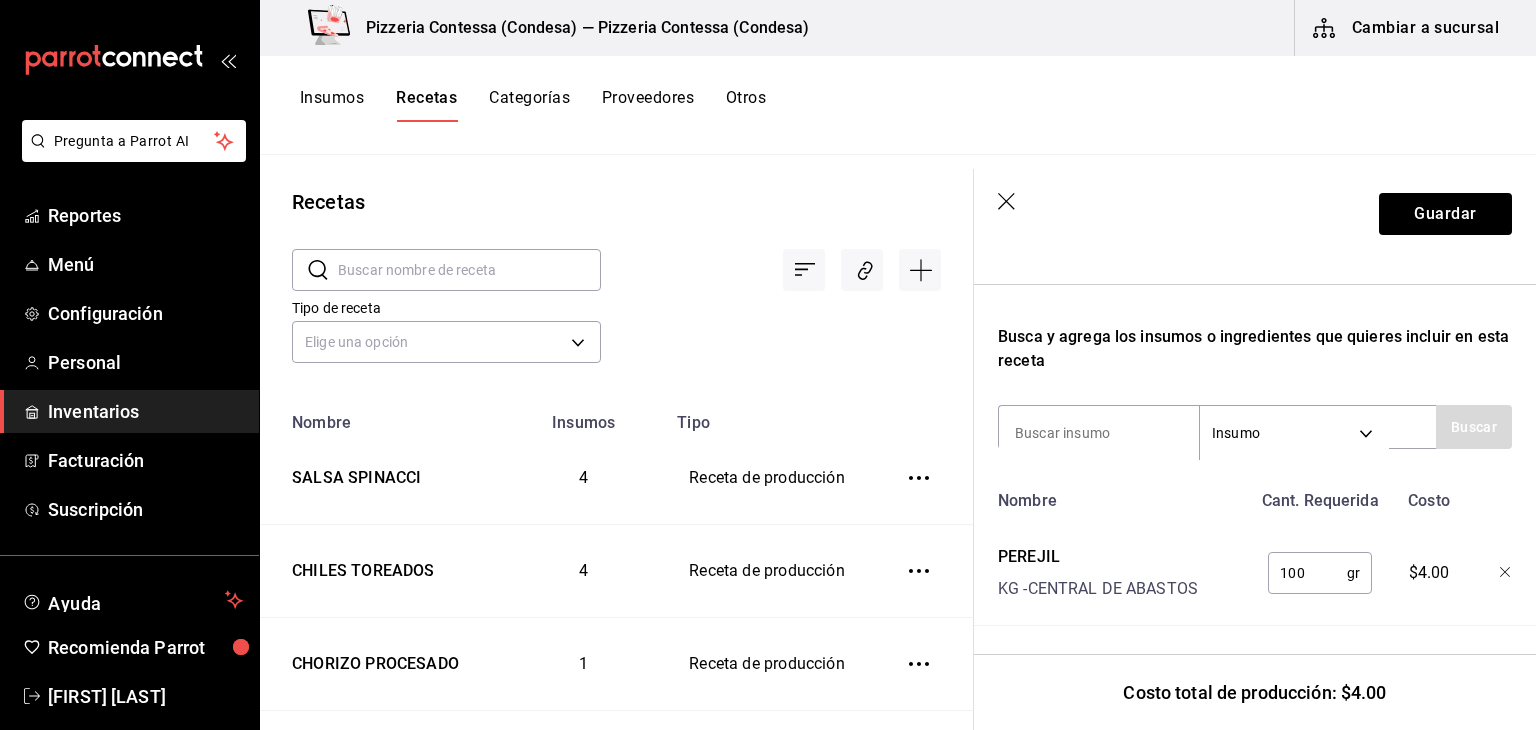 type on "100" 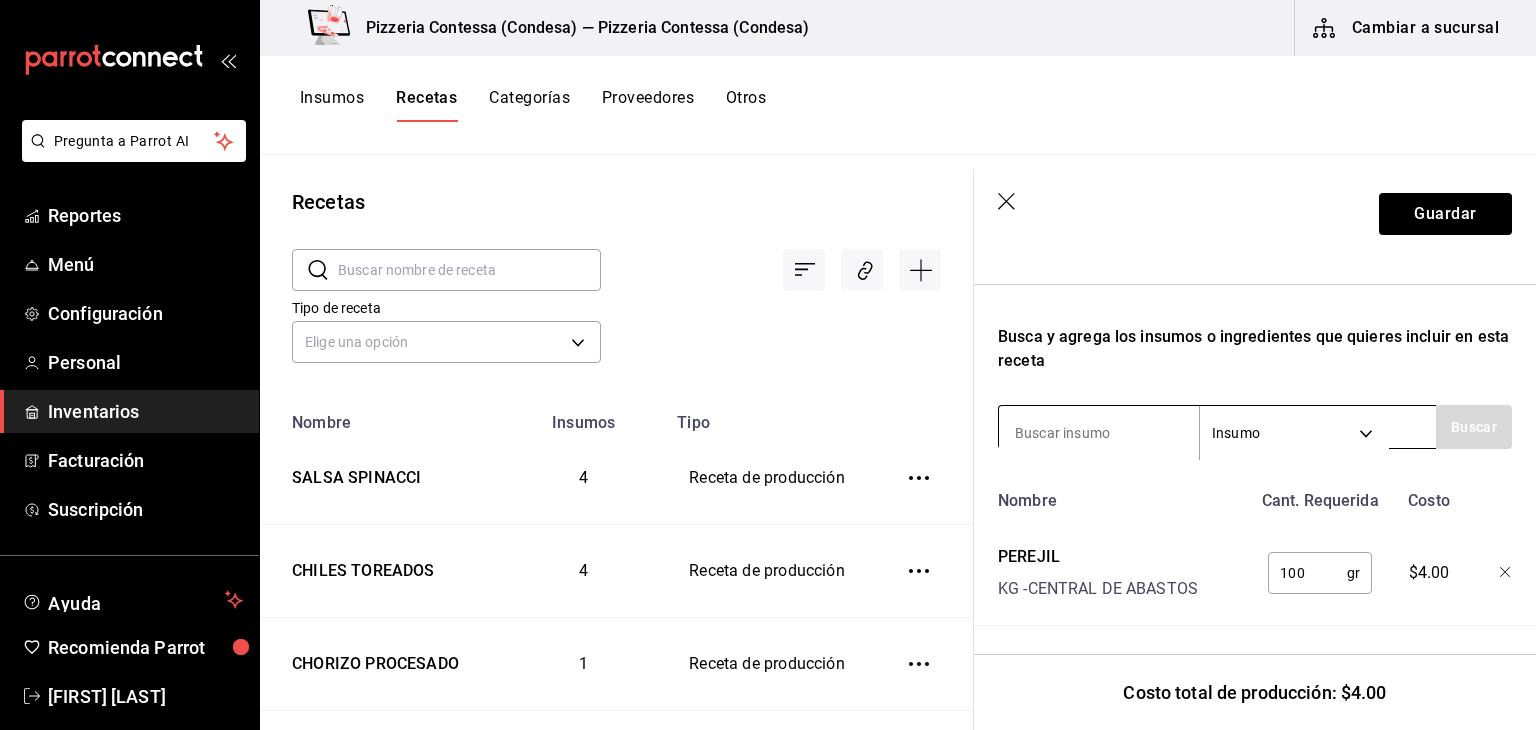 click at bounding box center (1099, 433) 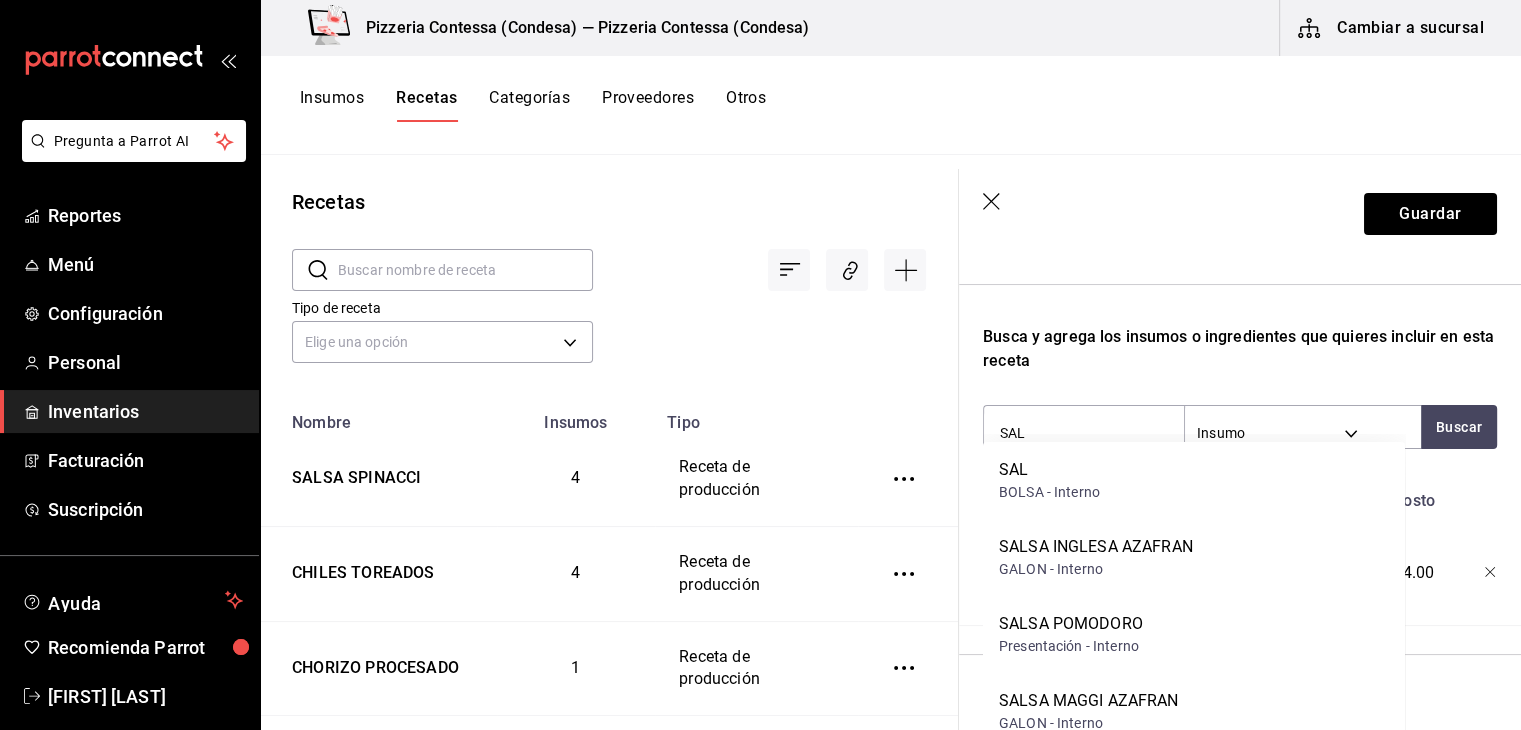 type on "SAL" 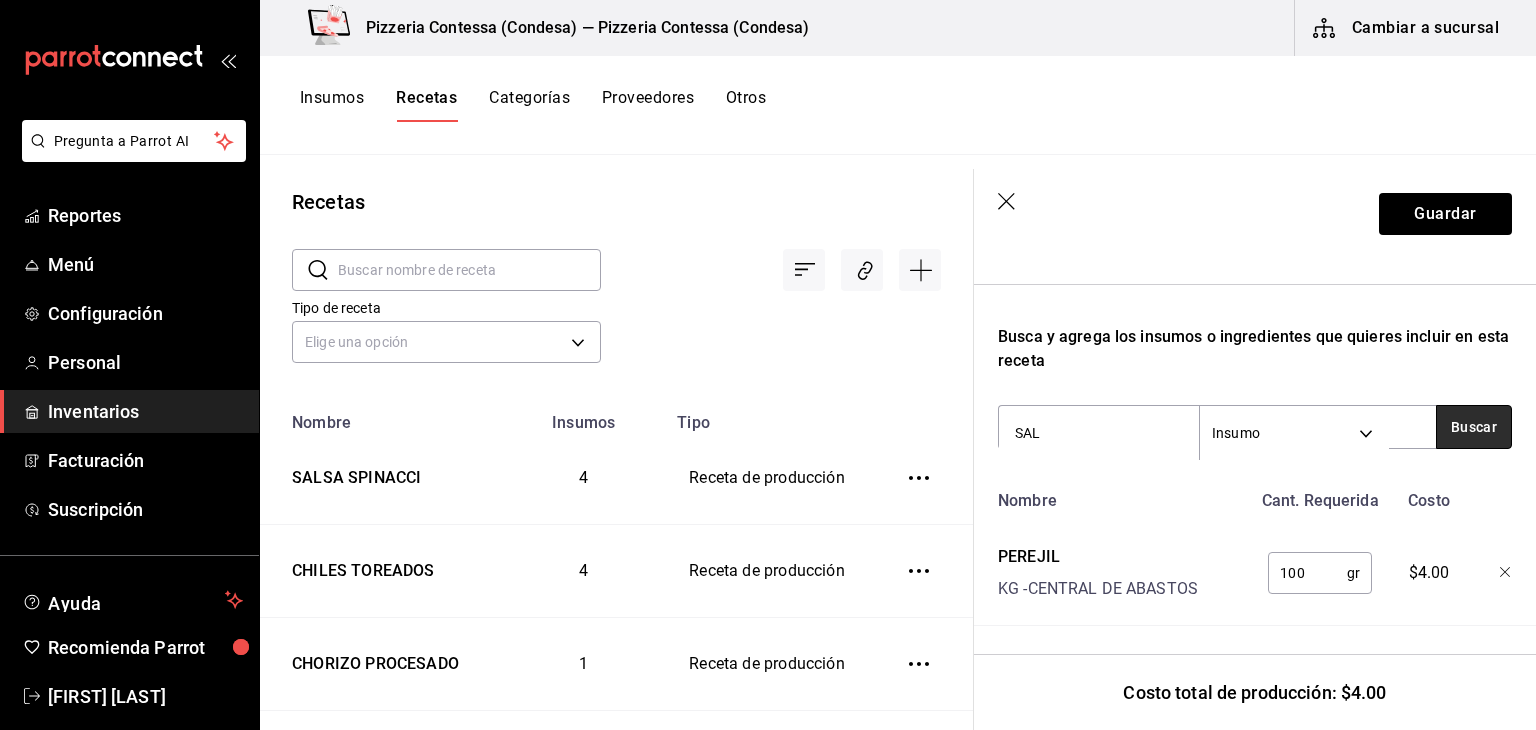 click on "Buscar" at bounding box center [1474, 427] 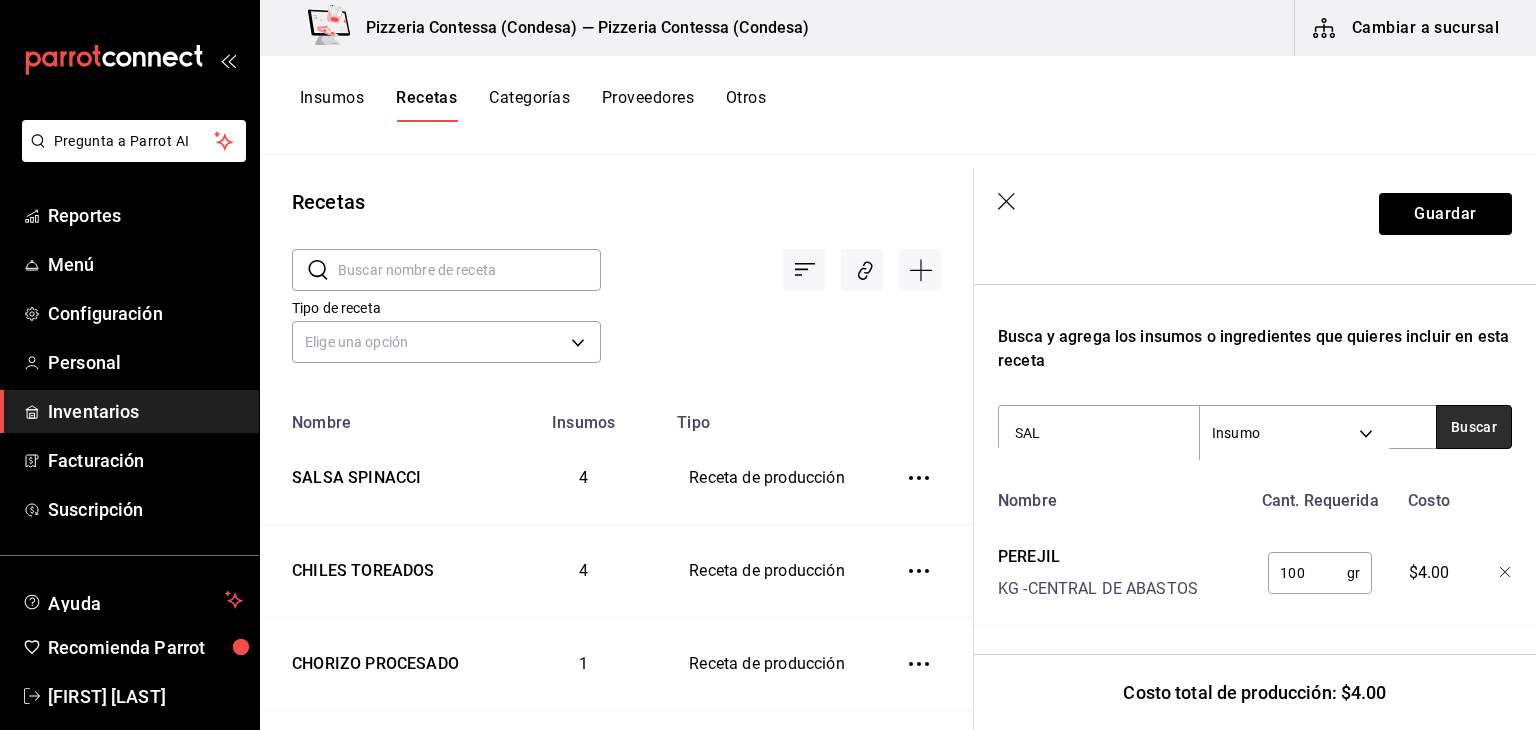click on "Buscar" at bounding box center (1474, 427) 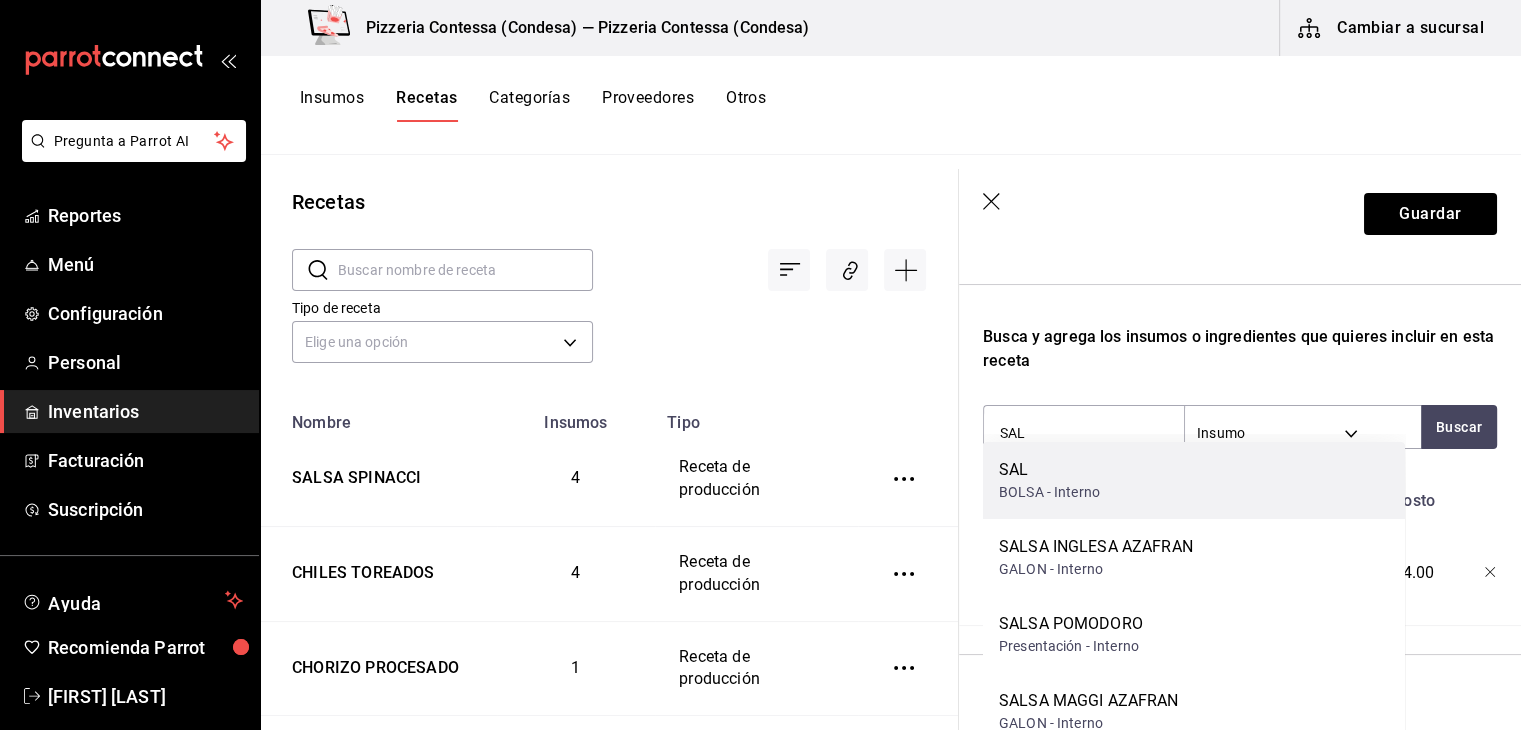 click on "SAL BOLSA - Interno" at bounding box center (1194, 480) 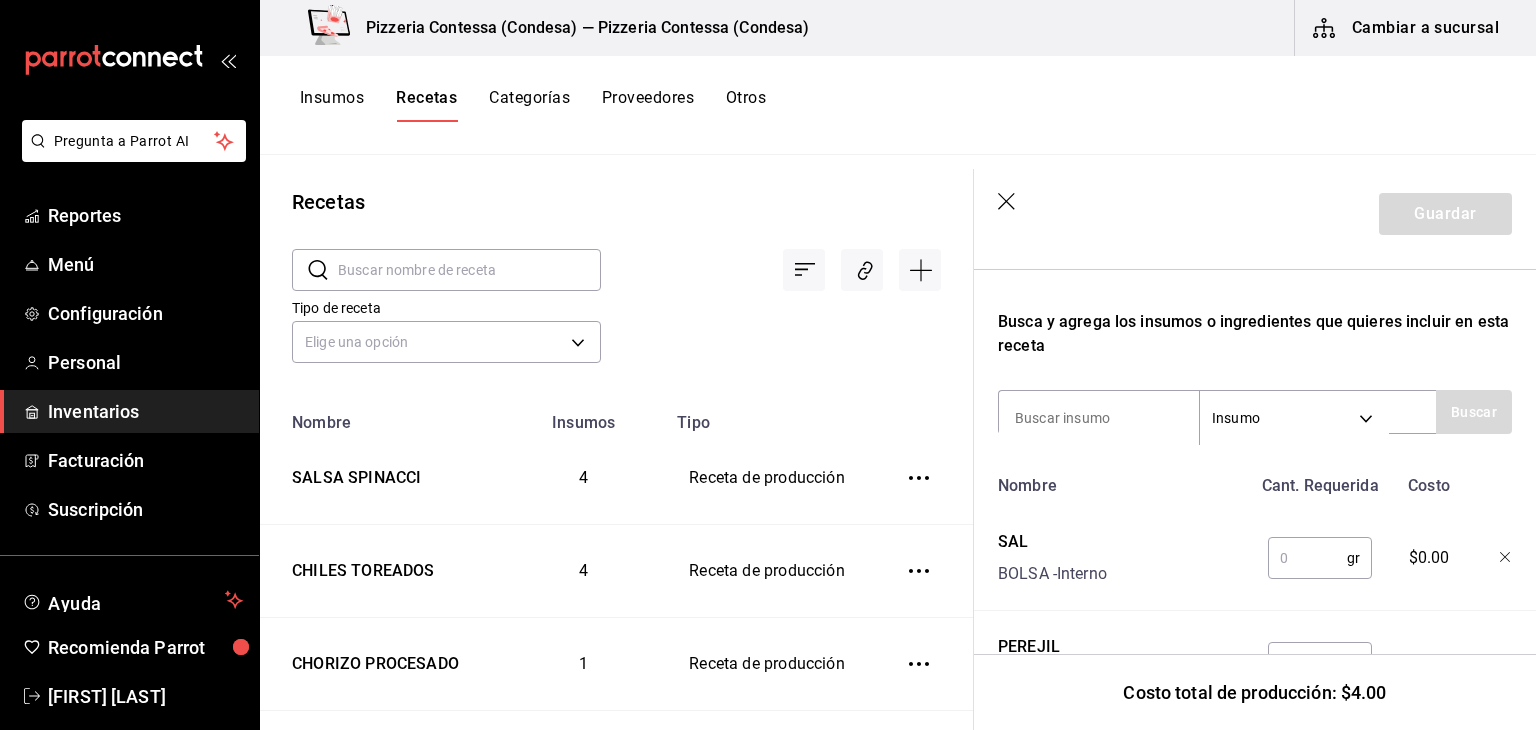 click at bounding box center (1307, 558) 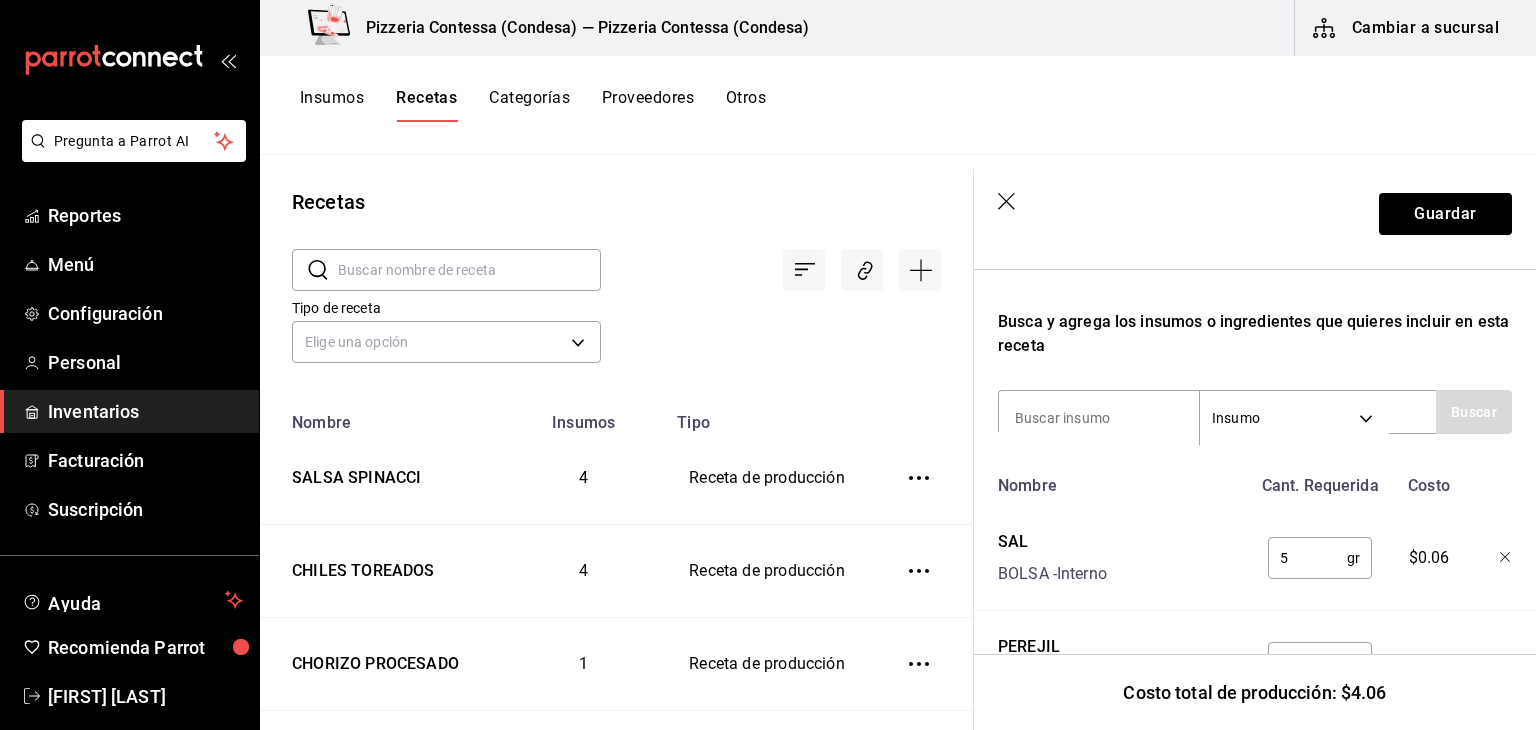 type on "5" 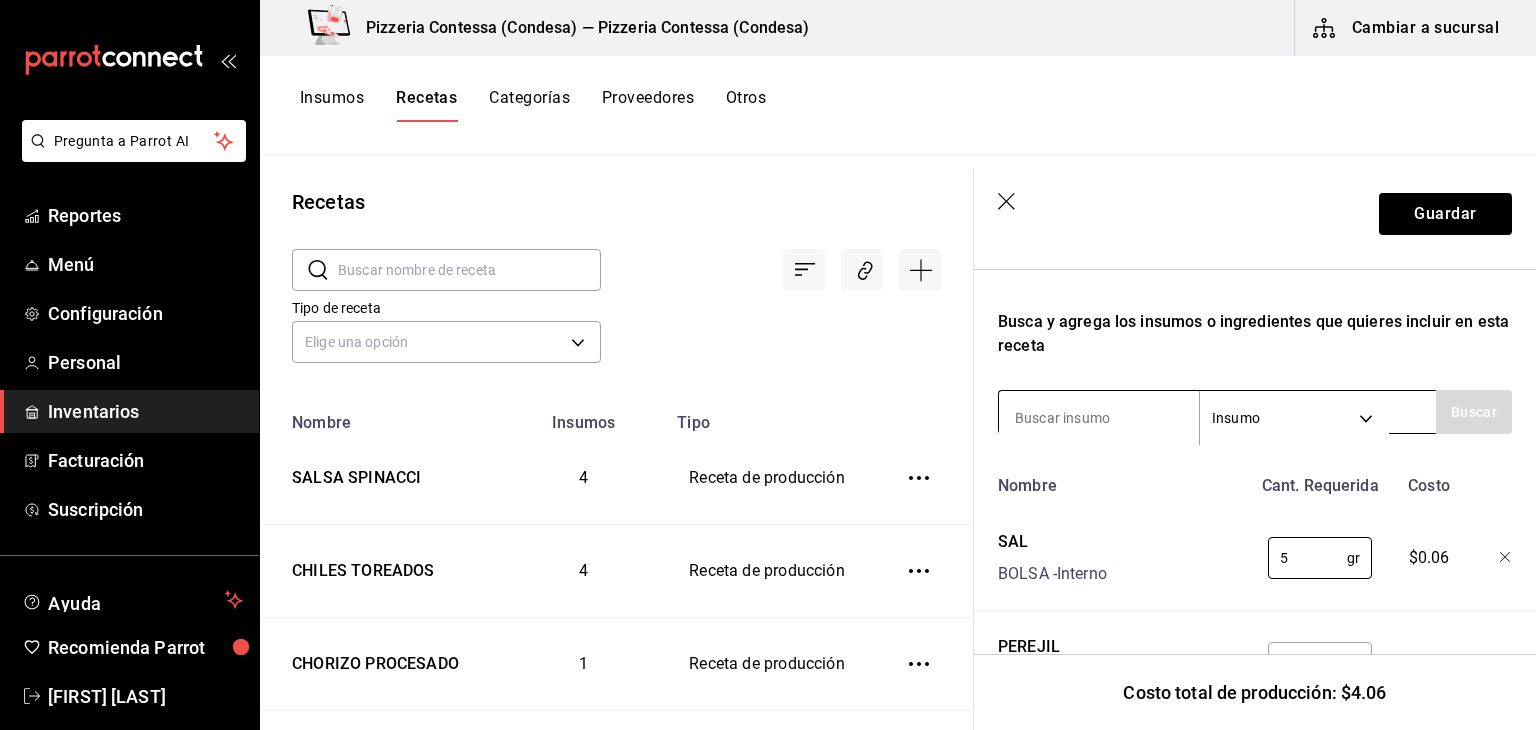 click at bounding box center [1099, 418] 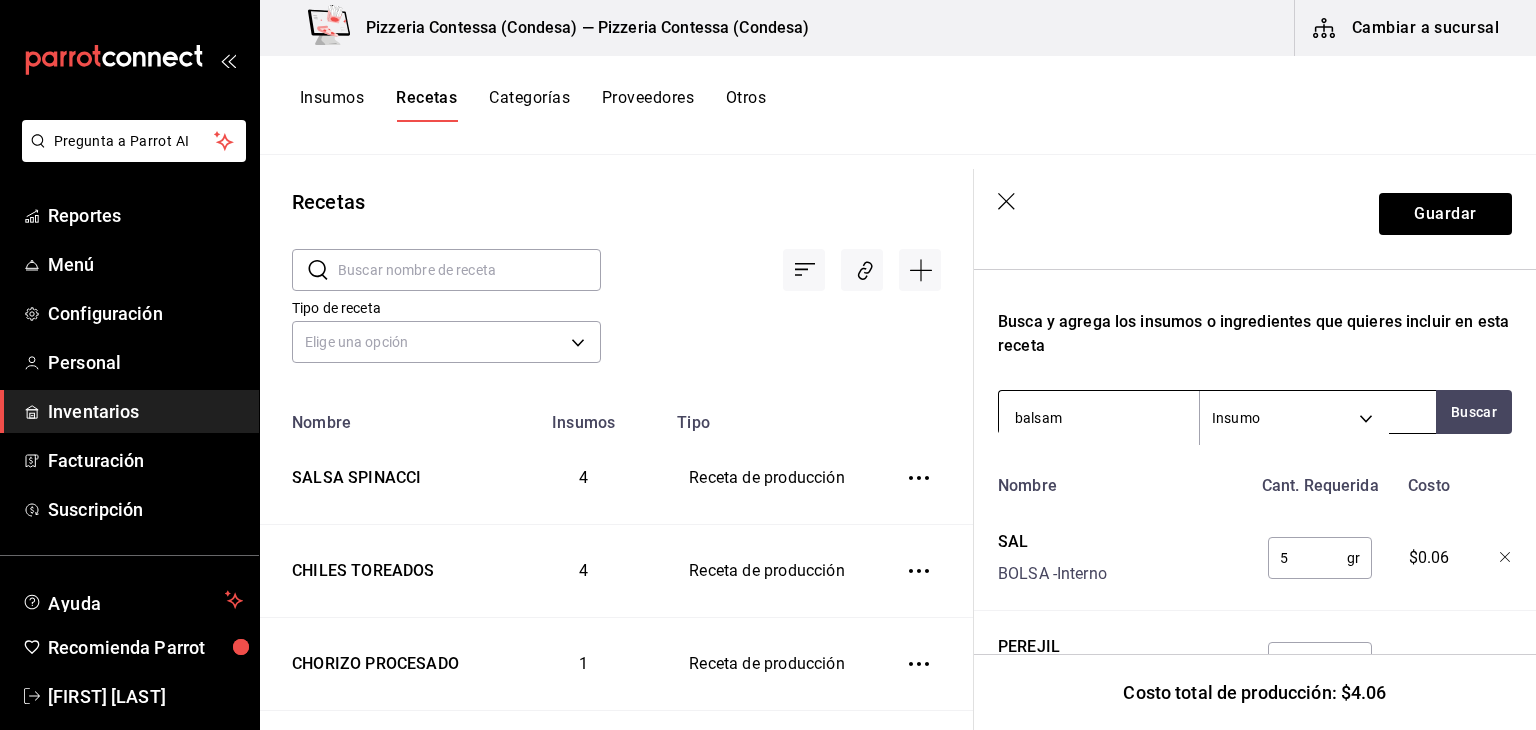 type on "balsami" 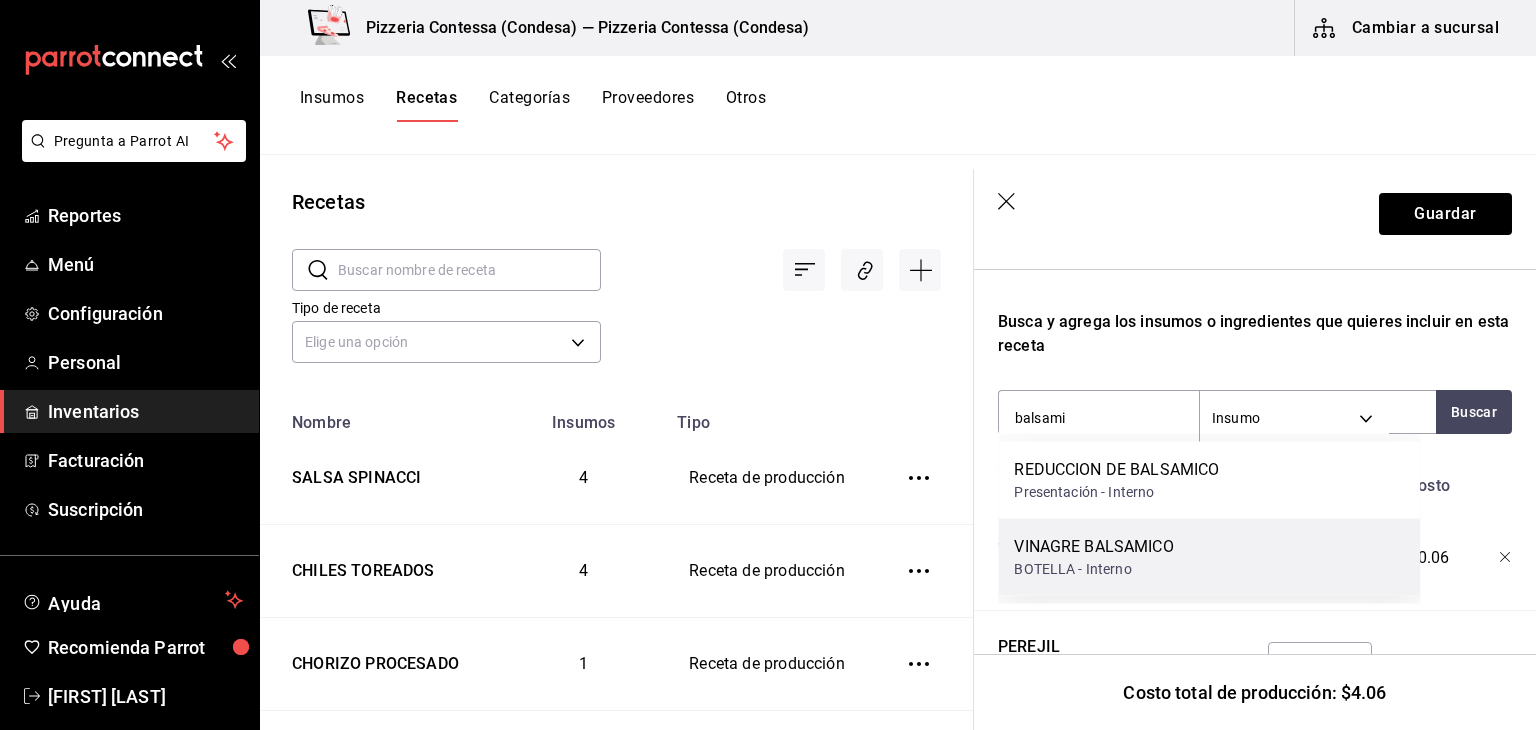click on "VINAGRE BALSAMICO" at bounding box center (1093, 547) 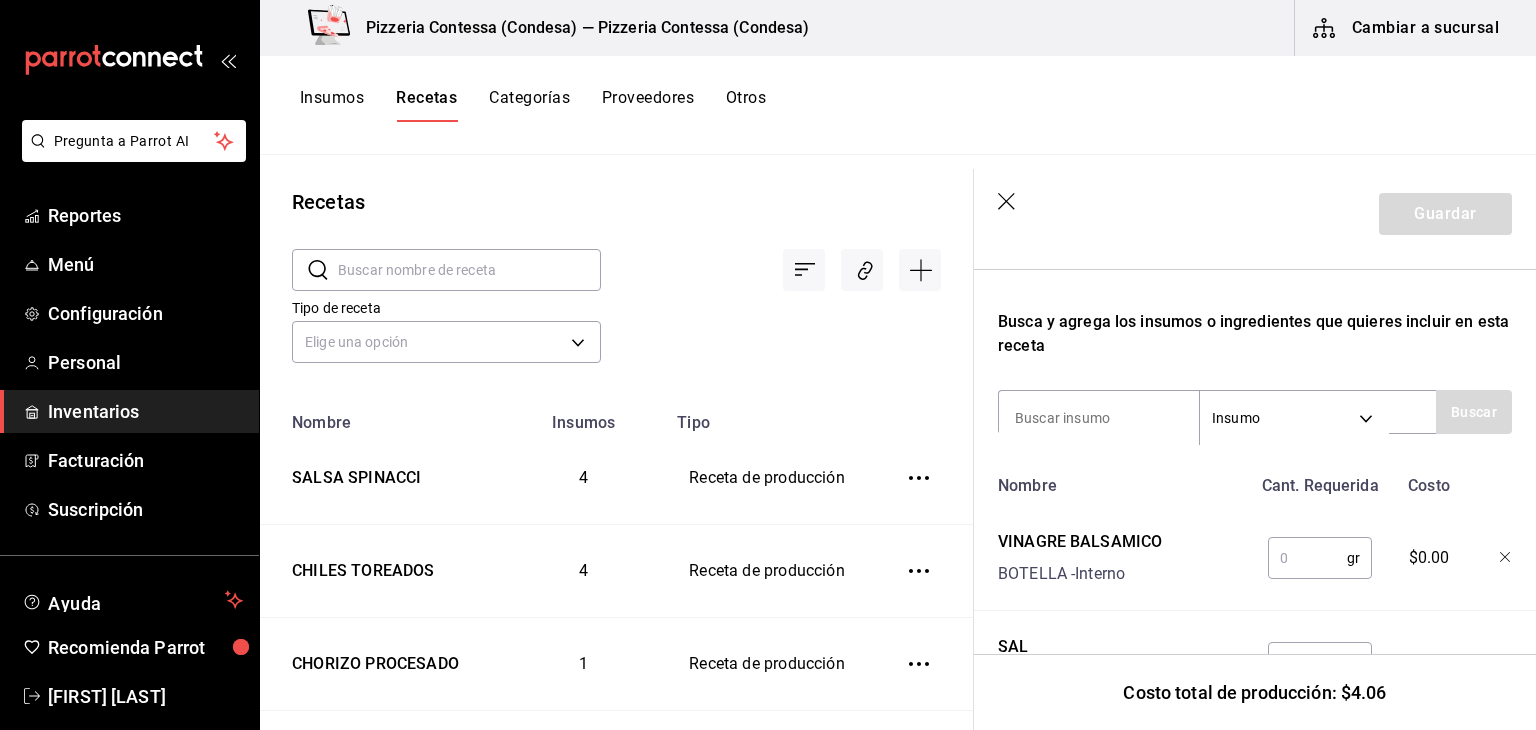 click at bounding box center (1307, 558) 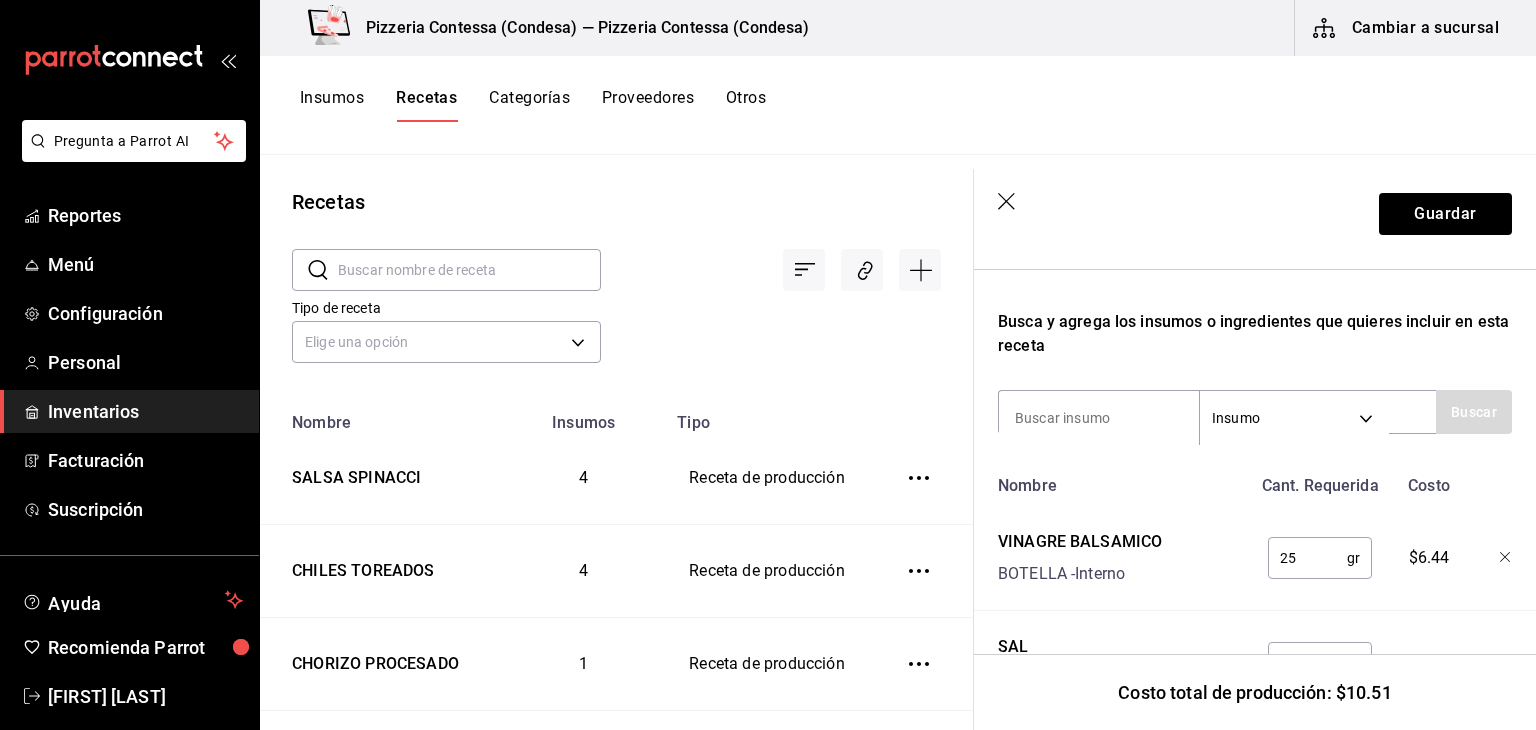 type on "25" 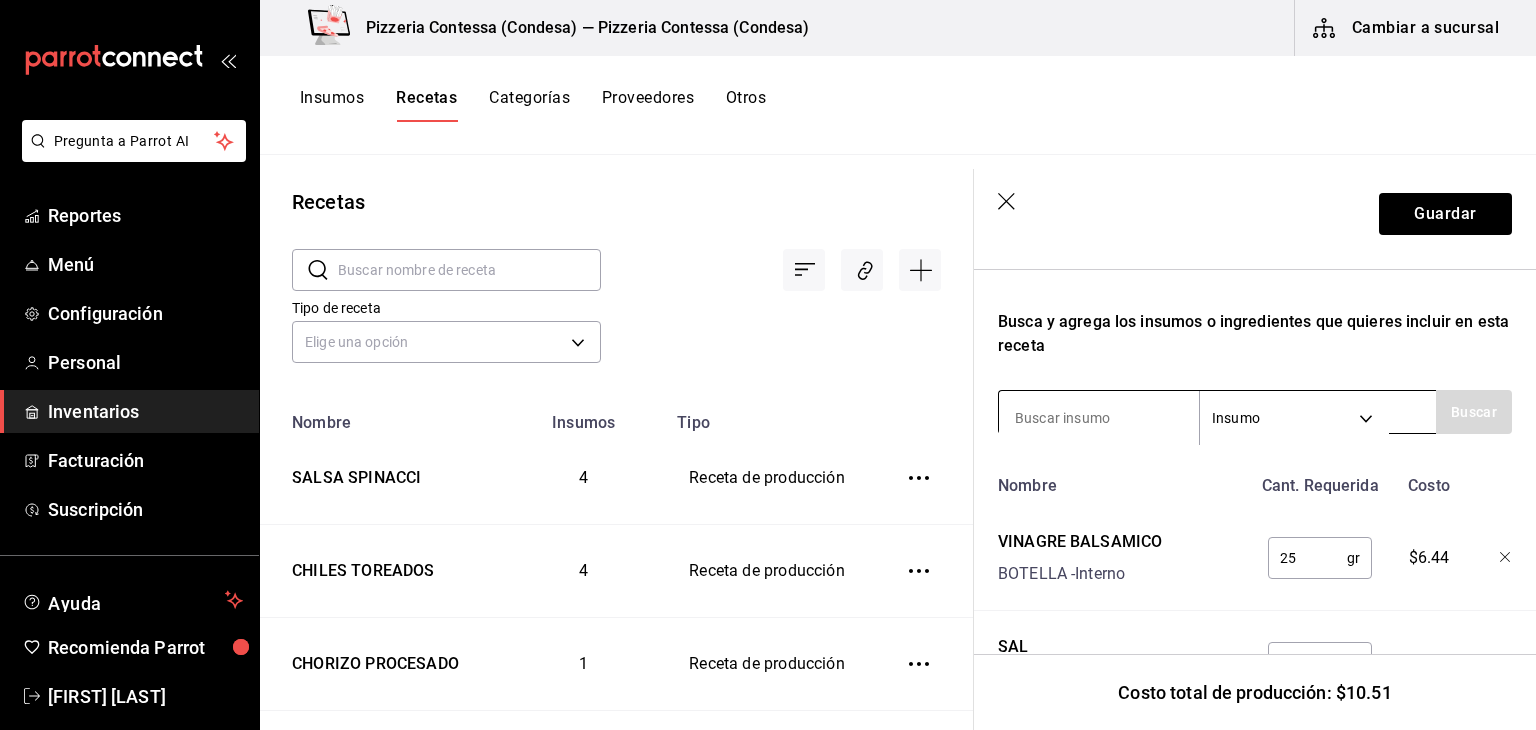 click at bounding box center (1099, 418) 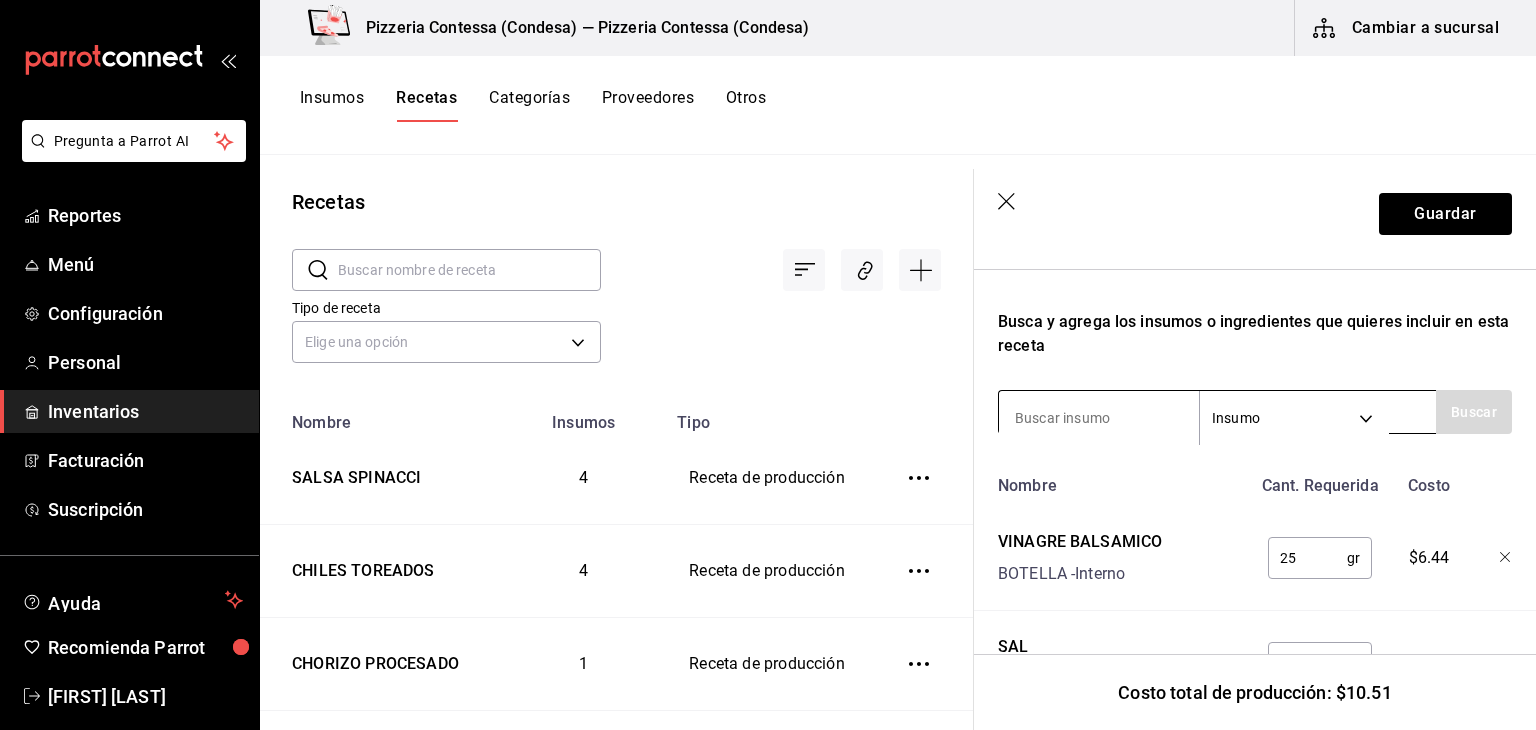click at bounding box center (1099, 418) 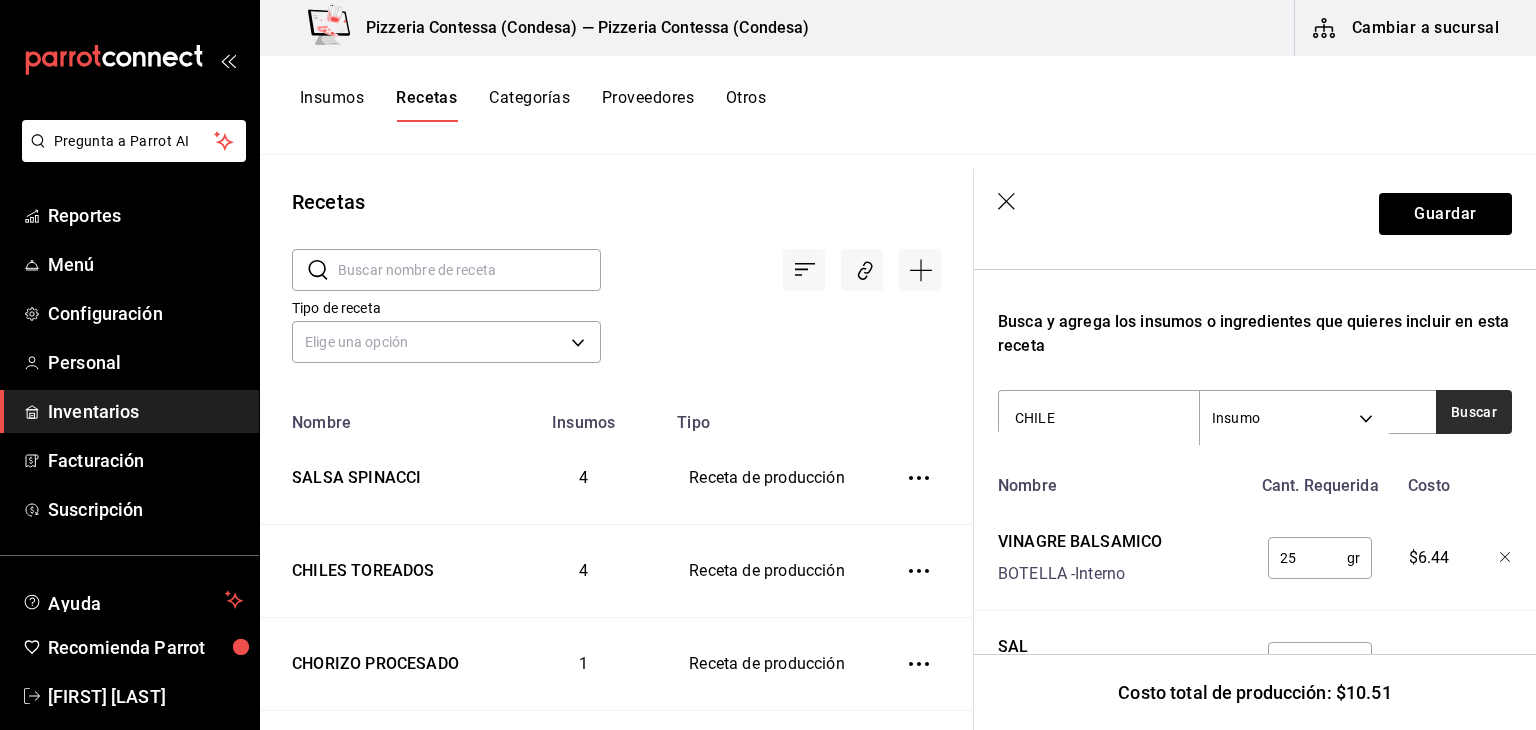 type on "CHILE" 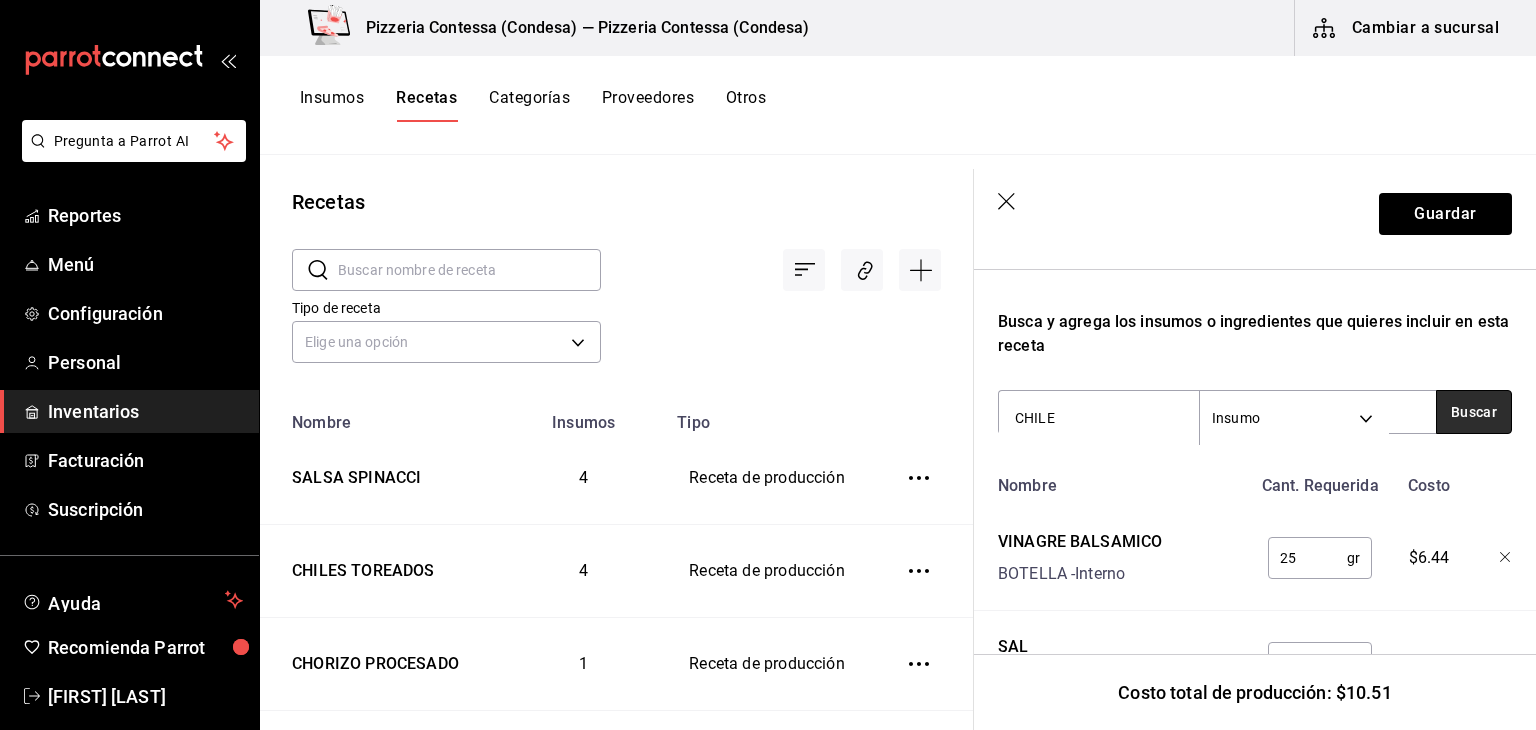 click on "Buscar" at bounding box center (1474, 412) 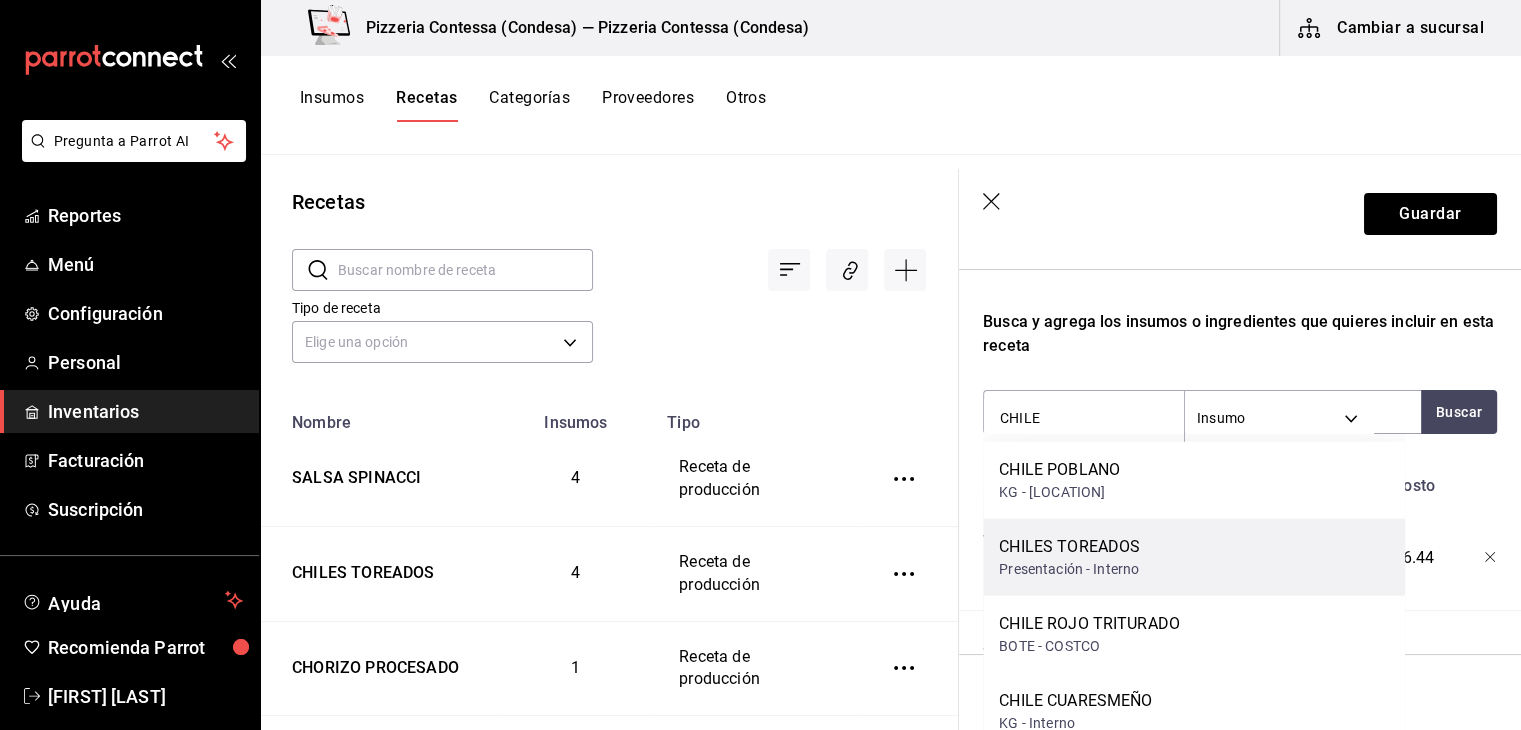 scroll, scrollTop: 92, scrollLeft: 0, axis: vertical 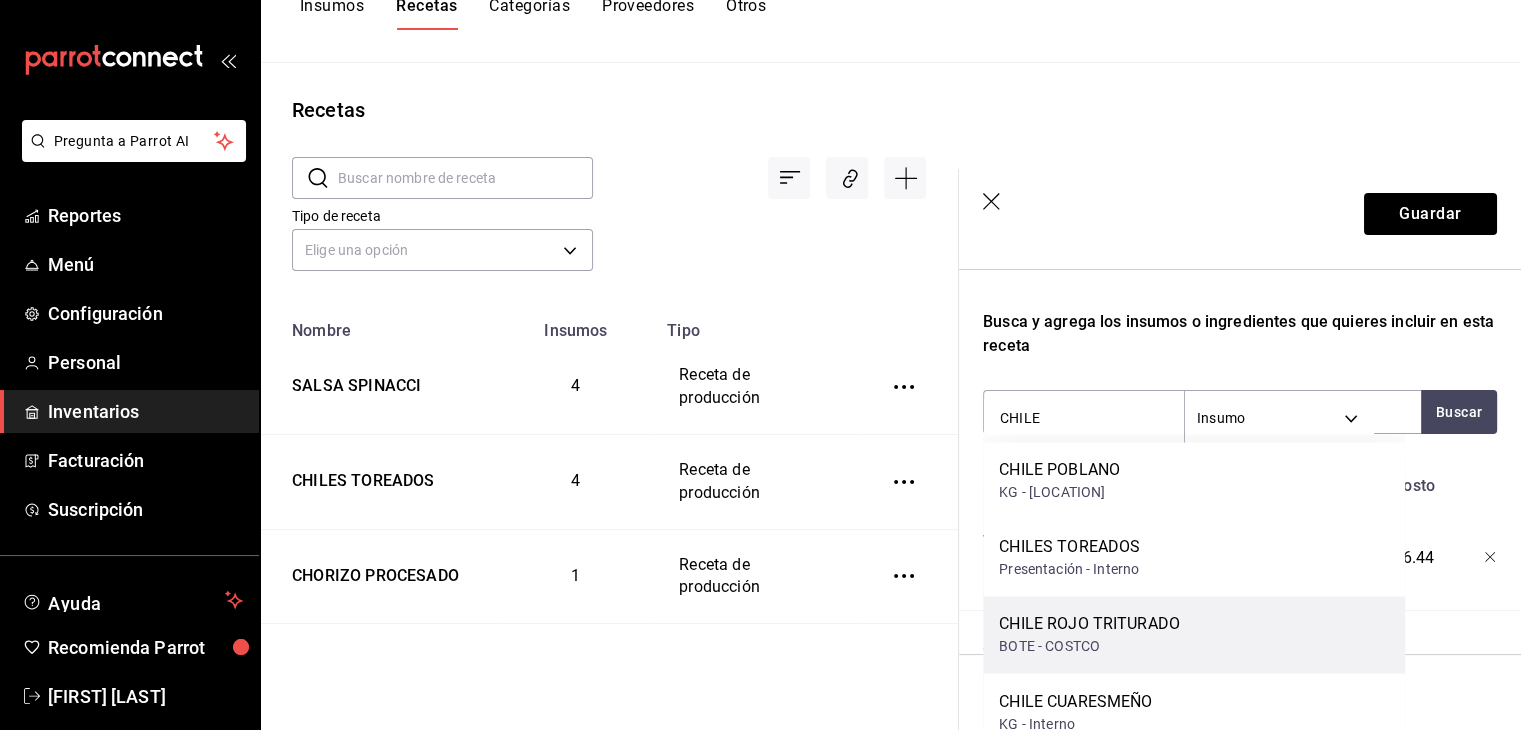 click on "CHILE ROJO TRITURADO BOTE - COSTCO" at bounding box center (1194, 634) 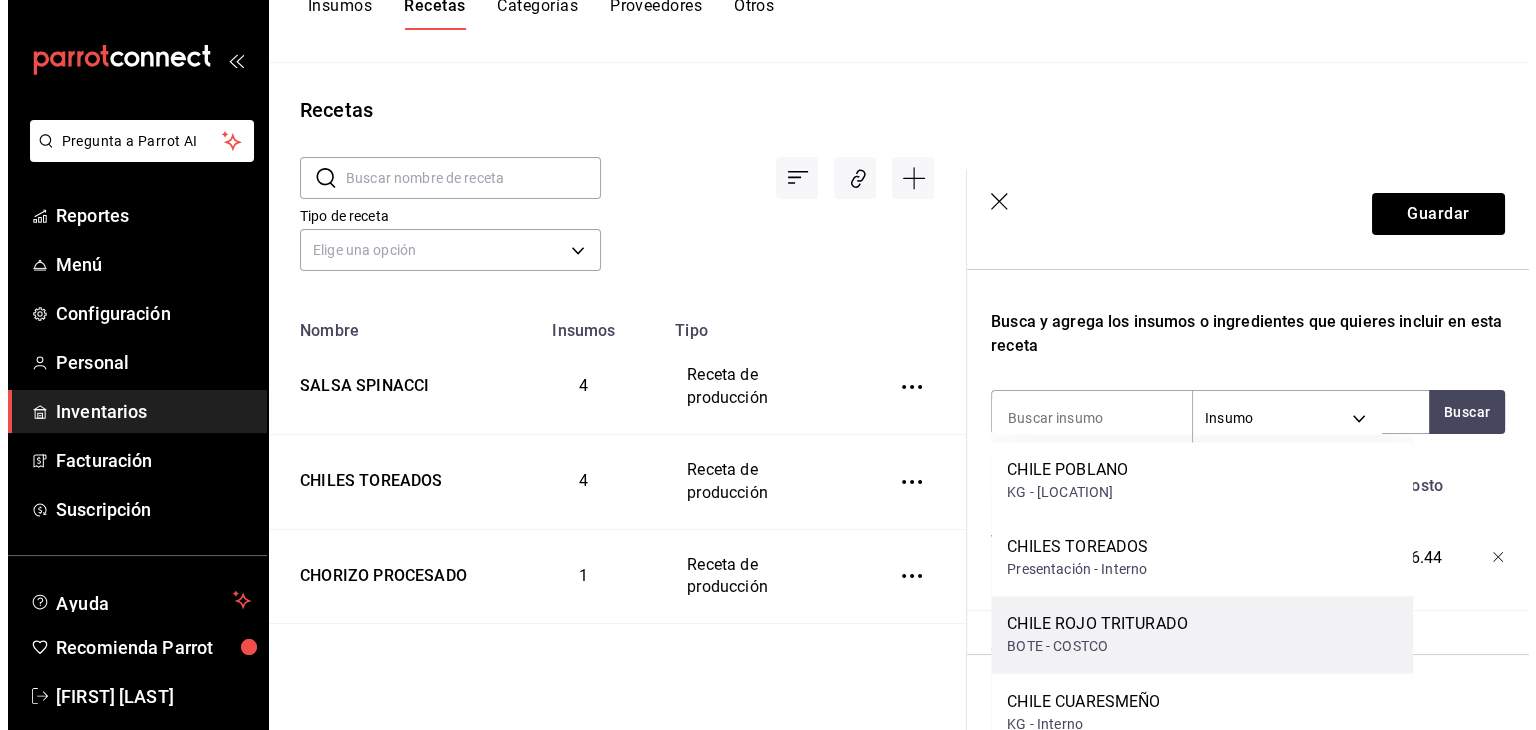 scroll, scrollTop: 0, scrollLeft: 0, axis: both 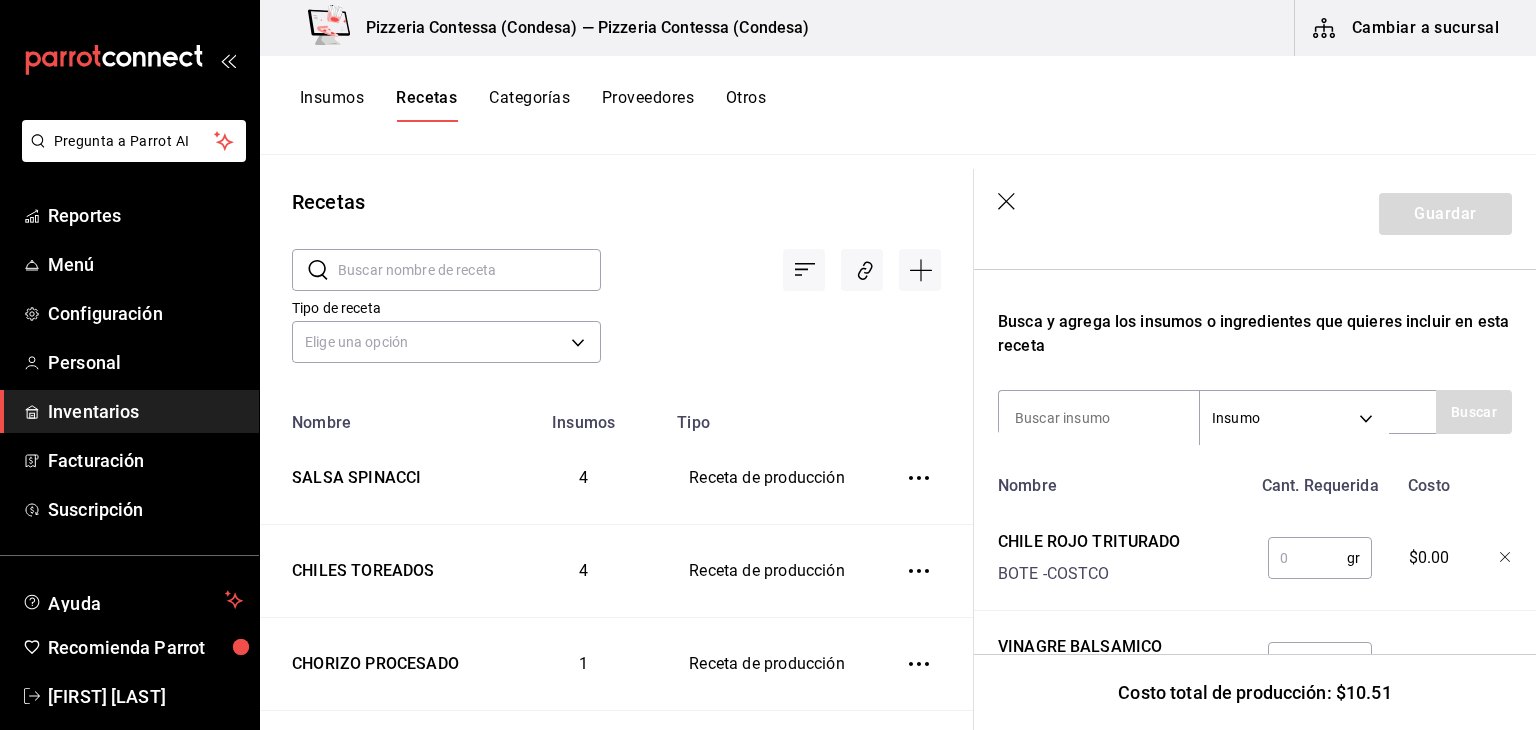 click at bounding box center (1307, 558) 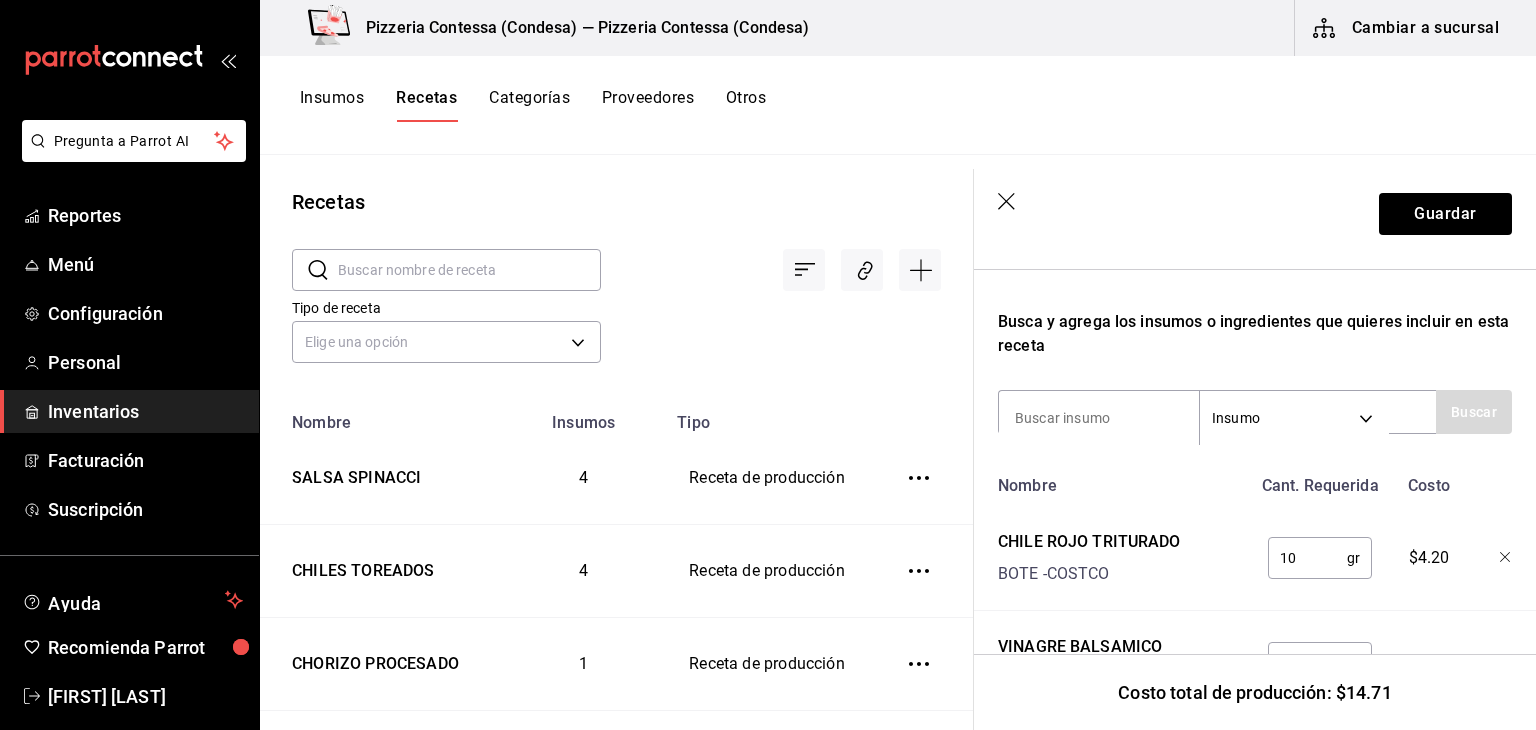 type on "10" 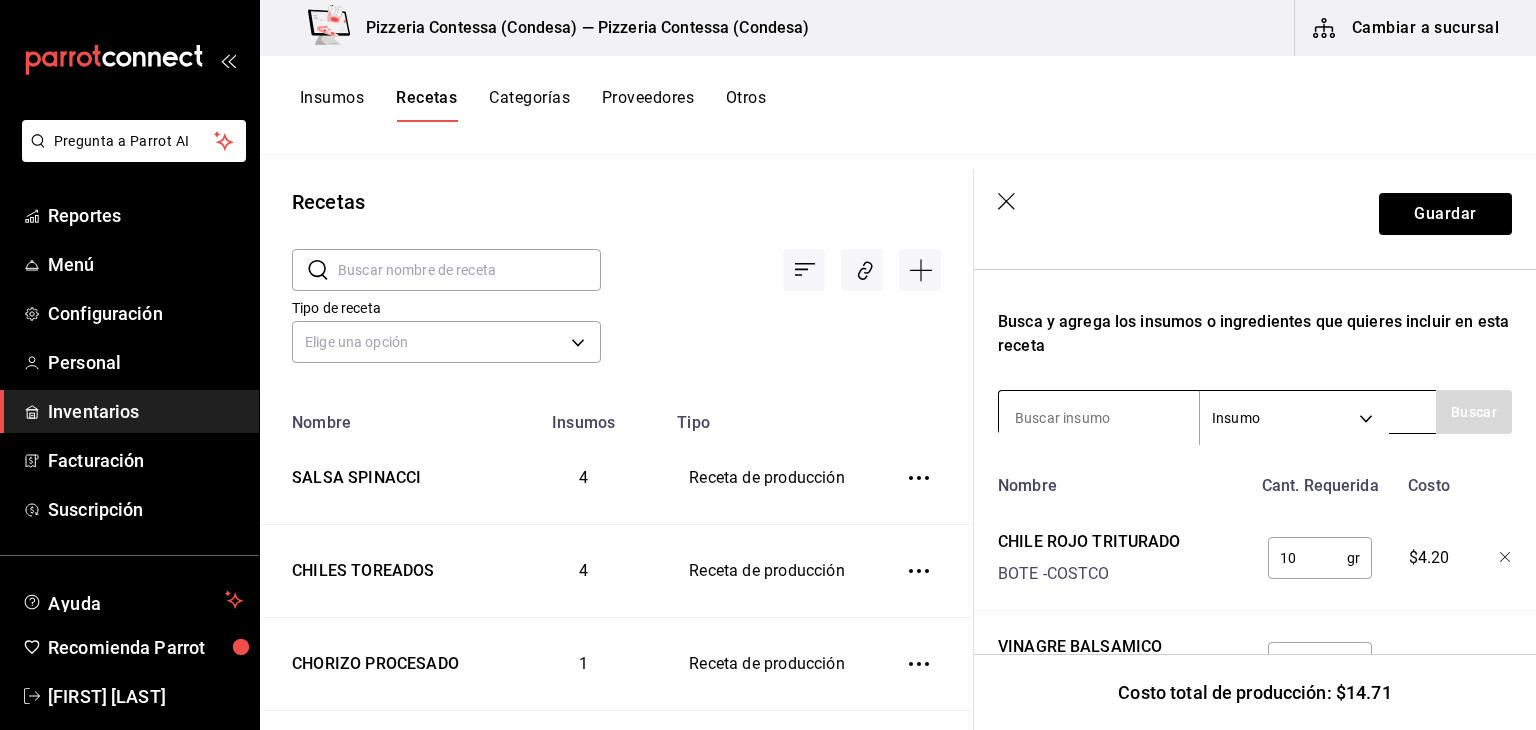click at bounding box center [1099, 418] 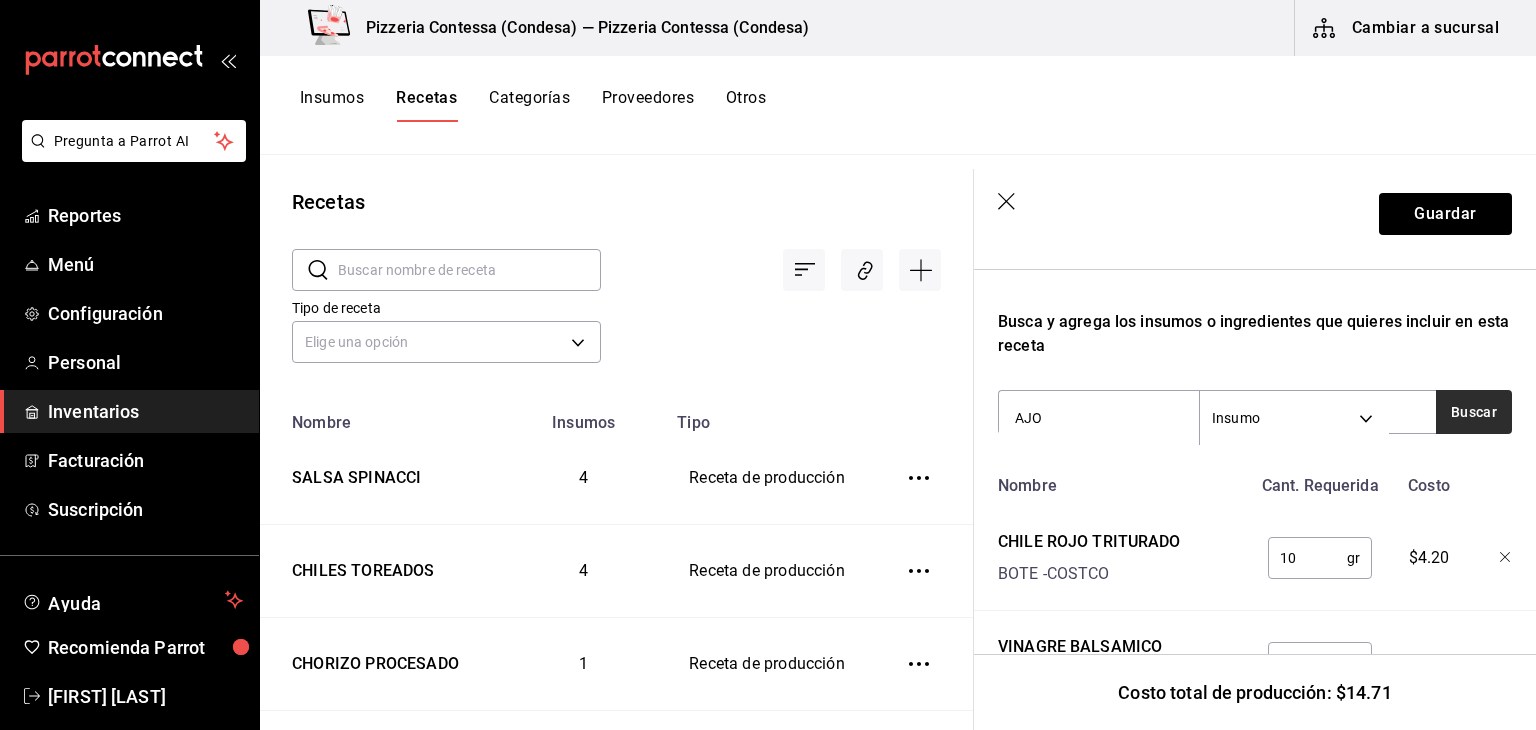 type on "AJO" 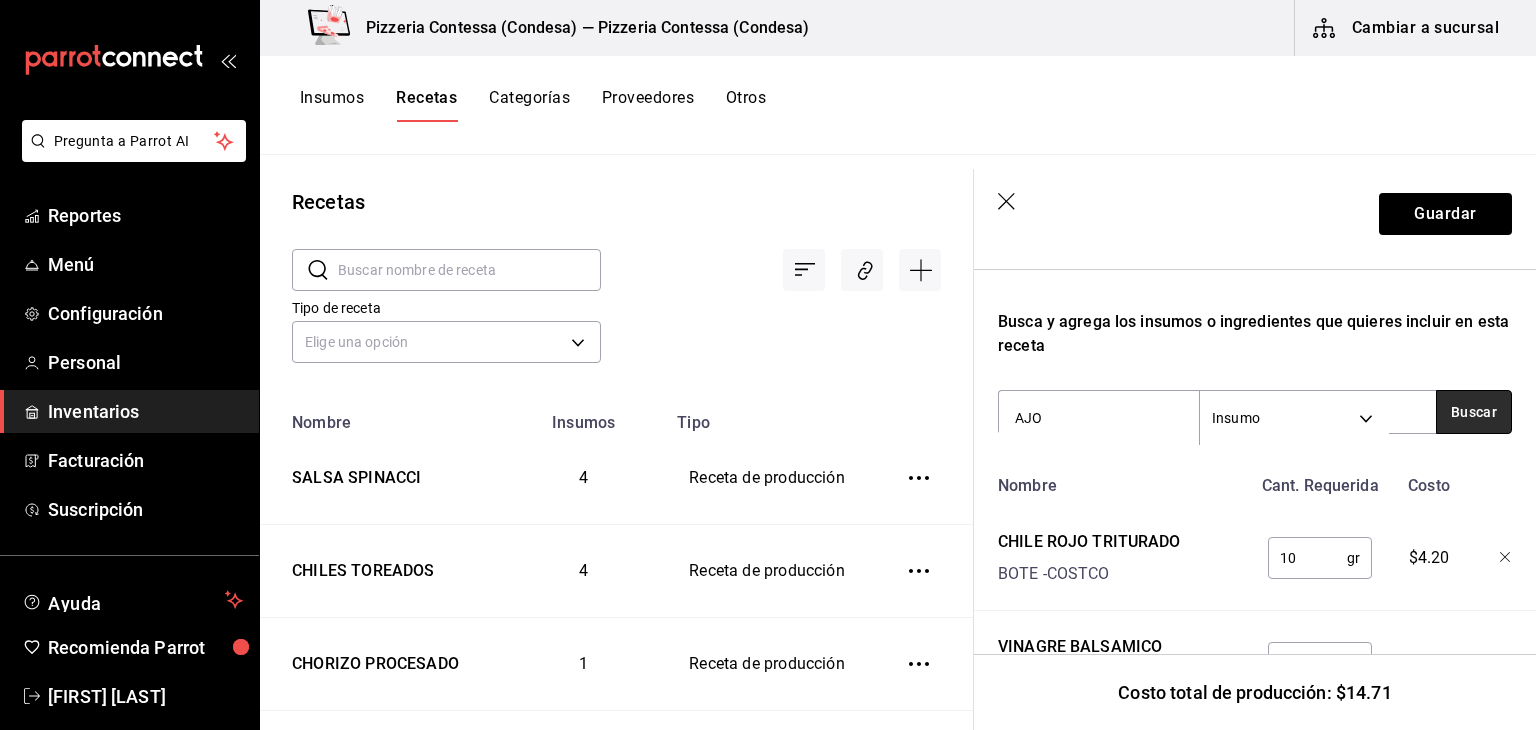 click on "Buscar" at bounding box center (1474, 412) 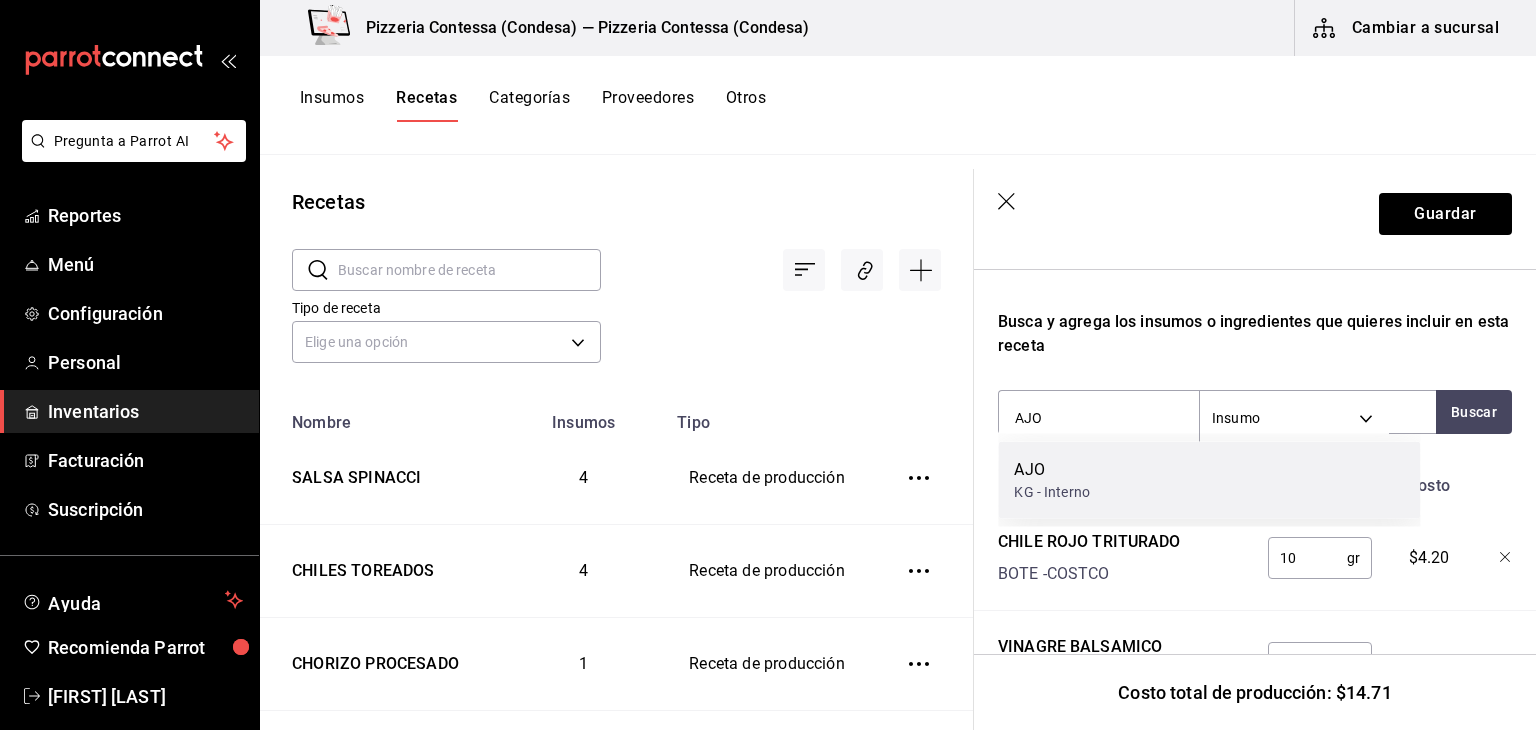 click on "AJO KG - Interno" at bounding box center [1209, 480] 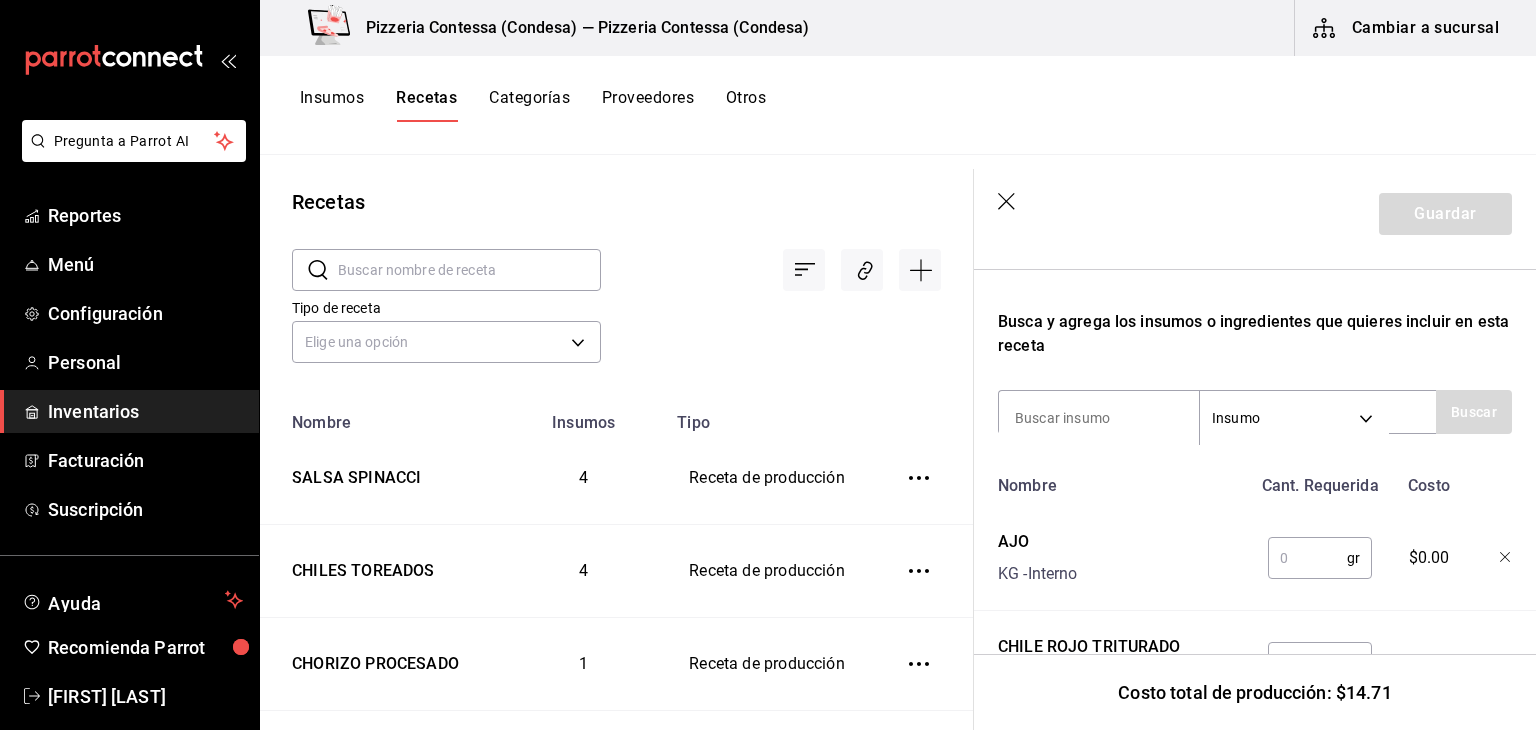 click at bounding box center [1307, 558] 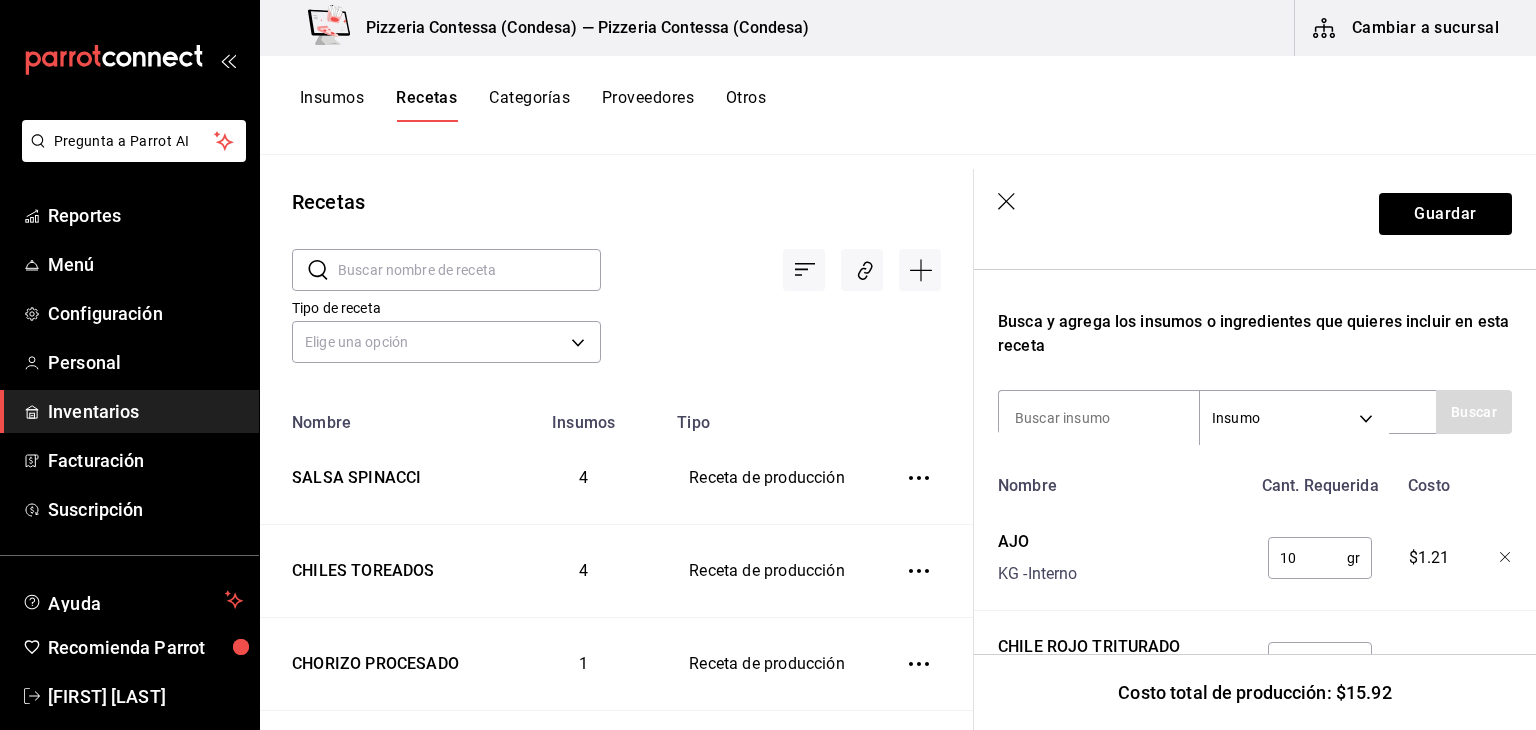 type on "10" 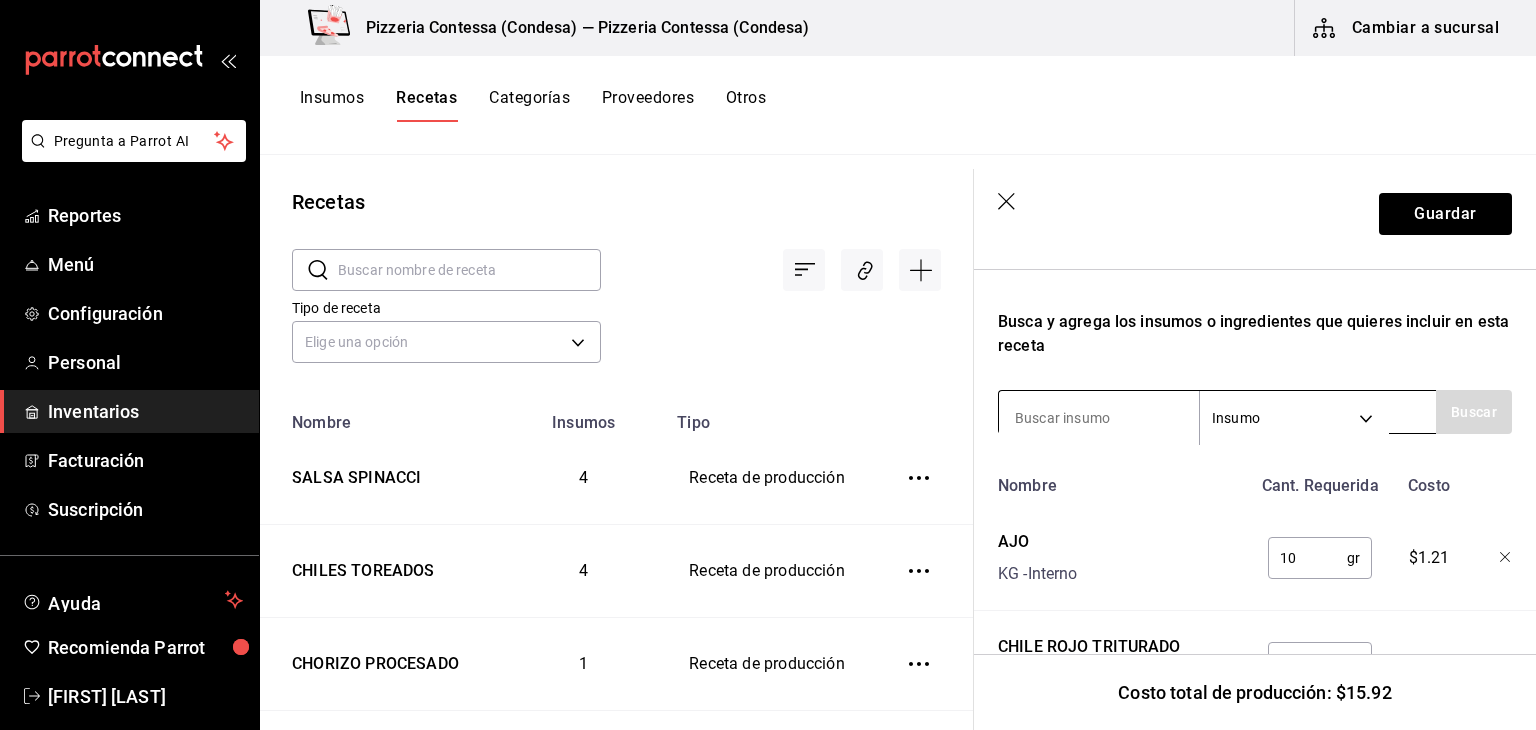 click at bounding box center [1099, 418] 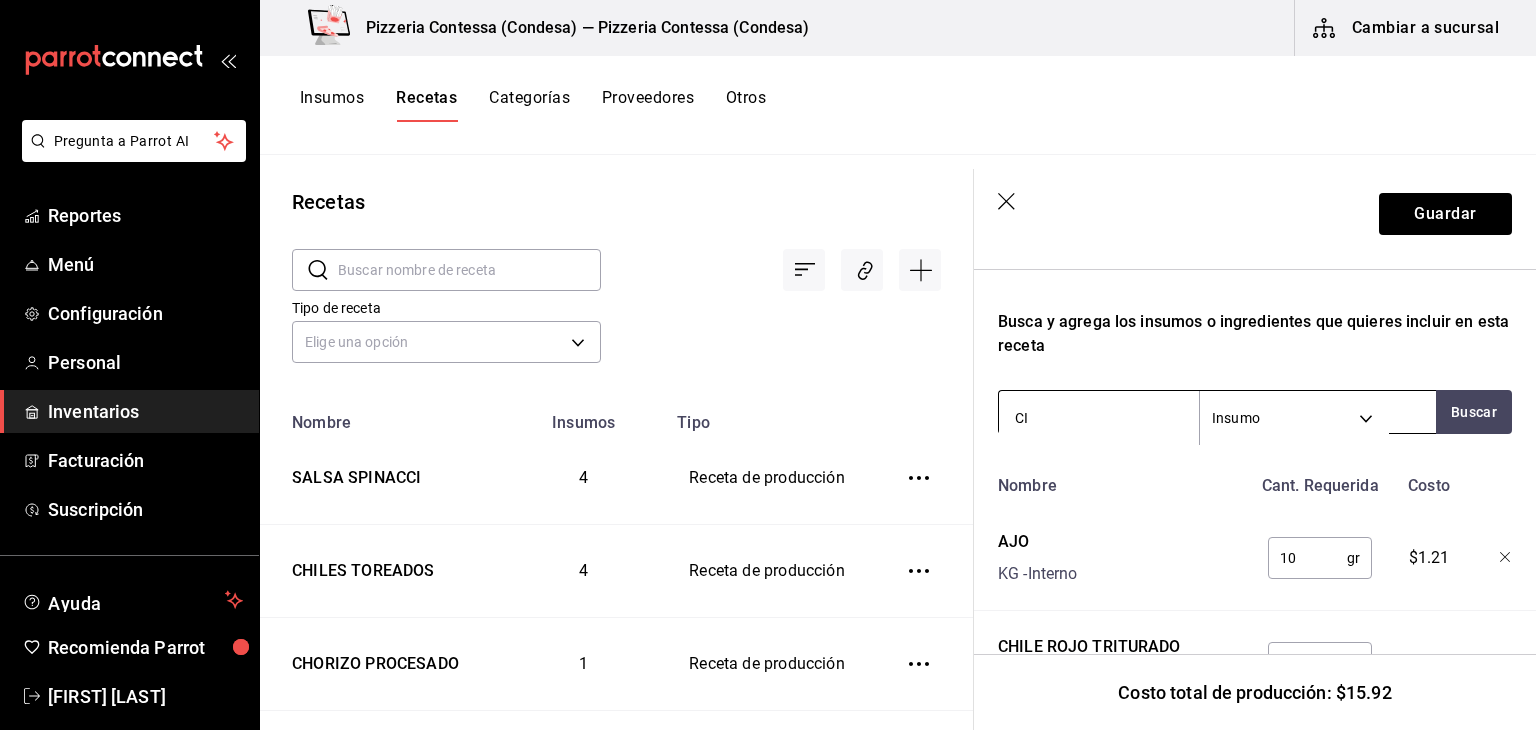 type on "C" 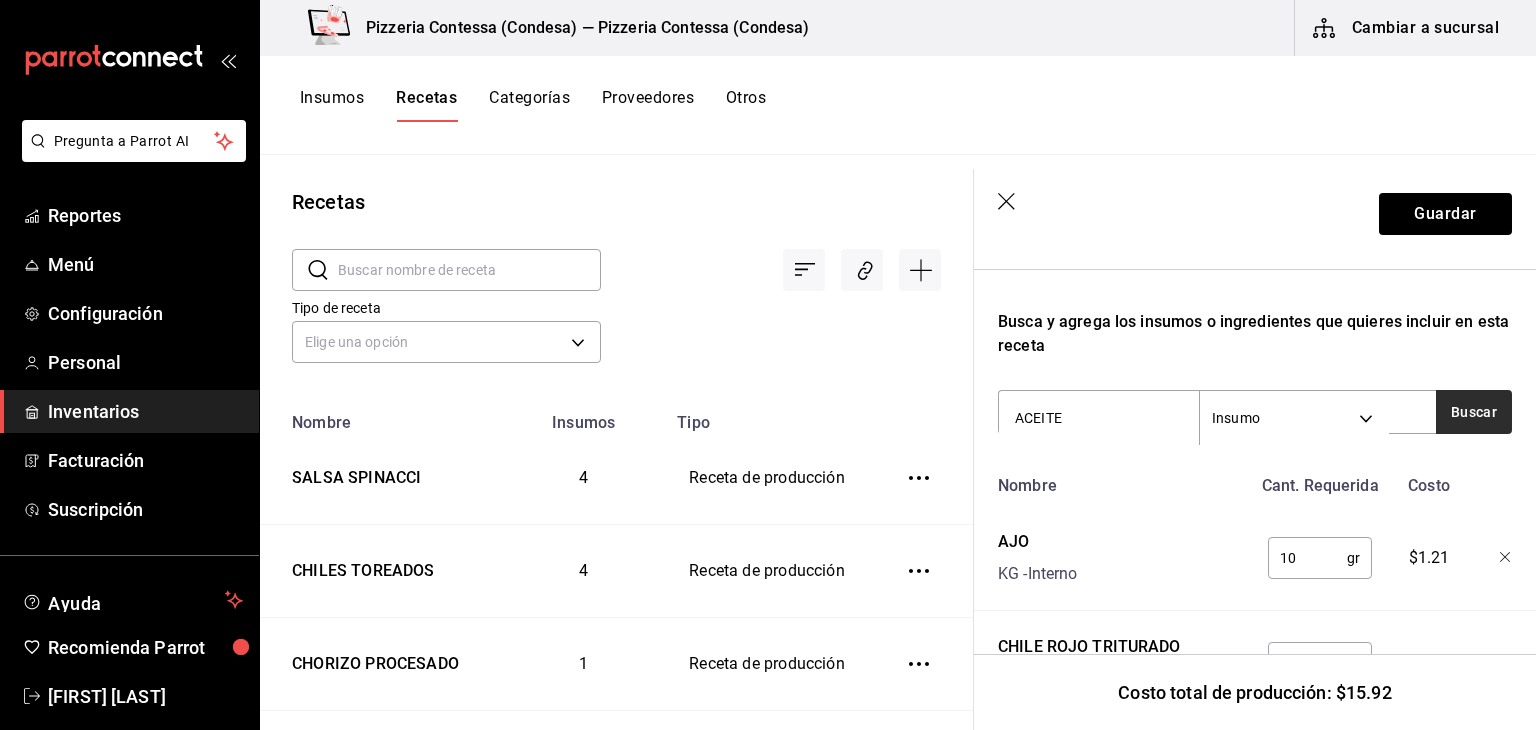 type on "ACEITE" 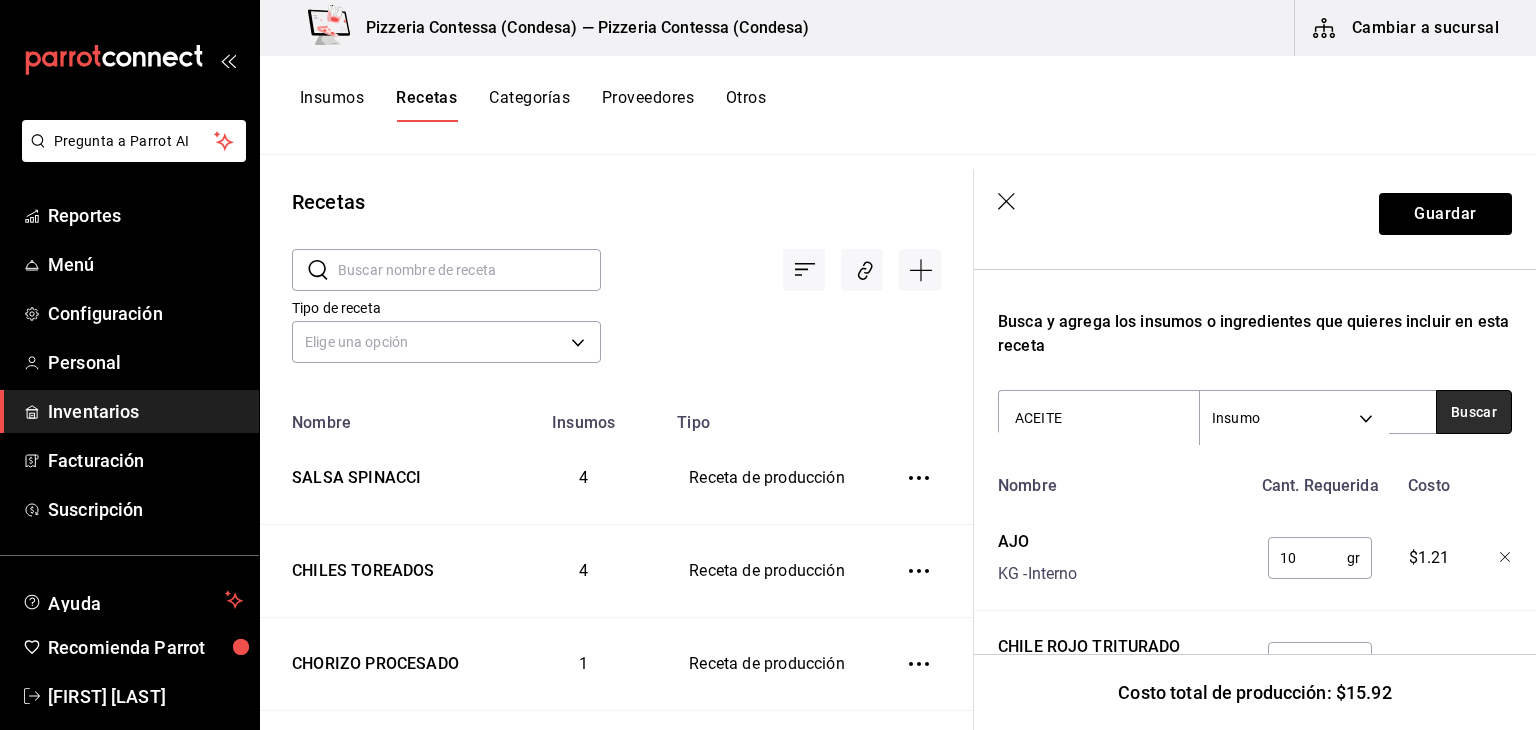 click on "Buscar" at bounding box center (1474, 412) 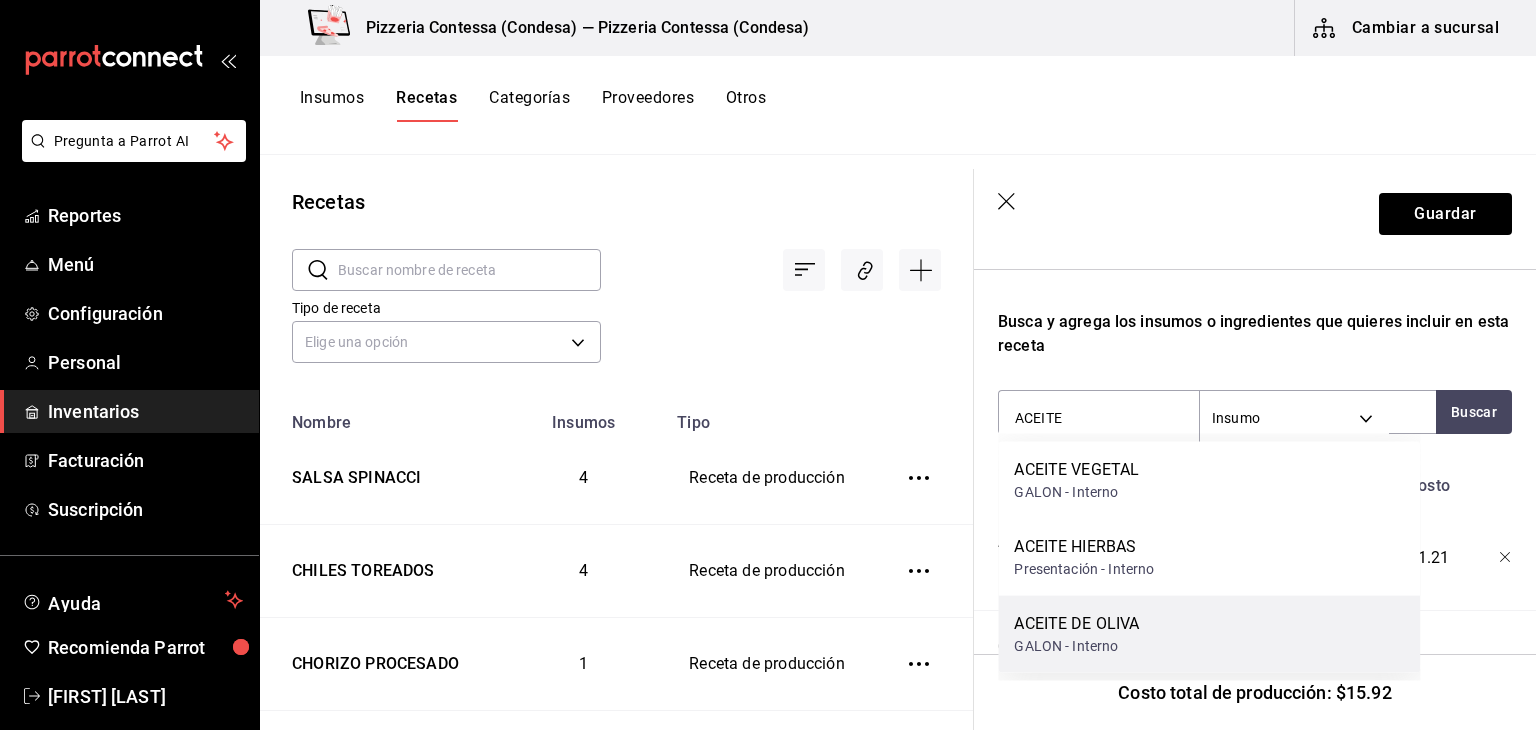 click on "ACEITE DE OLIVA GALON - Interno" at bounding box center (1209, 634) 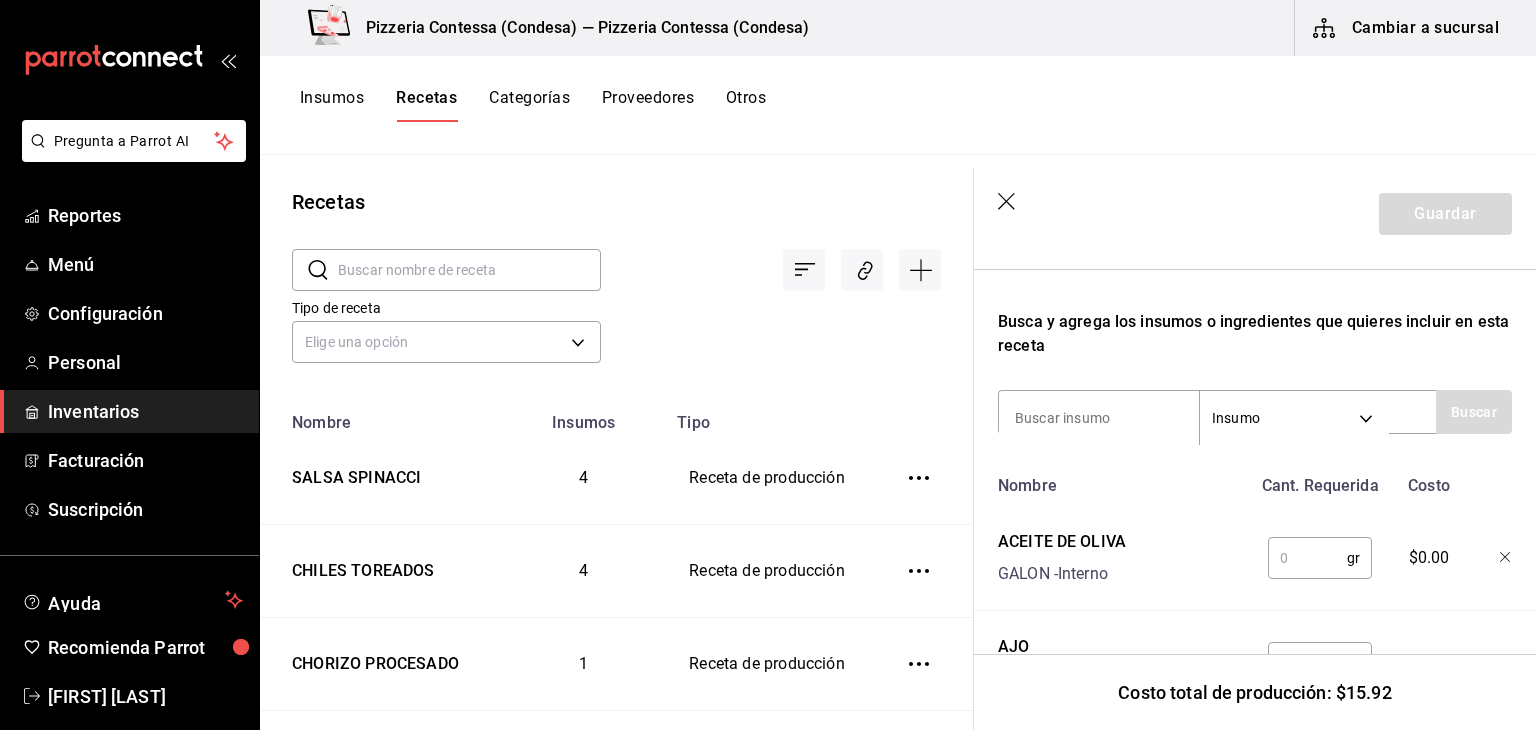 click at bounding box center [1307, 558] 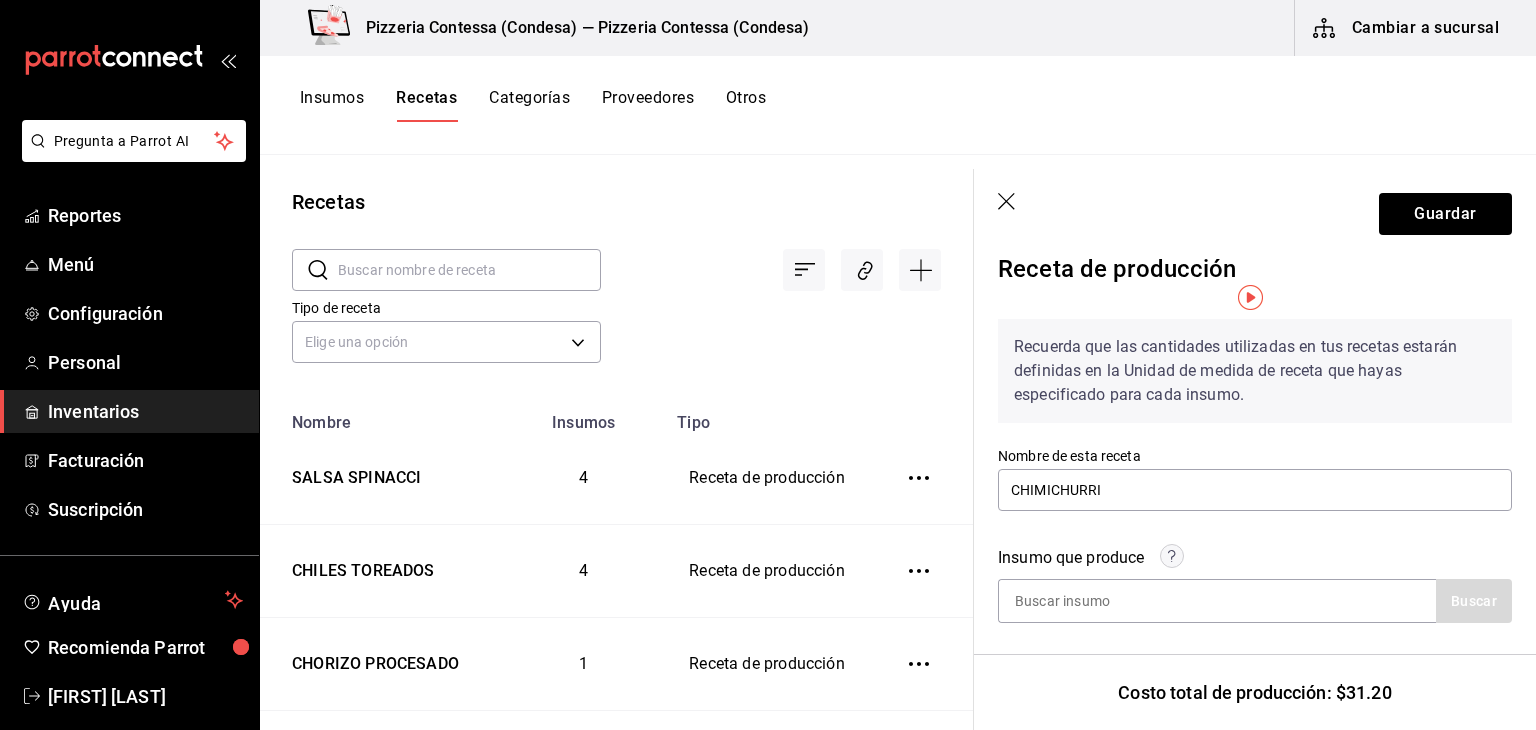 scroll, scrollTop: 0, scrollLeft: 0, axis: both 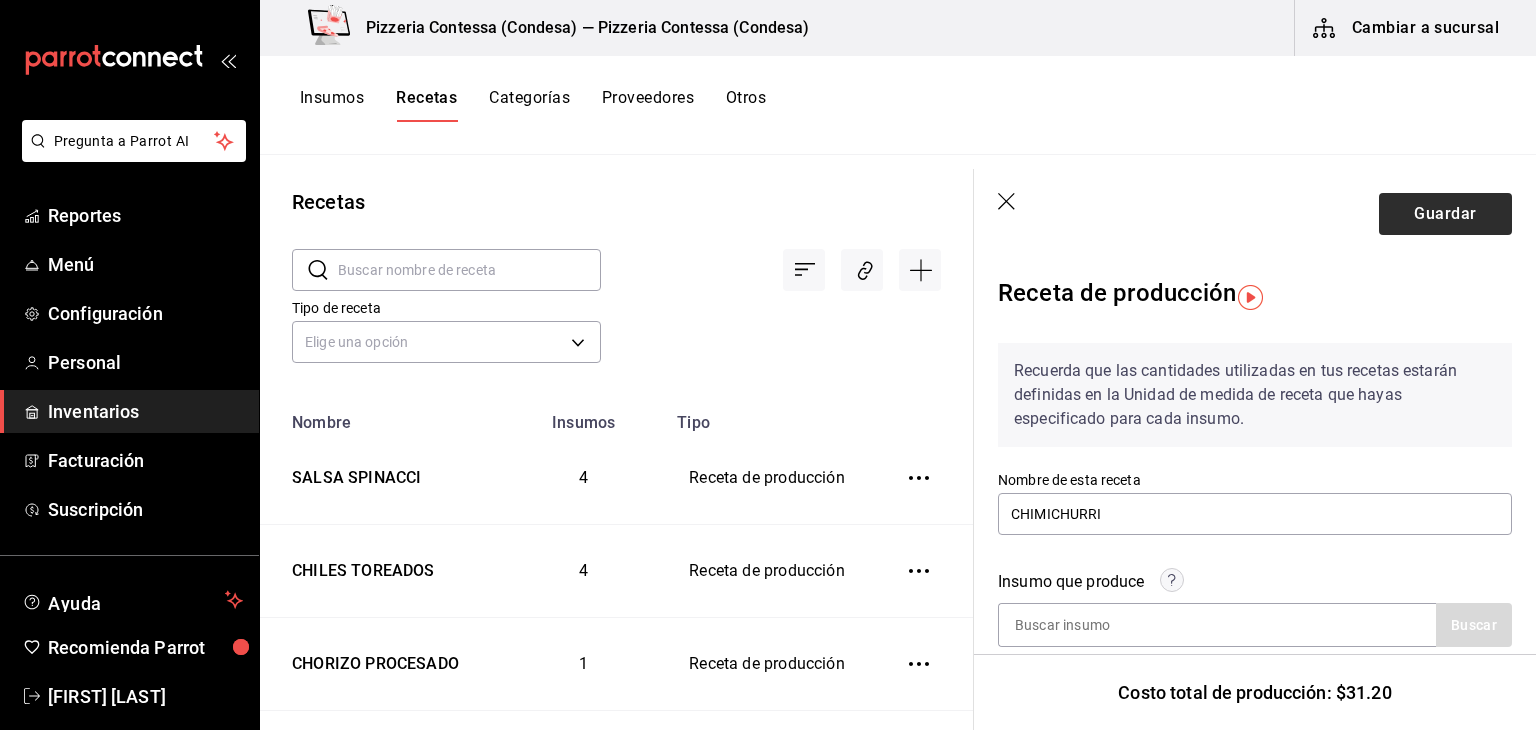 type on "125" 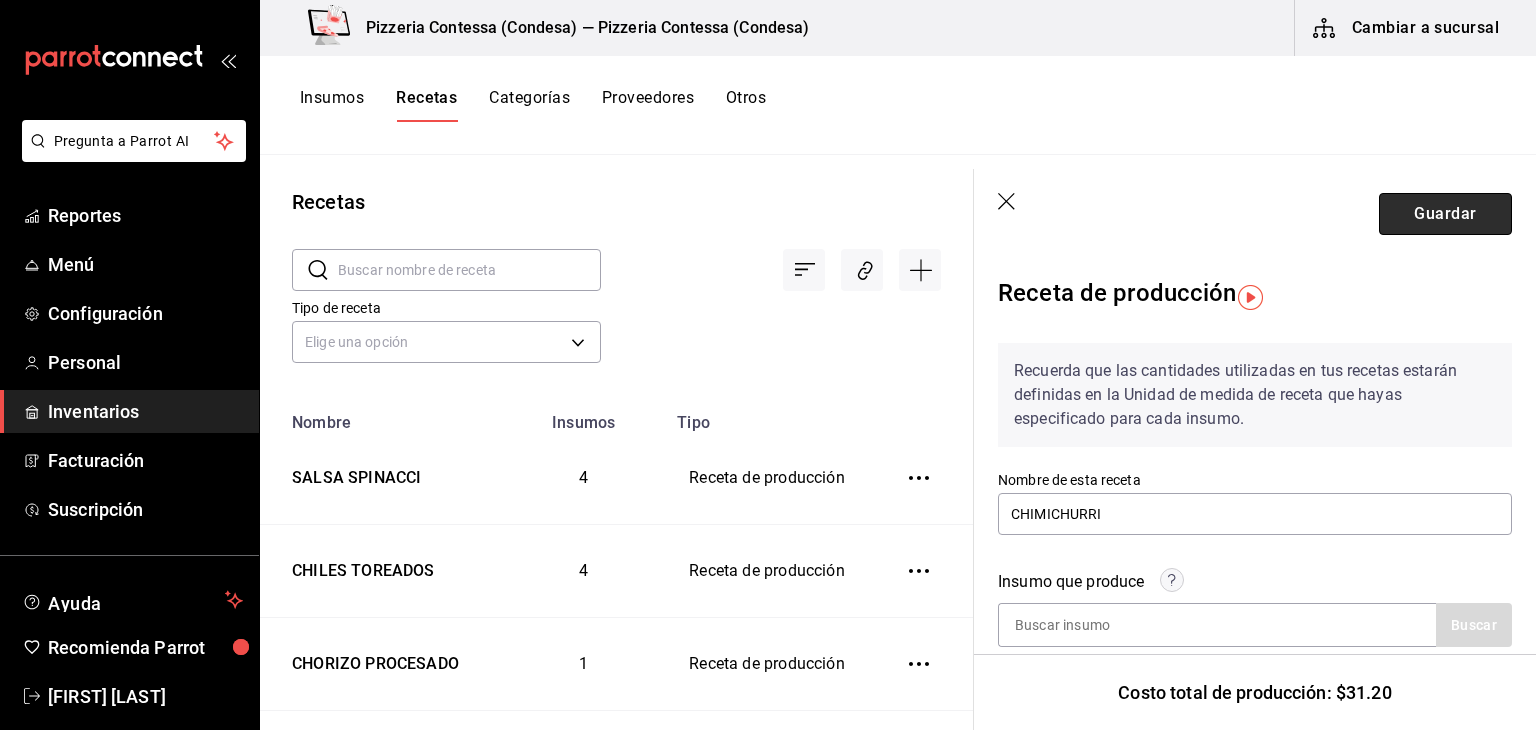 click on "Guardar" at bounding box center [1445, 214] 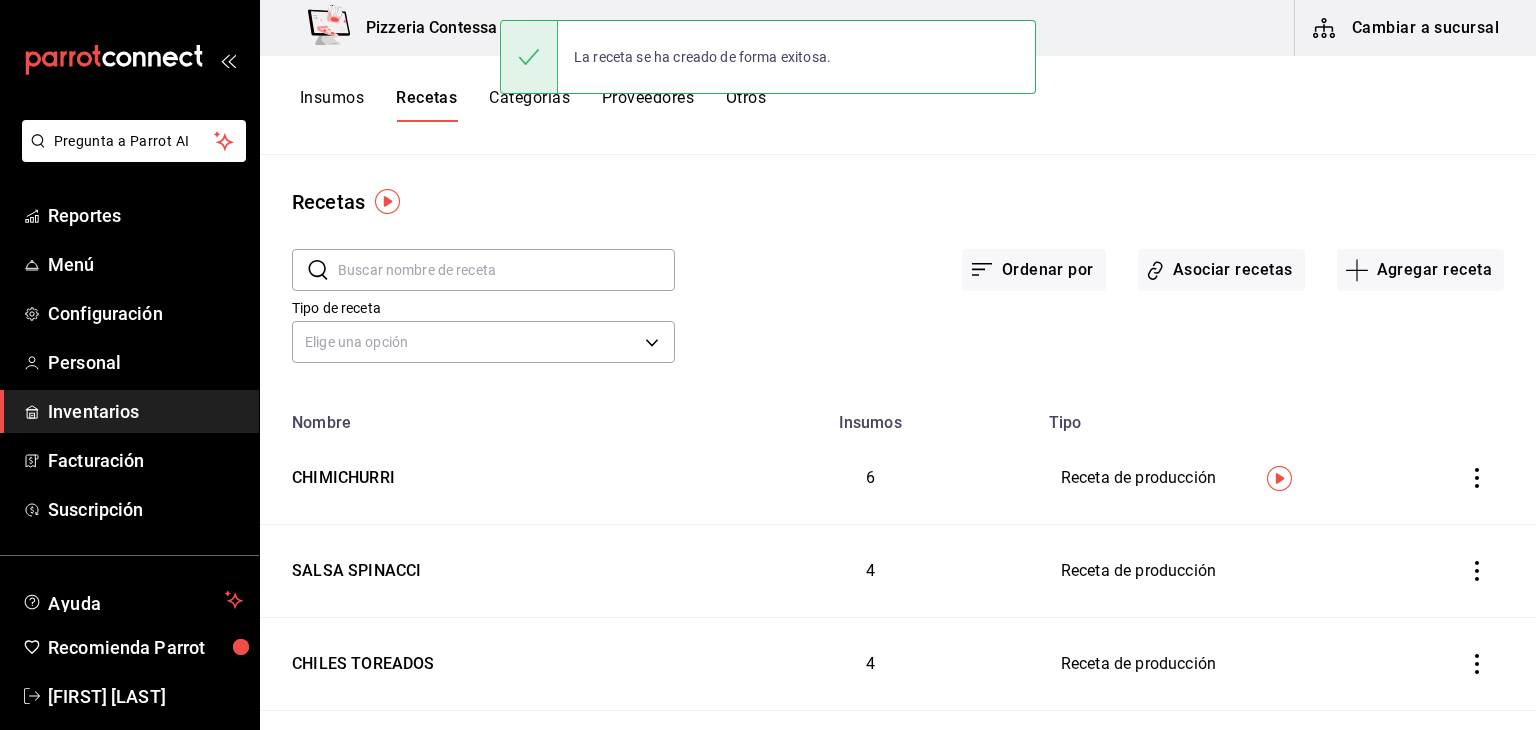 click on "Insumos" at bounding box center (332, 105) 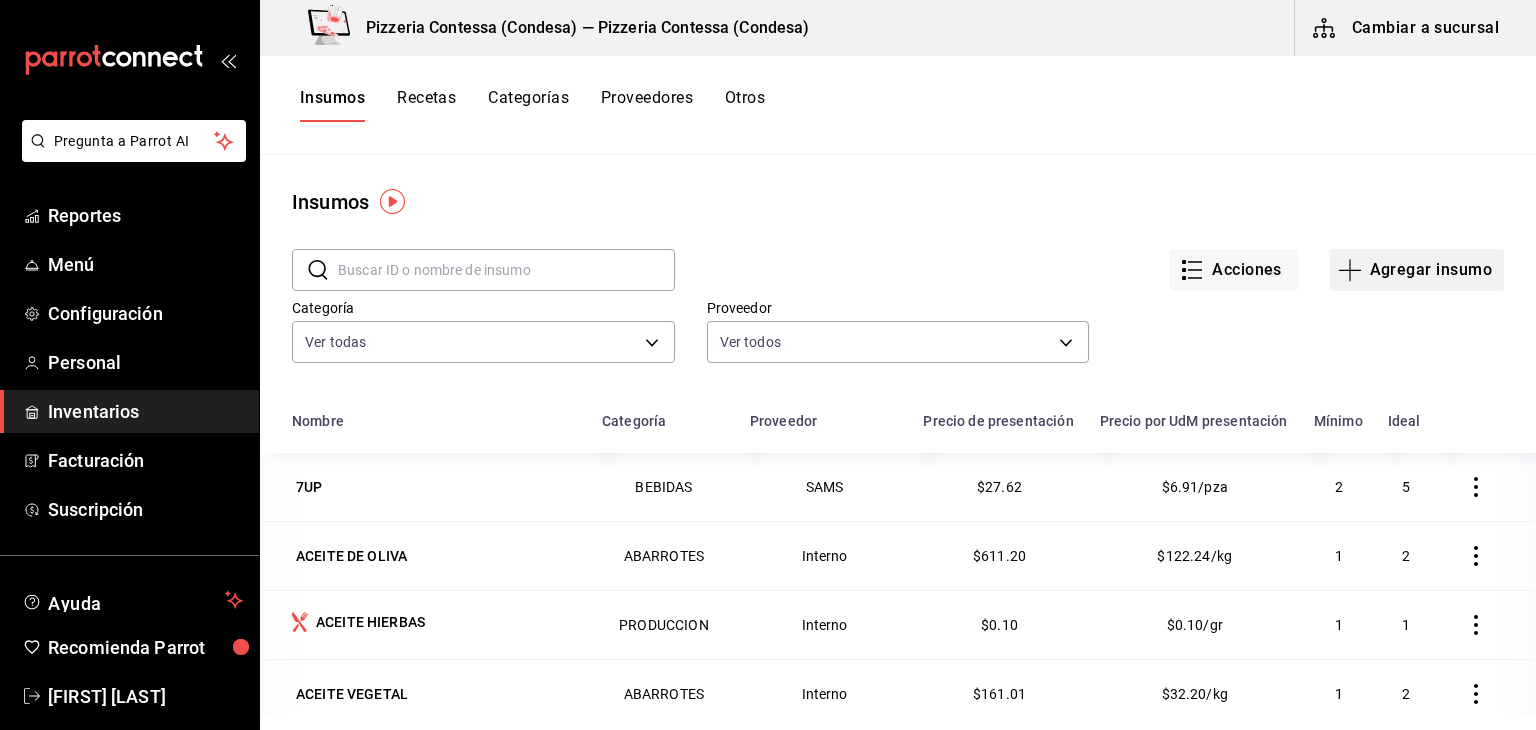 click on "Agregar insumo" at bounding box center (1417, 270) 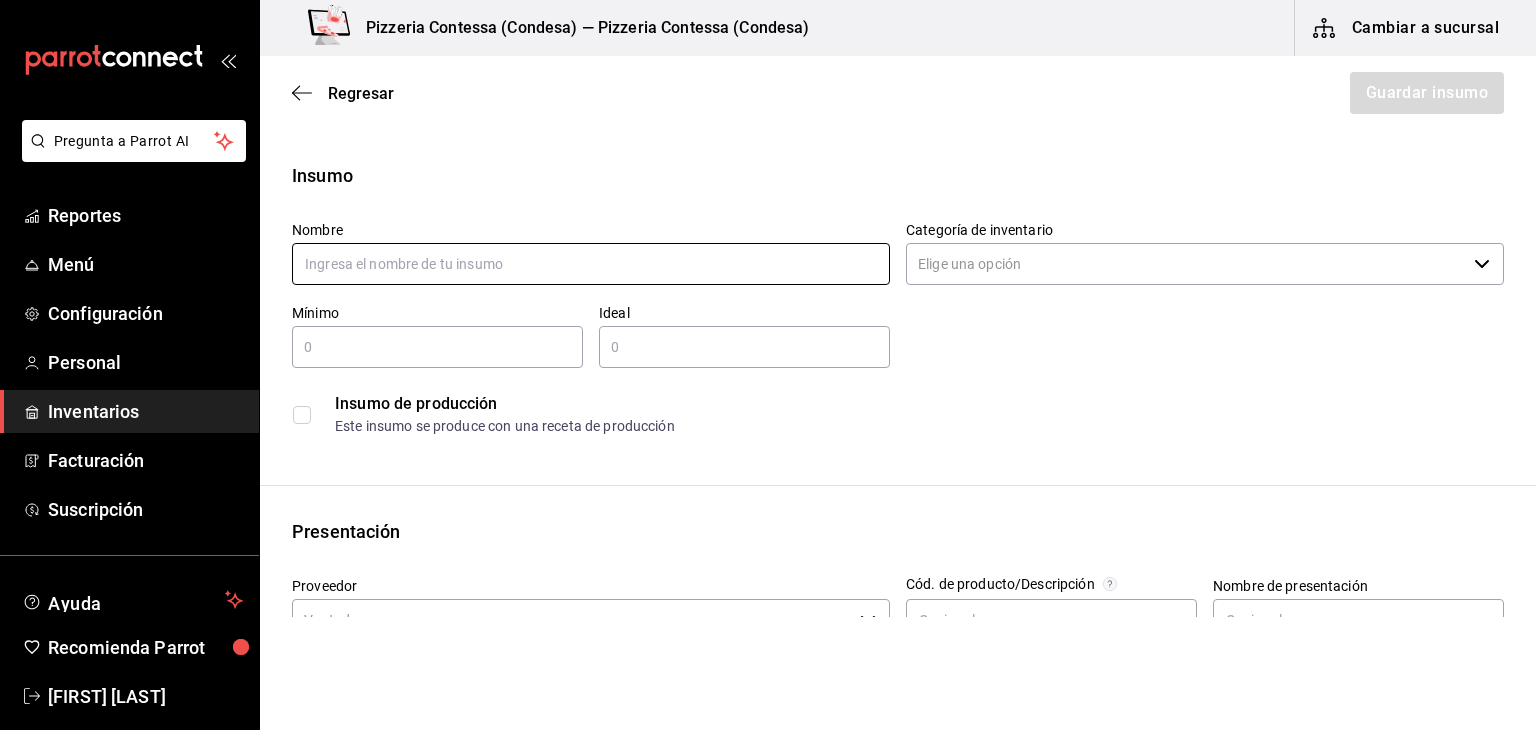 click at bounding box center [591, 264] 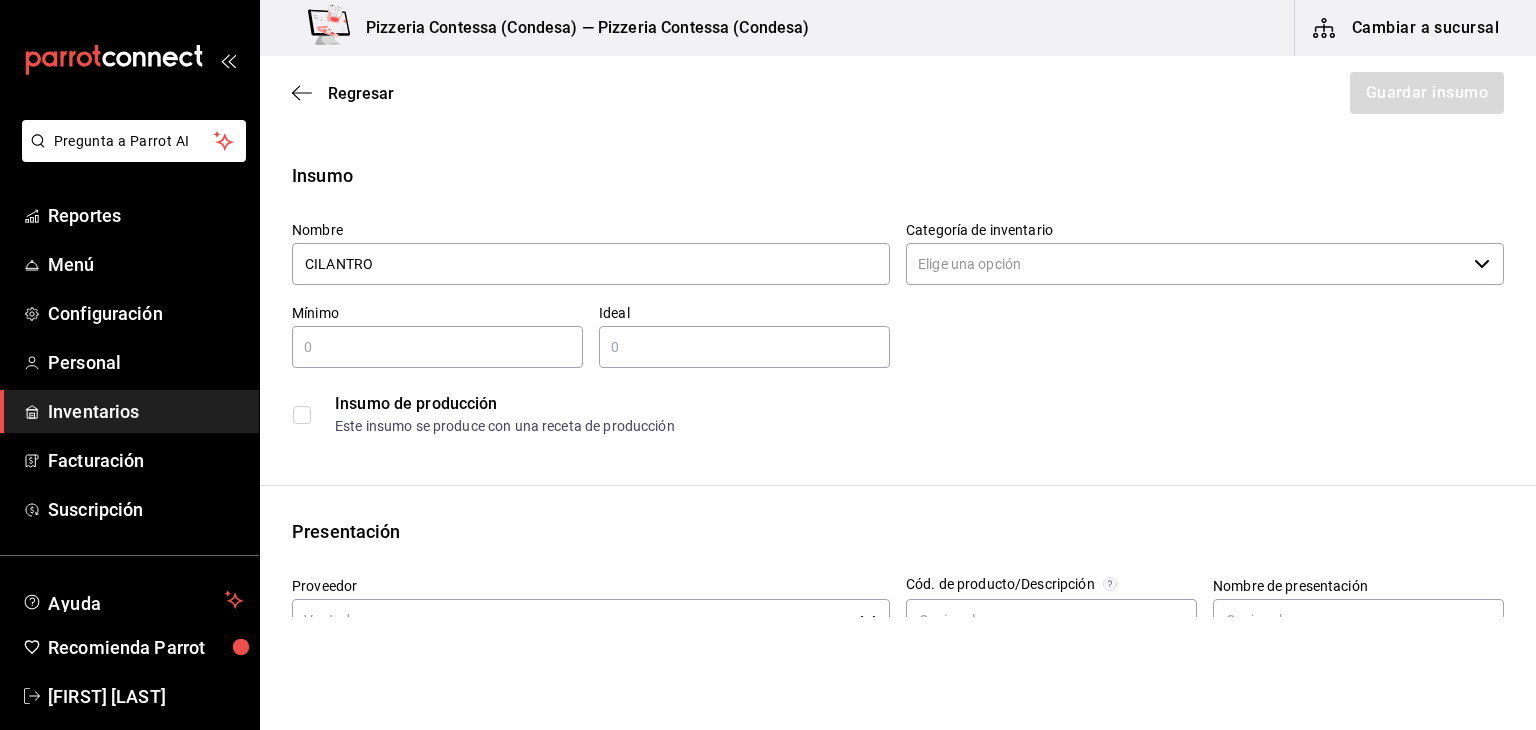 type on "CILANTRO" 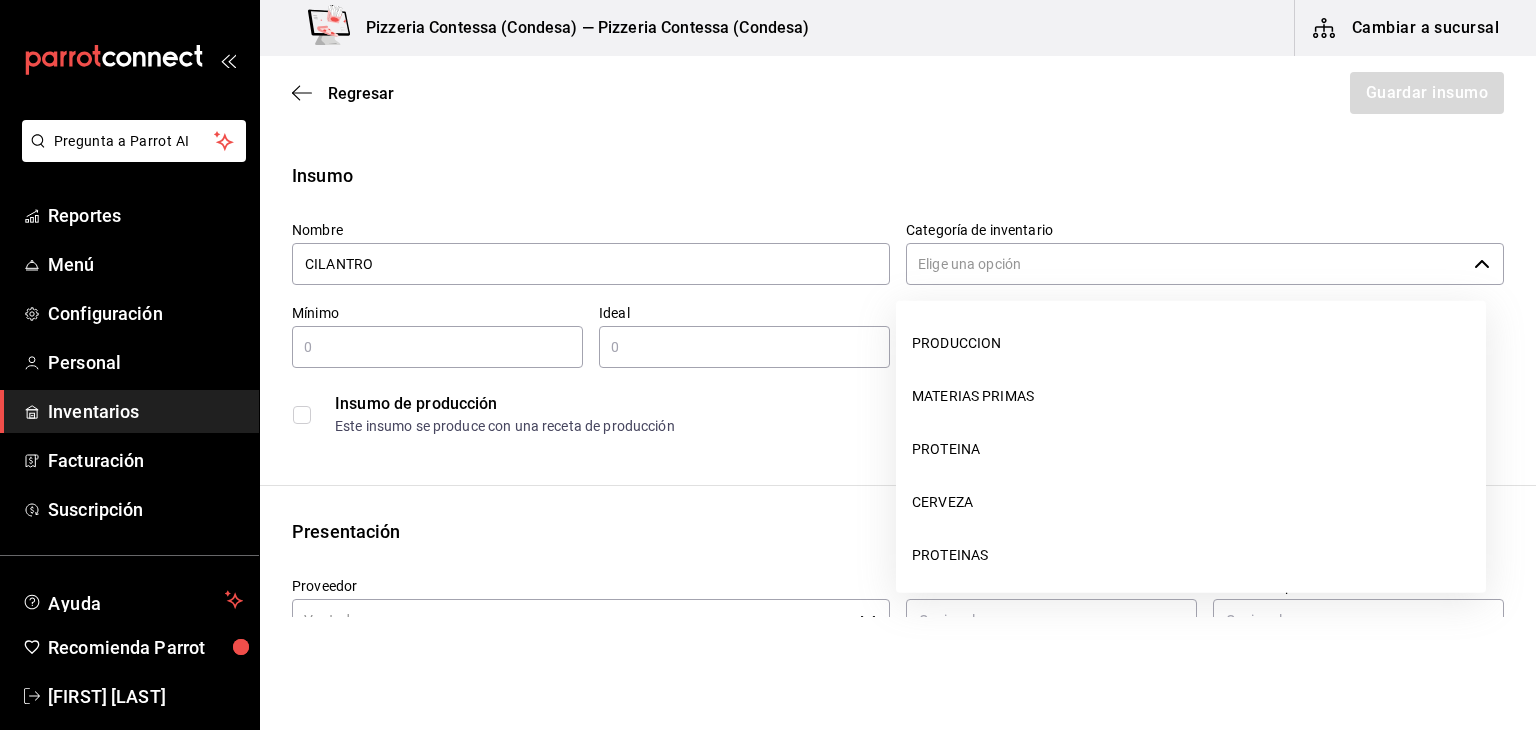 click on "Categoría de inventario" at bounding box center (1186, 264) 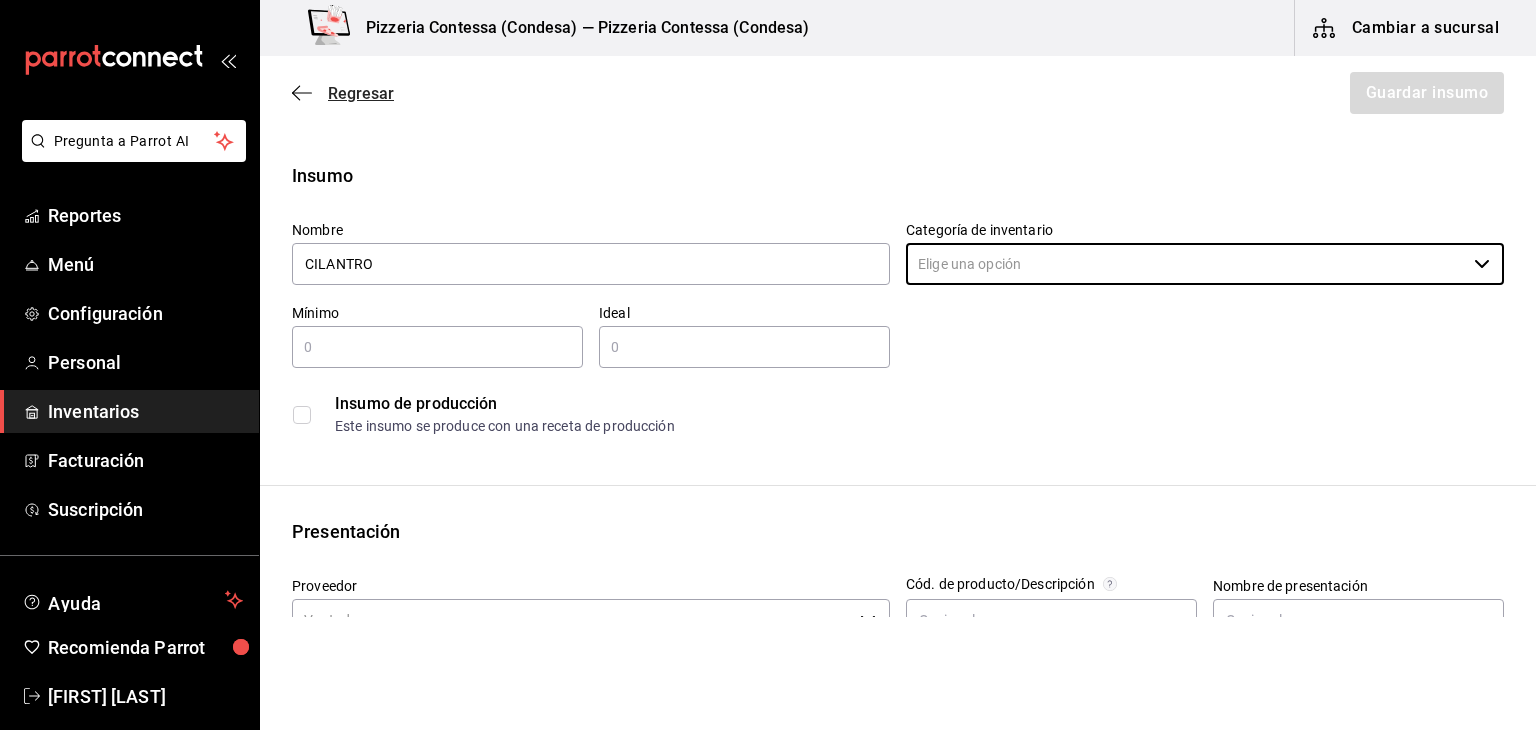 click on "Regresar" at bounding box center [361, 93] 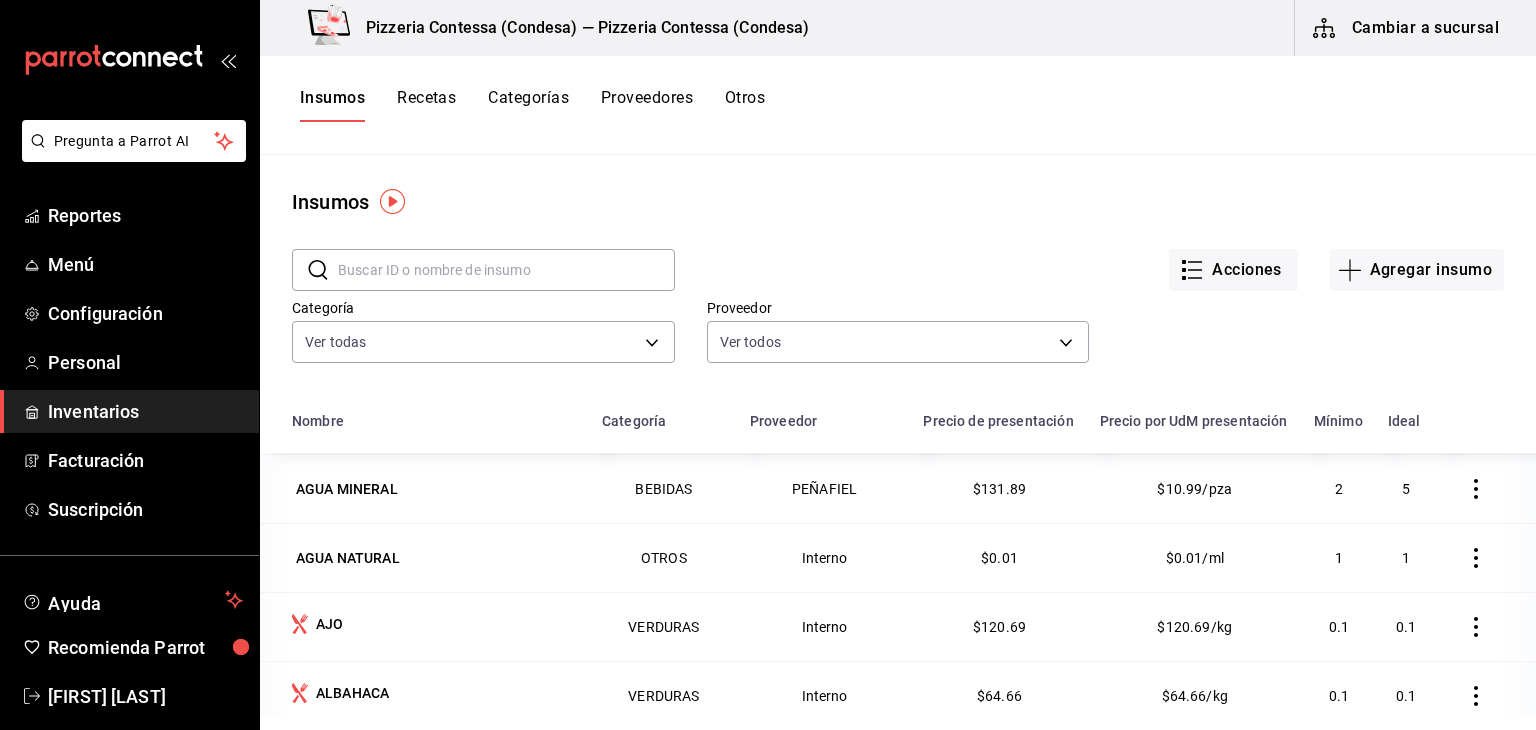 scroll, scrollTop: 344, scrollLeft: 0, axis: vertical 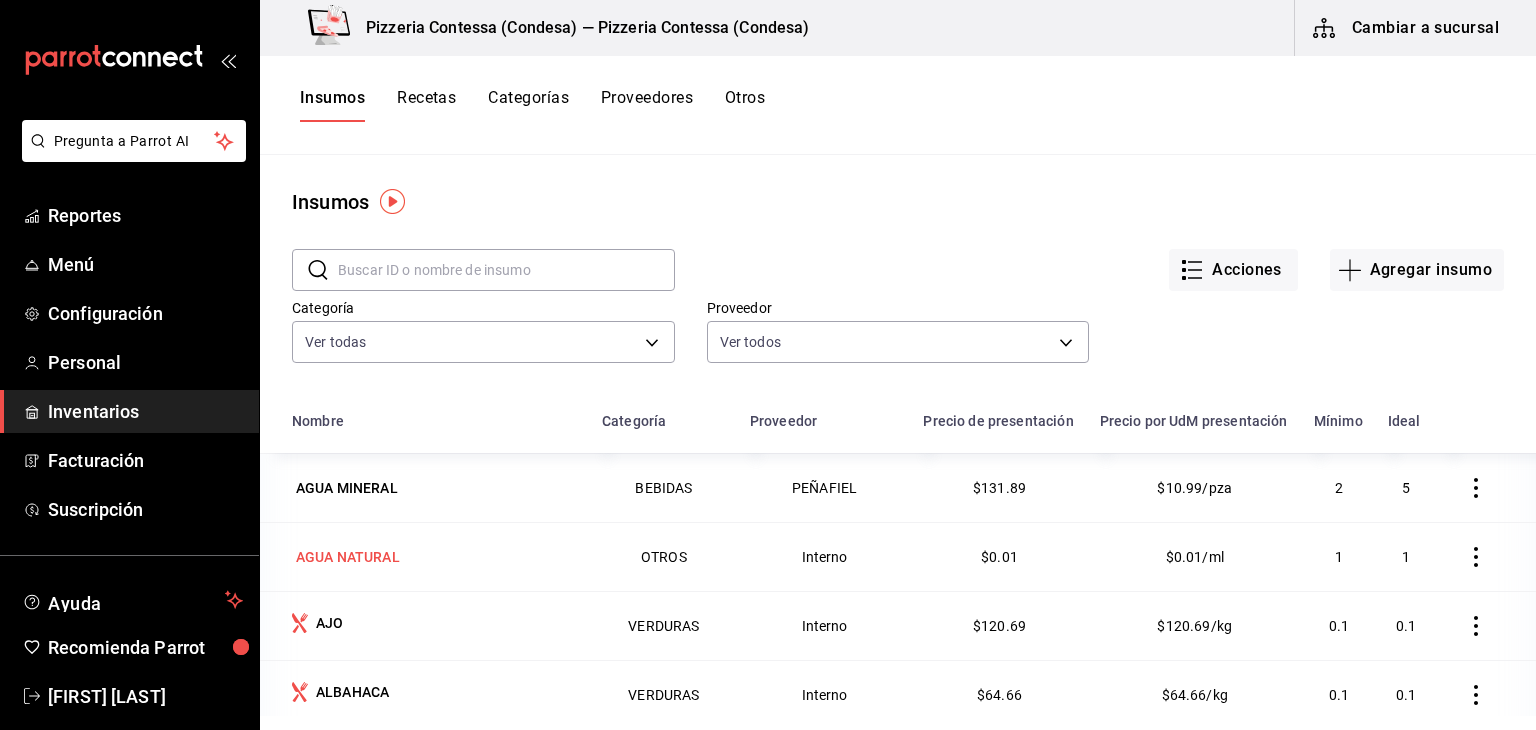 click on "AGUA NATURAL" at bounding box center [348, 557] 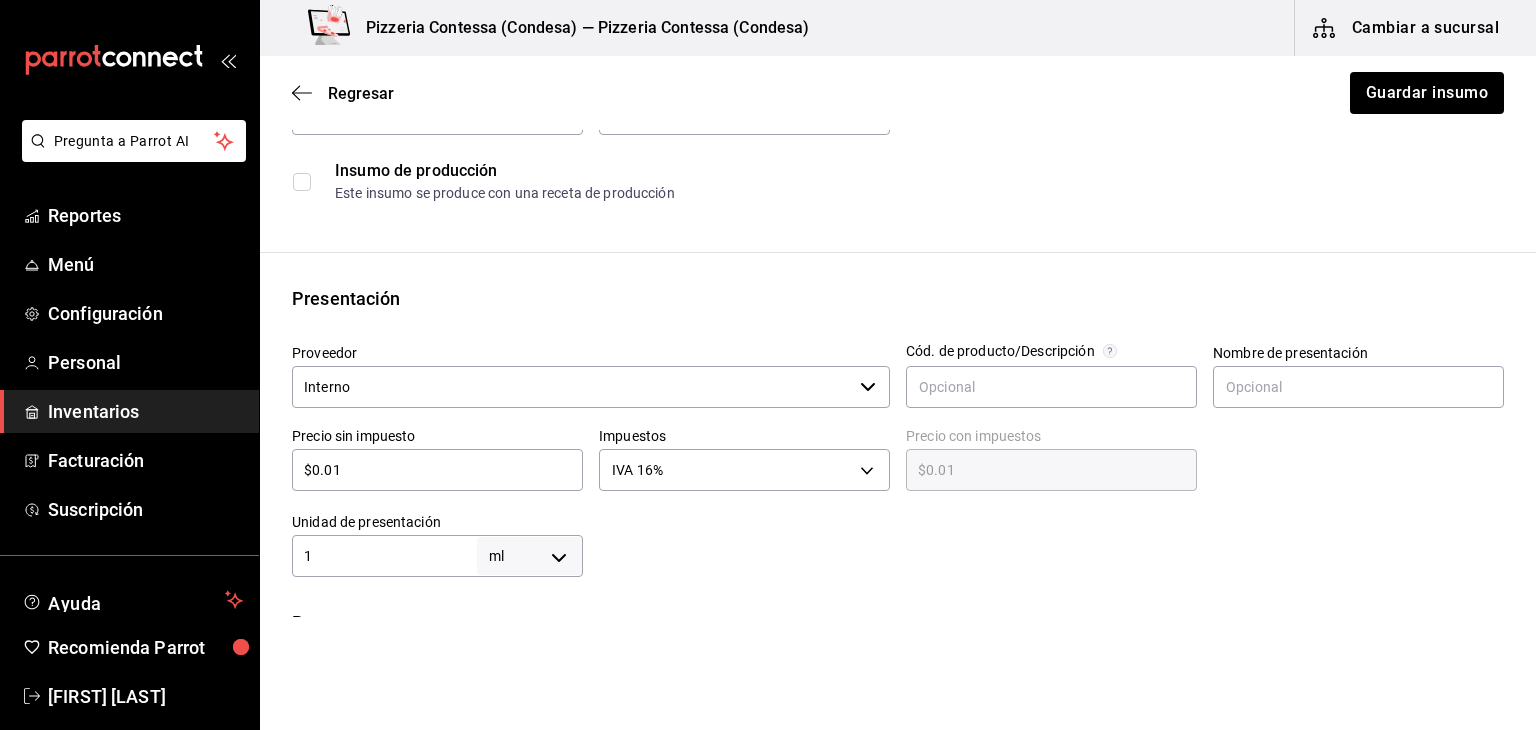 scroll, scrollTop: 259, scrollLeft: 0, axis: vertical 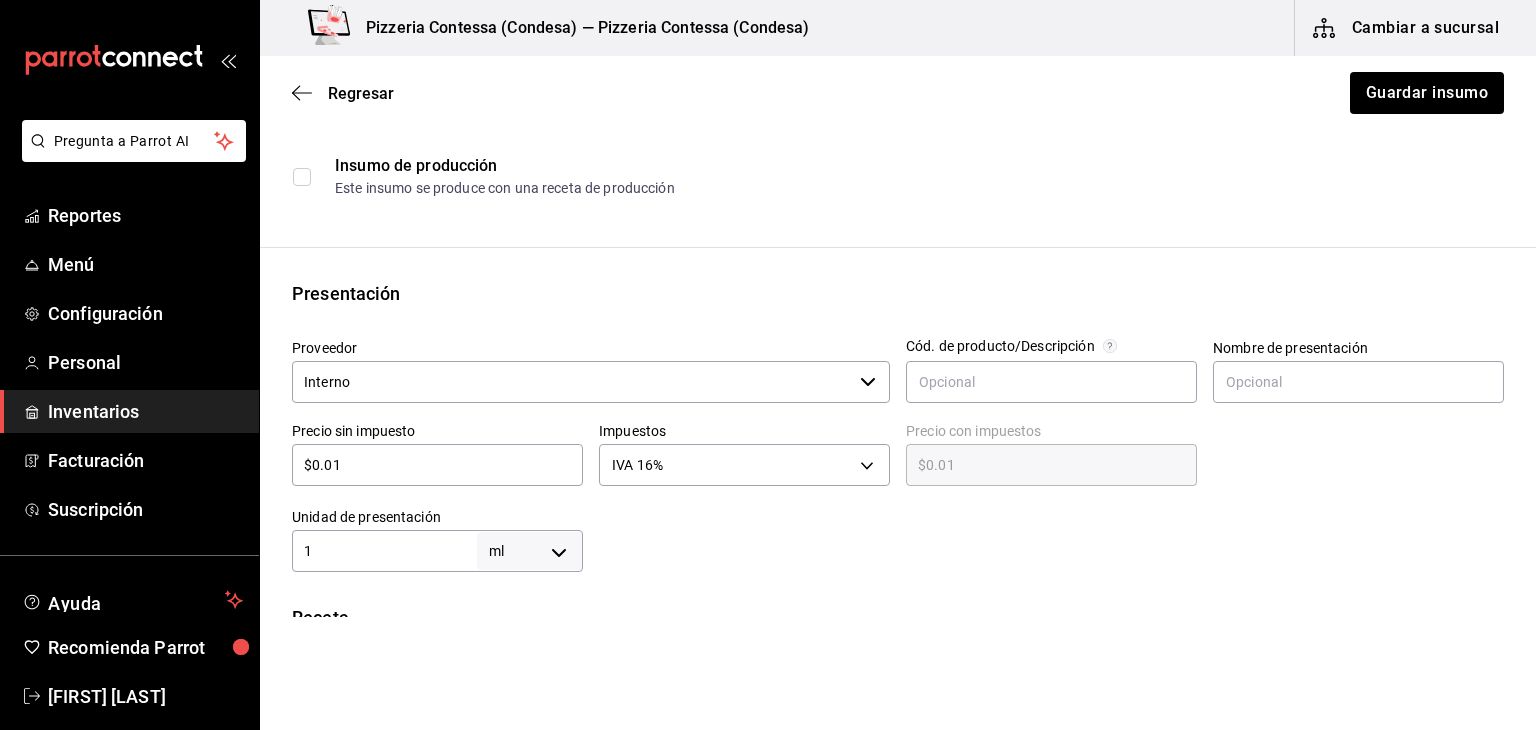 click on "$0.01" at bounding box center [437, 465] 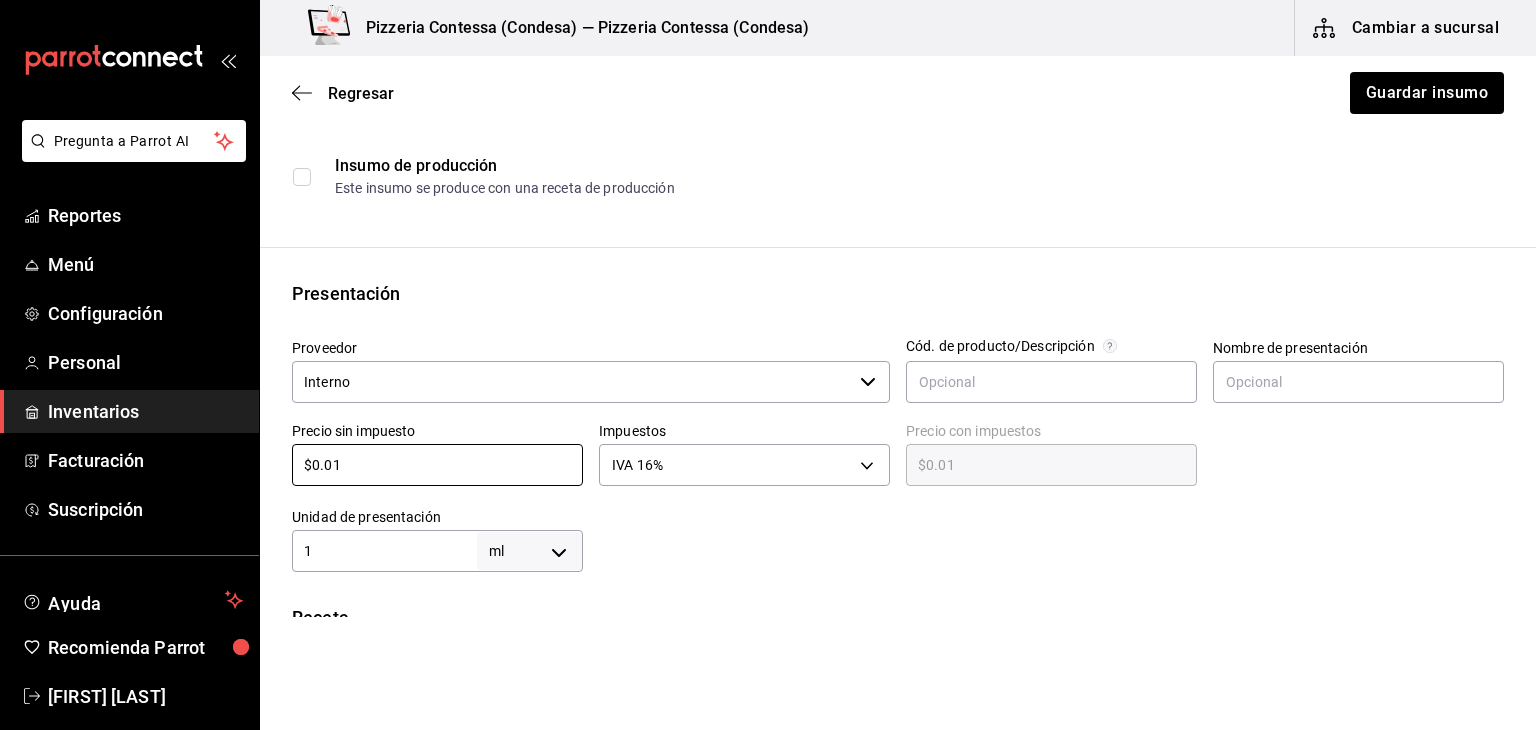click on "Pregunta a Parrot AI Reportes   Menú   Configuración   Personal   Inventarios   Facturación   Suscripción   Ayuda Recomienda Parrot   [FIRST] [LAST]   Sugerir nueva función   Pizzeria Contessa (Condesa) — Pizzeria Contessa (Condesa) Cambiar a sucursal Regresar Guardar insumo Insumo IN-1752974257505 Nombre AGUA NATURAL Categoría de inventario OTROS ​ Mínimo 1 ​ Ideal 1 ​ Insumo de producción Este insumo se produce con una receta de producción Presentación Proveedor Interno ​ Cód. de producto/Descripción Nombre de presentación Precio sin impuesto $0.01 ​ Impuestos IVA 16% IVA_16 Precio con impuestos $0.01 ​ Unidad de presentación 1 ml MILLILITER ​ Receta Unidad de receta ml MILLILITER Factor de conversión 1 ​ 1 ml de Presentación = 1 ml receta Ver ayuda de conversiones ¿La presentación  viene en otra caja? Si No Unidades de conteo ml Presentación (1 ml) Caja (0*1 ml) ; GANA 1 MES GRATIS EN TU SUSCRIPCIÓN AQUÍ Pregunta a Parrot AI Reportes   Menú   Configuración" at bounding box center [768, 308] 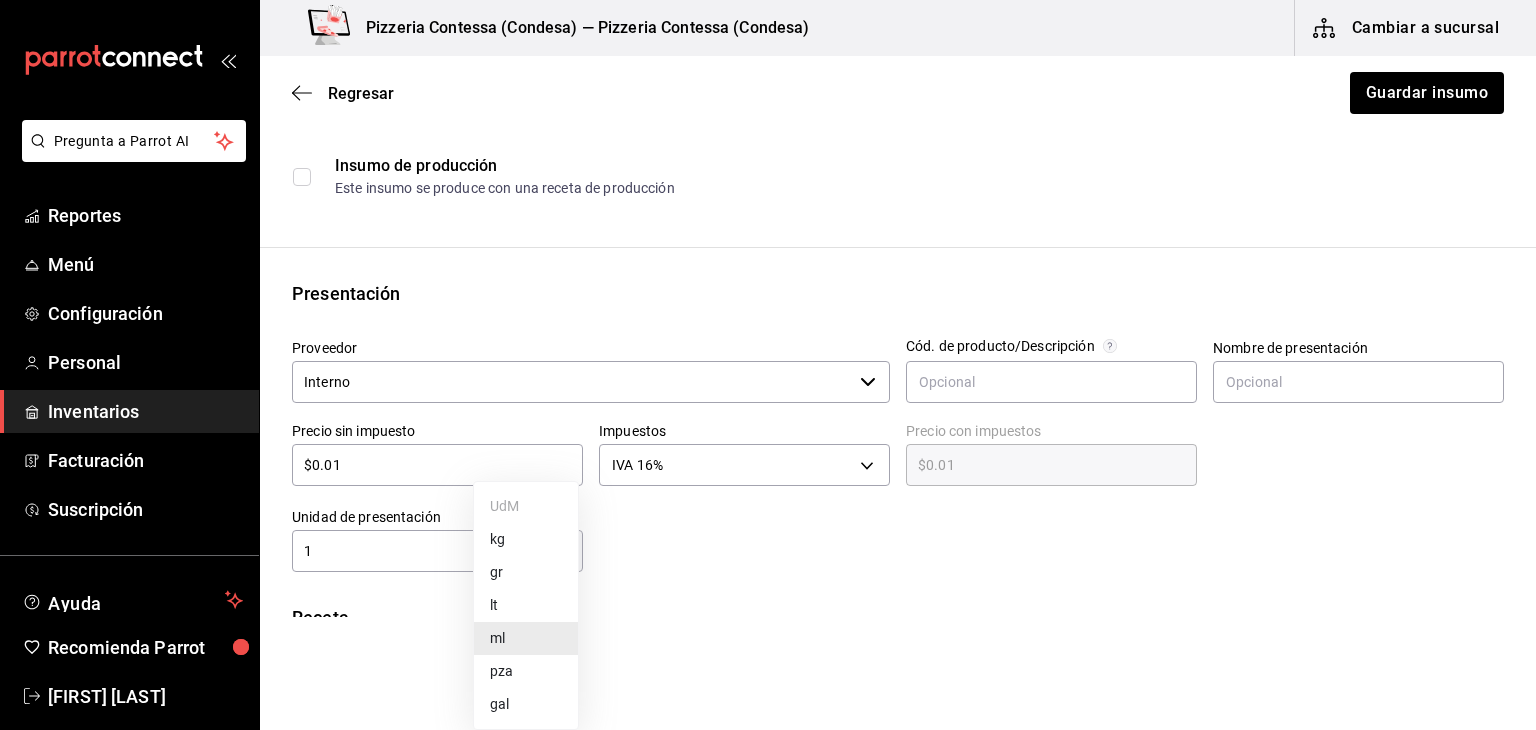 click on "lt" at bounding box center [526, 605] 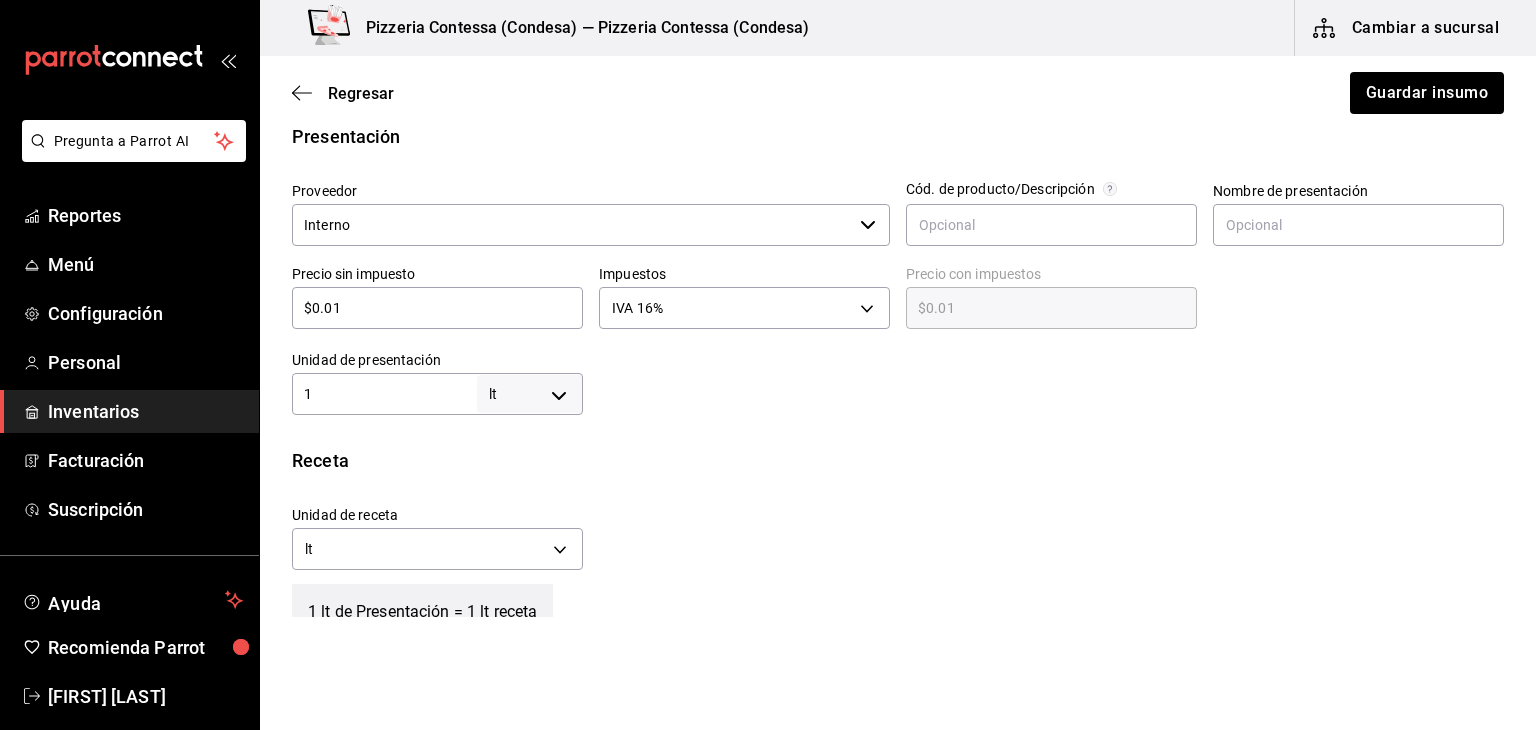 scroll, scrollTop: 419, scrollLeft: 0, axis: vertical 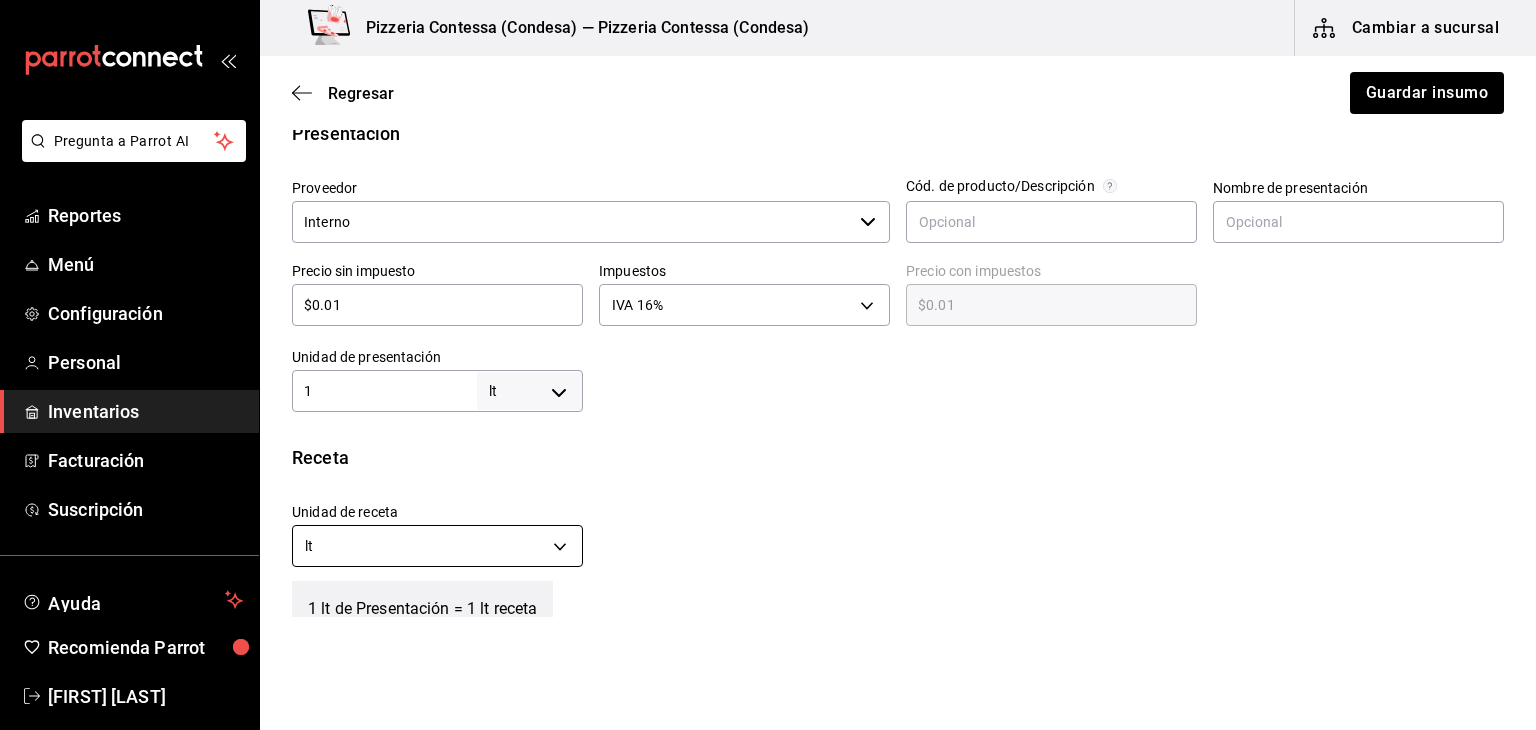 click on "Pregunta a Parrot AI Reportes   Menú   Configuración   Personal   Inventarios   Facturación   Suscripción   Ayuda Recomienda Parrot   [FIRST] [LAST]   Sugerir nueva función   Pizzeria Contessa (Condesa) — Pizzeria Contessa (Condesa) Cambiar a sucursal Regresar Guardar insumo Insumo IN-1752974257505 Nombre AGUA NATURAL Categoría de inventario OTROS ​ Mínimo 1 ​ Ideal 1 ​ Insumo de producción Este insumo se produce con una receta de producción Presentación Proveedor Interno ​ Cód. de producto/Descripción Nombre de presentación Precio sin impuesto $0.01 ​ Impuestos IVA 16% IVA_16 Precio con impuestos $0.01 ​ Unidad de presentación 1 lt LITER ​ Receta Unidad de receta lt LITER Factor de conversión 1 ​ 1 lt de Presentación = 1 lt receta Ver ayuda de conversiones ¿La presentación  viene en otra caja? Si No Unidades de conteo lt Presentación (1 lt) Caja (0*1 lt) ; GANA 1 MES GRATIS EN TU SUSCRIPCIÓN AQUÍ Pregunta a Parrot AI Reportes   Menú   Configuración   Personal" at bounding box center [768, 308] 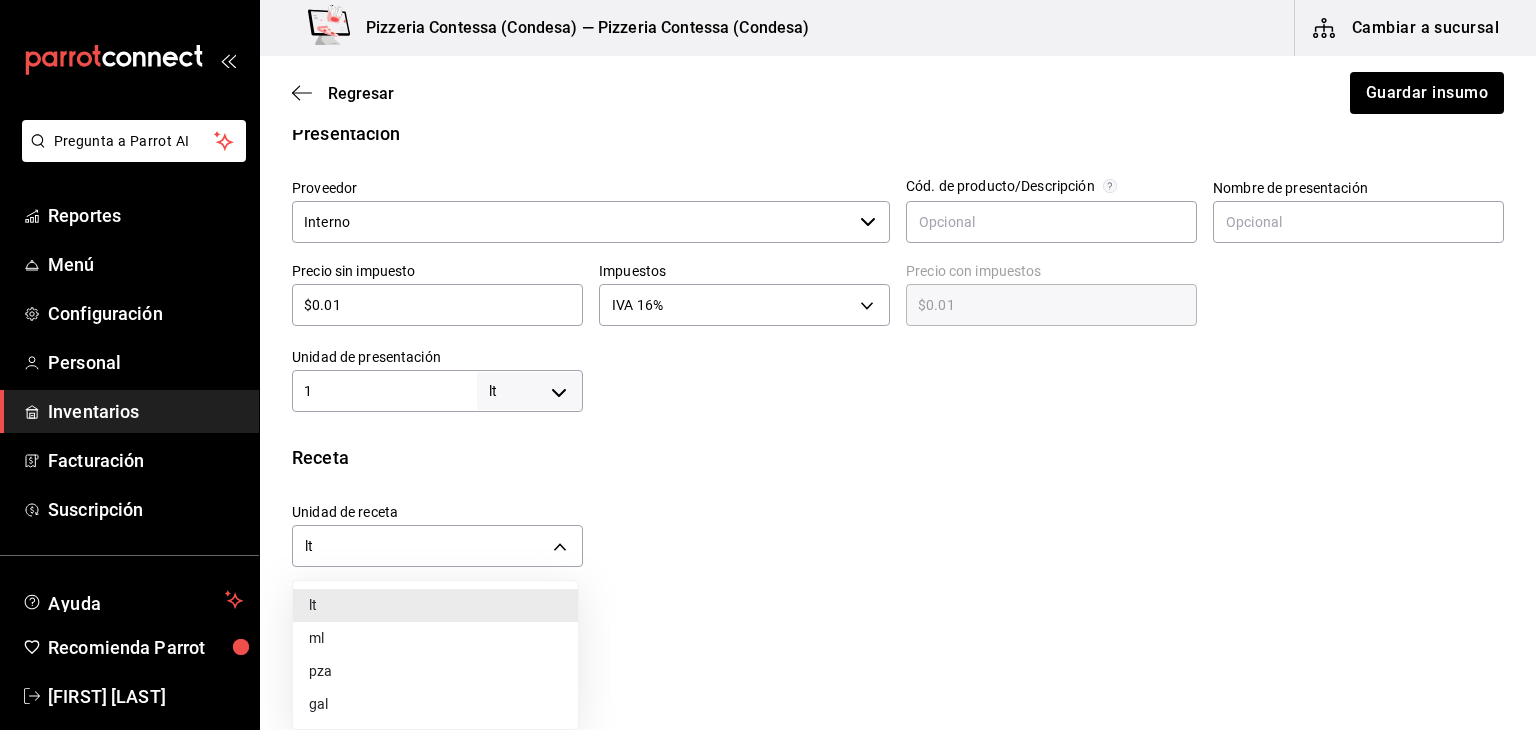 click on "ml" at bounding box center [435, 638] 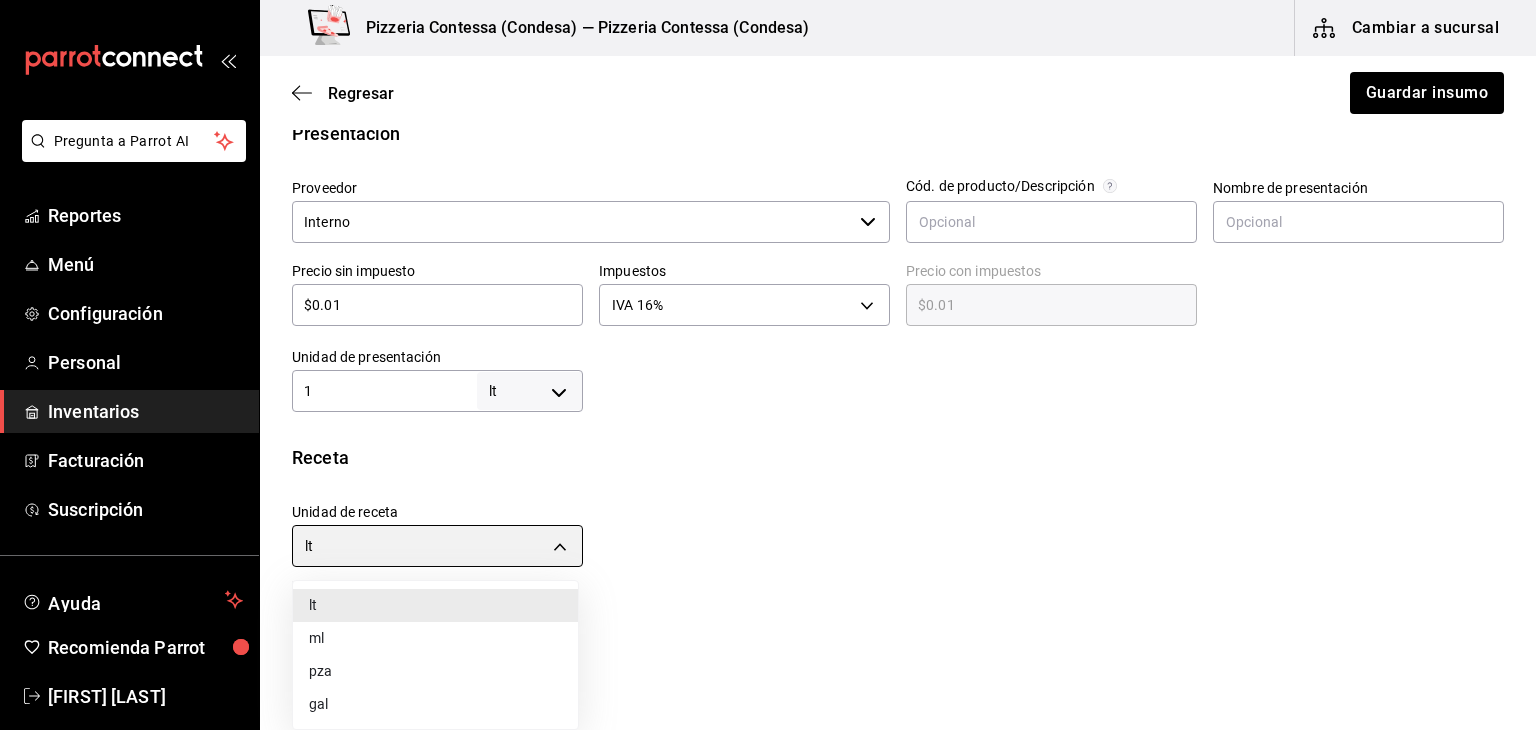 type on "MILLILITER" 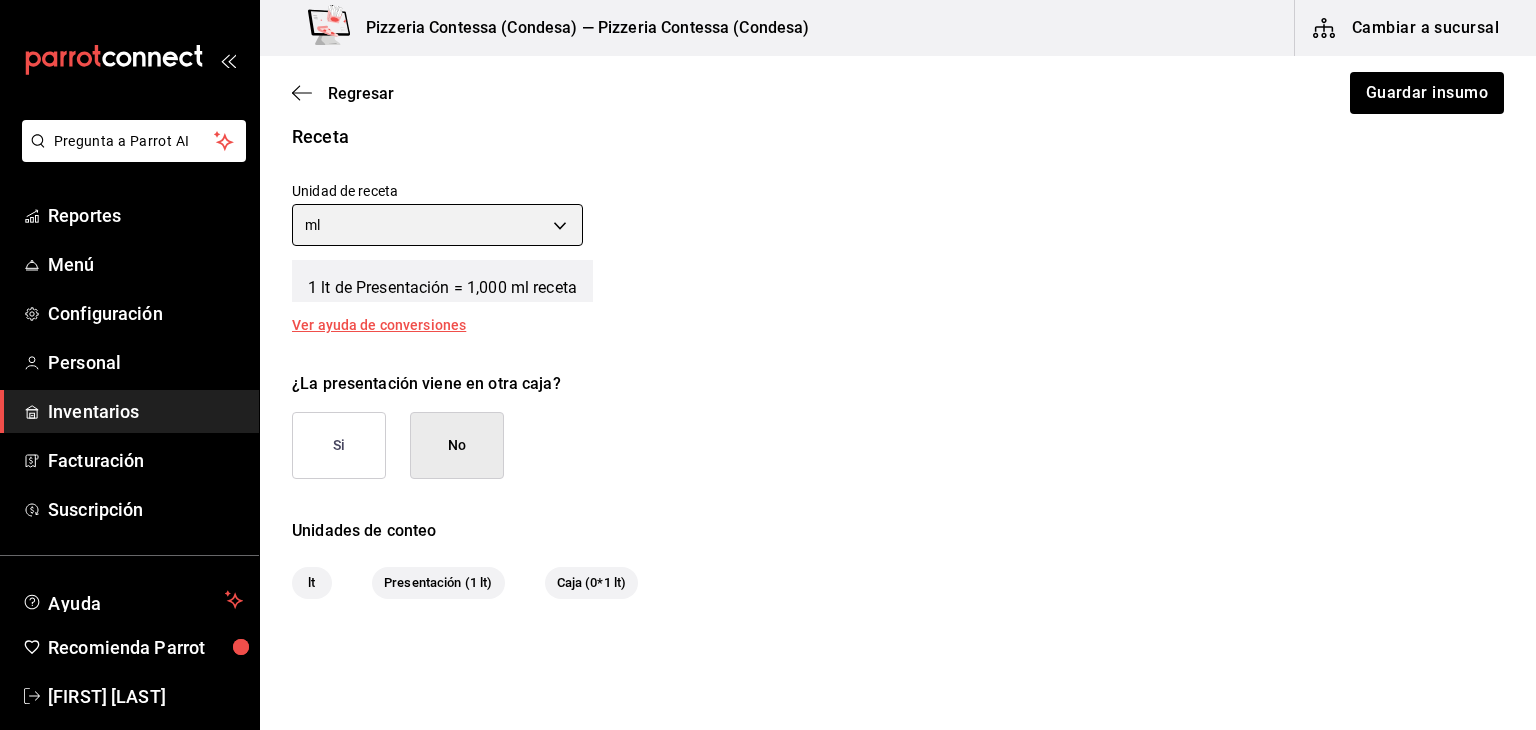 scroll, scrollTop: 772, scrollLeft: 0, axis: vertical 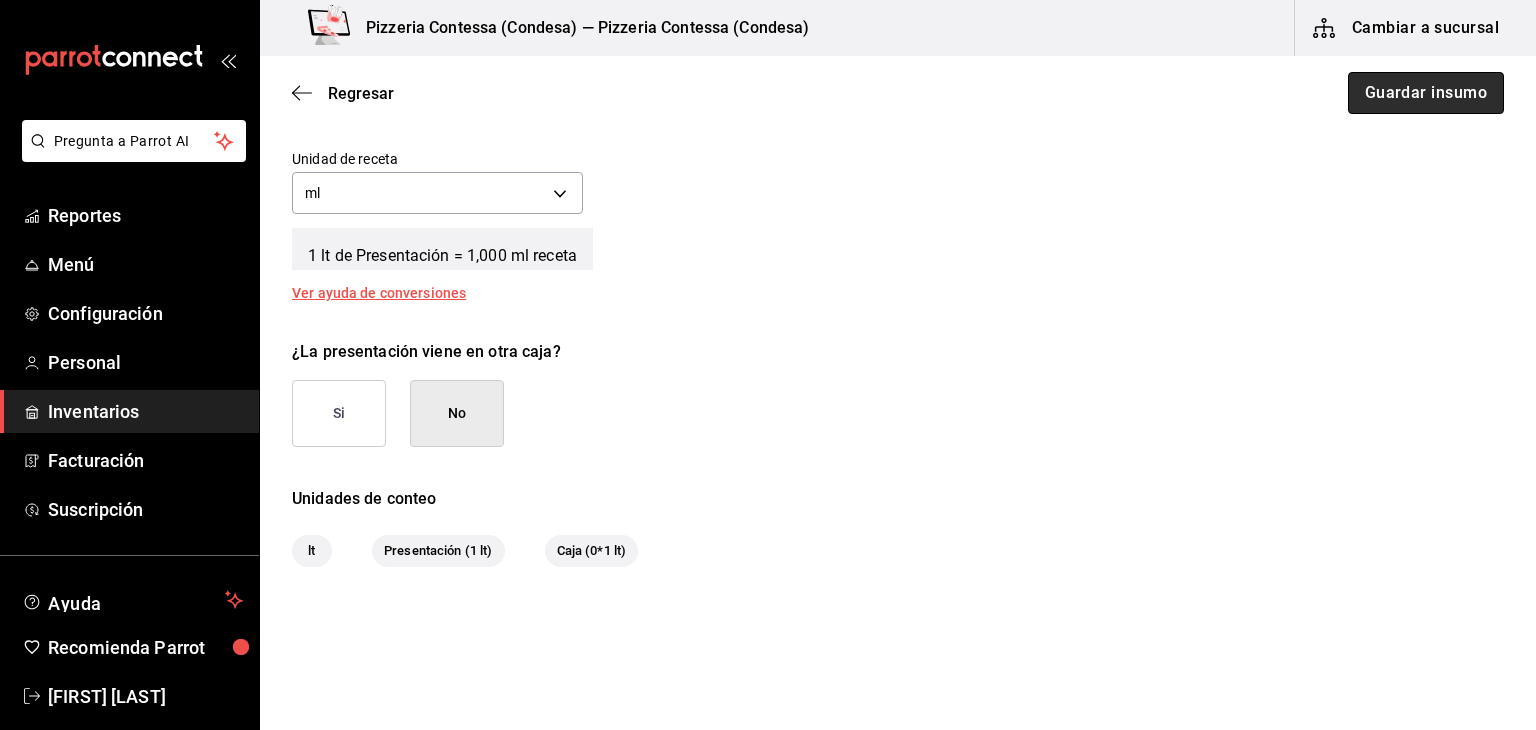 click on "Guardar insumo" at bounding box center (1426, 93) 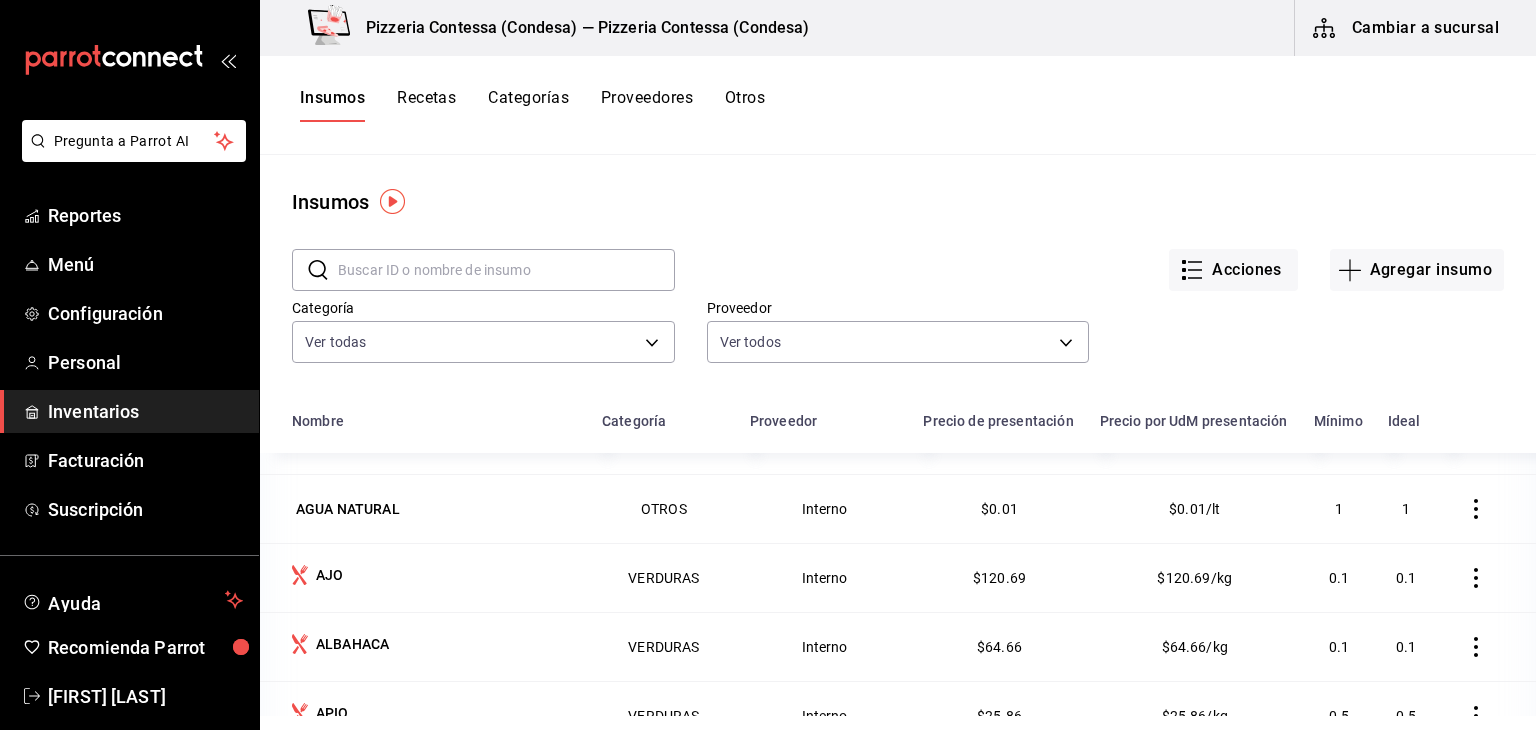 scroll, scrollTop: 395, scrollLeft: 0, axis: vertical 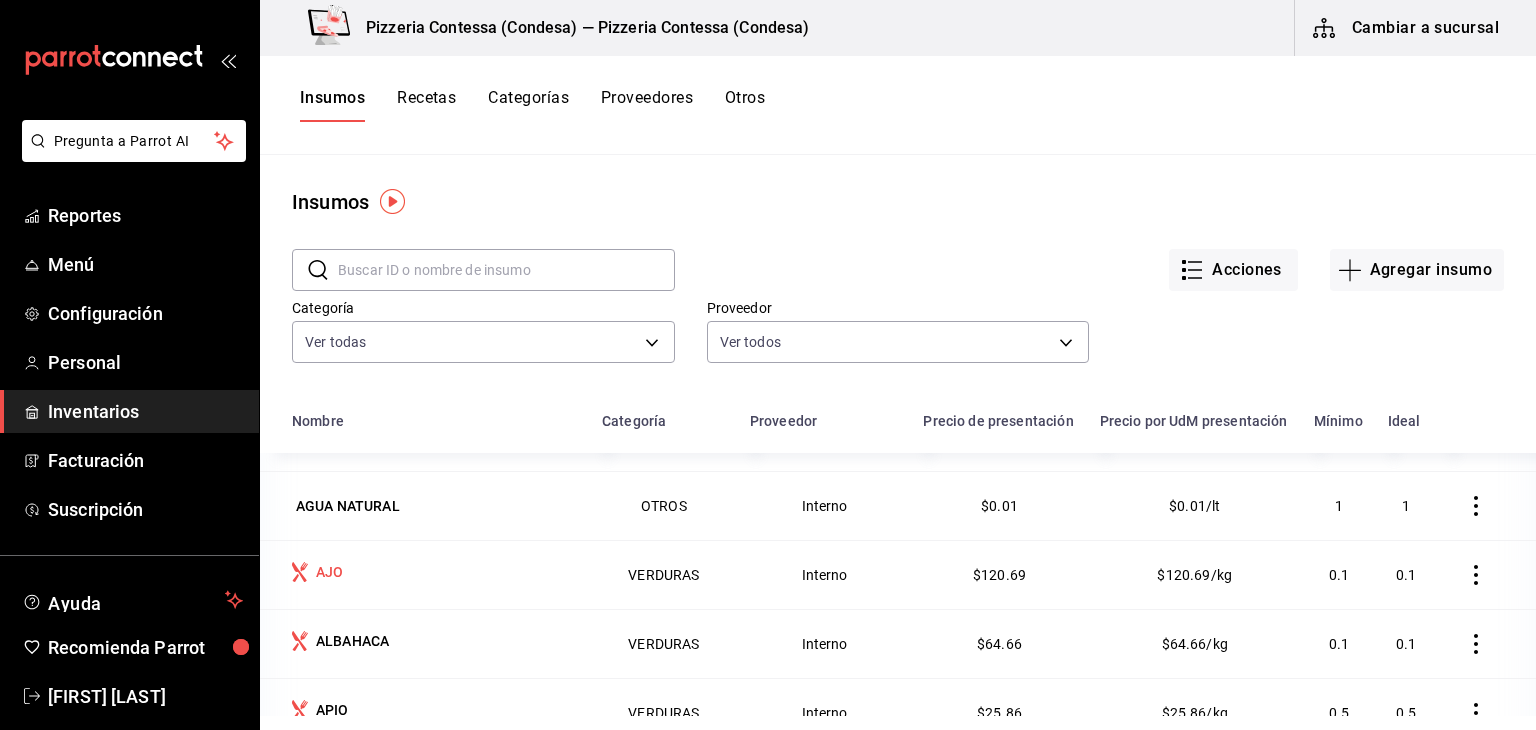 click on "AJO" at bounding box center [329, 572] 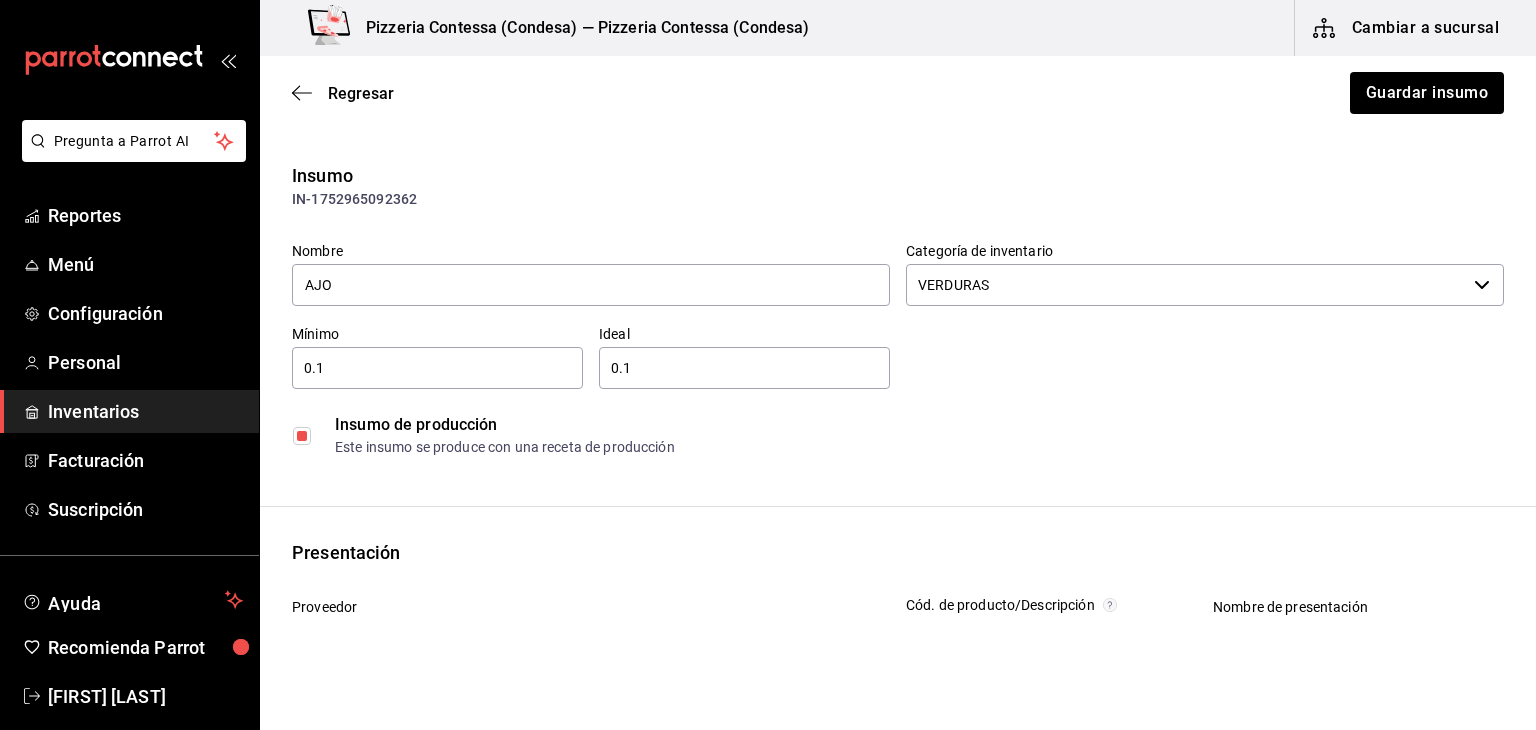 click at bounding box center (302, 436) 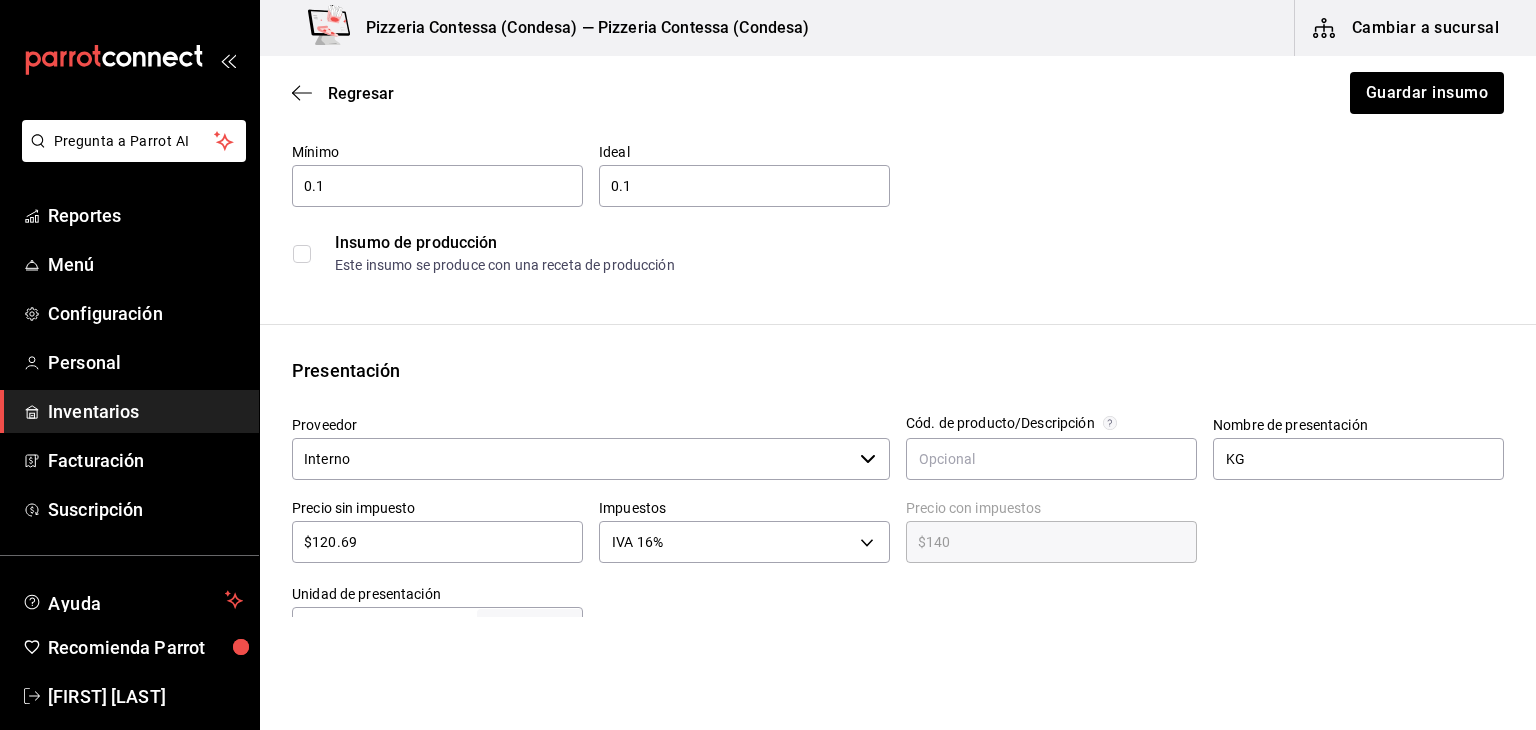 scroll, scrollTop: 188, scrollLeft: 0, axis: vertical 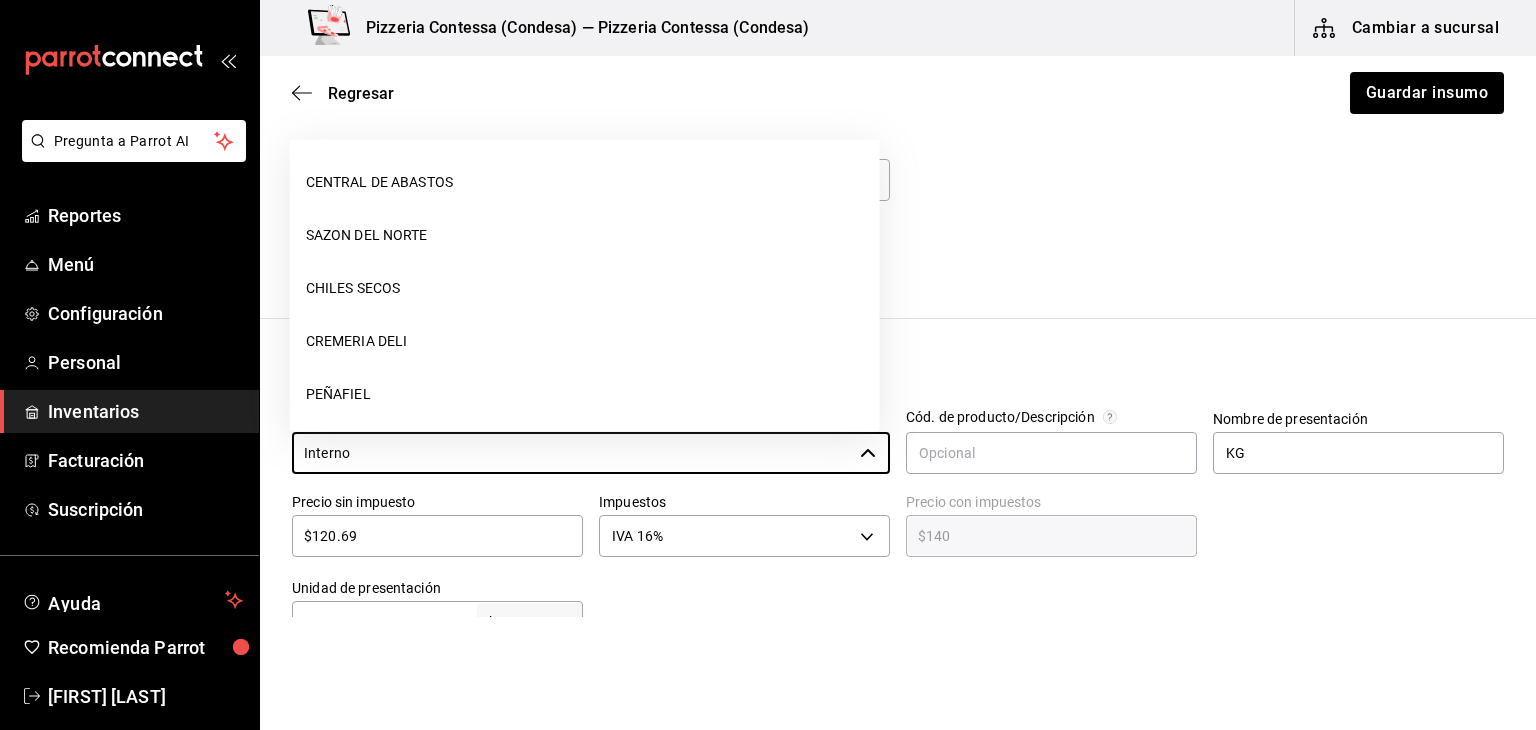 click on "Interno" at bounding box center (572, 453) 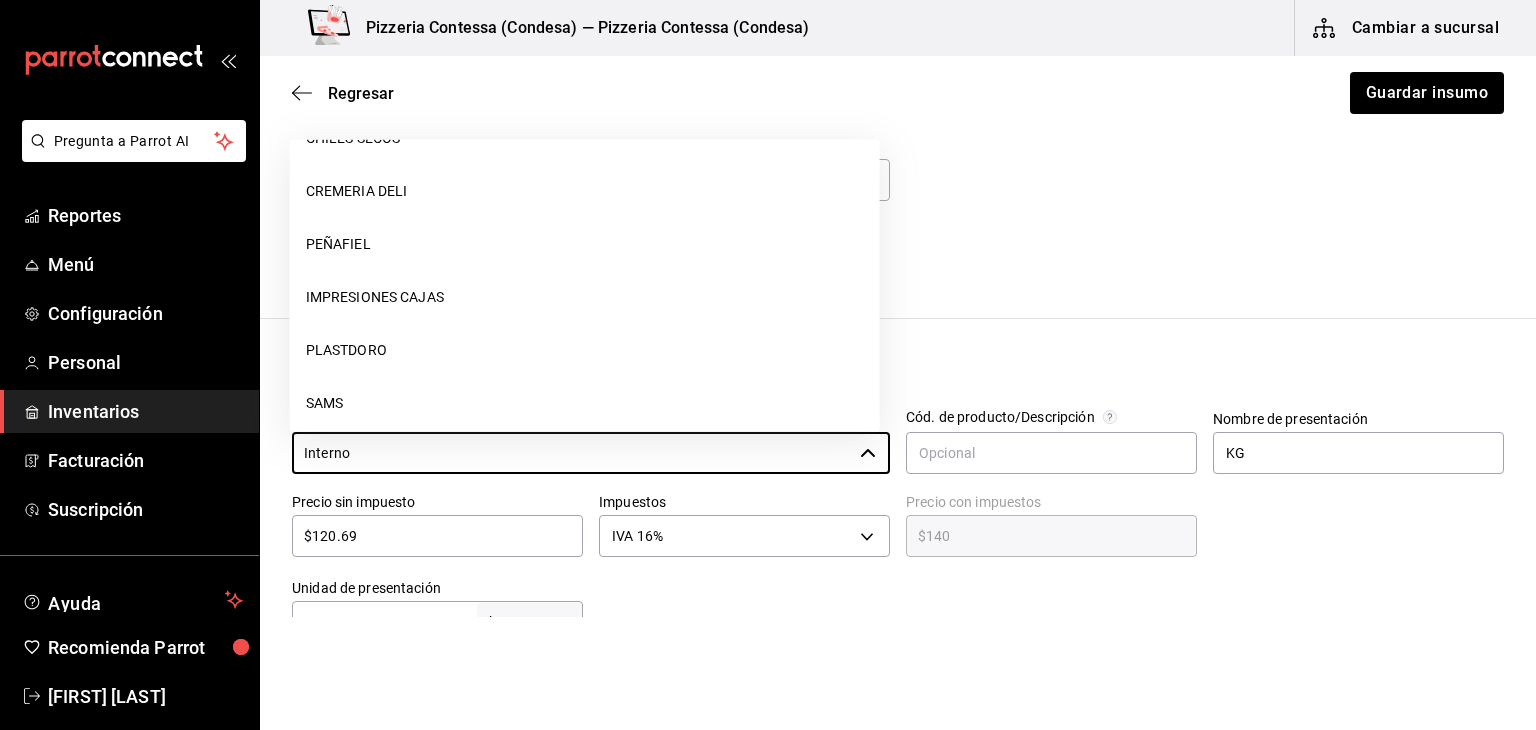scroll, scrollTop: 0, scrollLeft: 0, axis: both 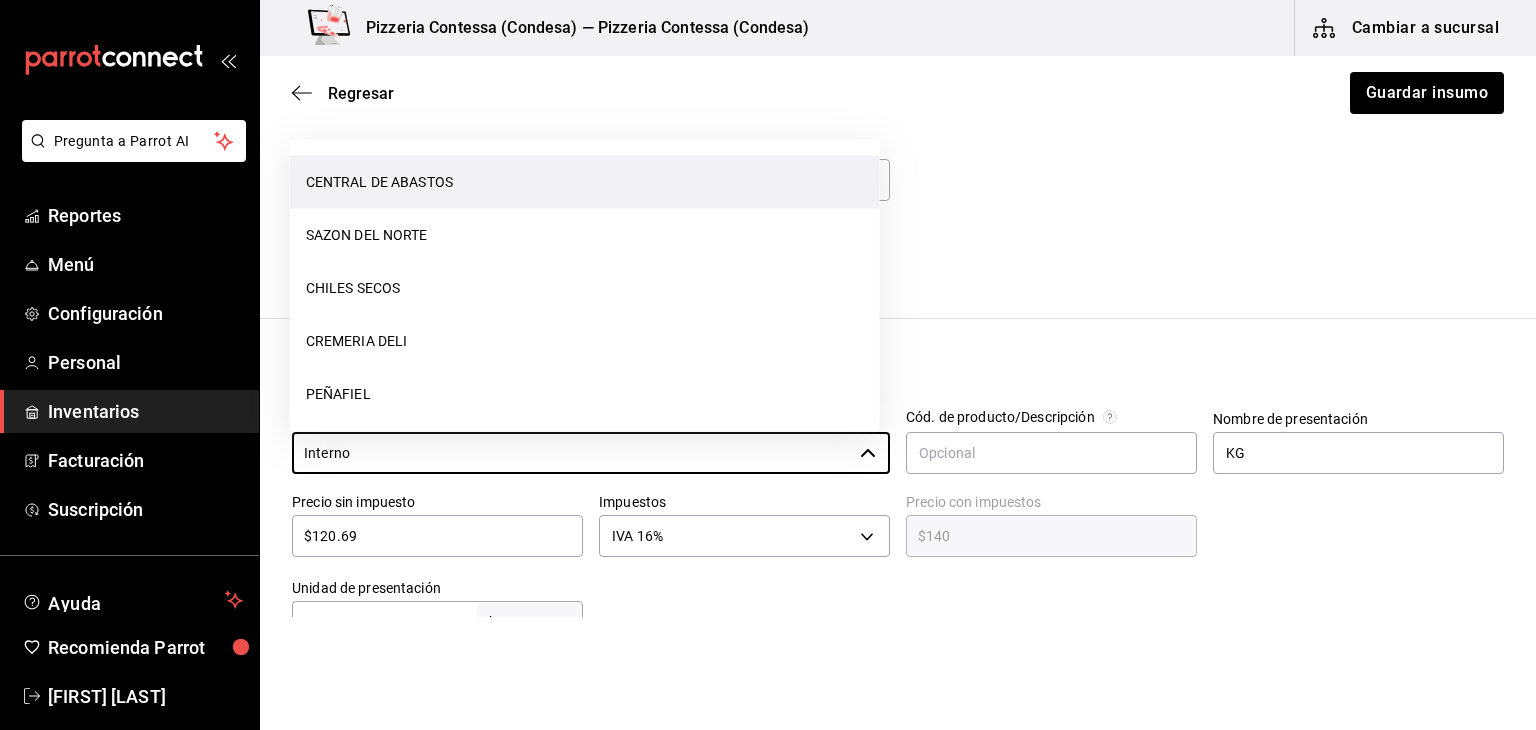 click on "CENTRAL DE ABASTOS" at bounding box center [585, 182] 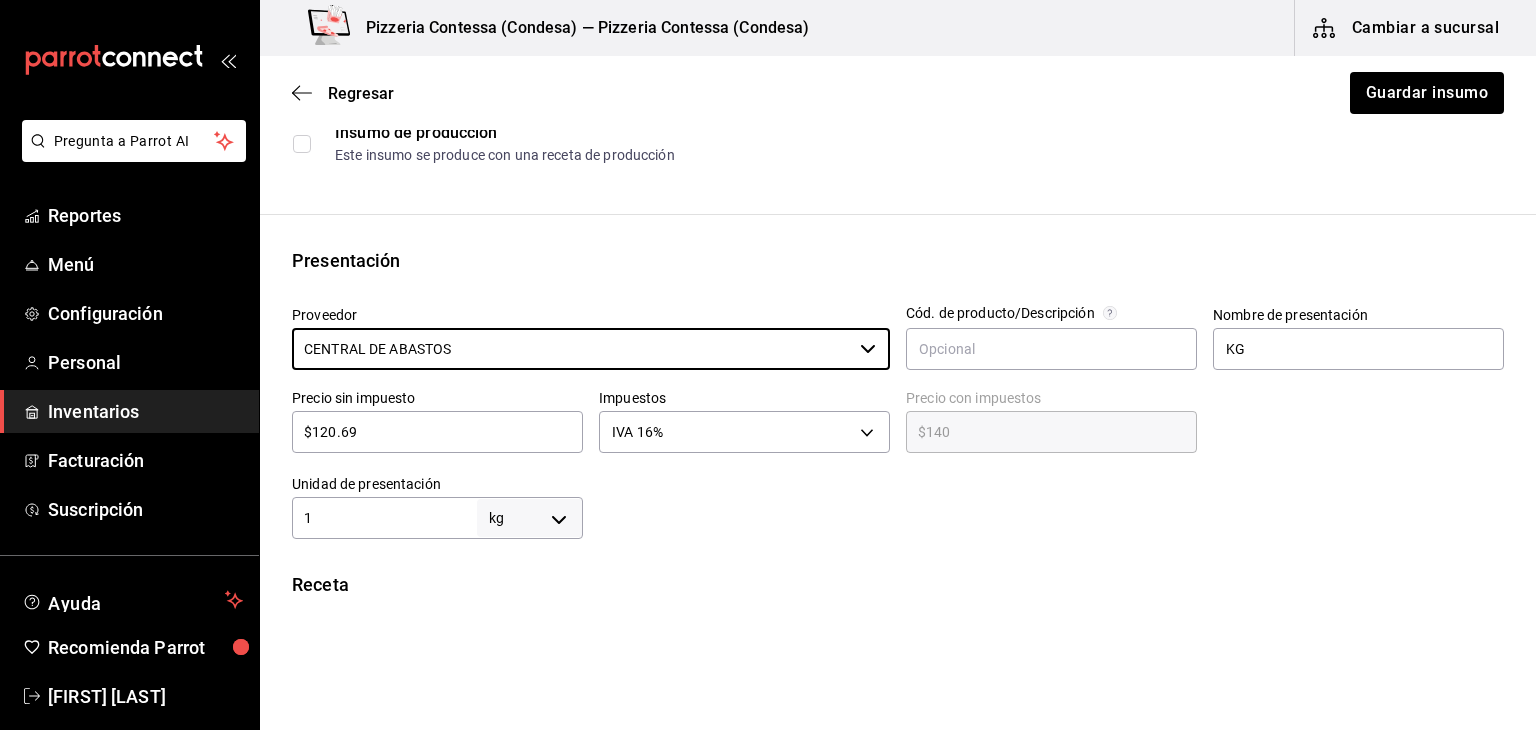 scroll, scrollTop: 294, scrollLeft: 0, axis: vertical 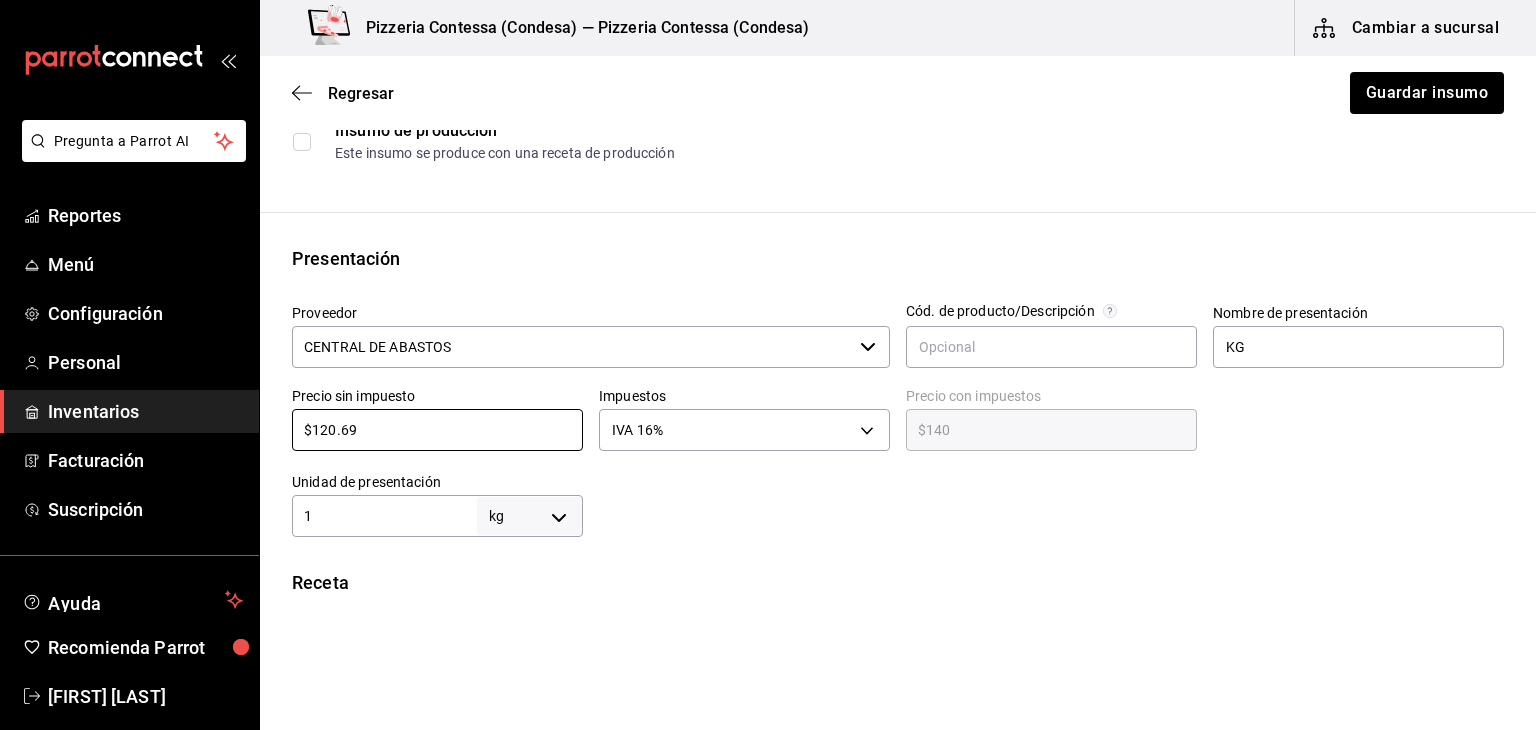 drag, startPoint x: 368, startPoint y: 433, endPoint x: 223, endPoint y: 413, distance: 146.37282 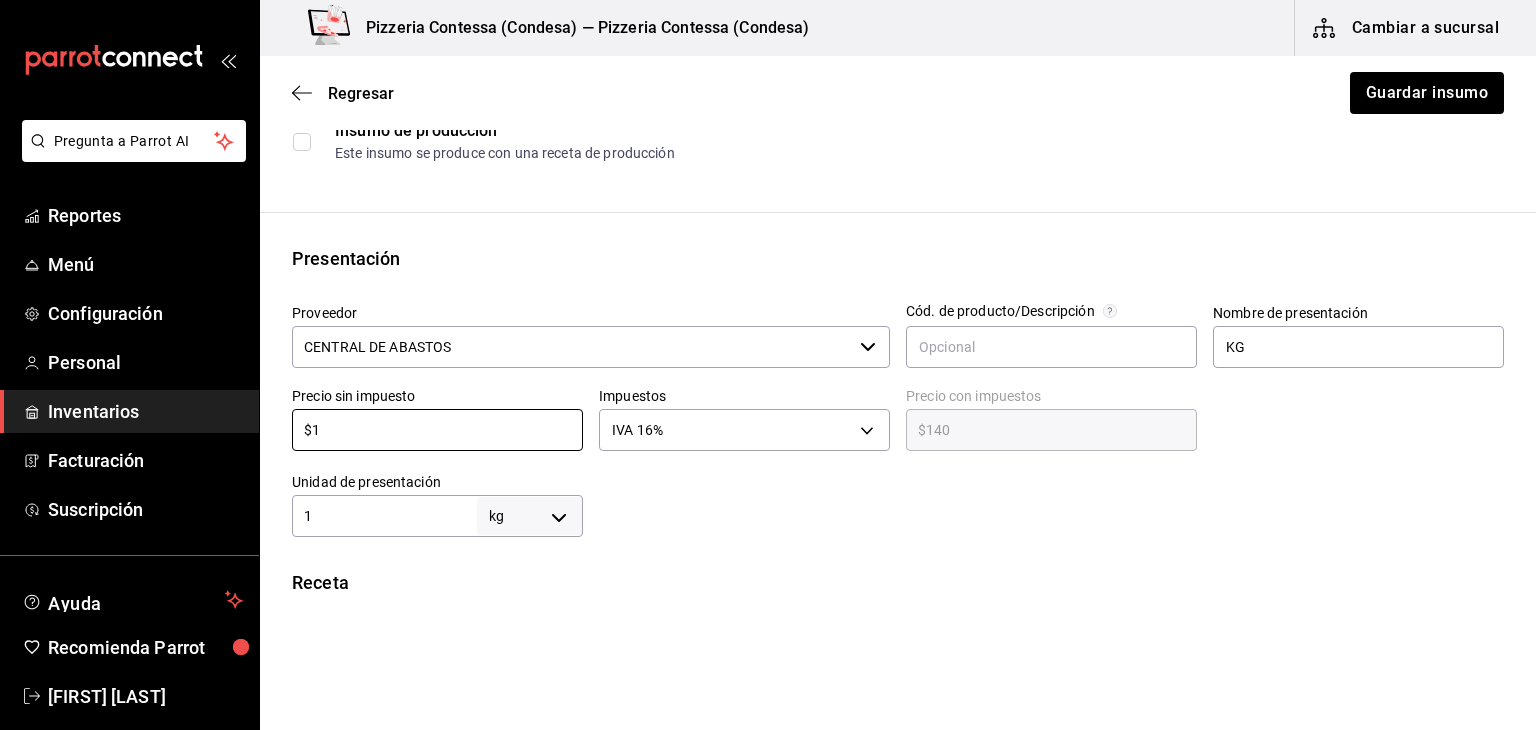 type on "$1.16" 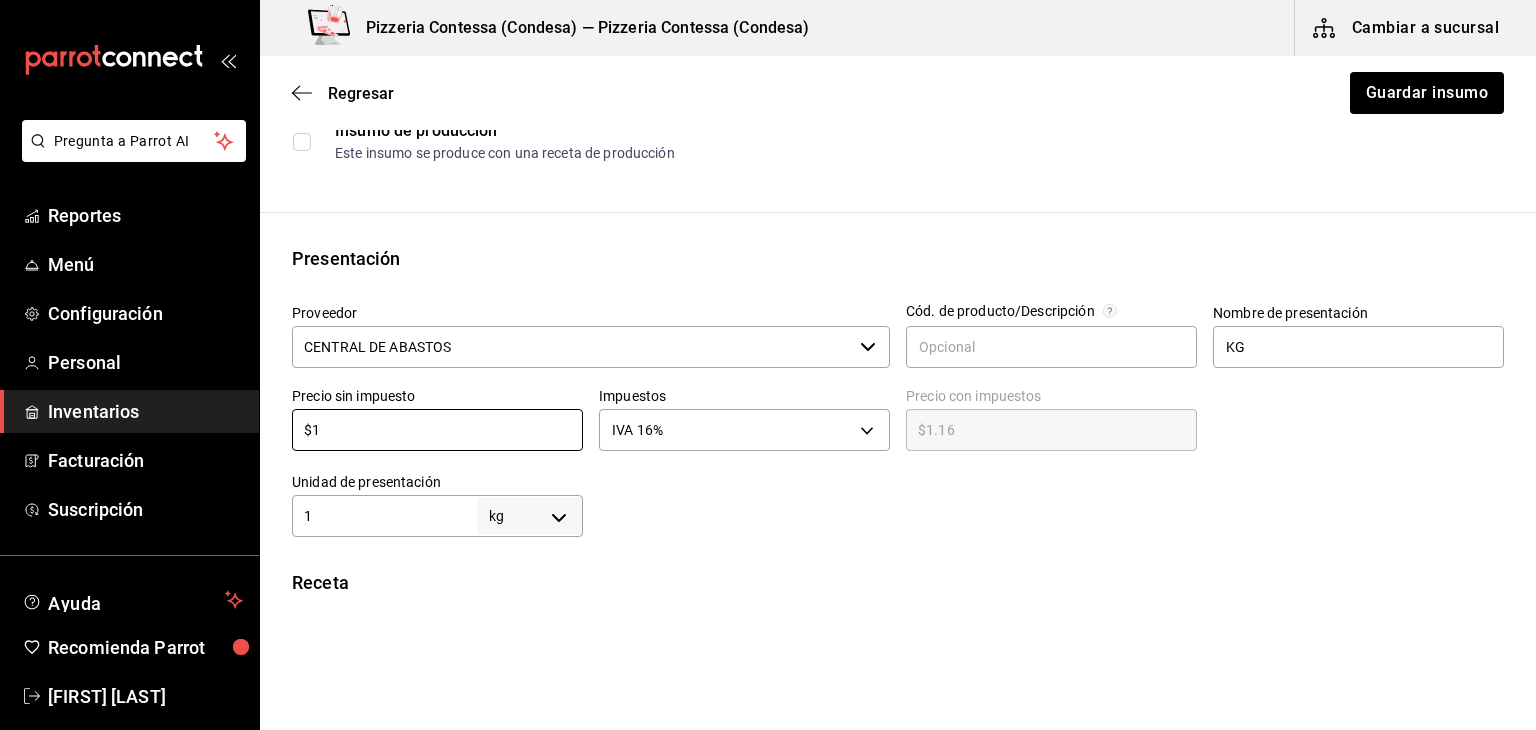 type on "$14" 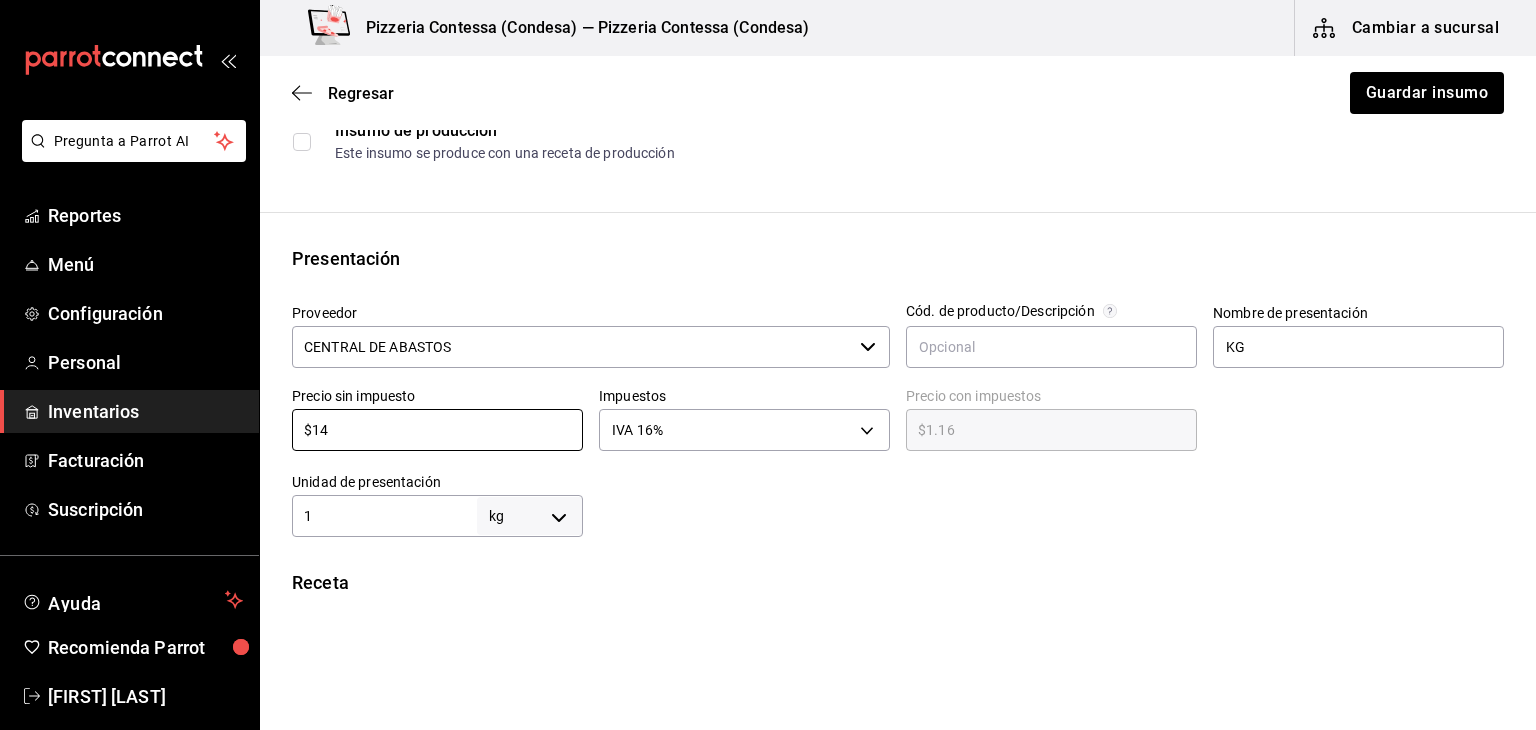 type on "$[PRICE]" 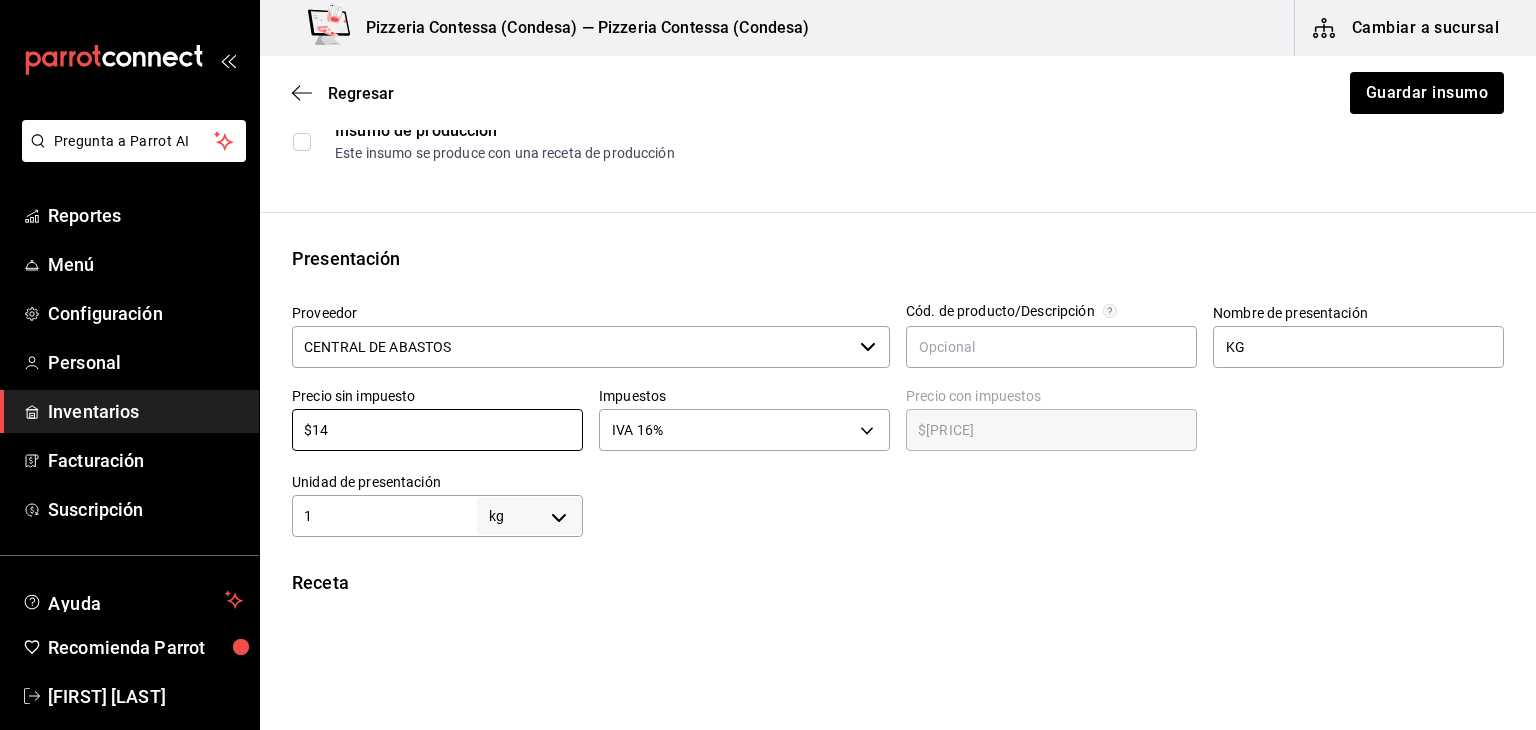 type on "$140" 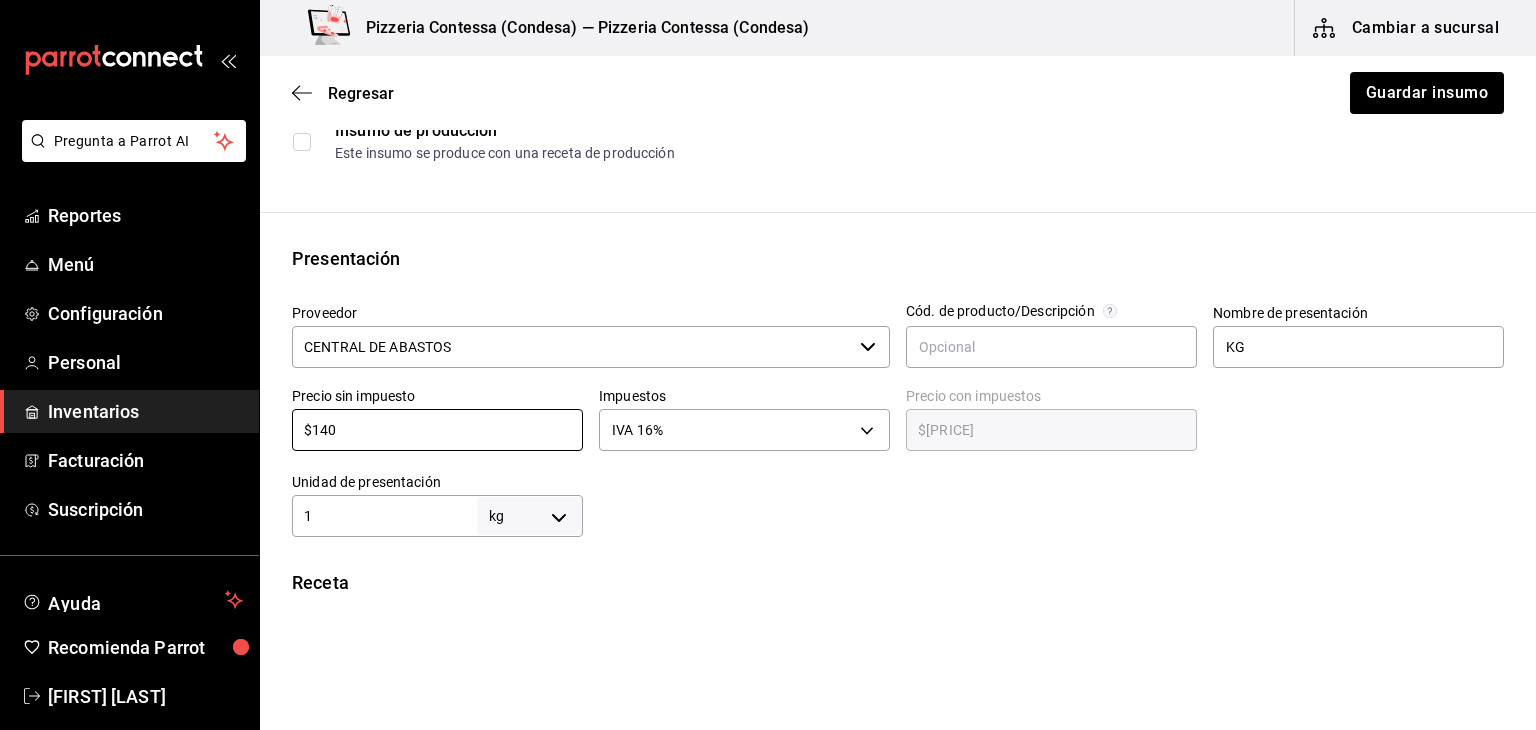 type on "$162.40" 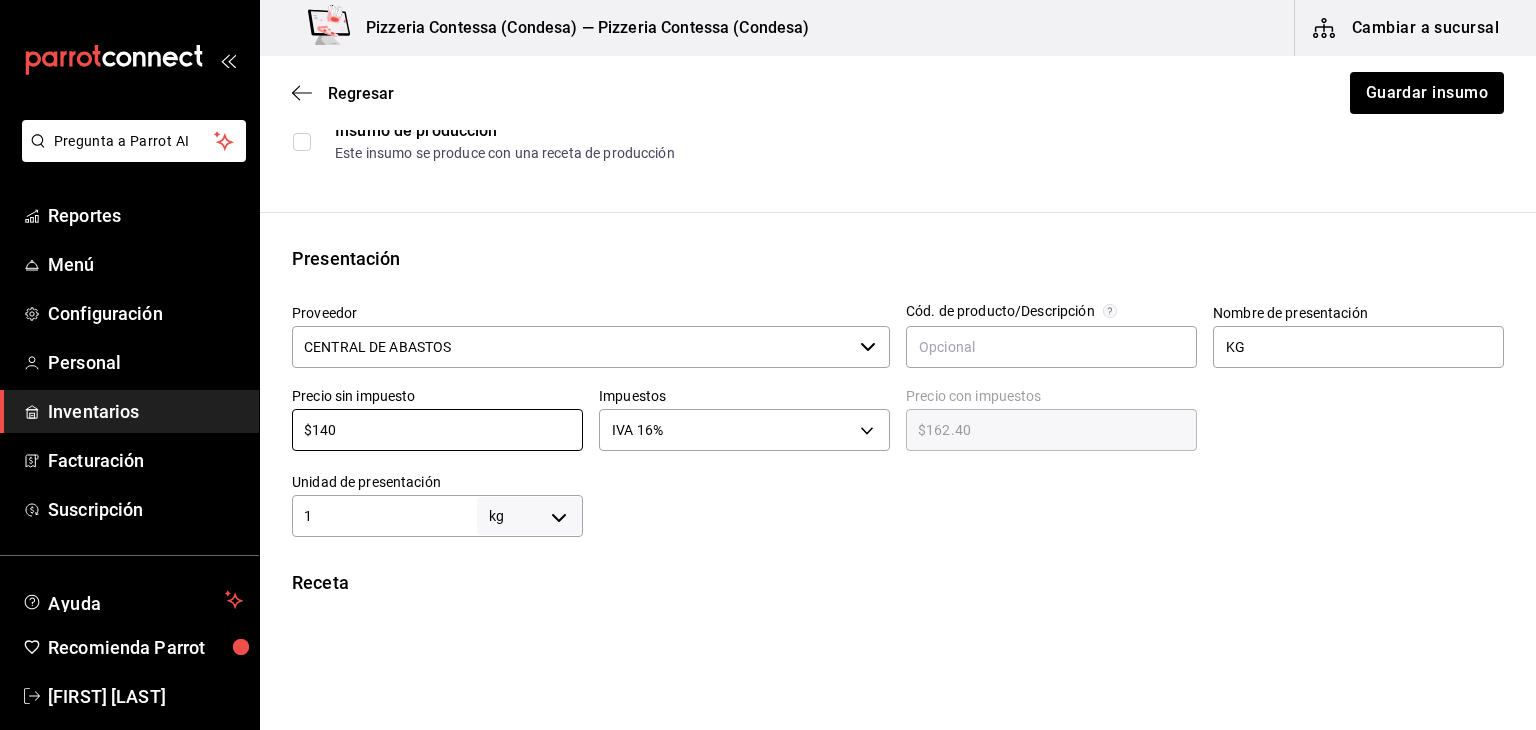 type on "$140" 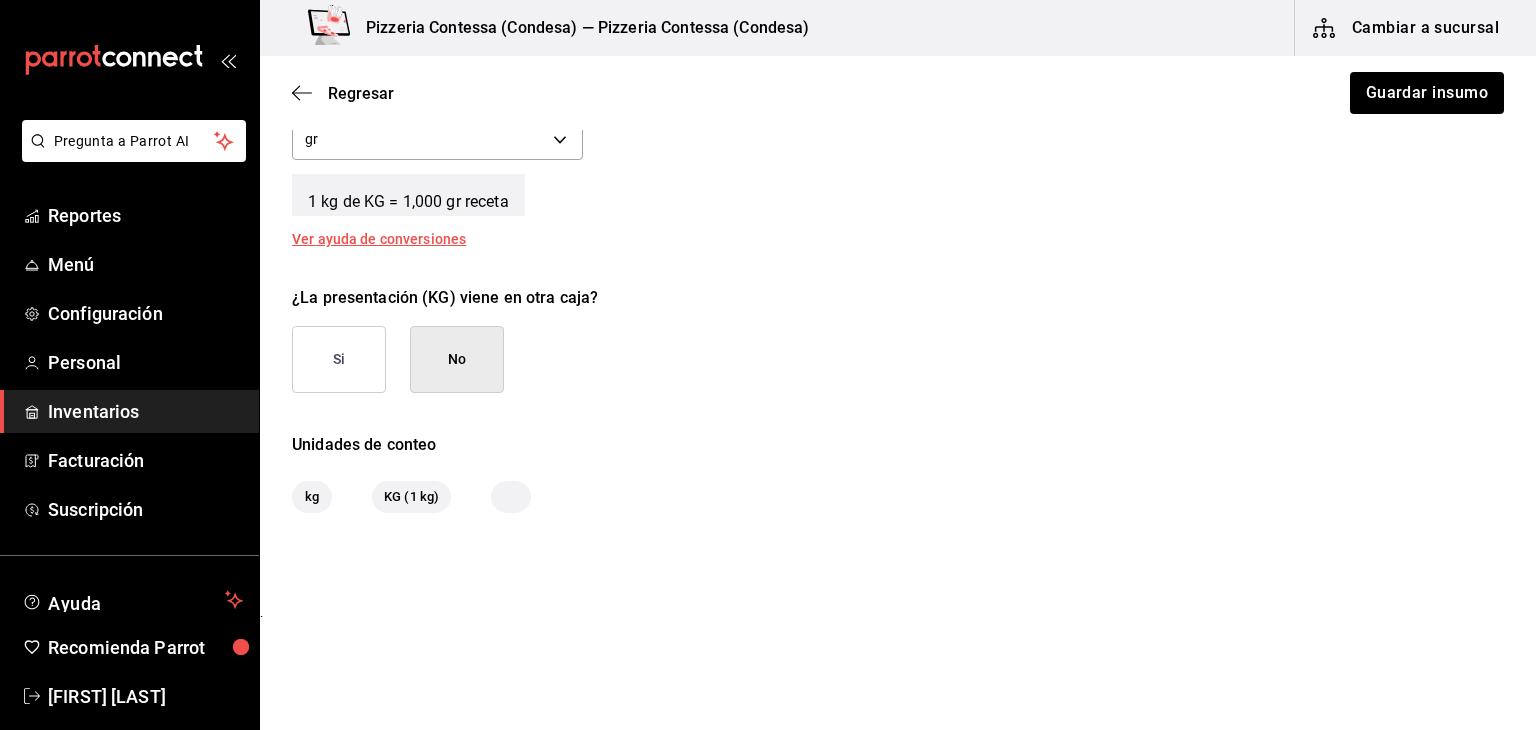 scroll, scrollTop: 827, scrollLeft: 0, axis: vertical 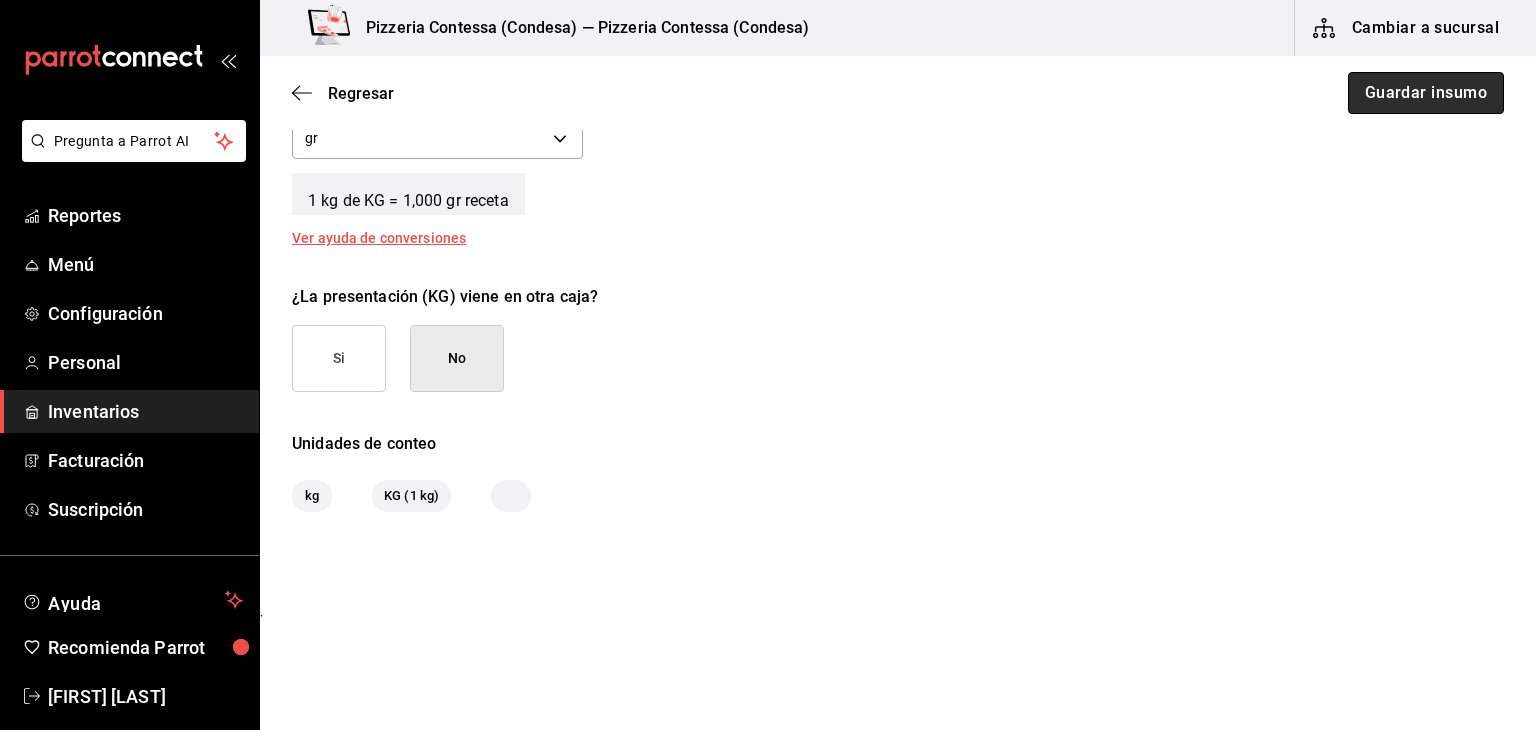 click on "Guardar insumo" at bounding box center [1426, 93] 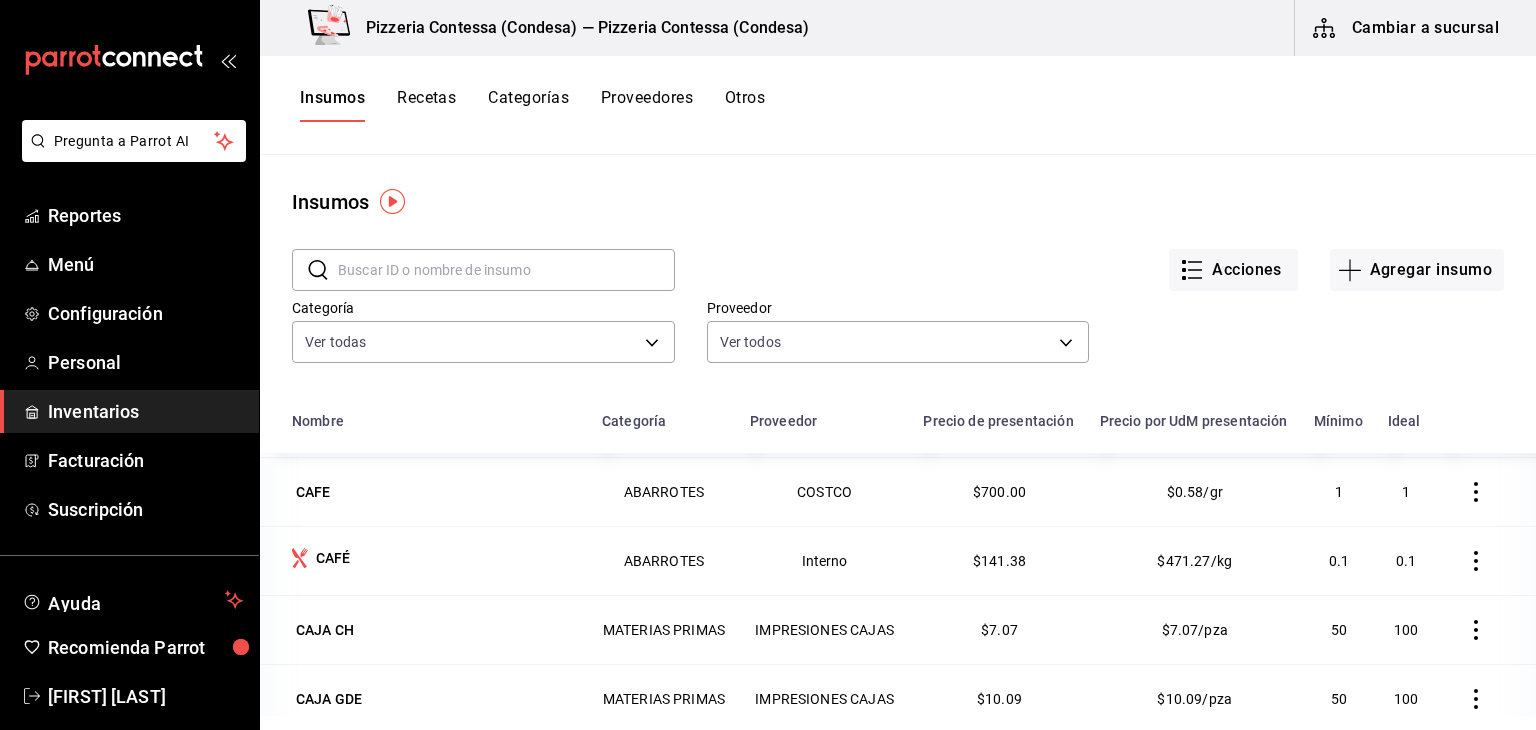 scroll, scrollTop: 891, scrollLeft: 0, axis: vertical 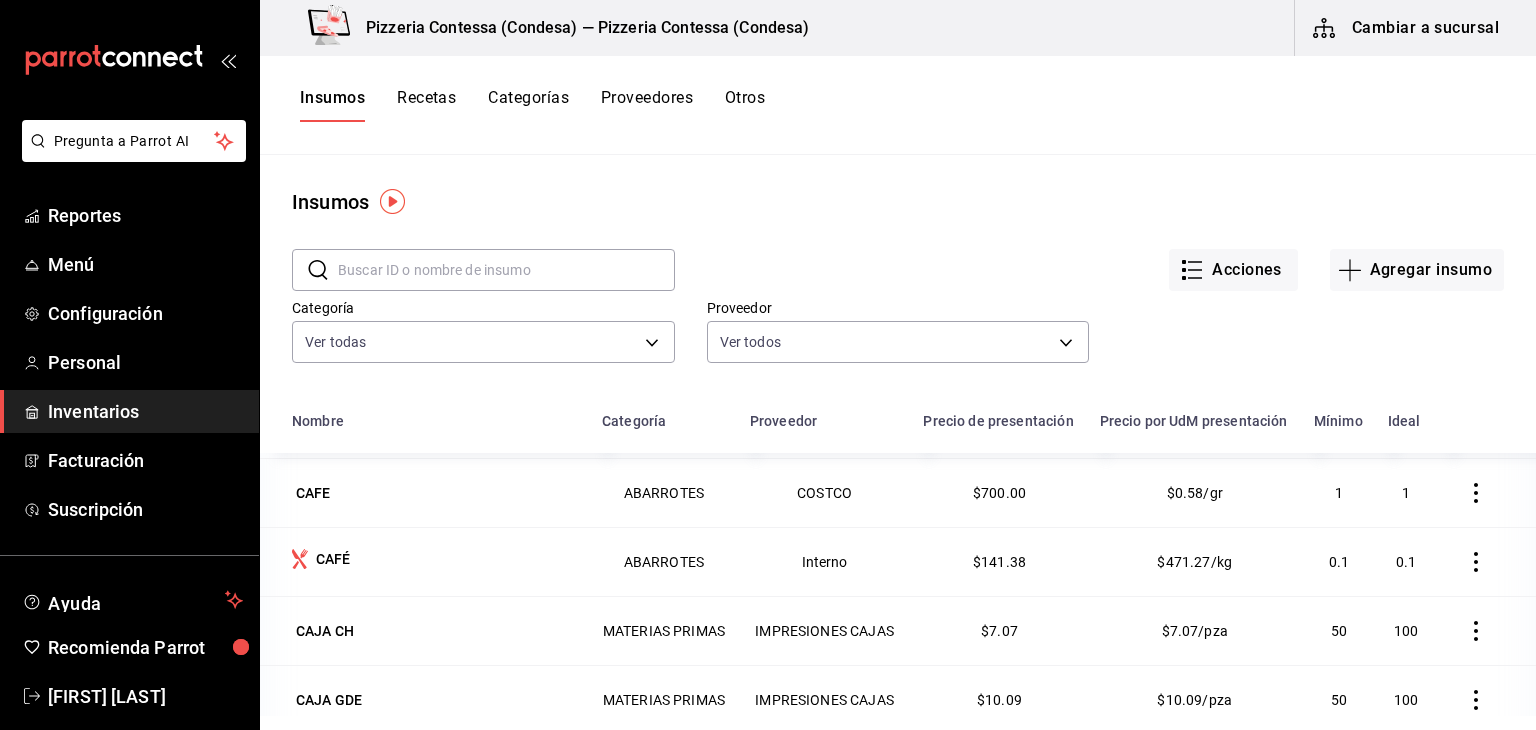 click 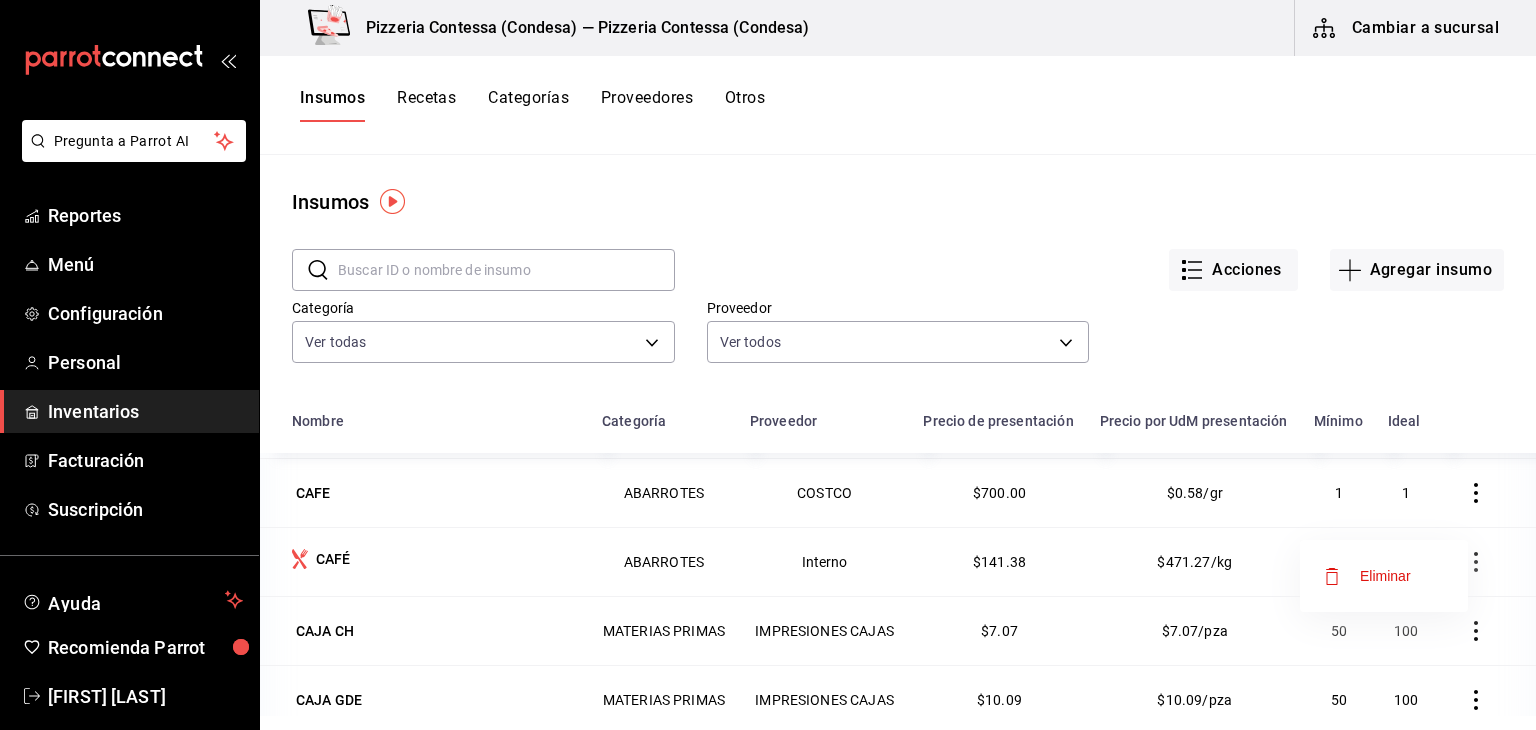 click on "Eliminar" at bounding box center (1385, 576) 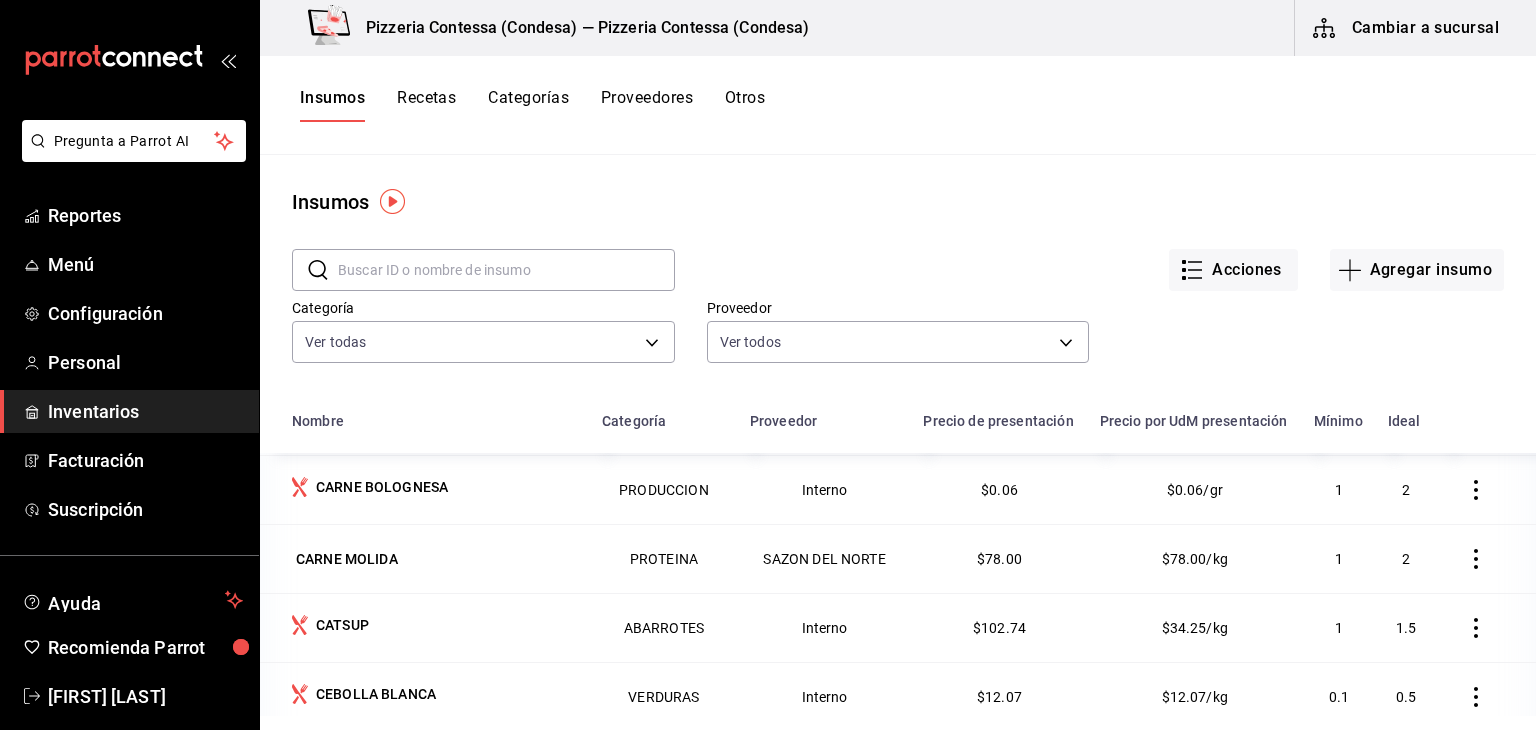 scroll, scrollTop: 1175, scrollLeft: 0, axis: vertical 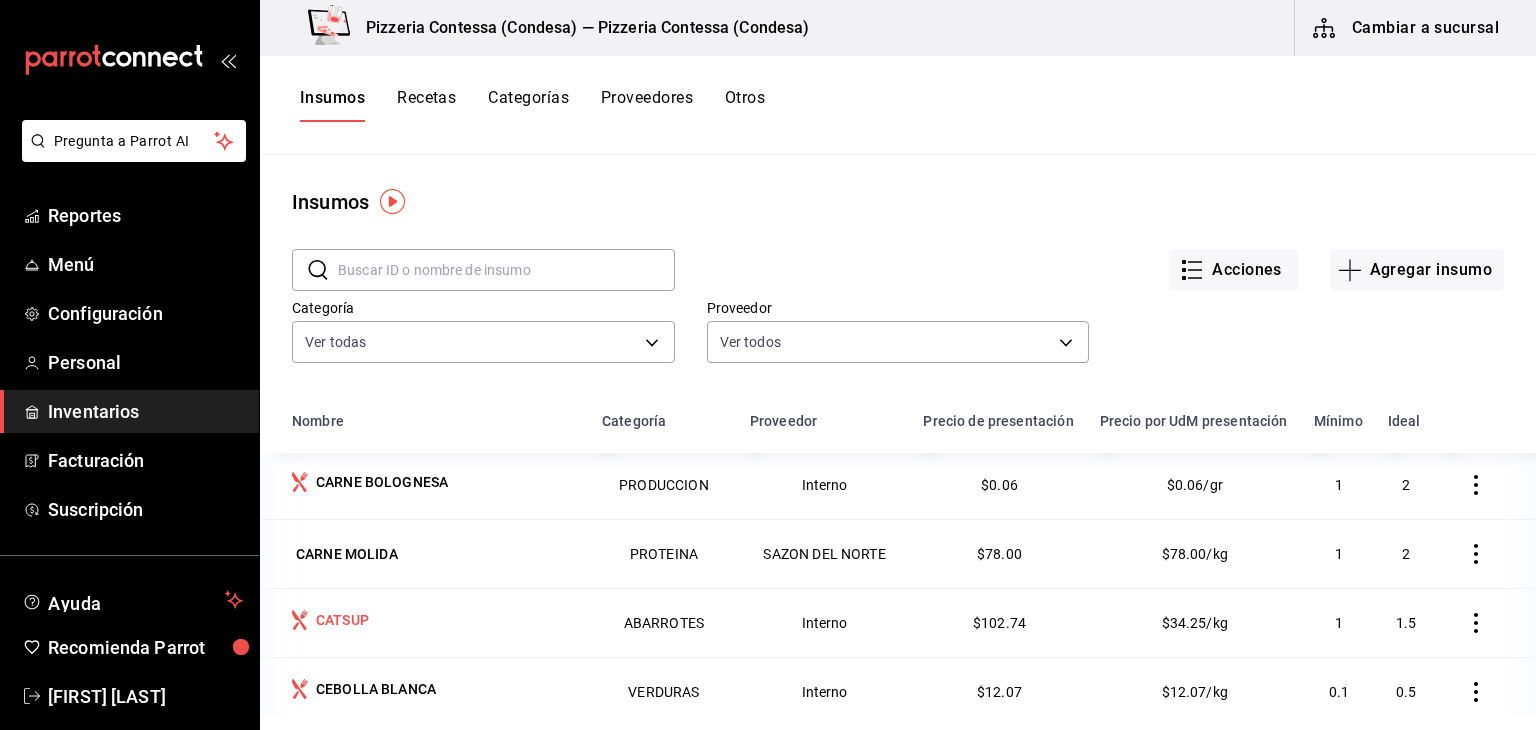 click on "CATSUP" at bounding box center (435, 622) 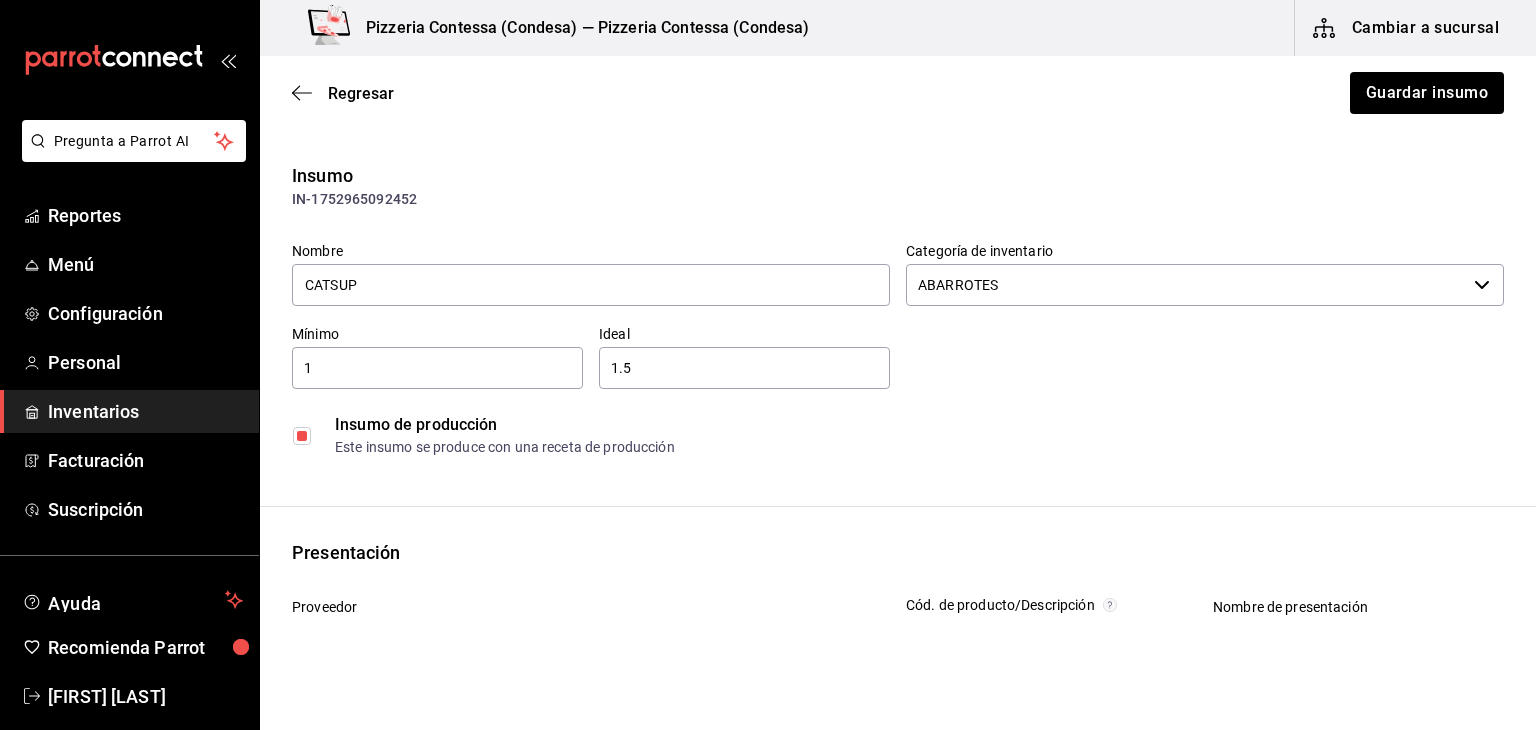 click at bounding box center [302, 436] 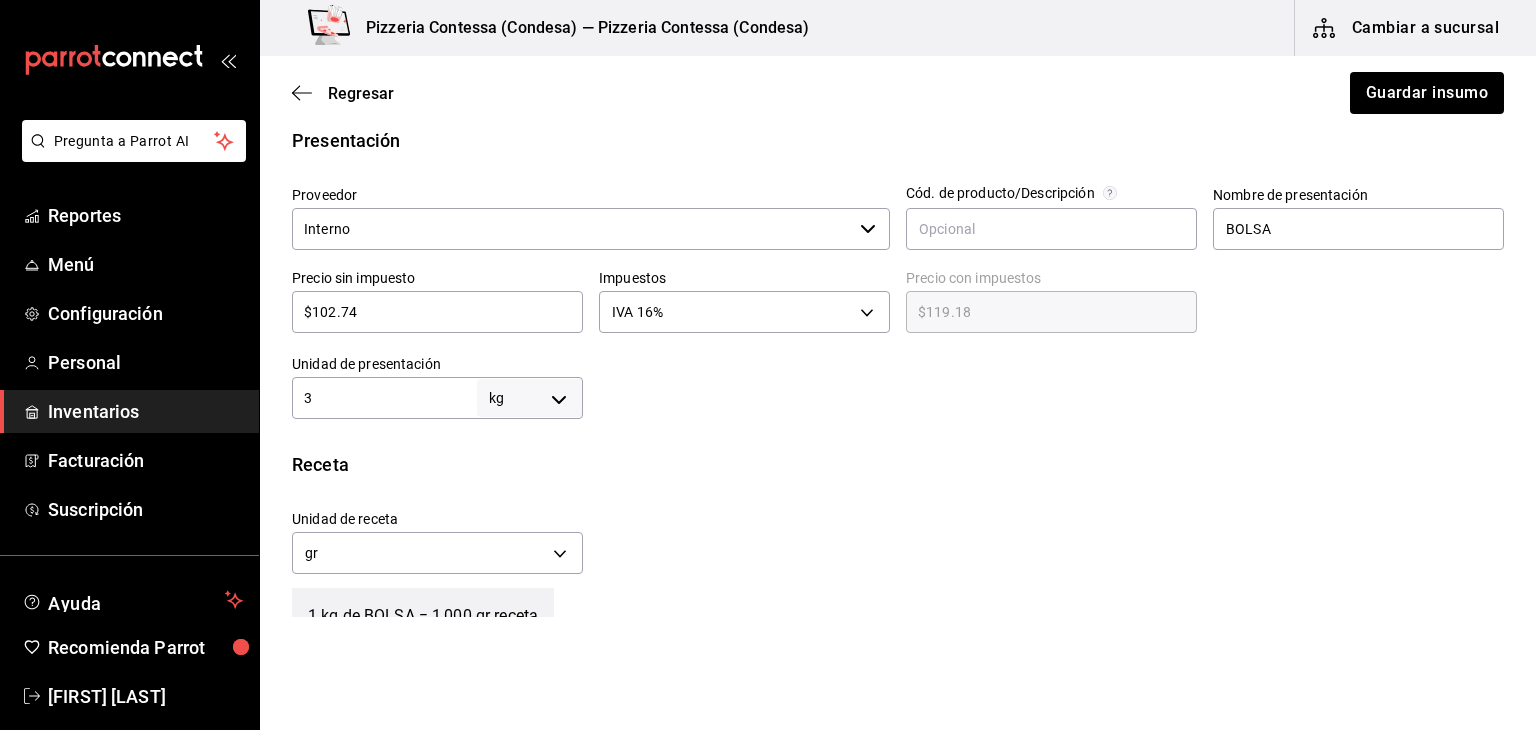 scroll, scrollTop: 415, scrollLeft: 0, axis: vertical 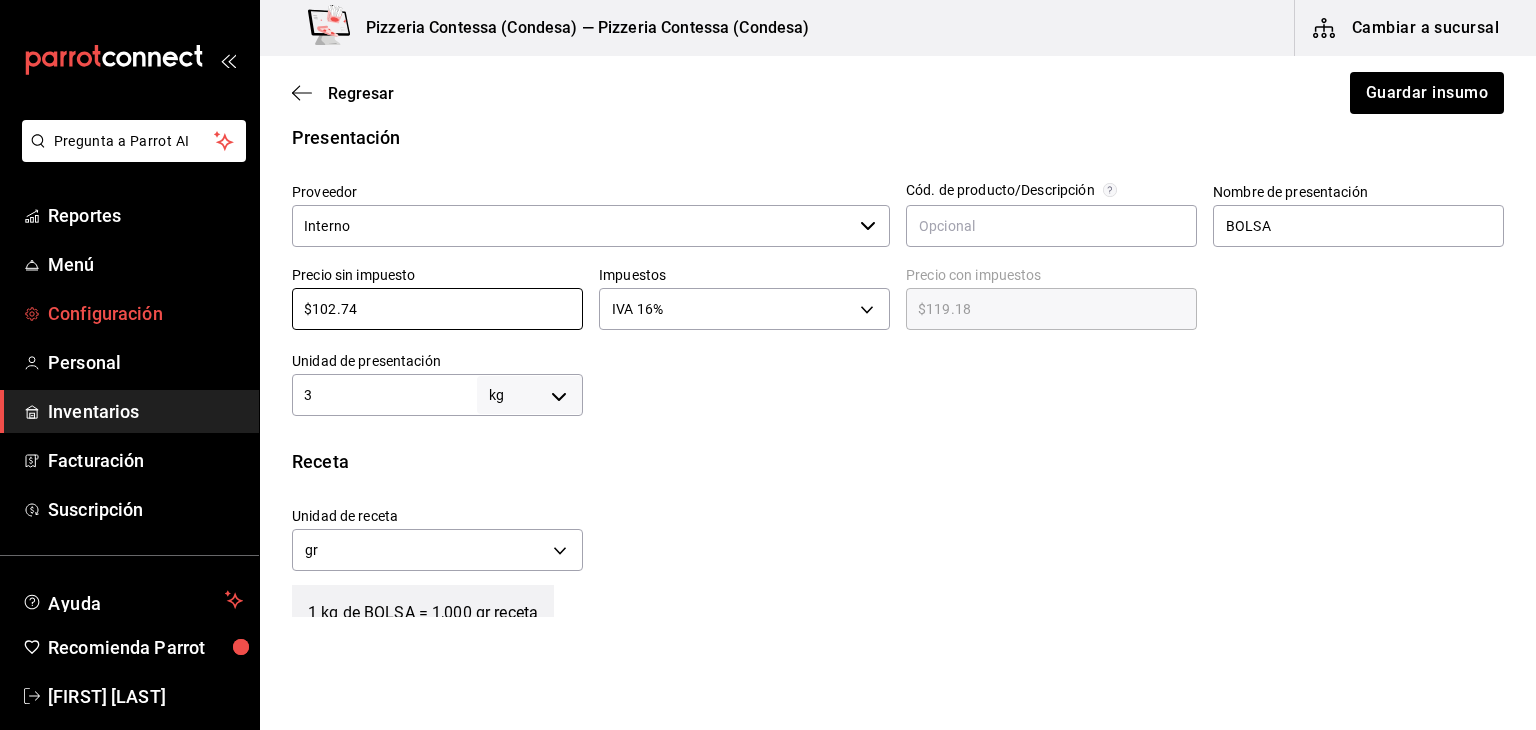 drag, startPoint x: 393, startPoint y: 297, endPoint x: 216, endPoint y: 296, distance: 177.00282 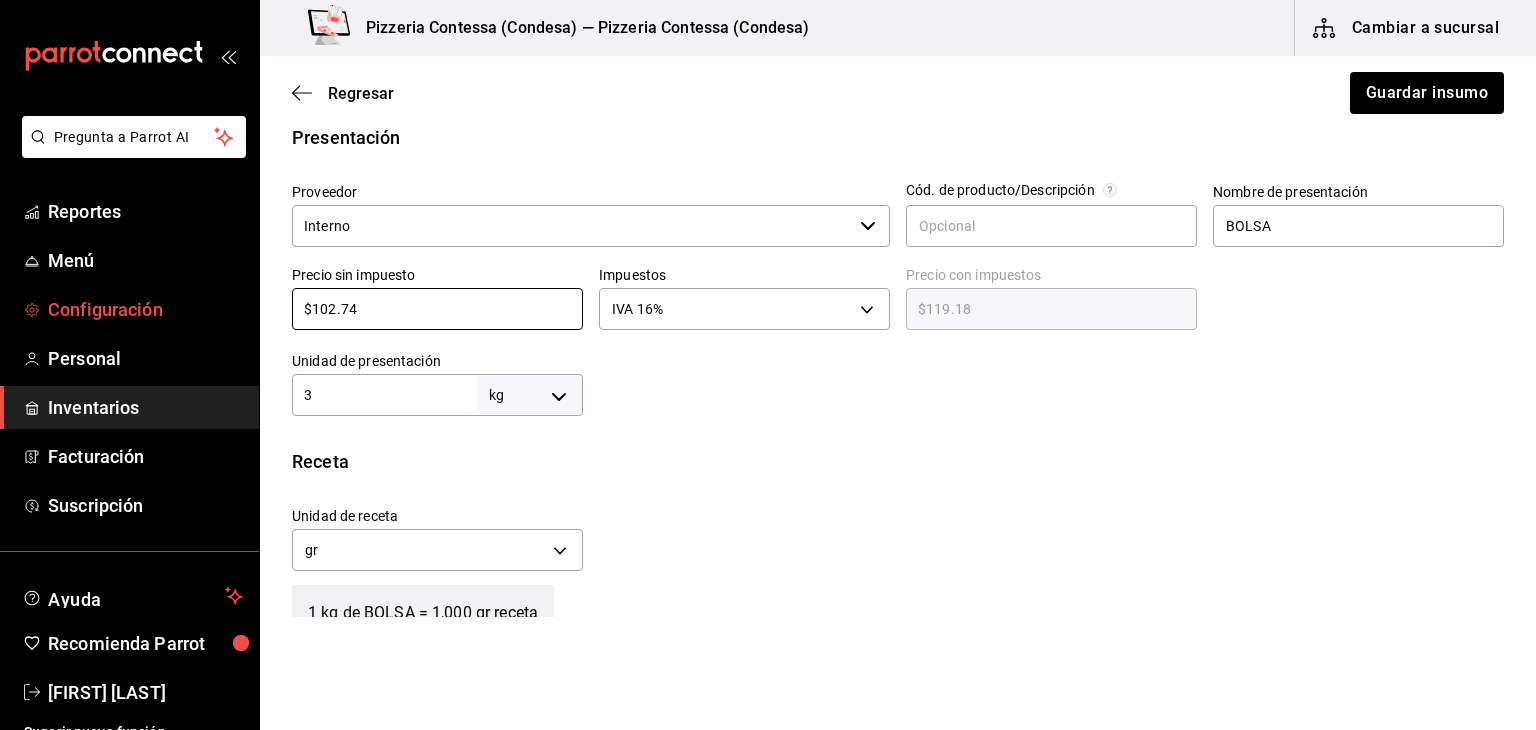 type on "$1" 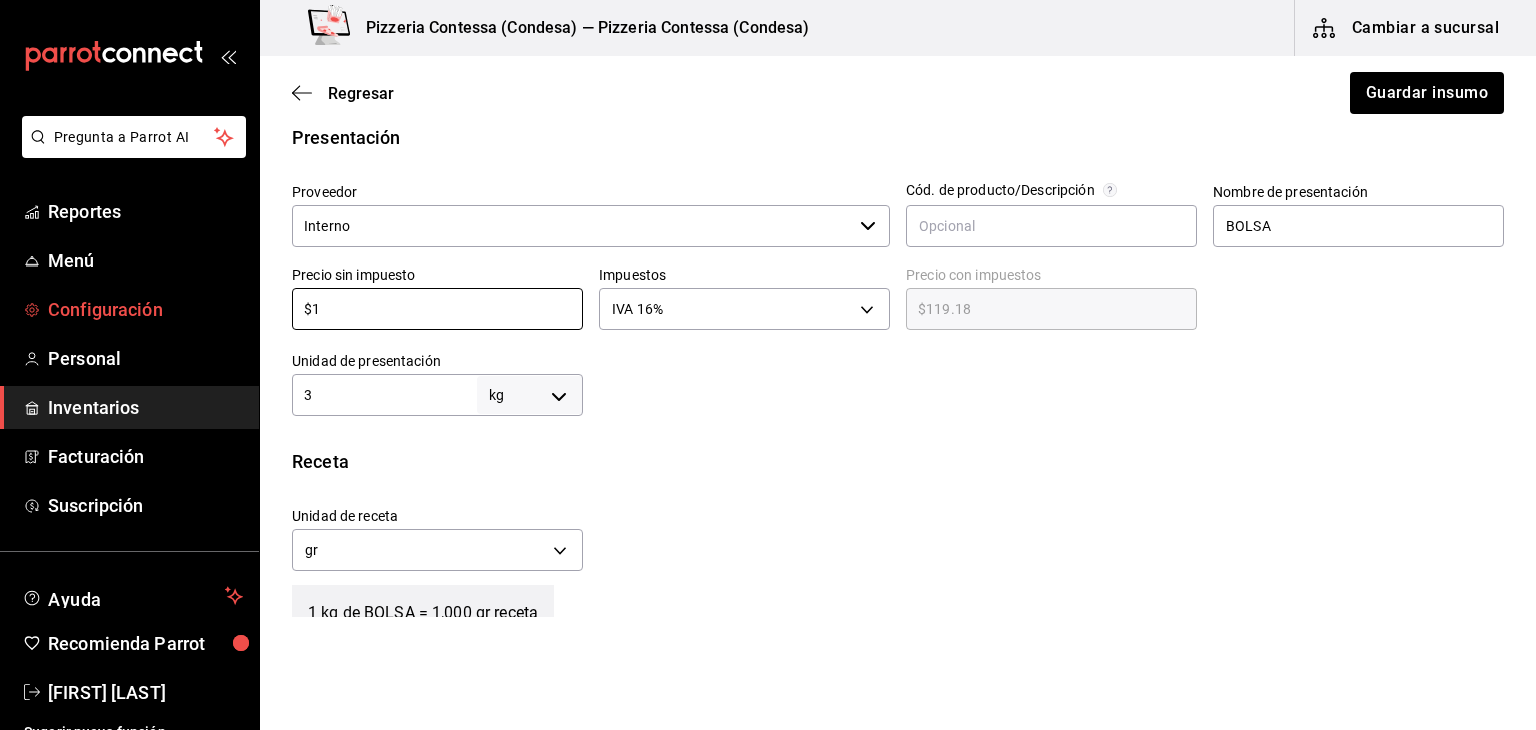type on "$1.16" 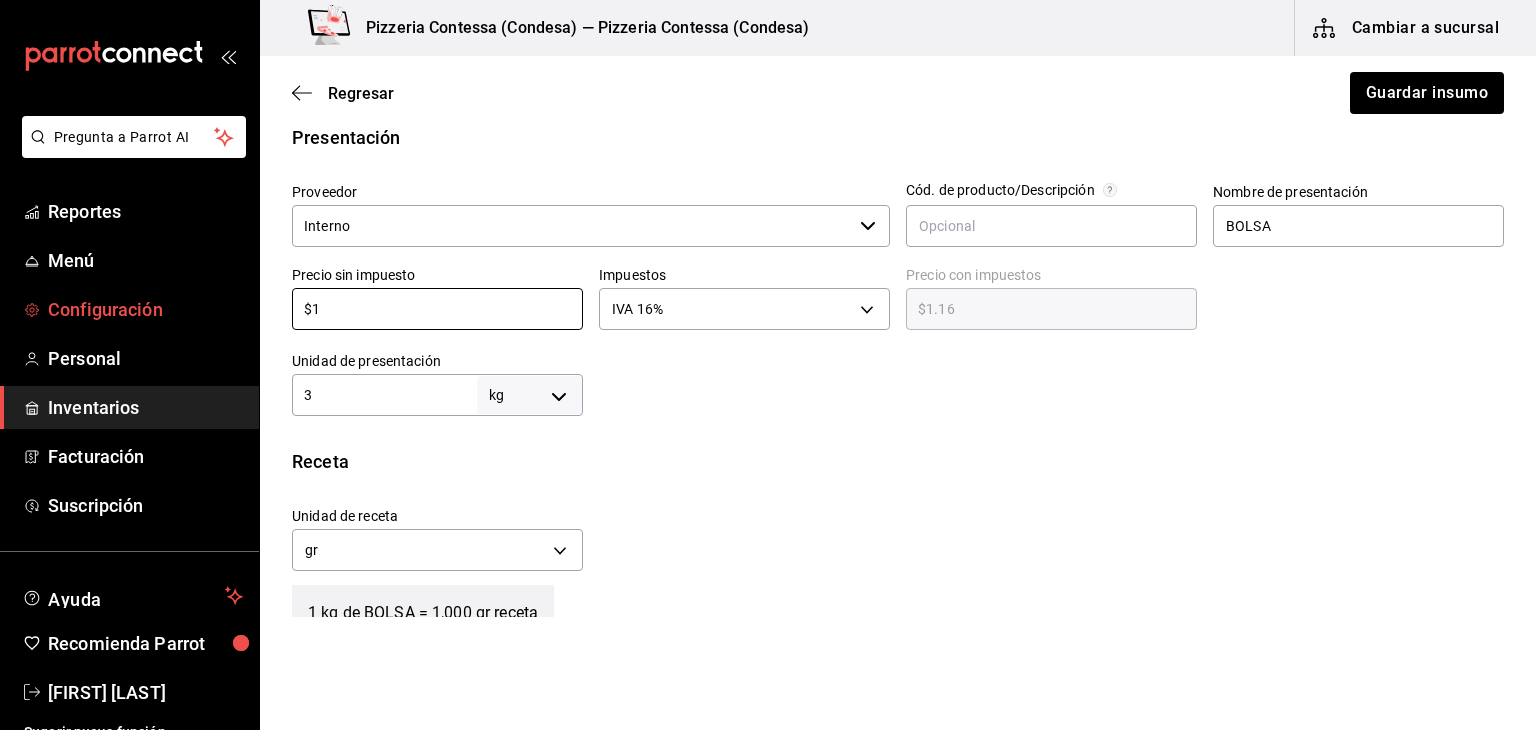 type on "$12" 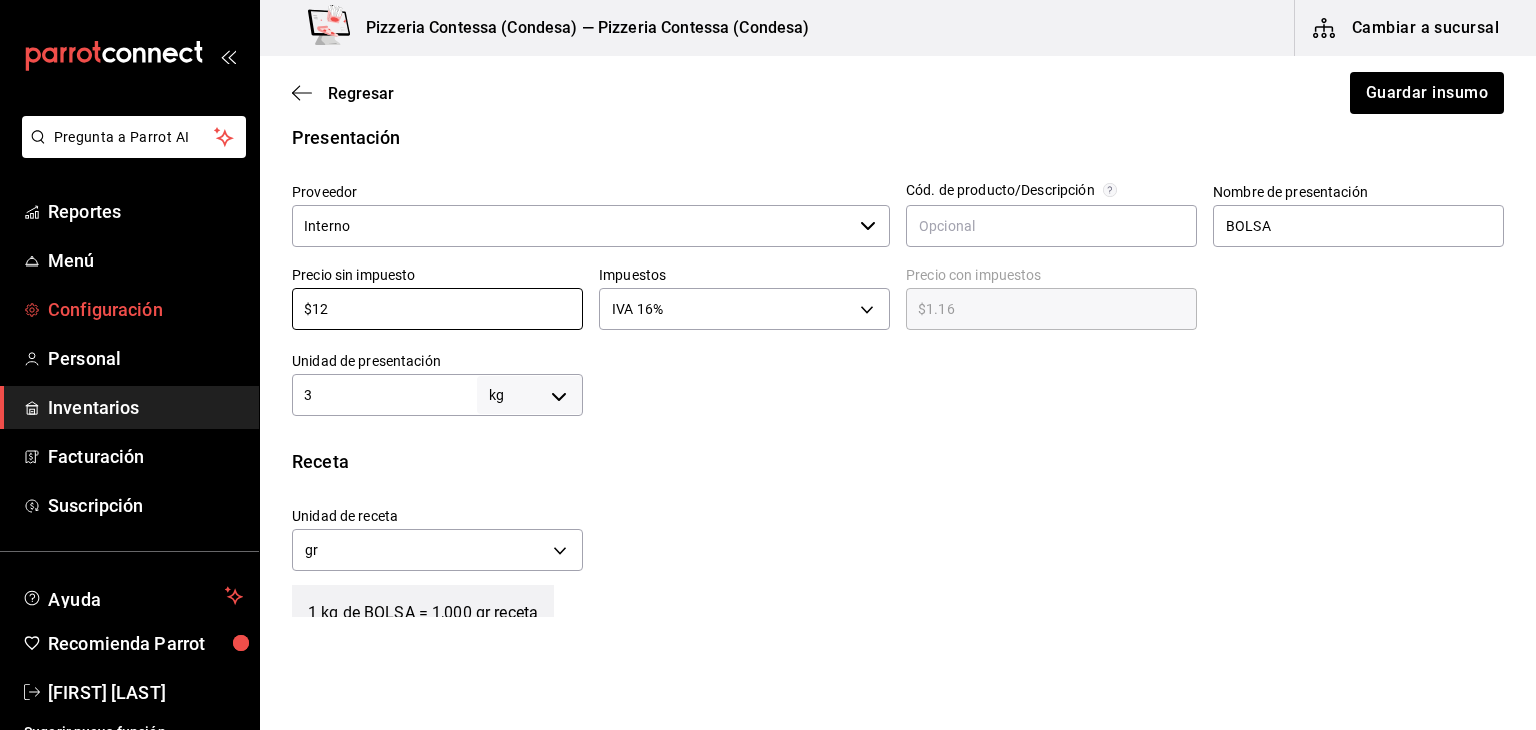 type on "$13.92" 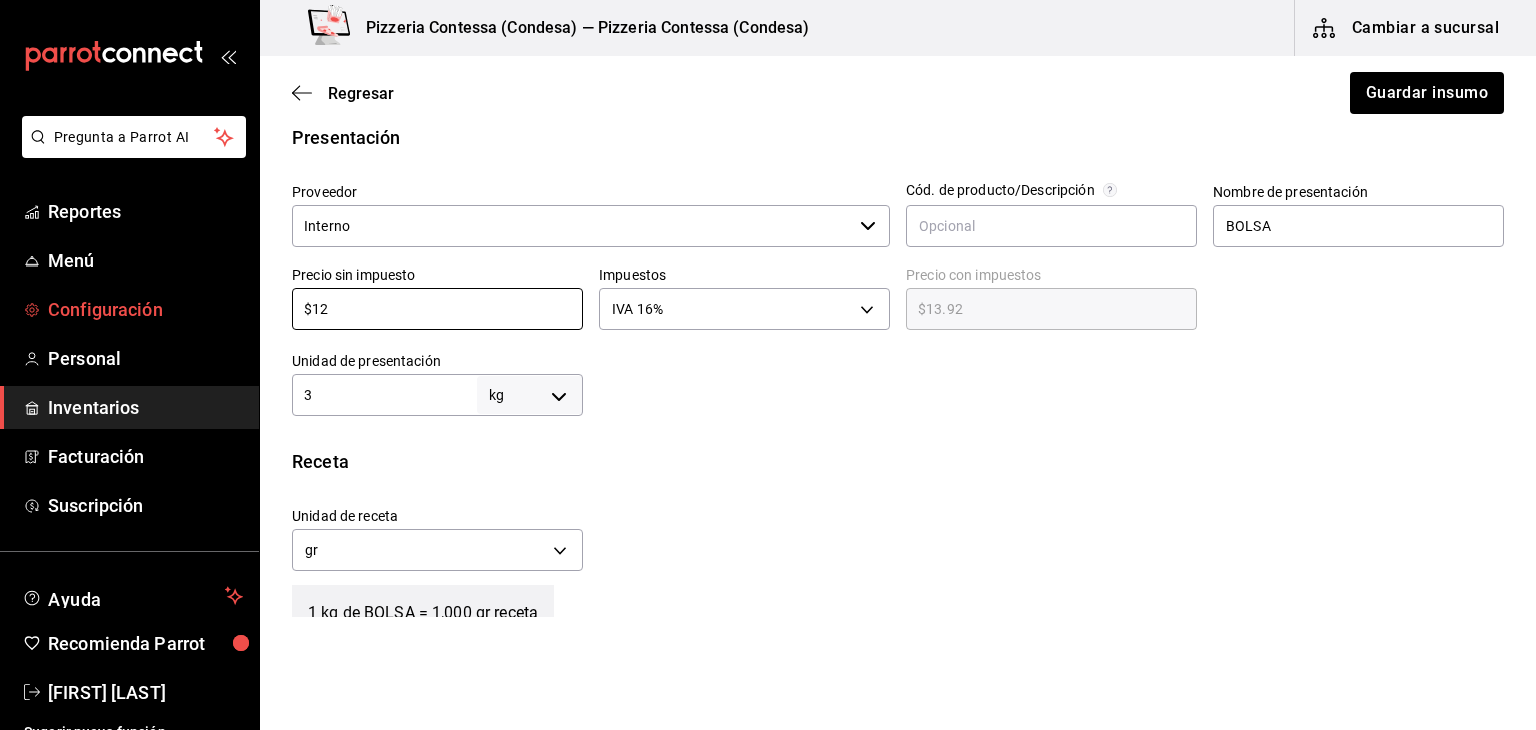 type on "$120" 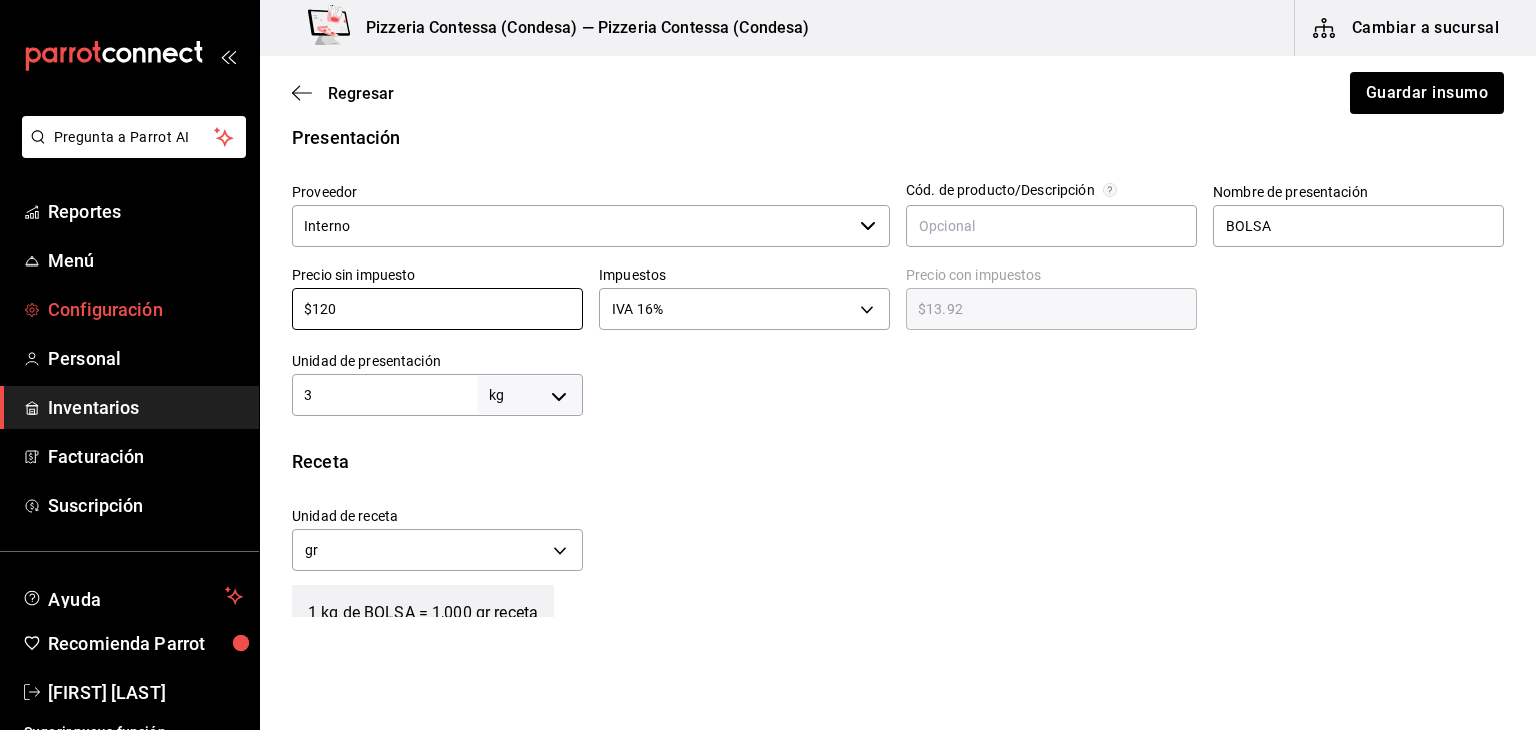 type on "$139.20" 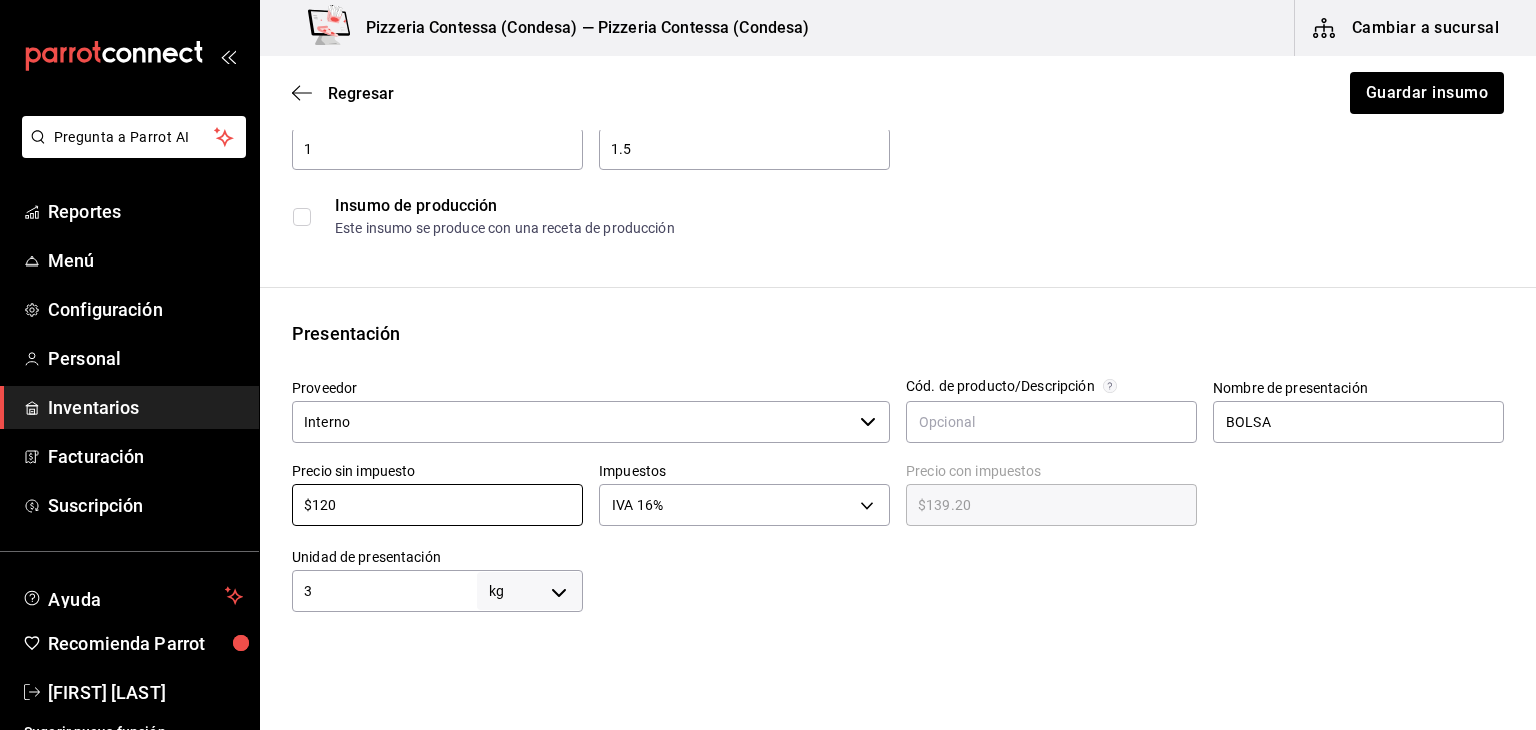 scroll, scrollTop: 220, scrollLeft: 0, axis: vertical 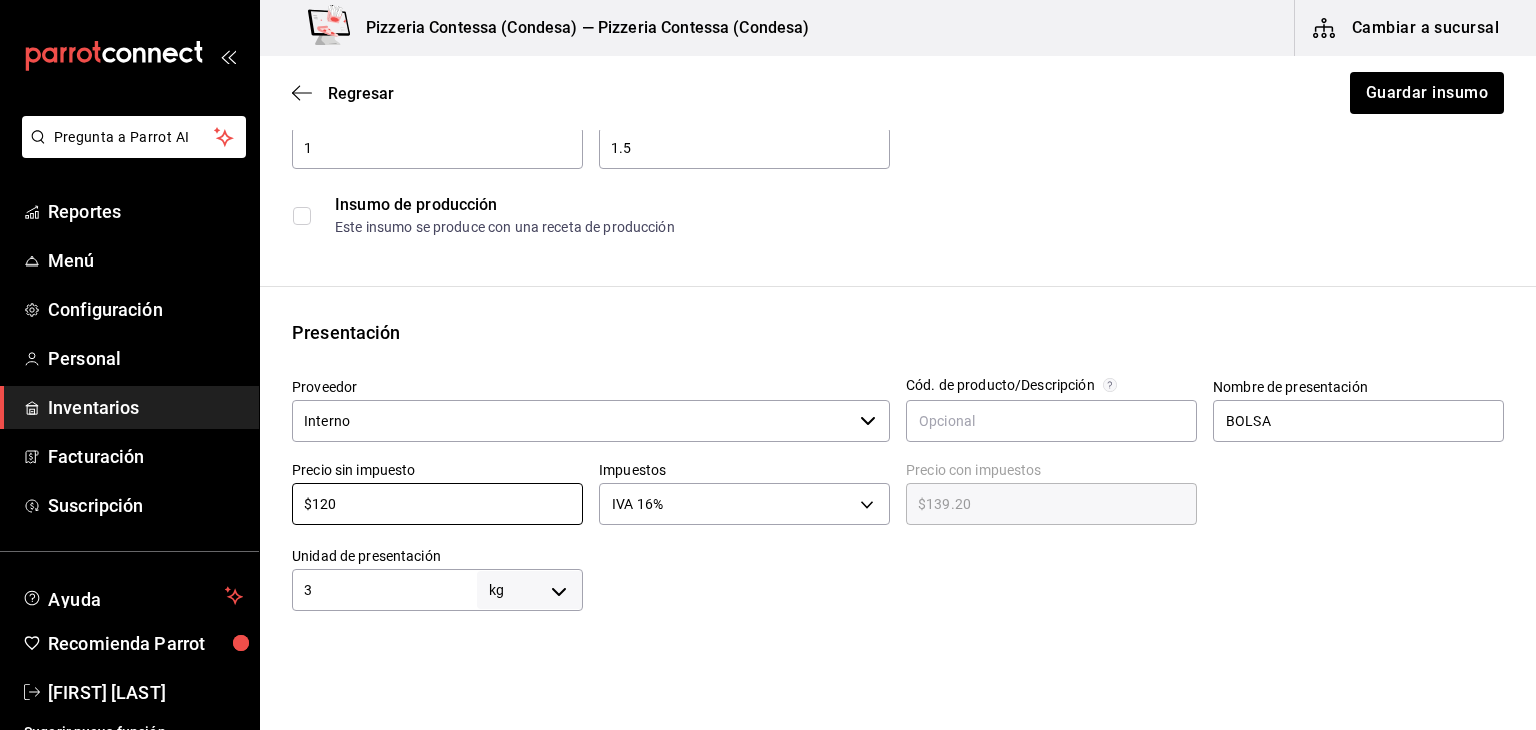 type on "$120" 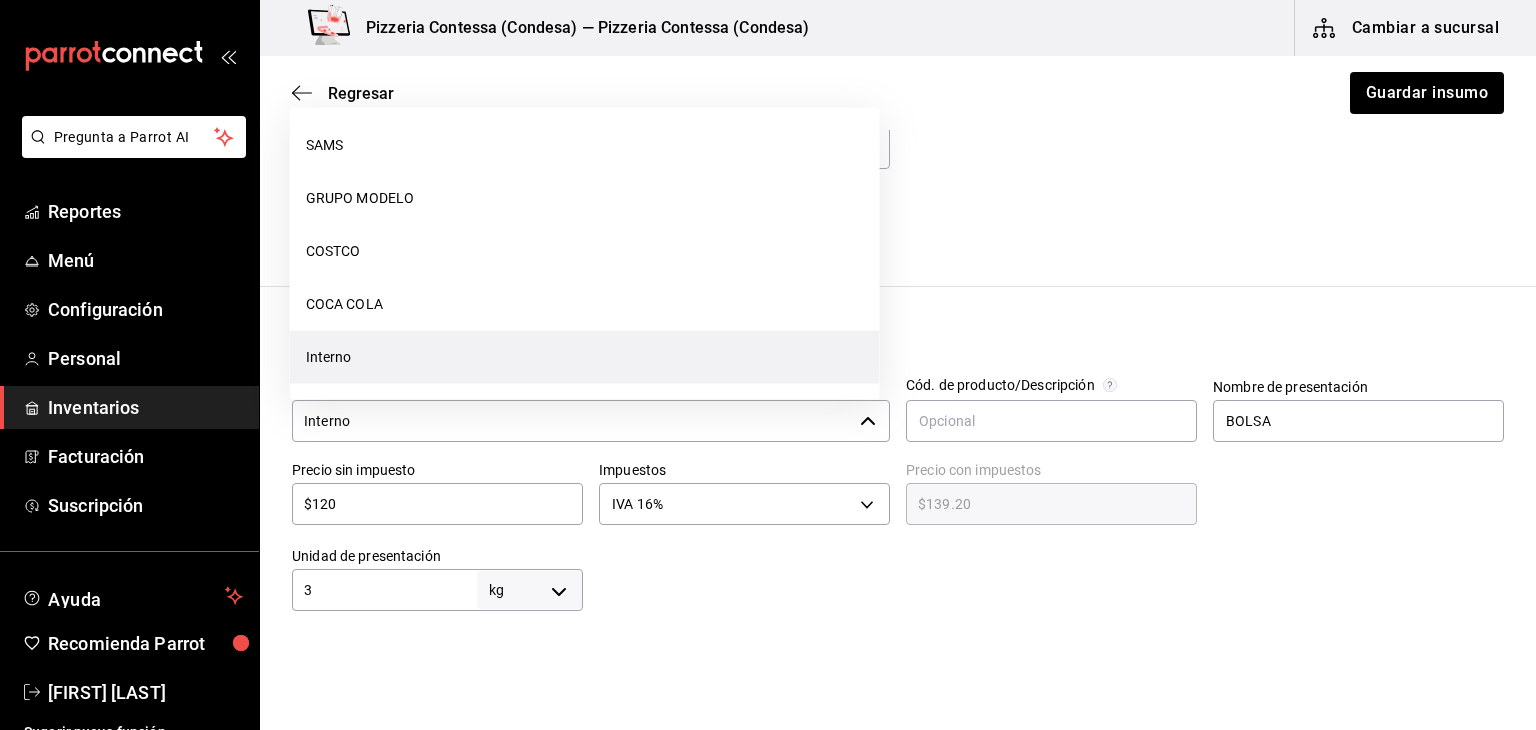 click on "Interno" at bounding box center (572, 421) 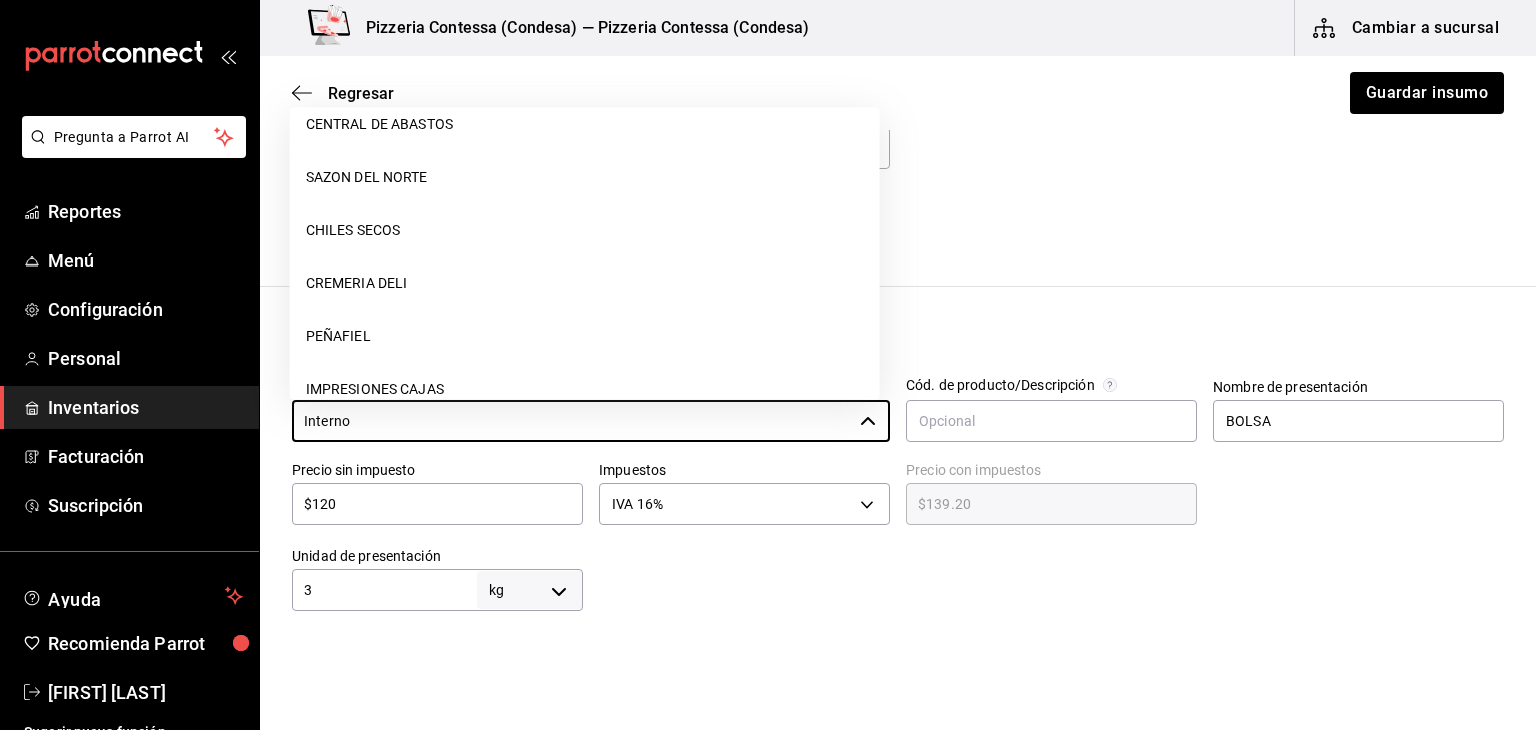 scroll, scrollTop: 24, scrollLeft: 0, axis: vertical 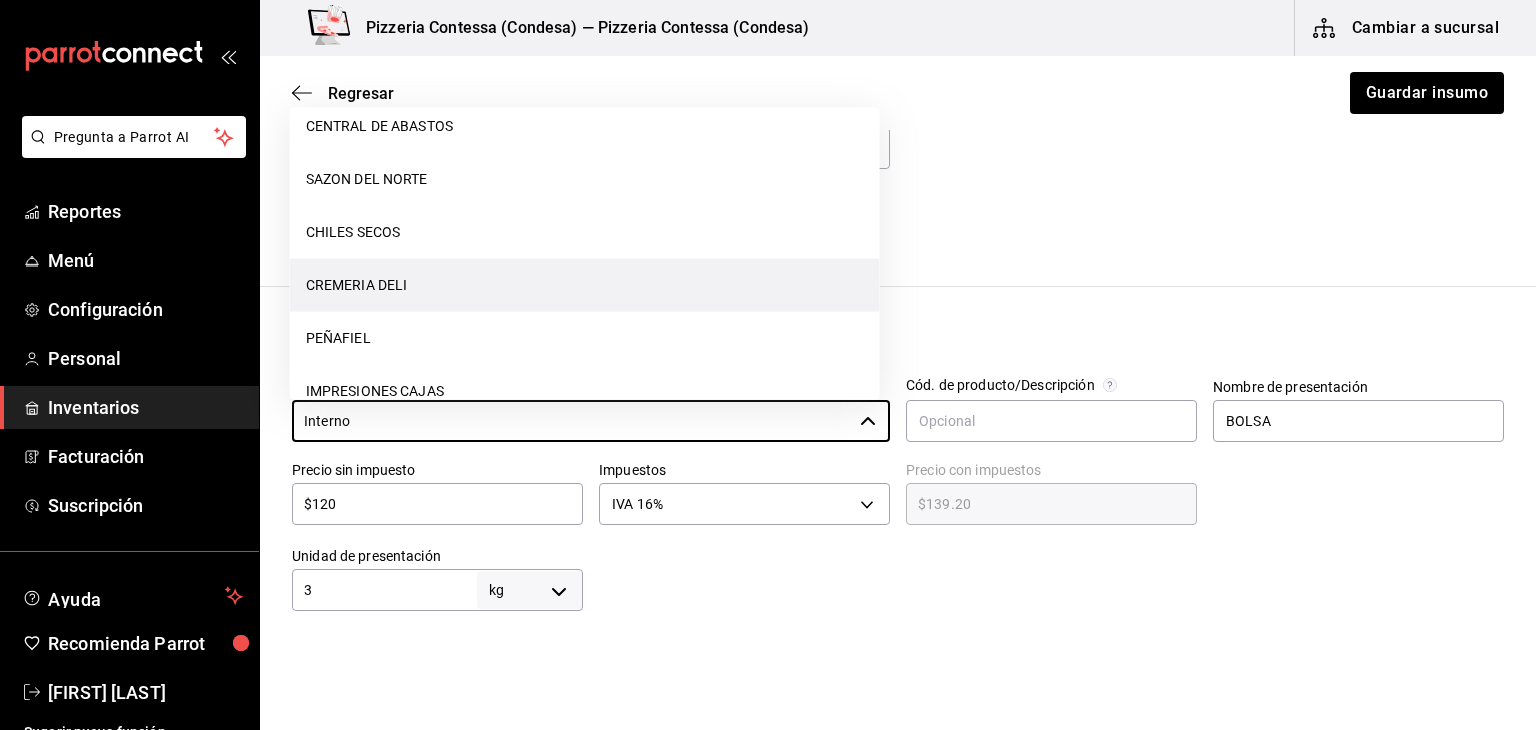 click on "CREMERIA DELI" at bounding box center [585, 285] 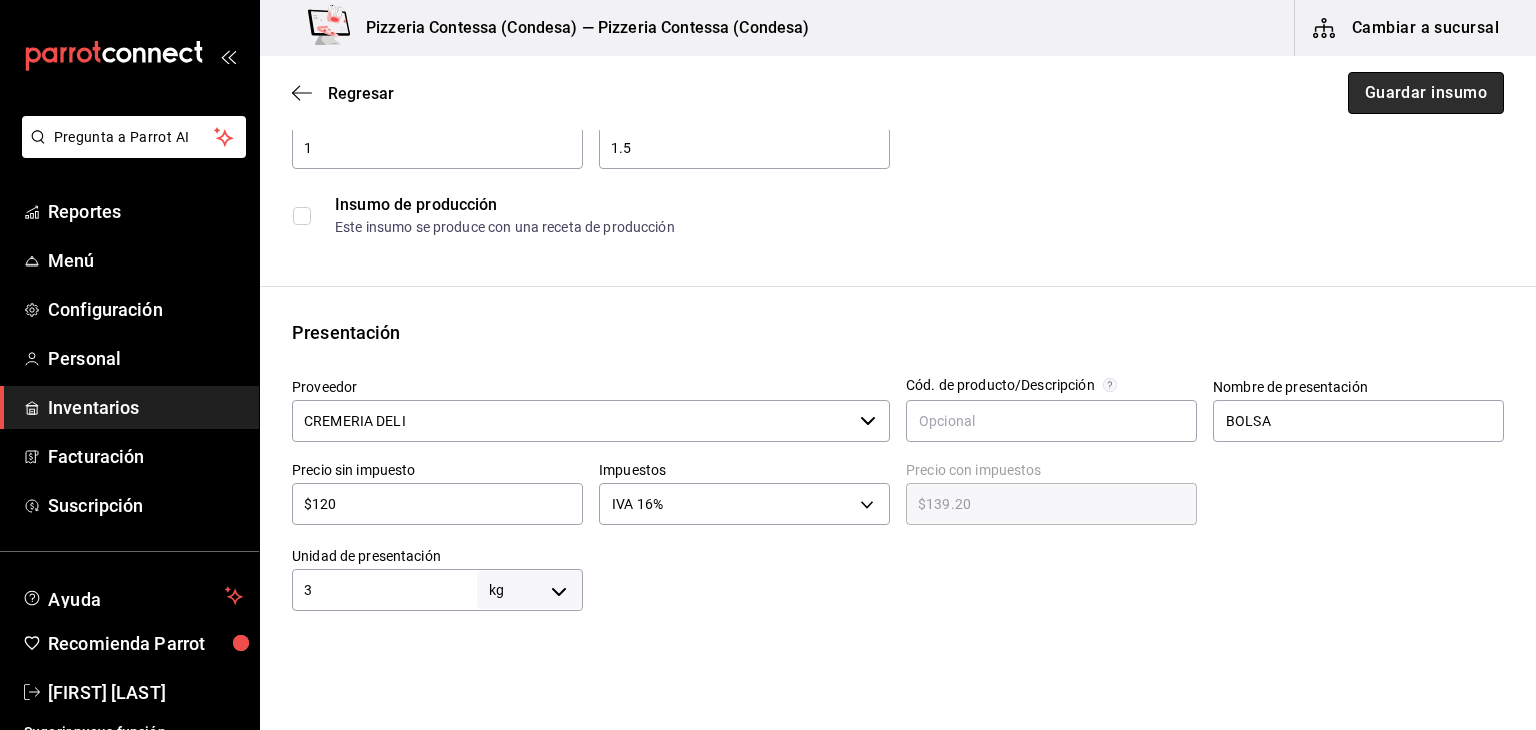 click on "Guardar insumo" at bounding box center (1426, 93) 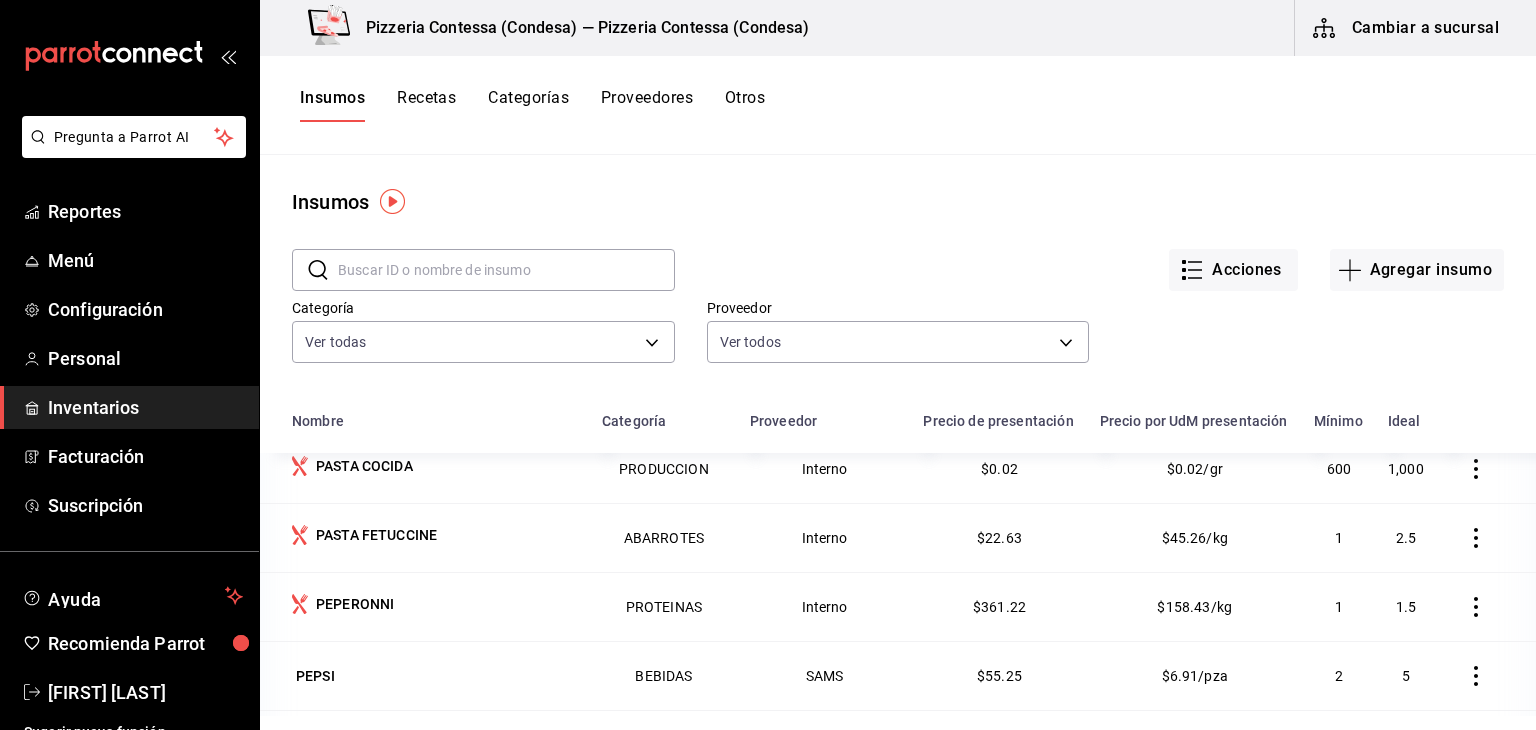 scroll, scrollTop: 3960, scrollLeft: 0, axis: vertical 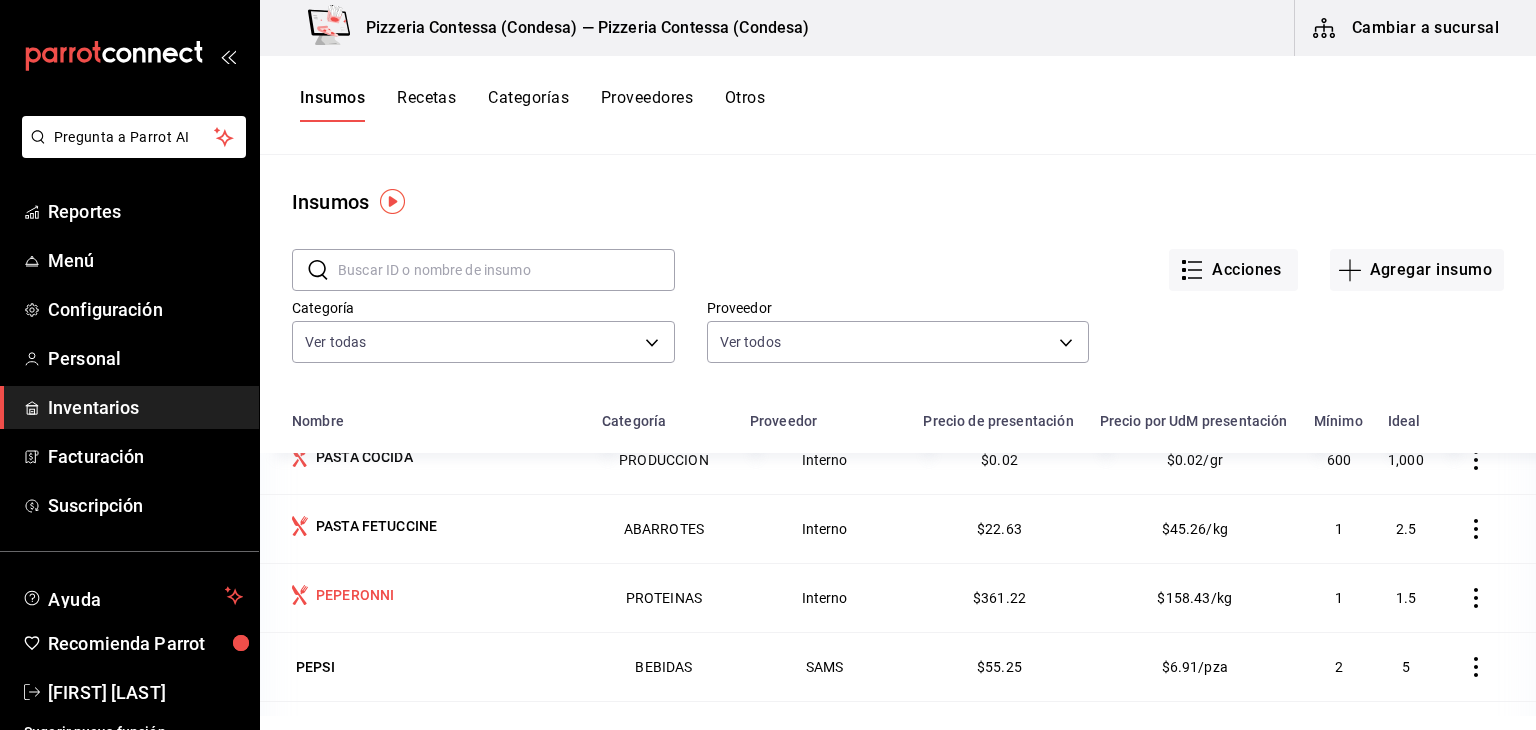 click on "PEPERONNI" at bounding box center (355, 595) 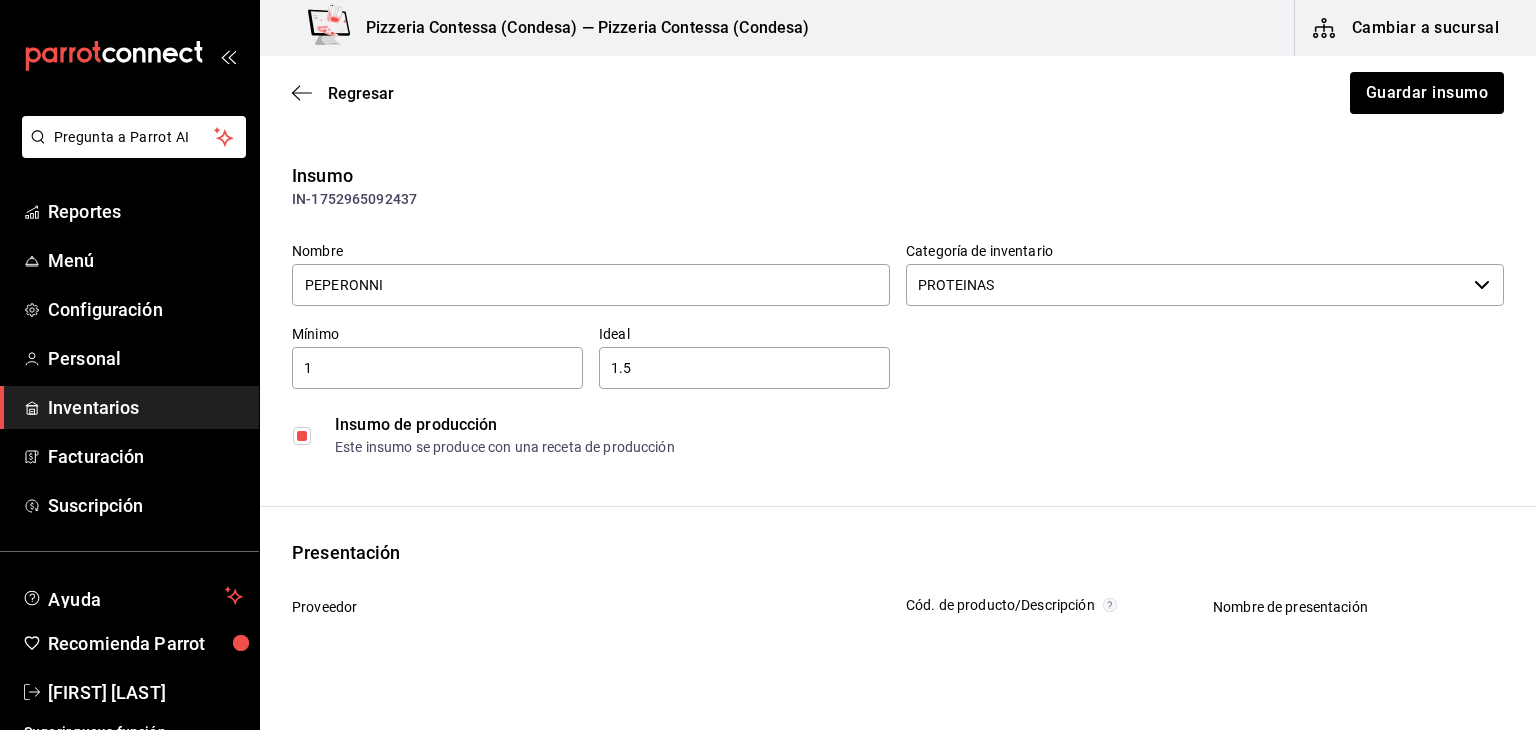 click at bounding box center (302, 436) 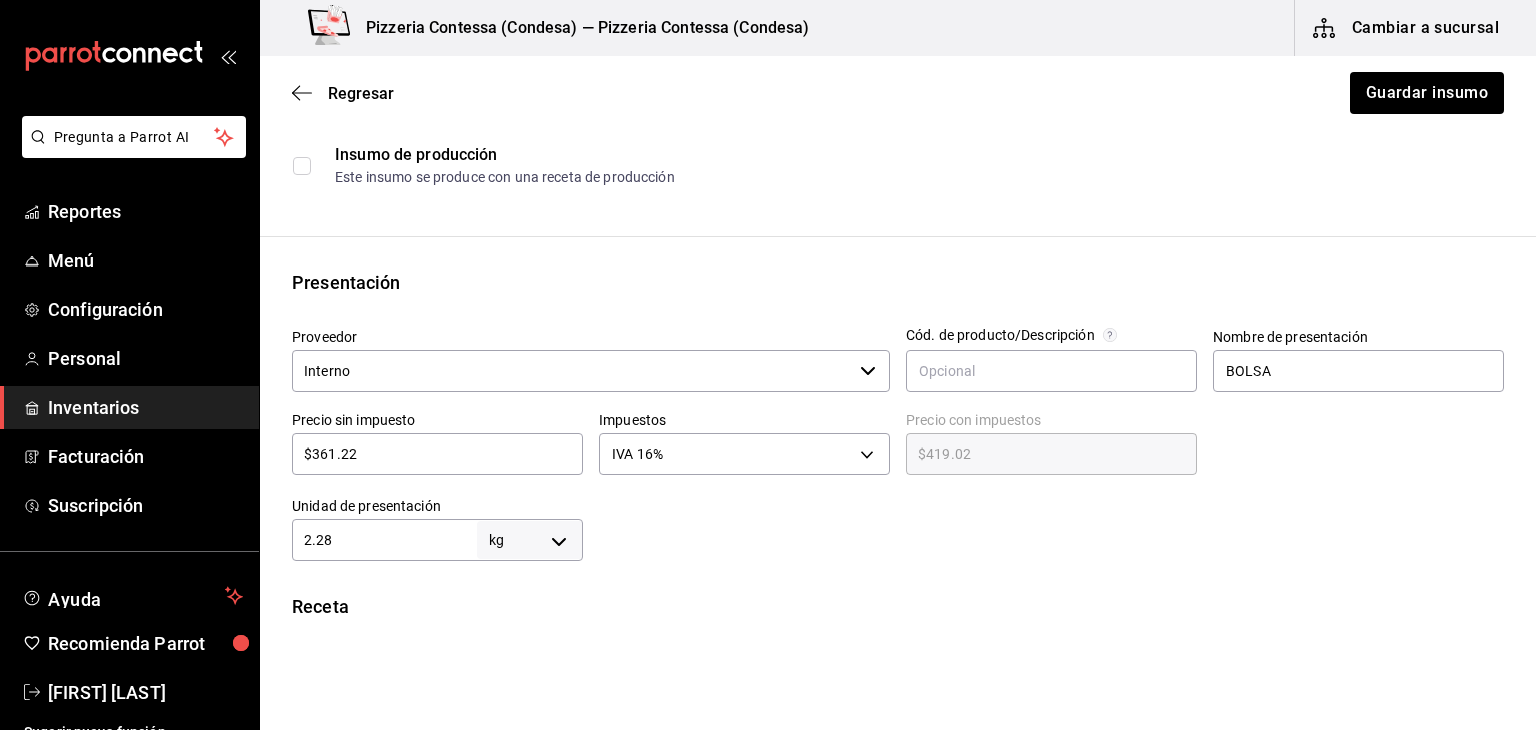 scroll, scrollTop: 271, scrollLeft: 0, axis: vertical 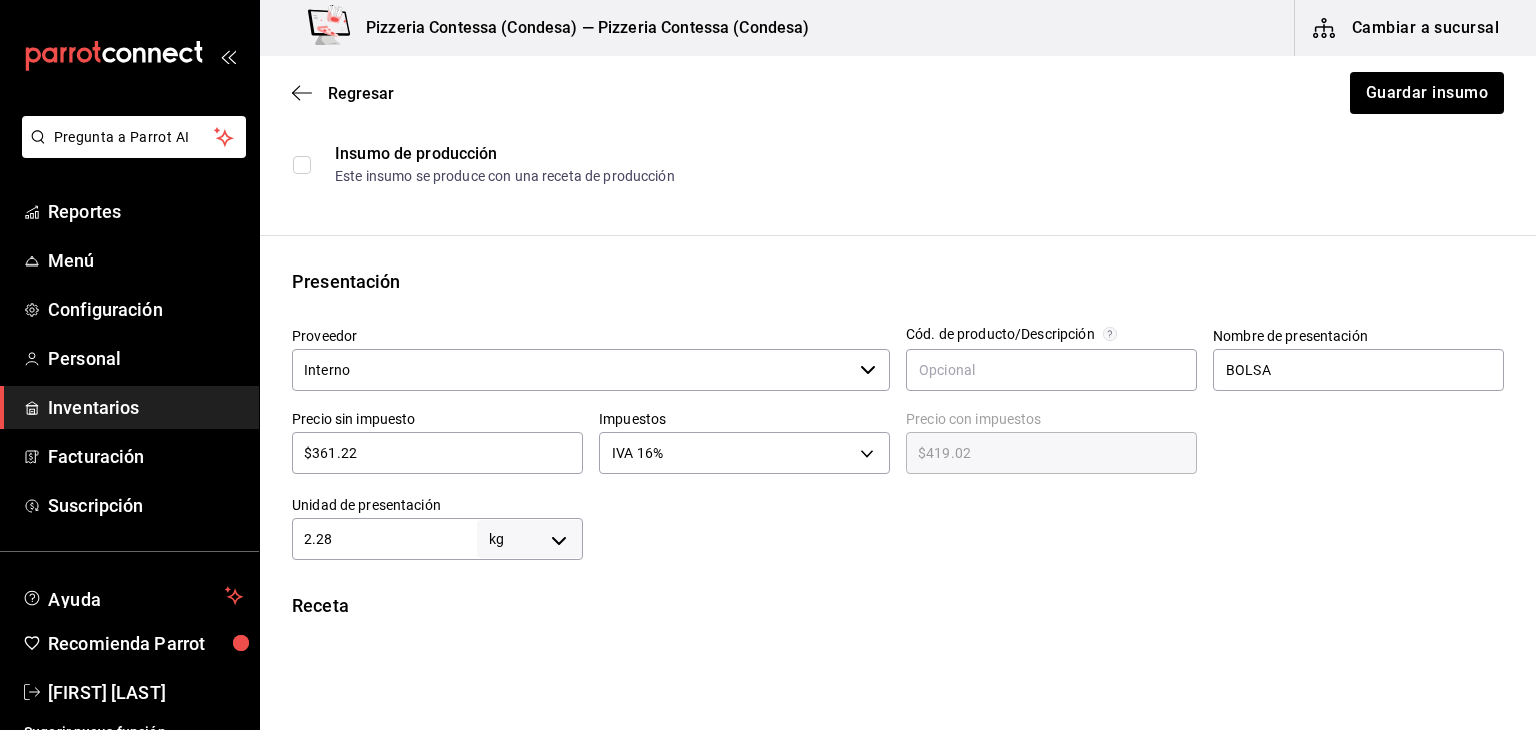 click on "Interno" at bounding box center (572, 370) 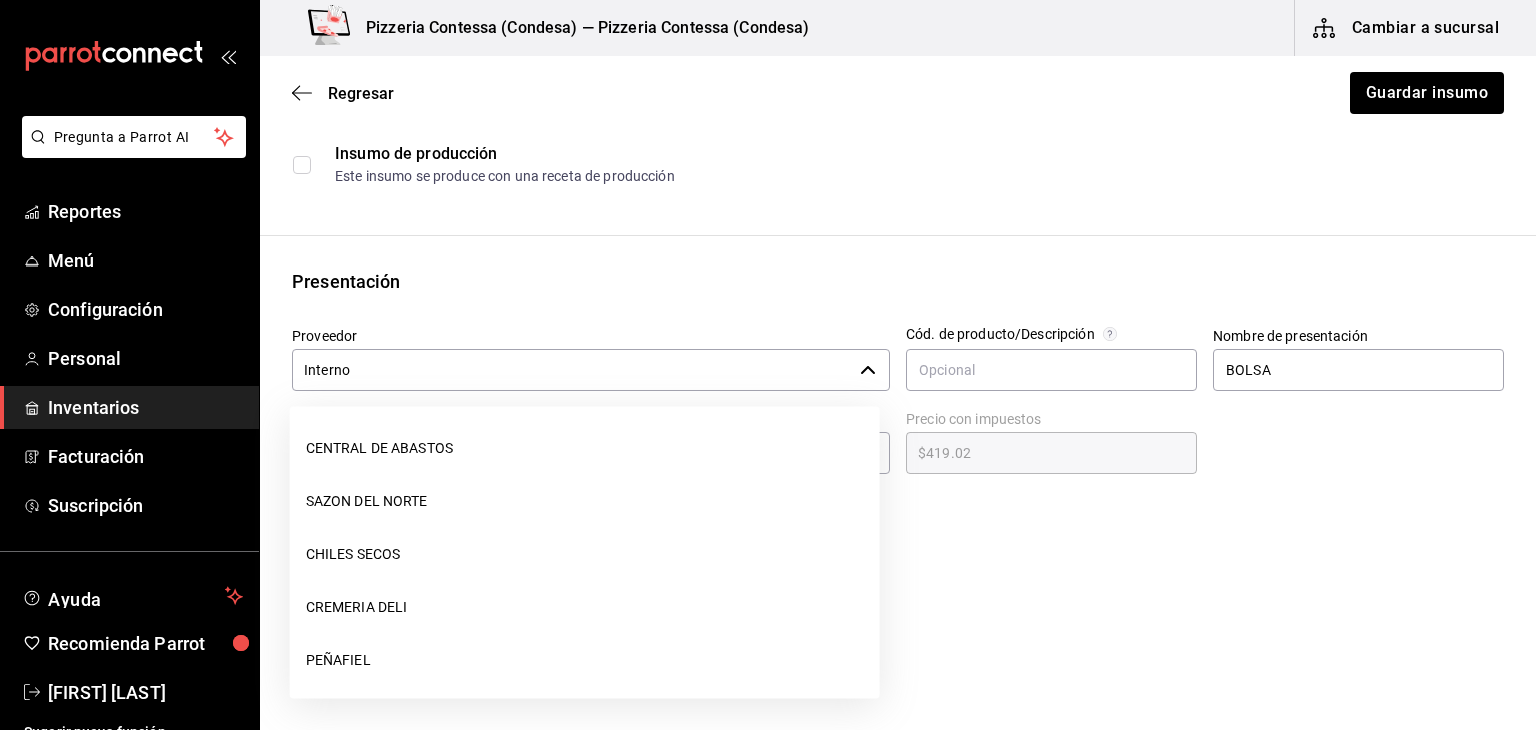 scroll, scrollTop: 376, scrollLeft: 0, axis: vertical 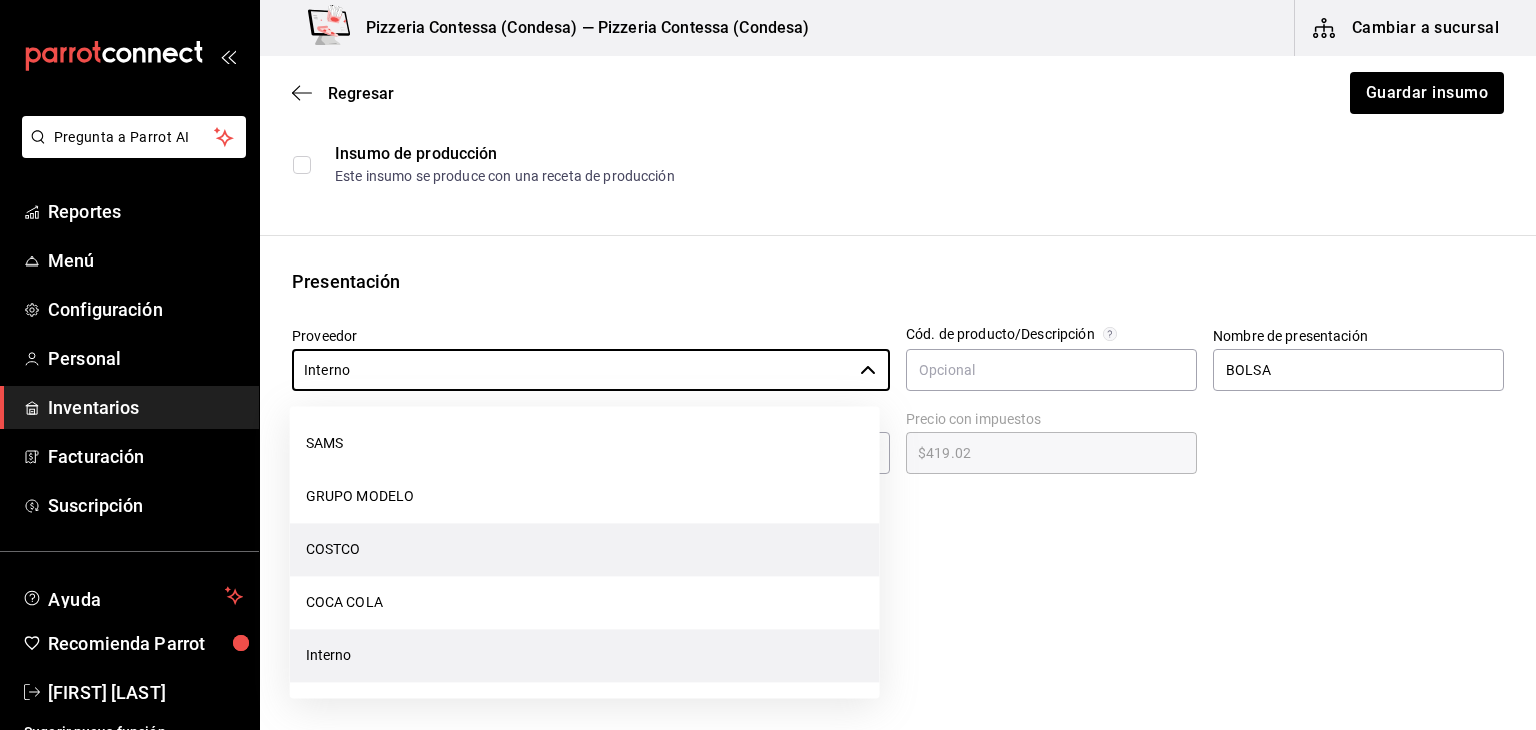 click on "COSTCO" at bounding box center (585, 549) 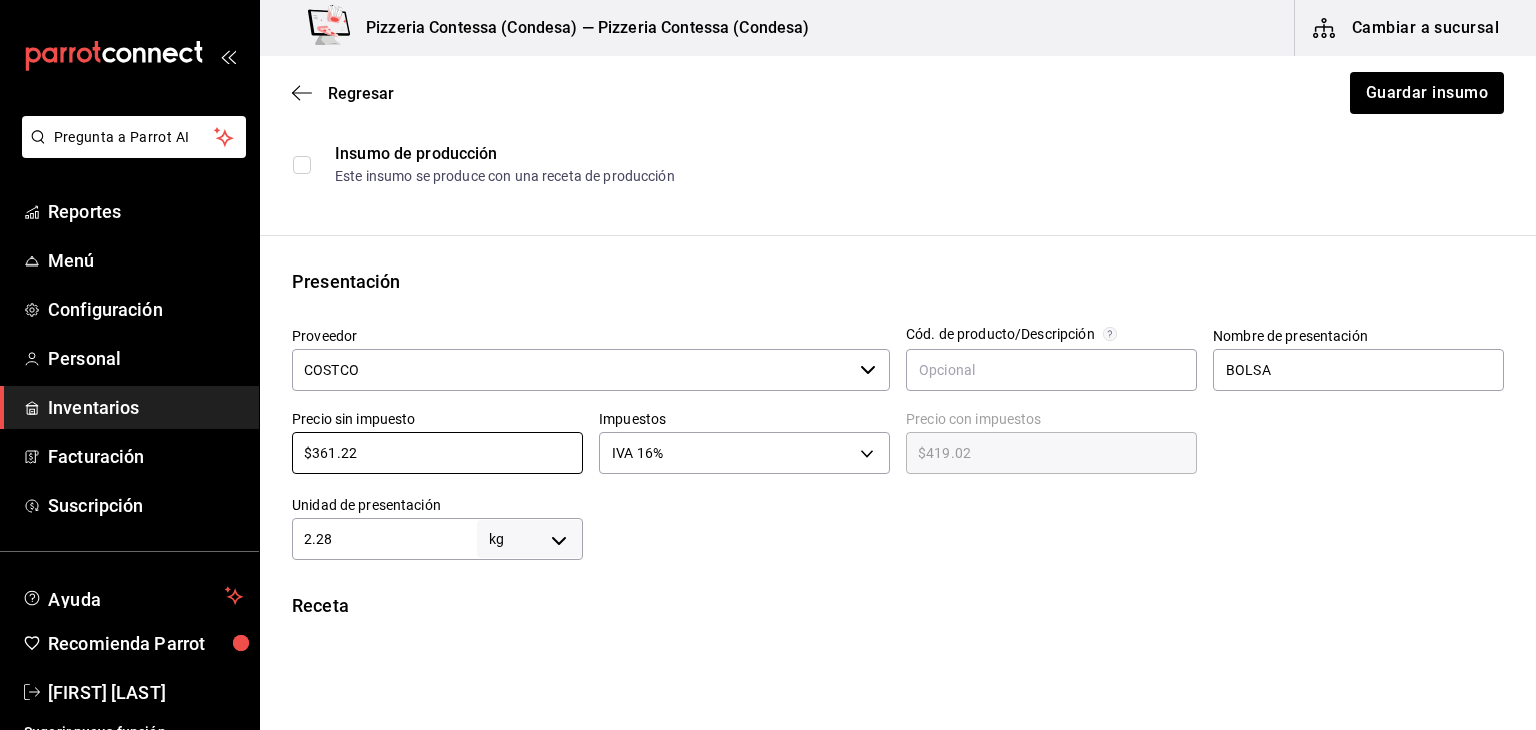 drag, startPoint x: 407, startPoint y: 463, endPoint x: 231, endPoint y: 432, distance: 178.70926 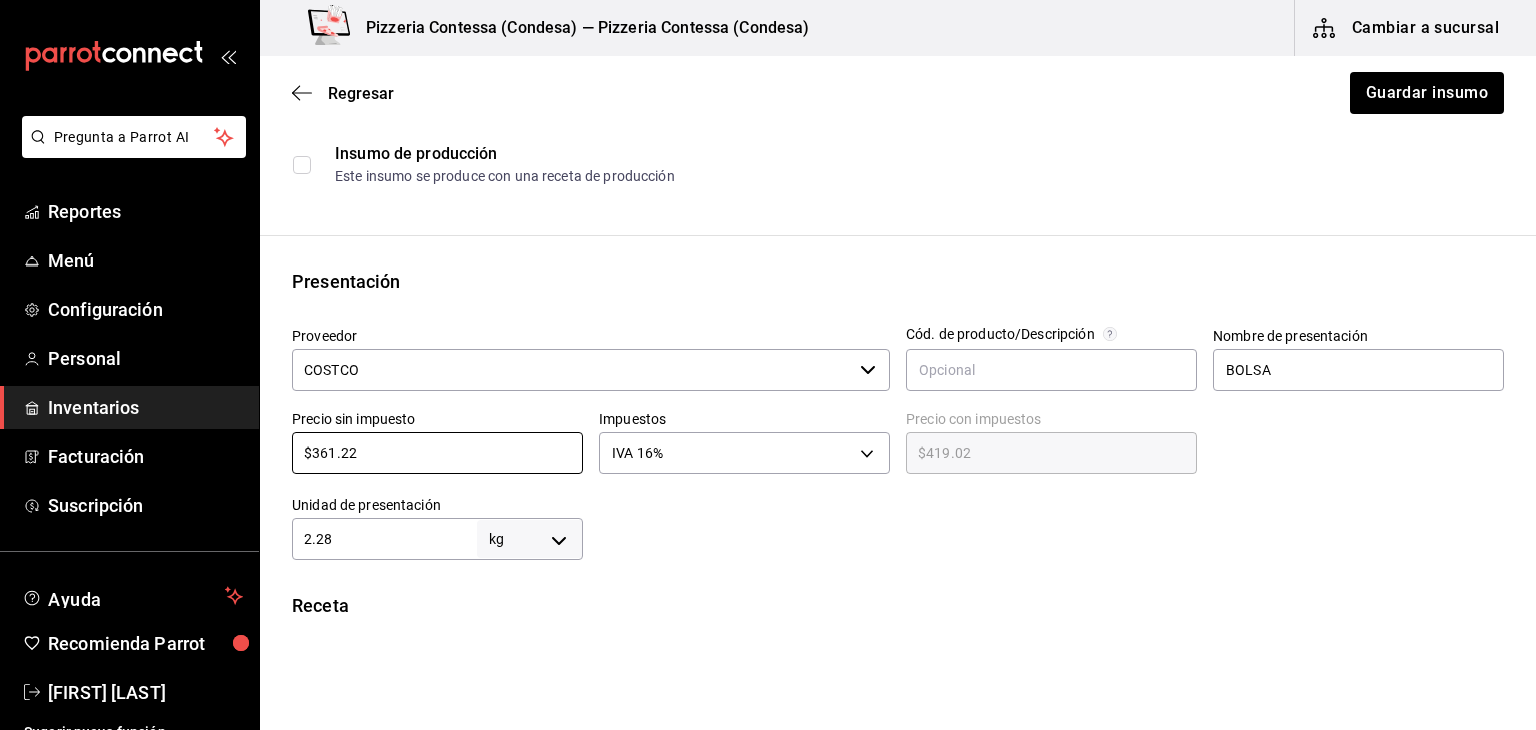 click on "Pregunta a Parrot AI Reportes   Menú   Configuración   Personal   Inventarios   Facturación   Suscripción   Ayuda Recomienda Parrot   [PERSON]   Sugerir nueva función   Pizzeria Contessa (Condesa) — Pizzeria Contessa (Condesa) Cambiar a sucursal Regresar Guardar insumo Insumo IN-1752965092437 Nombre PEPERONNI Categoría de inventario PROTEINAS ​ Mínimo 1 ​ Ideal 1.5 ​ Insumo de producción Este insumo se produce con una receta de producción Presentación Proveedor COSTCO ​ Cód. de producto/Descripción Nombre de presentación BOLSA Precio sin impuesto $361.22 ​ Impuestos IVA 16% IVA_16 Precio con impuestos $419.02 ​ Unidad de presentación 2.28 kg KILOGRAM ​ Receta Unidad de receta gr GRAM Factor de conversión 2,280 ​ 1 kg de BOLSA = 1,000 gr receta Ver ayuda de conversiones ¿La presentación (BOLSA) viene en otra caja? Si No Unidades de conteo kg BOLSA (2.28 kg) ;" at bounding box center (768, 308) 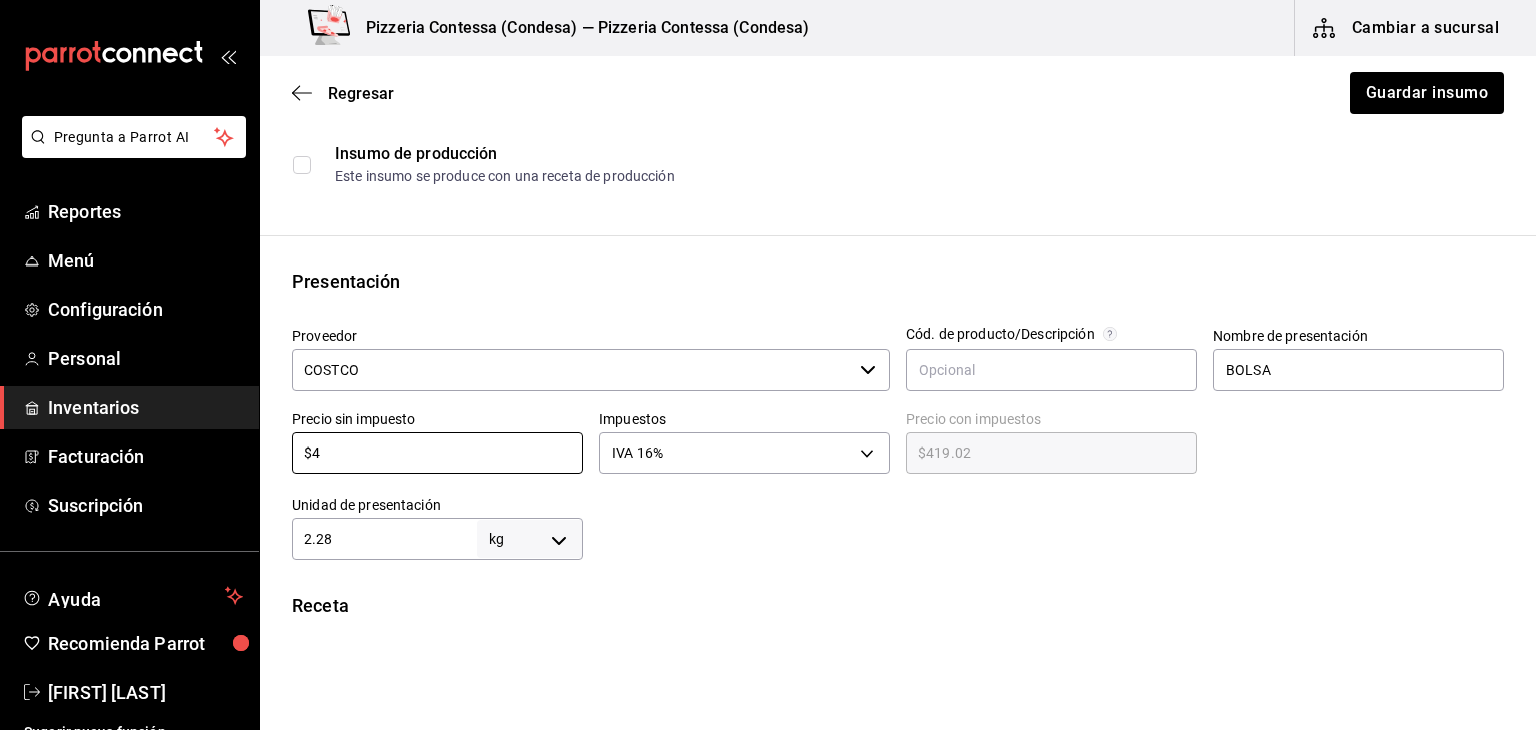 type on "$4.64" 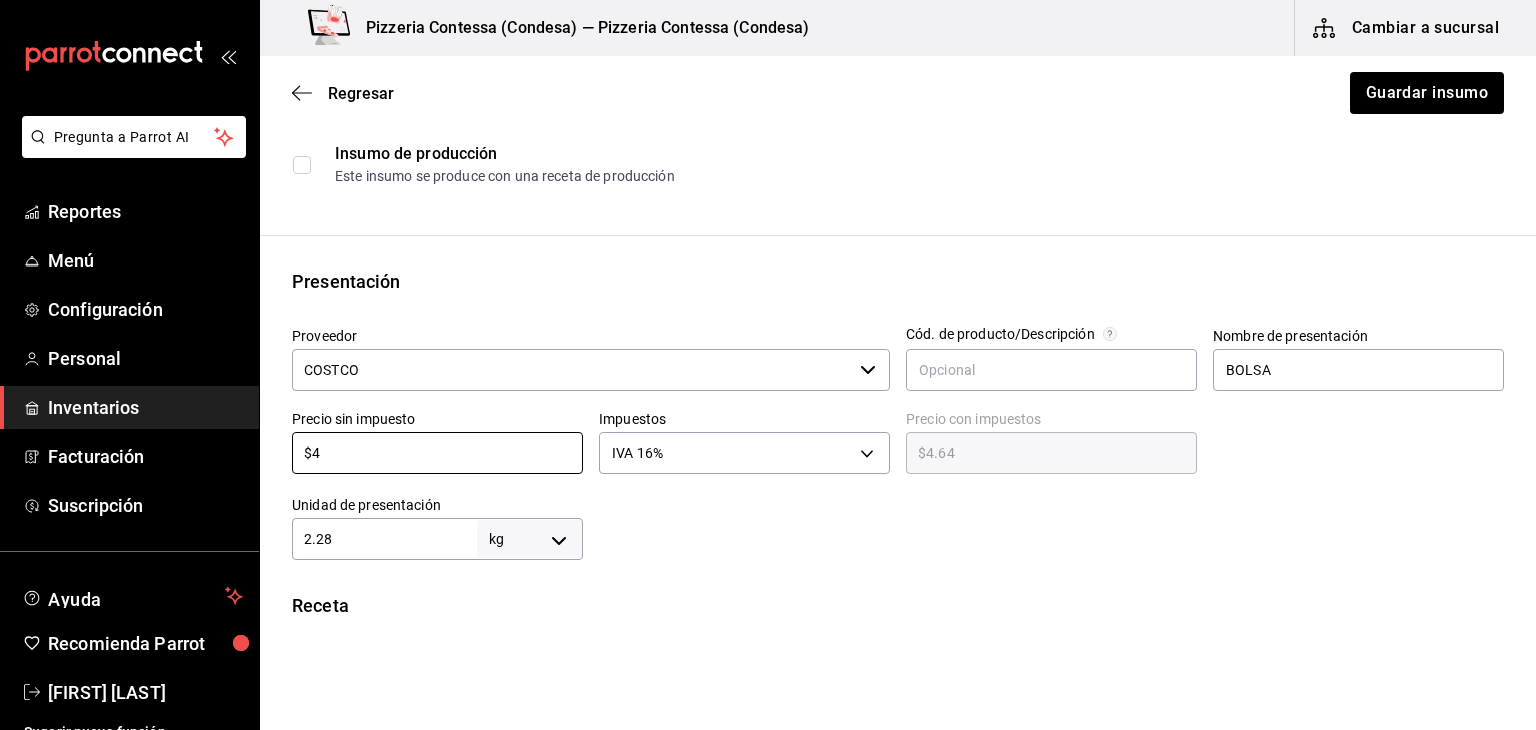 type on "$42" 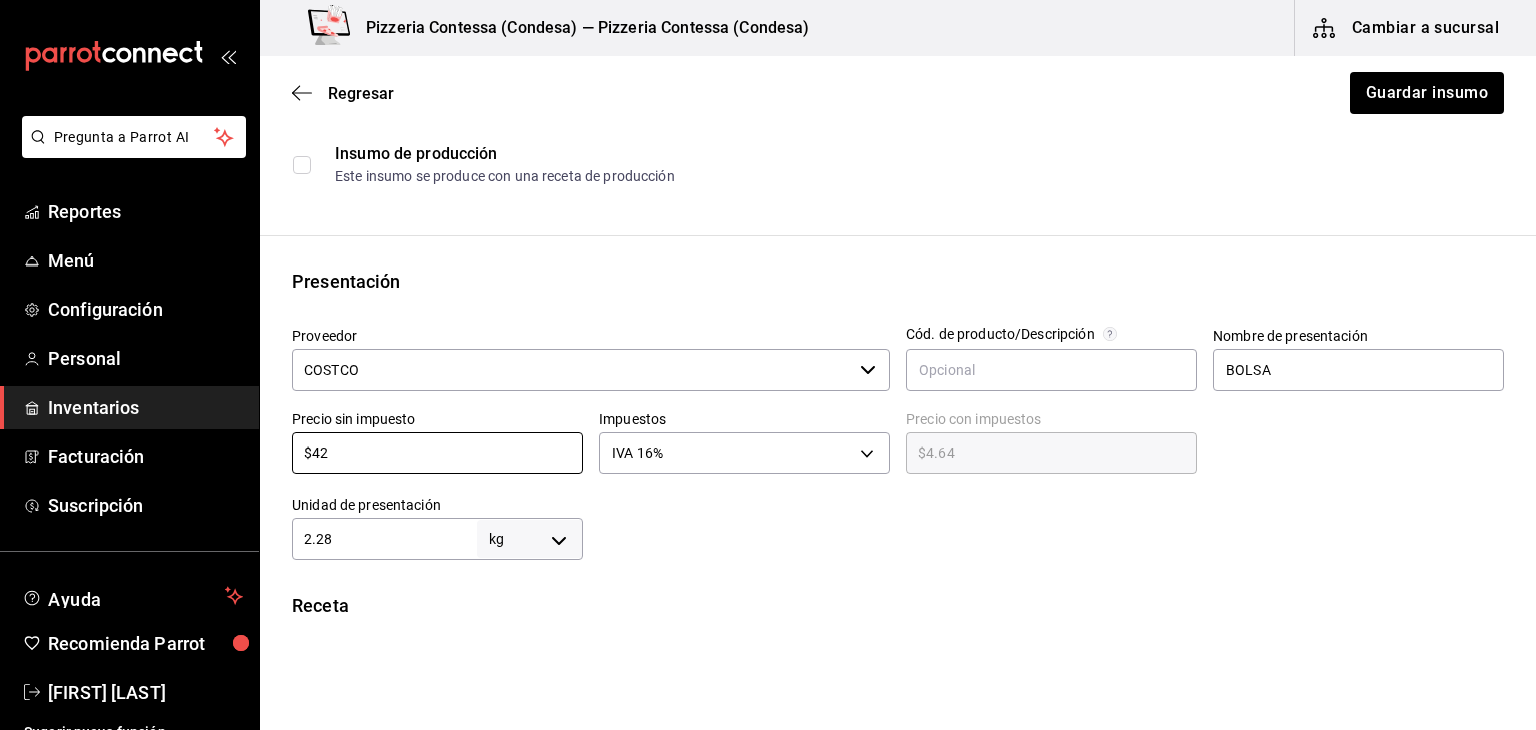 type on "$48.72" 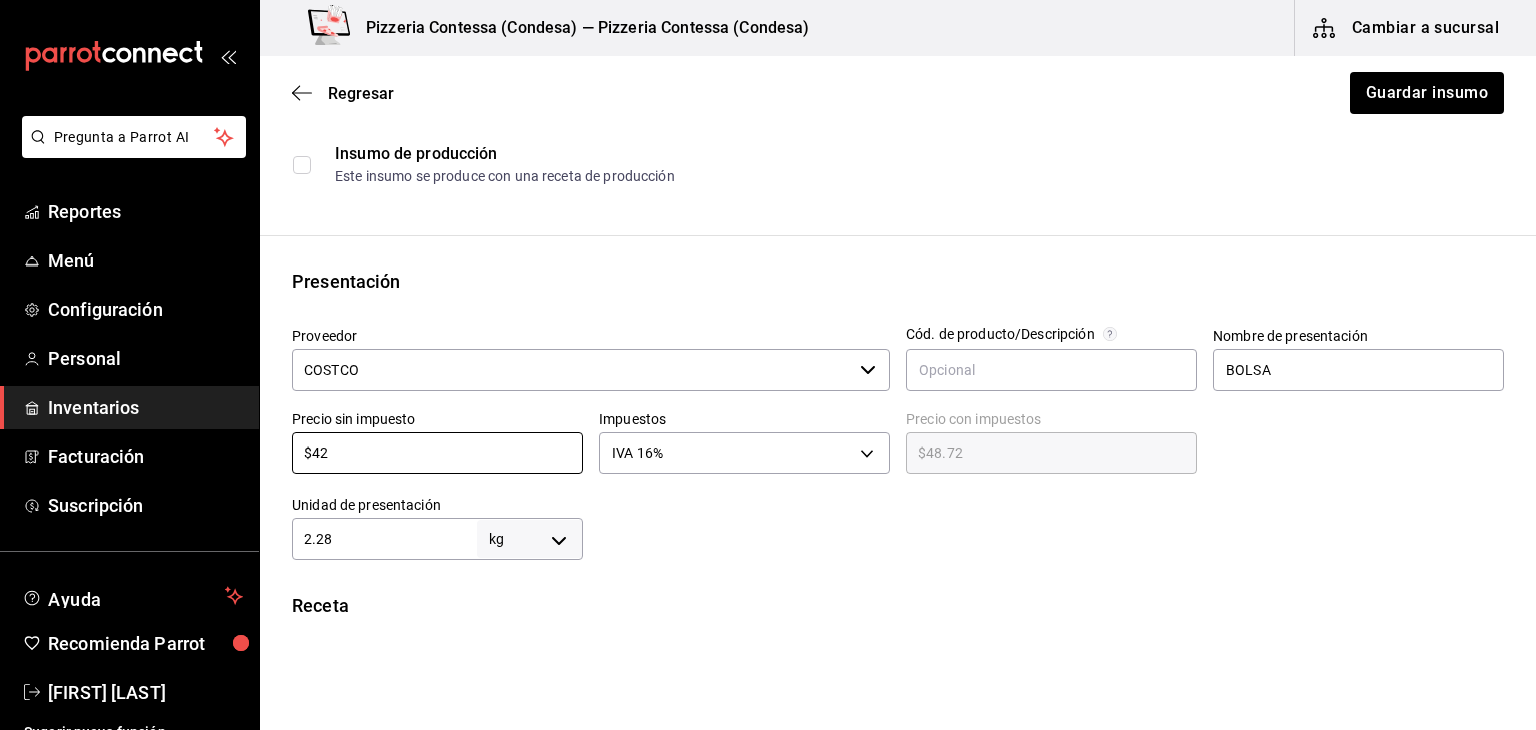 type on "$420" 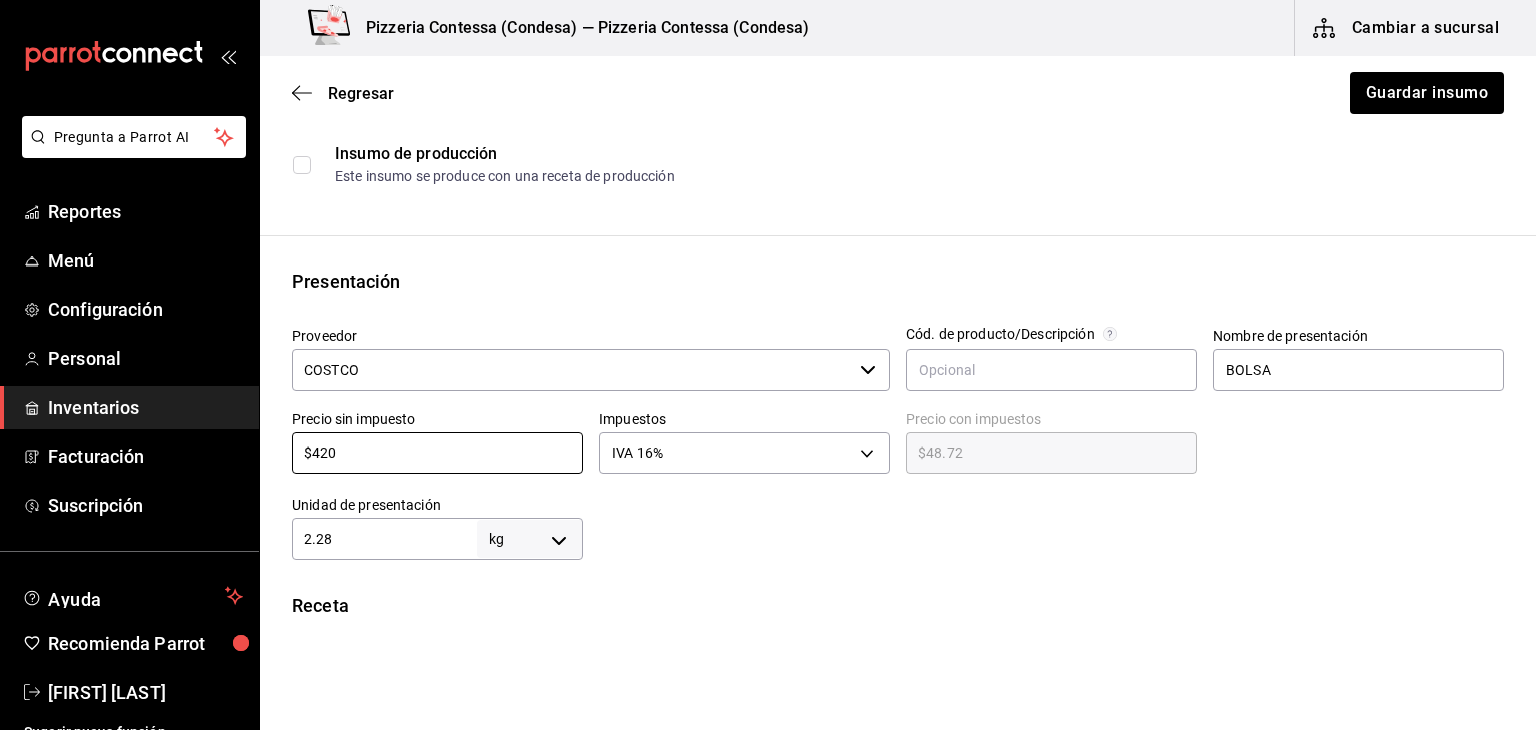 type on "$487.20" 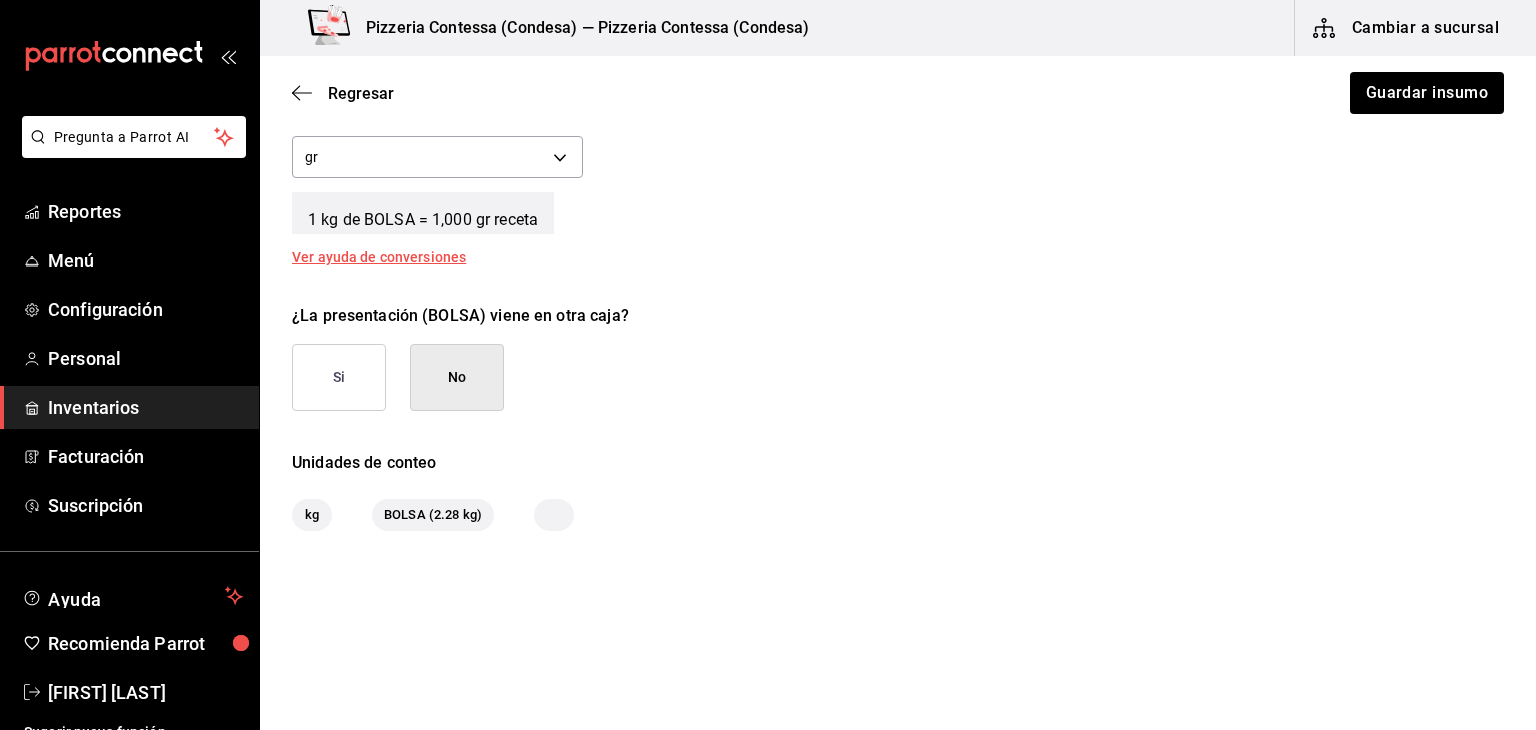 scroll, scrollTop: 0, scrollLeft: 0, axis: both 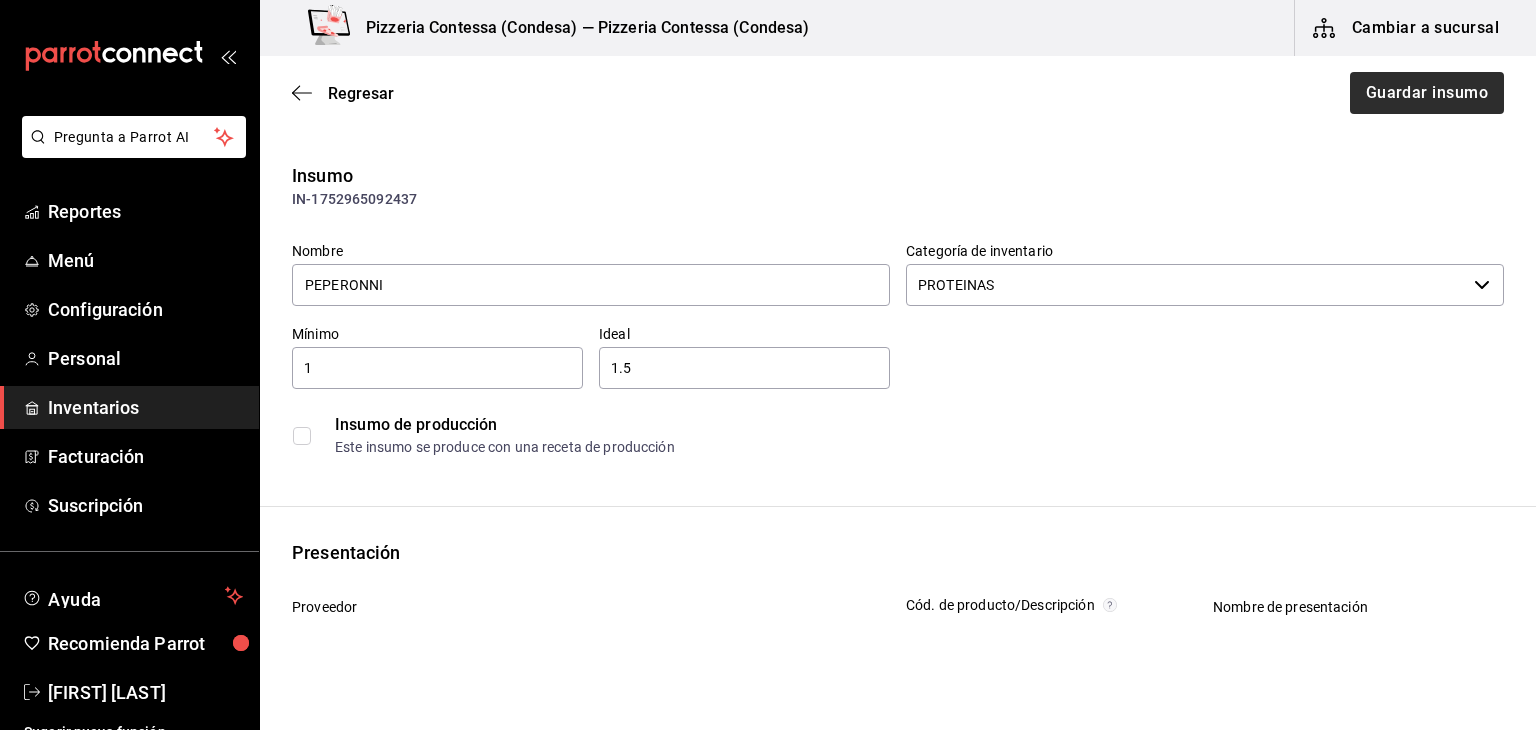 type on "$420" 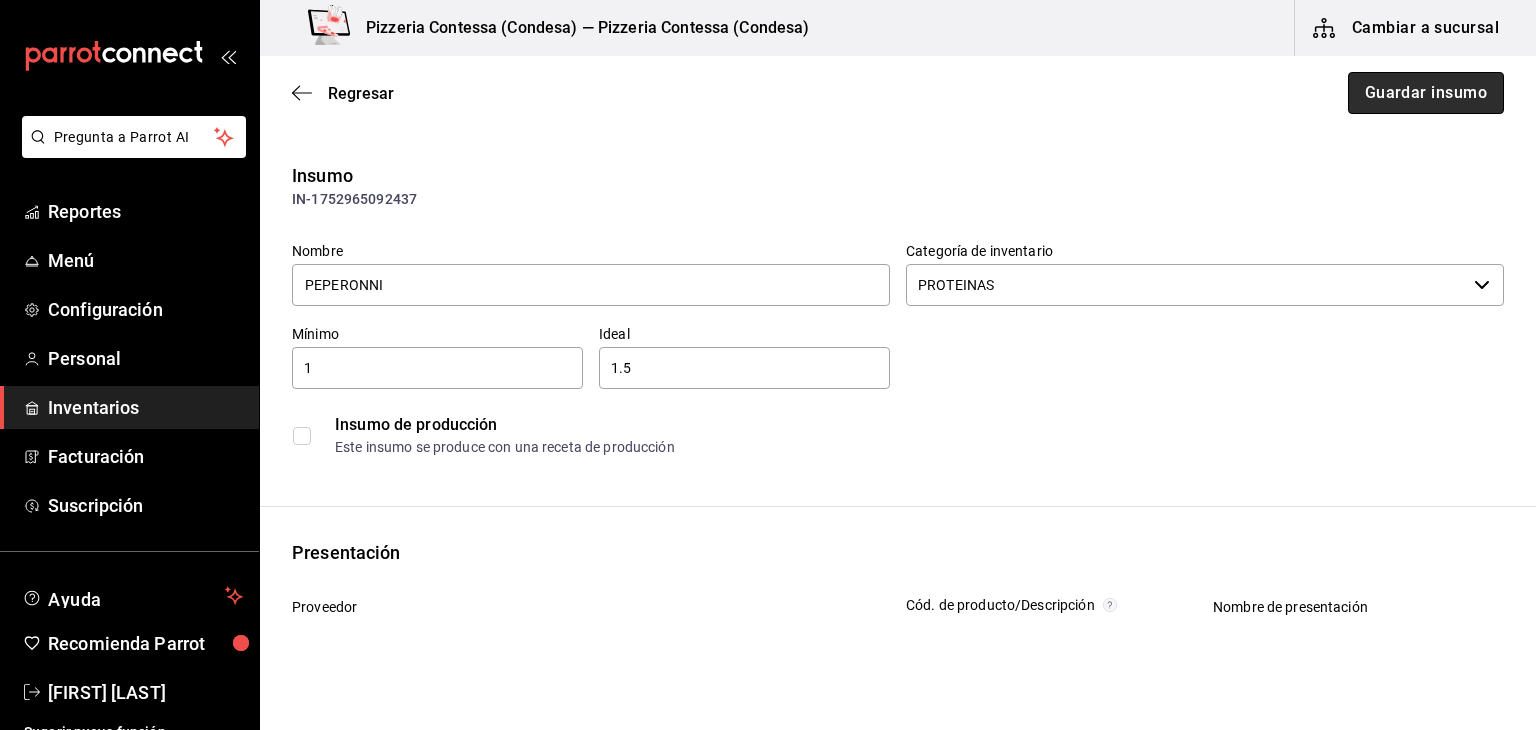 click on "Guardar insumo" at bounding box center [1426, 93] 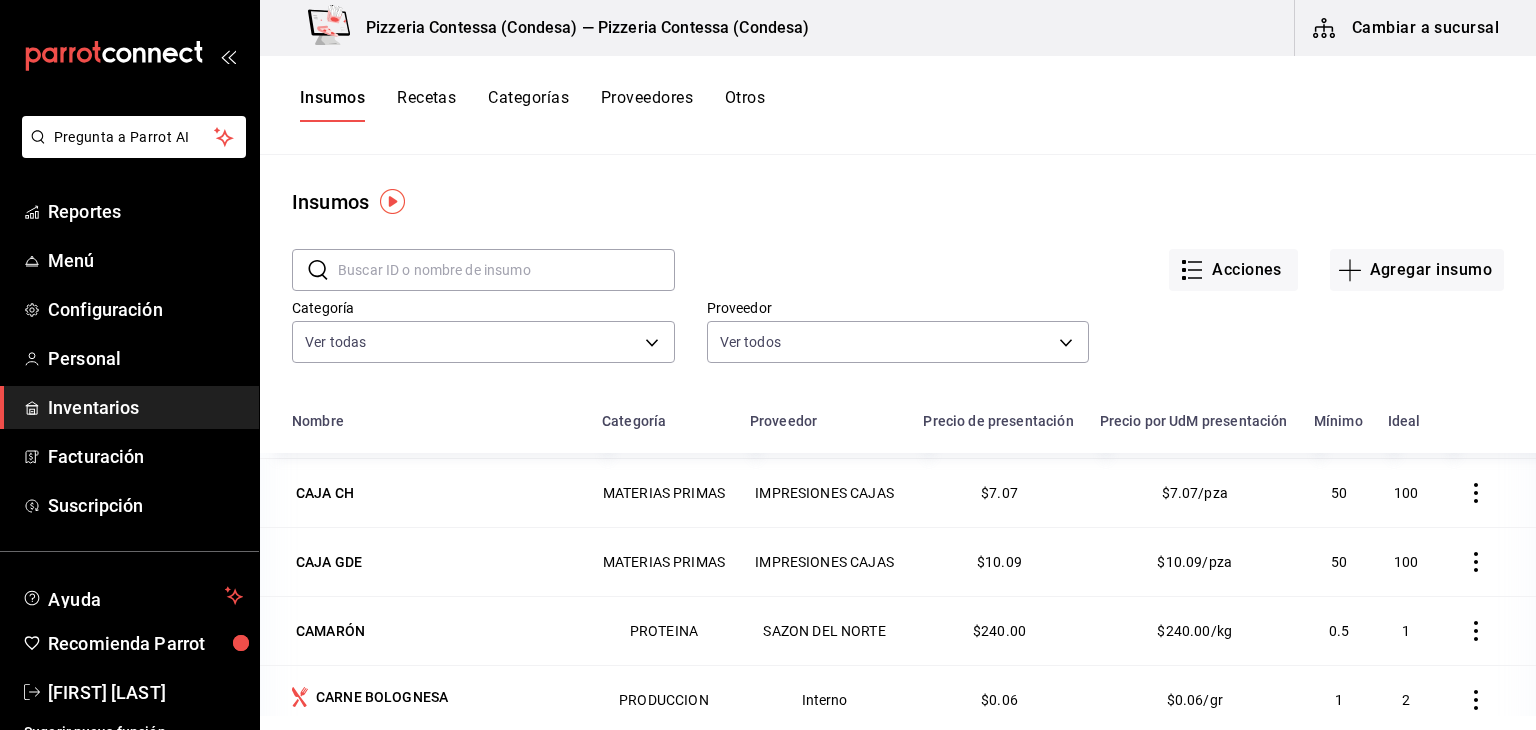 scroll, scrollTop: 988, scrollLeft: 0, axis: vertical 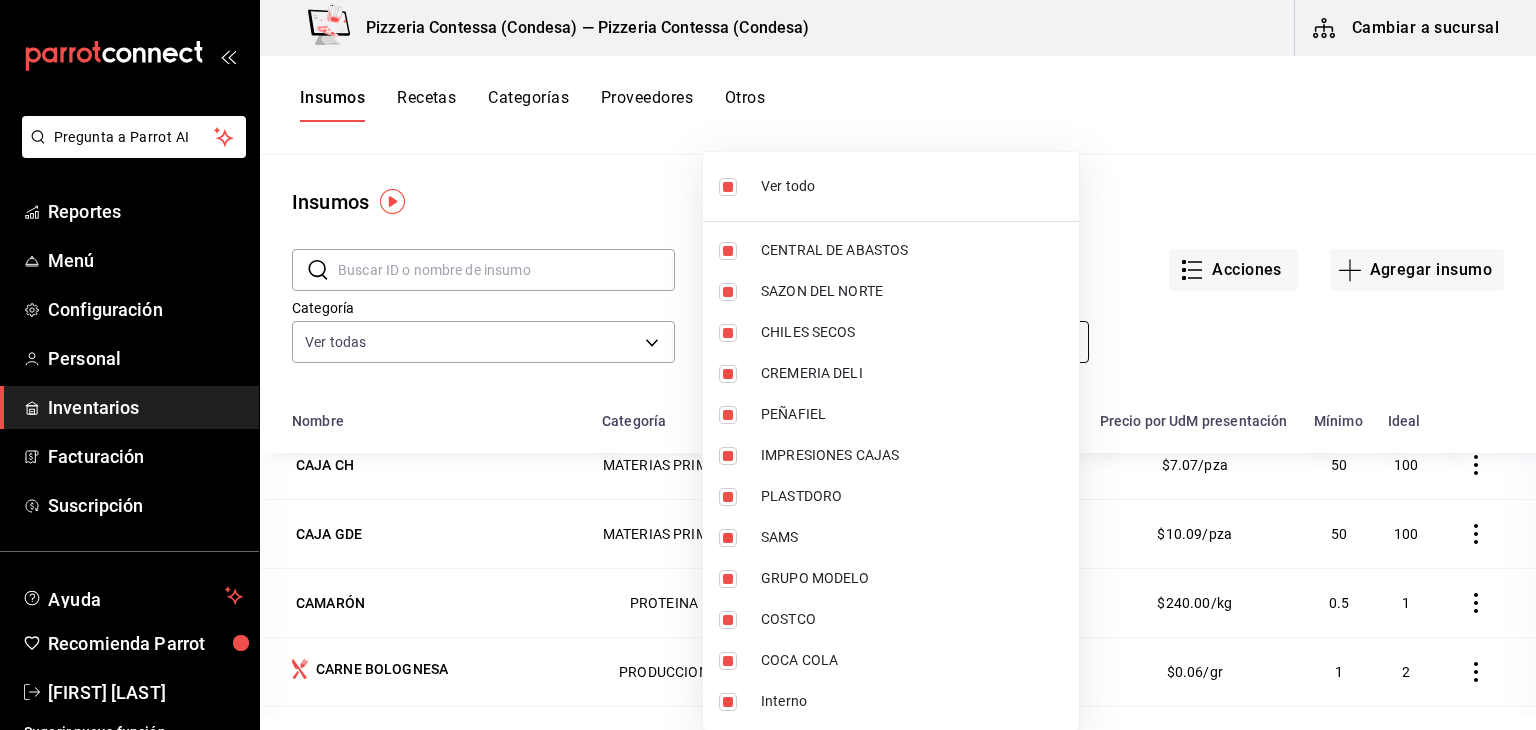 click on "Pregunta a Parrot AI Reportes   Menú   Configuración   Personal   Inventarios   Facturación   Suscripción   Ayuda Recomienda Parrot   [PERSON]   Sugerir nueva función   Pizzeria Contessa (Condesa) — Pizzeria Contessa (Condesa) Cambiar a sucursal Insumos Recetas Categorías Proveedores Otros Insumos ​ ​ Acciones Agregar insumo Categoría Ver todas adbb1f52-8470-42d1-af23-a3a60d0da2dc,ed965354-6cf9-4243-be56-5e1e9ea951b4,d3658188-ae6e-4038-a210-682577d1bced,5b56d606-fea2-4204-8457-6a2eb3096223,3af76593-603a-48a9-bd43-0915b2c27635,cfc612e9-5140-4096-85ed-ca6ab7e5da3e,484915ce-aebe-4652-9cb7-1c93ee2589e7,fa80726b-a8fa-498c-9581-02f5dbae1cb5,59f1a115-1953-4a78-977b-0ab811cc117b,2d151109-d850-45c0-95be-51ef620907e5 Proveedor Ver todos Nombre Categoría Proveedor Precio de presentación Precio por UdM presentación Mínimo Ideal 7UP BEBIDAS SAMS $27.62 $6.91/pza 2 5 ACEITE DE OLIVA ABARROTES Interno $611.20 $122.24/kg 1 2   ACEITE HIERBAS PRODUCCION Interno $0.10 $0.10/gr 1 1 ACEITE VEGETAL Interno" at bounding box center [768, 358] 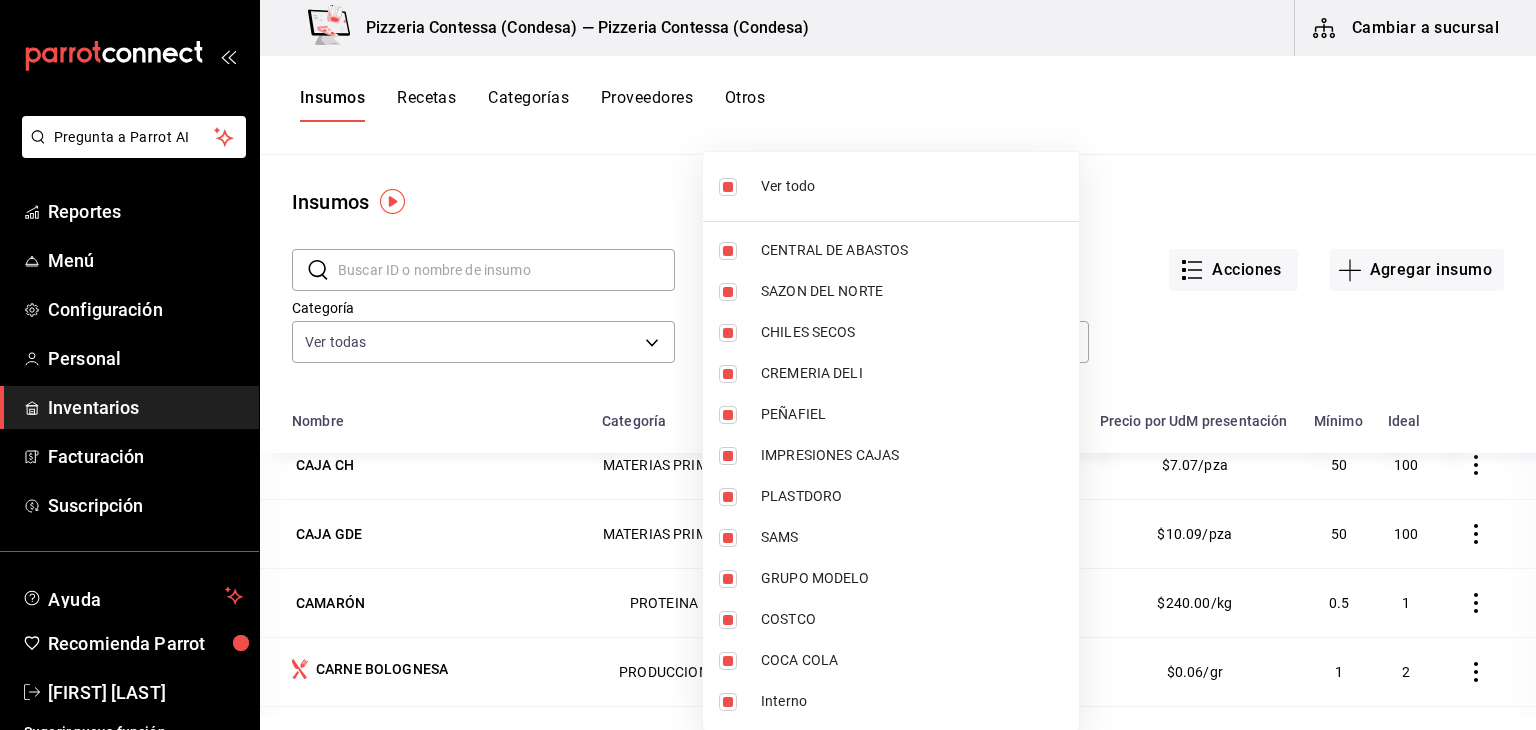 click on "Ver todo" at bounding box center (891, 186) 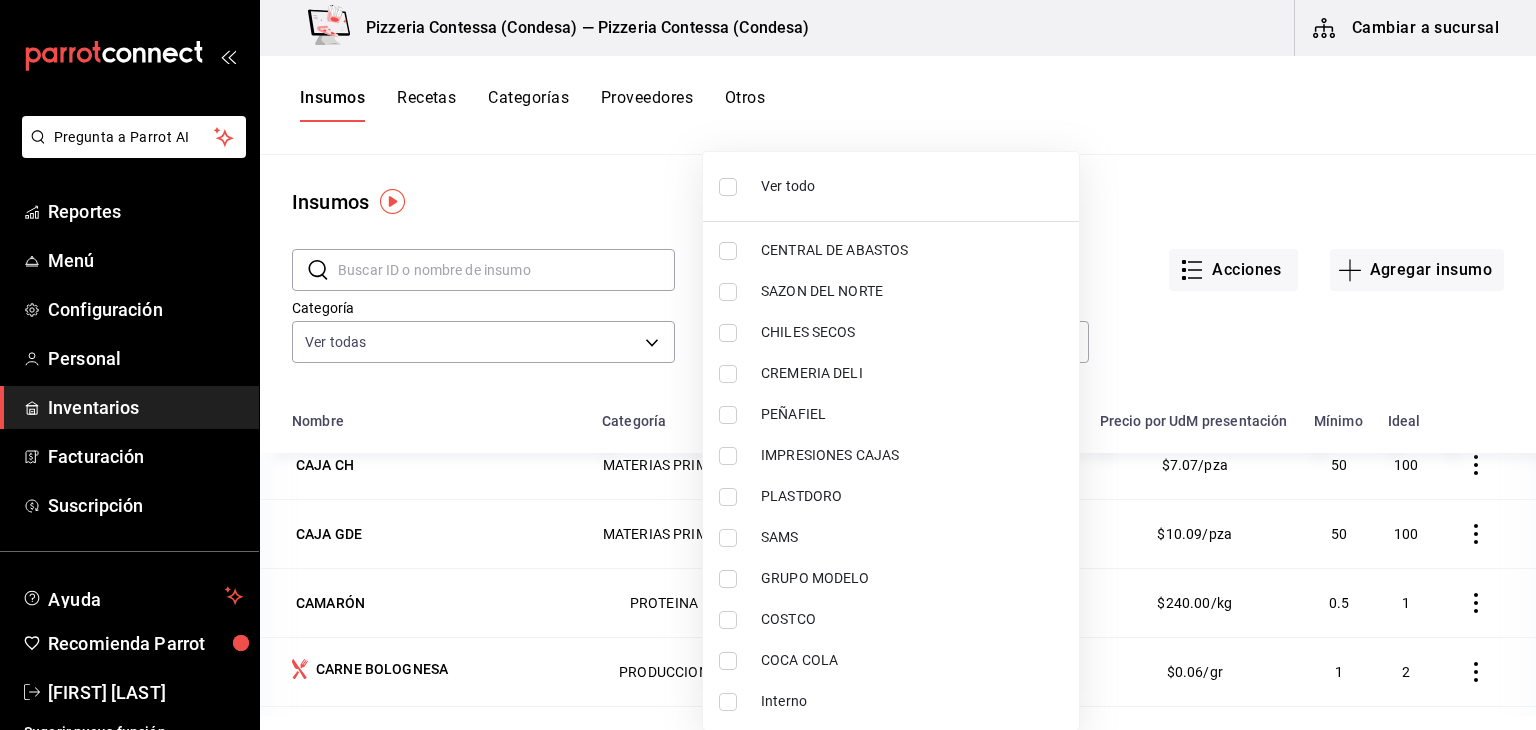 scroll, scrollTop: 0, scrollLeft: 0, axis: both 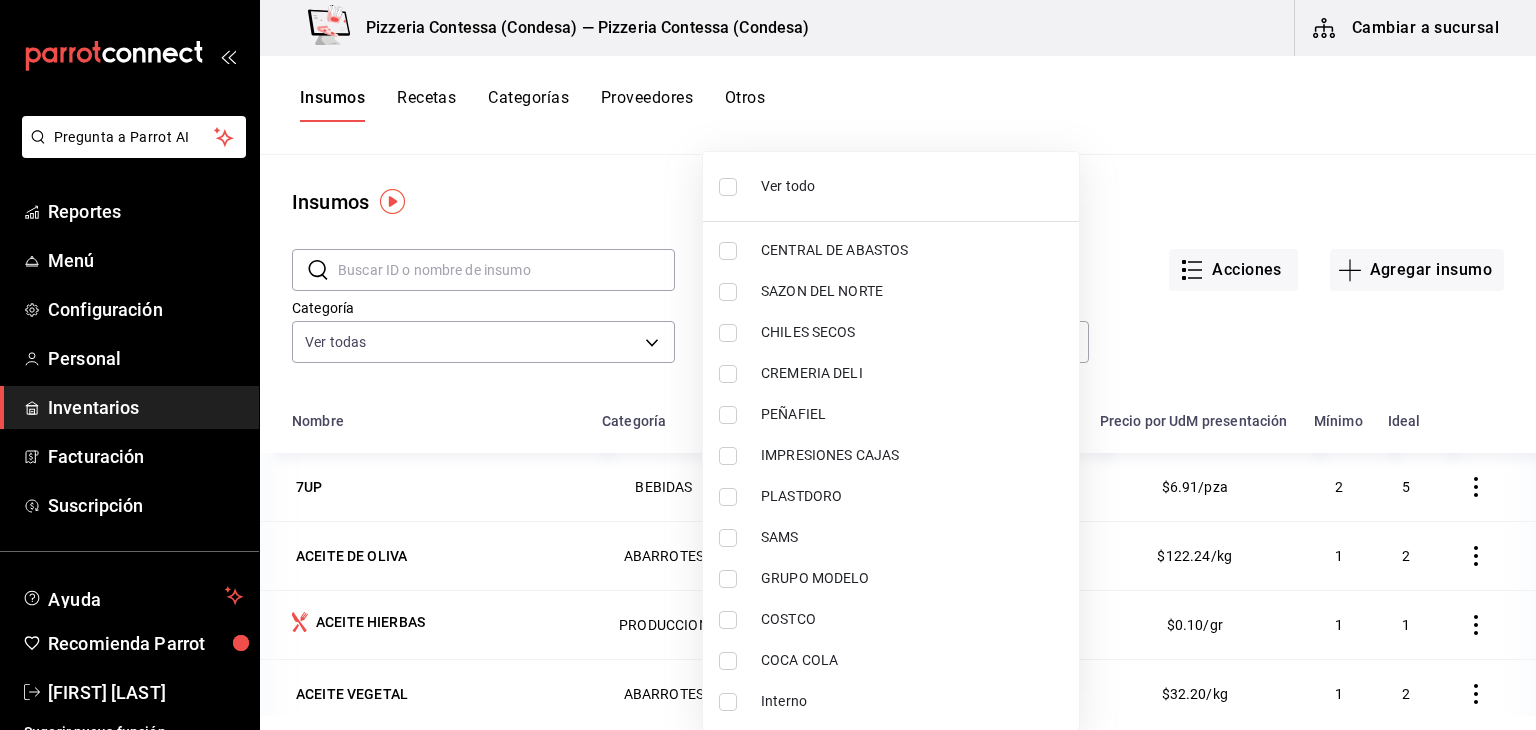 click on "Interno" at bounding box center (912, 701) 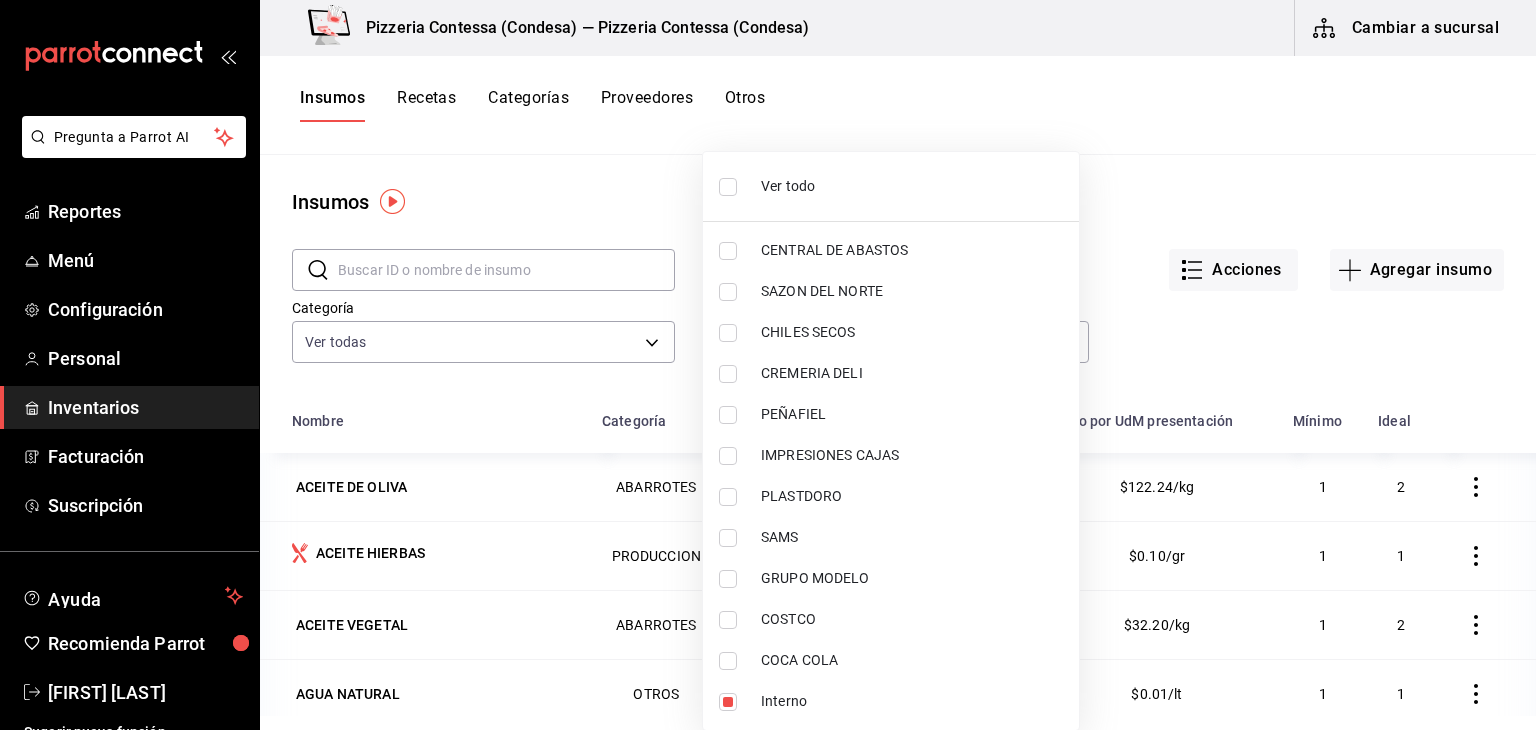 click at bounding box center (768, 365) 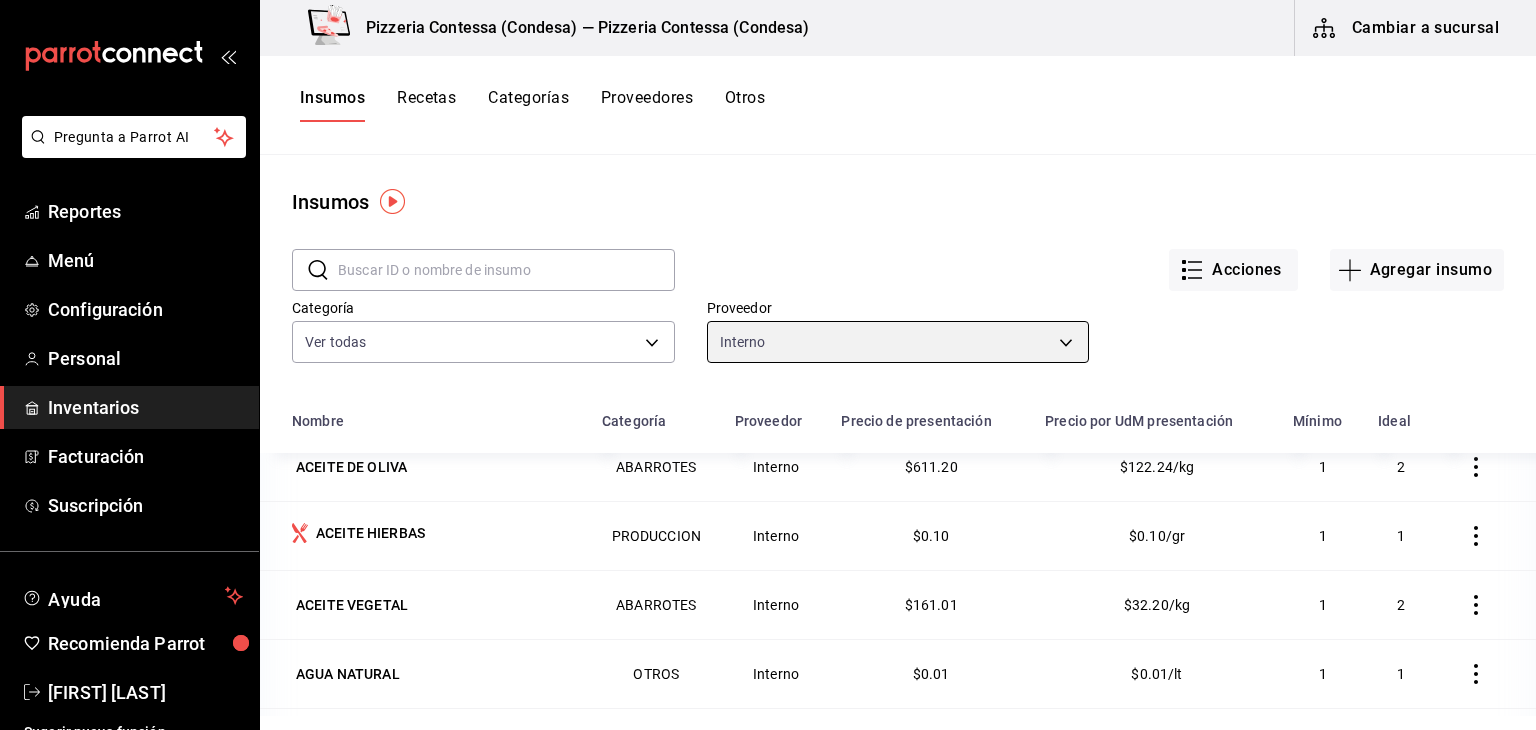 scroll, scrollTop: 0, scrollLeft: 0, axis: both 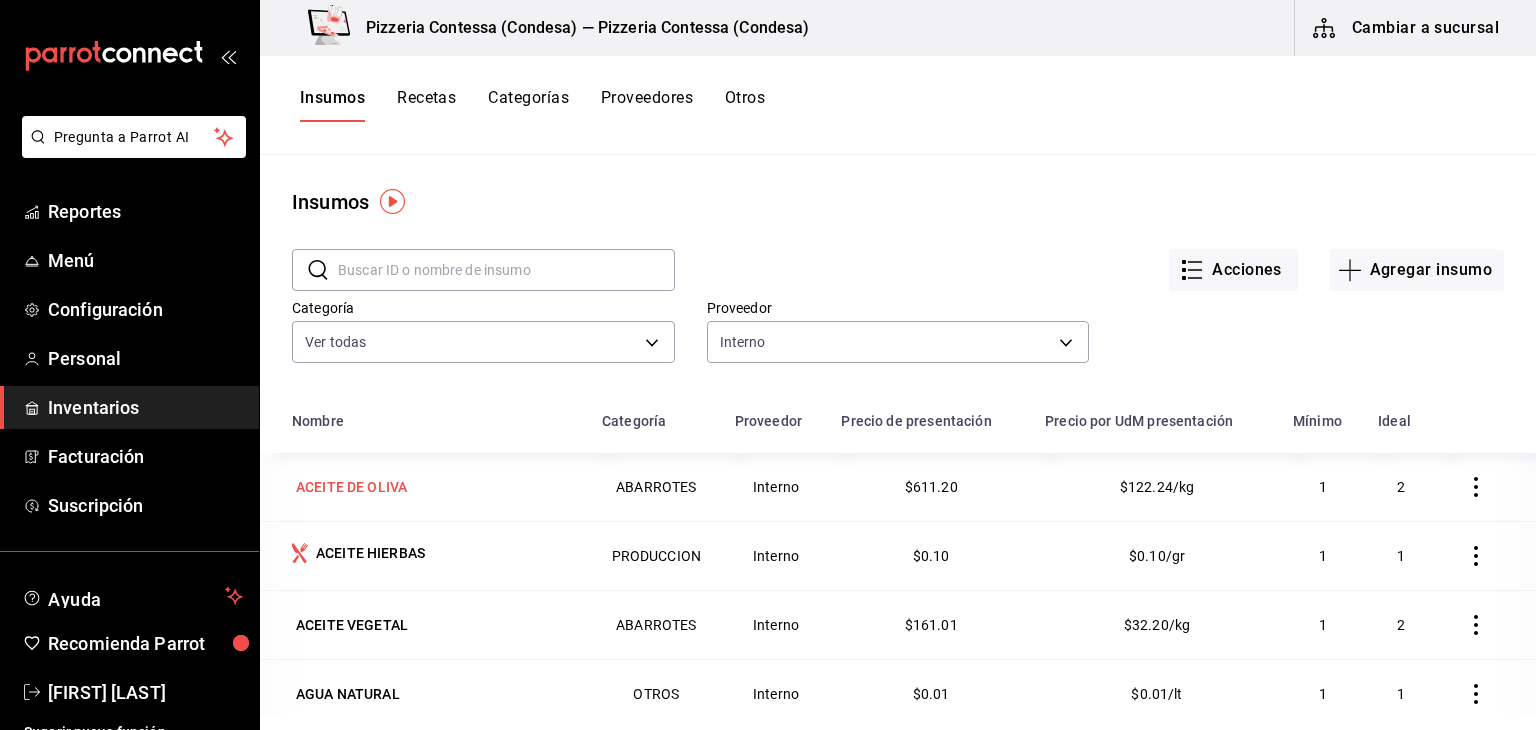 click on "ACEITE DE OLIVA" at bounding box center [435, 487] 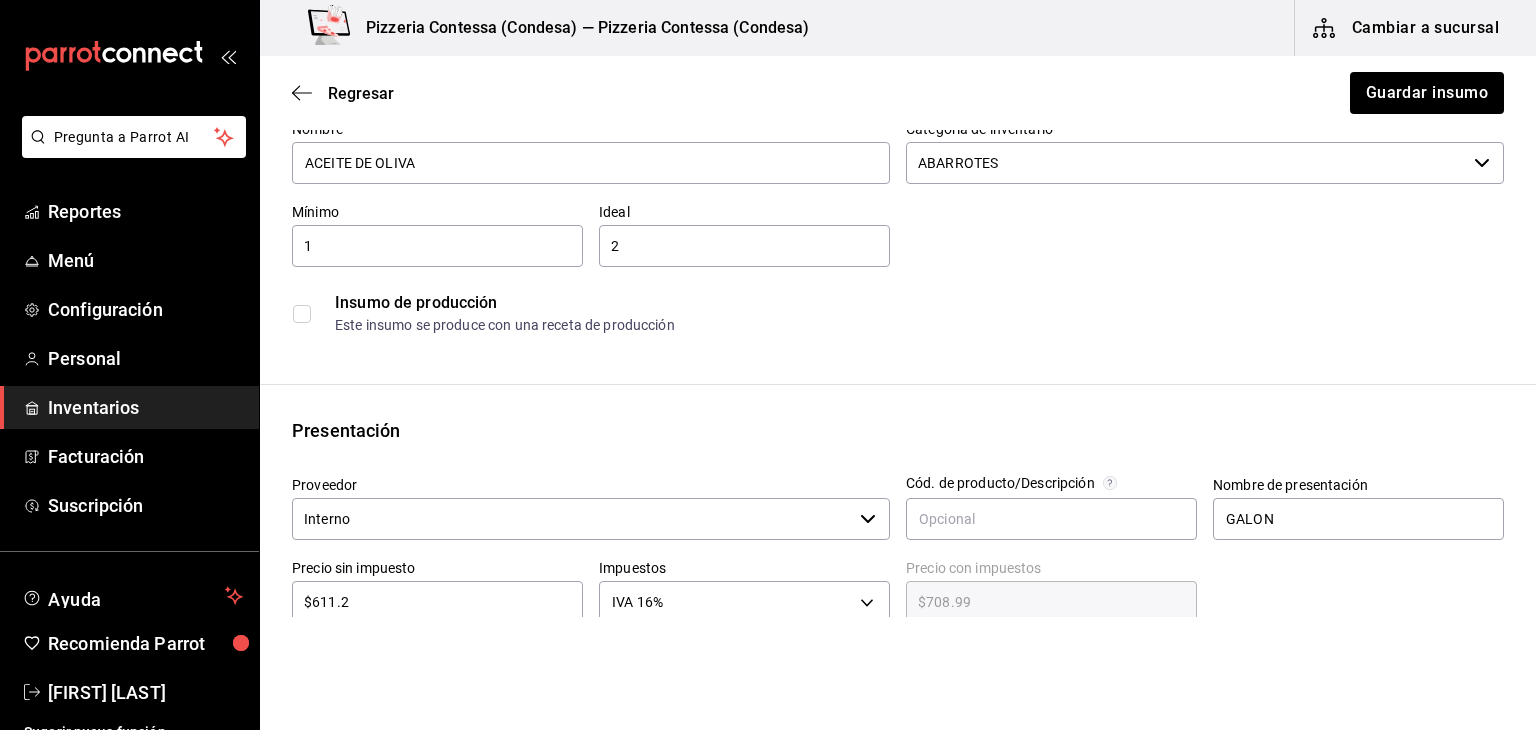 scroll, scrollTop: 232, scrollLeft: 0, axis: vertical 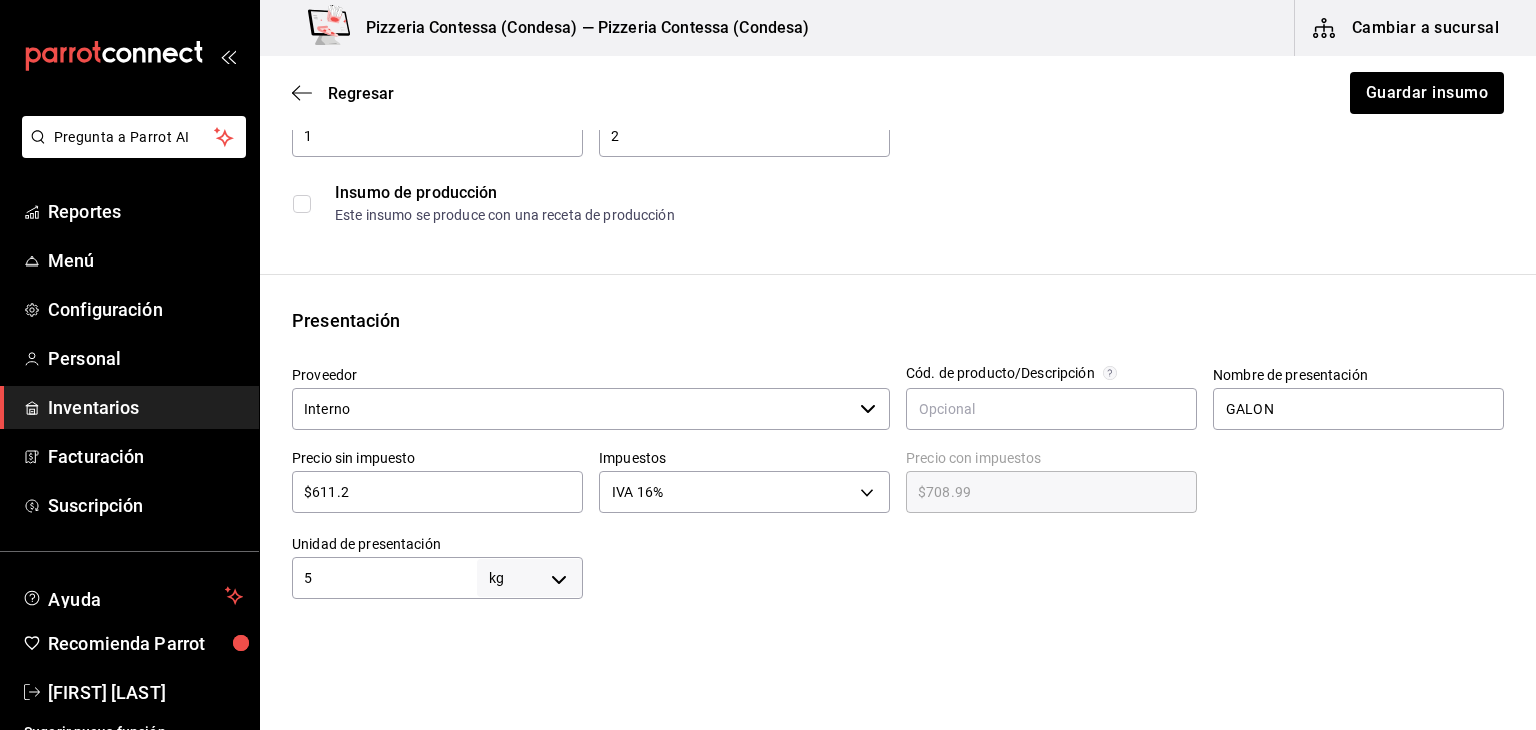 click on "Interno" at bounding box center (572, 409) 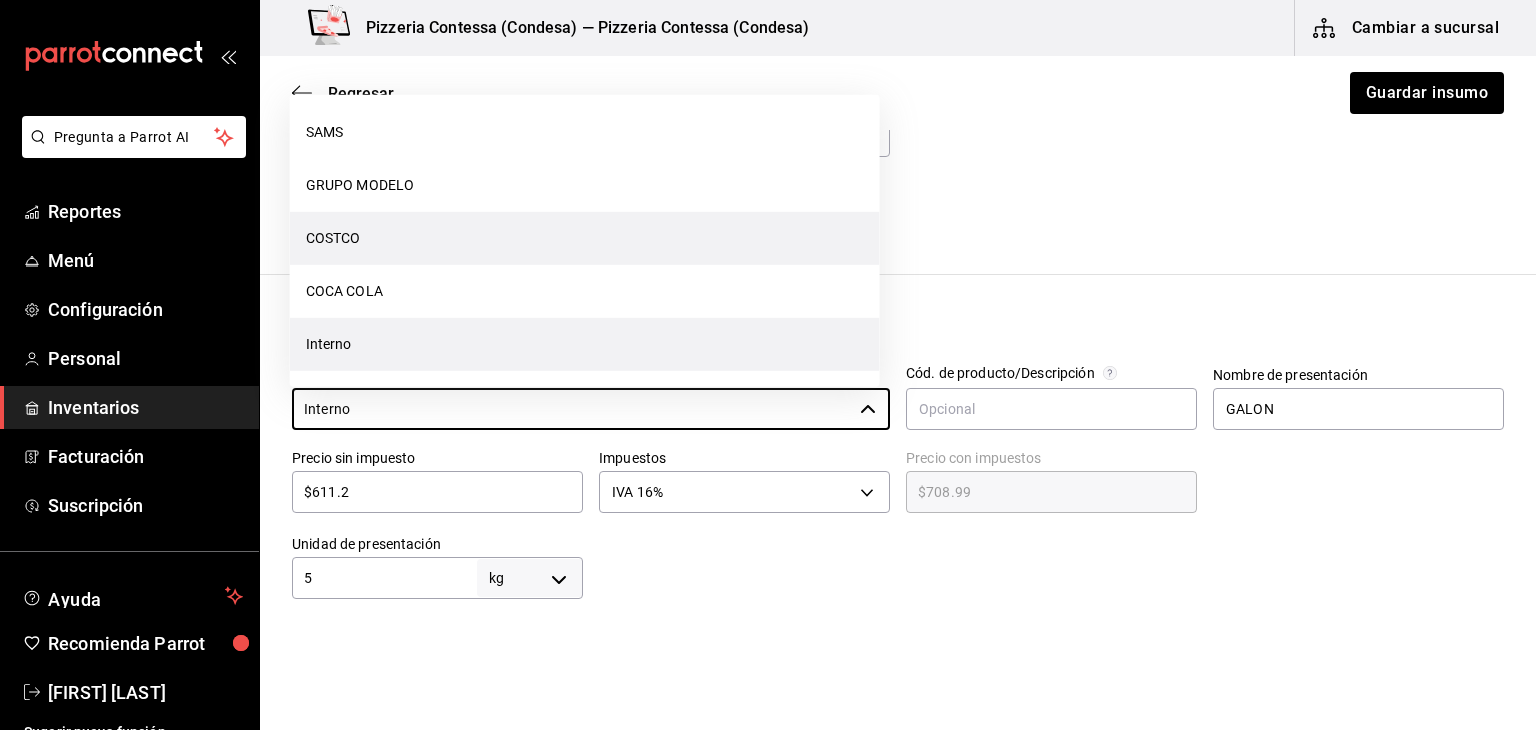 scroll, scrollTop: 0, scrollLeft: 0, axis: both 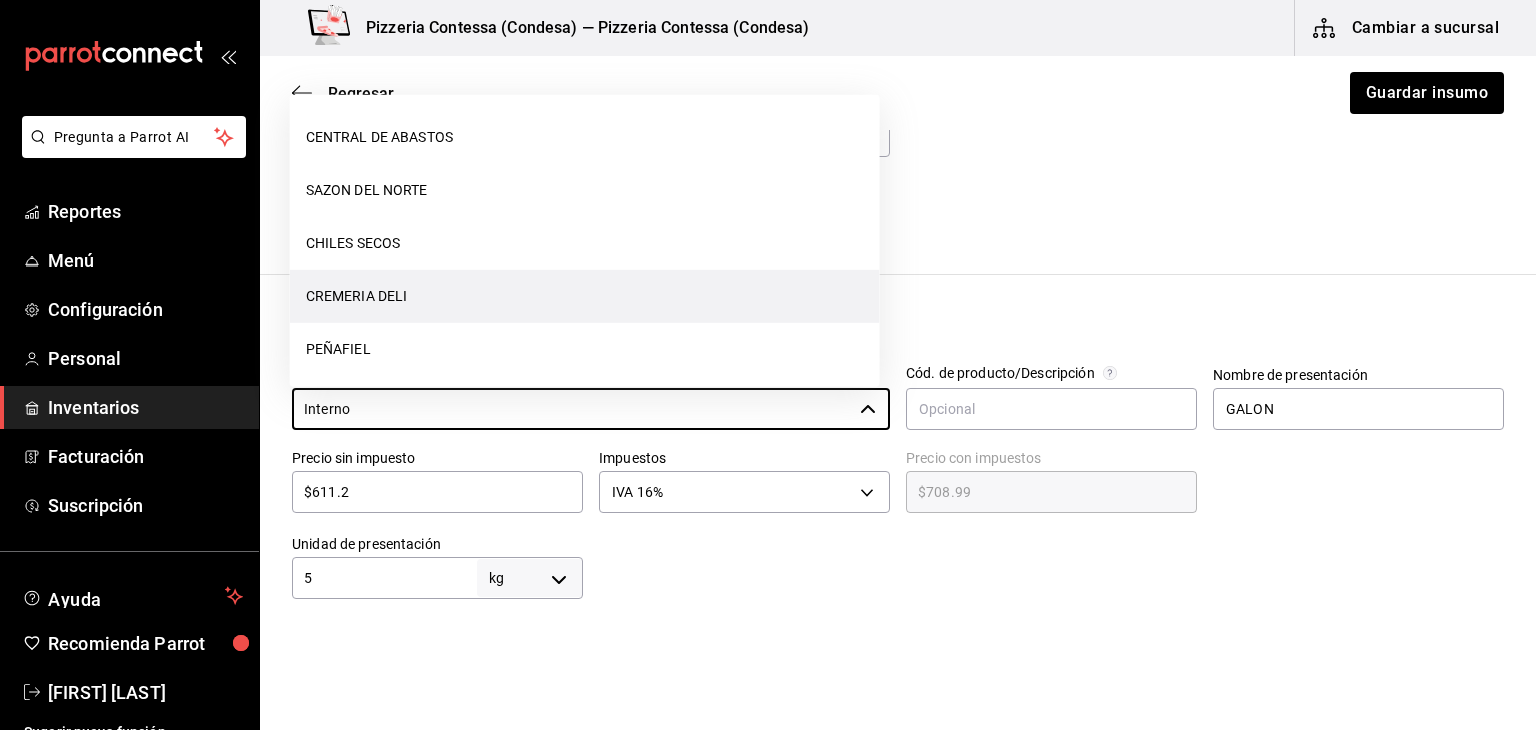 click on "CREMERIA DELI" at bounding box center (585, 296) 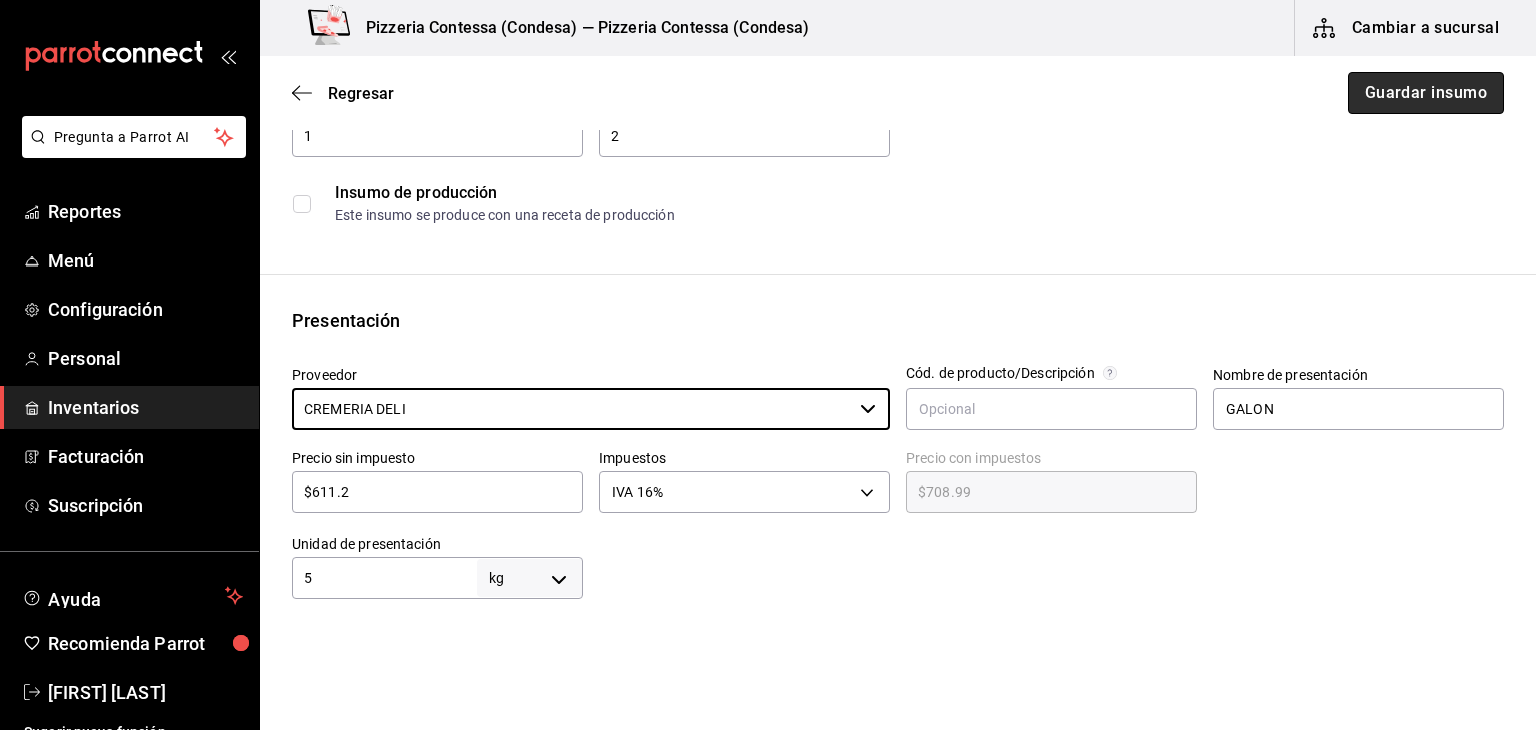 click on "Guardar insumo" at bounding box center (1426, 93) 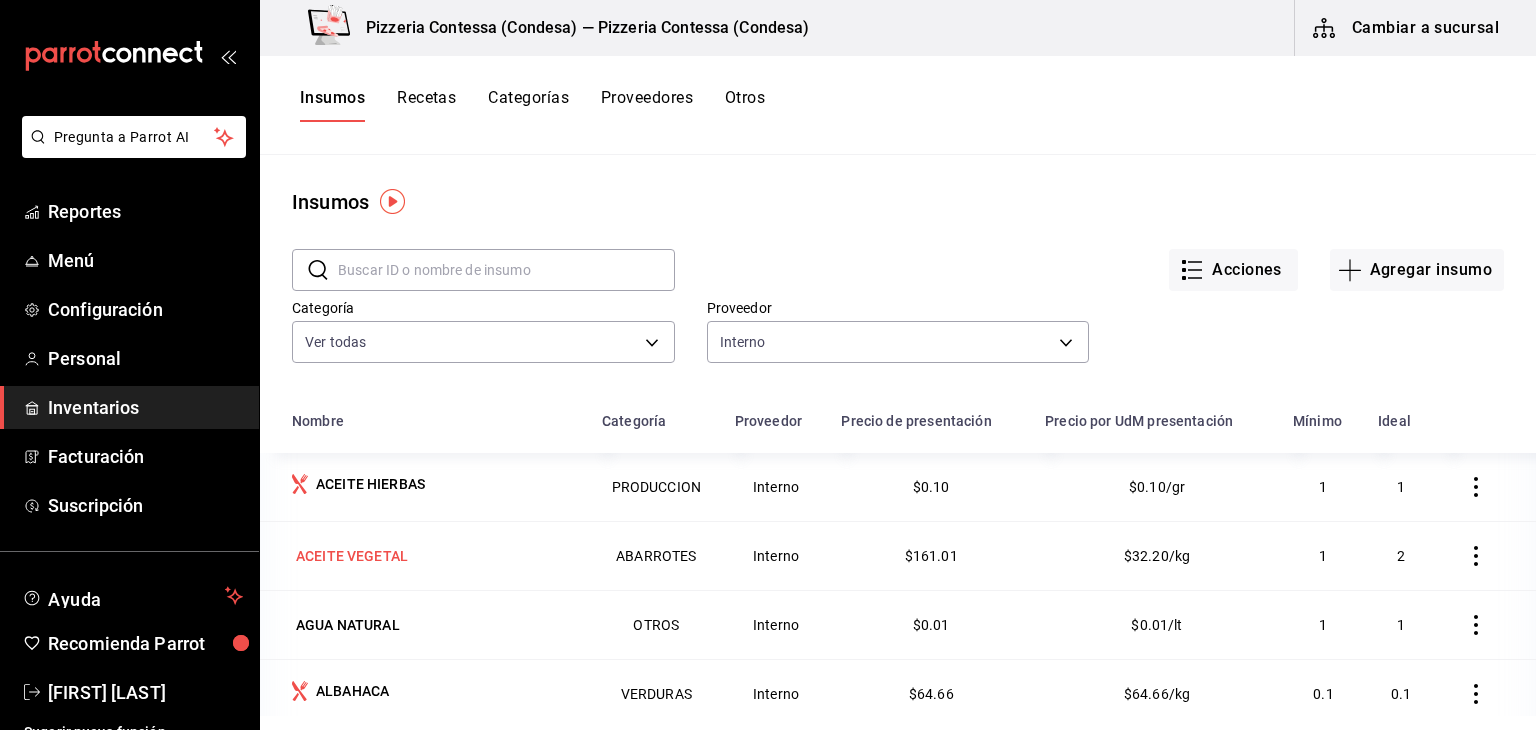 click on "ACEITE VEGETAL" at bounding box center (352, 556) 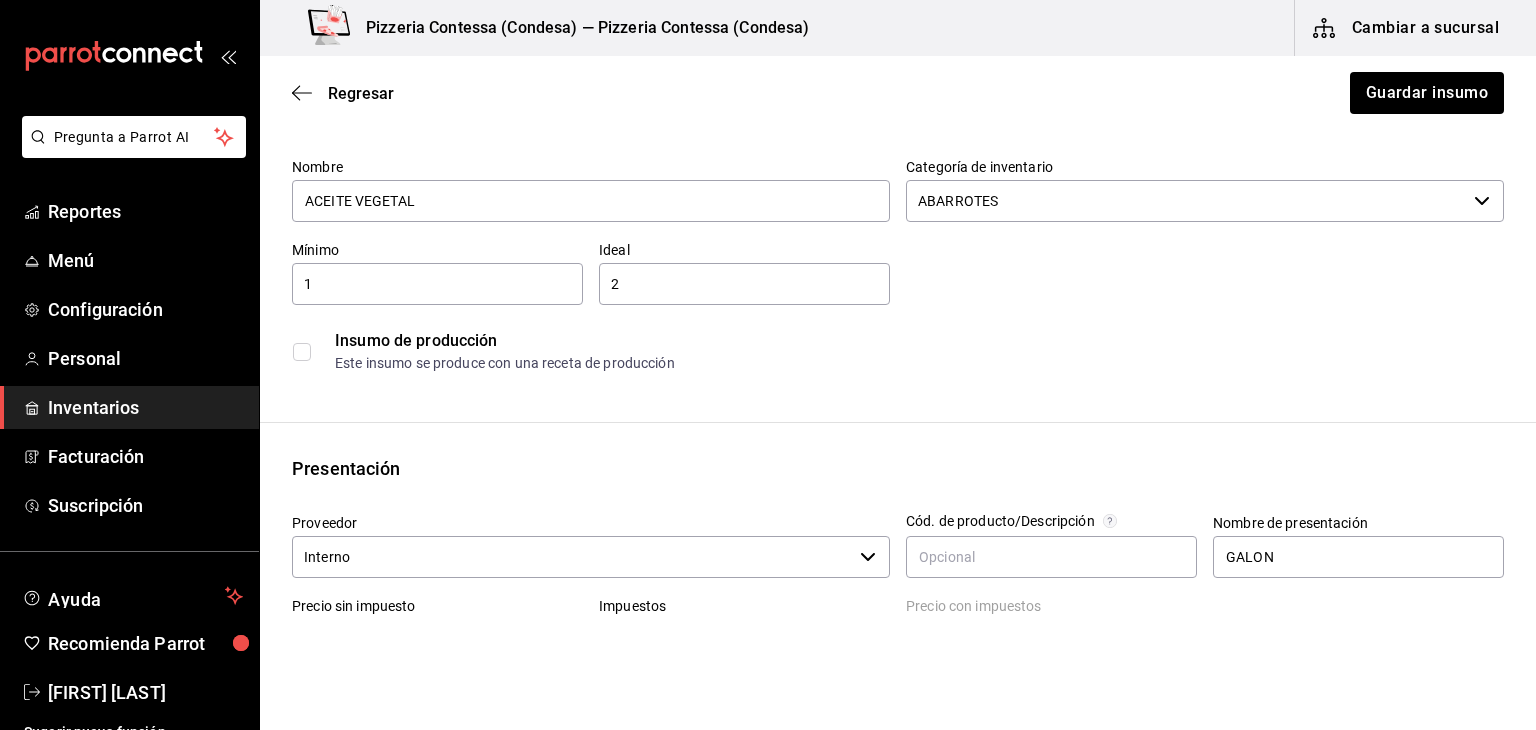 scroll, scrollTop: 108, scrollLeft: 0, axis: vertical 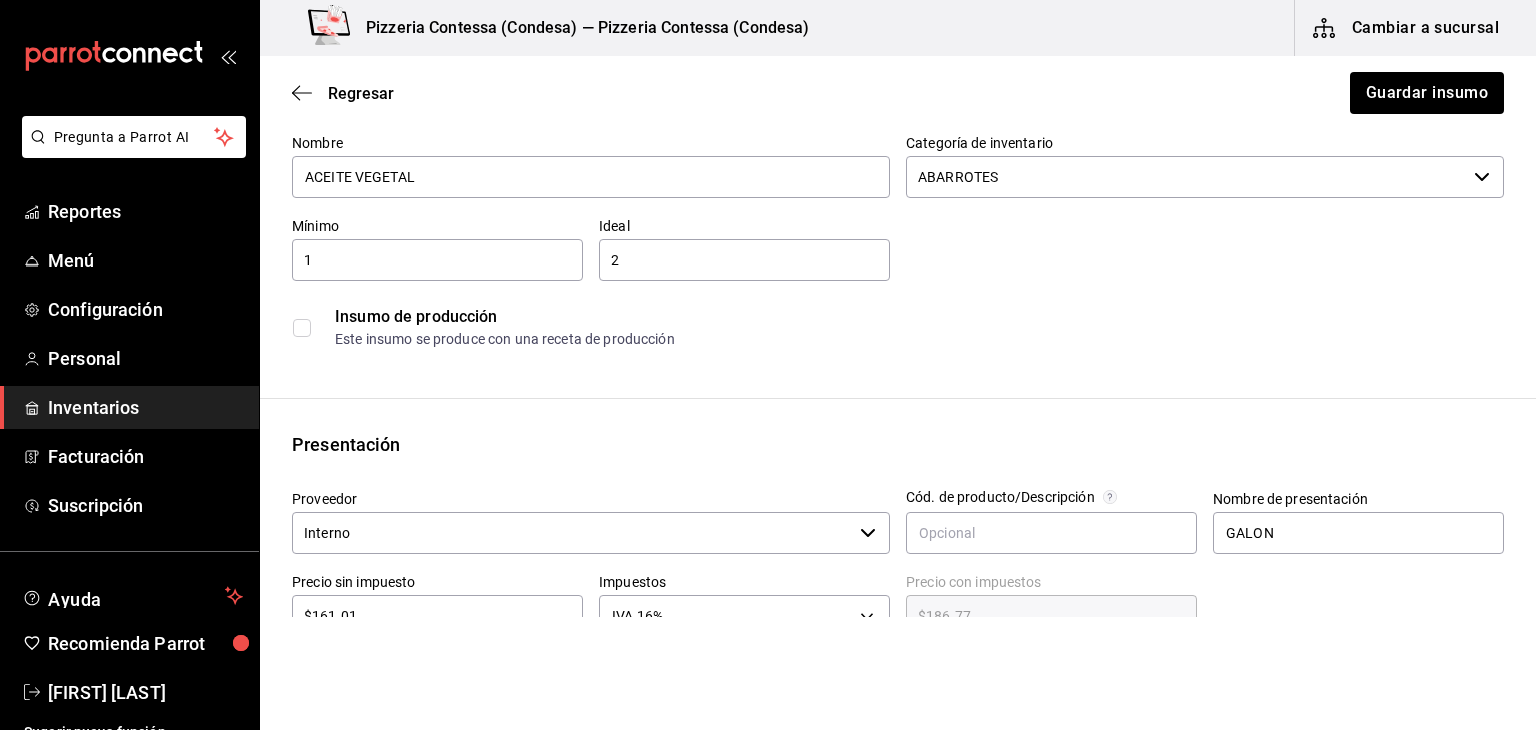 click on "Interno" at bounding box center [572, 533] 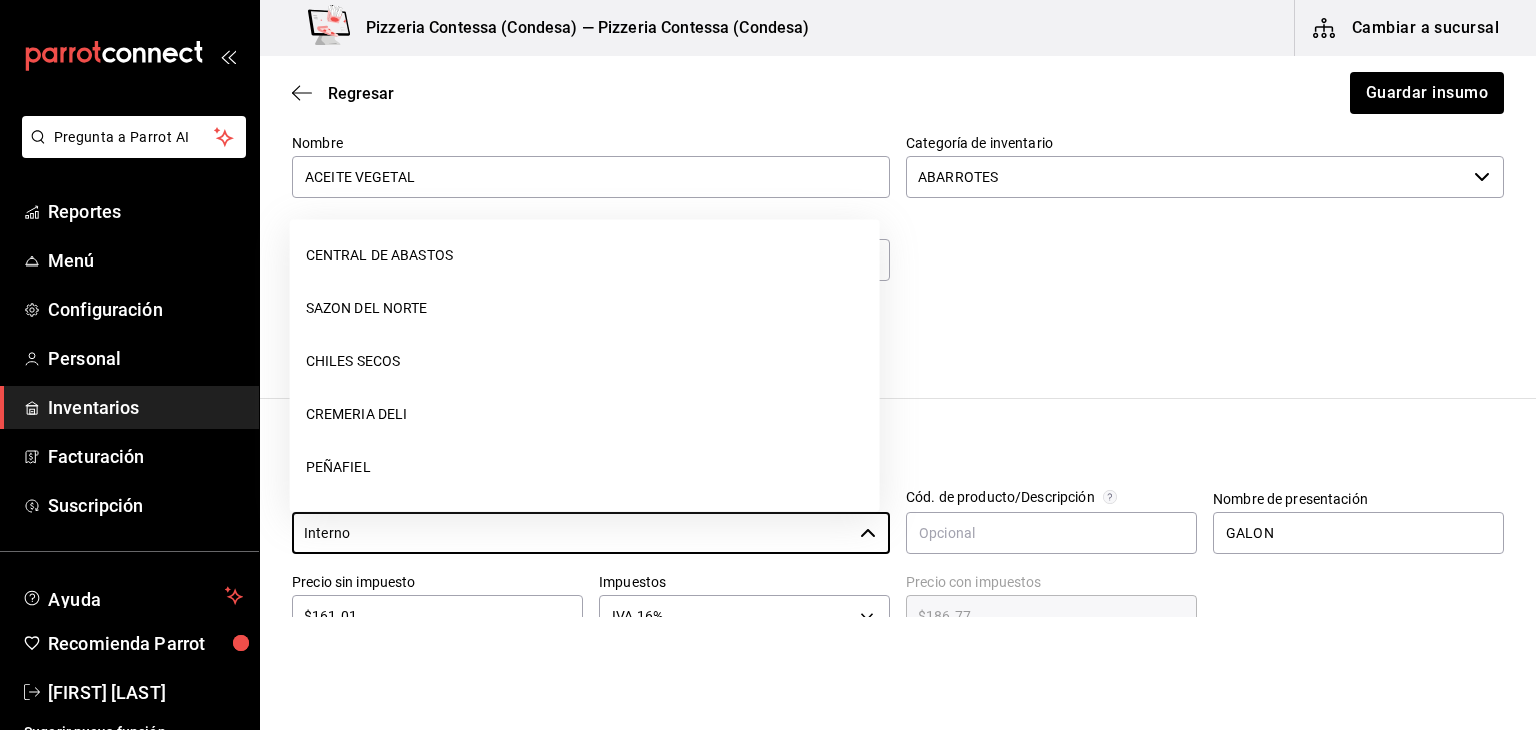 scroll, scrollTop: 0, scrollLeft: 0, axis: both 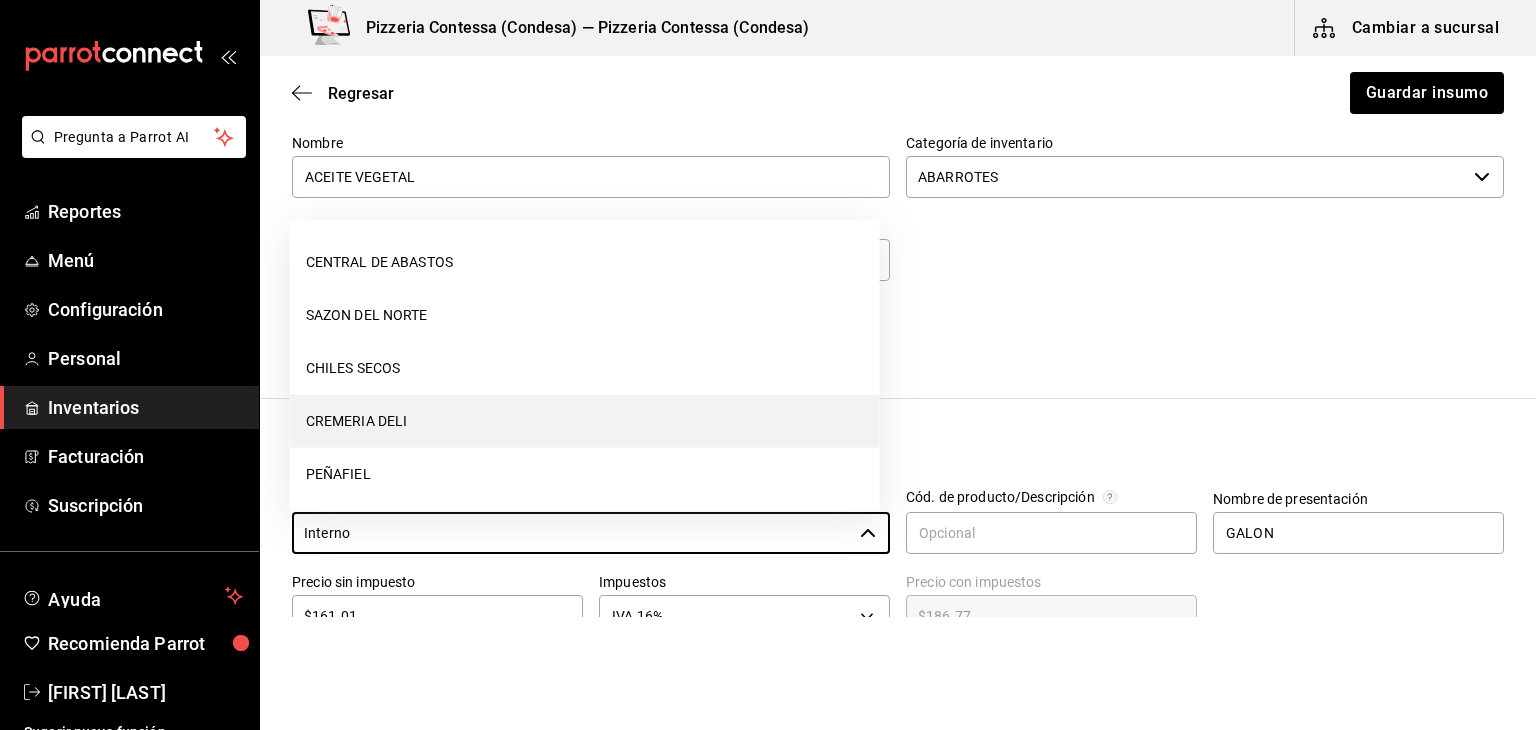 click on "CREMERIA DELI" at bounding box center (585, 421) 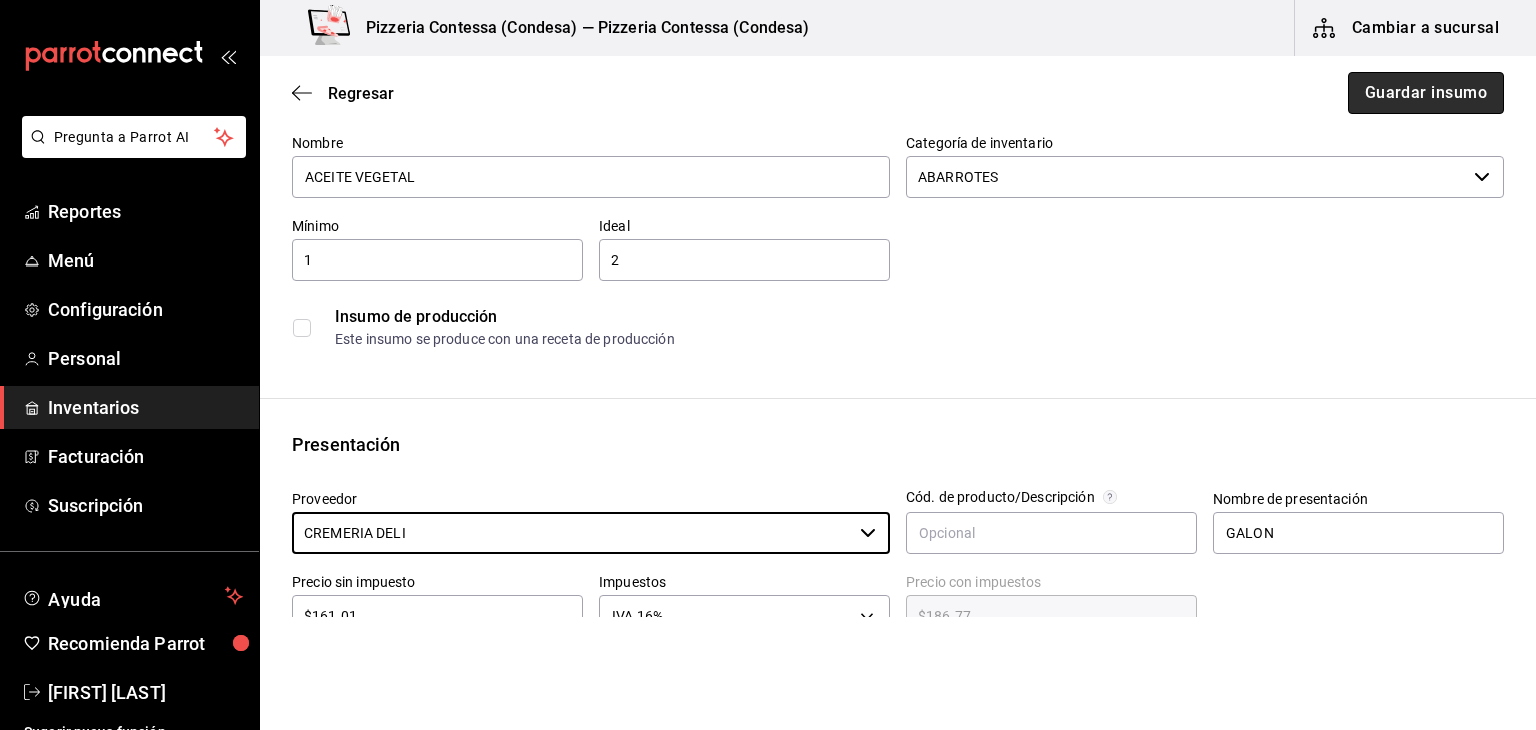 click on "Guardar insumo" at bounding box center (1426, 93) 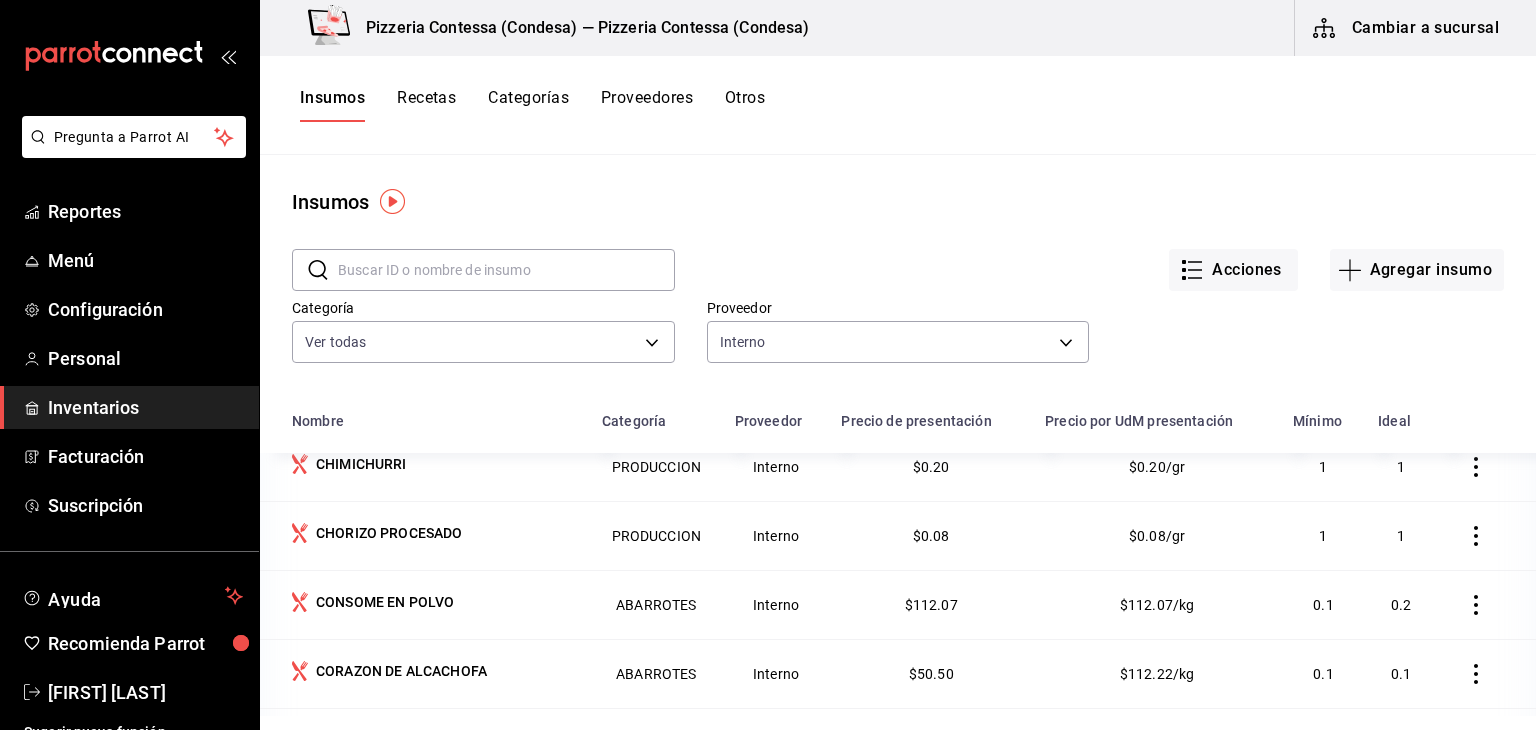 scroll, scrollTop: 987, scrollLeft: 0, axis: vertical 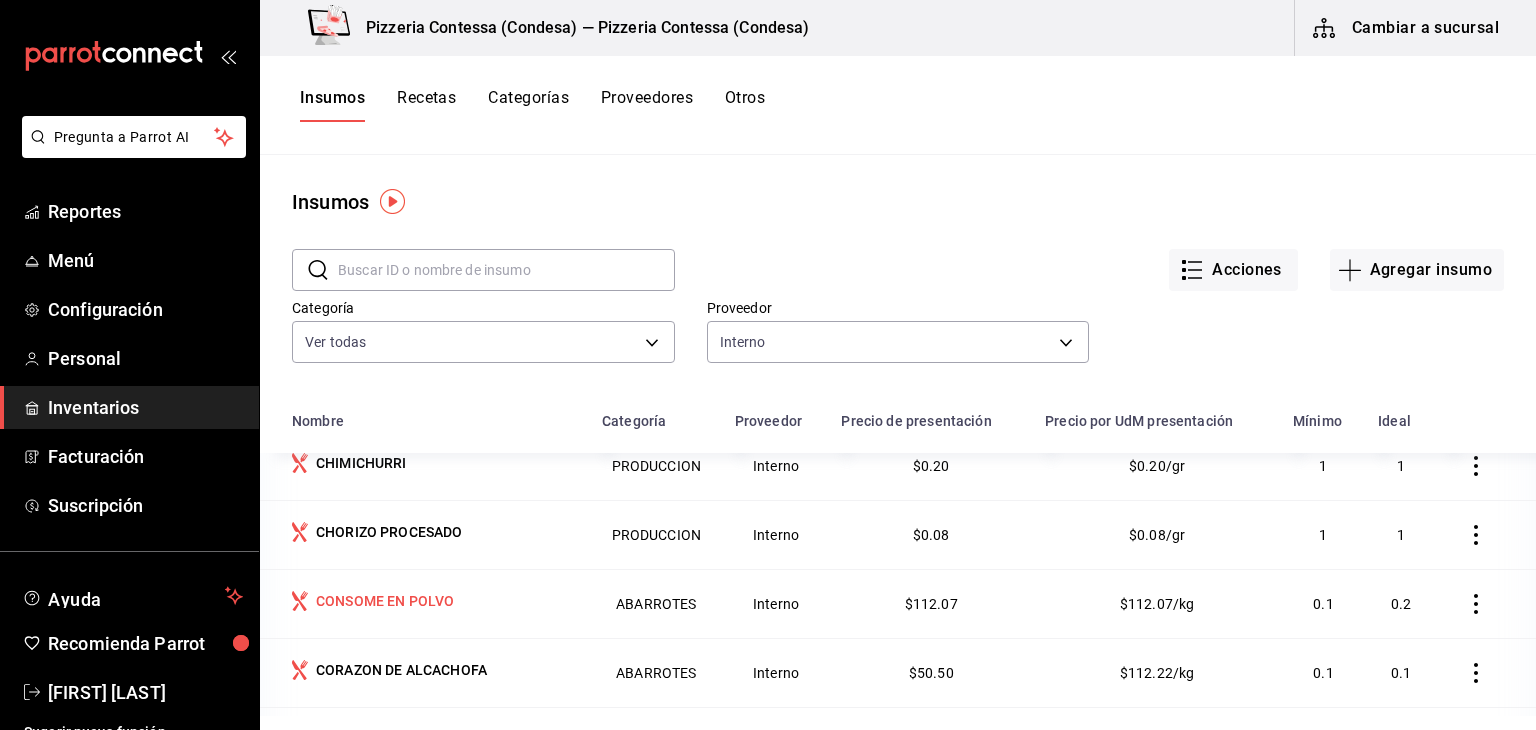 click on "CONSOME EN POLVO" at bounding box center [385, 601] 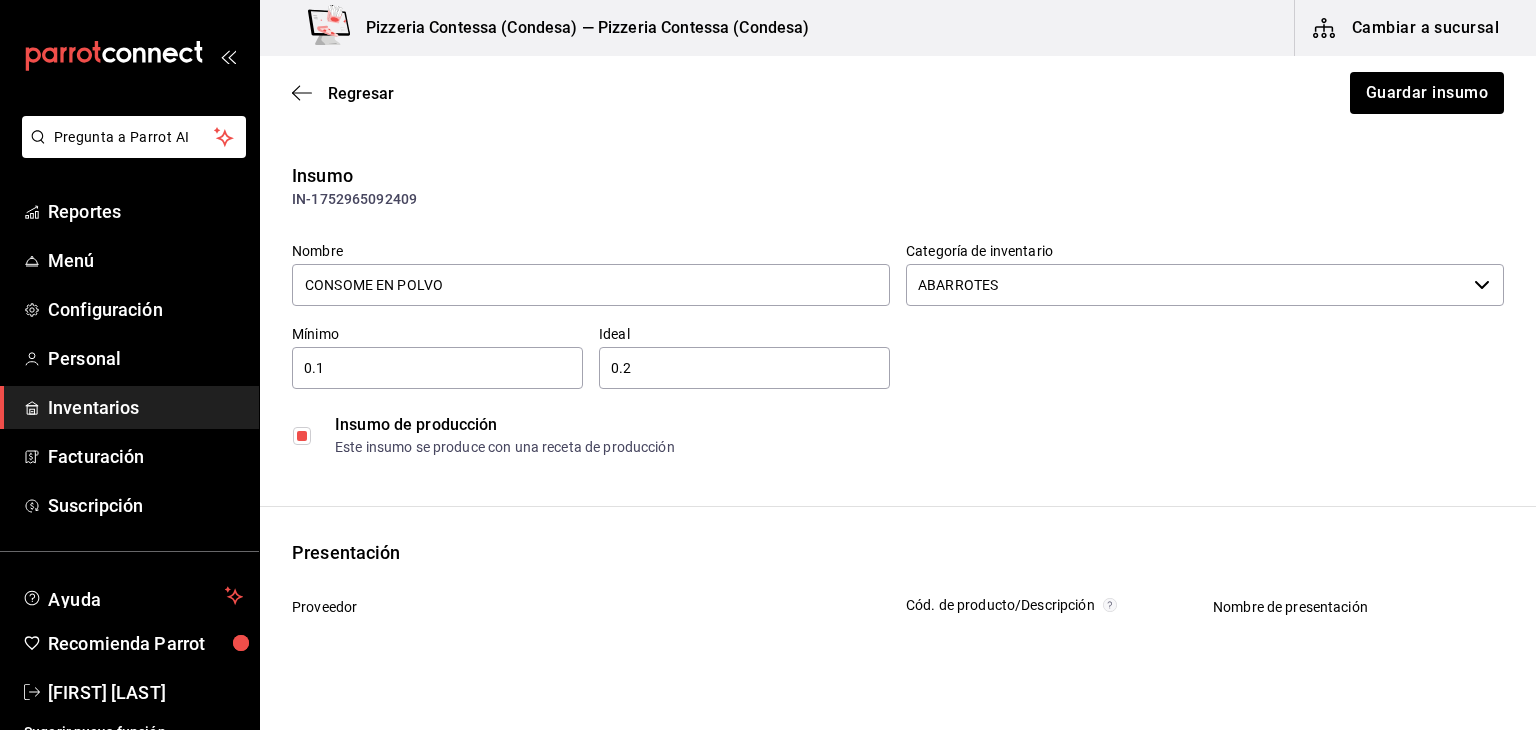 click at bounding box center [306, 436] 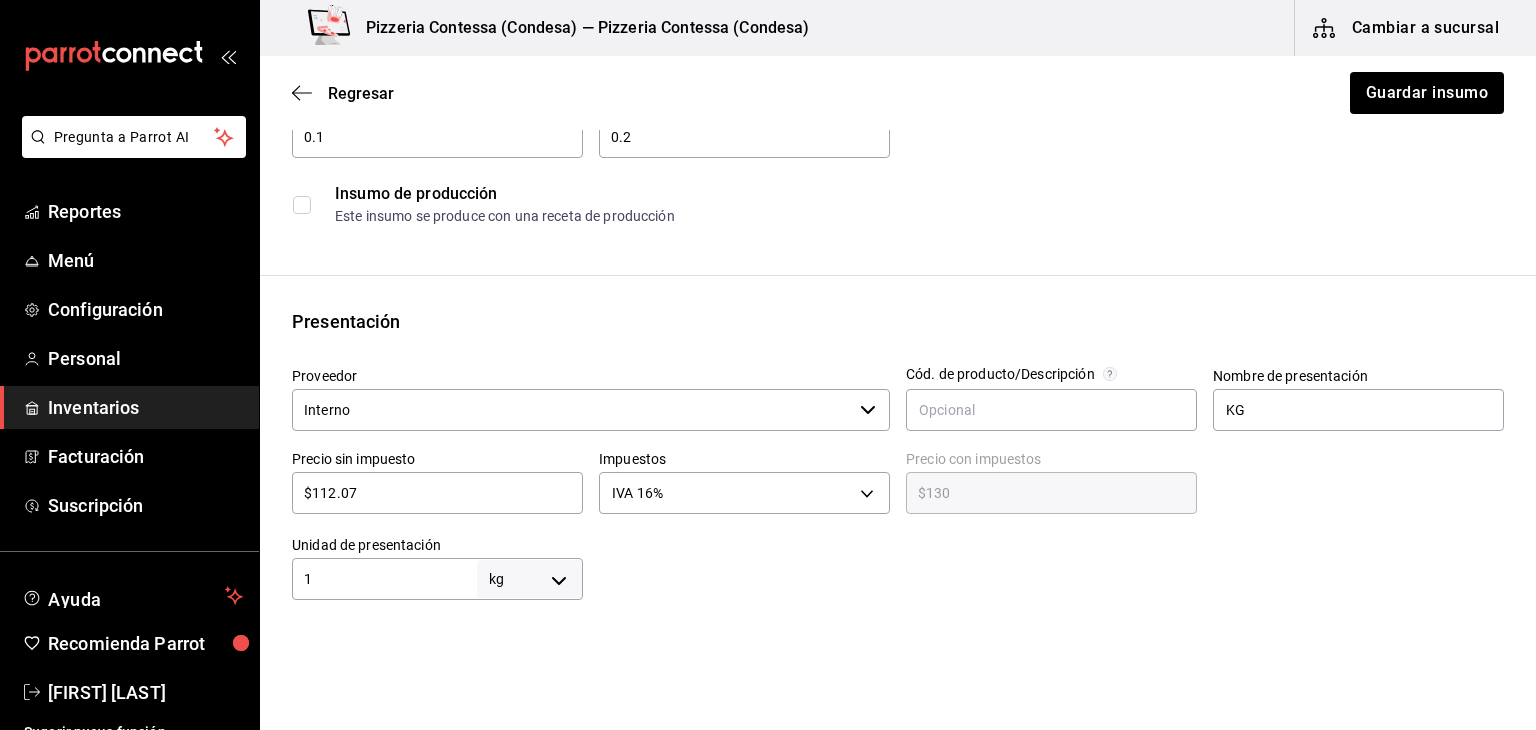 scroll, scrollTop: 232, scrollLeft: 0, axis: vertical 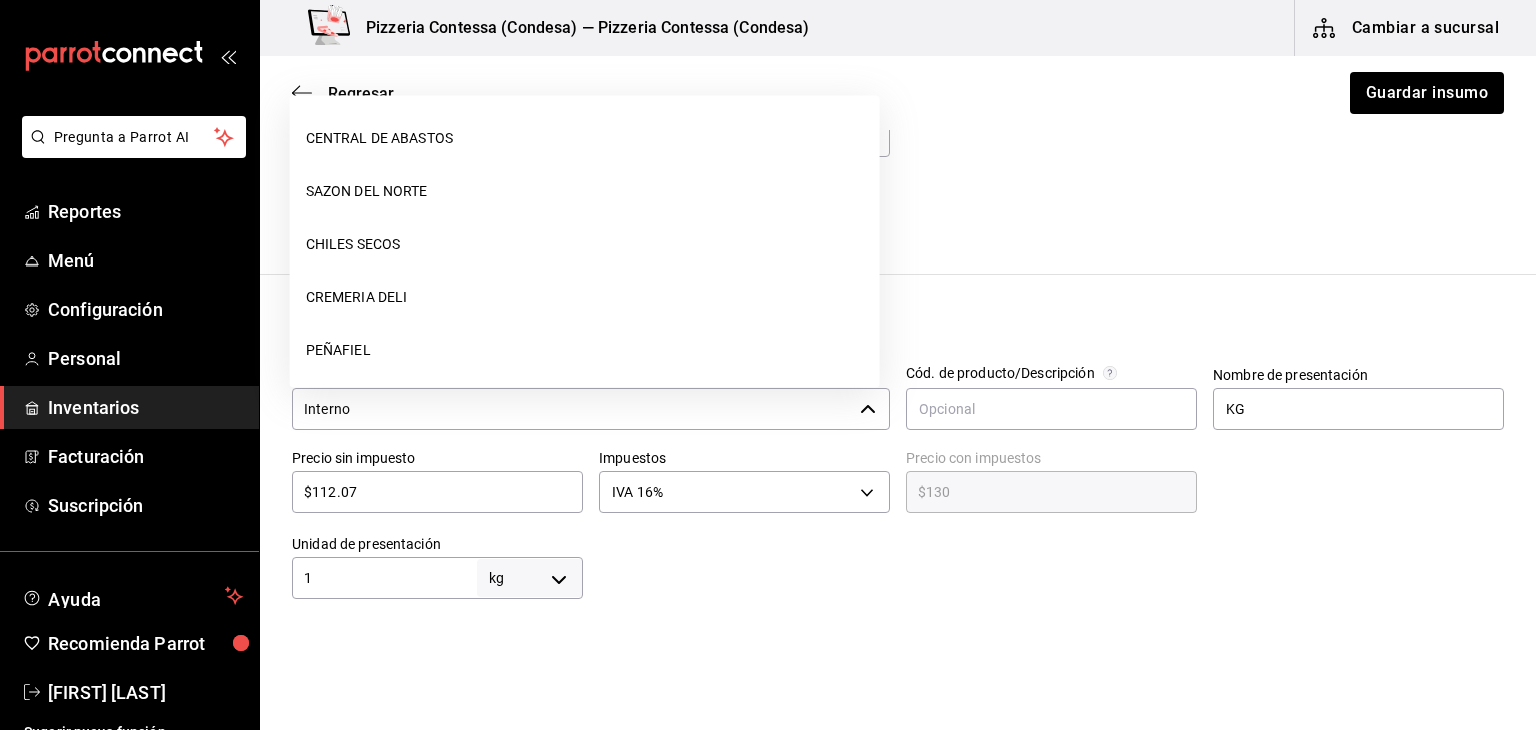 click on "Interno" at bounding box center [572, 409] 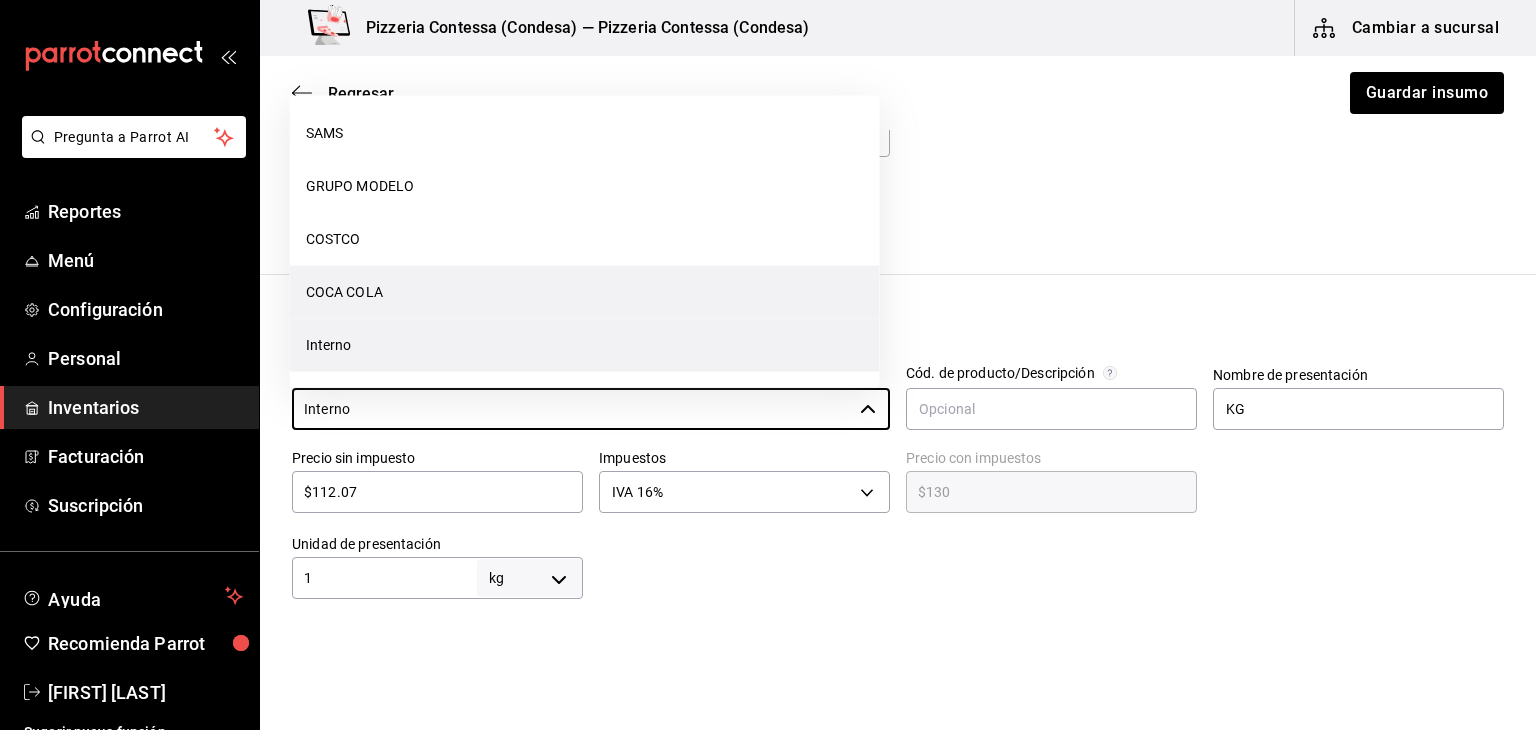 scroll, scrollTop: 0, scrollLeft: 0, axis: both 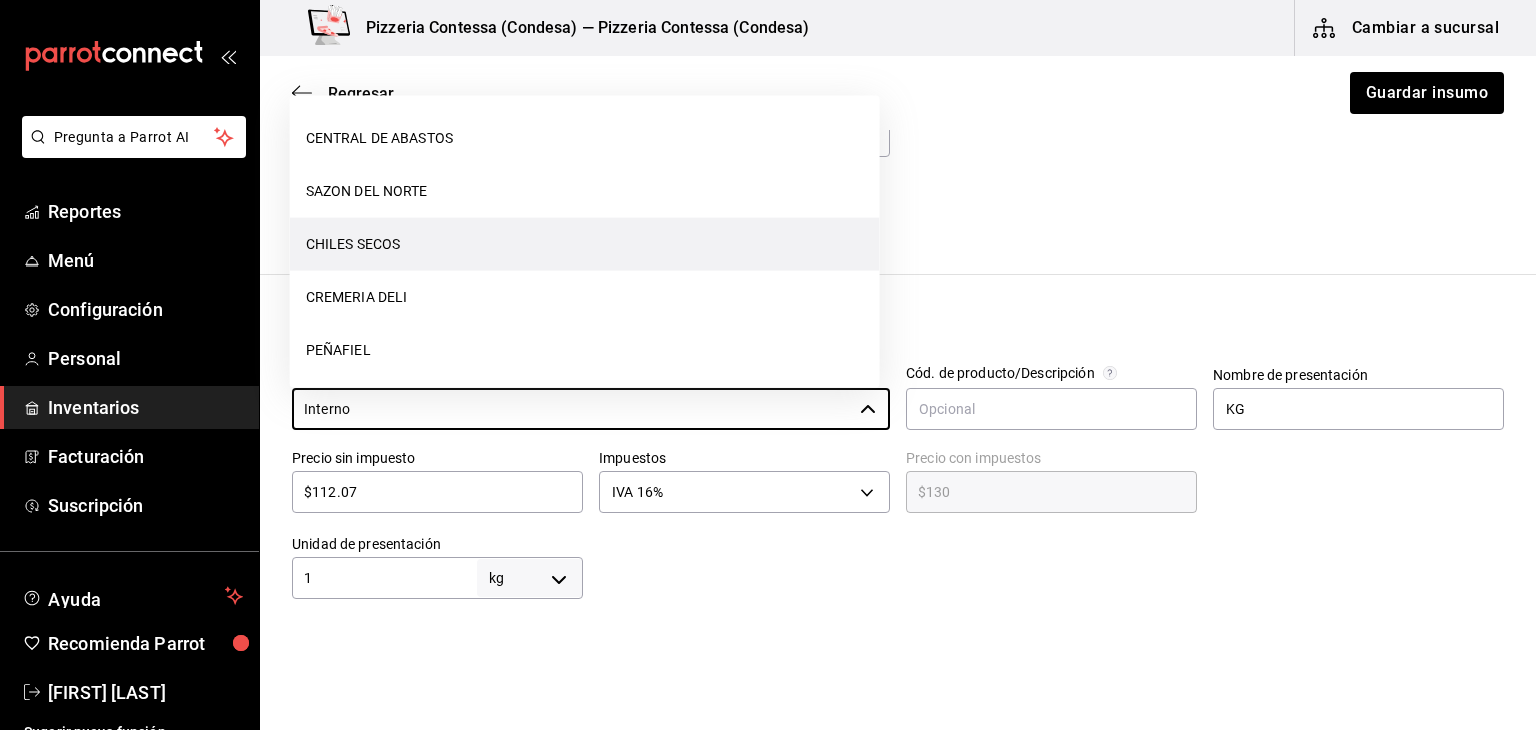 click on "CHILES SECOS" at bounding box center (585, 244) 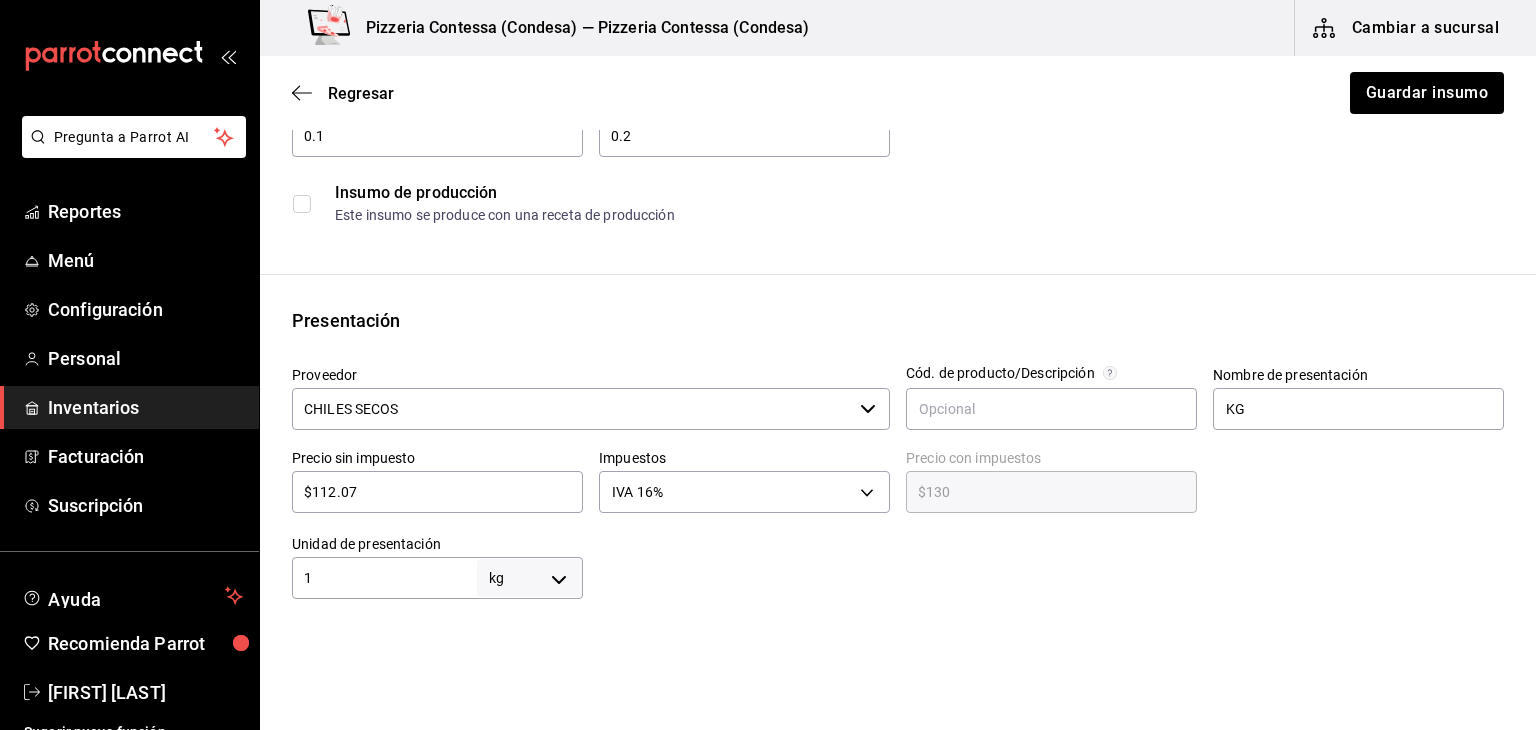drag, startPoint x: 483, startPoint y: 497, endPoint x: 292, endPoint y: 489, distance: 191.16747 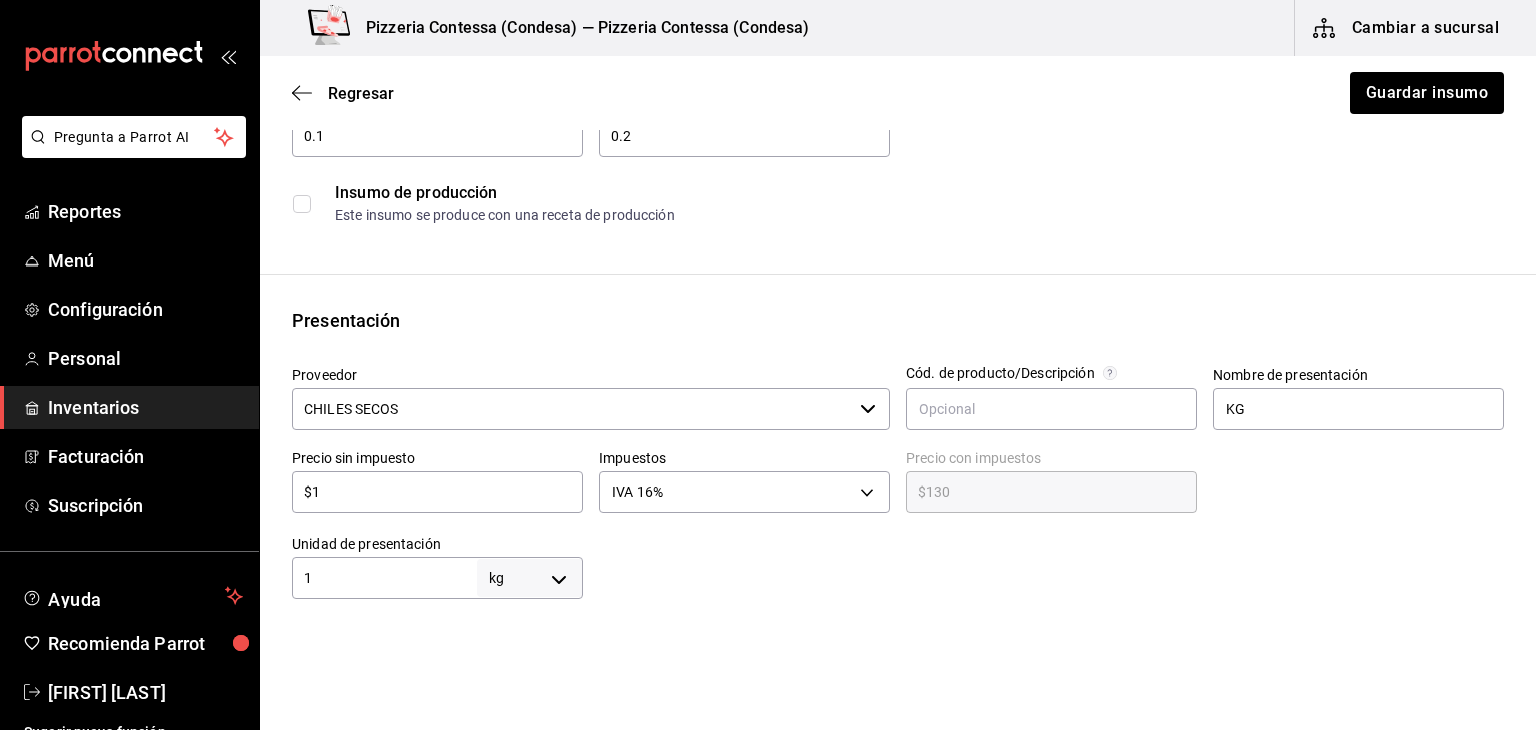 type on "$1.16" 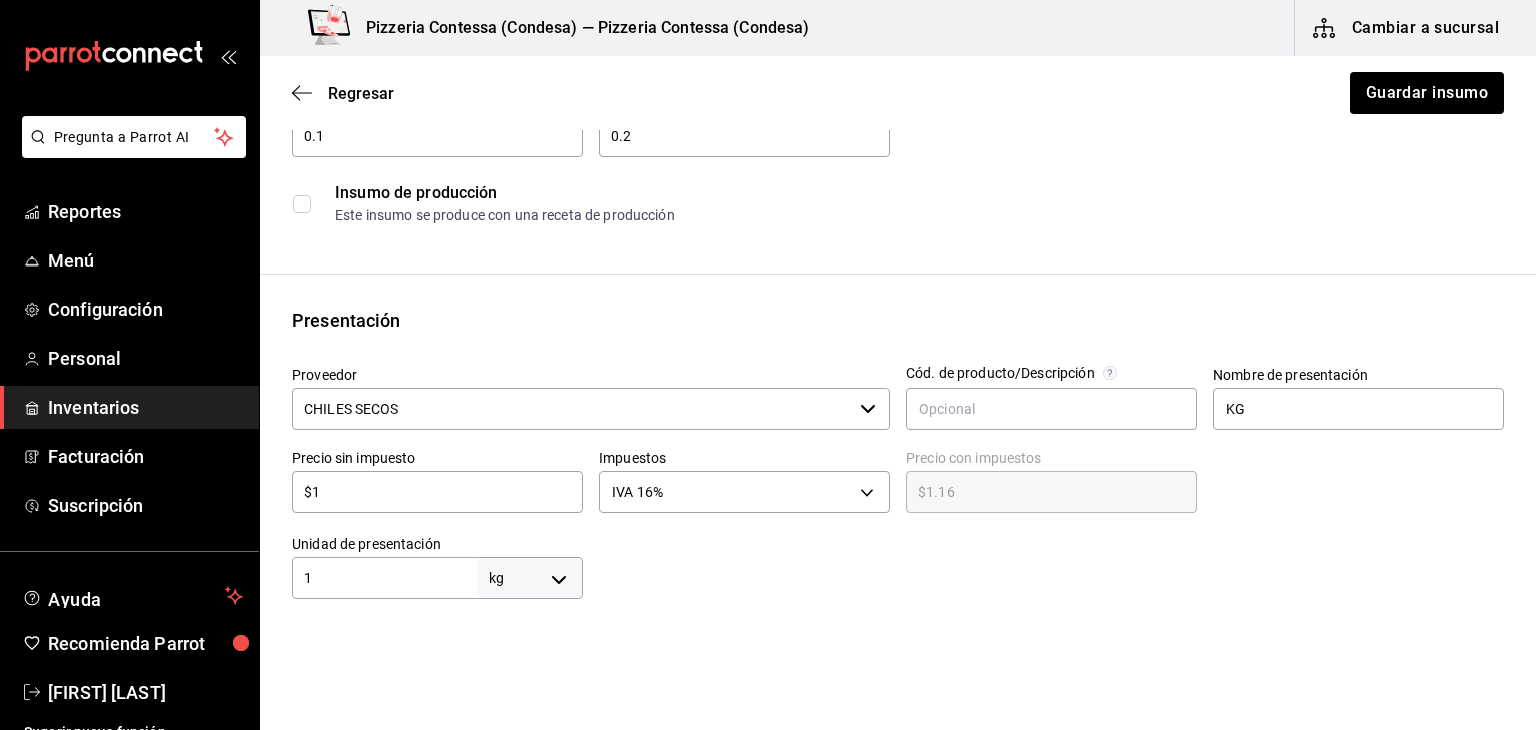 type on "$13" 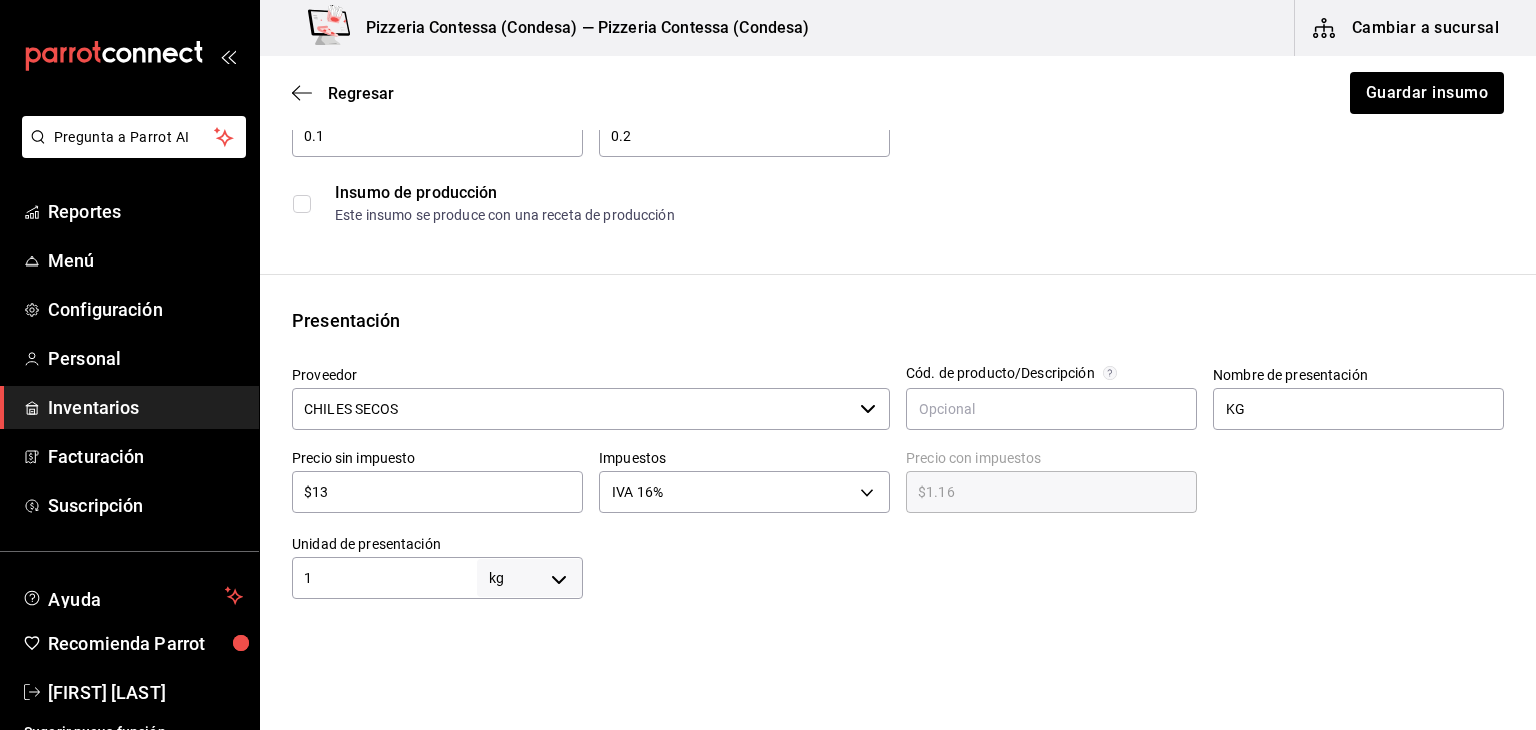 type on "$15.08" 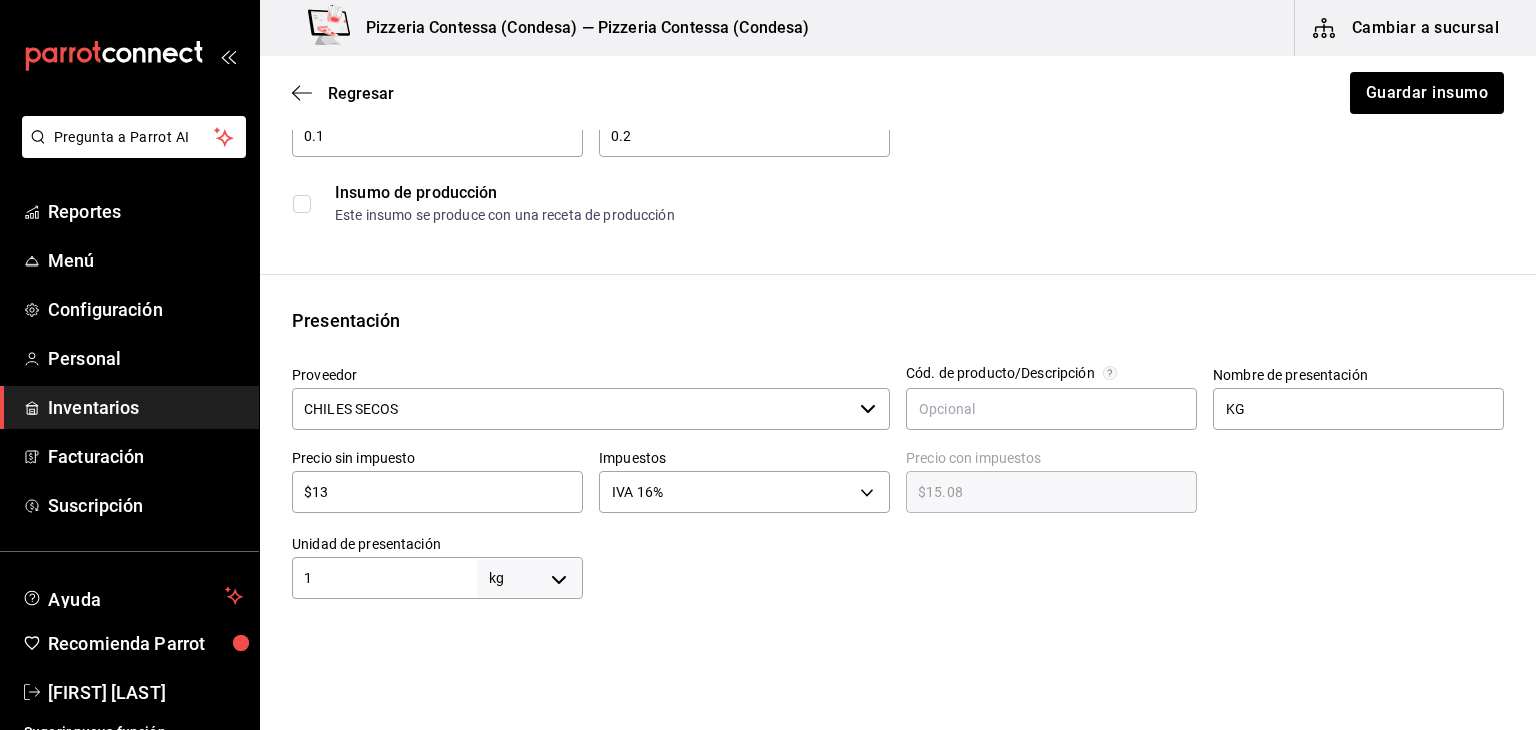 type on "$130" 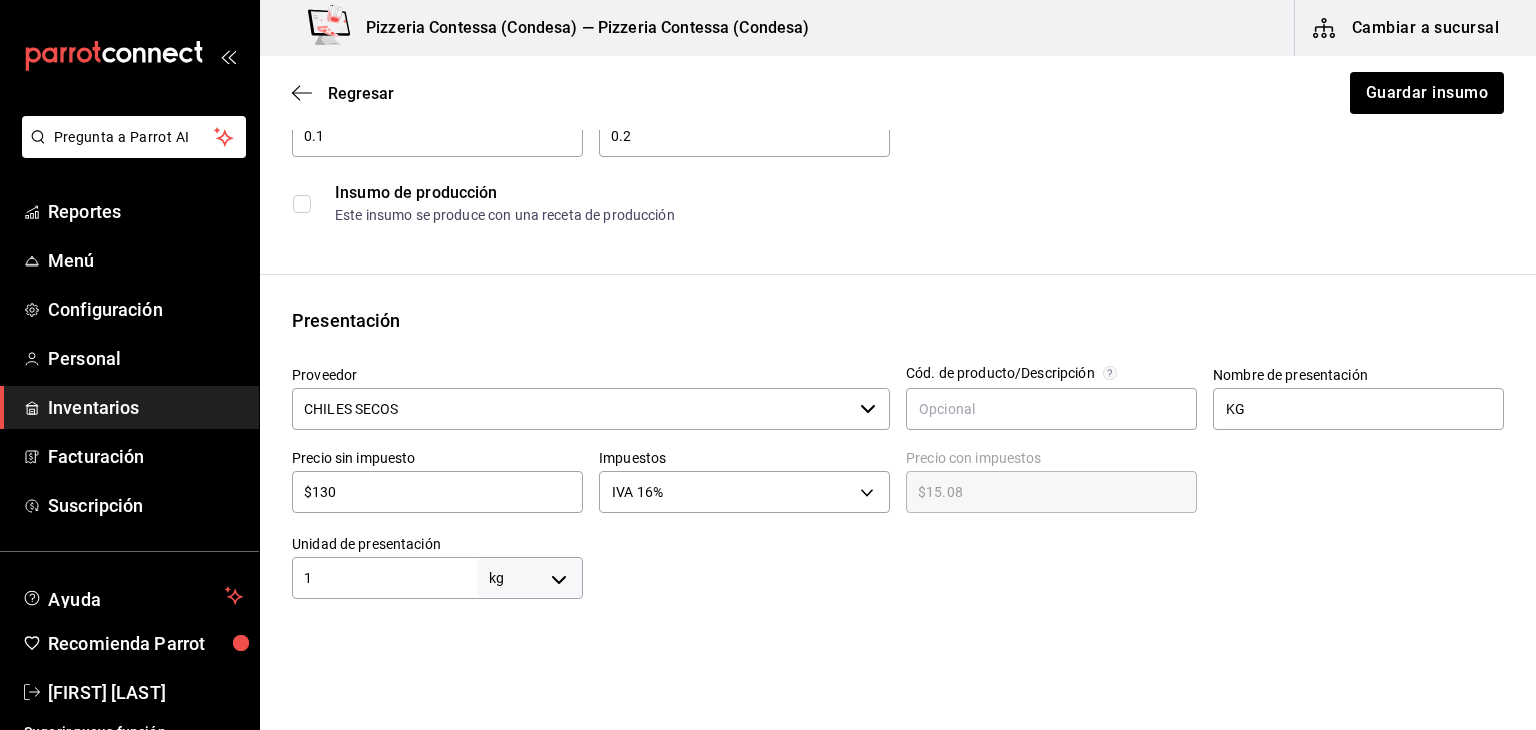 type on "$150.80" 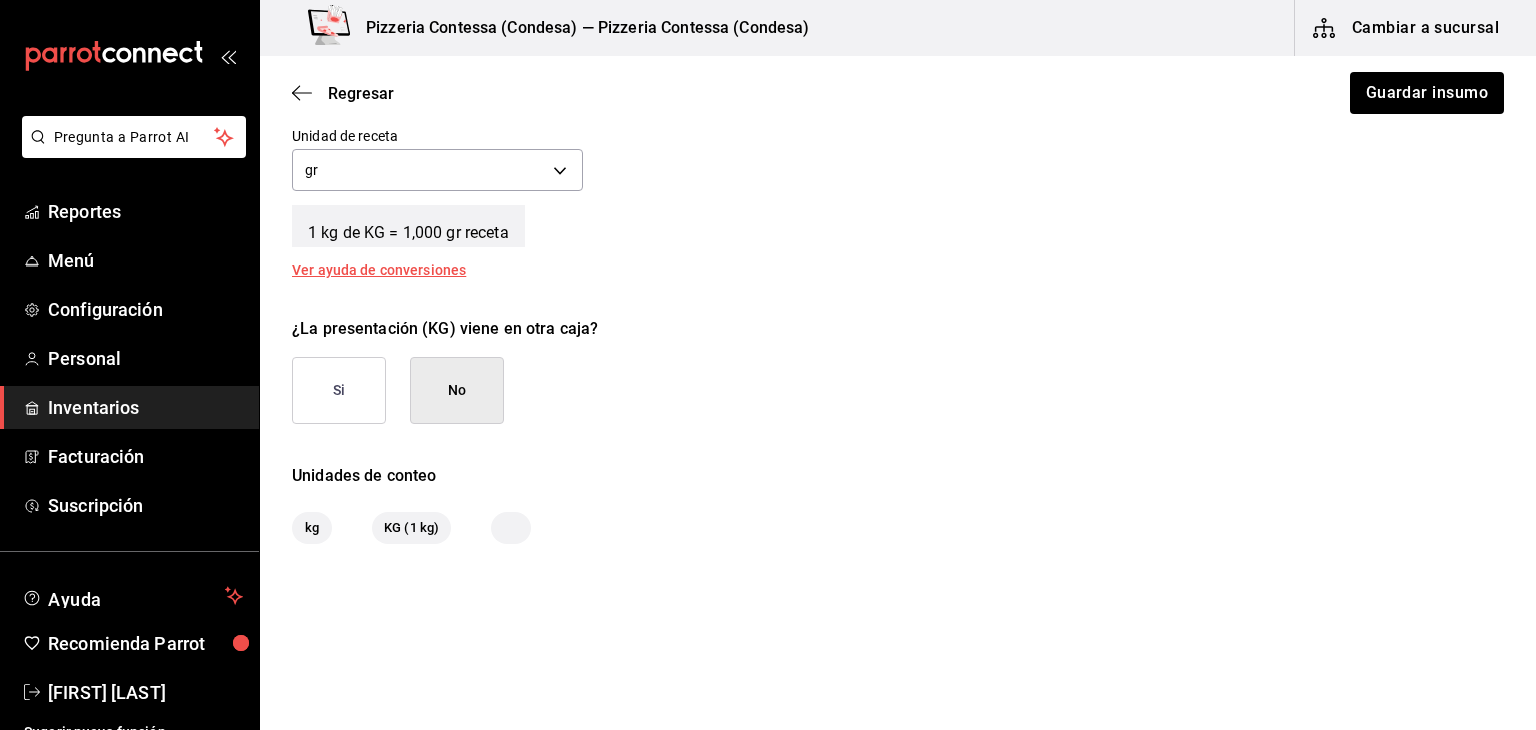 scroll, scrollTop: 808, scrollLeft: 0, axis: vertical 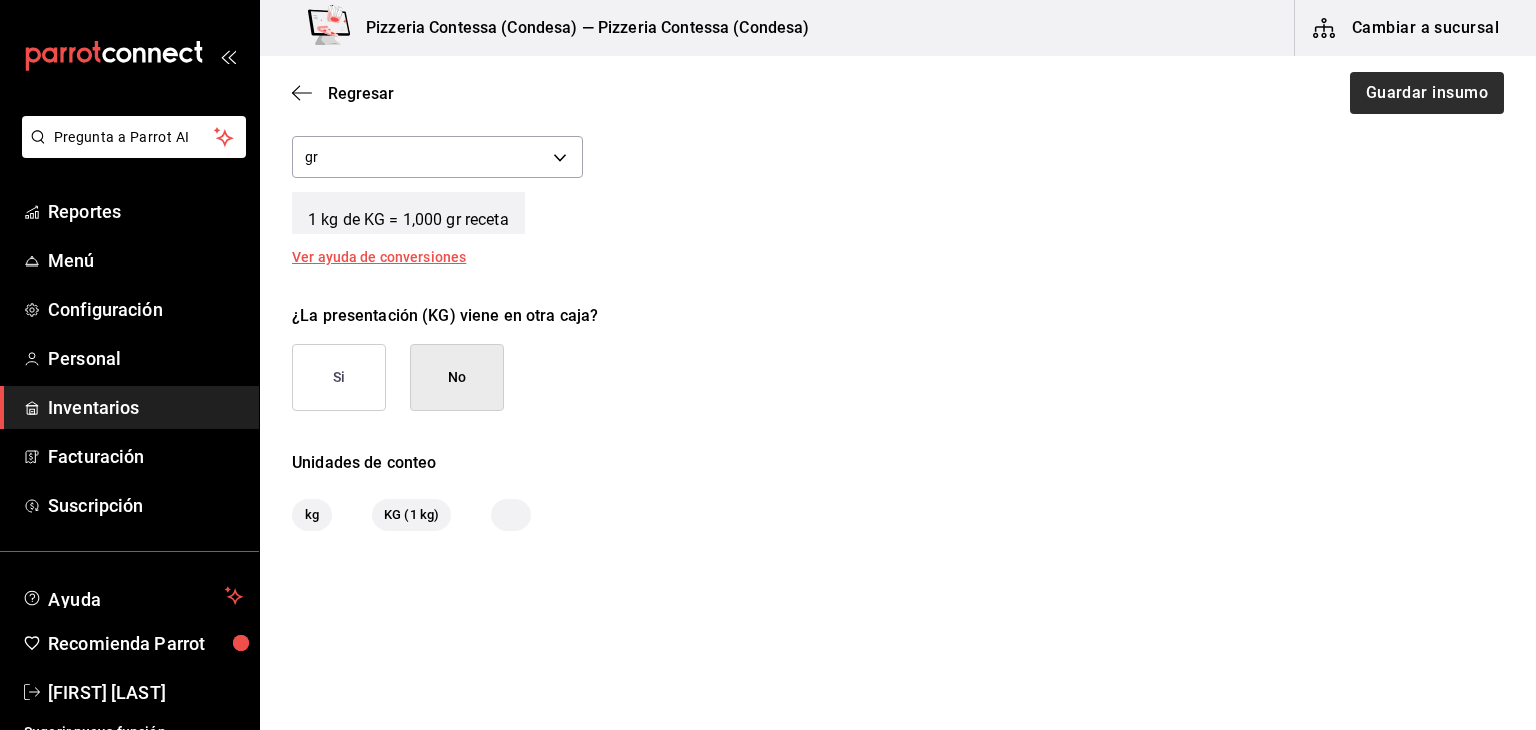 type on "$130" 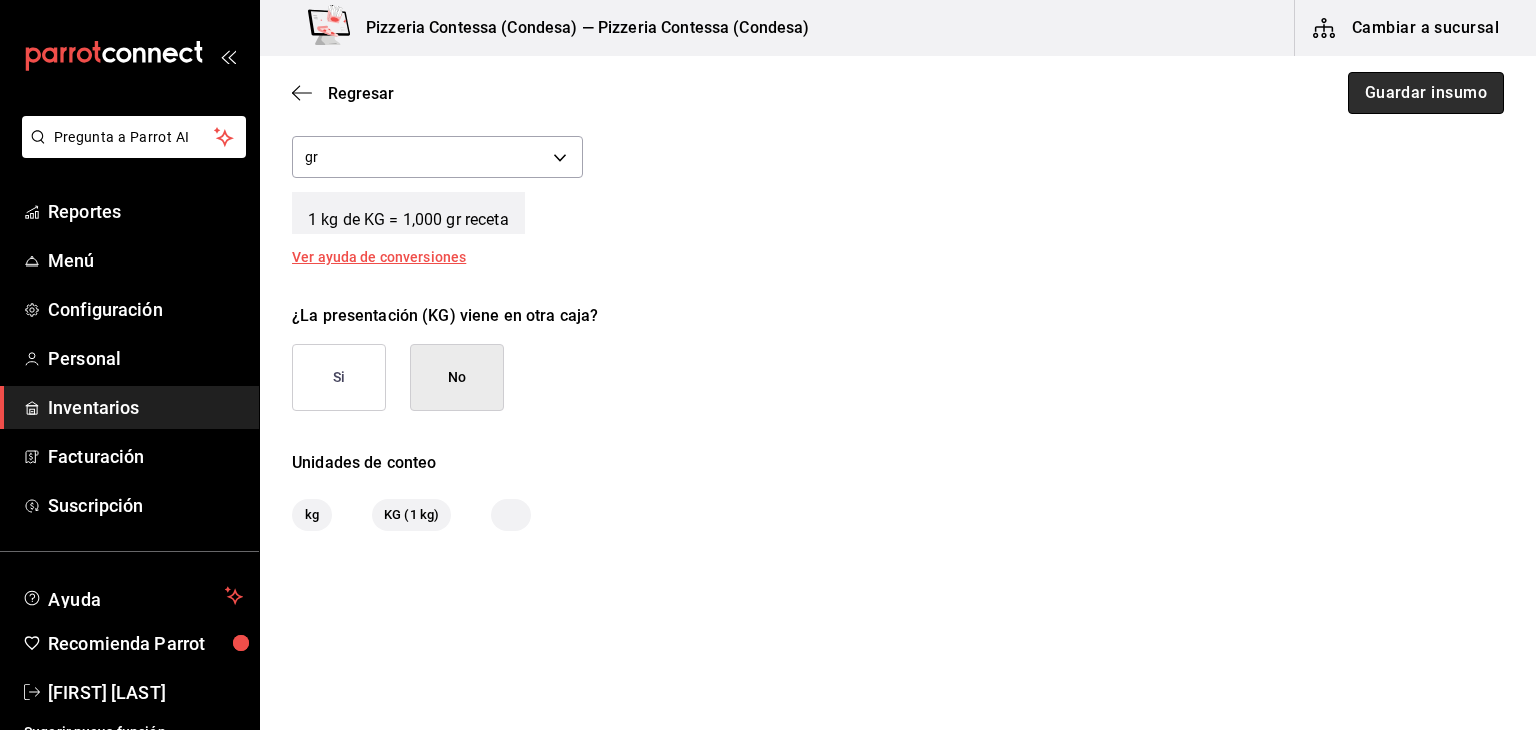 click on "Guardar insumo" at bounding box center [1426, 93] 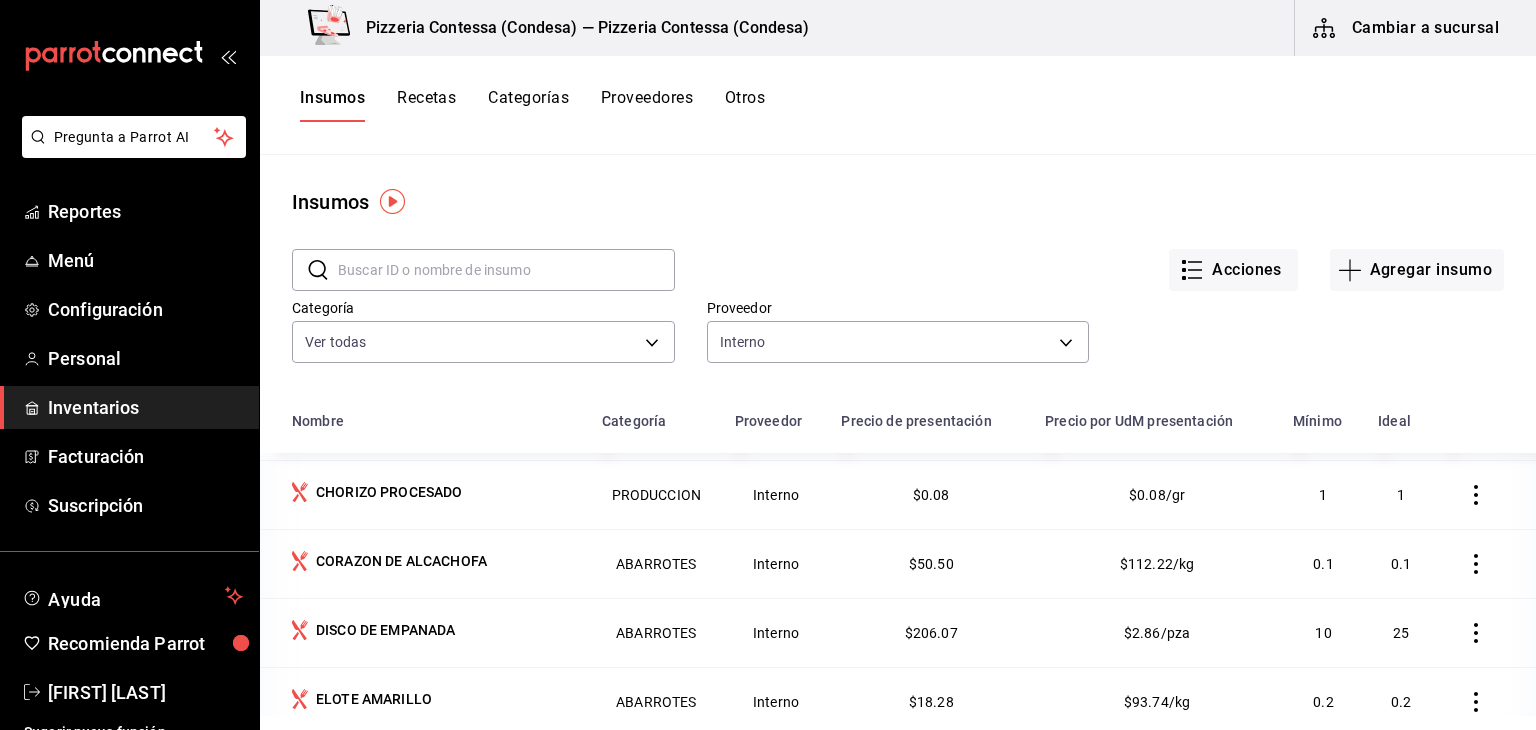scroll, scrollTop: 1035, scrollLeft: 0, axis: vertical 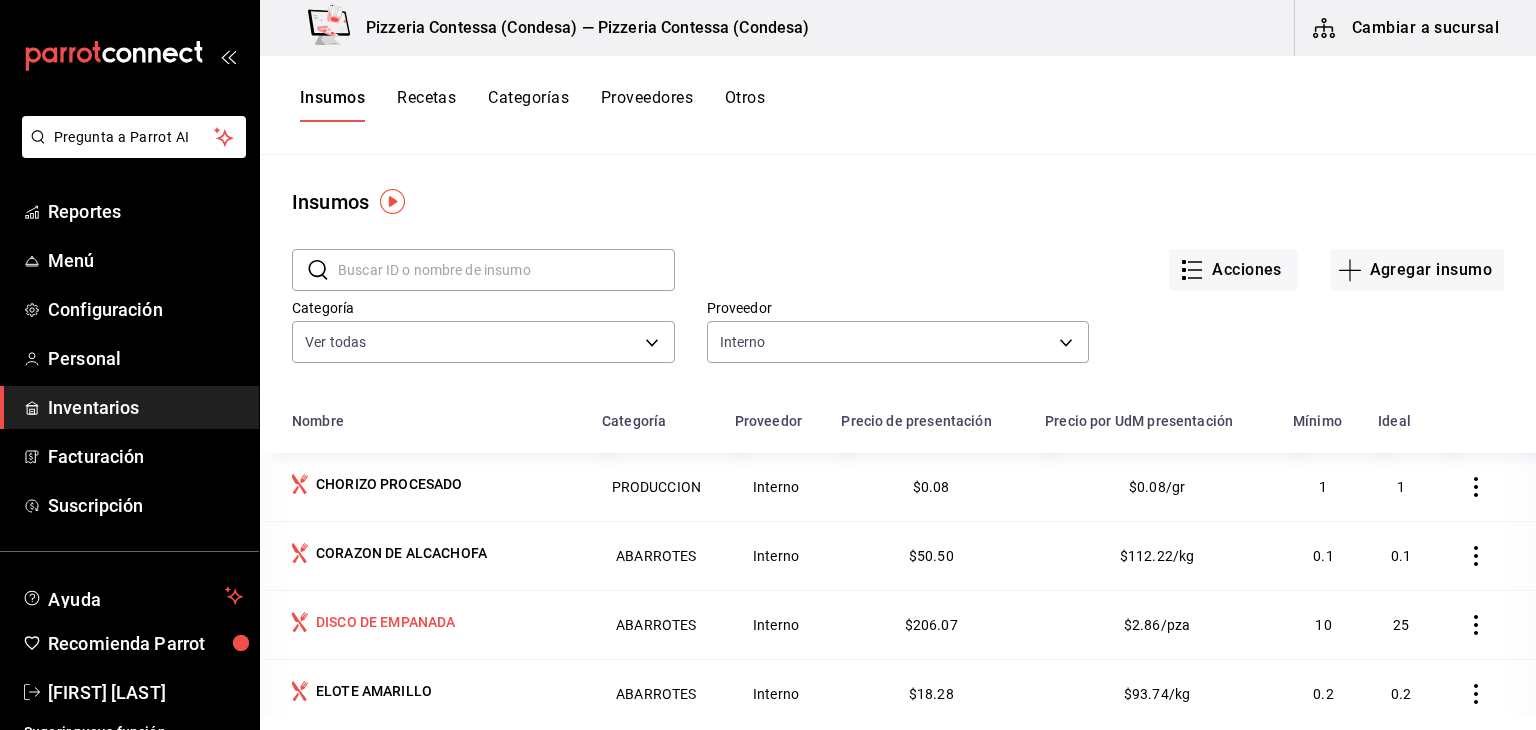 click on "DISCO DE EMPANADA" at bounding box center (382, 624) 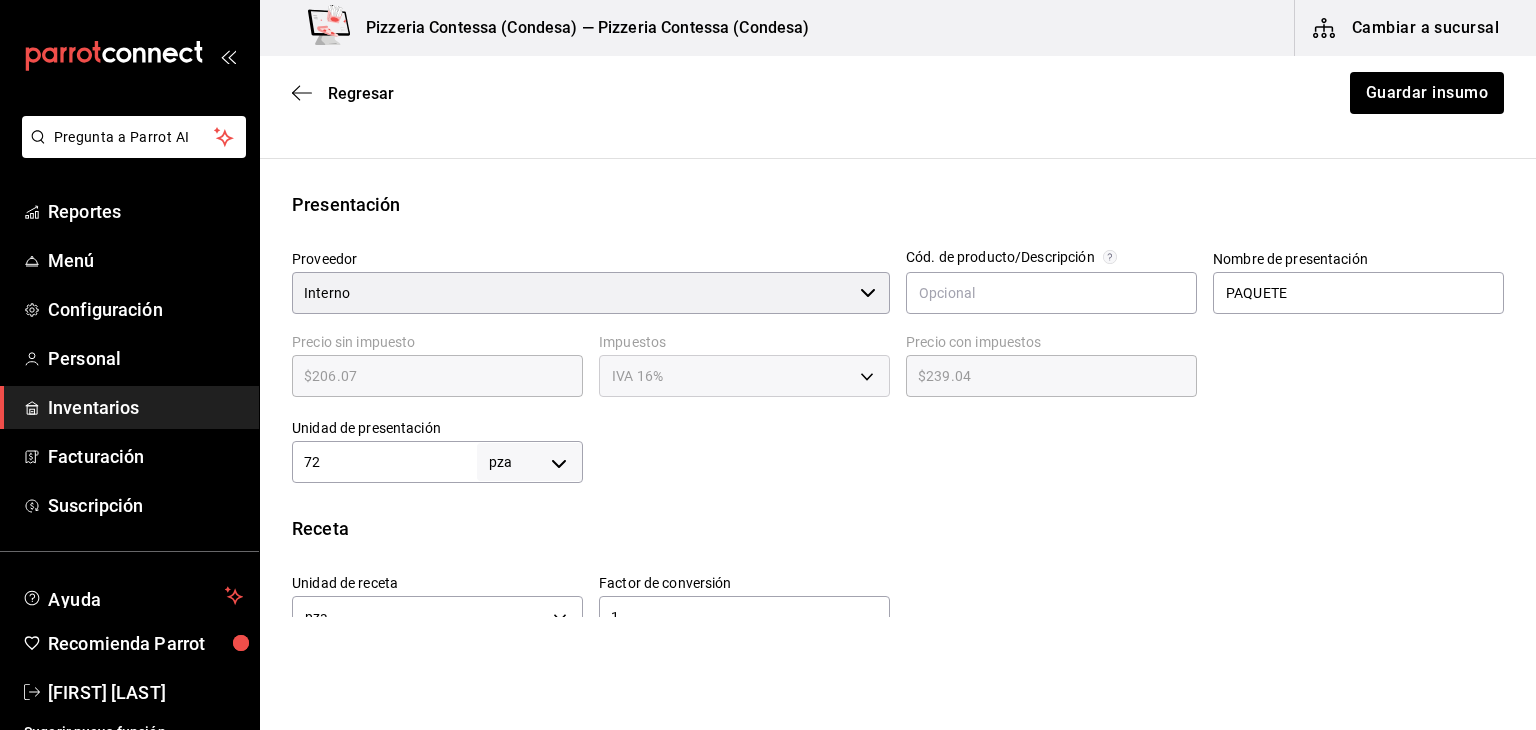 scroll, scrollTop: 346, scrollLeft: 0, axis: vertical 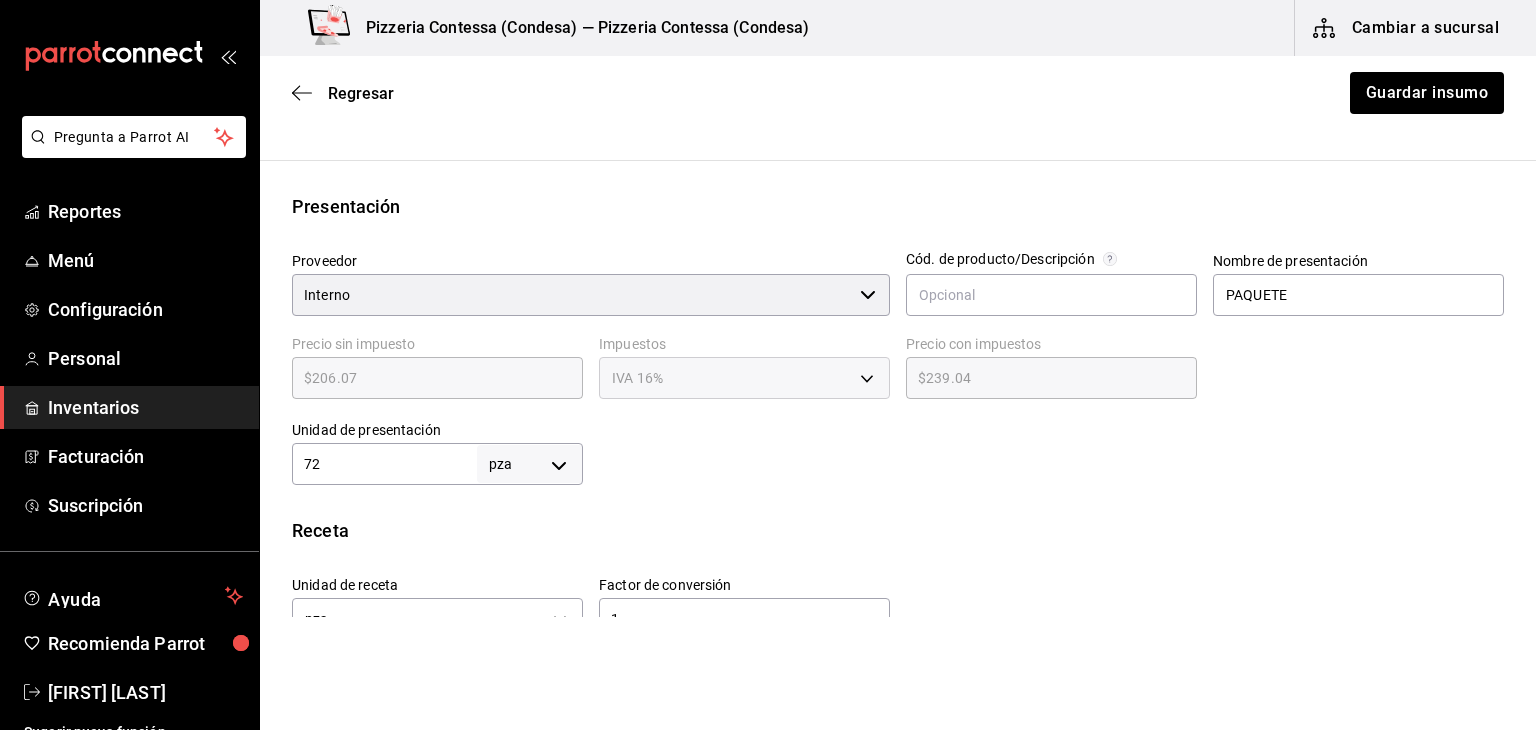 click on "Interno" at bounding box center (572, 295) 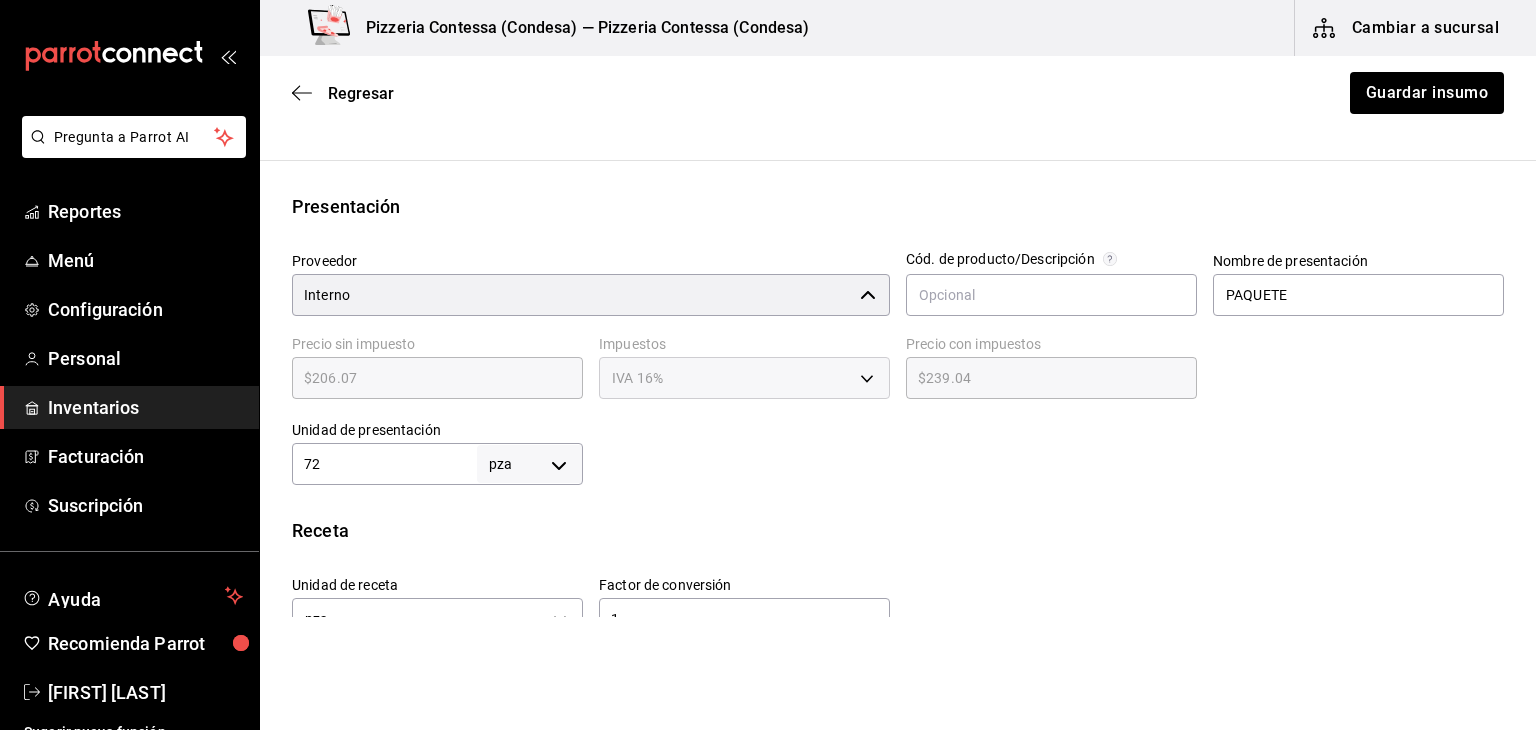 click on "Interno" at bounding box center (572, 295) 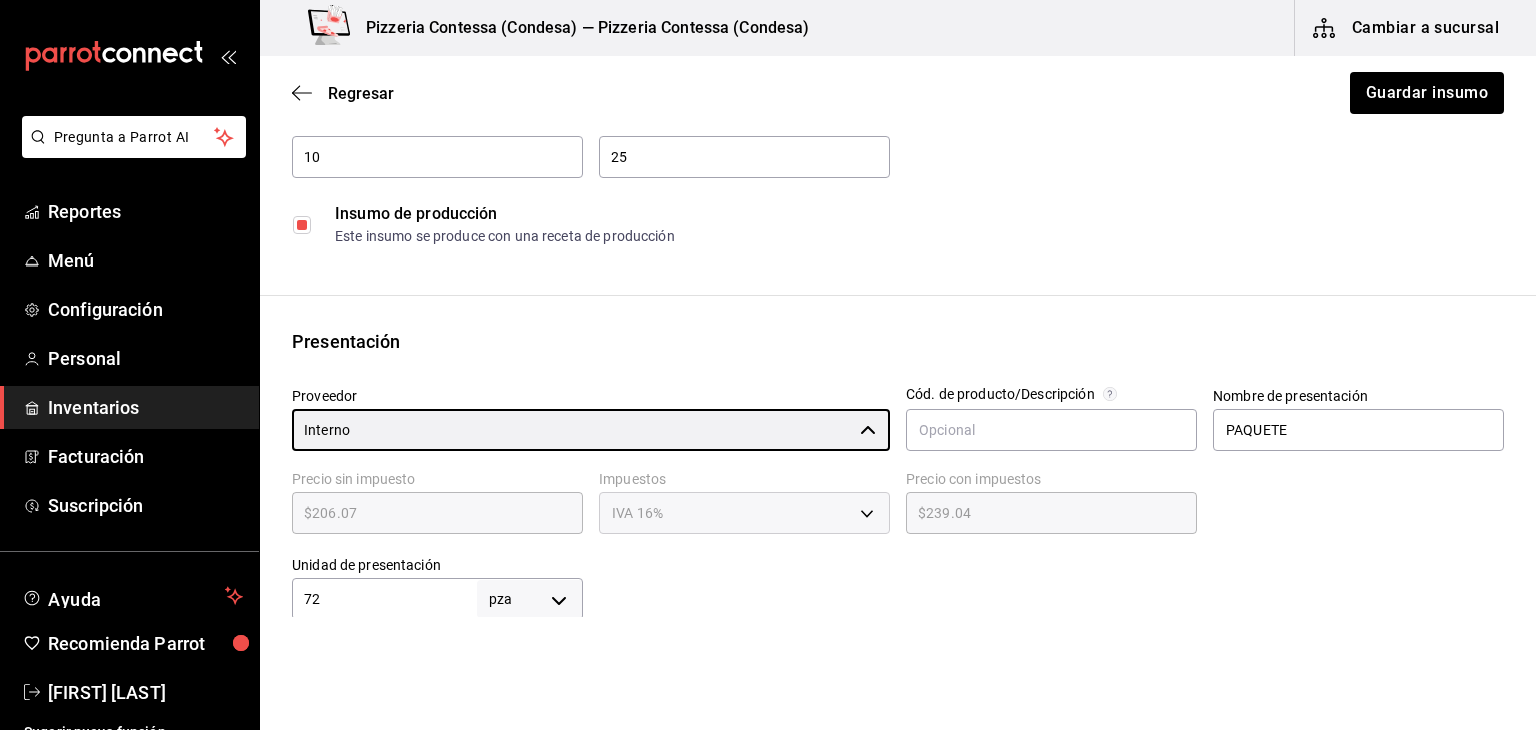 scroll, scrollTop: 210, scrollLeft: 0, axis: vertical 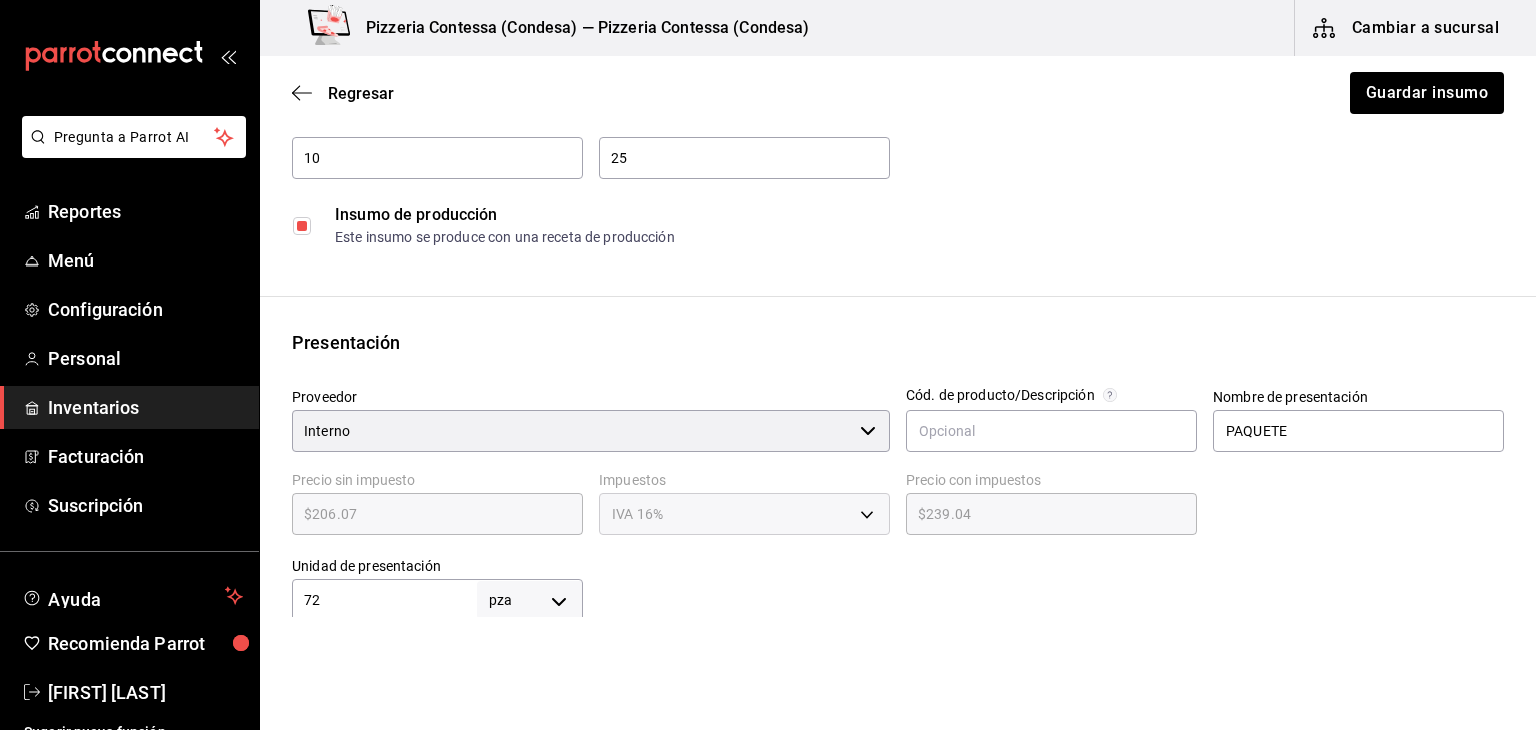 click at bounding box center [306, 226] 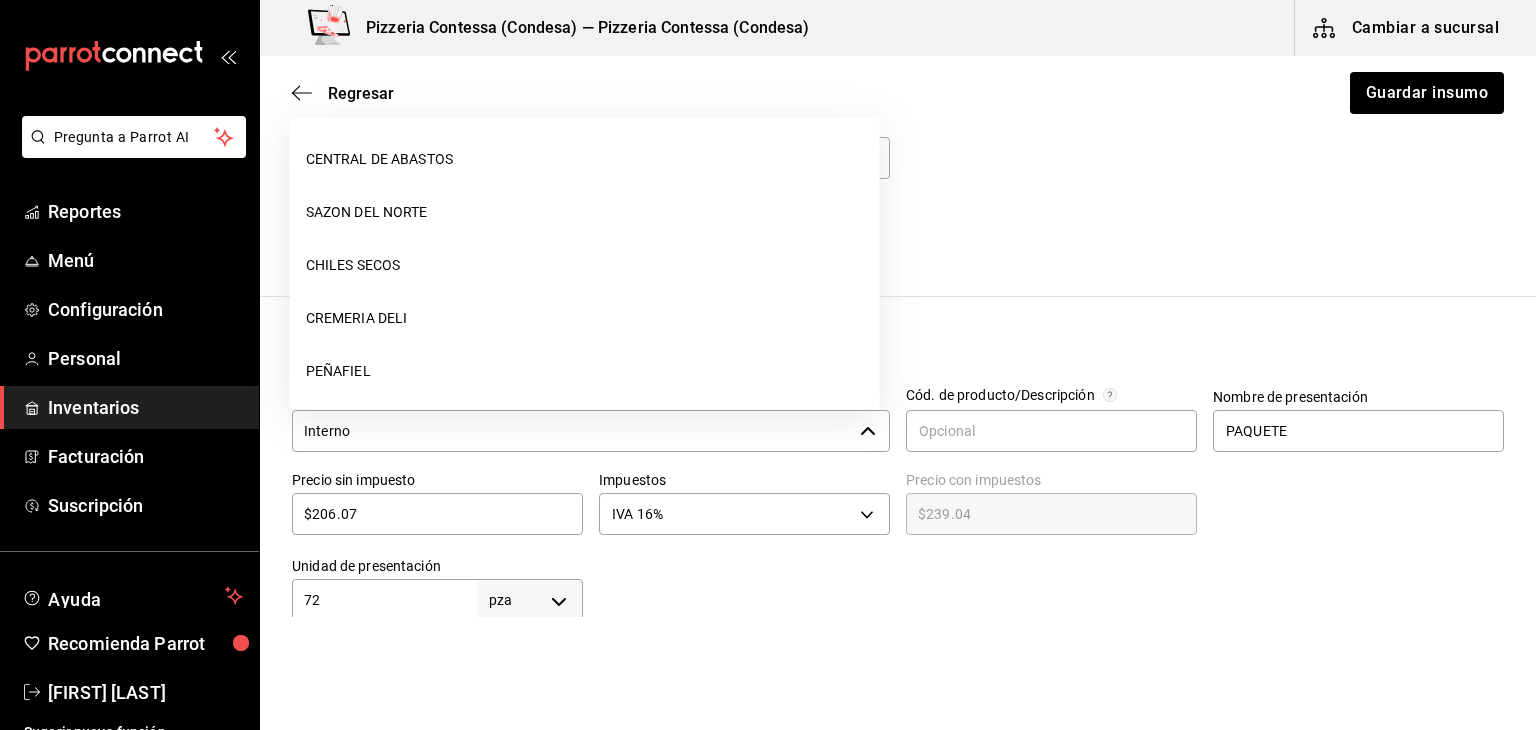 click on "Interno" at bounding box center (572, 431) 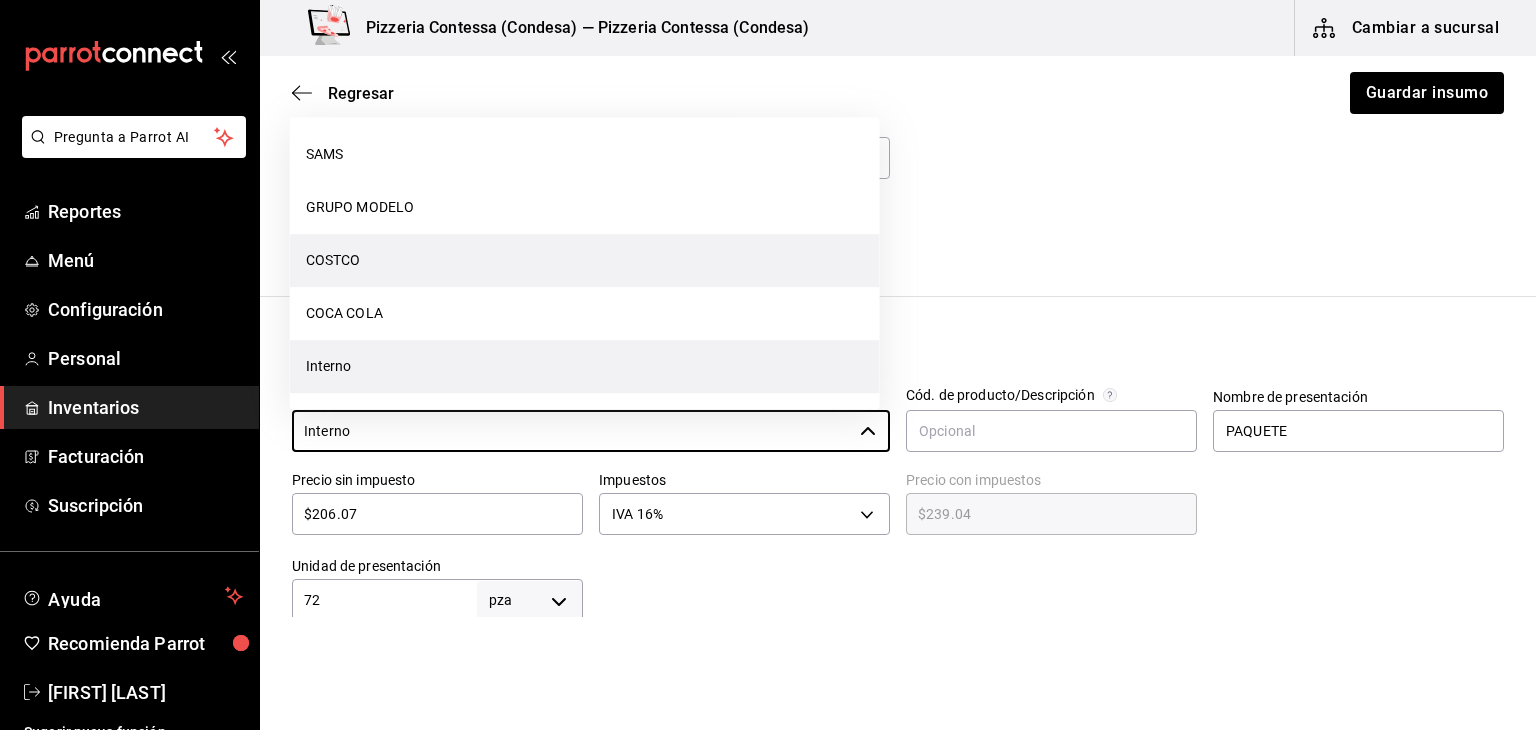 click on "COSTCO" at bounding box center (585, 260) 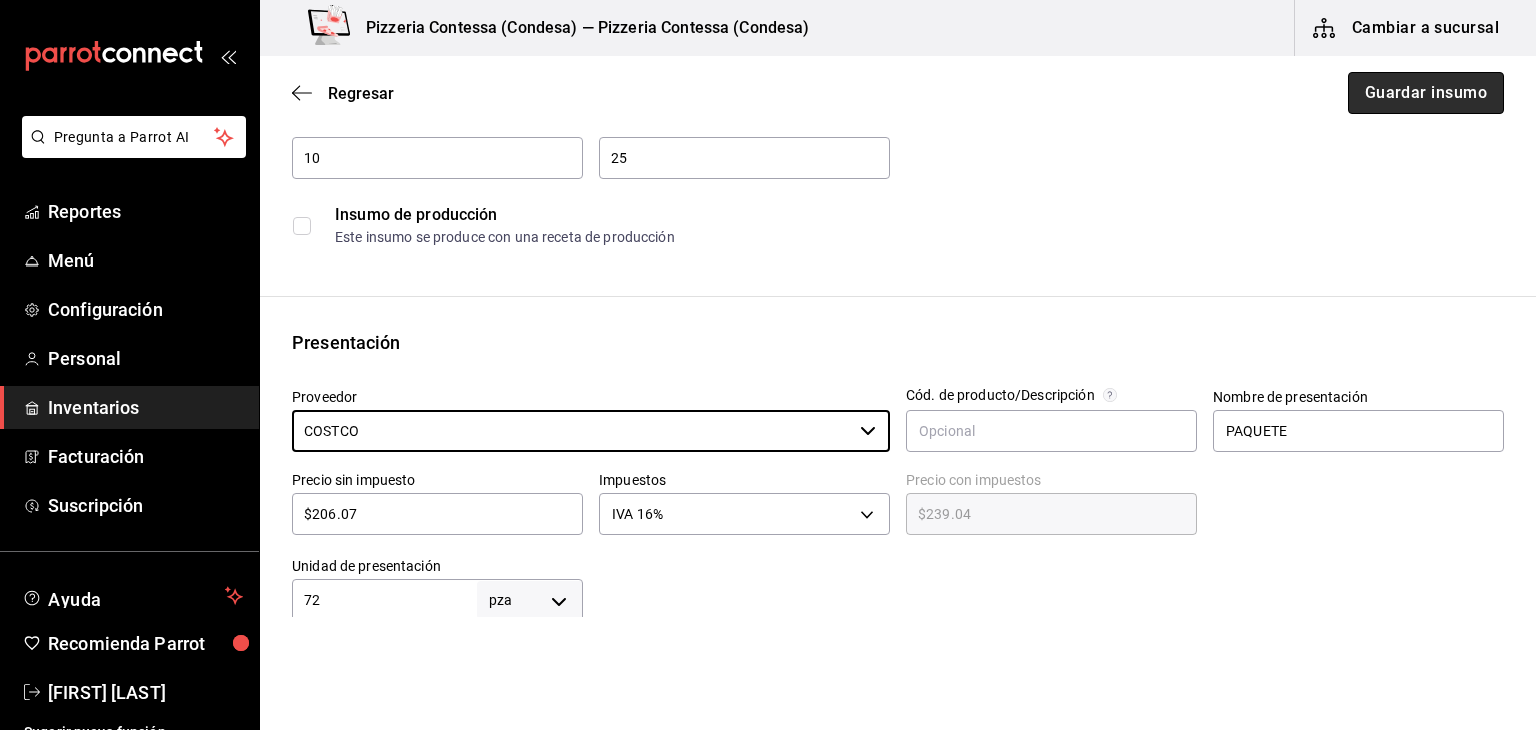 click on "Guardar insumo" at bounding box center (1426, 93) 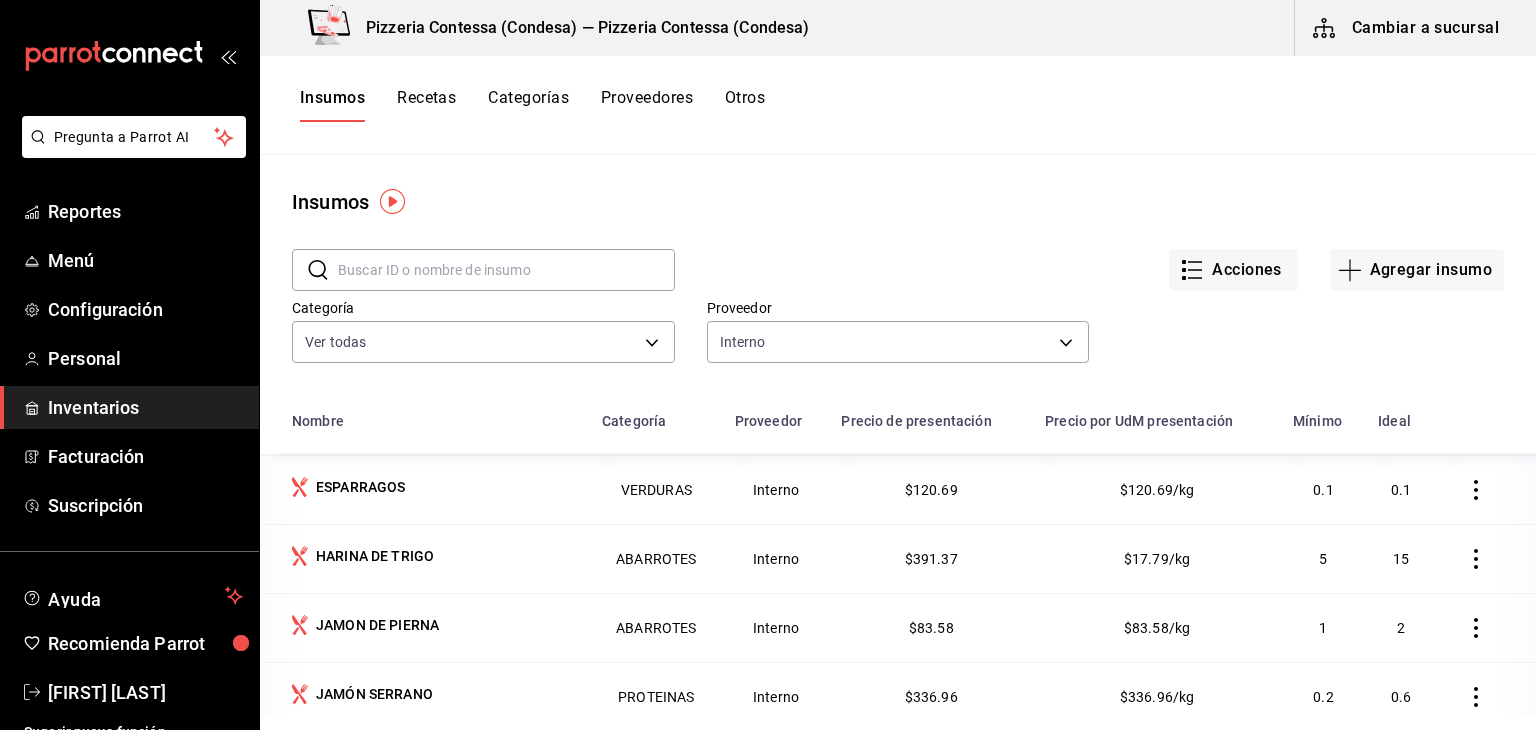 scroll, scrollTop: 1246, scrollLeft: 0, axis: vertical 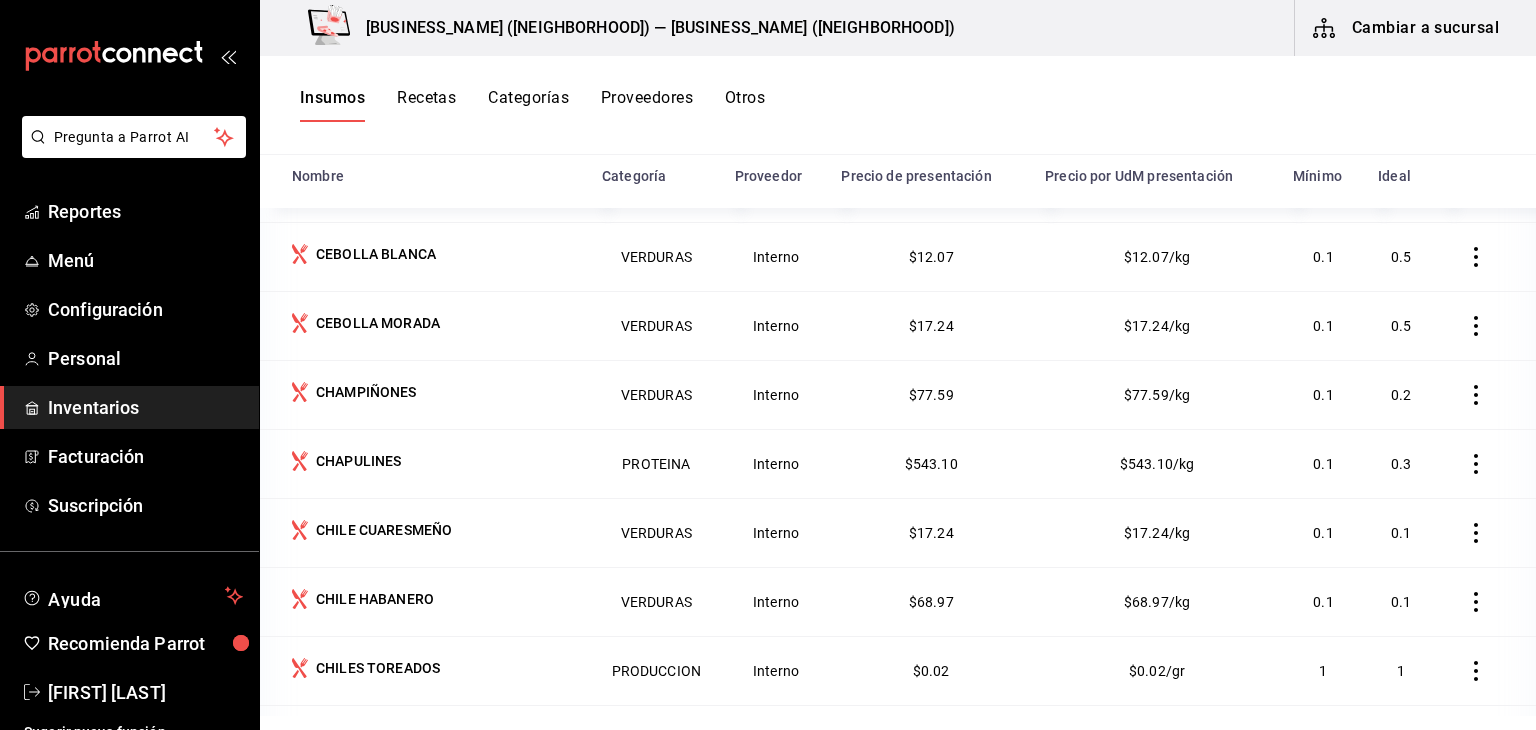 click on "Recetas" at bounding box center [426, 105] 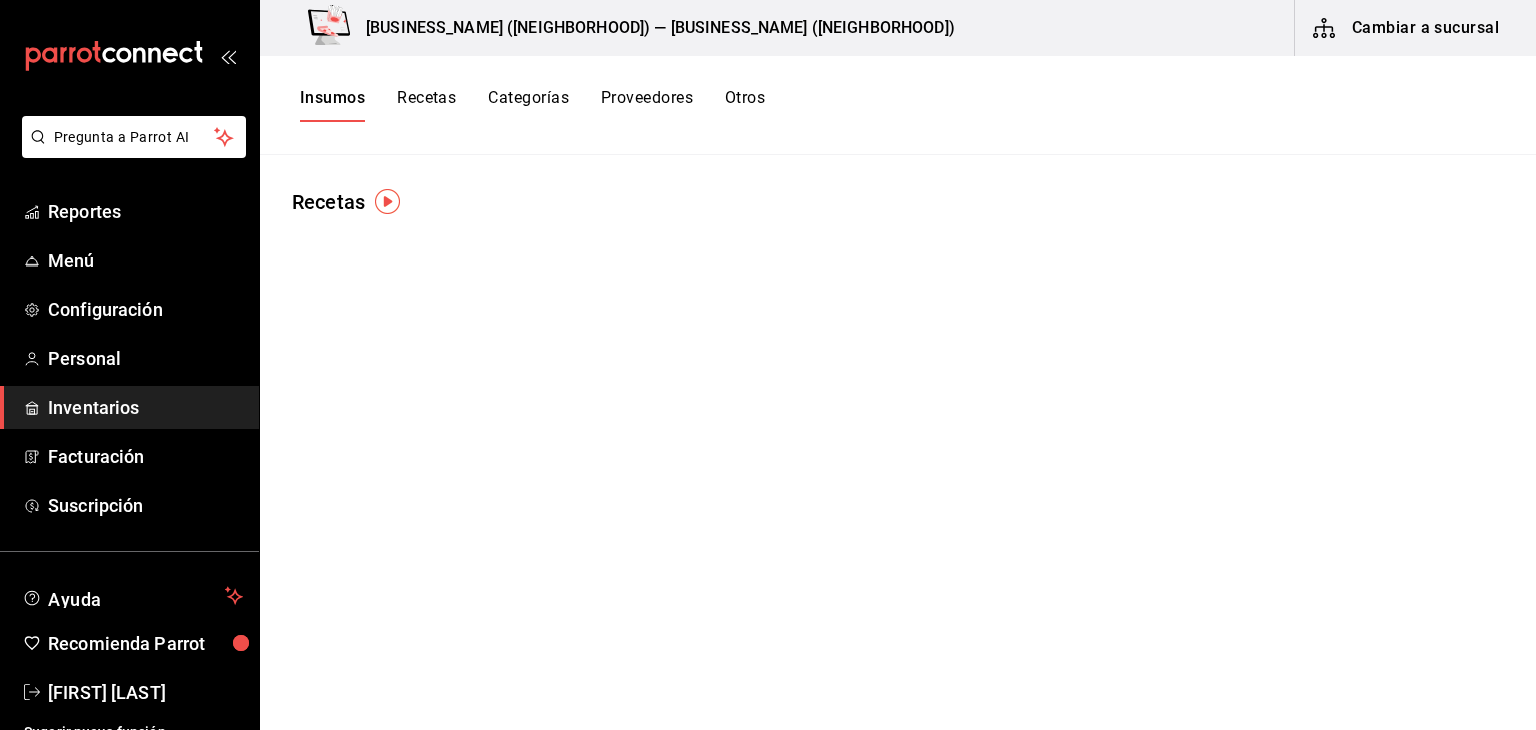 scroll, scrollTop: 0, scrollLeft: 0, axis: both 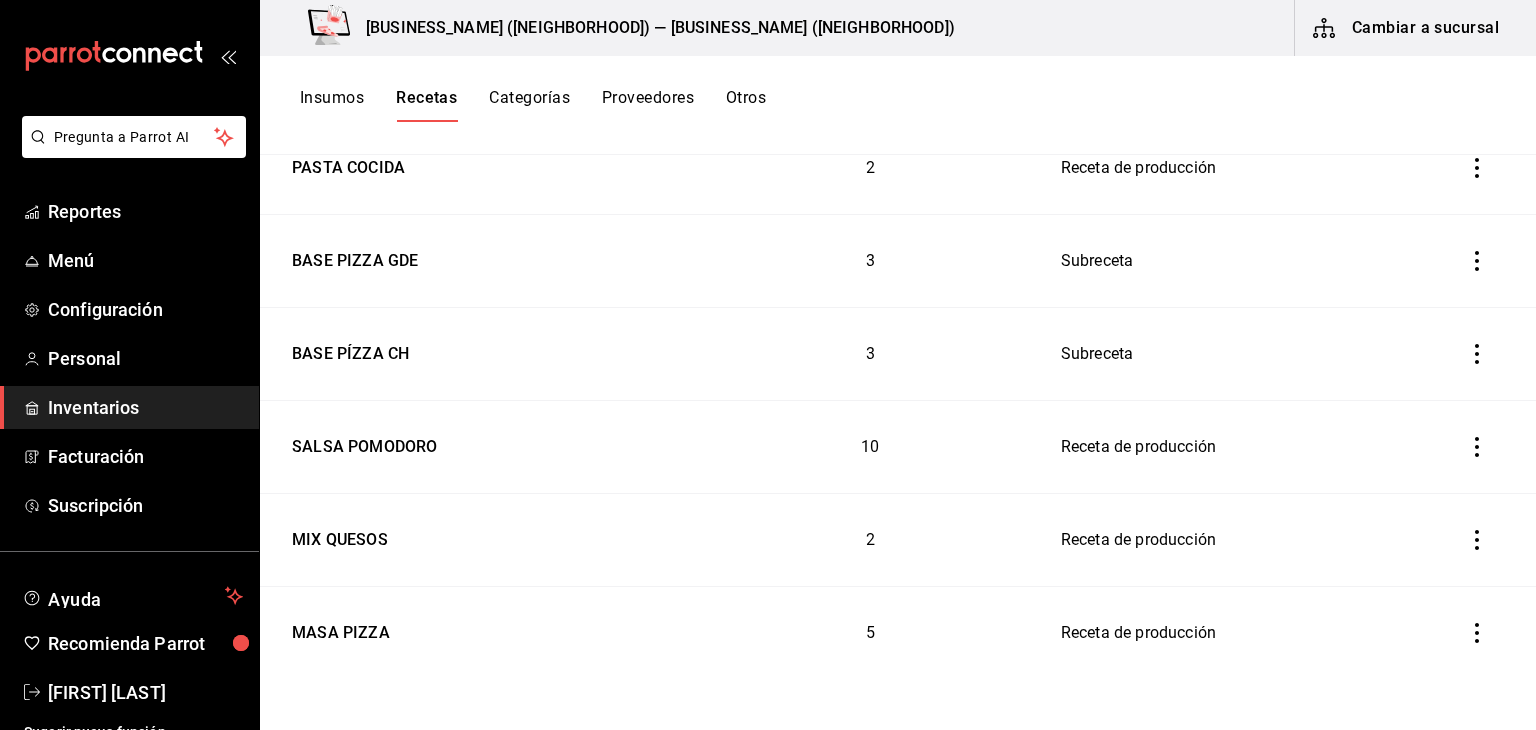 click on "Categorías" at bounding box center [529, 105] 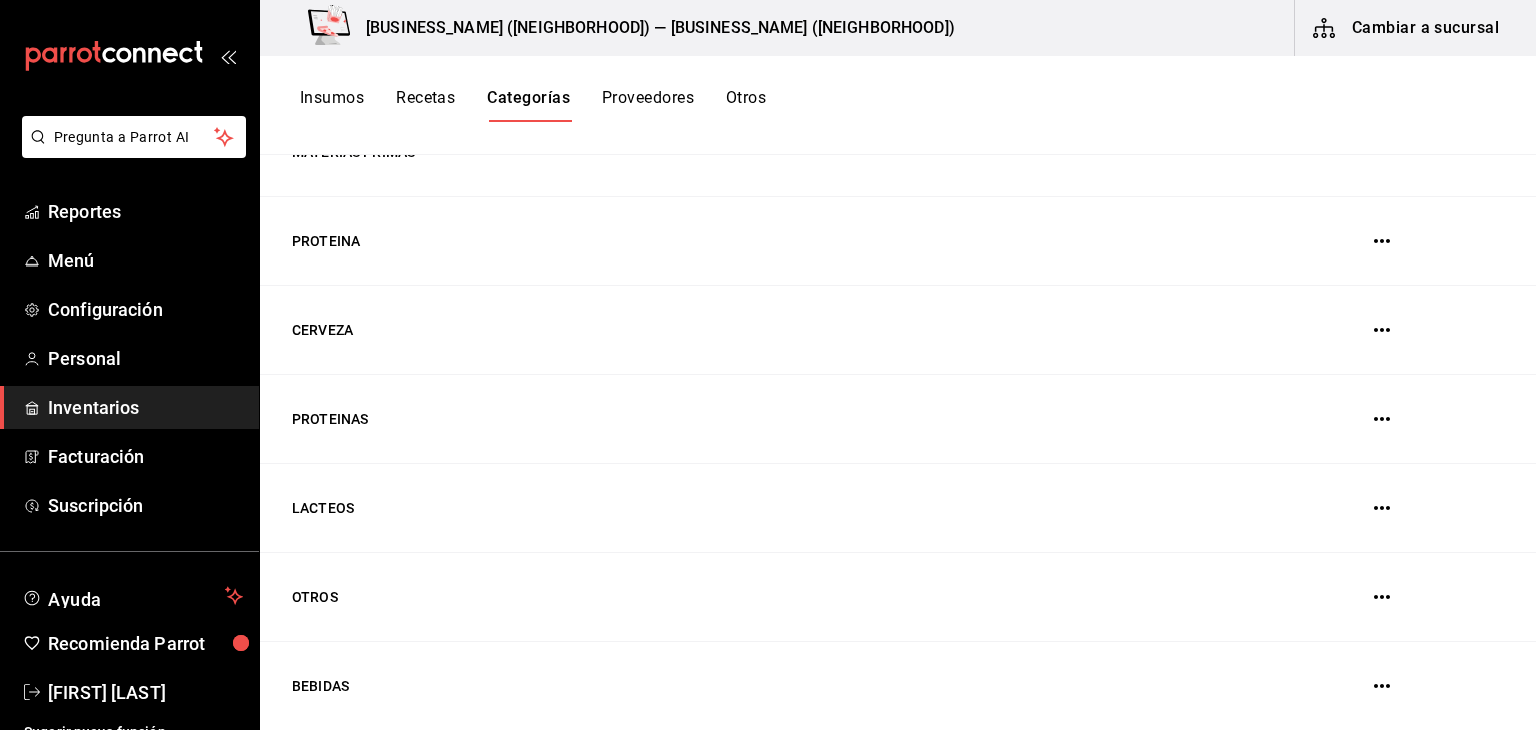 scroll, scrollTop: 539, scrollLeft: 0, axis: vertical 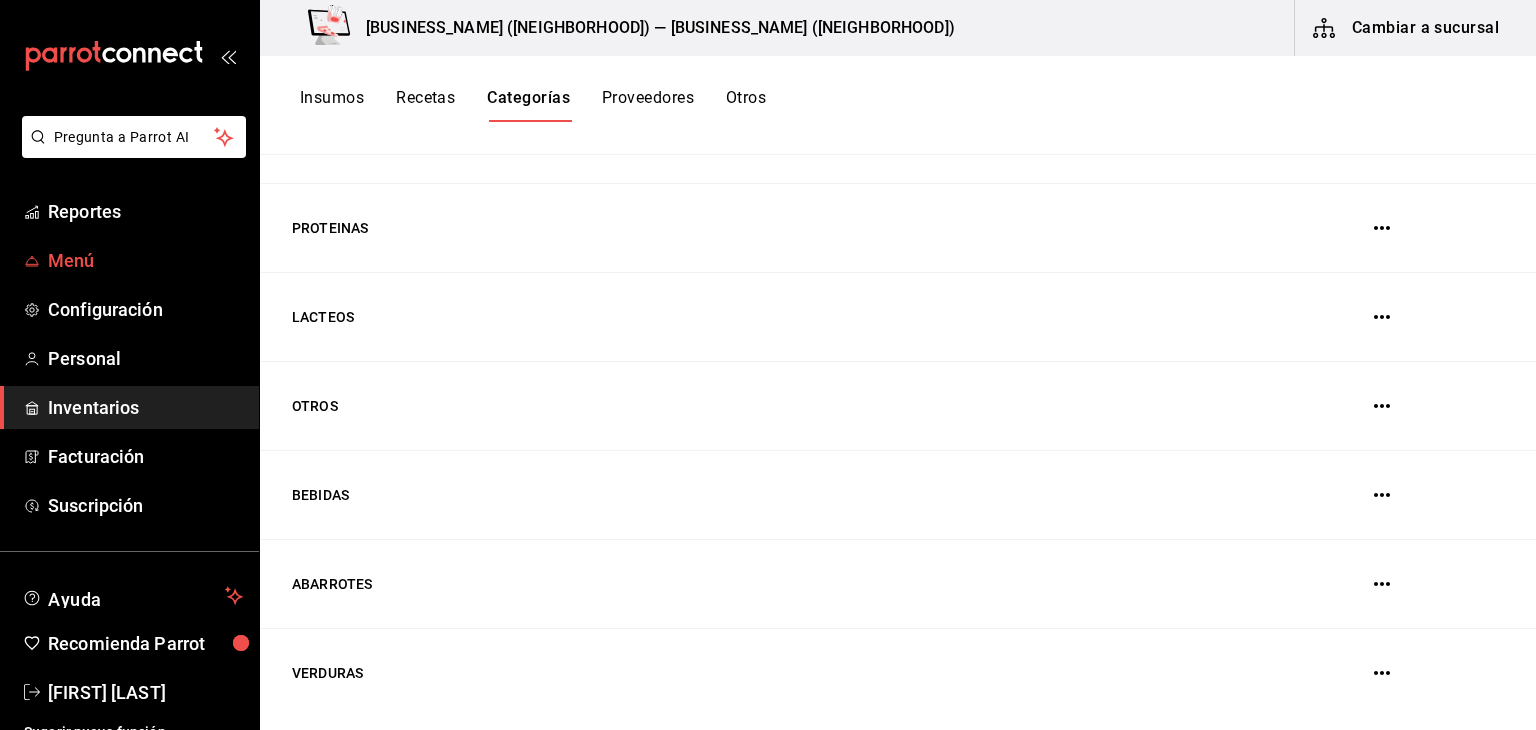 click on "Menú" at bounding box center (145, 260) 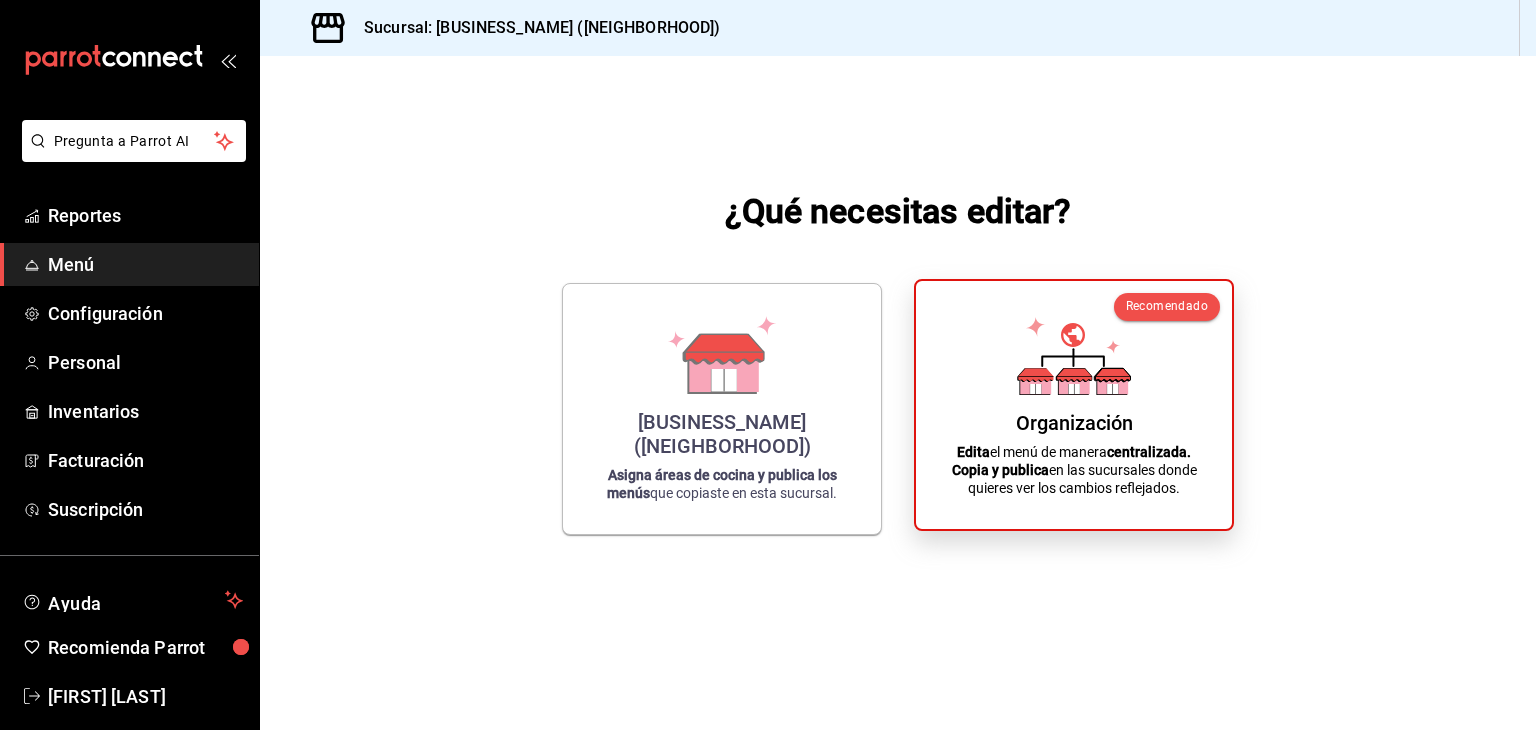 click on "Organización Edita  el menú de manera  centralizada.     Copia y publica  en las sucursales donde quieres ver los cambios reflejados." at bounding box center [1074, 405] 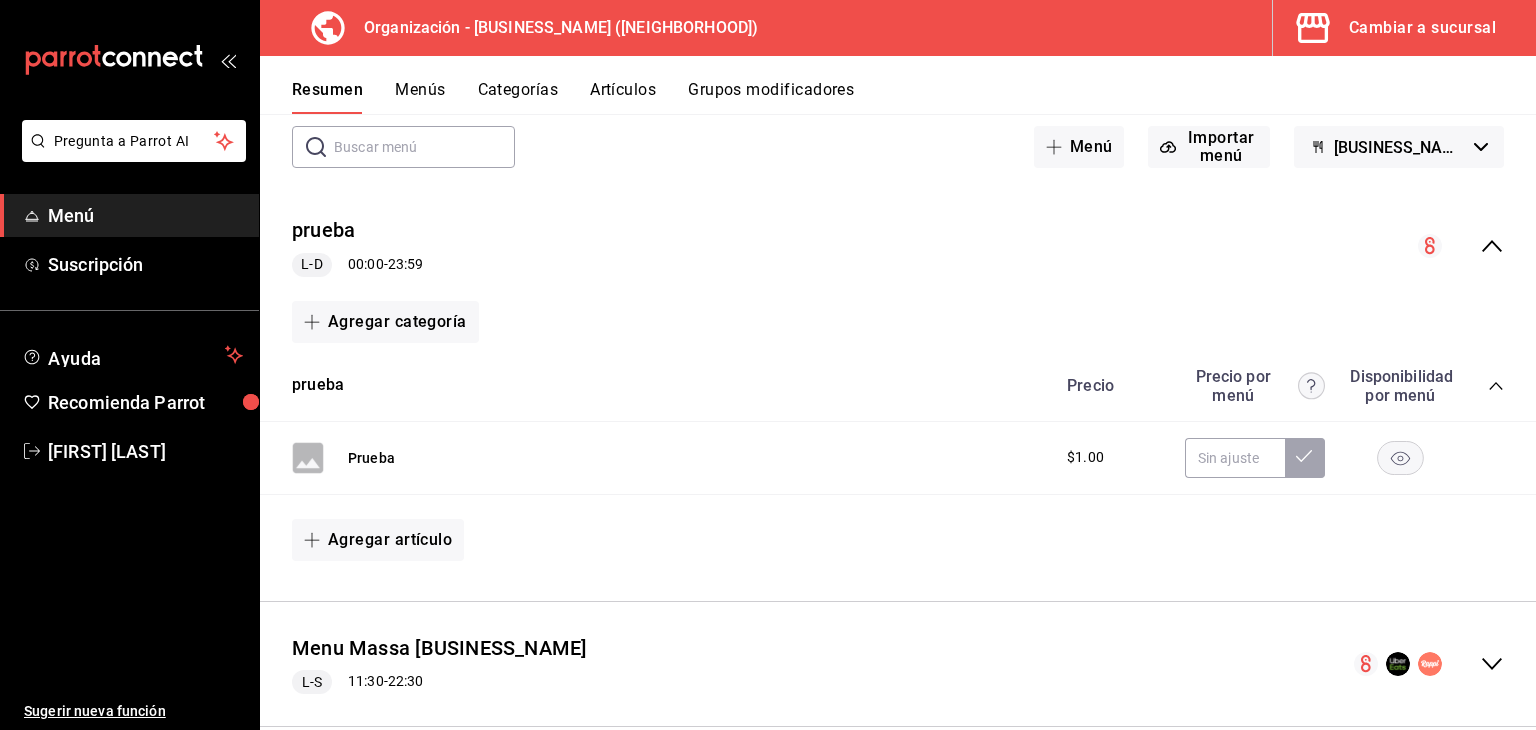 scroll, scrollTop: 140, scrollLeft: 0, axis: vertical 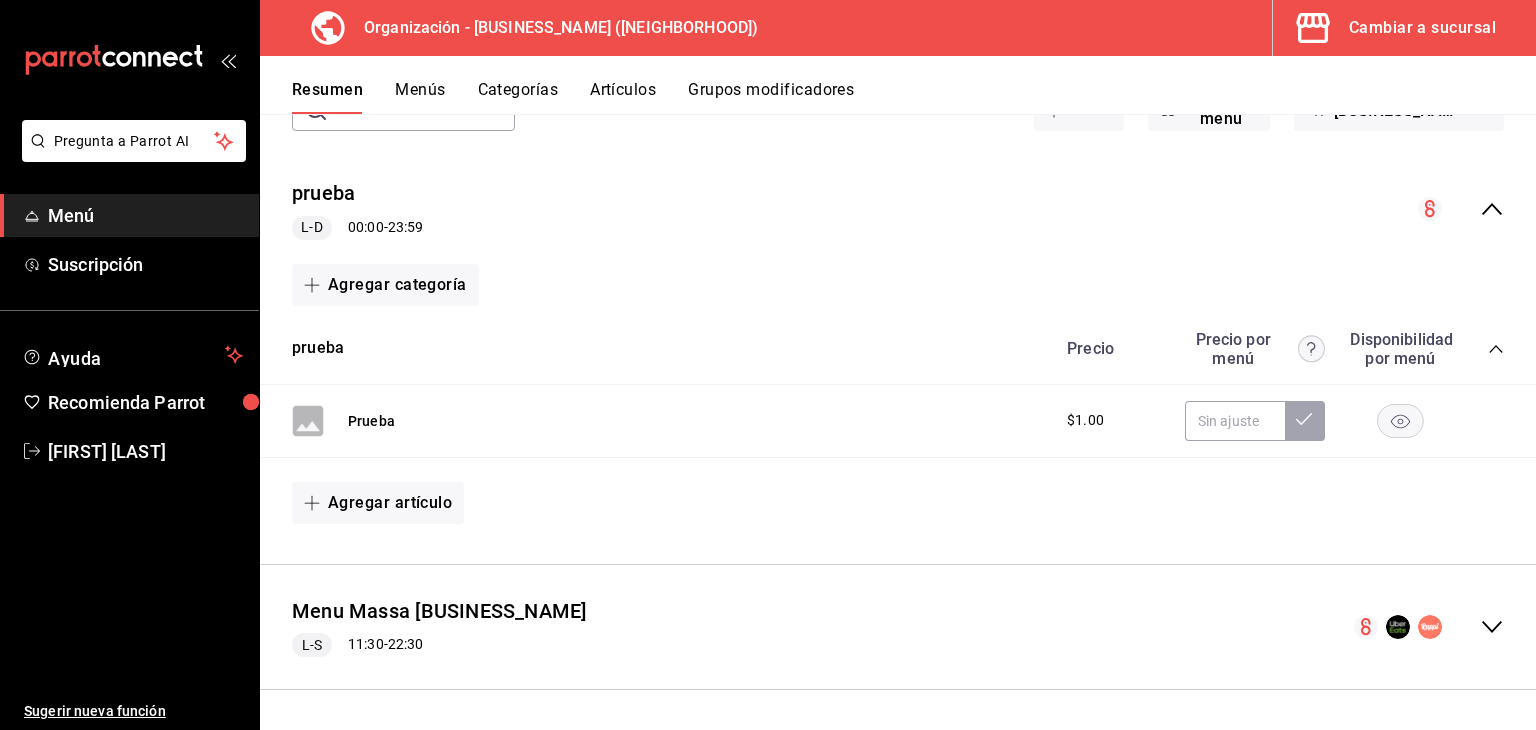 click on "Menu Massa Pizzeria L-S 11:30  -  22:30" at bounding box center [898, 627] 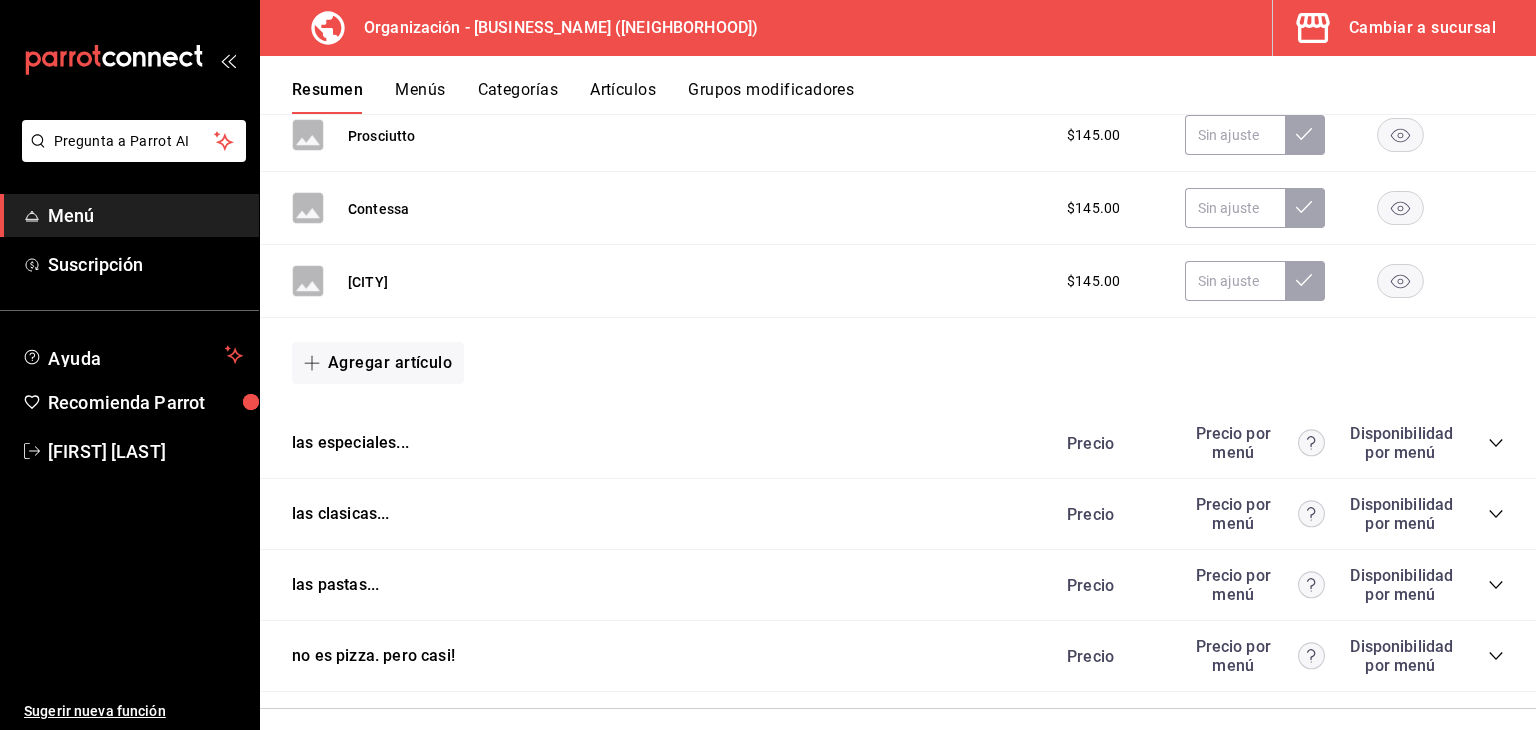 scroll, scrollTop: 1243, scrollLeft: 0, axis: vertical 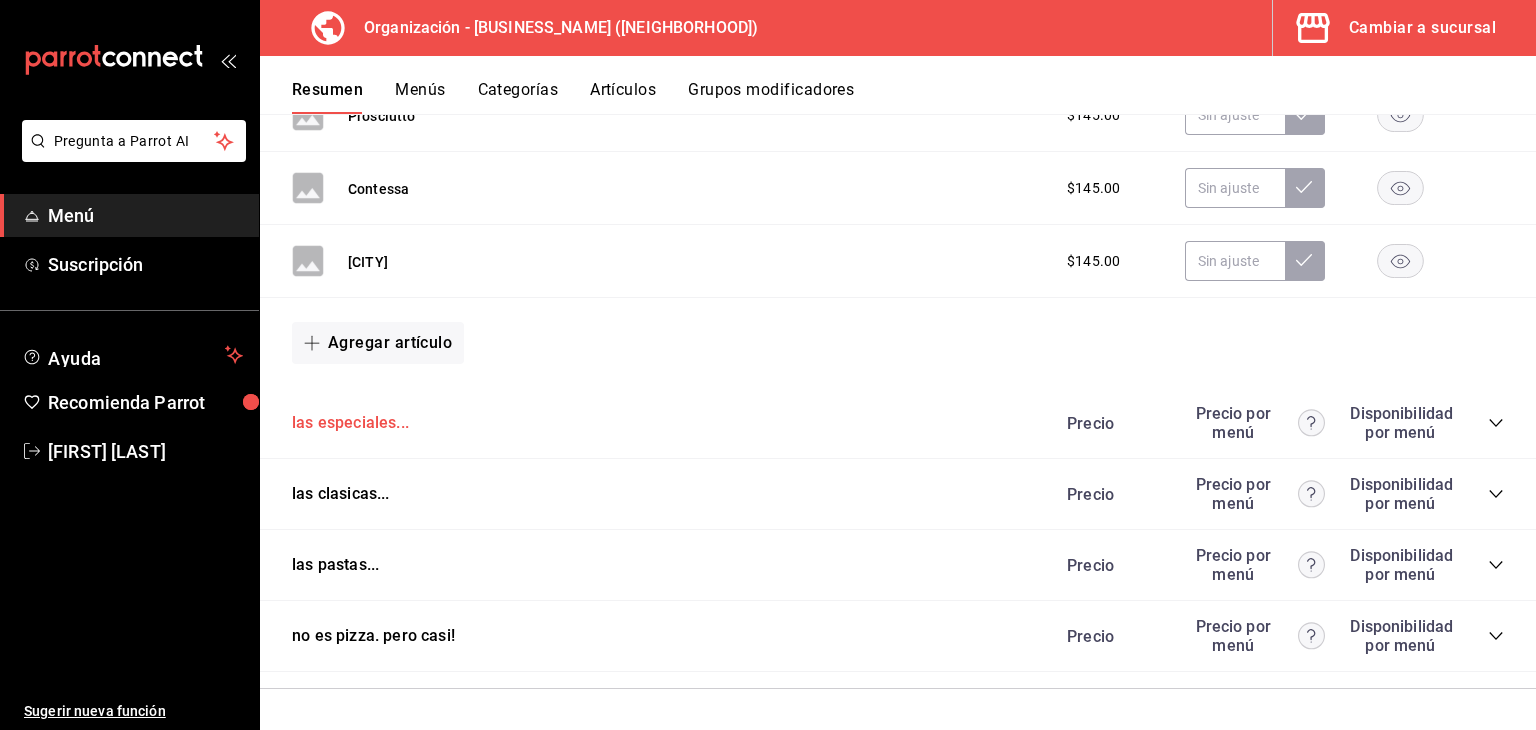 click on "las especiales..." at bounding box center (350, 423) 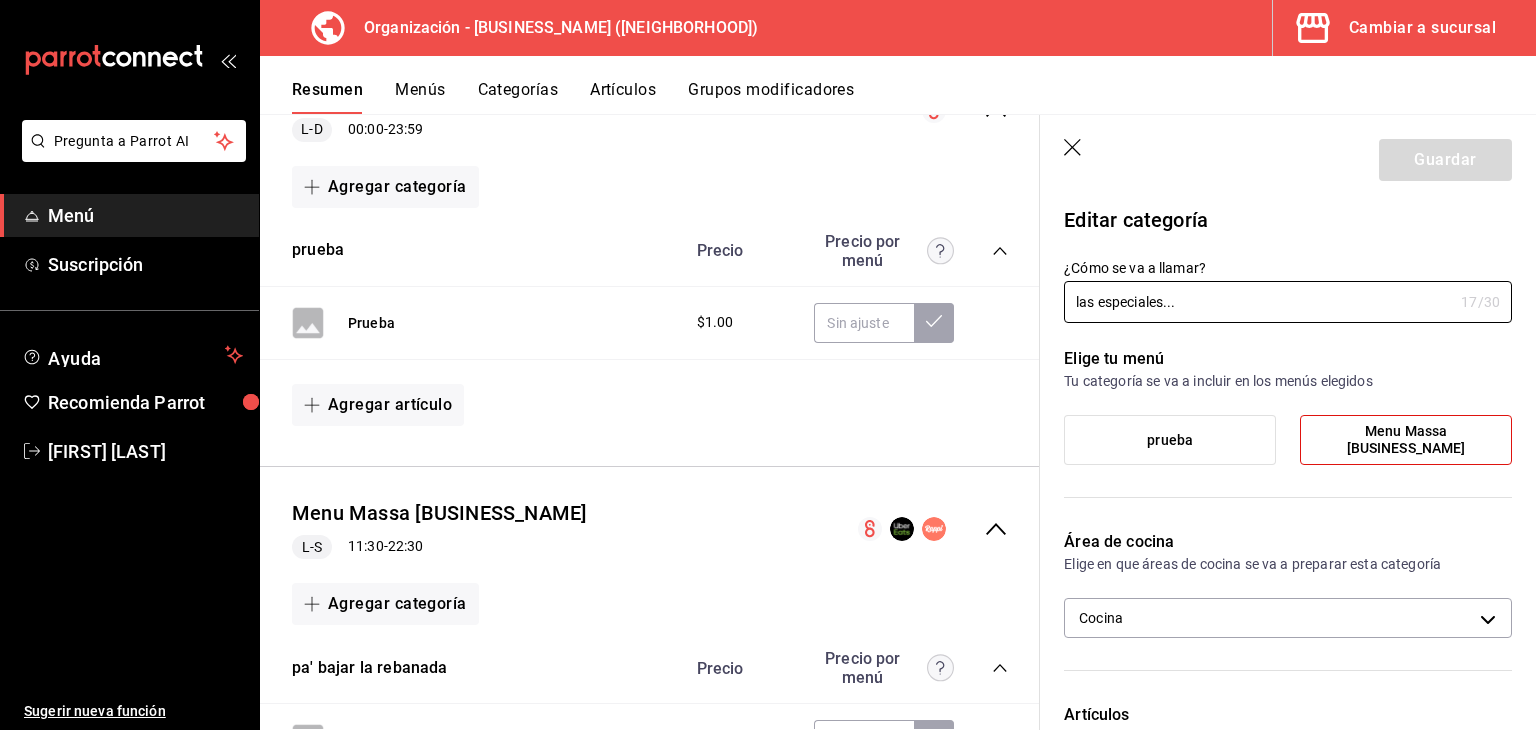 scroll, scrollTop: 258, scrollLeft: 0, axis: vertical 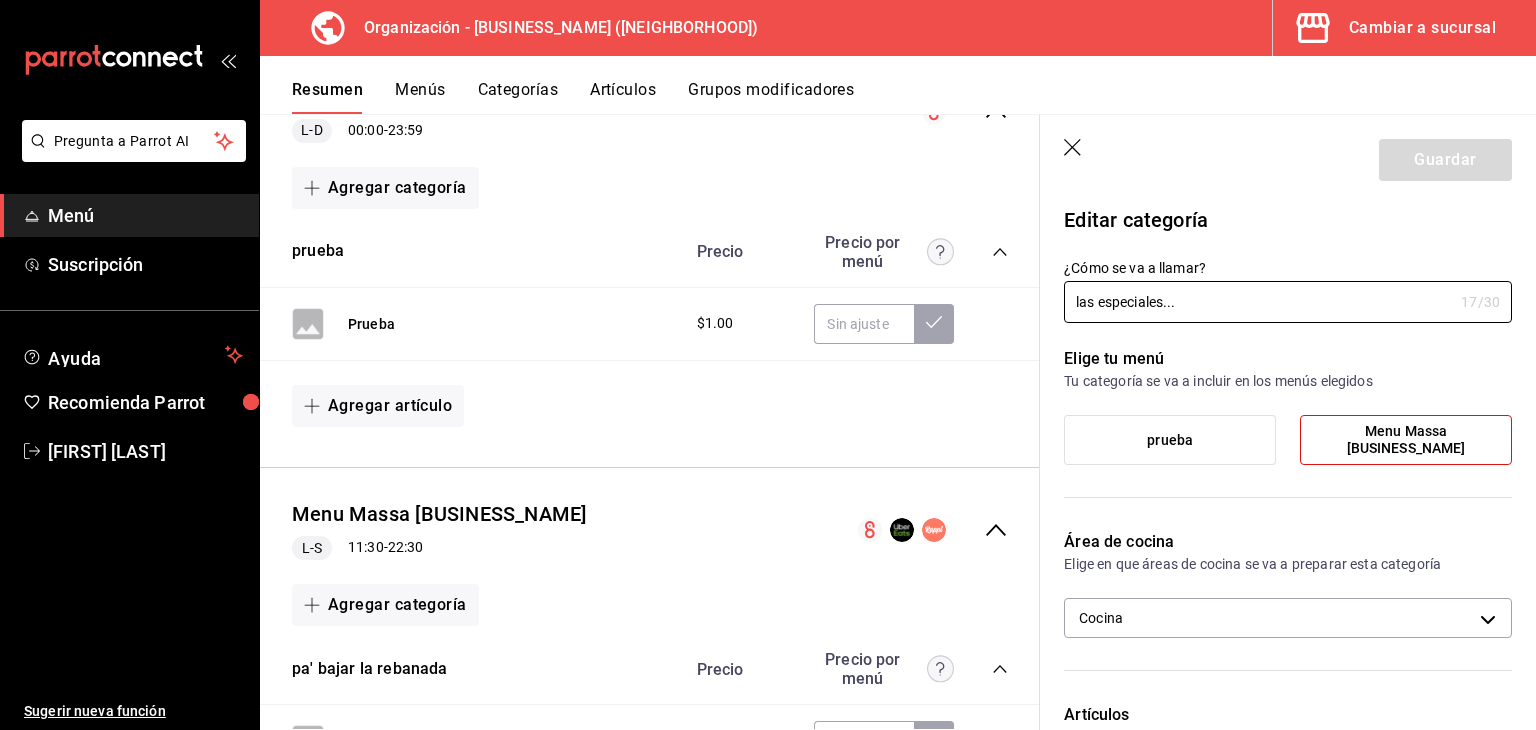 click on "Menús" at bounding box center (420, 97) 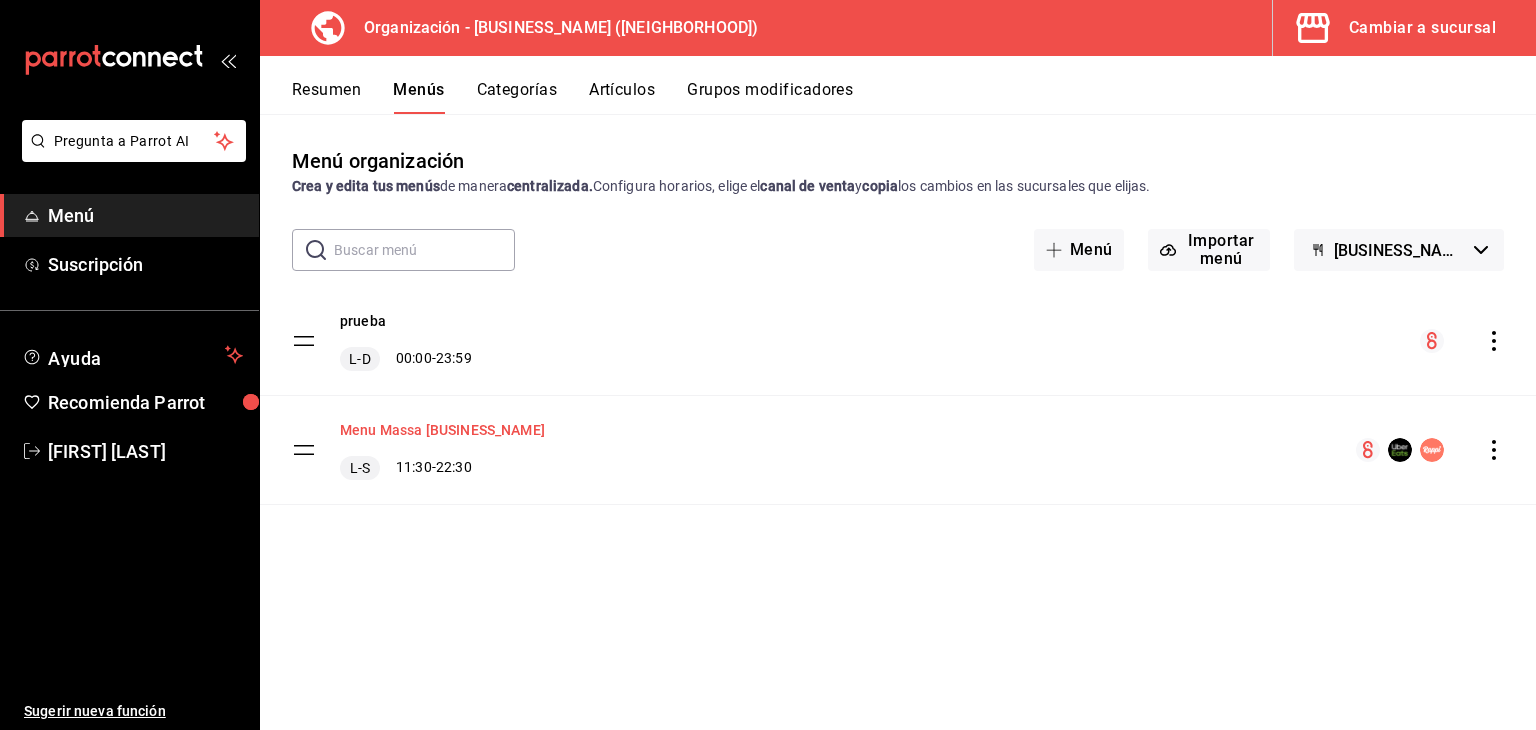 click on "Menu Massa Pizzeria" at bounding box center [442, 430] 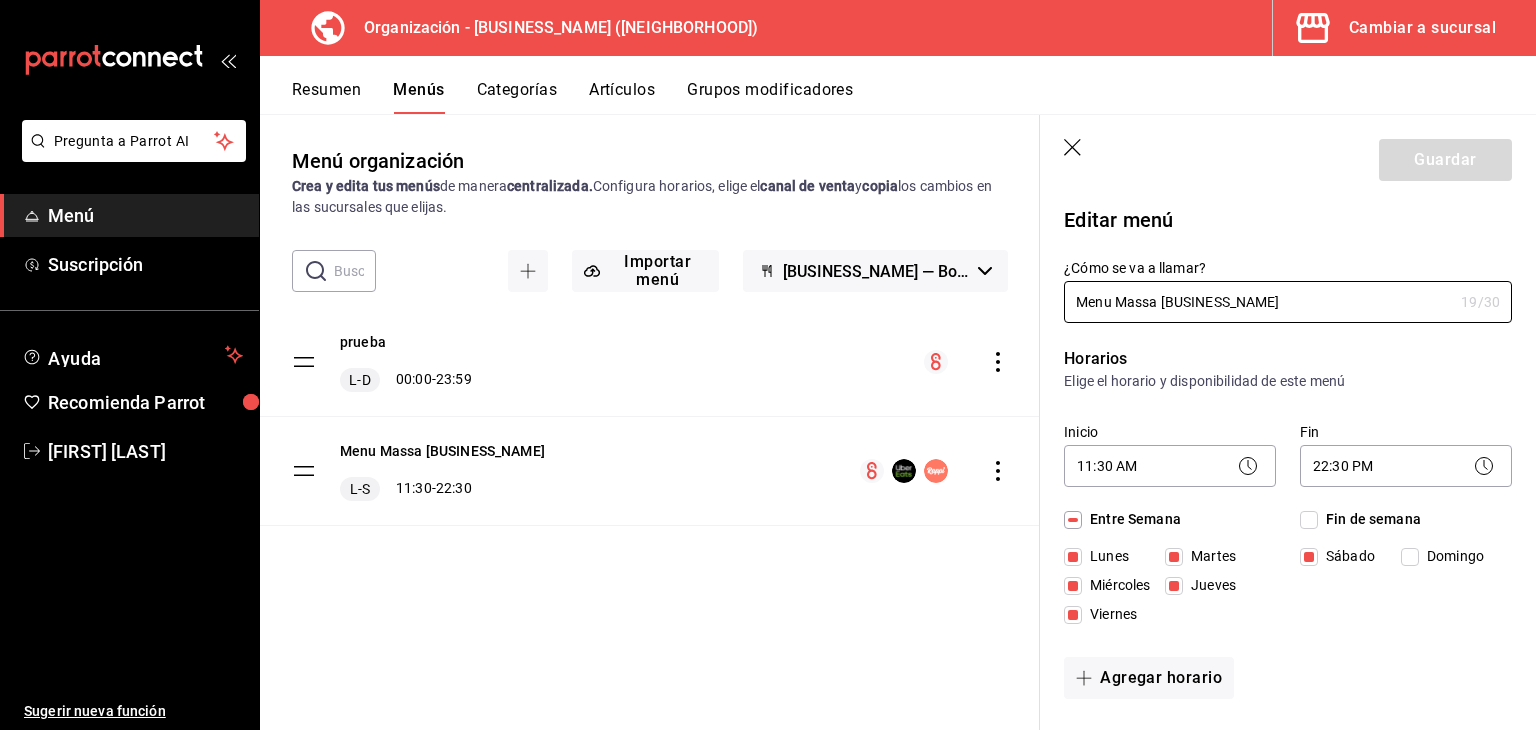 click on "Categorías" at bounding box center (517, 97) 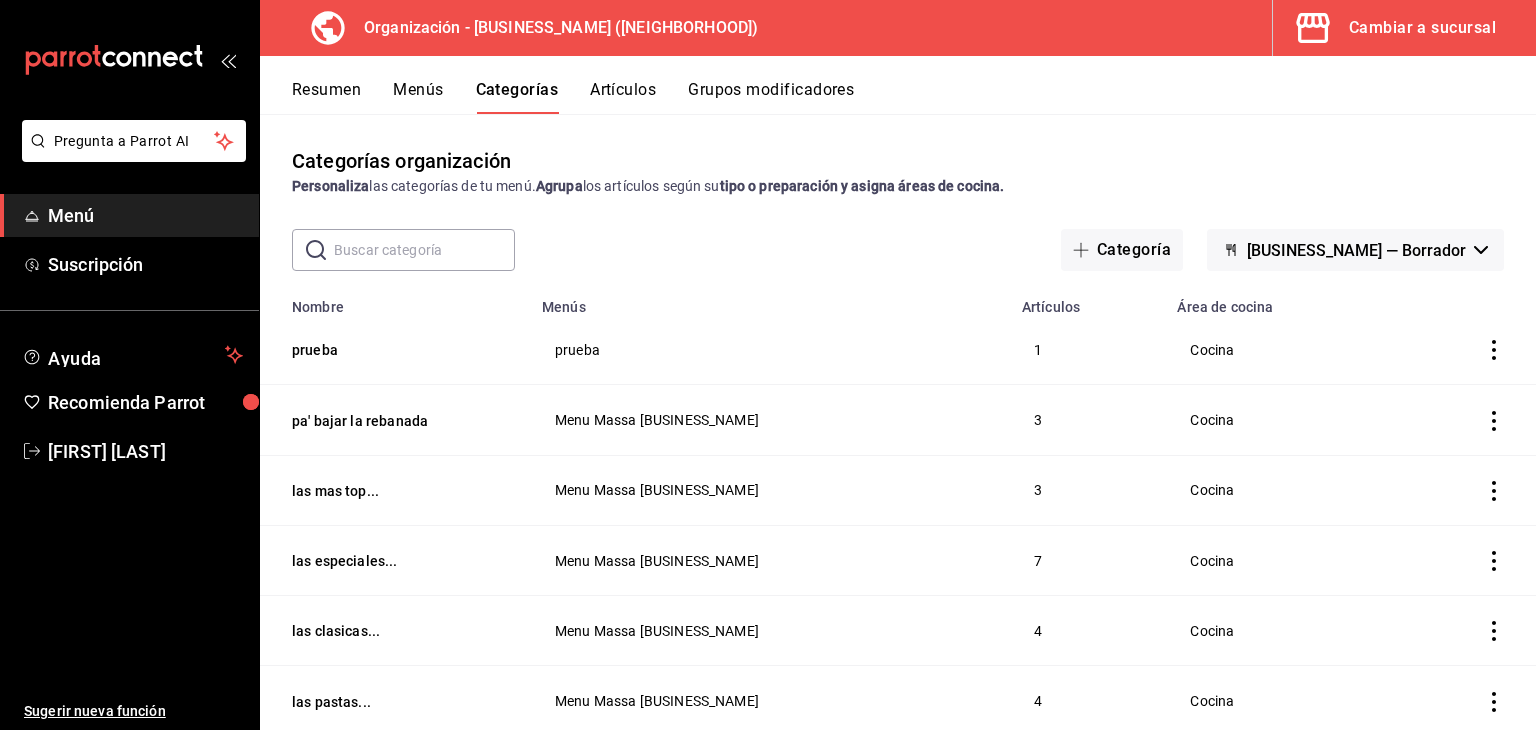 click on "Artículos" at bounding box center [623, 97] 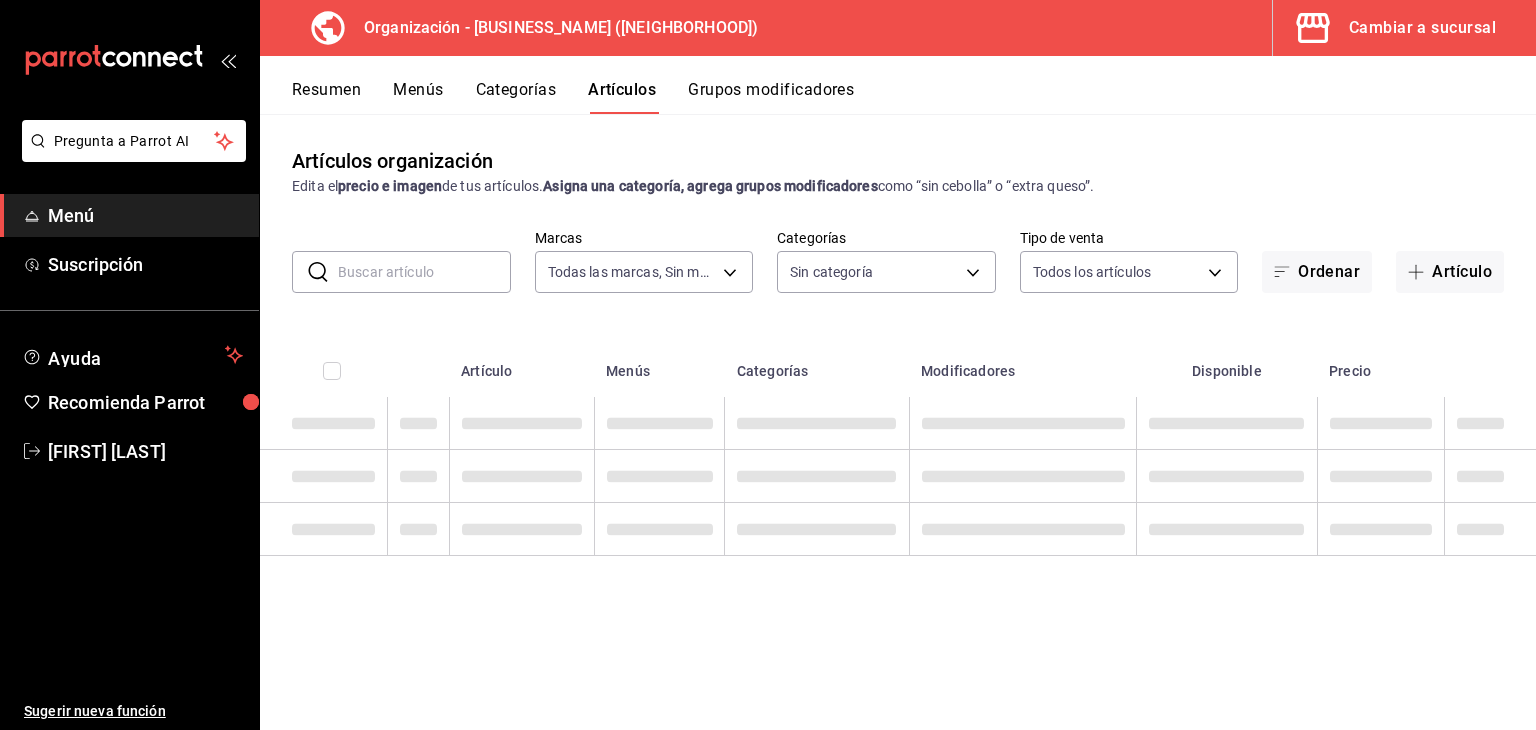 type on "ffd2d5b6-989f-41ef-afc5-5290e67978d8" 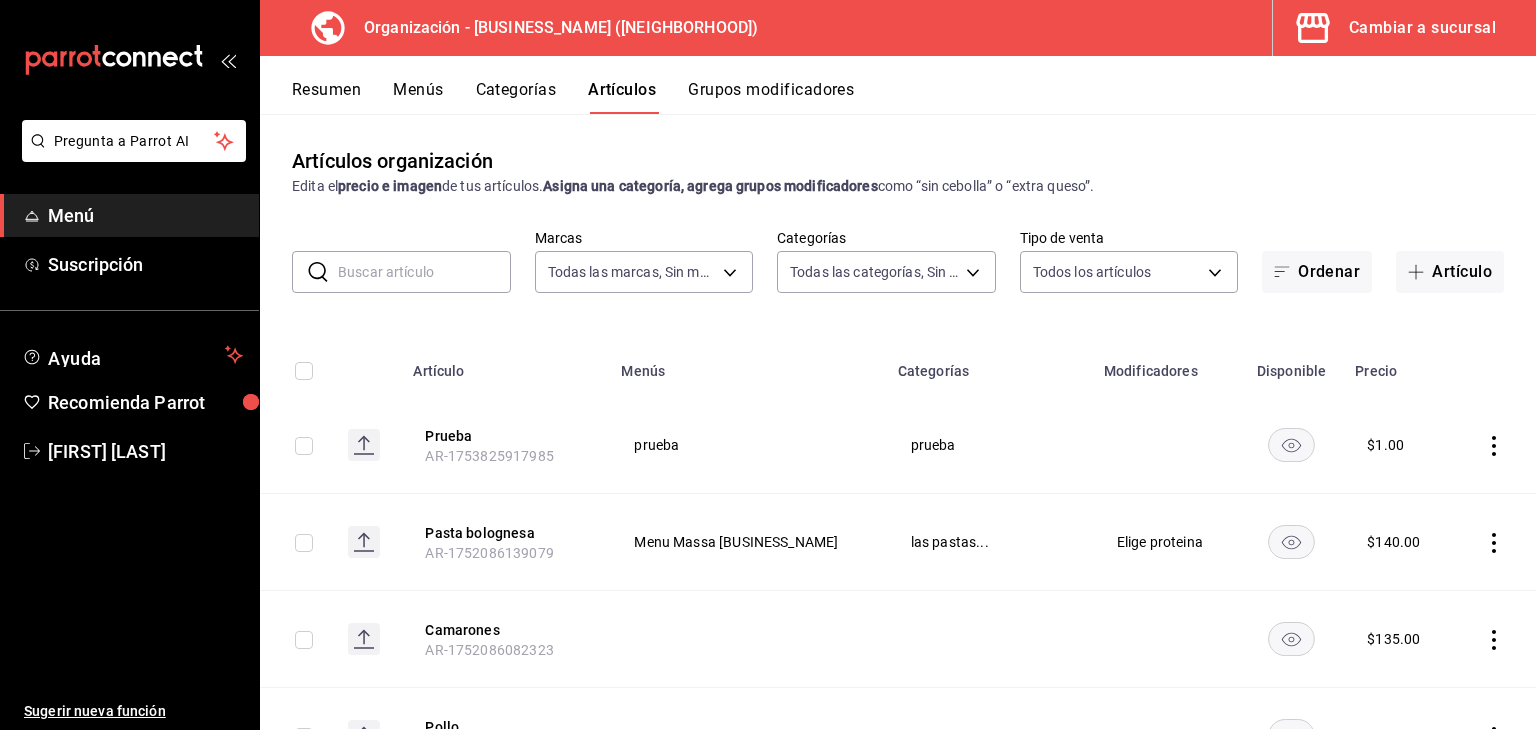 type on "22e5477f-bb18-4cd9-8b99-a0ccb1f1a9df,bb0b1c16-f8b7-4da8-9d10-5addaf872379,6311a80c-1f67-4a66-89da-f50c66b758ca,b44dbd63-a331-4d81-83cd-3a8867acfc41,68a05afc-51e1-43d5-a706-86ca35d8873f,b3647eab-4677-4bfb-81e1-f18eaaddc35a,ba246a2e-3d57-42fa-bf0b-fee00fcabe1d" 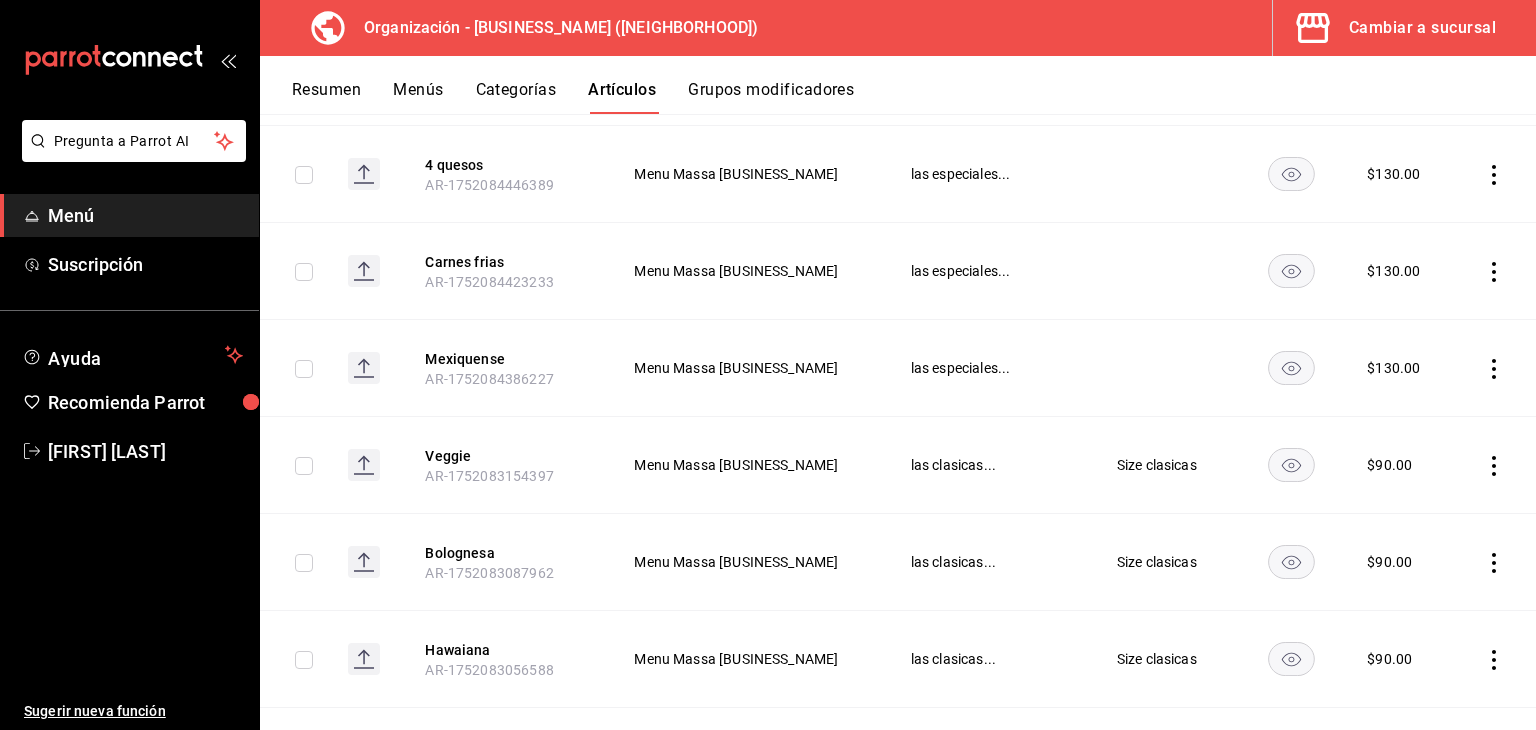 scroll, scrollTop: 1727, scrollLeft: 0, axis: vertical 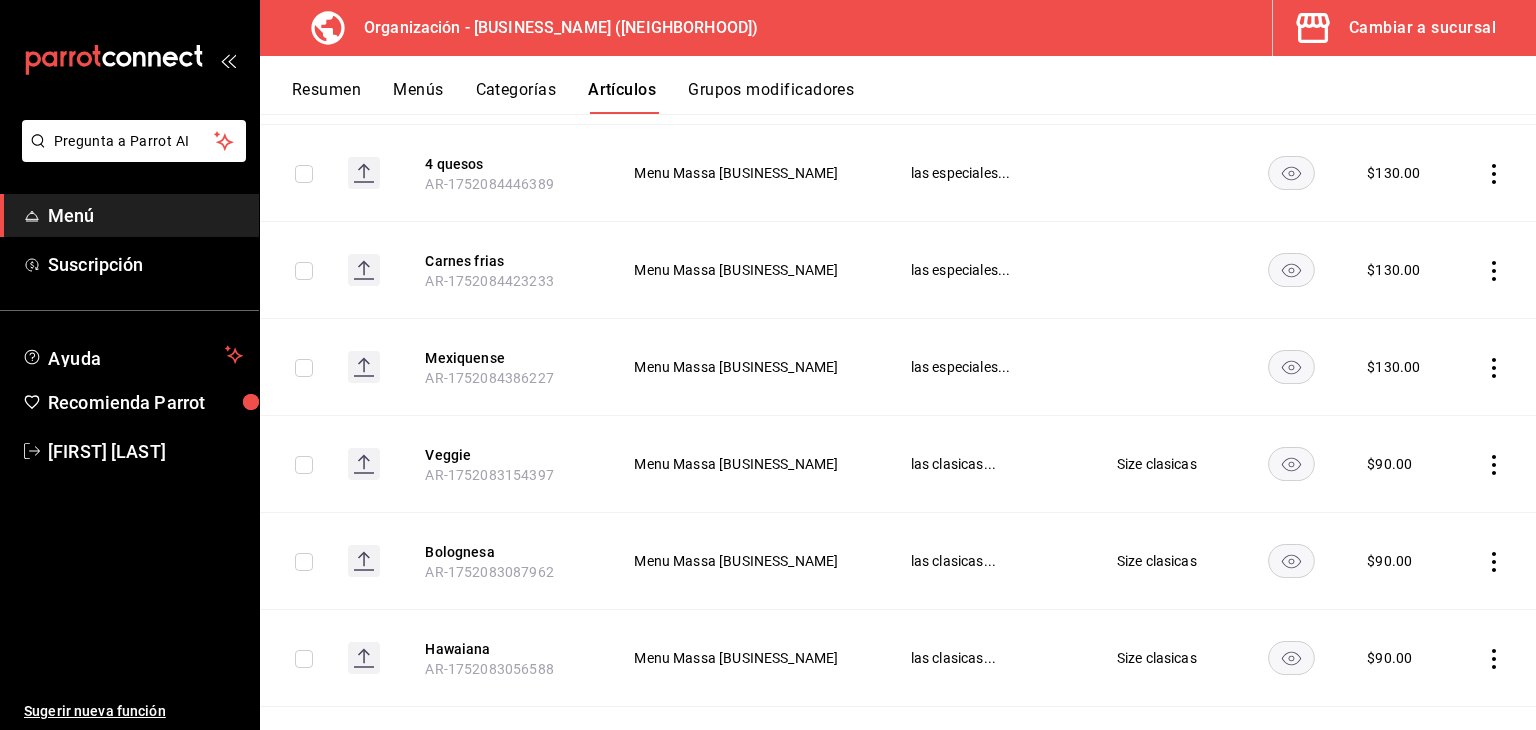 click on "Cambiar a sucursal" at bounding box center [1422, 28] 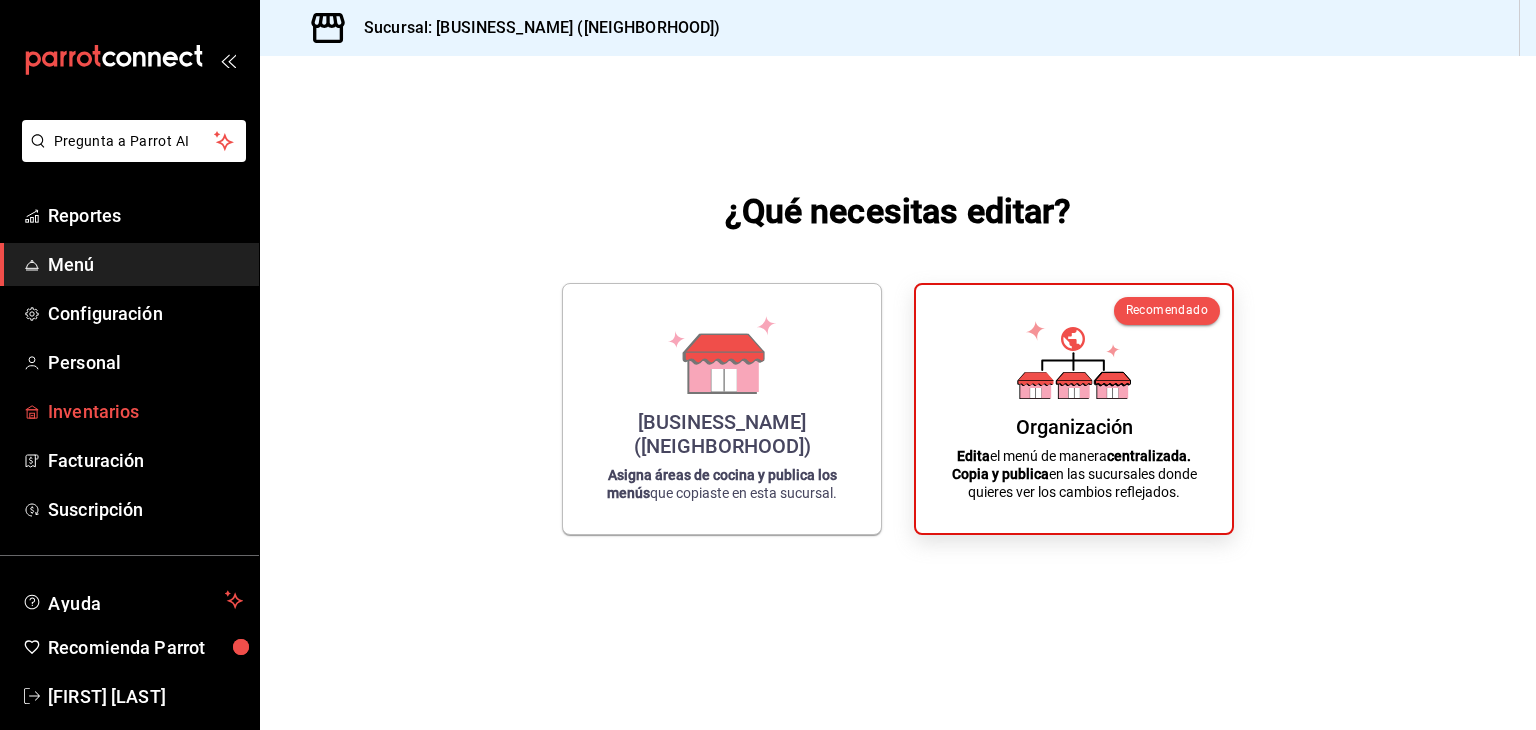 click on "Inventarios" at bounding box center [145, 411] 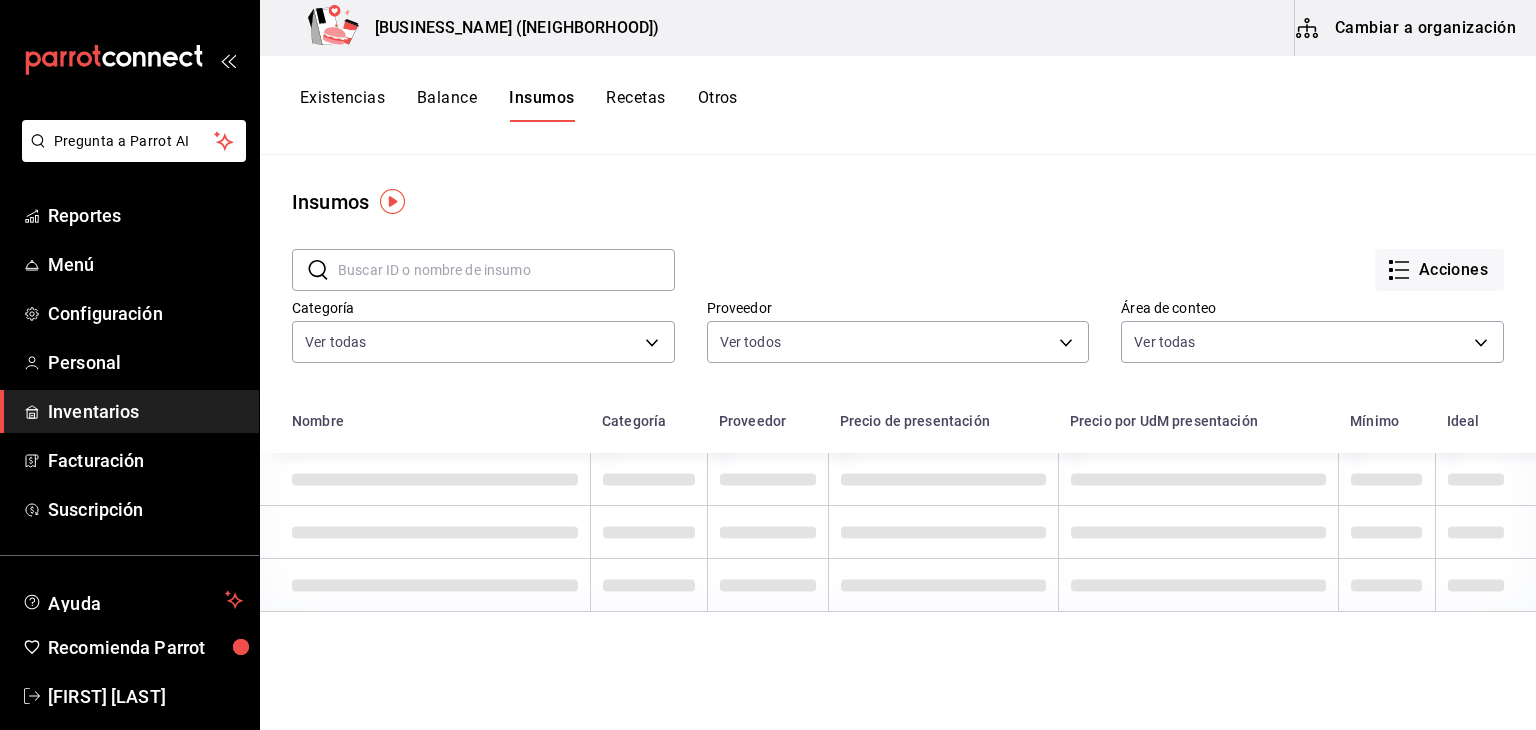click on "Recetas" at bounding box center [635, 105] 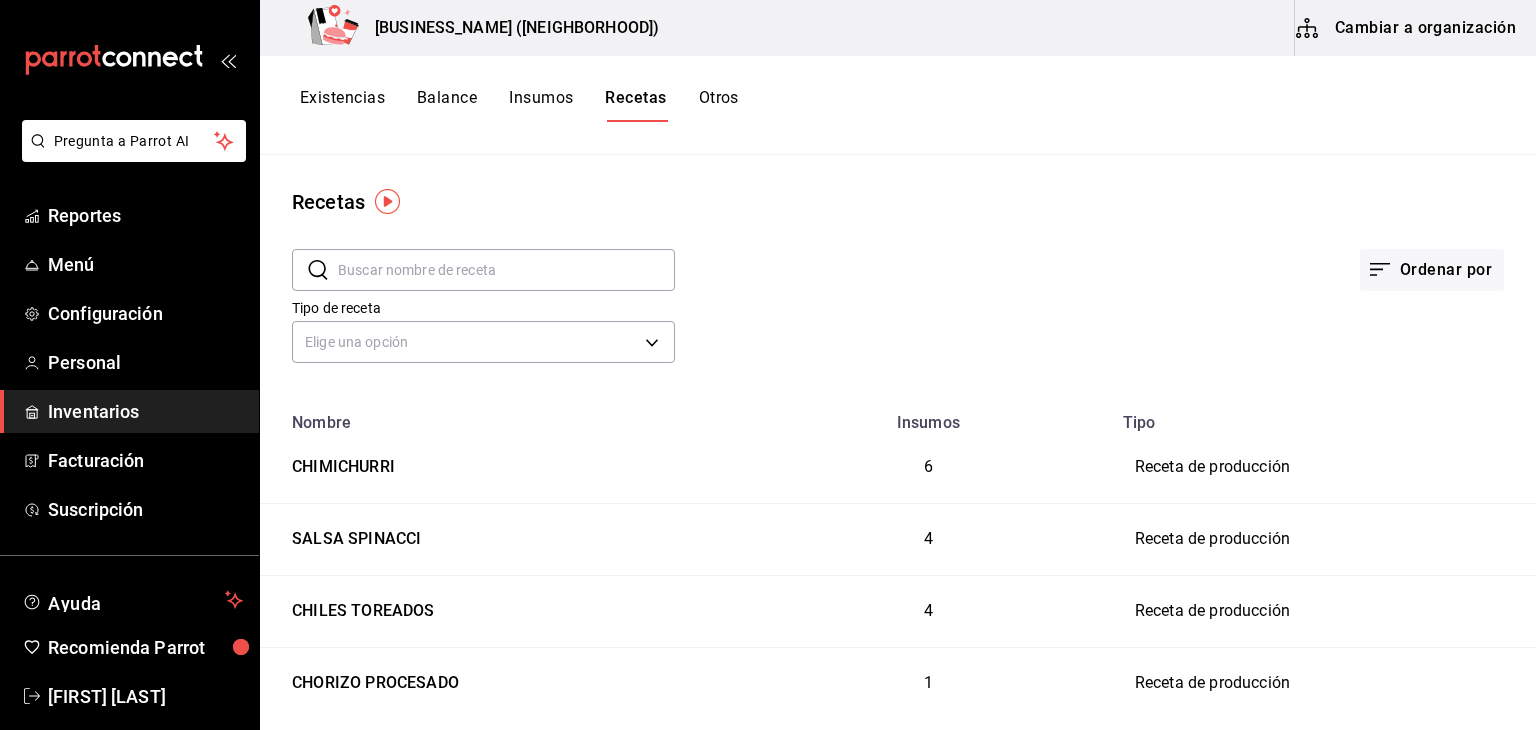 click on "Cambiar a organización" at bounding box center (1407, 28) 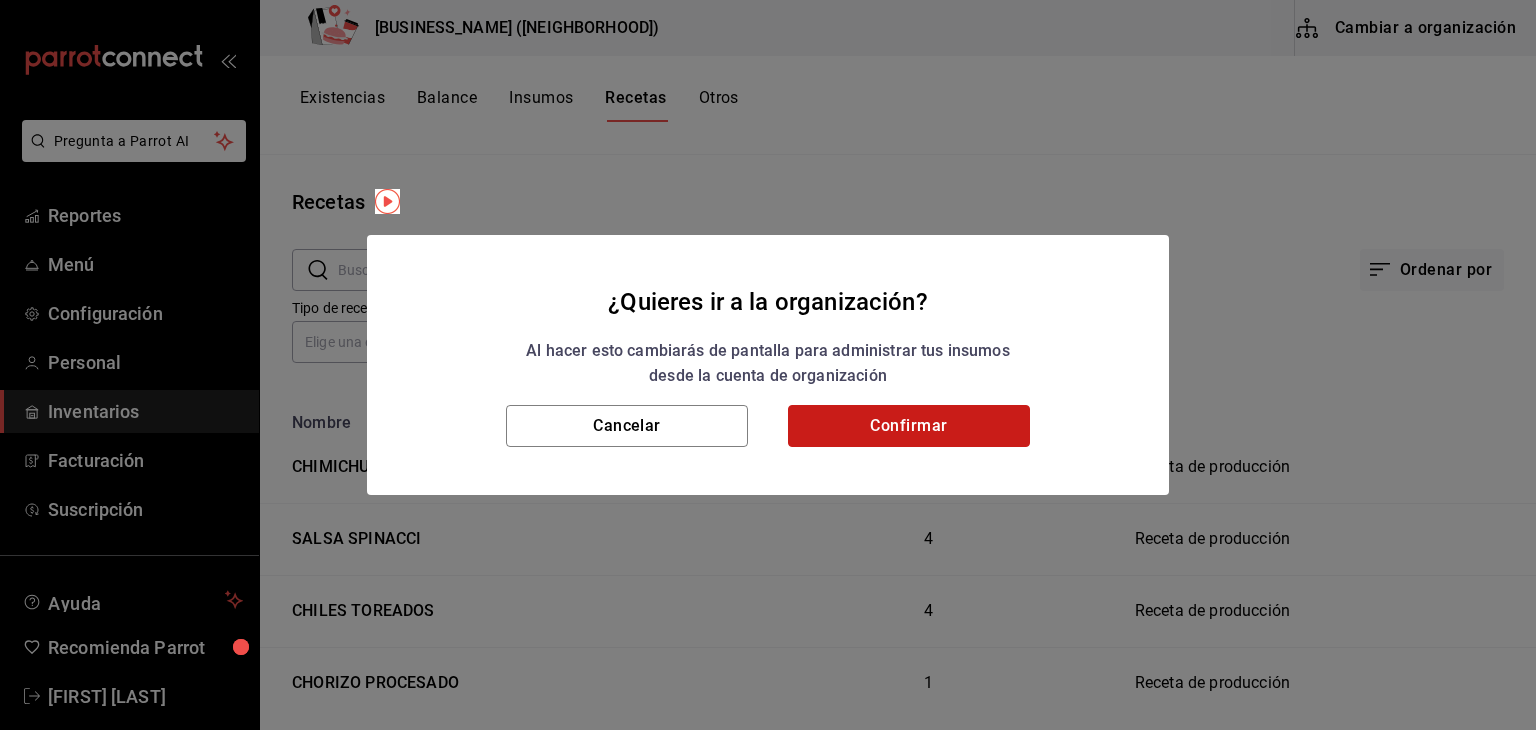 click on "Confirmar" at bounding box center (909, 426) 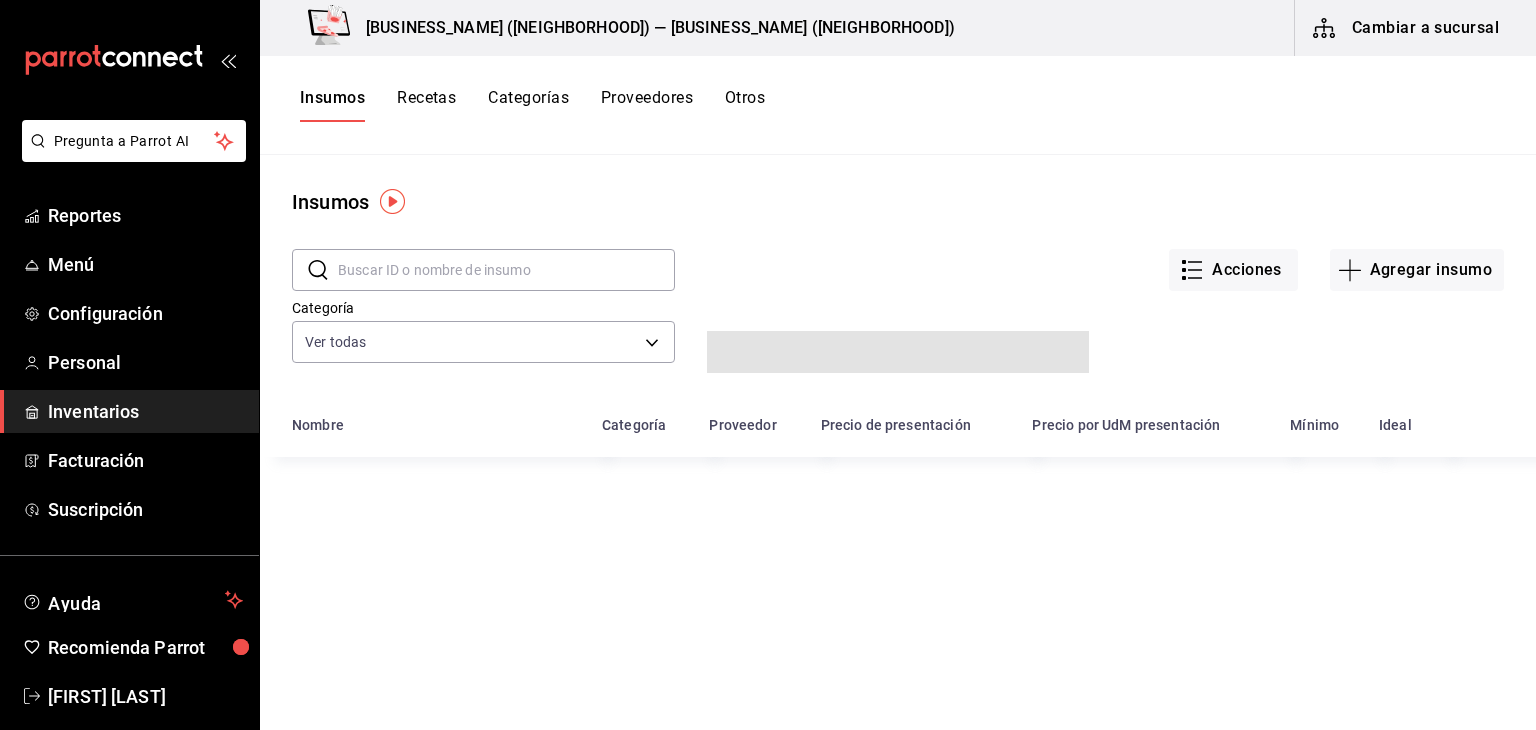 click on "Precio de presentación" at bounding box center (915, 431) 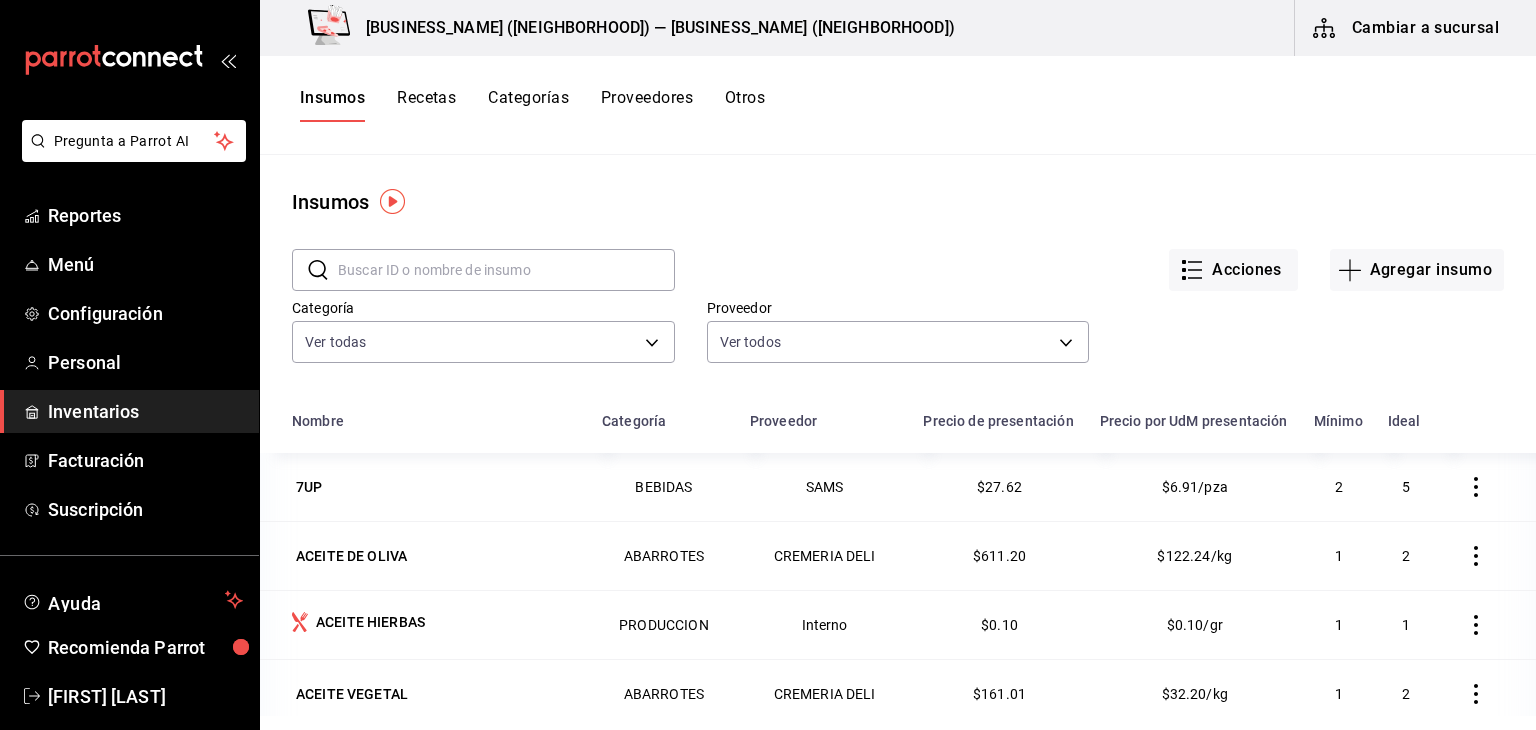 click on "Recetas" at bounding box center [426, 105] 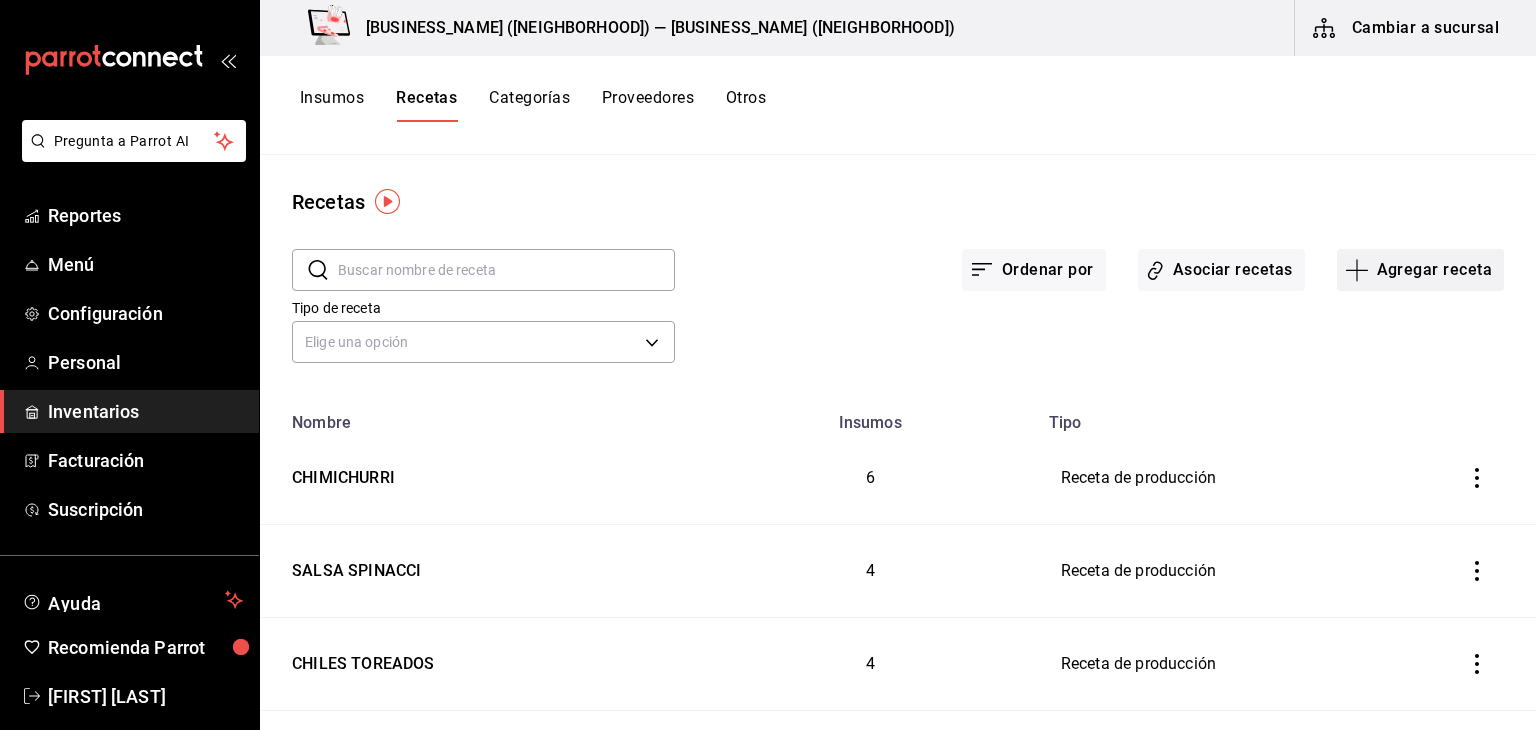 click on "Agregar receta" at bounding box center (1420, 270) 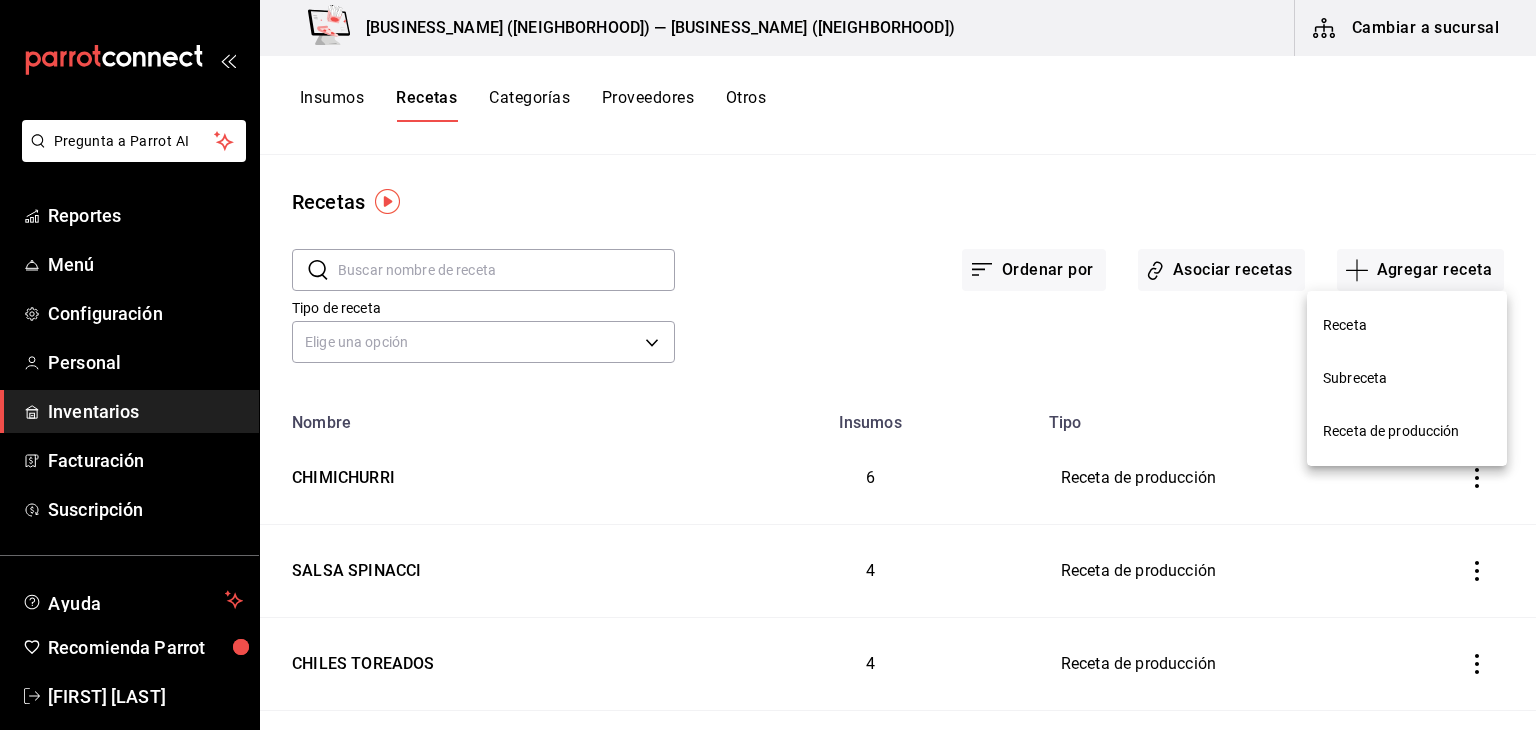 click on "Receta" at bounding box center (1407, 325) 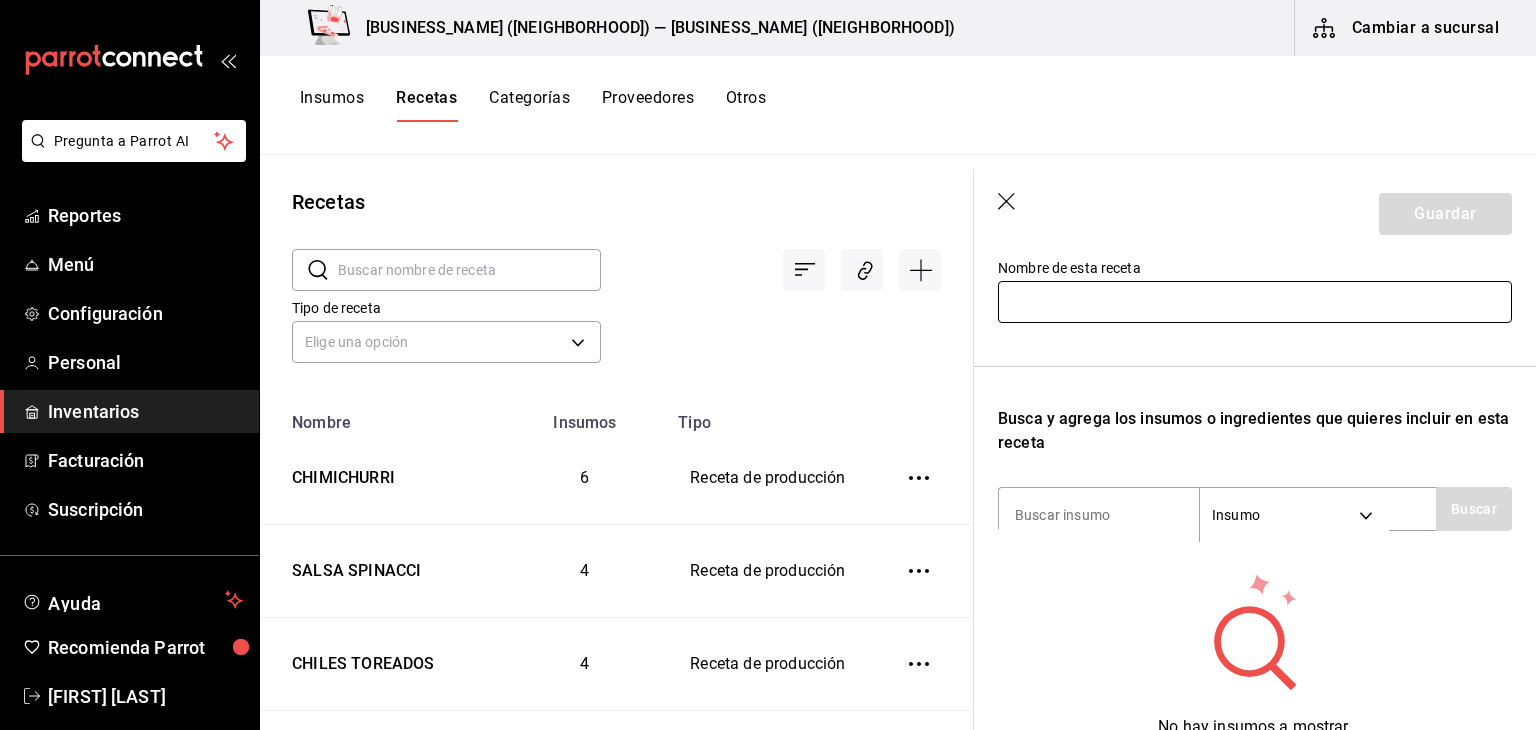 scroll, scrollTop: 214, scrollLeft: 0, axis: vertical 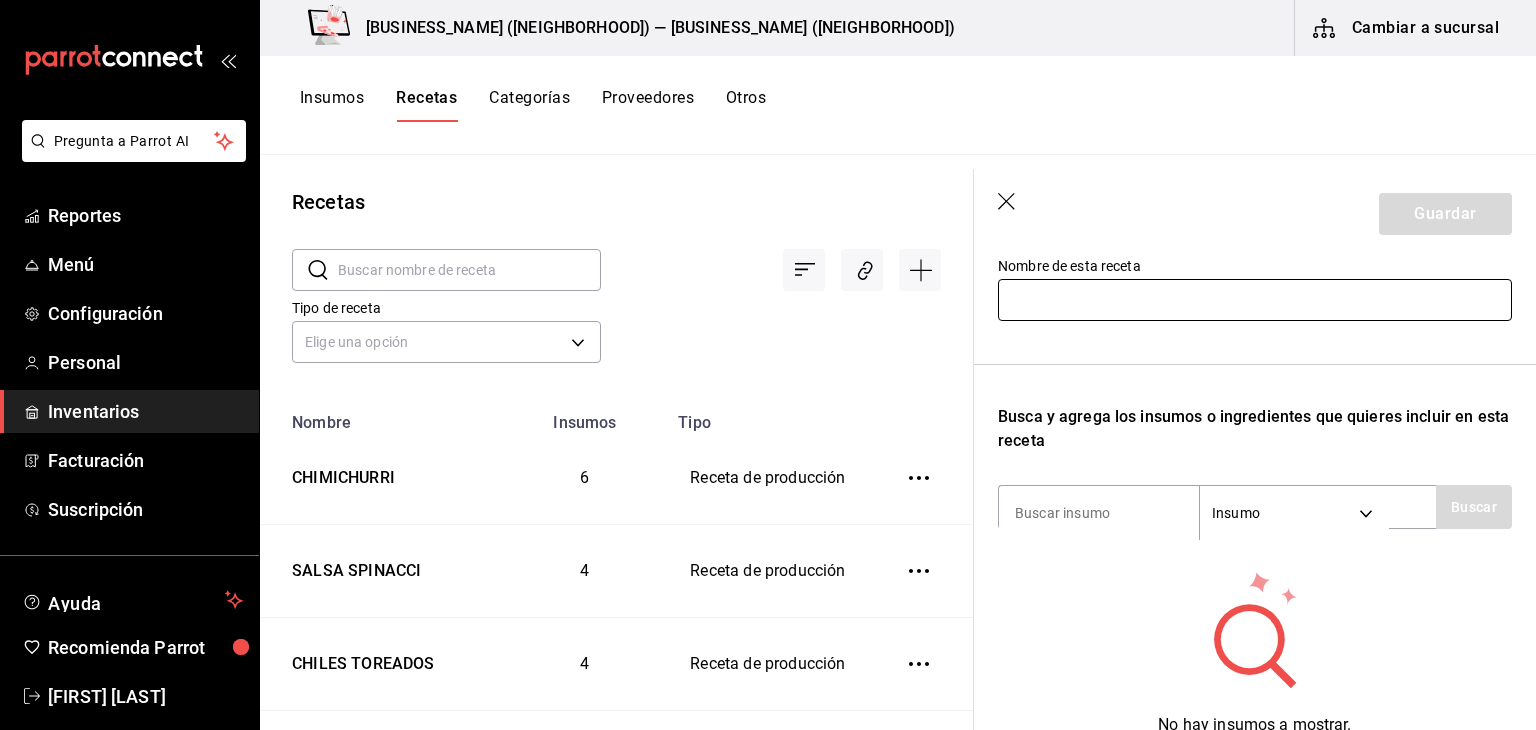 click at bounding box center (1255, 300) 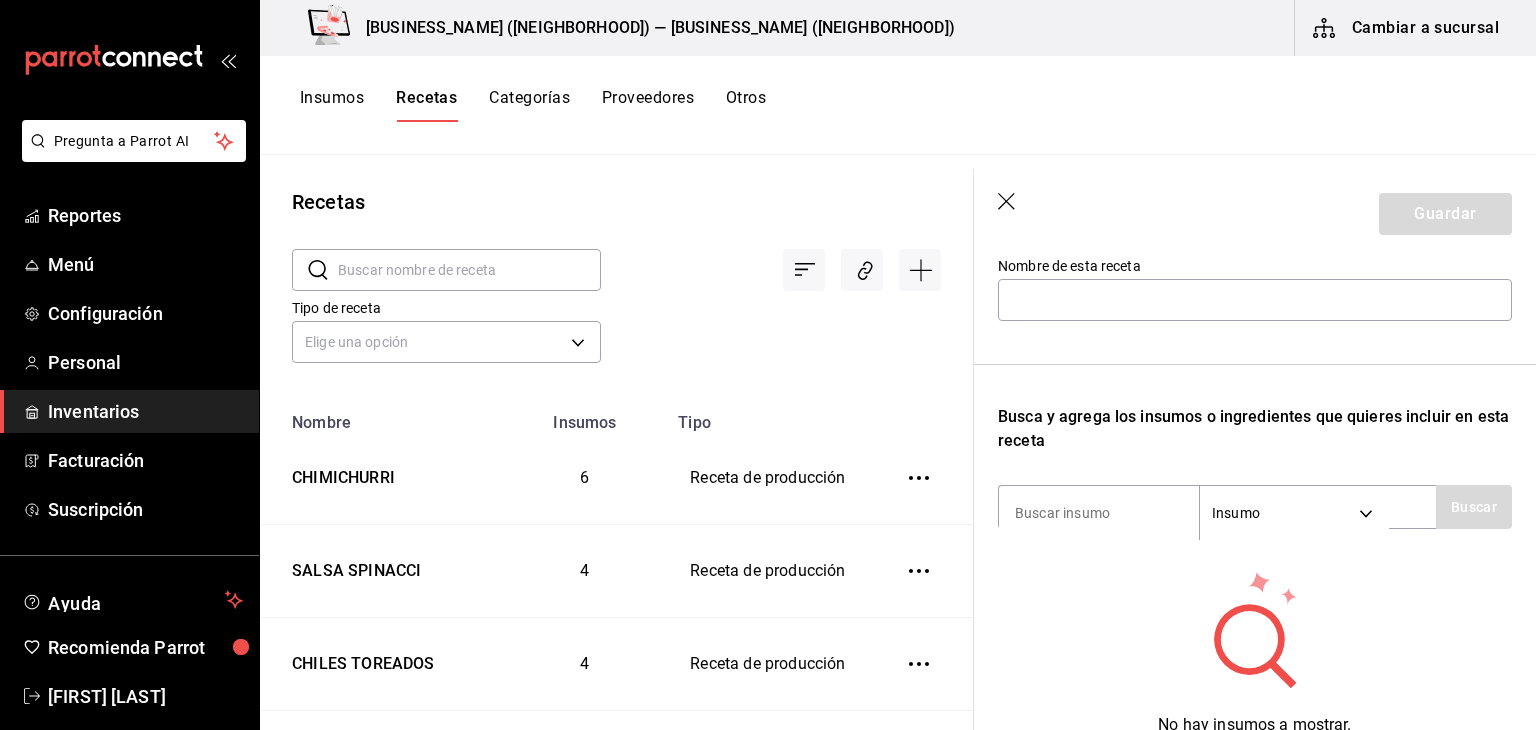 click on "Busca y agrega los insumos o ingredientes que quieres incluir en esta receta" at bounding box center (1255, 429) 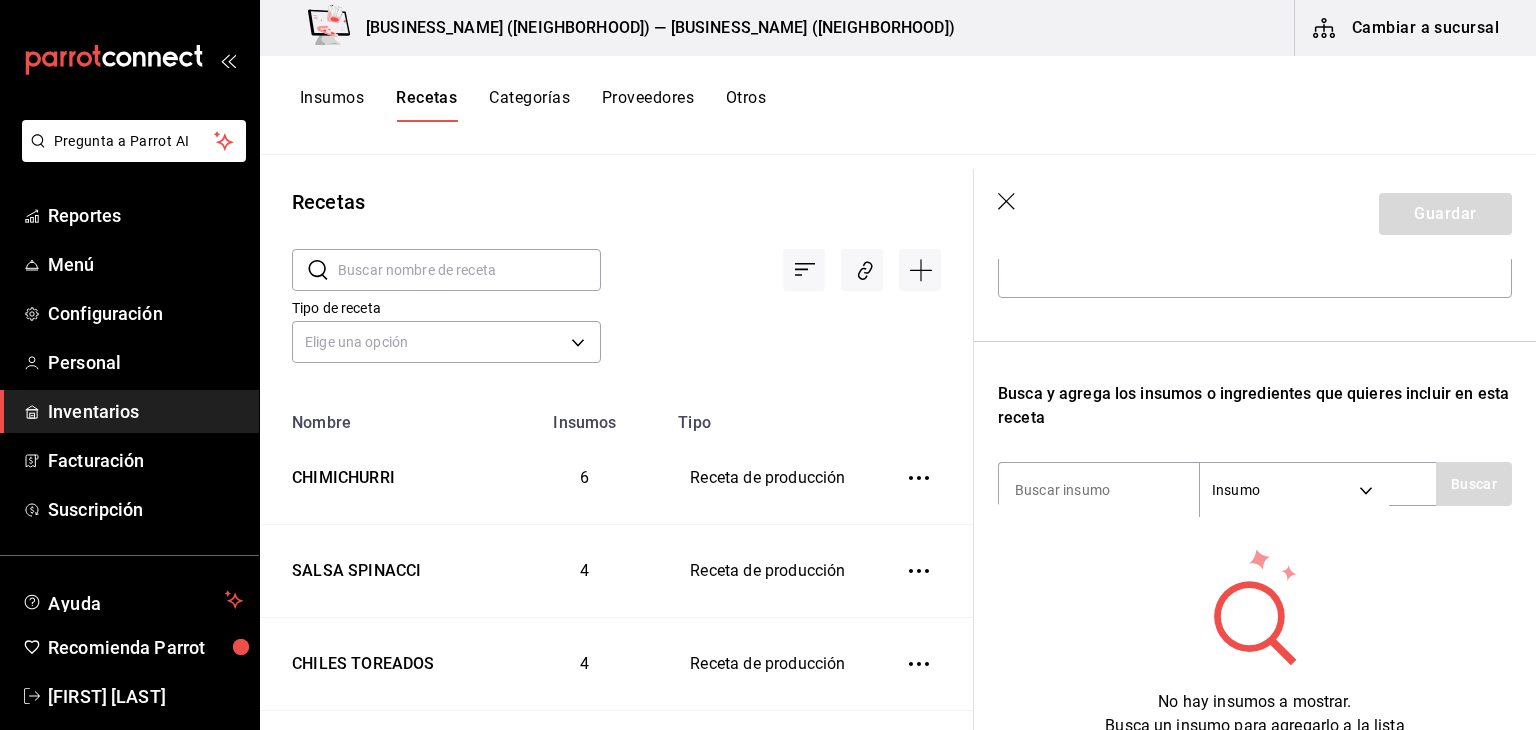 scroll, scrollTop: 0, scrollLeft: 0, axis: both 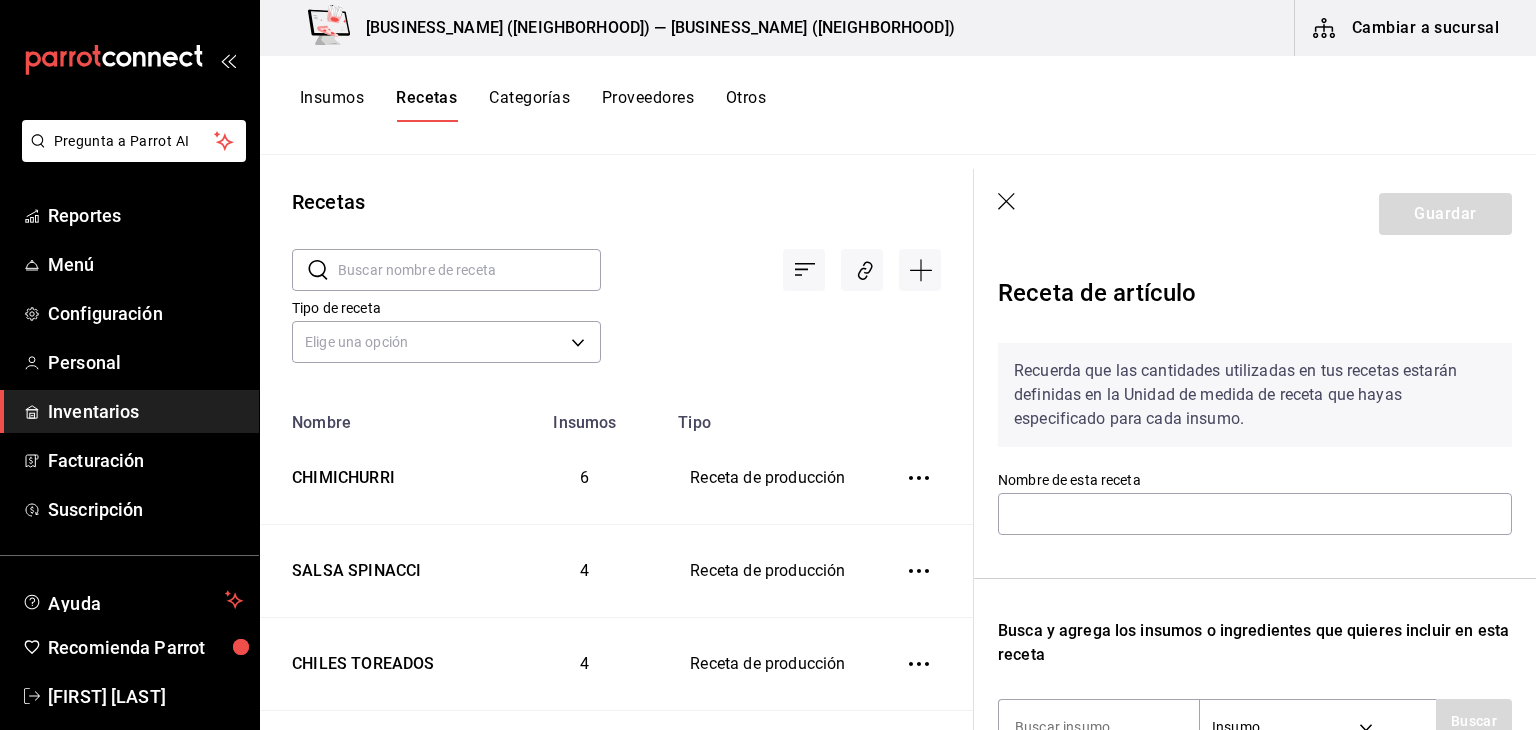 click on "Recetas" at bounding box center (616, 202) 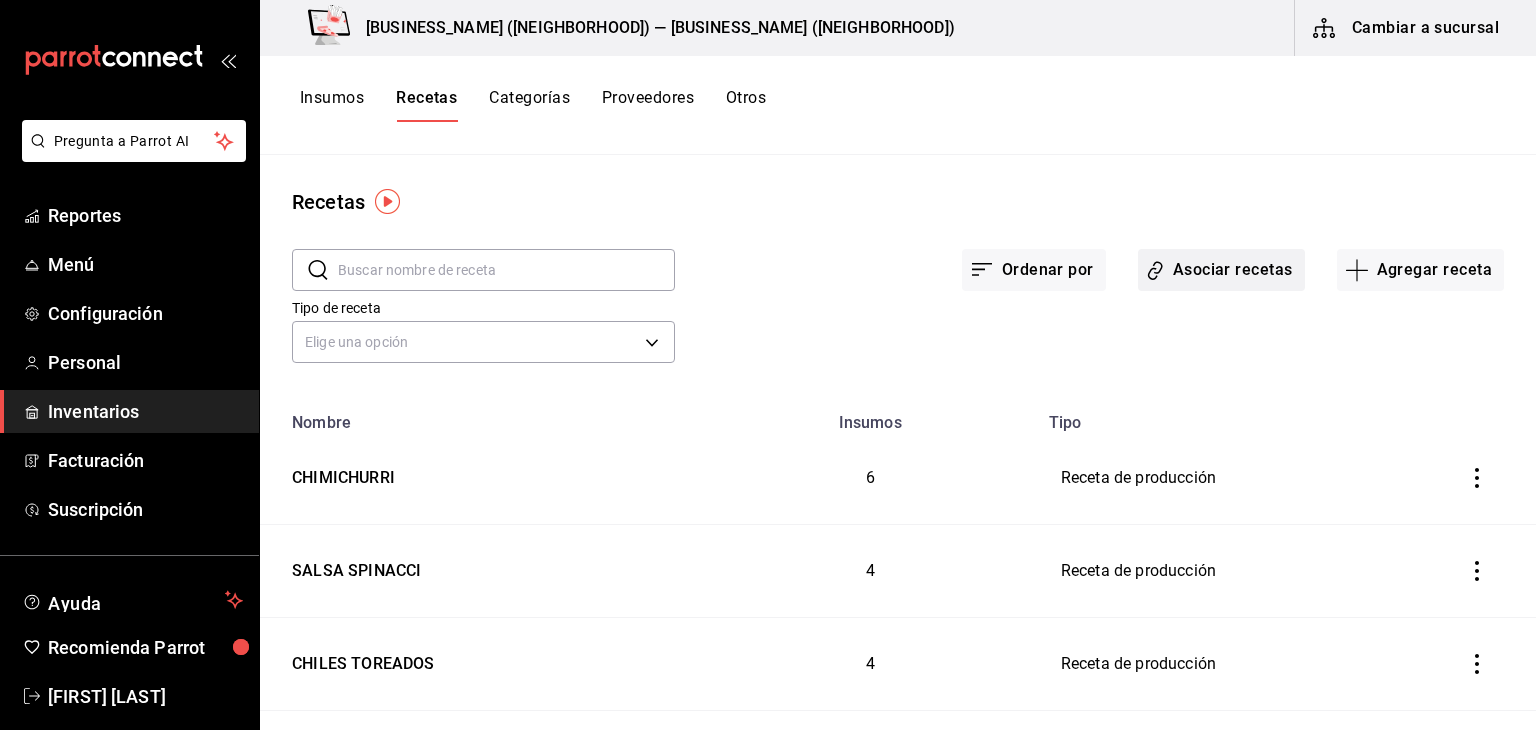click on "Asociar recetas" at bounding box center [1221, 270] 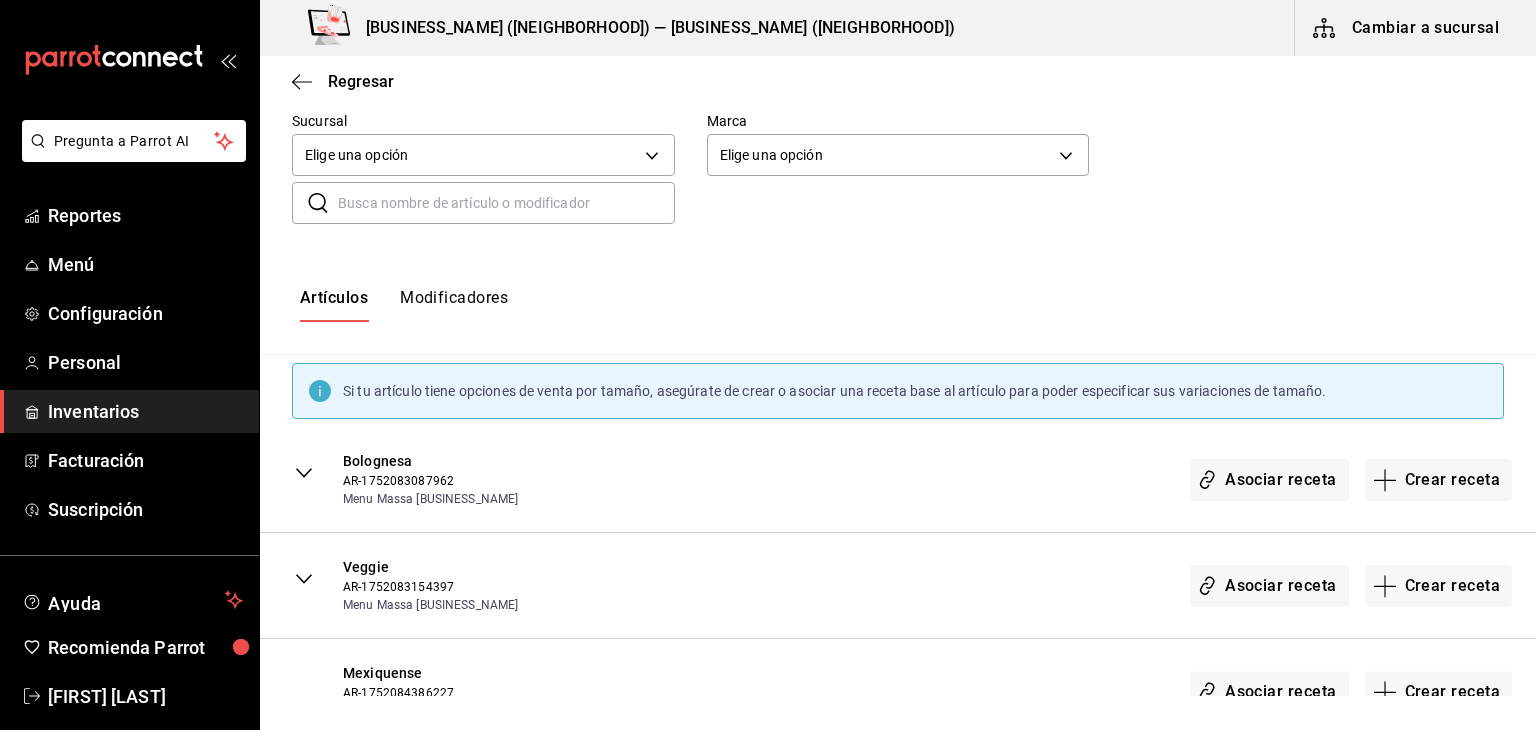 scroll, scrollTop: 160, scrollLeft: 0, axis: vertical 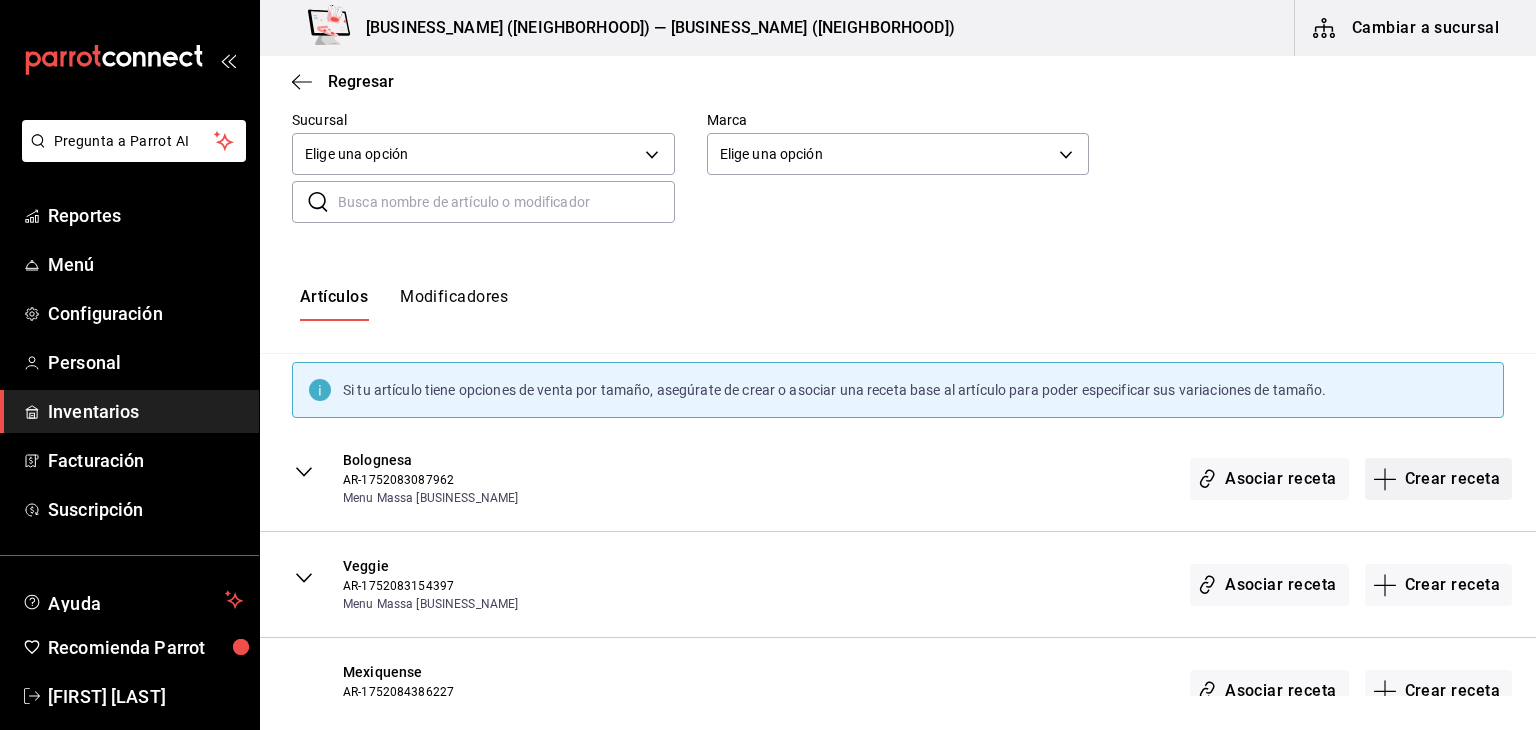 click on "Crear receta" at bounding box center (1439, 479) 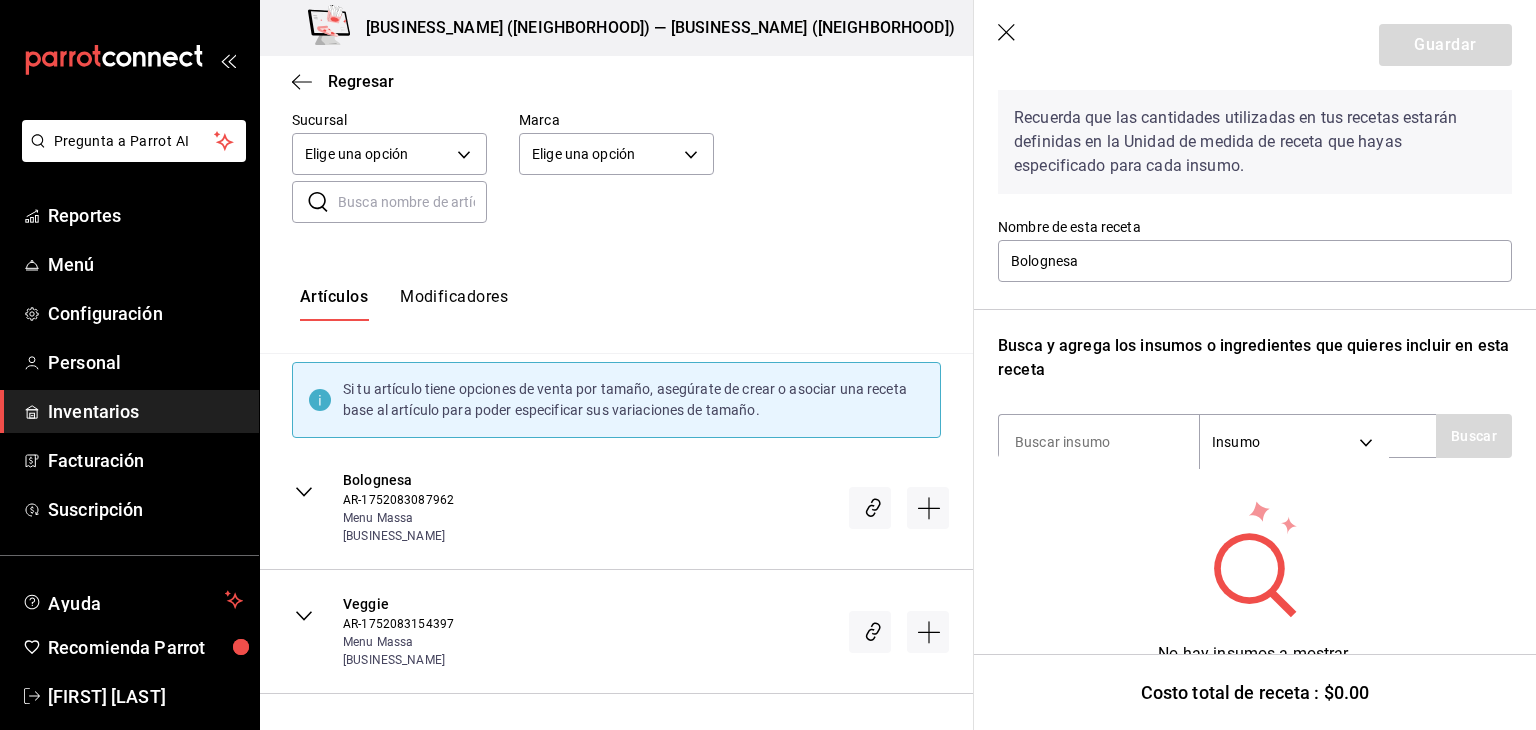 scroll, scrollTop: 124, scrollLeft: 0, axis: vertical 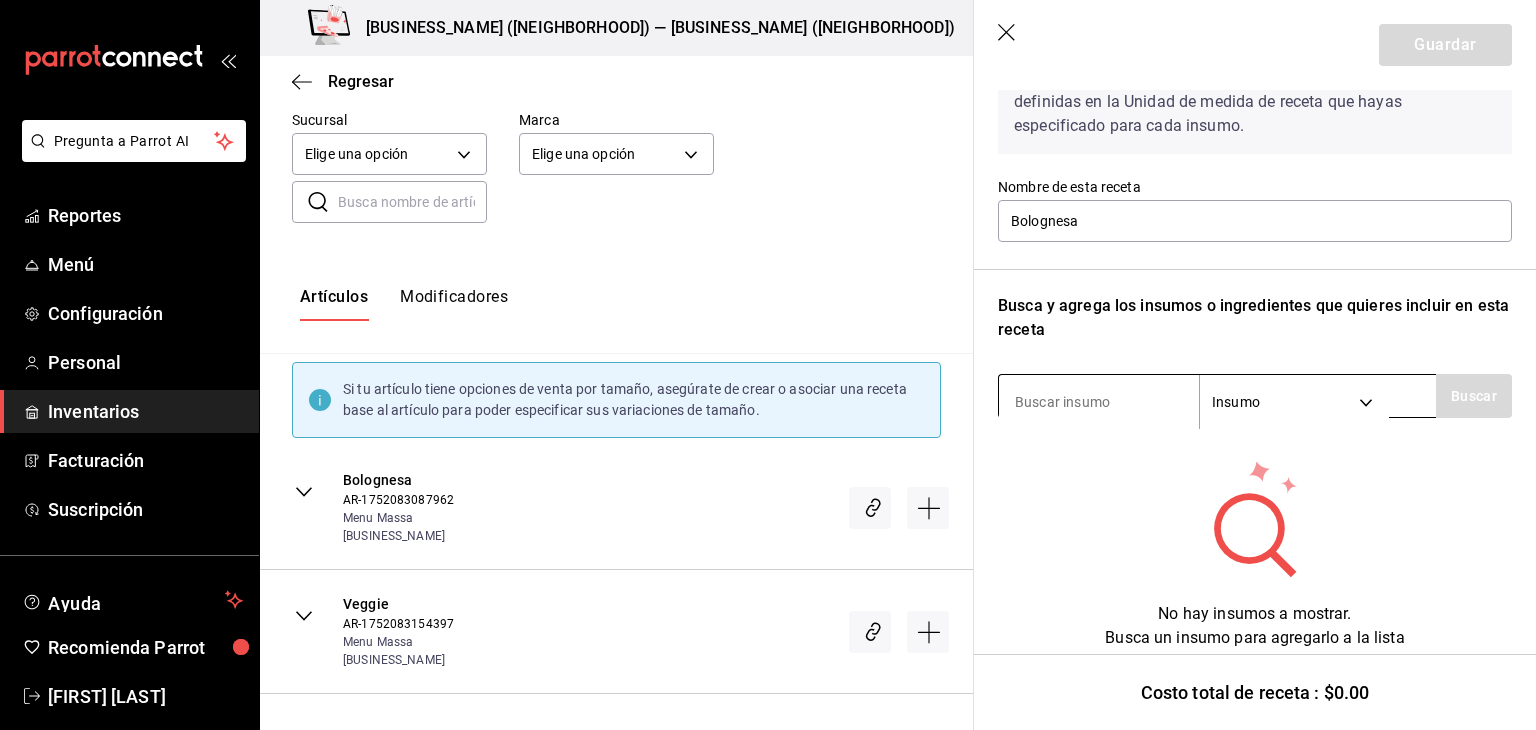 click at bounding box center [1099, 402] 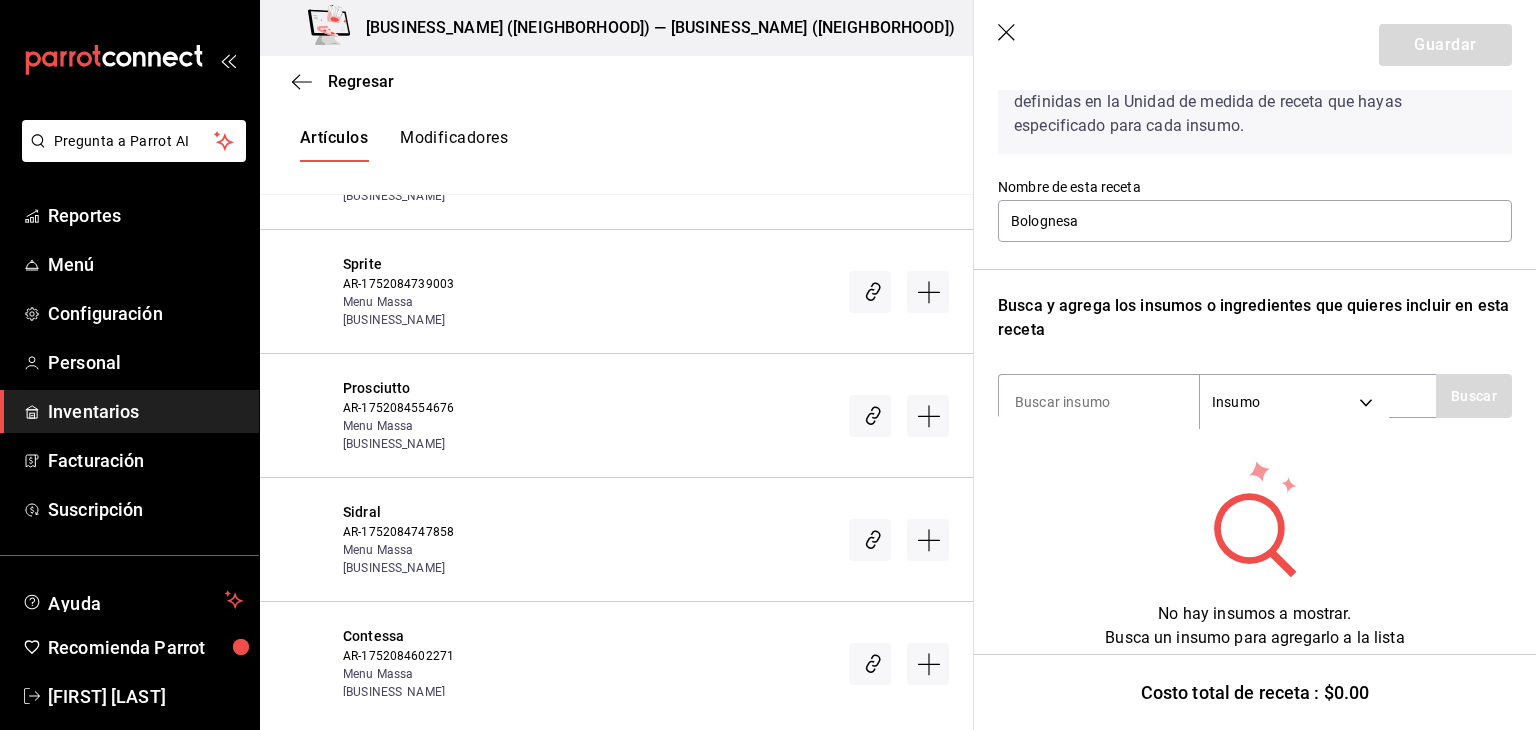 scroll, scrollTop: 1619, scrollLeft: 0, axis: vertical 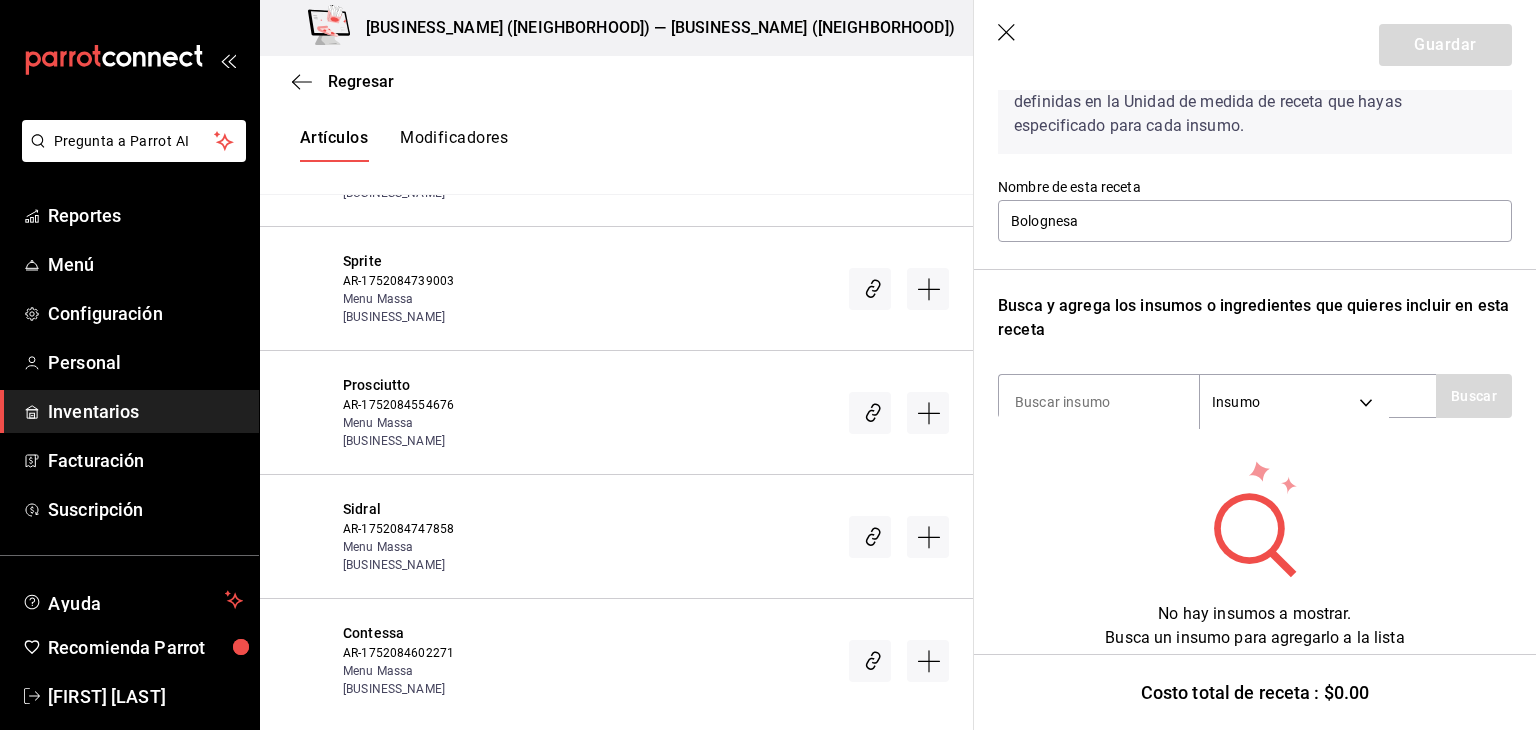 click at bounding box center (716, 660) 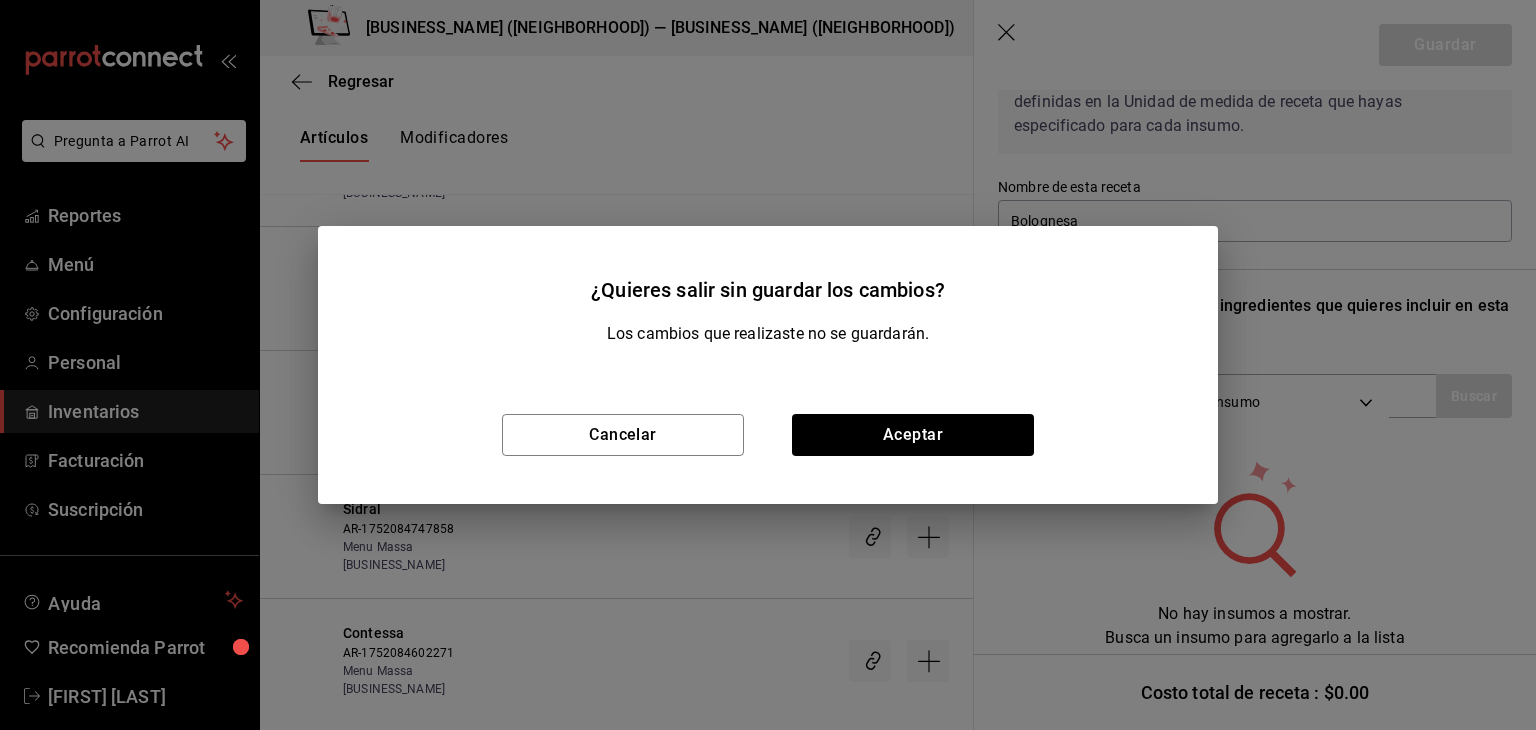 click on "Cancelar Aceptar" at bounding box center (768, 435) 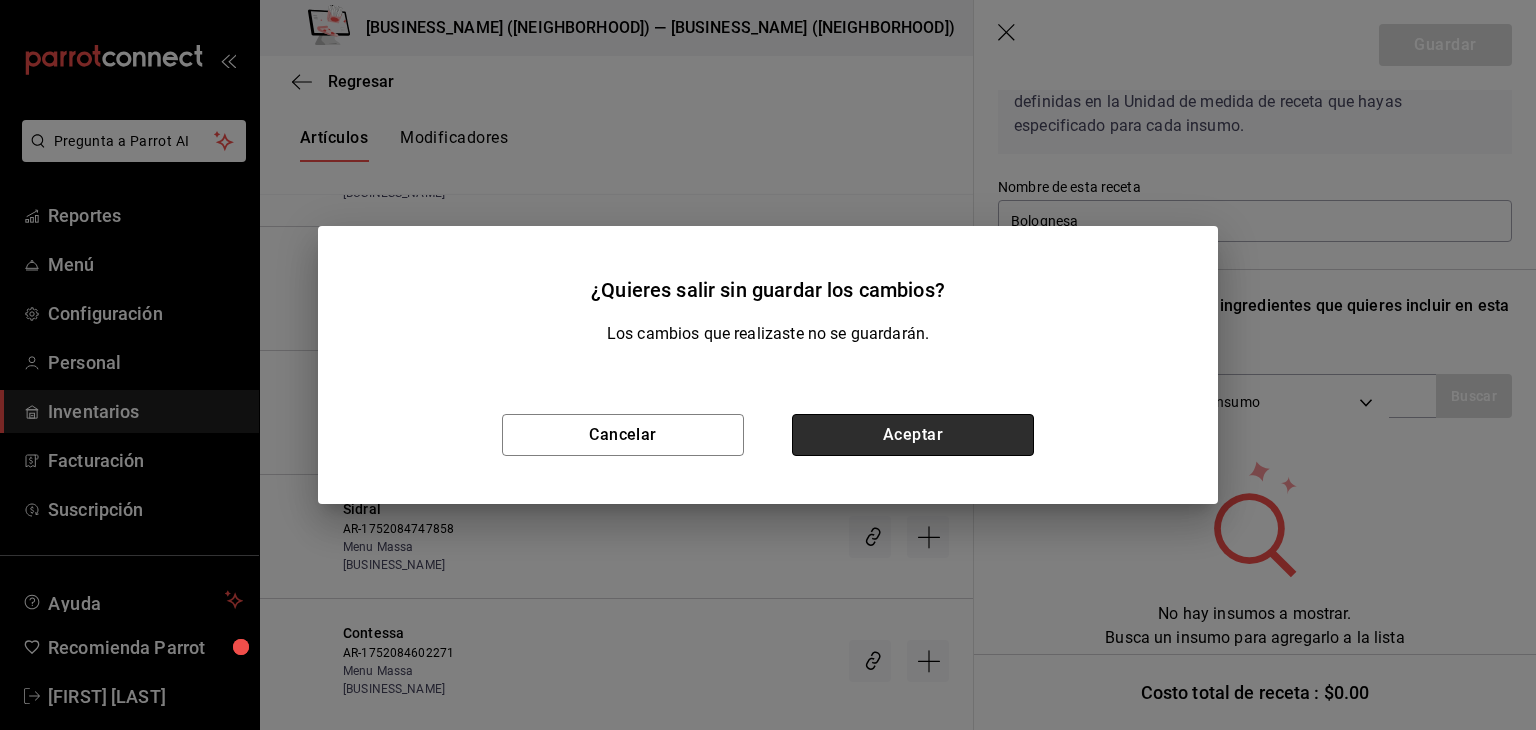 click on "Aceptar" at bounding box center [913, 435] 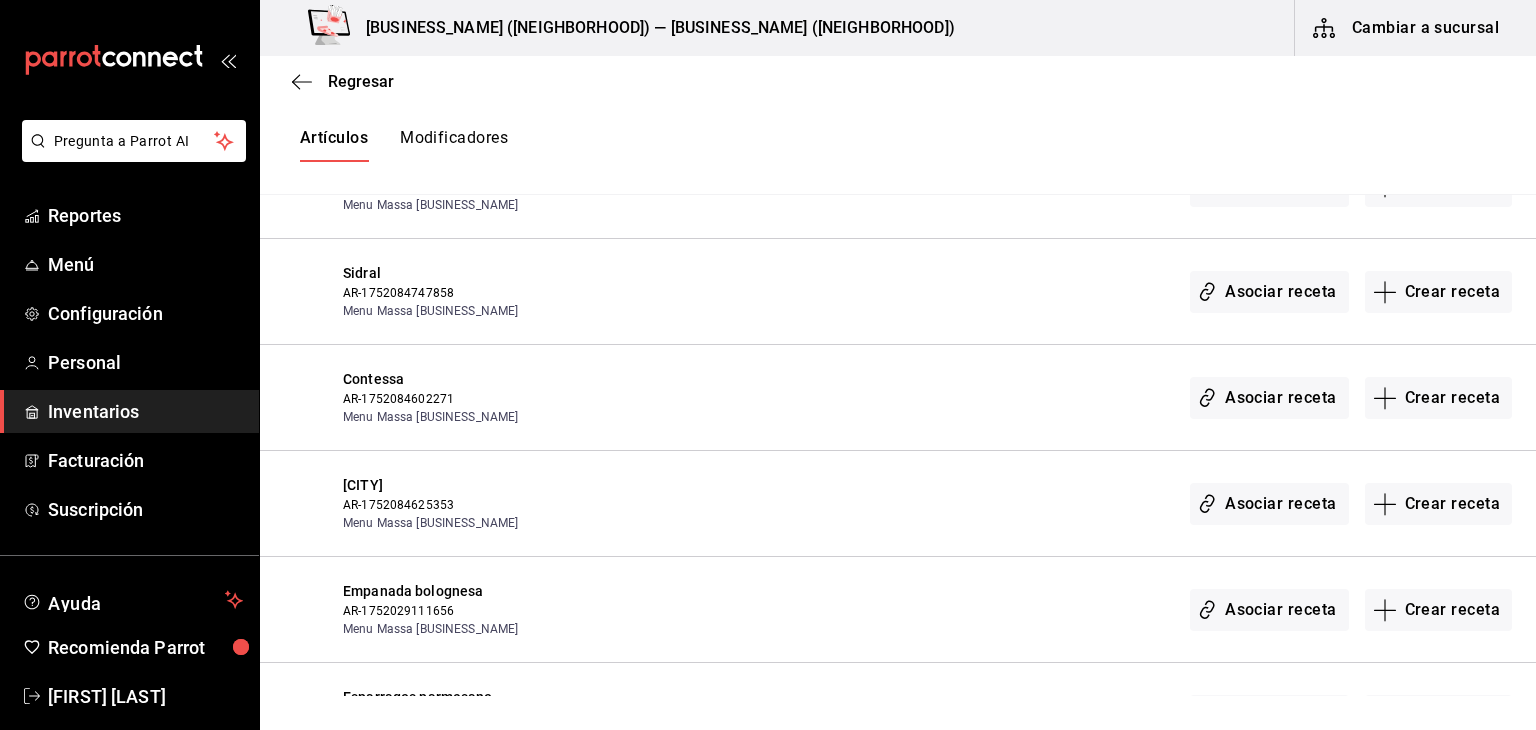 scroll, scrollTop: 0, scrollLeft: 0, axis: both 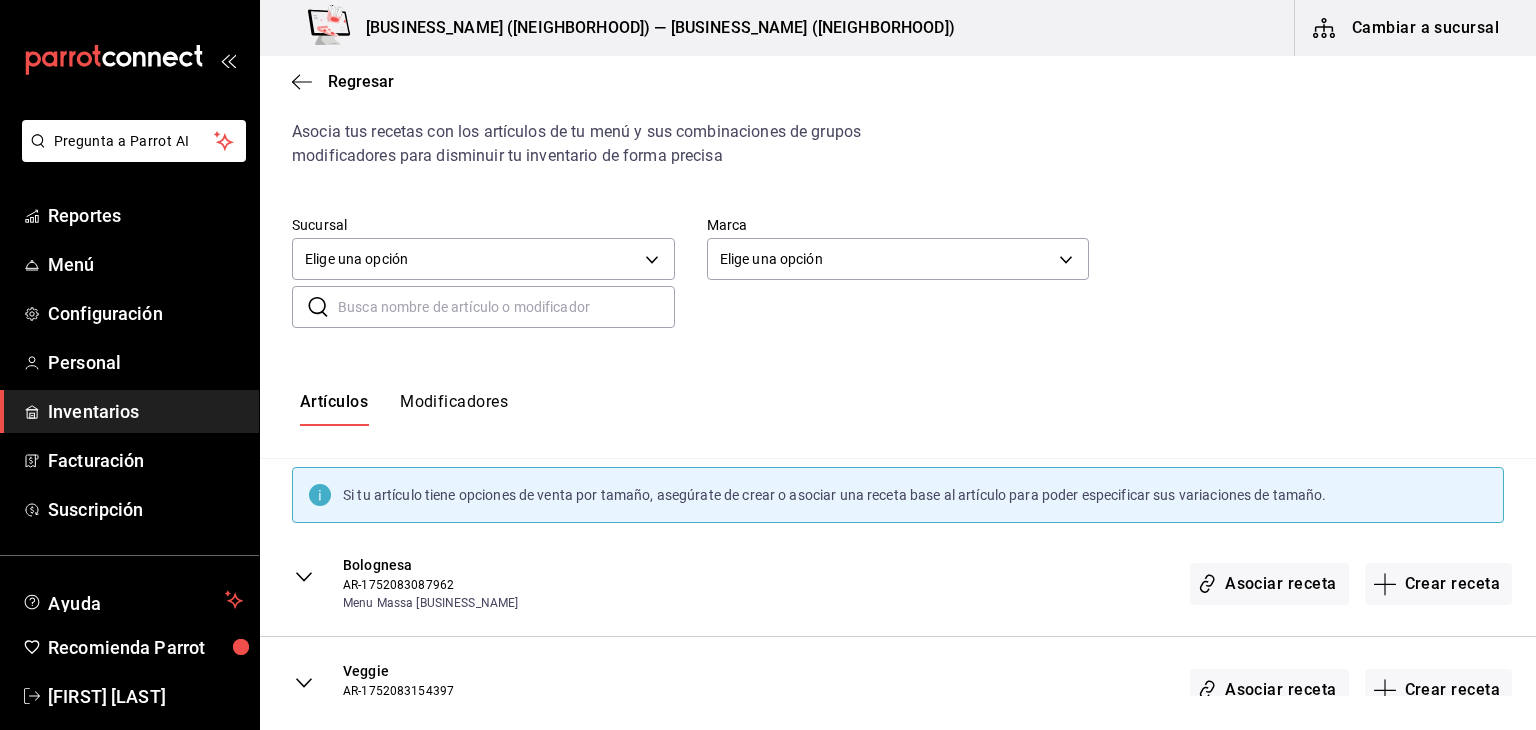 click on "Modificadores" at bounding box center (454, 409) 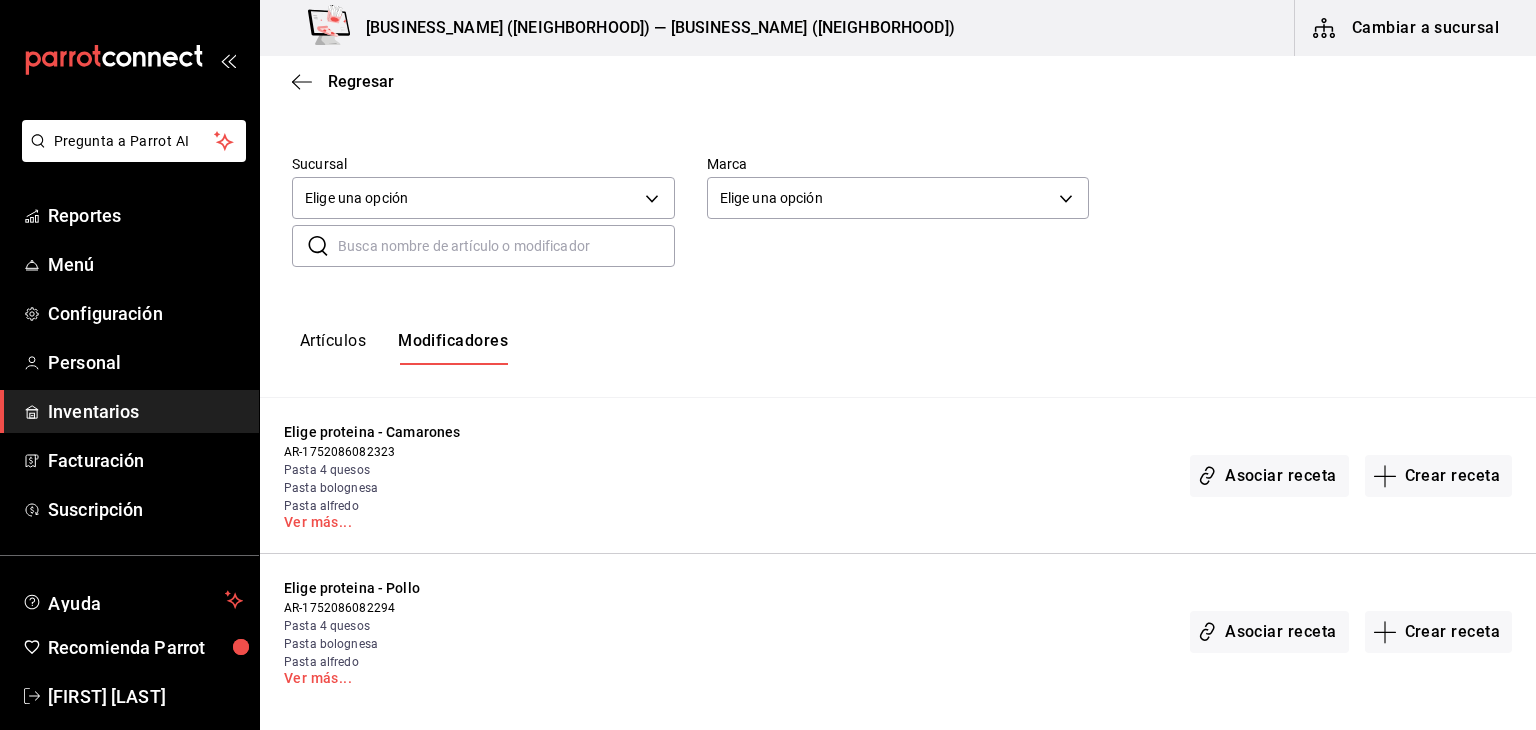 scroll, scrollTop: 129, scrollLeft: 0, axis: vertical 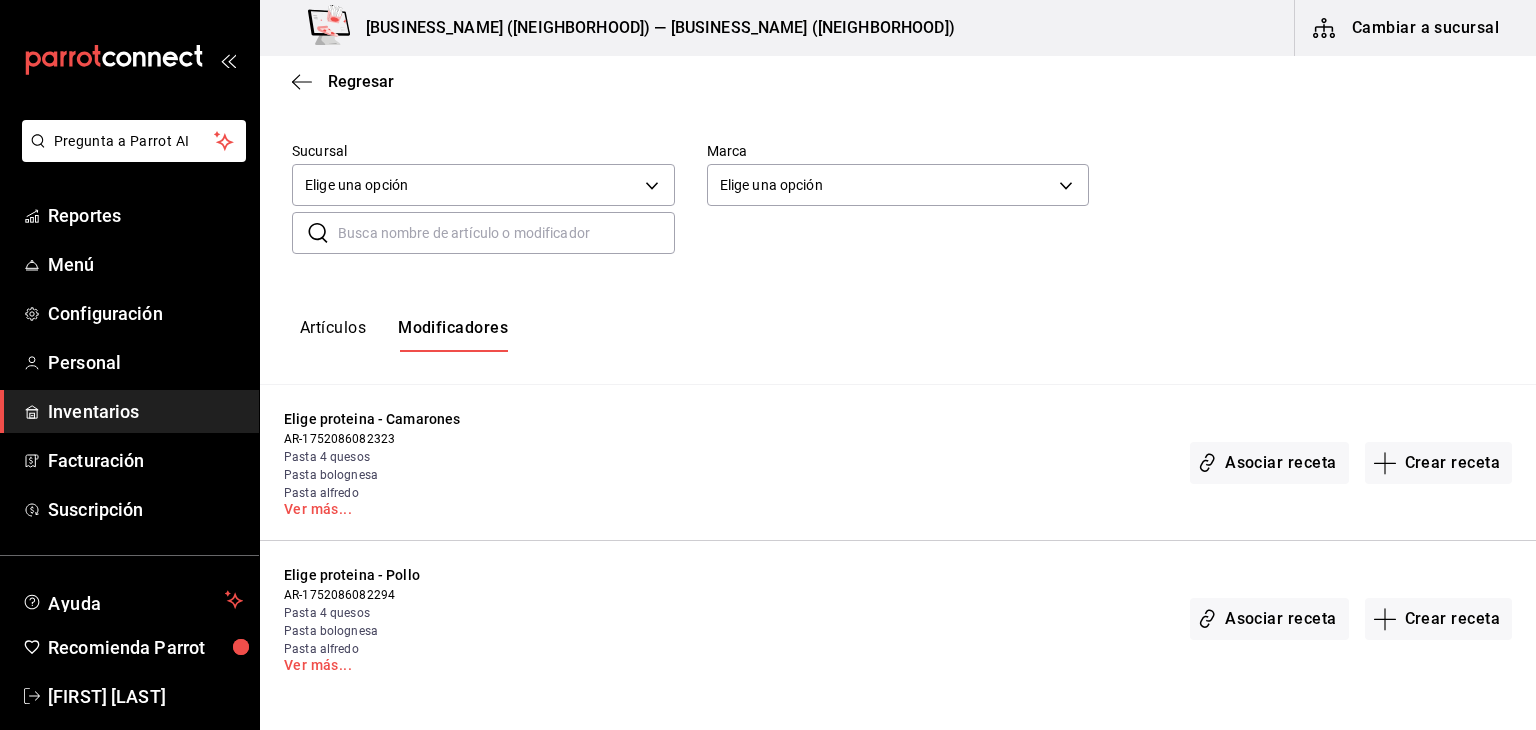 drag, startPoint x: 721, startPoint y: 484, endPoint x: 952, endPoint y: 444, distance: 234.43762 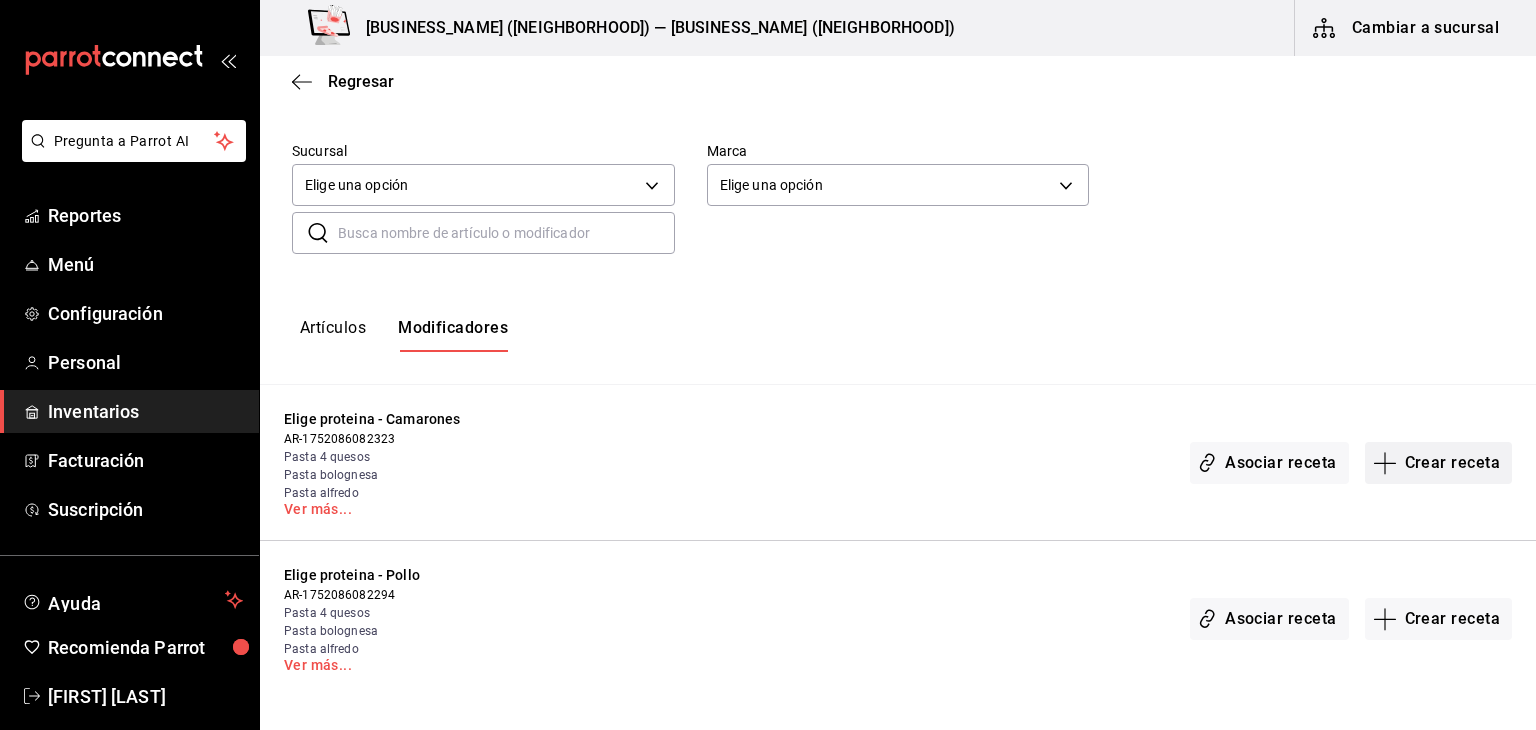 click on "Crear receta" at bounding box center [1439, 463] 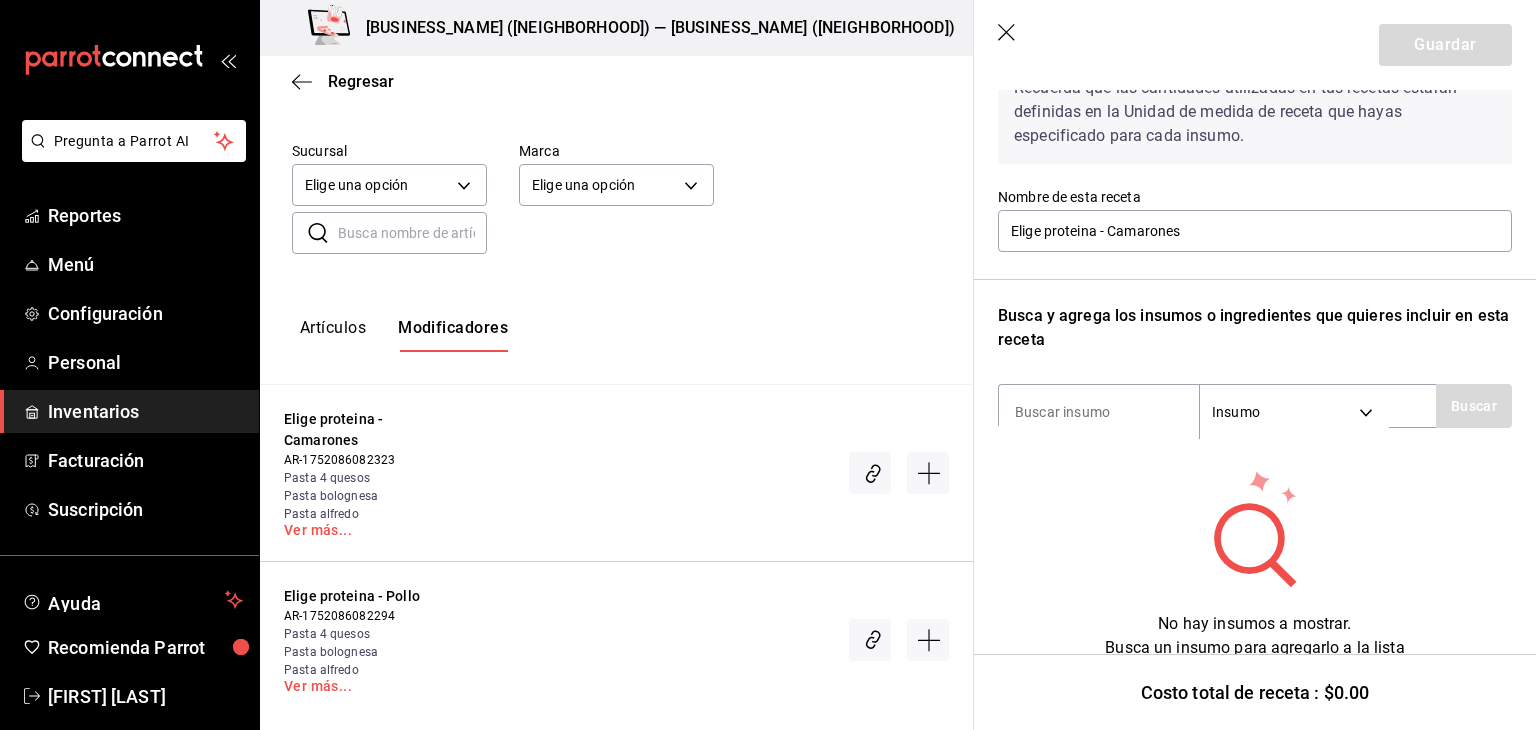 scroll, scrollTop: 124, scrollLeft: 0, axis: vertical 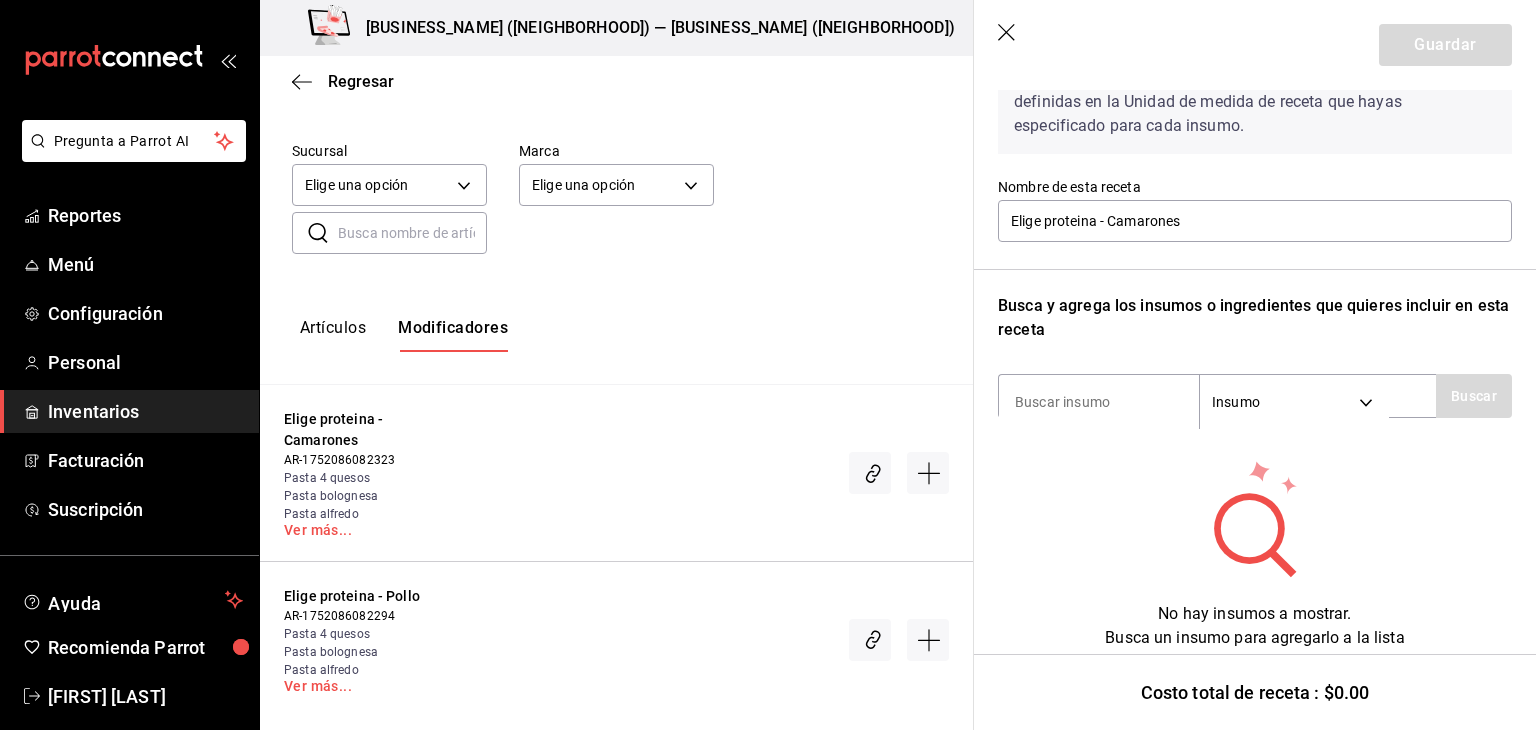 click on "Artículos Modificadores" at bounding box center (616, 335) 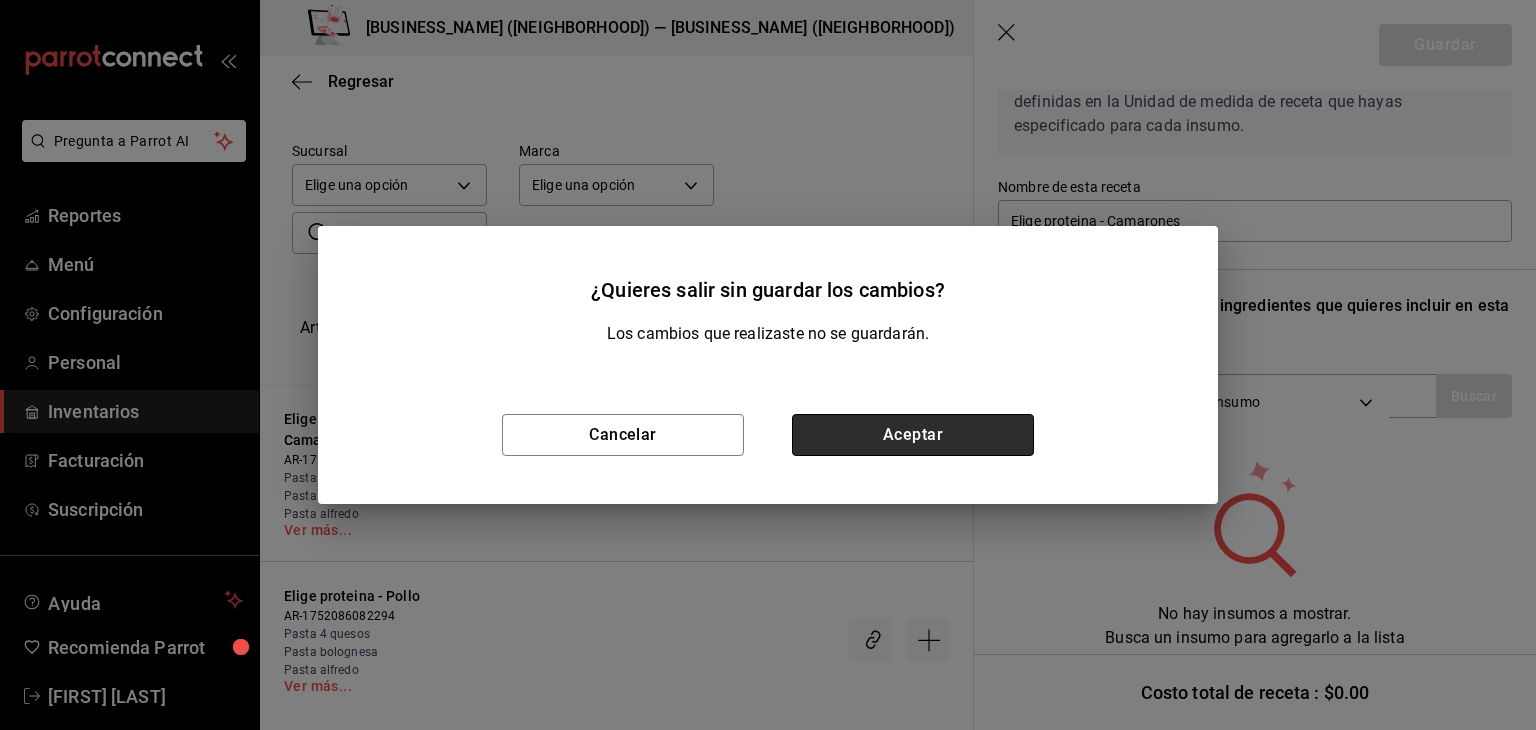 click on "Aceptar" at bounding box center [913, 435] 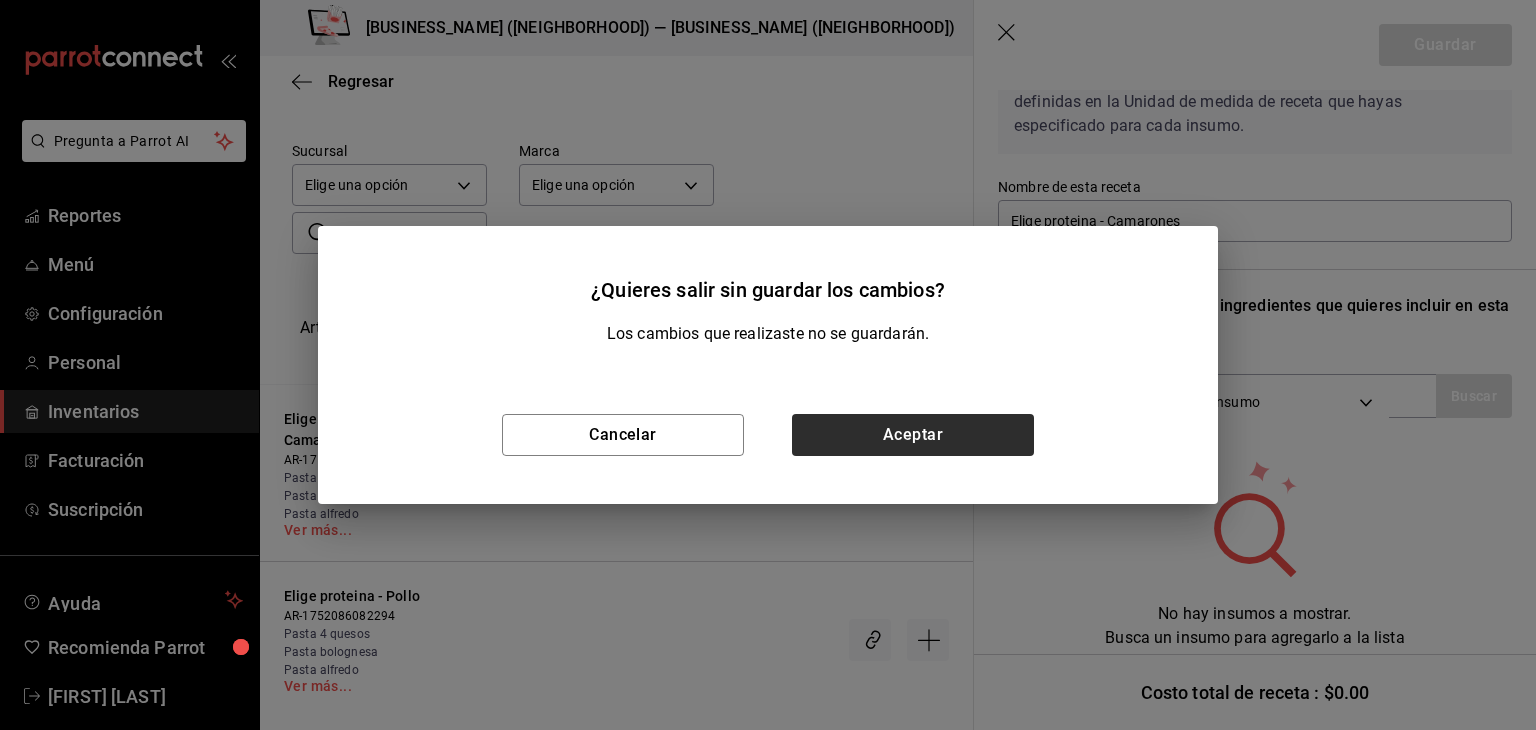 scroll, scrollTop: 0, scrollLeft: 0, axis: both 